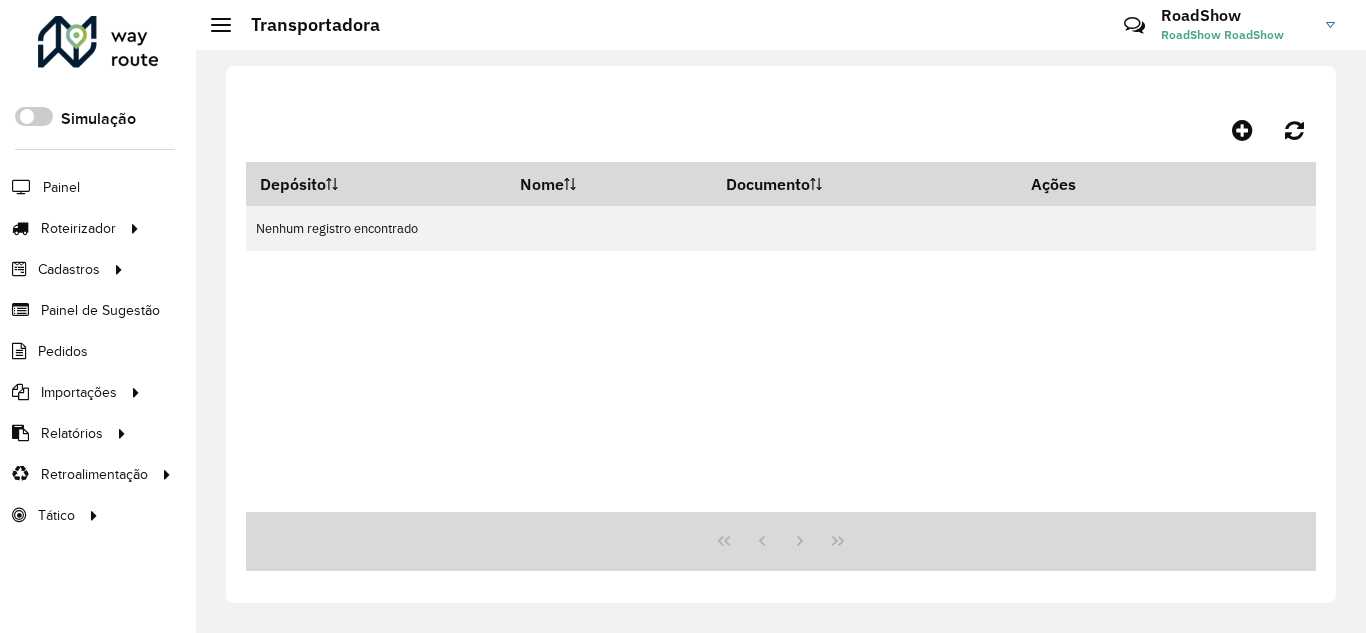 scroll, scrollTop: 0, scrollLeft: 0, axis: both 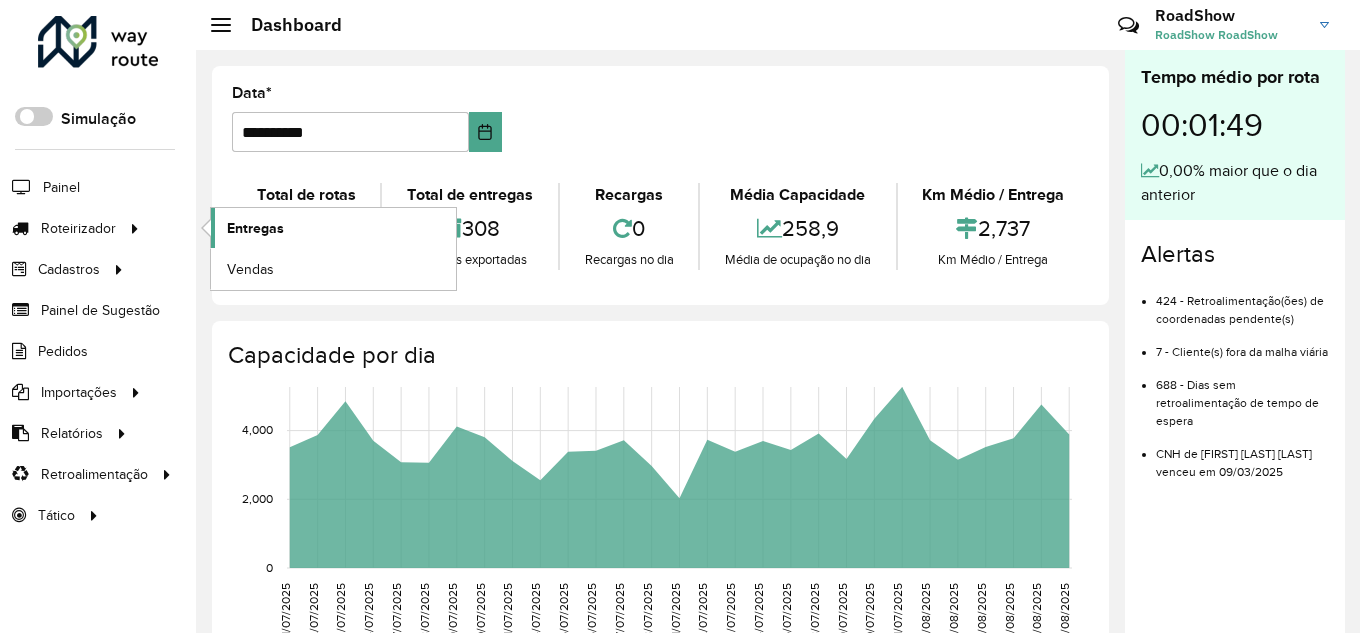 click on "Entregas" 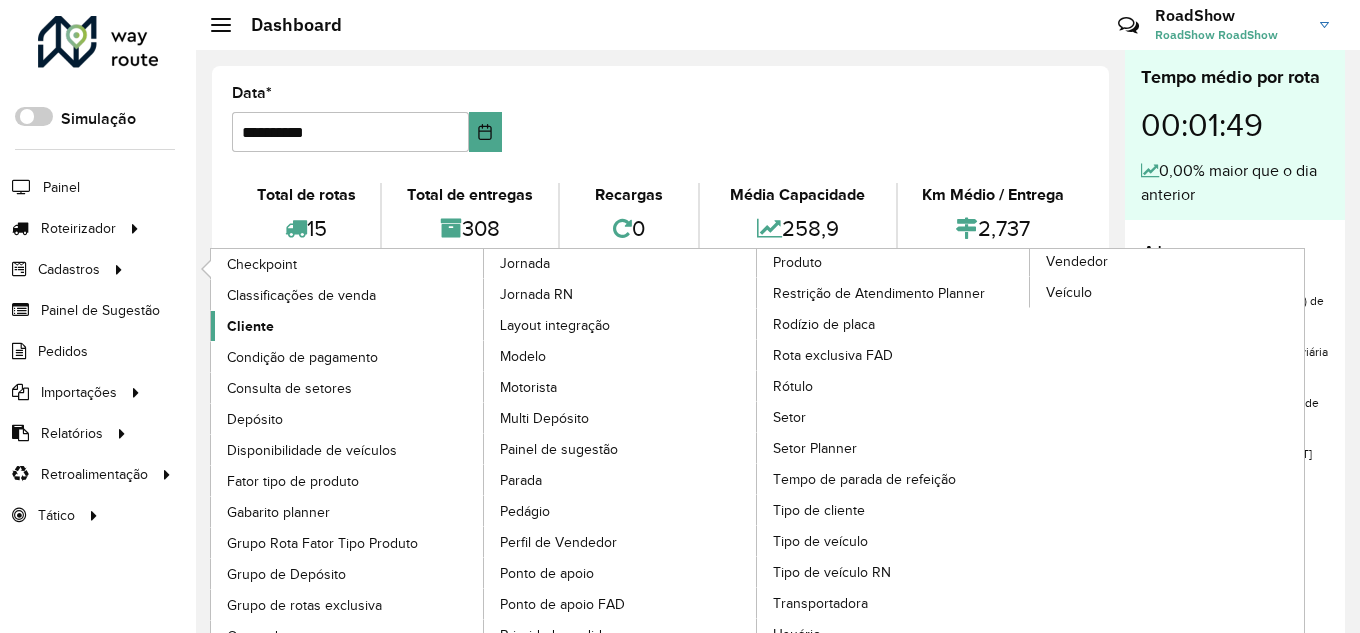 click on "Cliente" 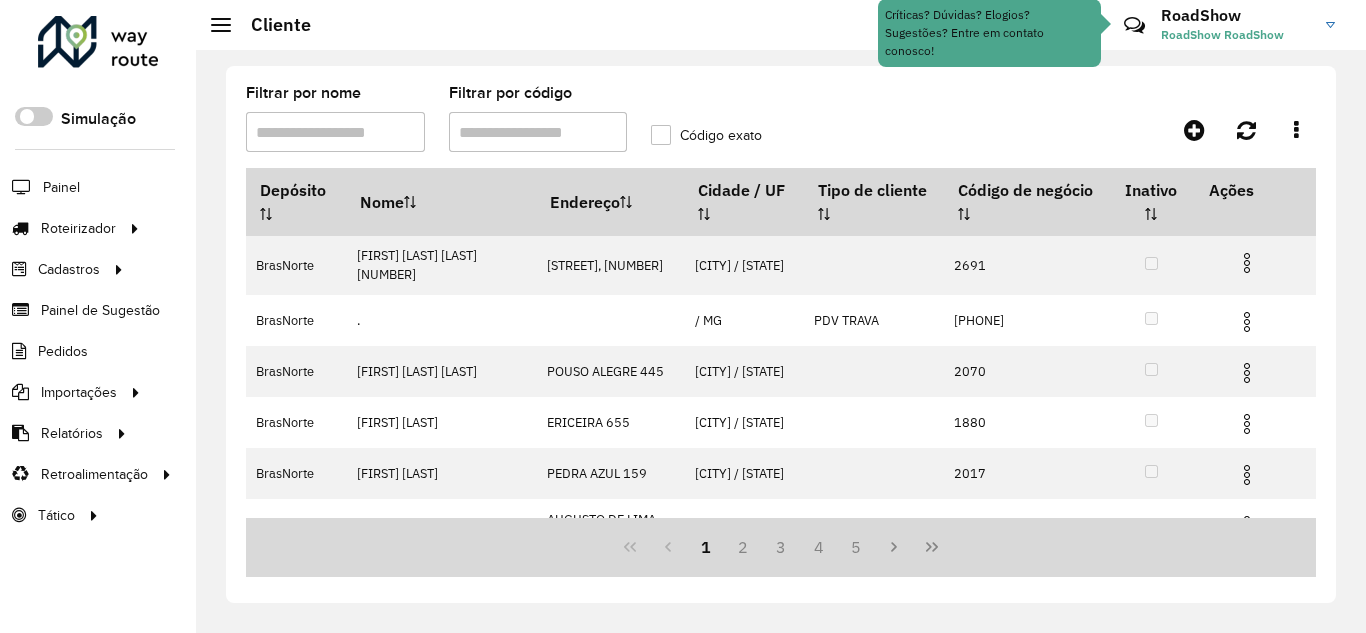 click on "Filtrar por código" at bounding box center [538, 132] 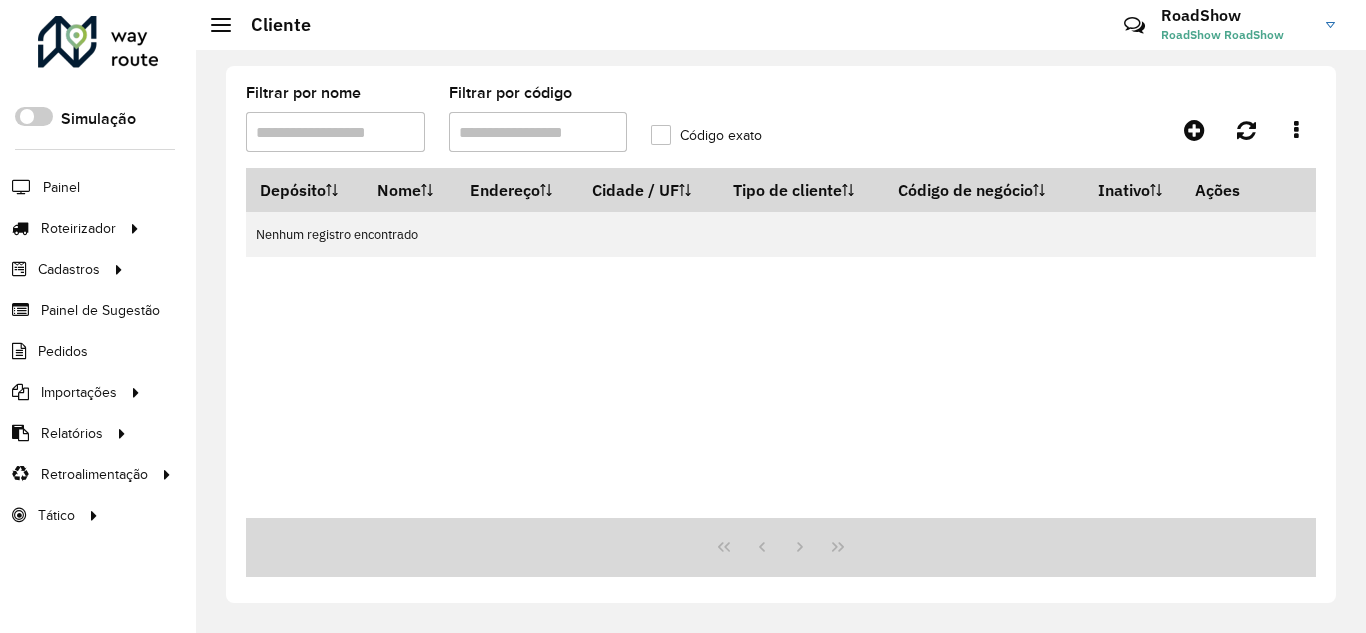 paste on "**********" 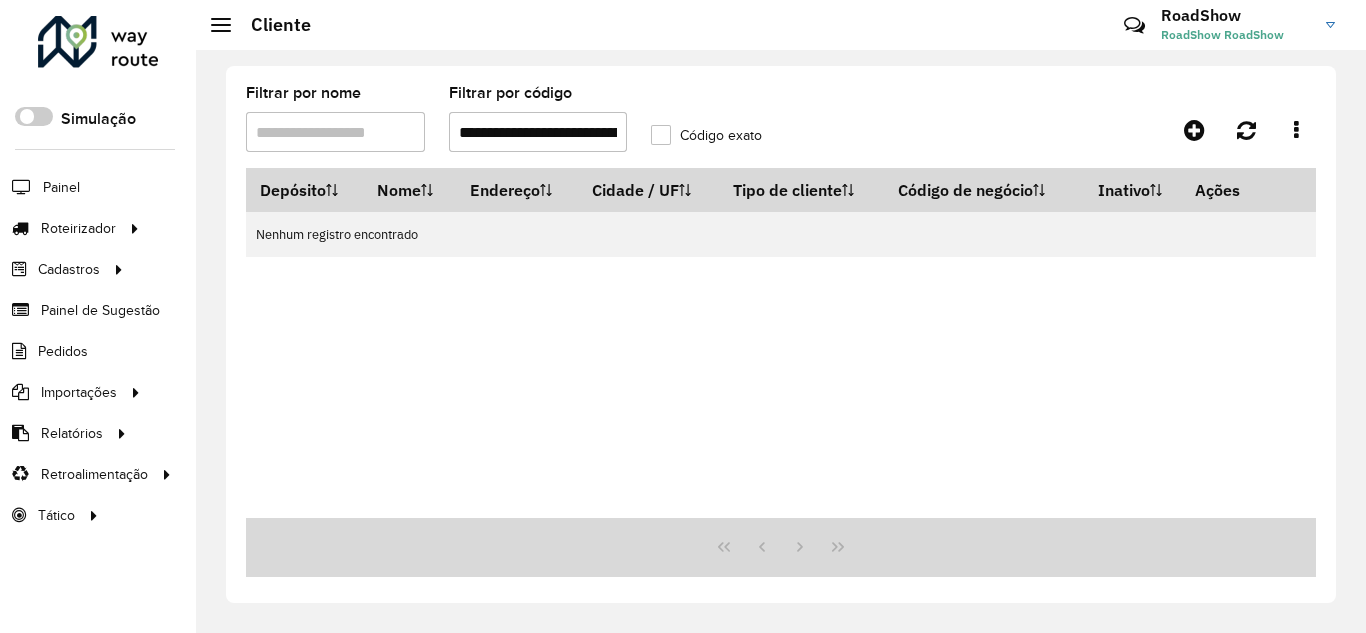 scroll, scrollTop: 0, scrollLeft: 161, axis: horizontal 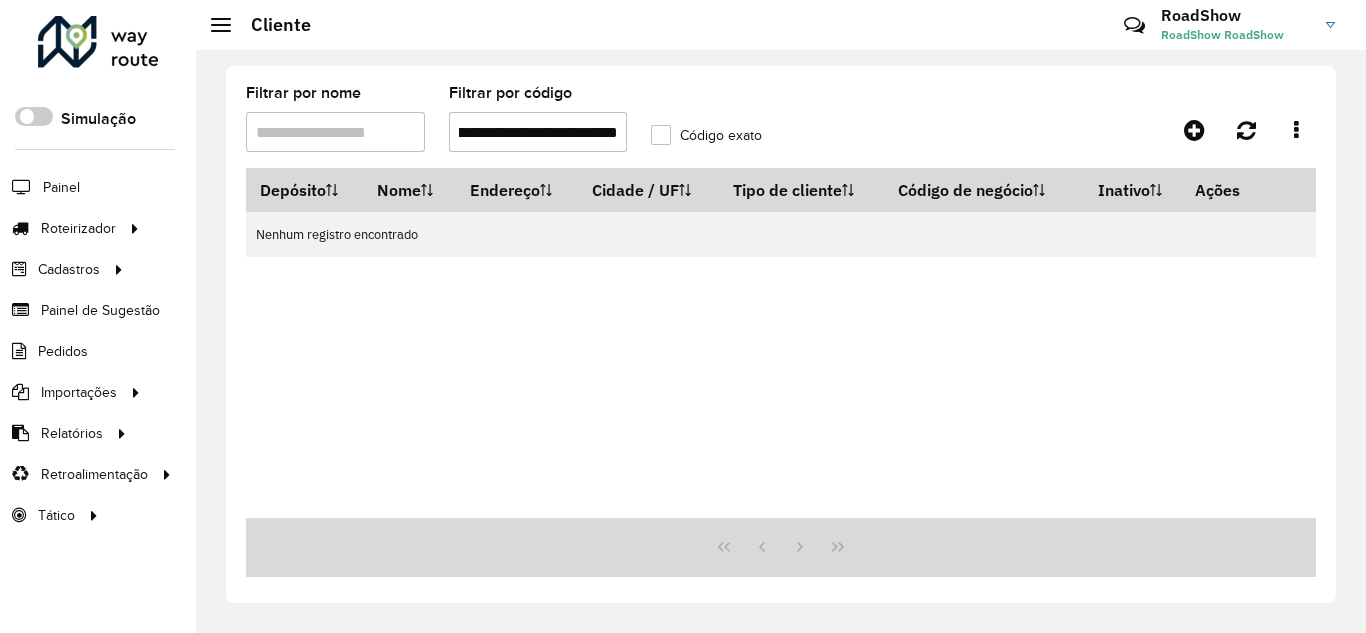 drag, startPoint x: 446, startPoint y: 129, endPoint x: 427, endPoint y: 129, distance: 19 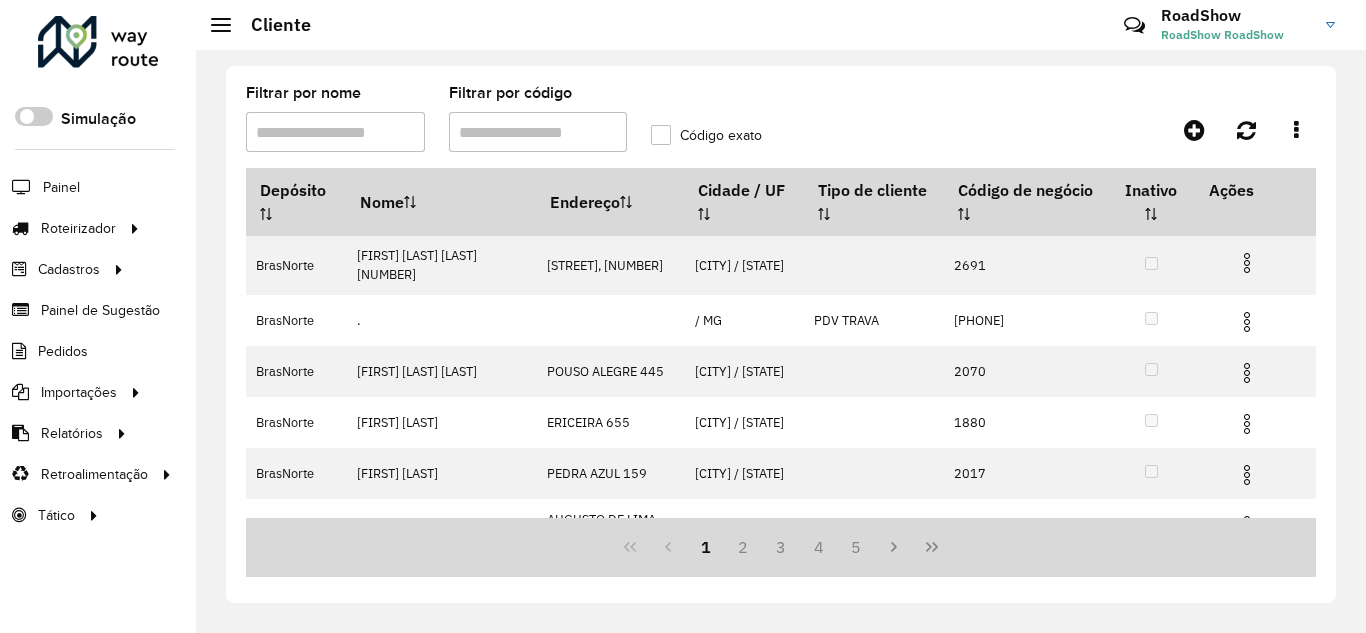 click on "Filtrar por código" at bounding box center (538, 132) 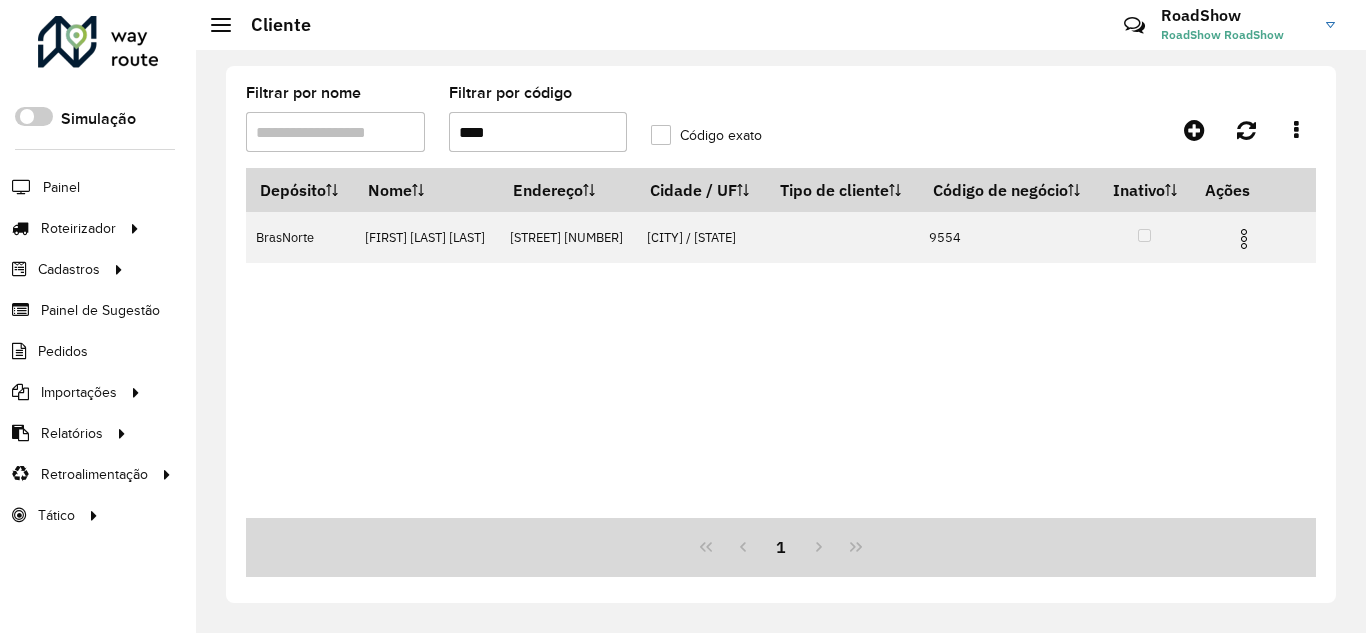 type on "****" 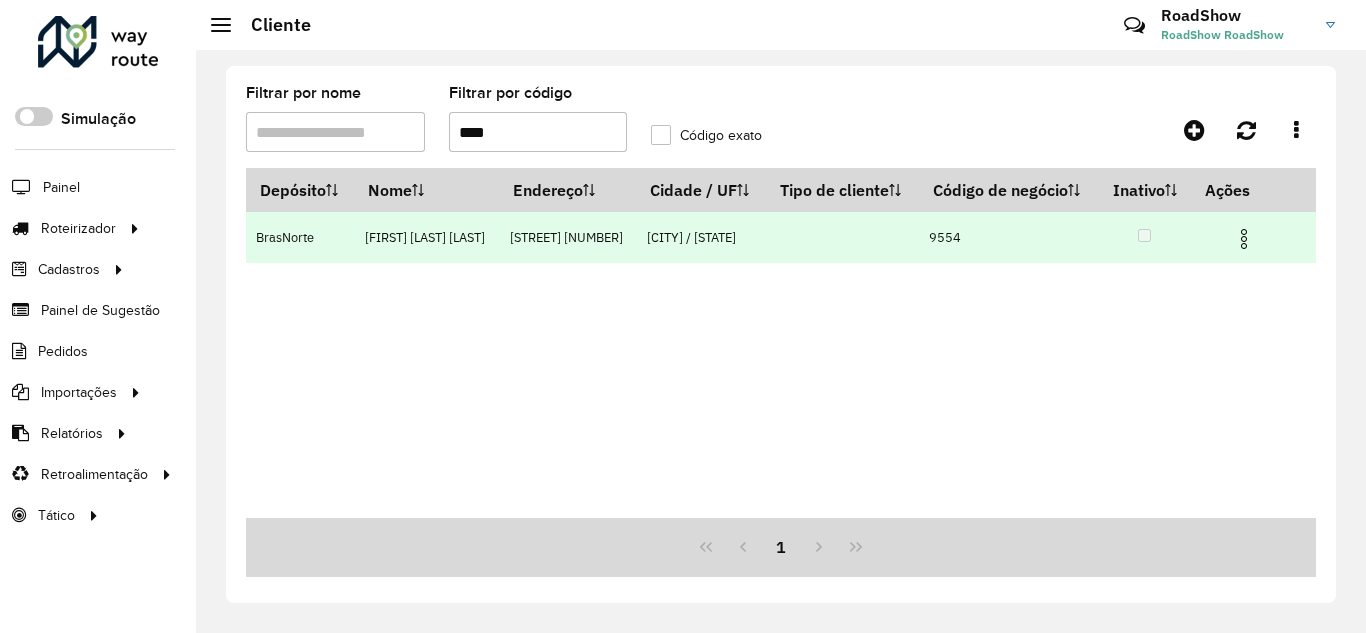 drag, startPoint x: 1245, startPoint y: 236, endPoint x: 1213, endPoint y: 244, distance: 32.984844 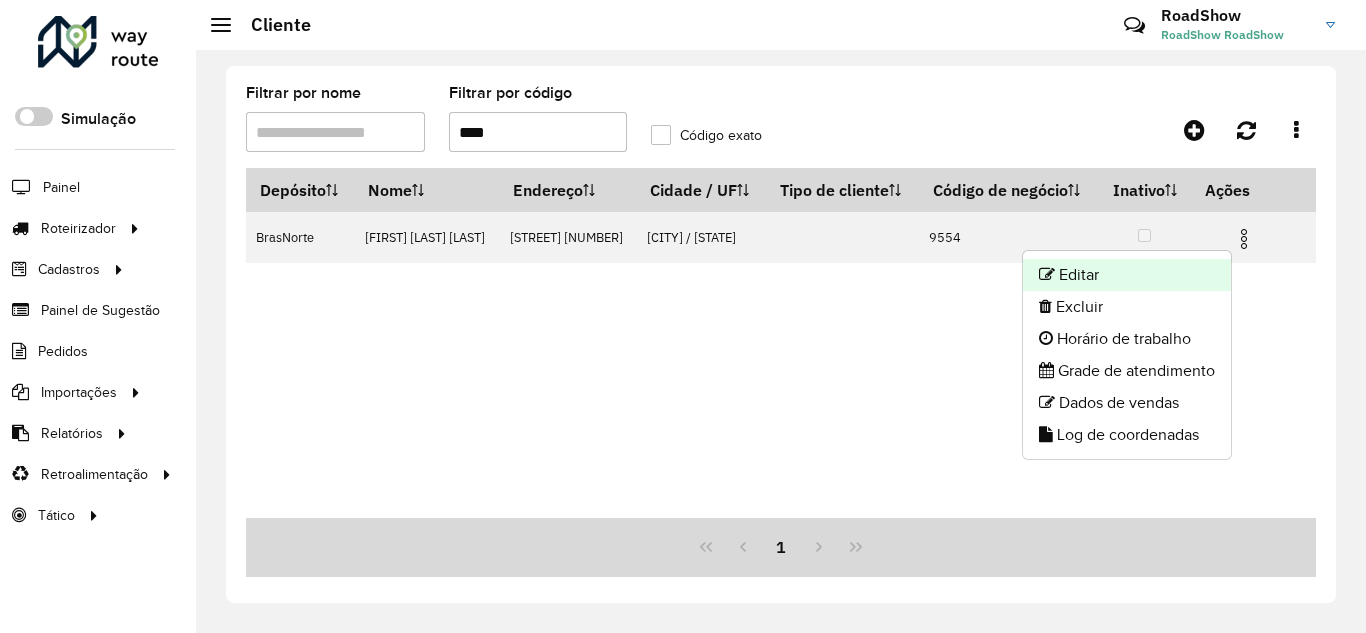 click on "Editar" 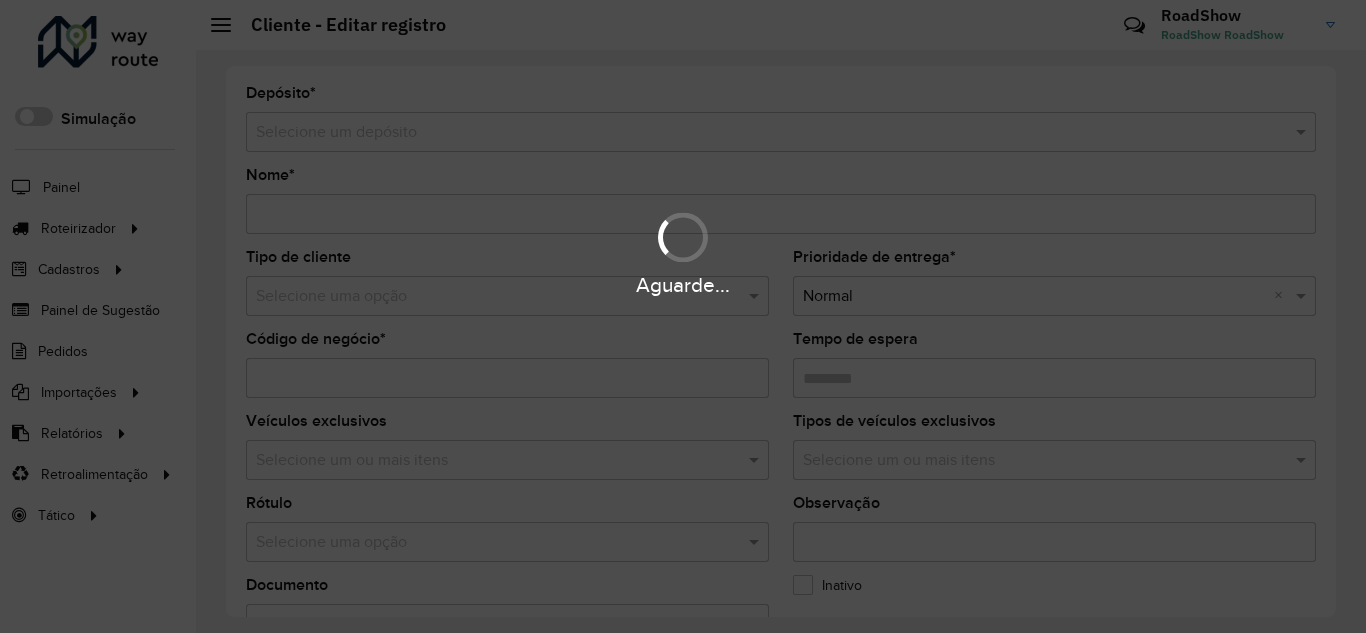 type on "**********" 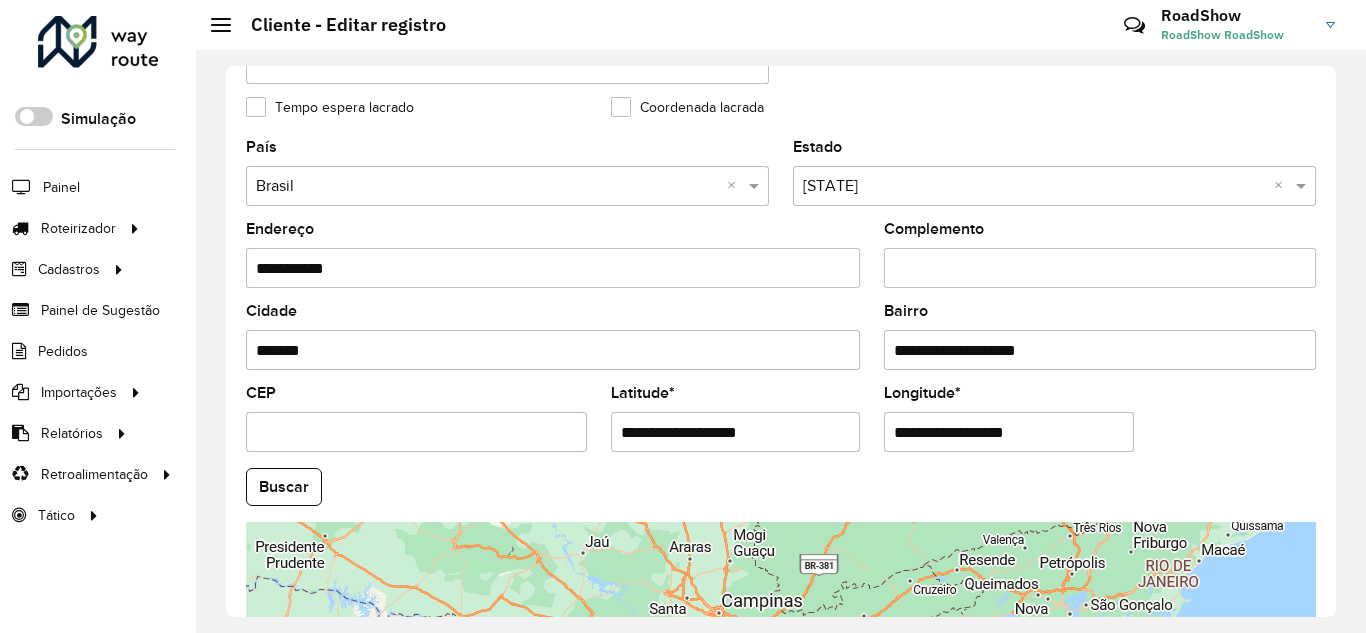 scroll, scrollTop: 700, scrollLeft: 0, axis: vertical 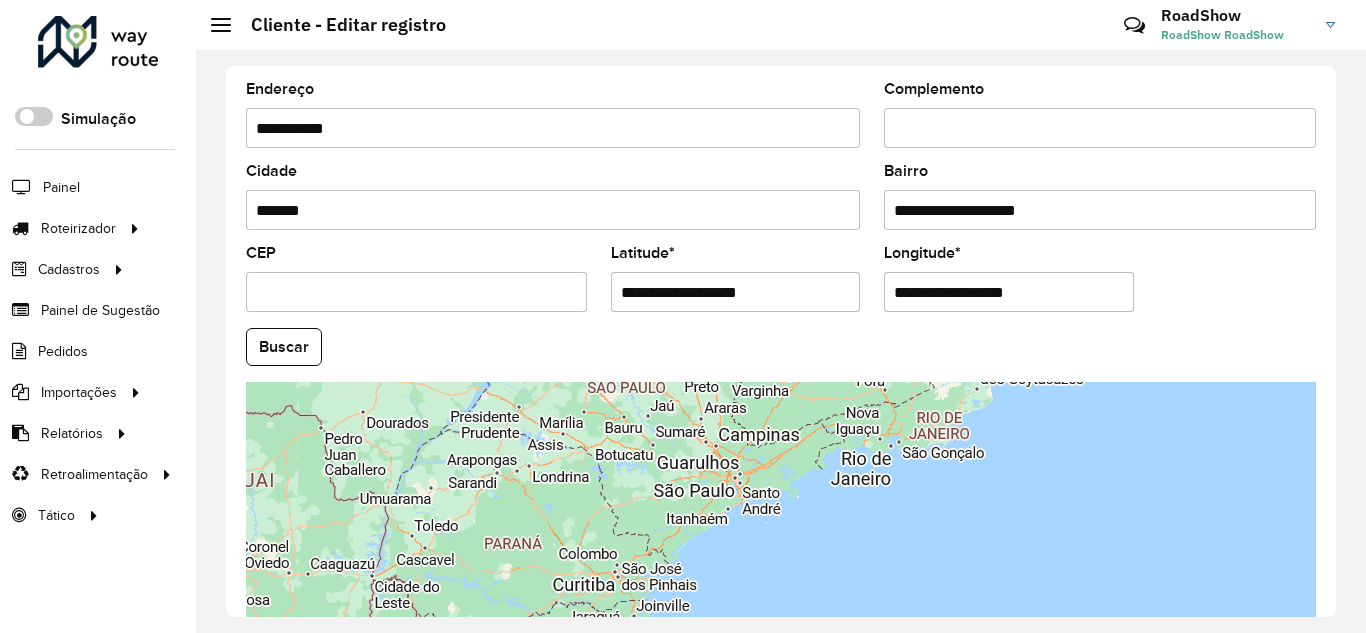 drag, startPoint x: 546, startPoint y: 290, endPoint x: 487, endPoint y: 285, distance: 59.211487 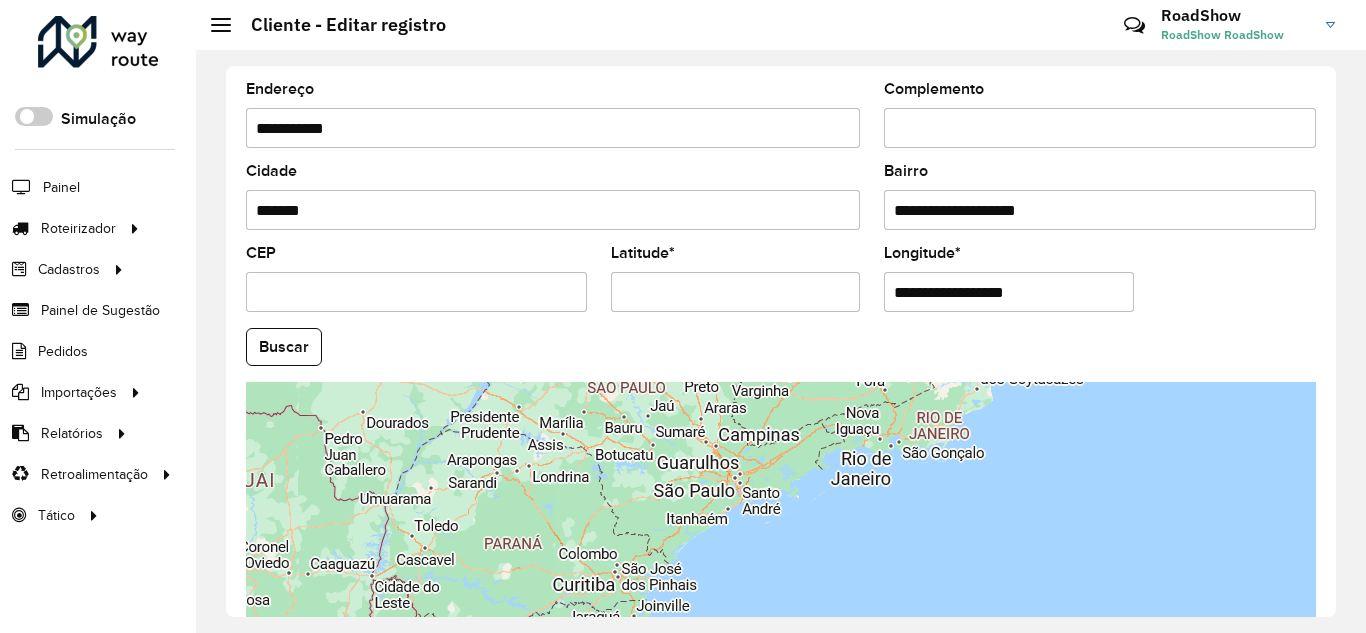 type 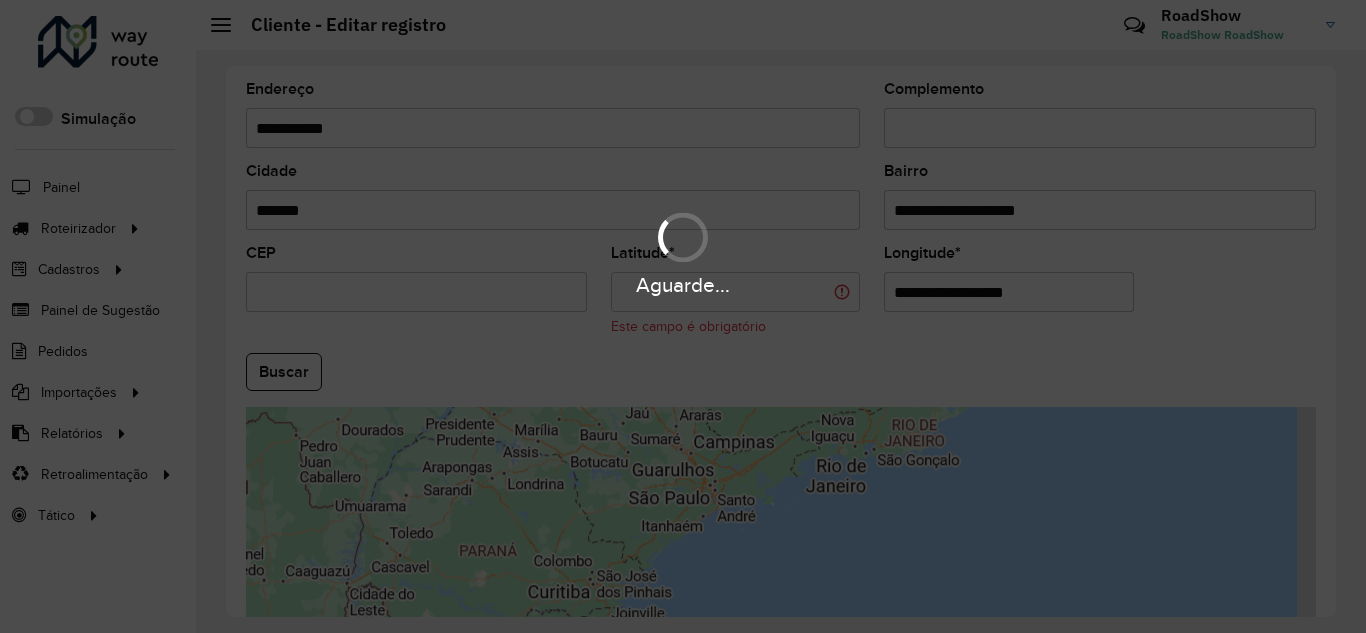 drag, startPoint x: 985, startPoint y: 267, endPoint x: 653, endPoint y: 247, distance: 332.60187 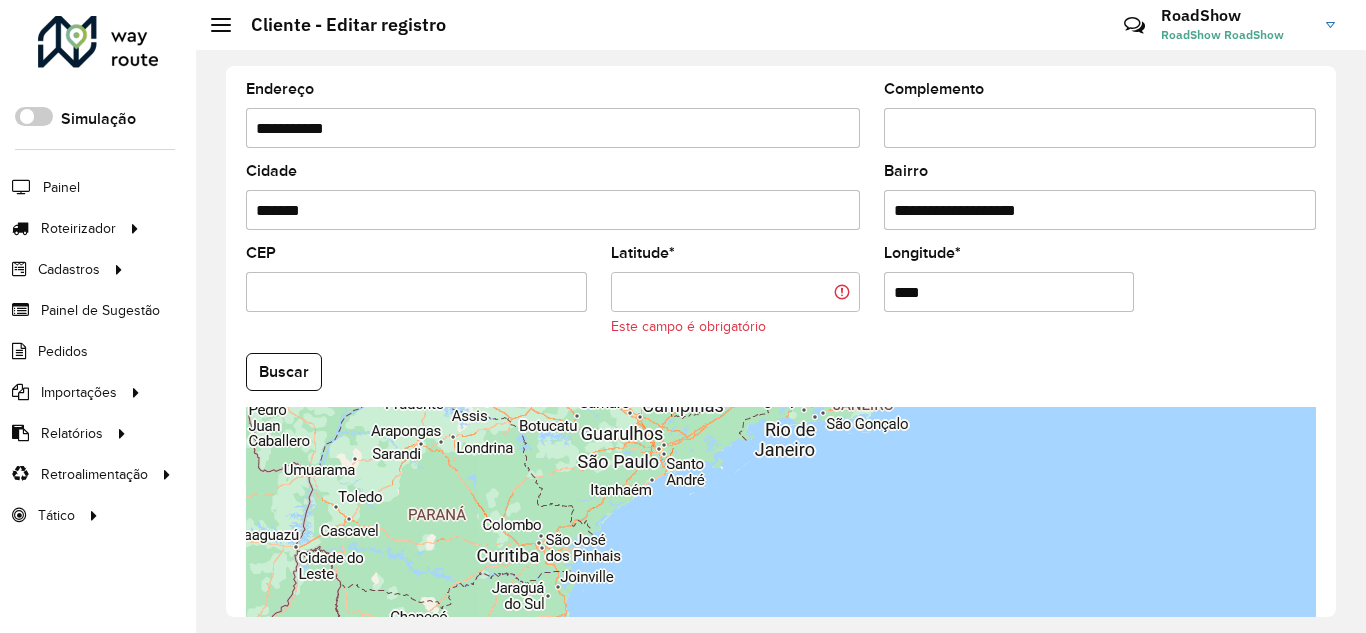 type on "****" 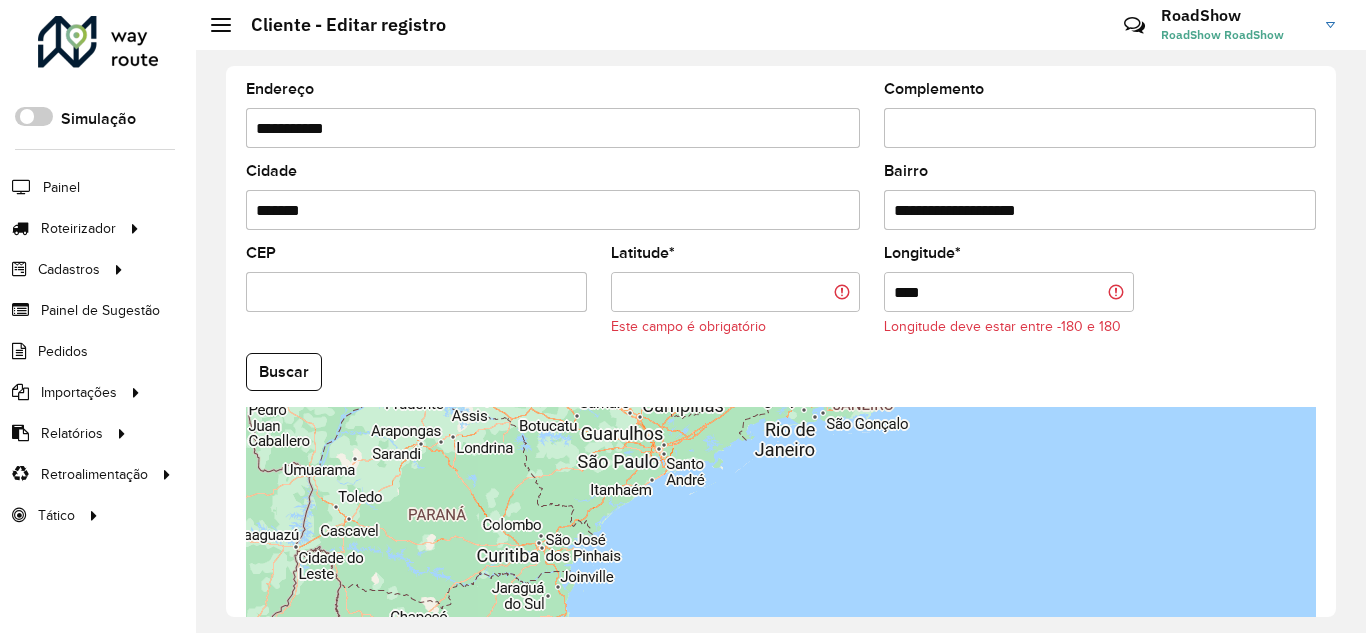 click on "Latitude  *" at bounding box center [736, 292] 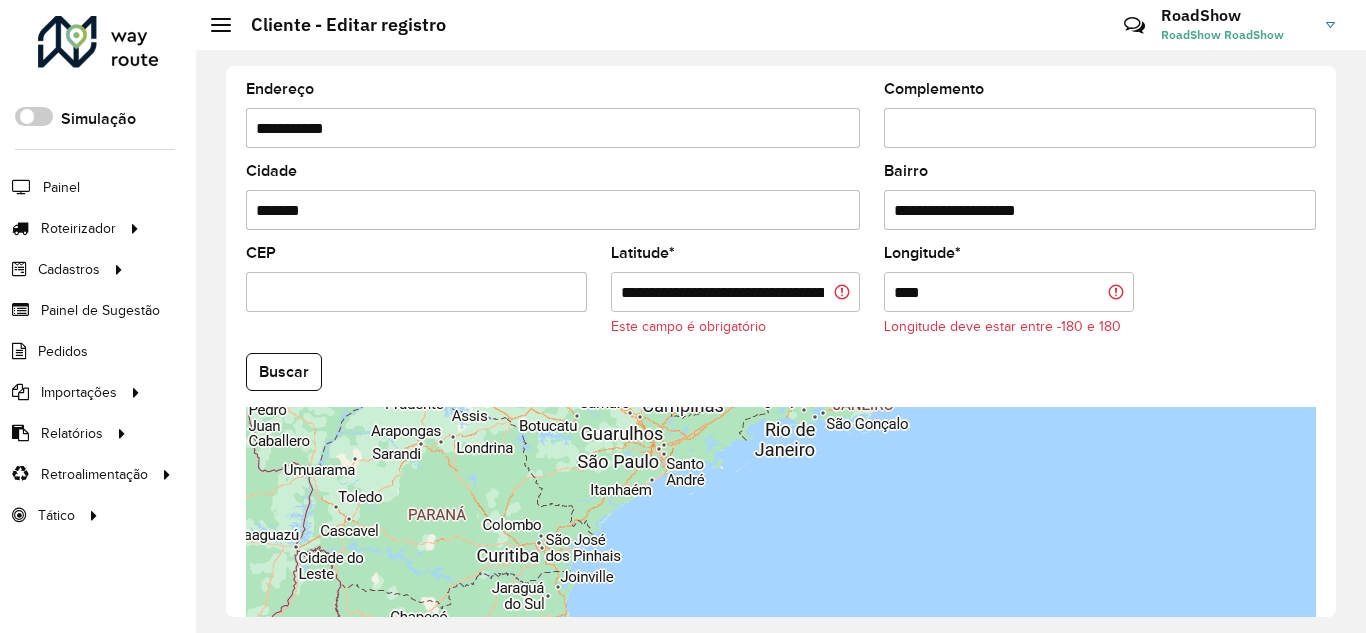 scroll, scrollTop: 0, scrollLeft: 100, axis: horizontal 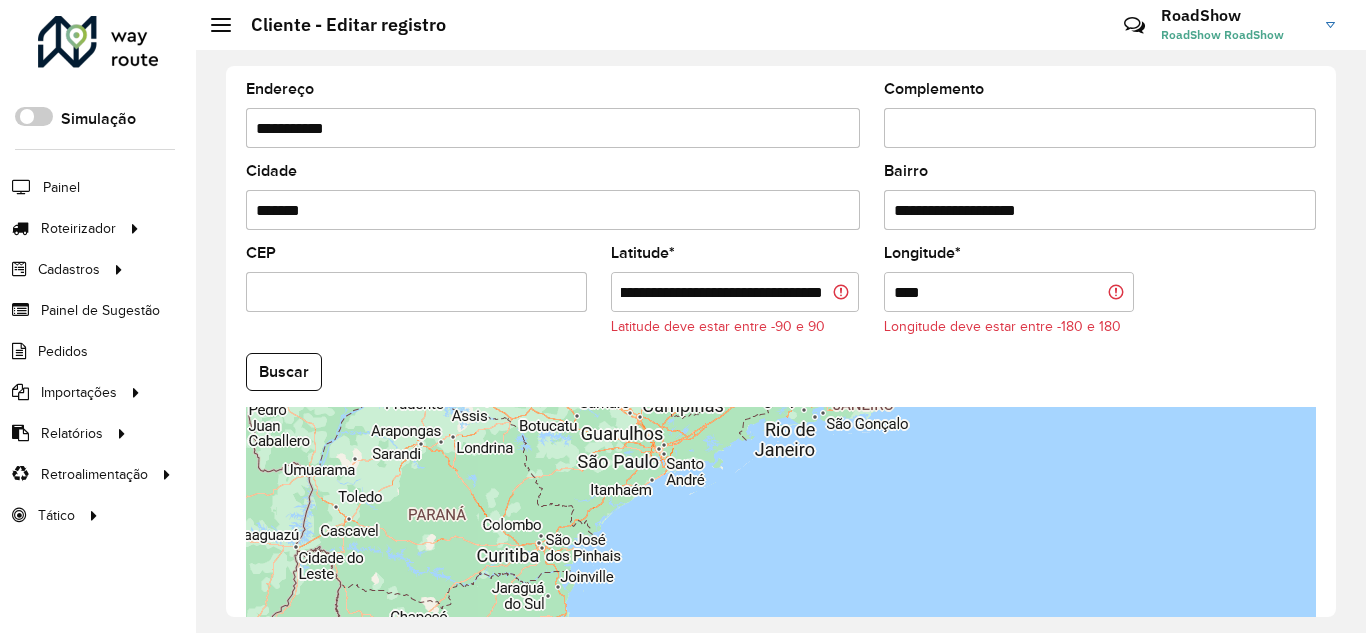 drag, startPoint x: 678, startPoint y: 289, endPoint x: 839, endPoint y: 289, distance: 161 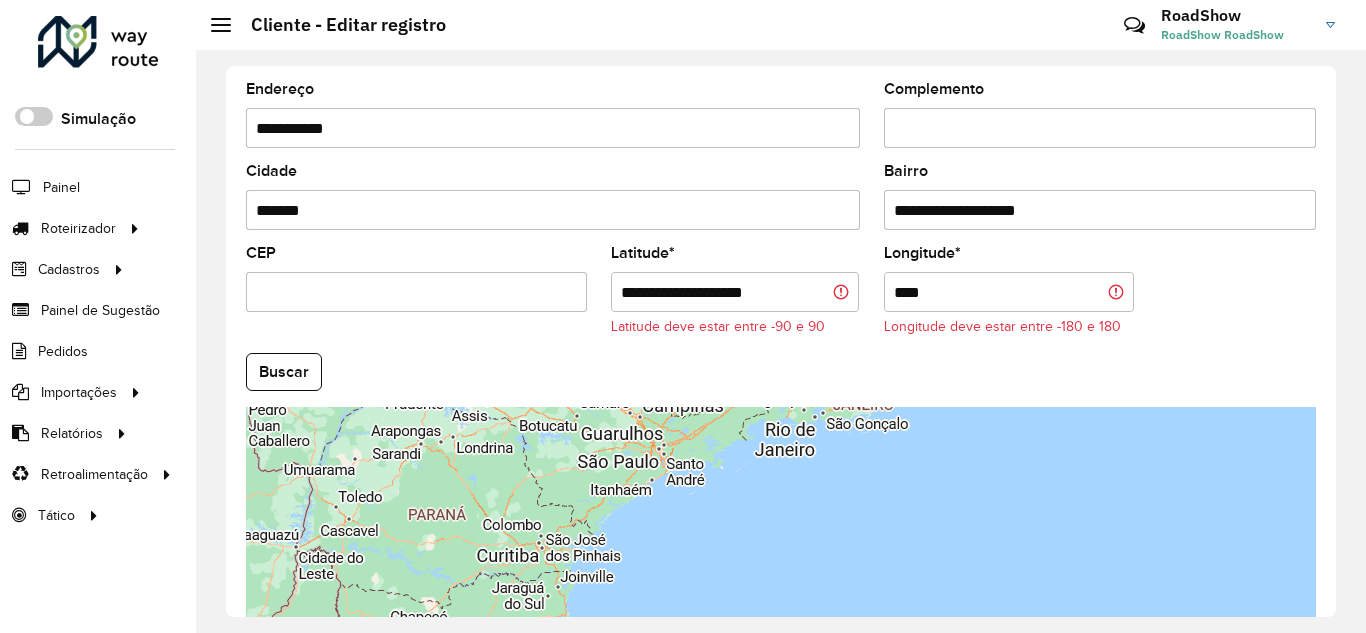 scroll, scrollTop: 0, scrollLeft: 0, axis: both 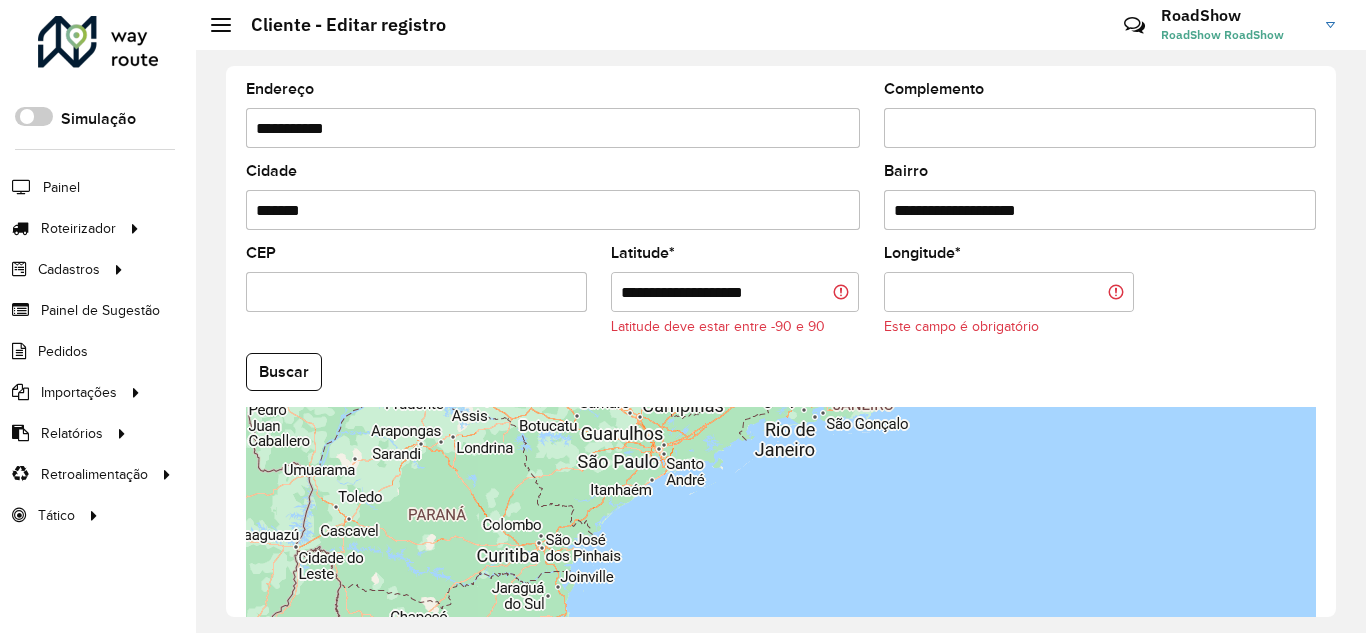 paste on "**********" 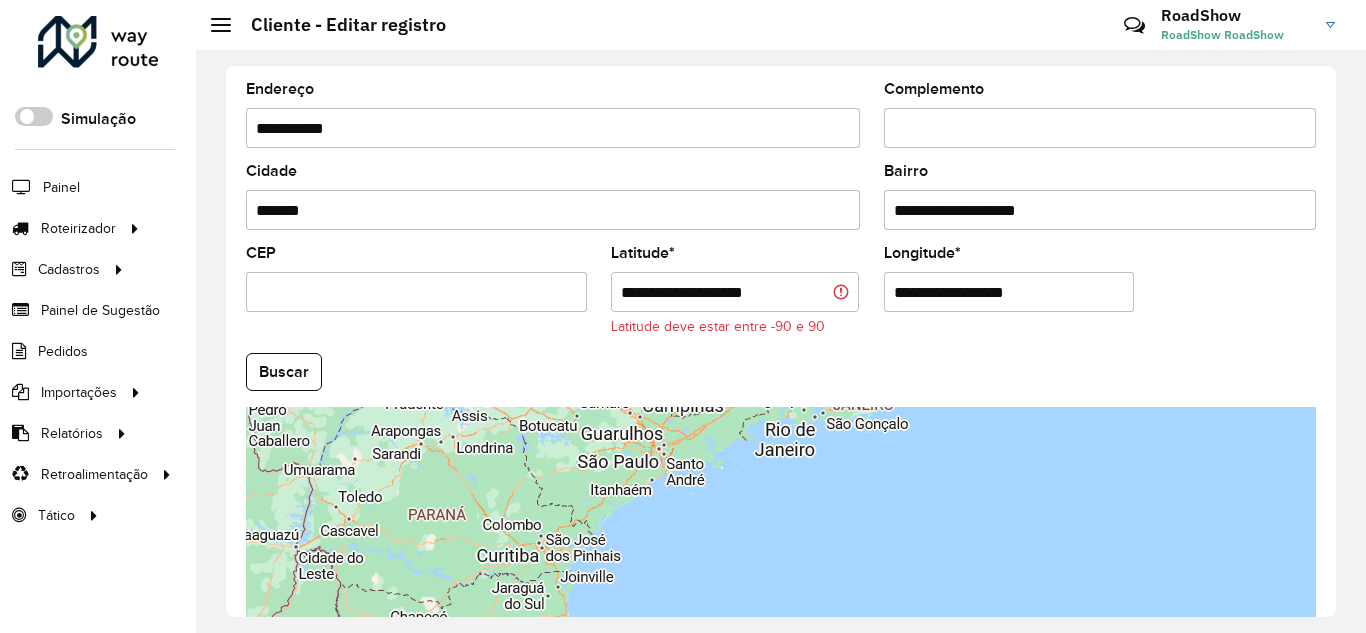 type on "**********" 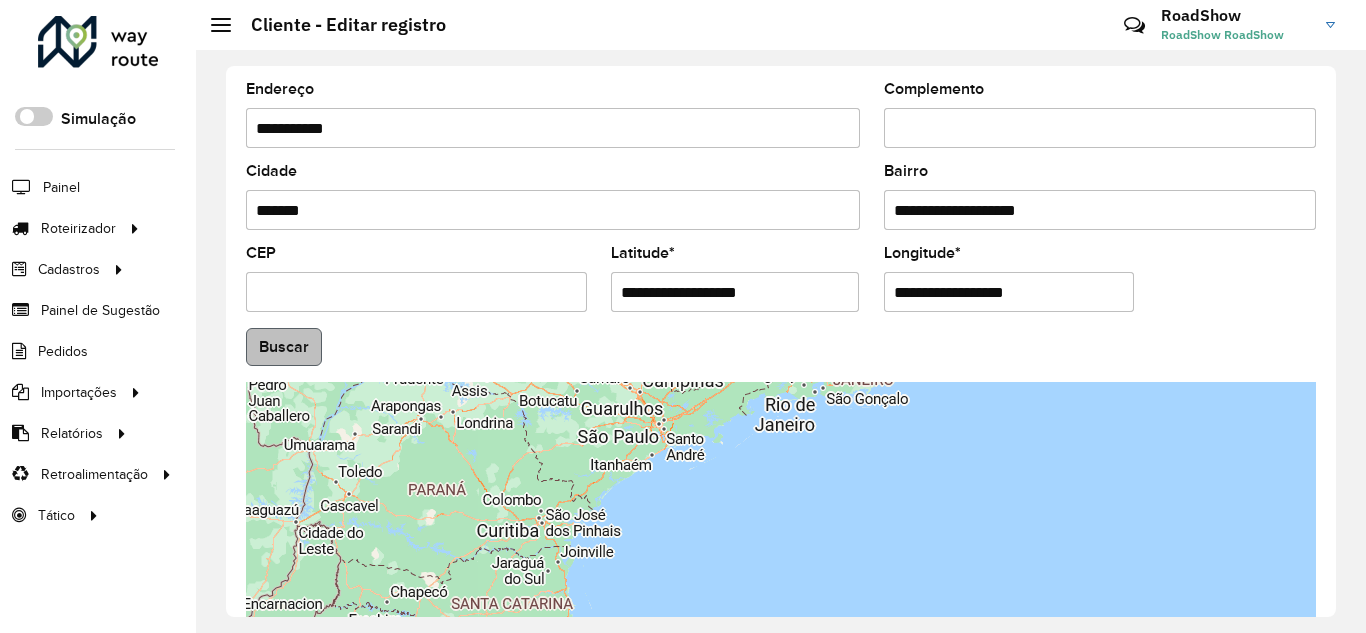 type on "**********" 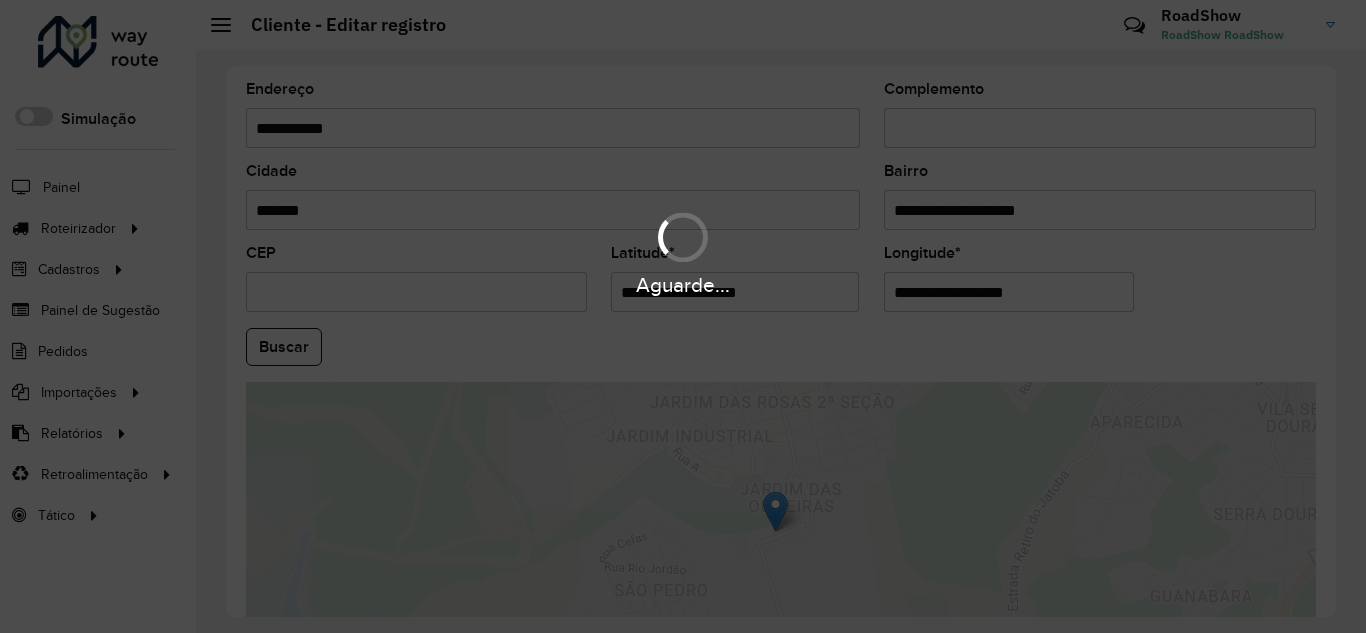 drag, startPoint x: 285, startPoint y: 345, endPoint x: 657, endPoint y: 369, distance: 372.77338 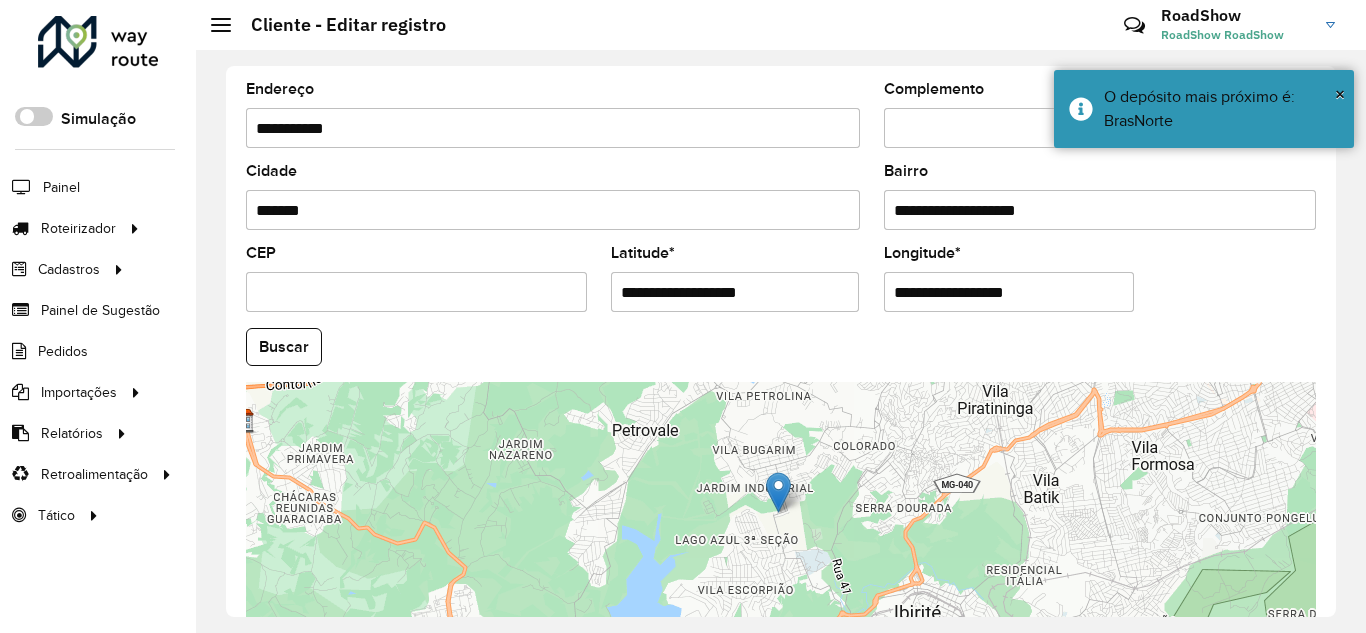 scroll, scrollTop: 765, scrollLeft: 0, axis: vertical 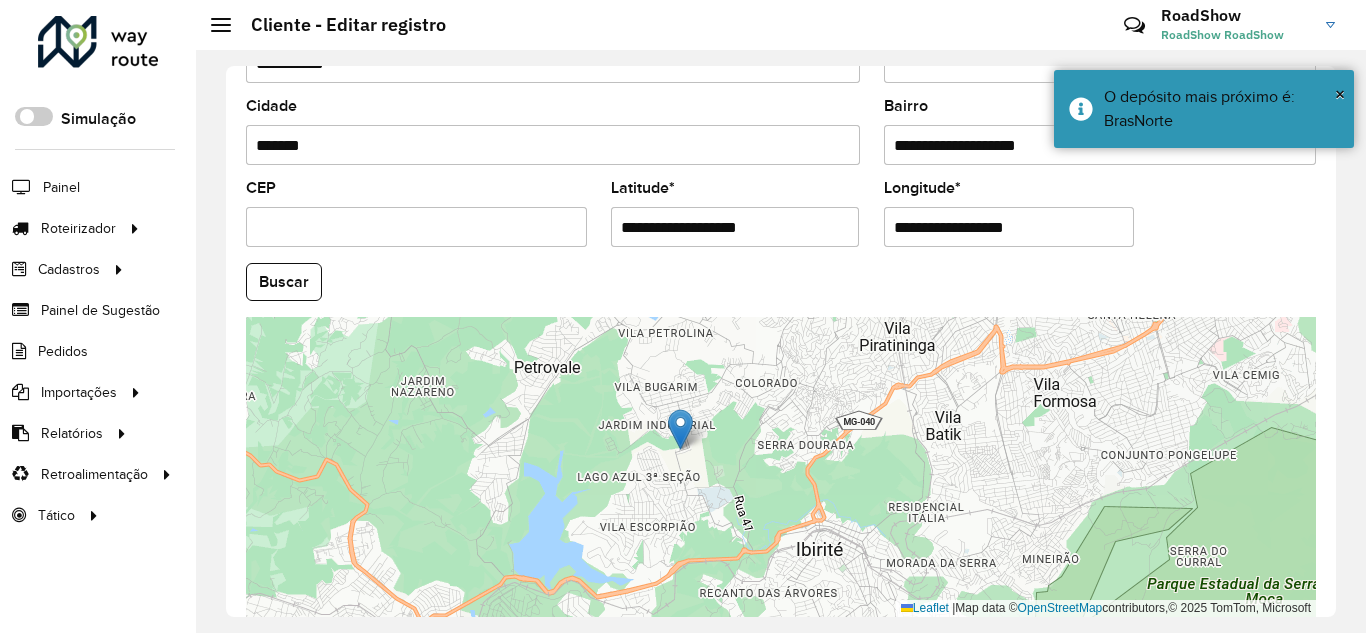 drag, startPoint x: 835, startPoint y: 532, endPoint x: 737, endPoint y: 534, distance: 98.02041 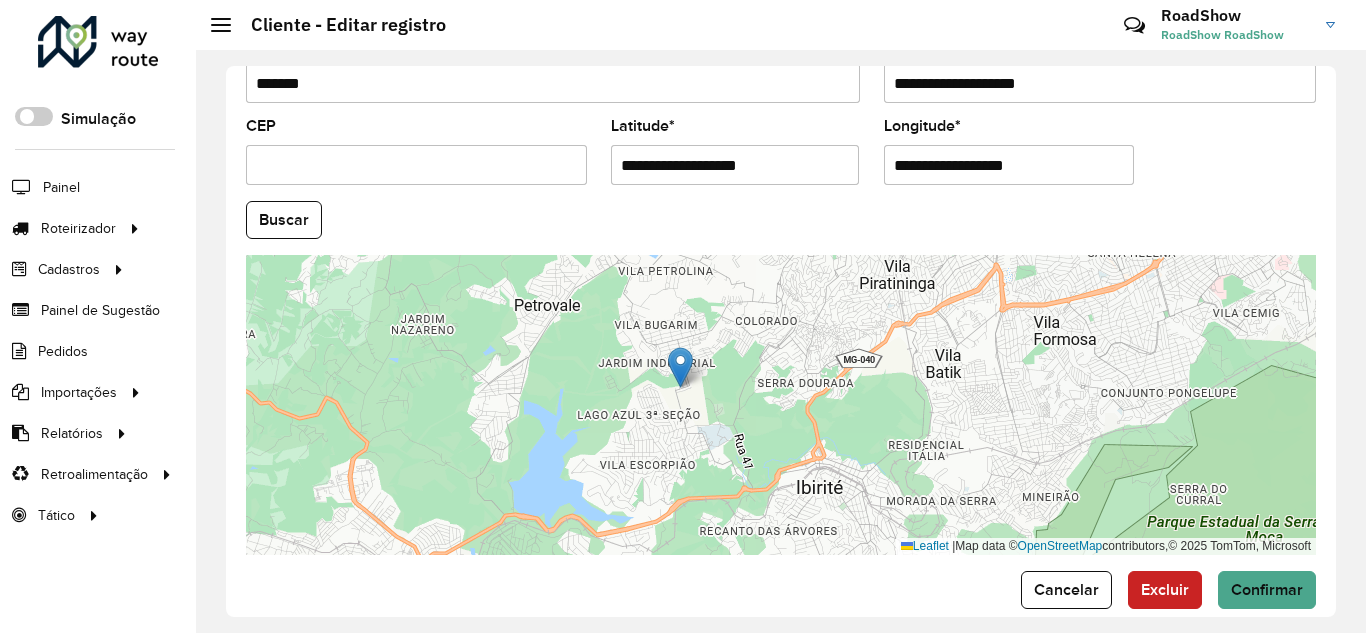 scroll, scrollTop: 855, scrollLeft: 0, axis: vertical 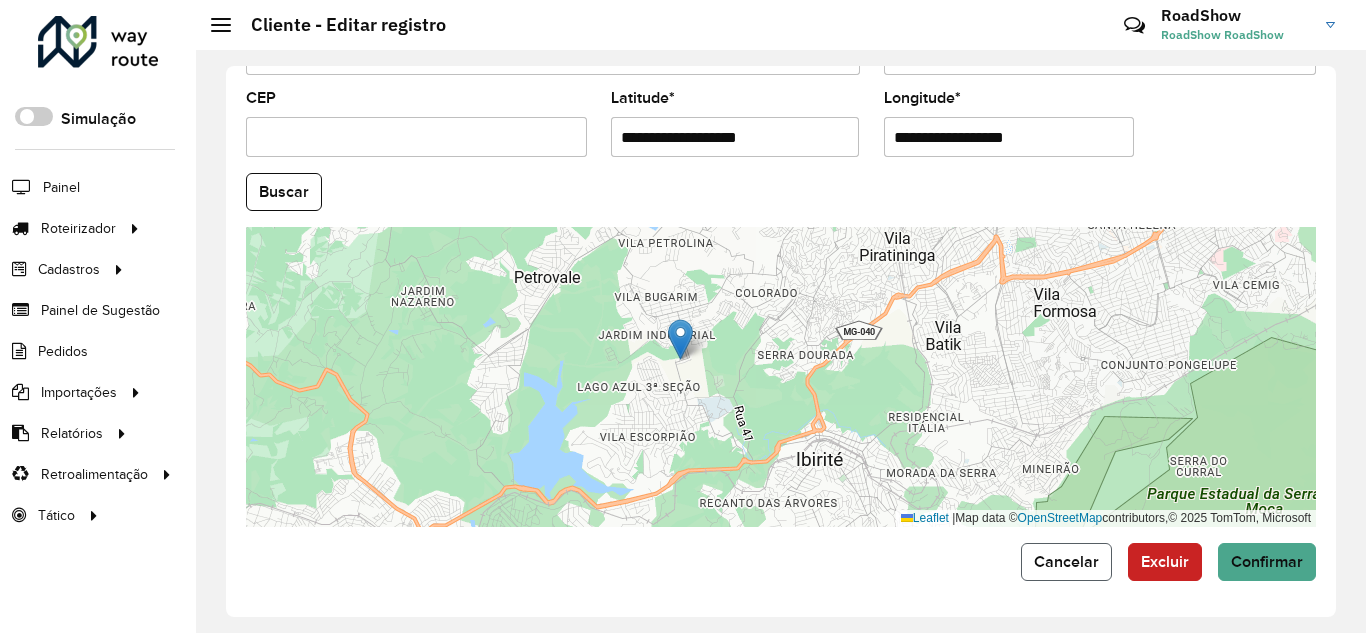click on "Cancelar" 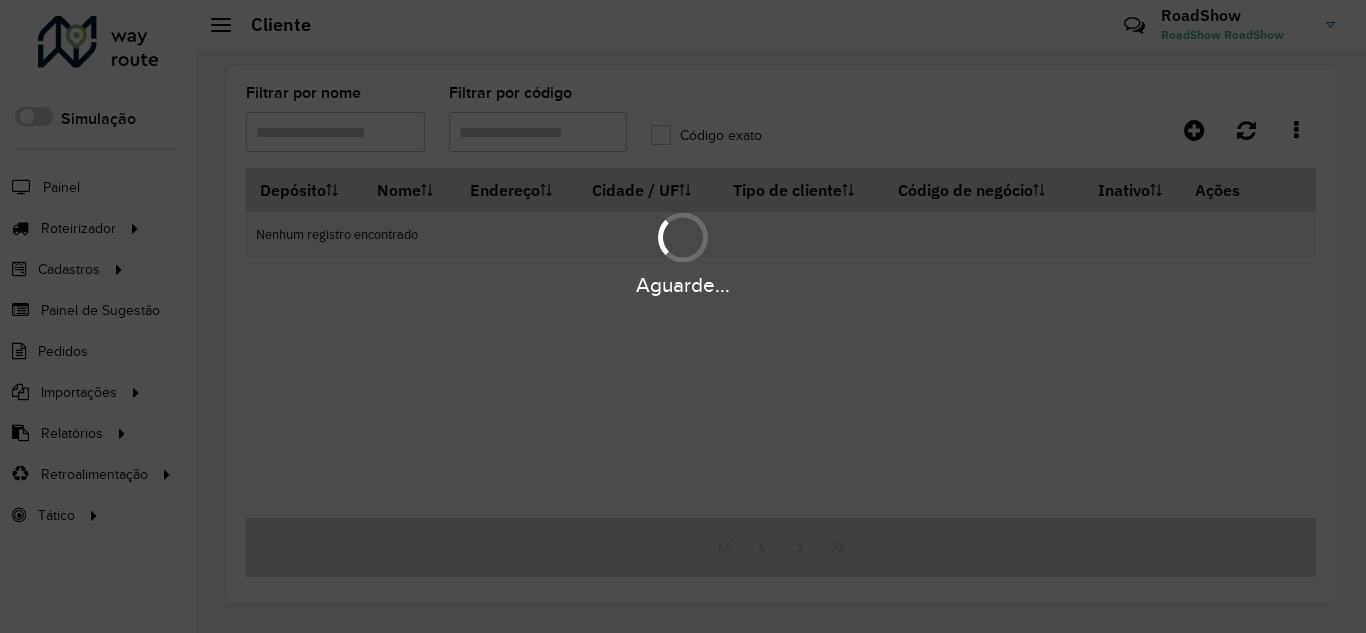 type on "****" 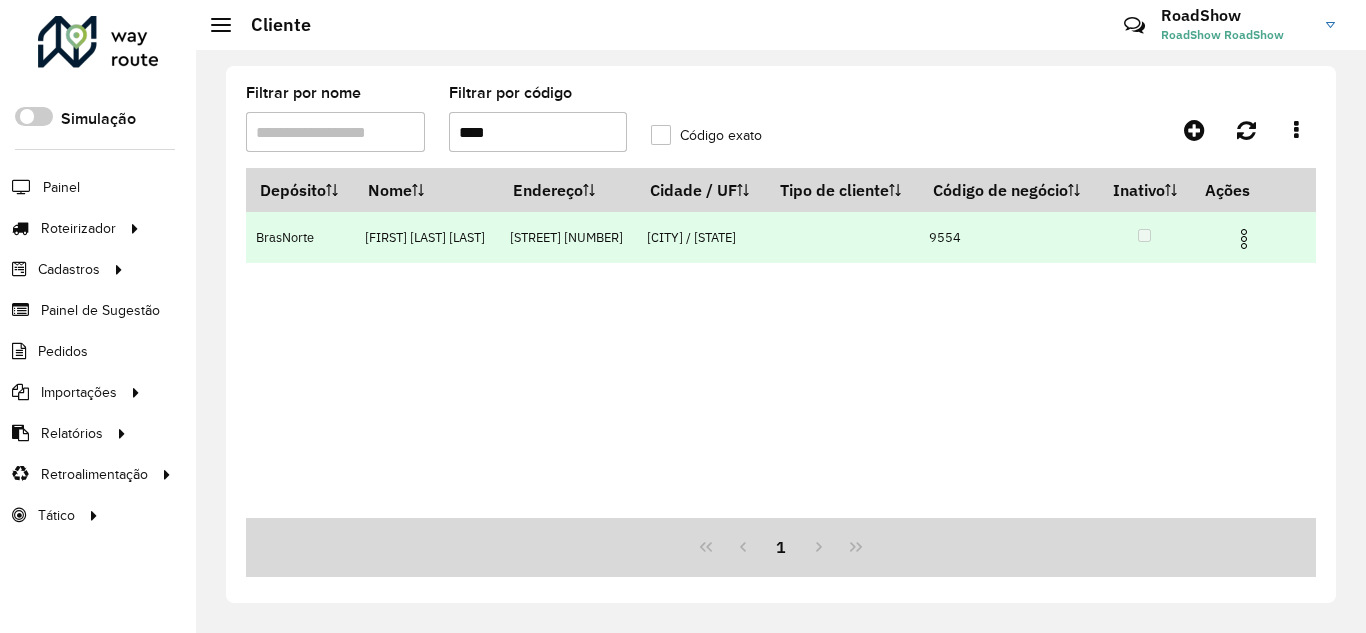 click at bounding box center (1244, 239) 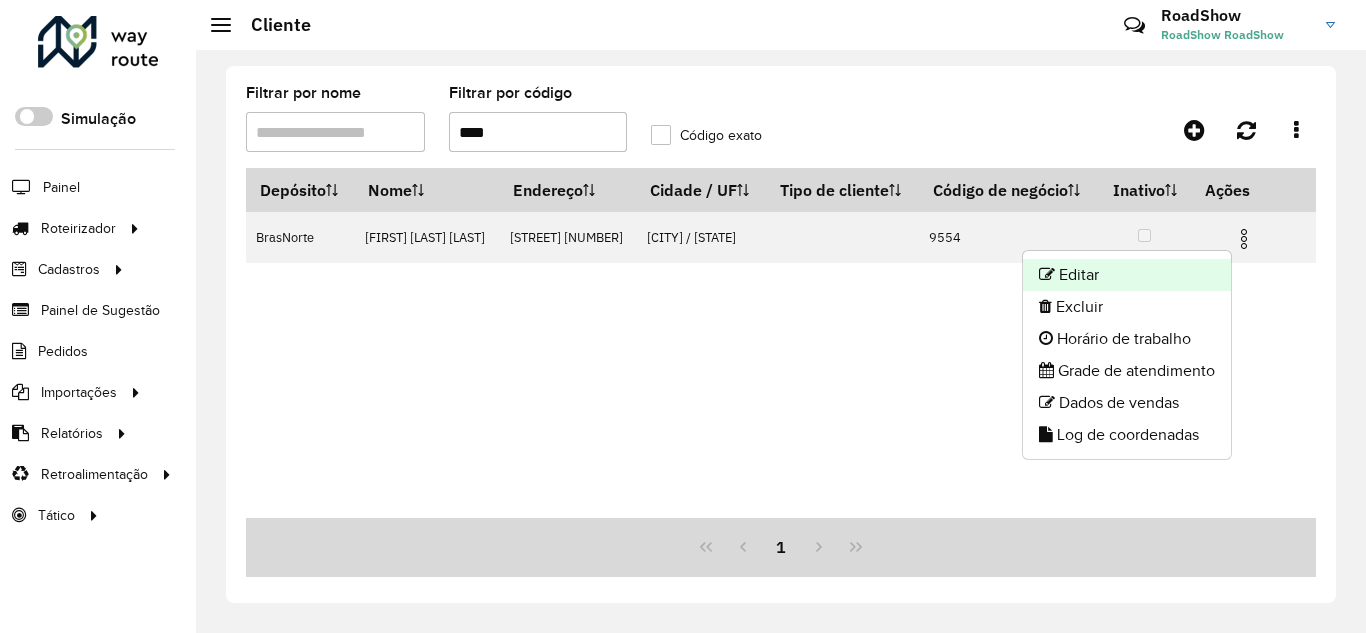 click on "Editar" 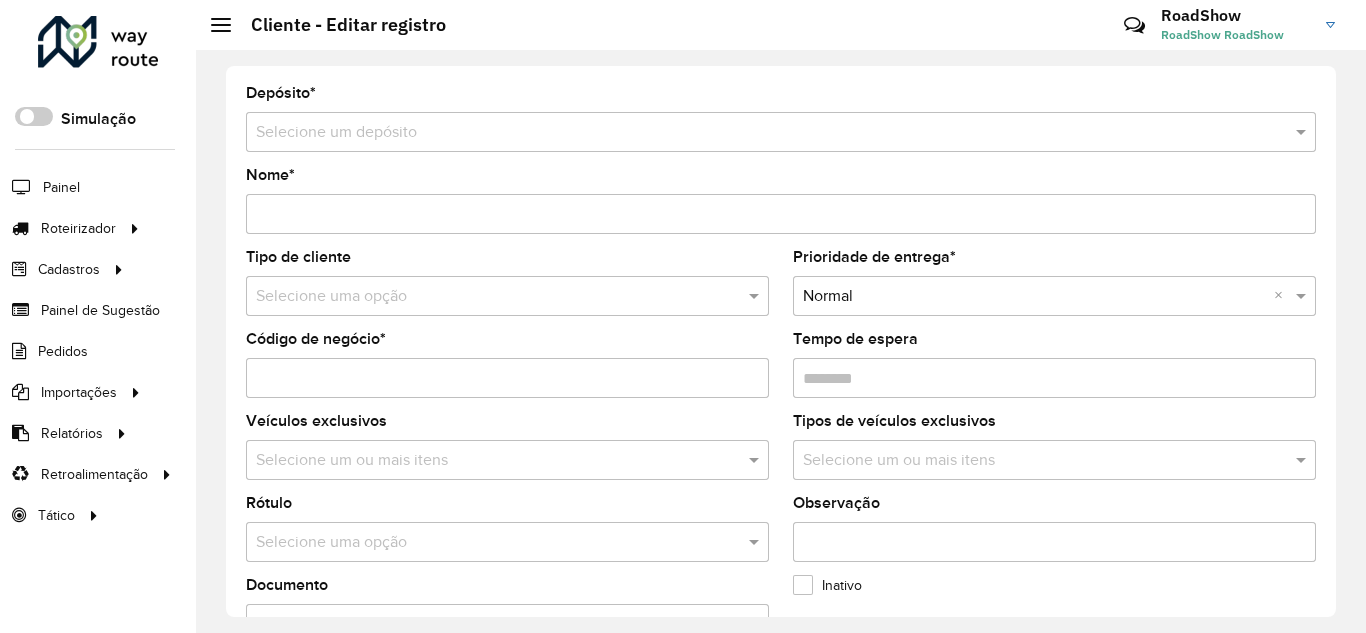 type on "**********" 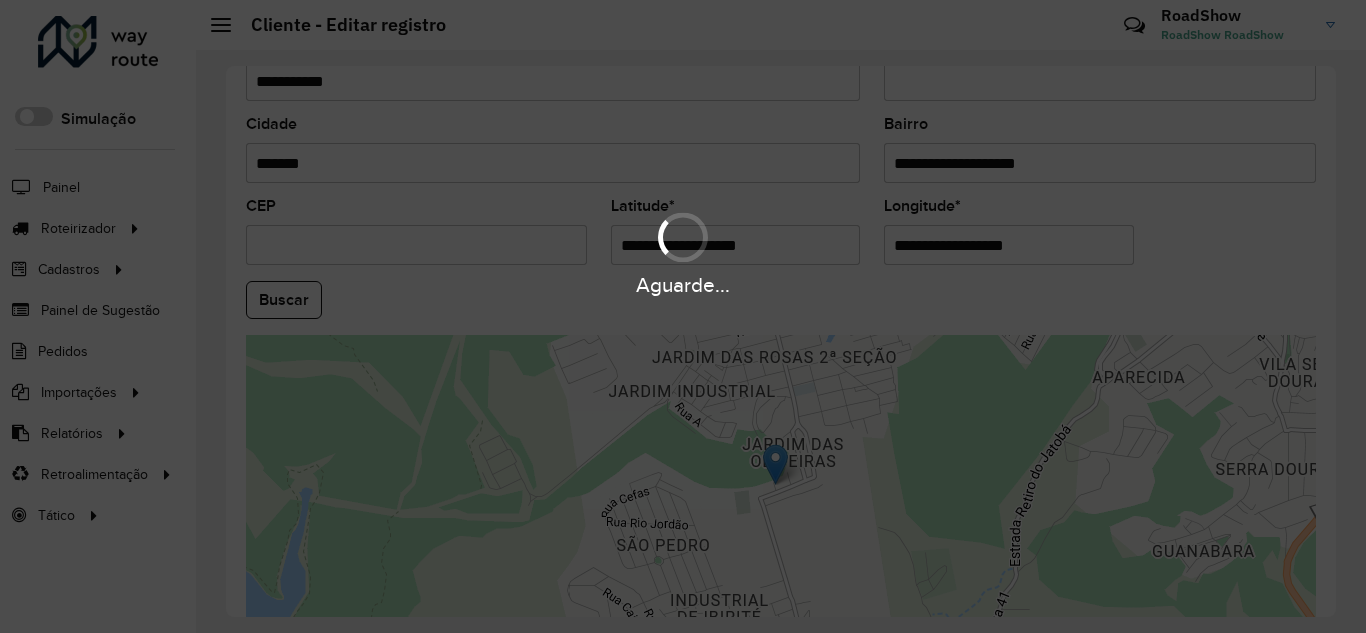 scroll, scrollTop: 771, scrollLeft: 0, axis: vertical 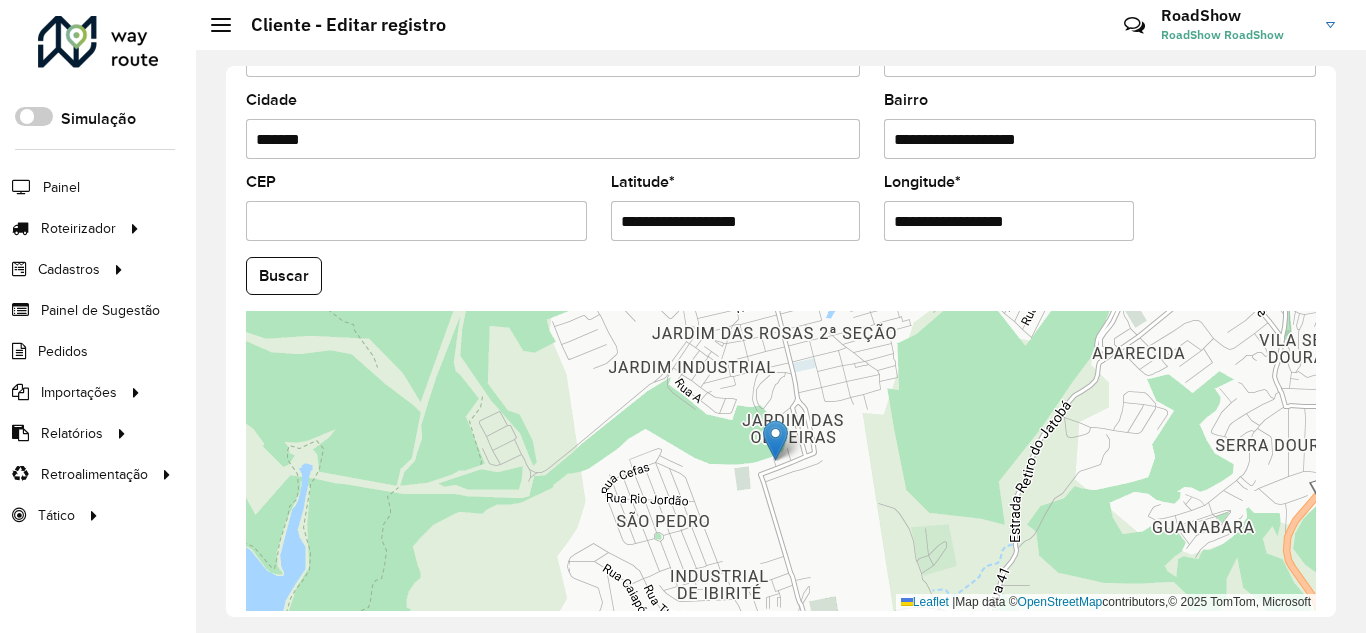 drag, startPoint x: 748, startPoint y: 222, endPoint x: 447, endPoint y: 229, distance: 301.0814 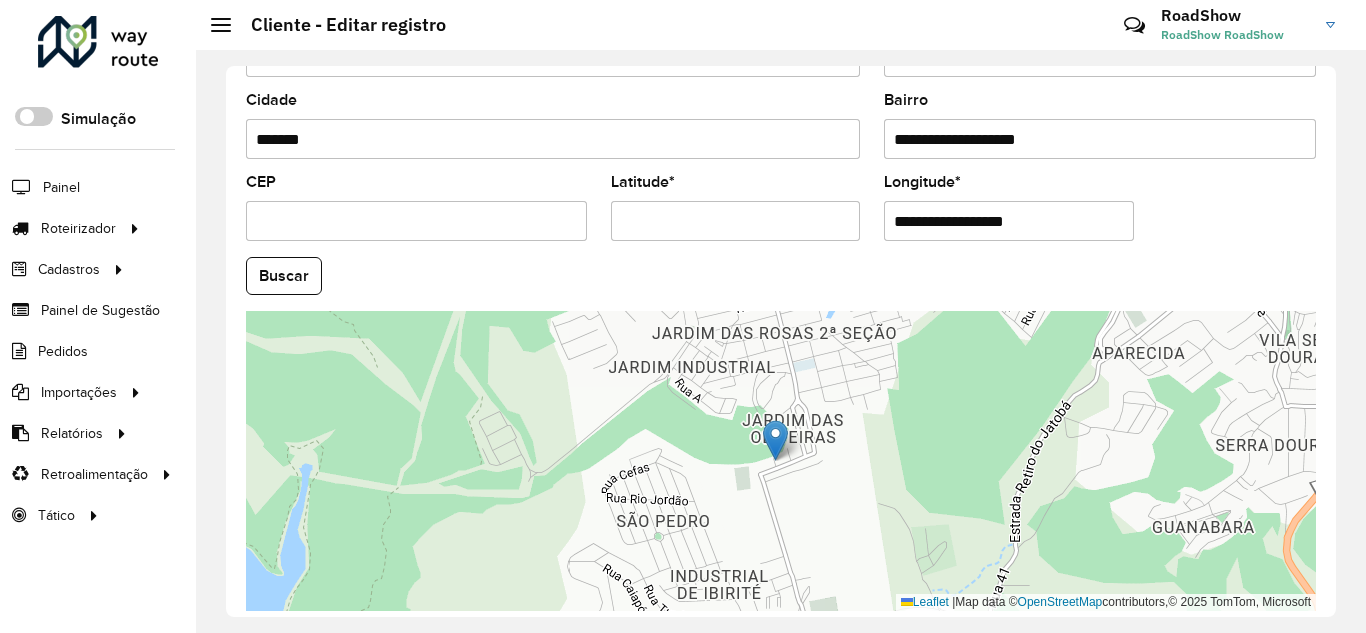paste on "**********" 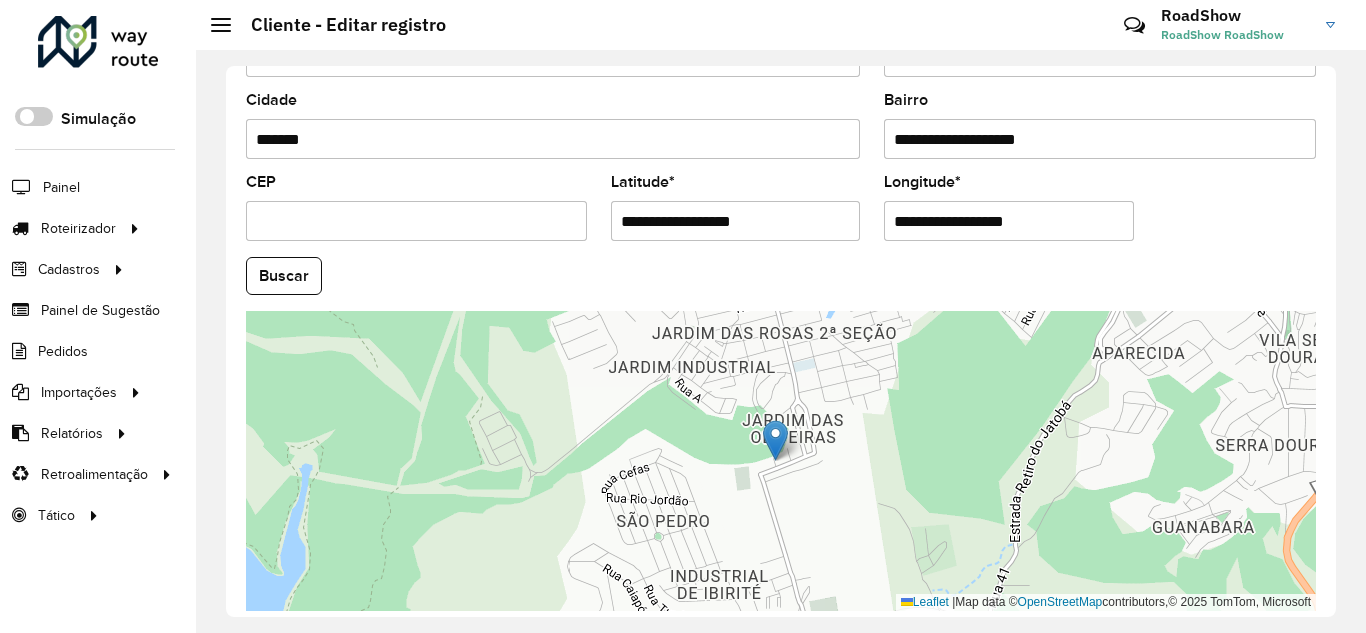 drag, startPoint x: 582, startPoint y: 208, endPoint x: 426, endPoint y: 208, distance: 156 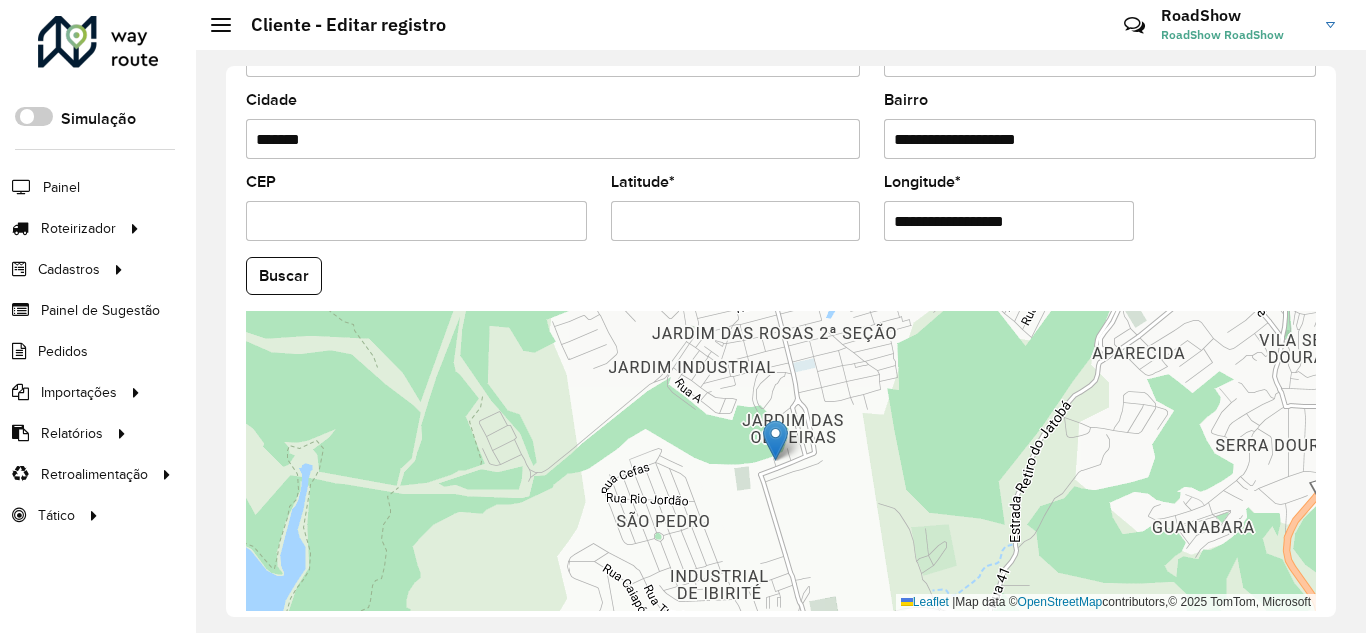 type 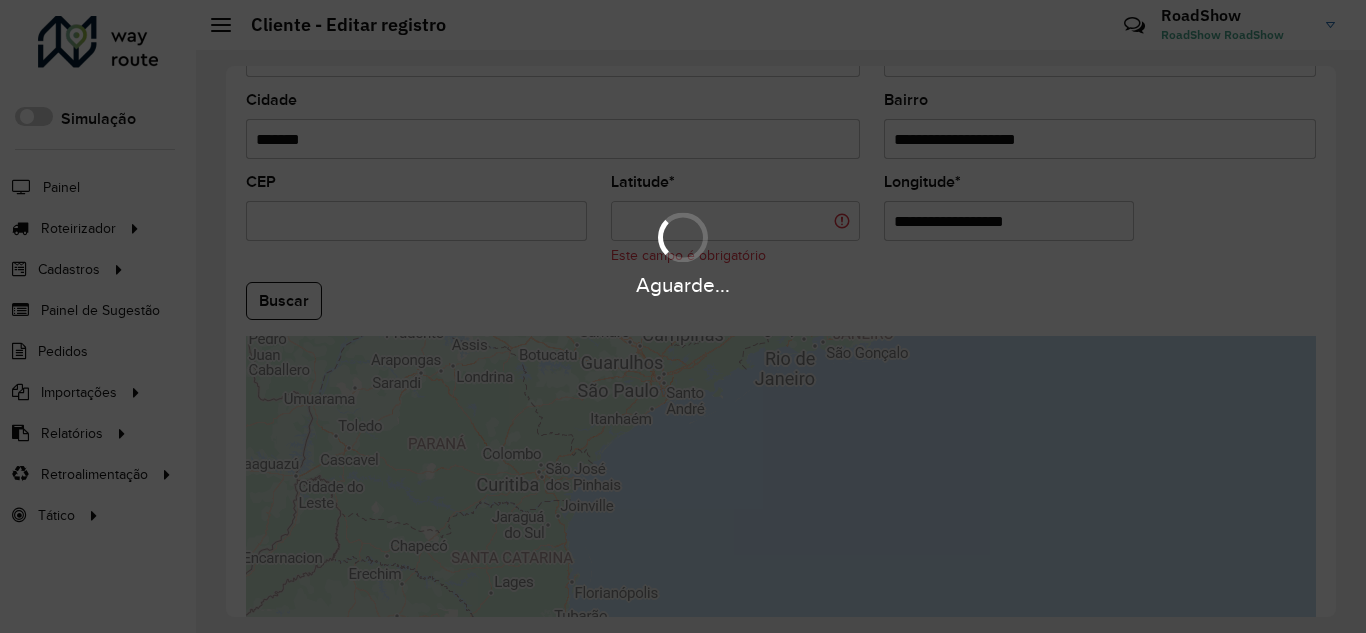 drag, startPoint x: 781, startPoint y: 186, endPoint x: 736, endPoint y: 179, distance: 45.54119 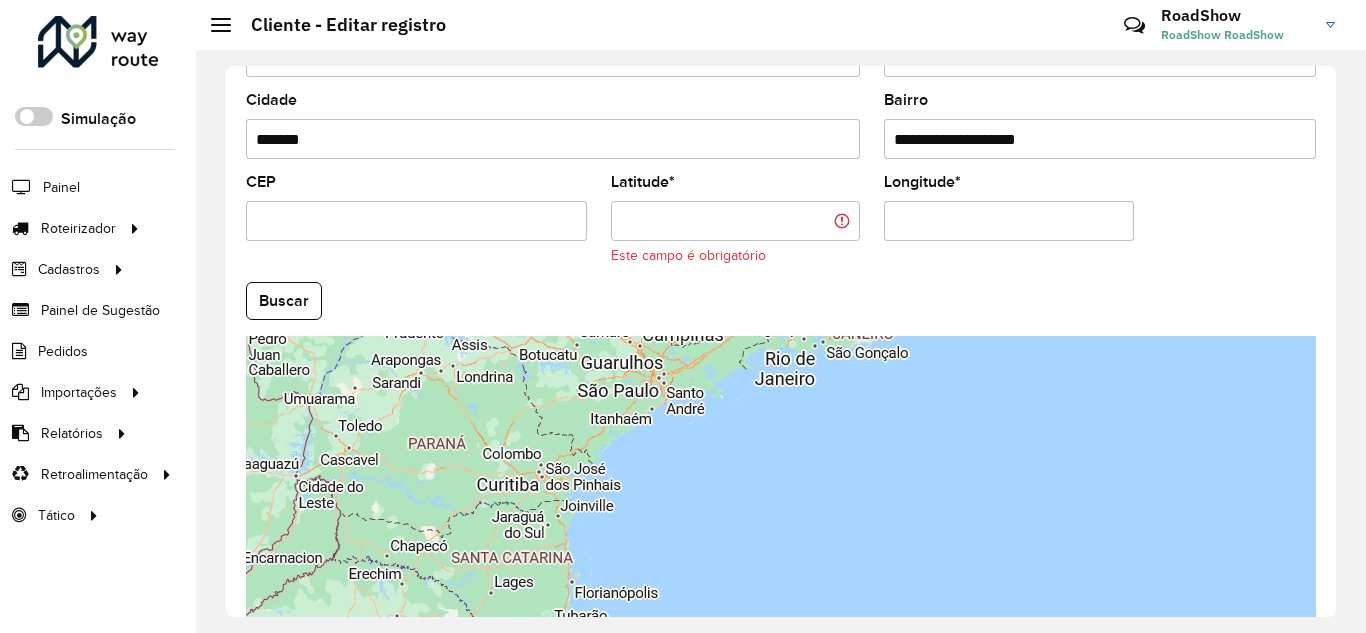 type 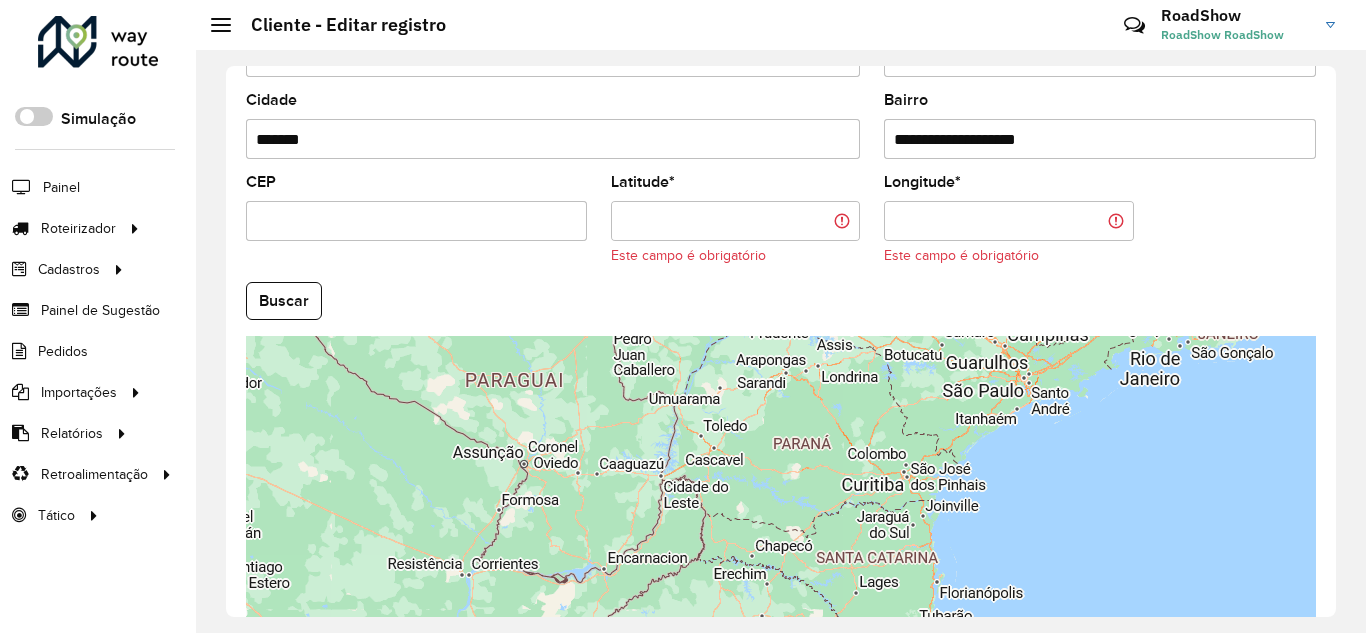 click on "Latitude  *" at bounding box center [736, 221] 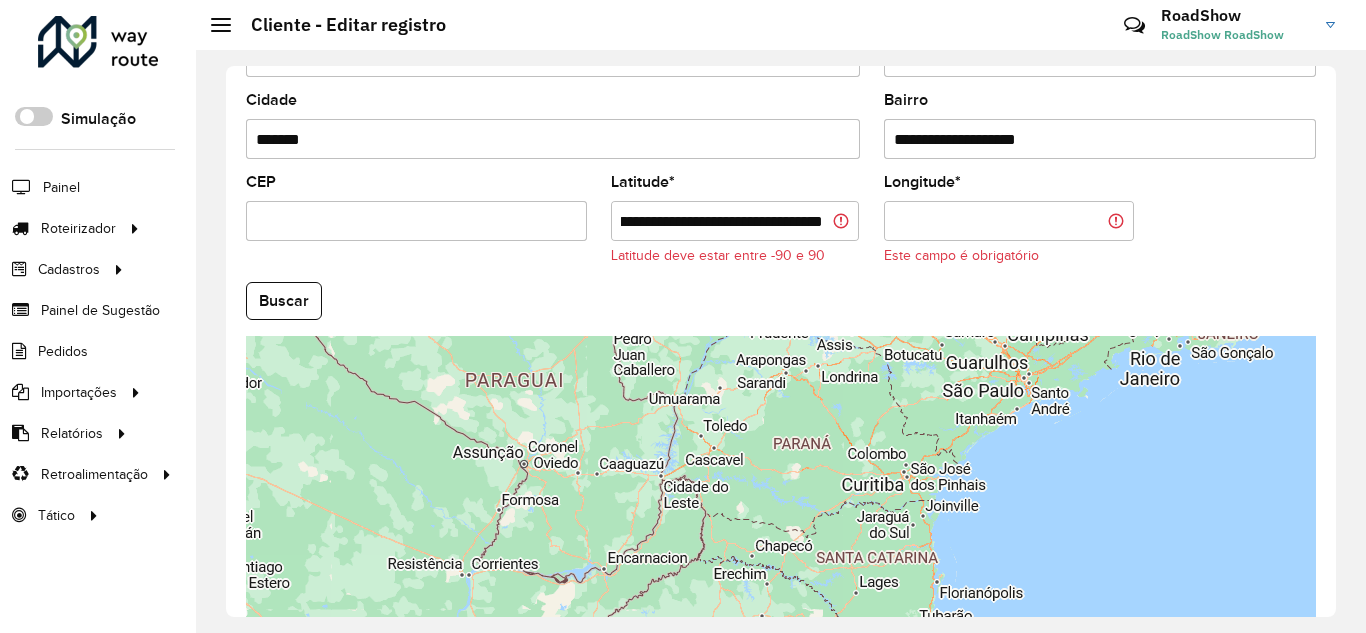 scroll, scrollTop: 0, scrollLeft: 110, axis: horizontal 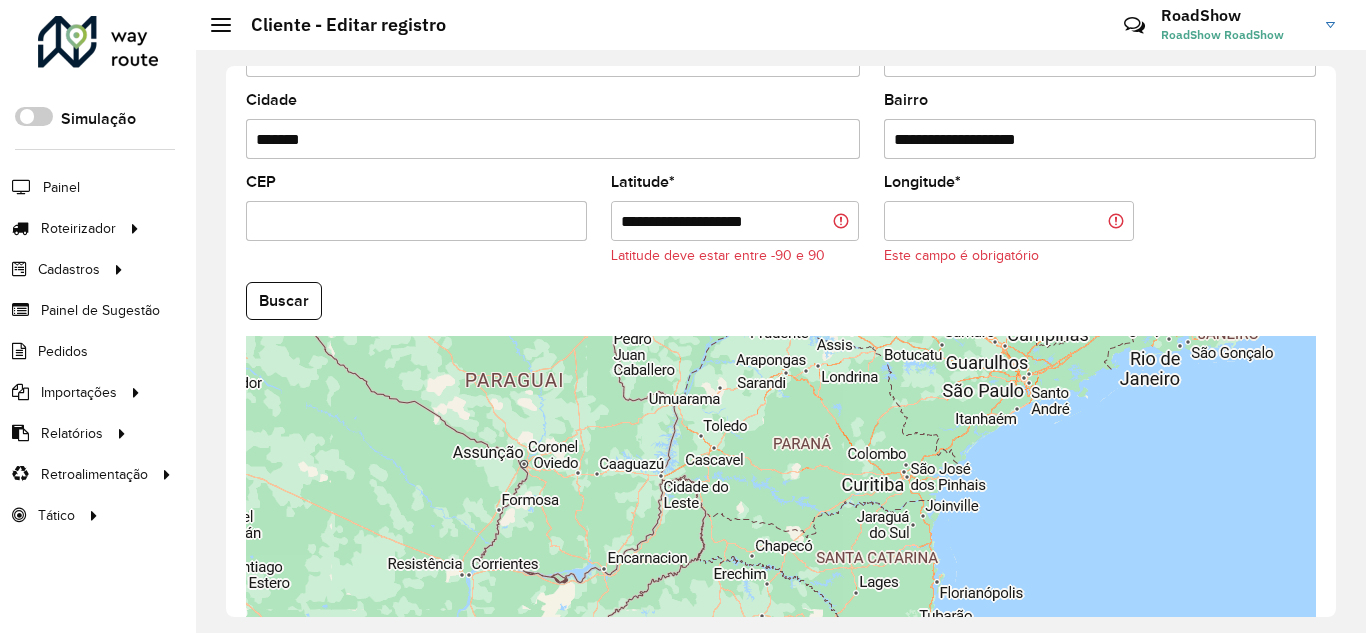 type on "**********" 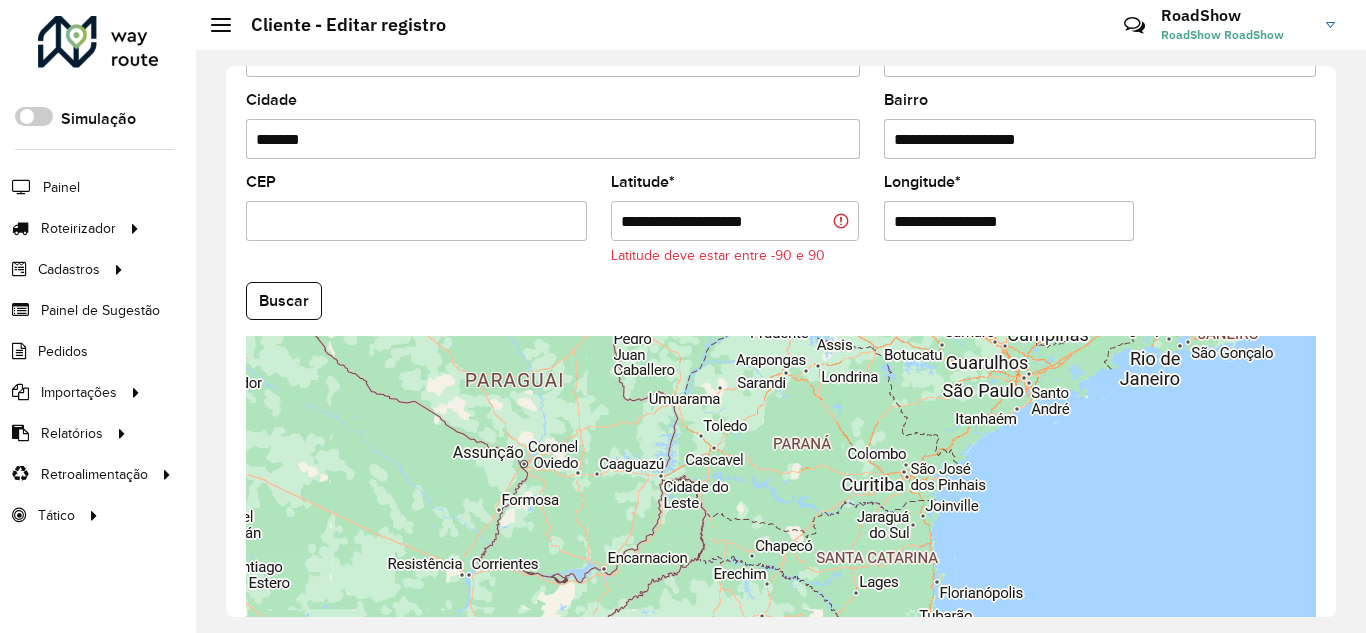type on "**********" 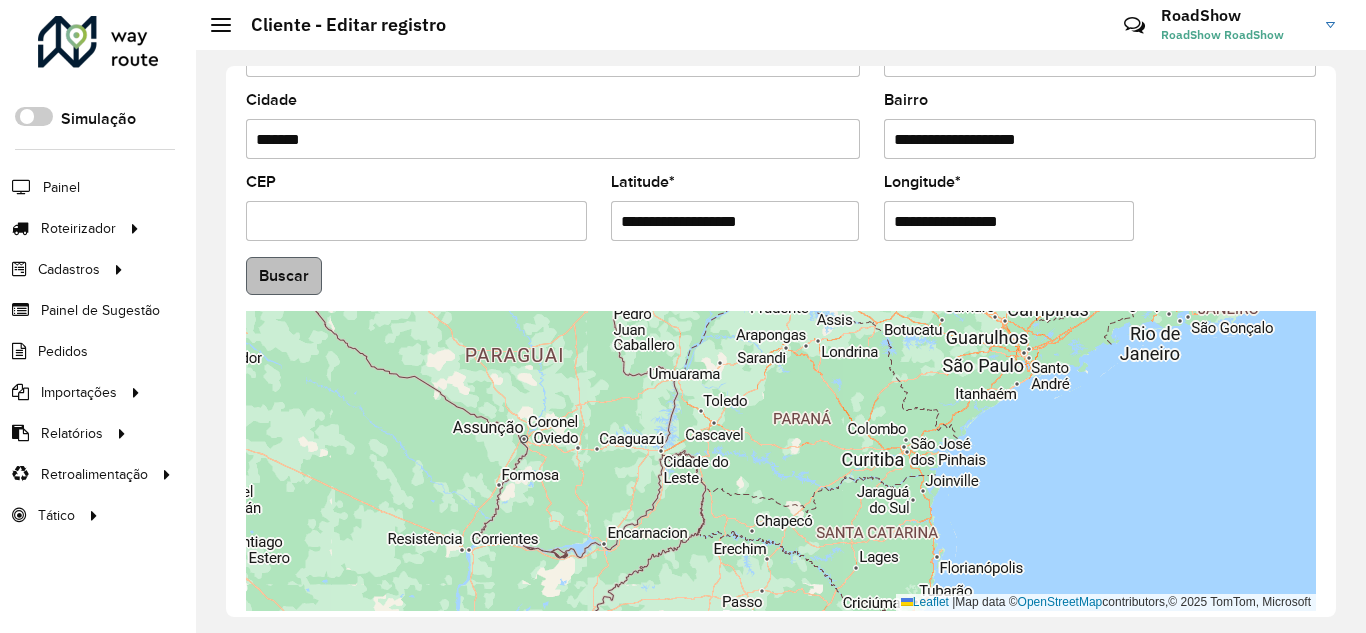 type on "**********" 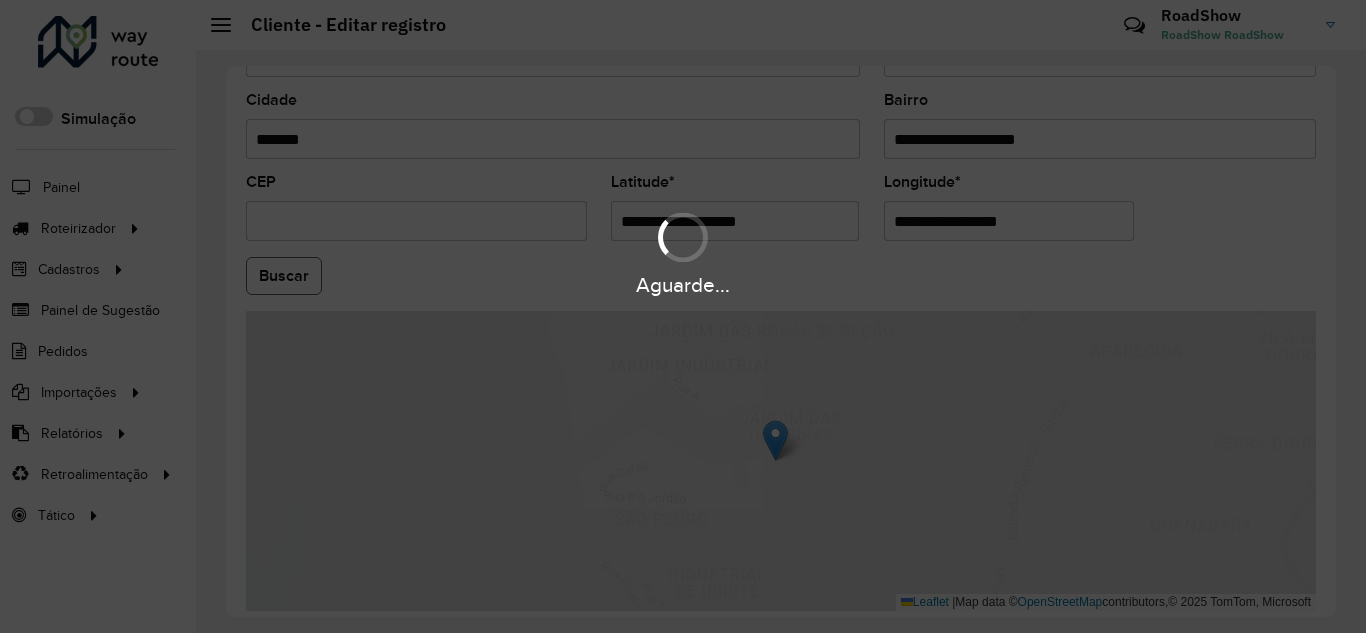 click on "Aguarde...  Pop-up bloqueado!  Seu navegador bloqueou automáticamente a abertura de uma nova janela.   Acesse as configurações e adicione o endereço do sistema a lista de permissão.   Fechar  Roteirizador AmbevTech Simulação Painel Roteirizador Entregas Vendas Cadastros Checkpoint Classificações de venda Cliente Condição de pagamento Consulta de setores Depósito Disponibilidade de veículos Fator tipo de produto Gabarito planner Grupo Rota Fator Tipo Produto Grupo de Depósito Grupo de rotas exclusiva Grupo de setores Jornada Jornada RN Layout integração Modelo Motorista Multi Depósito Painel de sugestão Parada Pedágio Perfil de Vendedor Ponto de apoio Ponto de apoio FAD Prioridade pedido Produto Restrição de Atendimento Planner Rodízio de placa Rota exclusiva FAD Rótulo Setor Setor Planner Tempo de parada de refeição Tipo de cliente Tipo de veículo Tipo de veículo RN Transportadora Usuário Vendedor Veículo Painel de Sugestão Pedidos Importações Classificação e volume de venda" at bounding box center (683, 316) 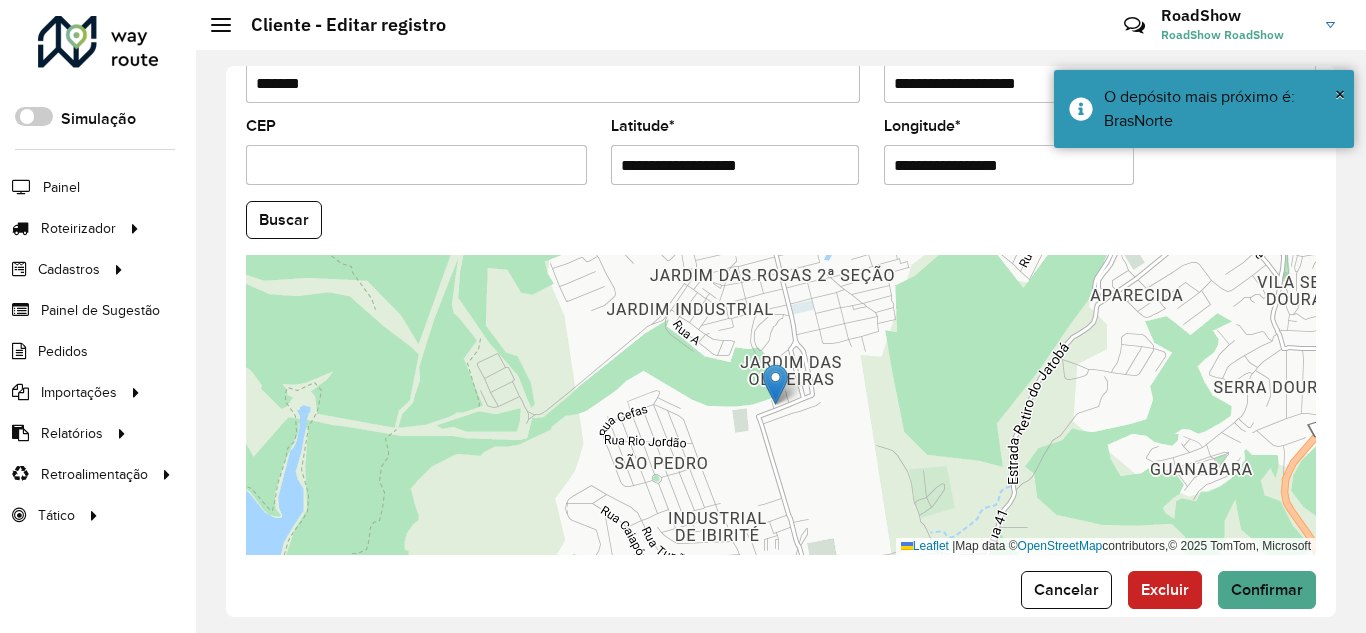 scroll, scrollTop: 855, scrollLeft: 0, axis: vertical 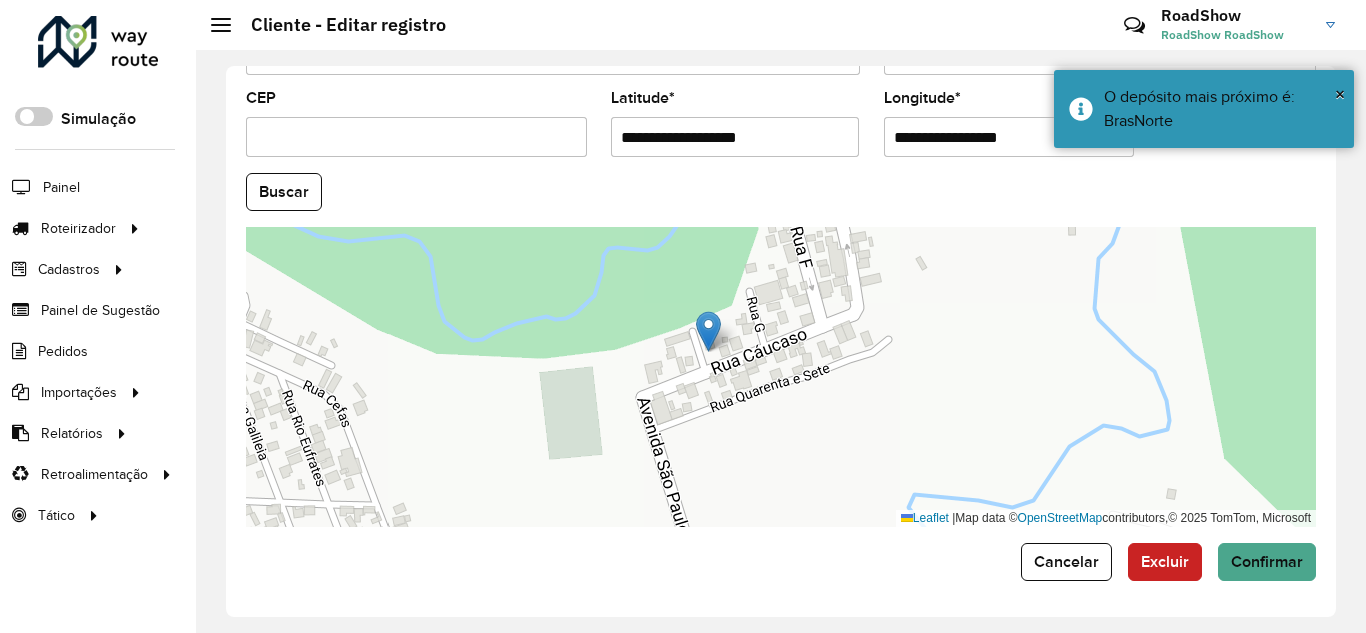 drag, startPoint x: 784, startPoint y: 435, endPoint x: 1003, endPoint y: 507, distance: 230.532 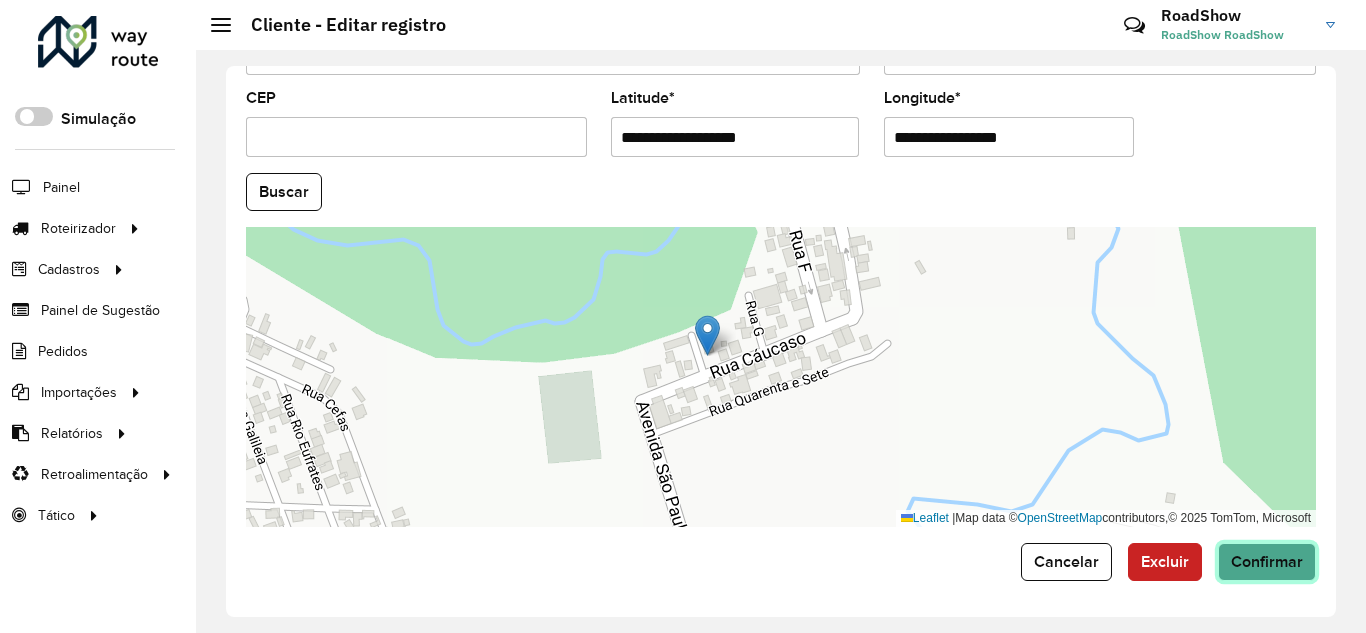drag, startPoint x: 1272, startPoint y: 564, endPoint x: 1144, endPoint y: 536, distance: 131.02672 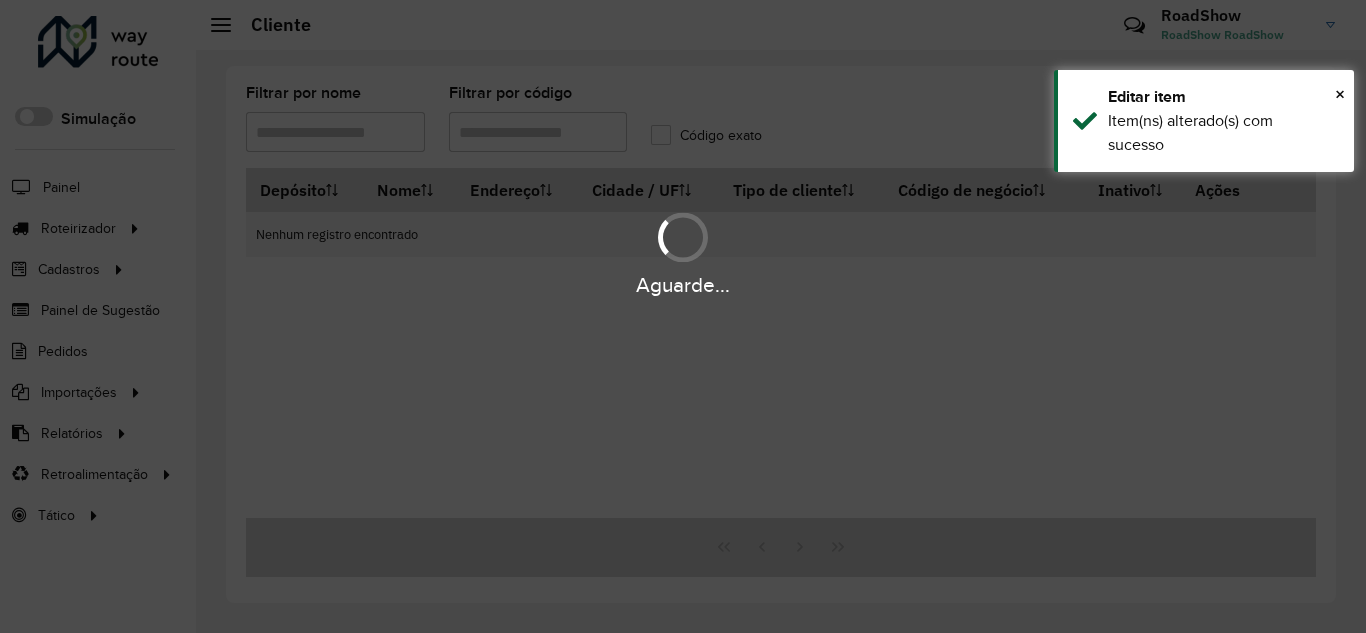 type on "****" 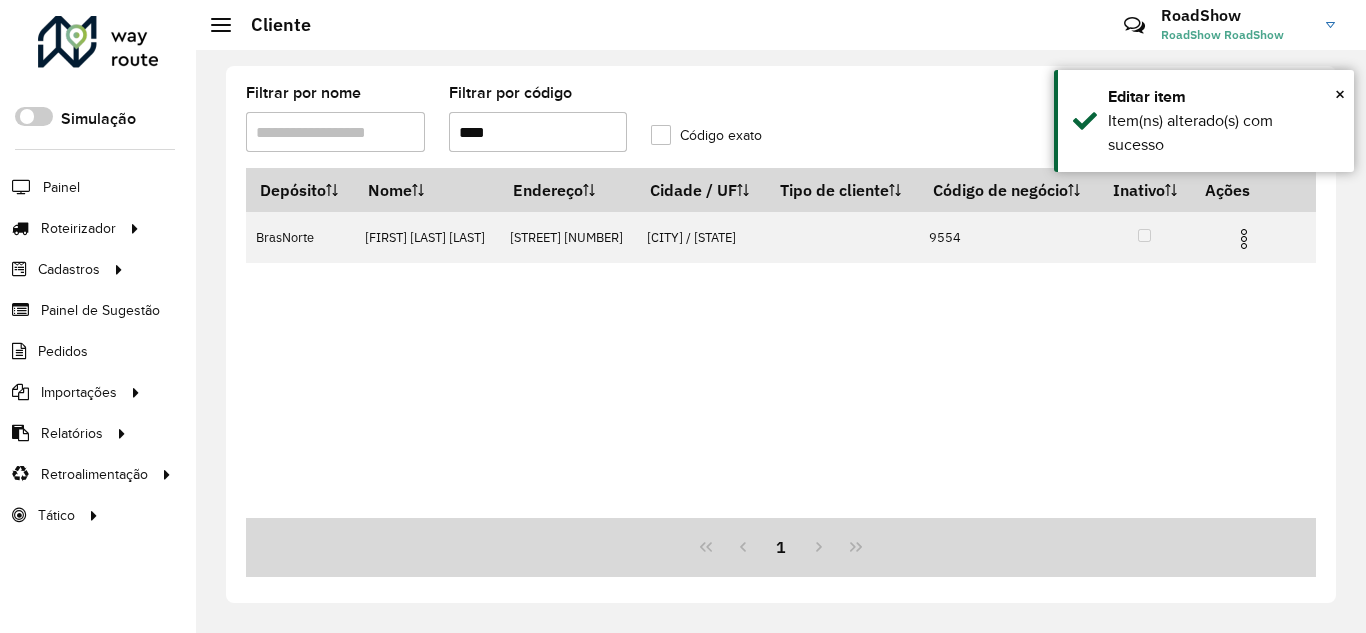 drag, startPoint x: 49, startPoint y: 134, endPoint x: 43, endPoint y: 88, distance: 46.389652 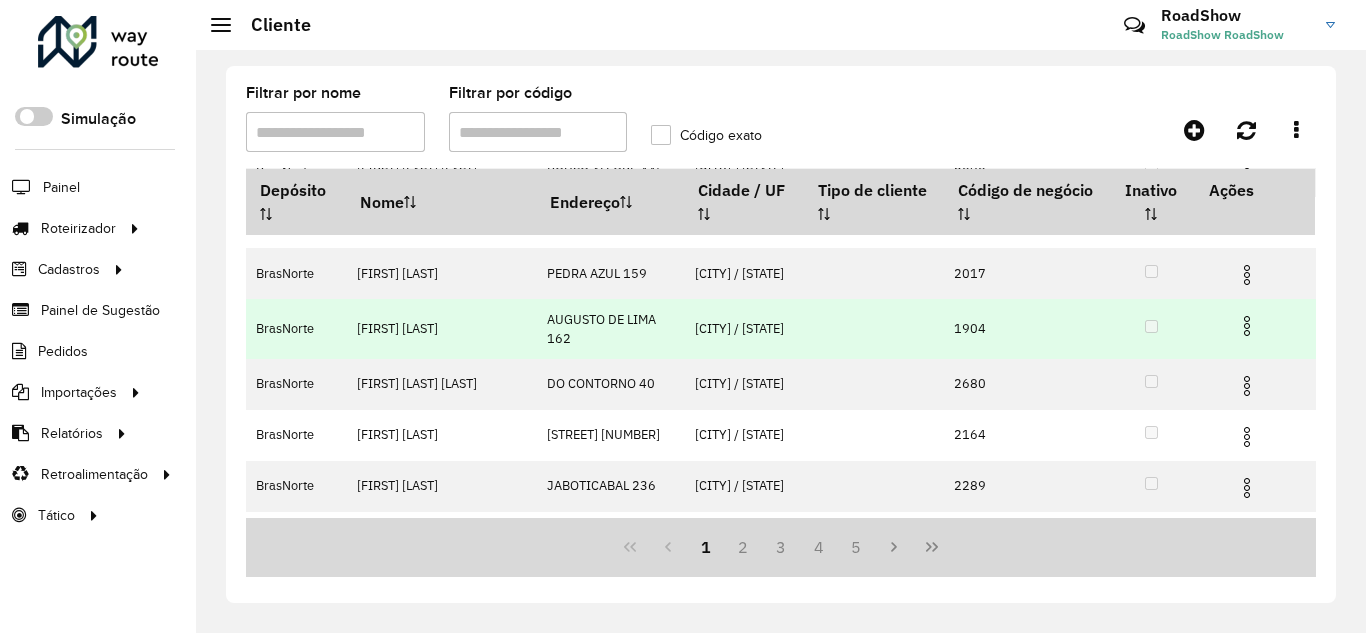 scroll, scrollTop: 0, scrollLeft: 0, axis: both 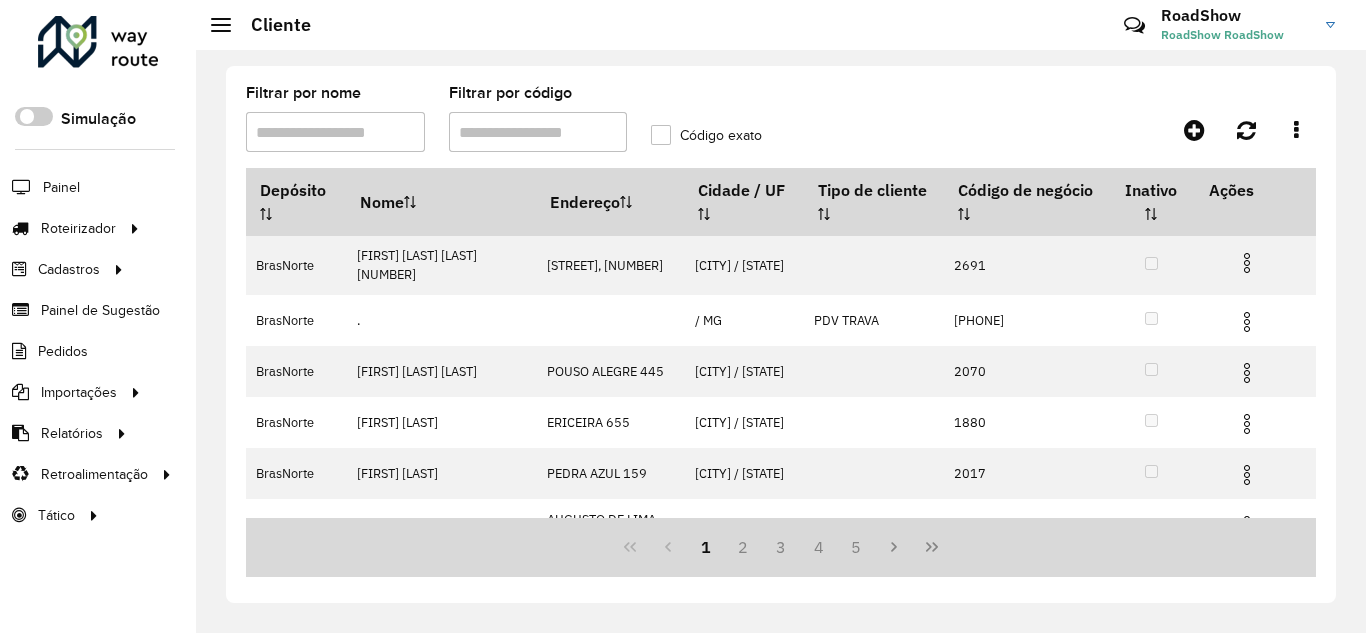 type 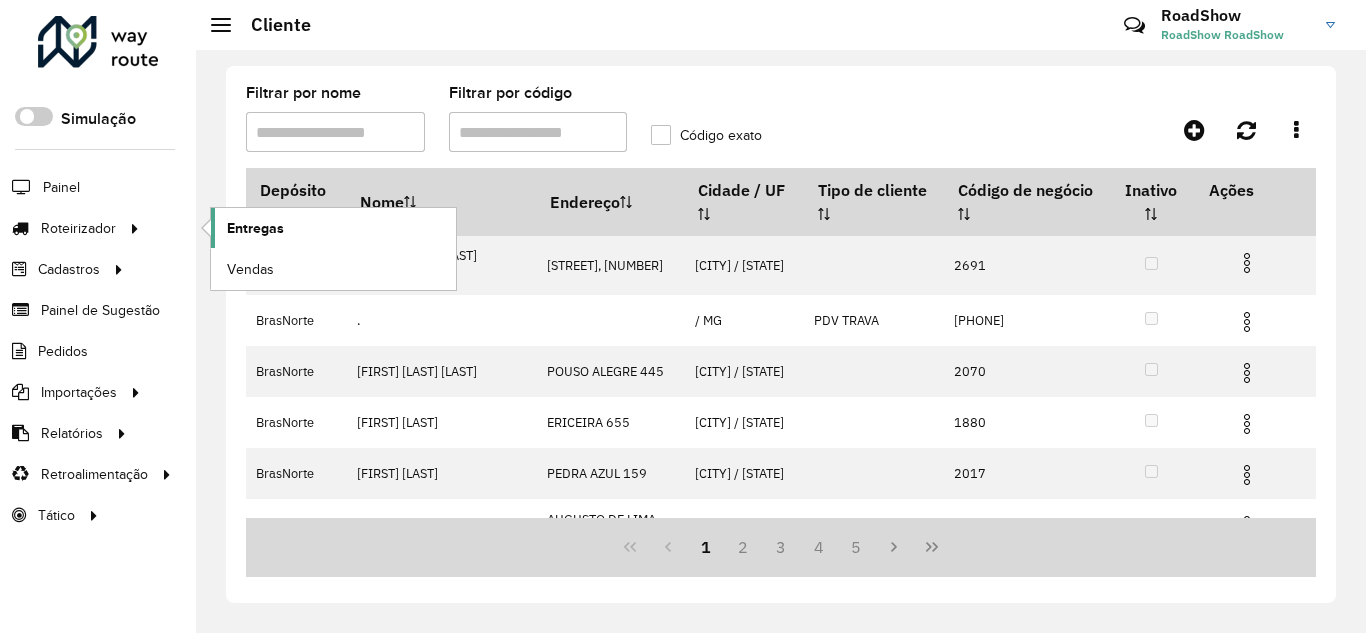 click on "Entregas" 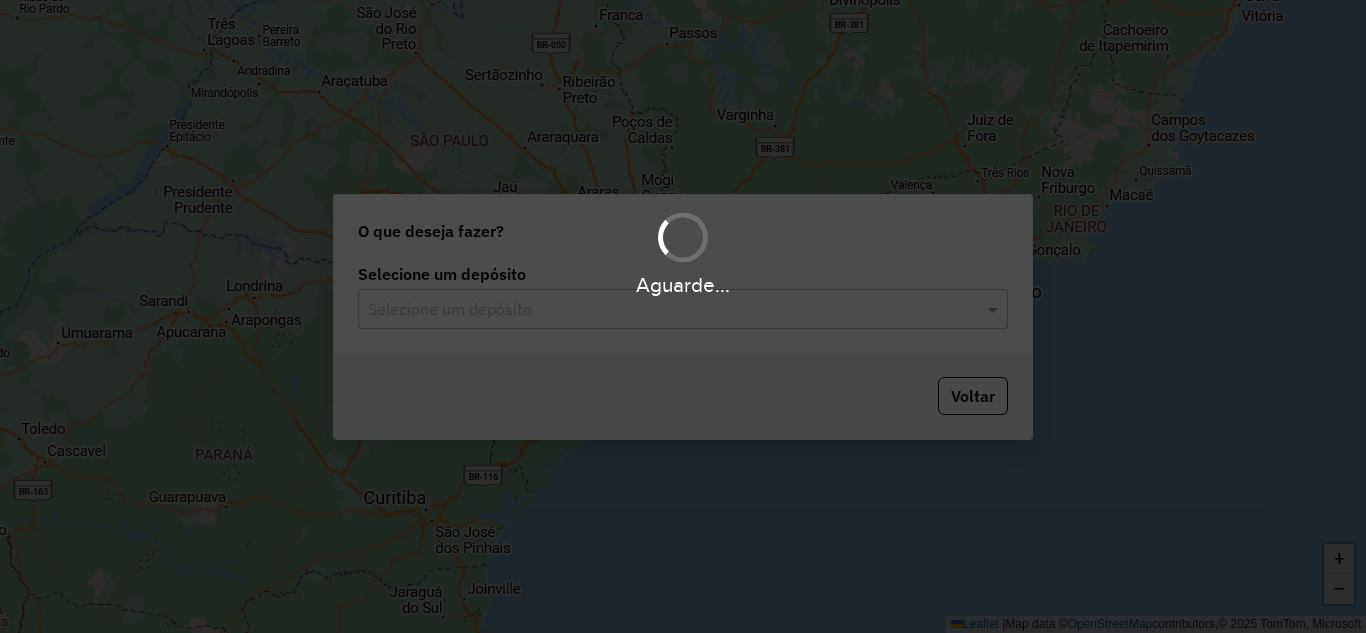 scroll, scrollTop: 0, scrollLeft: 0, axis: both 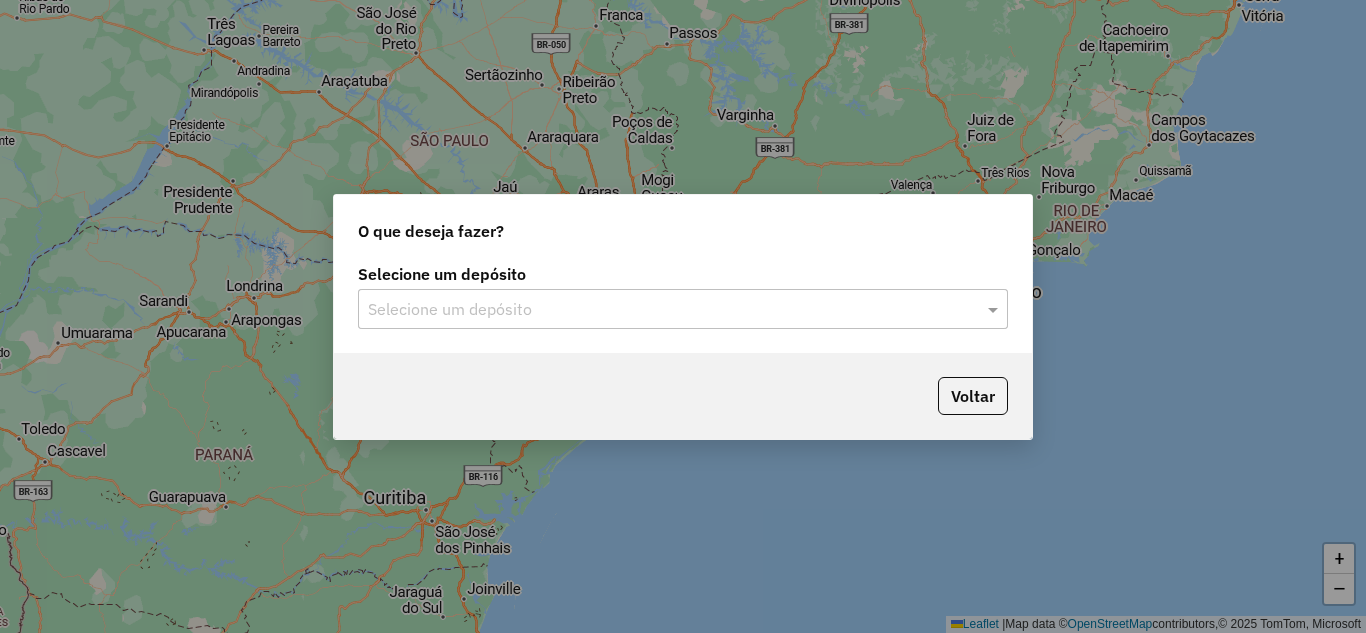 click on "Selecione um depósito" 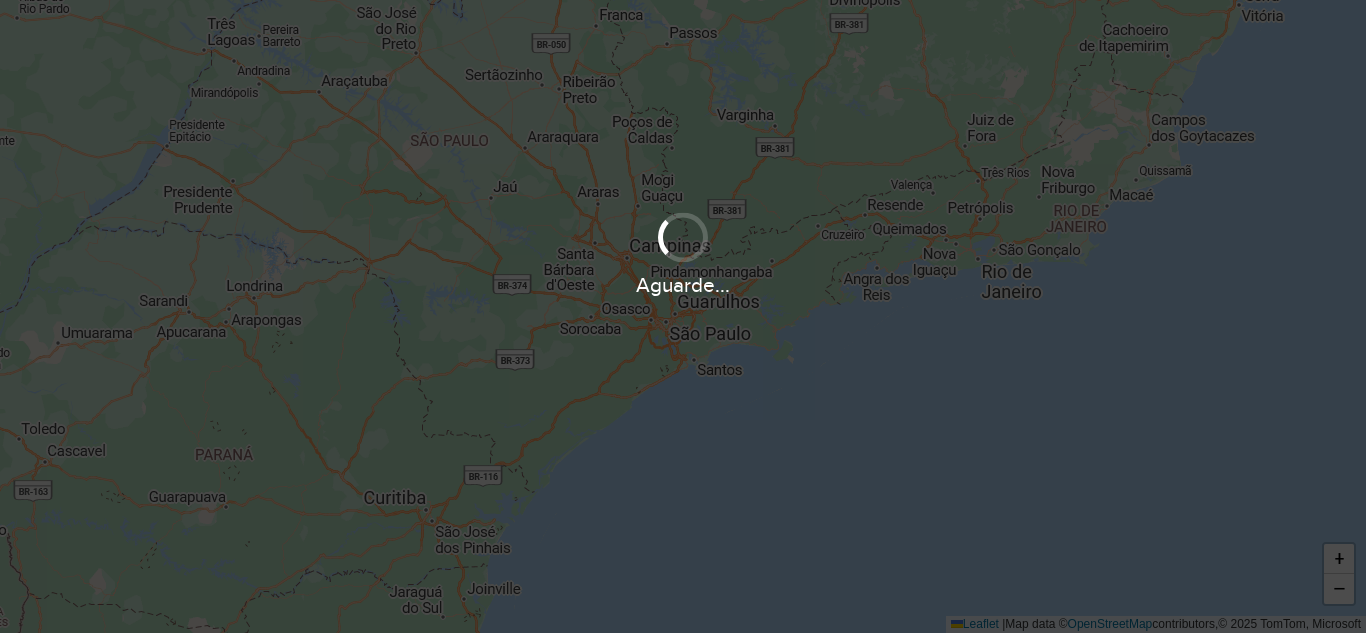 scroll, scrollTop: 0, scrollLeft: 0, axis: both 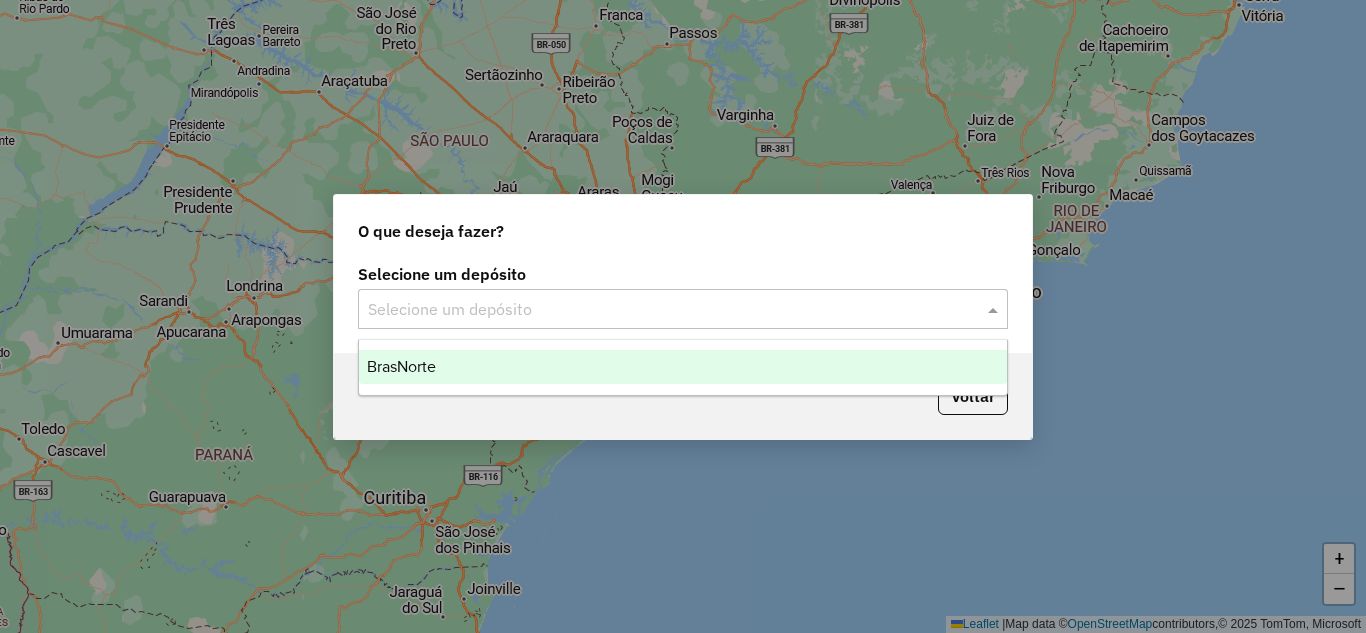 drag, startPoint x: 685, startPoint y: 296, endPoint x: 586, endPoint y: 315, distance: 100.80675 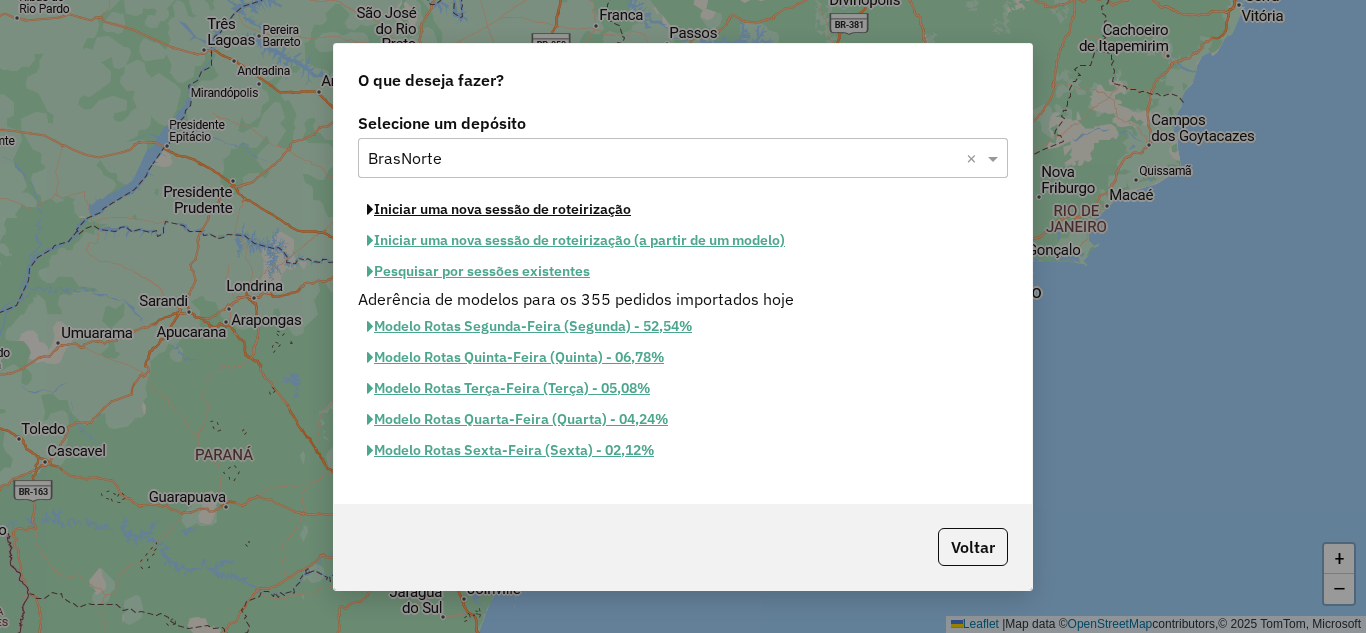 click on "Iniciar uma nova sessão de roteirização" 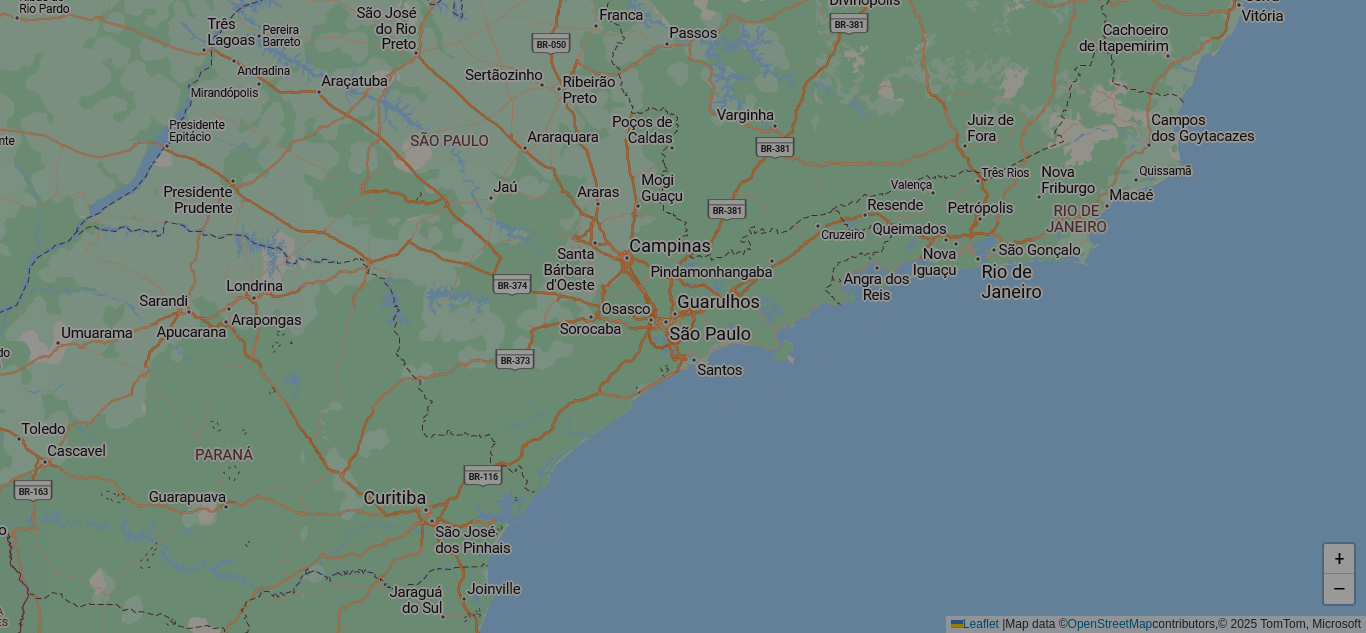 select on "*" 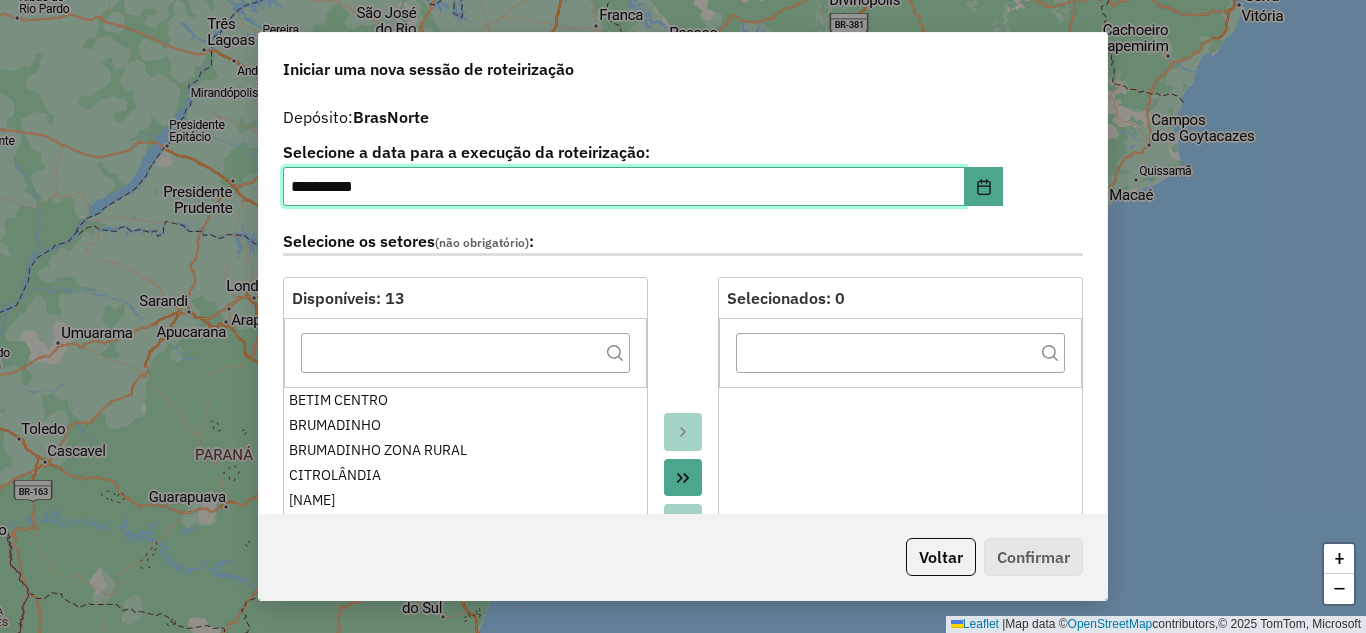 scroll, scrollTop: 30, scrollLeft: 0, axis: vertical 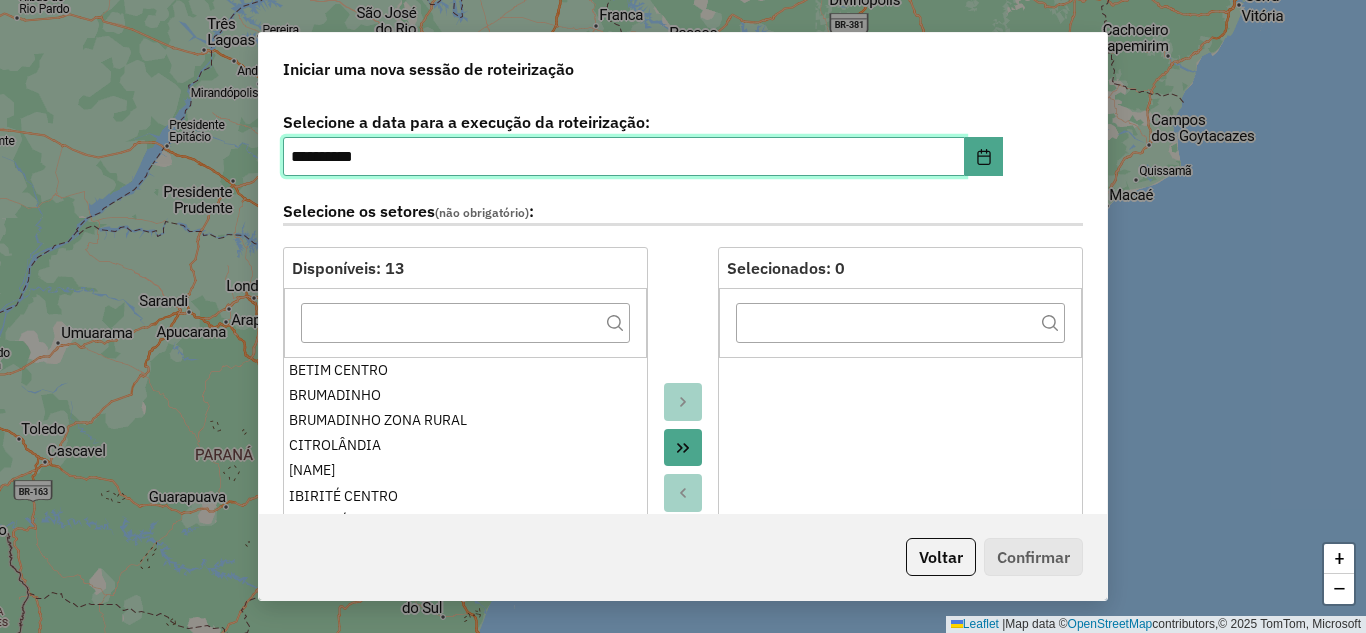 drag, startPoint x: 564, startPoint y: 158, endPoint x: 229, endPoint y: 123, distance: 336.8234 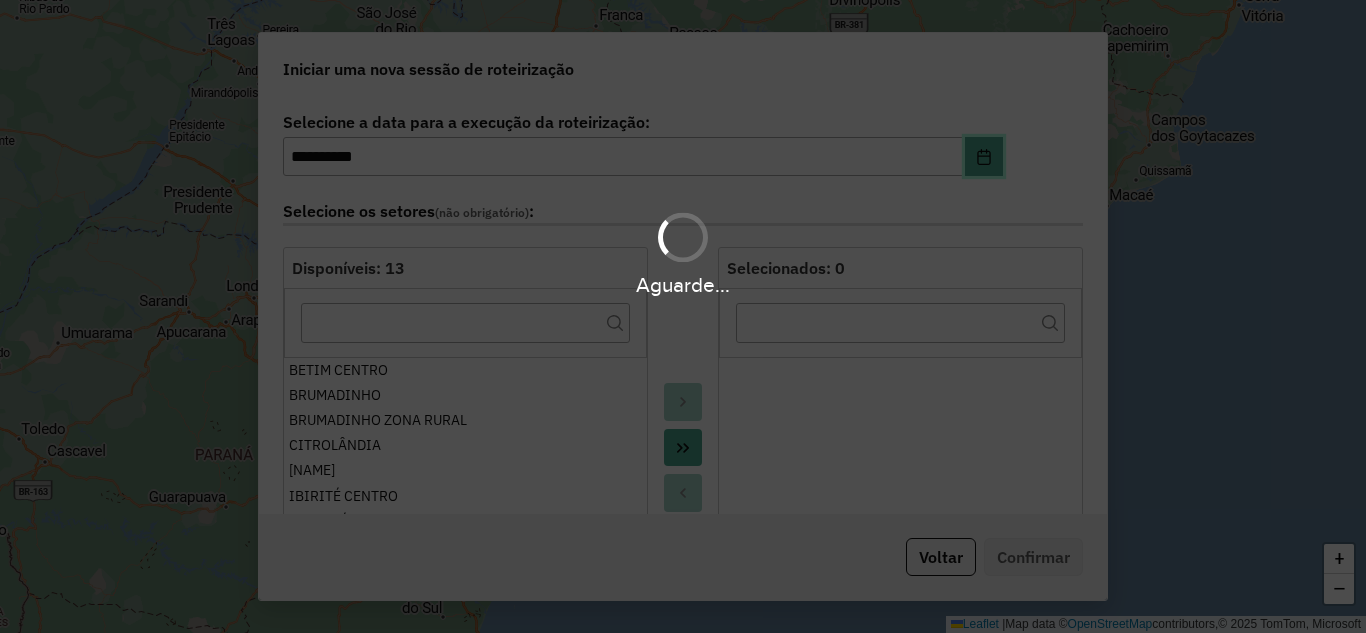 type 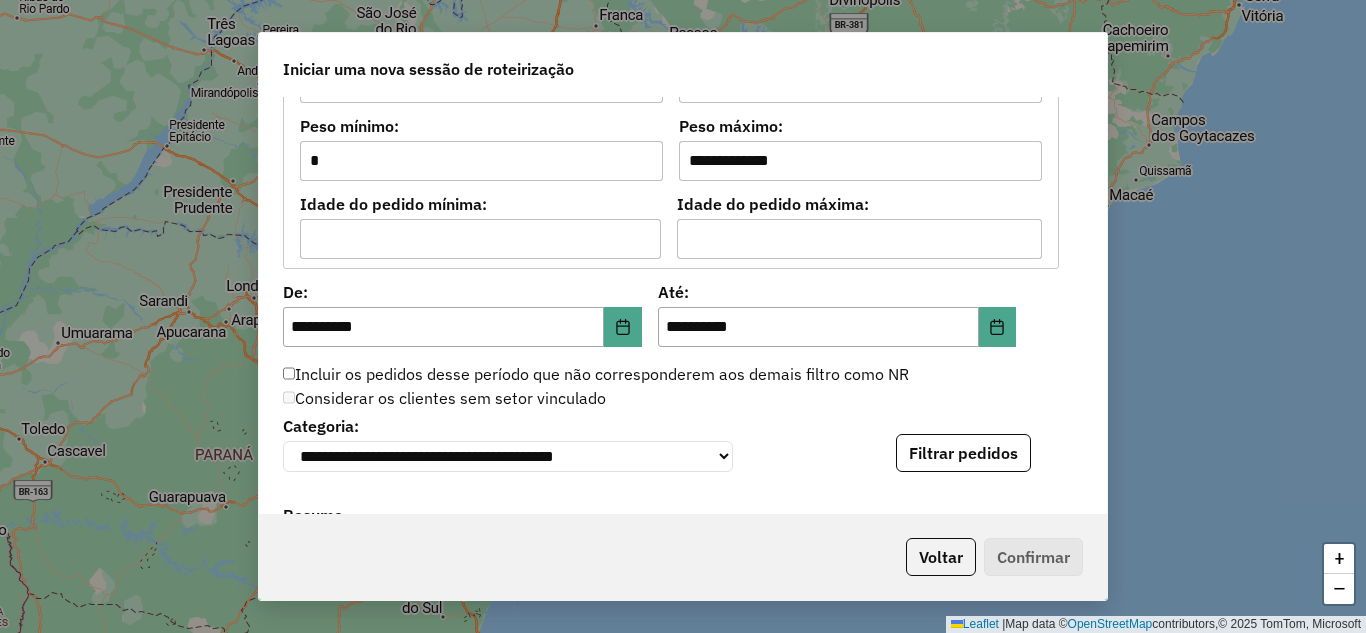 scroll, scrollTop: 1753, scrollLeft: 0, axis: vertical 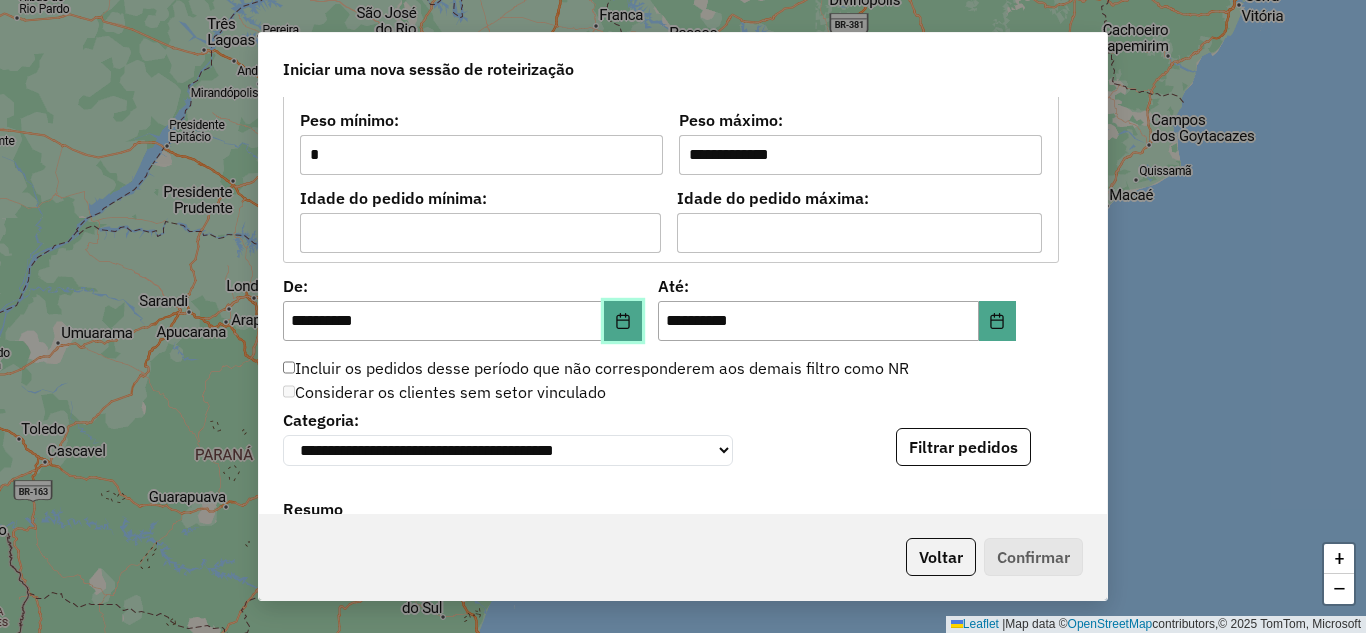 click 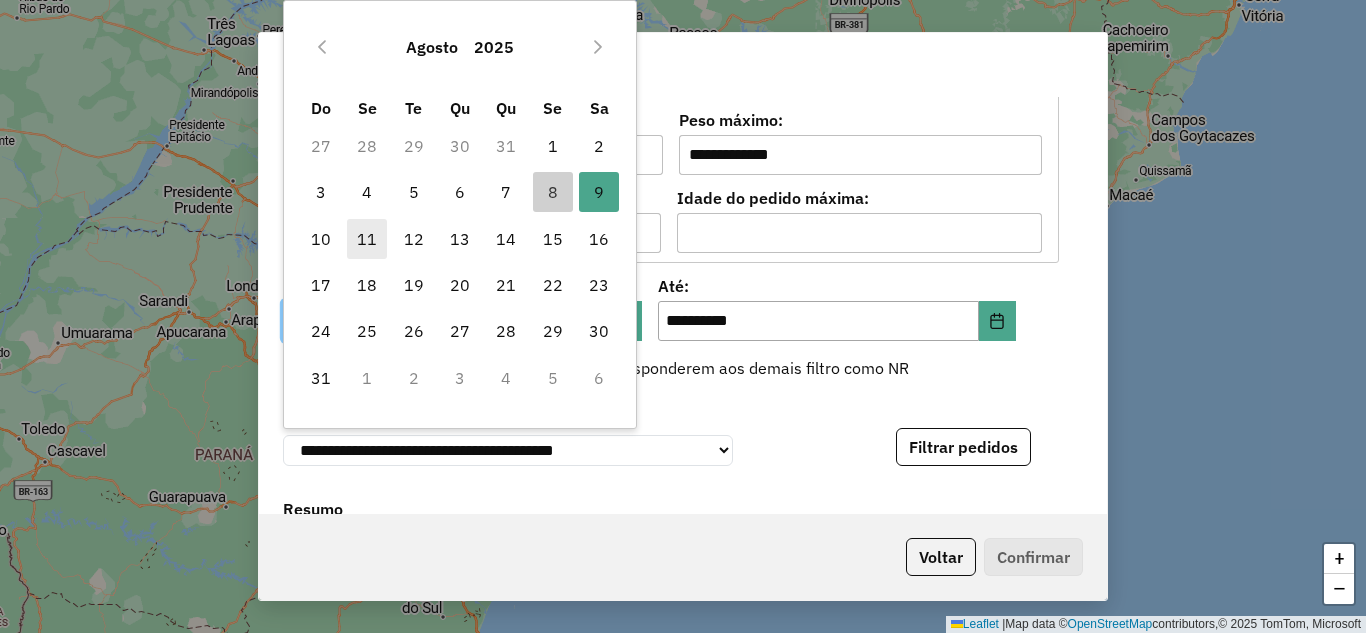 click on "11" at bounding box center (367, 239) 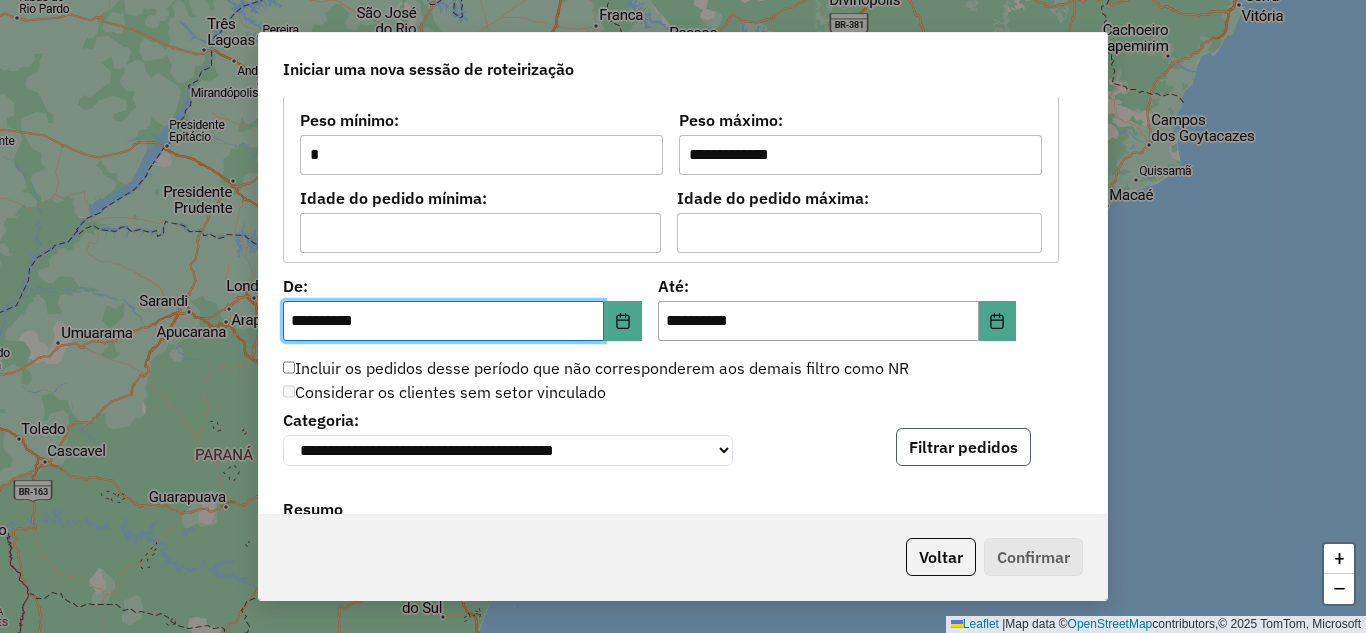 click on "Filtrar pedidos" 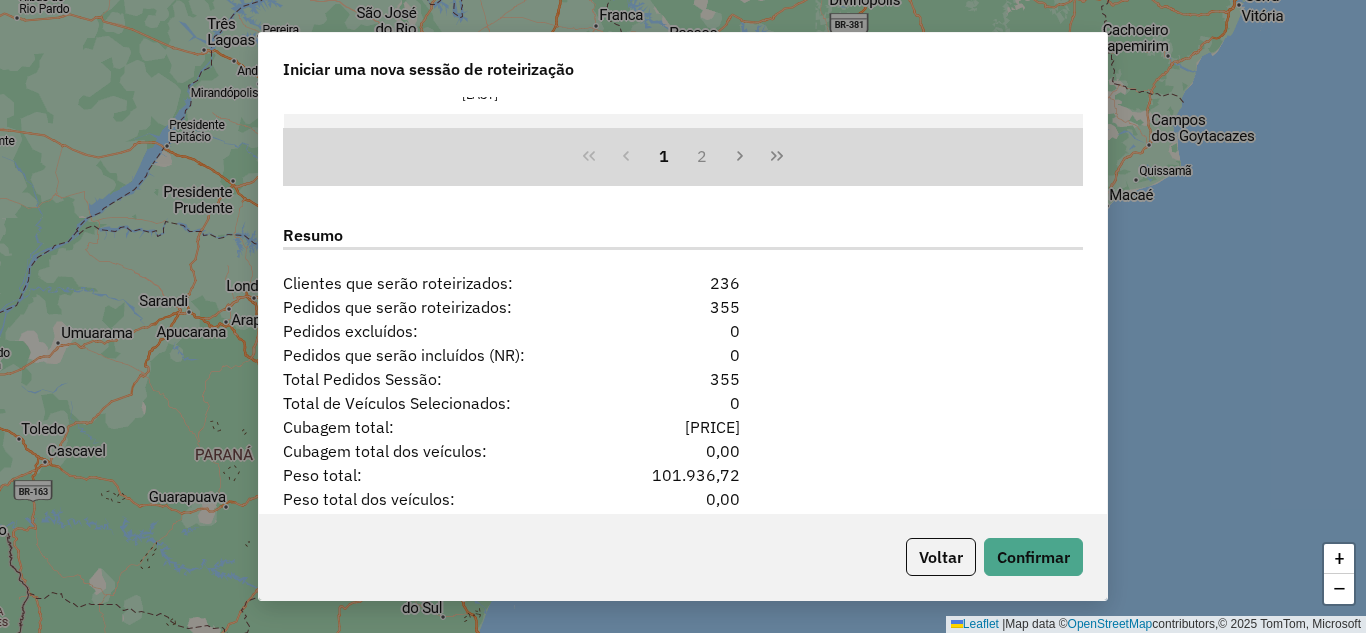 scroll, scrollTop: 2531, scrollLeft: 0, axis: vertical 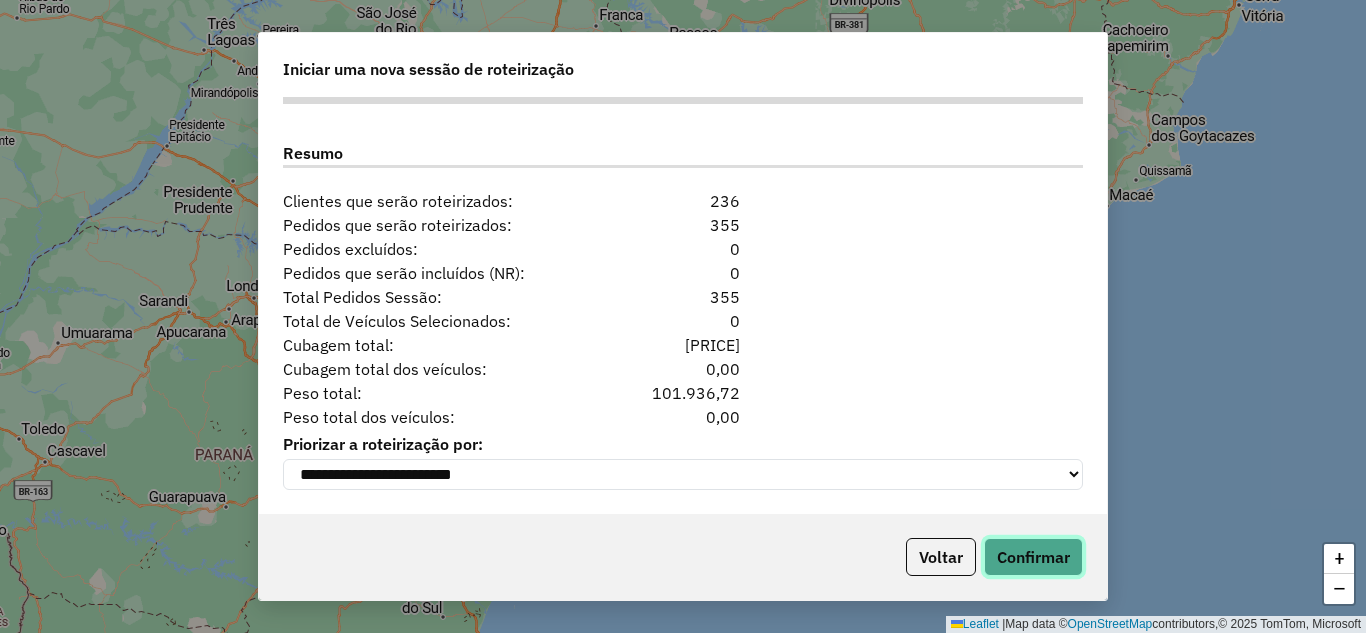 click on "Confirmar" 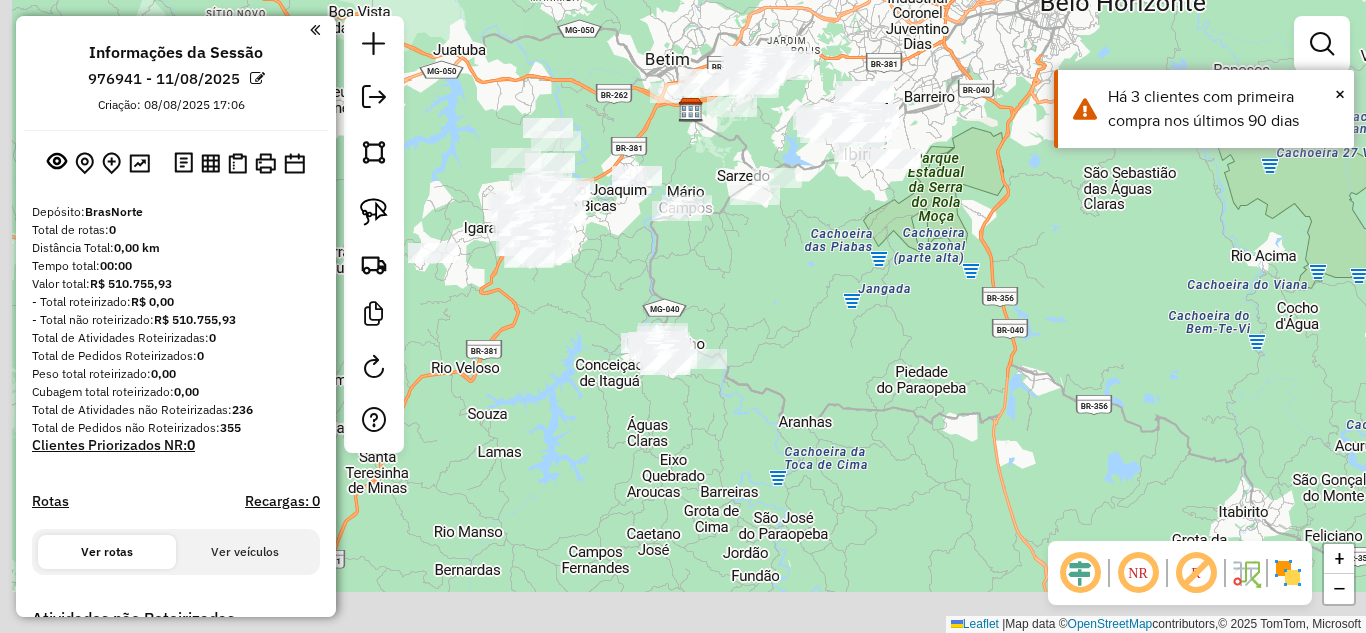 drag, startPoint x: 731, startPoint y: 444, endPoint x: 780, endPoint y: 236, distance: 213.69371 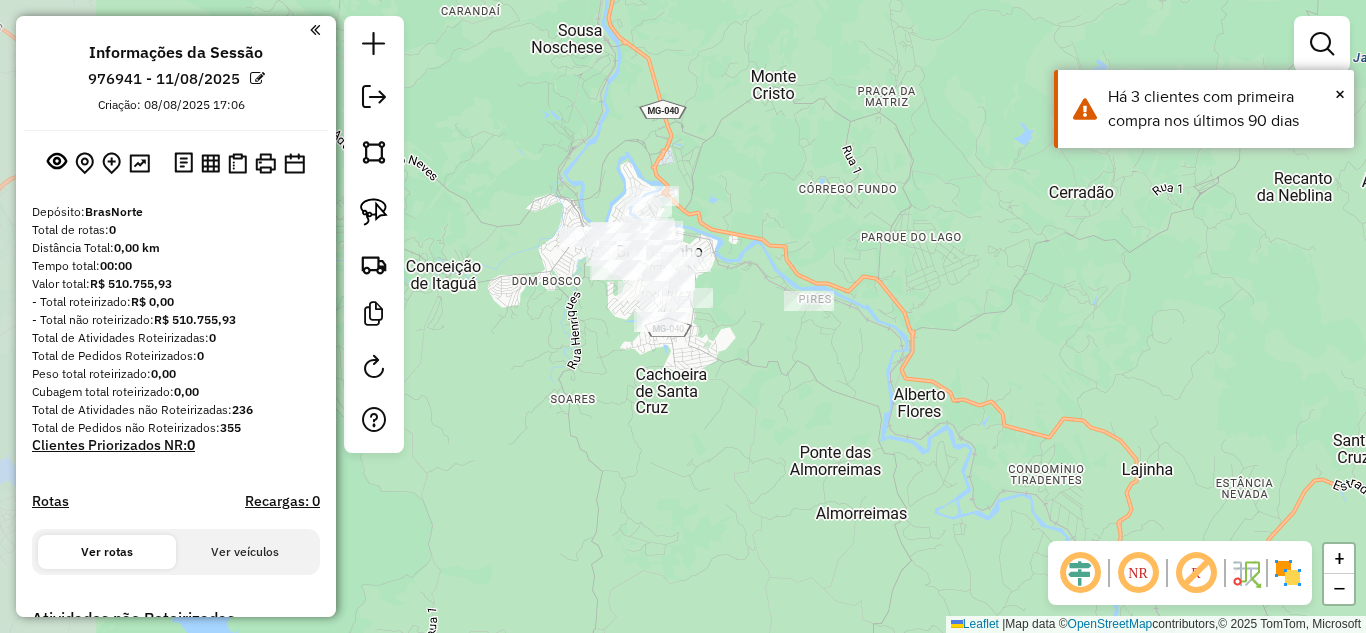 drag, startPoint x: 724, startPoint y: 234, endPoint x: 906, endPoint y: 152, distance: 199.61964 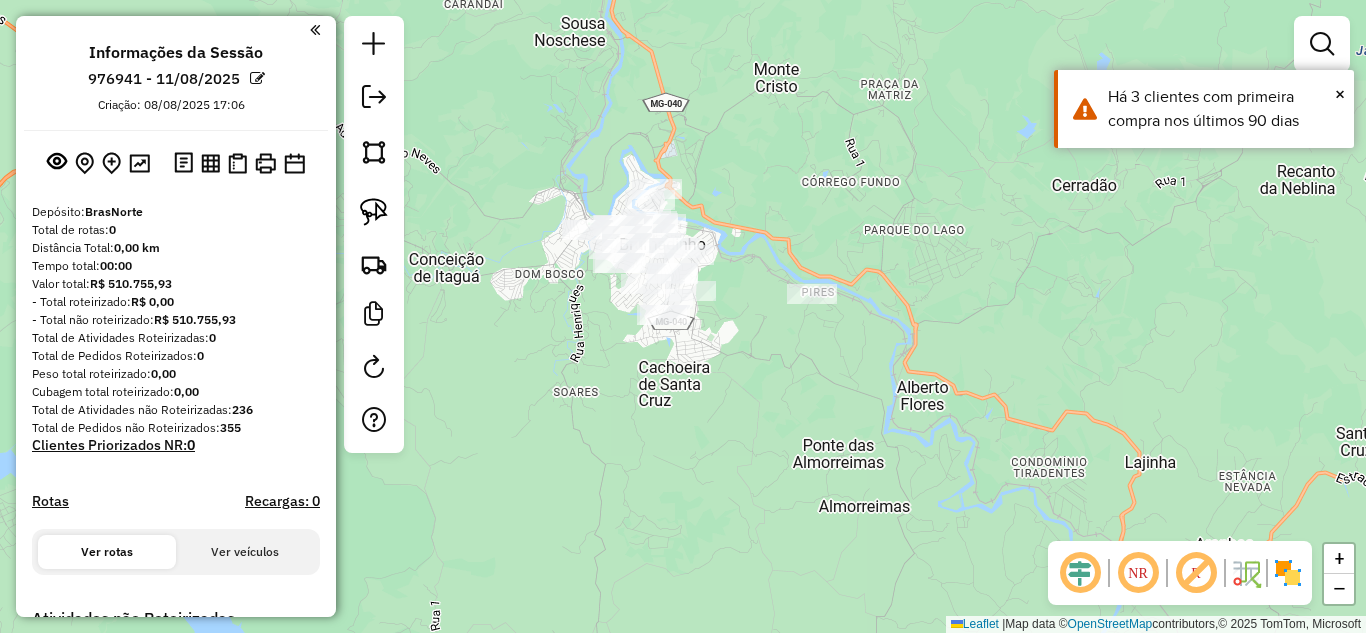 drag, startPoint x: 766, startPoint y: 202, endPoint x: 847, endPoint y: 150, distance: 96.25487 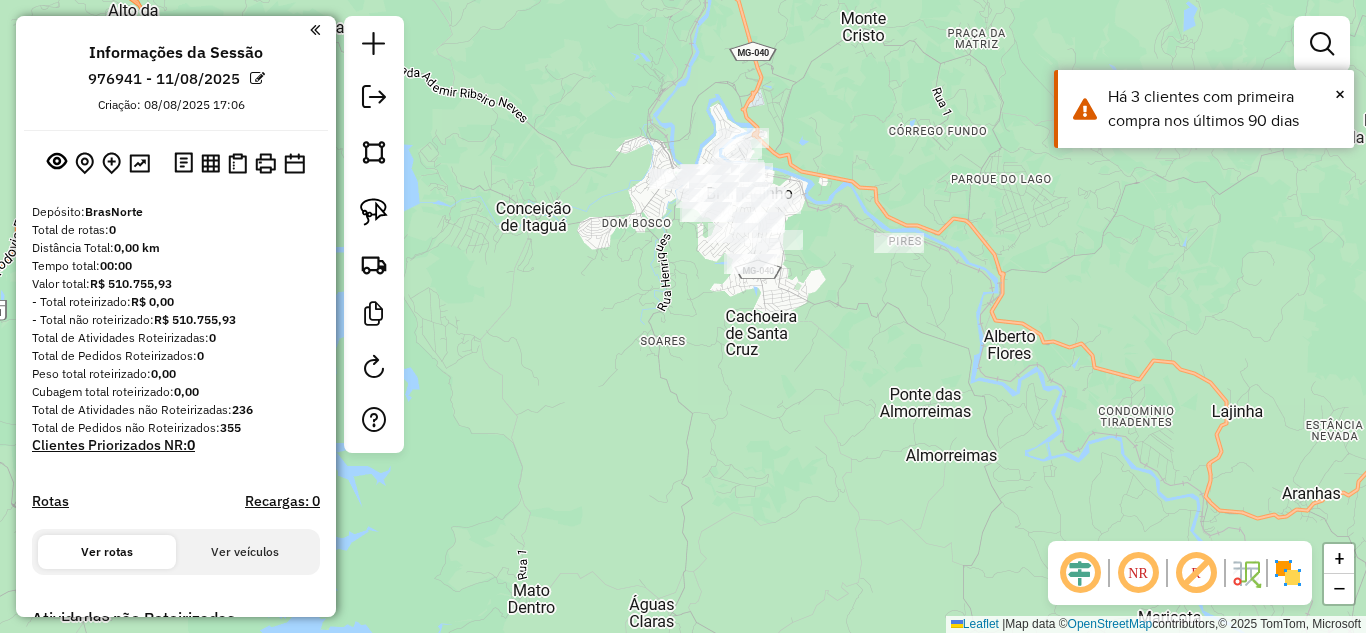 drag, startPoint x: 382, startPoint y: 216, endPoint x: 492, endPoint y: 212, distance: 110.0727 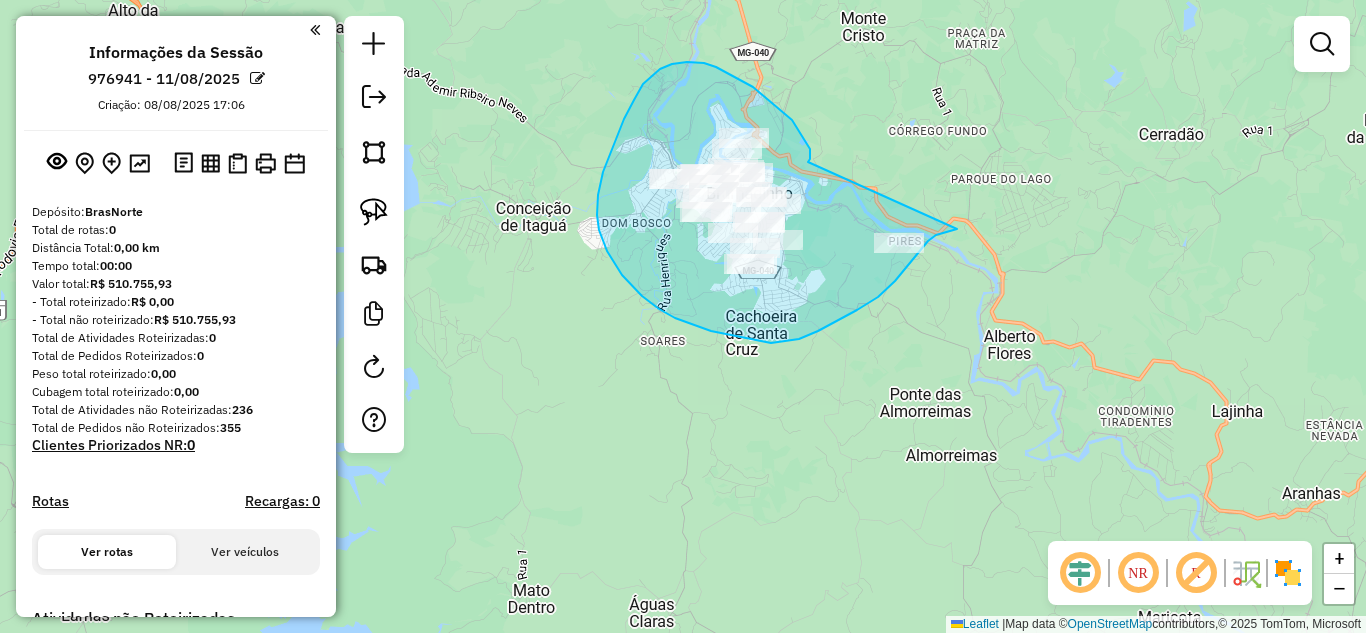 drag, startPoint x: 810, startPoint y: 149, endPoint x: 955, endPoint y: 205, distance: 155.4381 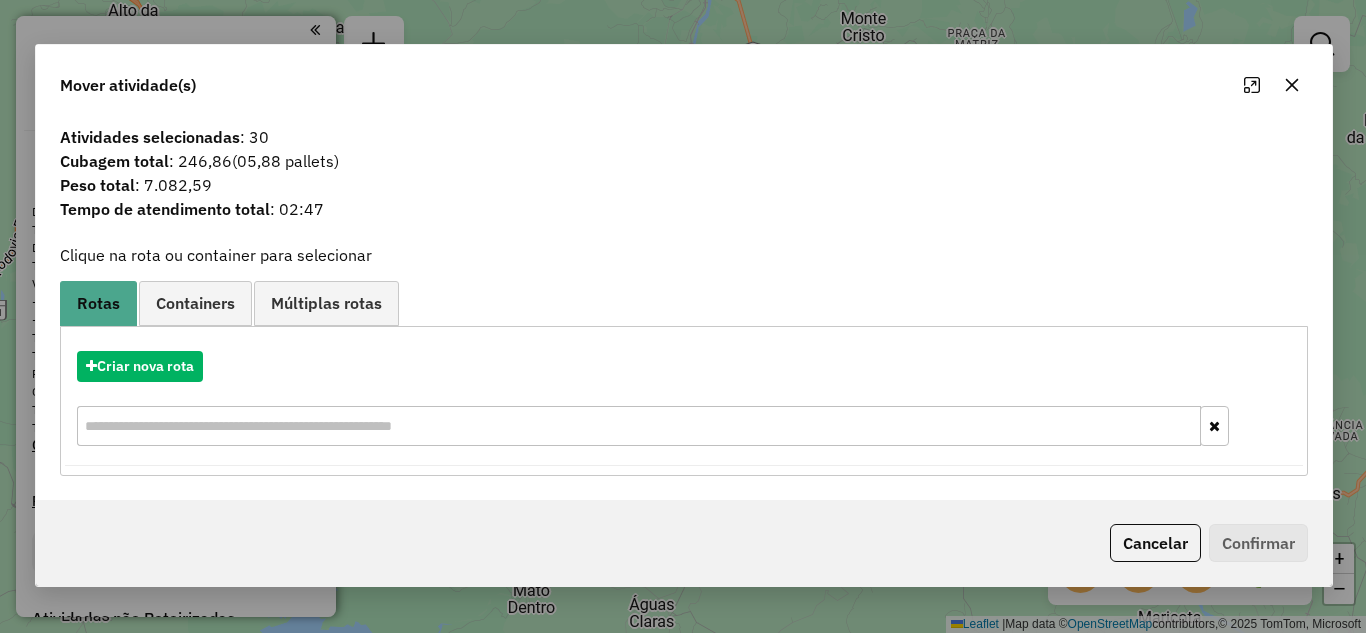 drag, startPoint x: 1290, startPoint y: 83, endPoint x: 1273, endPoint y: 80, distance: 17.262676 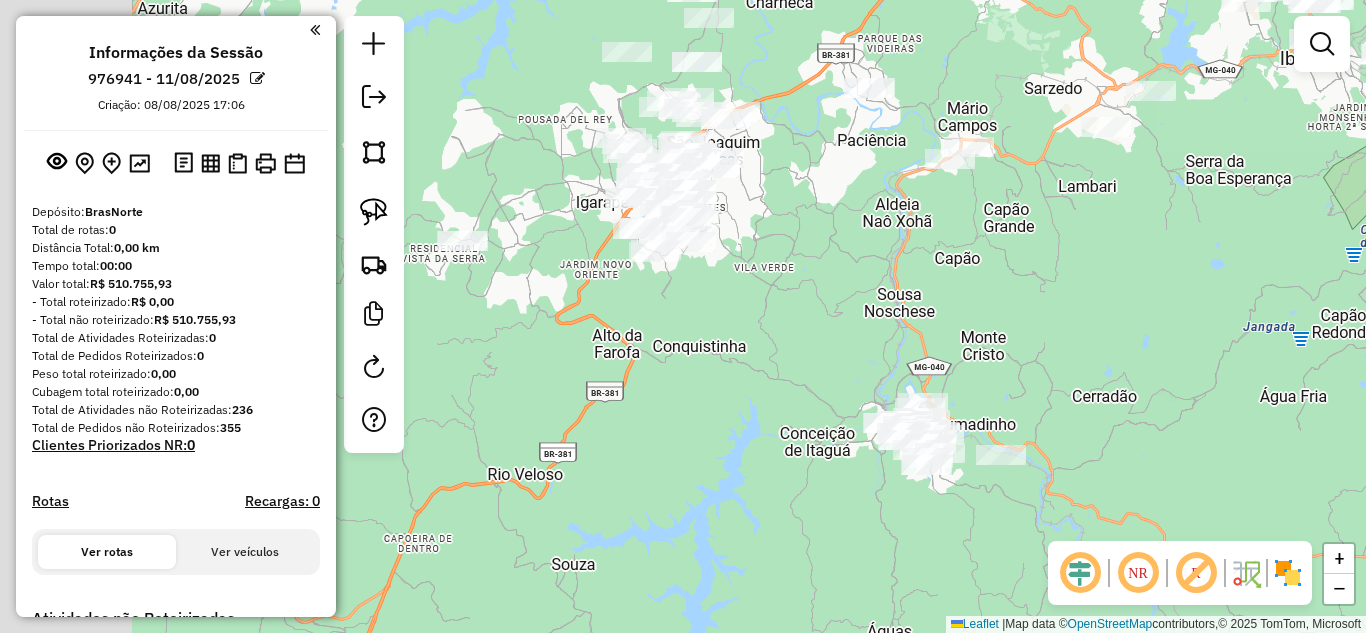 drag, startPoint x: 592, startPoint y: 252, endPoint x: 811, endPoint y: 333, distance: 233.49947 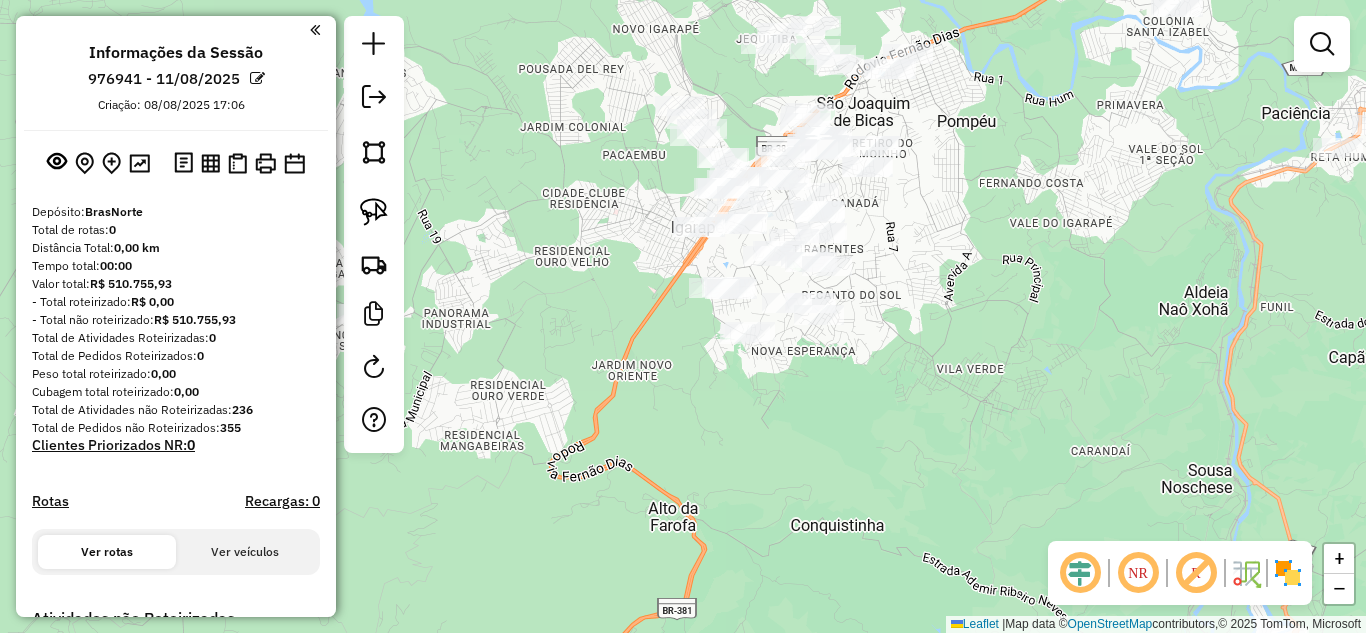 click on "Janela de atendimento Grade de atendimento Capacidade Transportadoras Veículos Cliente Pedidos  Rotas Selecione os dias de semana para filtrar as janelas de atendimento  Seg   Ter   Qua   Qui   Sex   Sáb   Dom  Informe o período da janela de atendimento: De: Até:  Filtrar exatamente a janela do cliente  Considerar janela de atendimento padrão  Selecione os dias de semana para filtrar as grades de atendimento  Seg   Ter   Qua   Qui   Sex   Sáb   Dom   Considerar clientes sem dia de atendimento cadastrado  Clientes fora do dia de atendimento selecionado Filtrar as atividades entre os valores definidos abaixo:  Peso mínimo:   Peso máximo:   Cubagem mínima:   Cubagem máxima:   De:   Até:  Filtrar as atividades entre o tempo de atendimento definido abaixo:  De:   Até:   Considerar capacidade total dos clientes não roteirizados Transportadora: Selecione um ou mais itens Tipo de veículo: Selecione um ou mais itens Veículo: Selecione um ou mais itens Motorista: Selecione um ou mais itens Nome: Rótulo:" 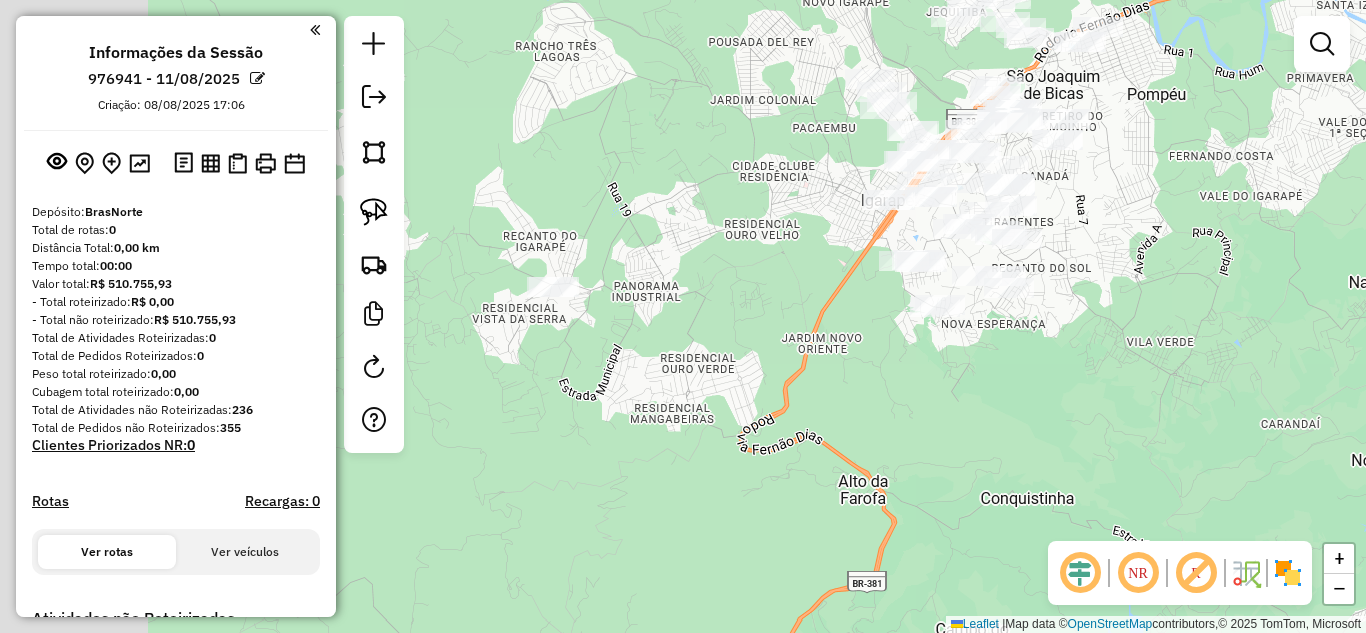 drag, startPoint x: 572, startPoint y: 359, endPoint x: 718, endPoint y: 311, distance: 153.68799 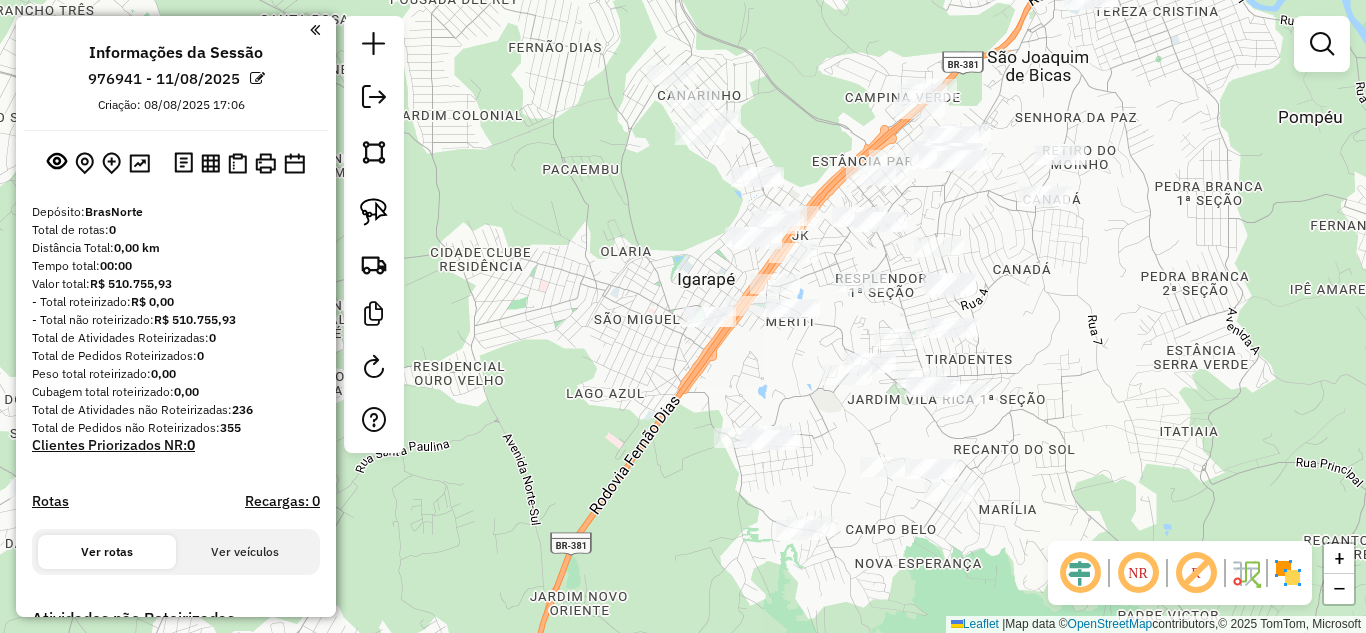 drag, startPoint x: 943, startPoint y: 197, endPoint x: 817, endPoint y: 323, distance: 178.1909 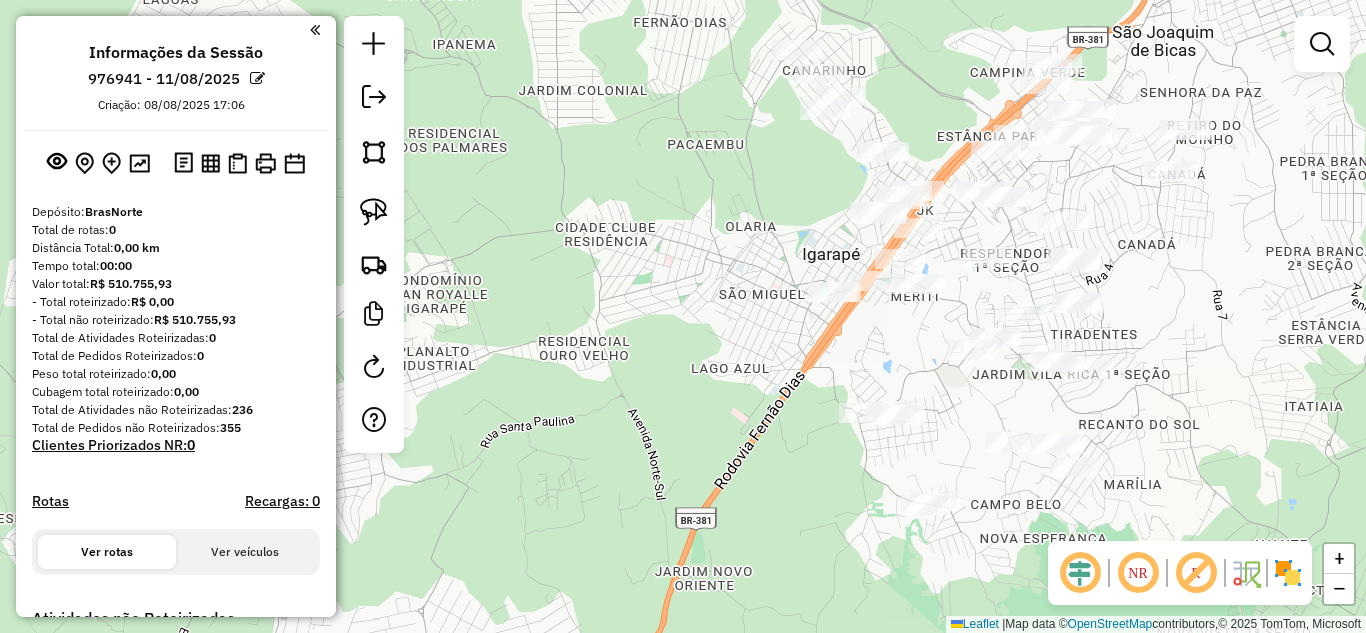 drag, startPoint x: 617, startPoint y: 402, endPoint x: 689, endPoint y: 365, distance: 80.9506 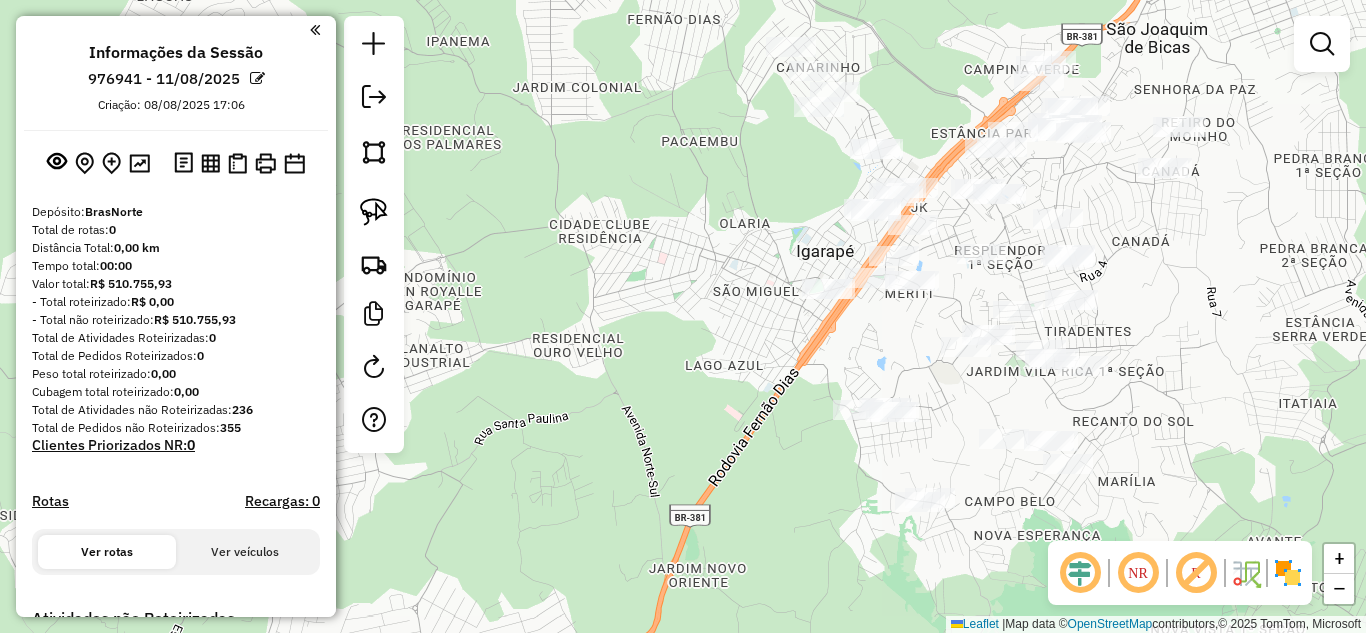 drag, startPoint x: 629, startPoint y: 373, endPoint x: 773, endPoint y: 336, distance: 148.6775 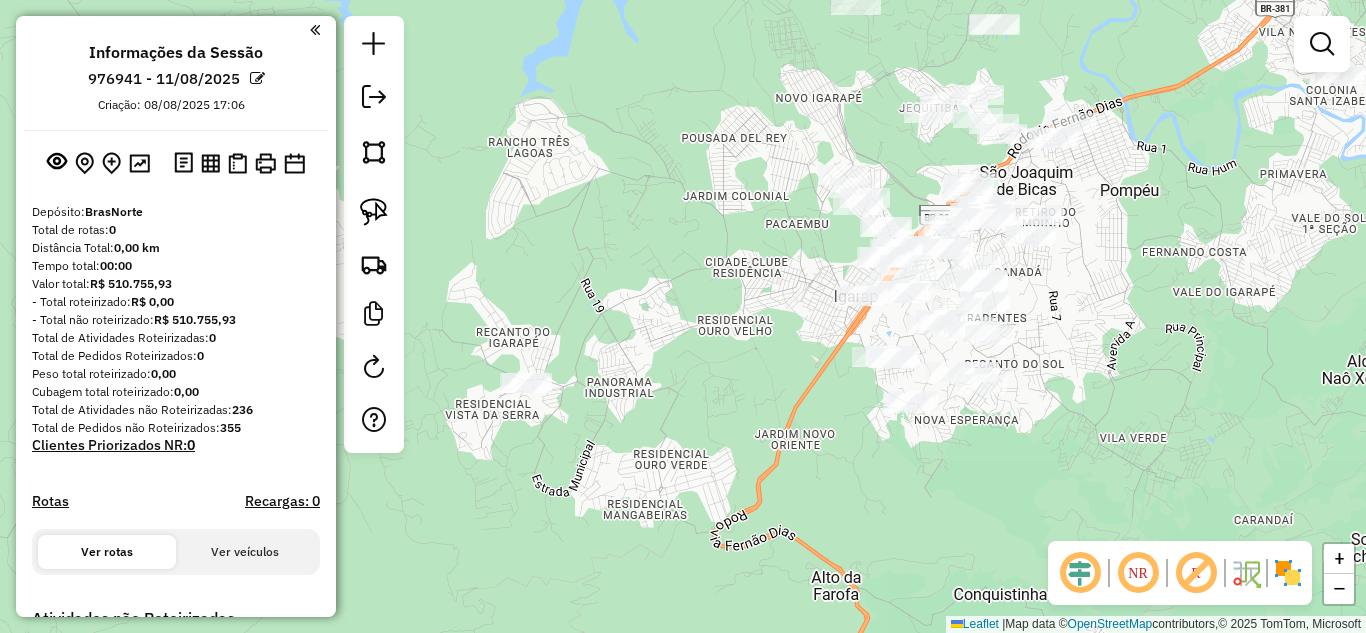 drag, startPoint x: 703, startPoint y: 337, endPoint x: 578, endPoint y: 320, distance: 126.1507 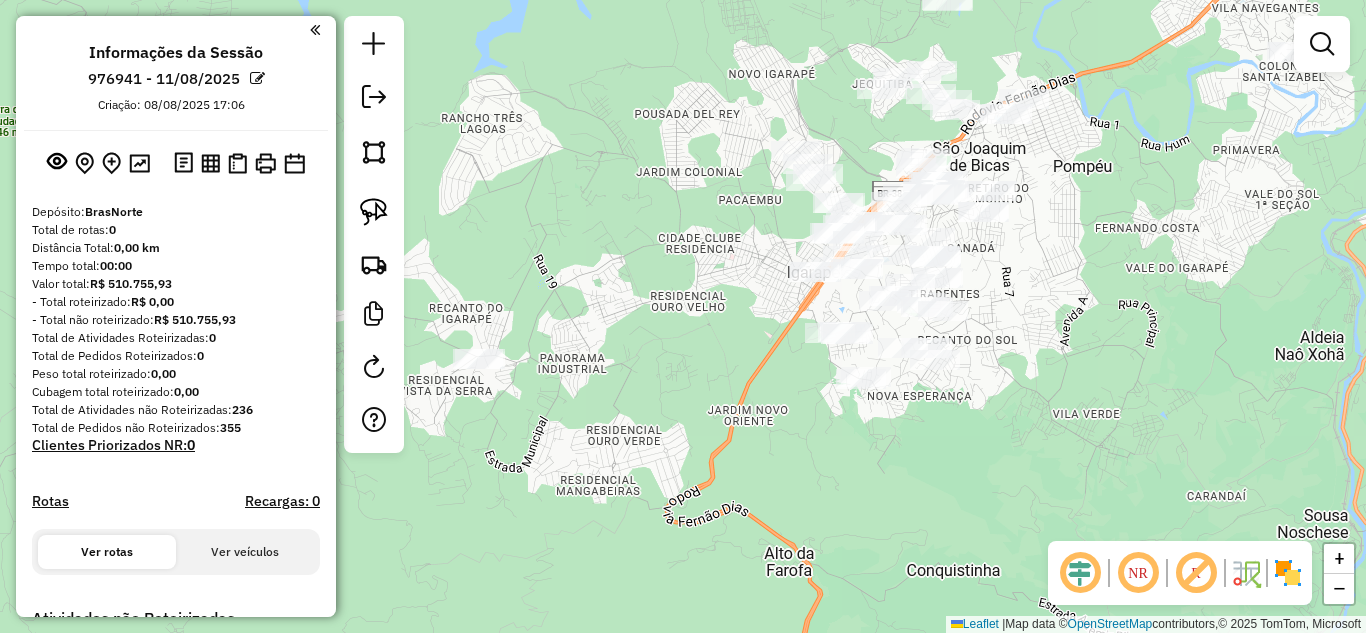 click 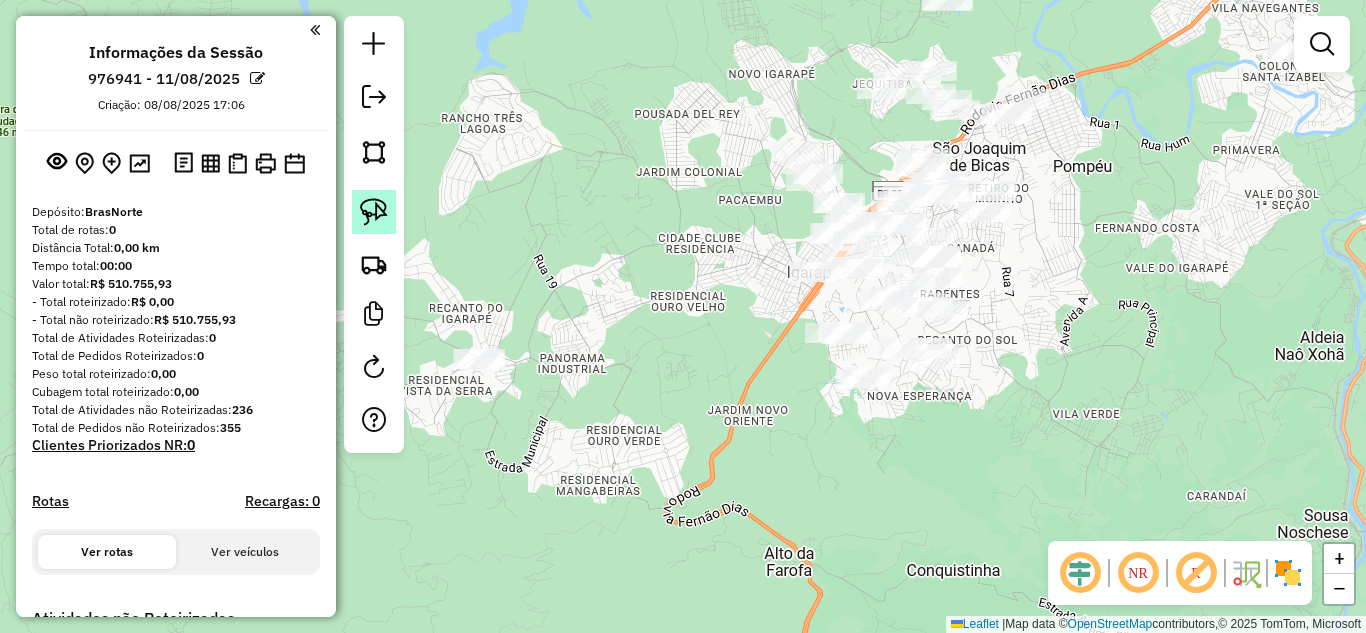 click 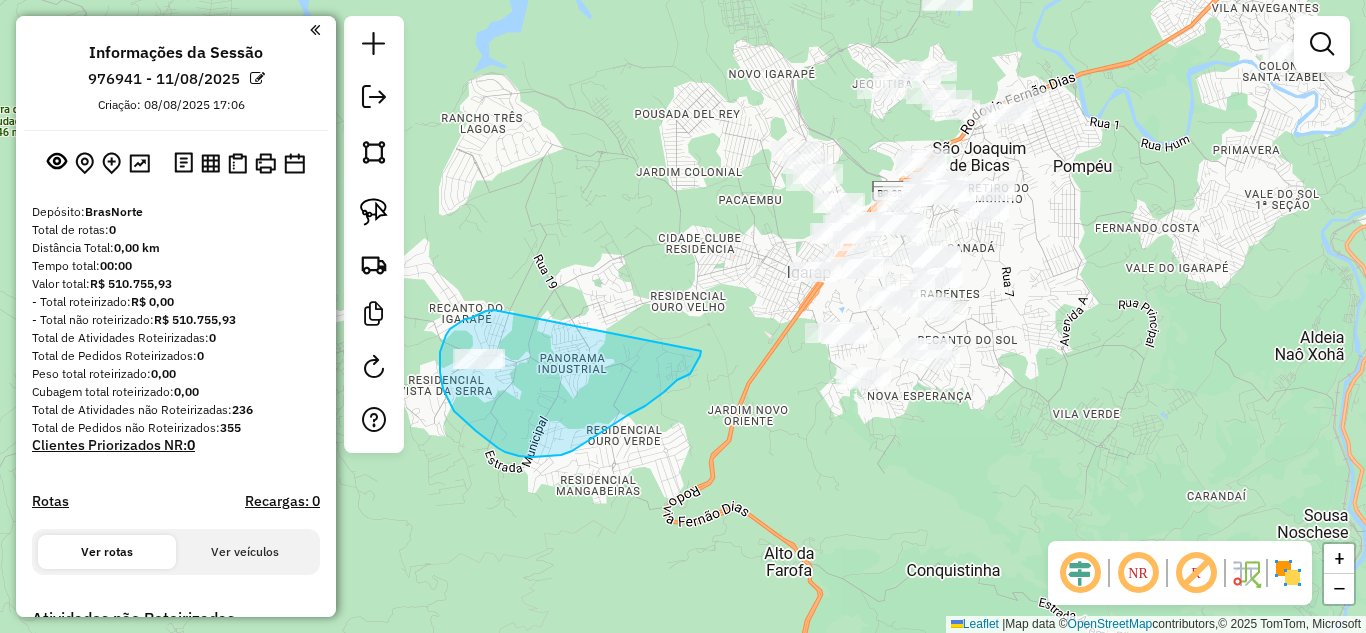 drag, startPoint x: 454, startPoint y: 326, endPoint x: 701, endPoint y: 351, distance: 248.26196 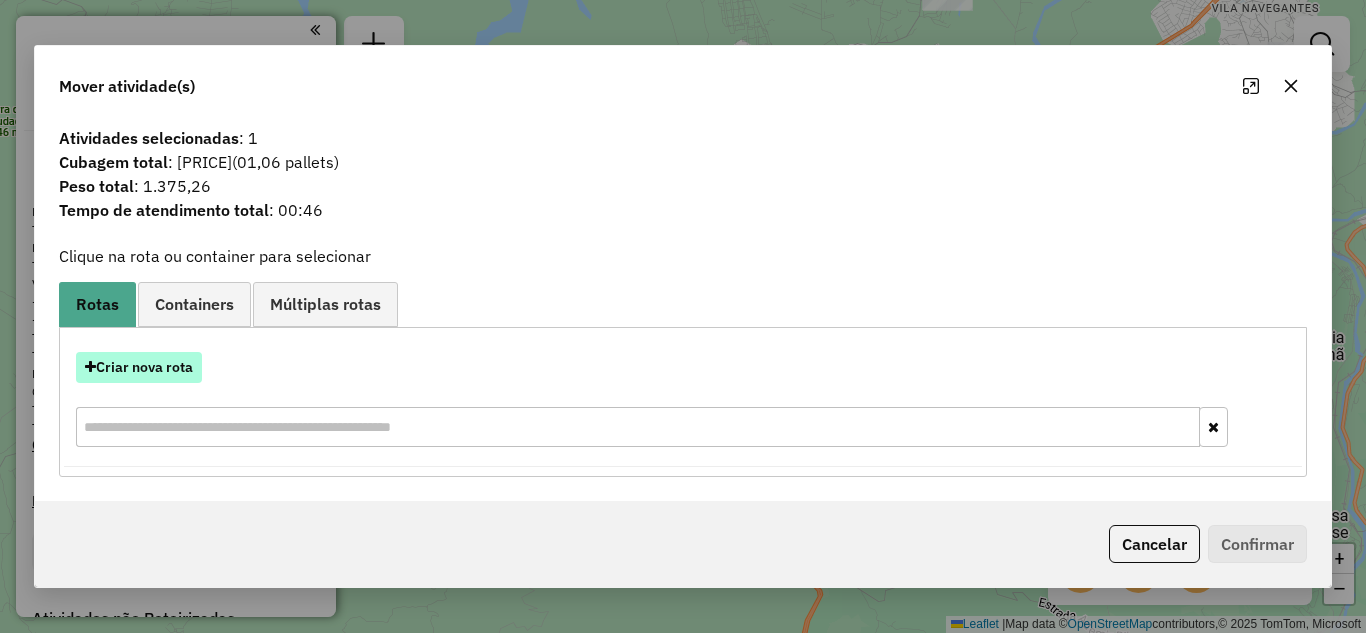 click on "Criar nova rota" at bounding box center (139, 367) 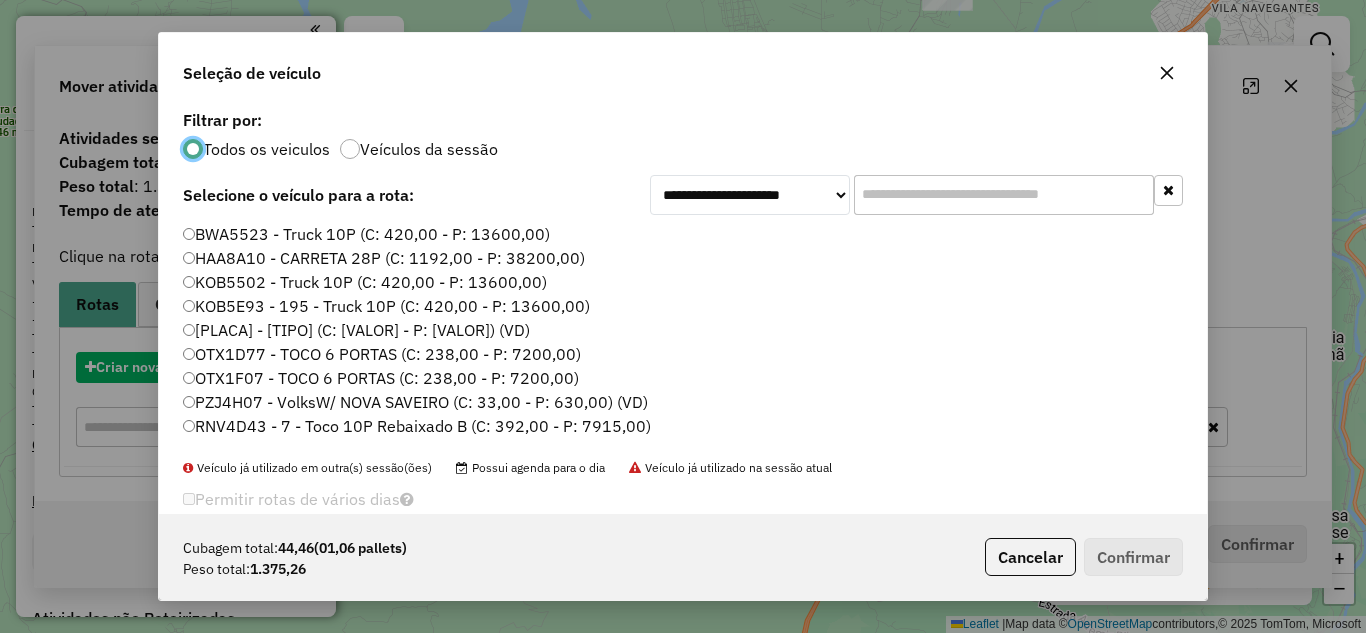 scroll, scrollTop: 11, scrollLeft: 6, axis: both 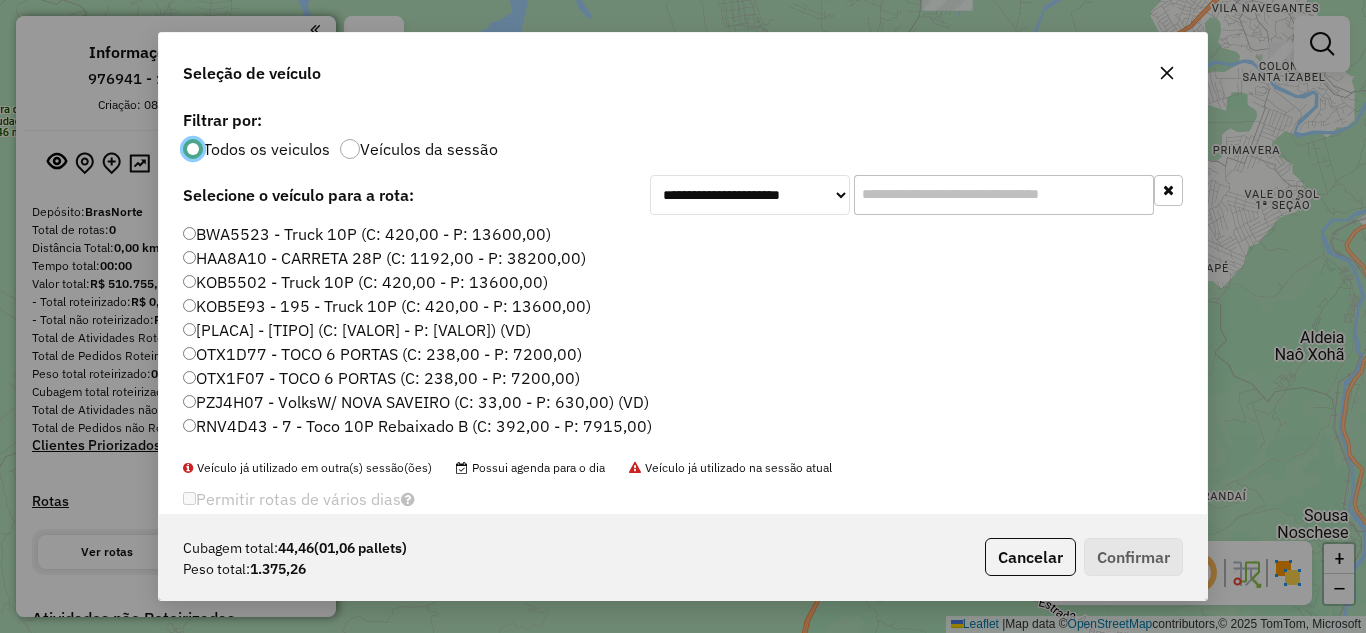 click 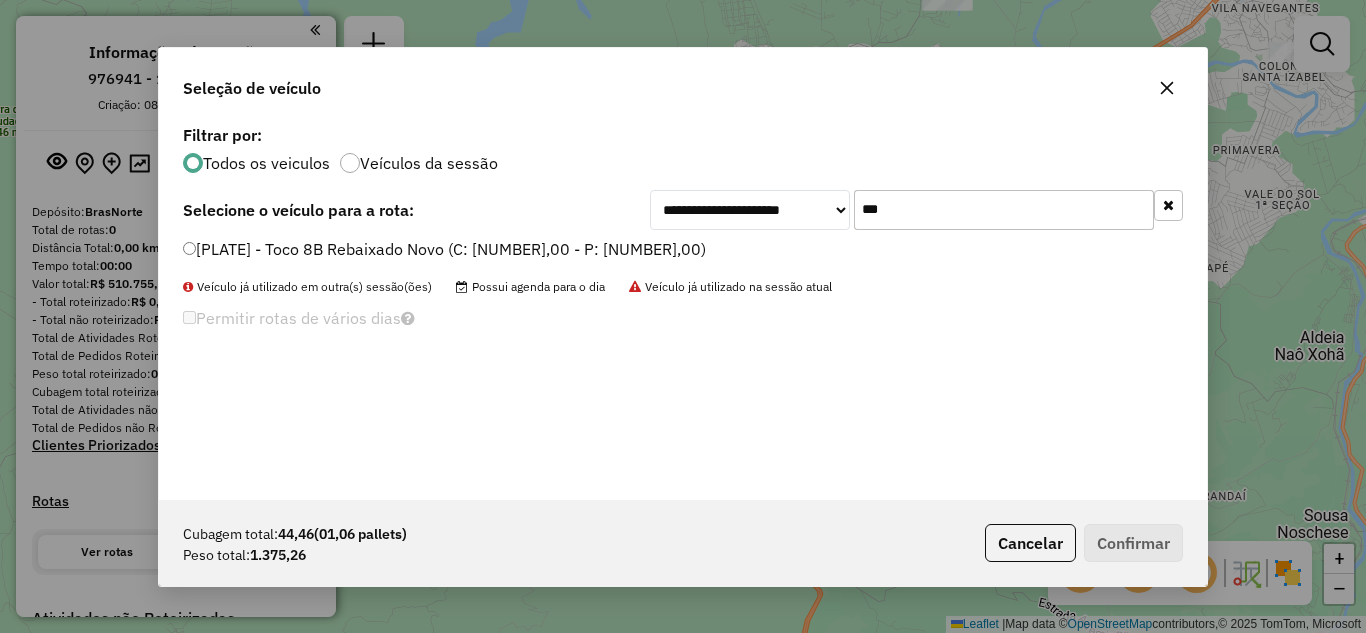 type on "***" 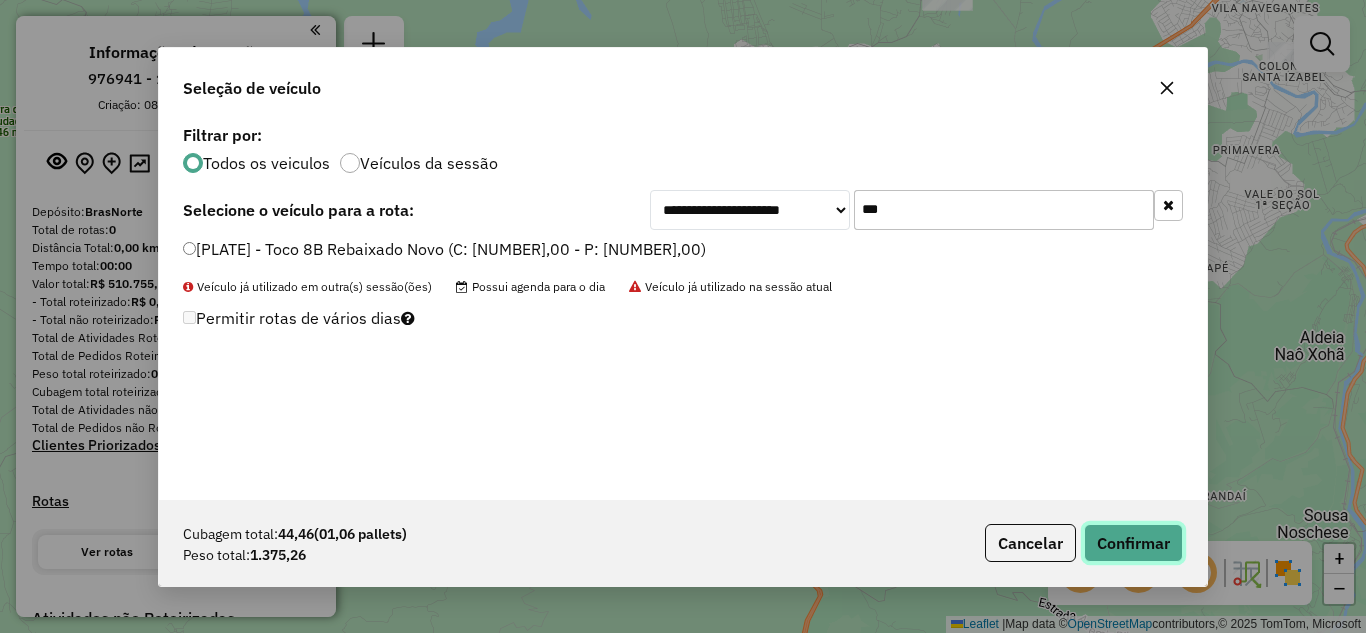 click on "Confirmar" 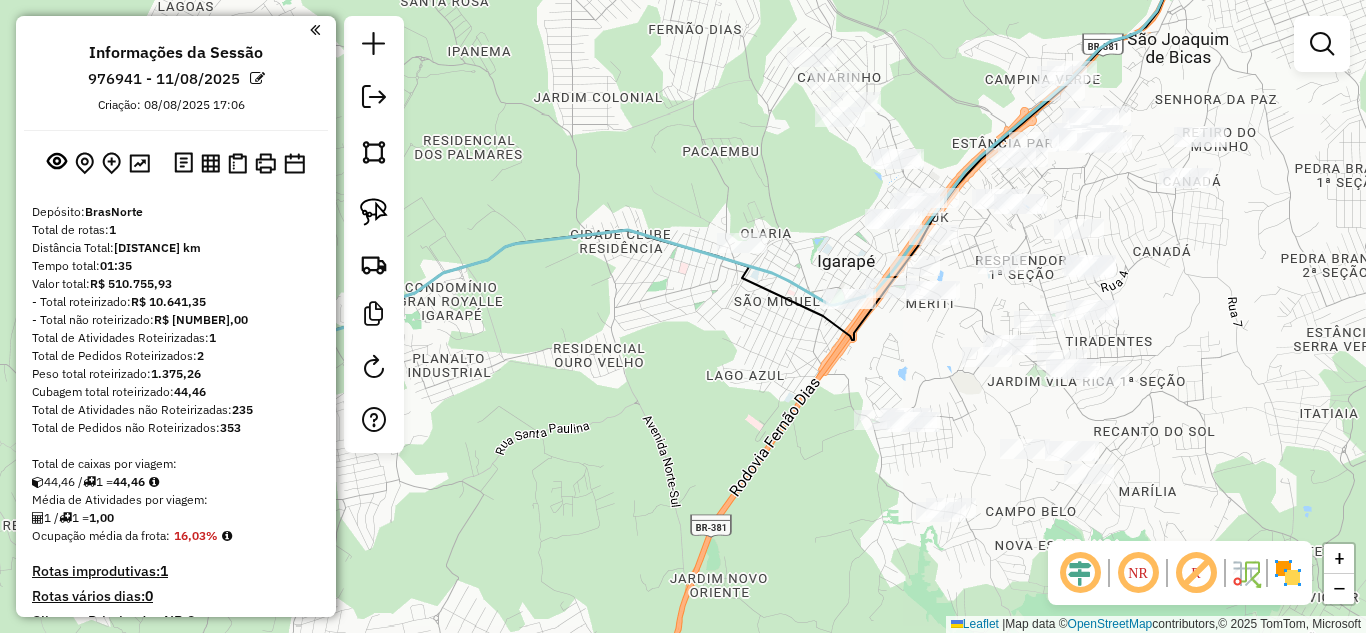 drag, startPoint x: 886, startPoint y: 235, endPoint x: 732, endPoint y: 255, distance: 155.29327 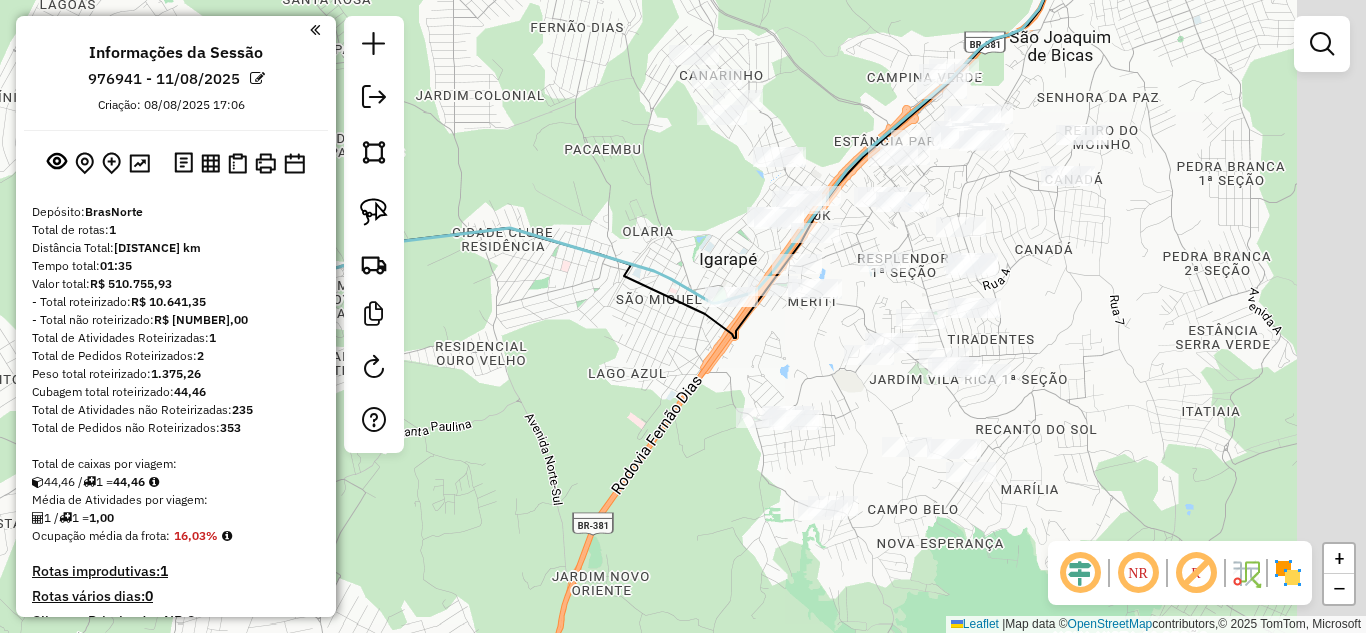 drag, startPoint x: 746, startPoint y: 215, endPoint x: 682, endPoint y: 220, distance: 64.195015 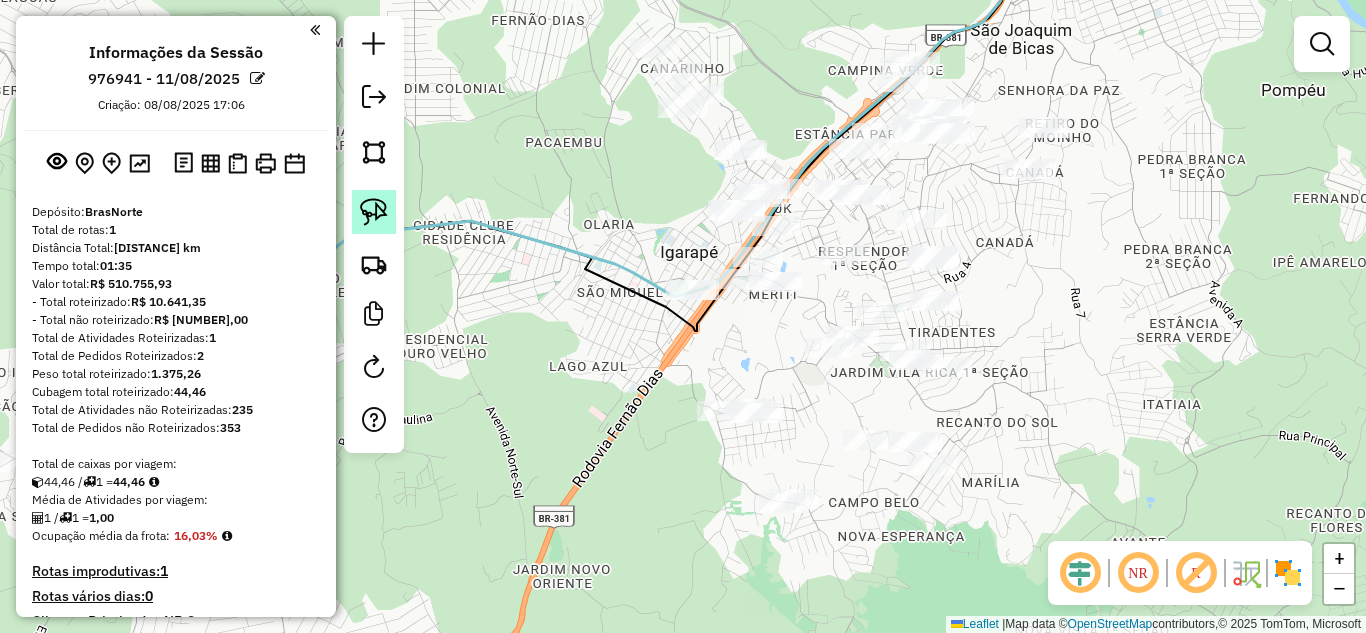 click 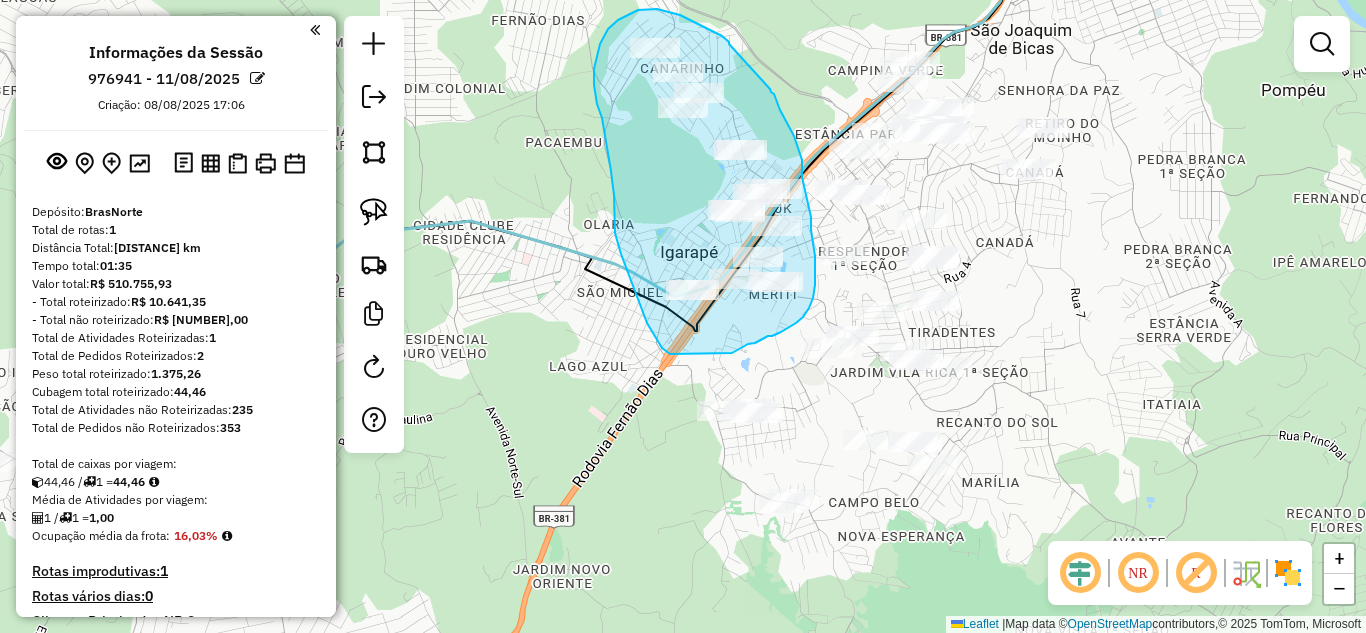 drag, startPoint x: 722, startPoint y: 36, endPoint x: 767, endPoint y: 91, distance: 71.063354 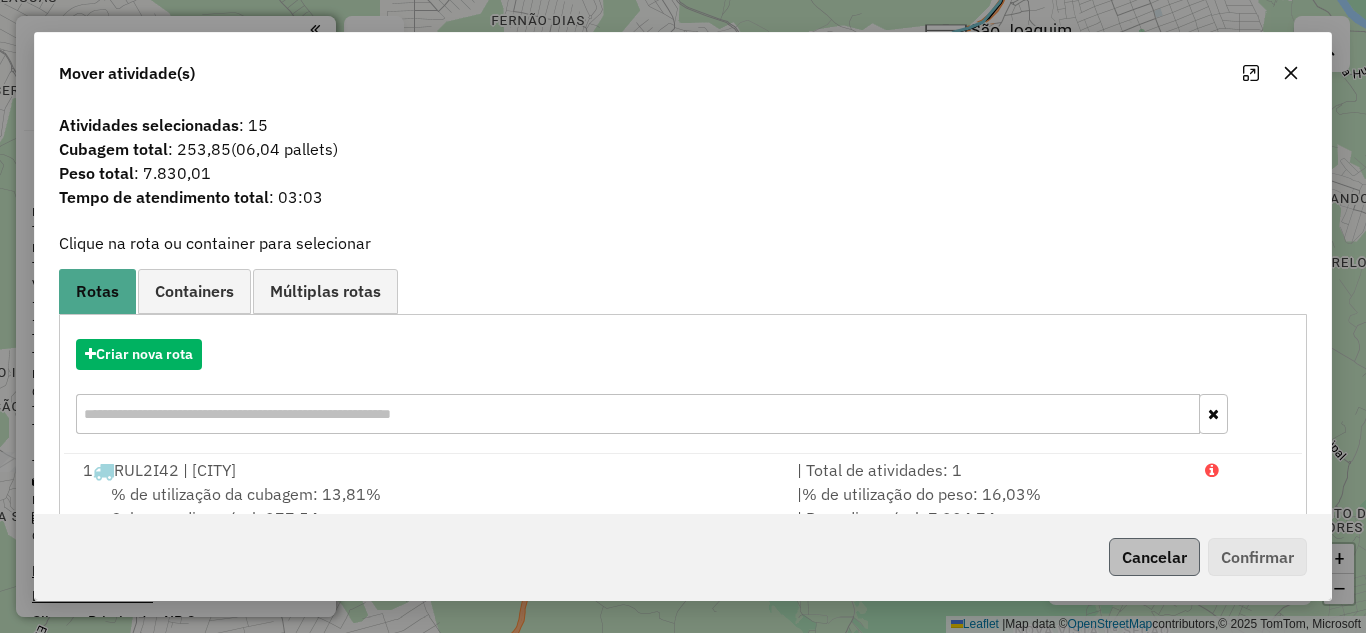 drag, startPoint x: 904, startPoint y: 474, endPoint x: 1127, endPoint y: 551, distance: 235.91948 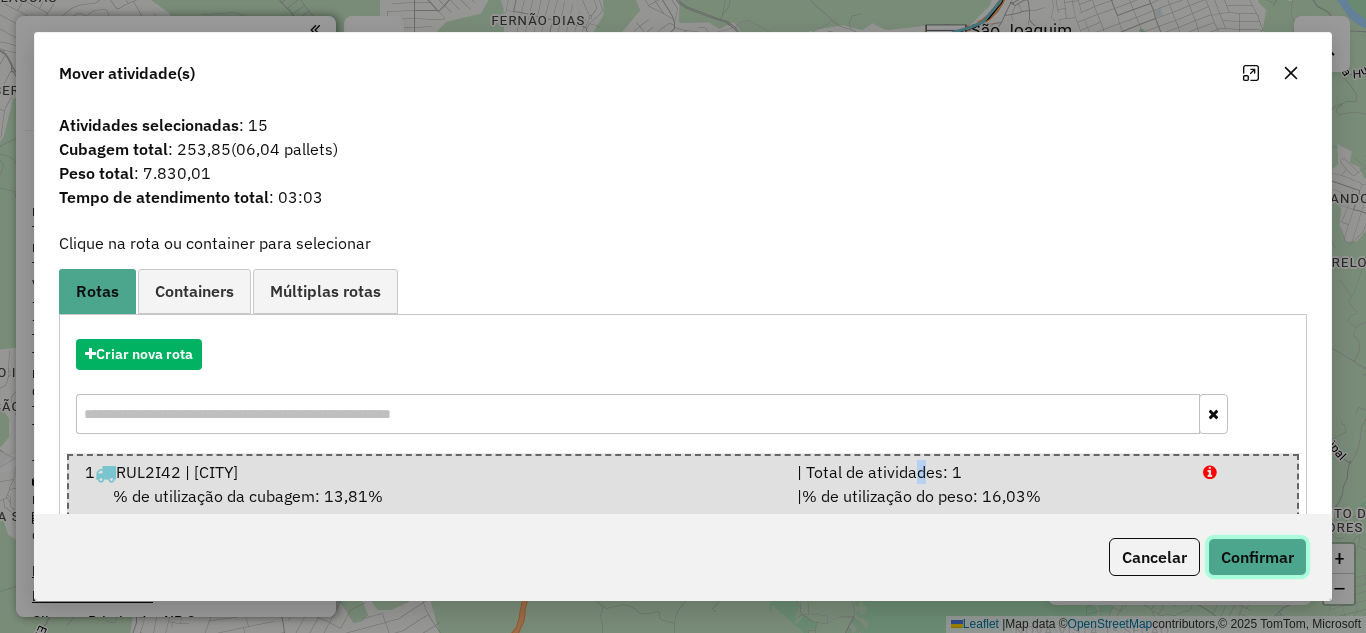 click on "Confirmar" 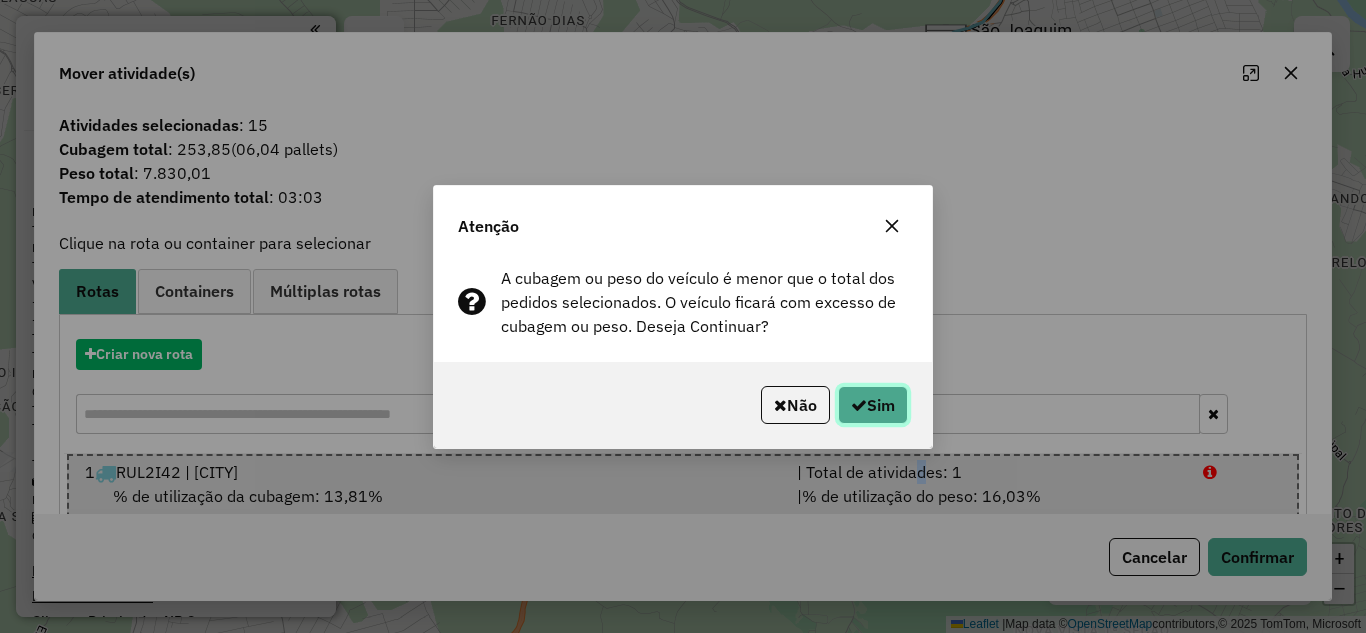 click on "Sim" 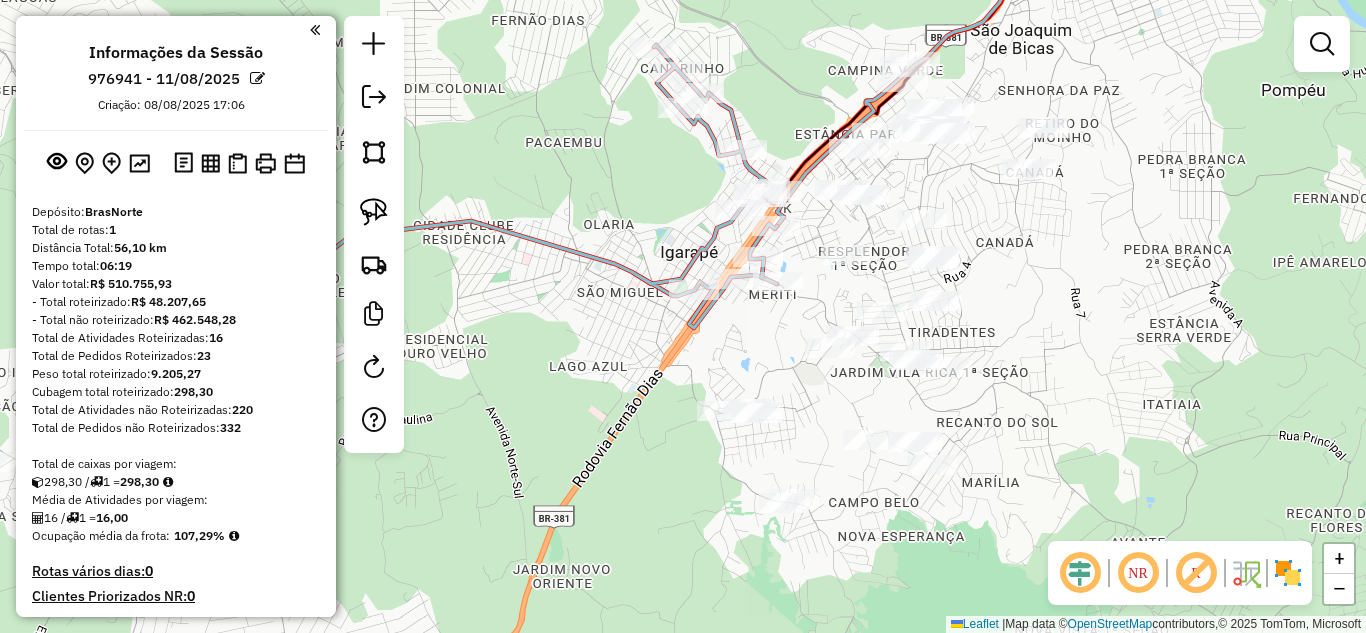 click 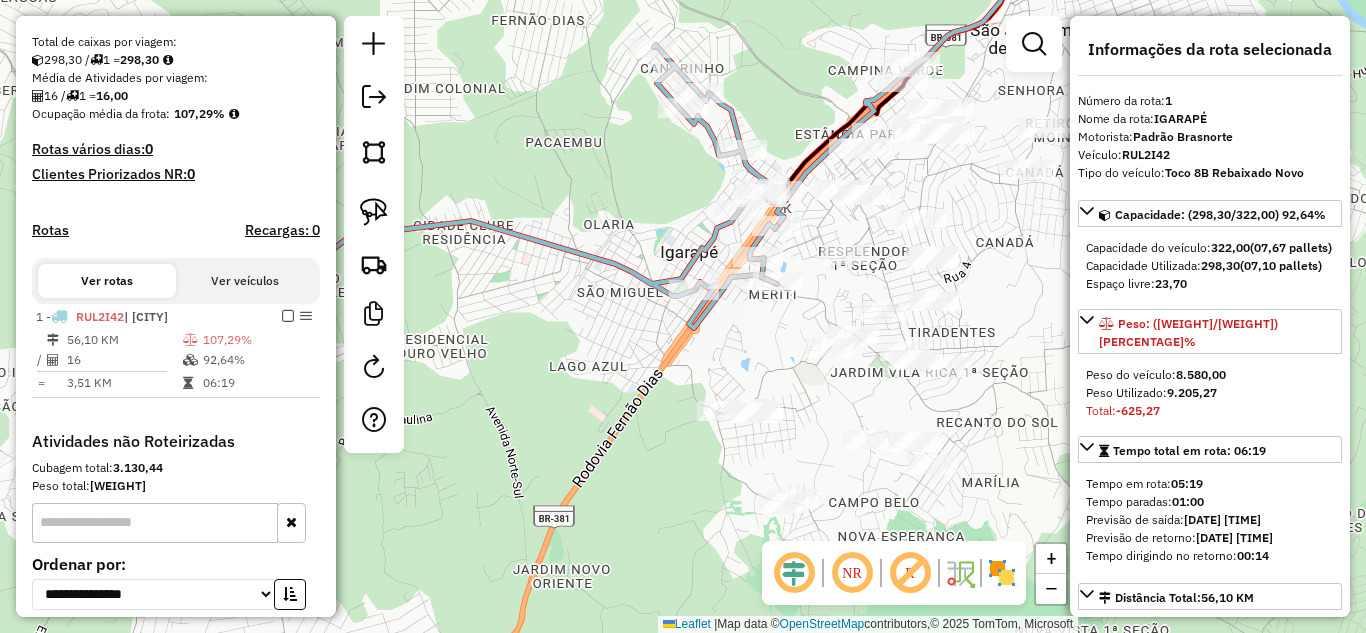 scroll, scrollTop: 596, scrollLeft: 0, axis: vertical 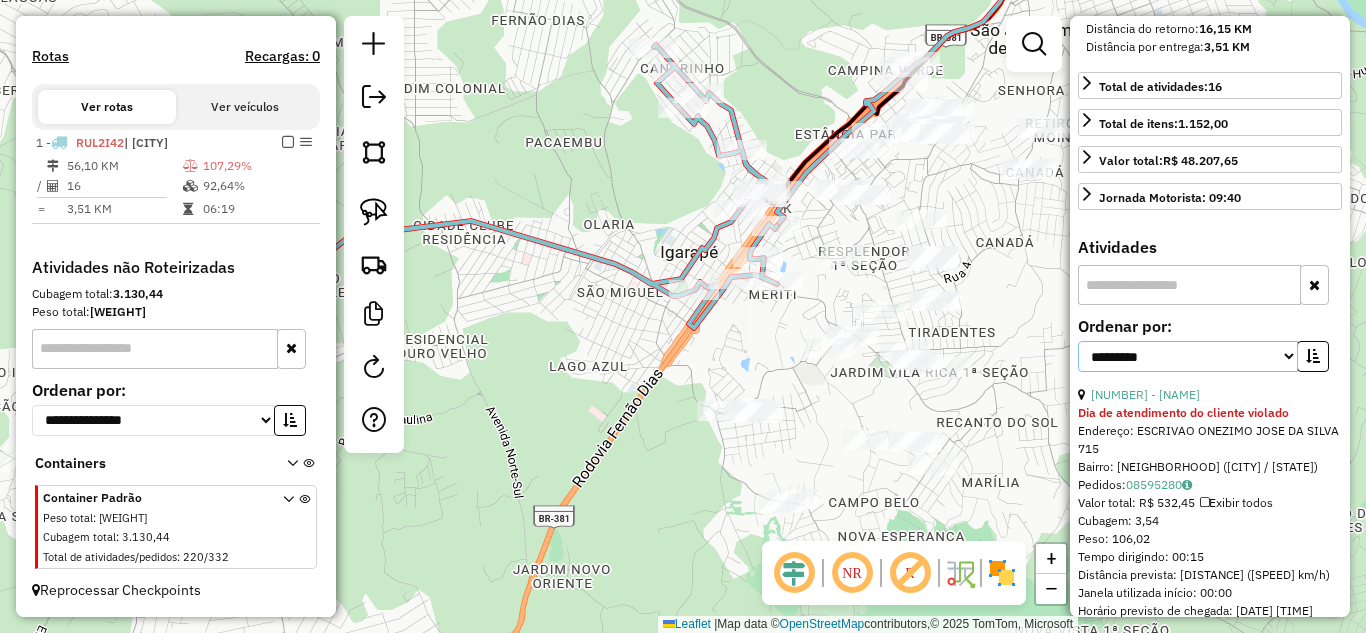 click on "**********" at bounding box center [1188, 356] 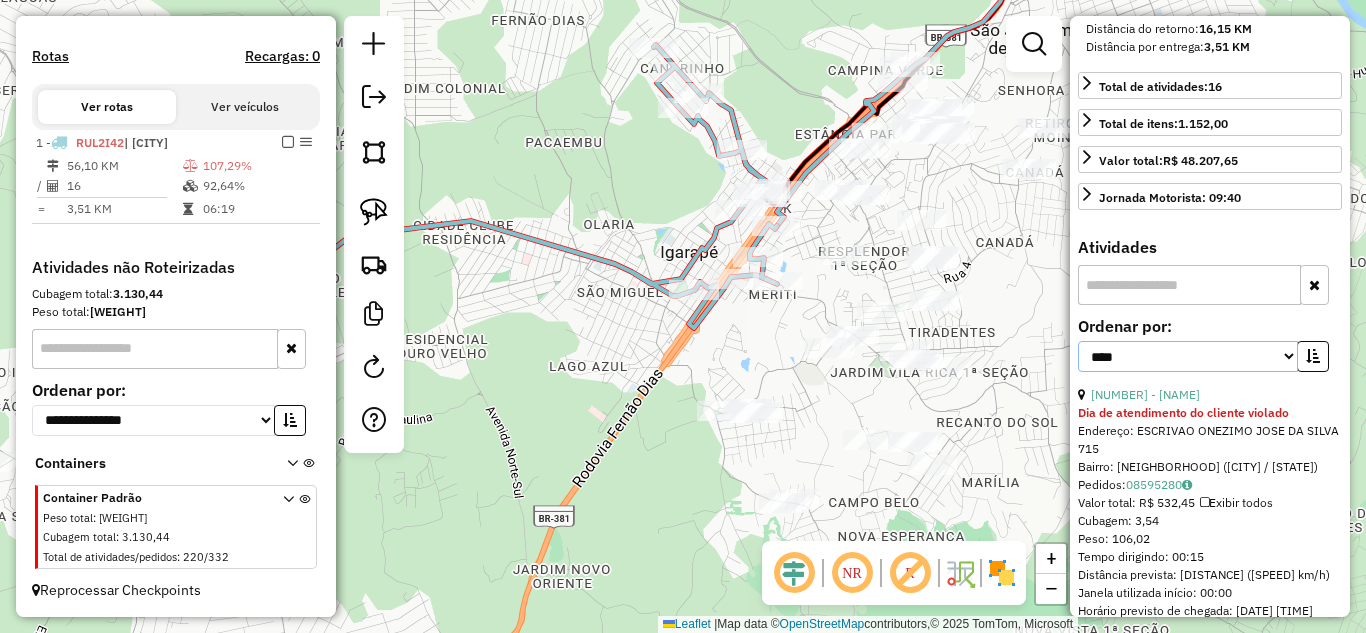 click on "**********" at bounding box center (1188, 356) 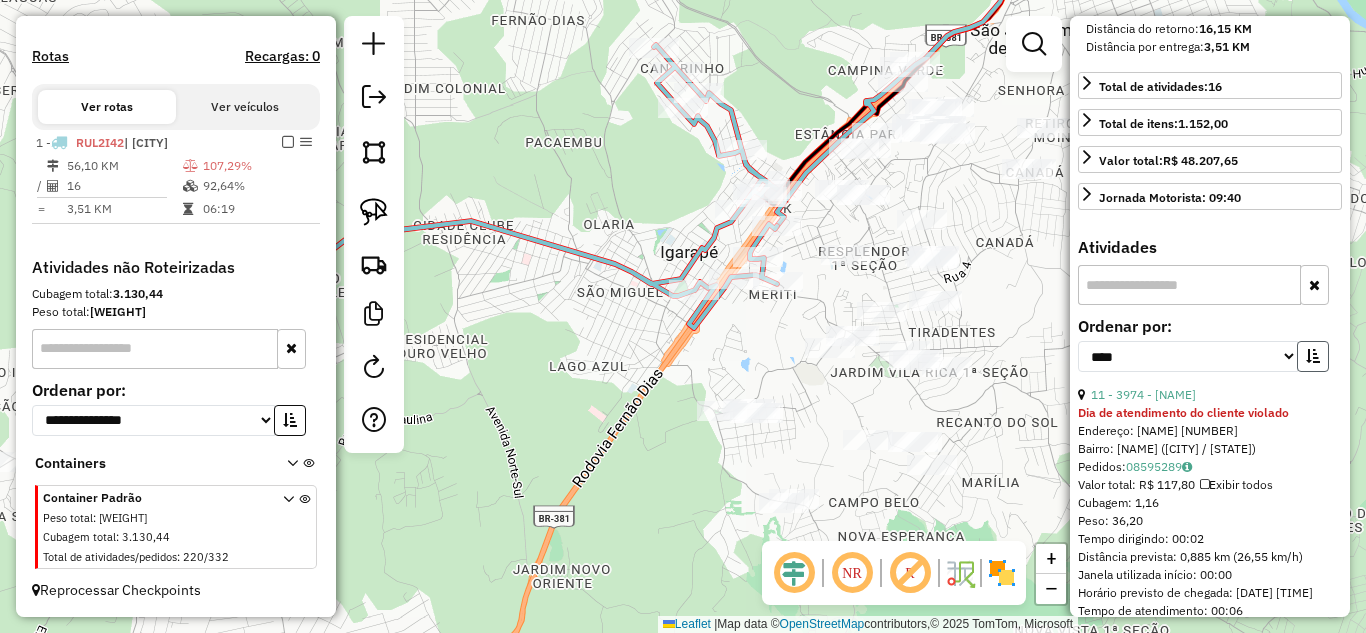 click at bounding box center (1313, 356) 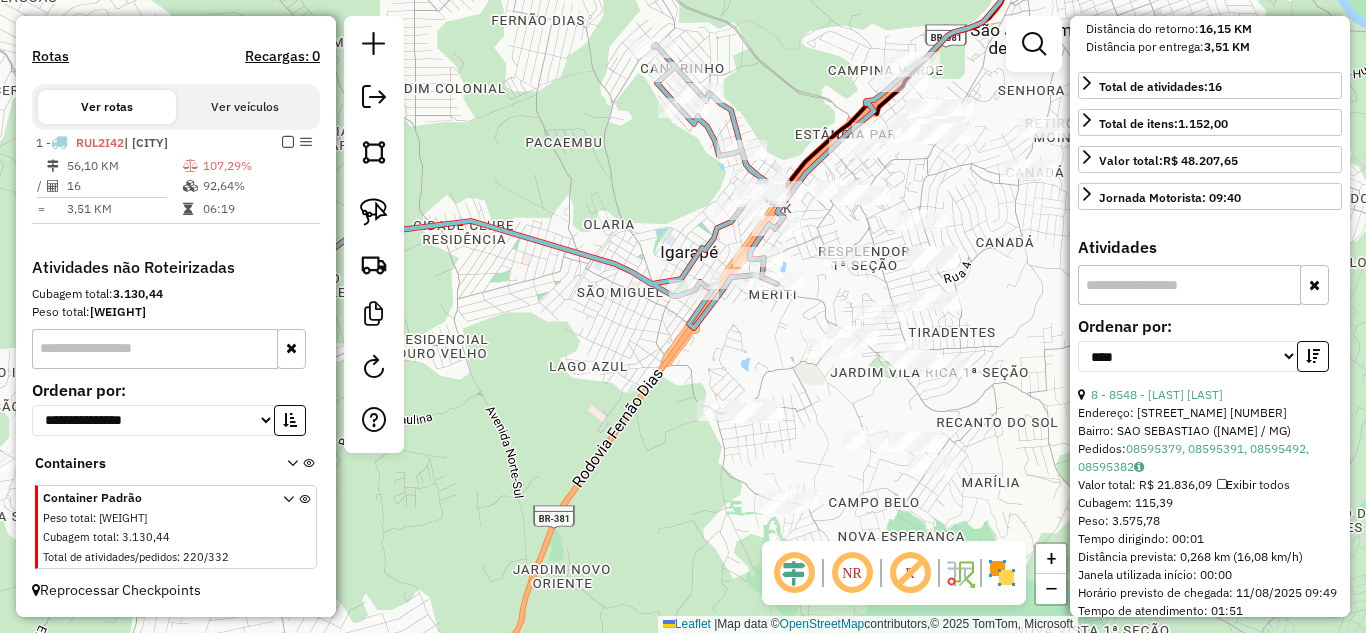 scroll, scrollTop: 700, scrollLeft: 0, axis: vertical 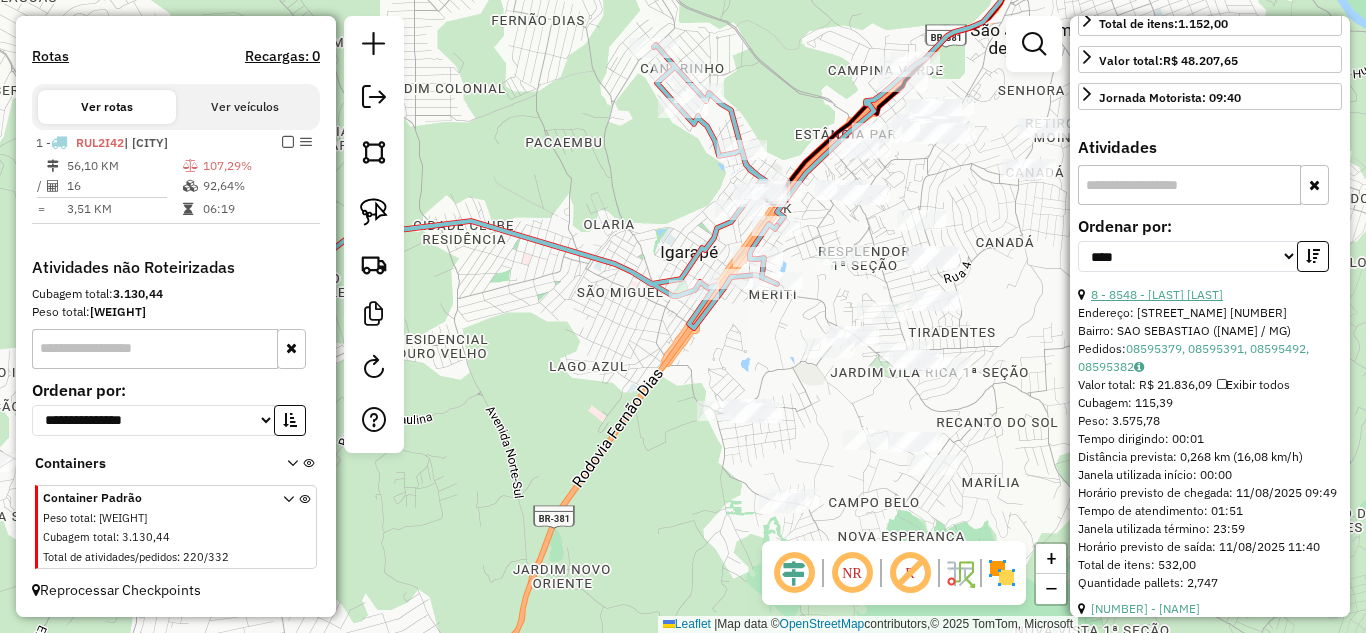 click on "8 - 8548 - [LAST] [LAST]" at bounding box center [1157, 294] 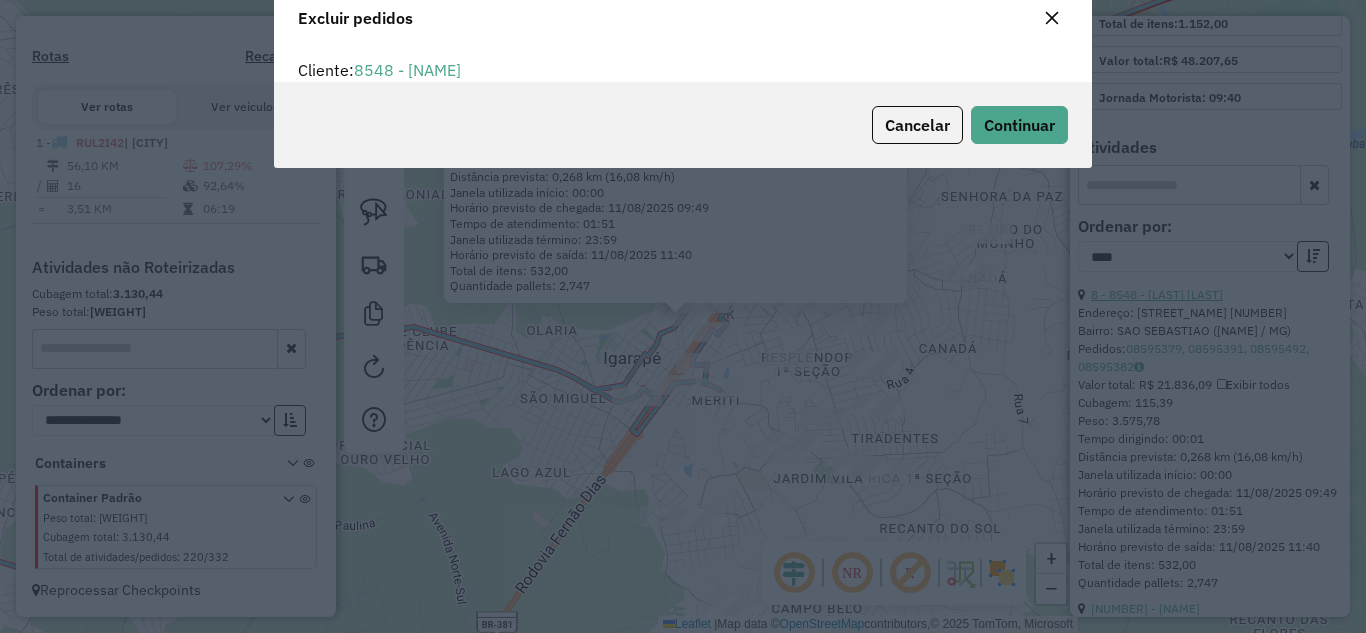 scroll, scrollTop: 82, scrollLeft: 0, axis: vertical 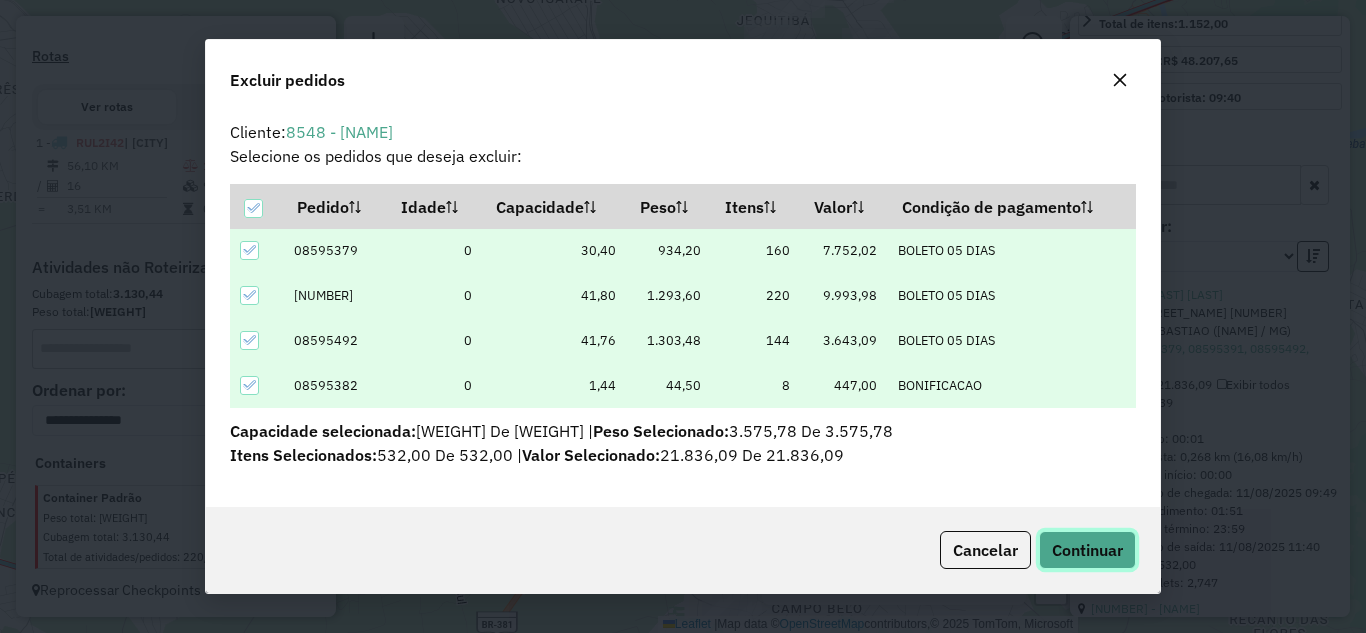 click on "Continuar" 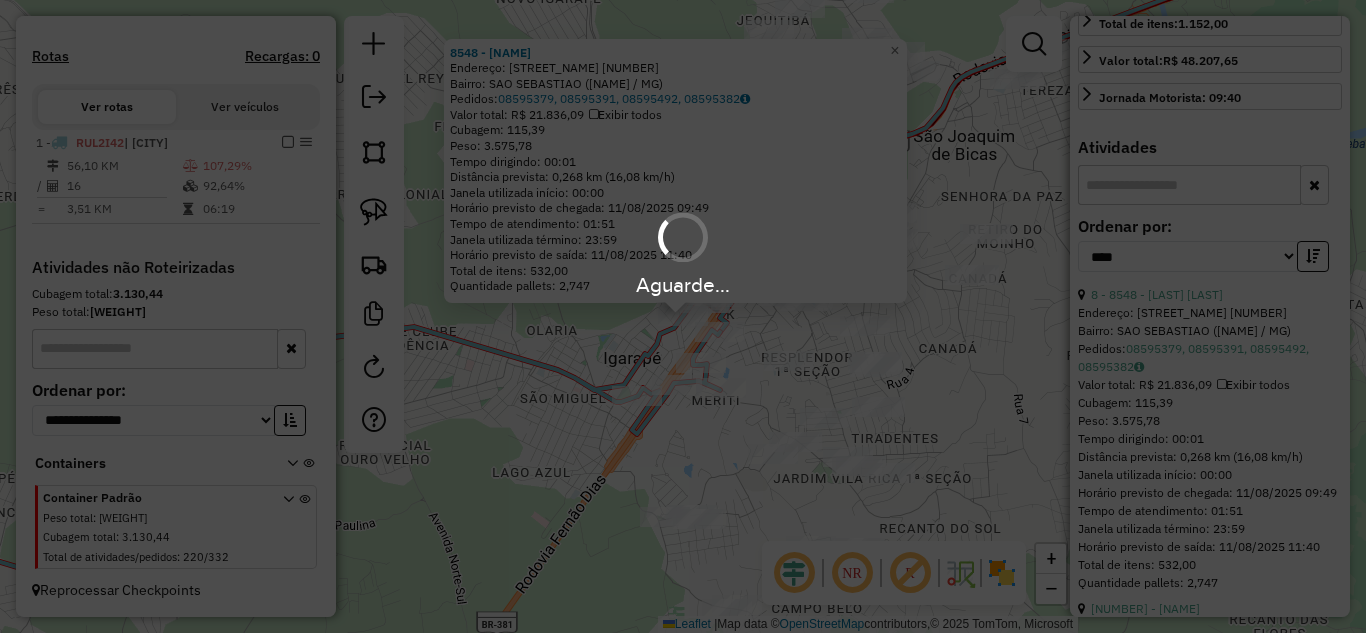 scroll, scrollTop: 621, scrollLeft: 0, axis: vertical 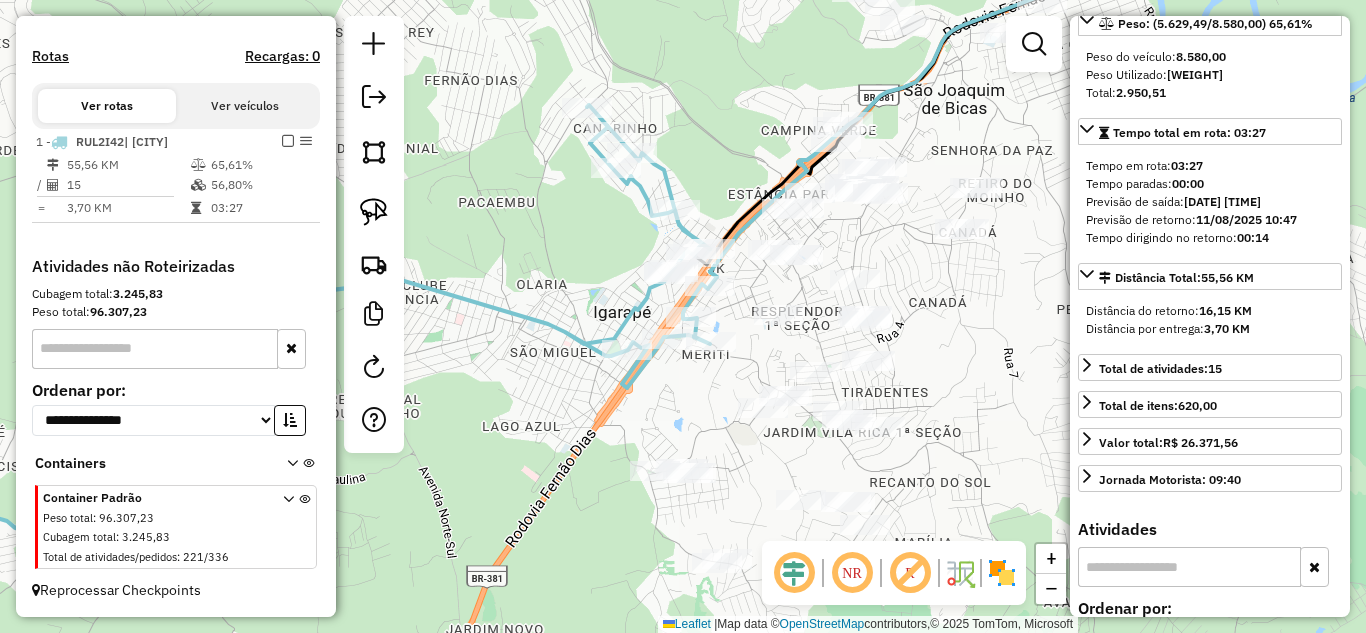 drag, startPoint x: 991, startPoint y: 386, endPoint x: 959, endPoint y: 319, distance: 74.24958 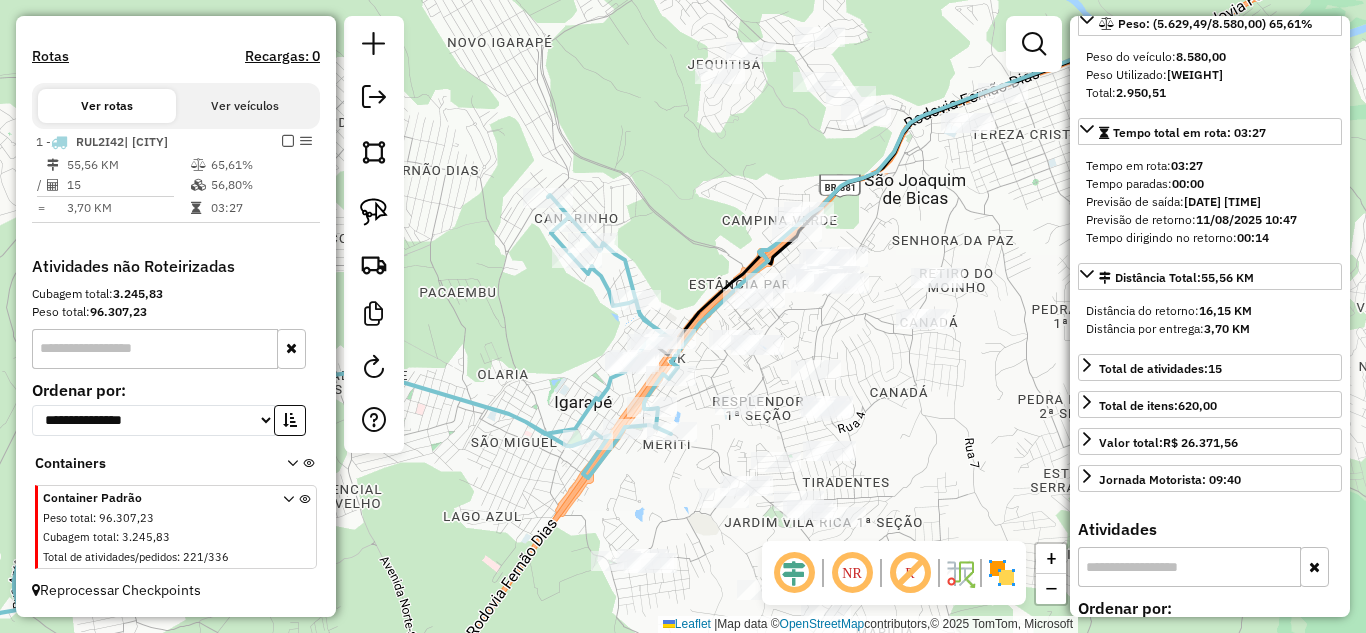 drag, startPoint x: 944, startPoint y: 186, endPoint x: 921, endPoint y: 219, distance: 40.22437 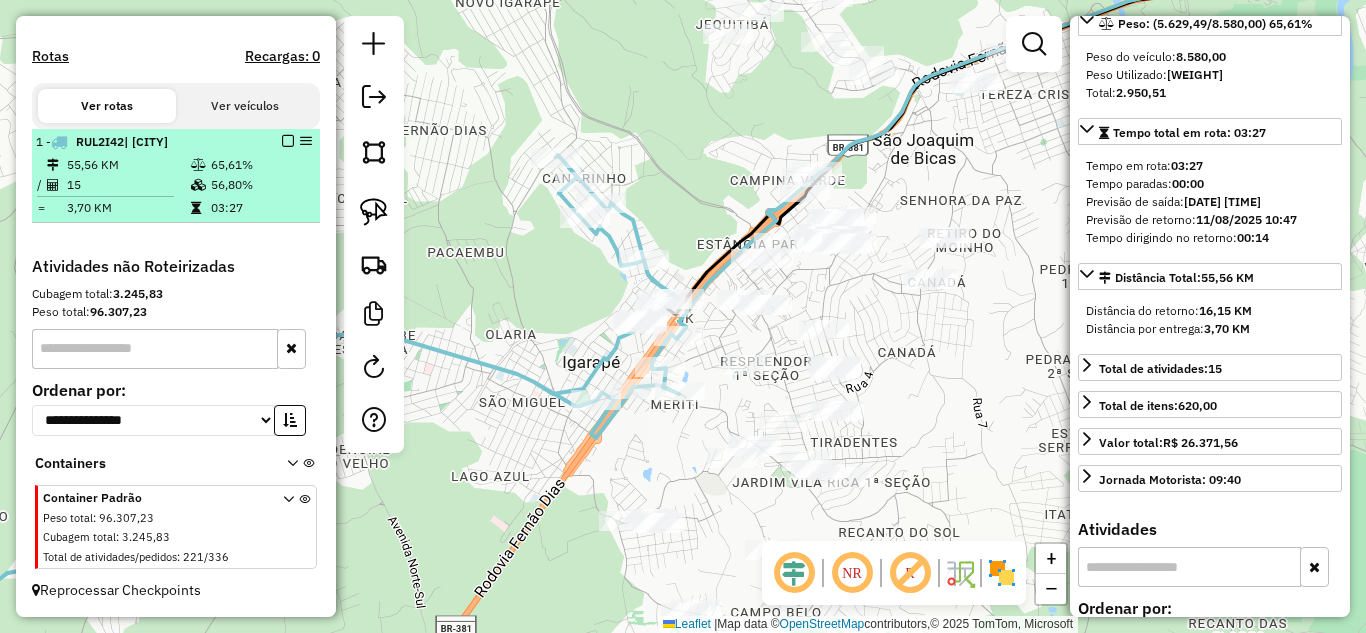 click at bounding box center (288, 141) 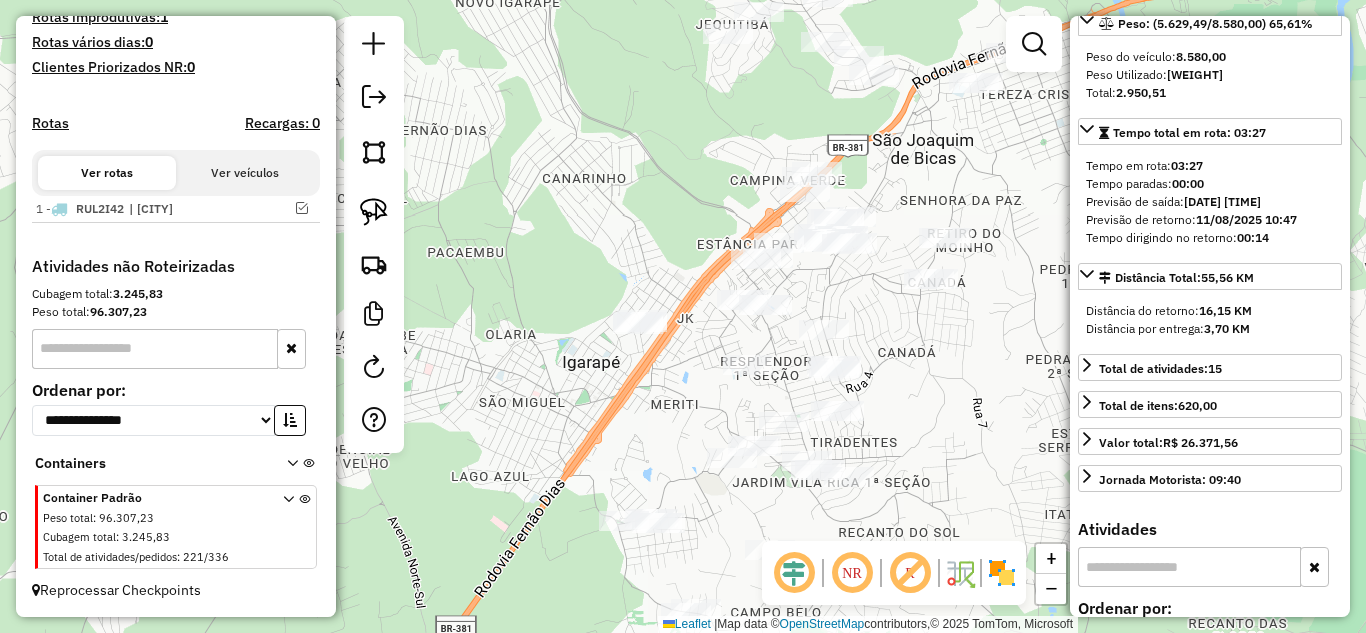 scroll, scrollTop: 554, scrollLeft: 0, axis: vertical 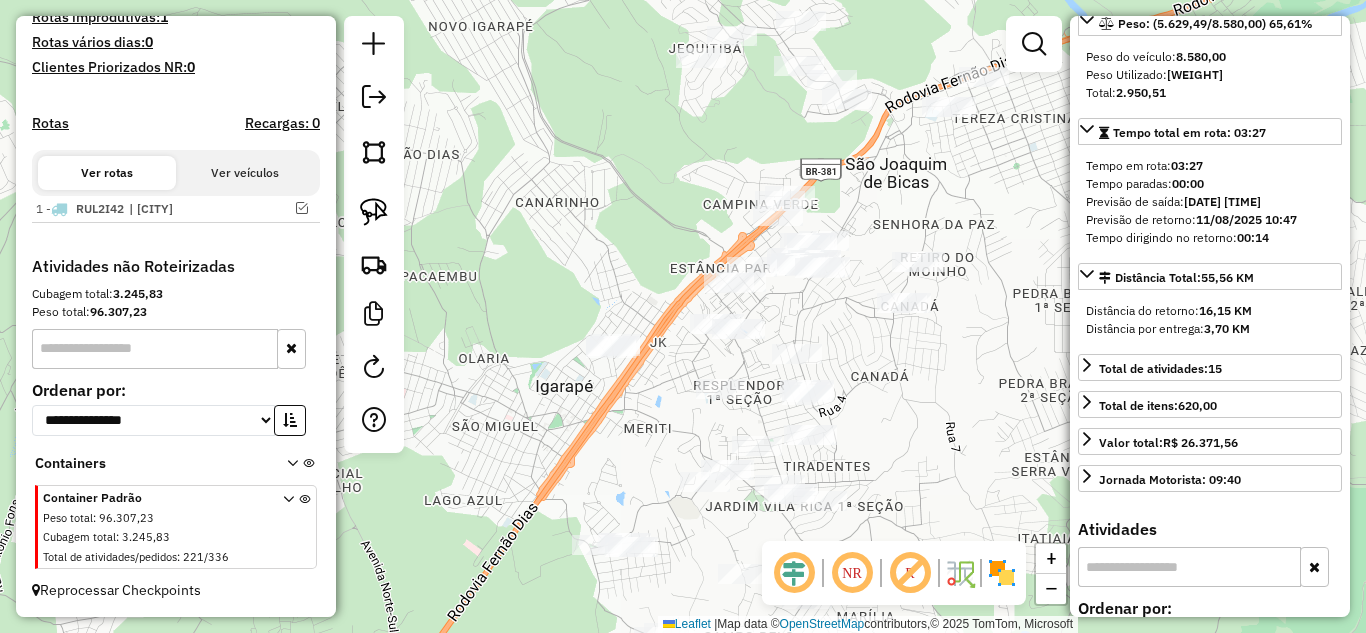drag, startPoint x: 916, startPoint y: 338, endPoint x: 968, endPoint y: 403, distance: 83.240616 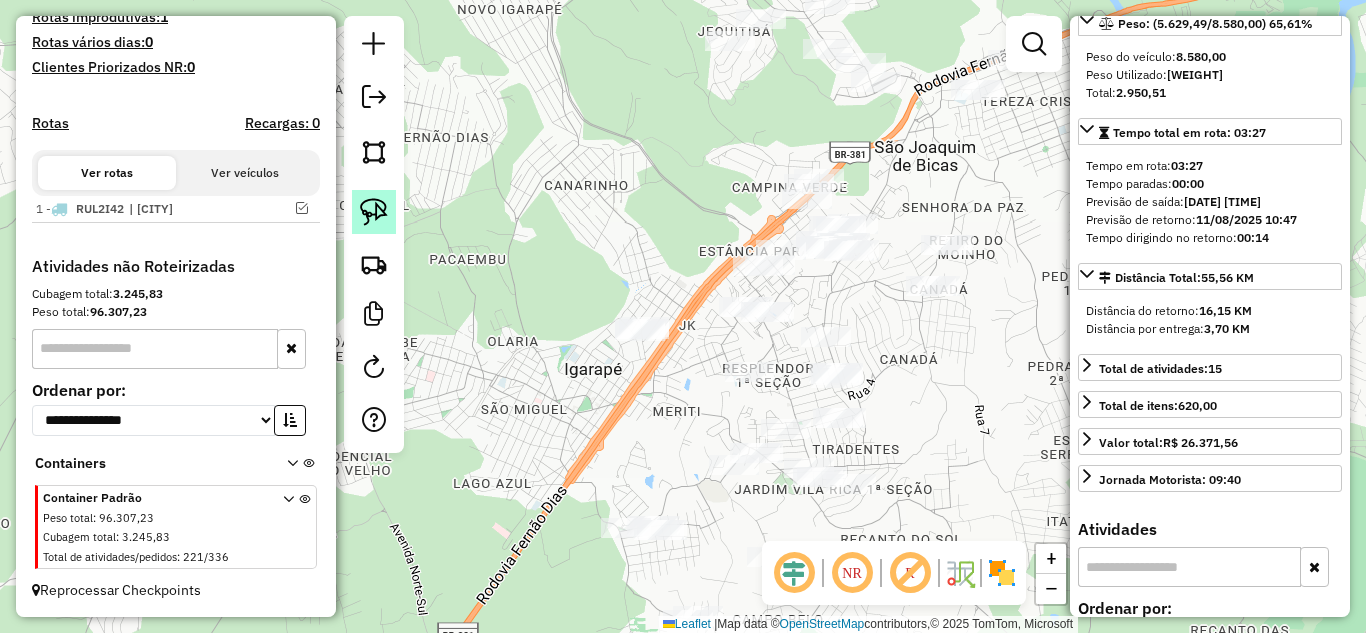 drag, startPoint x: 369, startPoint y: 204, endPoint x: 510, endPoint y: 229, distance: 143.19916 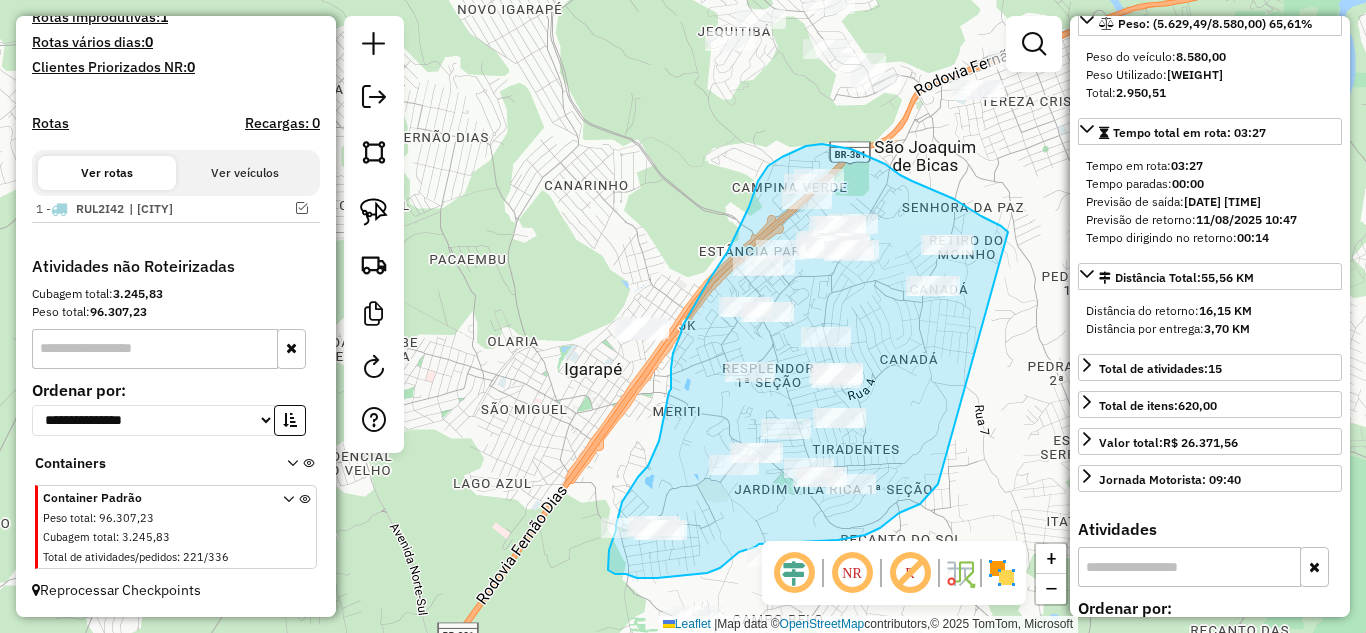 drag, startPoint x: 954, startPoint y: 199, endPoint x: 908, endPoint y: 380, distance: 186.75385 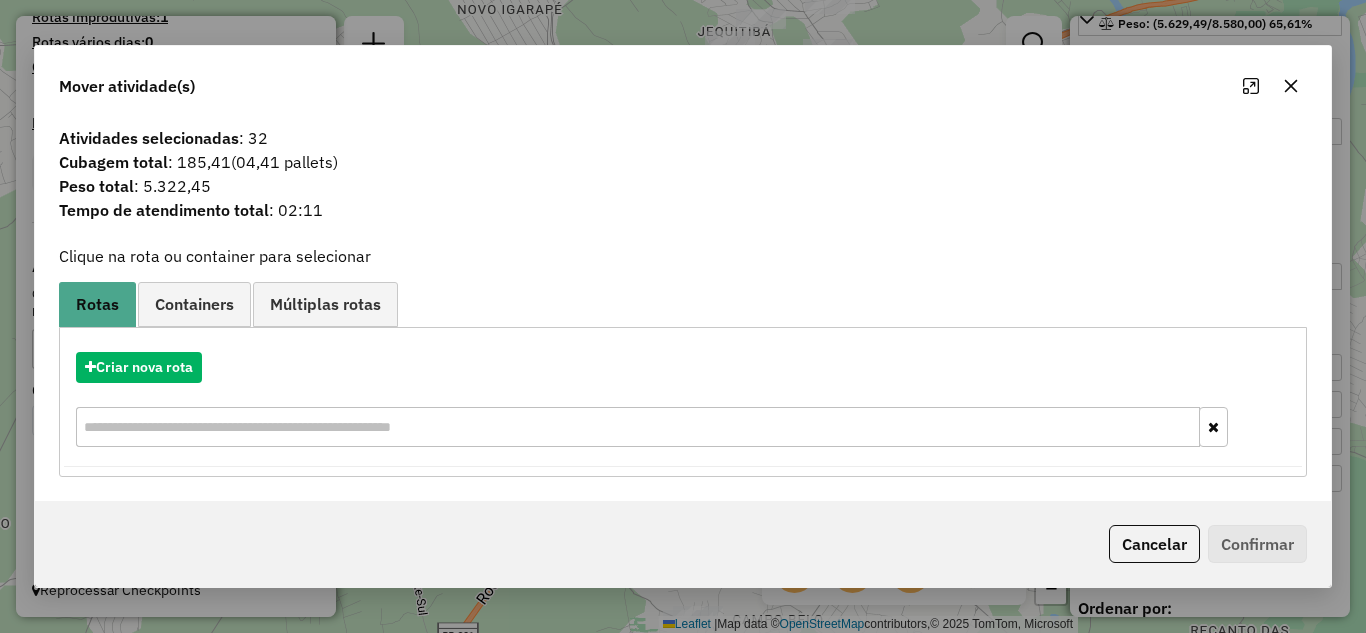 click 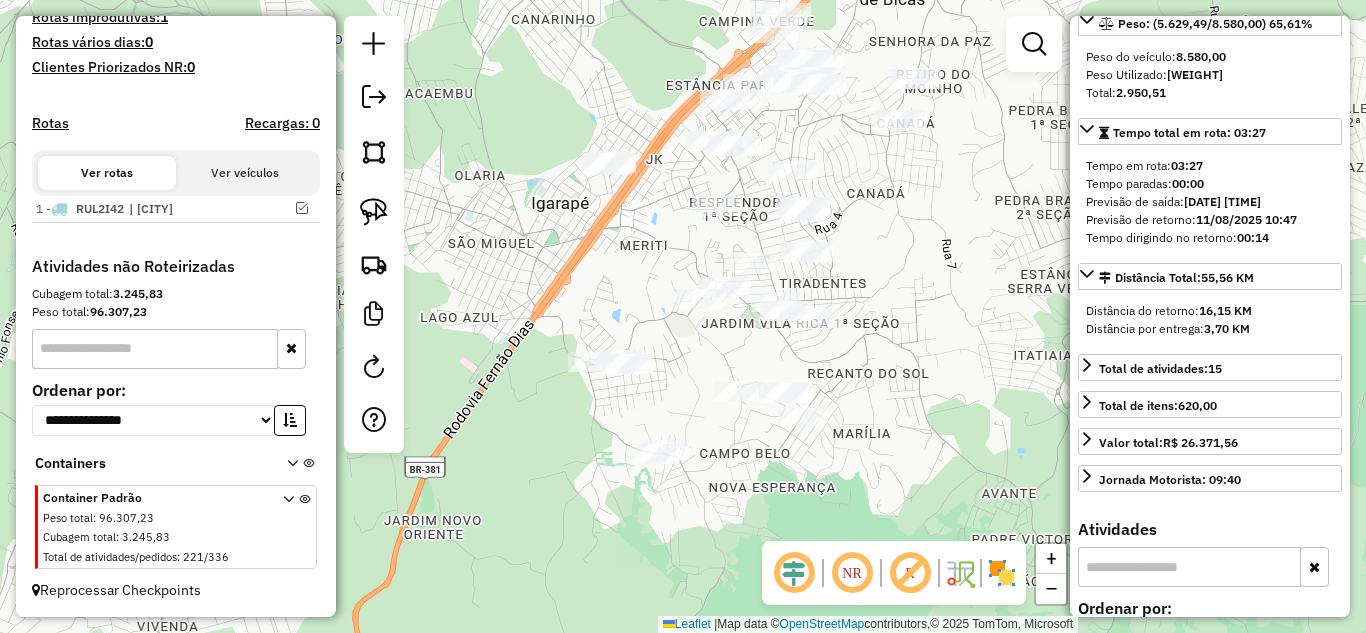 drag, startPoint x: 946, startPoint y: 394, endPoint x: 911, endPoint y: 231, distance: 166.71533 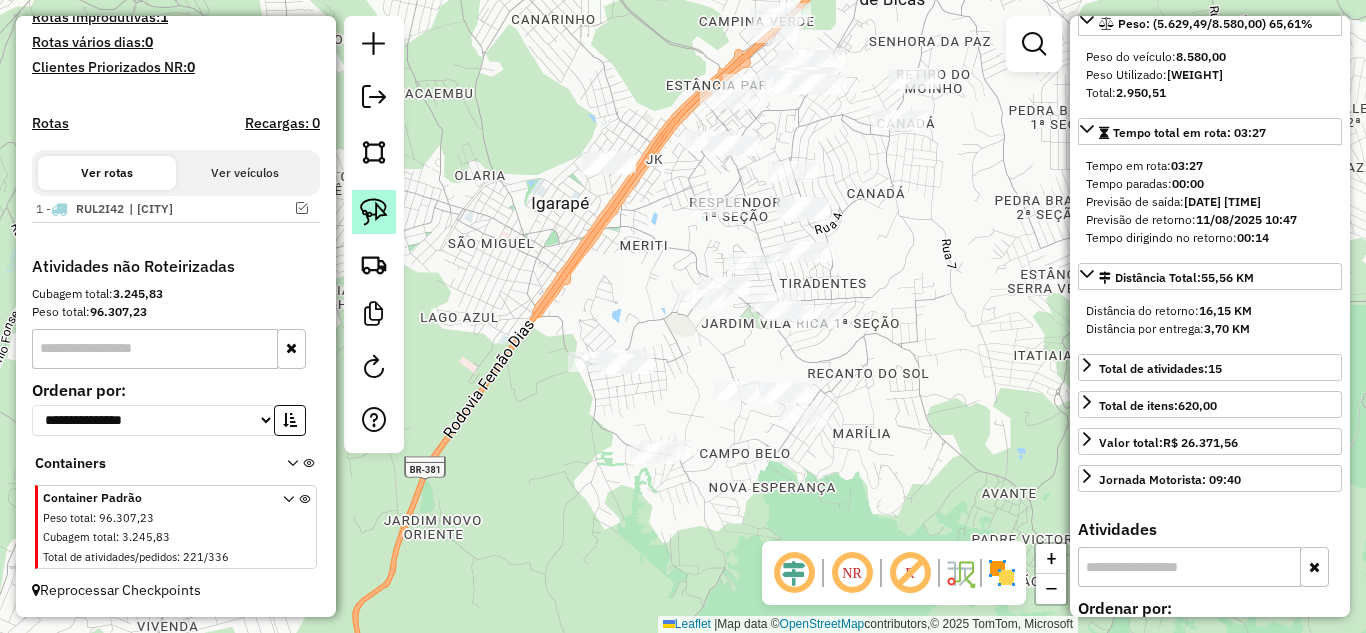 click 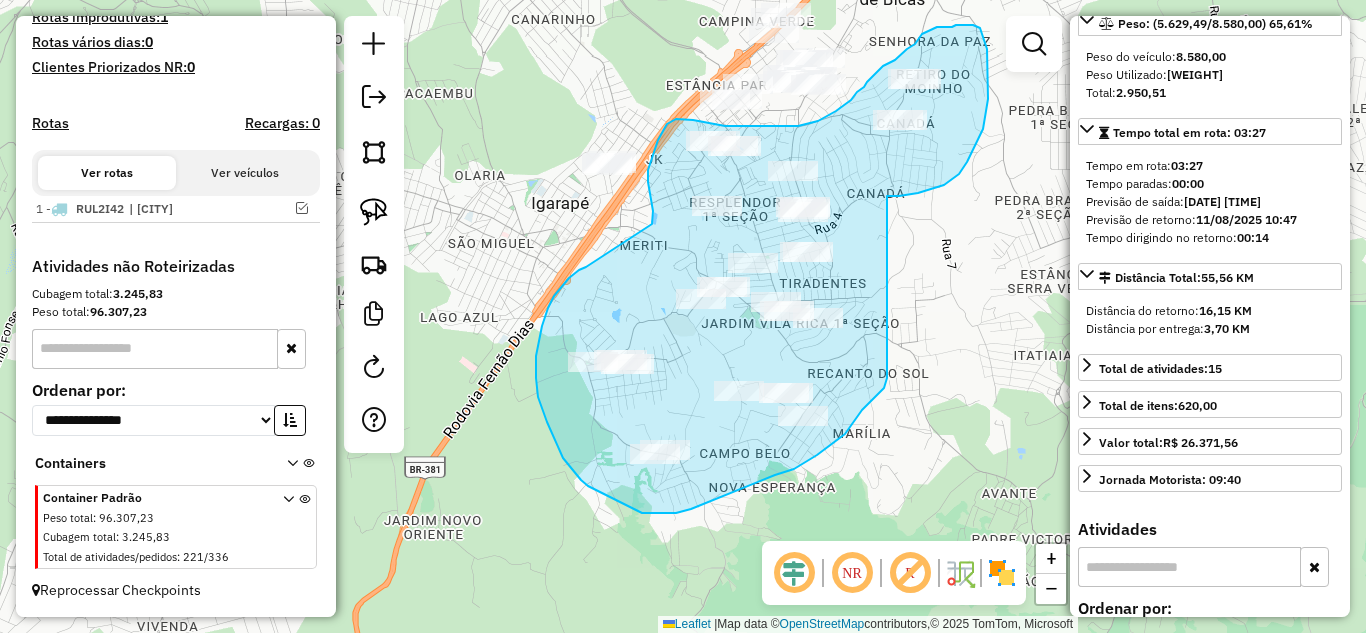 drag, startPoint x: 887, startPoint y: 196, endPoint x: 887, endPoint y: 378, distance: 182 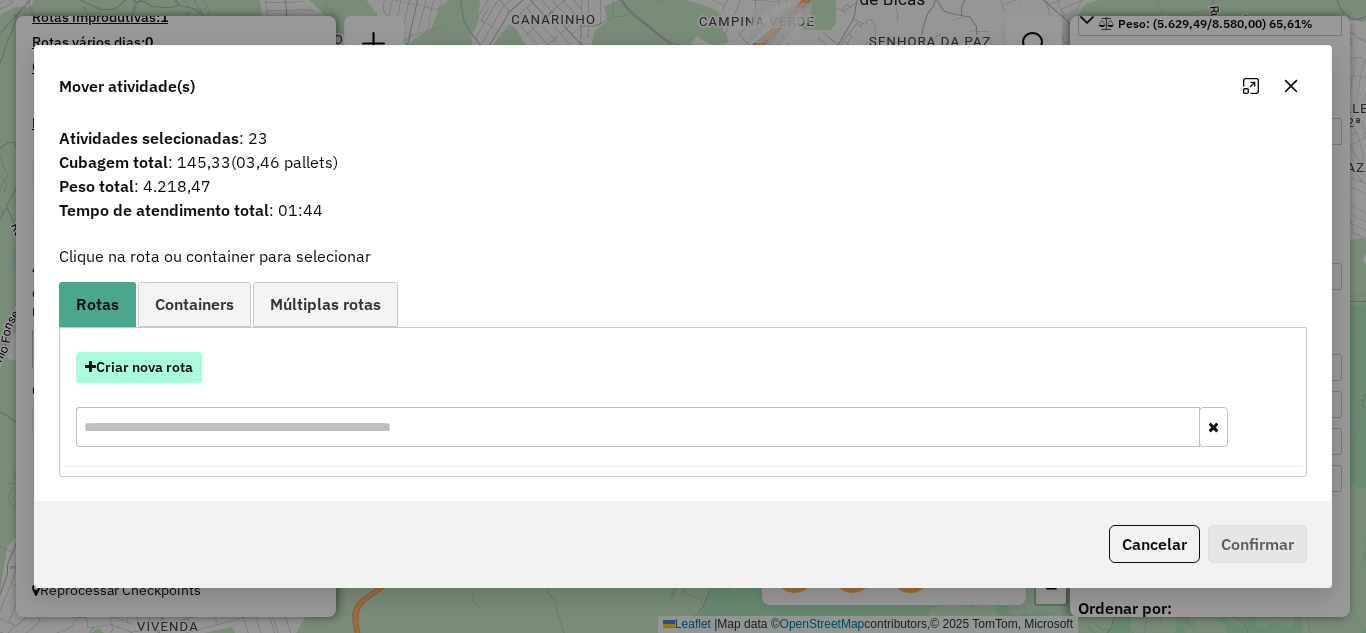 click on "Criar nova rota" at bounding box center (139, 367) 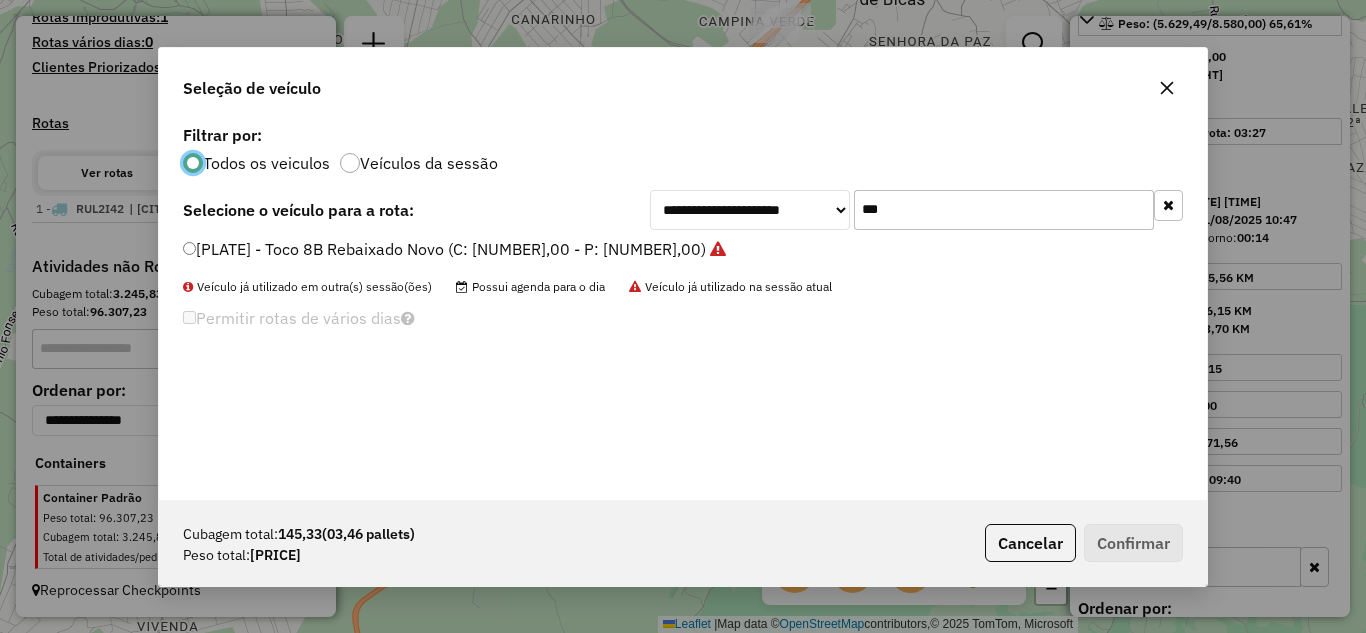 scroll, scrollTop: 11, scrollLeft: 6, axis: both 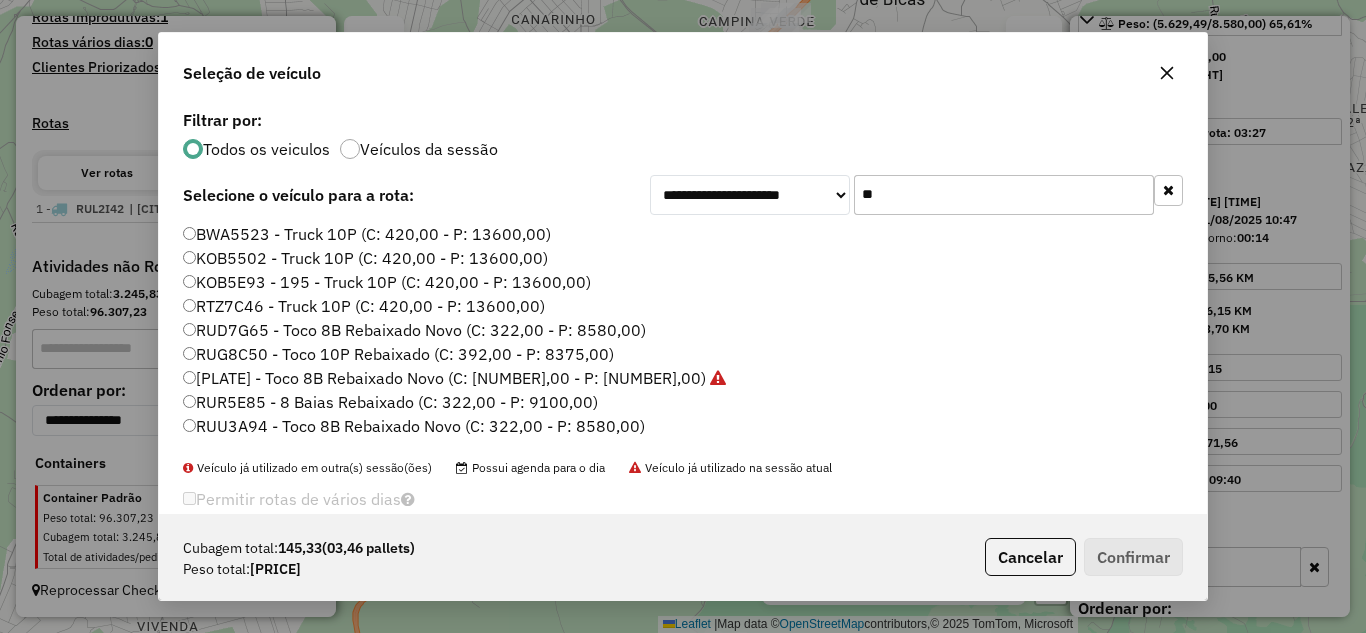 type on "*" 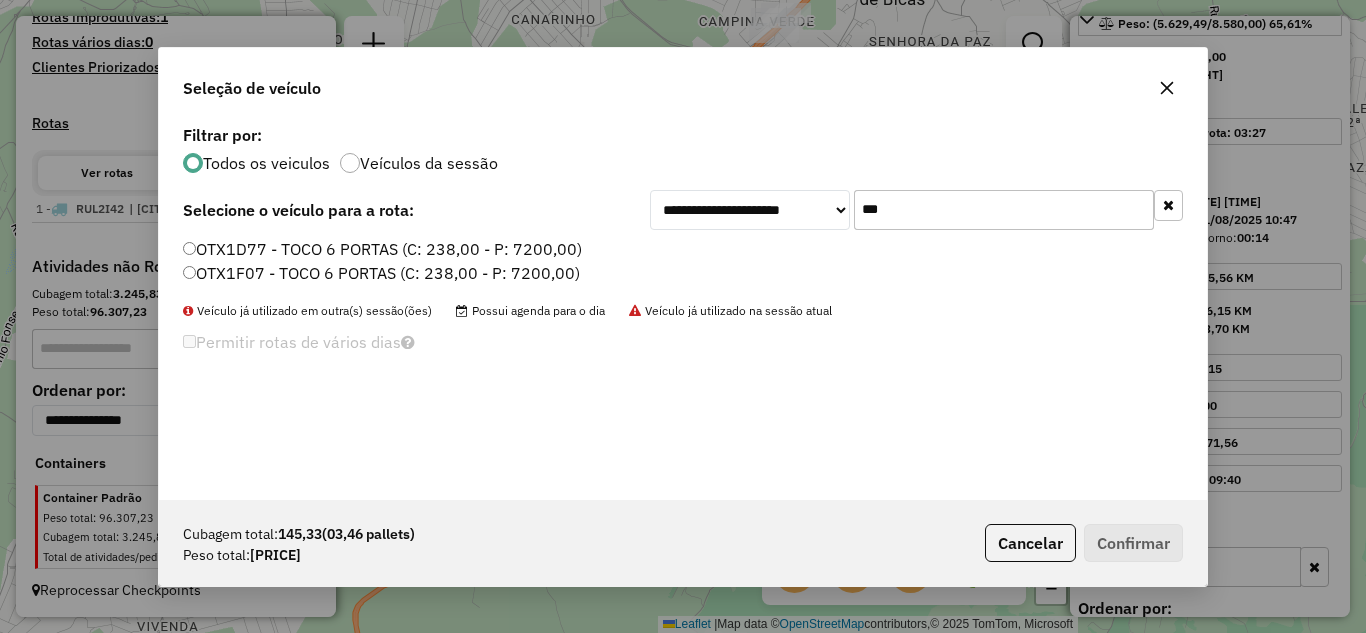 type on "***" 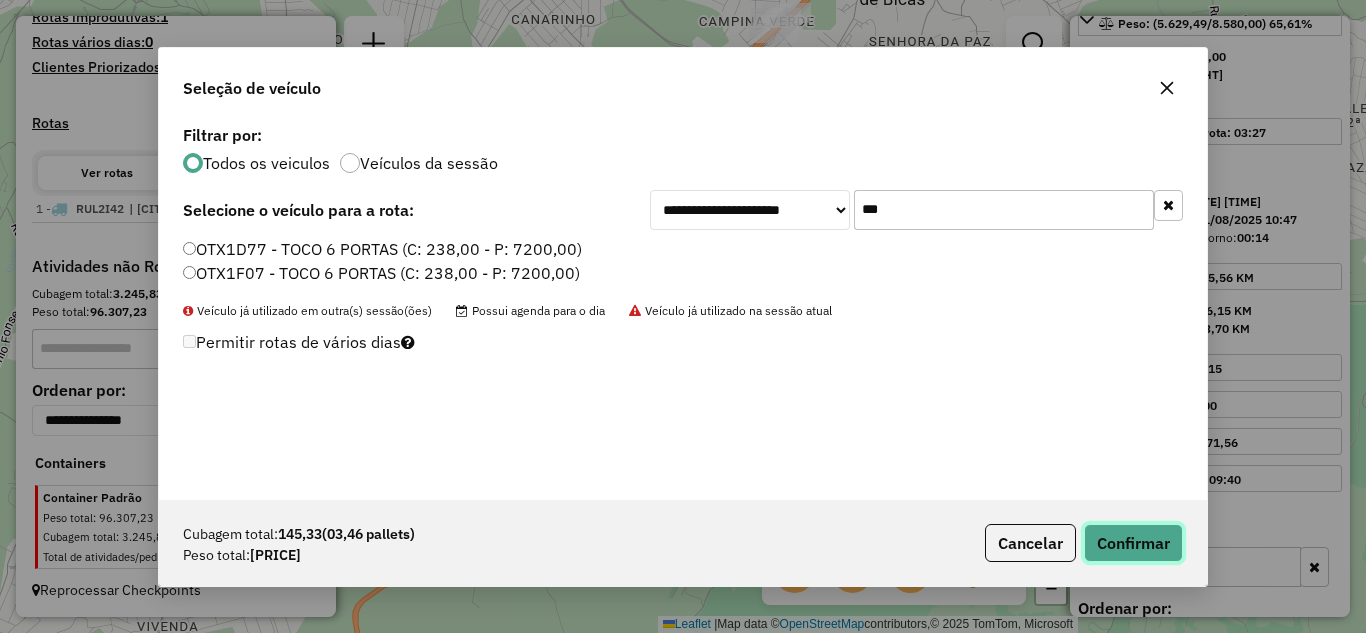 click on "Confirmar" 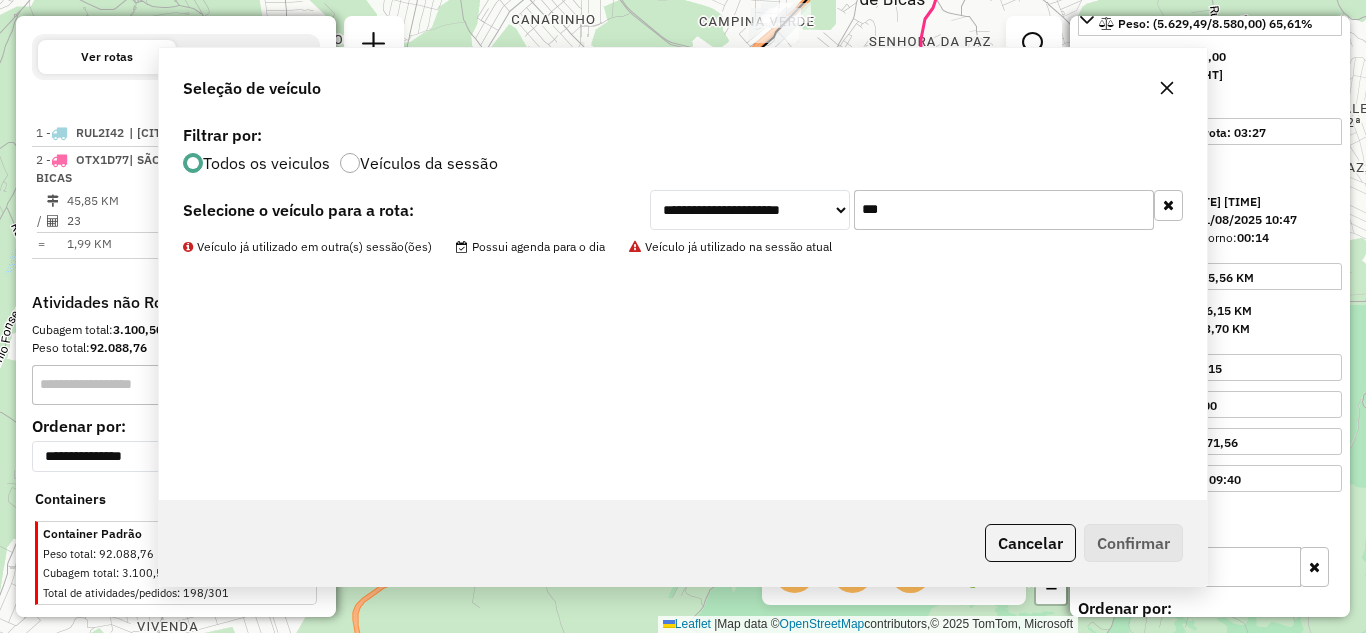 scroll, scrollTop: 706, scrollLeft: 0, axis: vertical 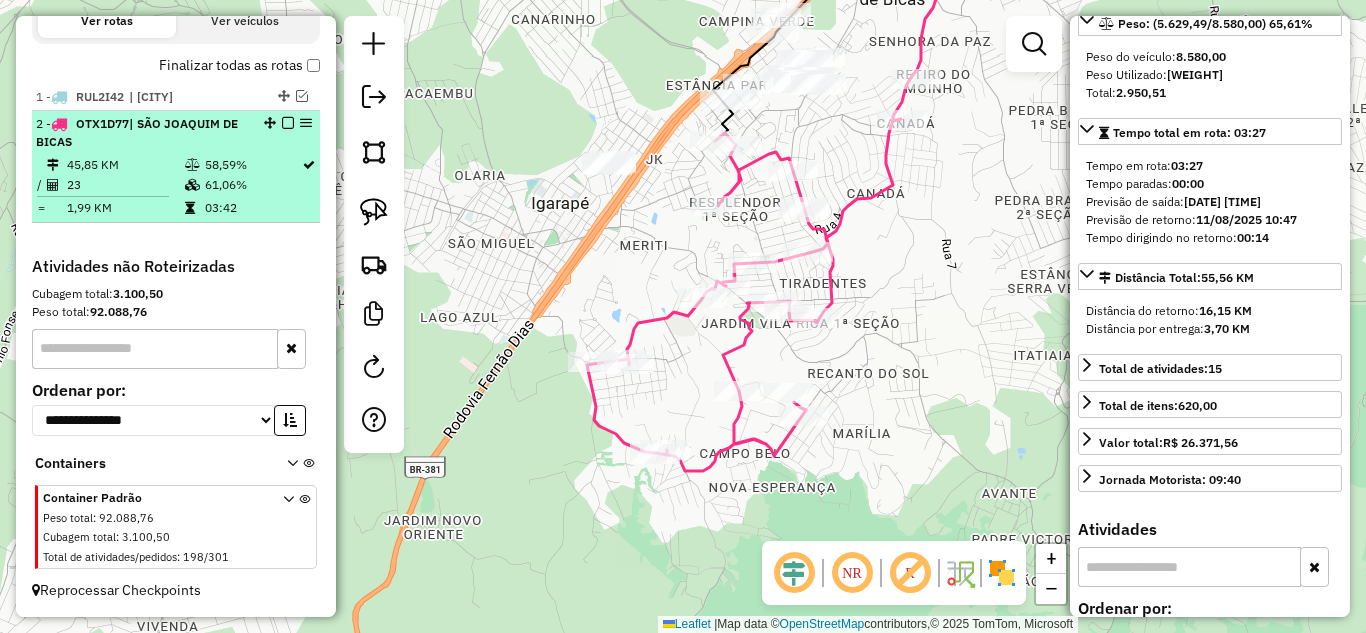 click at bounding box center (288, 123) 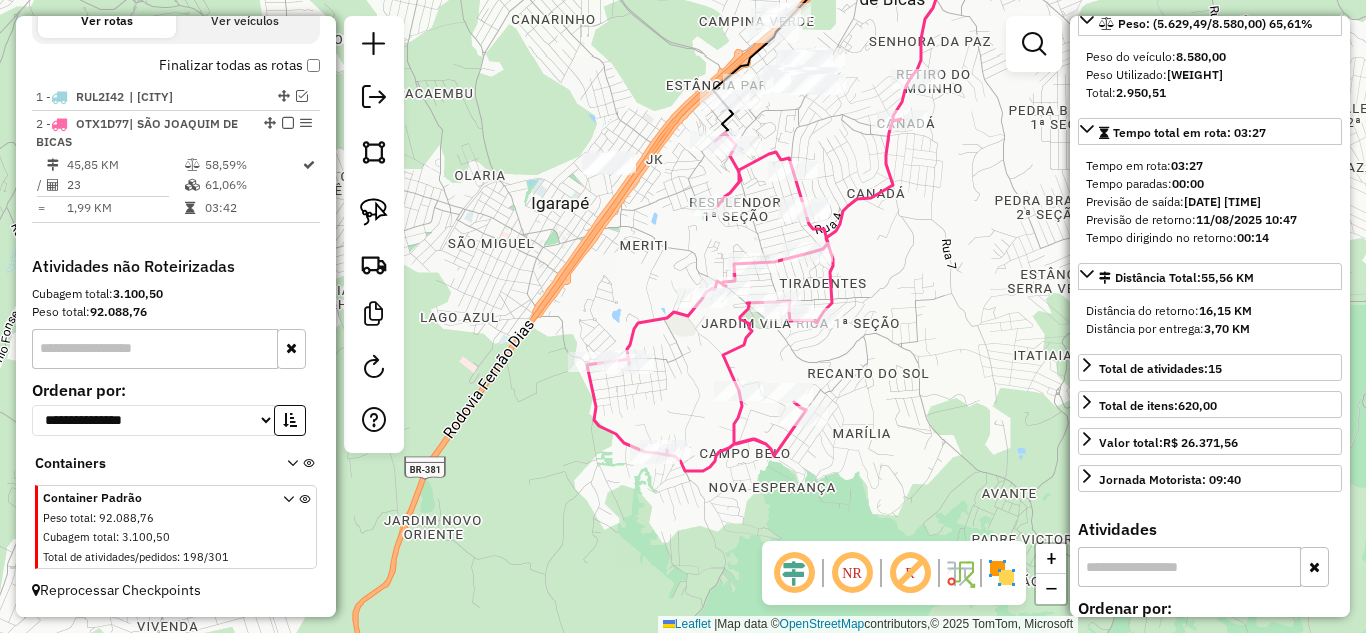 scroll, scrollTop: 621, scrollLeft: 0, axis: vertical 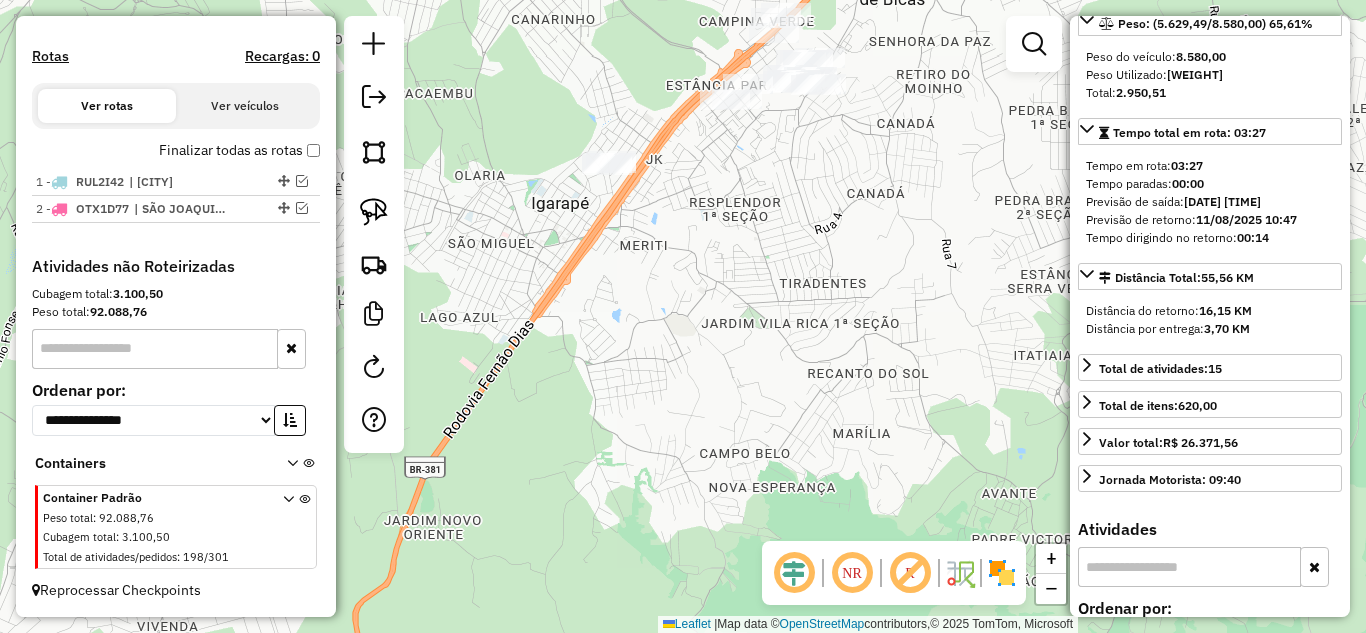 click on "Janela de atendimento Grade de atendimento Capacidade Transportadoras Veículos Cliente Pedidos  Rotas Selecione os dias de semana para filtrar as janelas de atendimento  Seg   Ter   Qua   Qui   Sex   Sáb   Dom  Informe o período da janela de atendimento: De: Até:  Filtrar exatamente a janela do cliente  Considerar janela de atendimento padrão  Selecione os dias de semana para filtrar as grades de atendimento  Seg   Ter   Qua   Qui   Sex   Sáb   Dom   Considerar clientes sem dia de atendimento cadastrado  Clientes fora do dia de atendimento selecionado Filtrar as atividades entre os valores definidos abaixo:  Peso mínimo:   Peso máximo:   Cubagem mínima:   Cubagem máxima:   De:   Até:  Filtrar as atividades entre o tempo de atendimento definido abaixo:  De:   Até:   Considerar capacidade total dos clientes não roteirizados Transportadora: Selecione um ou mais itens Tipo de veículo: Selecione um ou mais itens Veículo: Selecione um ou mais itens Motorista: Selecione um ou mais itens Nome: Rótulo:" 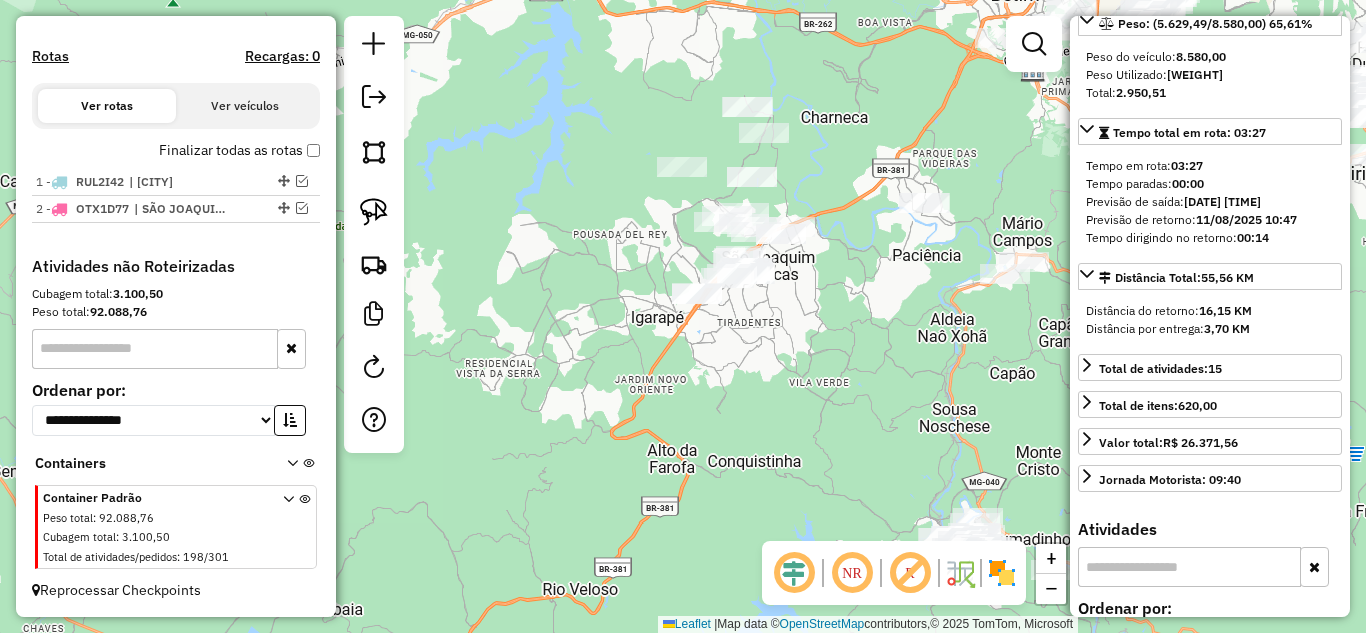 drag, startPoint x: 844, startPoint y: 298, endPoint x: 819, endPoint y: 285, distance: 28.178005 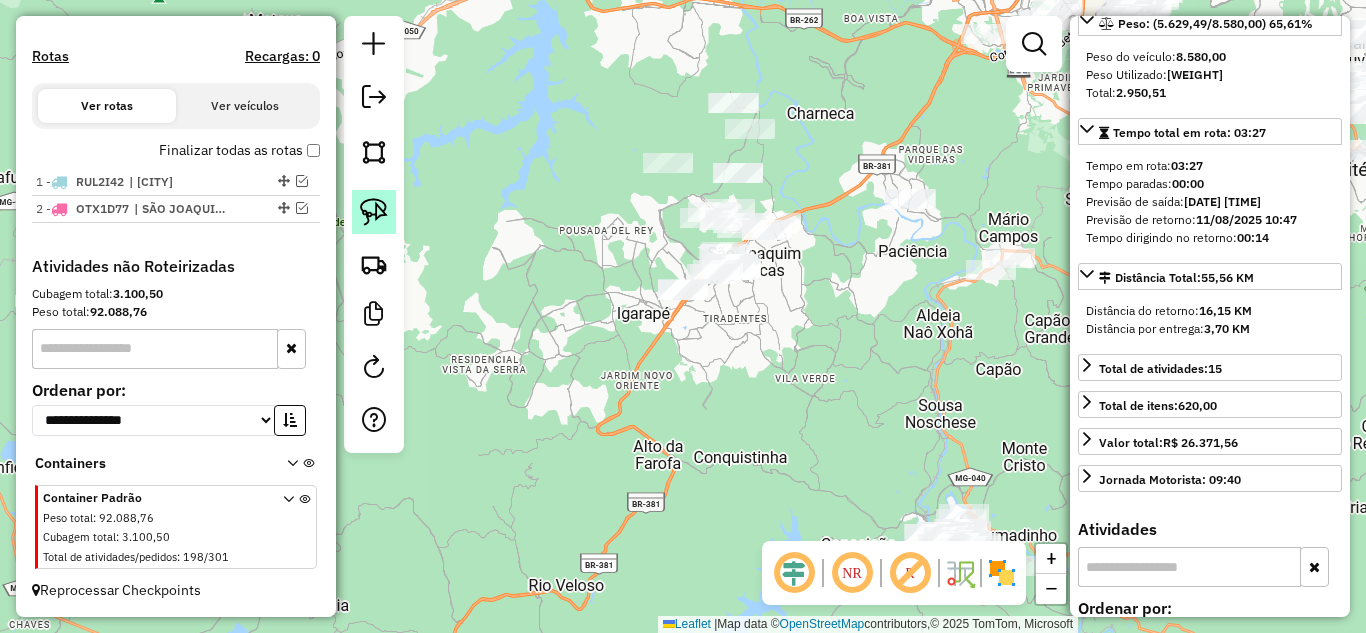 click 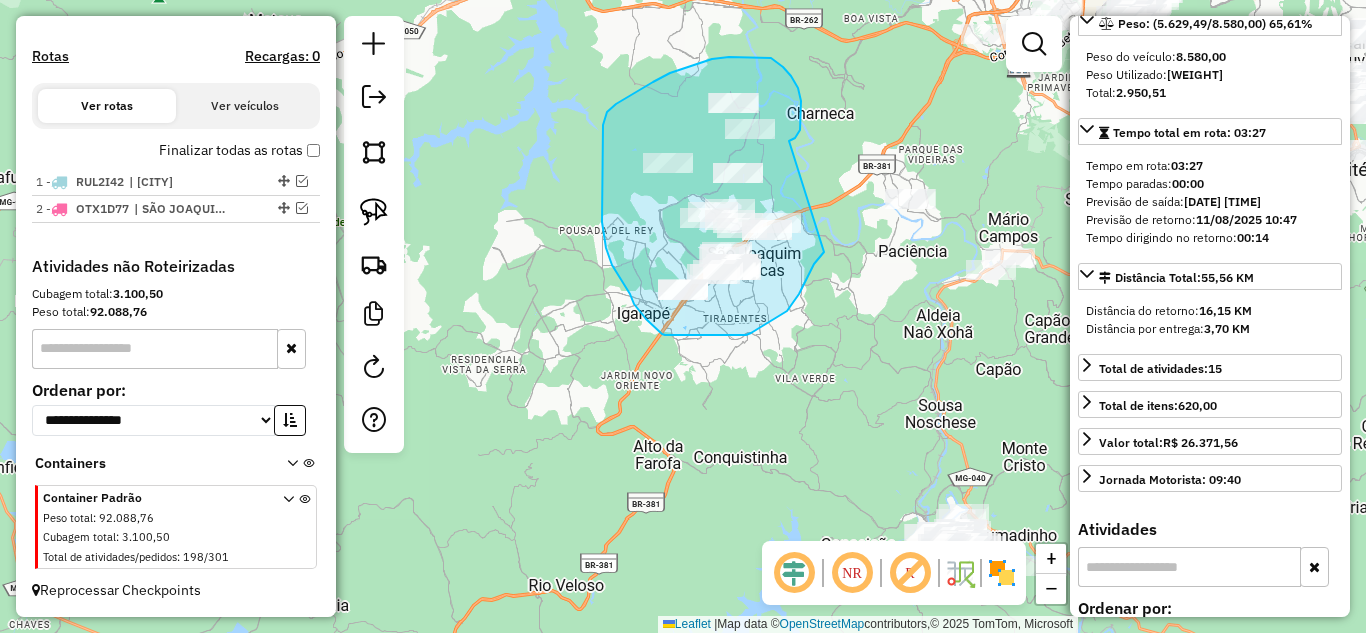 drag, startPoint x: 800, startPoint y: 130, endPoint x: 823, endPoint y: 239, distance: 111.40018 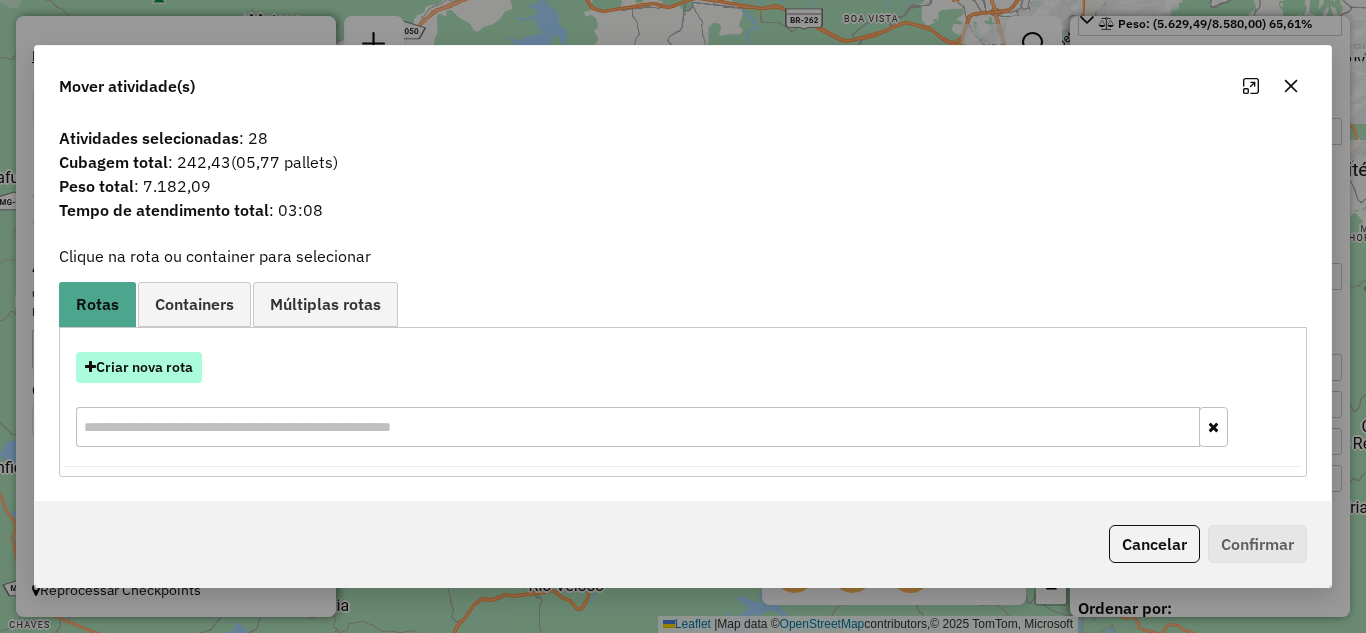 click on "Criar nova rota" at bounding box center [139, 367] 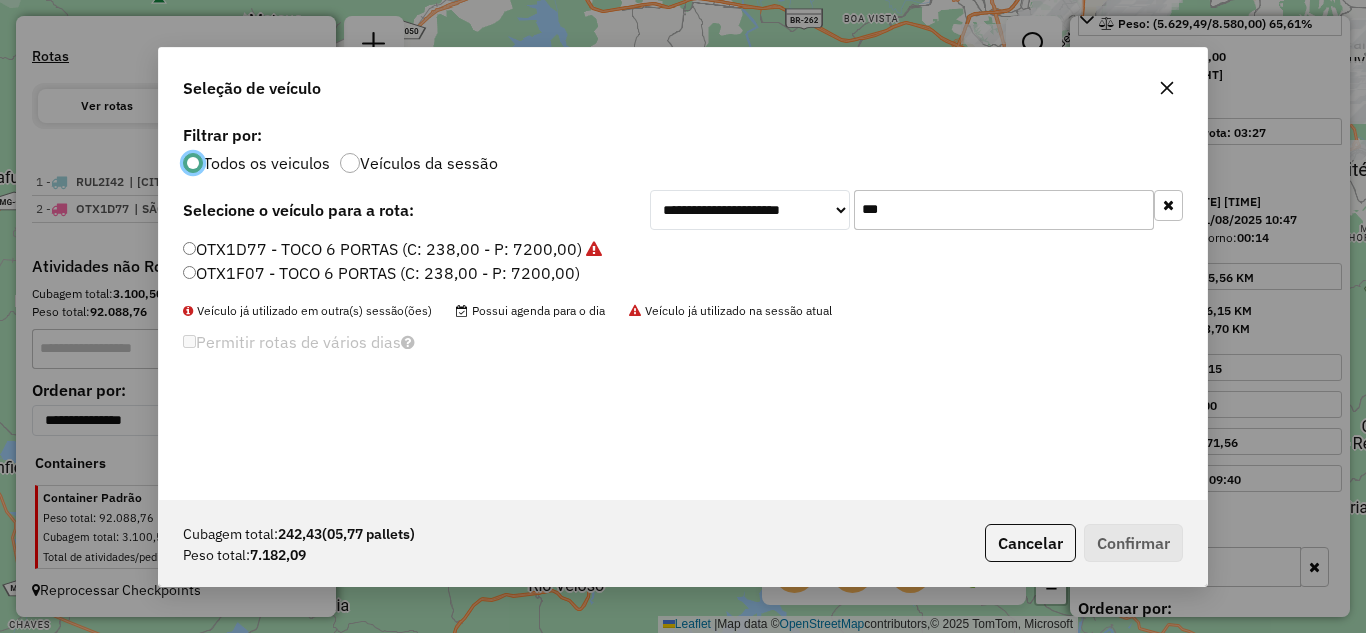 scroll, scrollTop: 11, scrollLeft: 6, axis: both 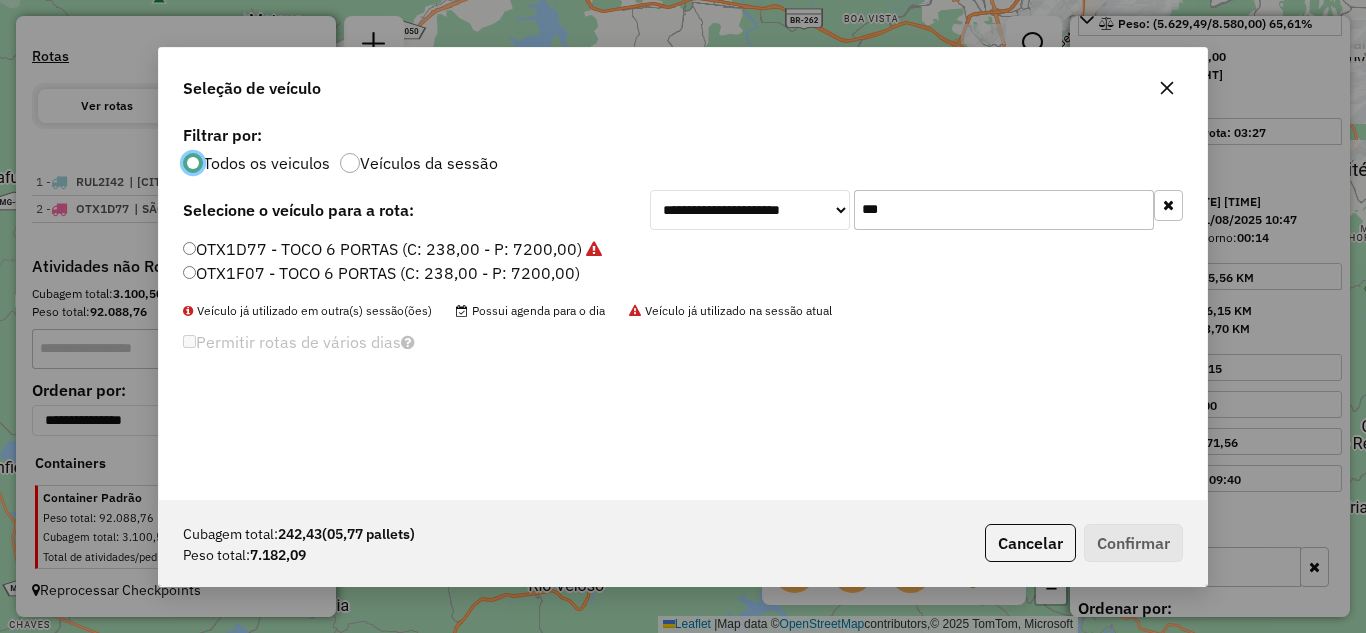 click 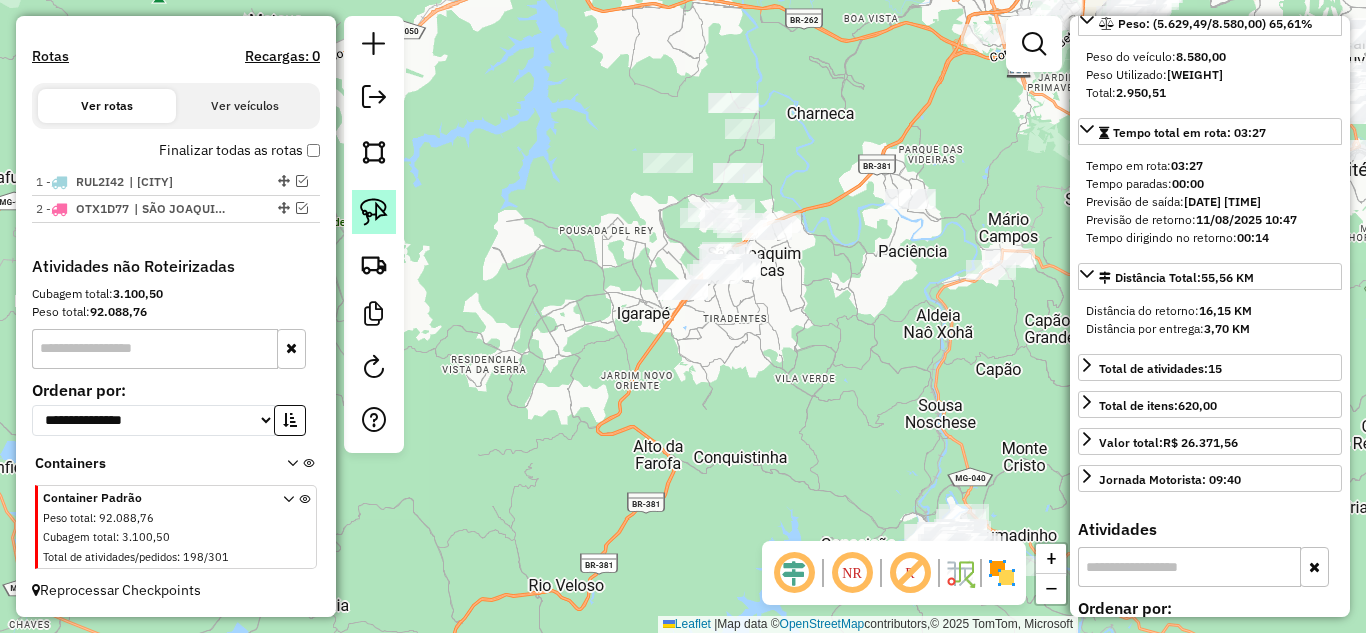 click 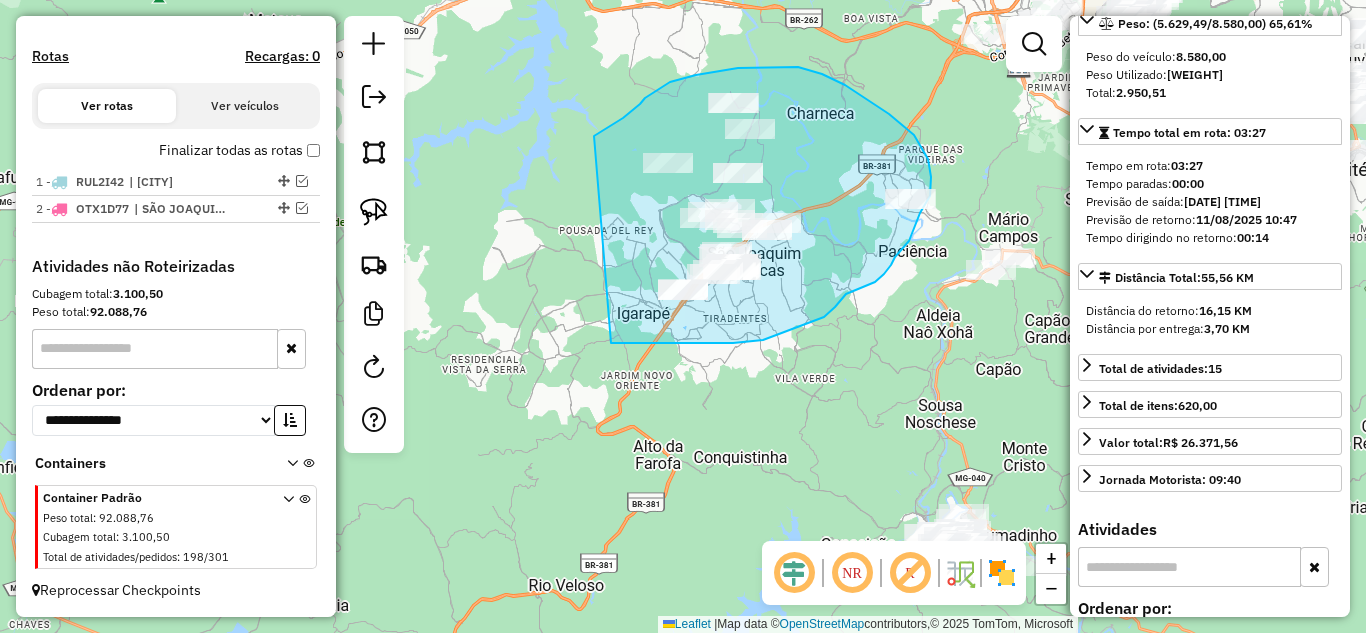 drag, startPoint x: 616, startPoint y: 343, endPoint x: 539, endPoint y: 190, distance: 171.28339 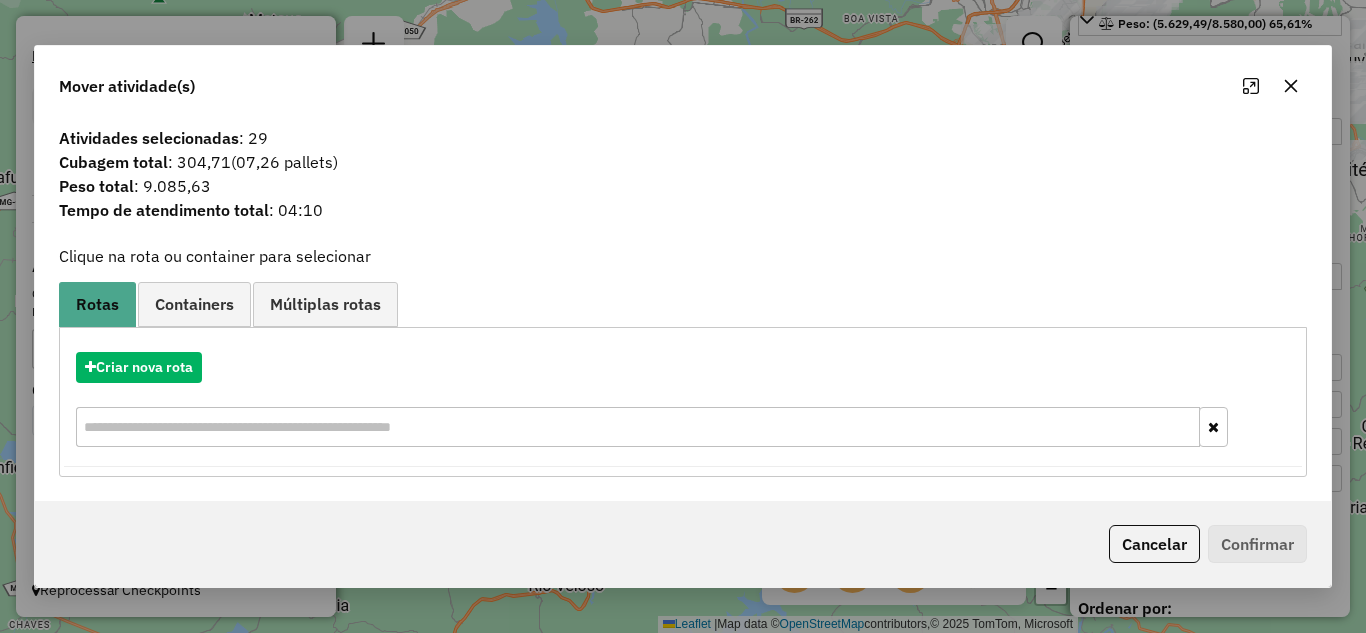 click 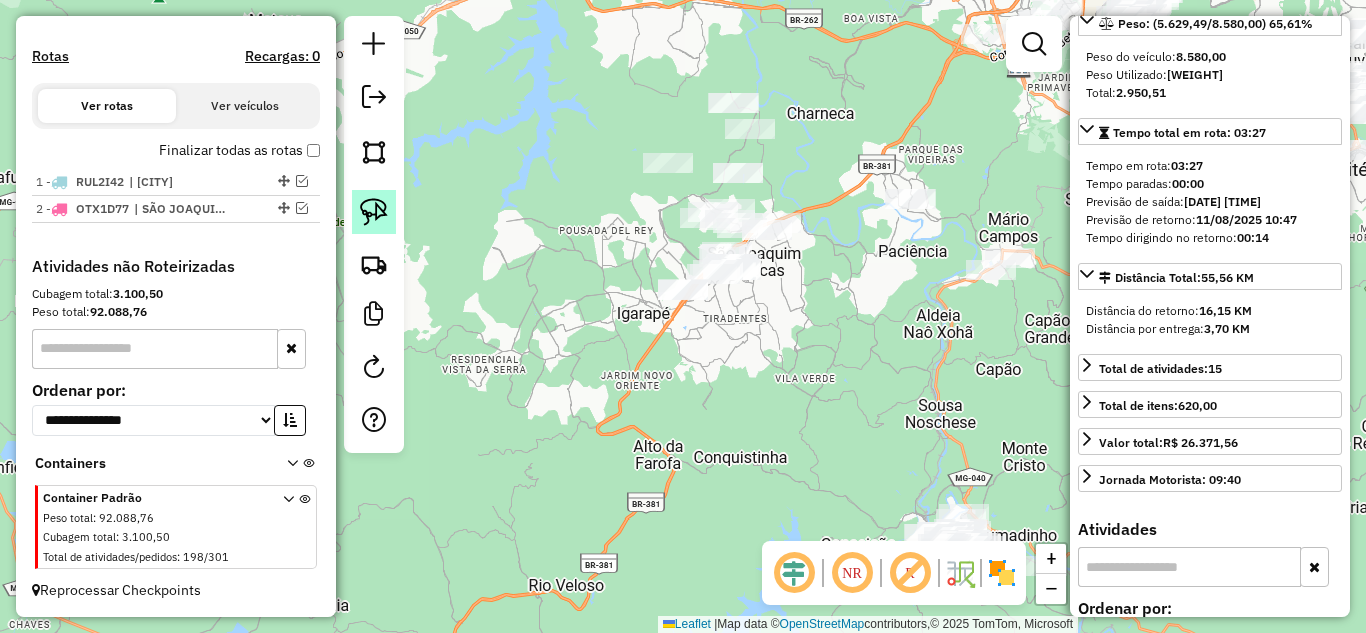 click 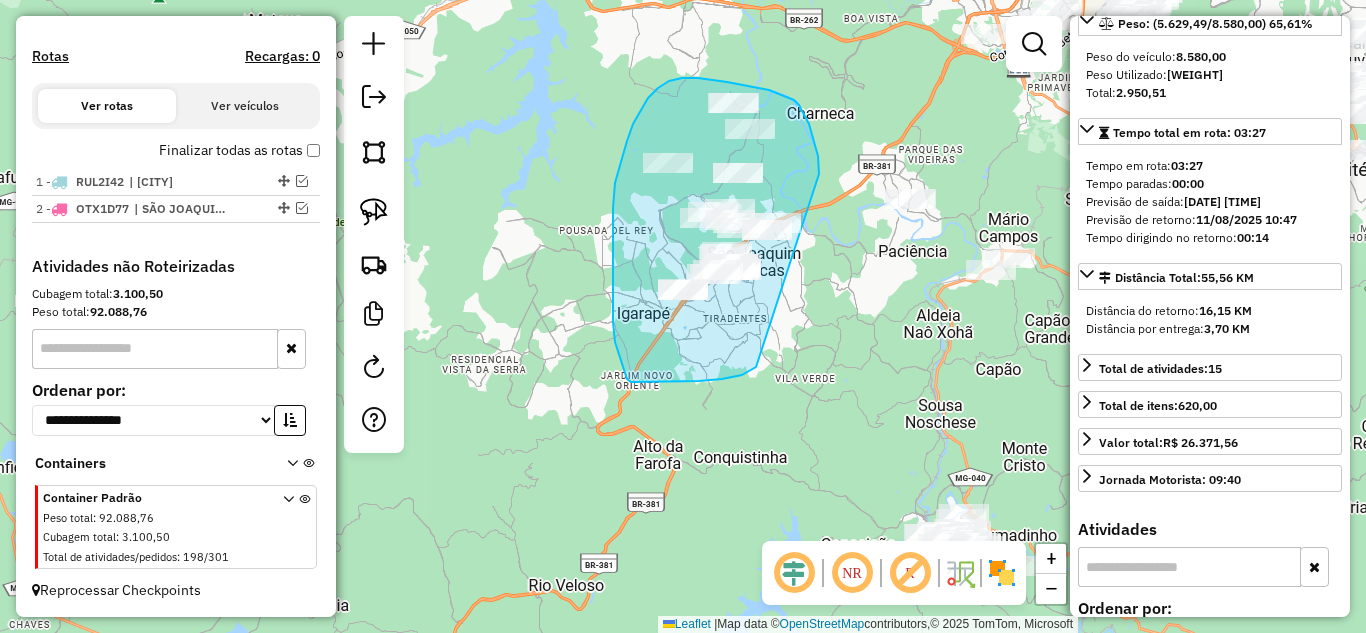 drag, startPoint x: 818, startPoint y: 156, endPoint x: 796, endPoint y: 295, distance: 140.73024 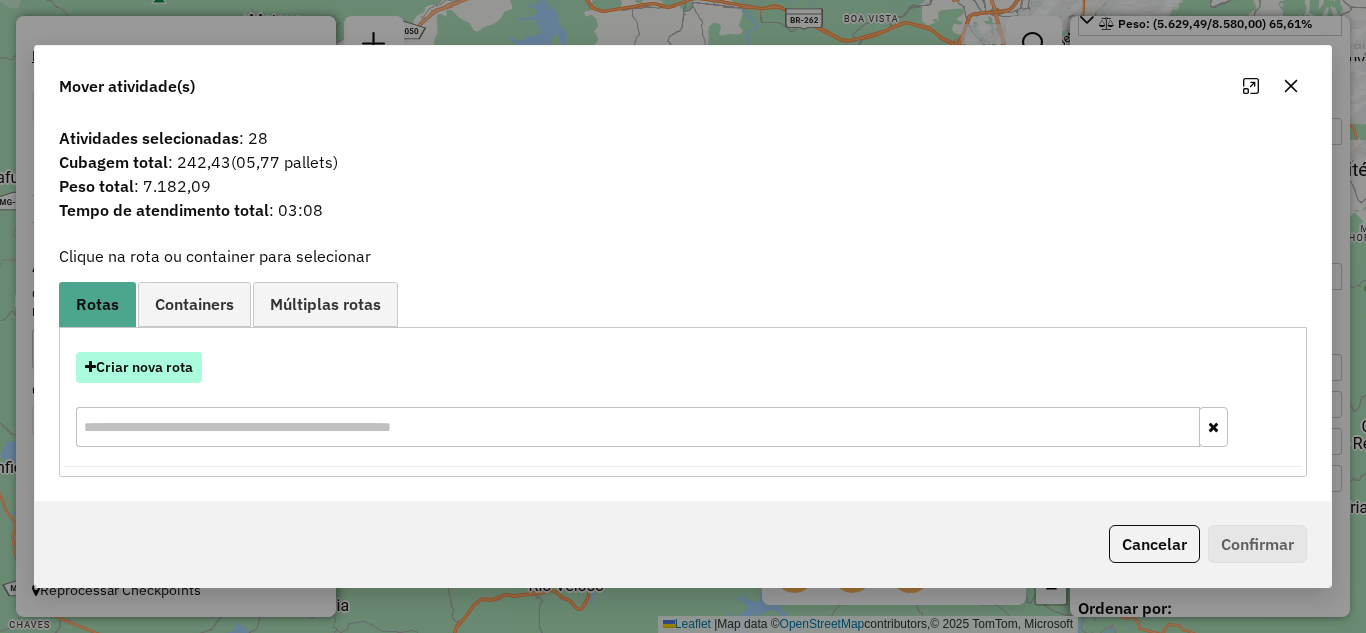 click on "Criar nova rota" at bounding box center (139, 367) 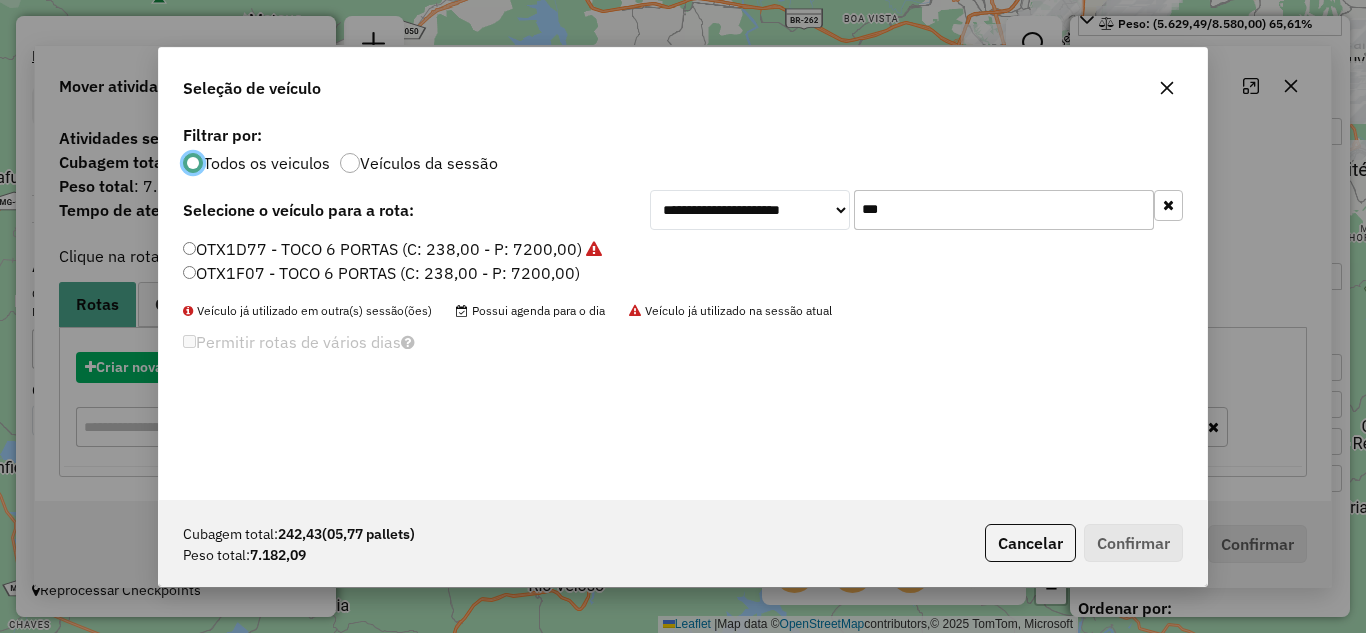 scroll, scrollTop: 11, scrollLeft: 6, axis: both 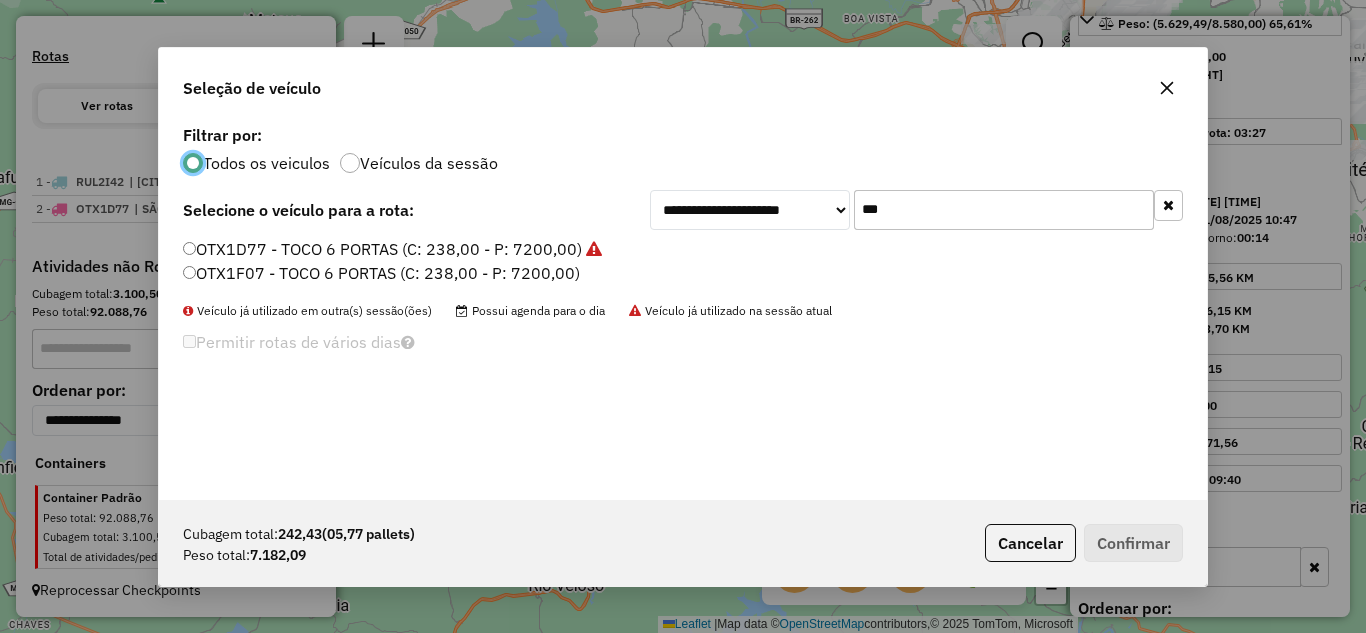click on "***" 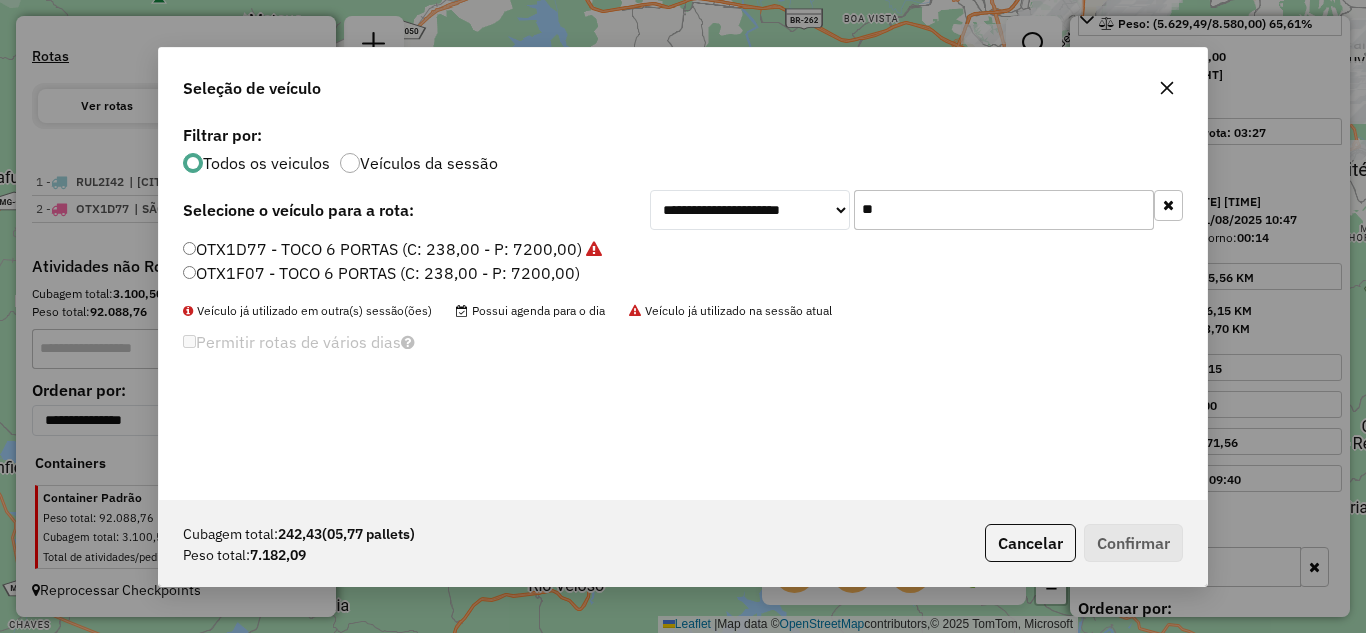 type on "*" 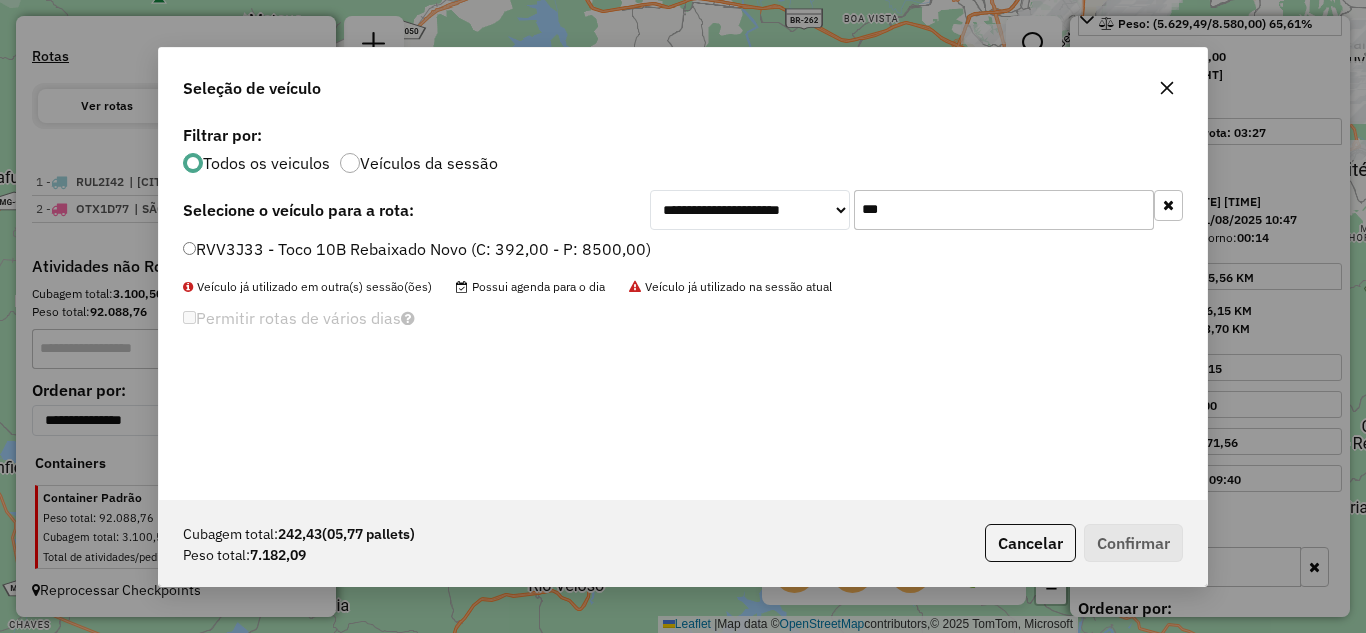 type on "***" 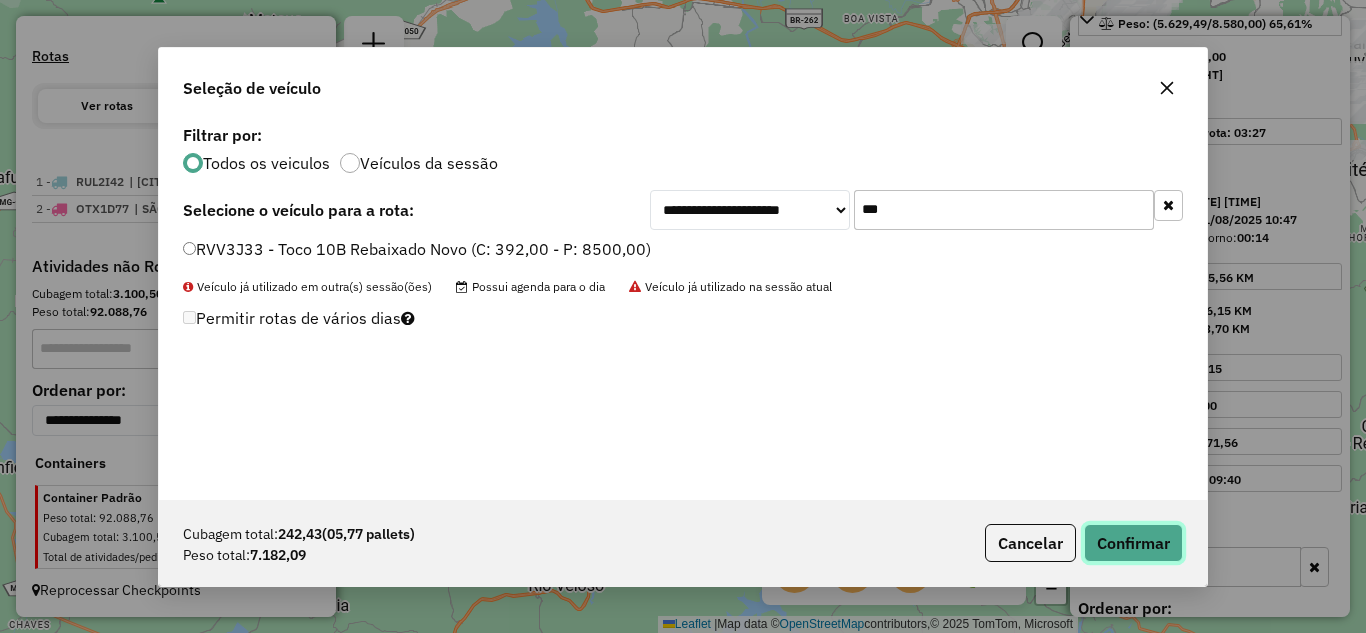 click on "Confirmar" 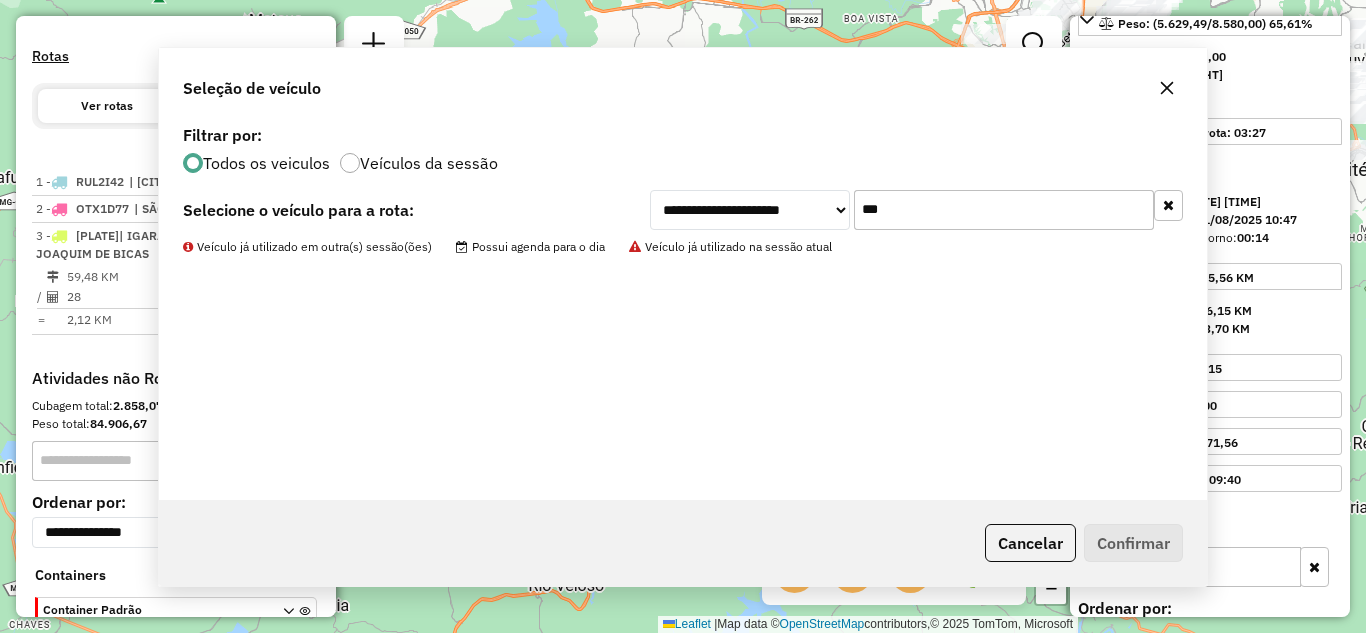 scroll, scrollTop: 733, scrollLeft: 0, axis: vertical 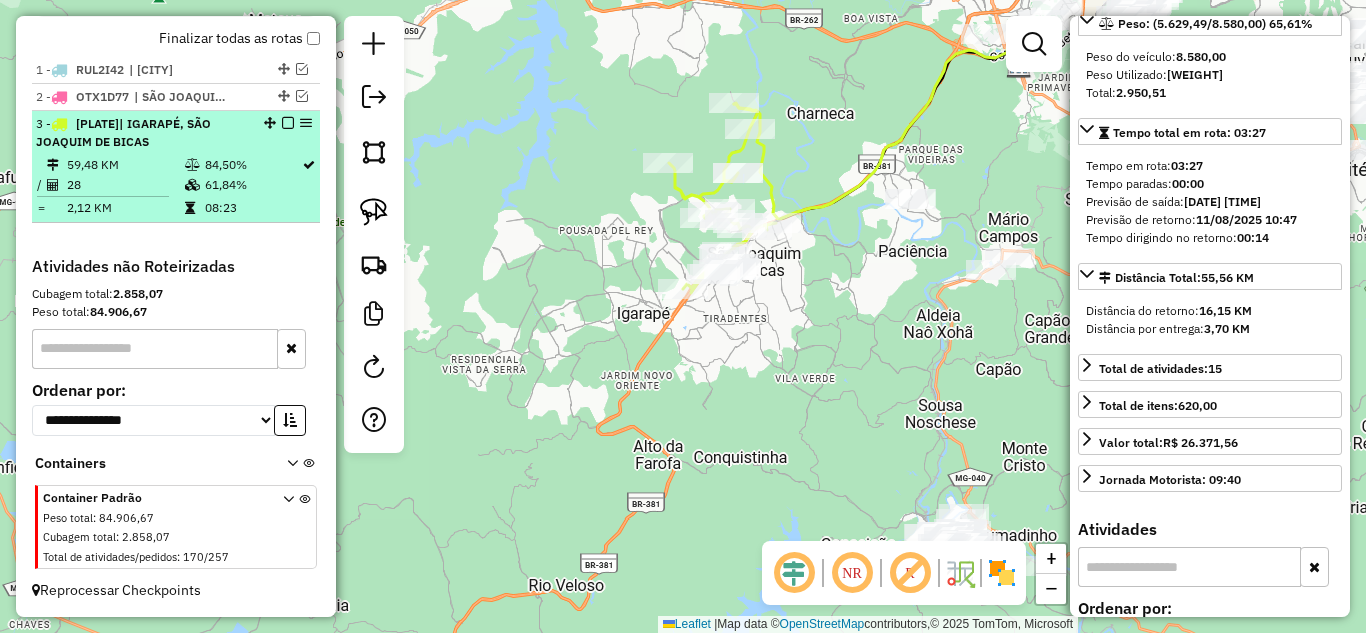 click at bounding box center (288, 123) 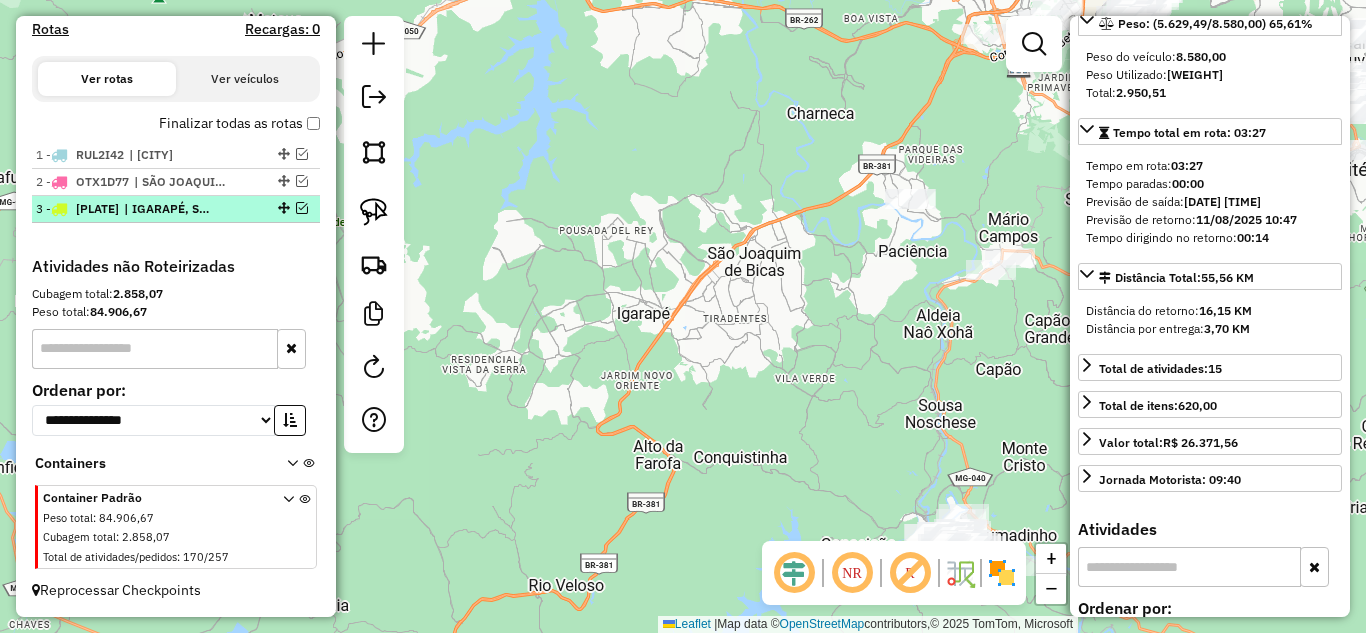 scroll, scrollTop: 648, scrollLeft: 0, axis: vertical 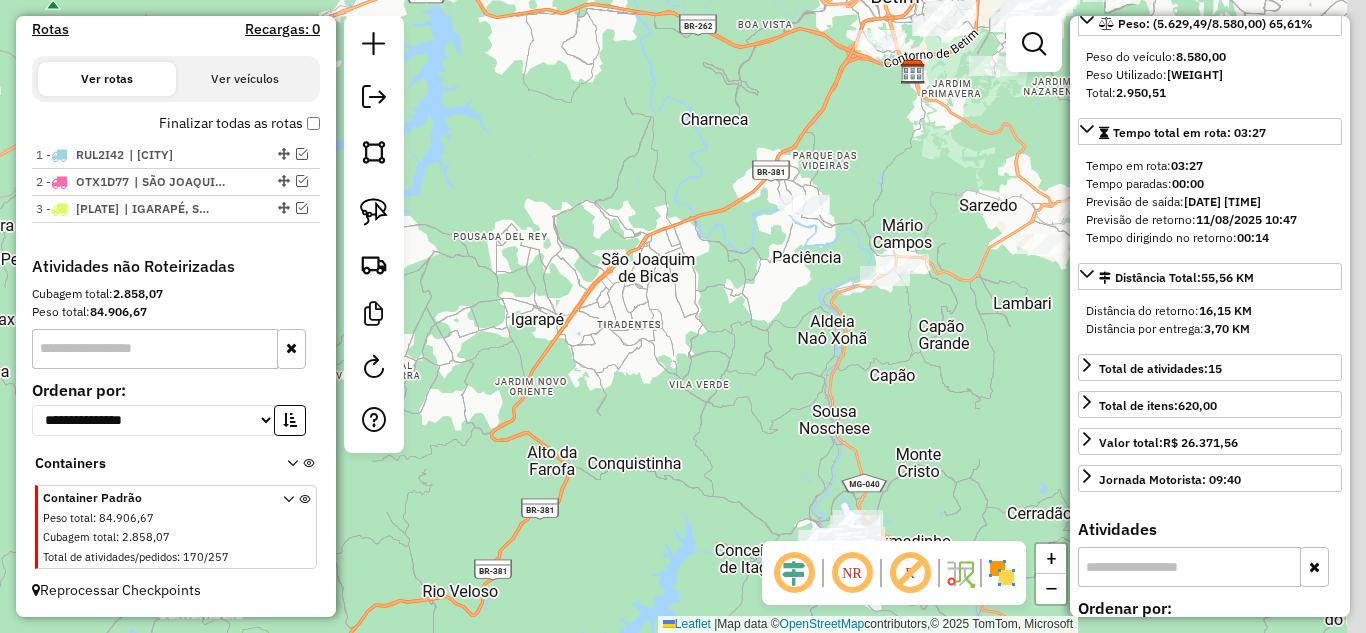 drag, startPoint x: 519, startPoint y: 265, endPoint x: 545, endPoint y: 262, distance: 26.172504 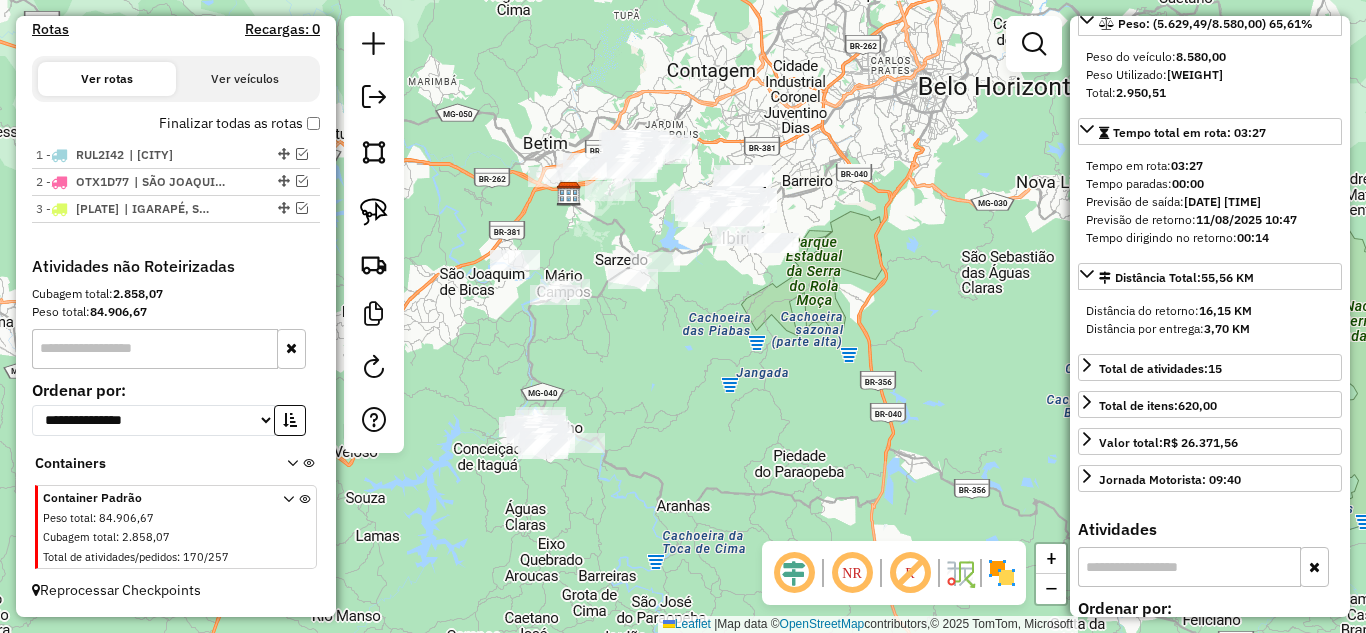 drag, startPoint x: 836, startPoint y: 407, endPoint x: 775, endPoint y: 435, distance: 67.11929 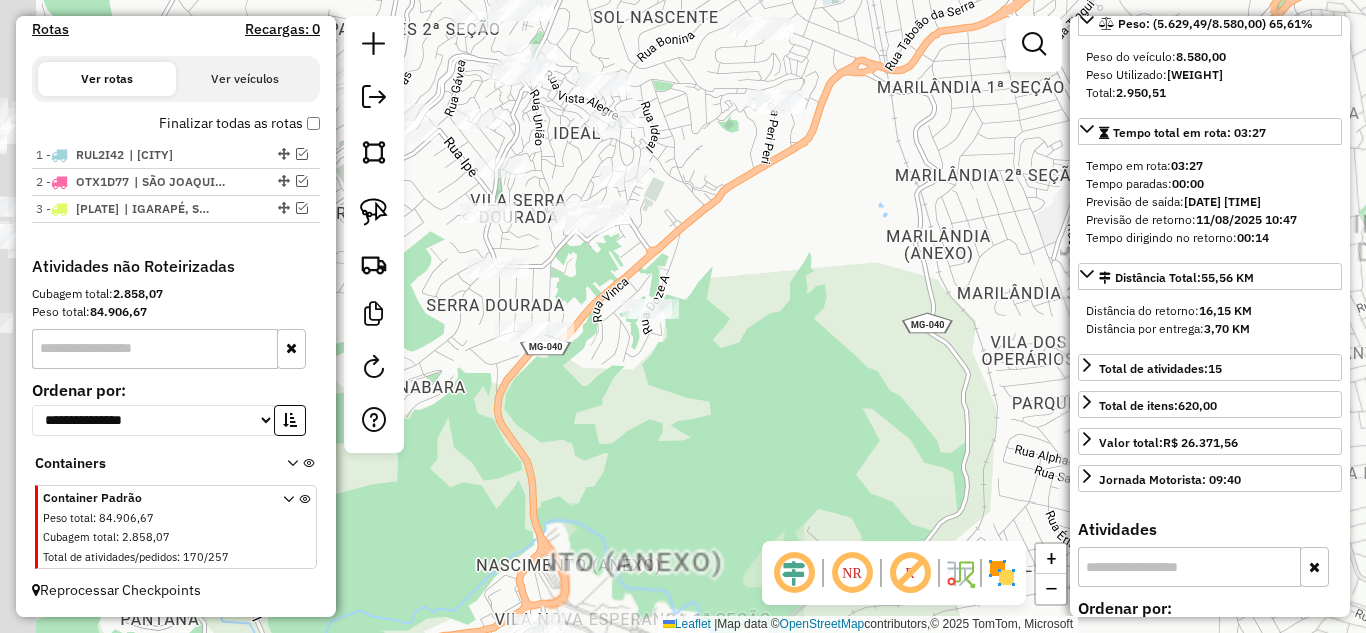 drag, startPoint x: 734, startPoint y: 251, endPoint x: 855, endPoint y: 309, distance: 134.18271 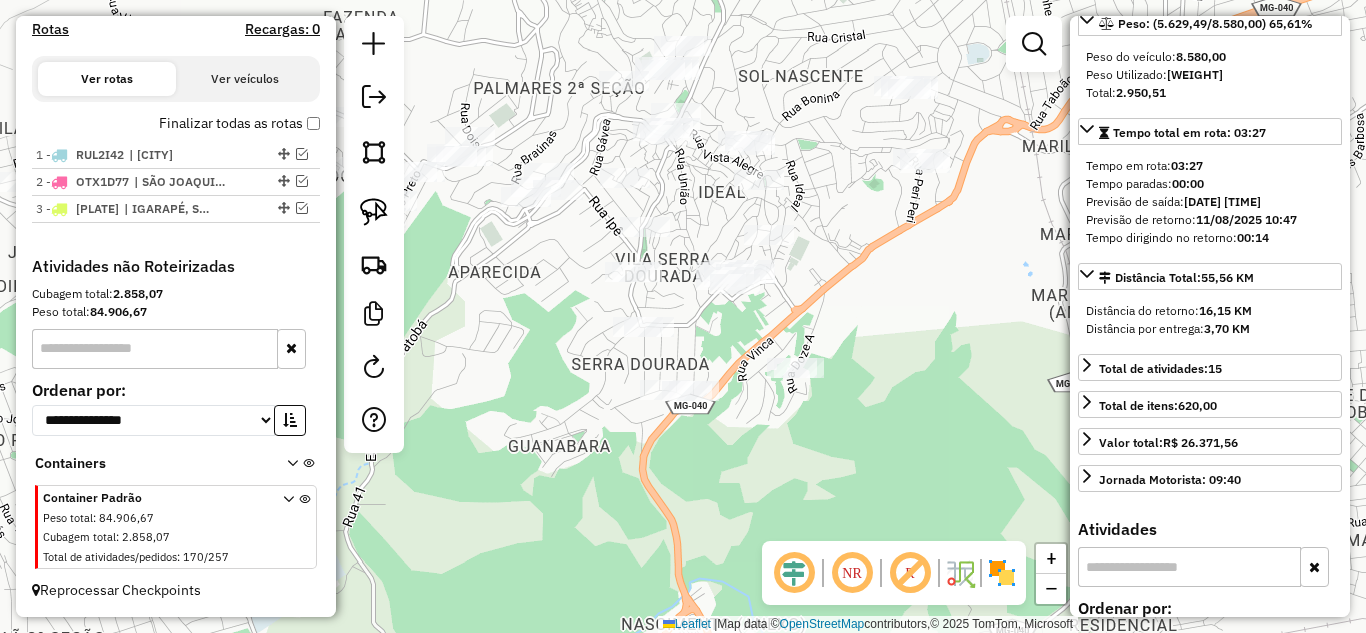 drag, startPoint x: 861, startPoint y: 304, endPoint x: 812, endPoint y: 280, distance: 54.56189 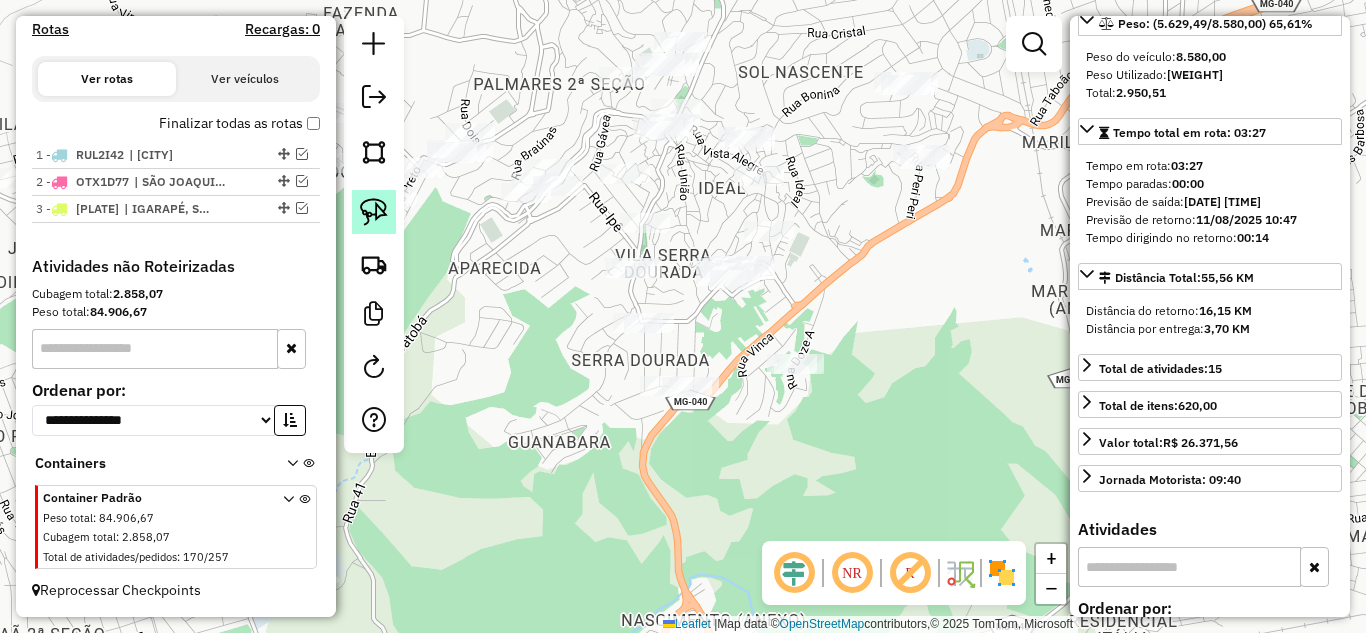 click 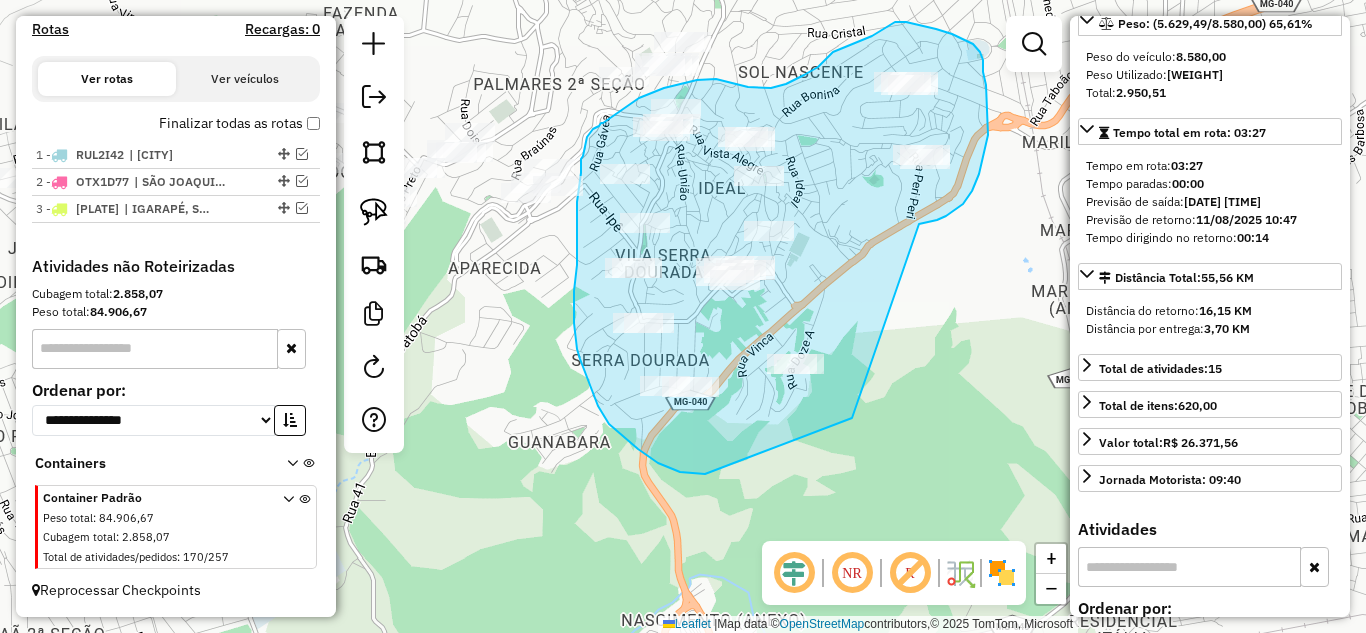 drag, startPoint x: 964, startPoint y: 201, endPoint x: 889, endPoint y: 338, distance: 156.18579 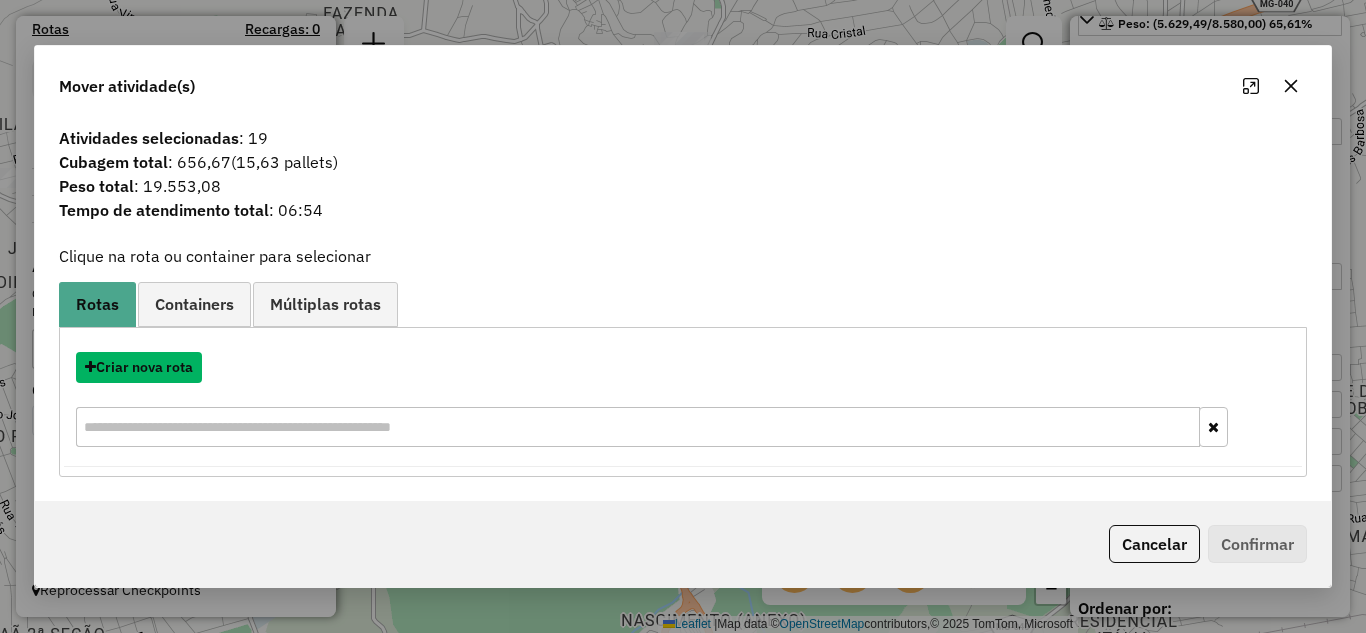 click on "Criar nova rota" at bounding box center [139, 367] 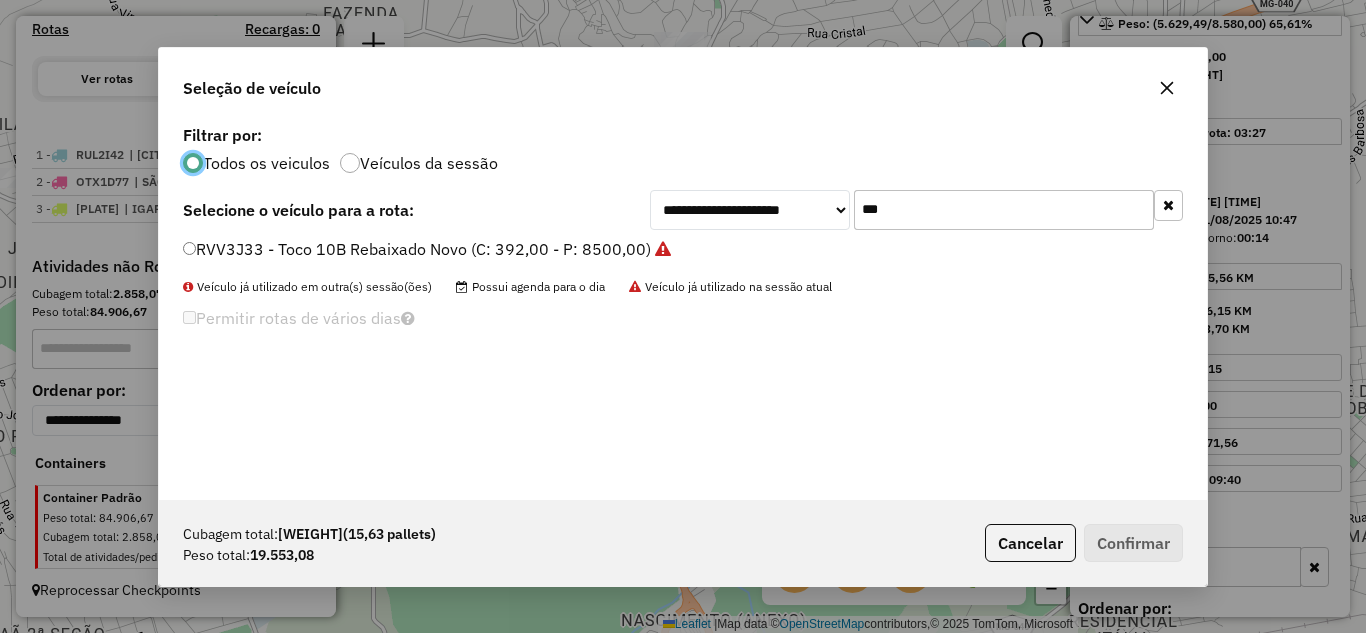 scroll, scrollTop: 11, scrollLeft: 6, axis: both 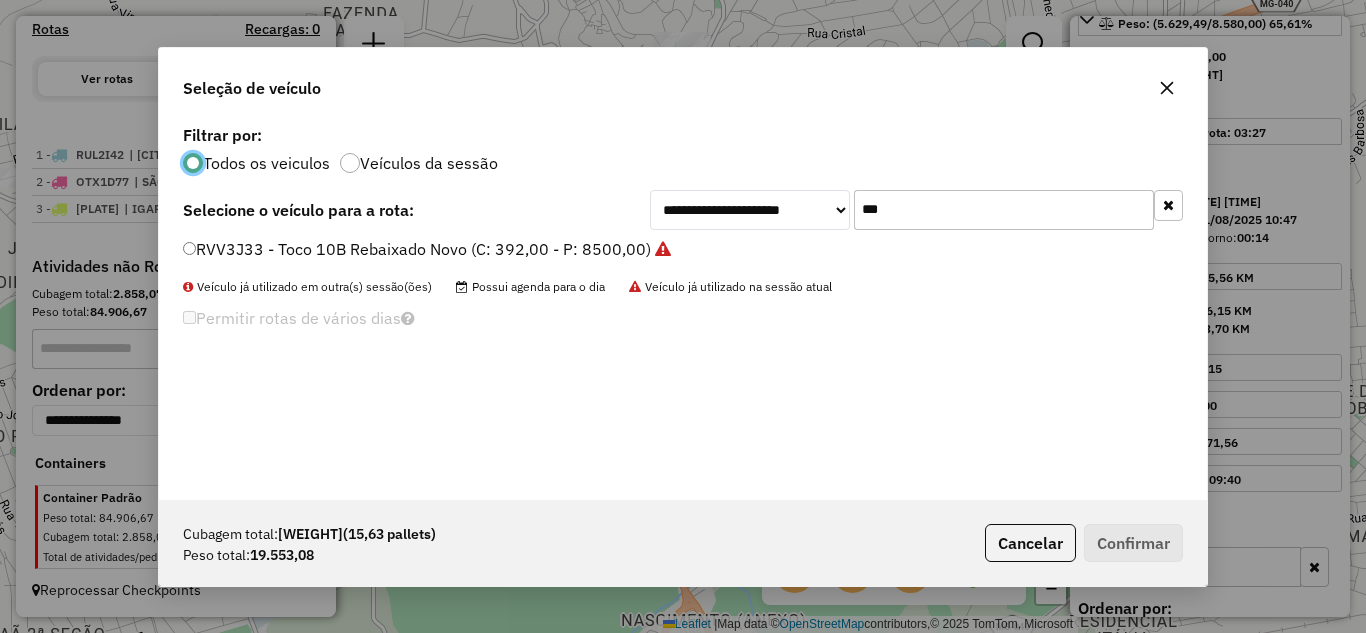 click on "***" 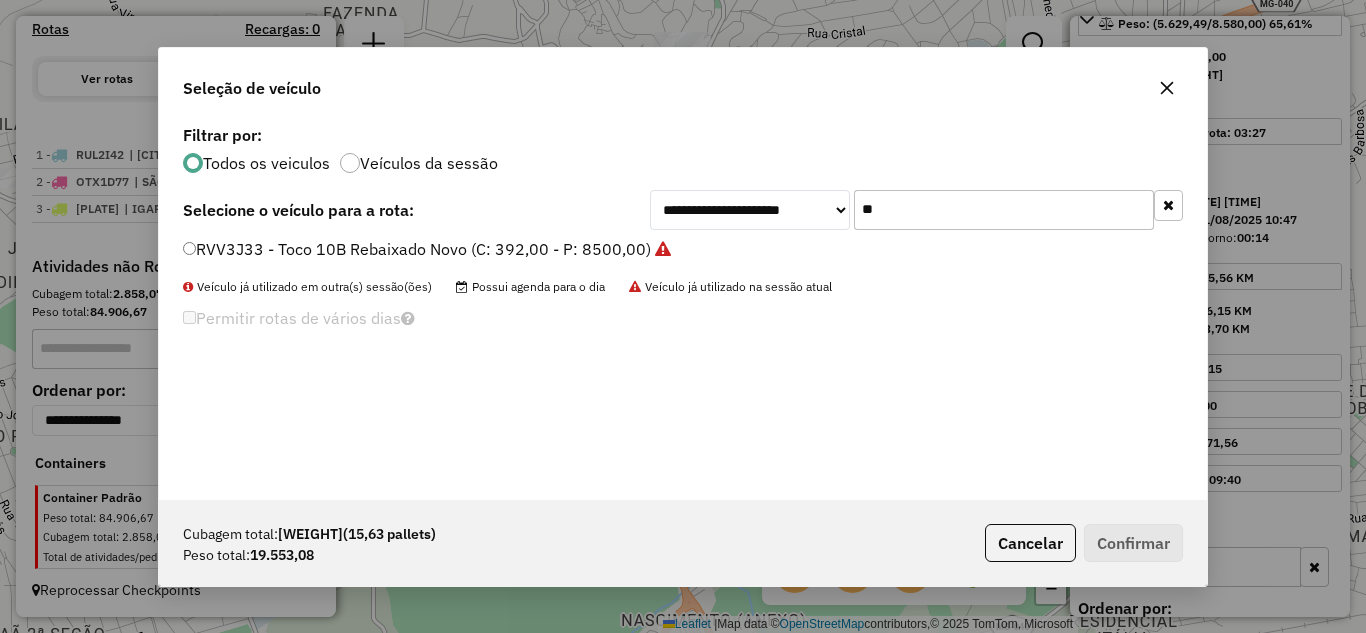 type on "*" 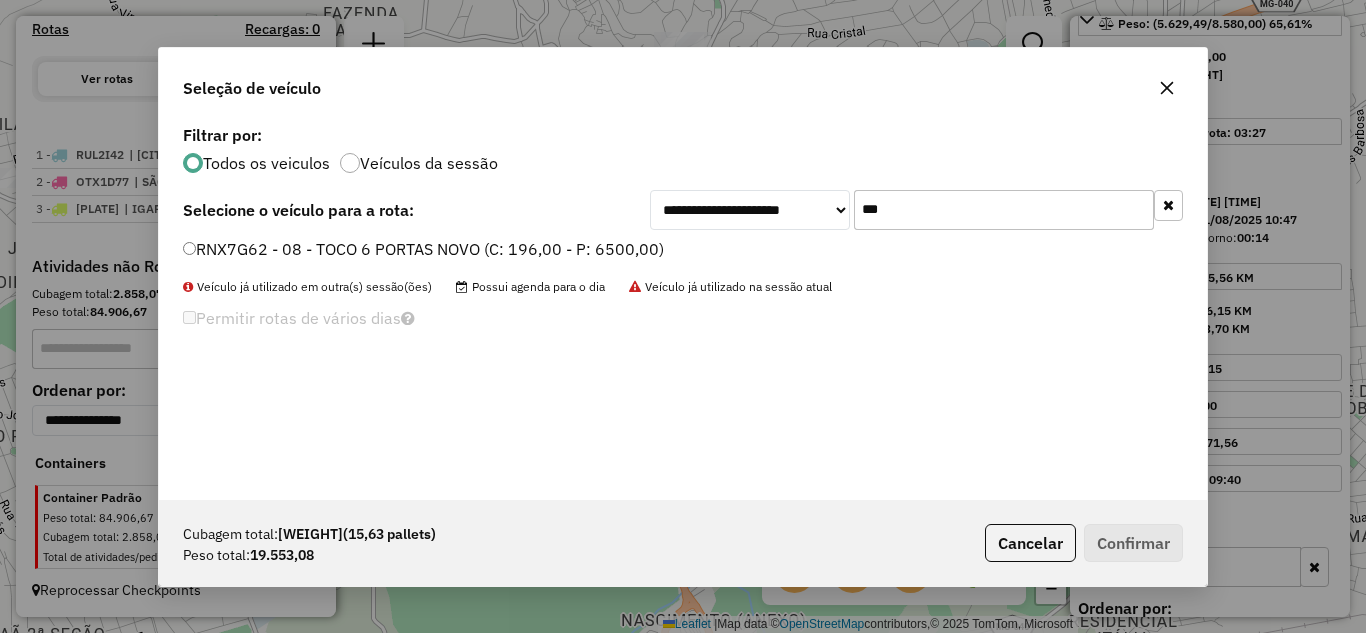 type on "***" 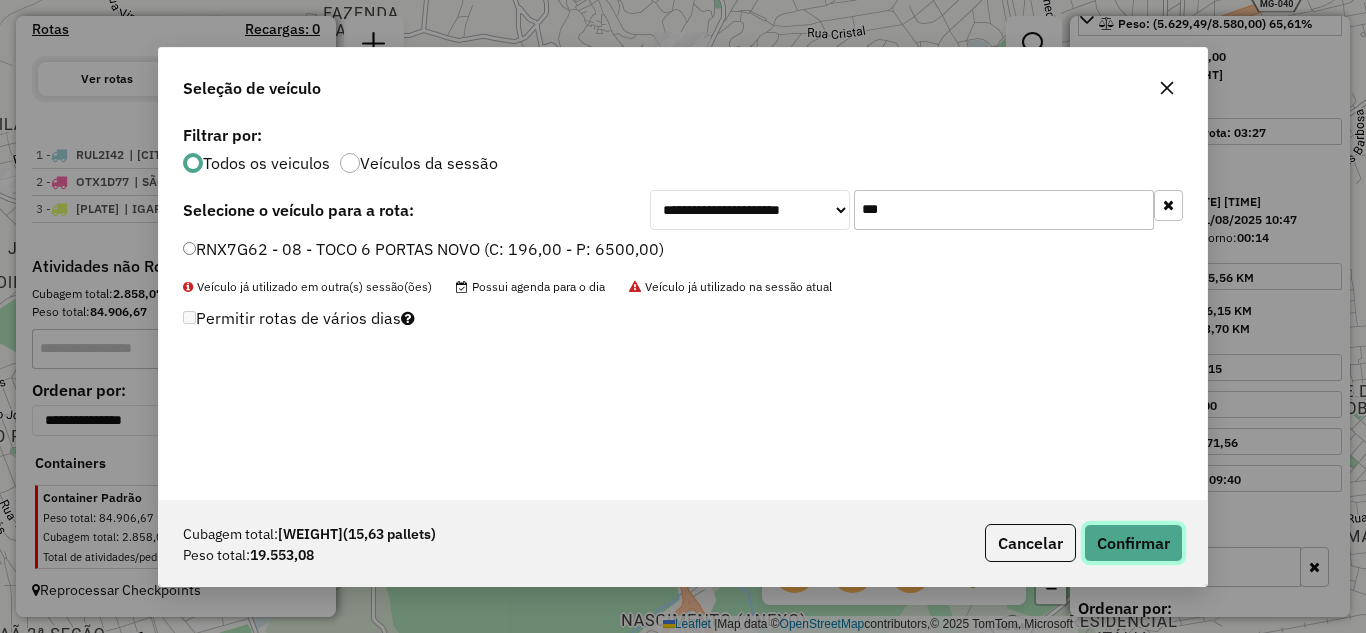 click on "Confirmar" 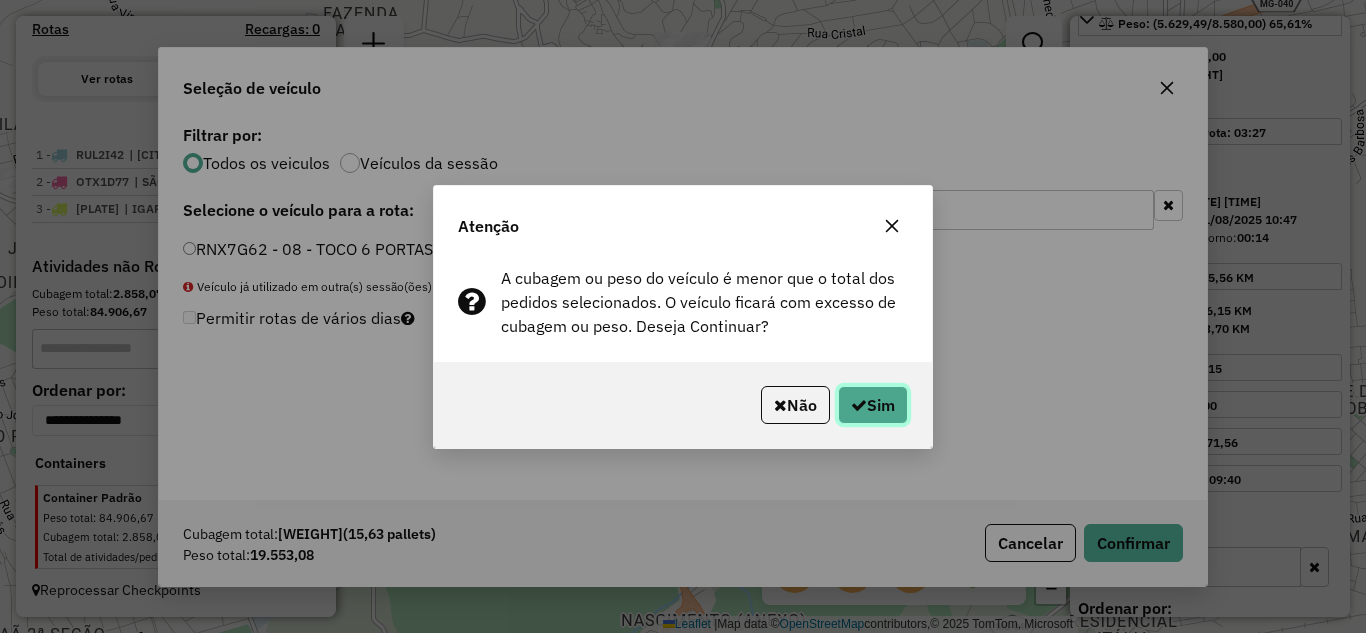 click on "Sim" 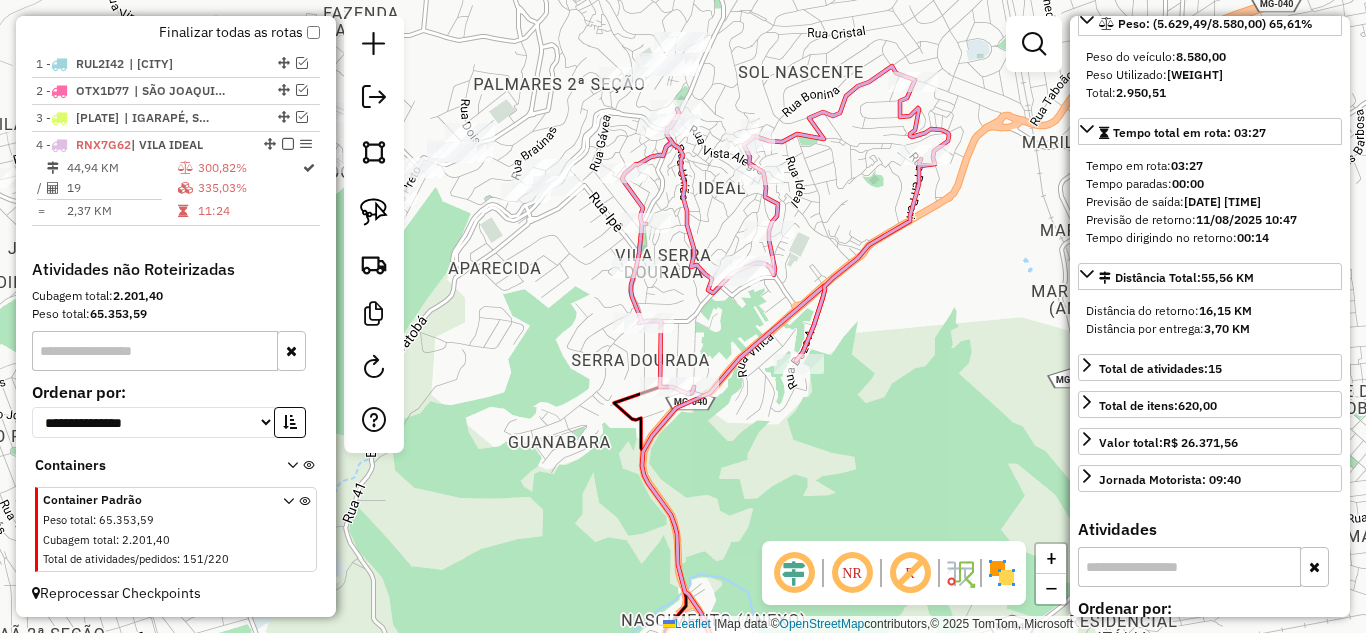 scroll, scrollTop: 767, scrollLeft: 0, axis: vertical 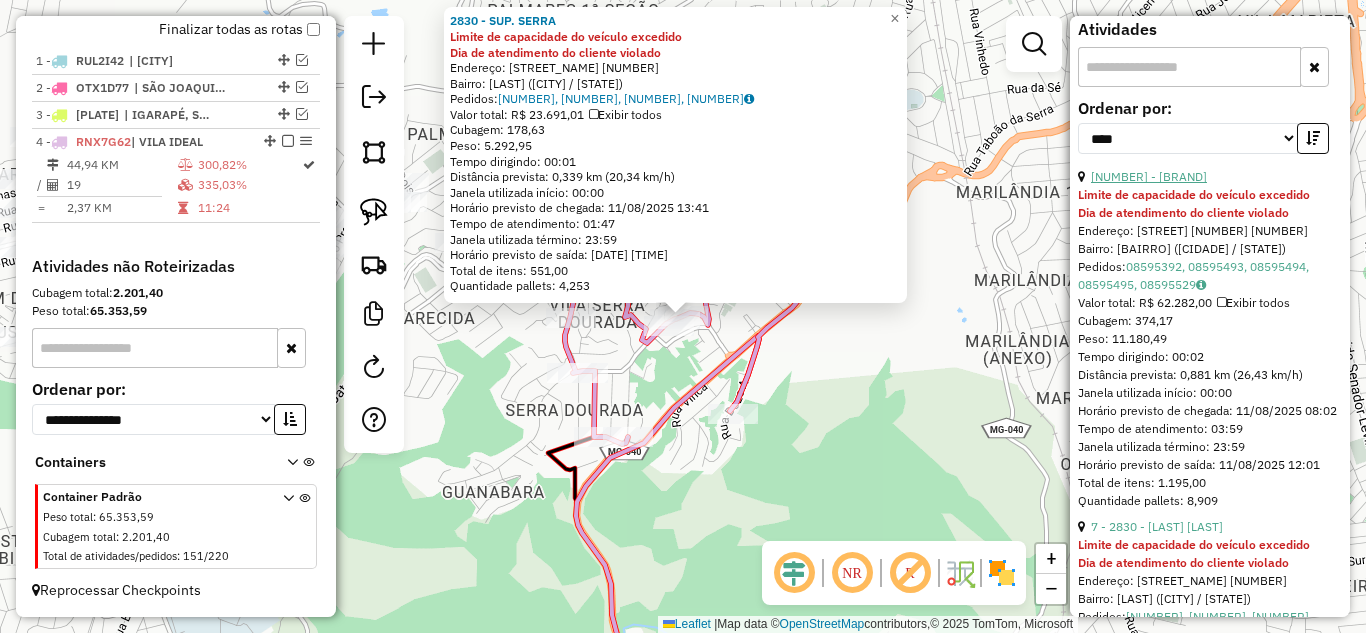 click on "[NUMBER] - [BRAND]" at bounding box center (1149, 176) 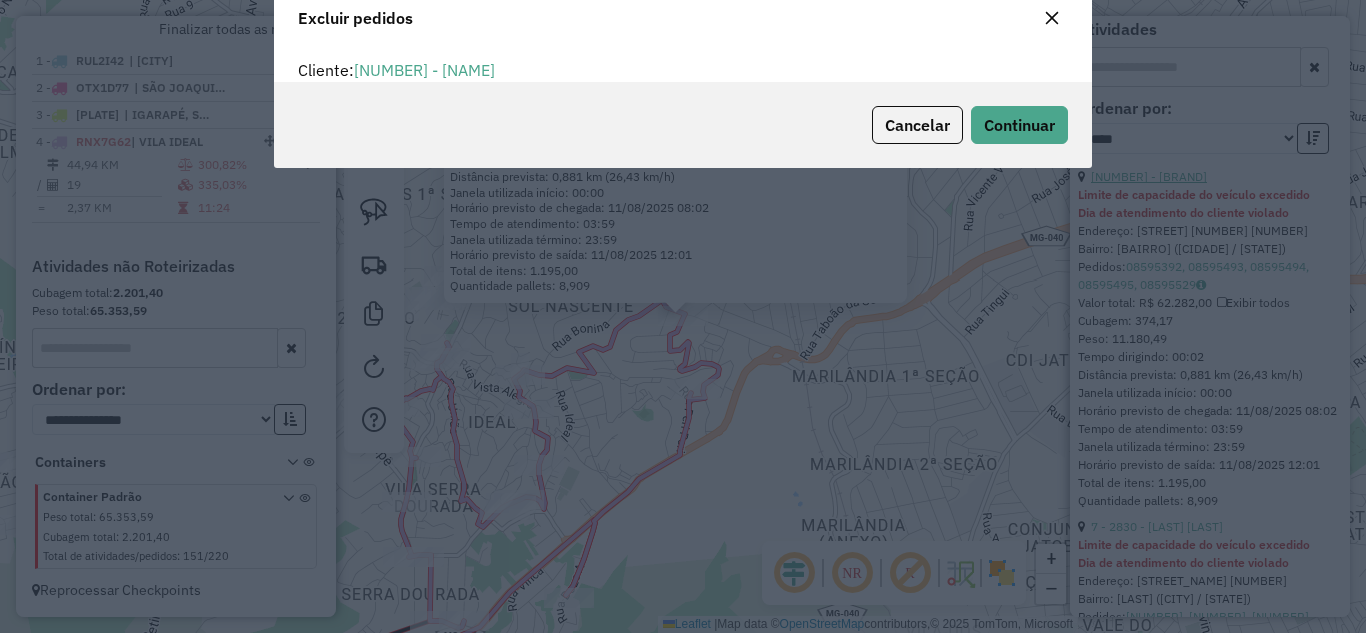 scroll, scrollTop: 82, scrollLeft: 0, axis: vertical 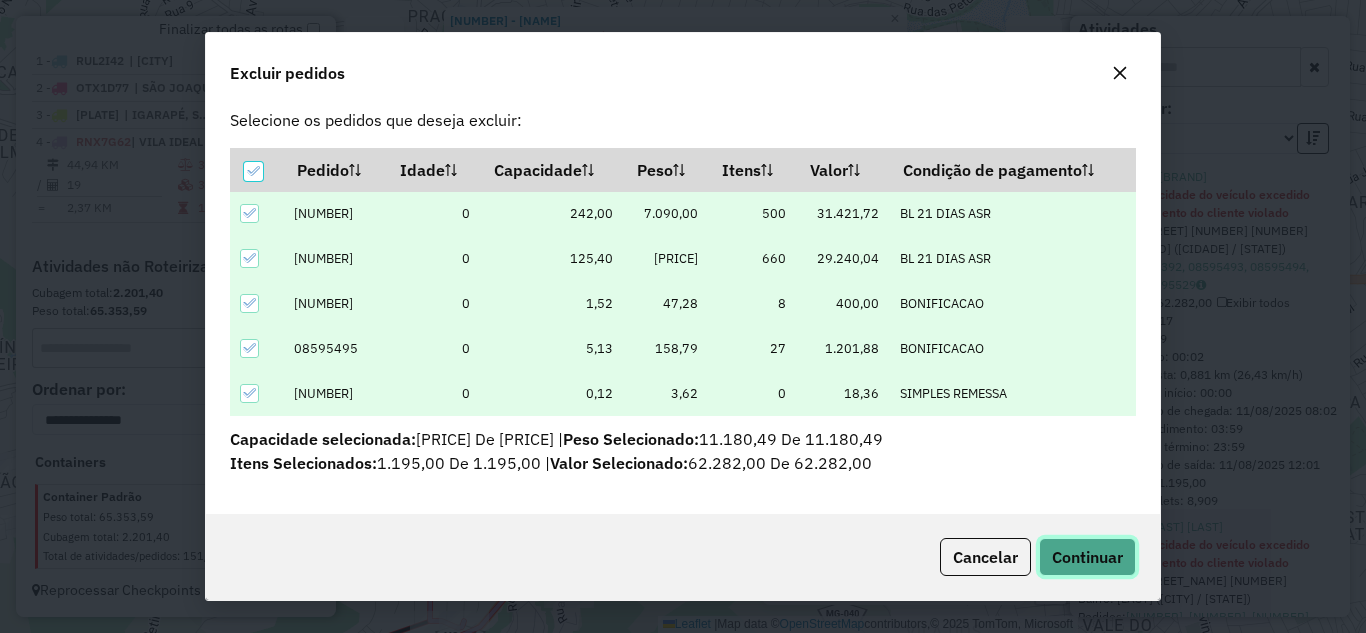 click on "Continuar" 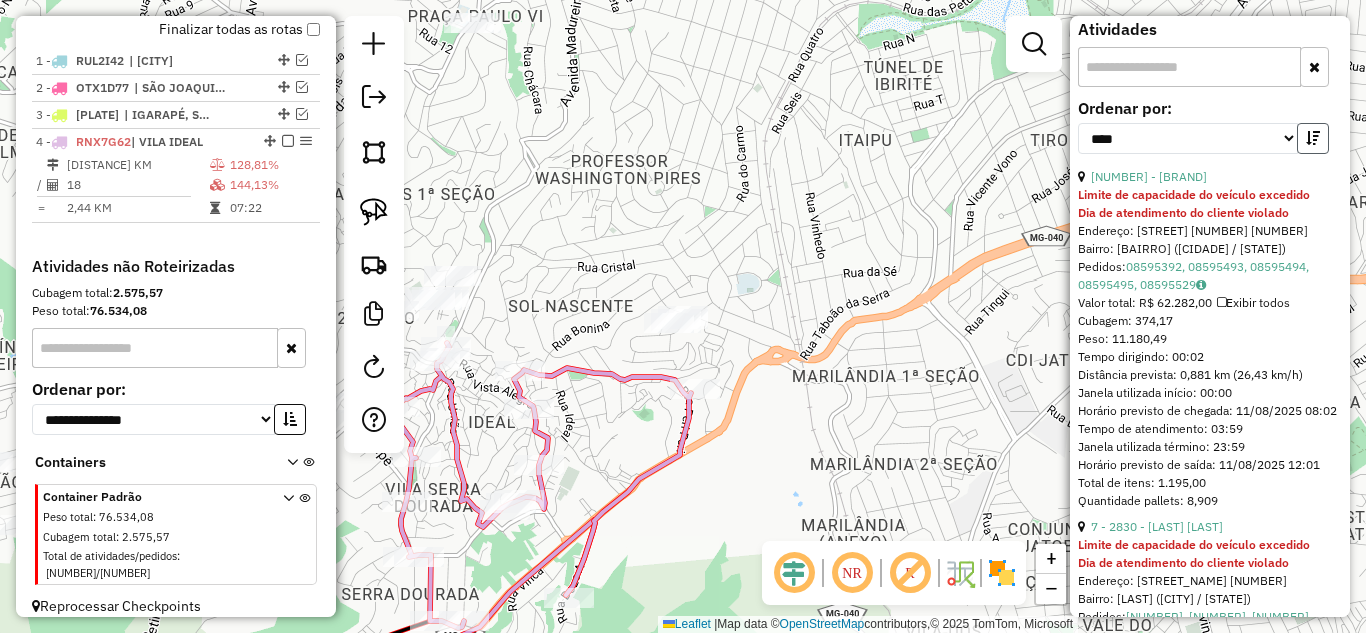 click at bounding box center (1313, 138) 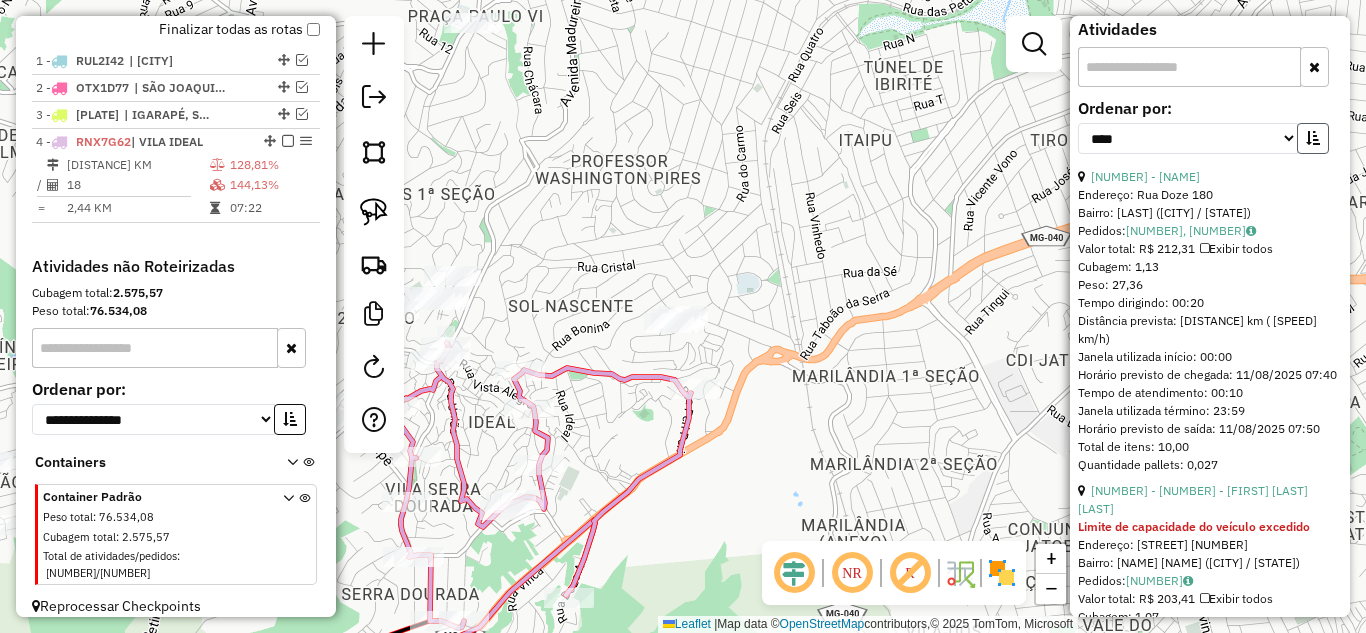 click at bounding box center (1313, 138) 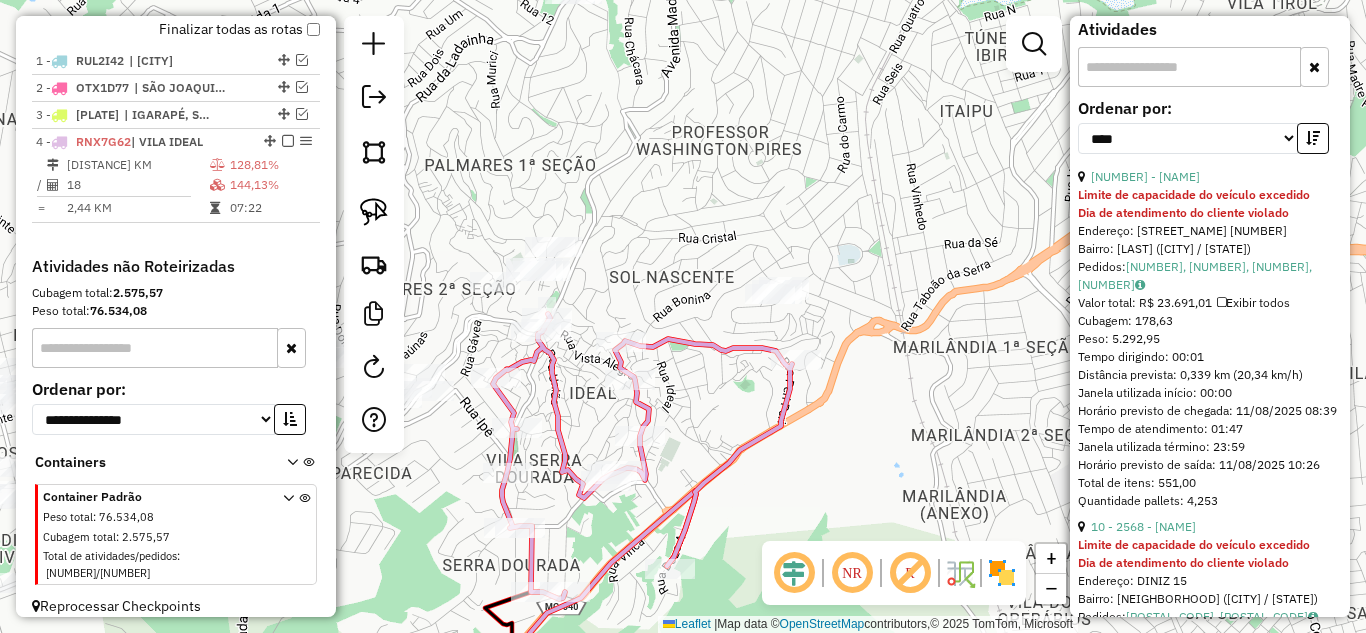 drag, startPoint x: 875, startPoint y: 353, endPoint x: 964, endPoint y: 307, distance: 100.18483 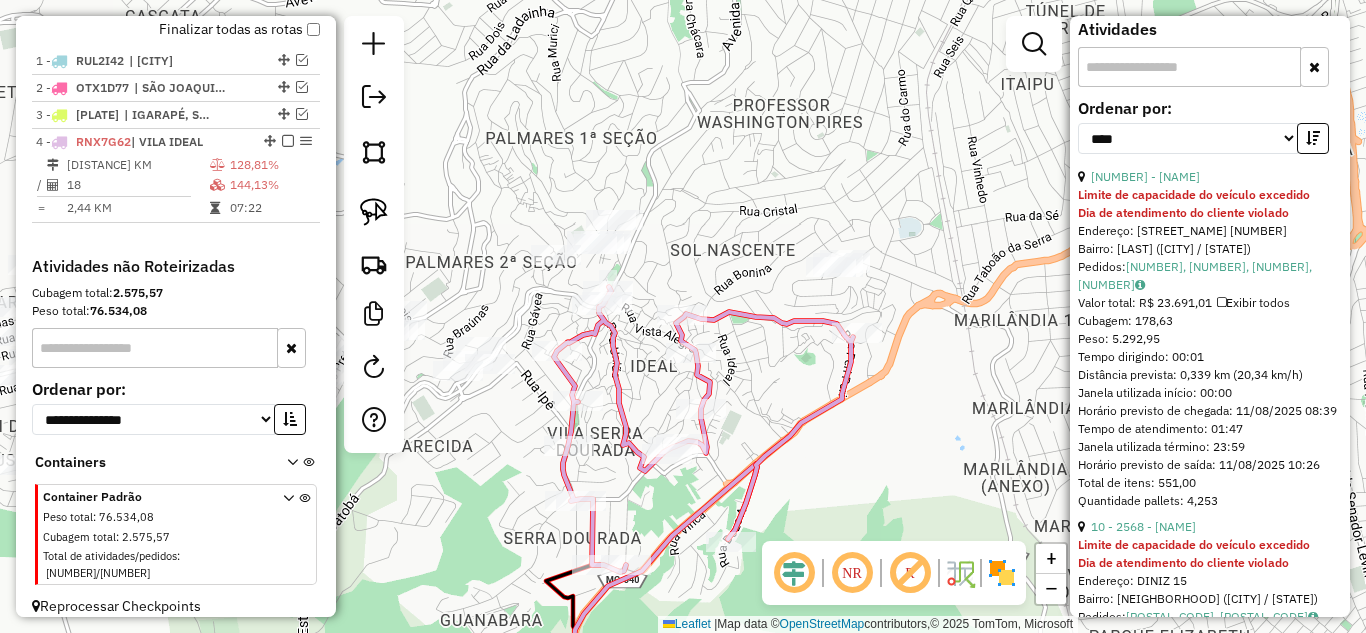 drag, startPoint x: 791, startPoint y: 366, endPoint x: 795, endPoint y: 341, distance: 25.317978 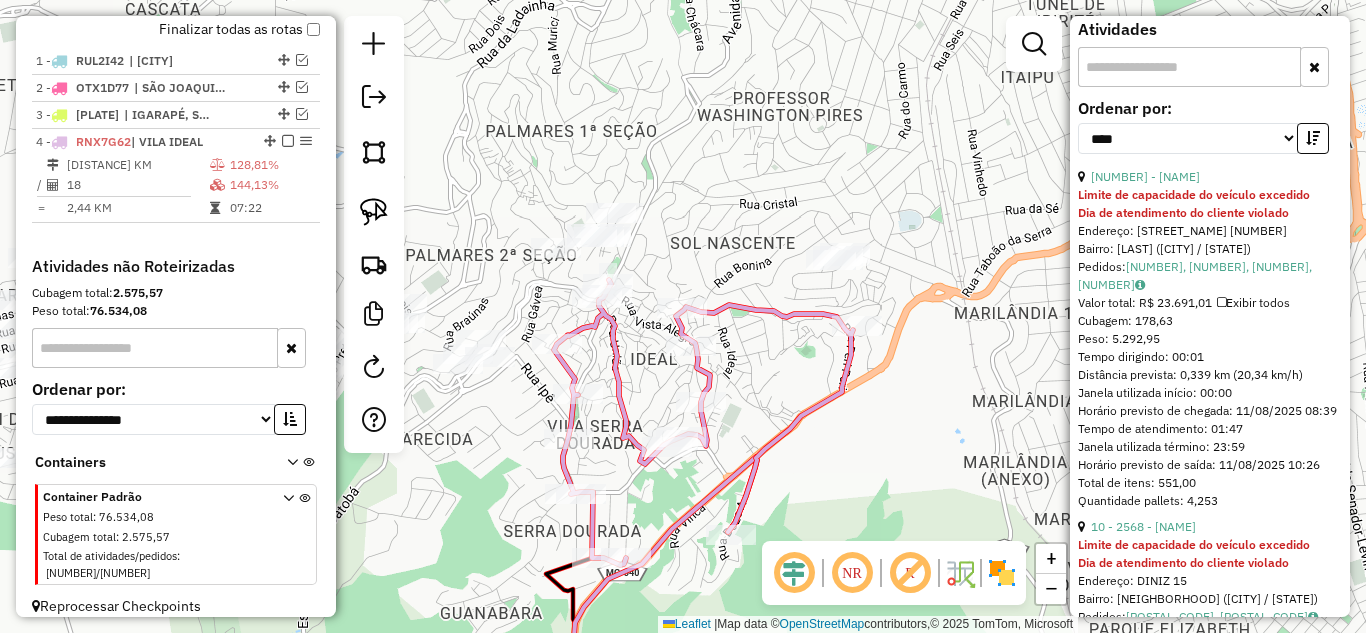 click 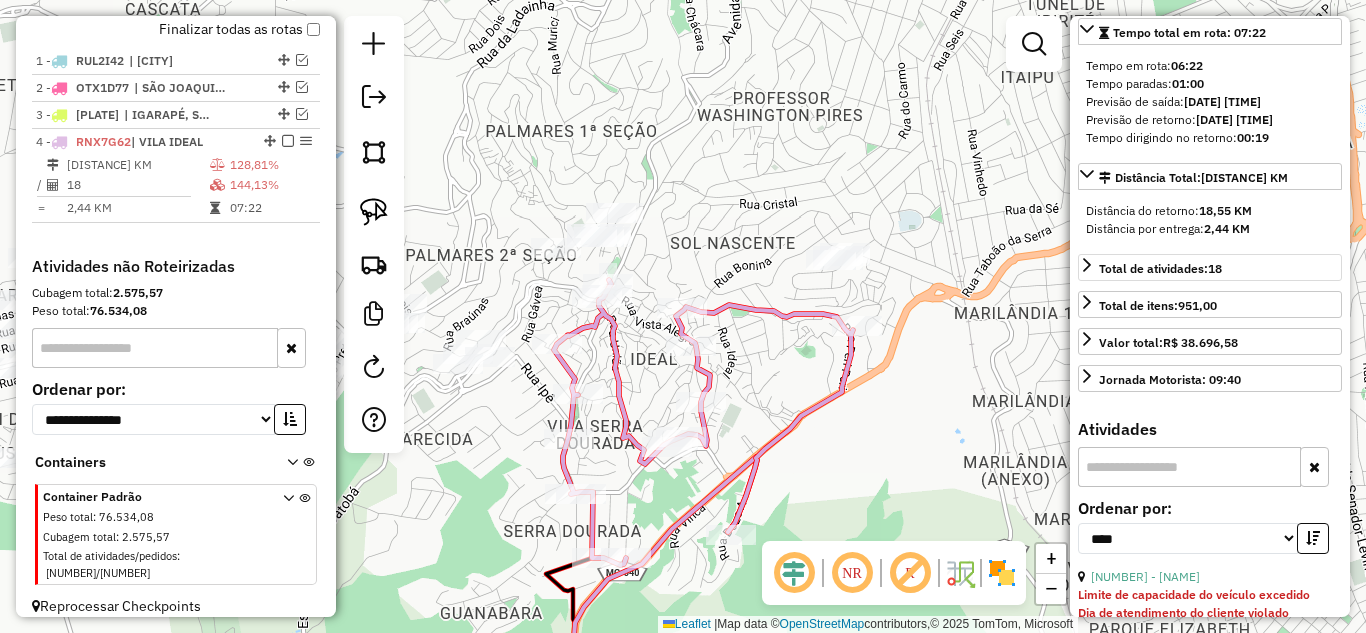scroll, scrollTop: 336, scrollLeft: 0, axis: vertical 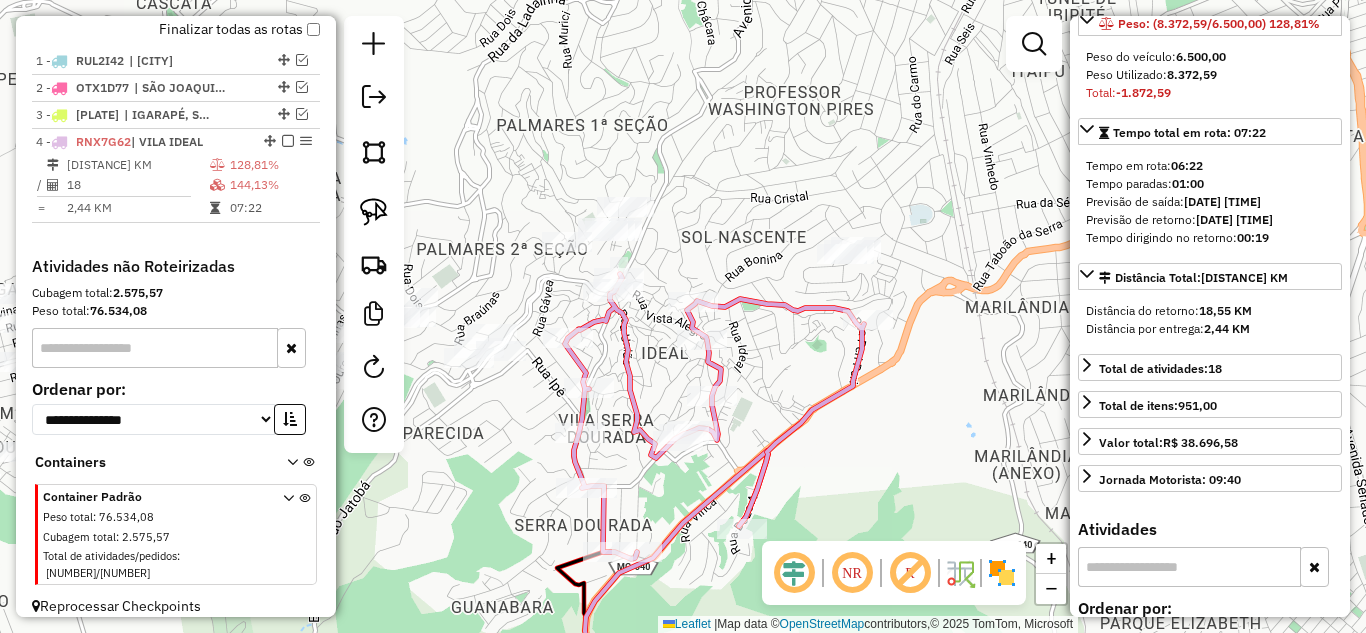 drag, startPoint x: 779, startPoint y: 388, endPoint x: 787, endPoint y: 361, distance: 28.160255 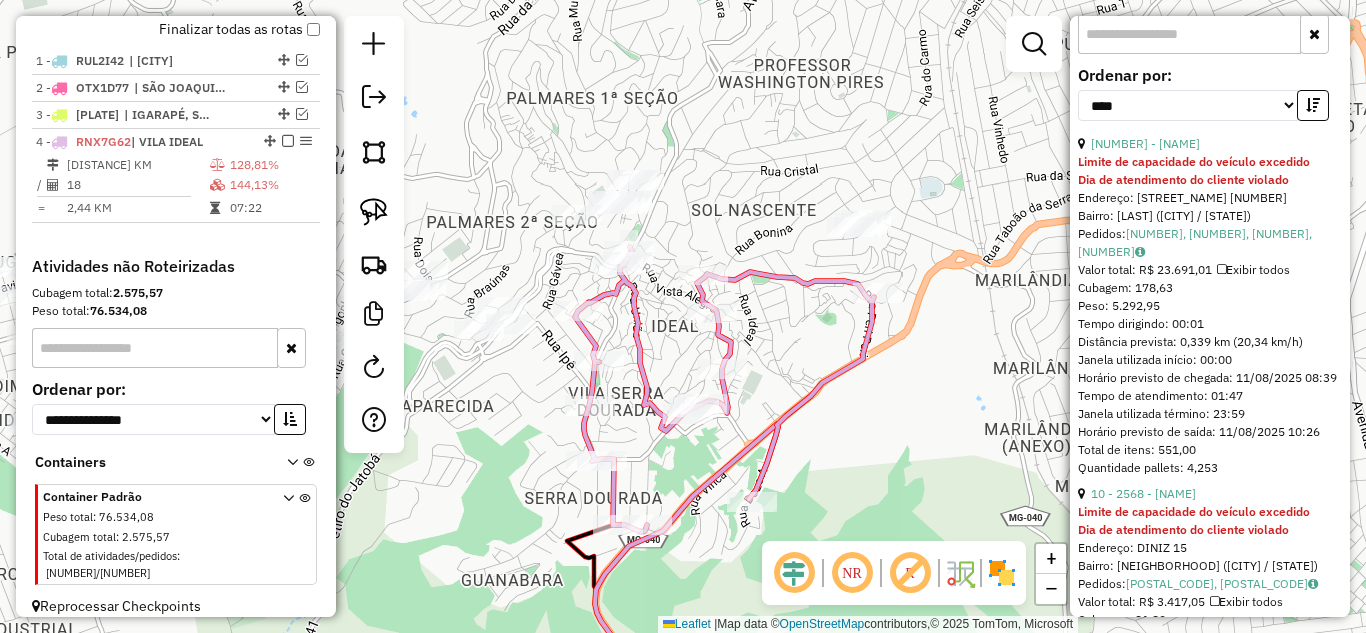 scroll, scrollTop: 836, scrollLeft: 0, axis: vertical 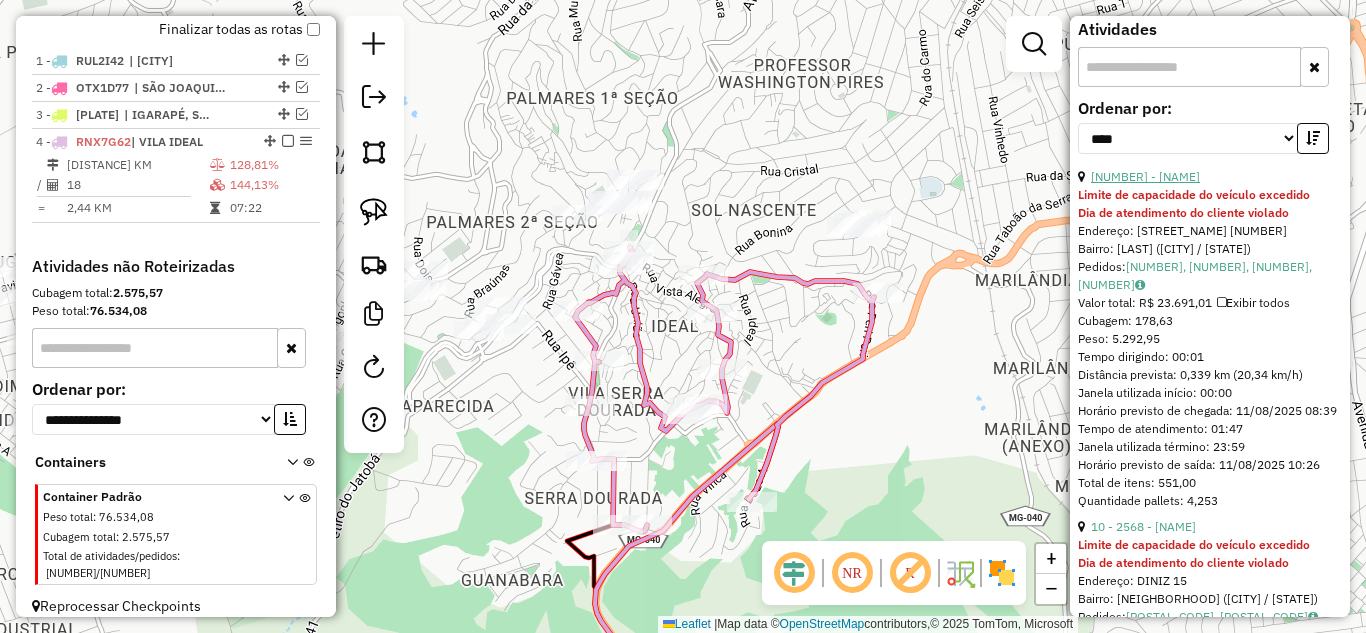 click on "[NUMBER] - [NAME]" at bounding box center (1145, 176) 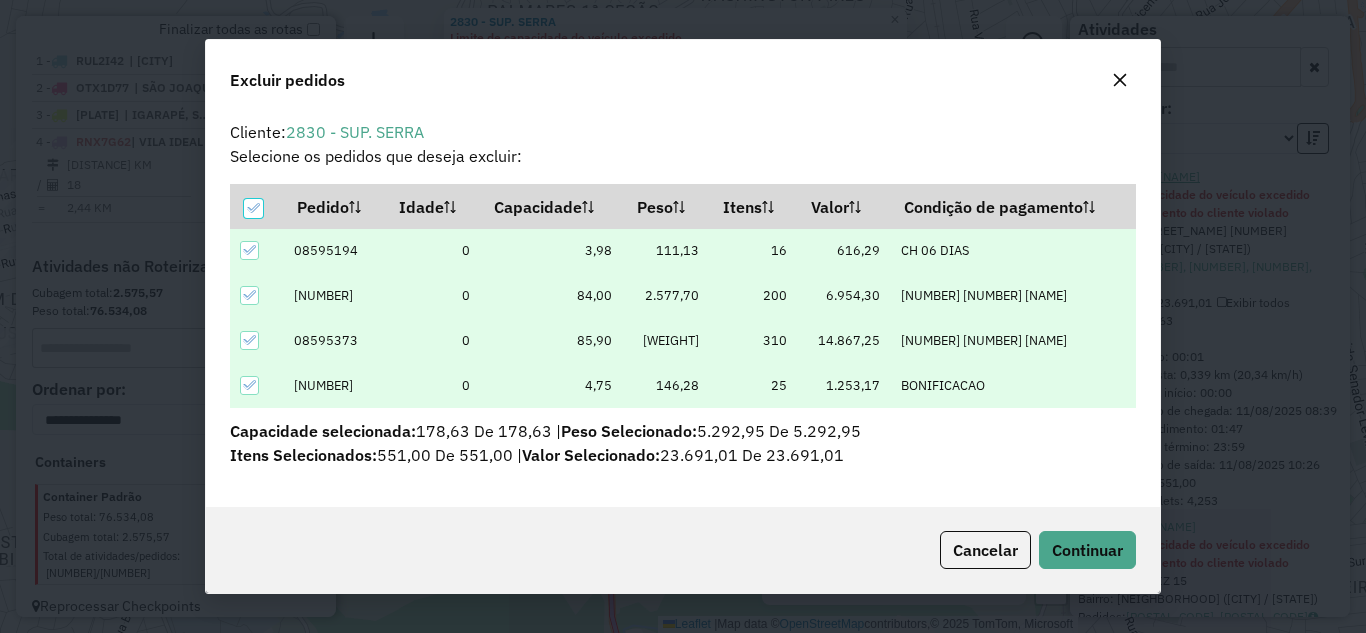 scroll, scrollTop: 82, scrollLeft: 0, axis: vertical 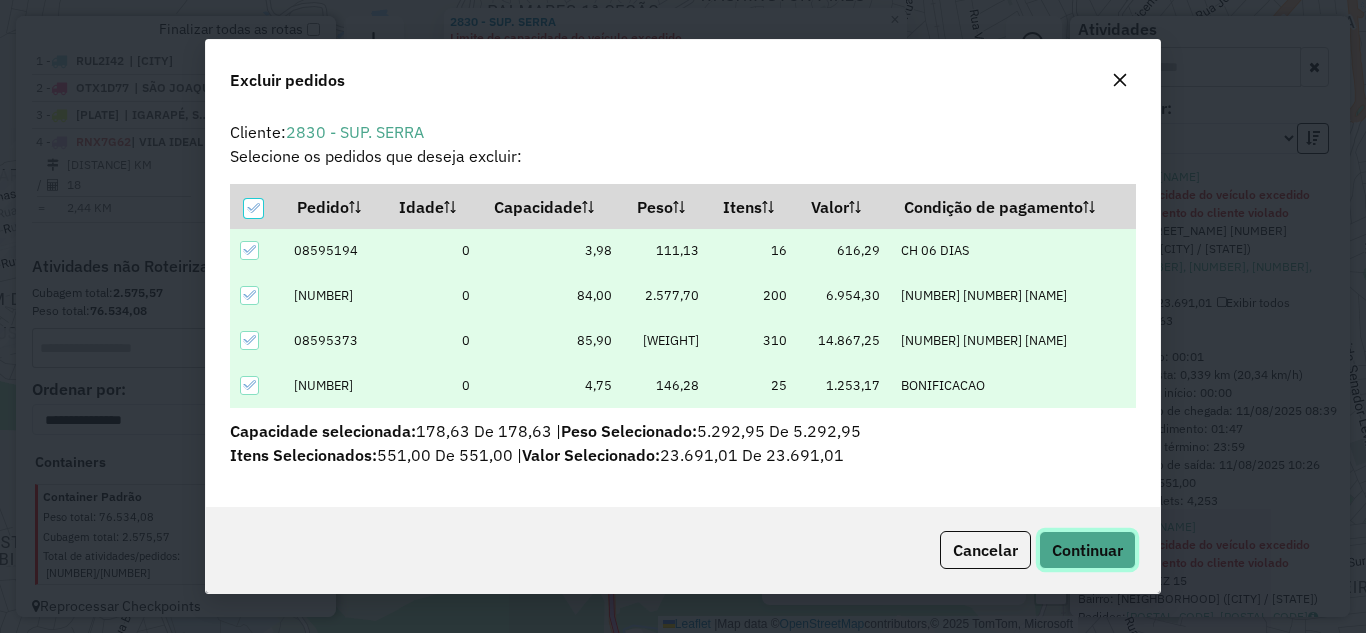 click on "Continuar" 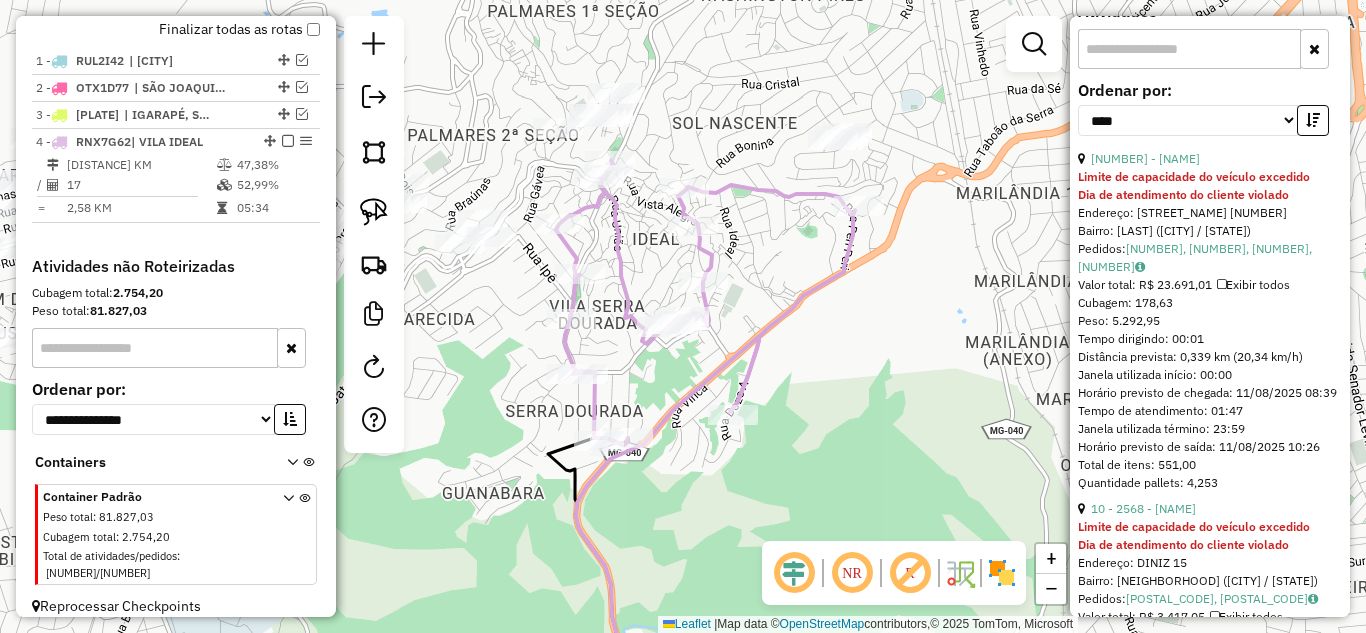 scroll, scrollTop: 818, scrollLeft: 0, axis: vertical 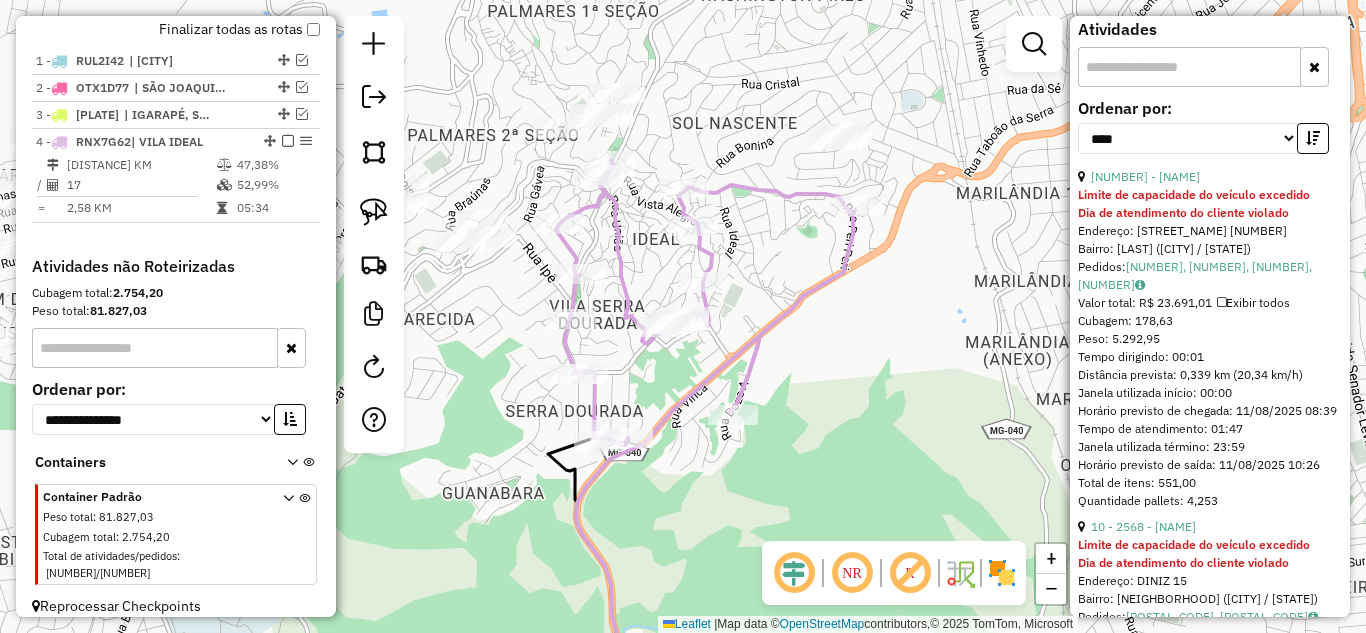 click at bounding box center (1313, 138) 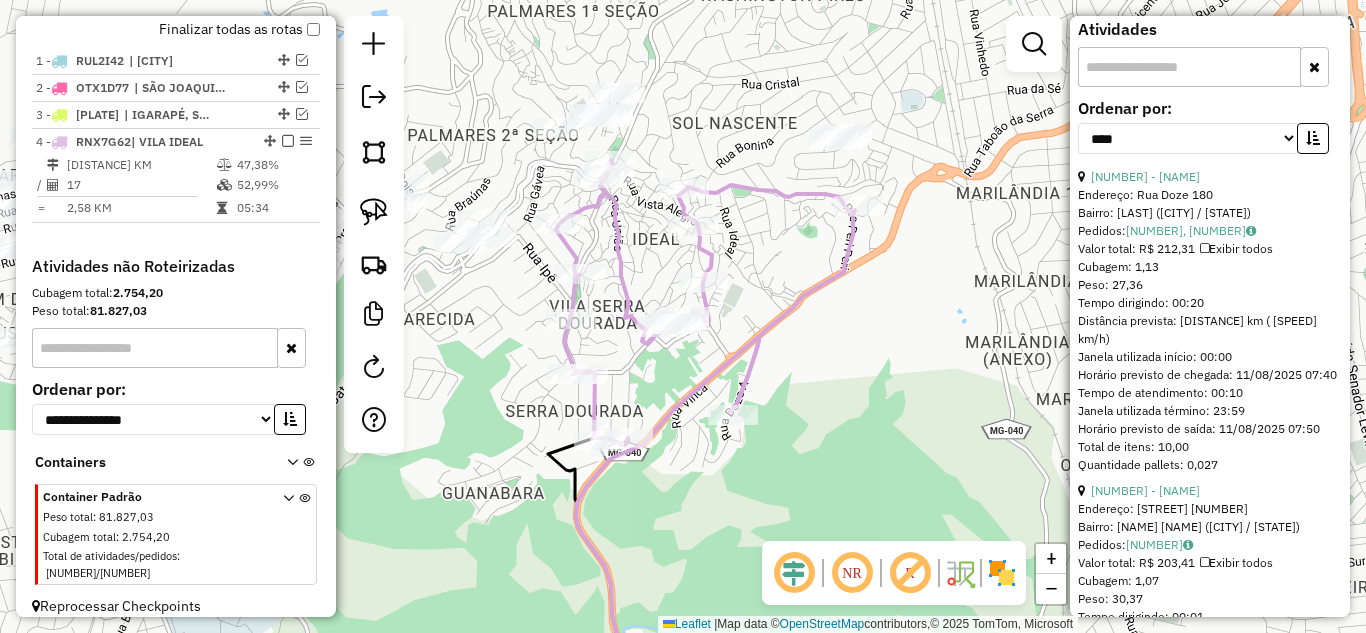 click at bounding box center (1313, 138) 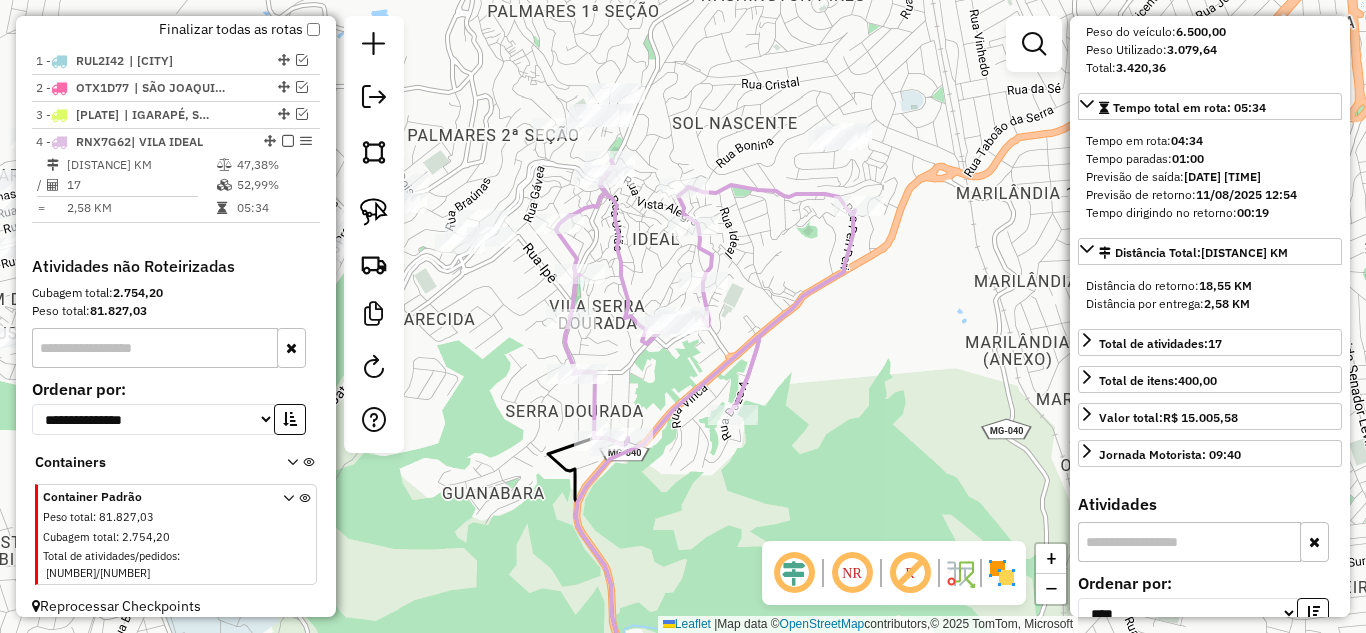 scroll, scrollTop: 218, scrollLeft: 0, axis: vertical 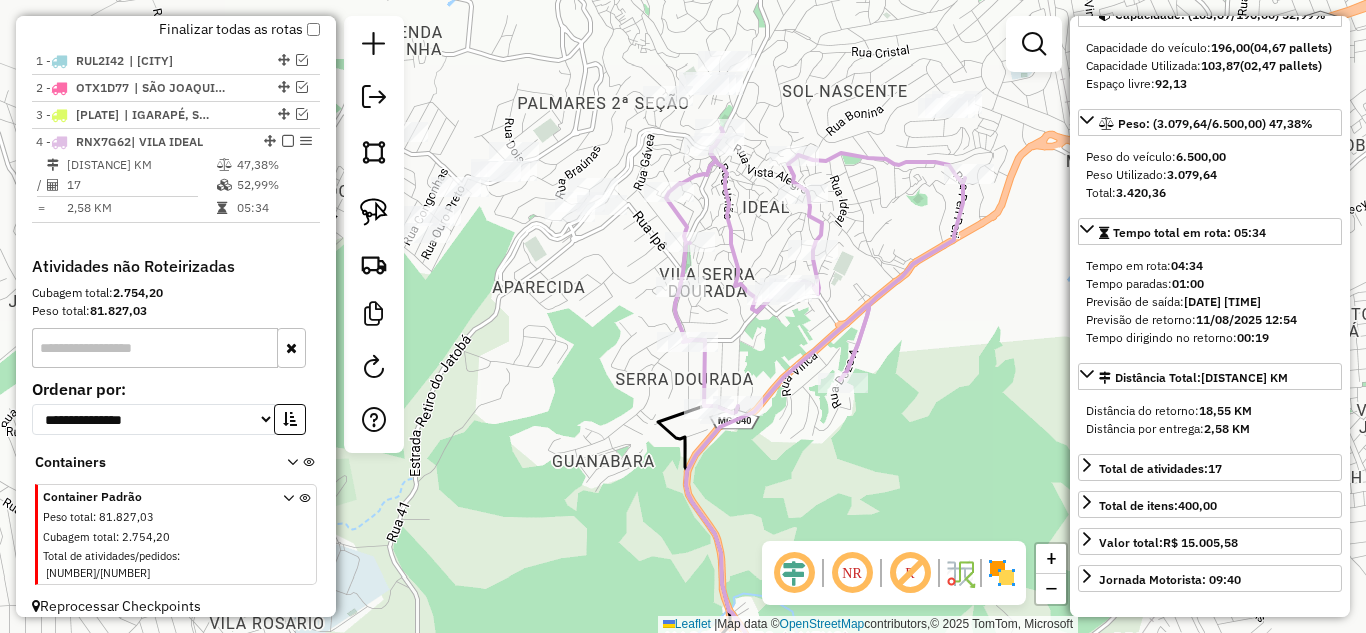 drag, startPoint x: 840, startPoint y: 364, endPoint x: 913, endPoint y: 298, distance: 98.4124 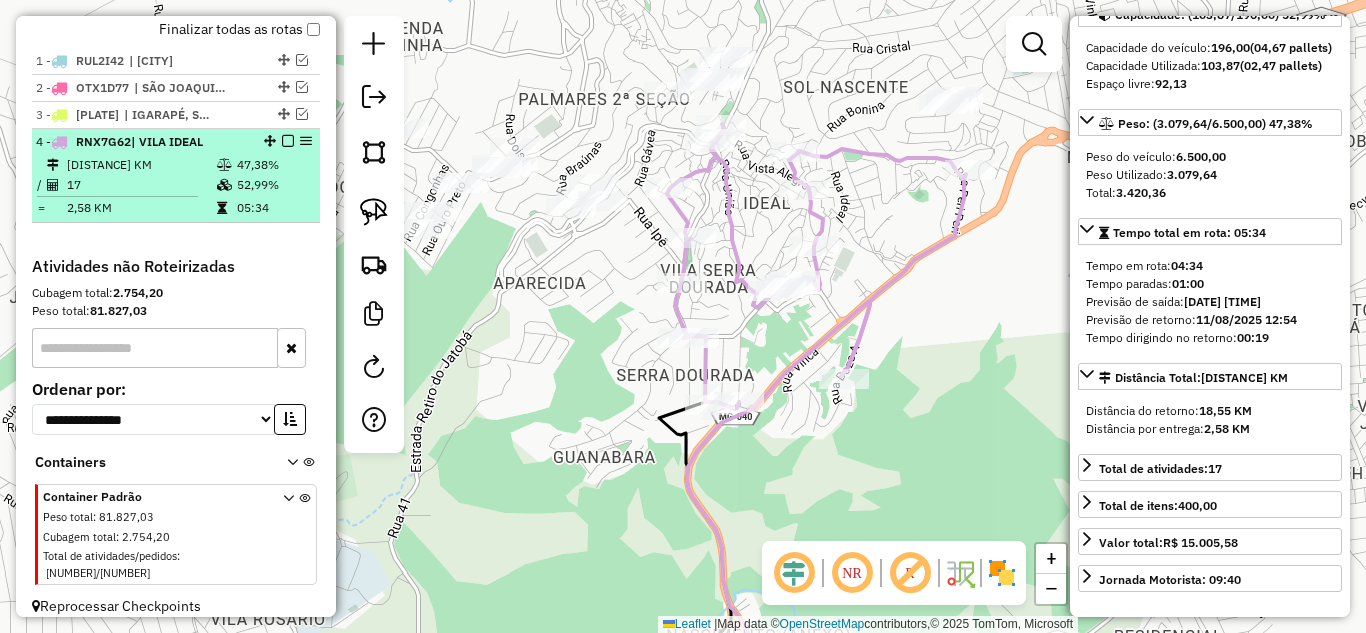click at bounding box center (288, 141) 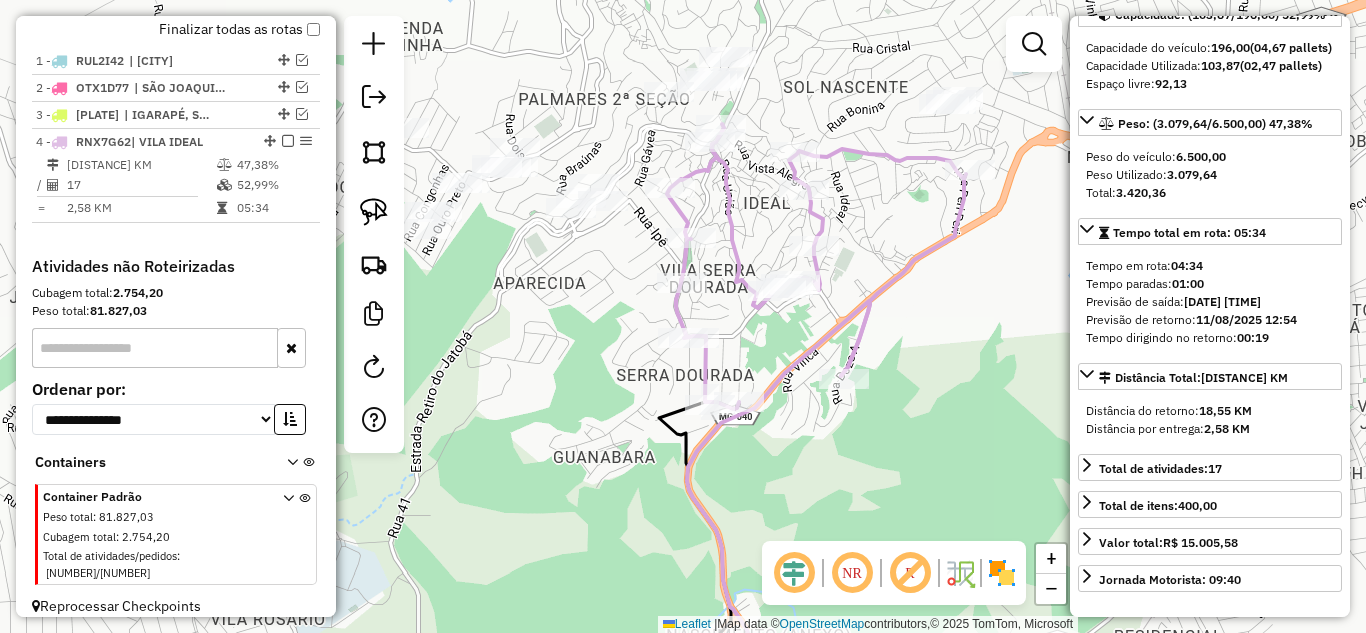 scroll, scrollTop: 700, scrollLeft: 0, axis: vertical 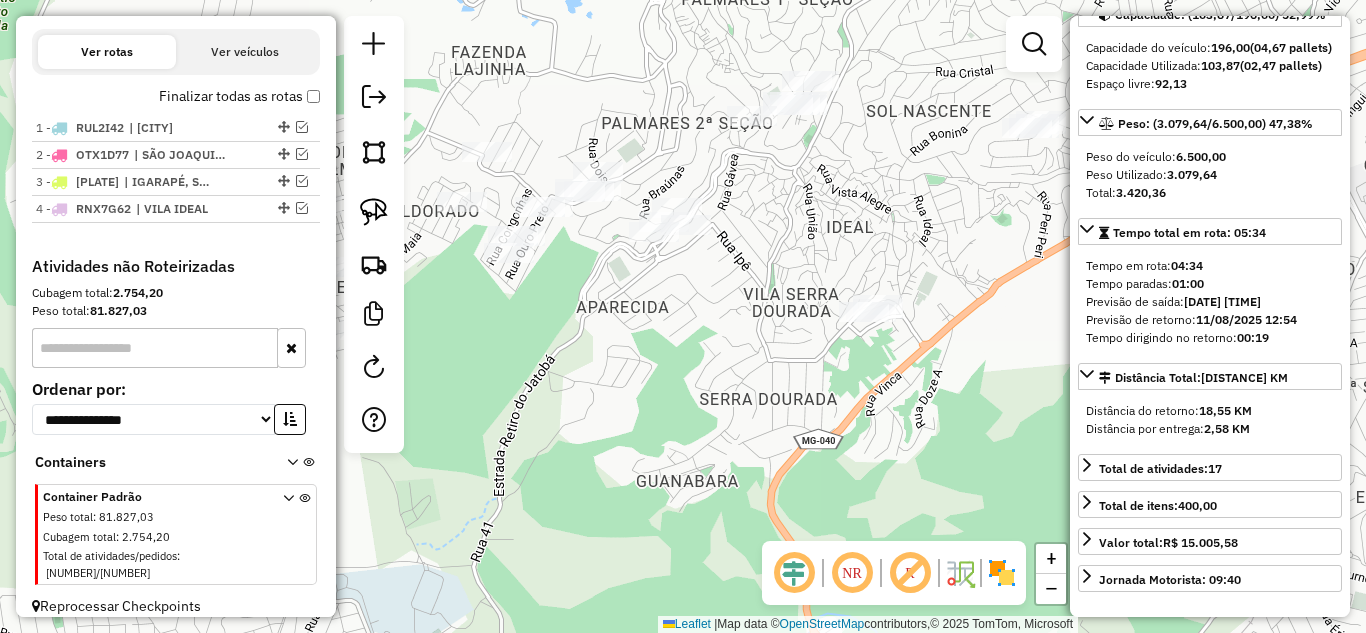 drag, startPoint x: 587, startPoint y: 338, endPoint x: 633, endPoint y: 353, distance: 48.38388 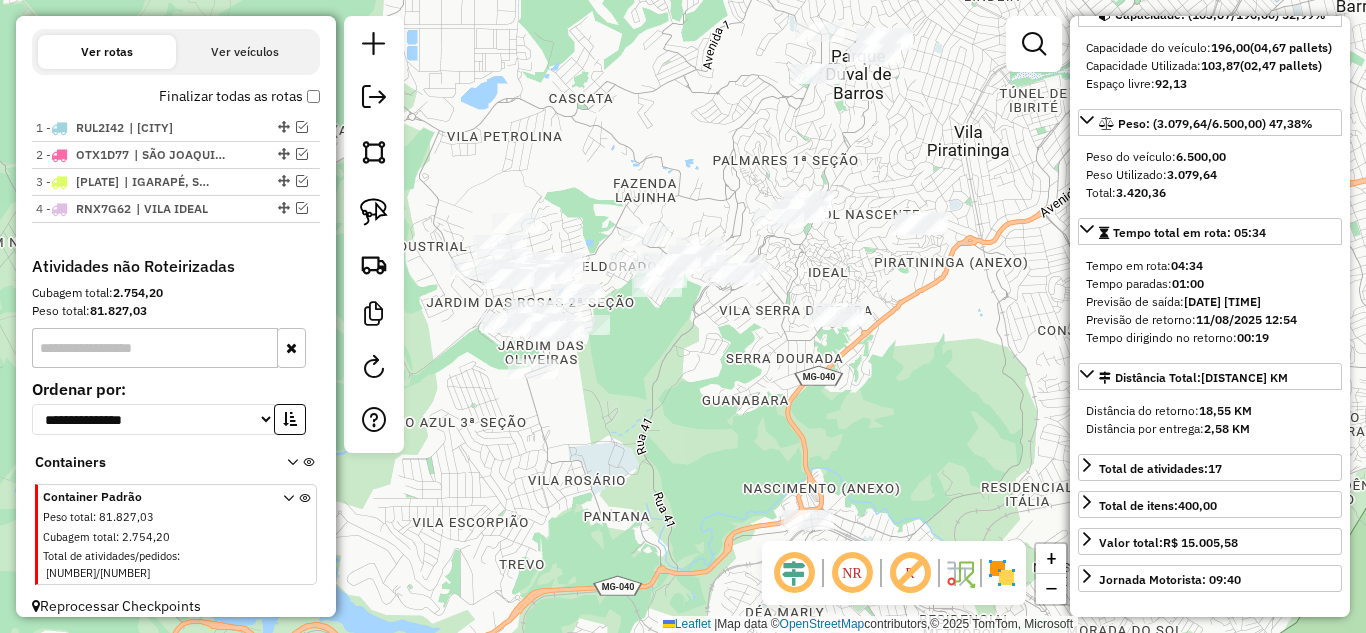 drag, startPoint x: 654, startPoint y: 356, endPoint x: 710, endPoint y: 344, distance: 57.271286 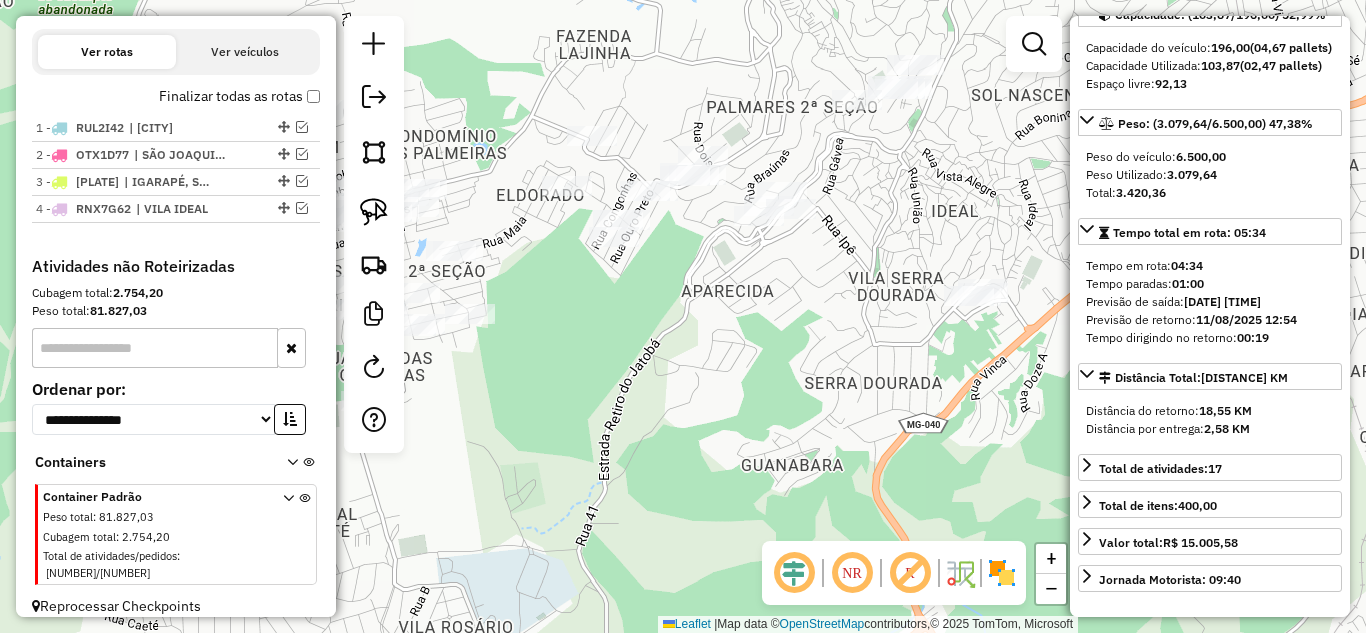 drag, startPoint x: 700, startPoint y: 340, endPoint x: 729, endPoint y: 328, distance: 31.38471 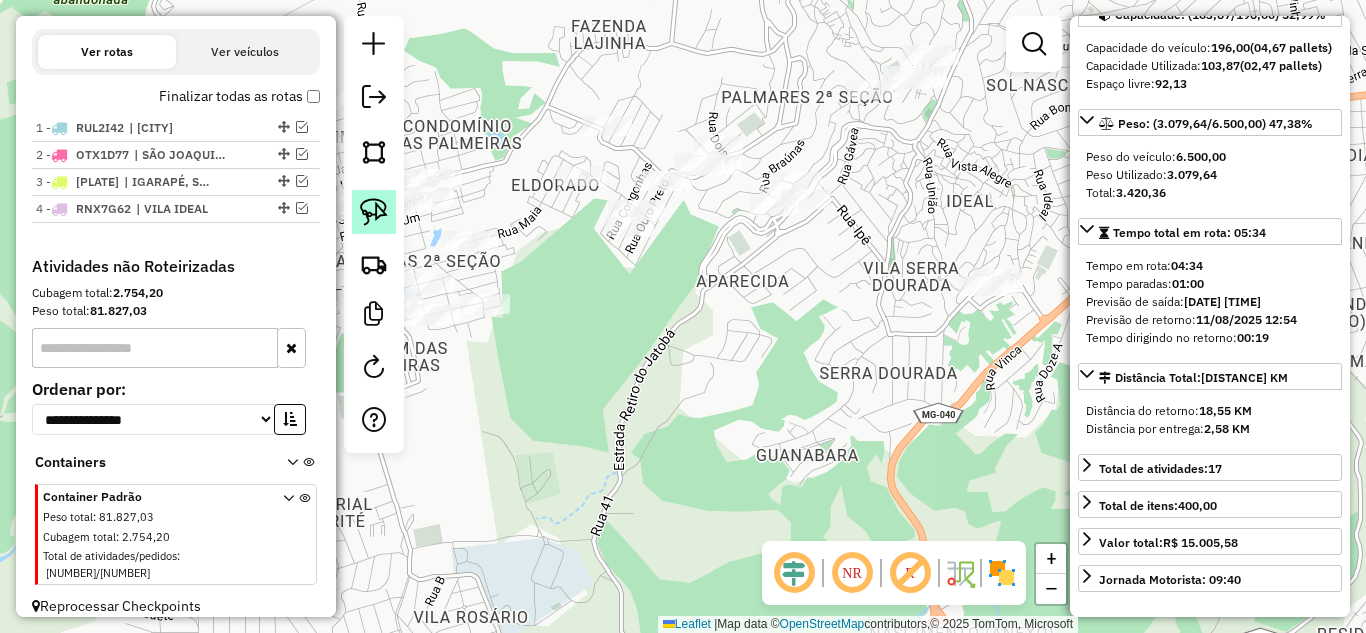 click 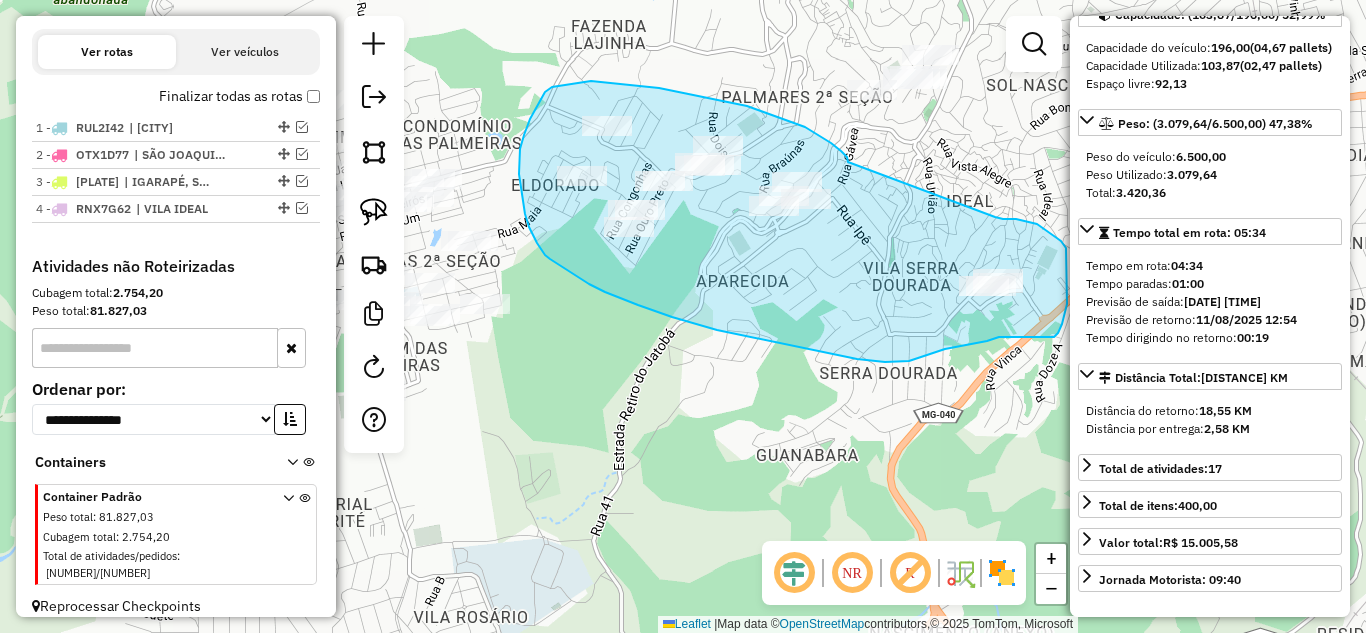 drag, startPoint x: 822, startPoint y: 138, endPoint x: 982, endPoint y: 207, distance: 174.24408 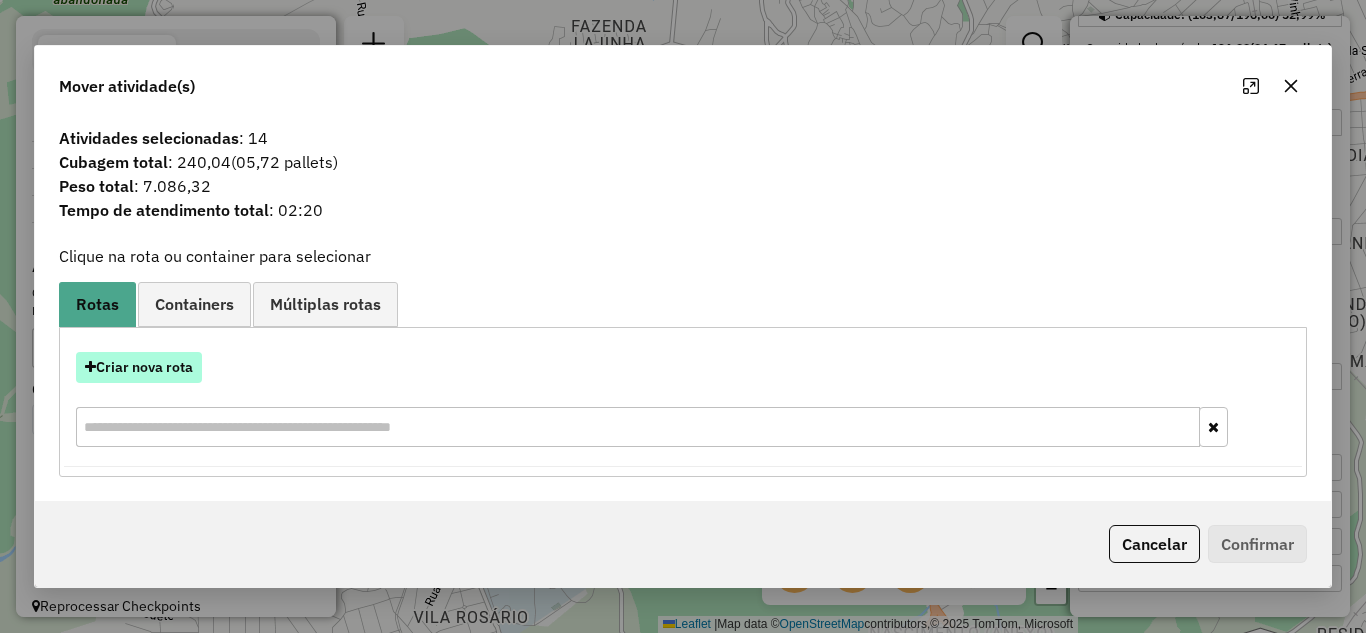 click on "Criar nova rota" at bounding box center (139, 367) 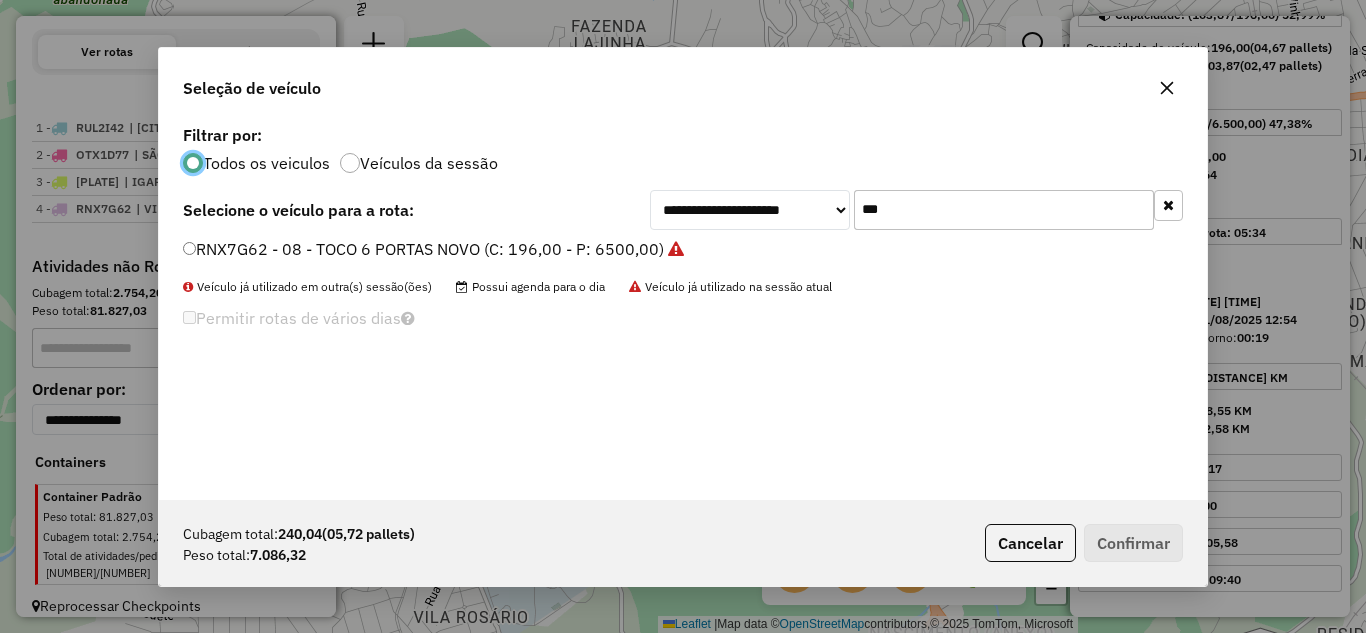 scroll, scrollTop: 11, scrollLeft: 6, axis: both 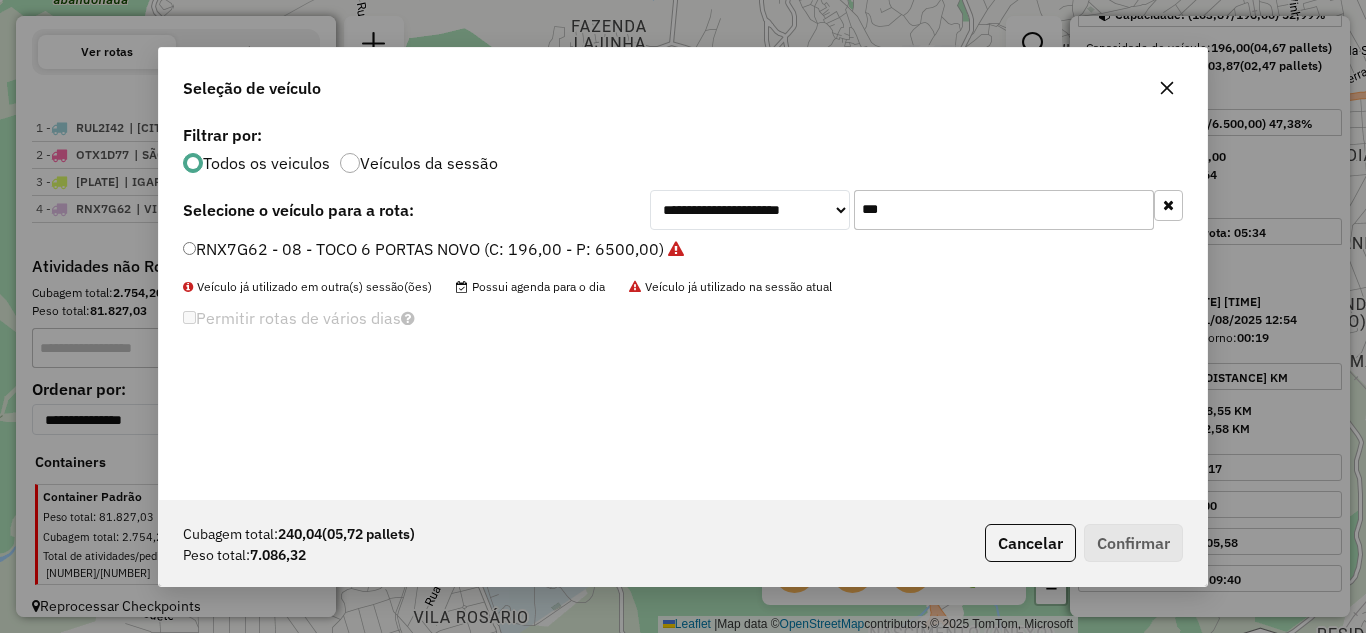click on "***" 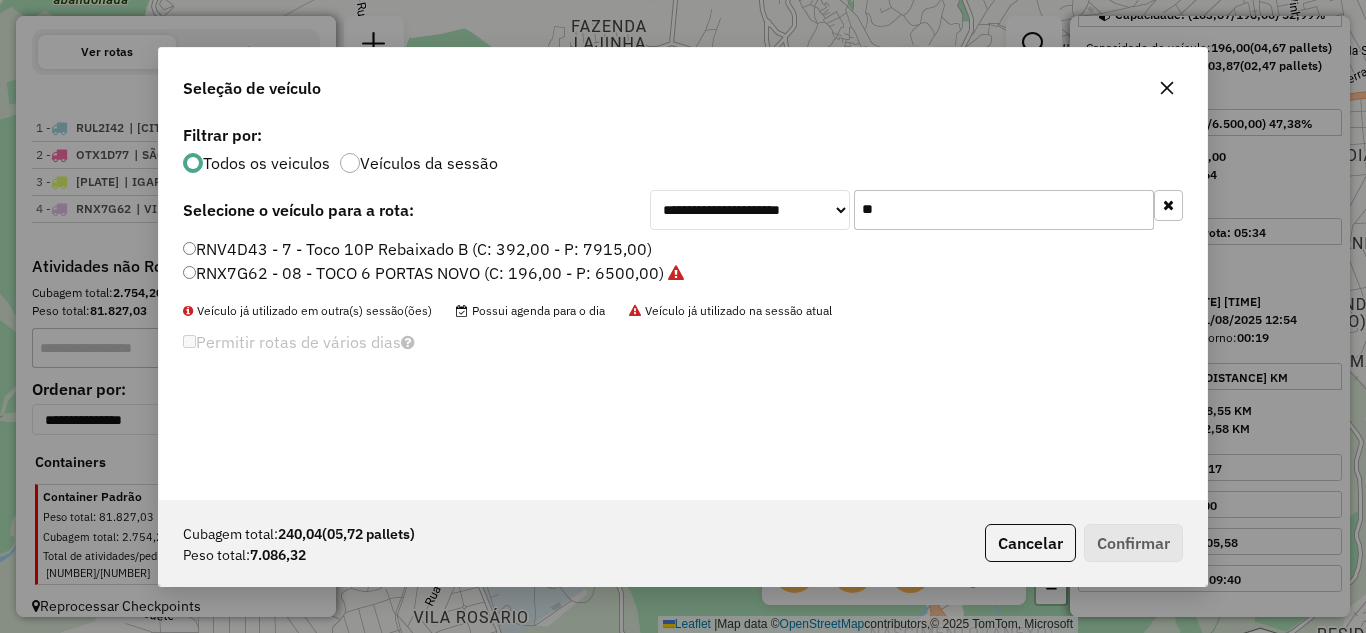 type on "*" 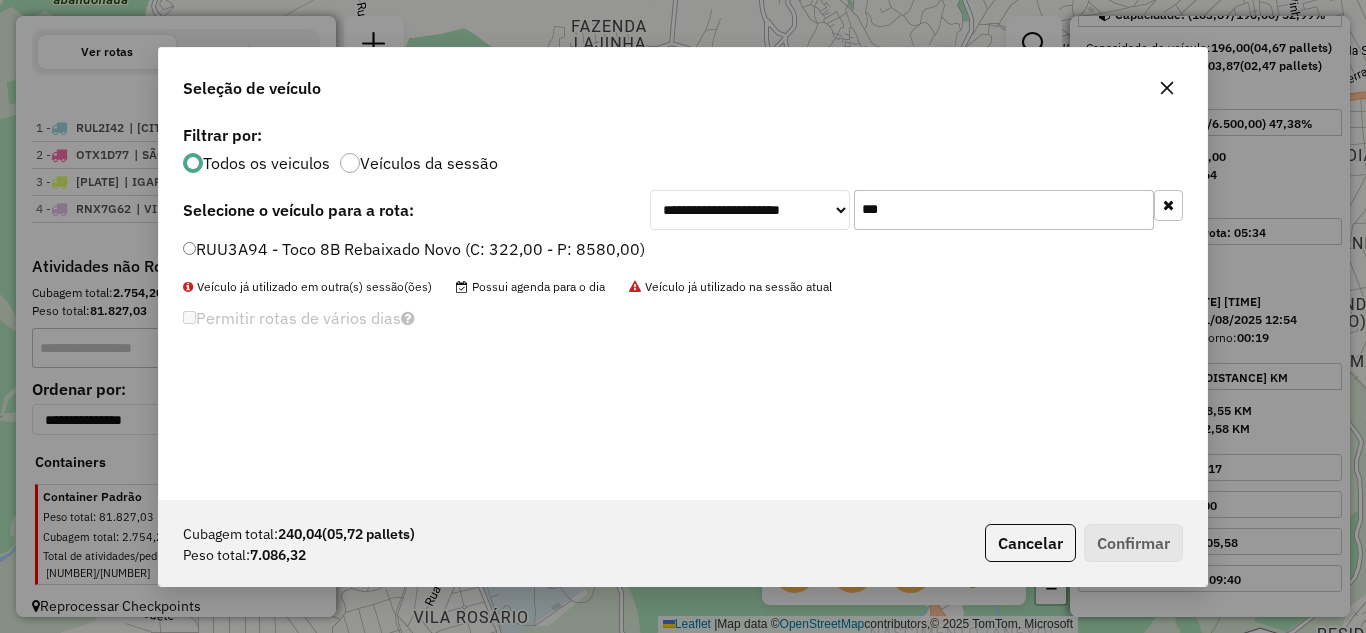 type on "***" 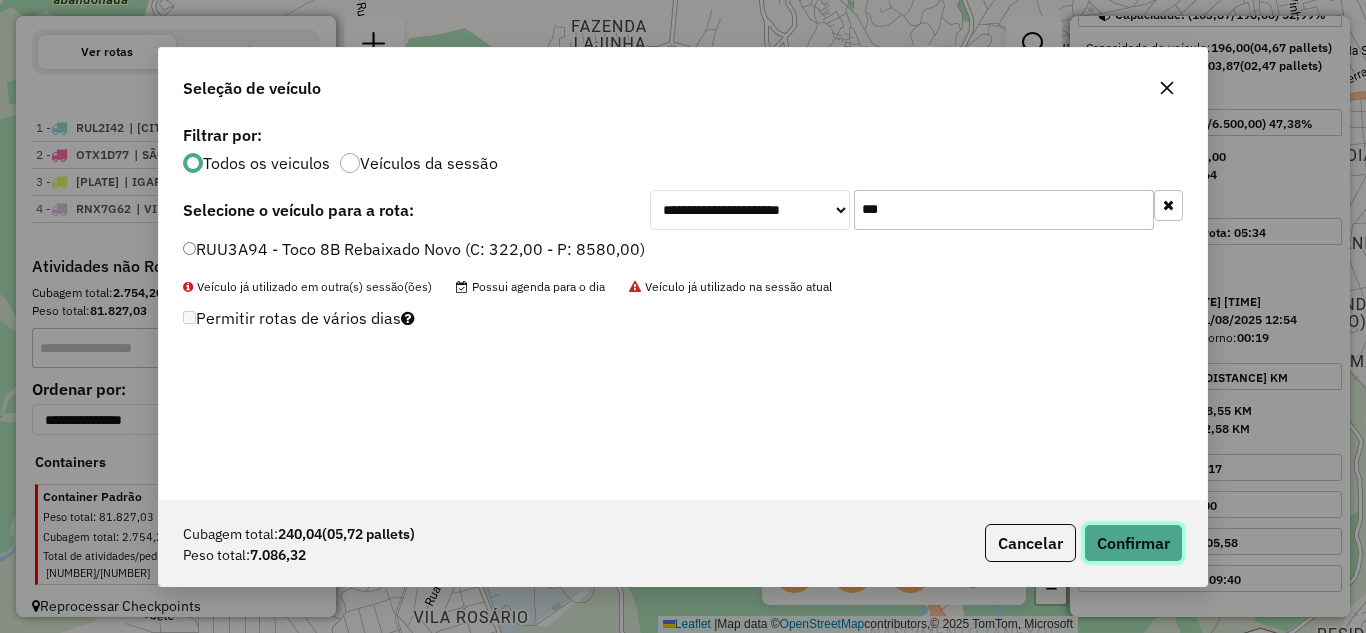 click on "Confirmar" 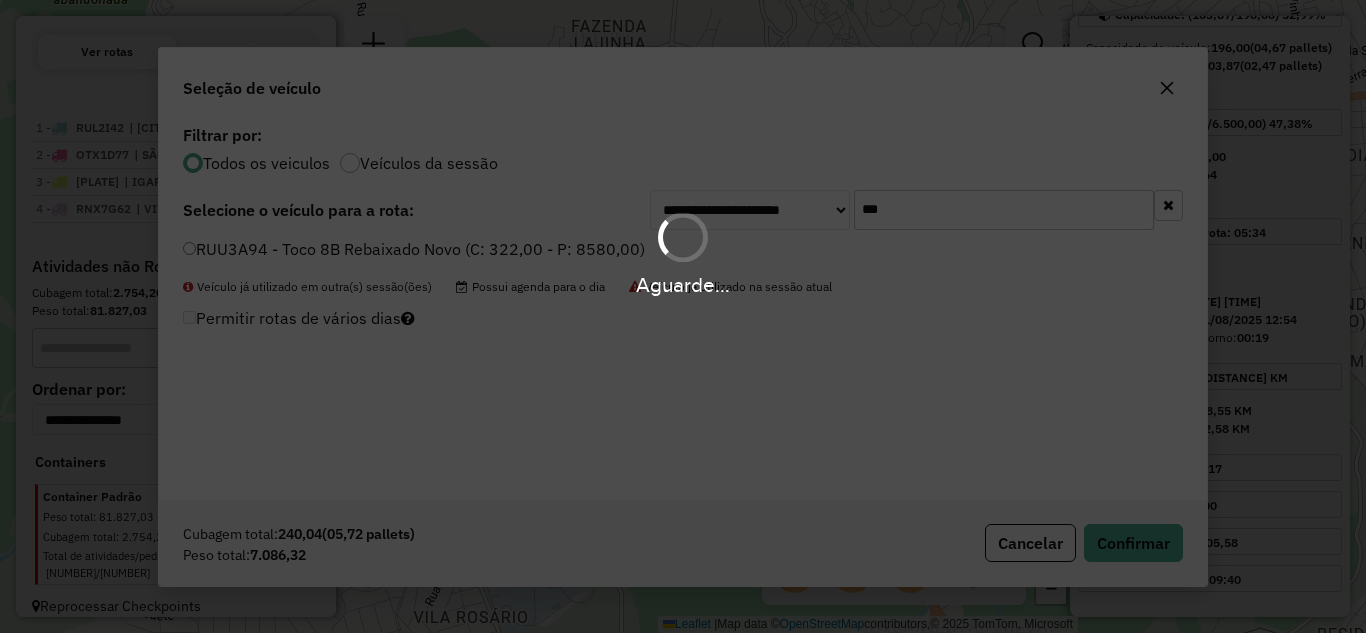 scroll, scrollTop: 794, scrollLeft: 0, axis: vertical 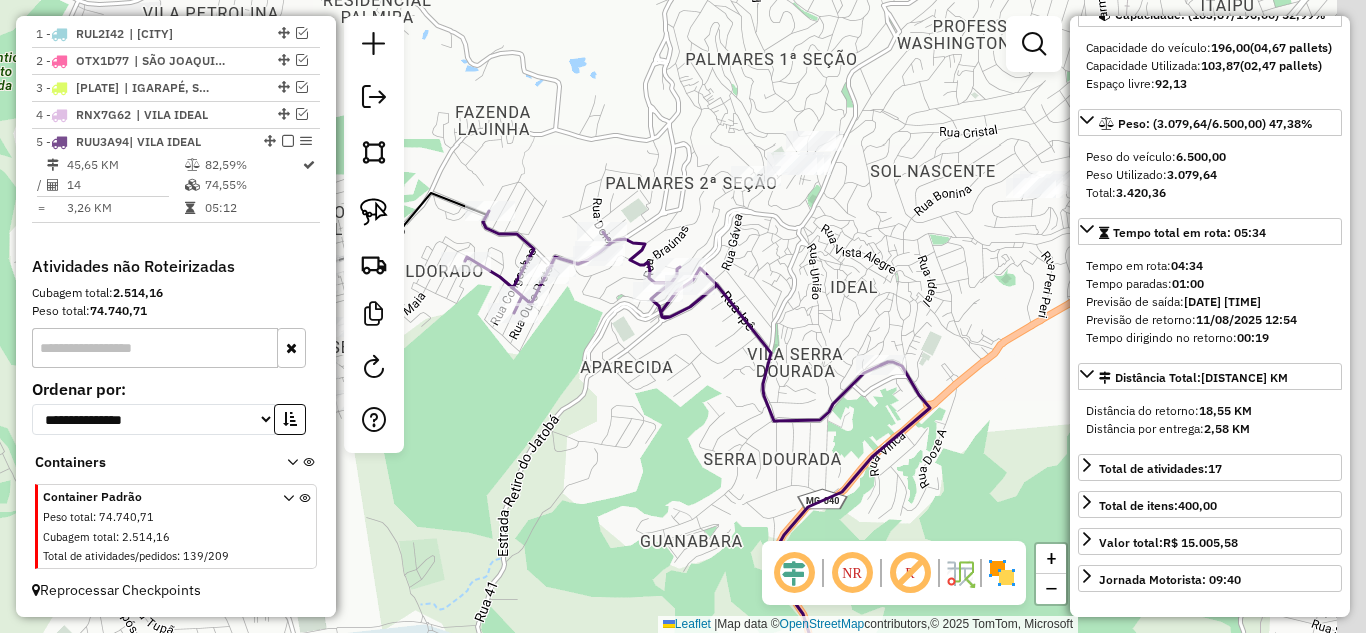 drag, startPoint x: 814, startPoint y: 387, endPoint x: 649, endPoint y: 503, distance: 201.69531 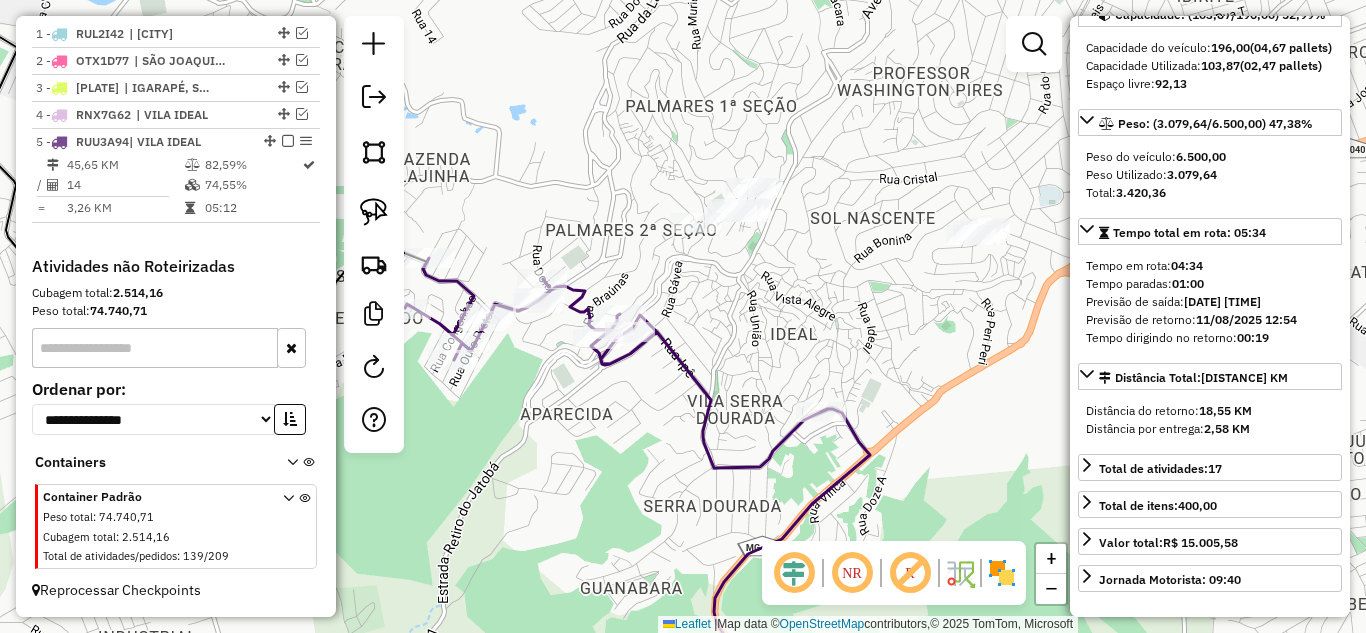 drag, startPoint x: 832, startPoint y: 312, endPoint x: 815, endPoint y: 291, distance: 27.018513 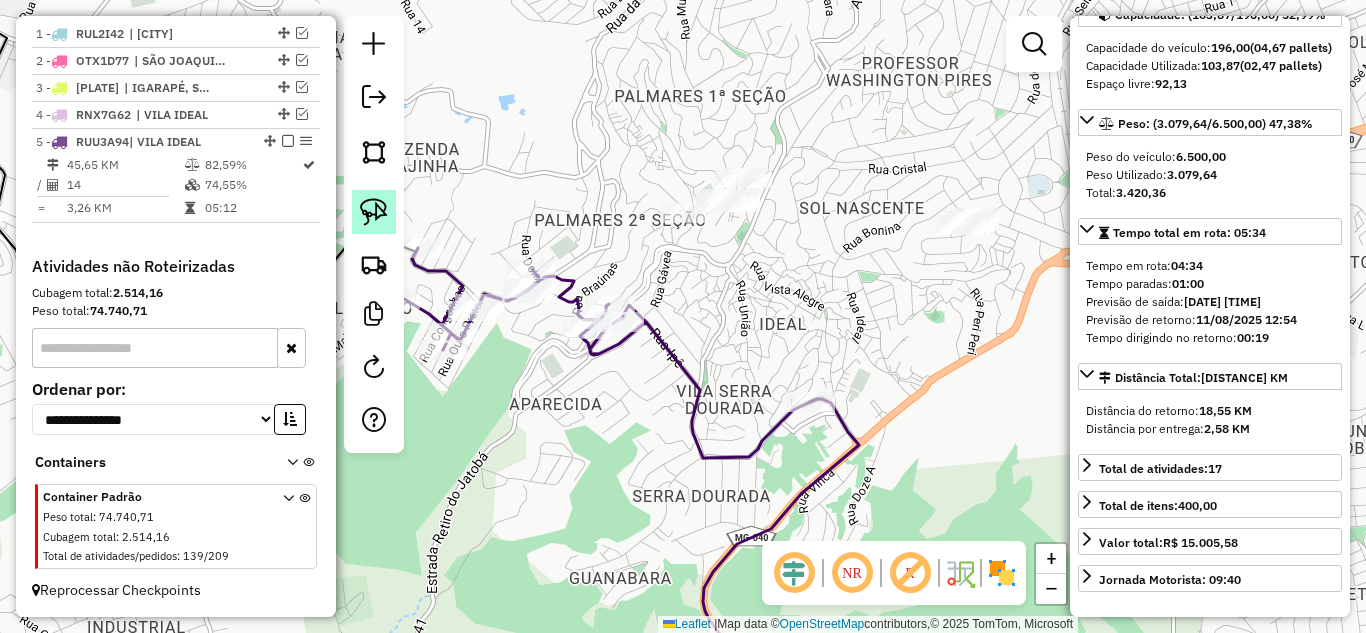 click 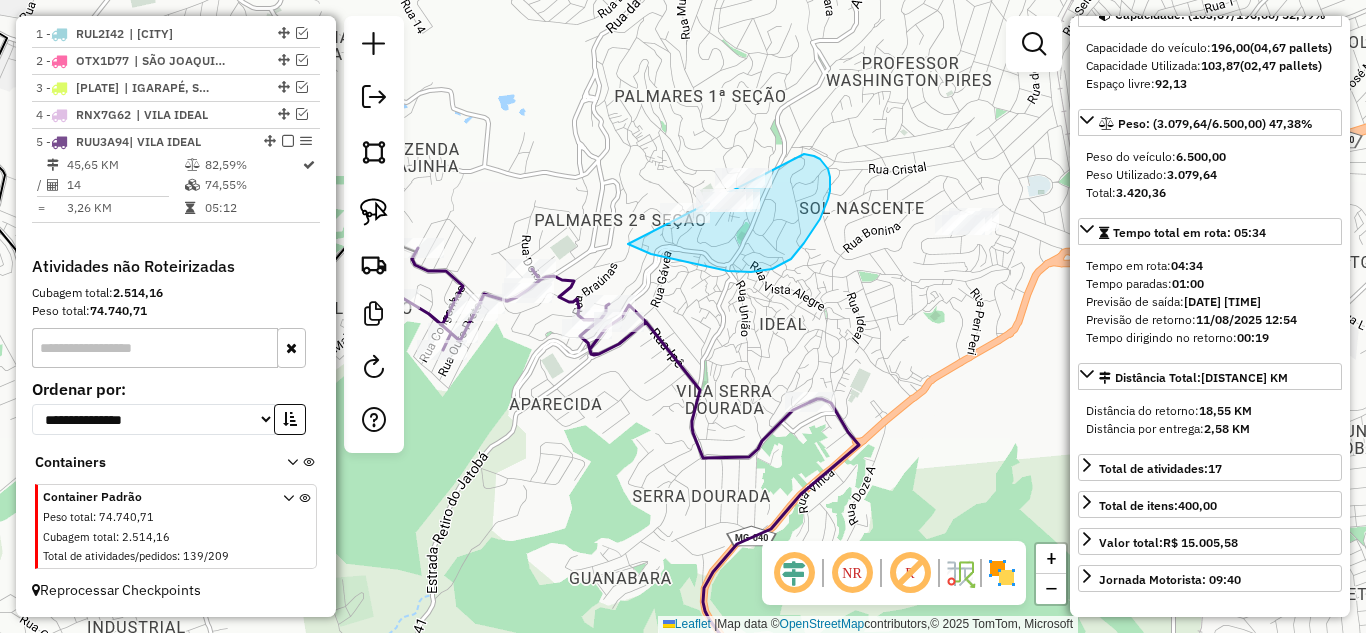 drag, startPoint x: 687, startPoint y: 262, endPoint x: 652, endPoint y: 163, distance: 105.00476 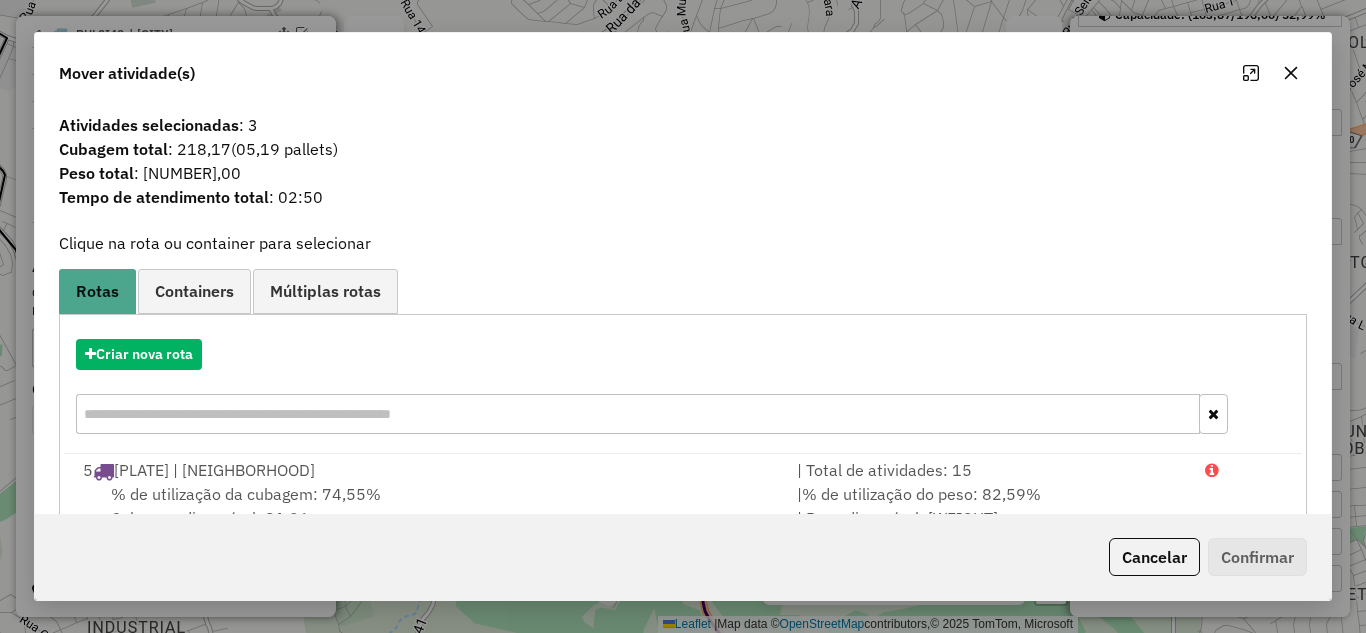 click 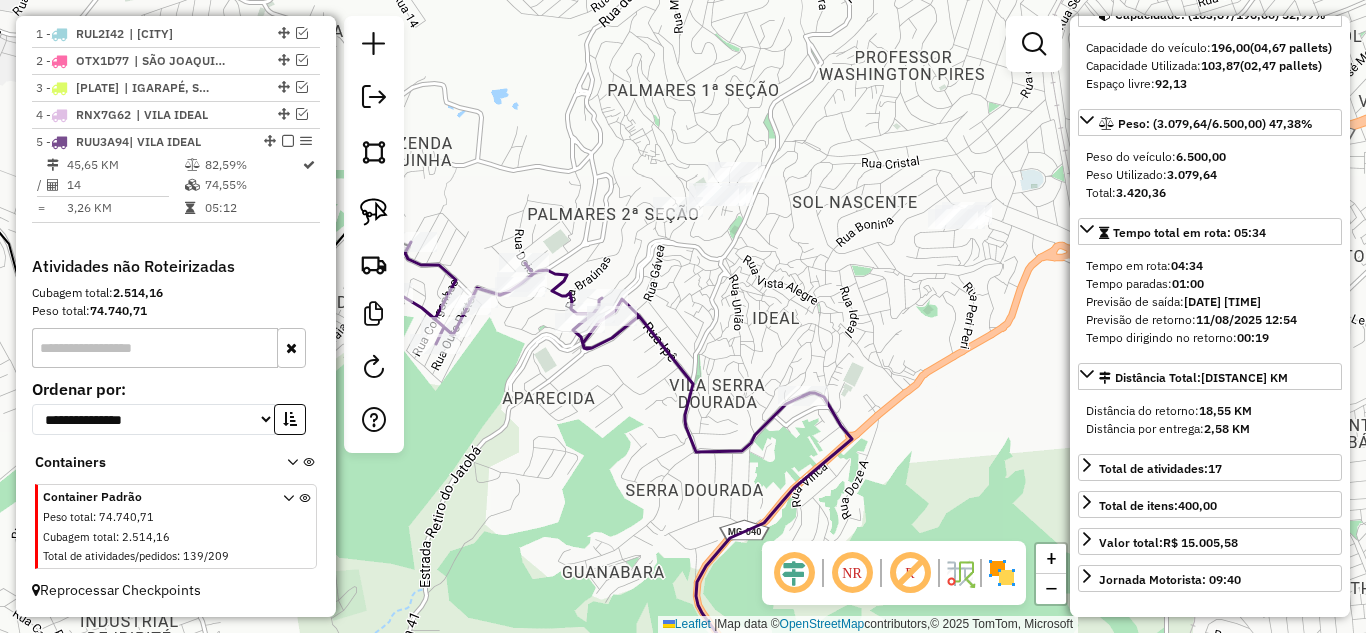 drag, startPoint x: 946, startPoint y: 281, endPoint x: 887, endPoint y: 272, distance: 59.682495 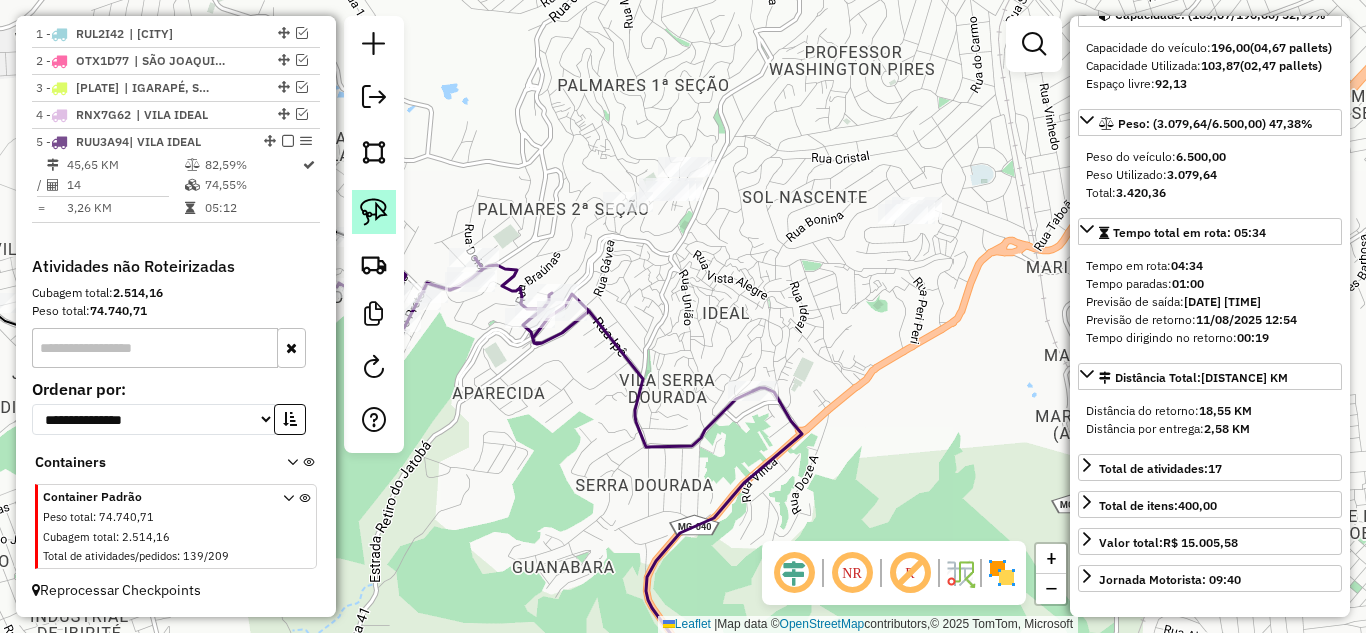 click 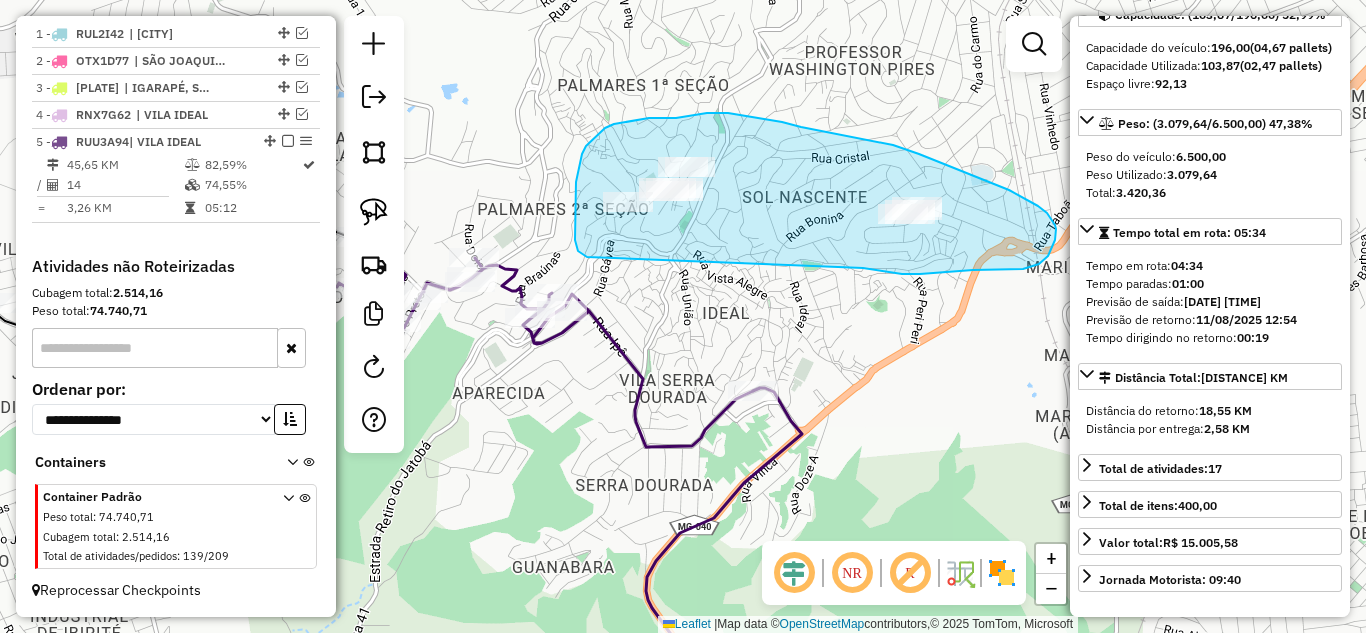 drag, startPoint x: 999, startPoint y: 270, endPoint x: 587, endPoint y: 257, distance: 412.20505 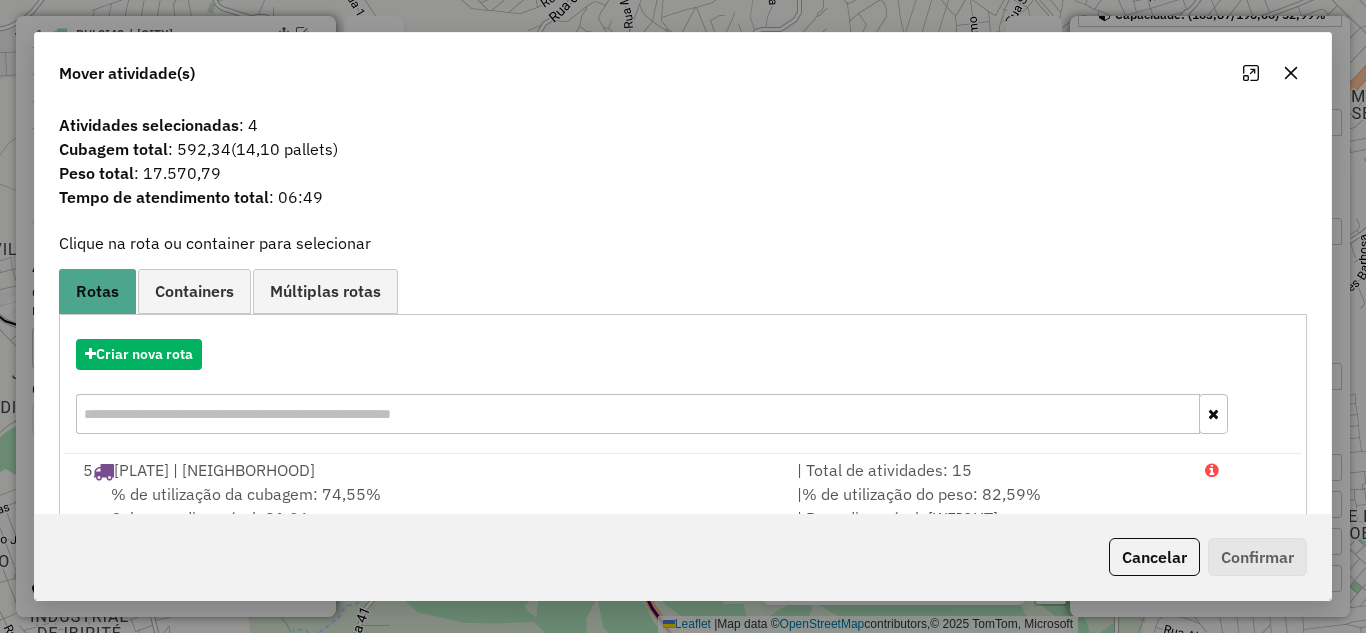 click 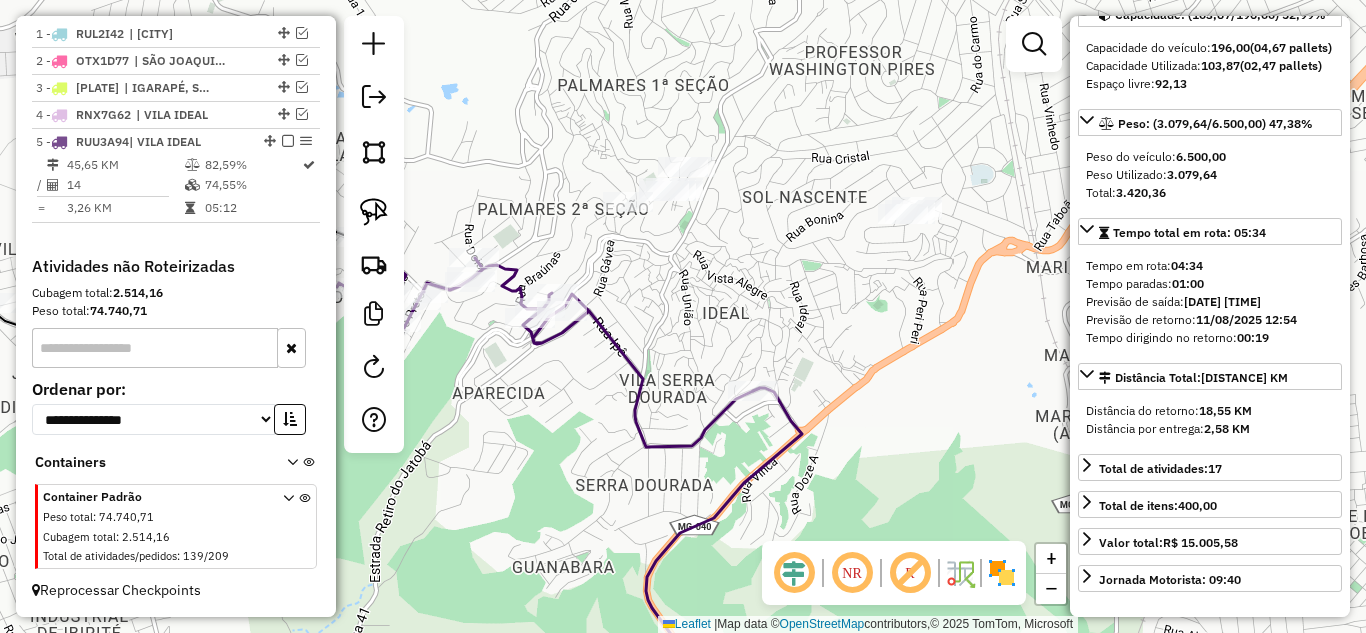 drag, startPoint x: 927, startPoint y: 250, endPoint x: 935, endPoint y: 242, distance: 11.313708 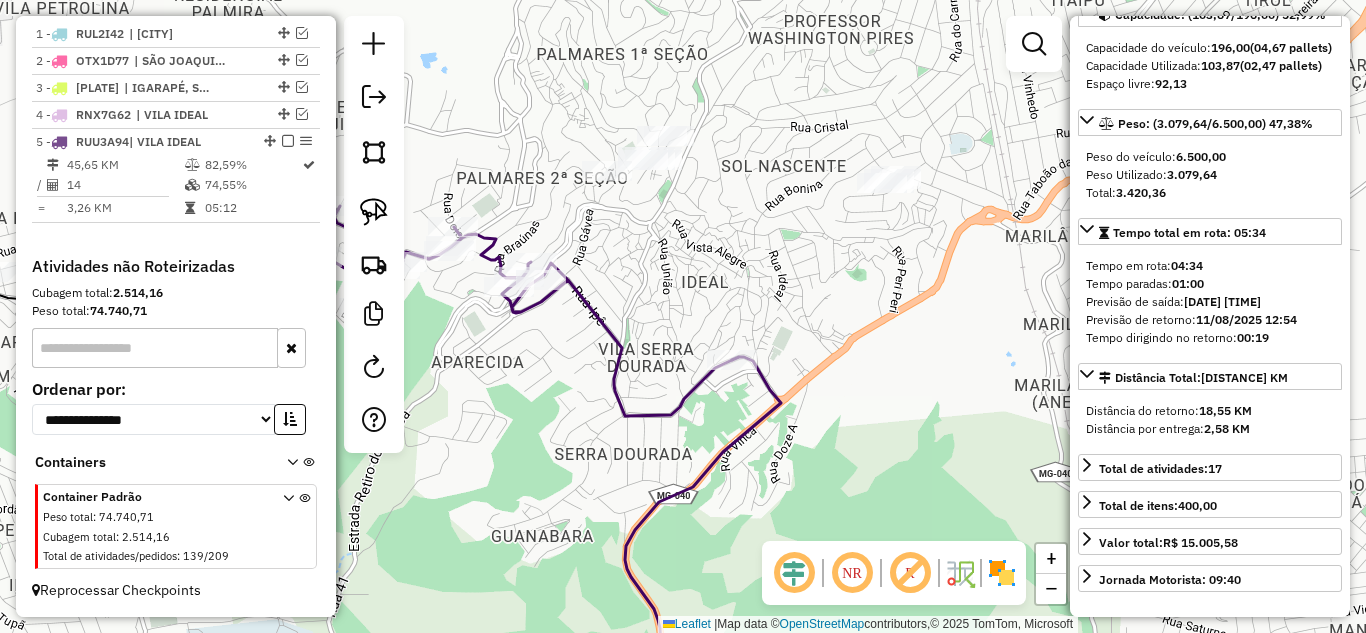 drag, startPoint x: 785, startPoint y: 240, endPoint x: 723, endPoint y: 248, distance: 62.514 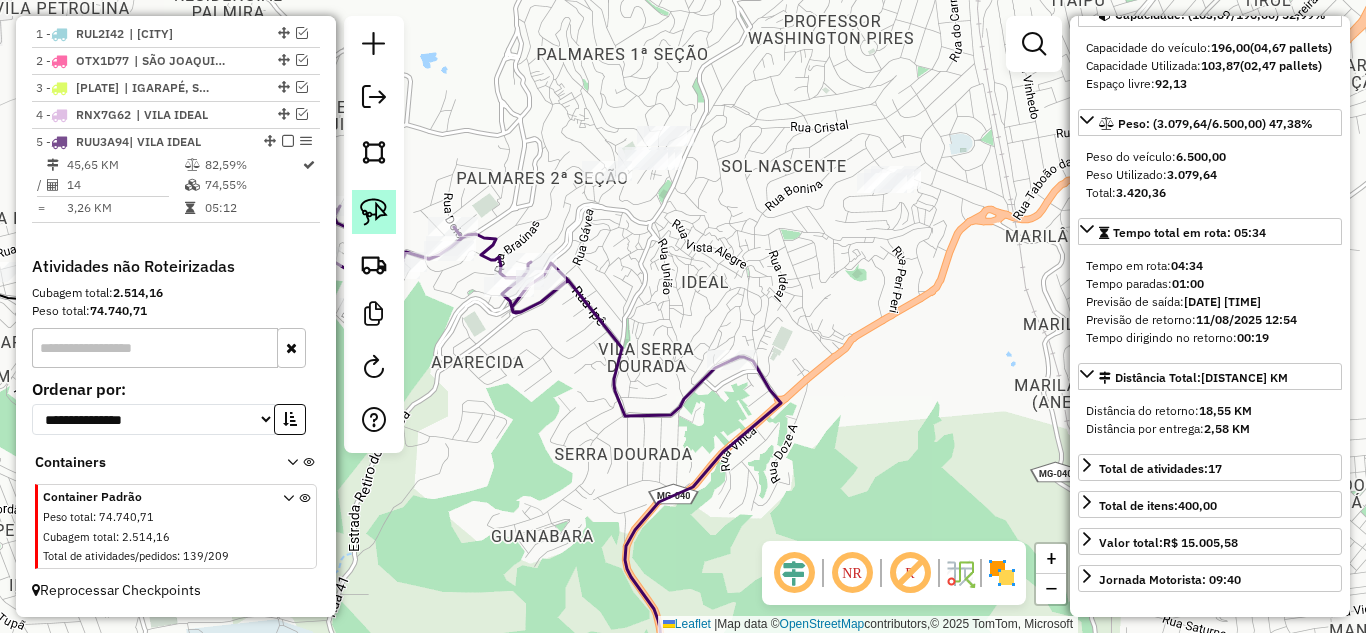 click 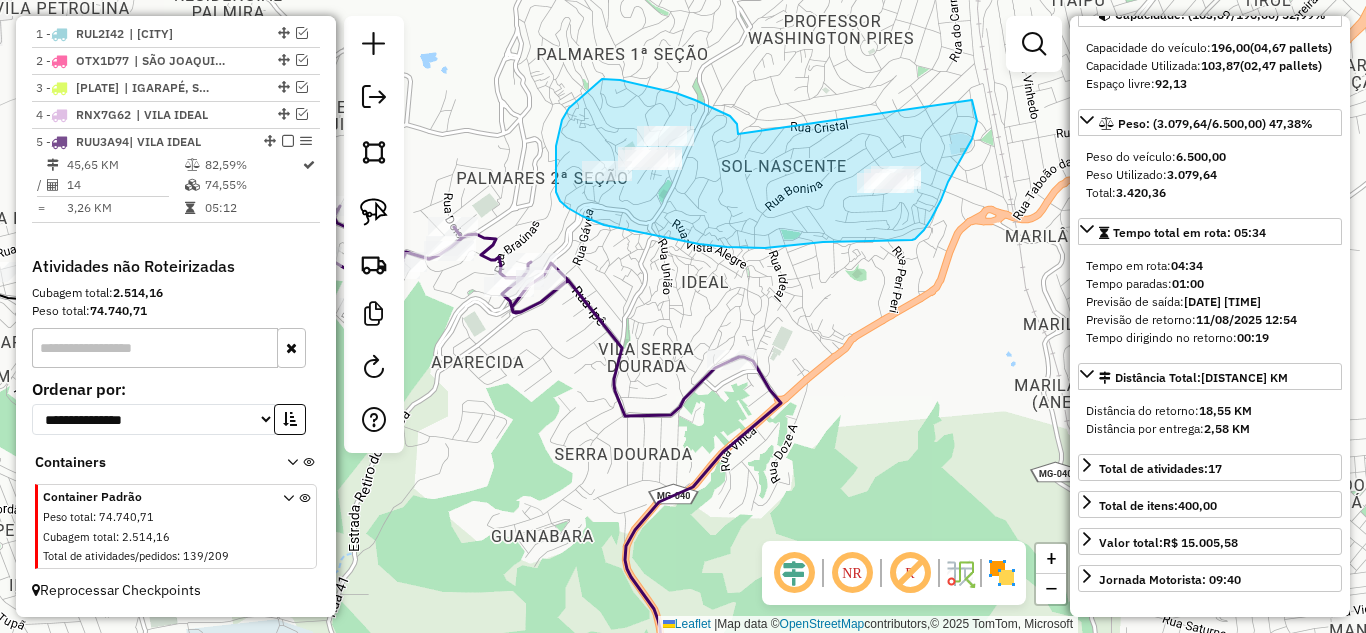 drag, startPoint x: 738, startPoint y: 131, endPoint x: 855, endPoint y: 61, distance: 136.34148 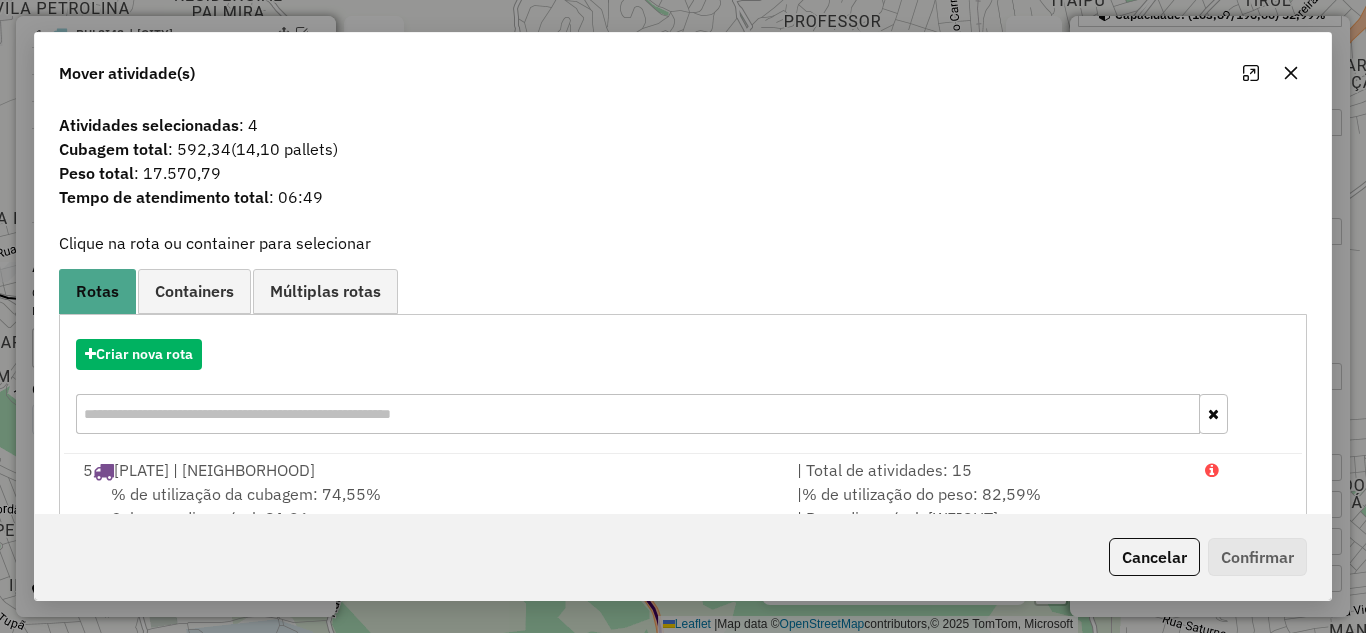 drag, startPoint x: 1293, startPoint y: 73, endPoint x: 1272, endPoint y: 72, distance: 21.023796 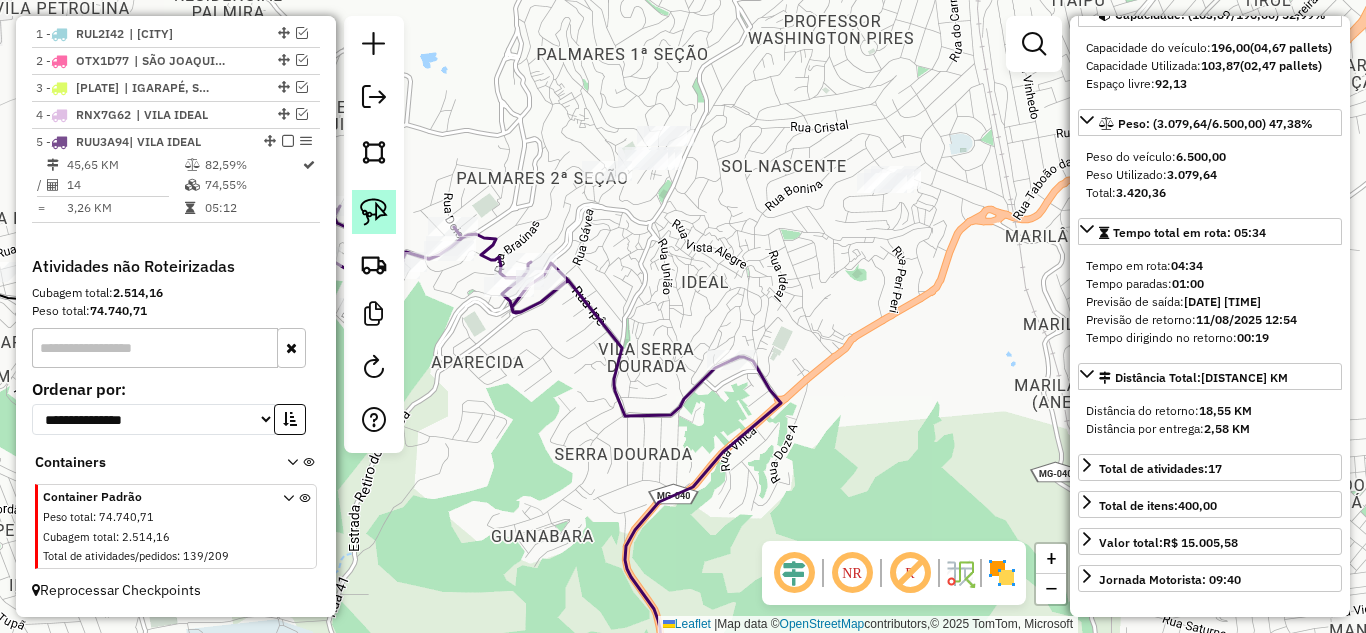 click 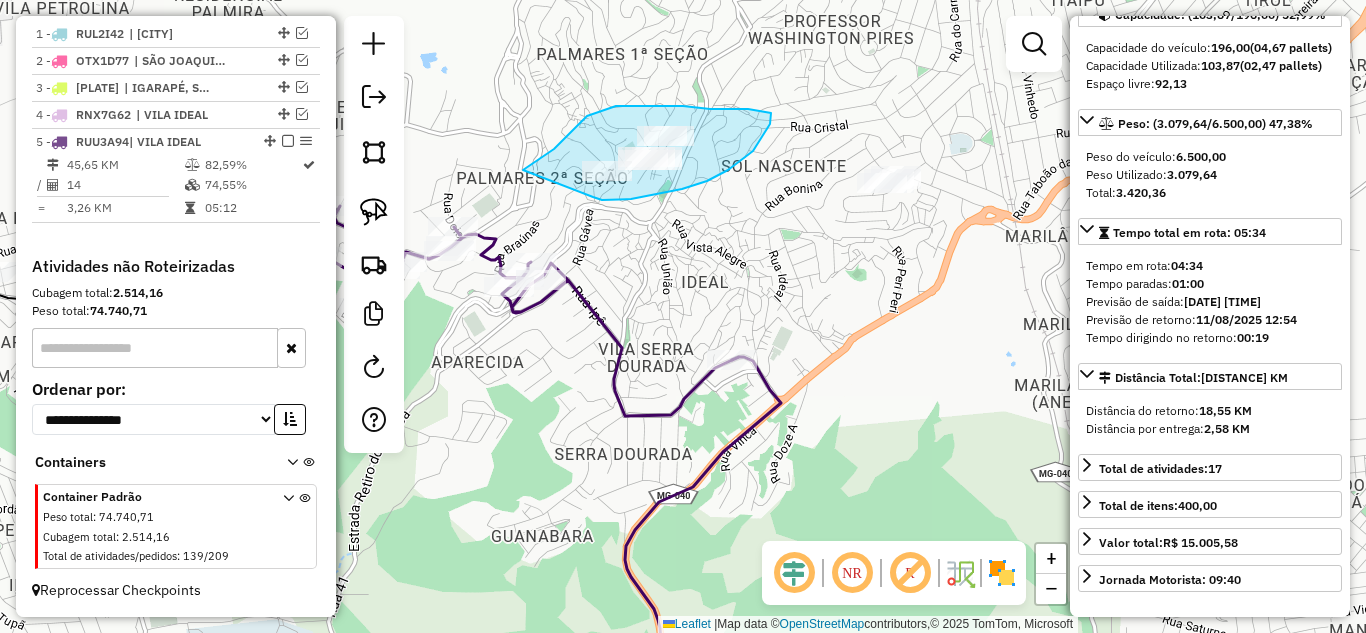 drag, startPoint x: 622, startPoint y: 200, endPoint x: 523, endPoint y: 170, distance: 103.44564 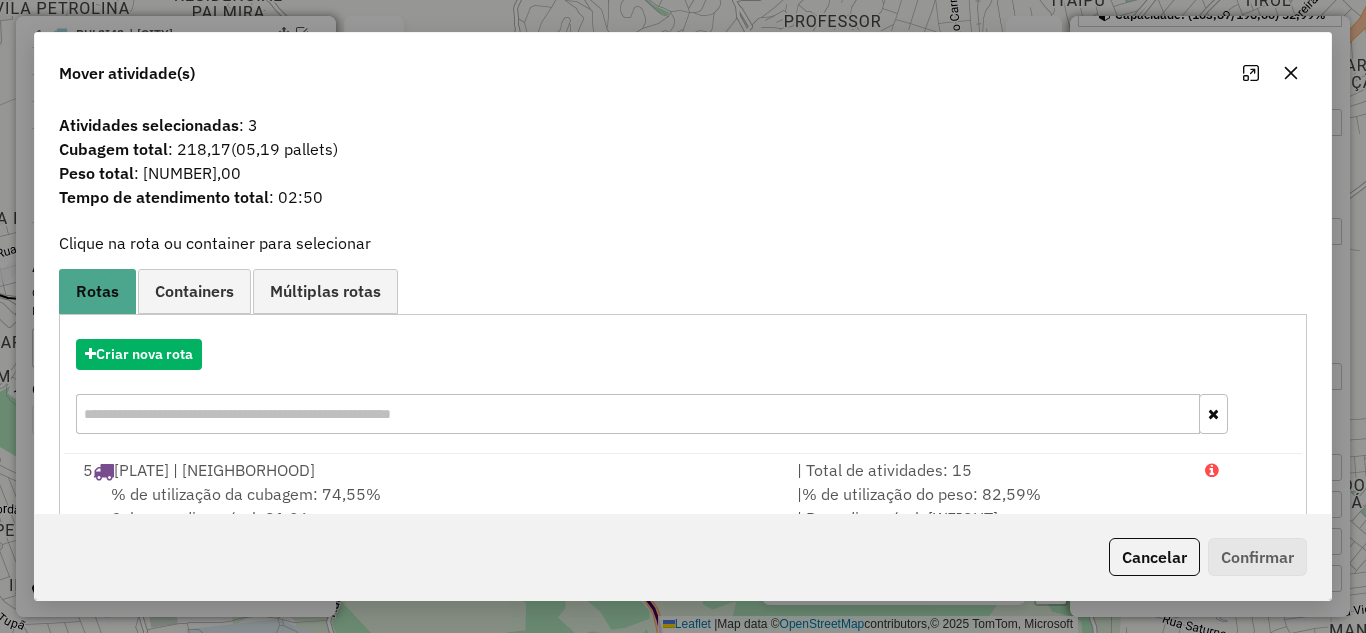 drag, startPoint x: 1294, startPoint y: 80, endPoint x: 1232, endPoint y: 63, distance: 64.288414 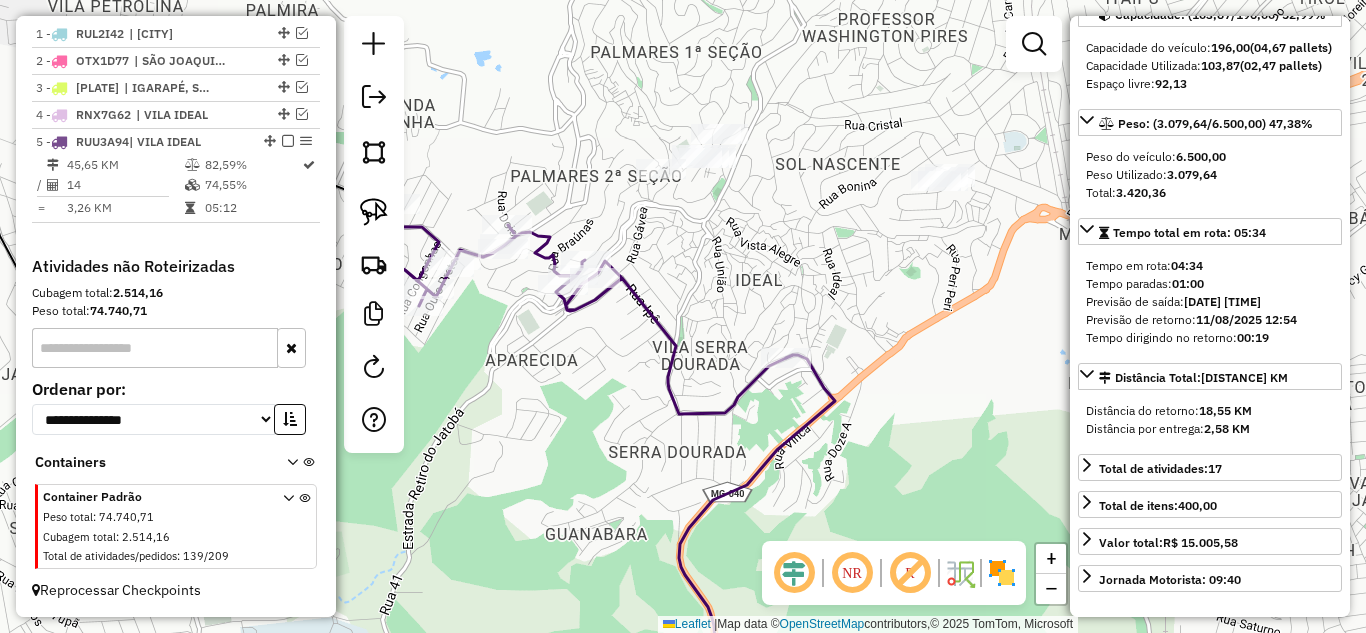 drag, startPoint x: 652, startPoint y: 247, endPoint x: 679, endPoint y: 247, distance: 27 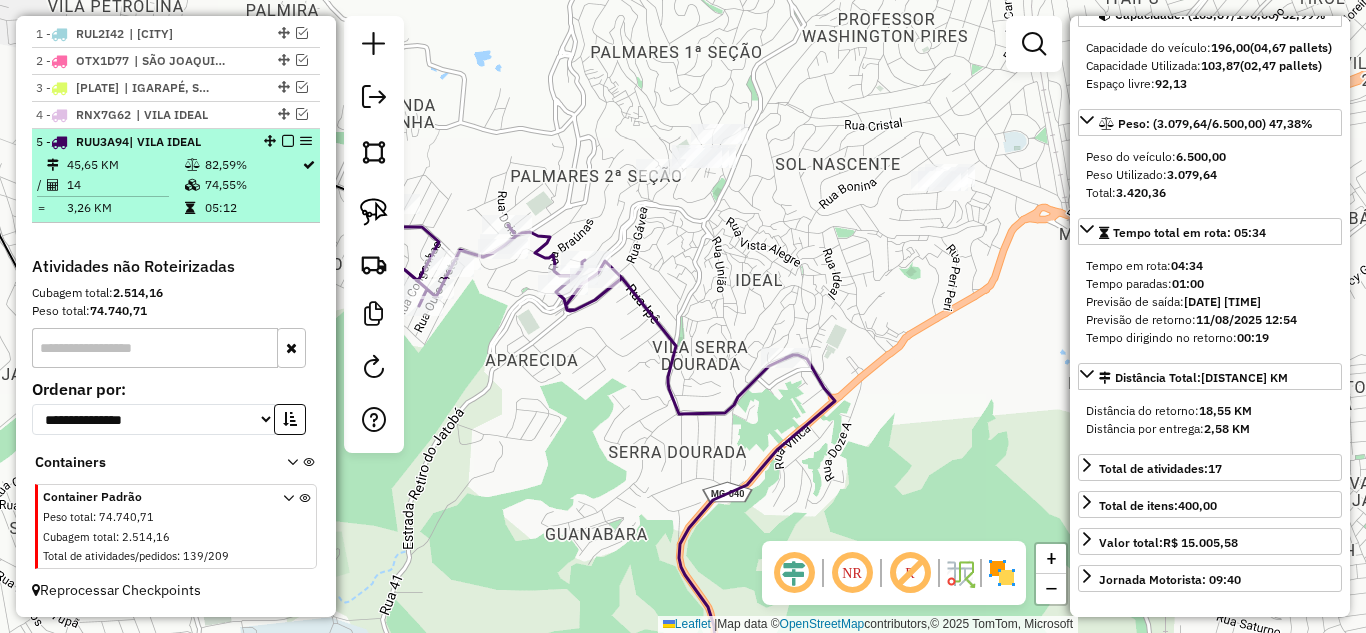 click at bounding box center [288, 141] 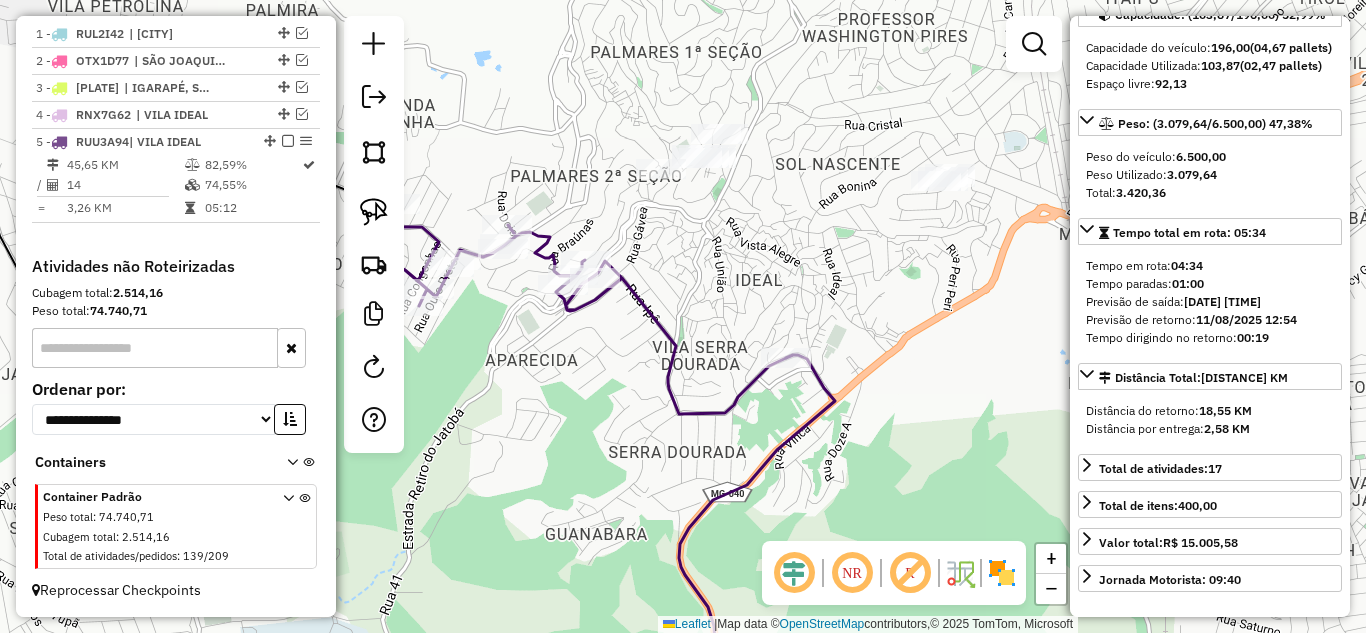 scroll, scrollTop: 727, scrollLeft: 0, axis: vertical 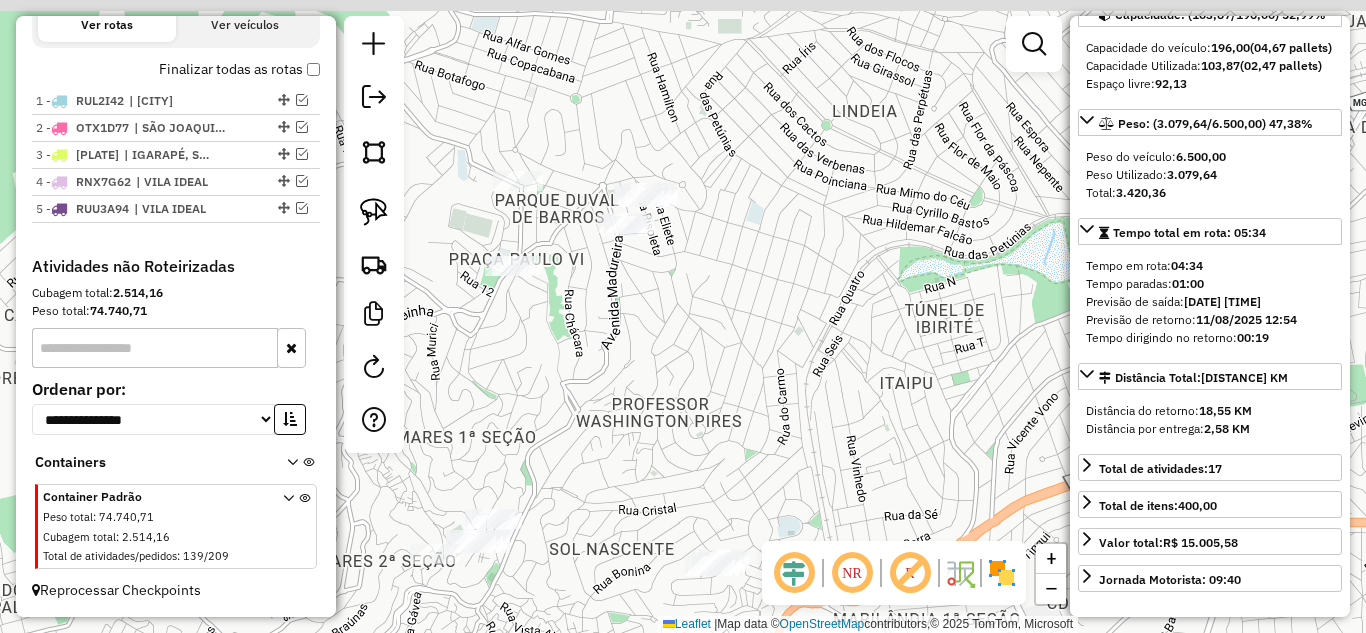 drag, startPoint x: 661, startPoint y: 328, endPoint x: 720, endPoint y: 448, distance: 133.71986 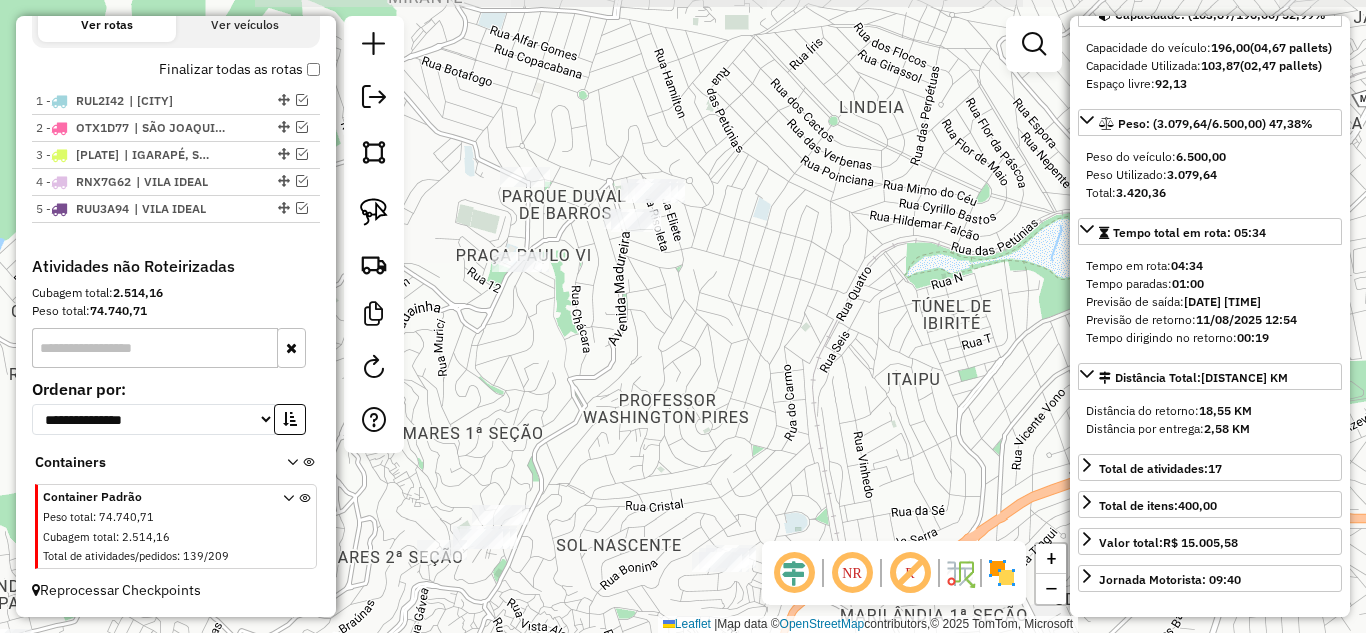 drag, startPoint x: 640, startPoint y: 325, endPoint x: 677, endPoint y: 319, distance: 37.48333 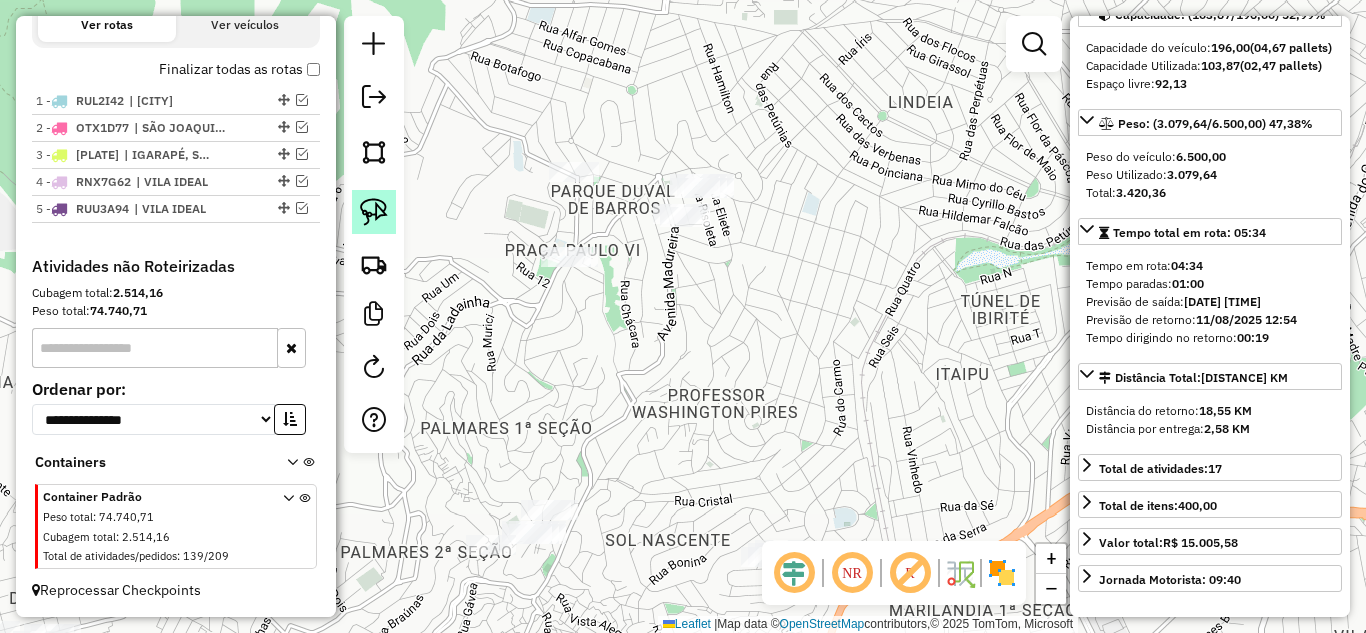 click 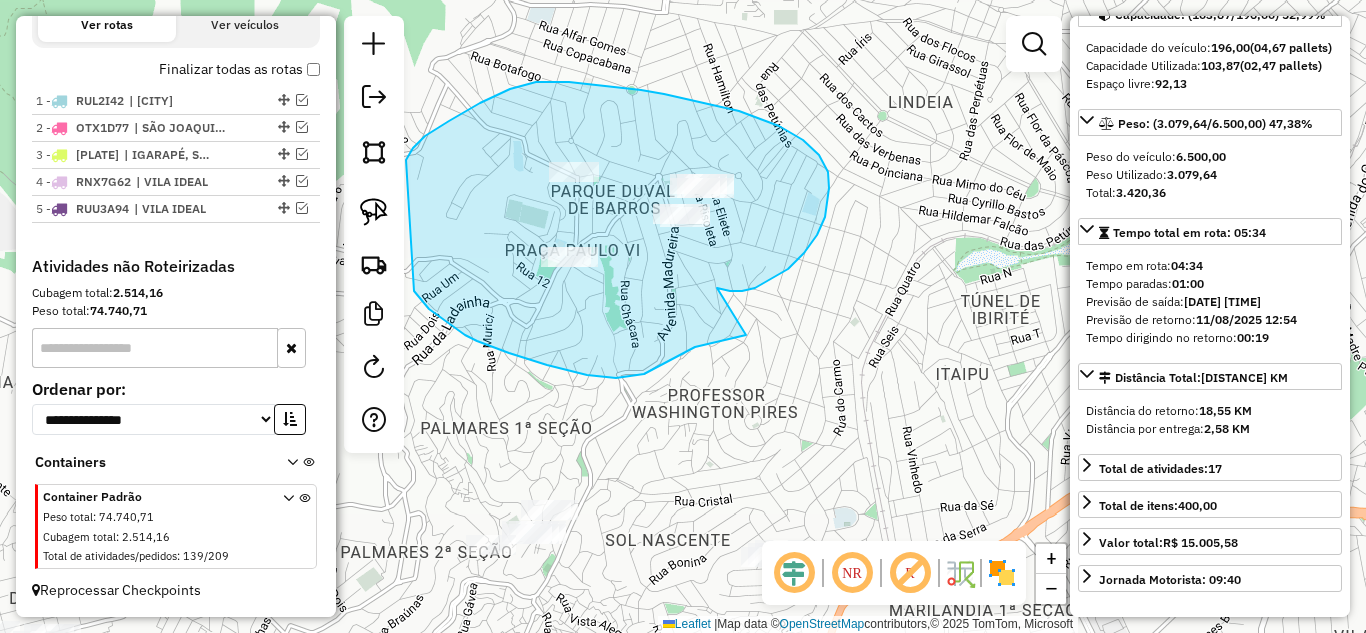 drag, startPoint x: 742, startPoint y: 291, endPoint x: 758, endPoint y: 329, distance: 41.231056 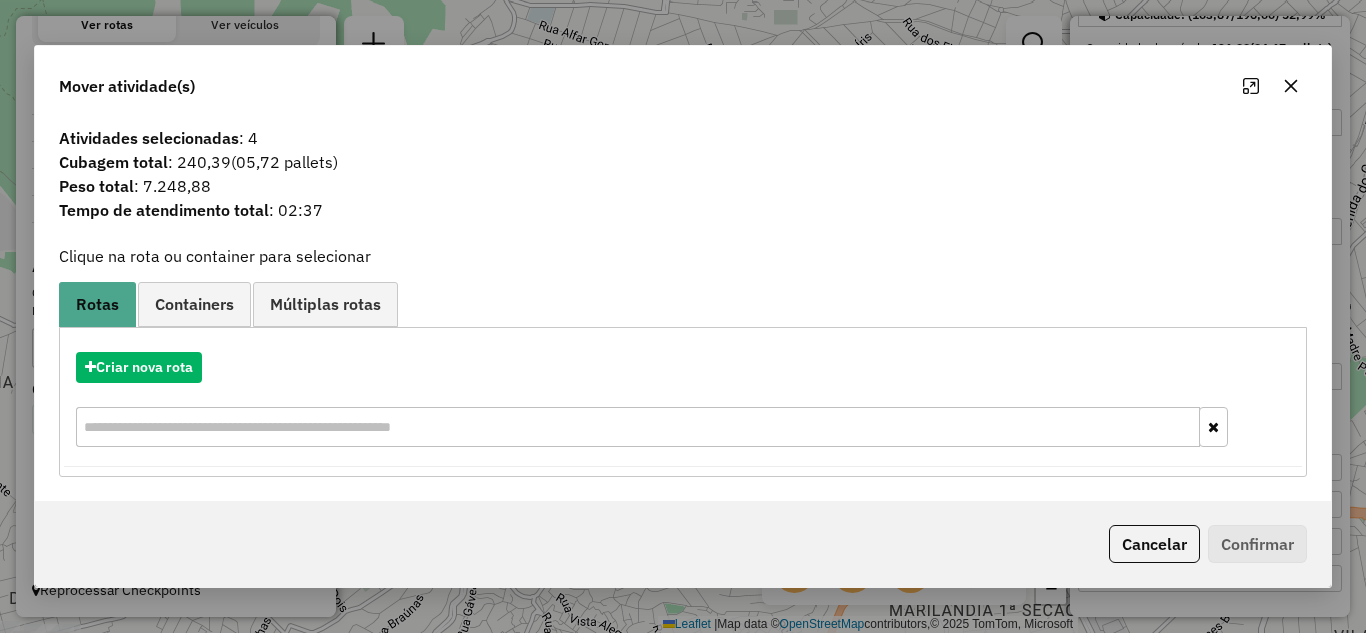 click 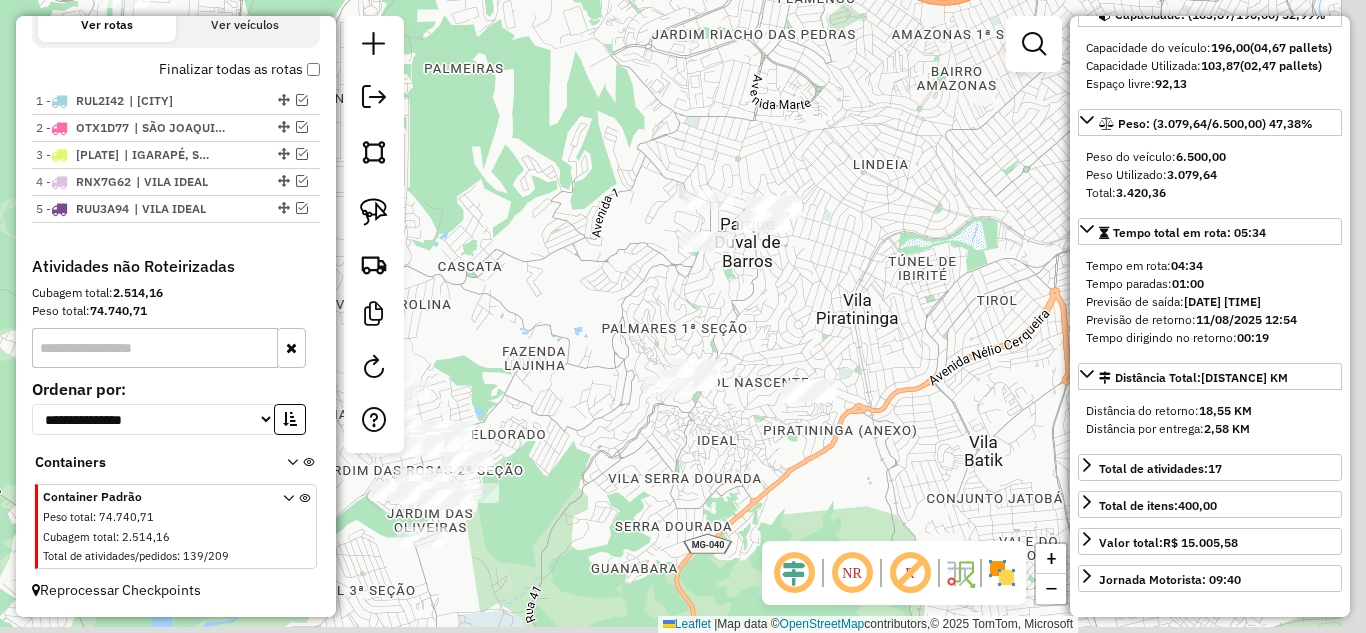 click on "Janela de atendimento Grade de atendimento Capacidade Transportadoras Veículos Cliente Pedidos  Rotas Selecione os dias de semana para filtrar as janelas de atendimento  Seg   Ter   Qua   Qui   Sex   Sáb   Dom  Informe o período da janela de atendimento: De: Até:  Filtrar exatamente a janela do cliente  Considerar janela de atendimento padrão  Selecione os dias de semana para filtrar as grades de atendimento  Seg   Ter   Qua   Qui   Sex   Sáb   Dom   Considerar clientes sem dia de atendimento cadastrado  Clientes fora do dia de atendimento selecionado Filtrar as atividades entre os valores definidos abaixo:  Peso mínimo:   Peso máximo:   Cubagem mínima:   Cubagem máxima:   De:   Até:  Filtrar as atividades entre o tempo de atendimento definido abaixo:  De:   Até:   Considerar capacidade total dos clientes não roteirizados Transportadora: Selecione um ou mais itens Tipo de veículo: Selecione um ou mais itens Veículo: Selecione um ou mais itens Motorista: Selecione um ou mais itens Nome: Rótulo:" 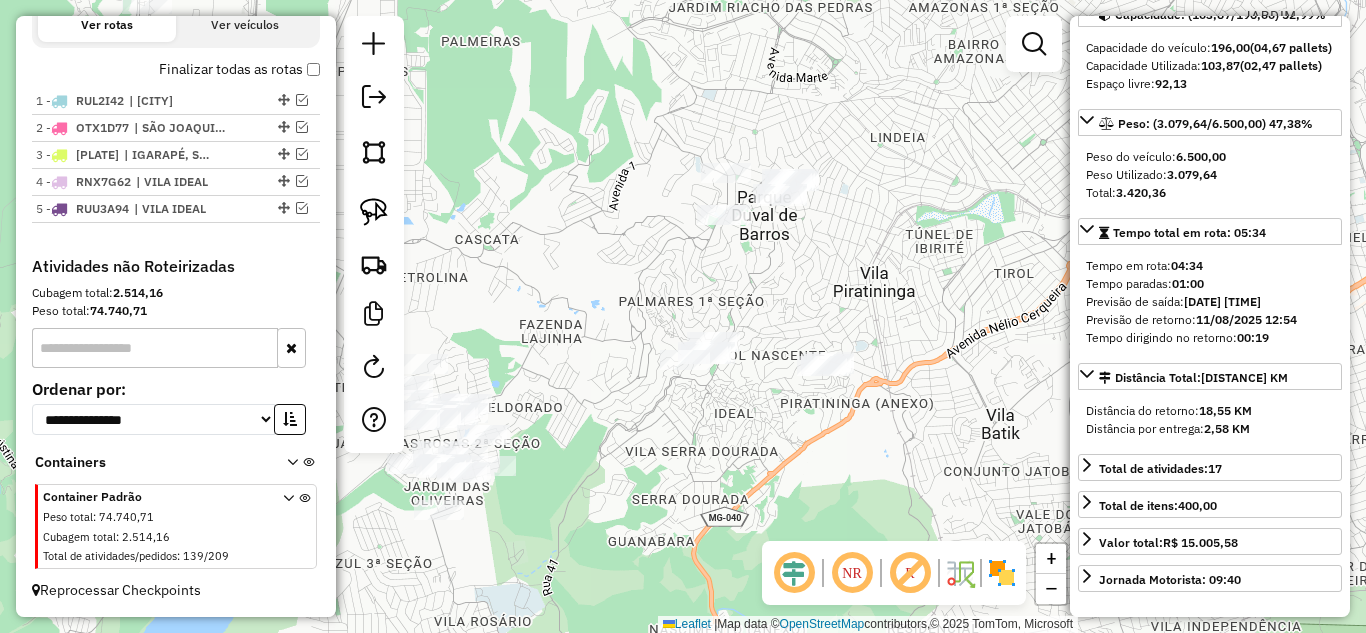 drag, startPoint x: 759, startPoint y: 297, endPoint x: 759, endPoint y: 283, distance: 14 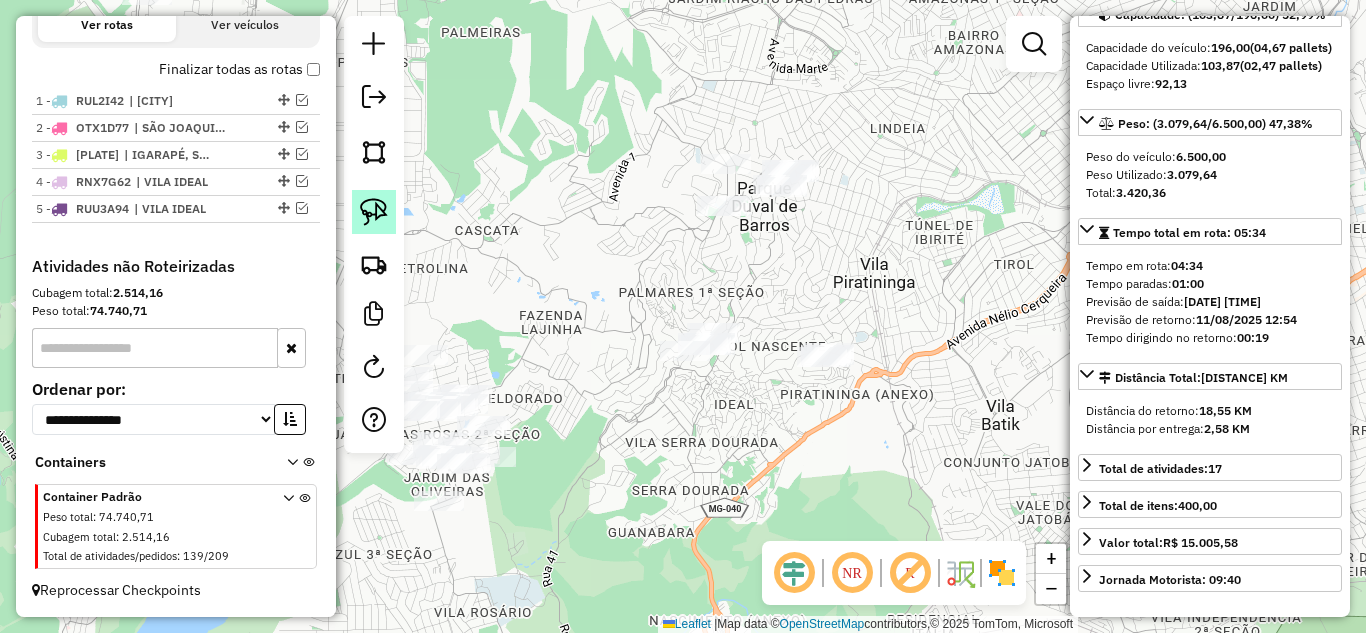 click 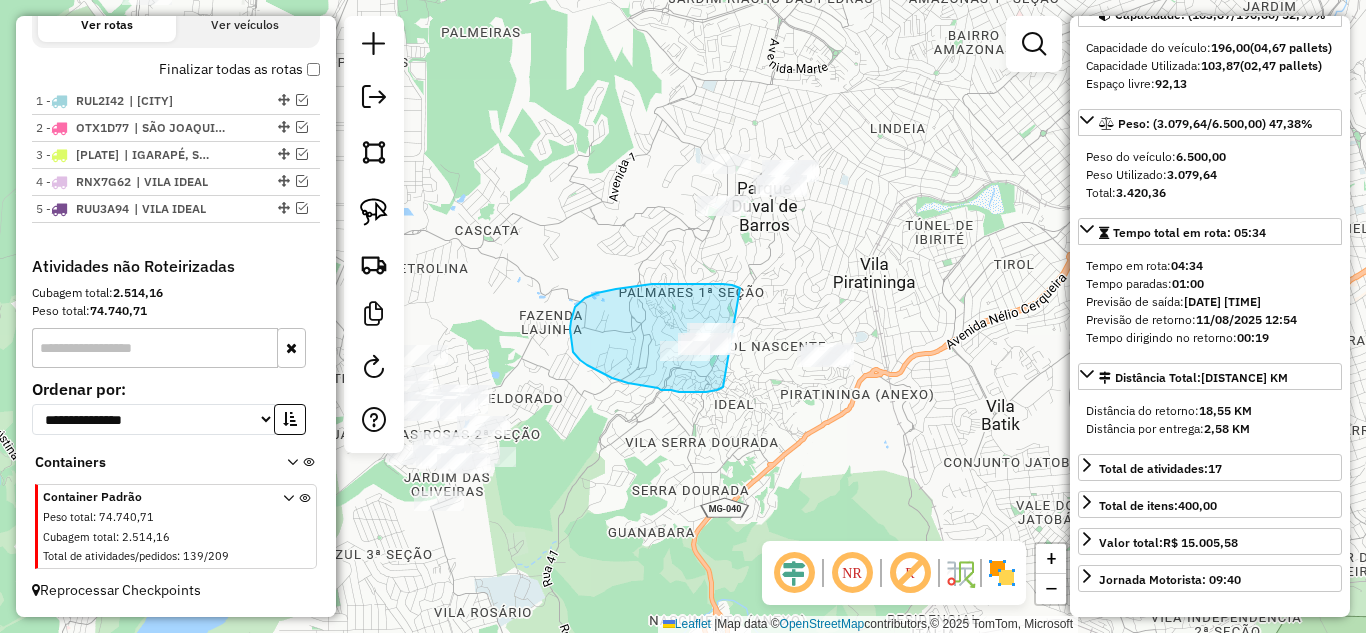 drag, startPoint x: 711, startPoint y: 284, endPoint x: 762, endPoint y: 319, distance: 61.854668 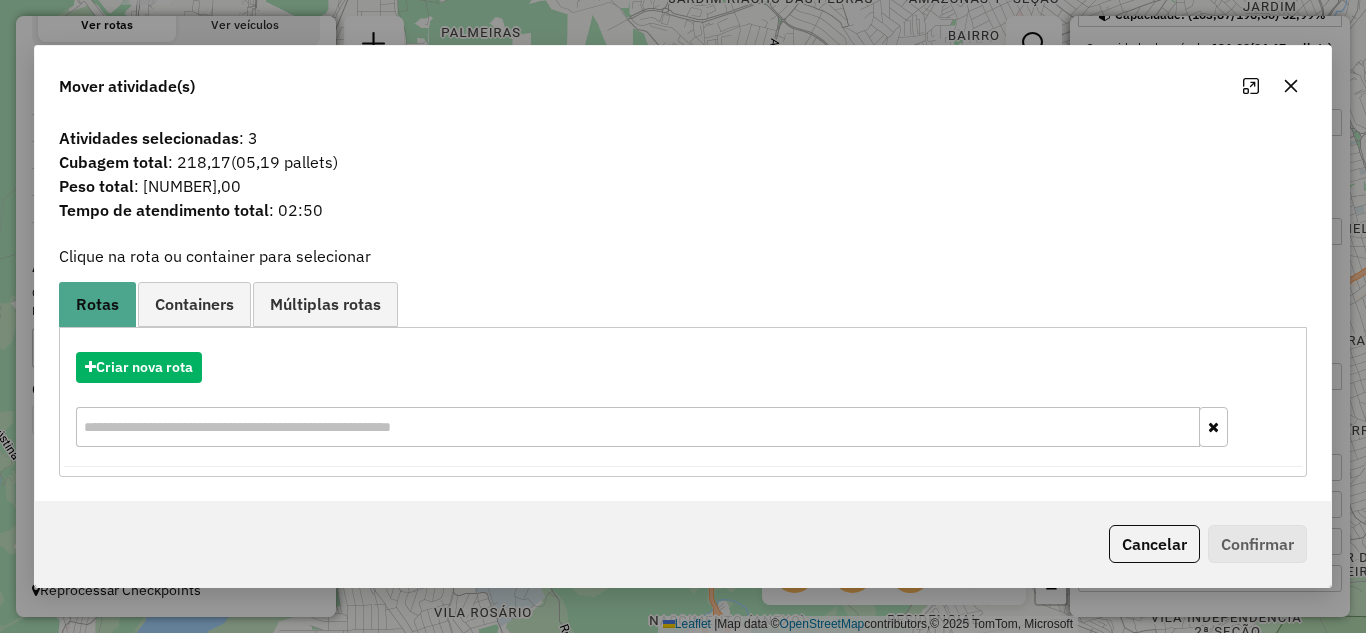 click 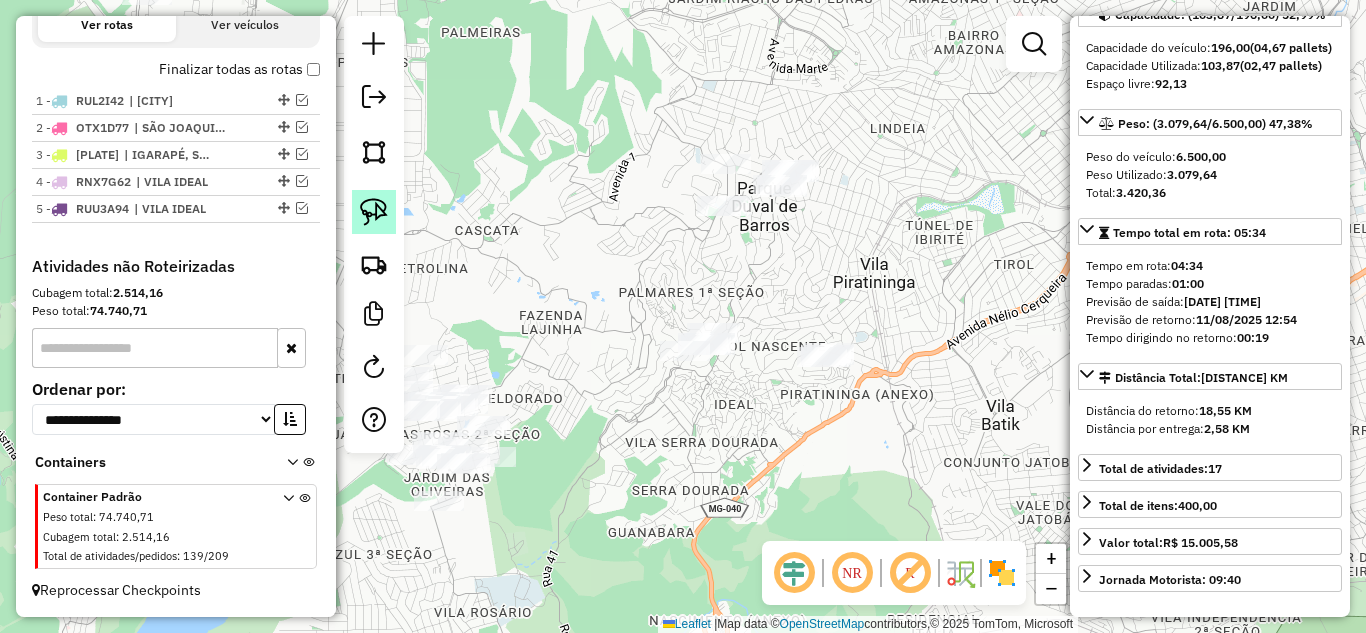 drag, startPoint x: 375, startPoint y: 214, endPoint x: 503, endPoint y: 232, distance: 129.25943 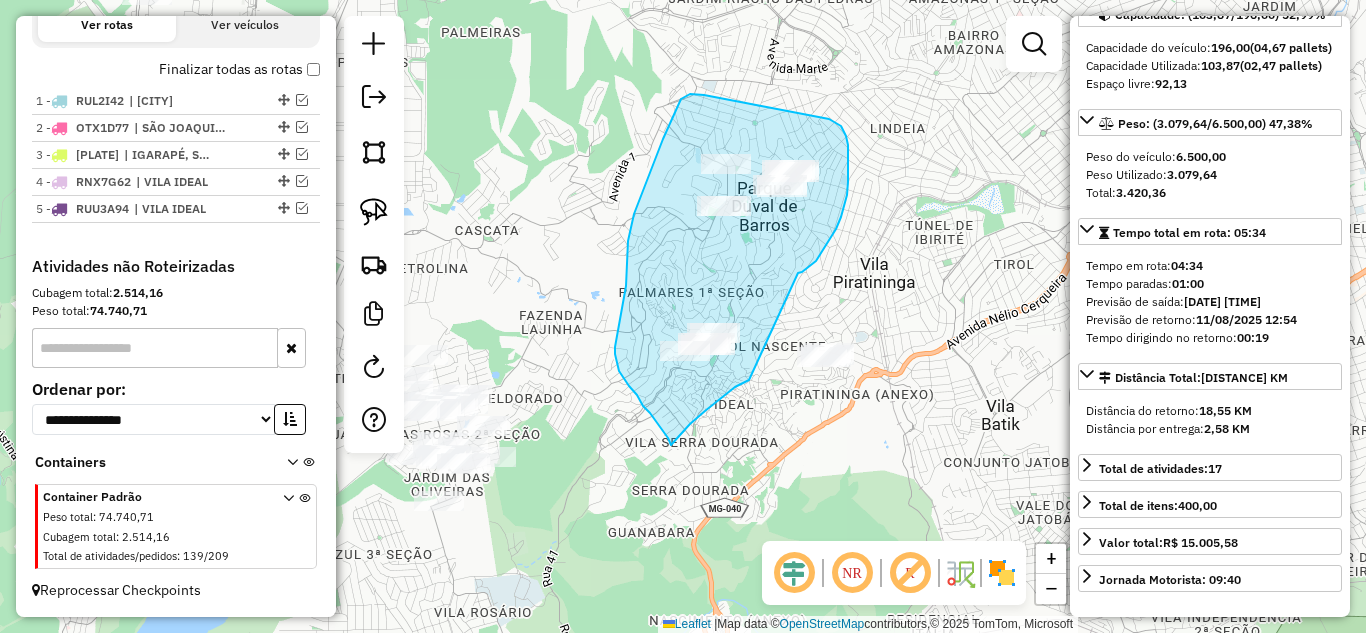 drag, startPoint x: 804, startPoint y: 270, endPoint x: 771, endPoint y: 355, distance: 91.18114 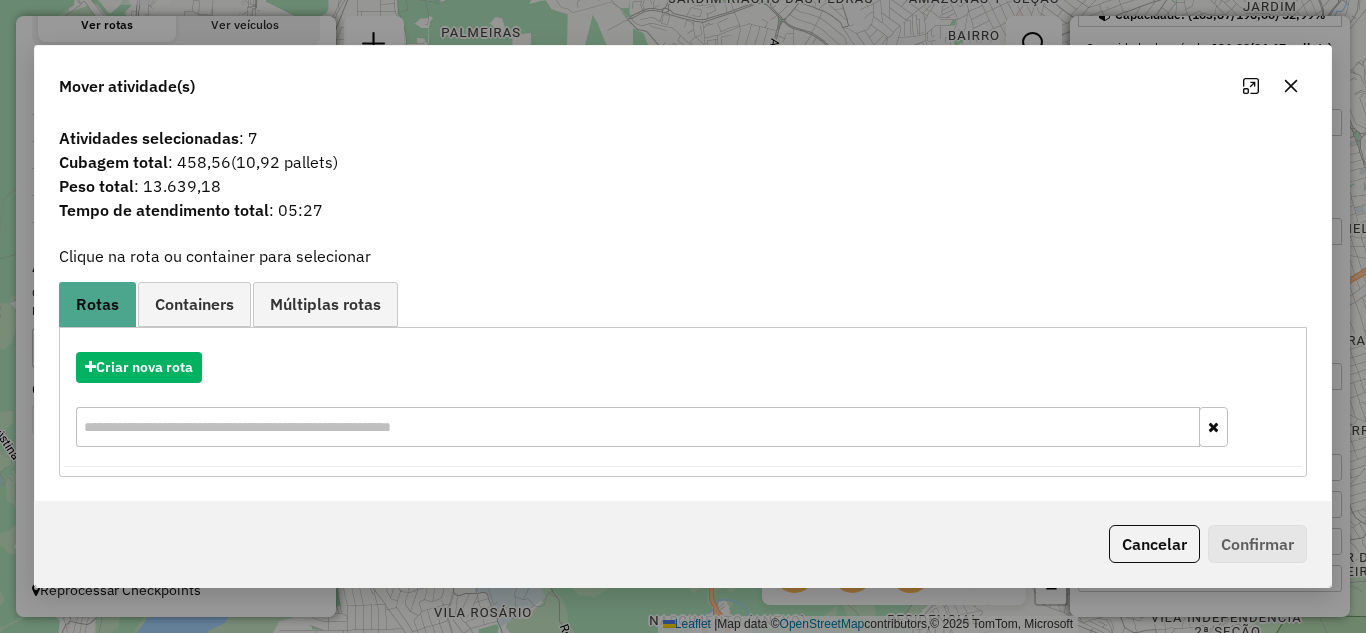 click 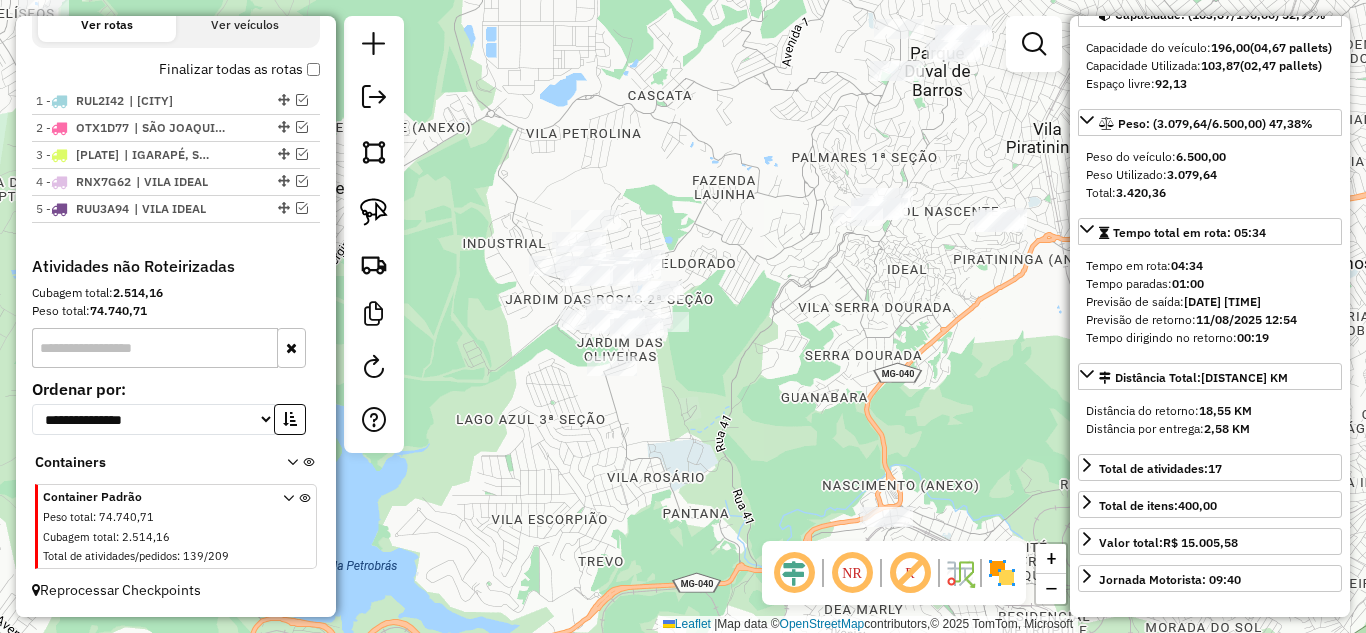 drag, startPoint x: 630, startPoint y: 366, endPoint x: 816, endPoint y: 219, distance: 237.07594 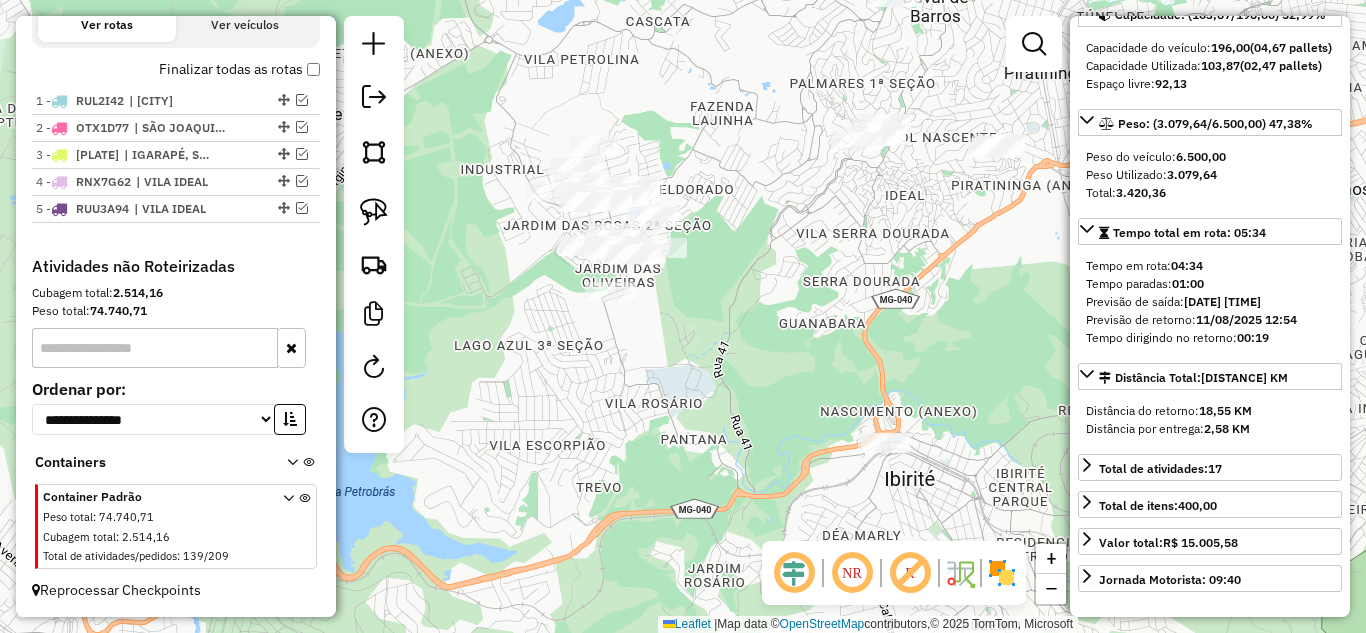 drag, startPoint x: 788, startPoint y: 363, endPoint x: 862, endPoint y: 355, distance: 74.431175 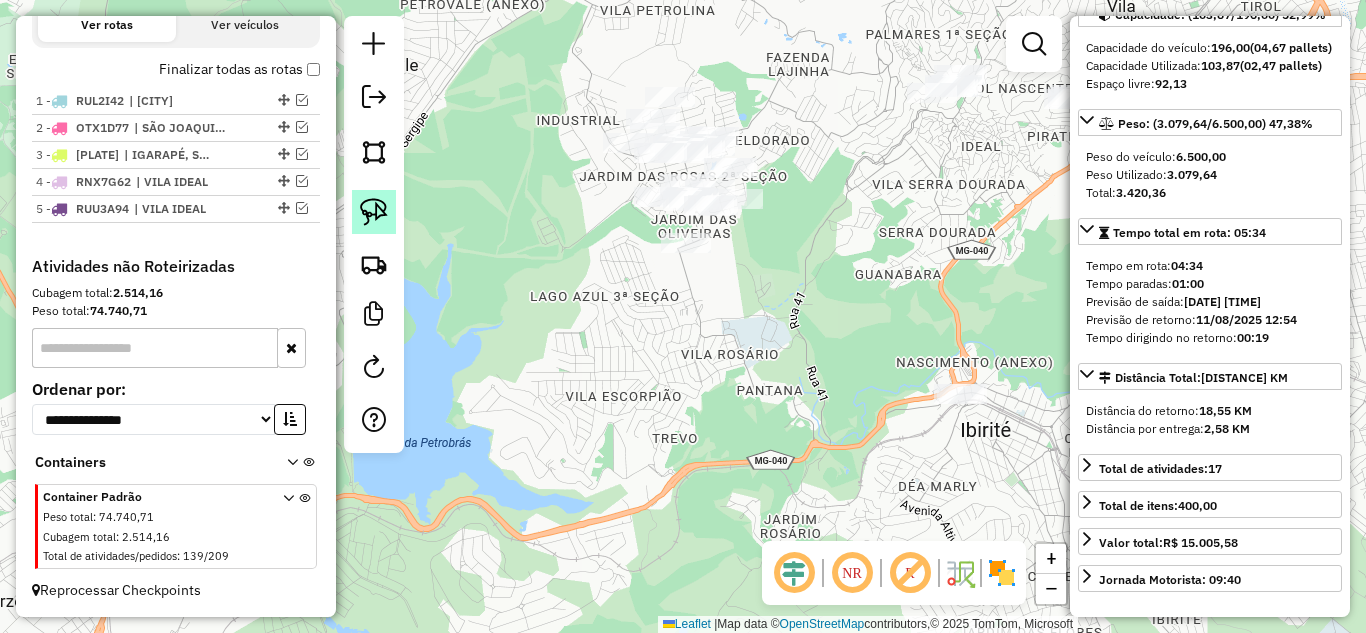 click 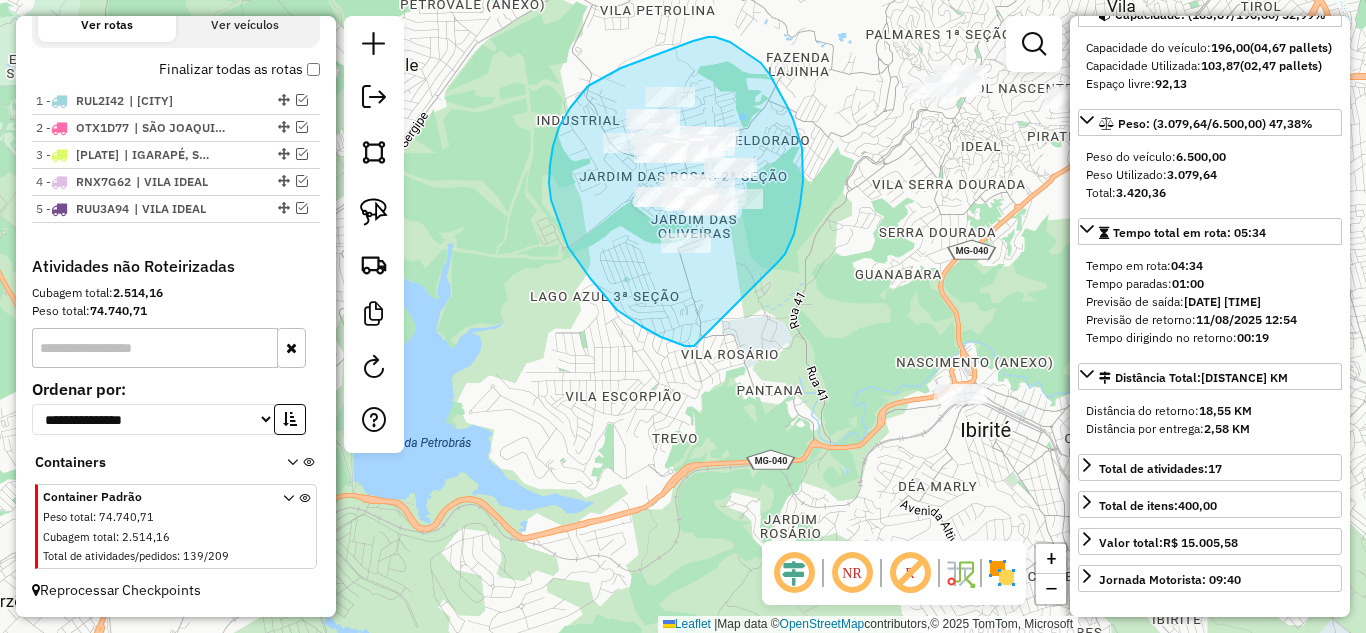 drag, startPoint x: 798, startPoint y: 214, endPoint x: 712, endPoint y: 311, distance: 129.6341 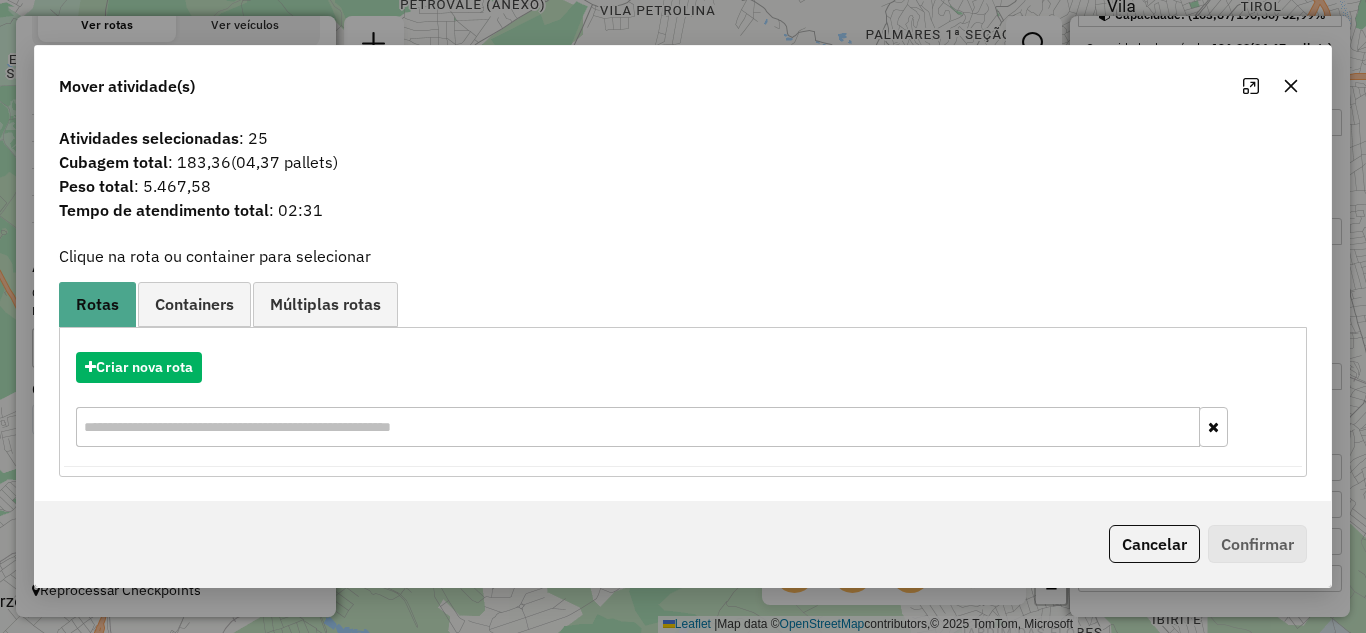 click 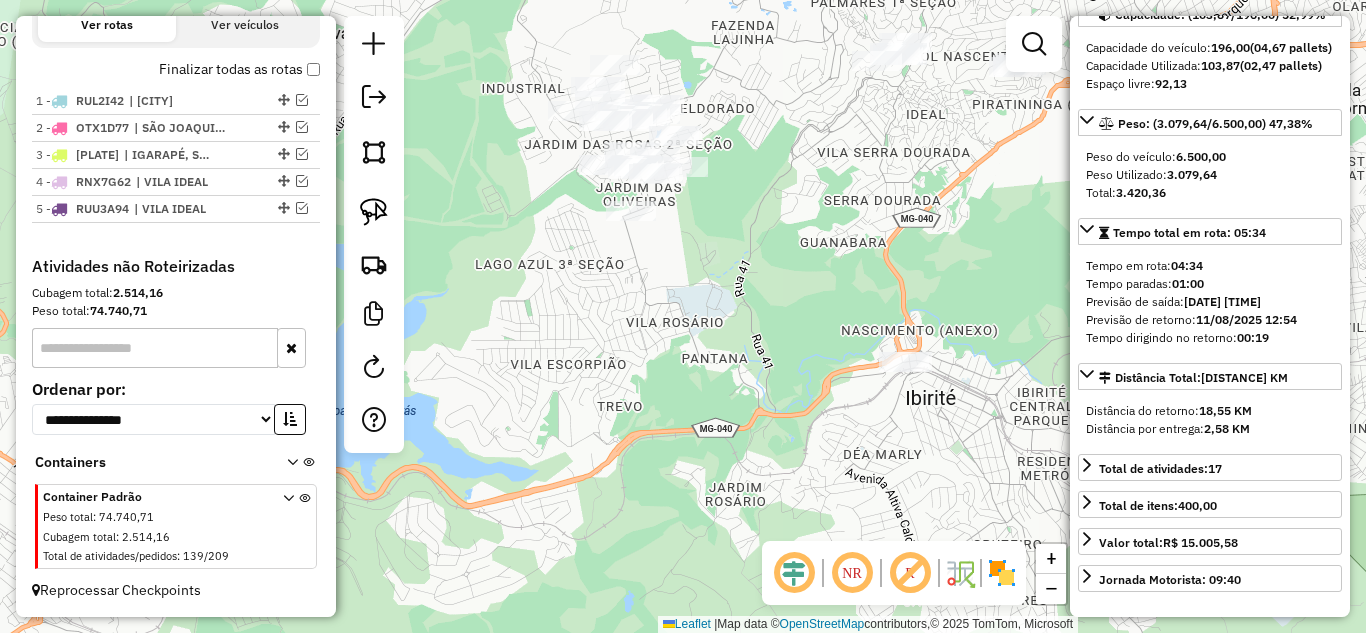 drag, startPoint x: 853, startPoint y: 269, endPoint x: 780, endPoint y: 238, distance: 79.30952 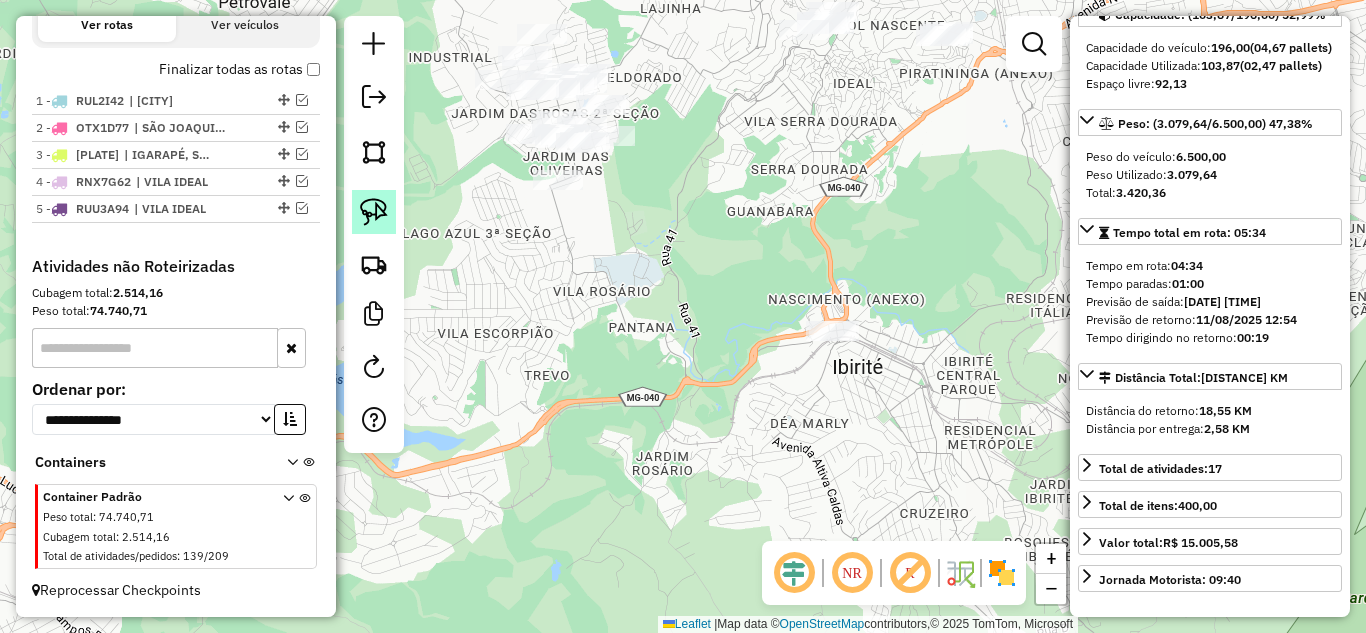 click 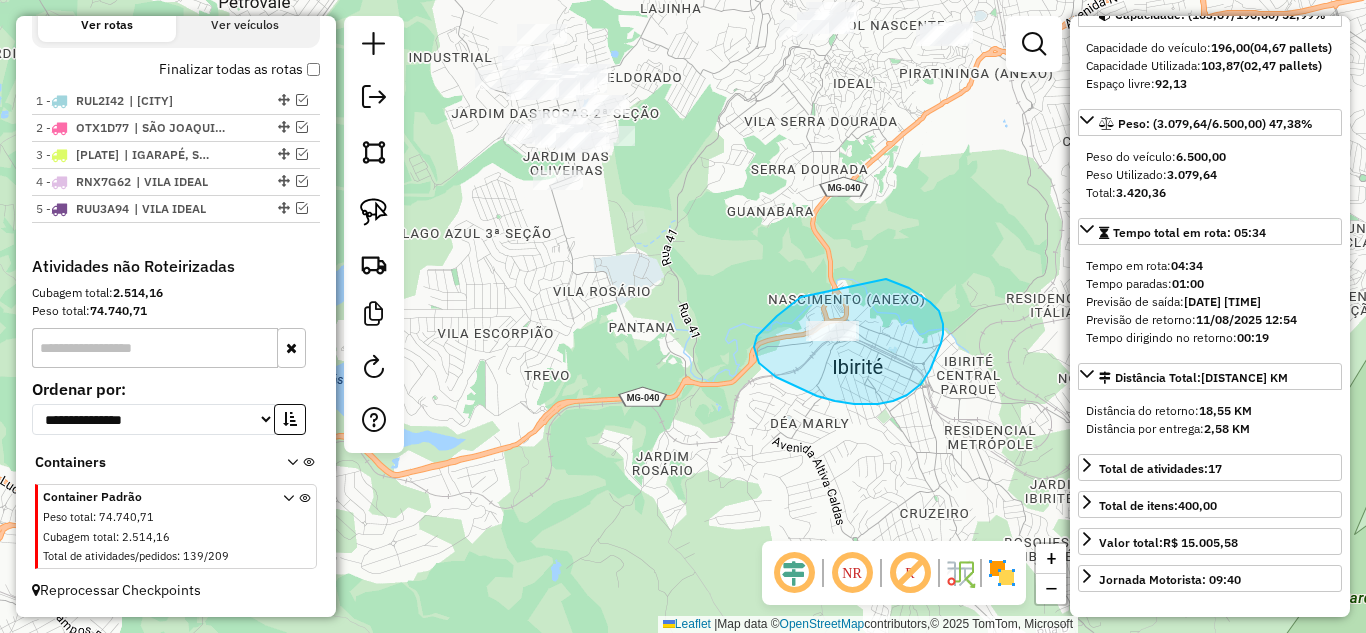 drag, startPoint x: 783, startPoint y: 312, endPoint x: 819, endPoint y: 267, distance: 57.628117 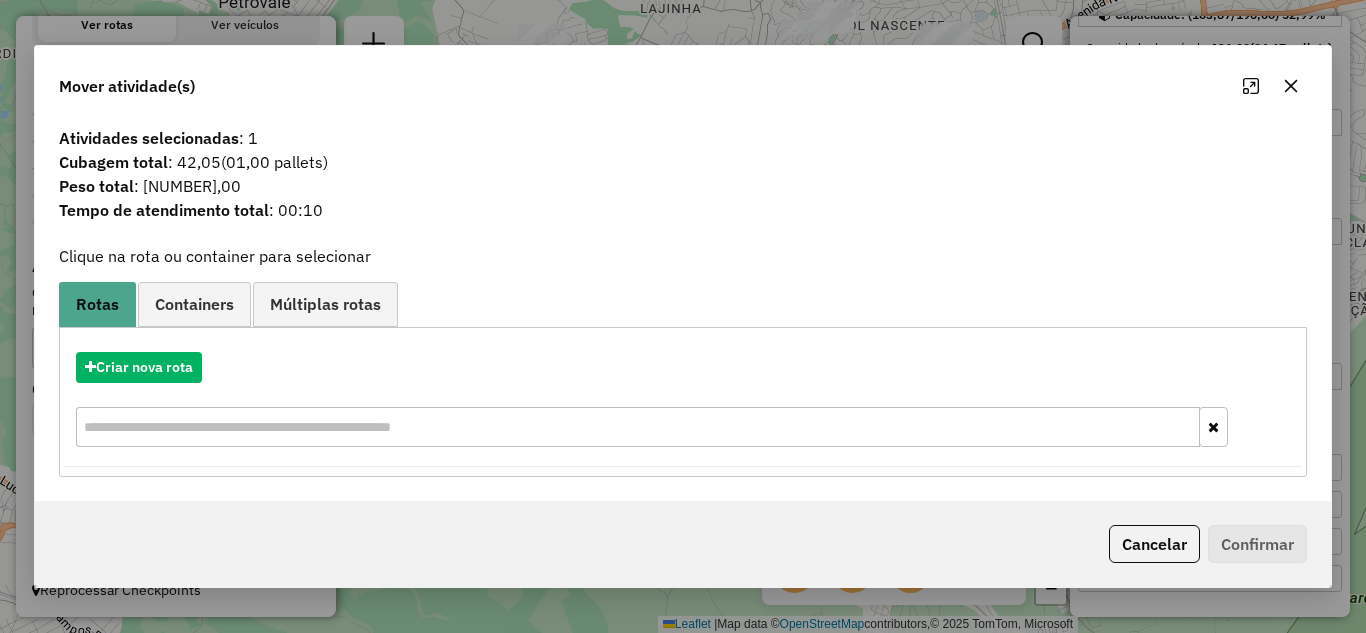 click 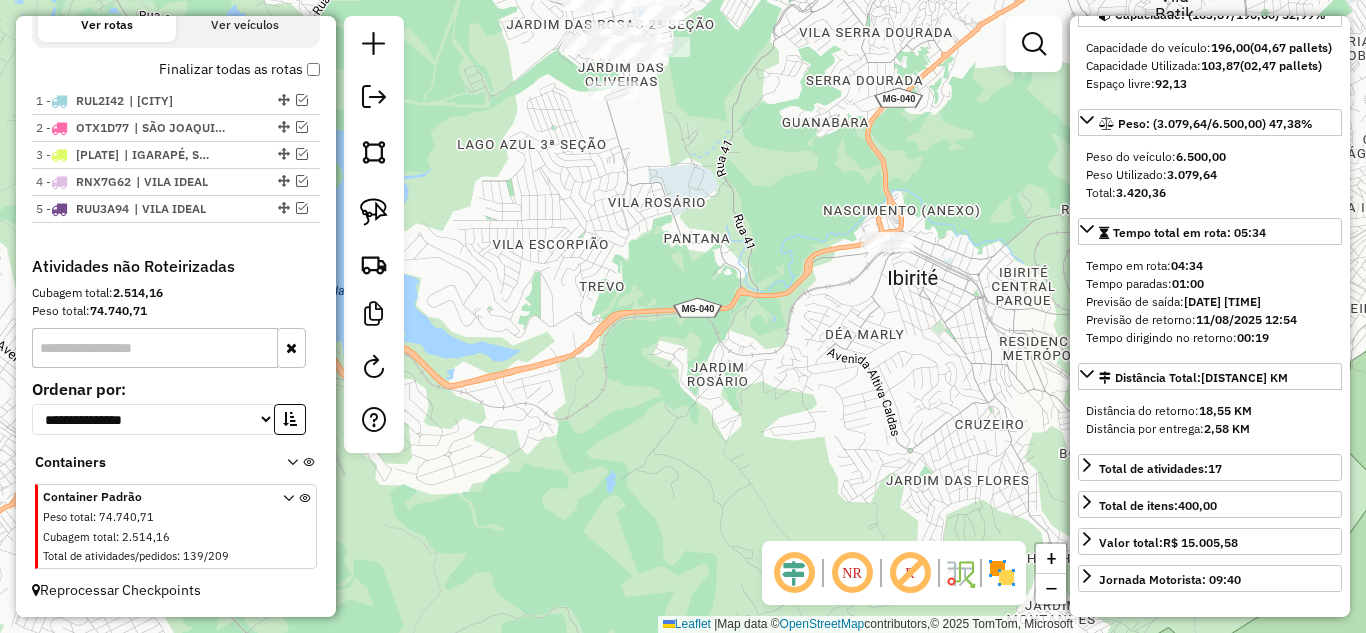 drag, startPoint x: 849, startPoint y: 174, endPoint x: 905, endPoint y: 81, distance: 108.55874 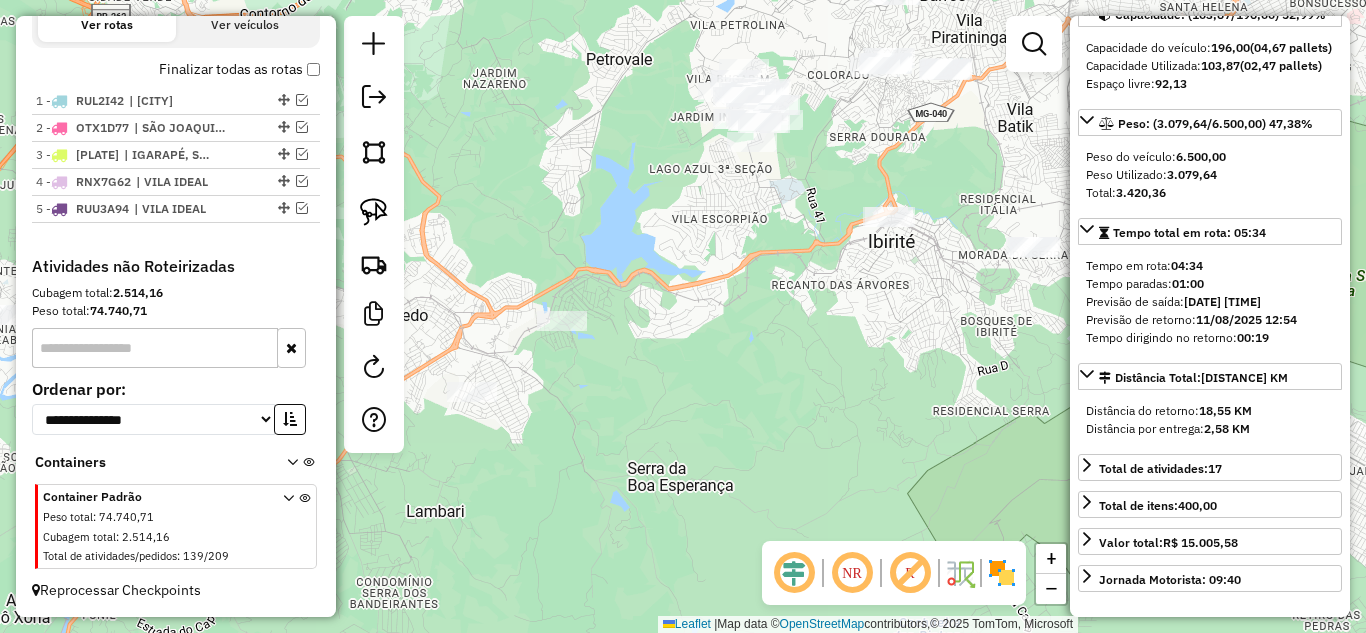 drag, startPoint x: 792, startPoint y: 290, endPoint x: 861, endPoint y: 252, distance: 78.77182 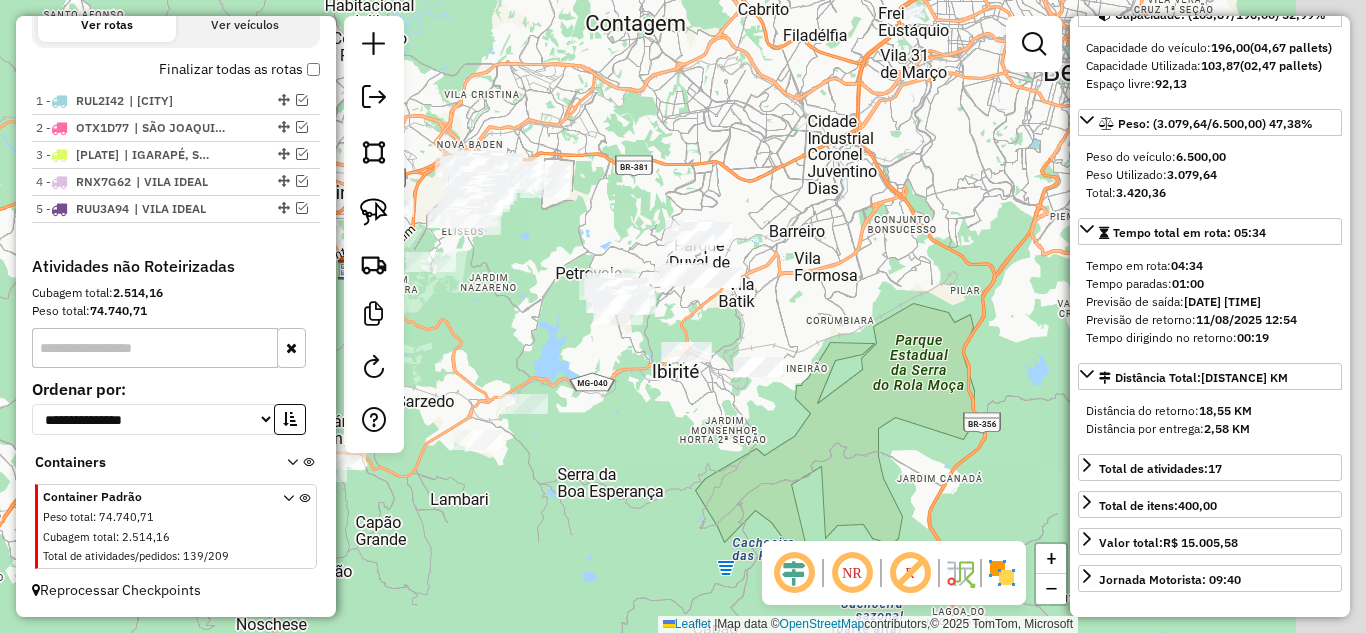 drag, startPoint x: 859, startPoint y: 269, endPoint x: 594, endPoint y: 405, distance: 297.86072 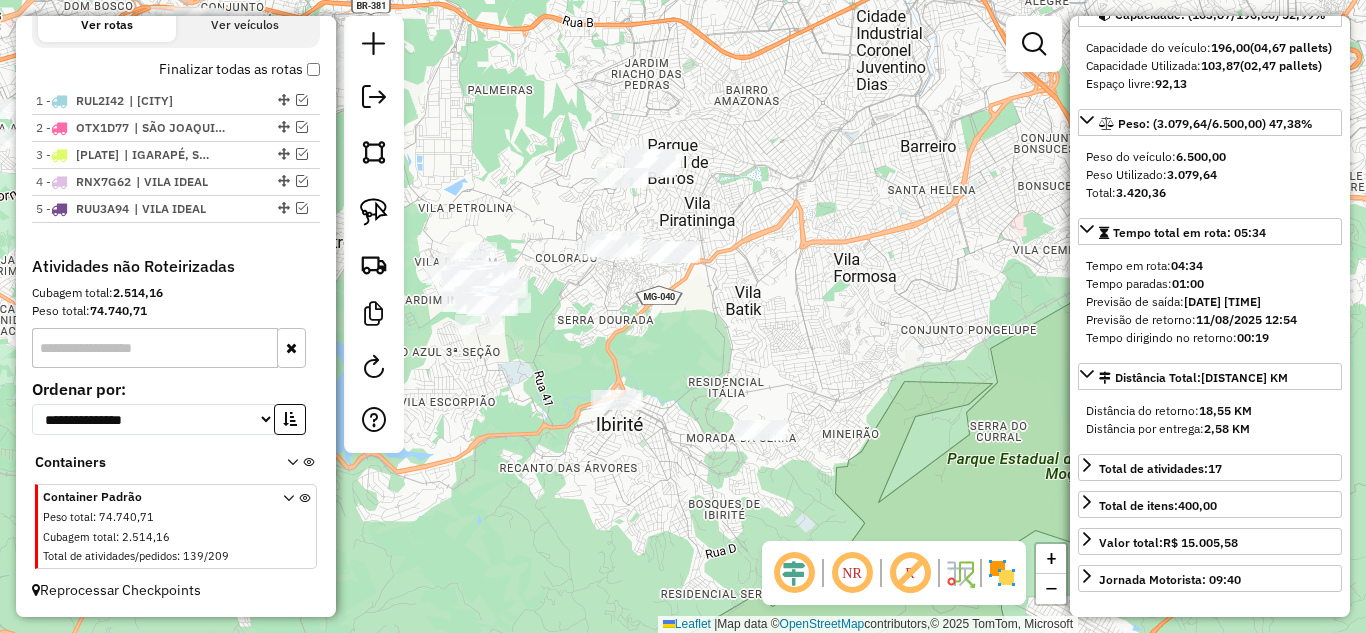 drag, startPoint x: 686, startPoint y: 348, endPoint x: 715, endPoint y: 382, distance: 44.687805 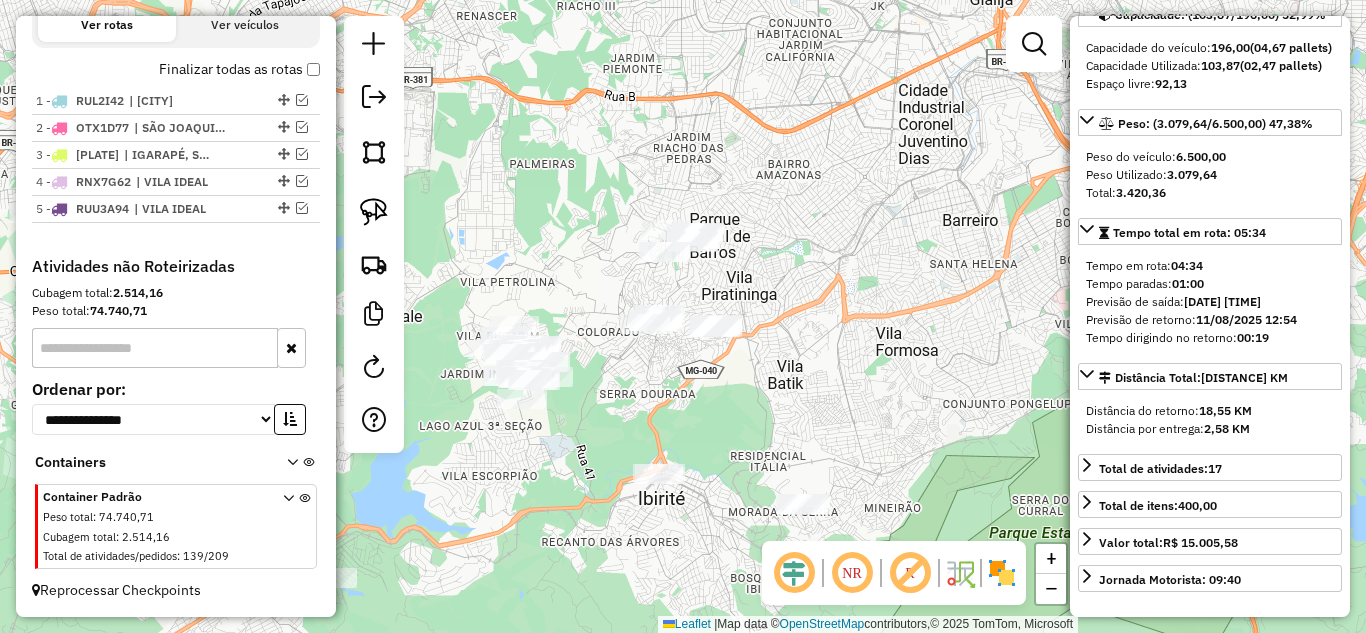 drag, startPoint x: 658, startPoint y: 334, endPoint x: 685, endPoint y: 403, distance: 74.094536 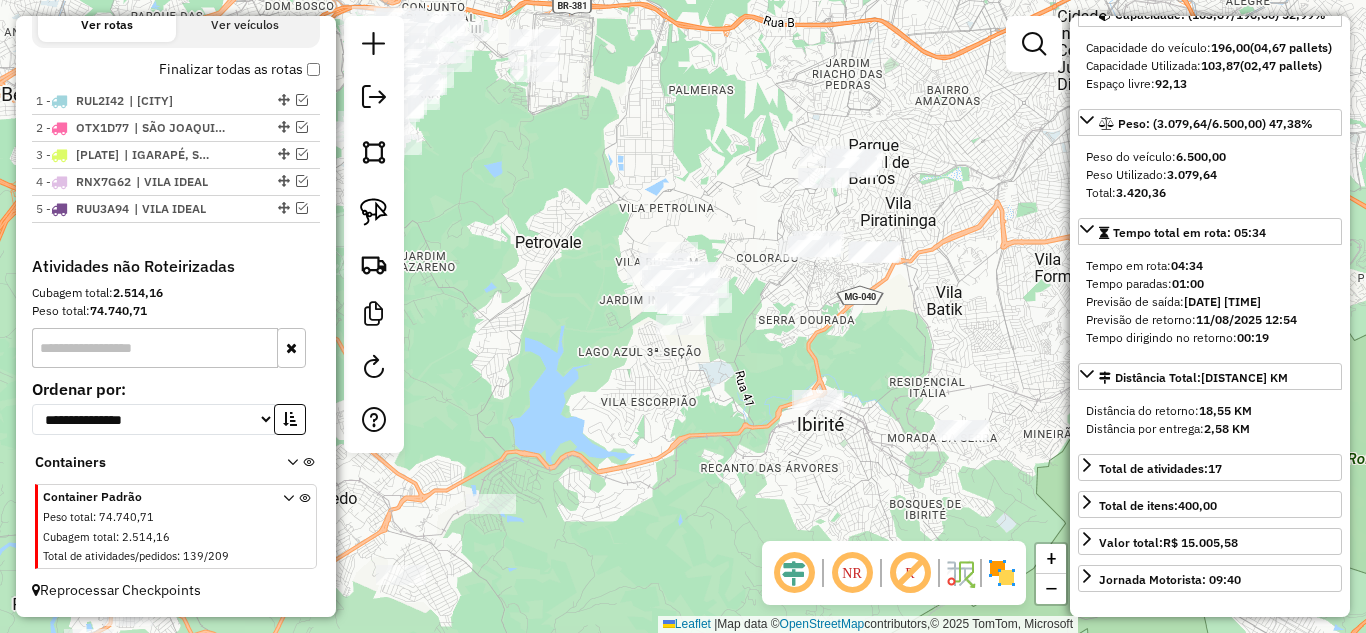 drag, startPoint x: 874, startPoint y: 378, endPoint x: 919, endPoint y: 325, distance: 69.52697 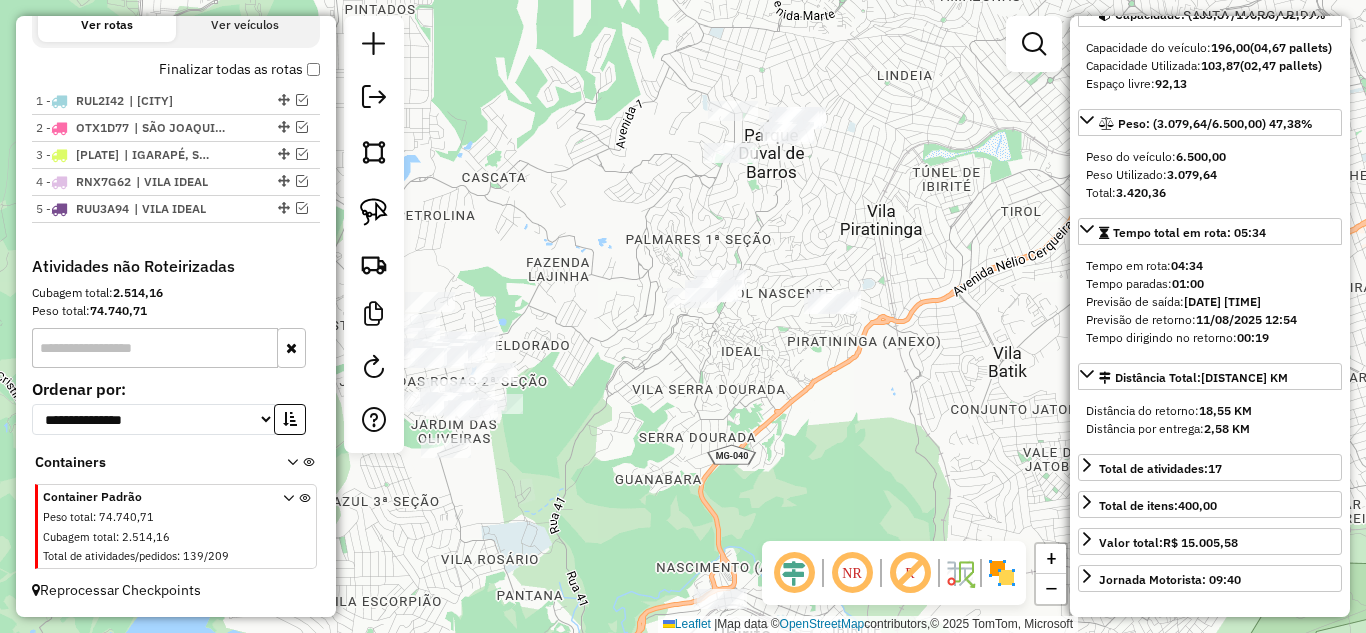 drag, startPoint x: 800, startPoint y: 252, endPoint x: 508, endPoint y: 210, distance: 295.0051 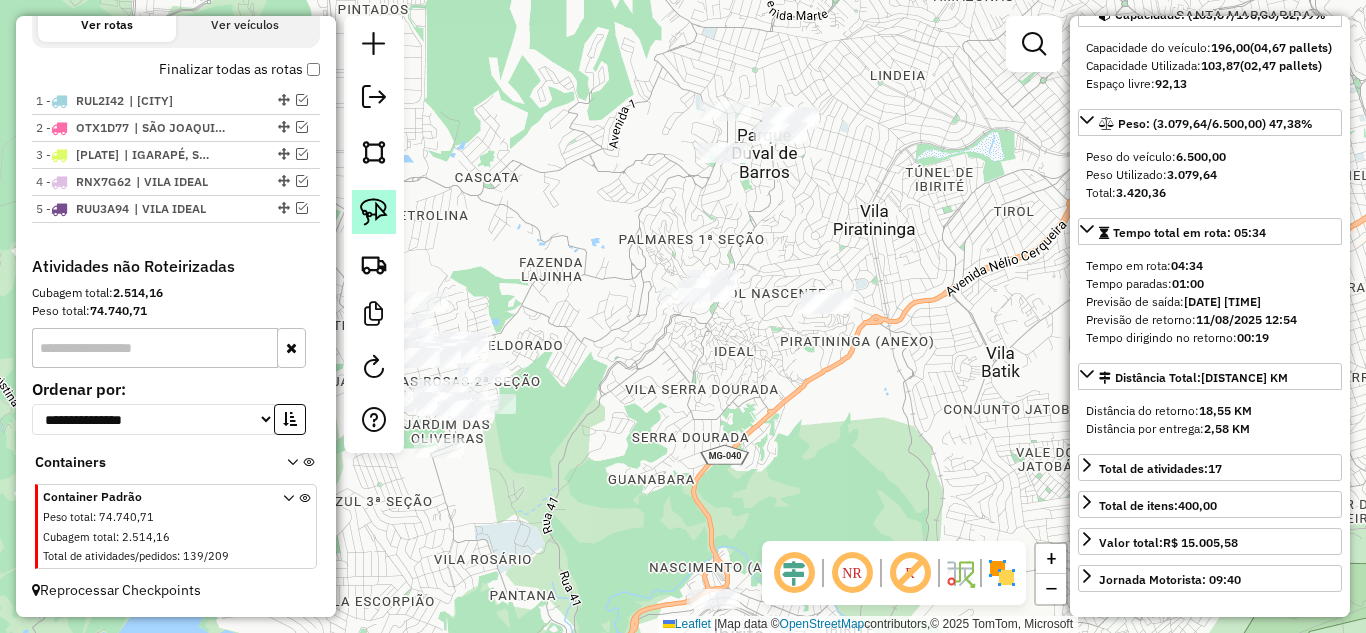click 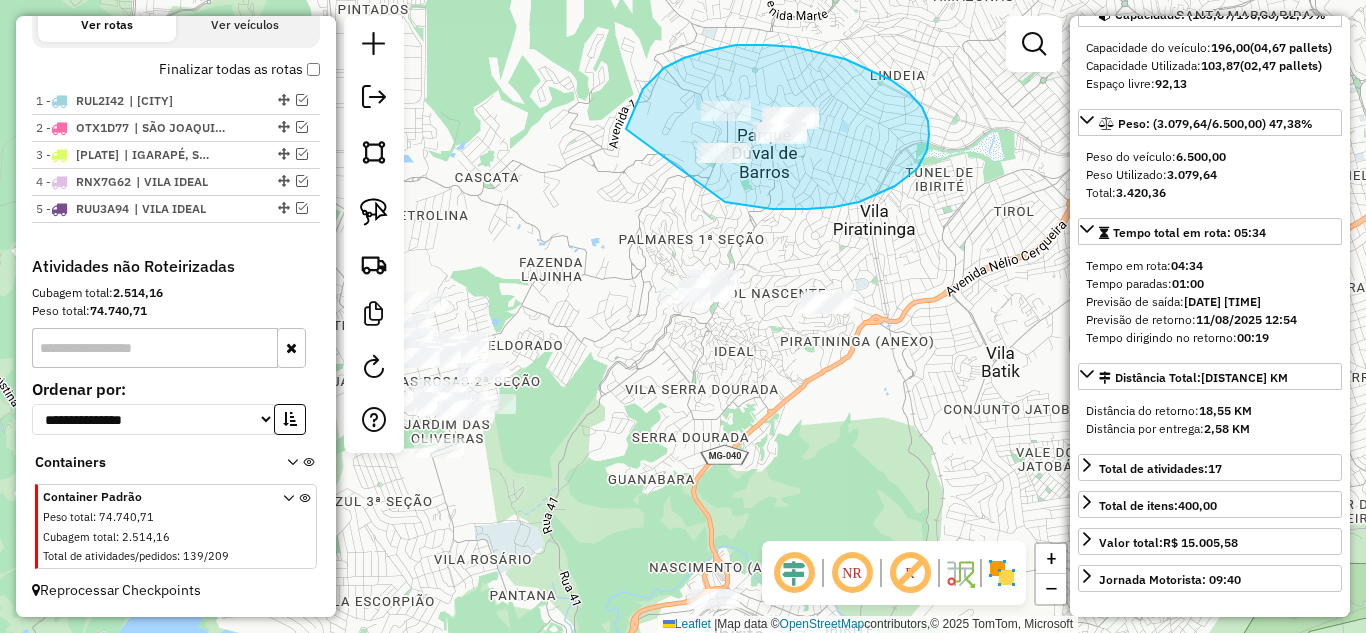 drag, startPoint x: 736, startPoint y: 204, endPoint x: 680, endPoint y: 132, distance: 91.214035 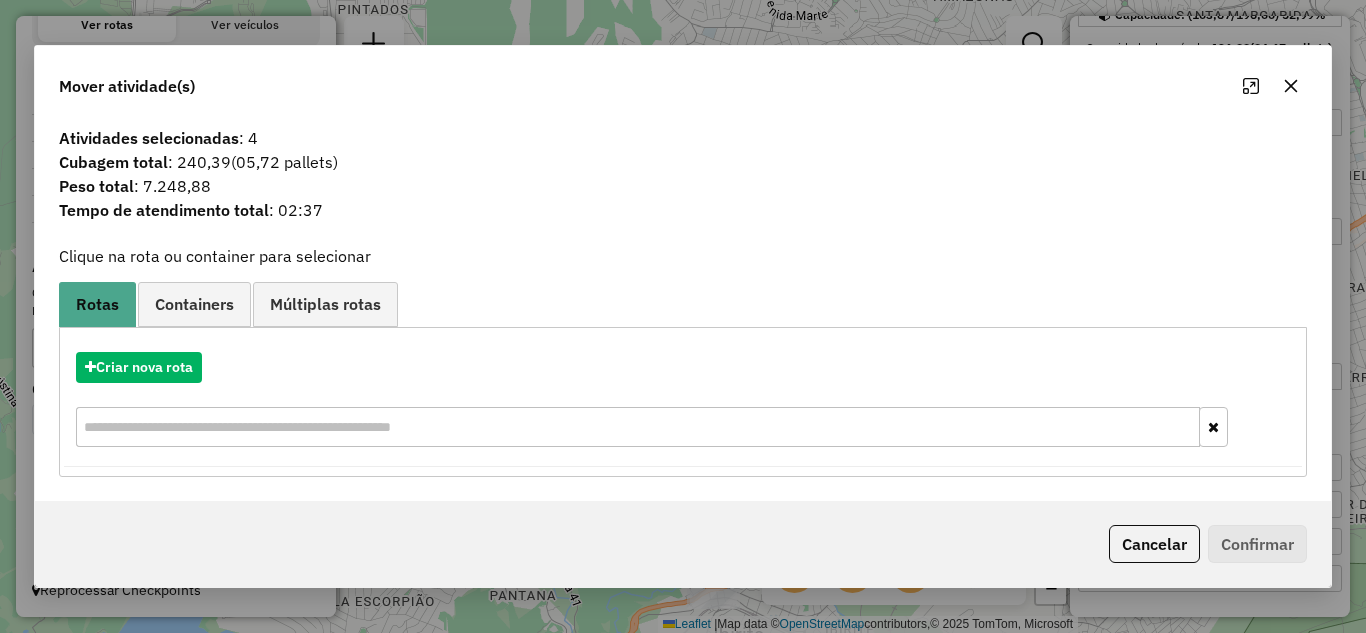 drag, startPoint x: 1296, startPoint y: 85, endPoint x: 943, endPoint y: 97, distance: 353.20392 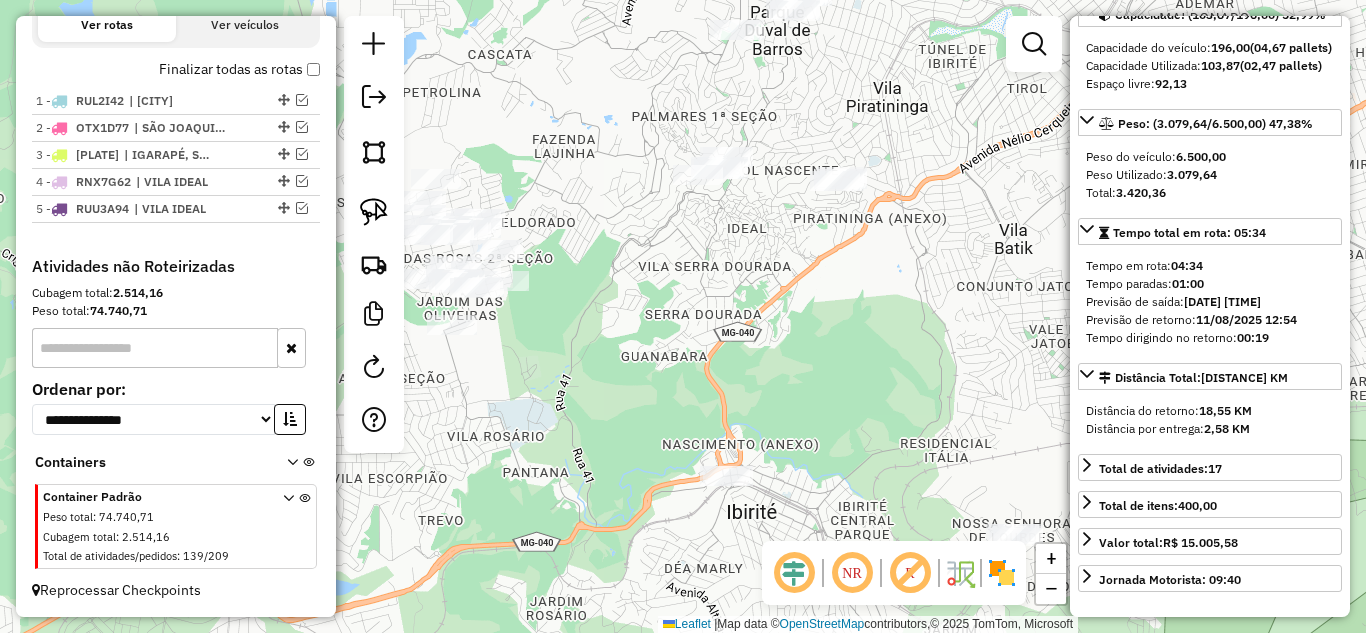 drag, startPoint x: 601, startPoint y: 217, endPoint x: 557, endPoint y: 109, distance: 116.61904 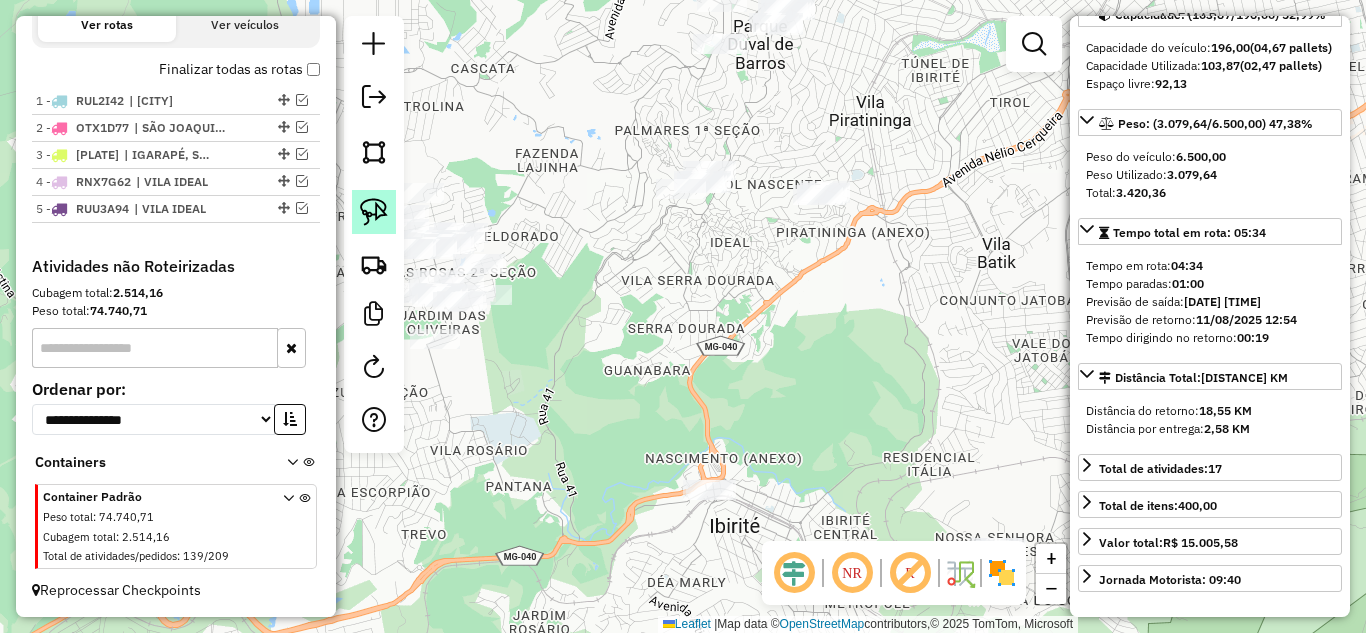 click 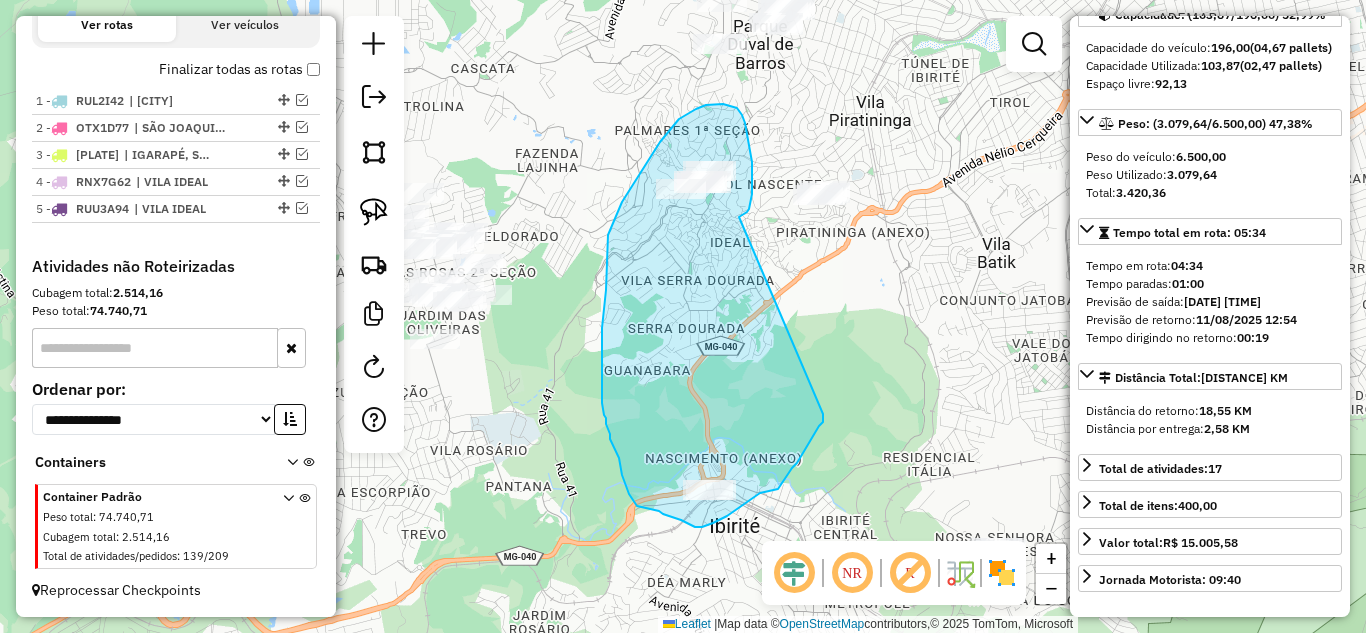 drag, startPoint x: 739, startPoint y: 217, endPoint x: 823, endPoint y: 393, distance: 195.01794 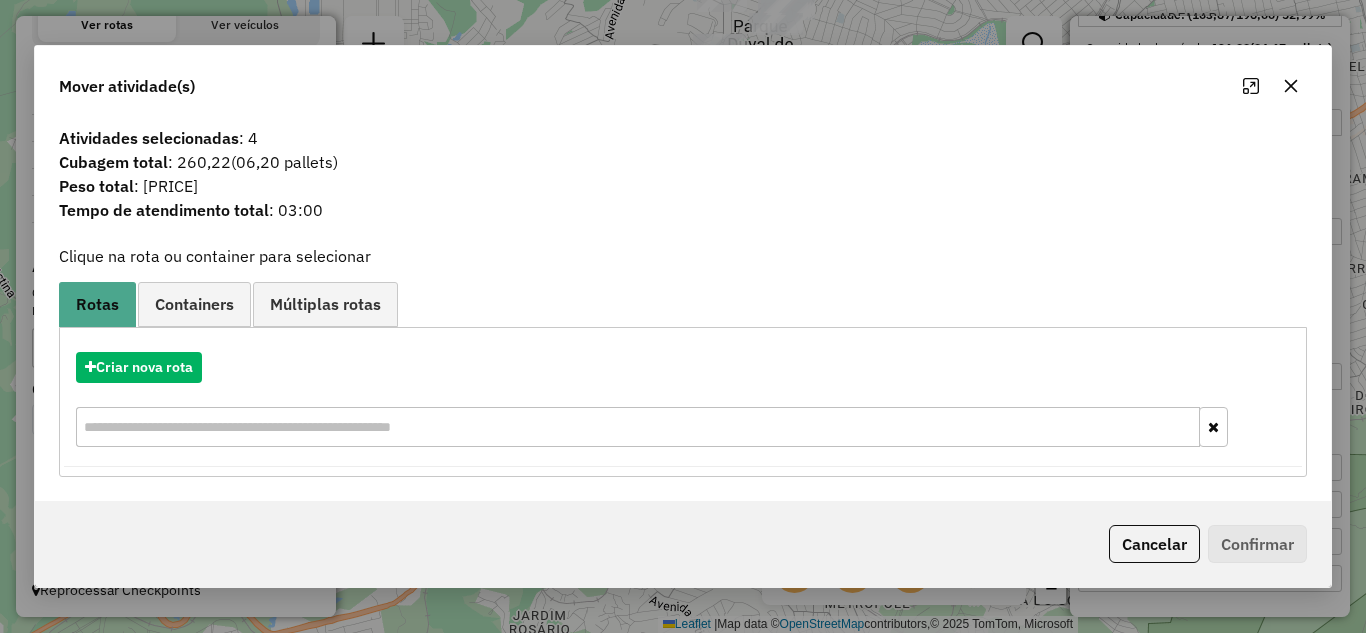 click 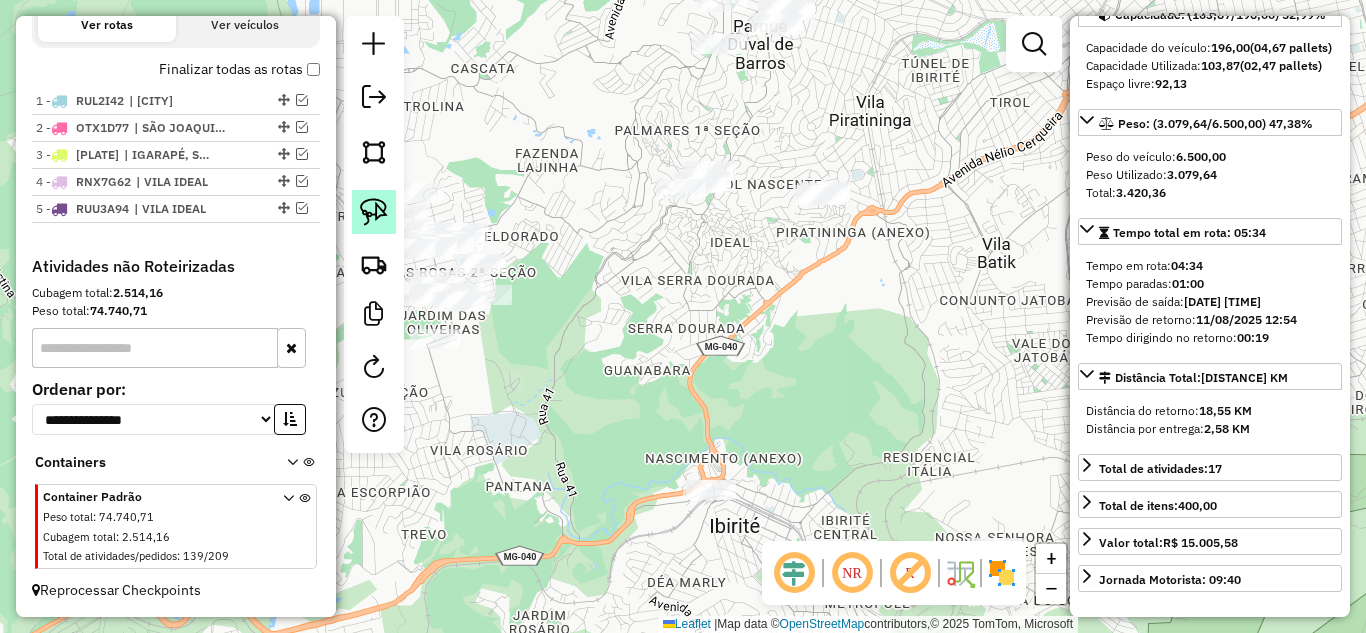 click 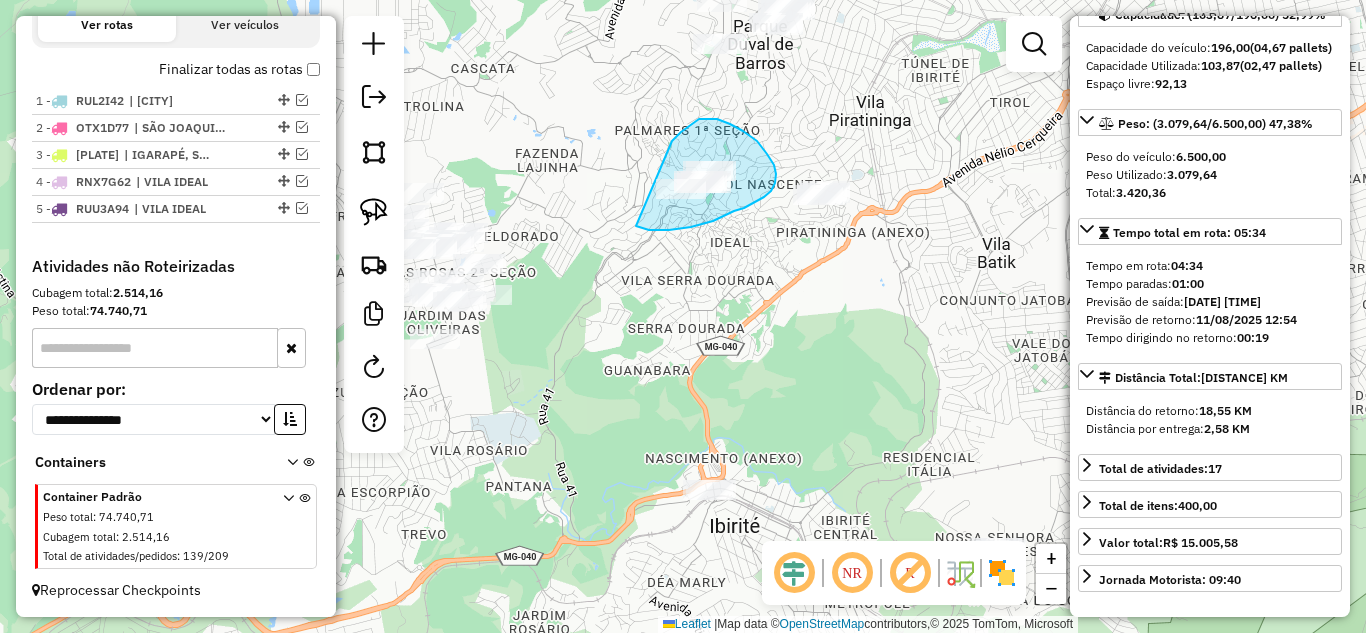 drag, startPoint x: 638, startPoint y: 227, endPoint x: 638, endPoint y: 189, distance: 38 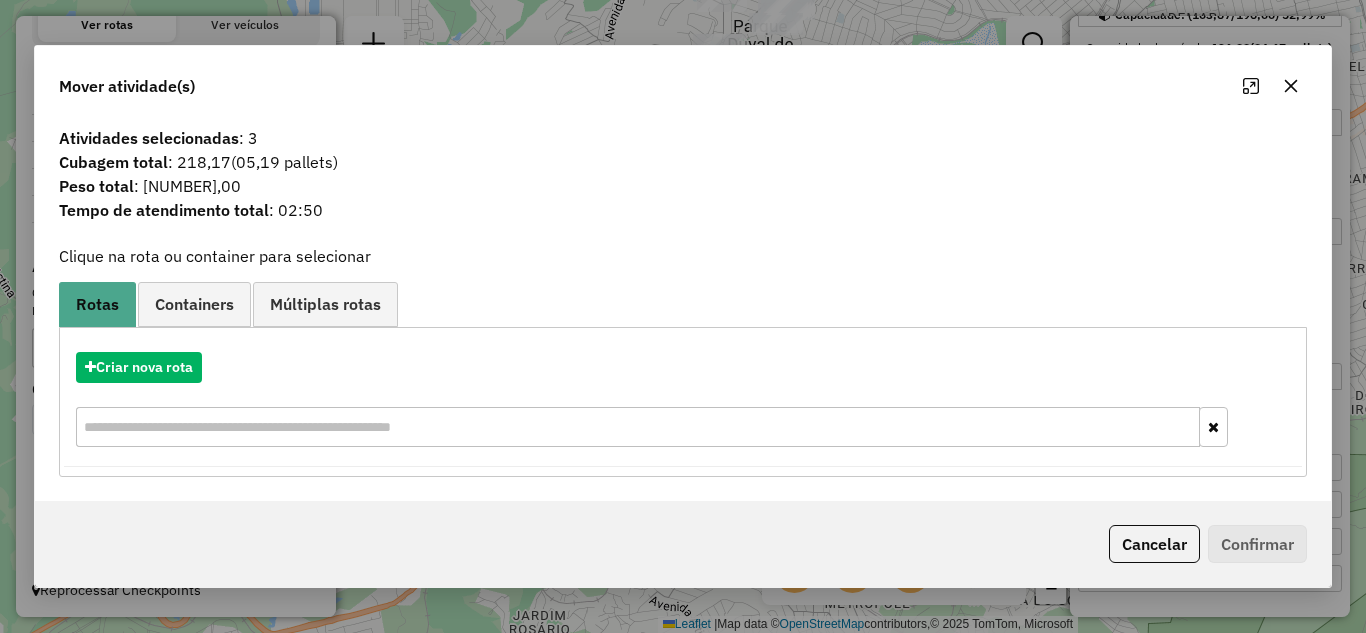 click 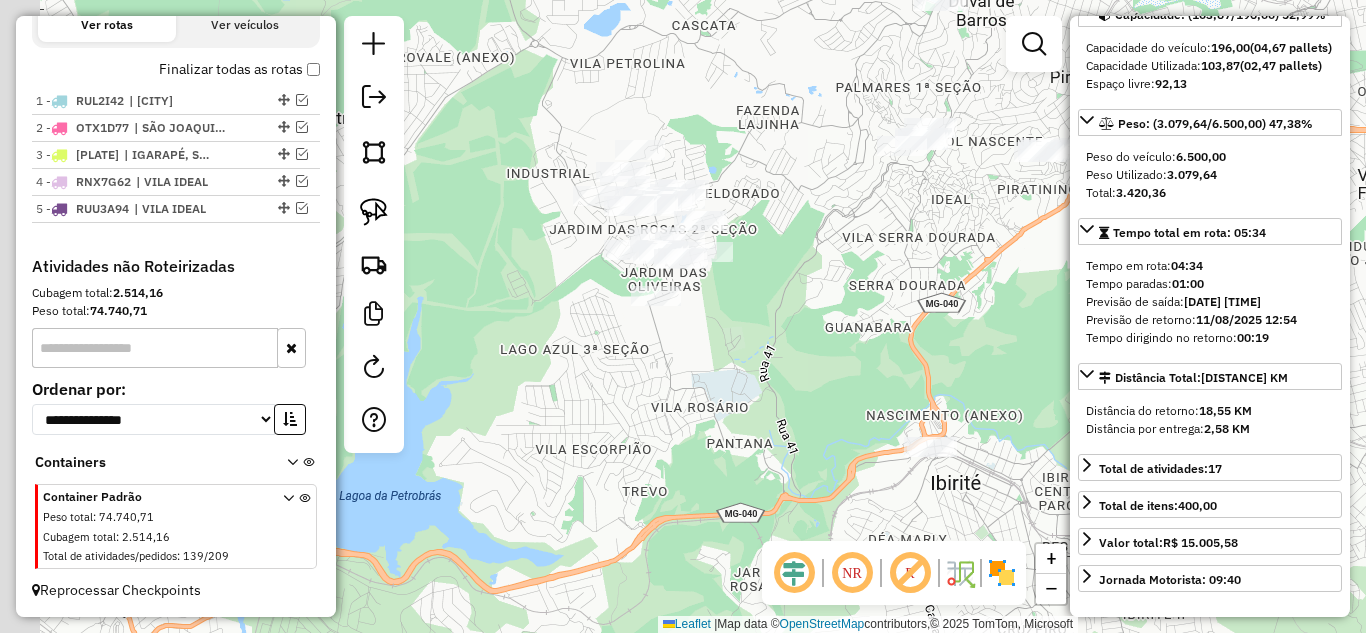 drag, startPoint x: 676, startPoint y: 338, endPoint x: 902, endPoint y: 294, distance: 230.24335 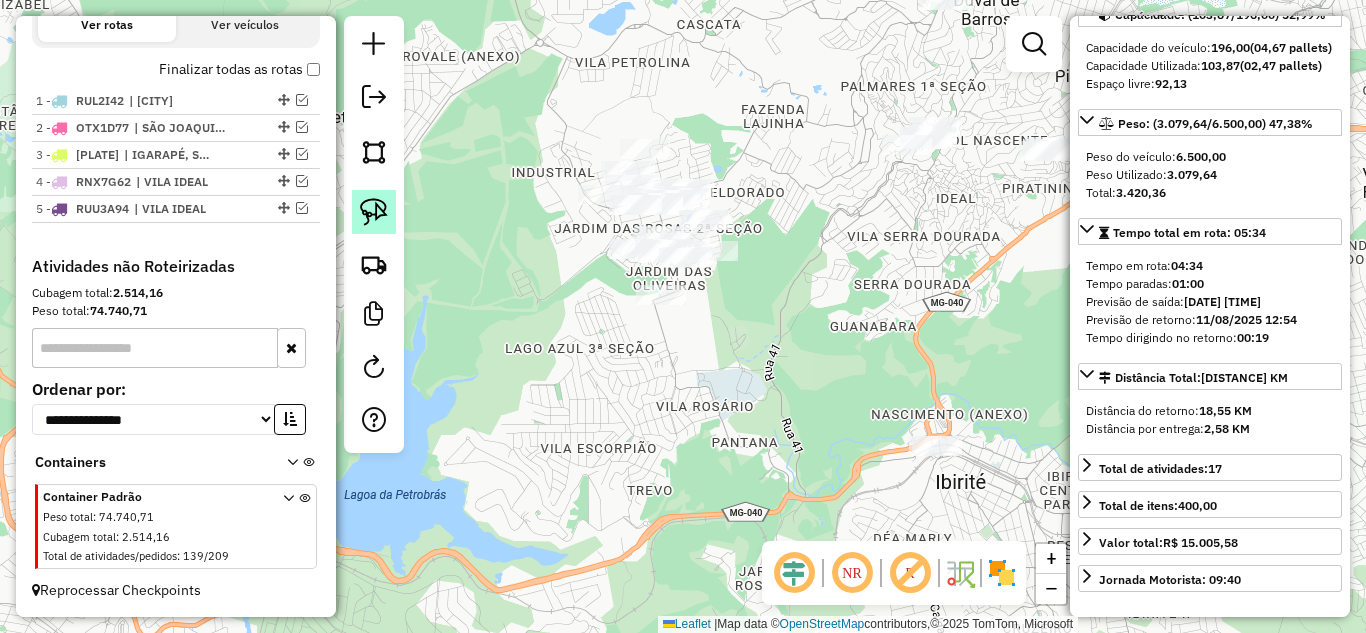 click 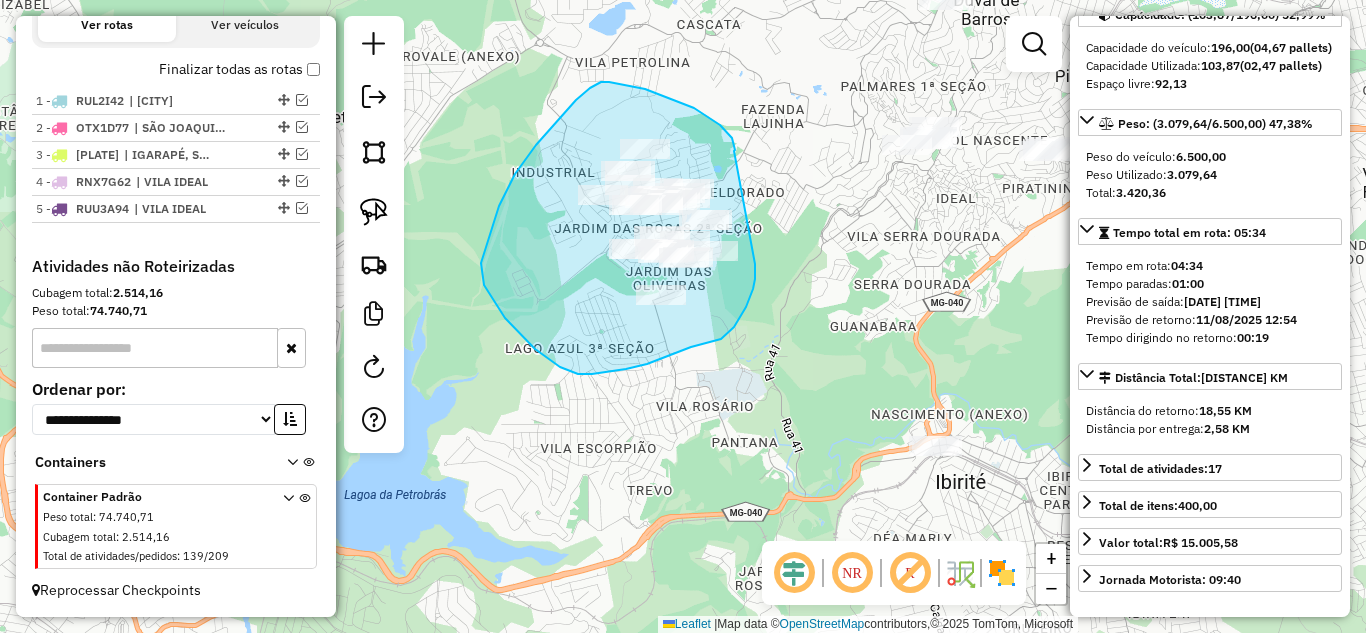 drag, startPoint x: 732, startPoint y: 138, endPoint x: 747, endPoint y: 252, distance: 114.982605 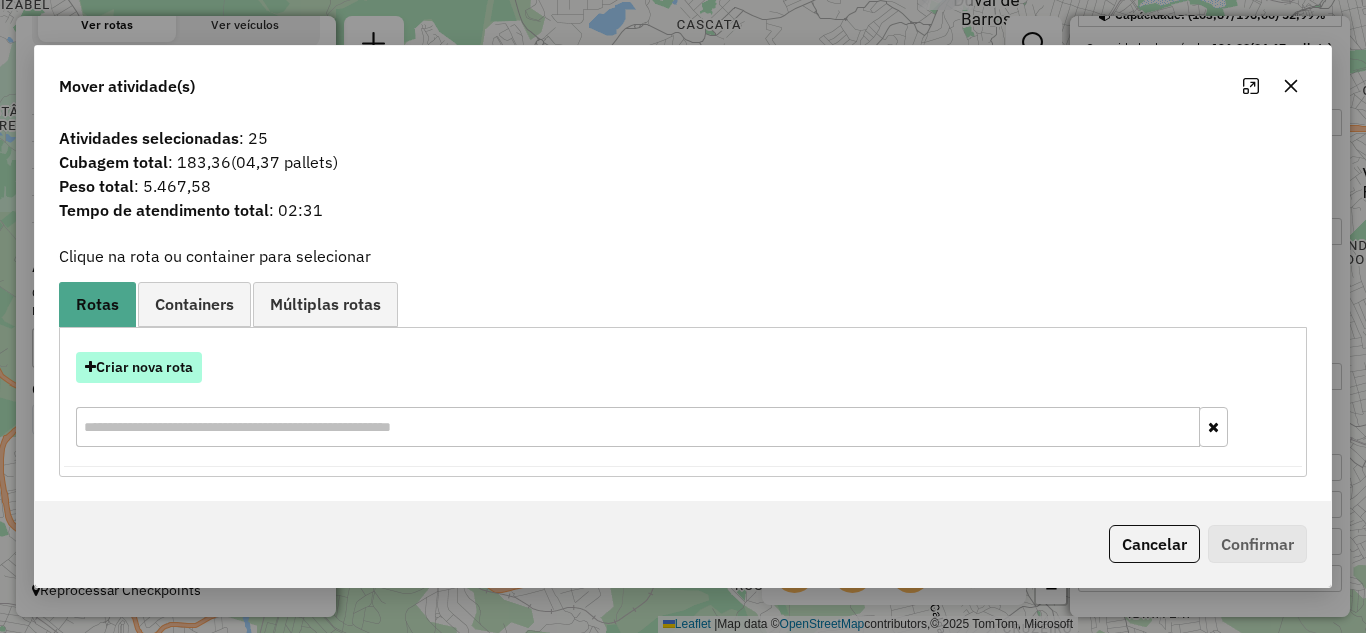 click on "Criar nova rota" at bounding box center (139, 367) 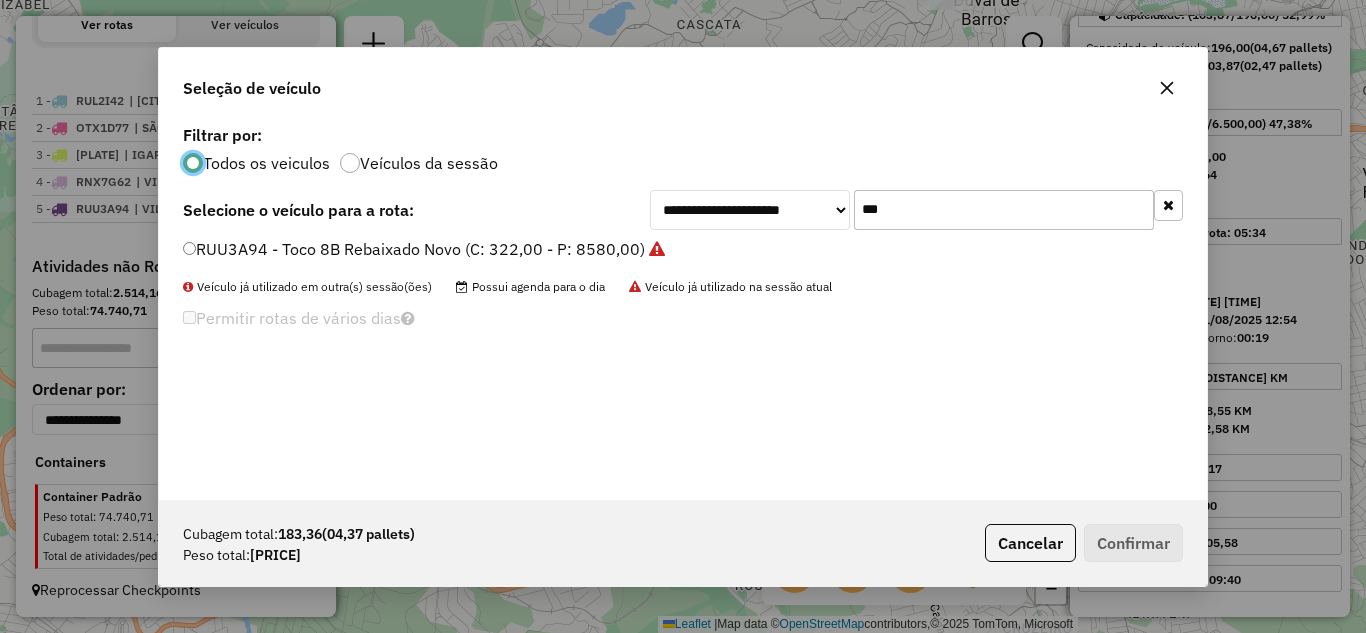 scroll, scrollTop: 11, scrollLeft: 6, axis: both 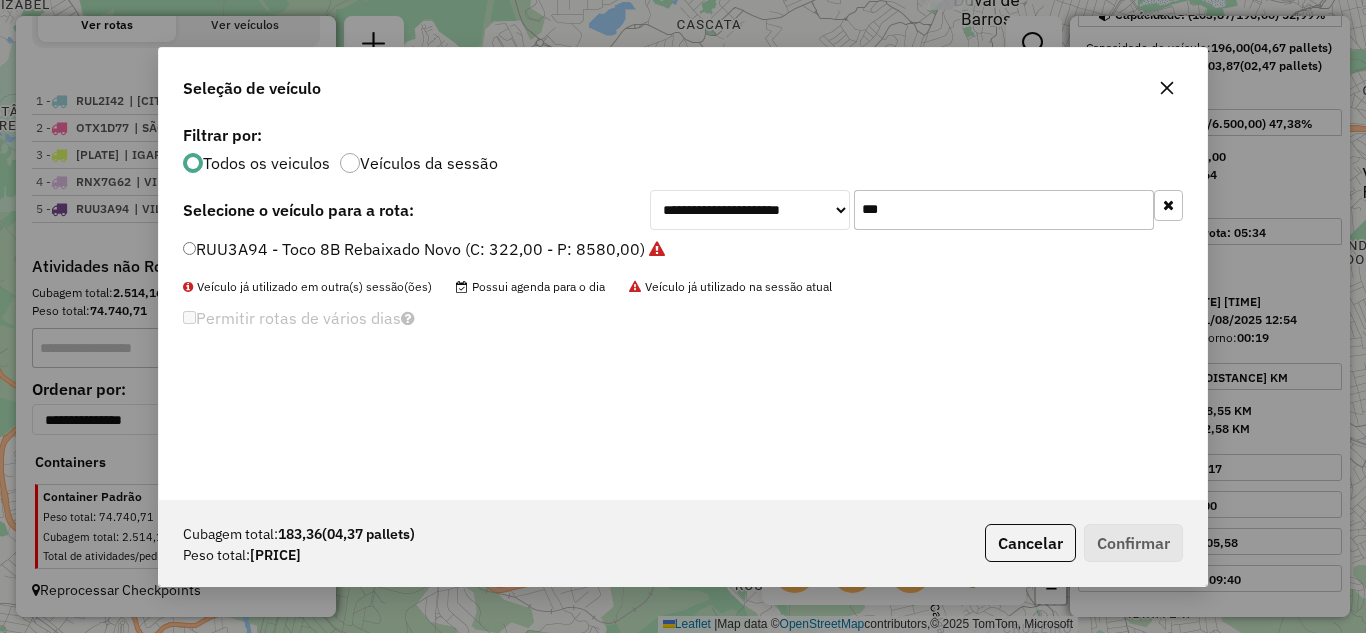 click on "***" 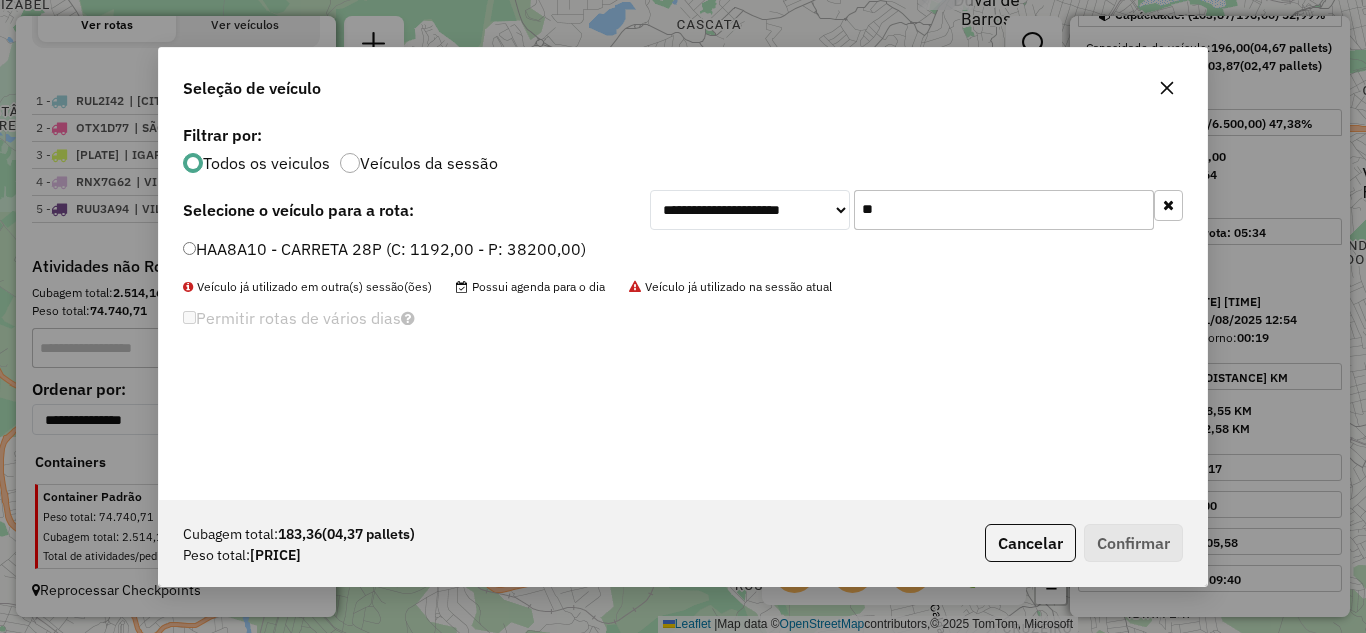 type on "*" 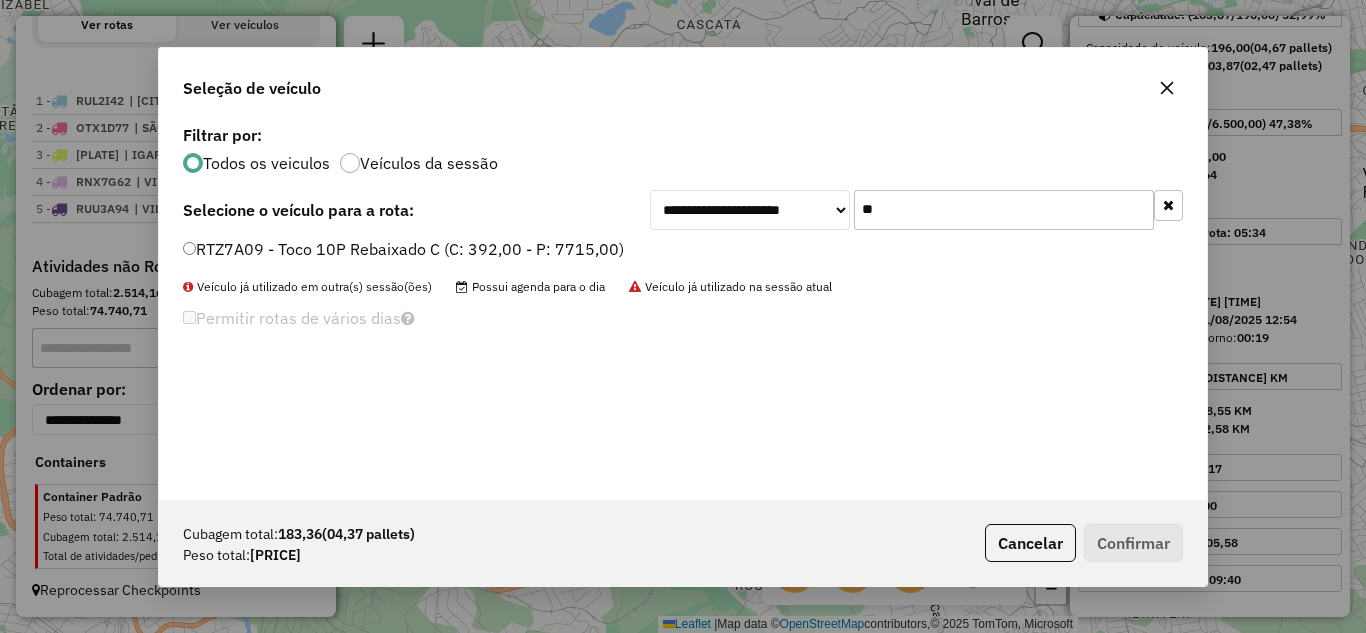 type on "**" 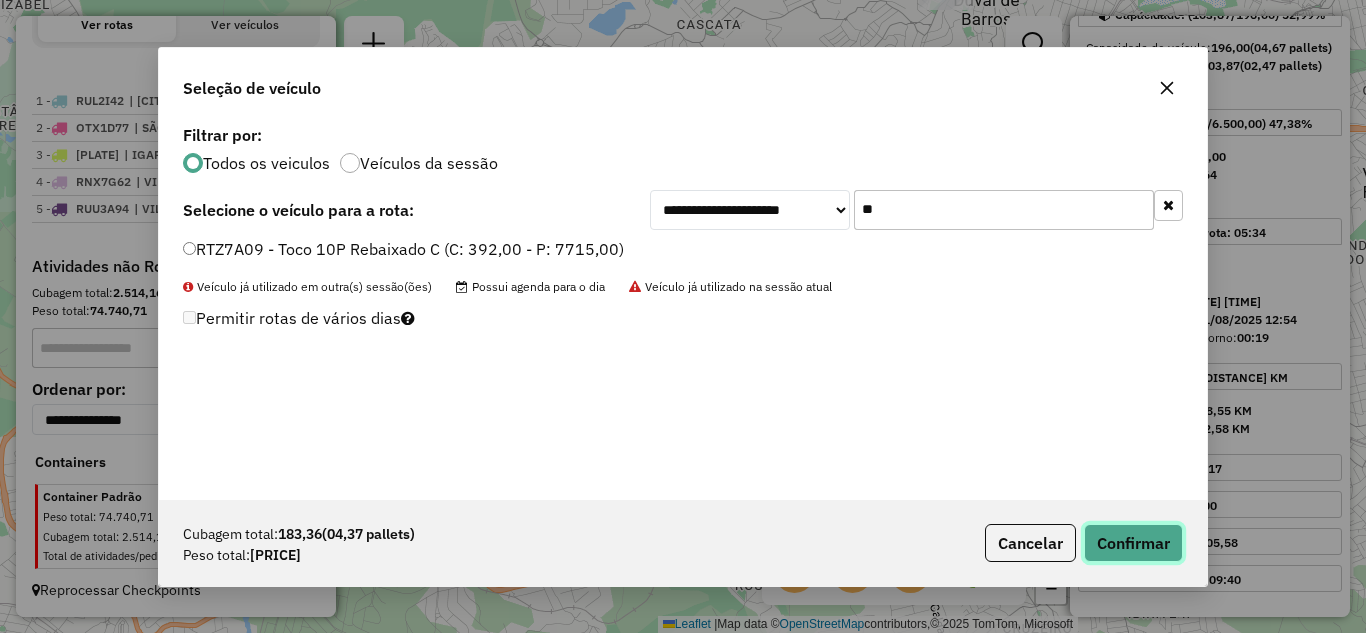 click on "Confirmar" 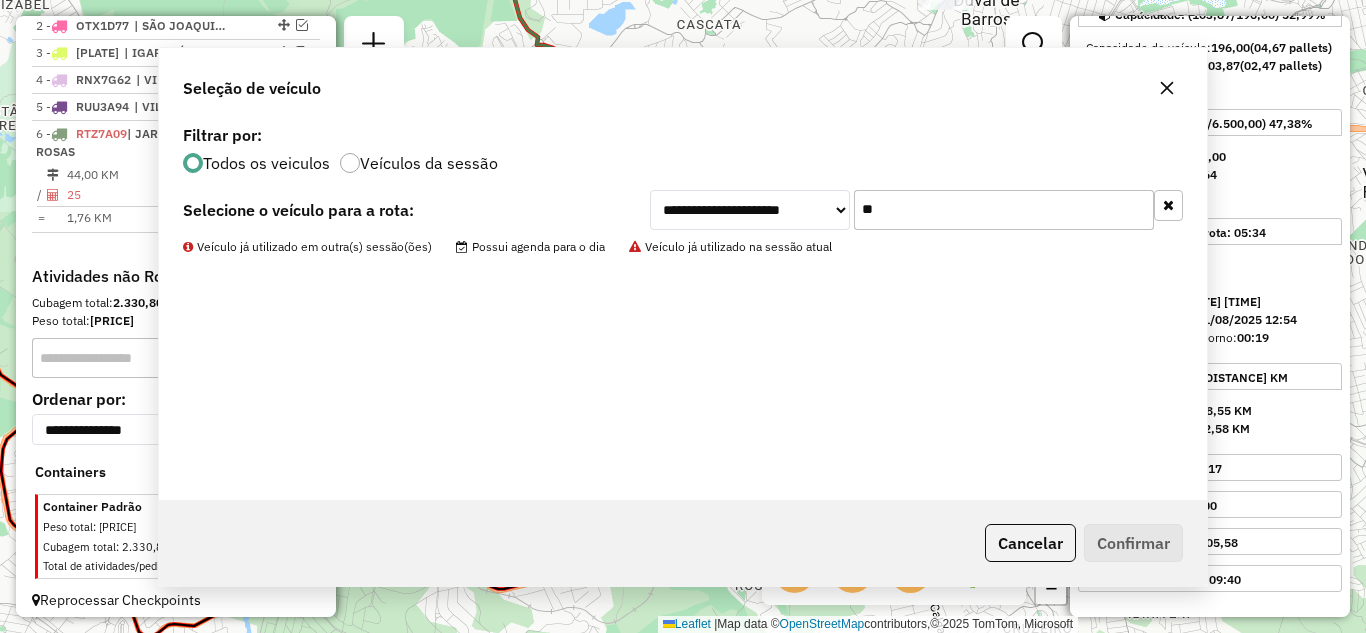 scroll, scrollTop: 839, scrollLeft: 0, axis: vertical 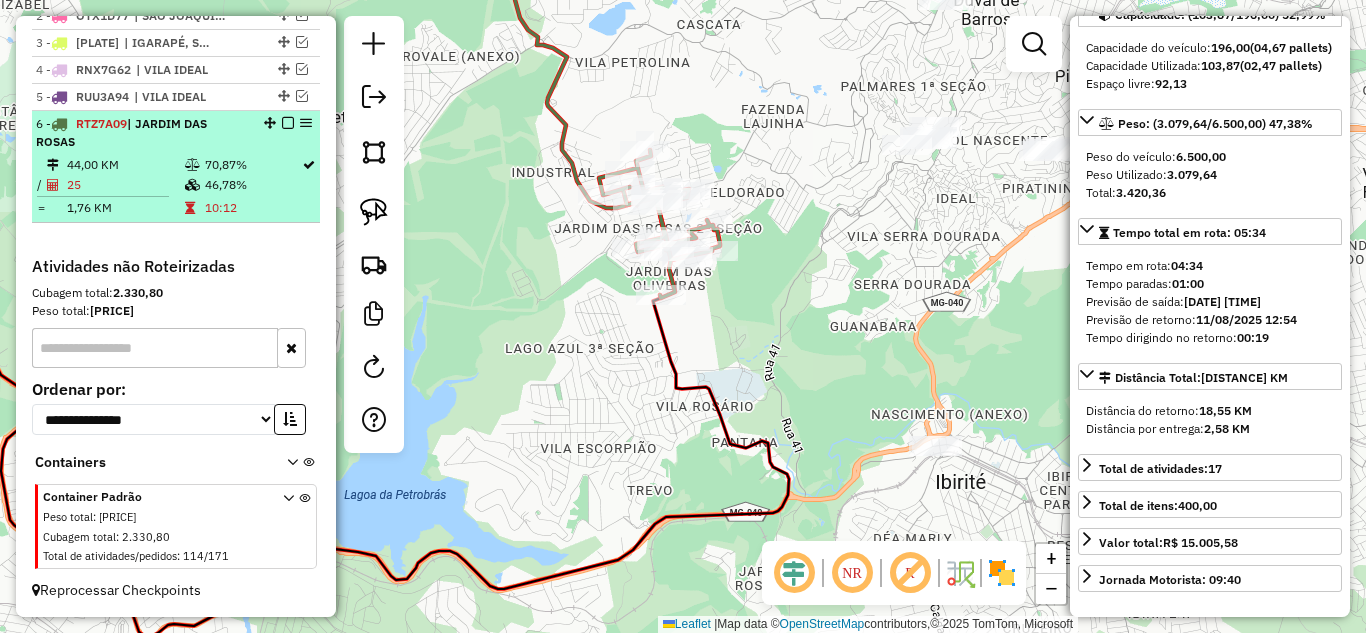 click at bounding box center (288, 123) 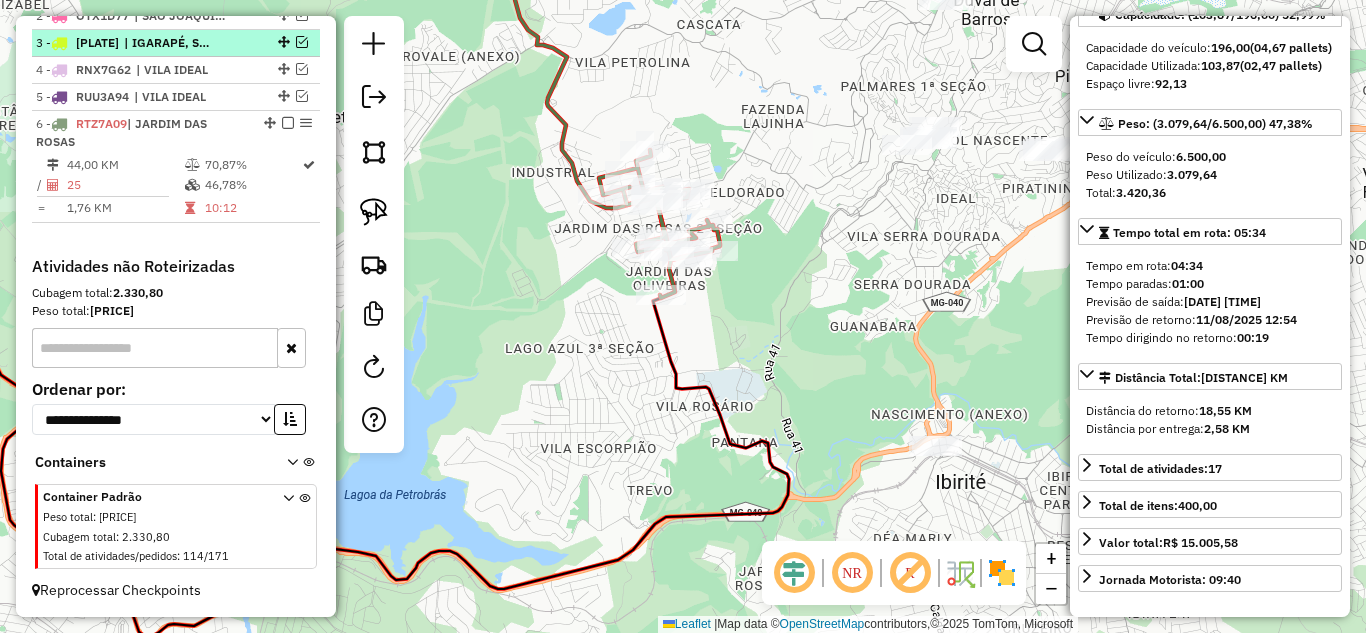 scroll, scrollTop: 754, scrollLeft: 0, axis: vertical 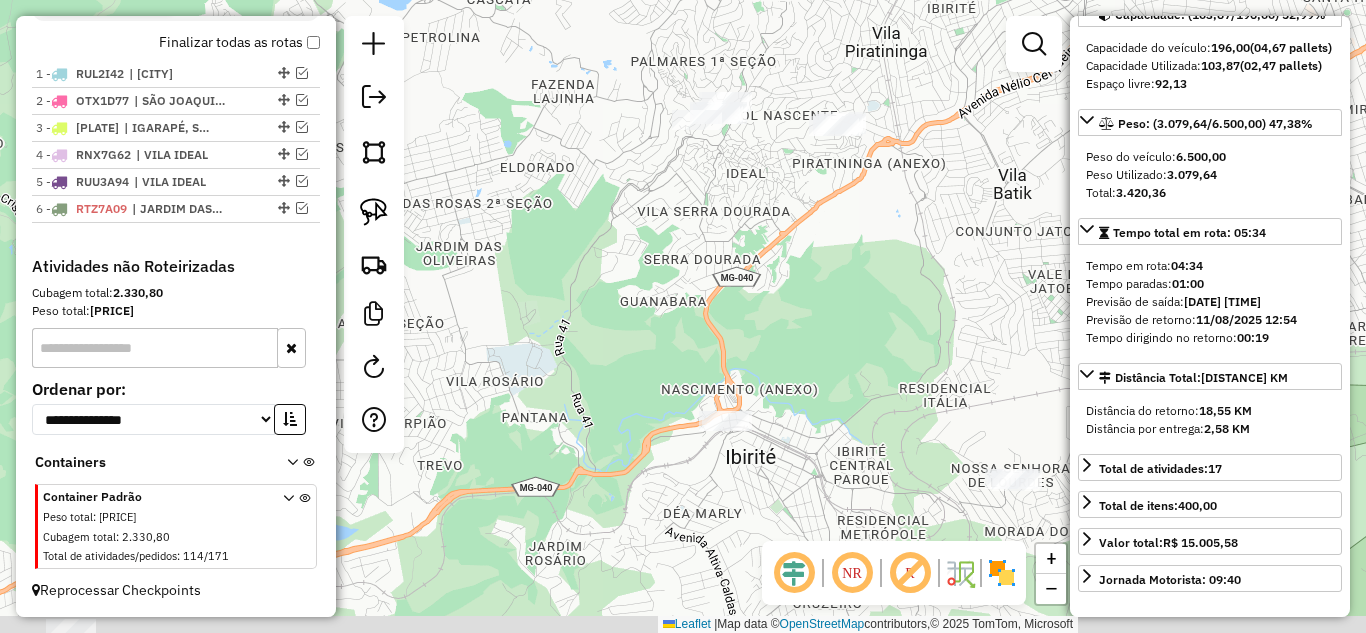 drag, startPoint x: 709, startPoint y: 260, endPoint x: 630, endPoint y: 247, distance: 80.06248 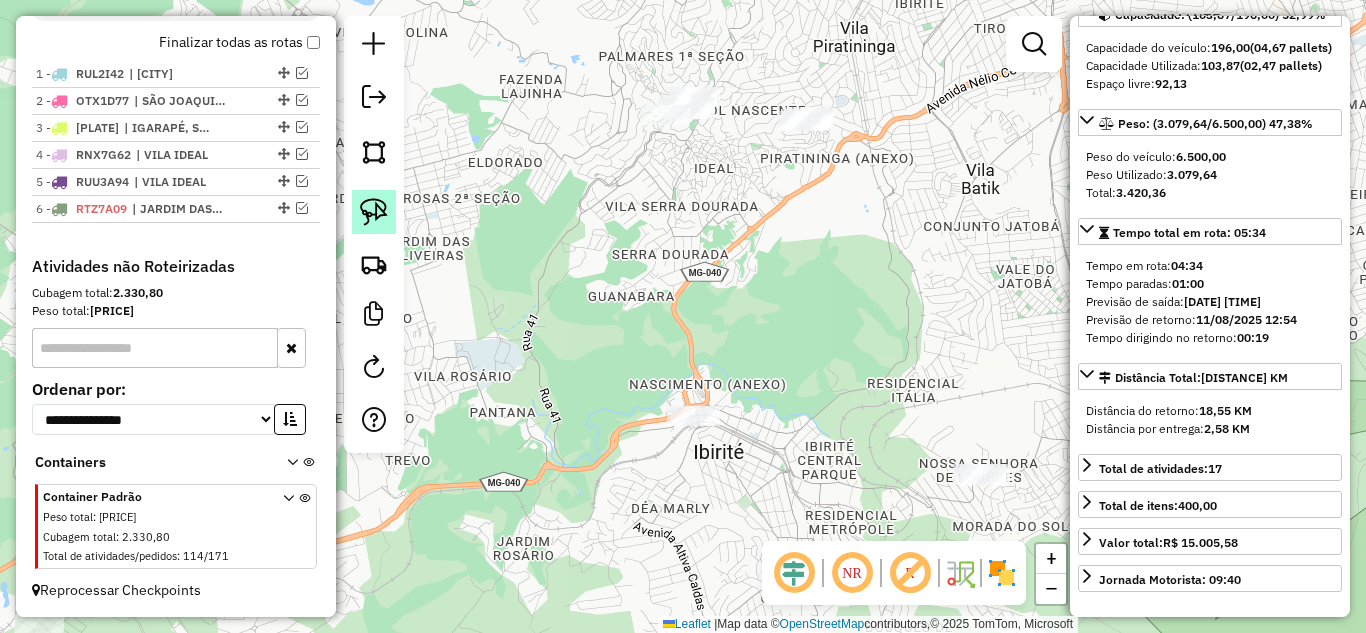 click 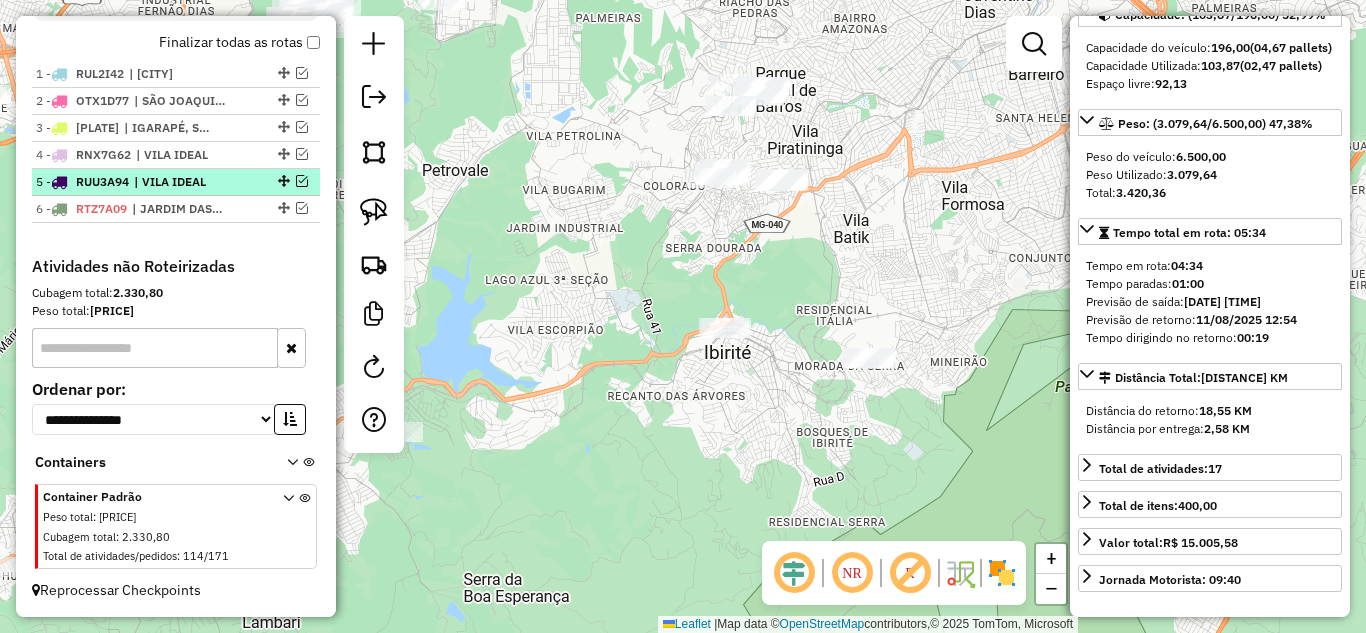 click at bounding box center (302, 181) 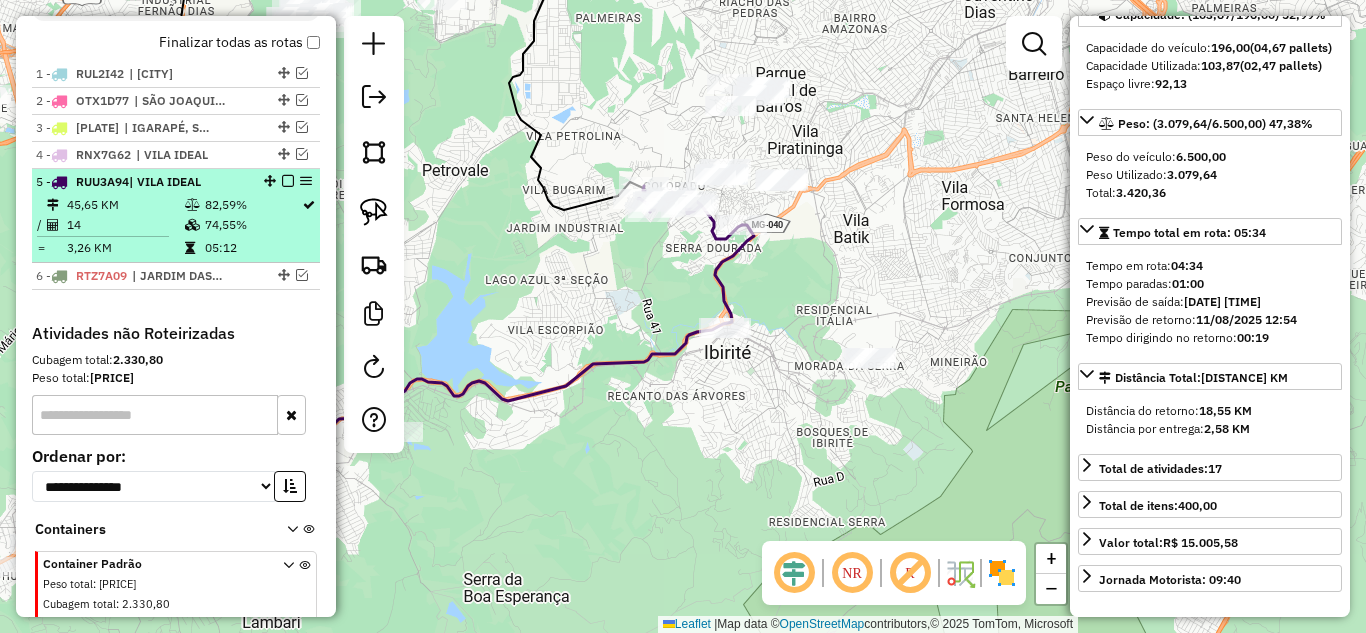 scroll, scrollTop: 821, scrollLeft: 0, axis: vertical 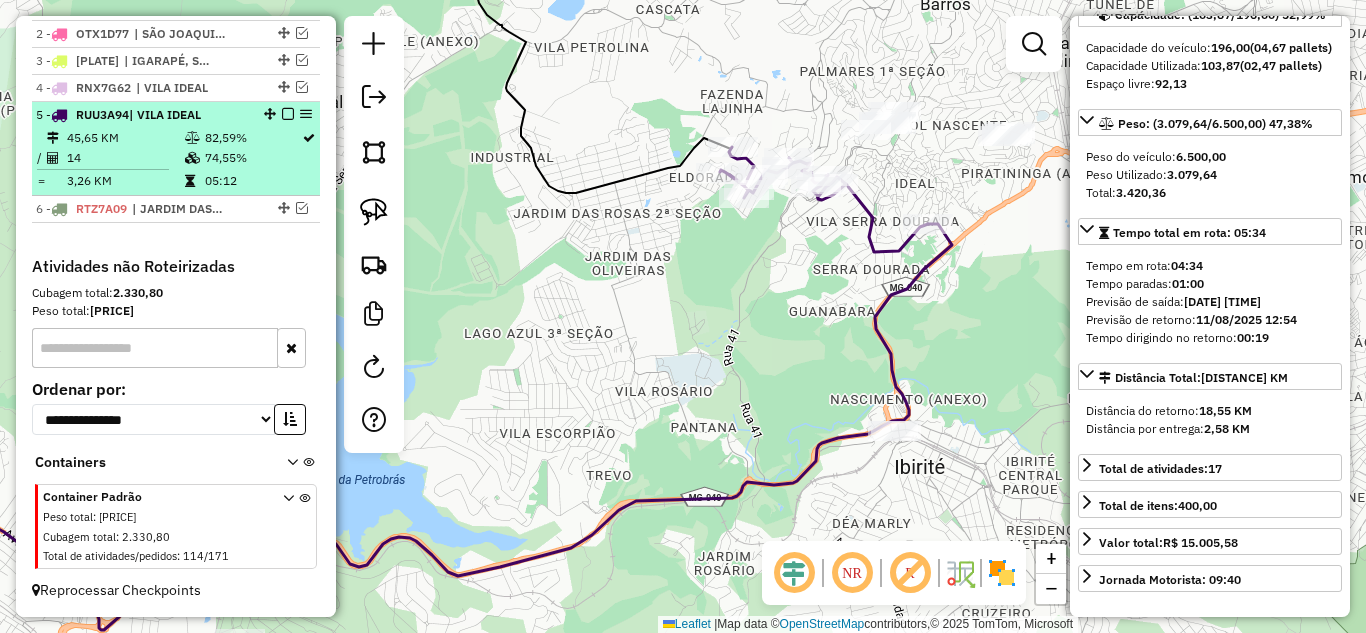 click at bounding box center [288, 114] 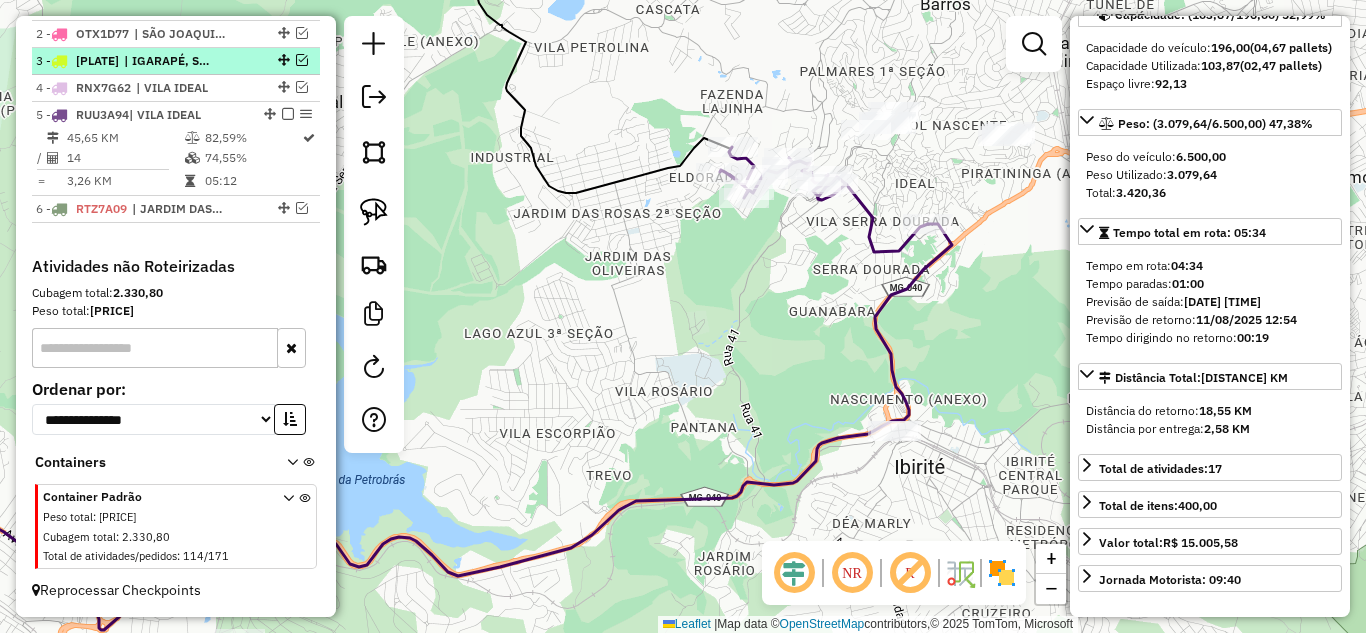 scroll, scrollTop: 754, scrollLeft: 0, axis: vertical 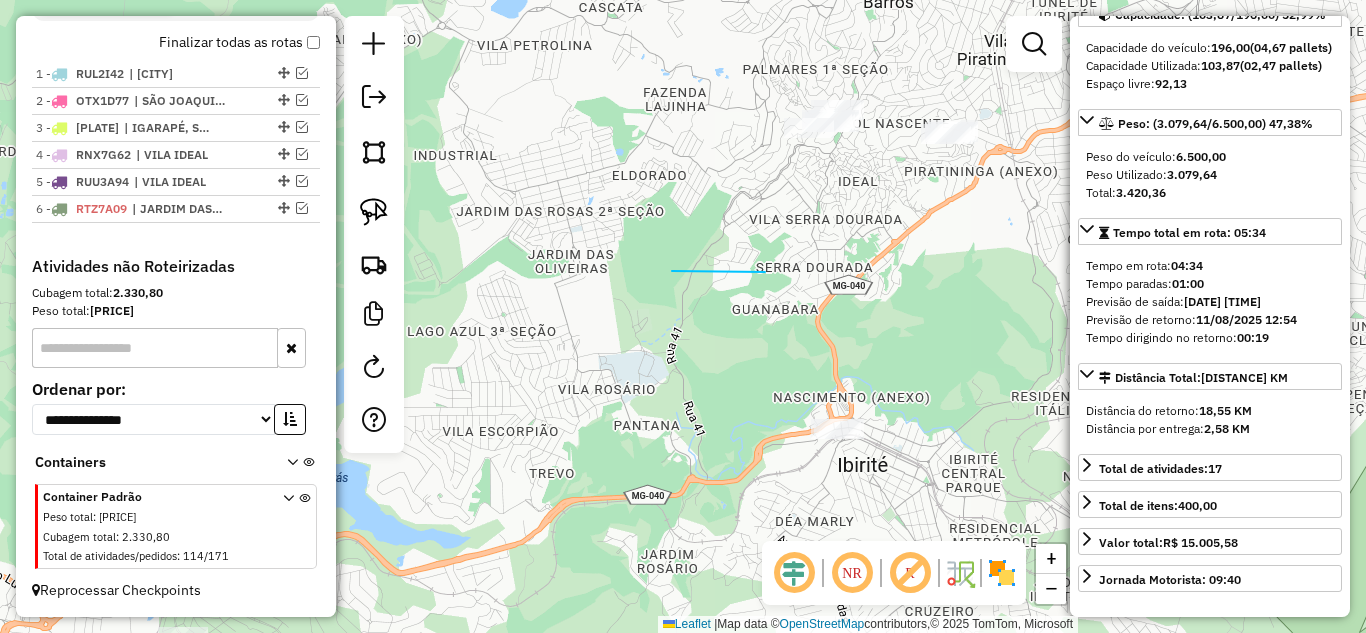 drag, startPoint x: 694, startPoint y: 272, endPoint x: 548, endPoint y: 259, distance: 146.57762 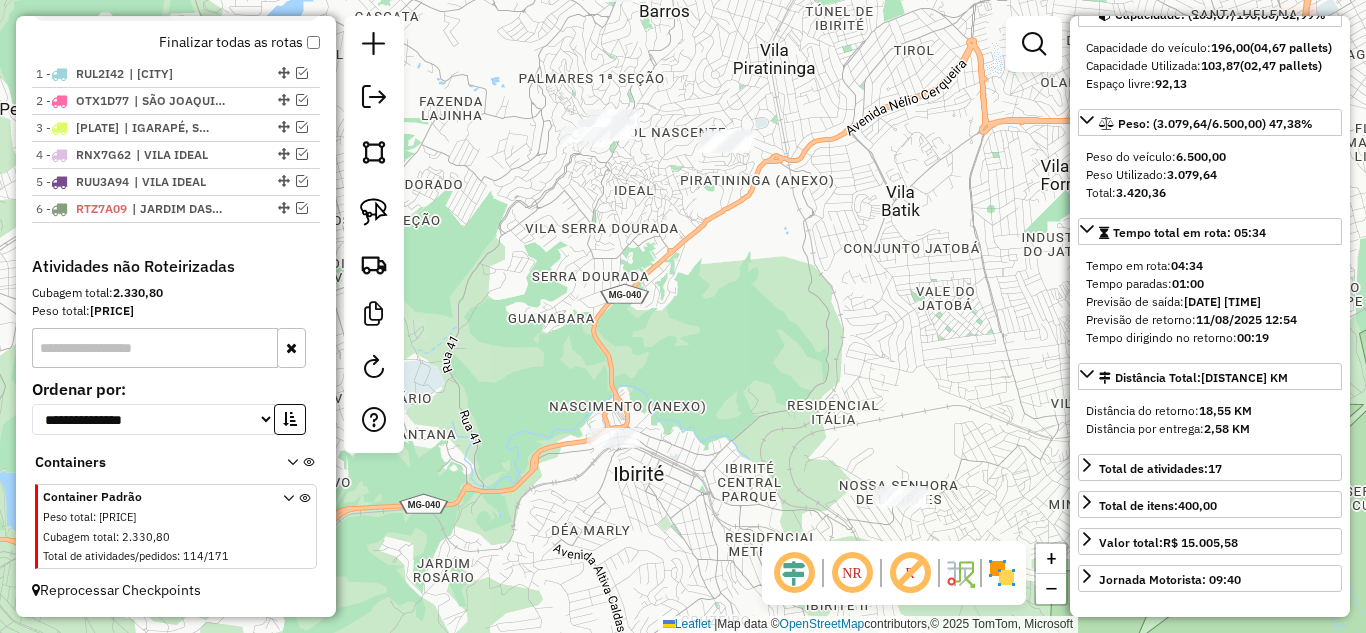 drag, startPoint x: 659, startPoint y: 284, endPoint x: 554, endPoint y: 301, distance: 106.36729 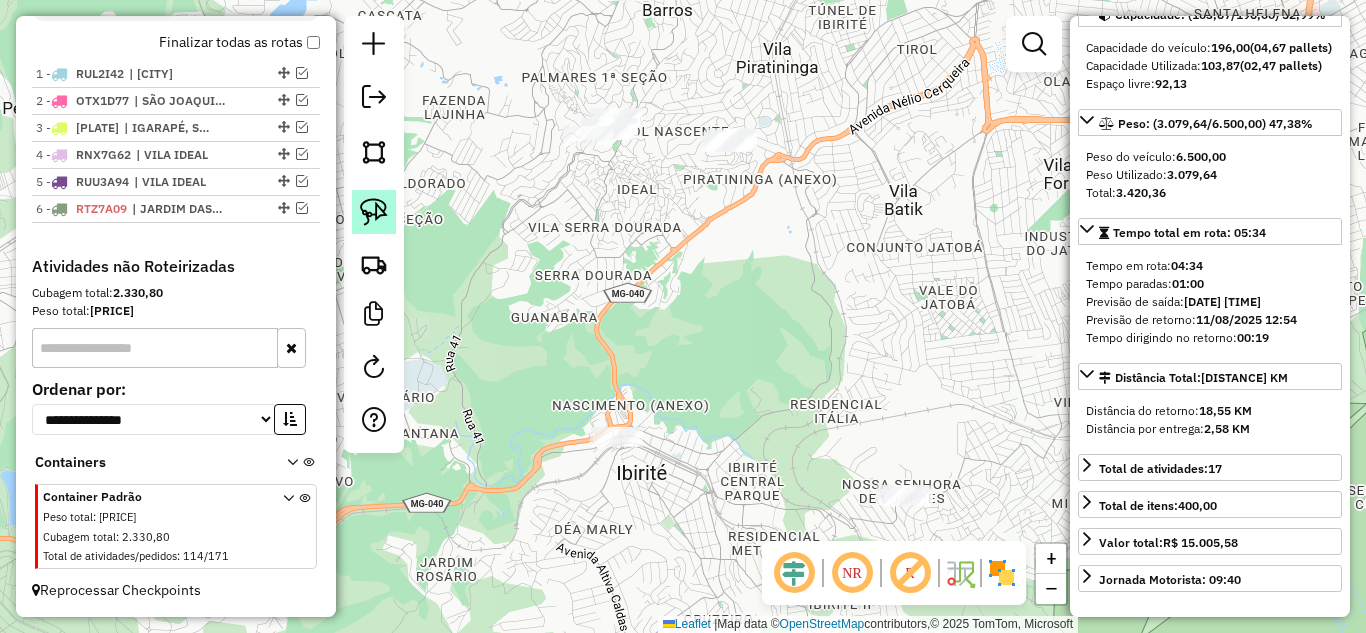 click 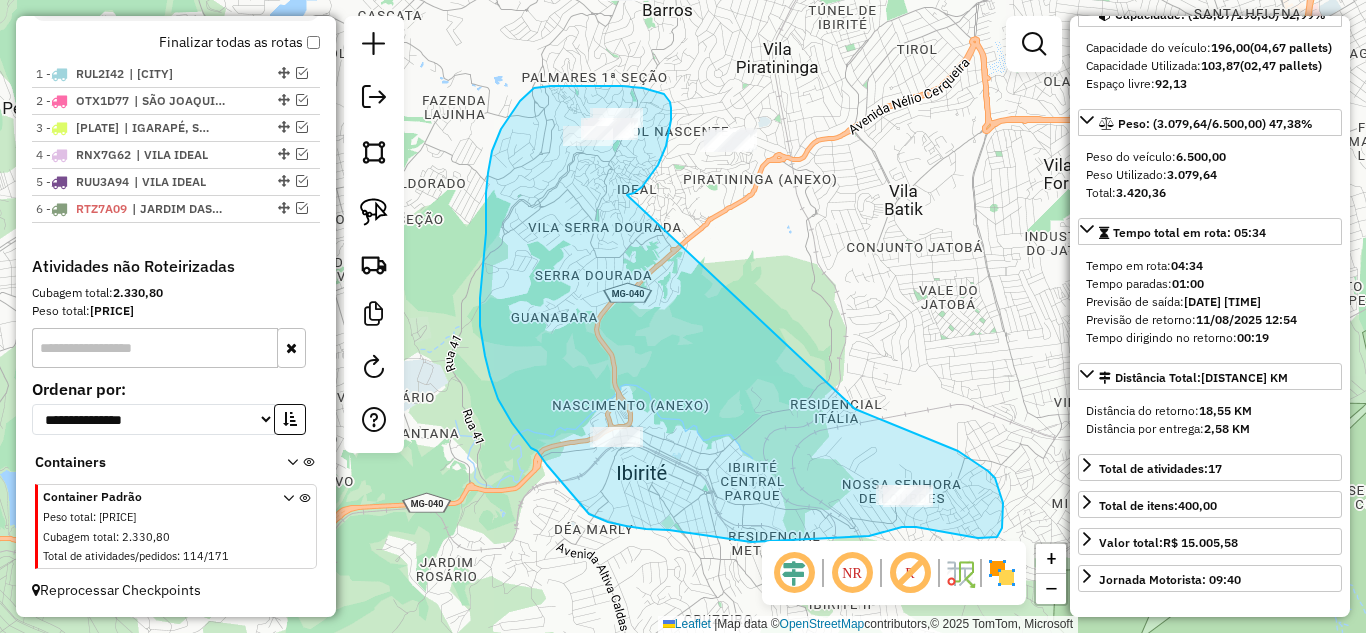 drag, startPoint x: 643, startPoint y: 184, endPoint x: 844, endPoint y: 403, distance: 297.25748 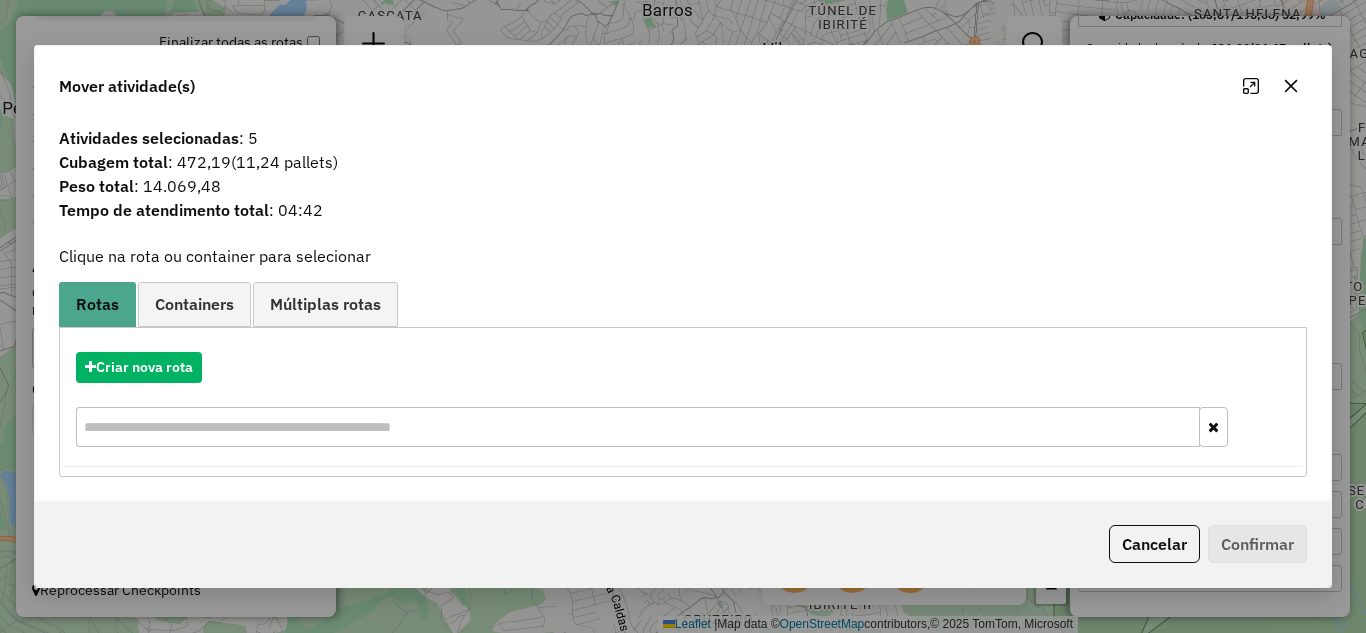 drag, startPoint x: 1290, startPoint y: 86, endPoint x: 828, endPoint y: 143, distance: 465.50296 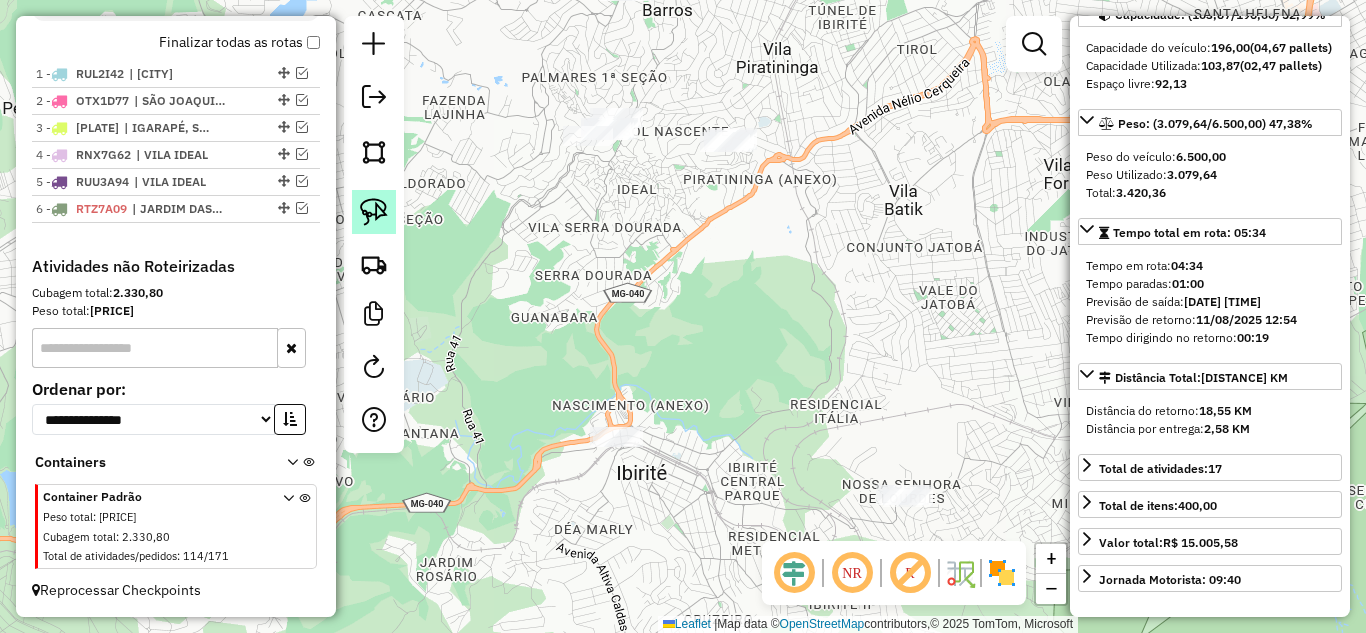 click 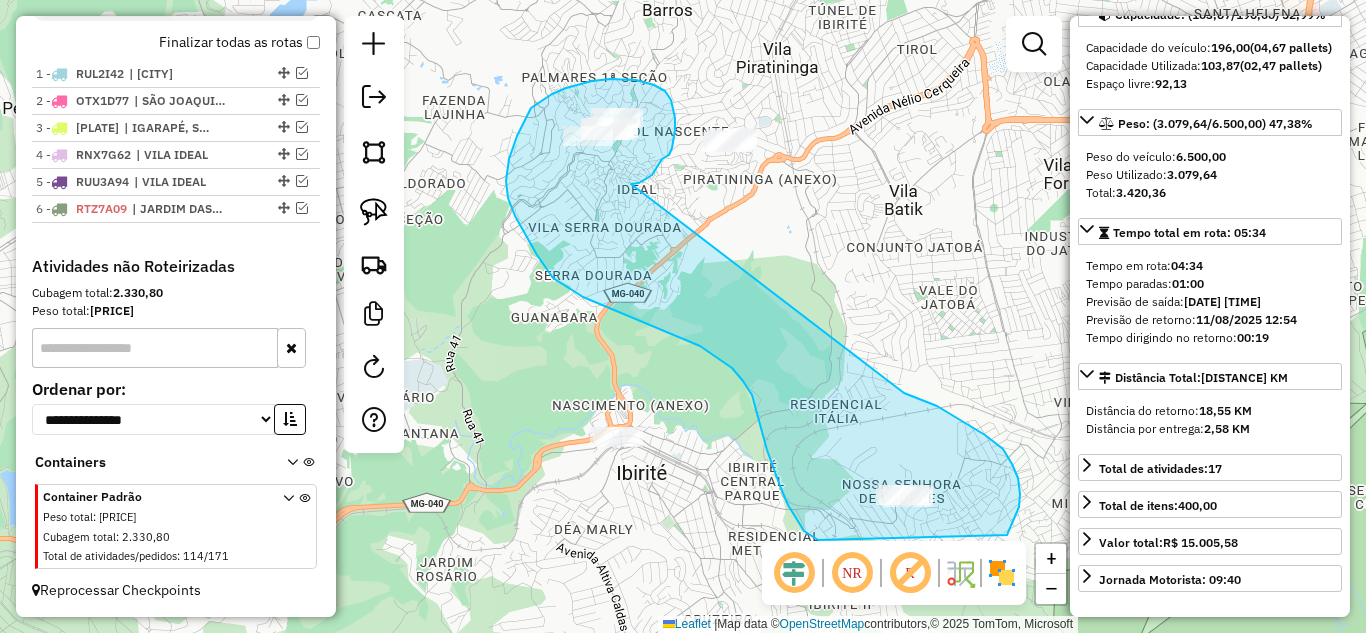 drag, startPoint x: 657, startPoint y: 168, endPoint x: 867, endPoint y: 375, distance: 294.87115 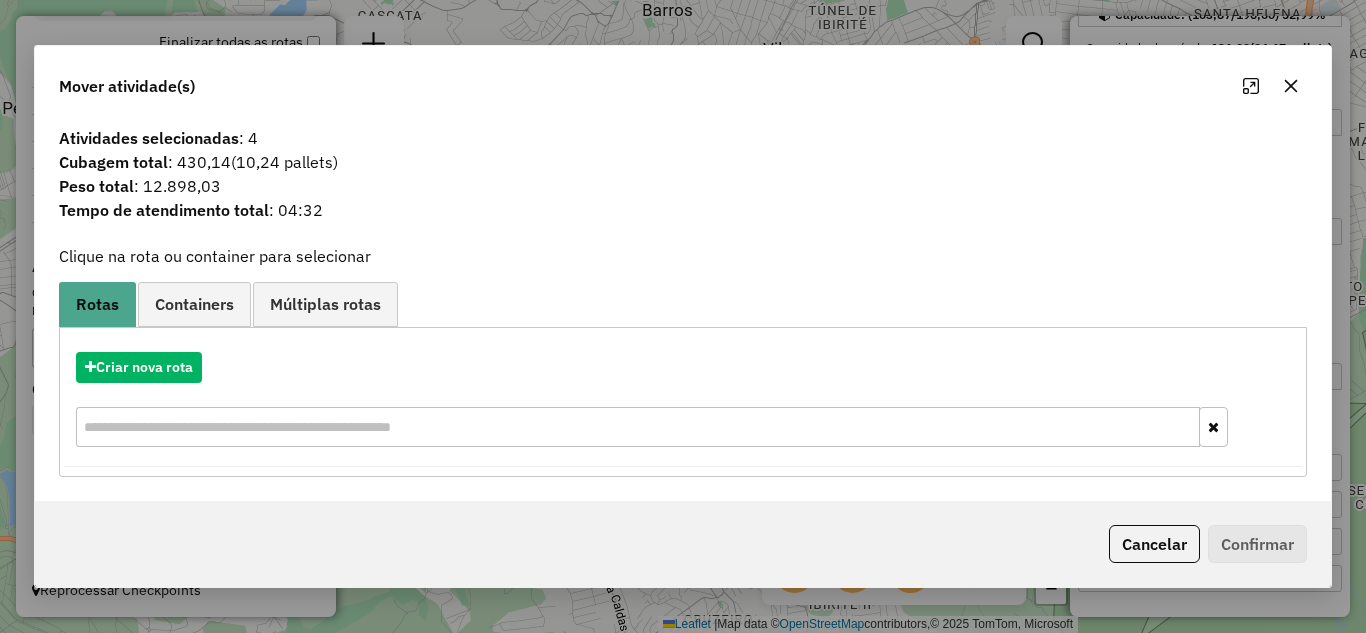 click 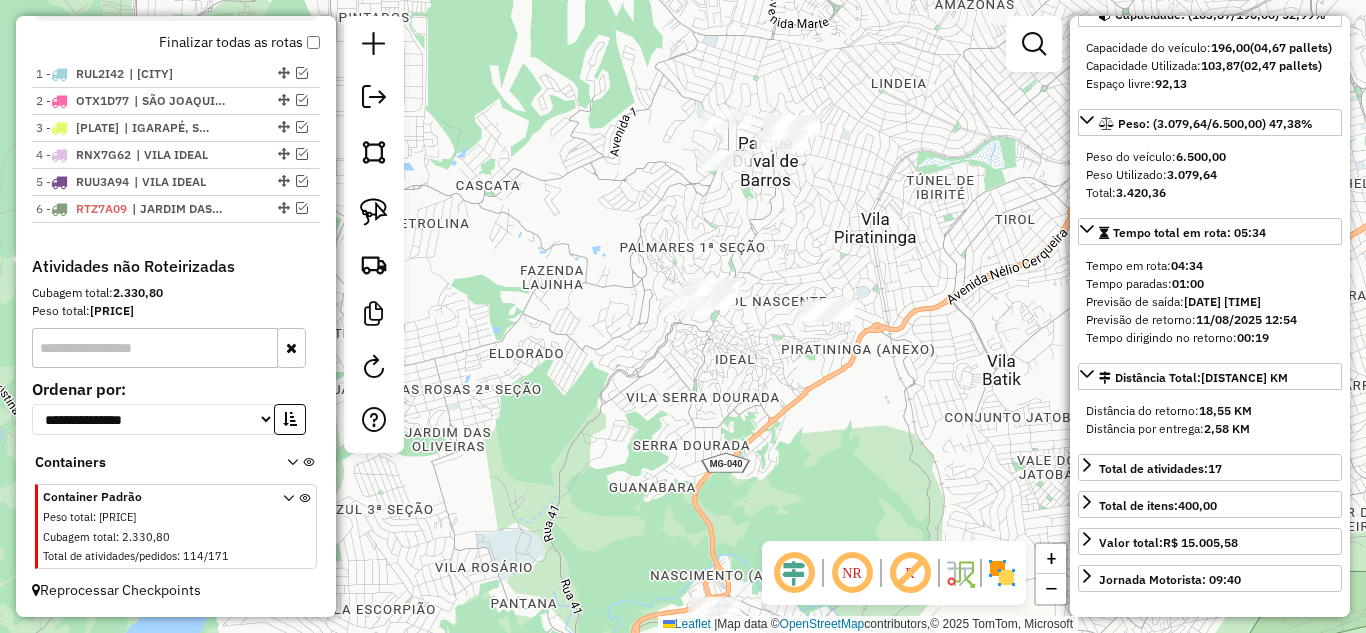 drag, startPoint x: 565, startPoint y: 280, endPoint x: 663, endPoint y: 450, distance: 196.22437 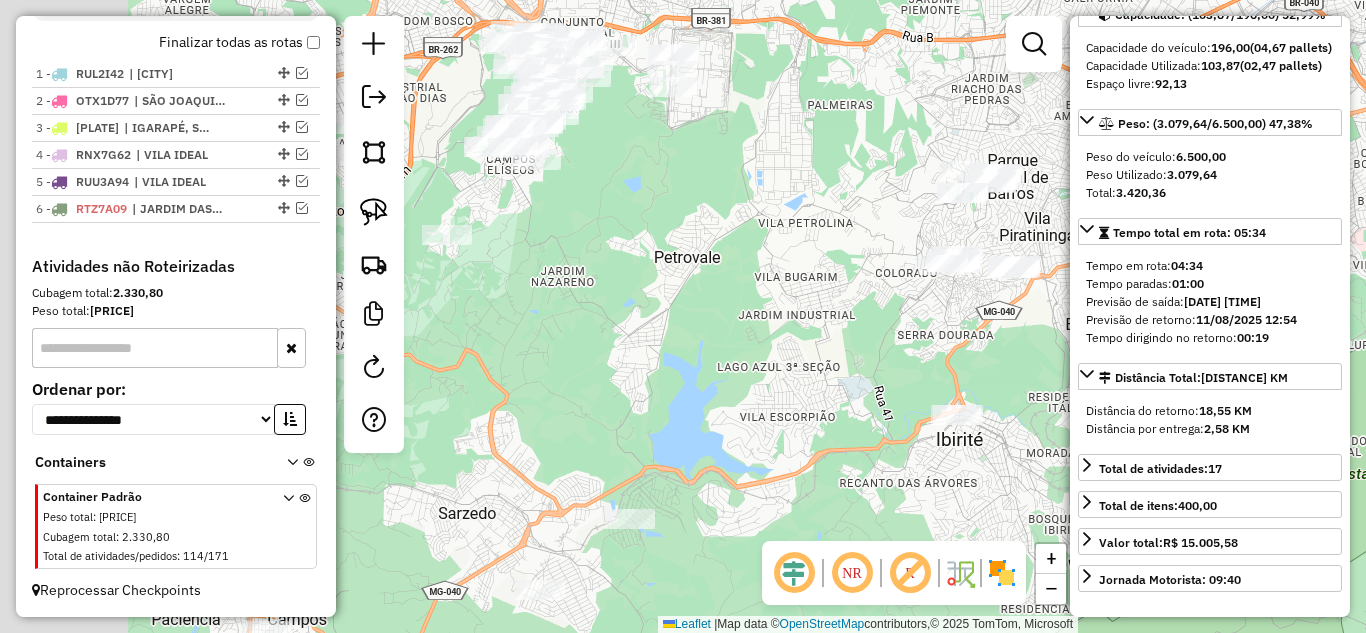 drag, startPoint x: 679, startPoint y: 362, endPoint x: 932, endPoint y: 320, distance: 256.46246 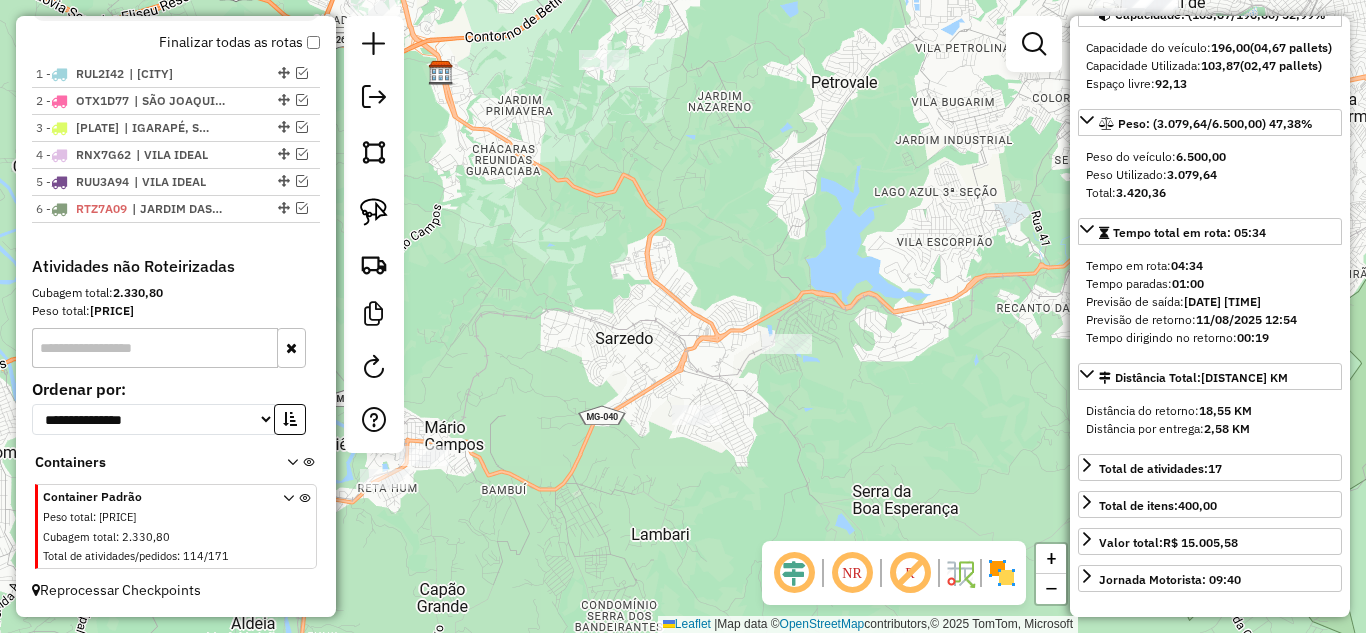 drag, startPoint x: 756, startPoint y: 272, endPoint x: 851, endPoint y: 120, distance: 179.24564 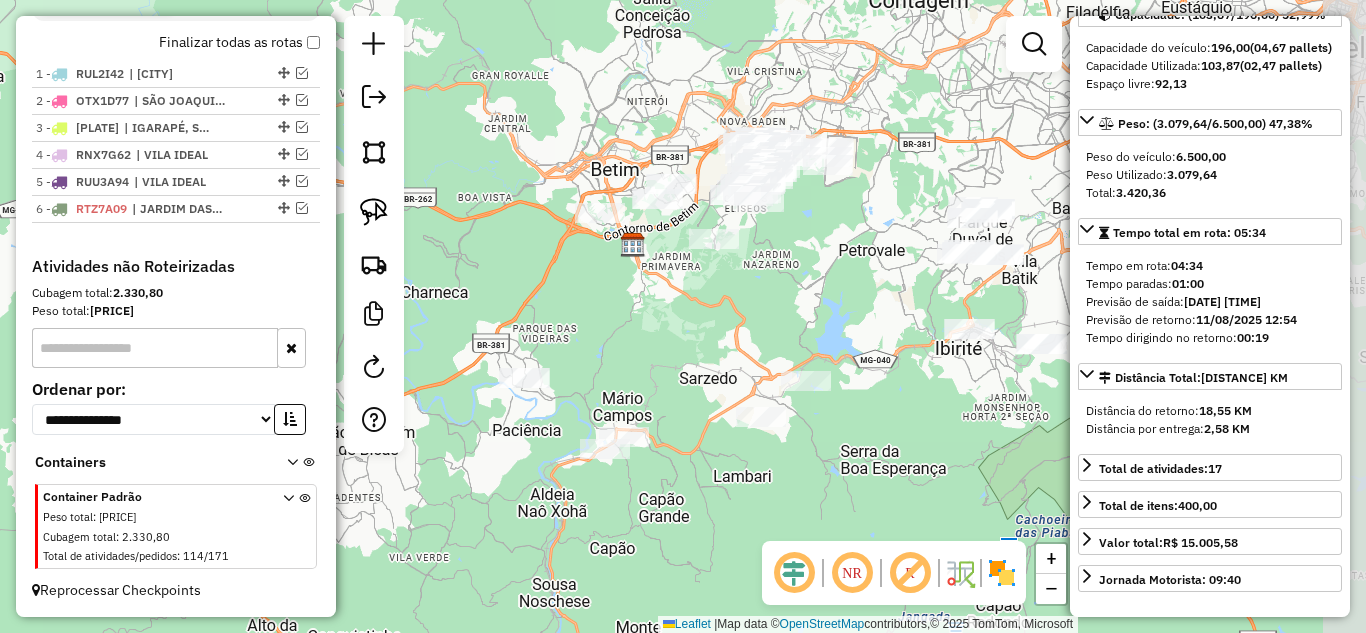 drag, startPoint x: 935, startPoint y: 441, endPoint x: 873, endPoint y: 444, distance: 62.072536 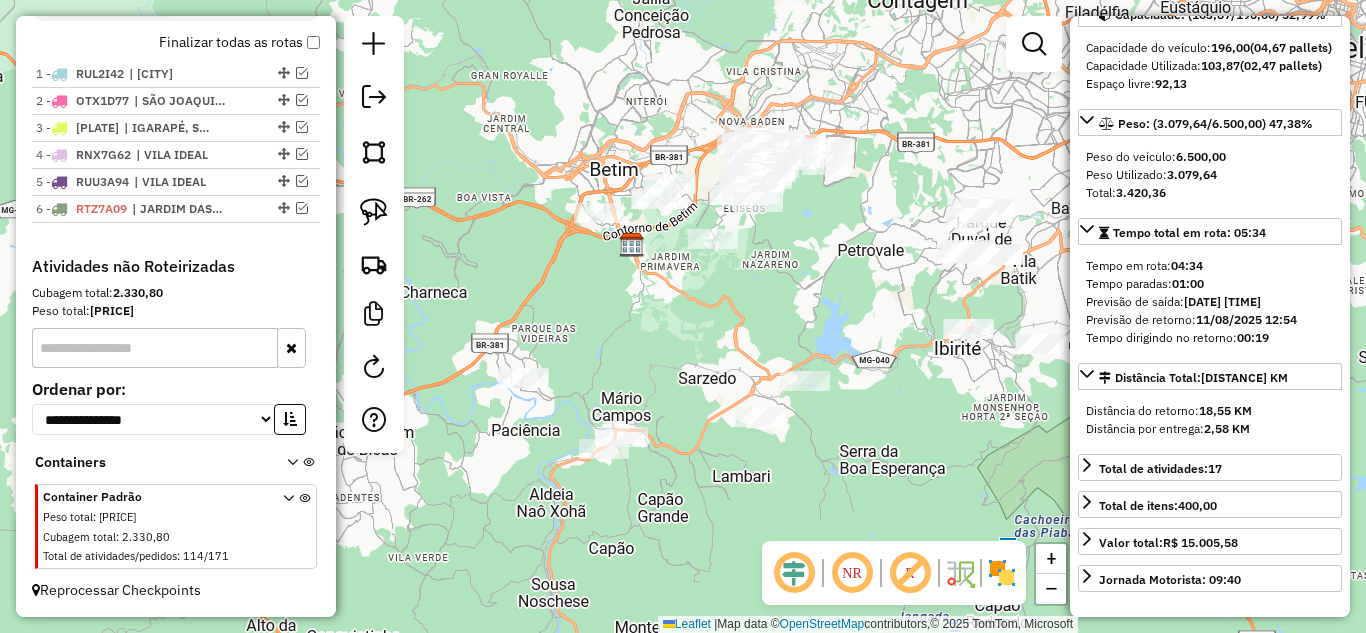 drag, startPoint x: 761, startPoint y: 302, endPoint x: 527, endPoint y: 277, distance: 235.33168 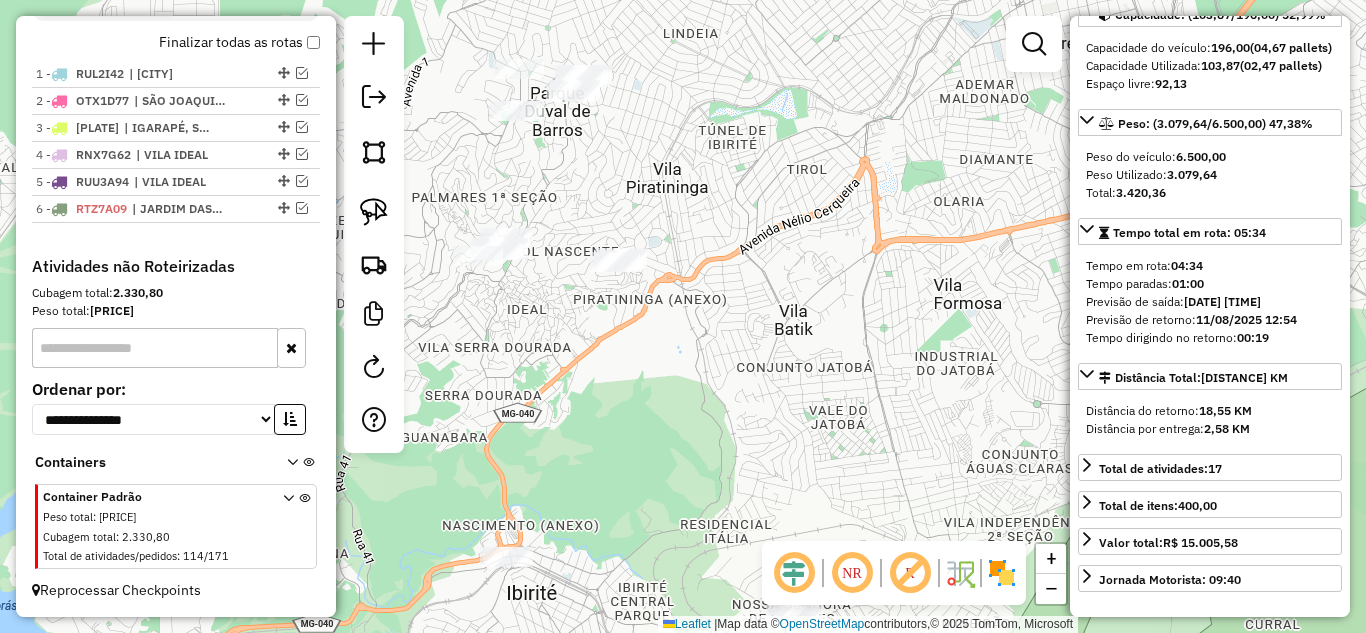 drag, startPoint x: 628, startPoint y: 366, endPoint x: 780, endPoint y: 382, distance: 152.83978 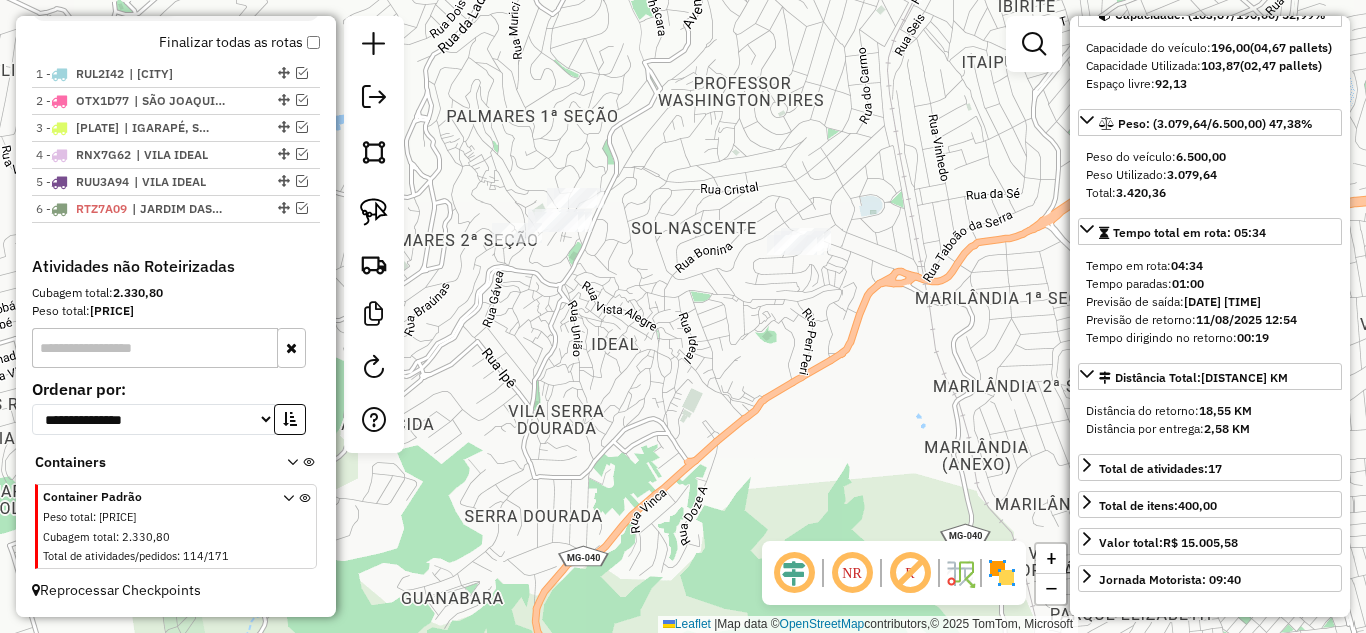 drag, startPoint x: 575, startPoint y: 308, endPoint x: 625, endPoint y: 289, distance: 53.488316 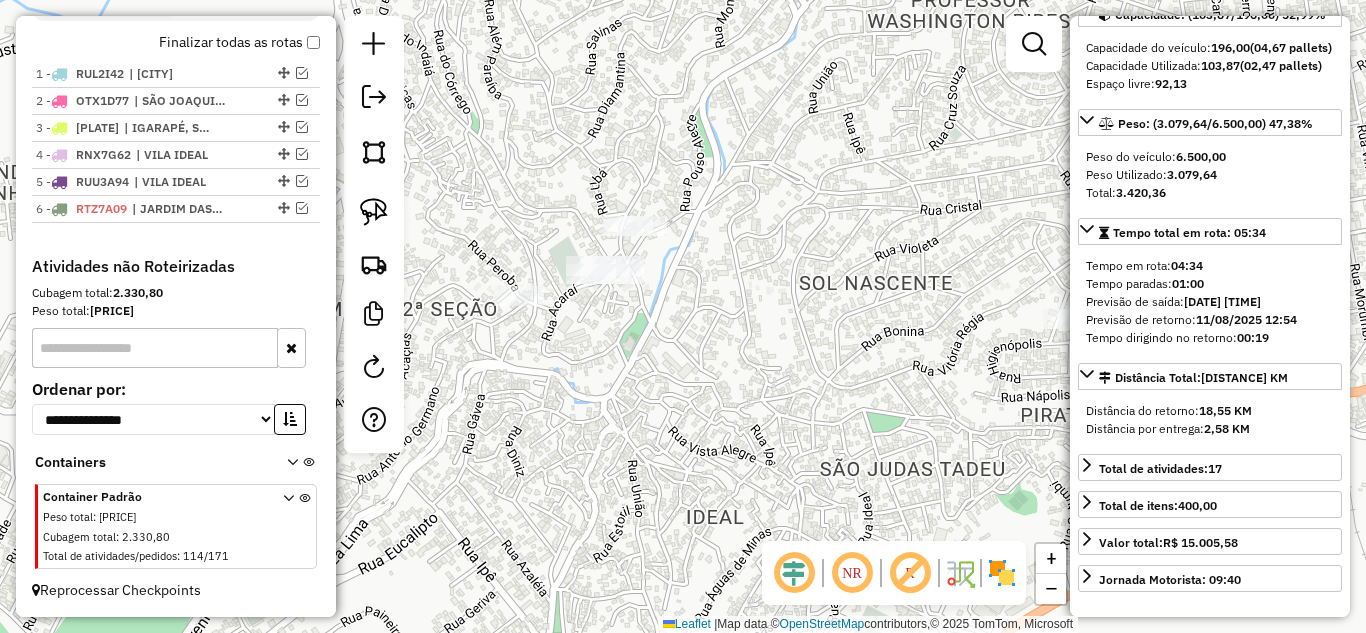 drag, startPoint x: 663, startPoint y: 336, endPoint x: 673, endPoint y: 278, distance: 58.855755 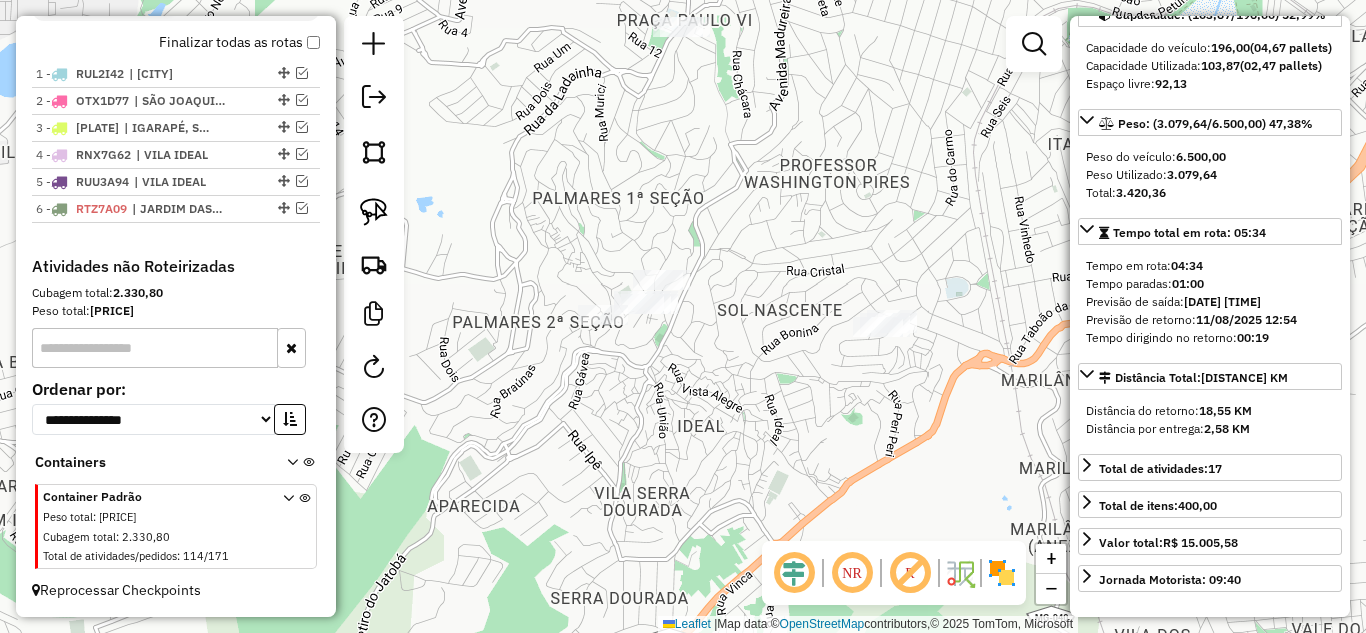 drag, startPoint x: 514, startPoint y: 225, endPoint x: 576, endPoint y: 263, distance: 72.718636 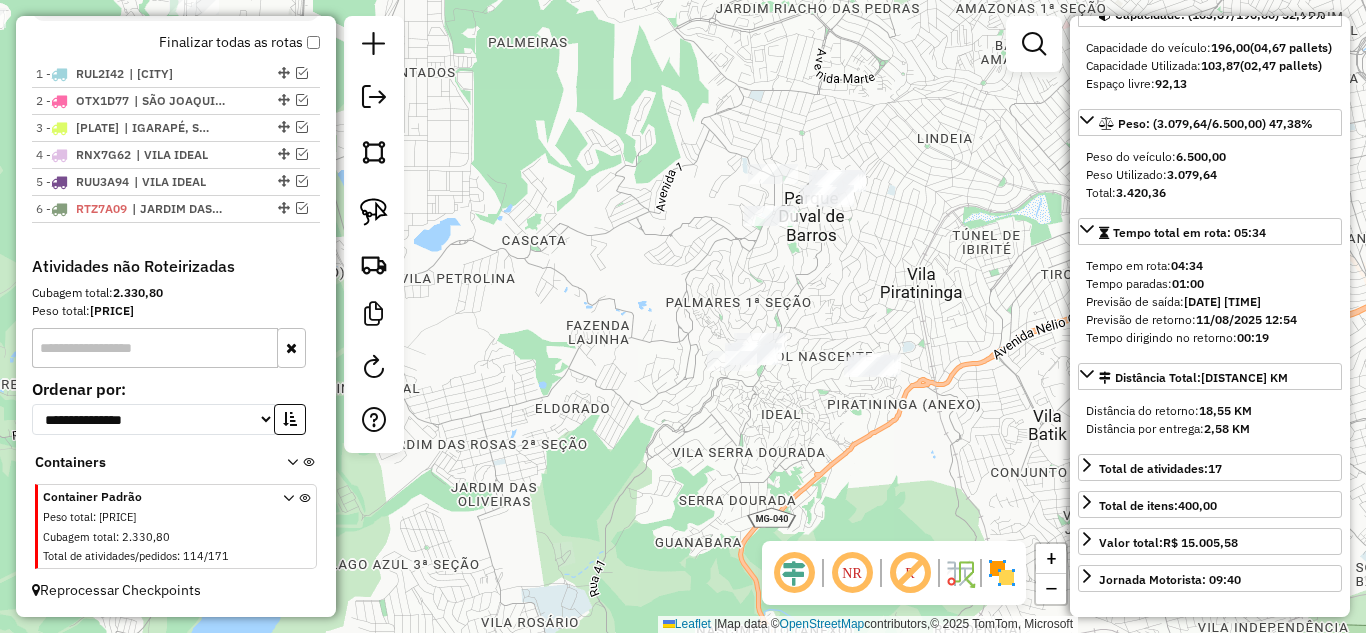 drag, startPoint x: 485, startPoint y: 270, endPoint x: 587, endPoint y: 323, distance: 114.947815 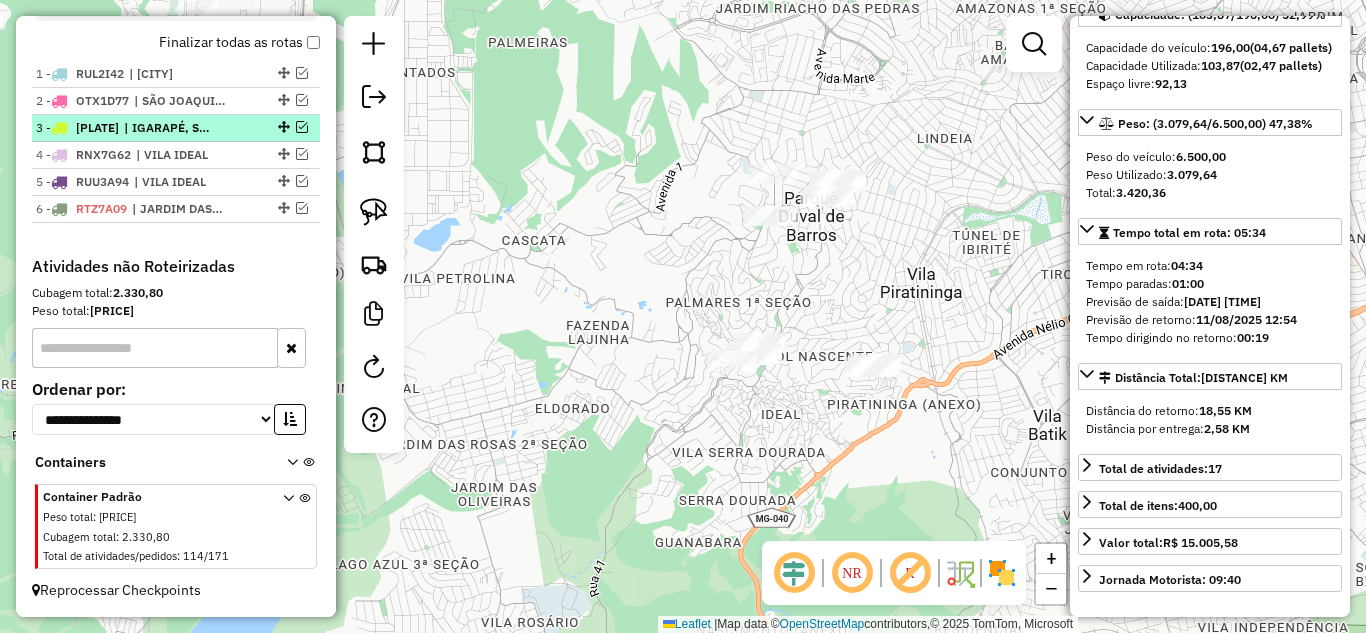 click at bounding box center (302, 127) 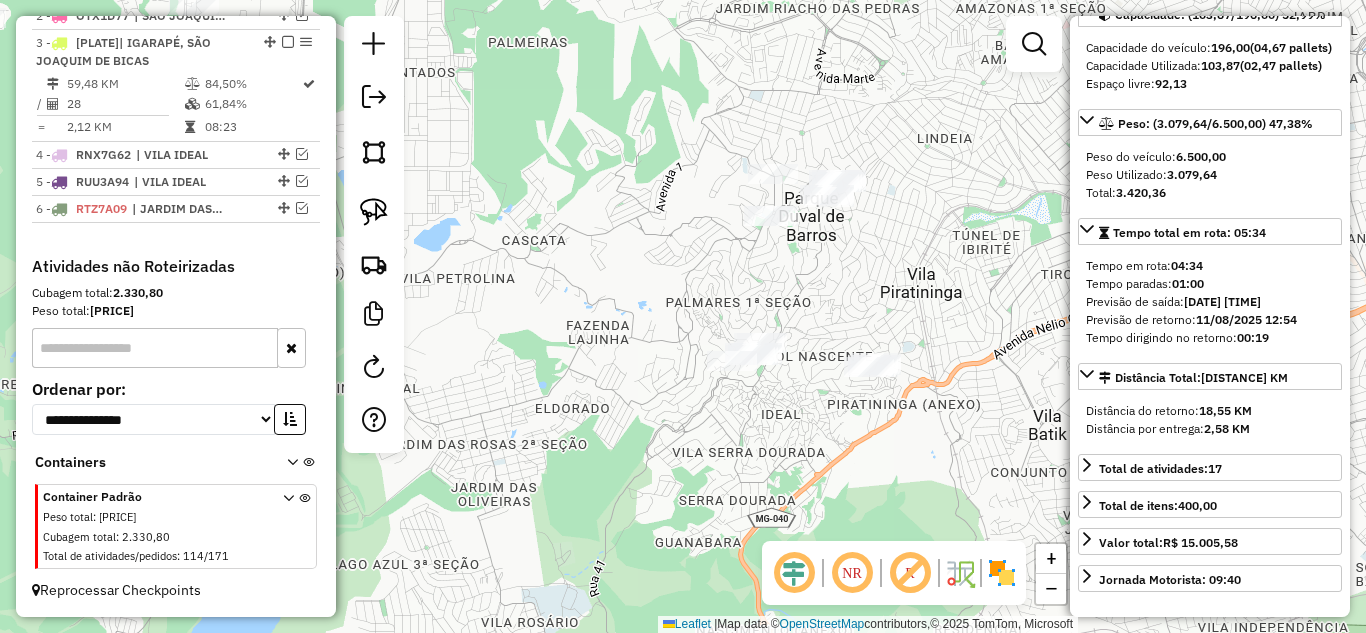 drag, startPoint x: 539, startPoint y: 267, endPoint x: 569, endPoint y: 272, distance: 30.413813 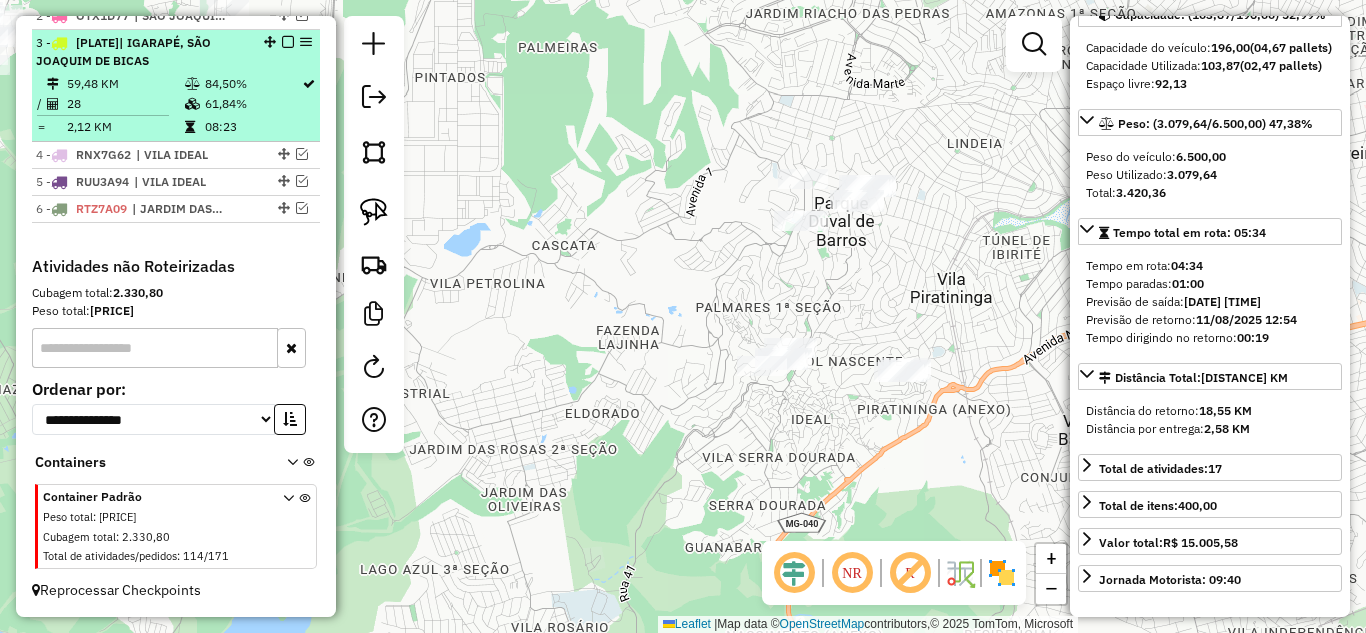 click at bounding box center [288, 42] 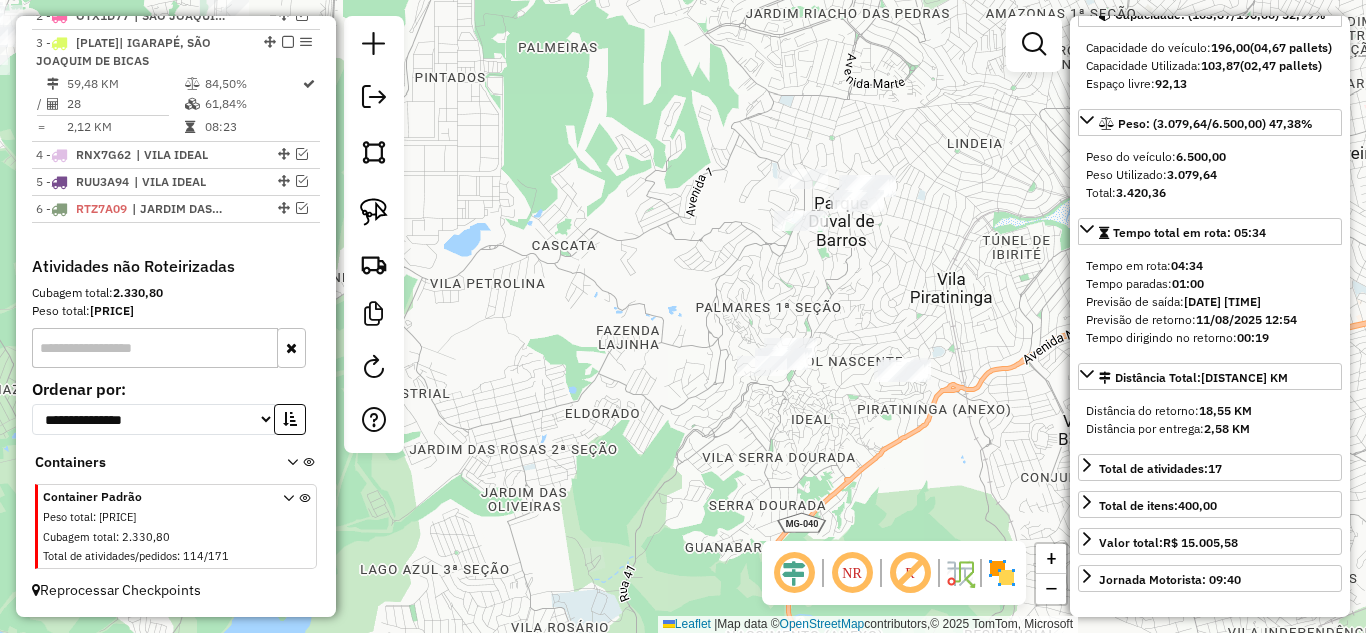 scroll, scrollTop: 754, scrollLeft: 0, axis: vertical 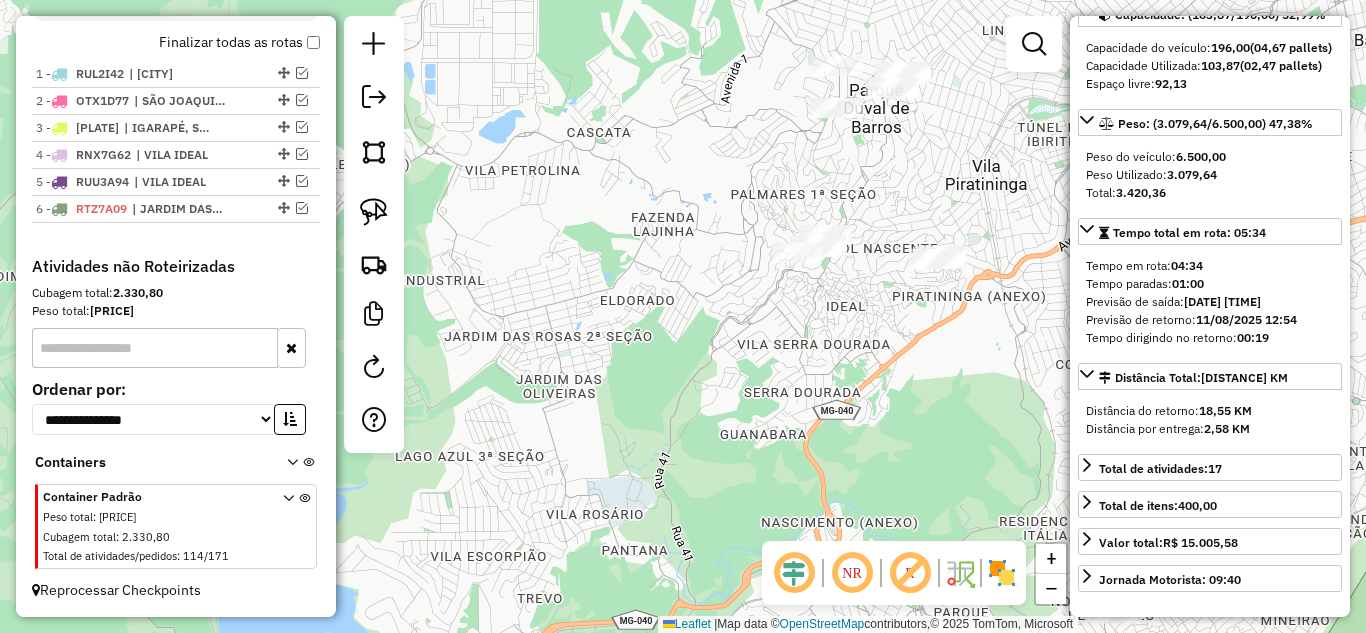 drag, startPoint x: 579, startPoint y: 491, endPoint x: 623, endPoint y: 292, distance: 203.80627 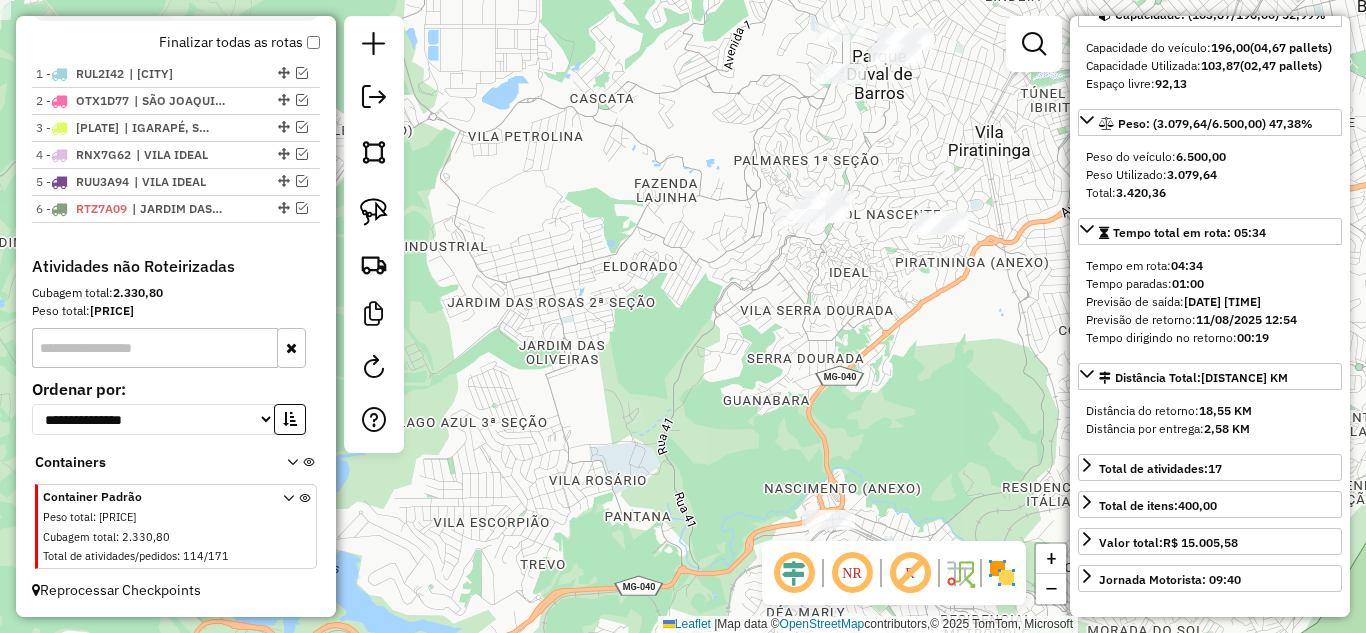 drag, startPoint x: 731, startPoint y: 382, endPoint x: 677, endPoint y: 332, distance: 73.593475 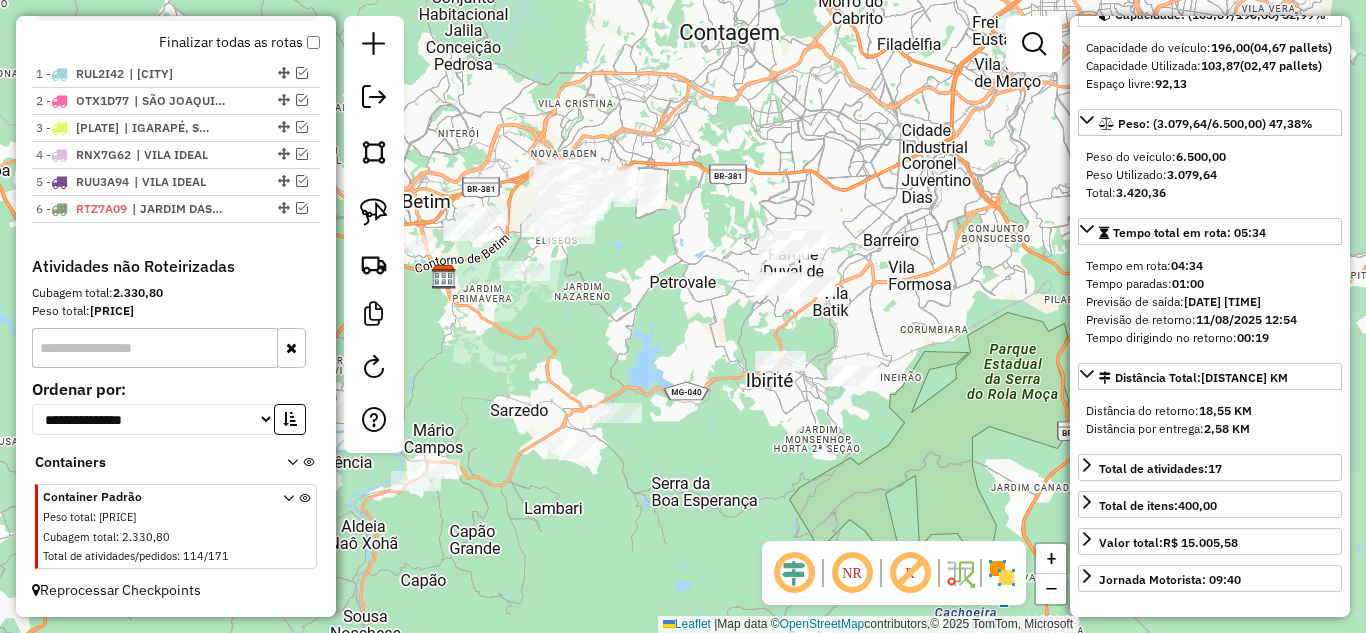 drag, startPoint x: 690, startPoint y: 306, endPoint x: 738, endPoint y: 279, distance: 55.072678 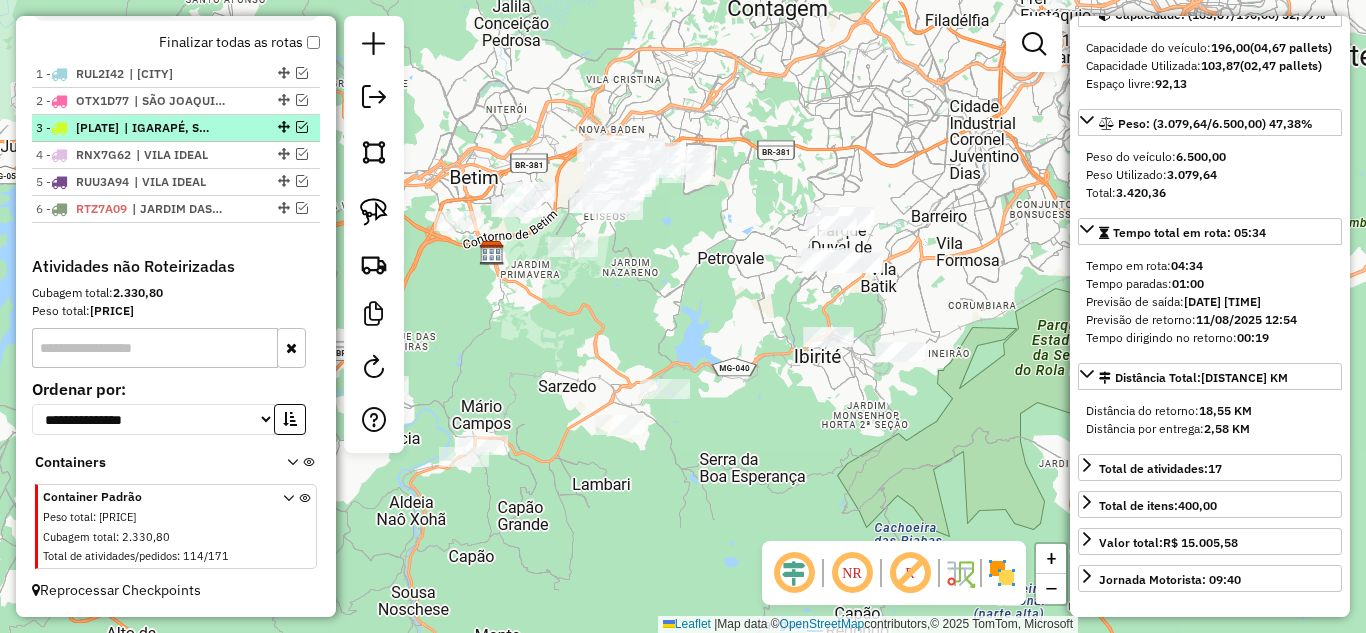 click at bounding box center (302, 127) 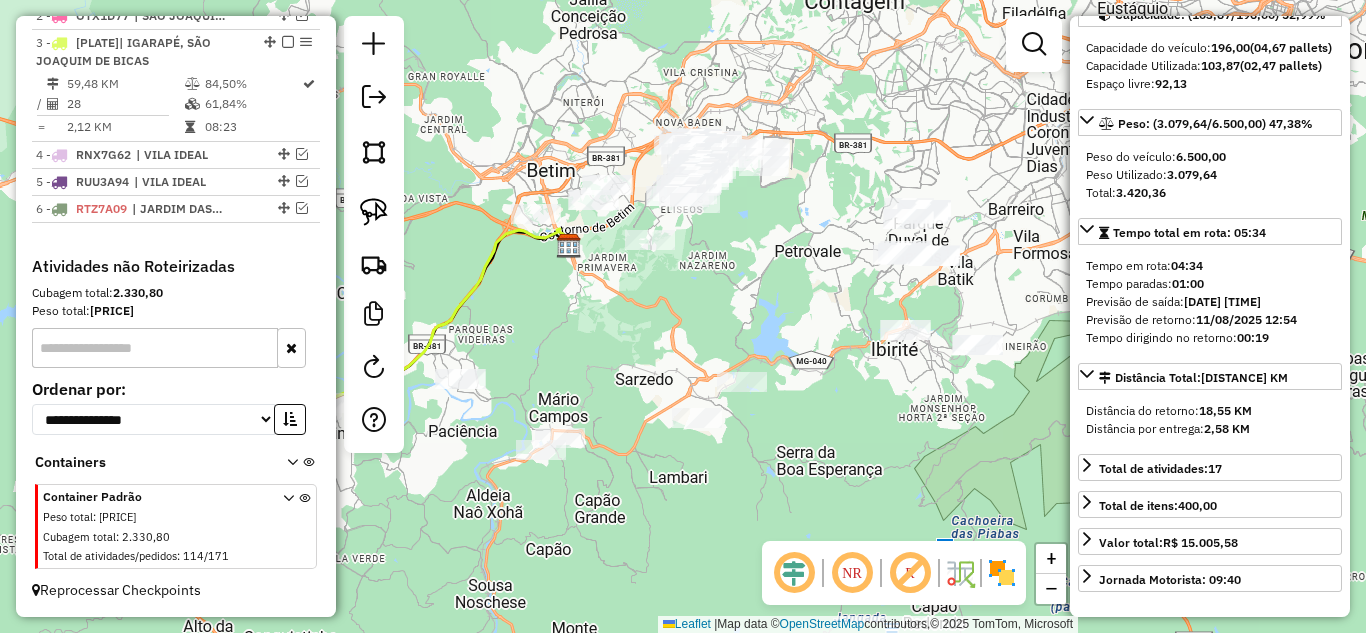 drag, startPoint x: 540, startPoint y: 318, endPoint x: 624, endPoint y: 294, distance: 87.36132 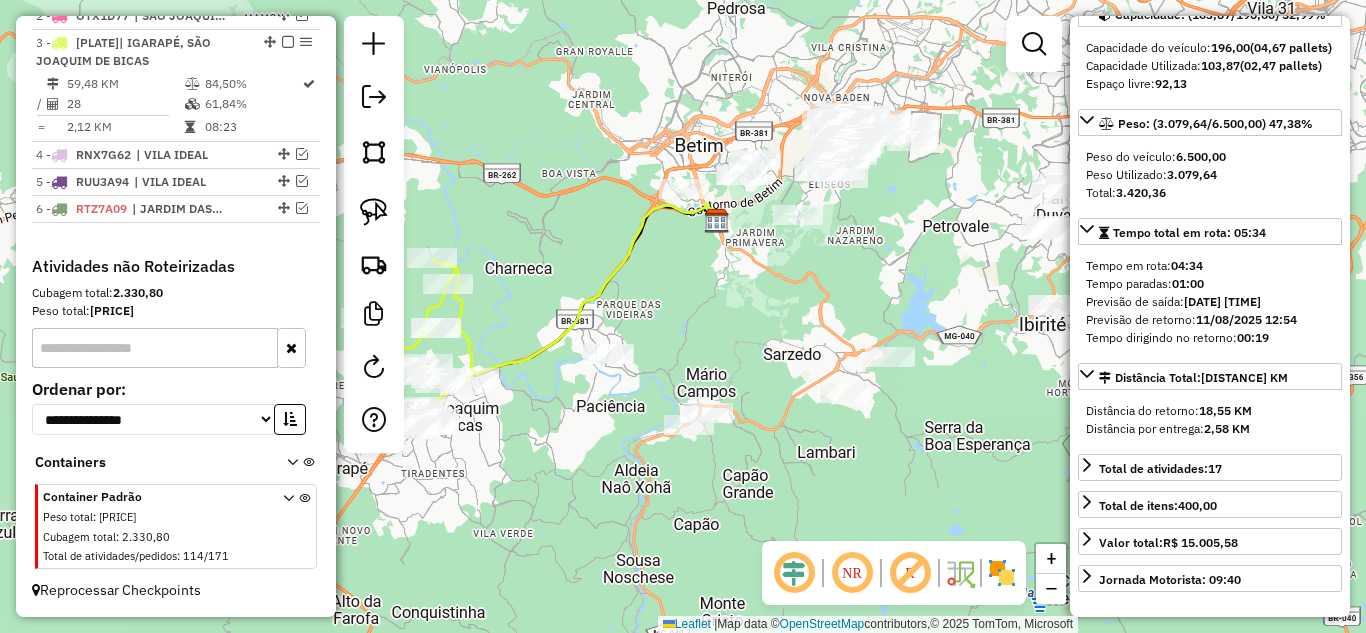 drag, startPoint x: 584, startPoint y: 319, endPoint x: 594, endPoint y: 306, distance: 16.40122 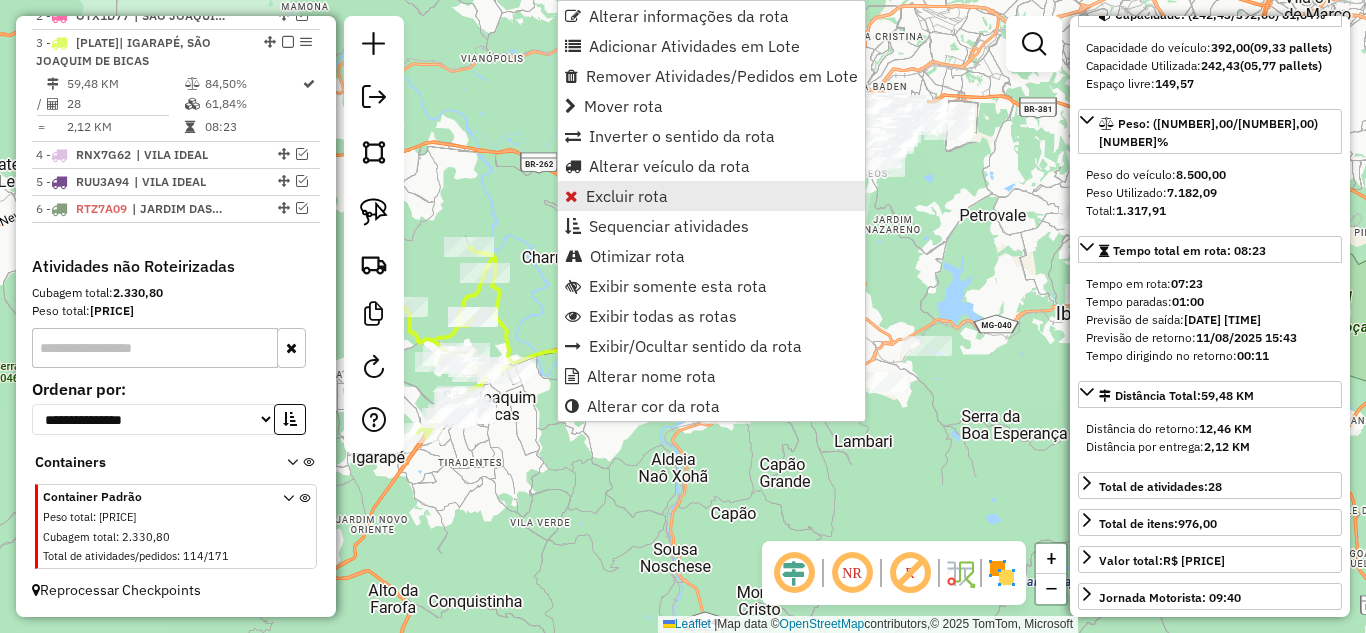 click on "Excluir rota" at bounding box center (627, 196) 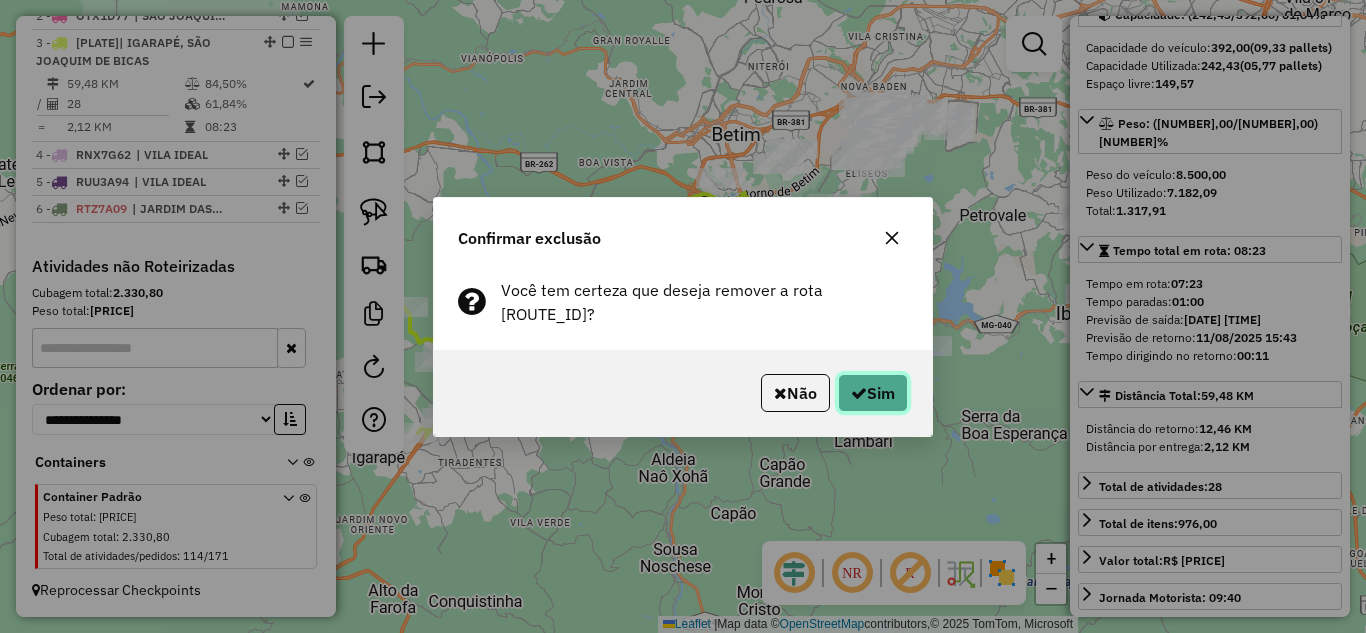 click on "Sim" 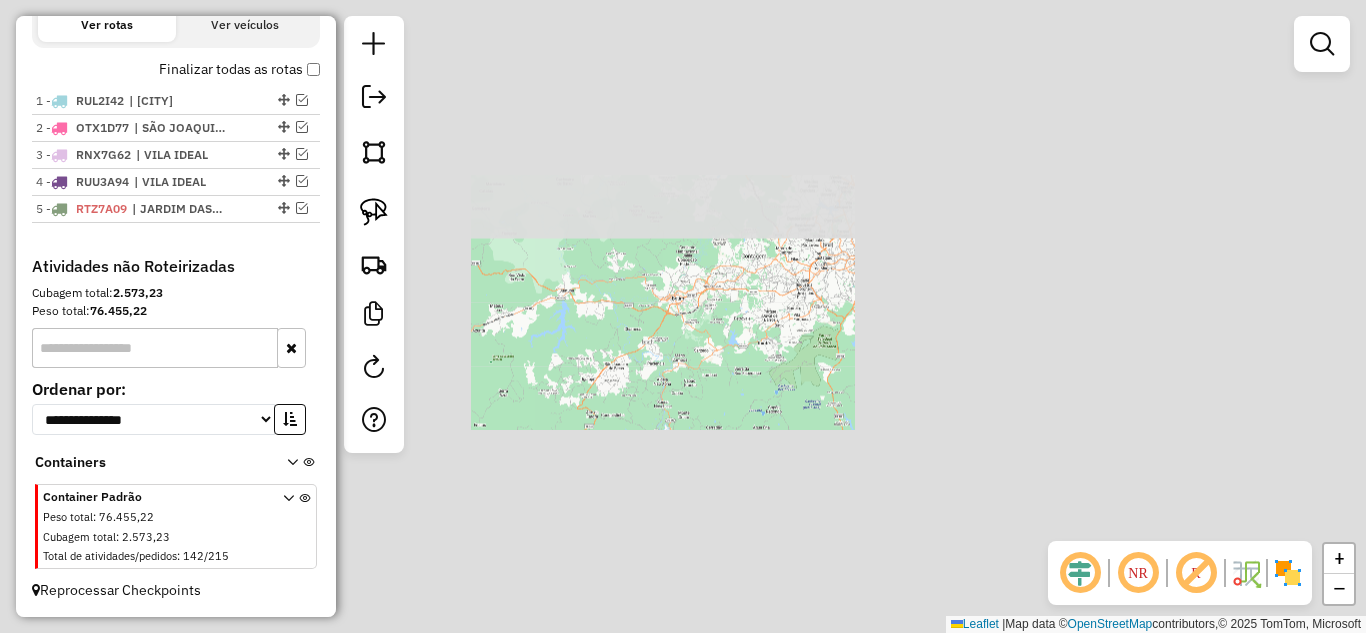 scroll, scrollTop: 727, scrollLeft: 0, axis: vertical 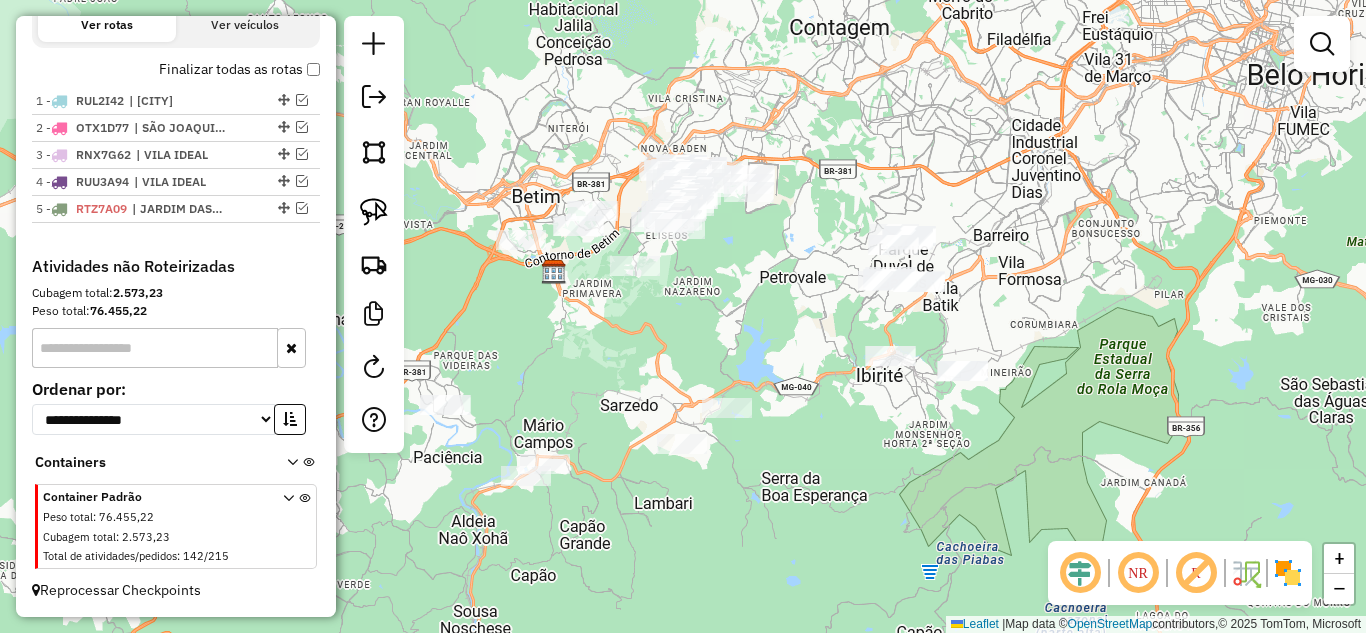 drag, startPoint x: 665, startPoint y: 302, endPoint x: 727, endPoint y: 316, distance: 63.560993 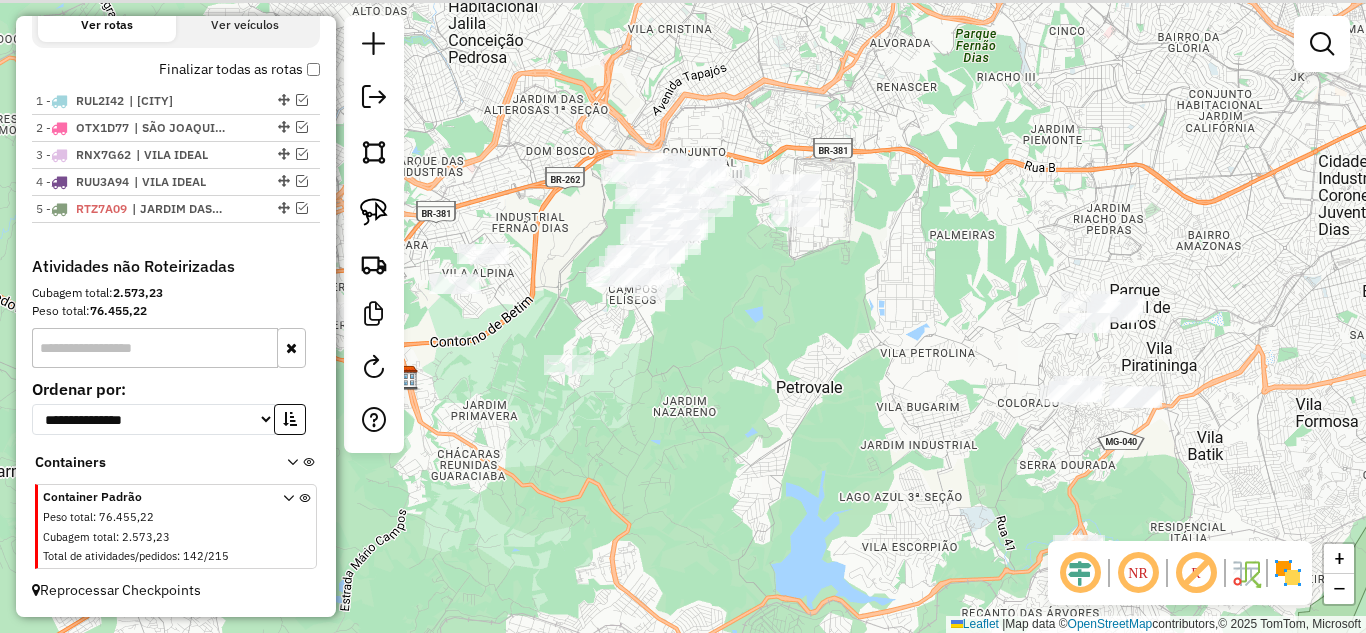 drag, startPoint x: 716, startPoint y: 306, endPoint x: 718, endPoint y: 372, distance: 66.0303 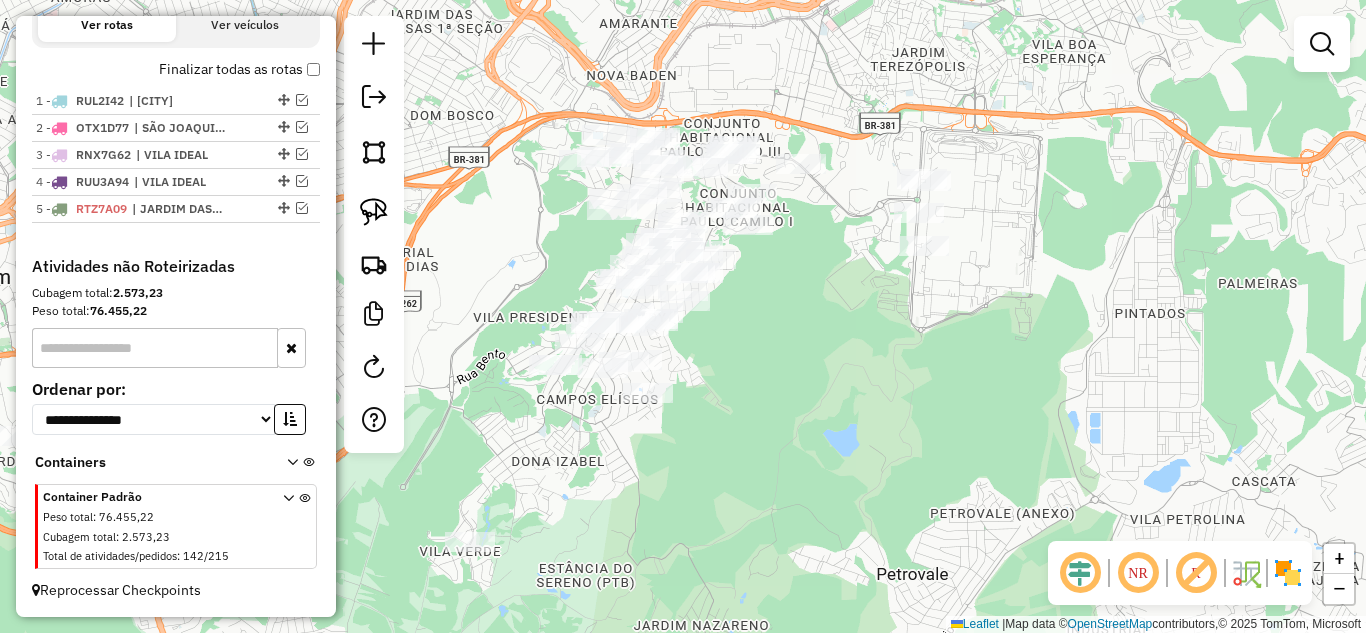 drag, startPoint x: 760, startPoint y: 292, endPoint x: 789, endPoint y: 322, distance: 41.725292 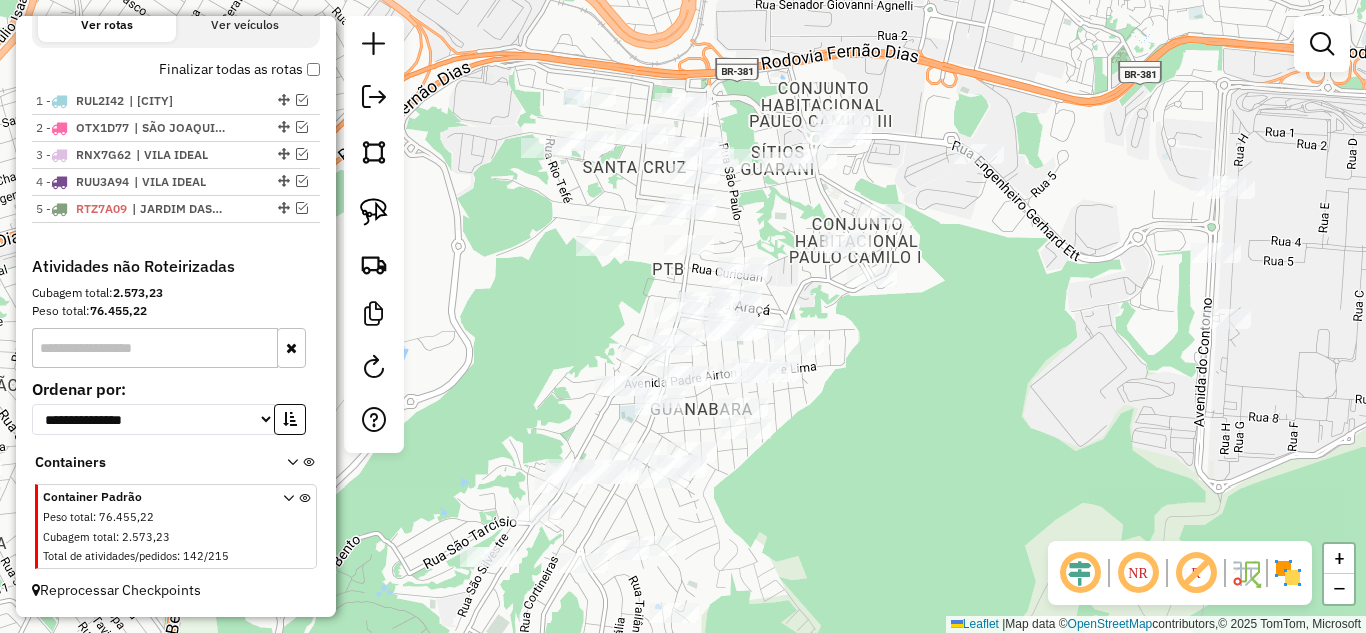 drag, startPoint x: 736, startPoint y: 314, endPoint x: 865, endPoint y: 399, distance: 154.48625 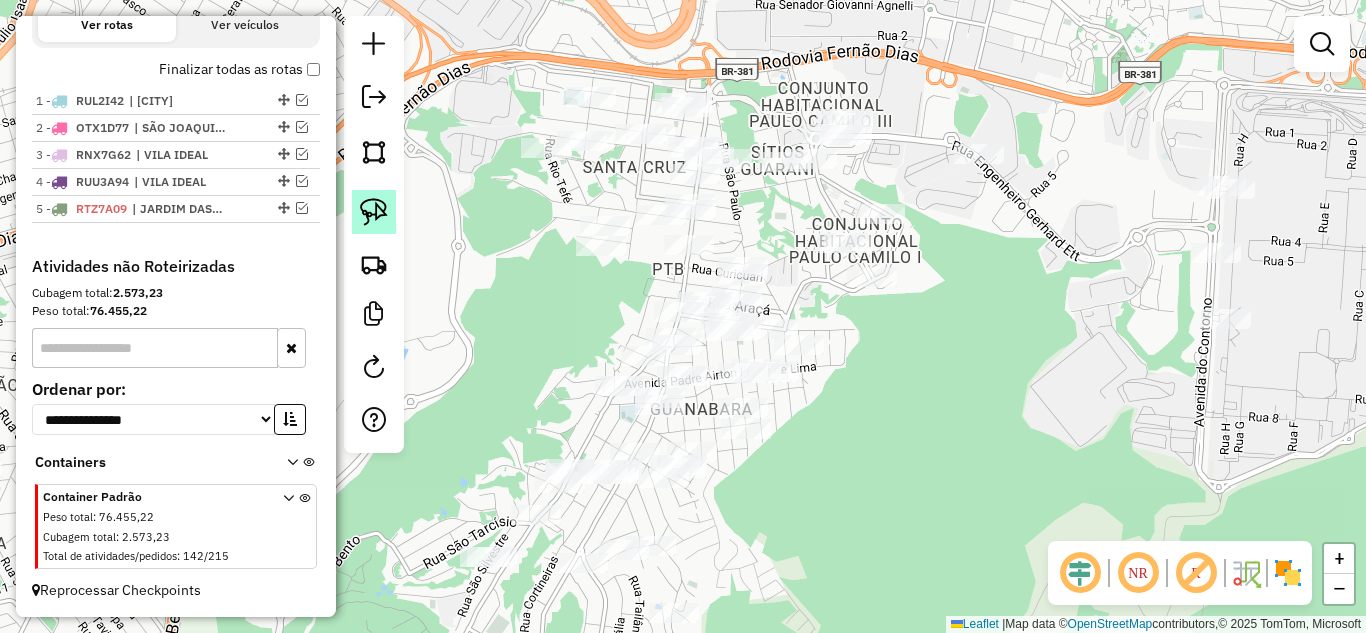 click 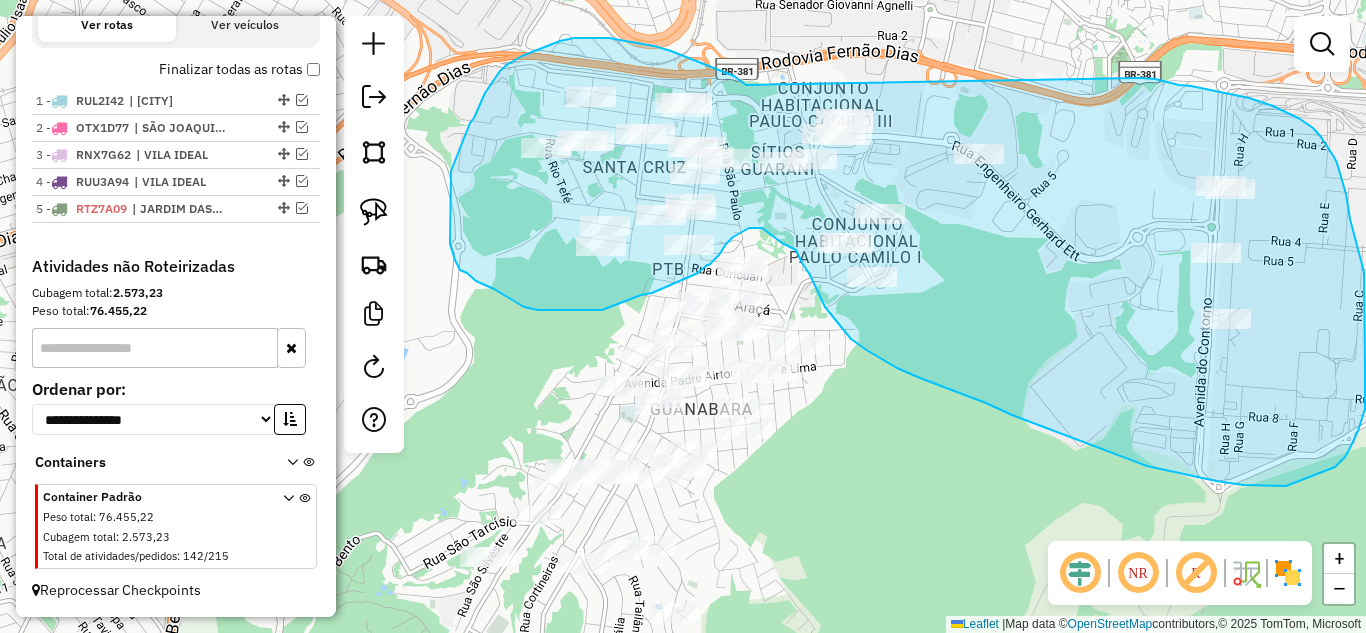 drag, startPoint x: 746, startPoint y: 85, endPoint x: 1139, endPoint y: 78, distance: 393.06235 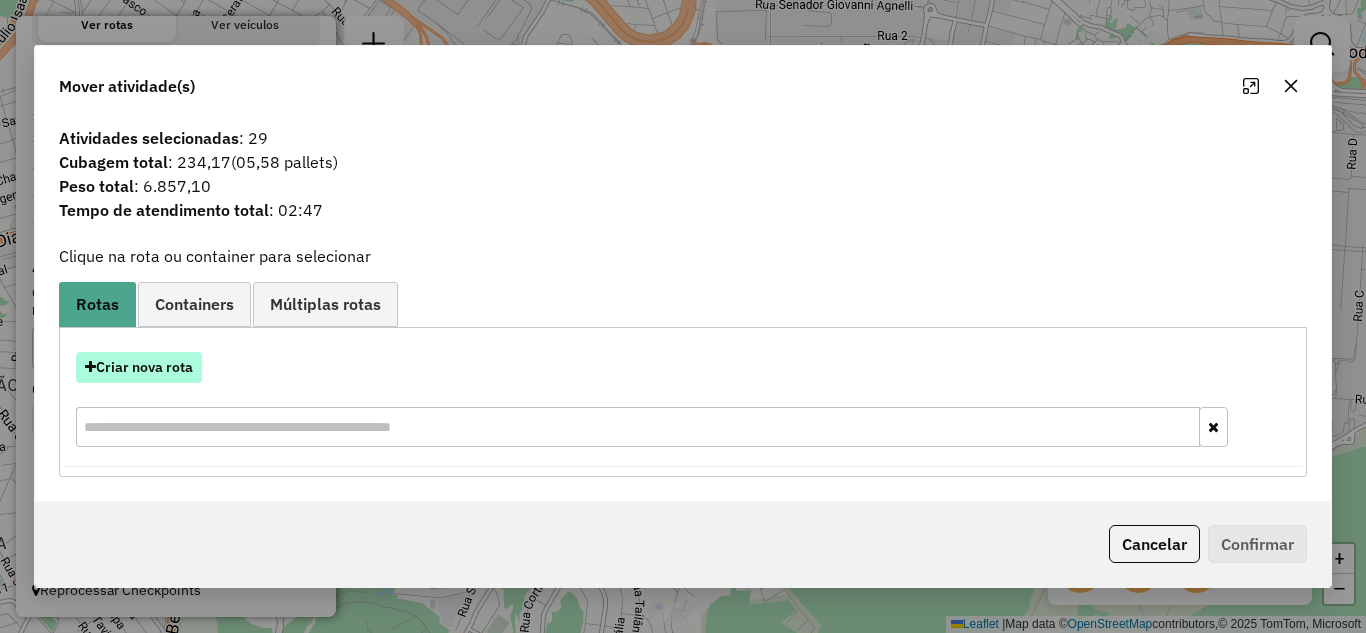 click on "Criar nova rota" at bounding box center (139, 367) 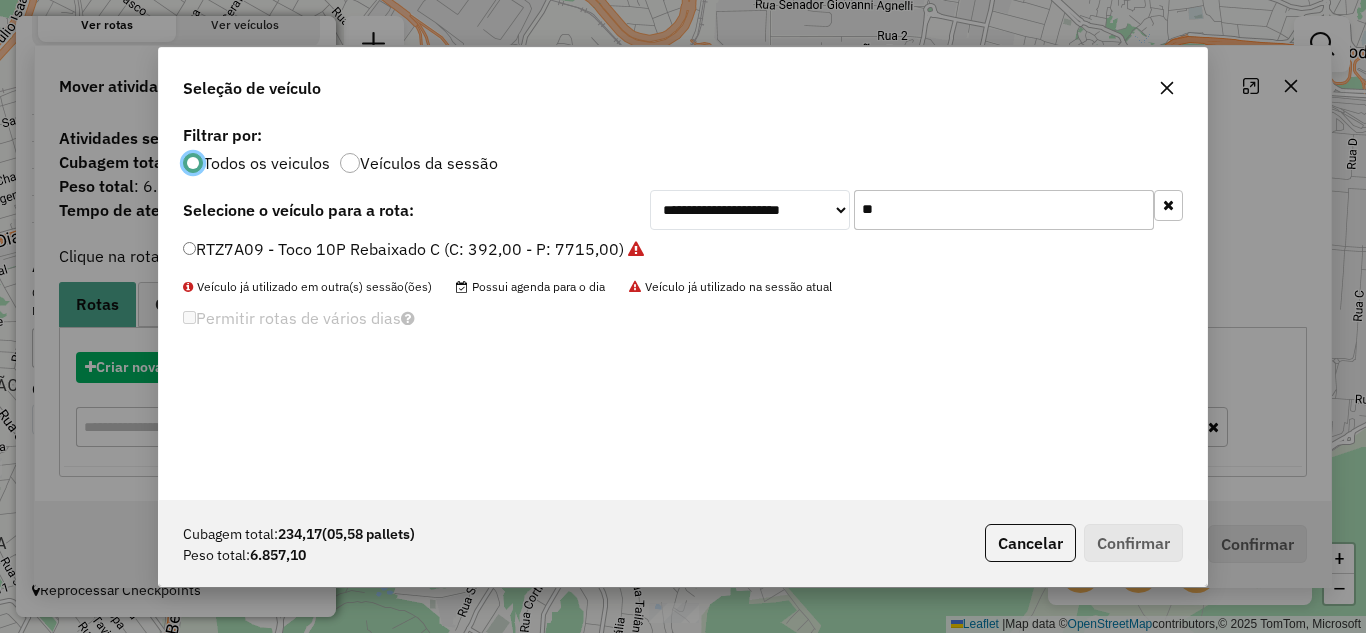 scroll, scrollTop: 11, scrollLeft: 6, axis: both 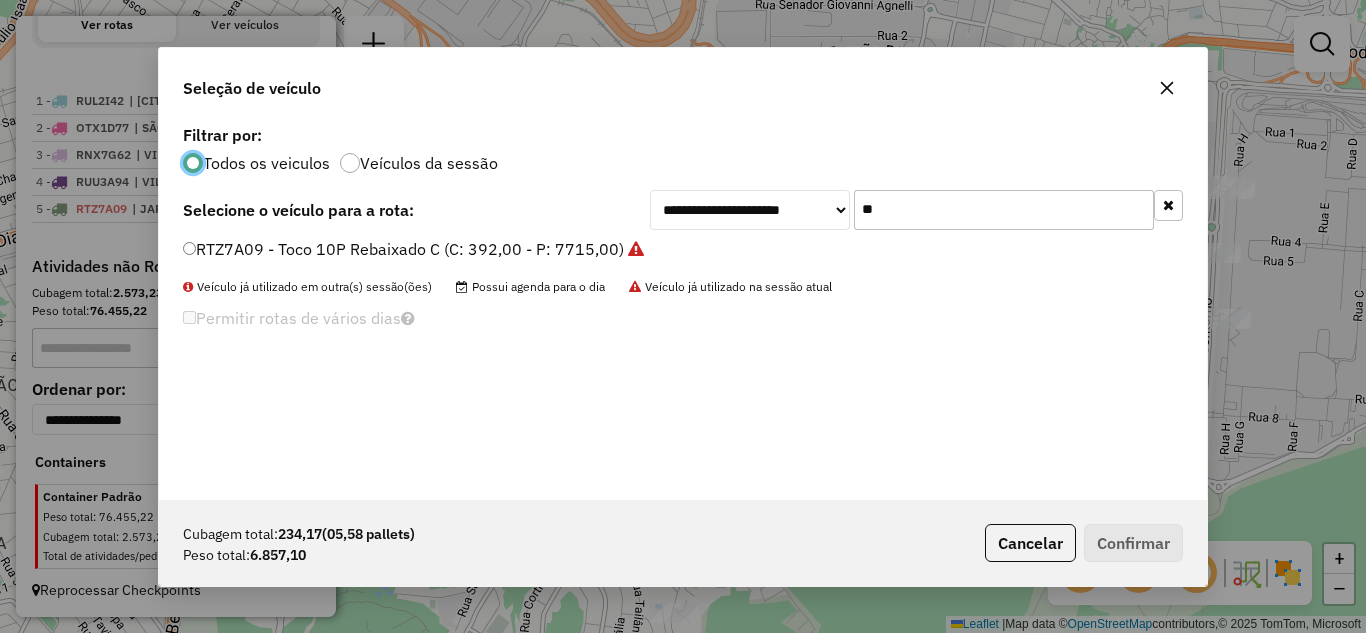 click on "**" 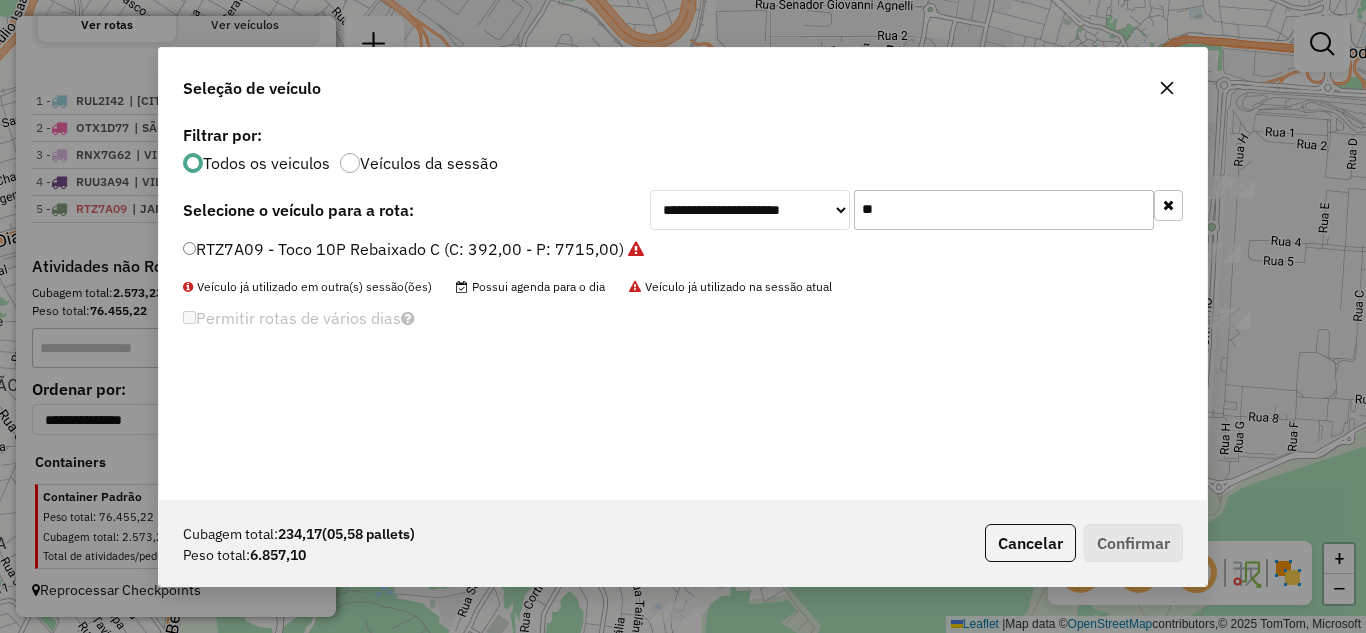 type on "*" 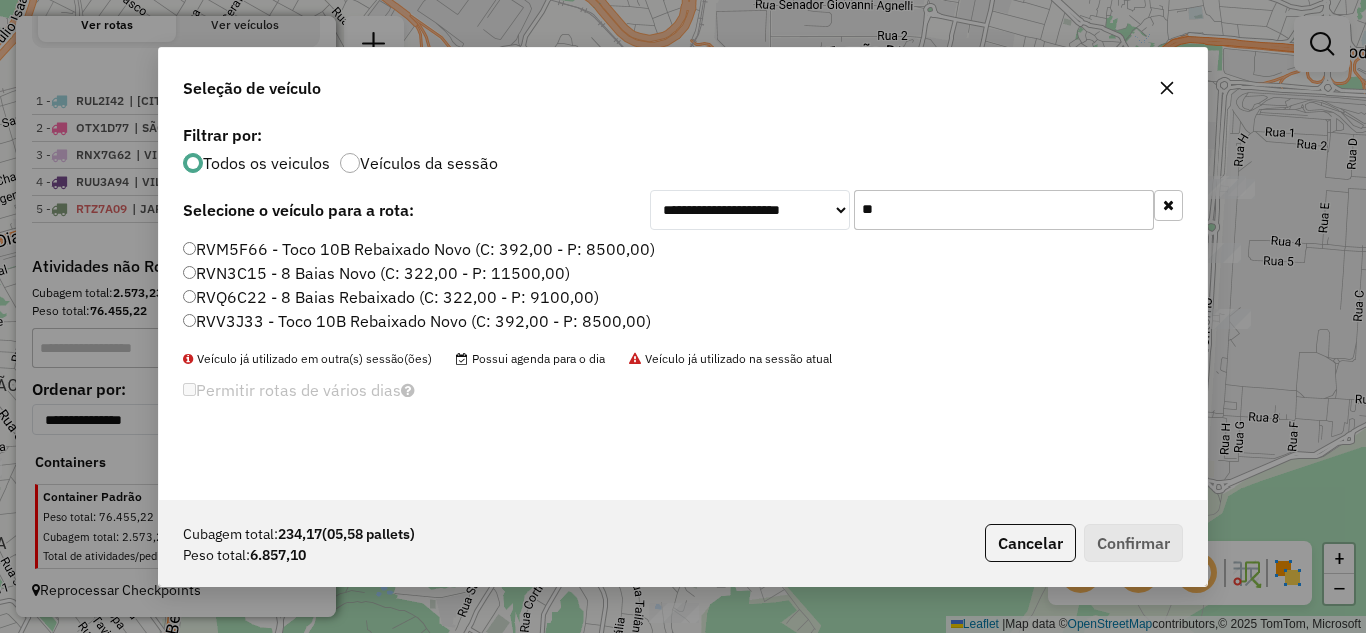 type on "*" 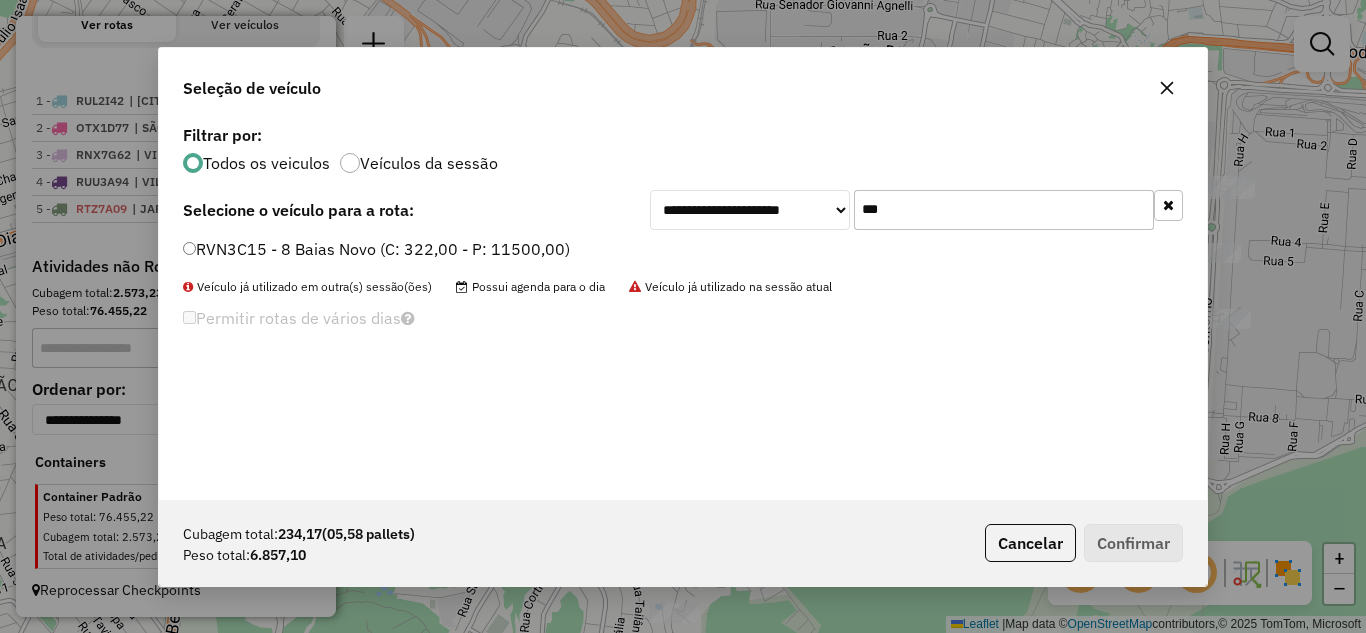 type on "***" 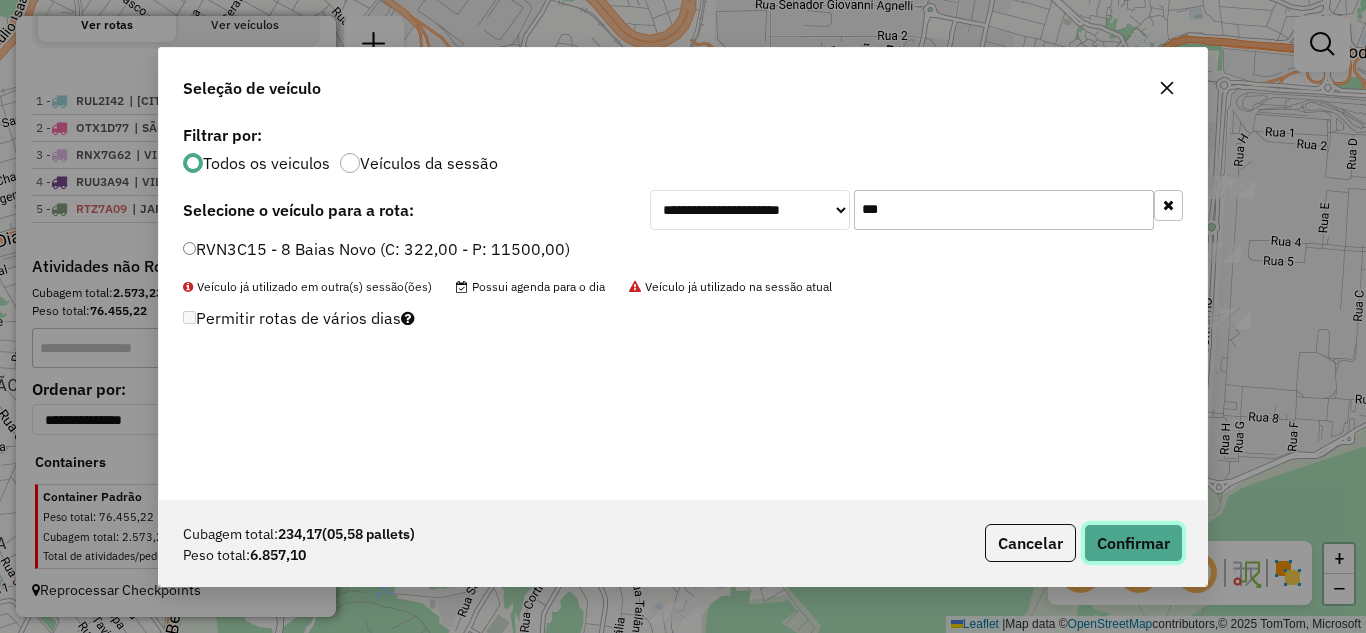 click on "Confirmar" 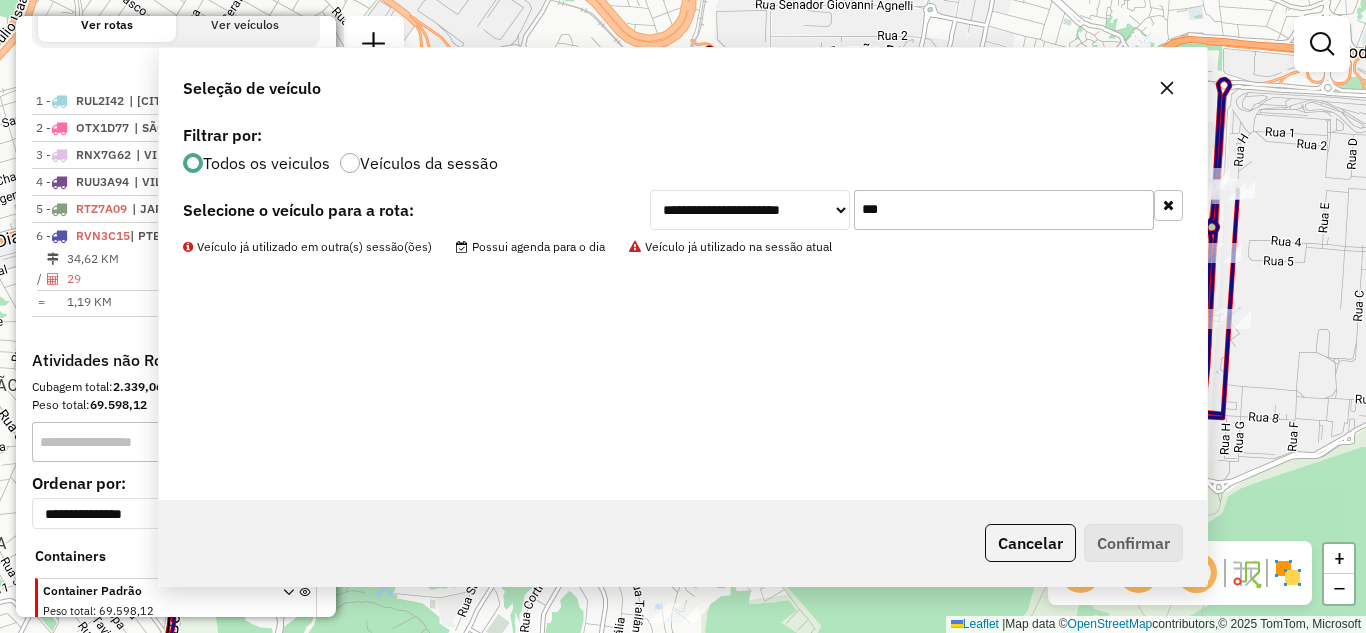 scroll, scrollTop: 821, scrollLeft: 0, axis: vertical 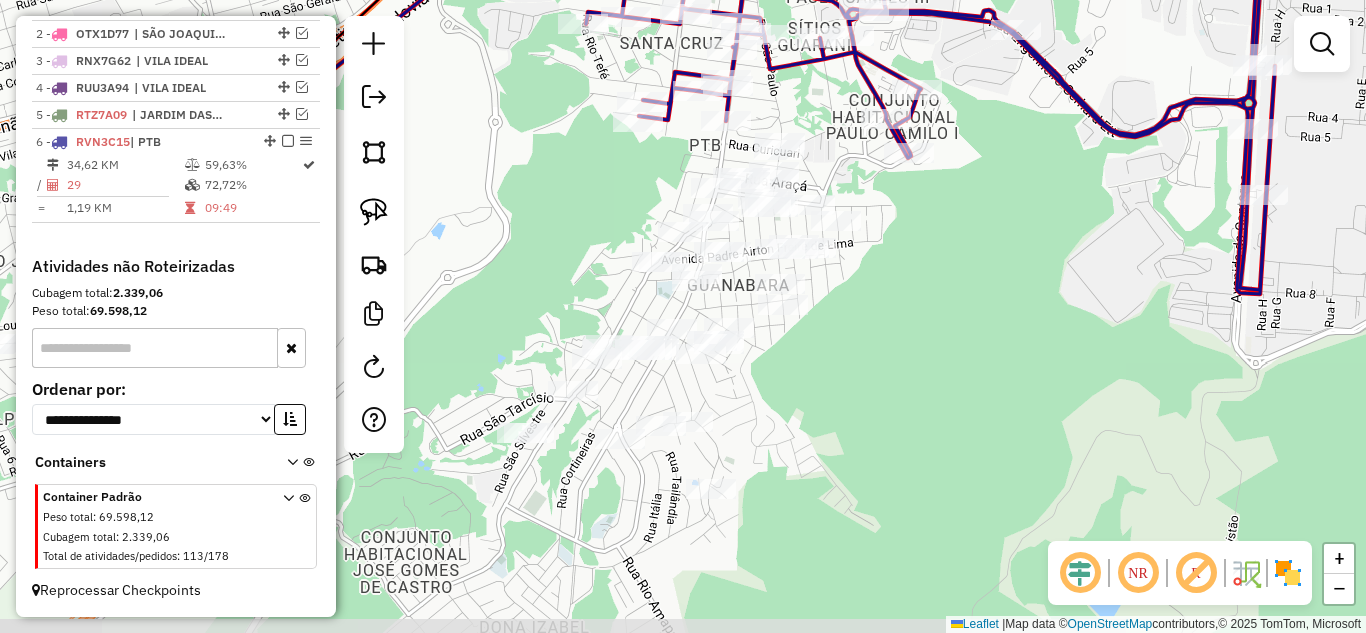 drag, startPoint x: 826, startPoint y: 415, endPoint x: 800, endPoint y: 417, distance: 26.076809 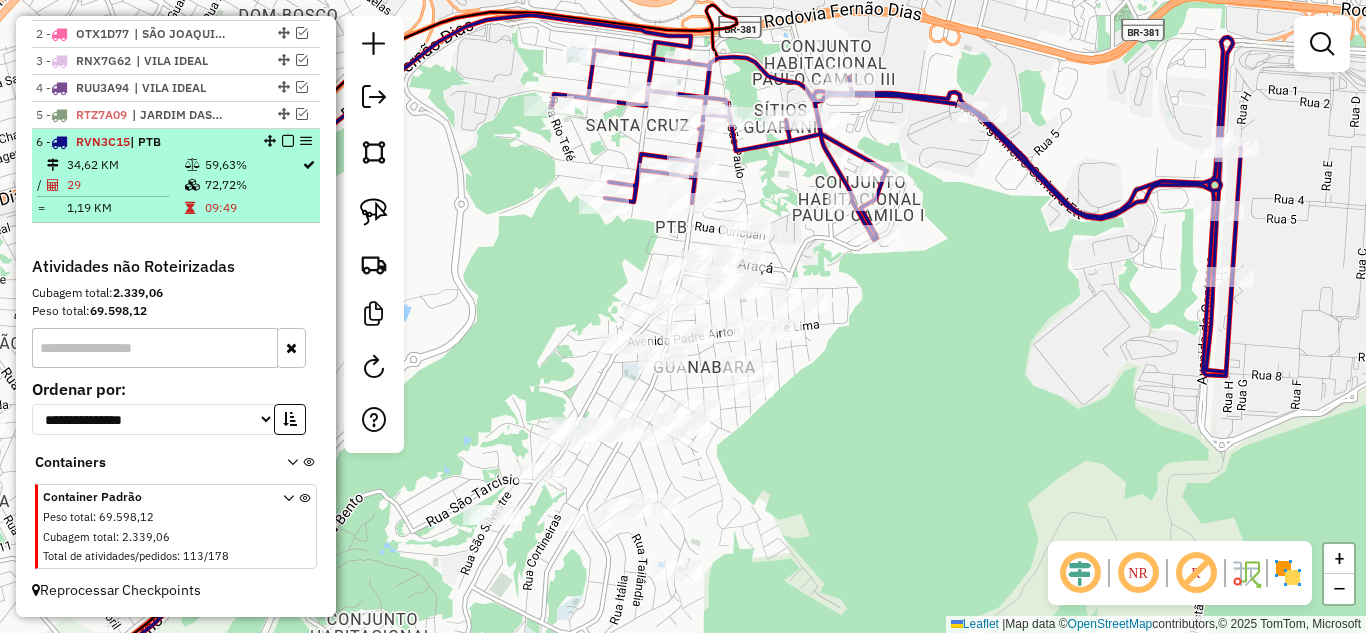click at bounding box center (288, 141) 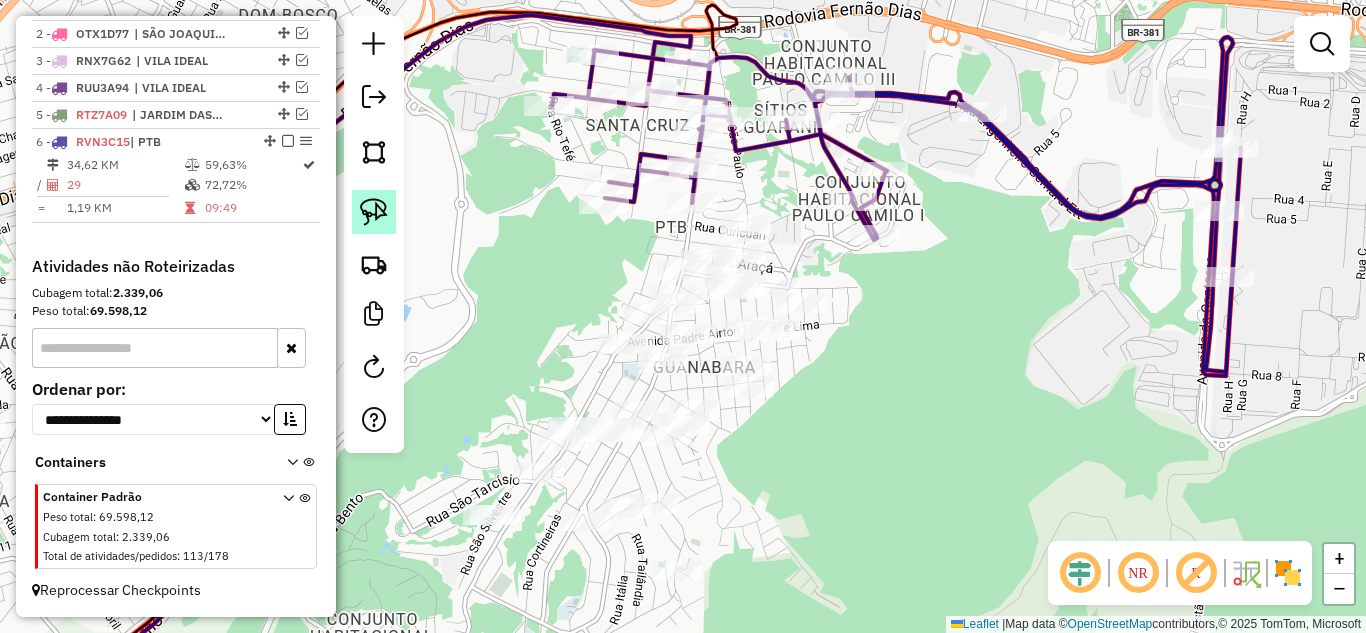 scroll, scrollTop: 754, scrollLeft: 0, axis: vertical 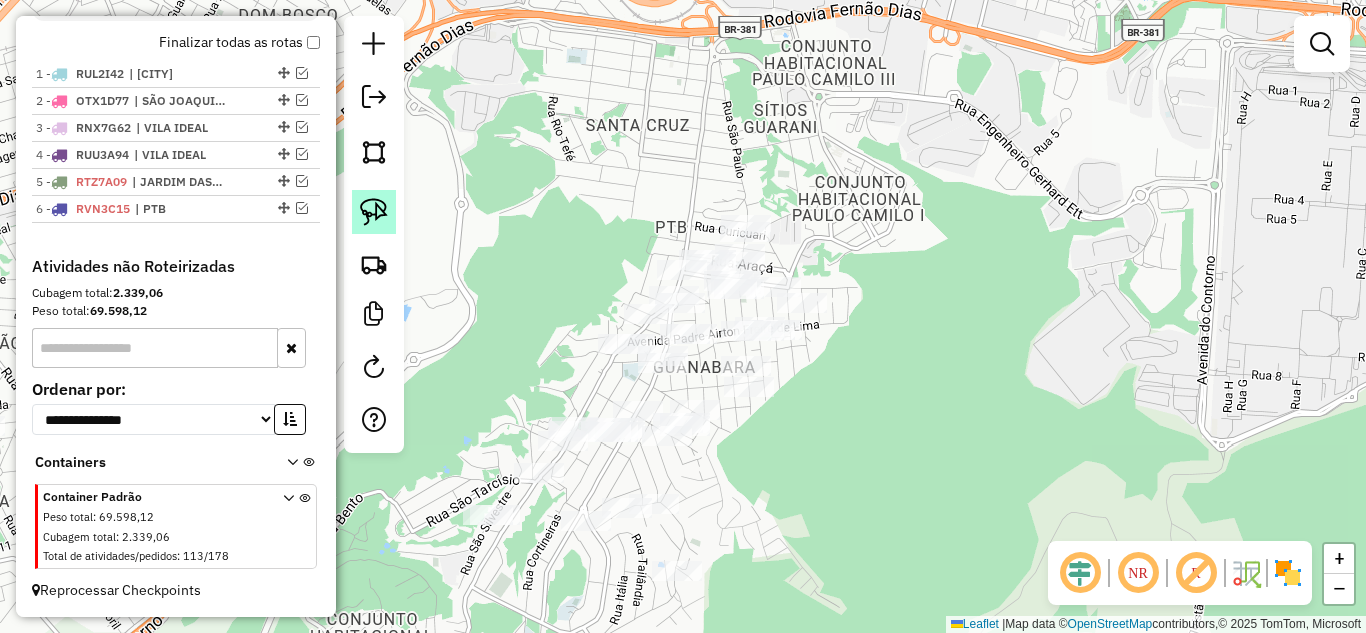 click 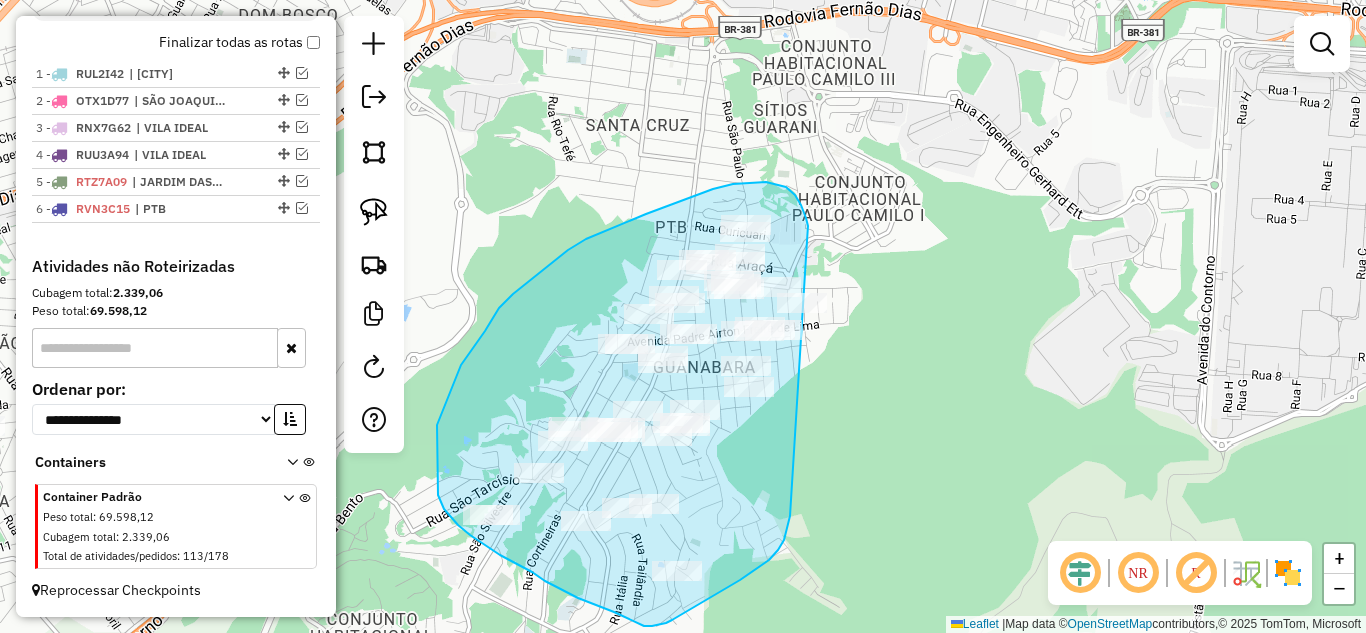 drag, startPoint x: 806, startPoint y: 218, endPoint x: 800, endPoint y: 489, distance: 271.0664 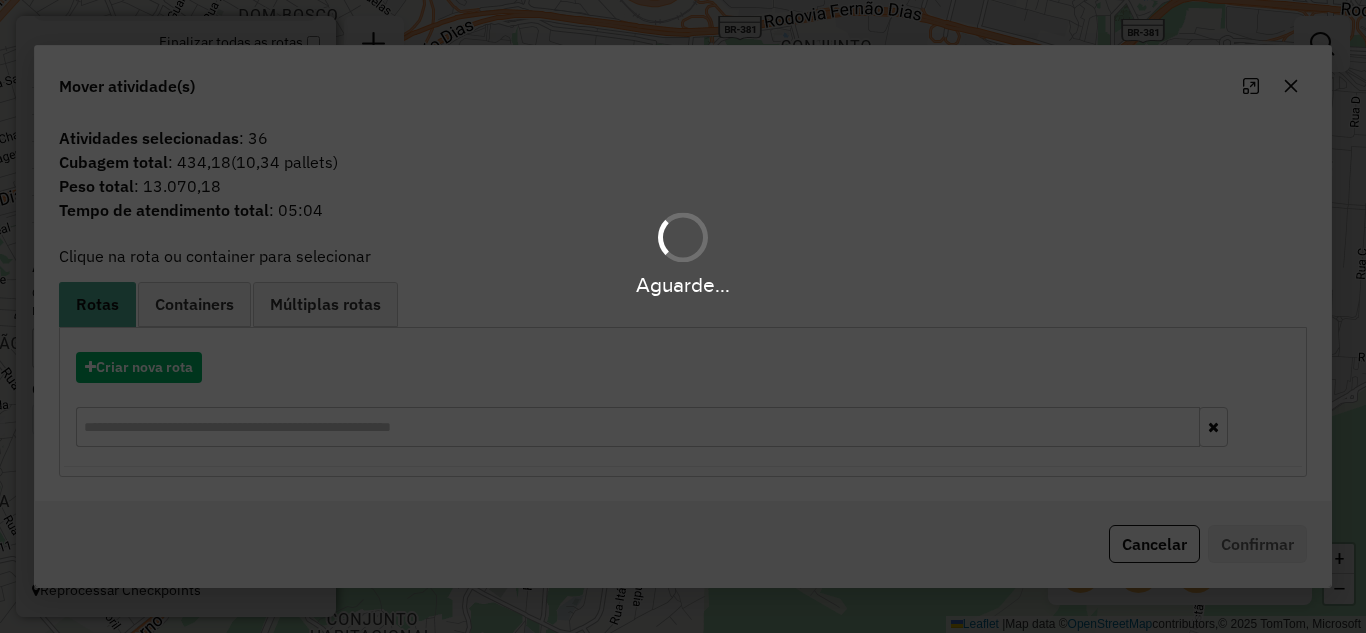 click on "Aguarde..." at bounding box center (683, 316) 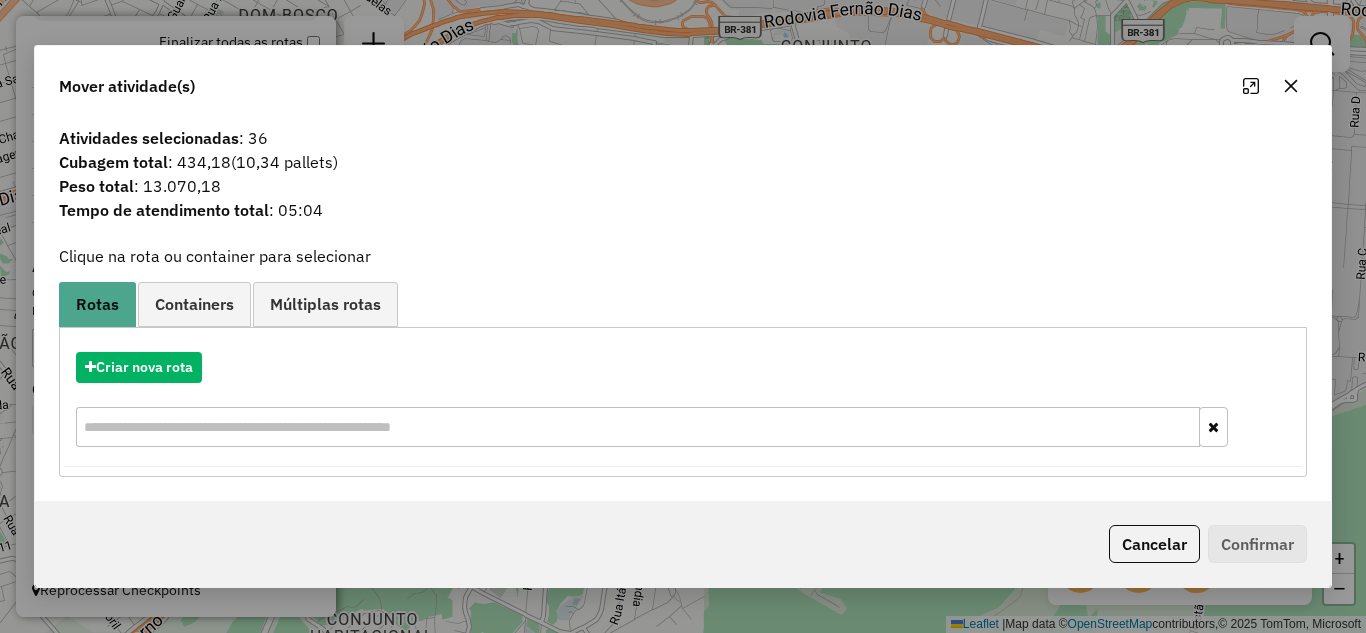 click 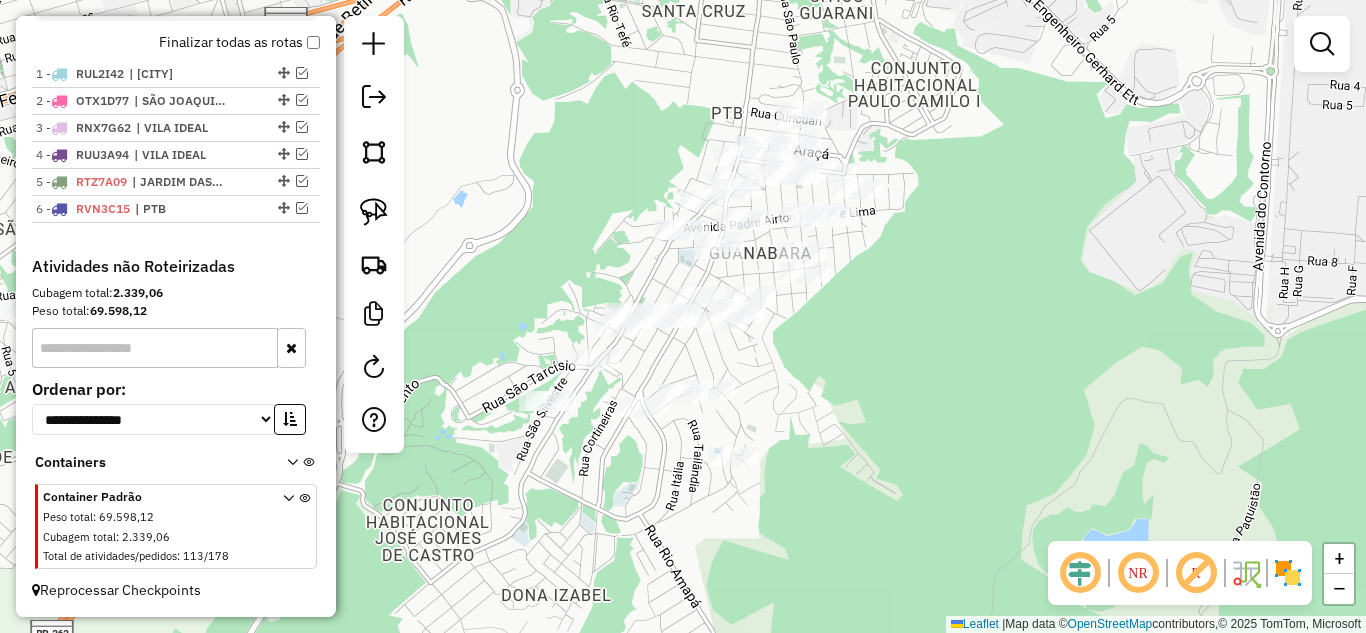 drag, startPoint x: 814, startPoint y: 354, endPoint x: 893, endPoint y: 229, distance: 147.87157 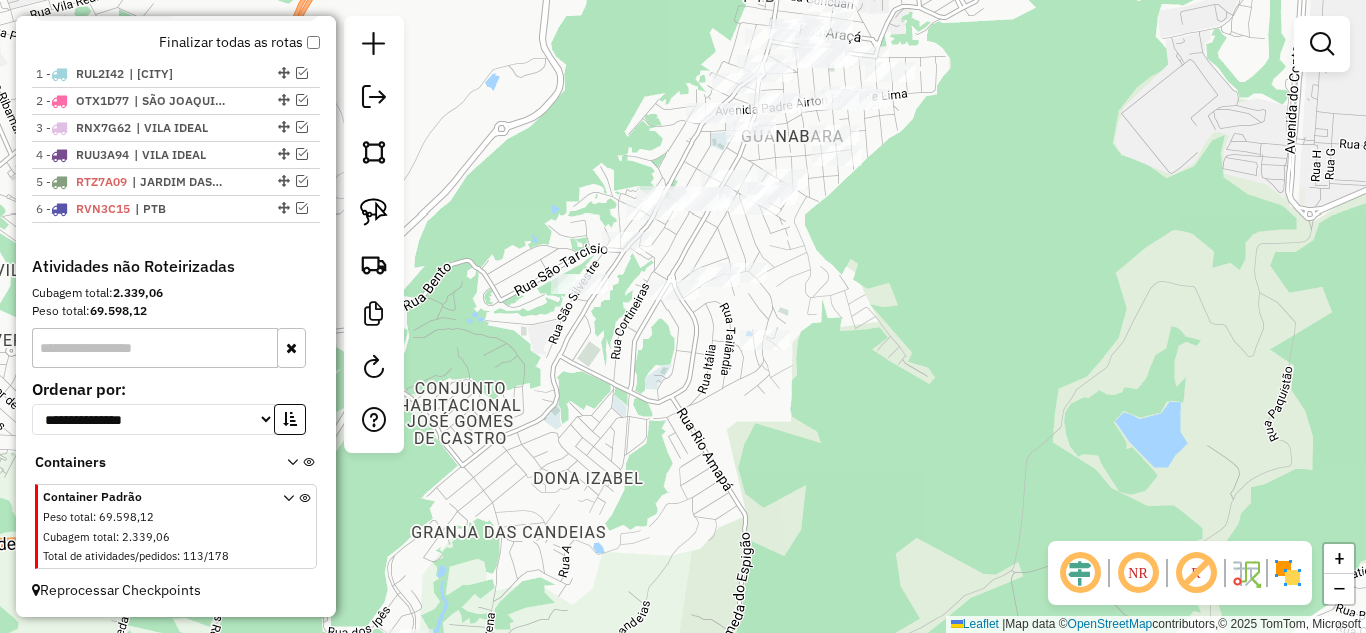 drag, startPoint x: 791, startPoint y: 438, endPoint x: 765, endPoint y: 478, distance: 47.707443 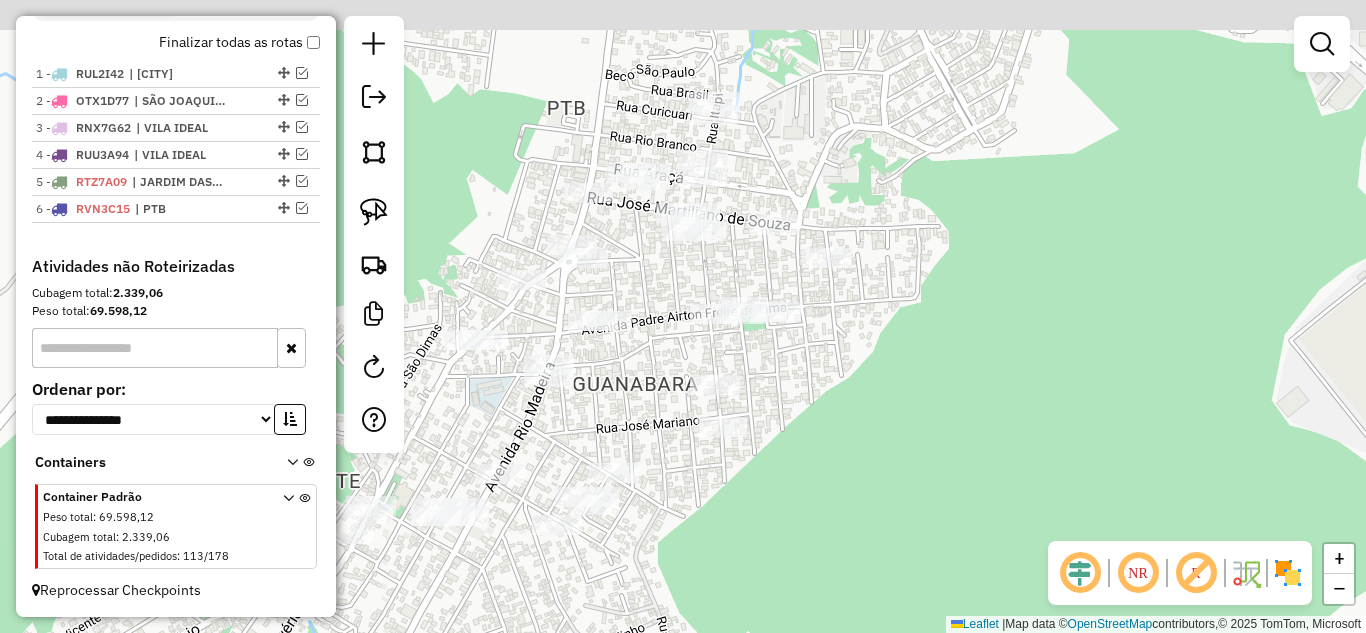 drag, startPoint x: 804, startPoint y: 396, endPoint x: 812, endPoint y: 497, distance: 101.31634 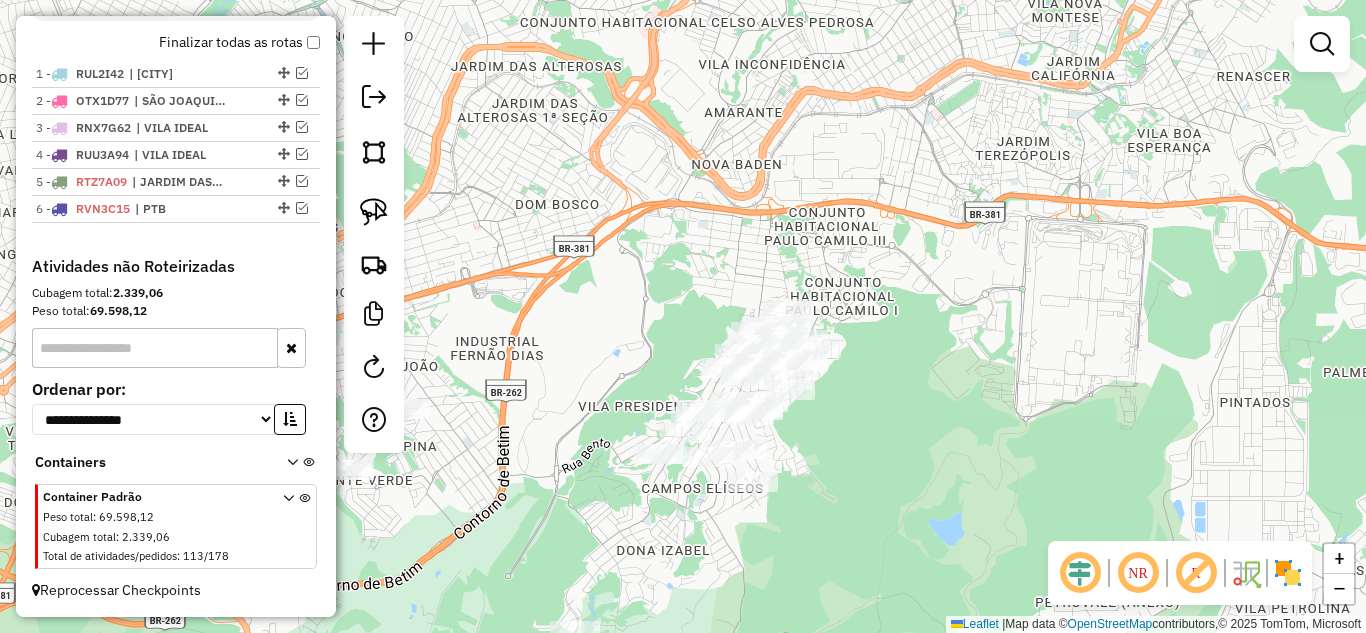 drag, startPoint x: 826, startPoint y: 375, endPoint x: 736, endPoint y: 283, distance: 128.7012 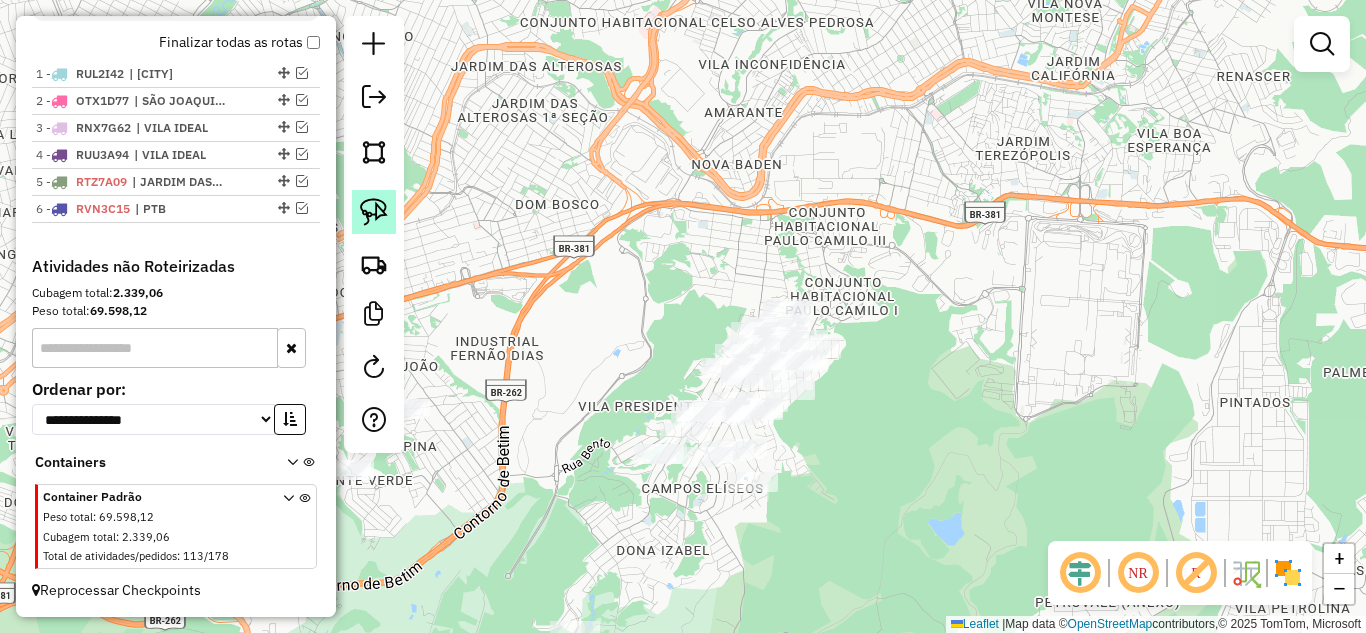 click 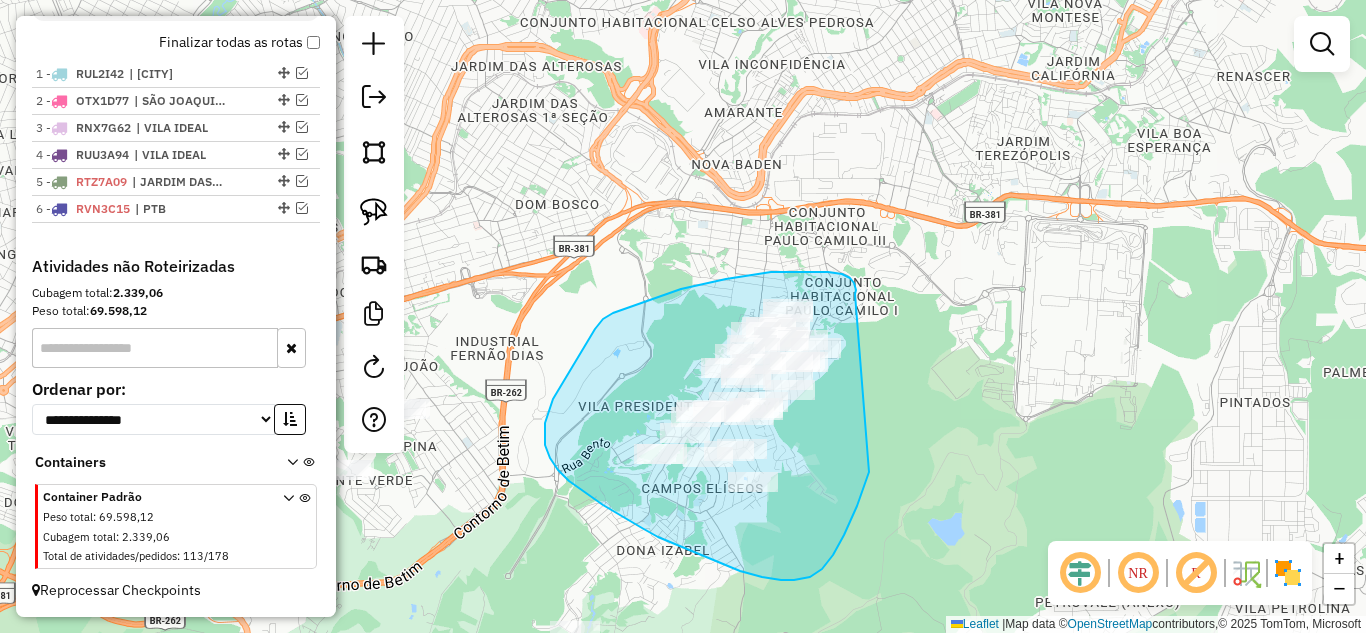 drag, startPoint x: 828, startPoint y: 272, endPoint x: 870, endPoint y: 322, distance: 65.29931 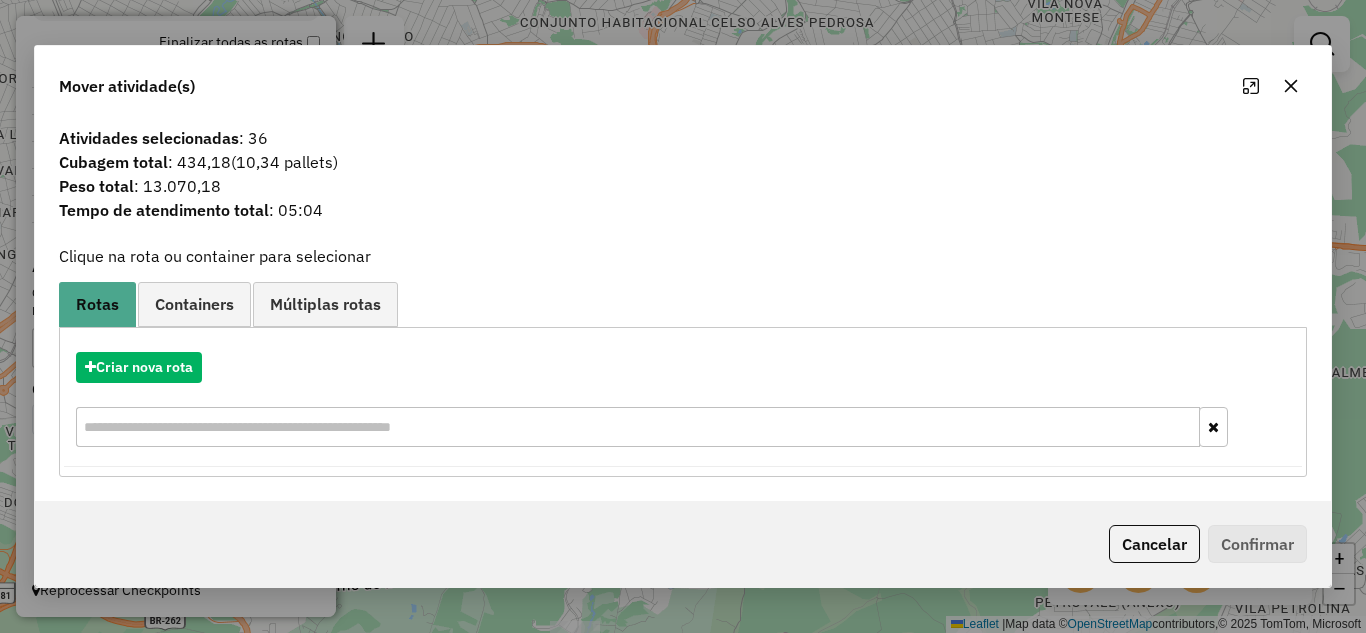 click 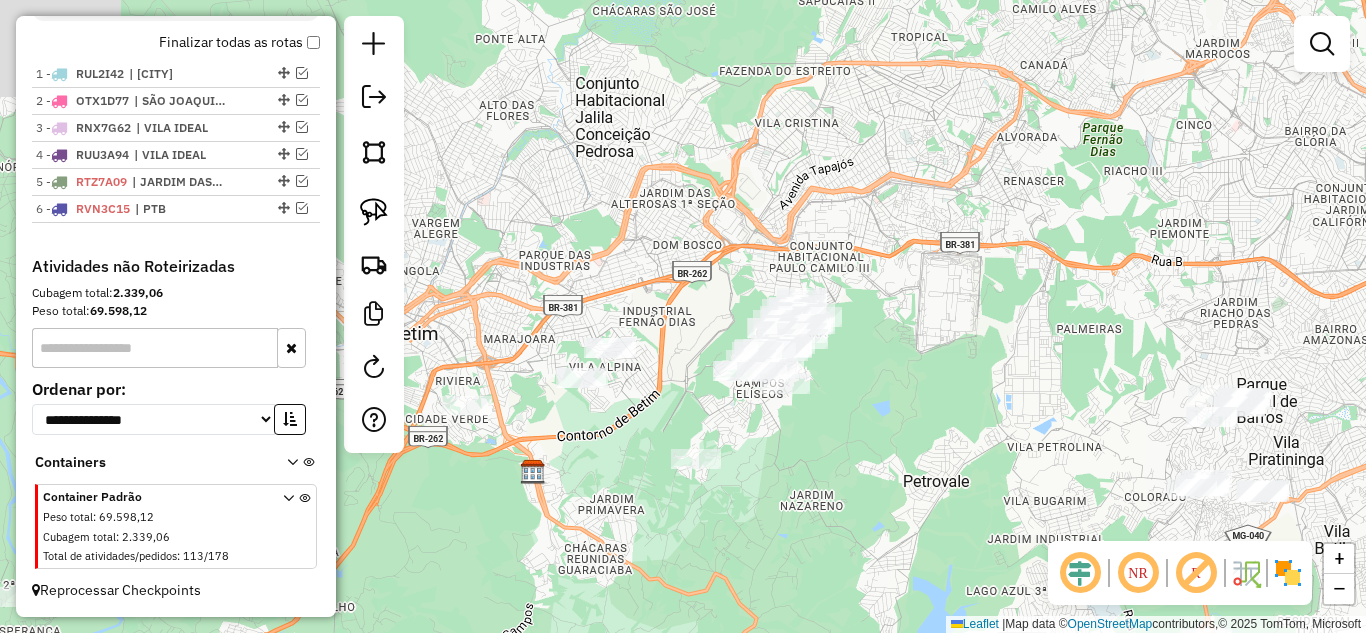 drag, startPoint x: 852, startPoint y: 367, endPoint x: 808, endPoint y: 340, distance: 51.62364 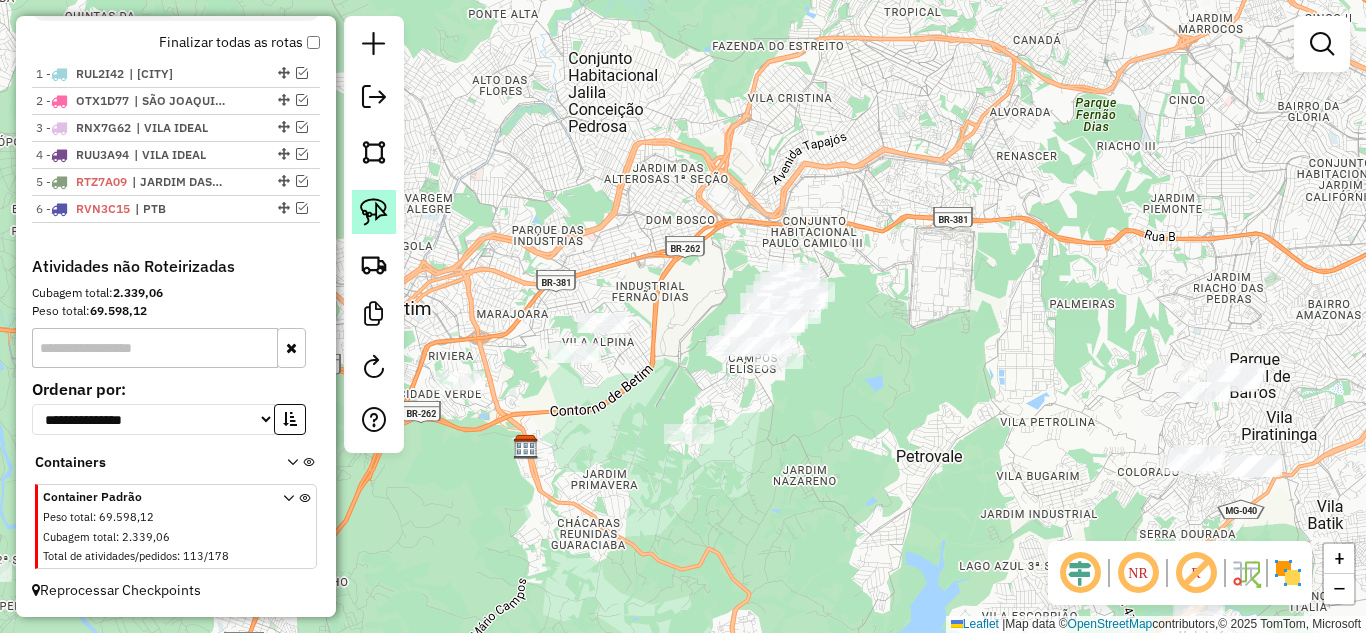click 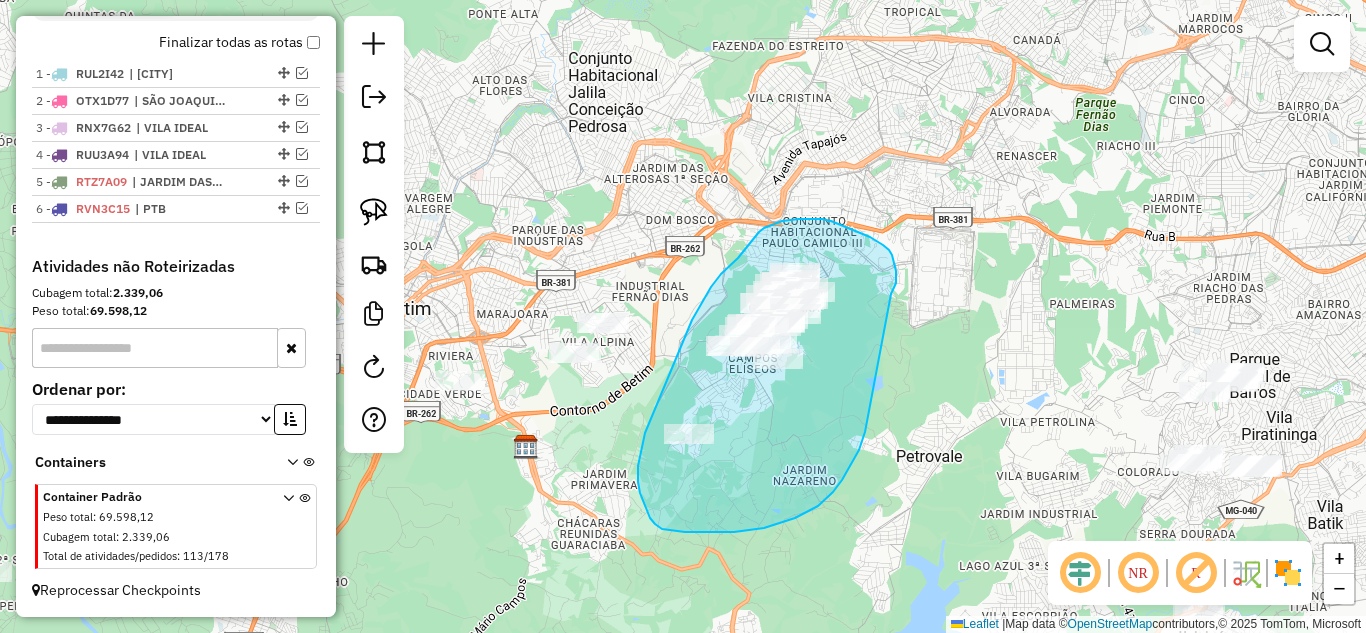 drag, startPoint x: 891, startPoint y: 294, endPoint x: 869, endPoint y: 388, distance: 96.540146 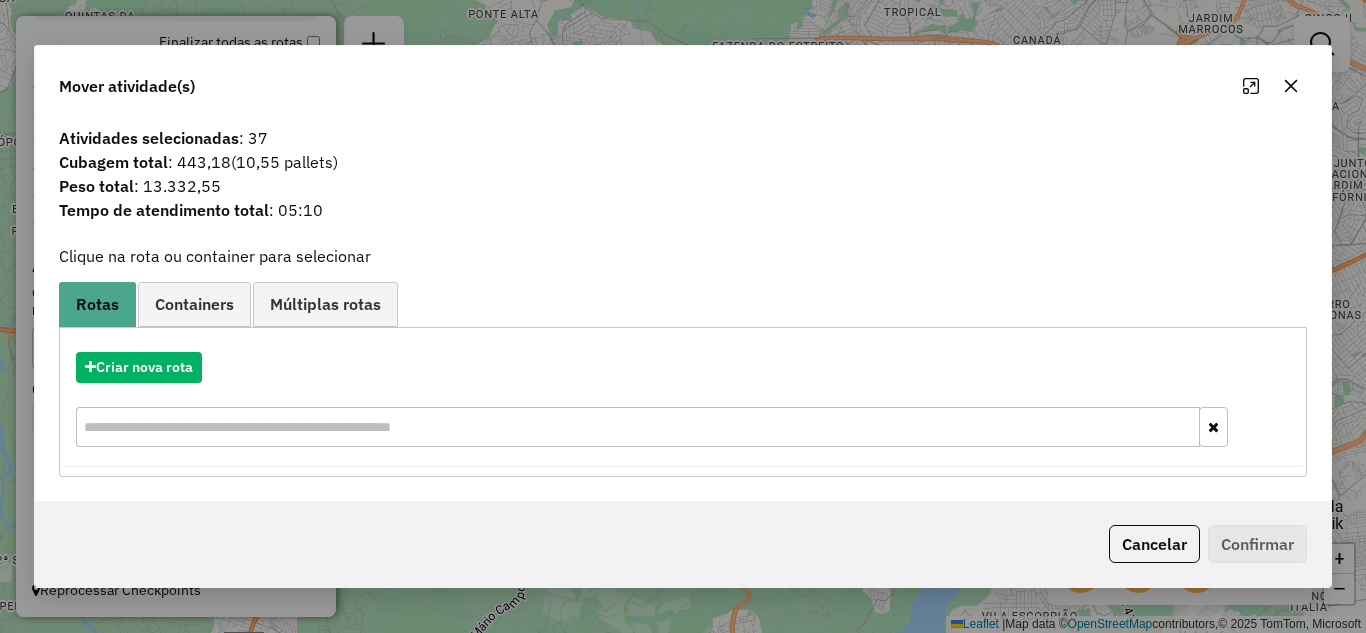 drag, startPoint x: 1294, startPoint y: 89, endPoint x: 1271, endPoint y: 78, distance: 25.495098 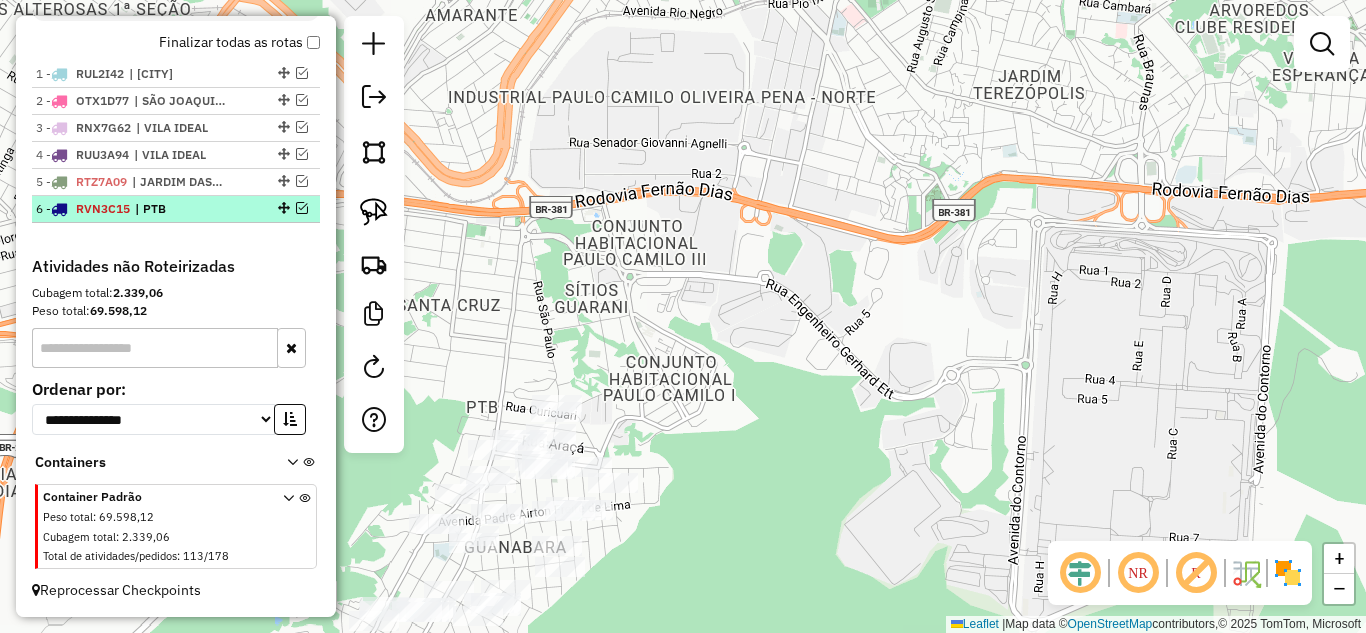 click at bounding box center [302, 208] 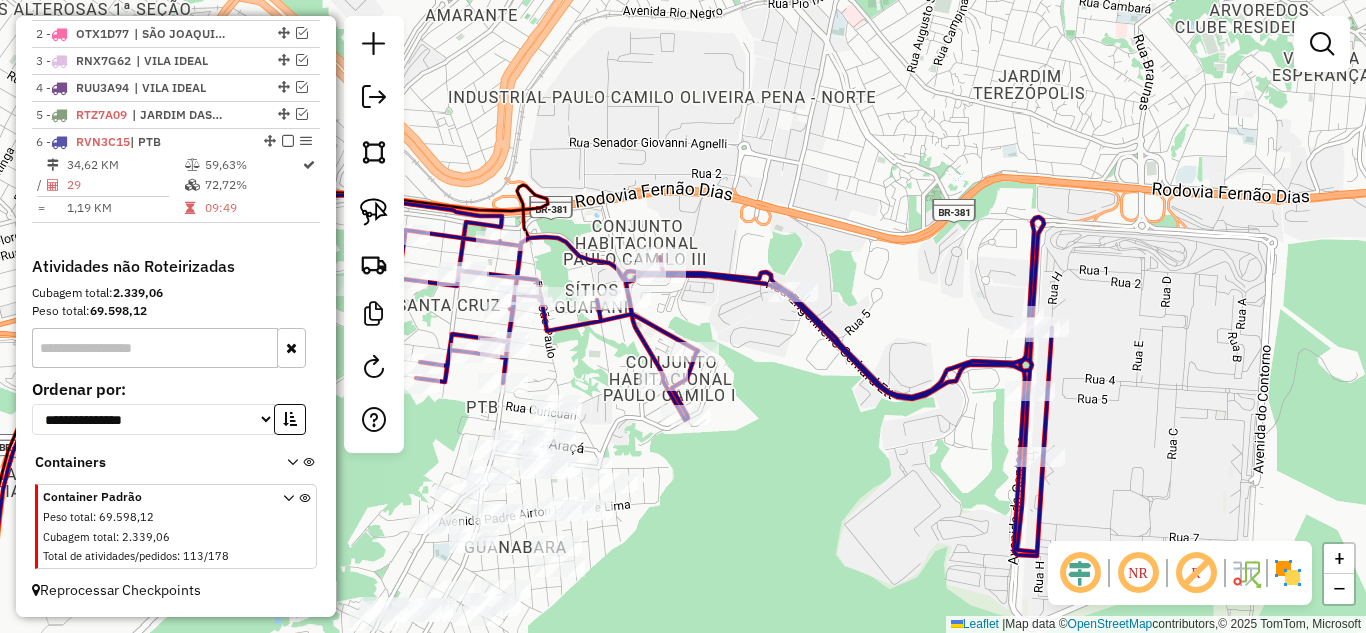 click 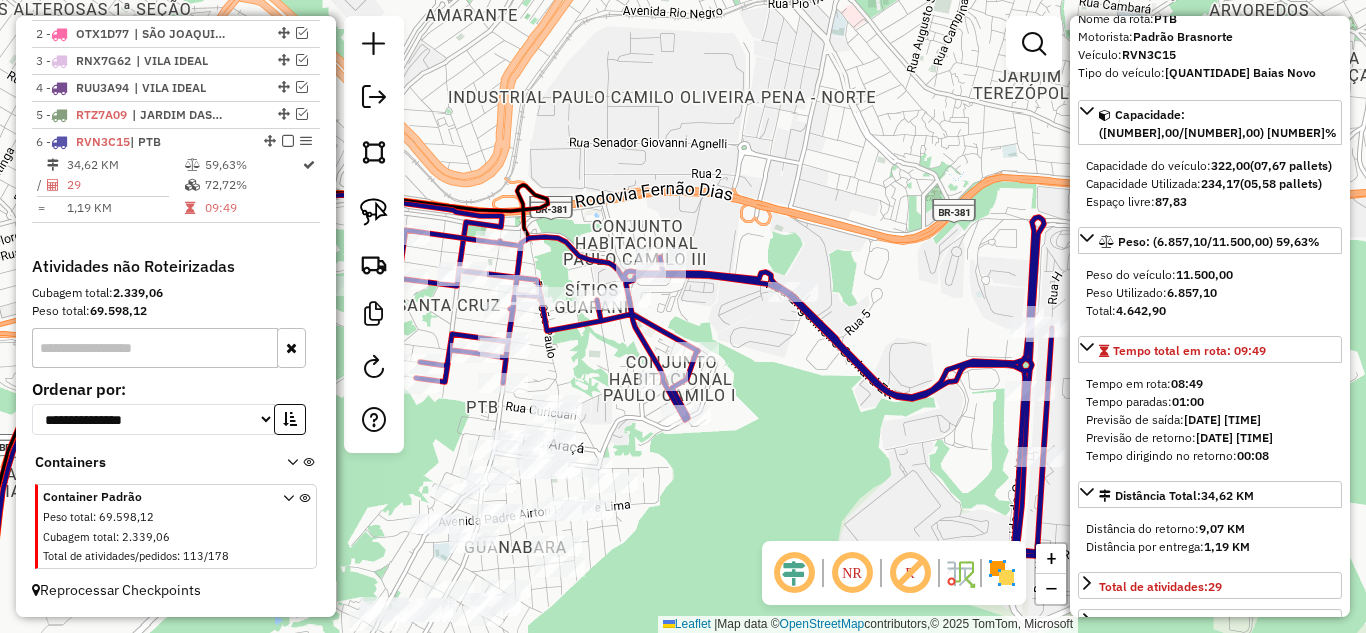 scroll, scrollTop: 200, scrollLeft: 0, axis: vertical 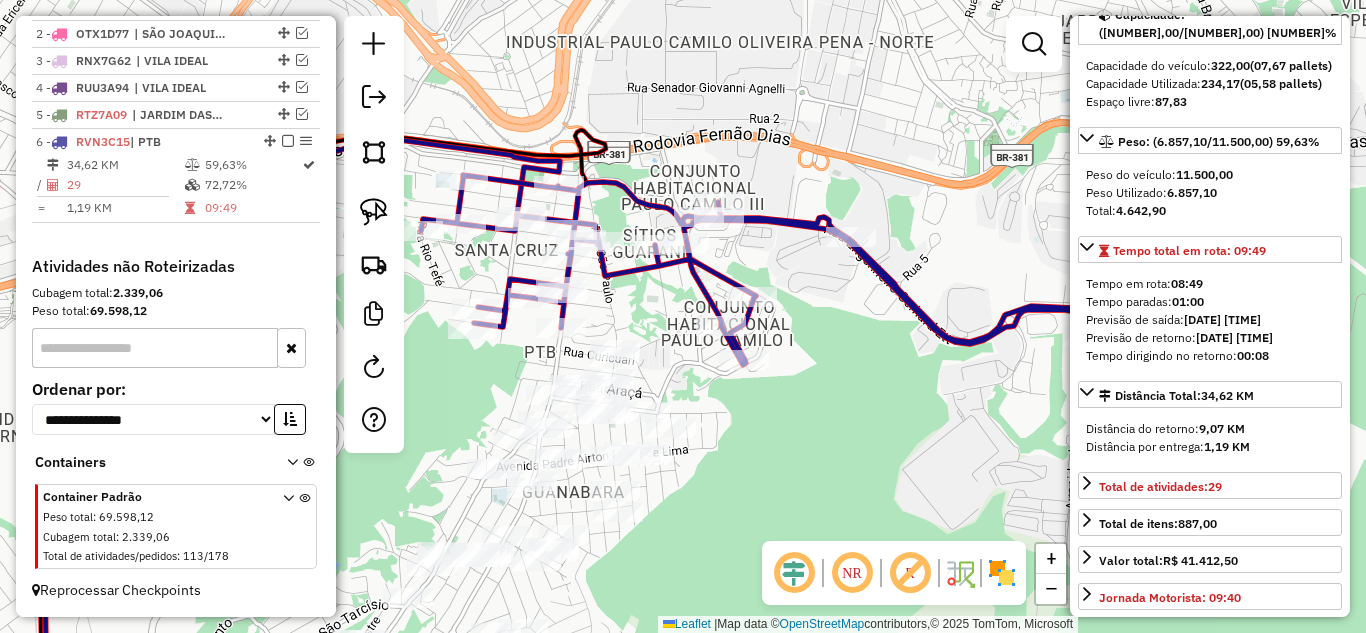 drag, startPoint x: 700, startPoint y: 457, endPoint x: 784, endPoint y: 349, distance: 136.82104 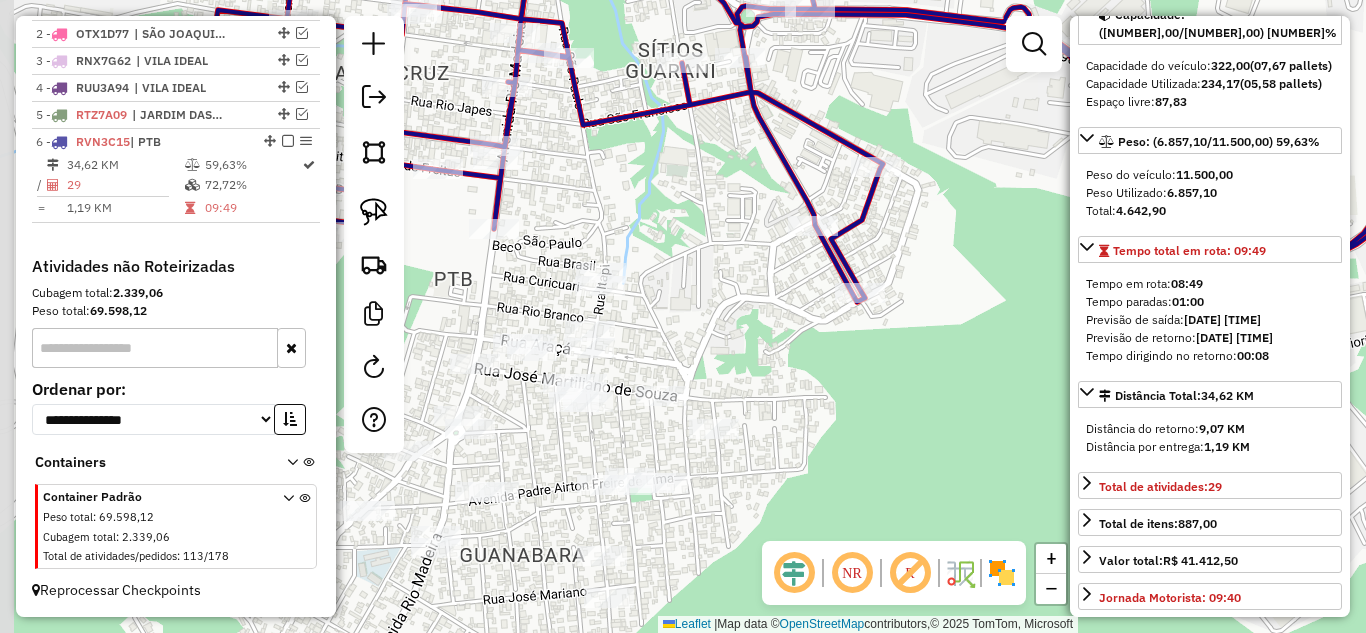 drag, startPoint x: 659, startPoint y: 313, endPoint x: 689, endPoint y: 335, distance: 37.202152 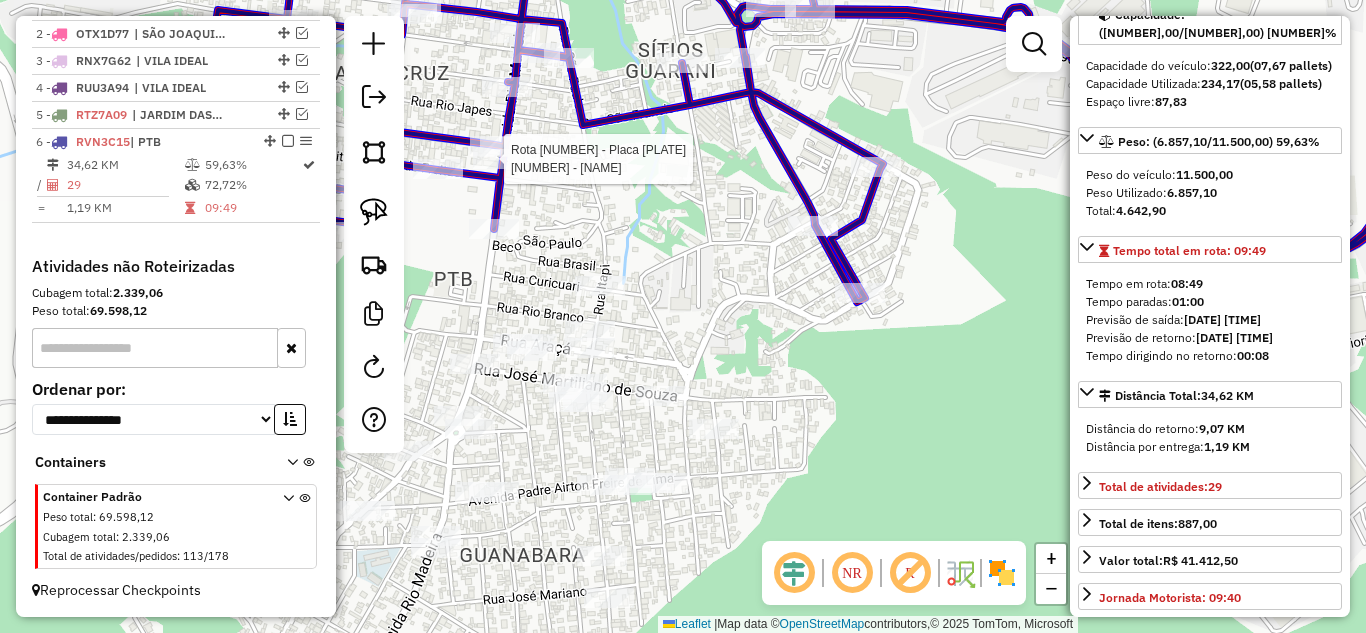 click 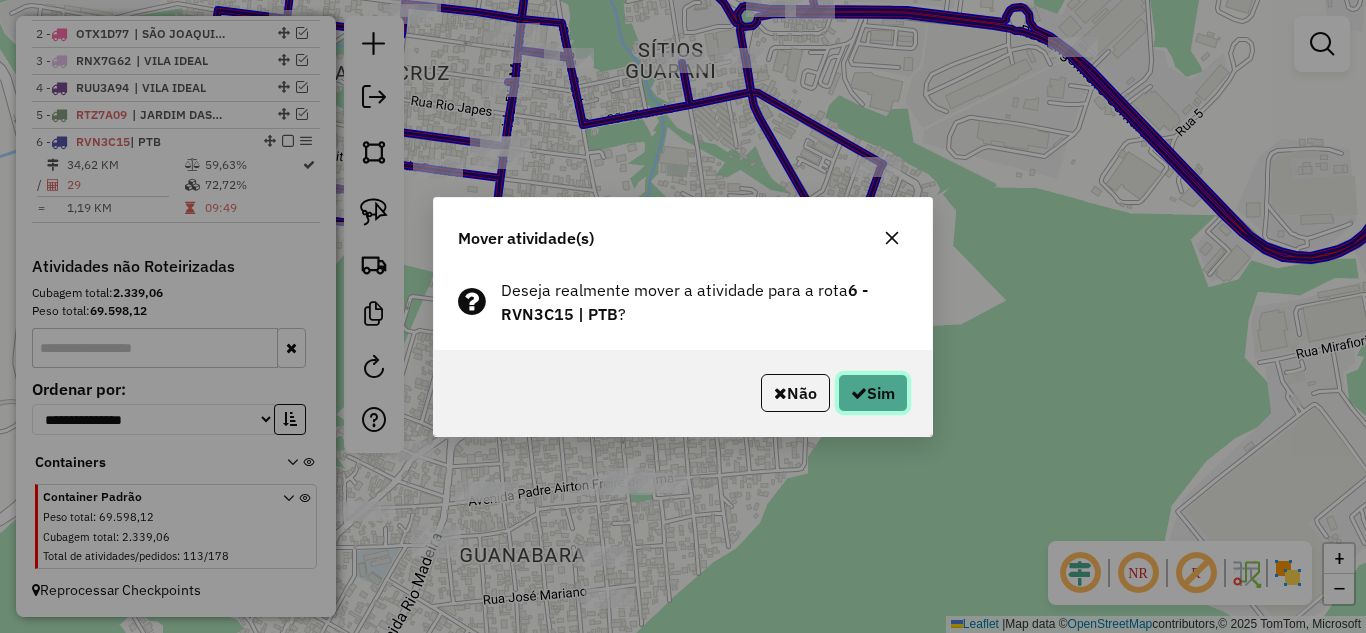click 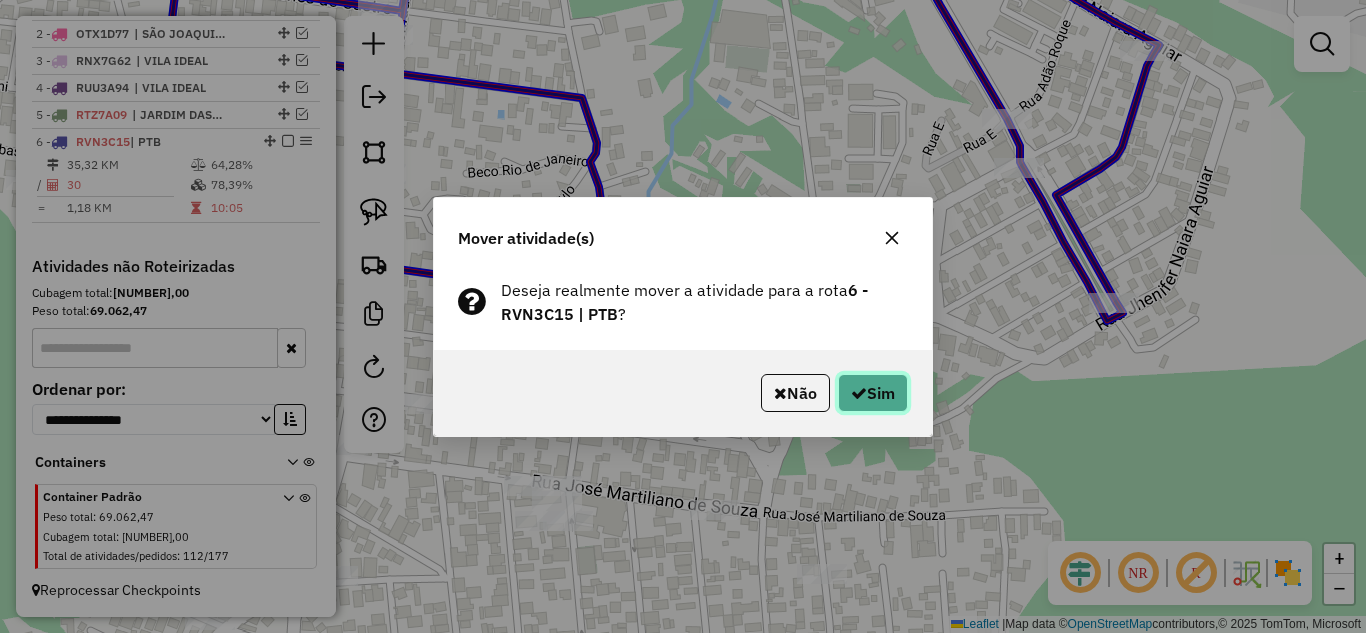 click on "Sim" 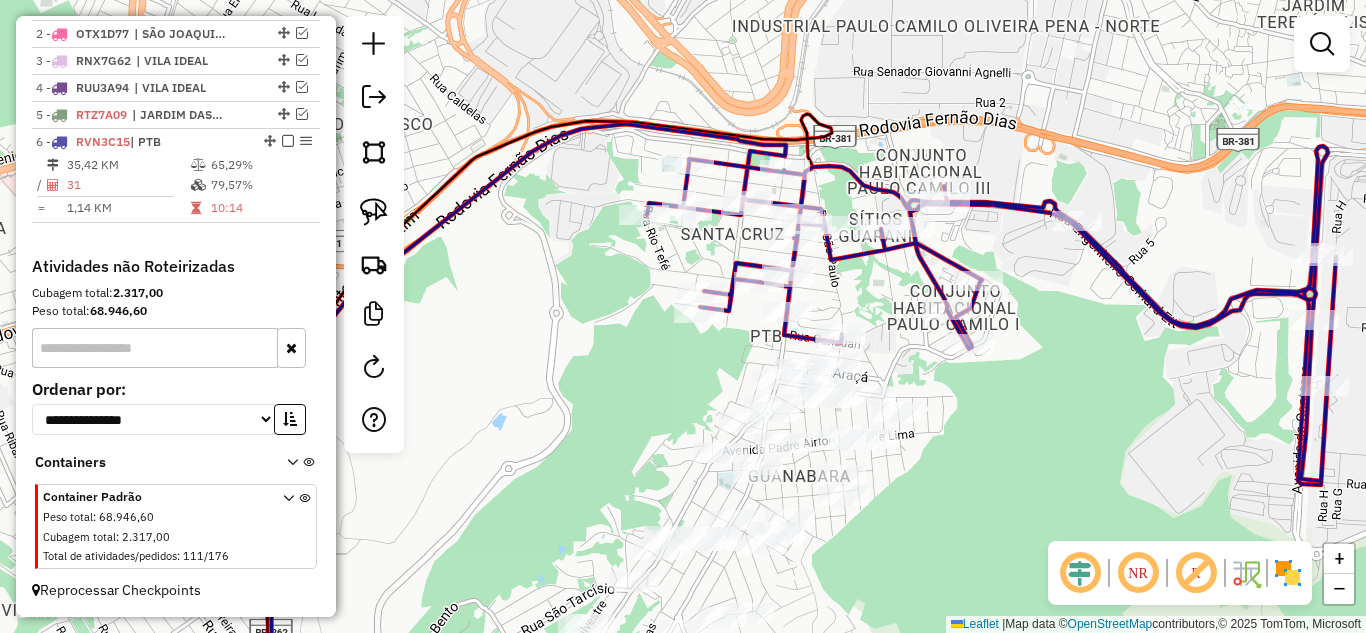 click 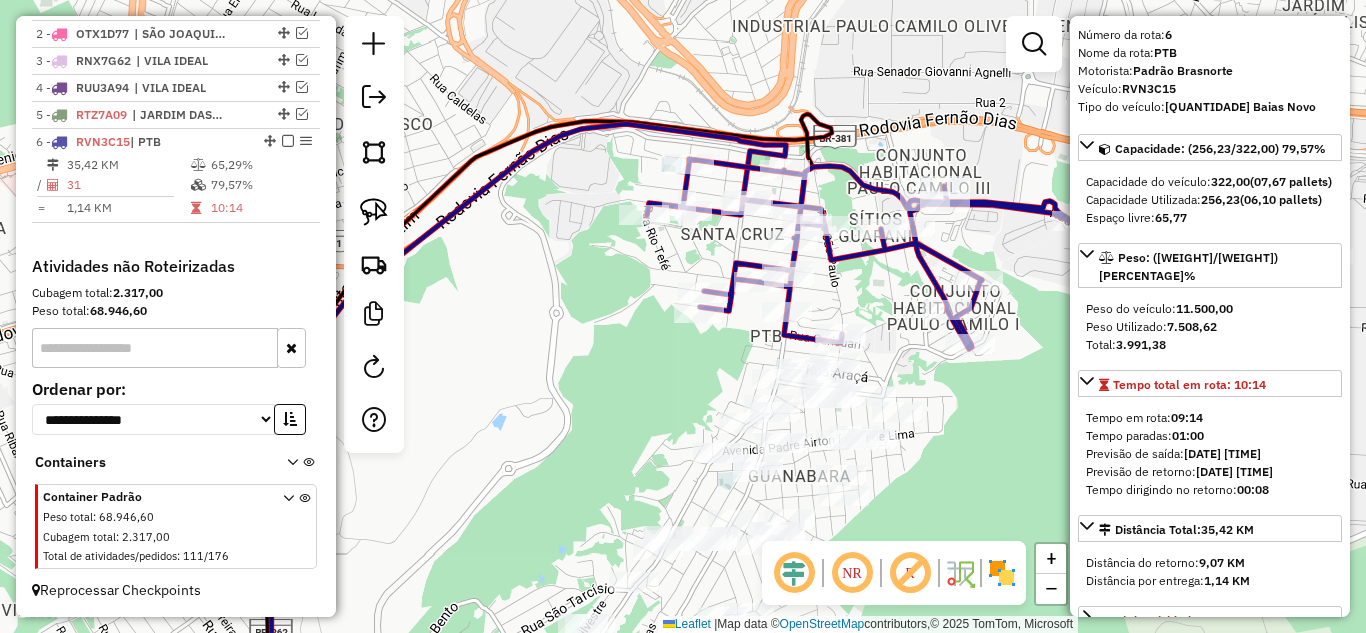 scroll, scrollTop: 100, scrollLeft: 0, axis: vertical 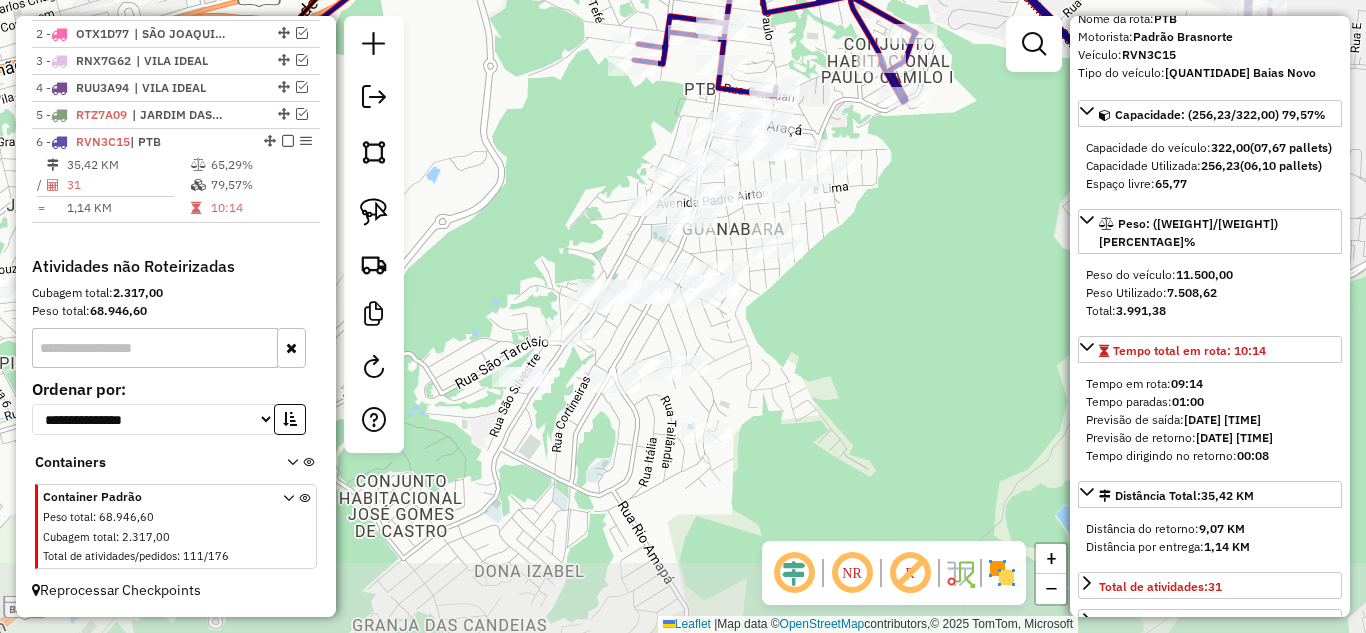 drag, startPoint x: 602, startPoint y: 392, endPoint x: 538, endPoint y: 174, distance: 227.20035 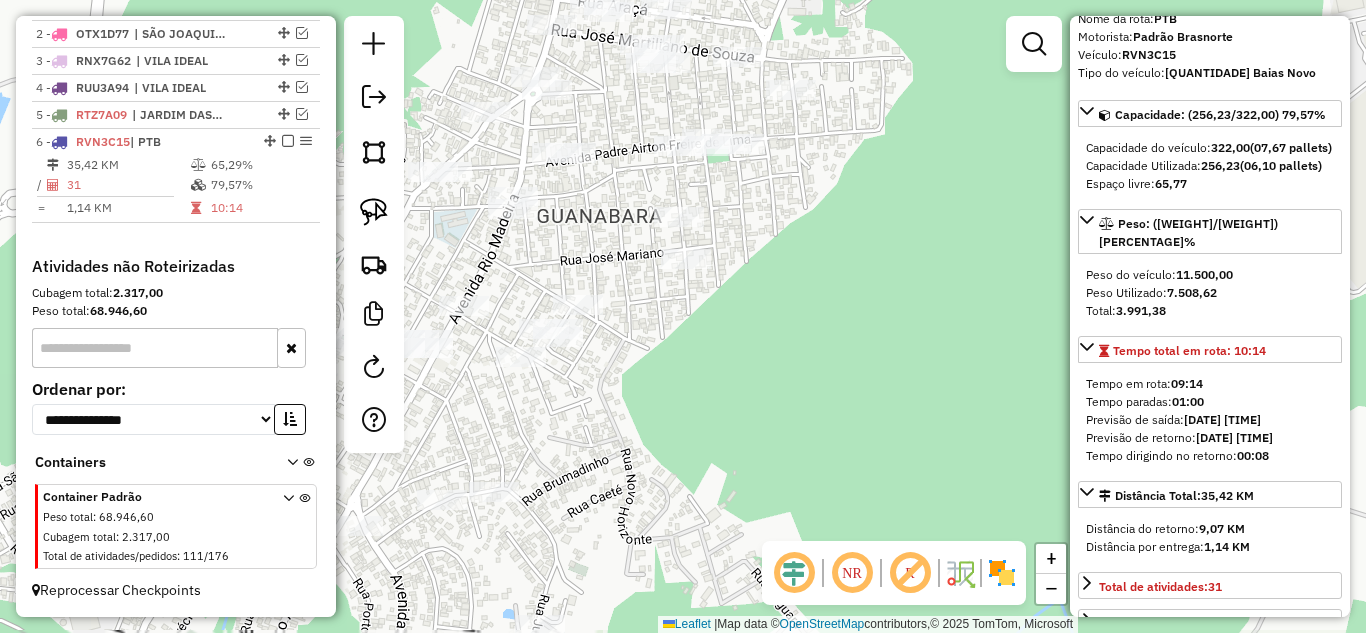 drag, startPoint x: 816, startPoint y: 260, endPoint x: 831, endPoint y: 264, distance: 15.524175 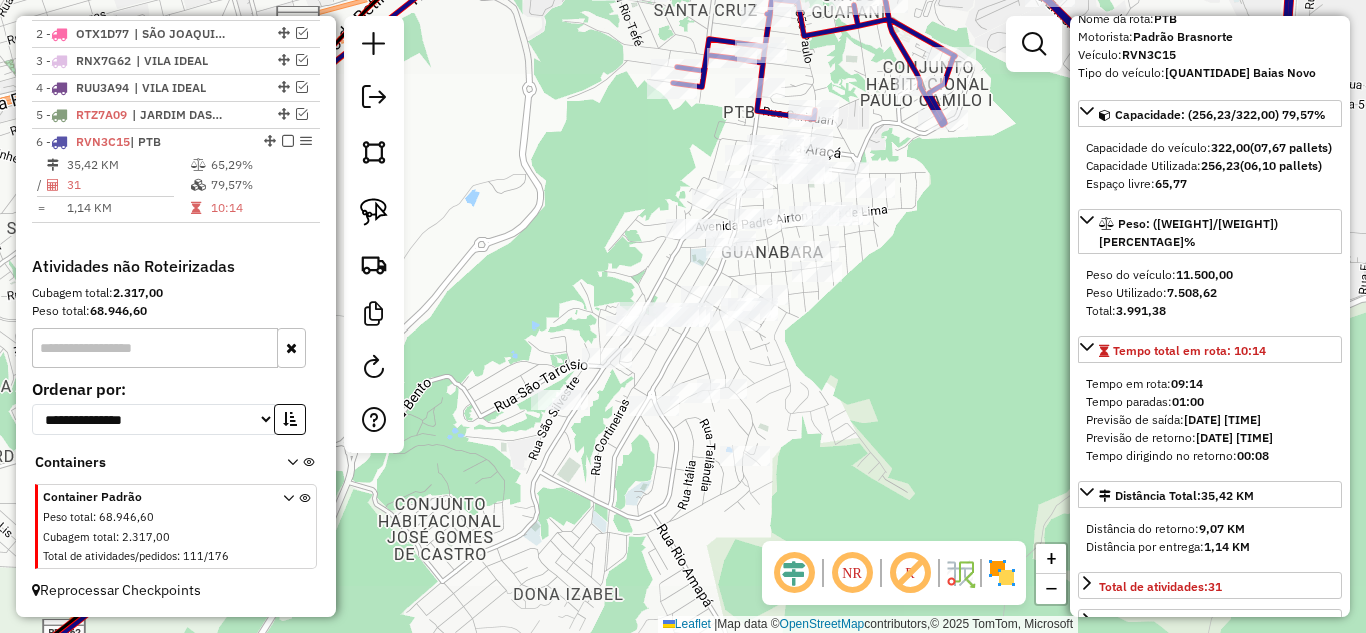 click on "Janela de atendimento Grade de atendimento Capacidade Transportadoras Veículos Cliente Pedidos  Rotas Selecione os dias de semana para filtrar as janelas de atendimento  Seg   Ter   Qua   Qui   Sex   Sáb   Dom  Informe o período da janela de atendimento: De: Até:  Filtrar exatamente a janela do cliente  Considerar janela de atendimento padrão  Selecione os dias de semana para filtrar as grades de atendimento  Seg   Ter   Qua   Qui   Sex   Sáb   Dom   Considerar clientes sem dia de atendimento cadastrado  Clientes fora do dia de atendimento selecionado Filtrar as atividades entre os valores definidos abaixo:  Peso mínimo:   Peso máximo:   Cubagem mínima:   Cubagem máxima:   De:   Até:  Filtrar as atividades entre o tempo de atendimento definido abaixo:  De:   Até:   Considerar capacidade total dos clientes não roteirizados Transportadora: Selecione um ou mais itens Tipo de veículo: Selecione um ou mais itens Veículo: Selecione um ou mais itens Motorista: Selecione um ou mais itens Nome: Rótulo:" 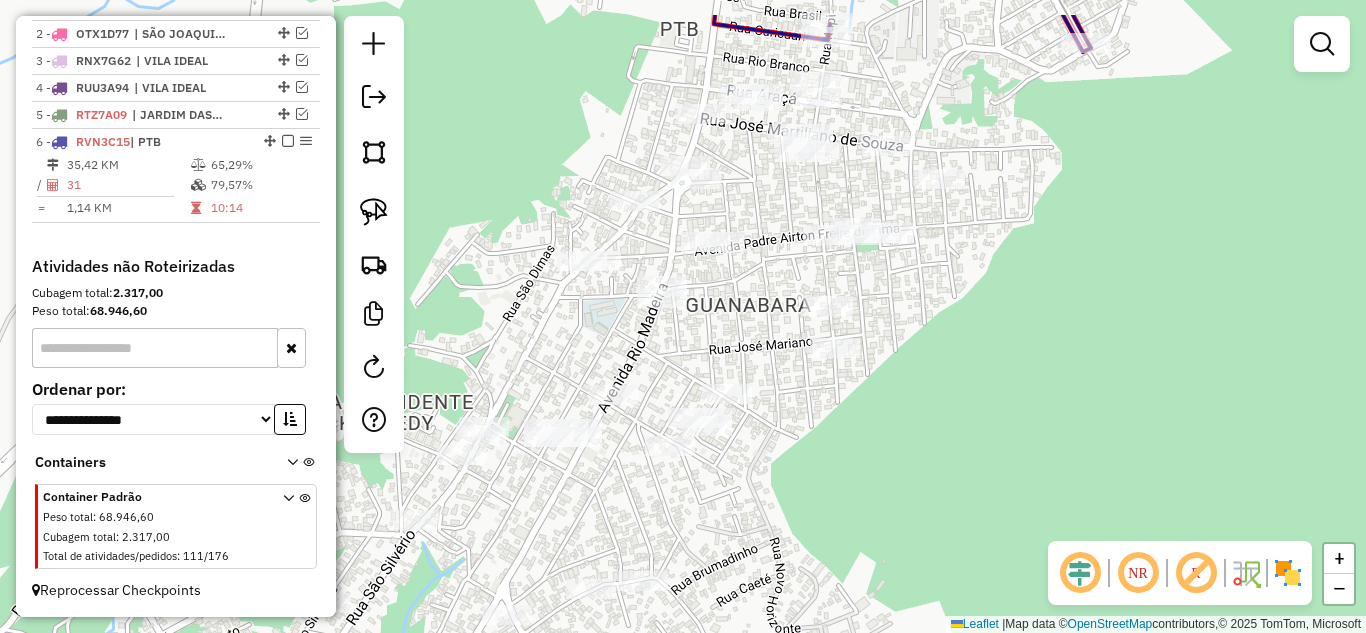 drag, startPoint x: 877, startPoint y: 329, endPoint x: 906, endPoint y: 365, distance: 46.227695 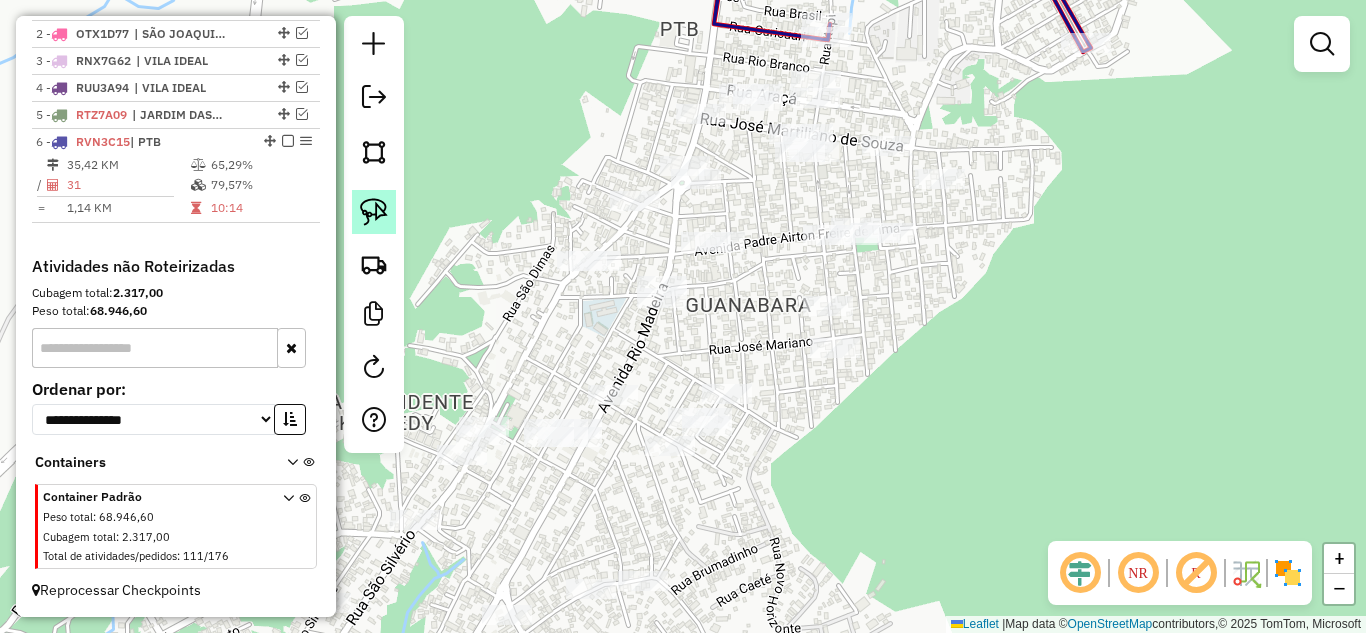 click 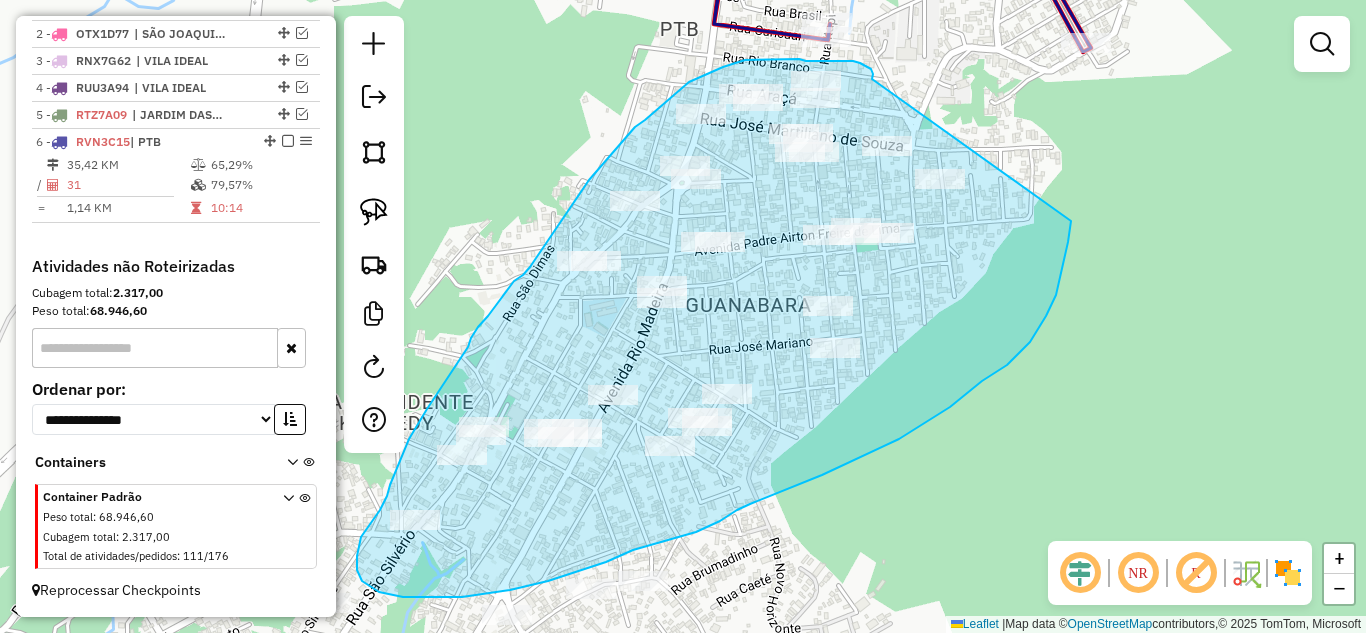 drag, startPoint x: 873, startPoint y: 77, endPoint x: 1074, endPoint y: 207, distance: 239.37627 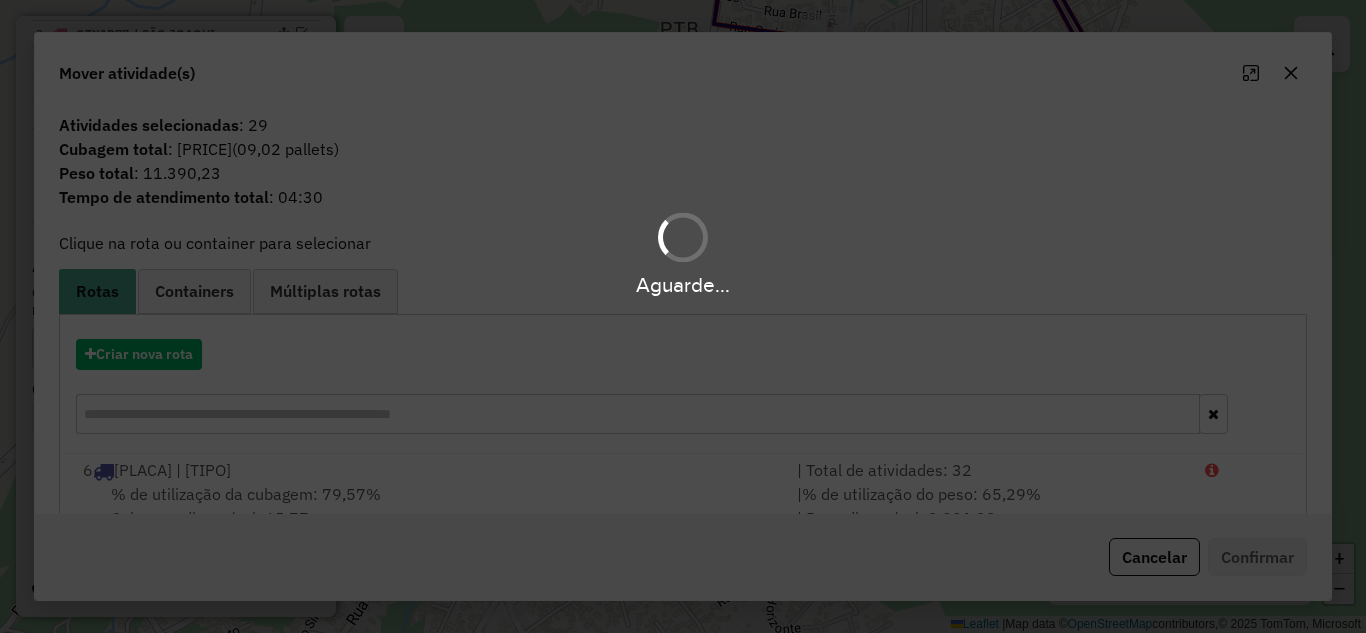 click on "Aguarde..." at bounding box center [683, 316] 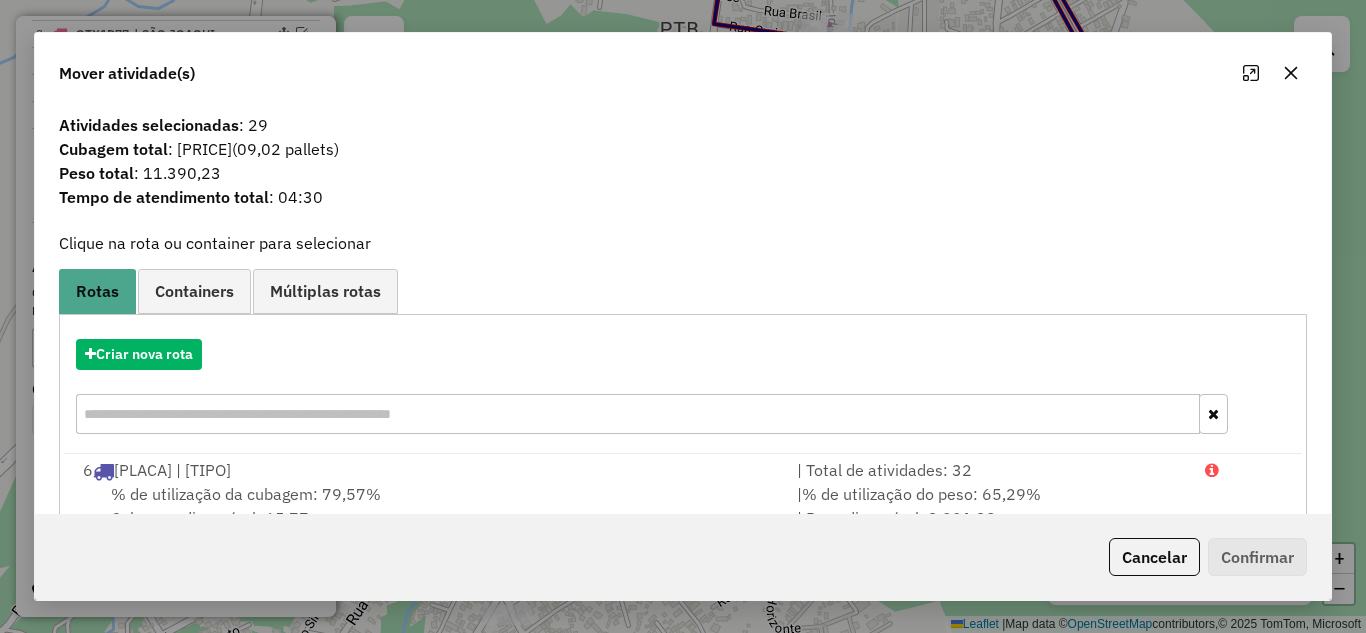 click 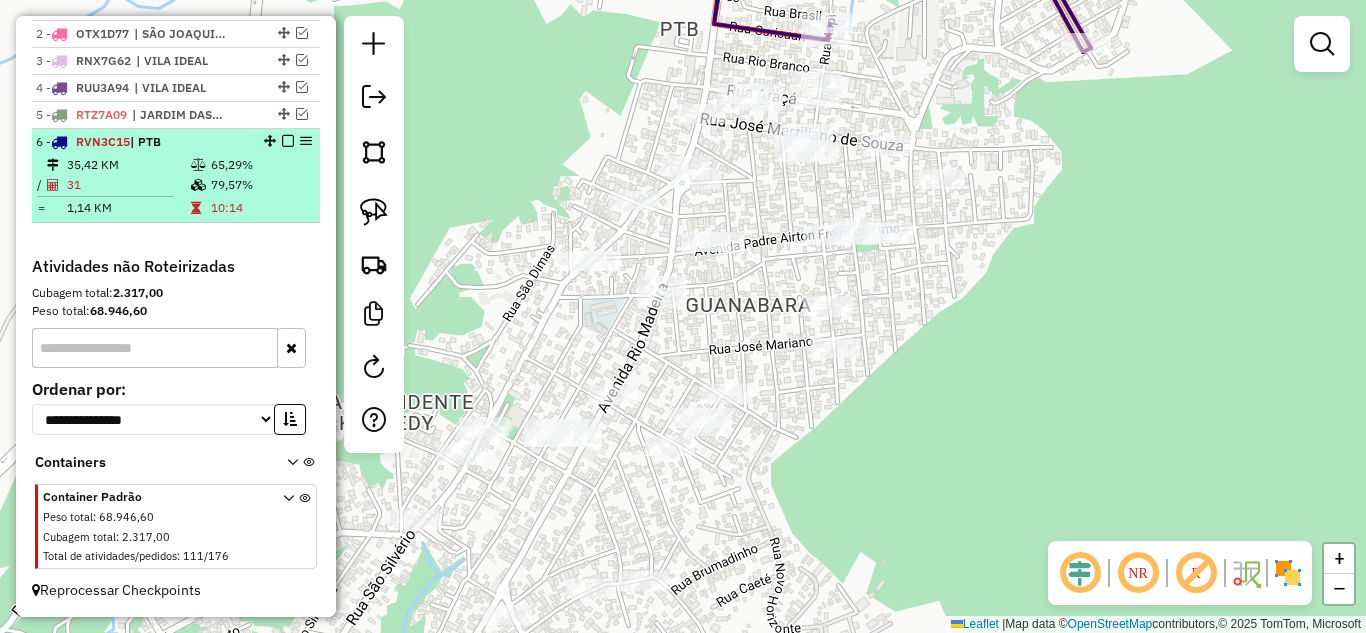 click at bounding box center (288, 141) 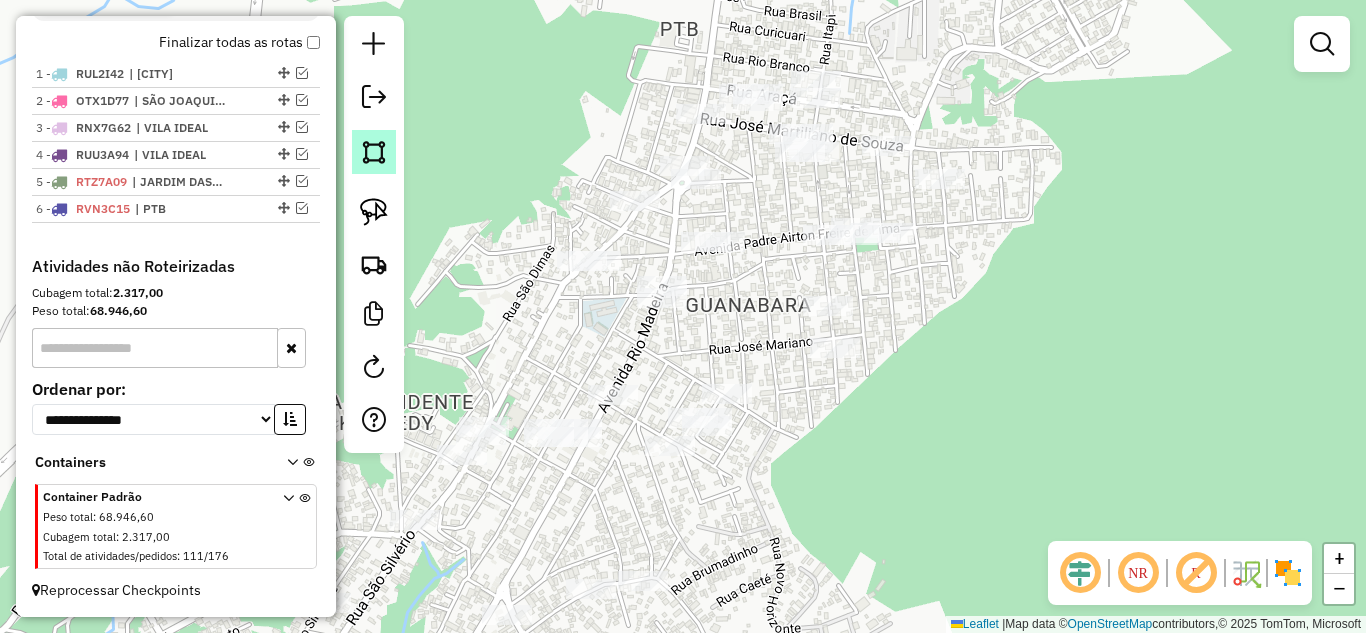 scroll, scrollTop: 754, scrollLeft: 0, axis: vertical 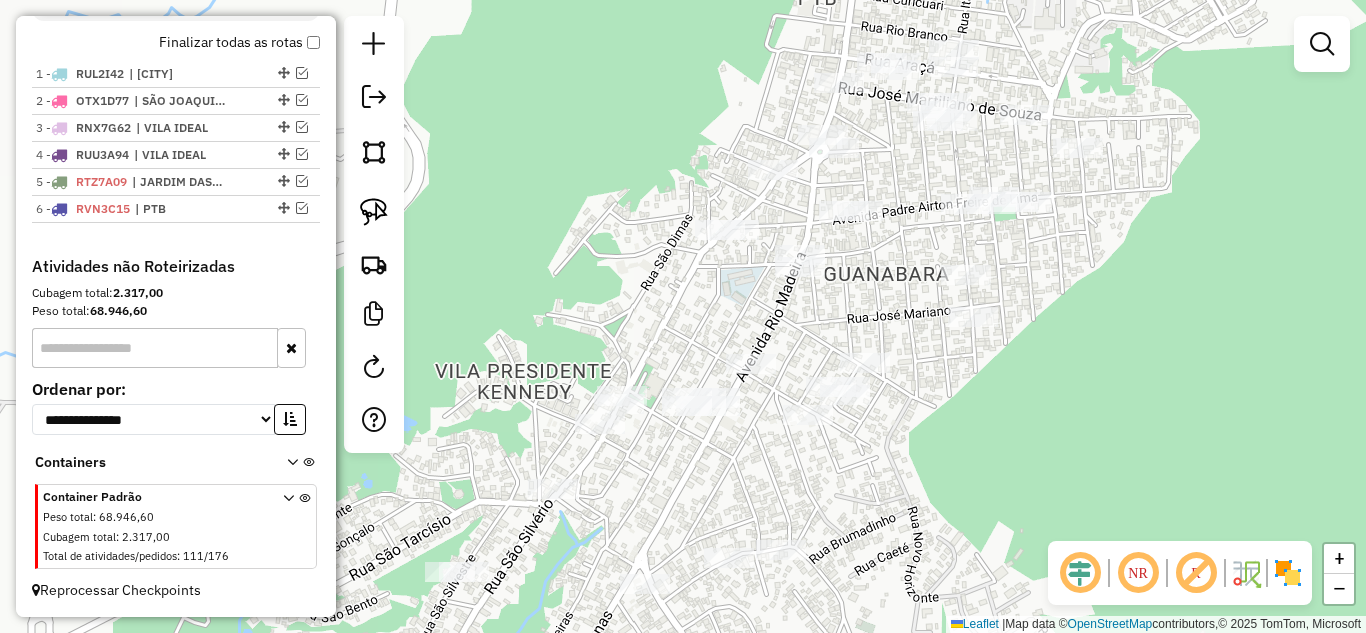 drag, startPoint x: 516, startPoint y: 183, endPoint x: 516, endPoint y: 160, distance: 23 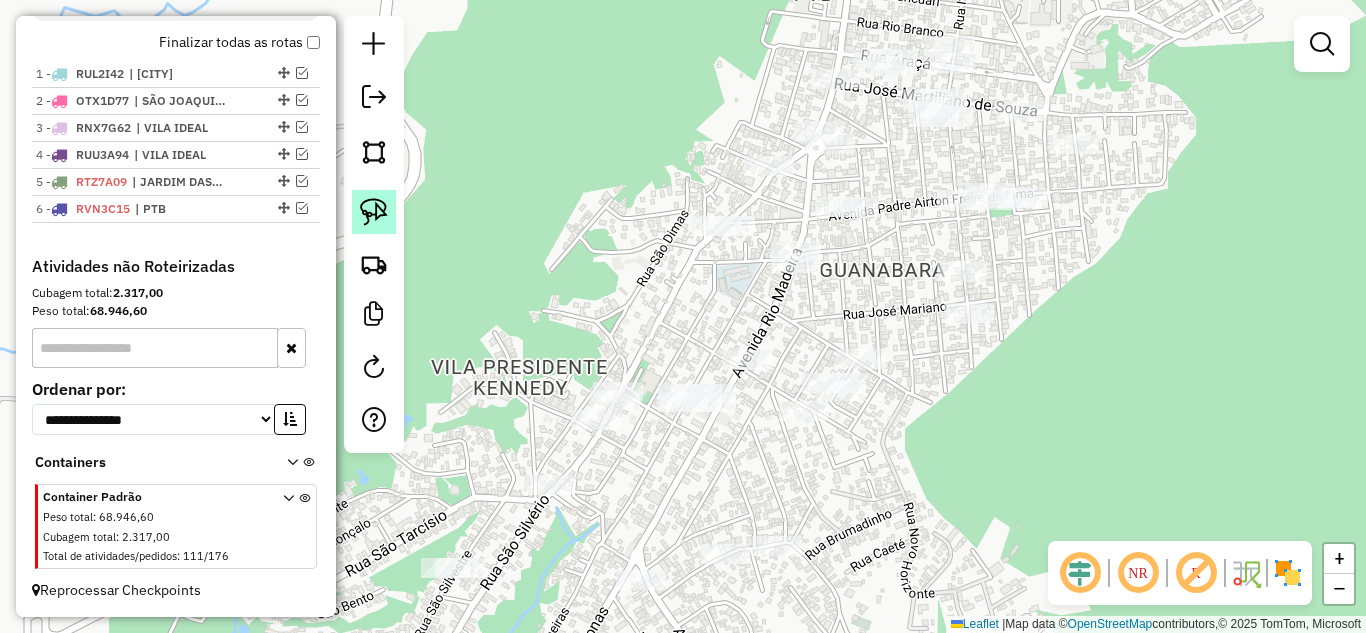 click 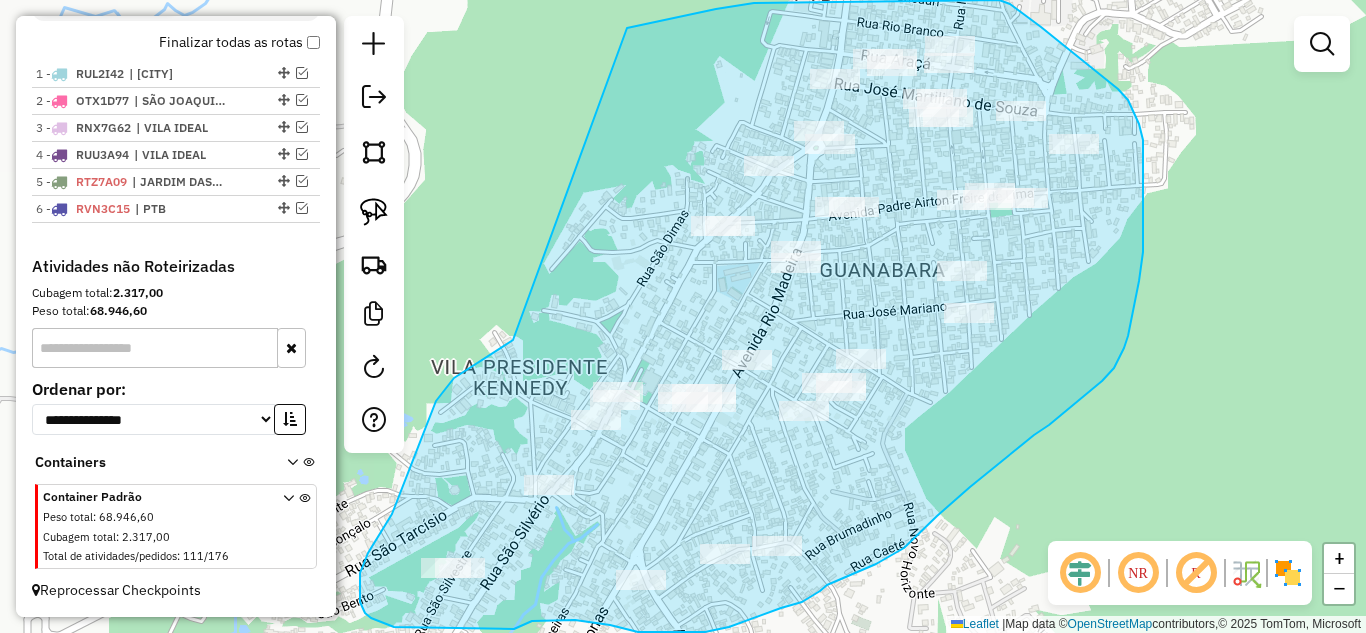 drag, startPoint x: 513, startPoint y: 340, endPoint x: 602, endPoint y: 48, distance: 305.26218 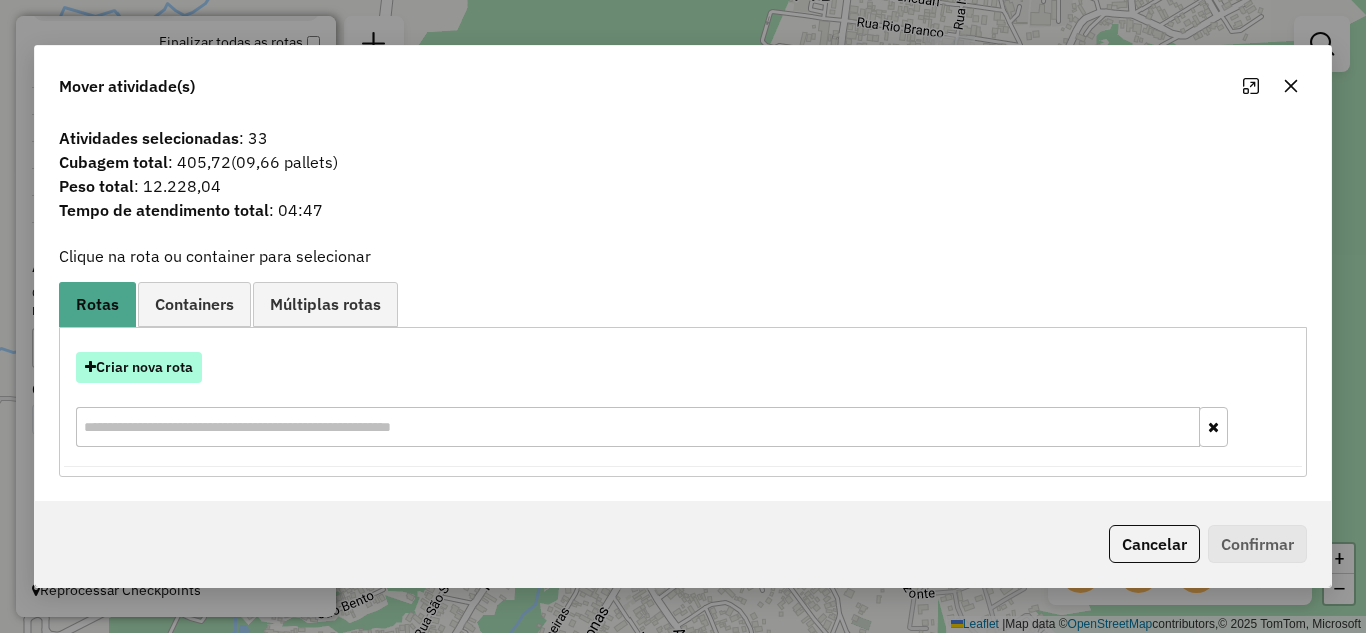 click on "Criar nova rota" at bounding box center [139, 367] 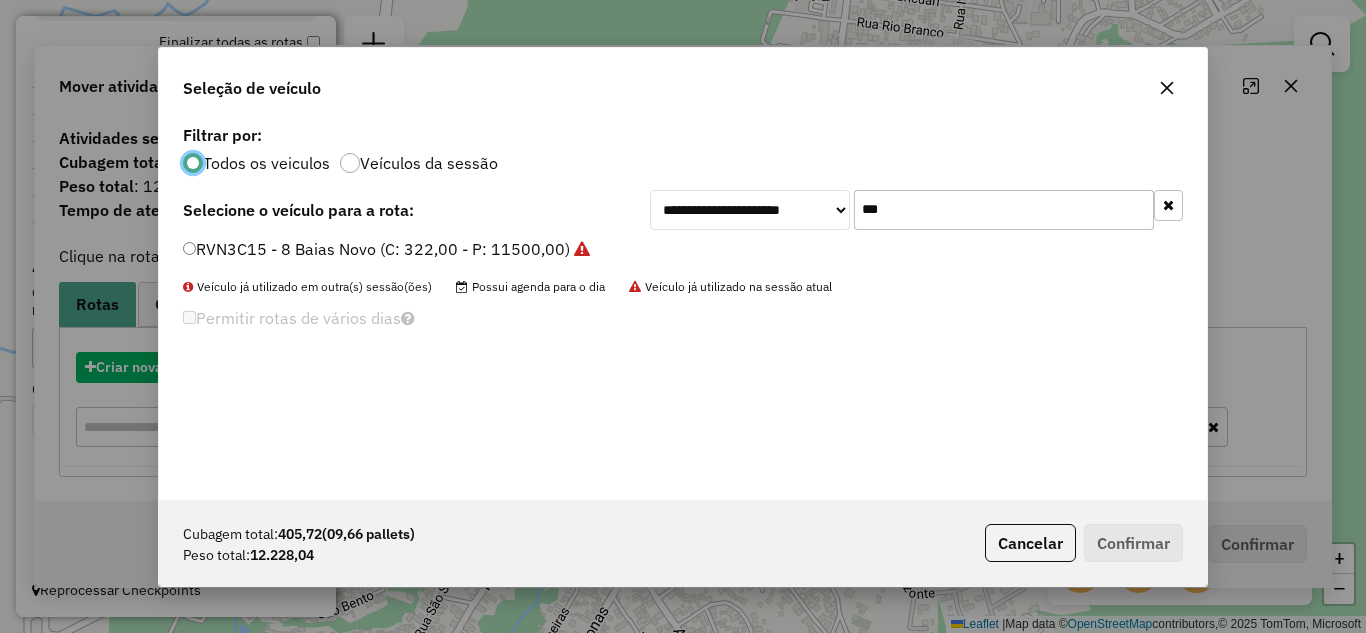 scroll, scrollTop: 11, scrollLeft: 6, axis: both 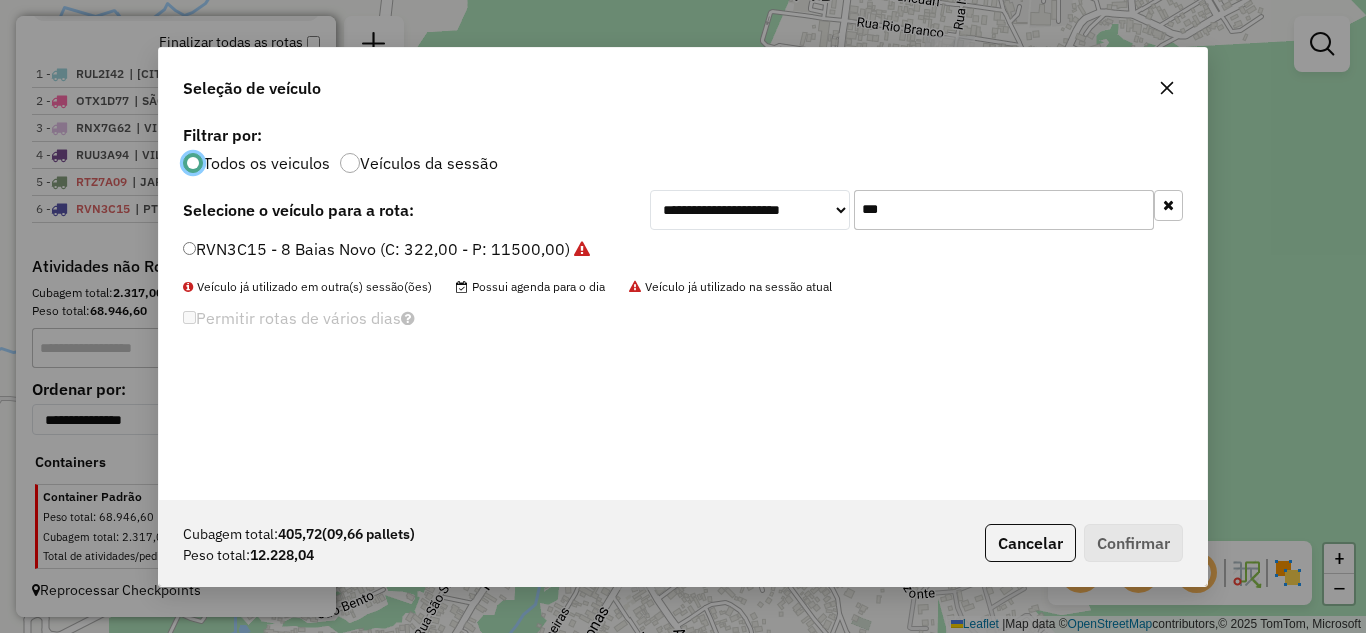 click on "***" 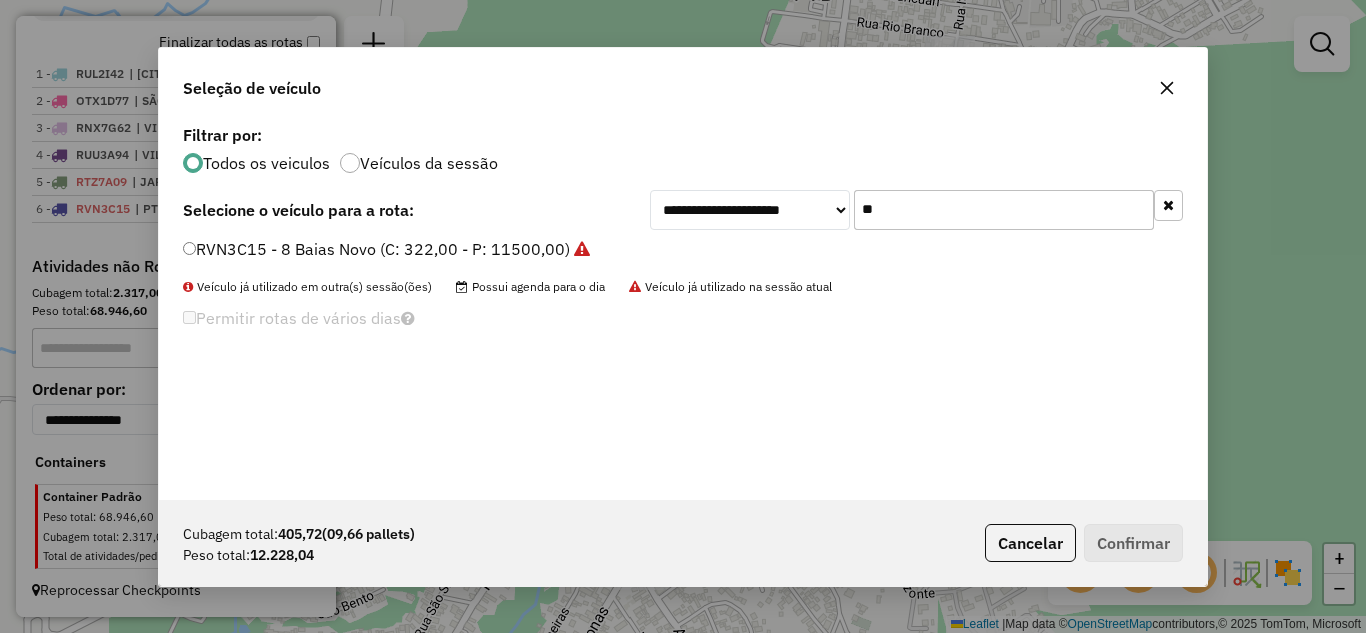 type on "*" 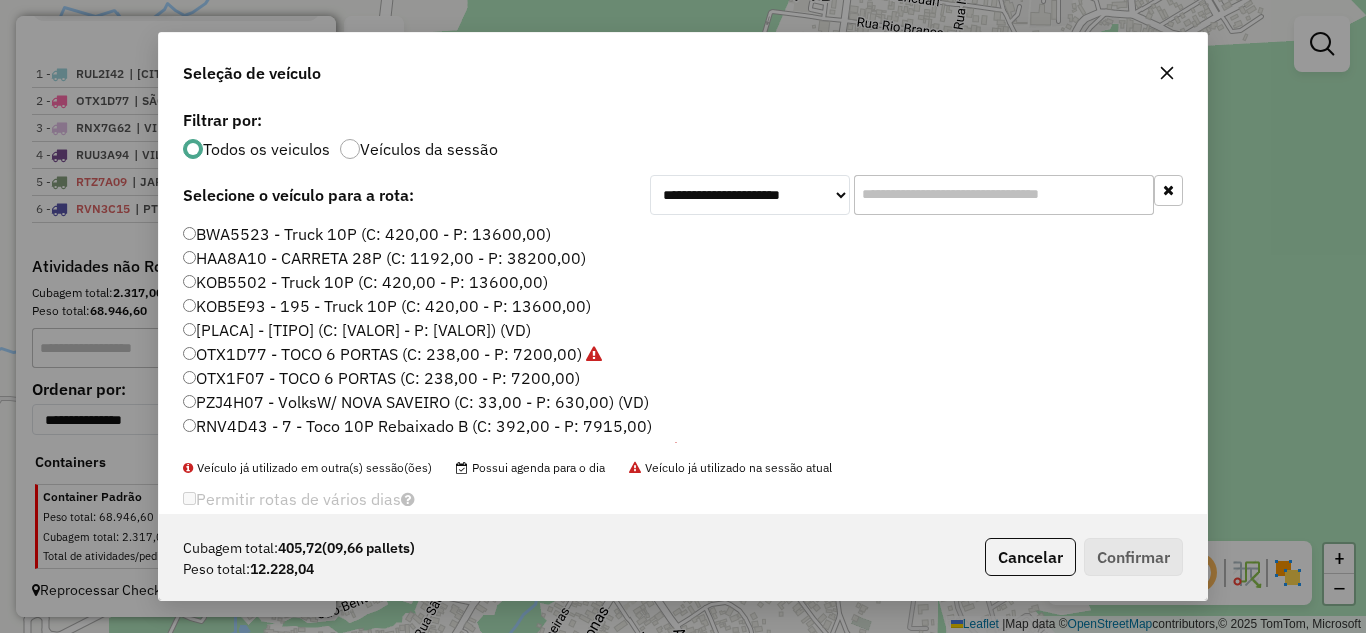 type on "*" 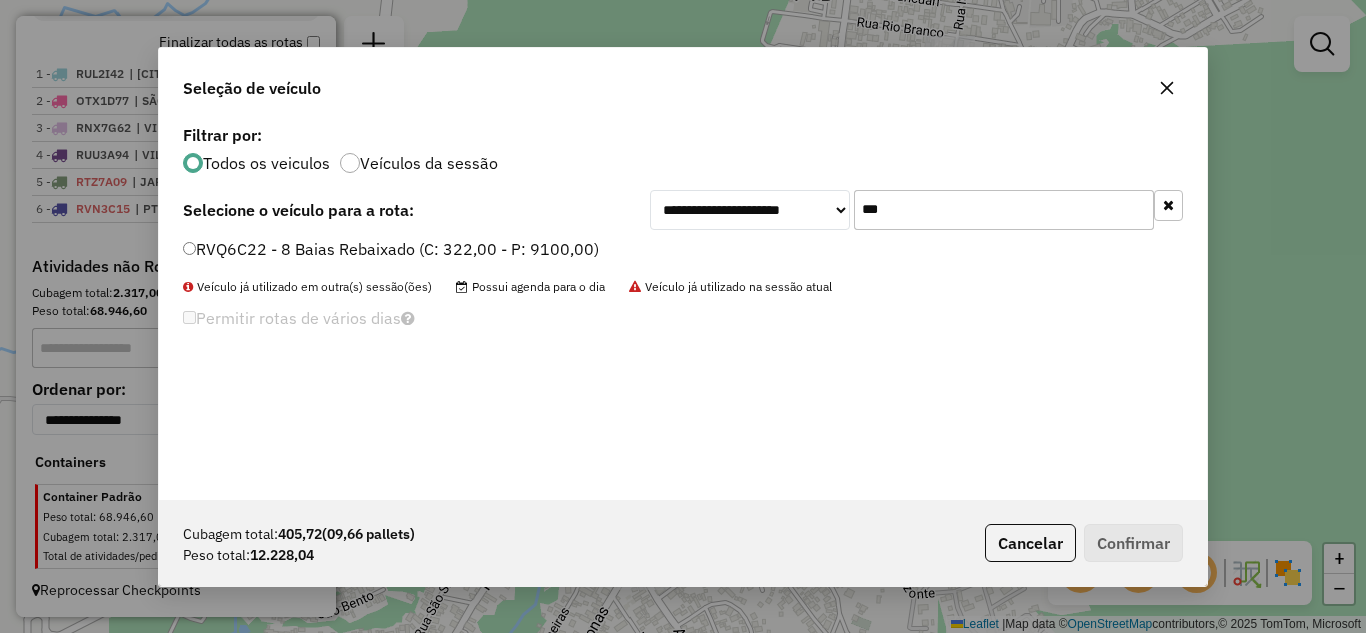 type on "***" 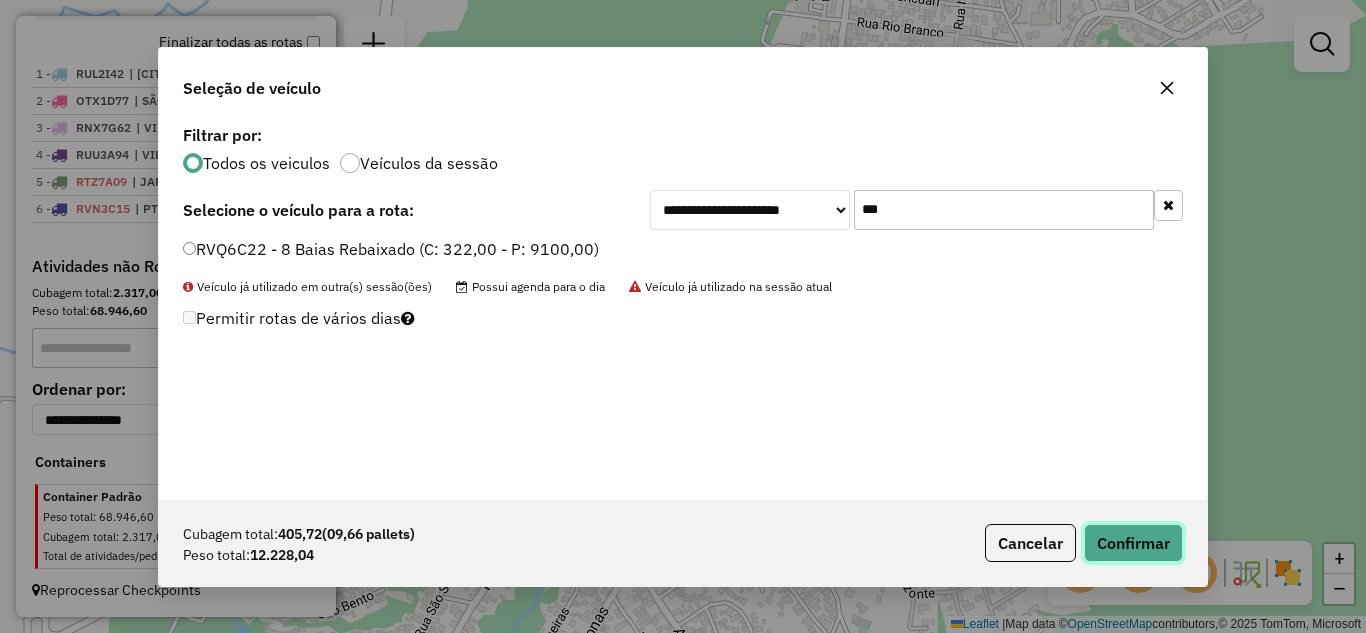 click on "Confirmar" 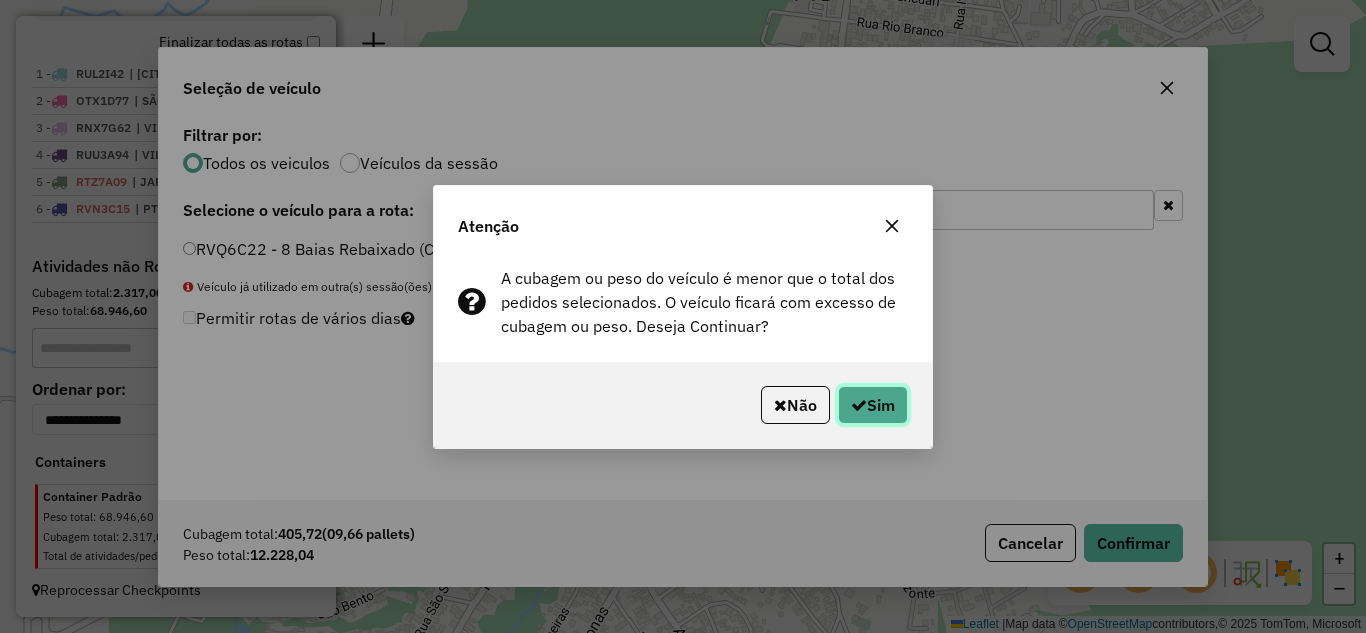 click on "Sim" 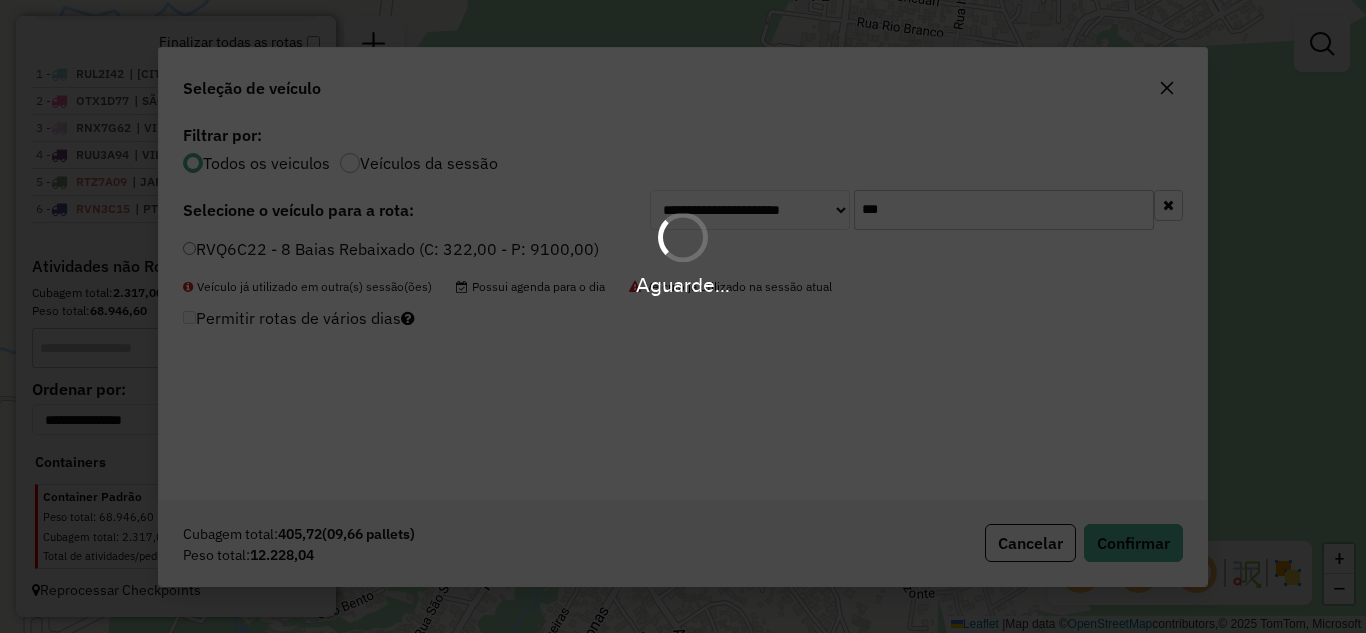 scroll, scrollTop: 839, scrollLeft: 0, axis: vertical 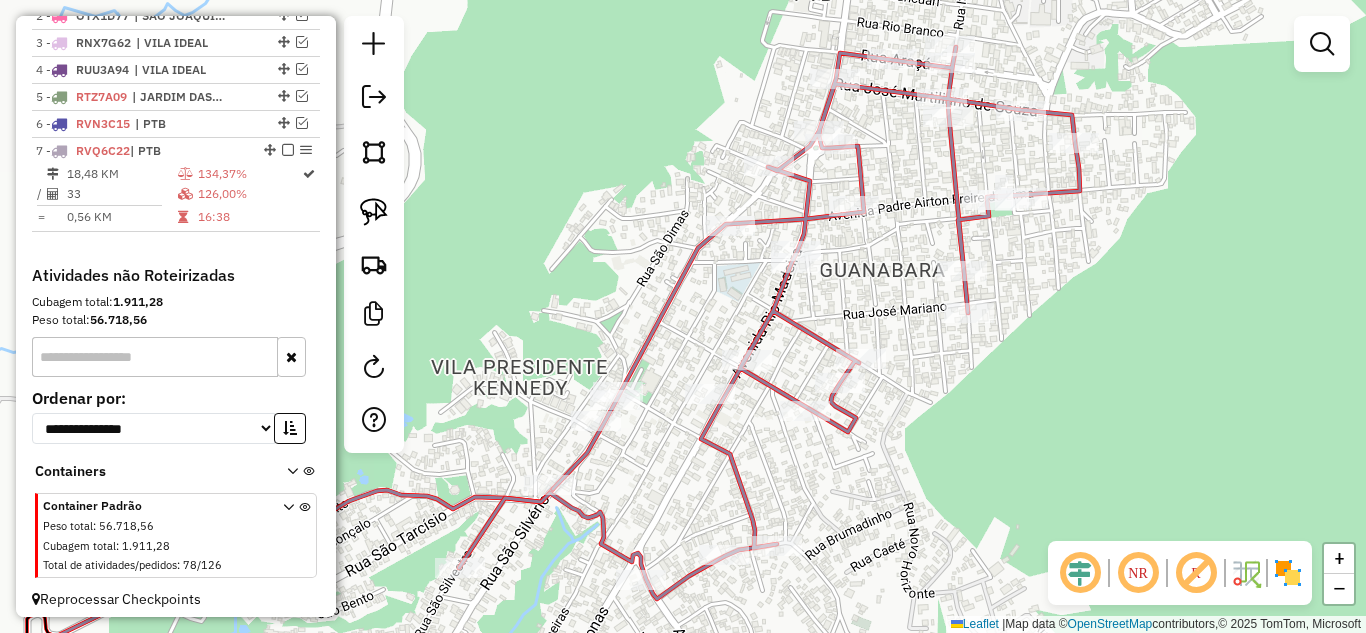 click 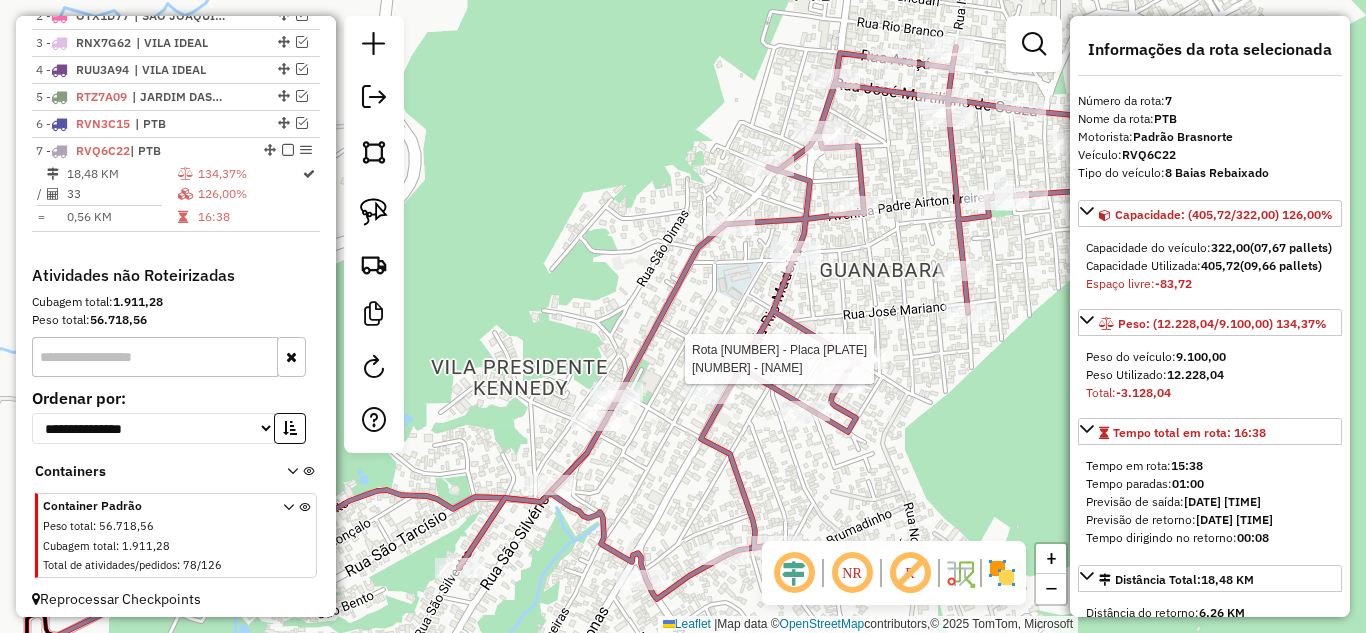 scroll, scrollTop: 848, scrollLeft: 0, axis: vertical 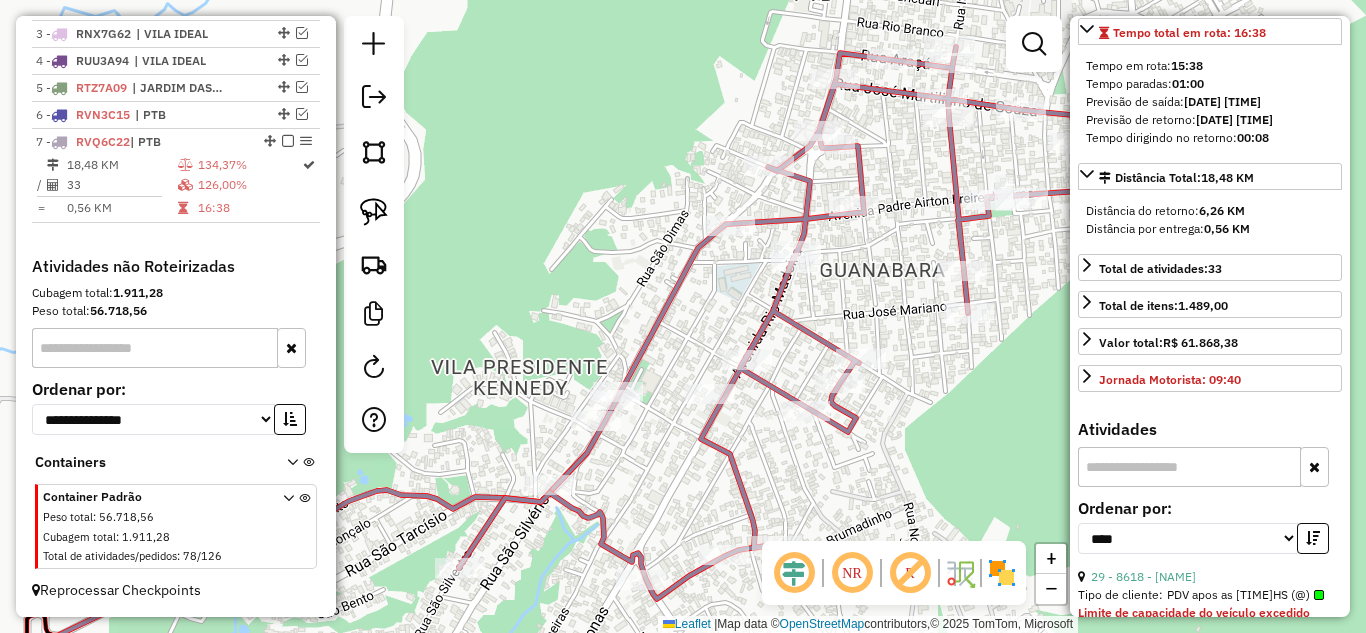 click on "Janela de atendimento Grade de atendimento Capacidade Transportadoras Veículos Cliente Pedidos  Rotas Selecione os dias de semana para filtrar as janelas de atendimento  Seg   Ter   Qua   Qui   Sex   Sáb   Dom  Informe o período da janela de atendimento: De: Até:  Filtrar exatamente a janela do cliente  Considerar janela de atendimento padrão  Selecione os dias de semana para filtrar as grades de atendimento  Seg   Ter   Qua   Qui   Sex   Sáb   Dom   Considerar clientes sem dia de atendimento cadastrado  Clientes fora do dia de atendimento selecionado Filtrar as atividades entre os valores definidos abaixo:  Peso mínimo:   Peso máximo:   Cubagem mínima:   Cubagem máxima:   De:   Até:  Filtrar as atividades entre o tempo de atendimento definido abaixo:  De:   Até:   Considerar capacidade total dos clientes não roteirizados Transportadora: Selecione um ou mais itens Tipo de veículo: Selecione um ou mais itens Veículo: Selecione um ou mais itens Motorista: Selecione um ou mais itens Nome: Rótulo:" 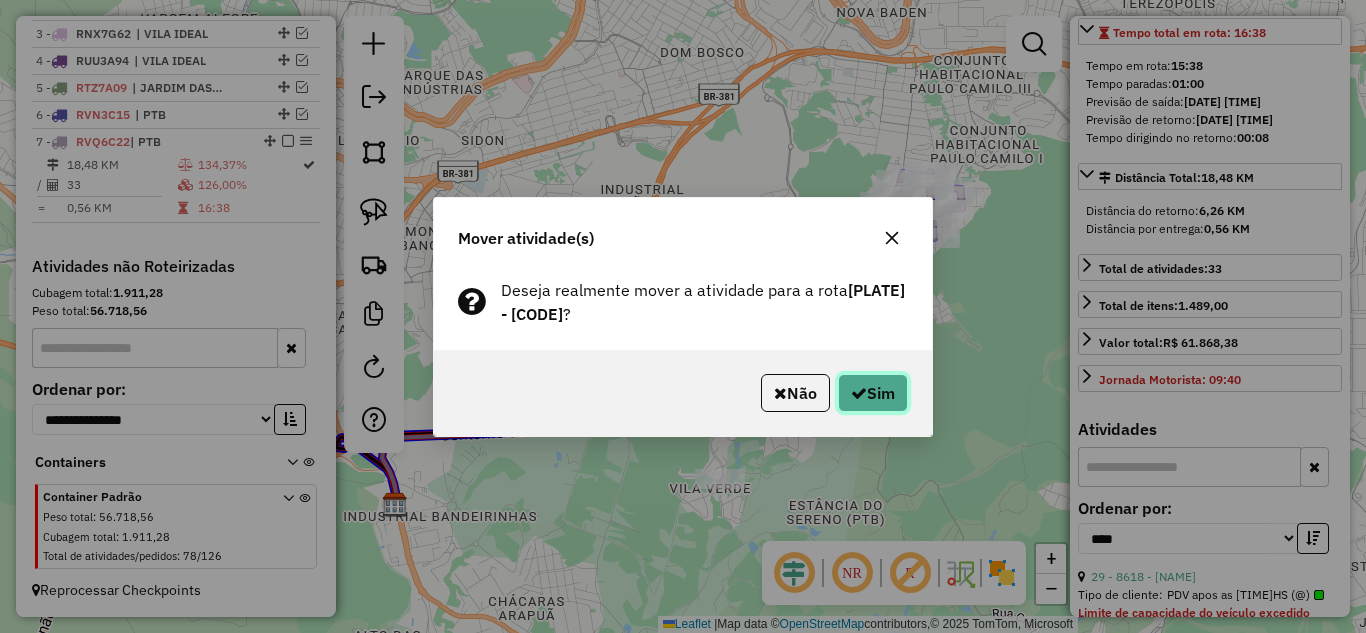 click on "Sim" 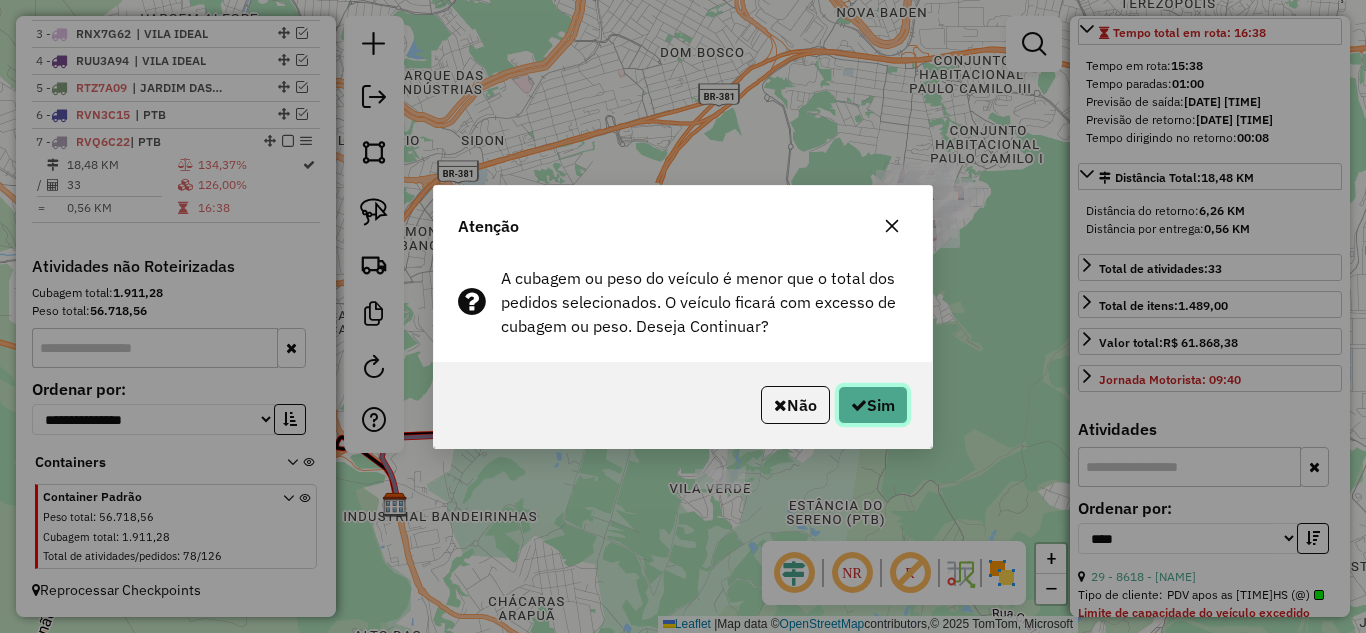 click on "Sim" 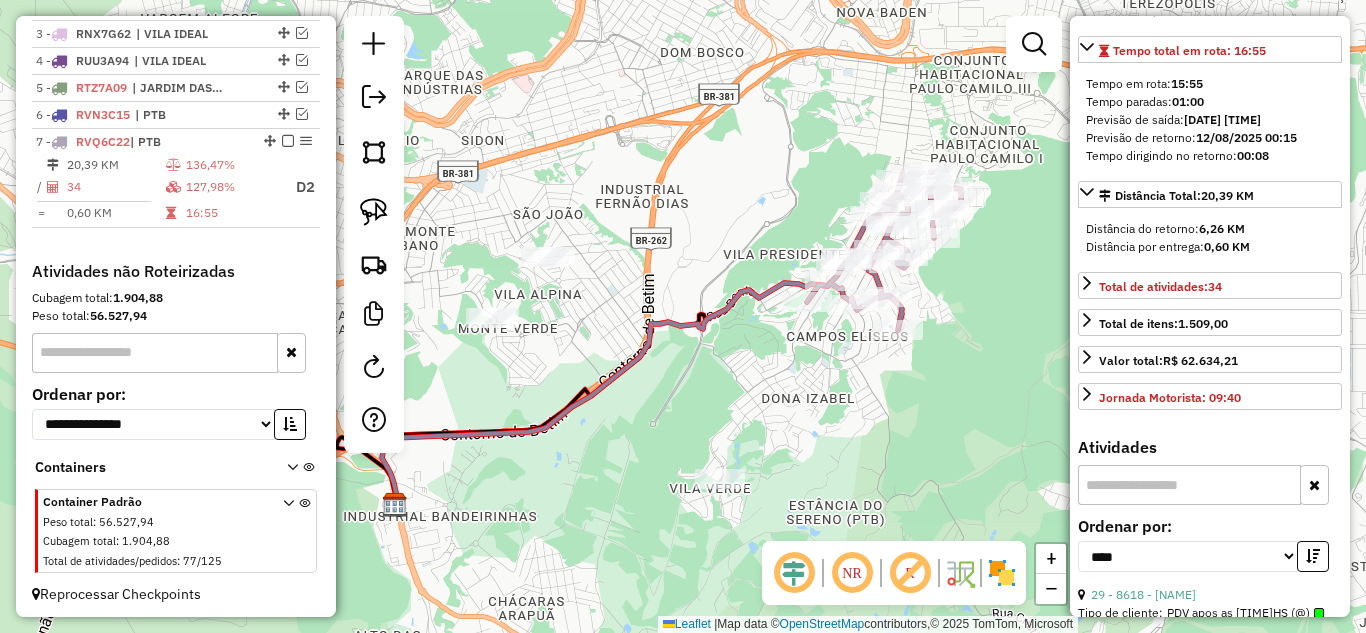 scroll, scrollTop: 852, scrollLeft: 0, axis: vertical 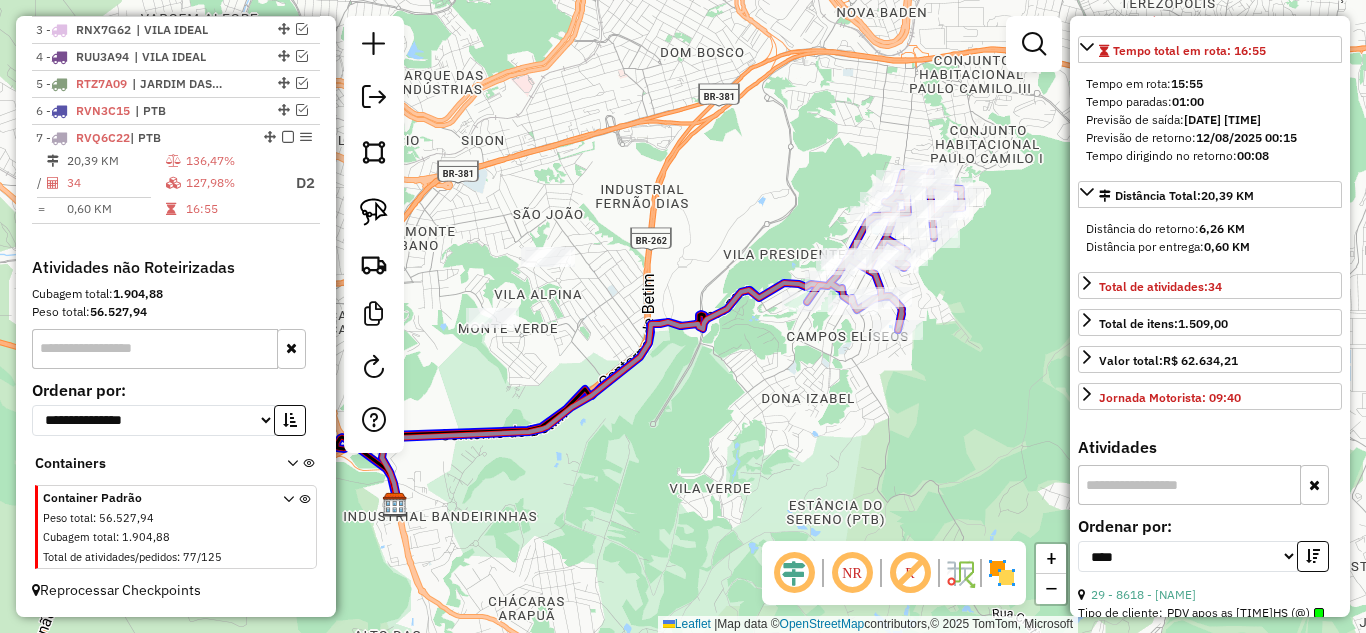 click 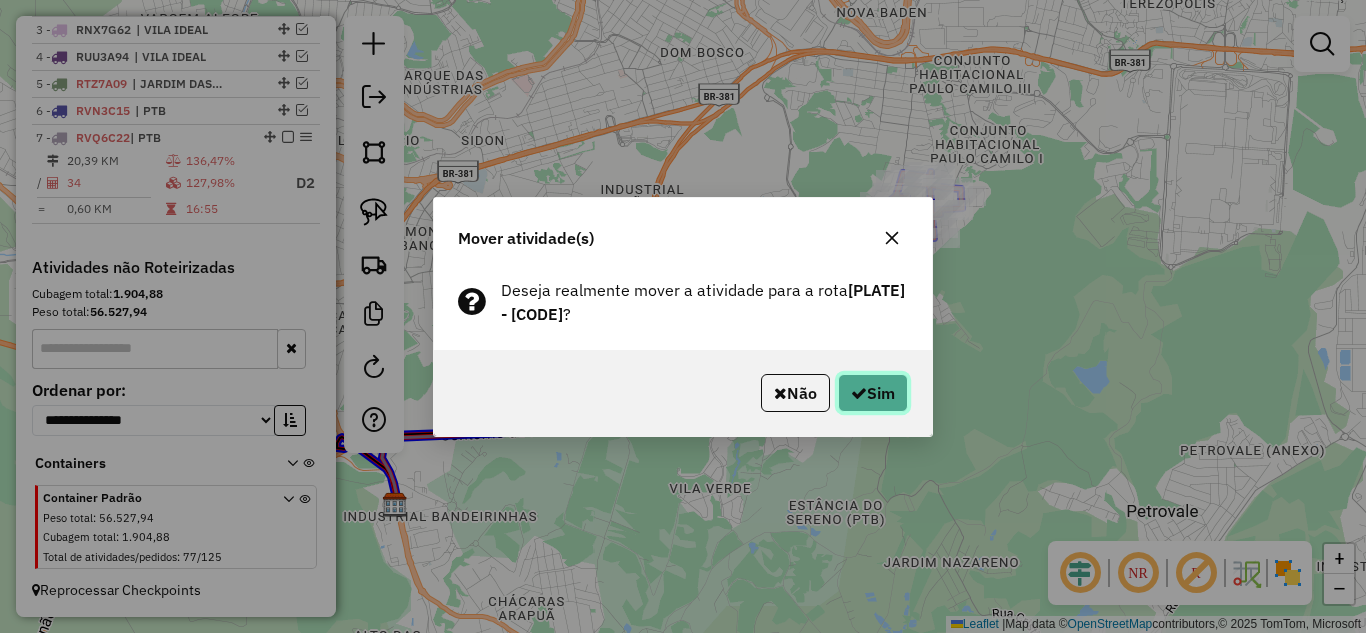 click on "Sim" 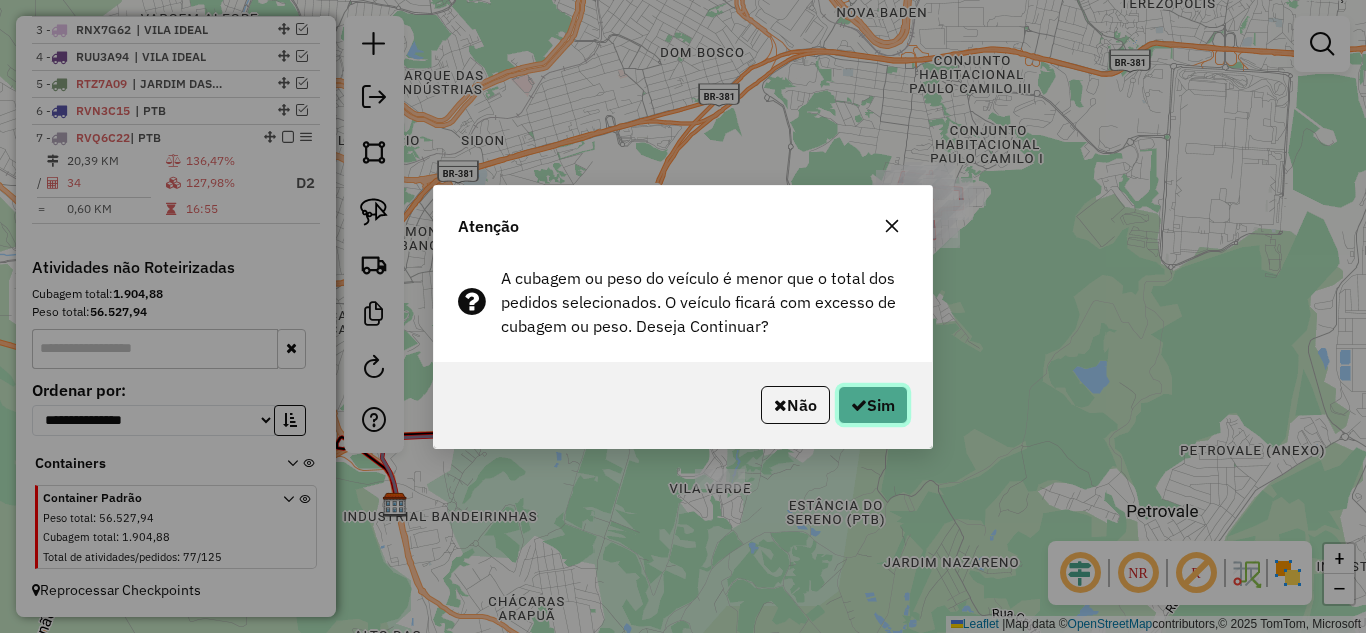 click on "Sim" 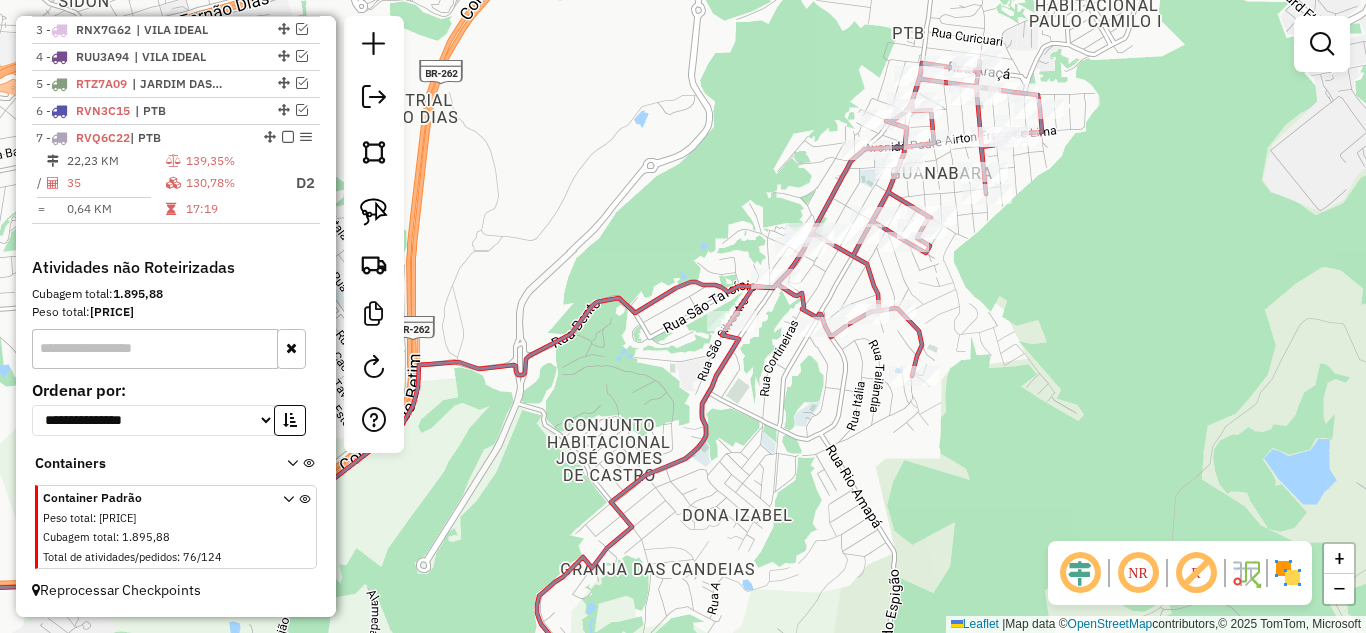 click 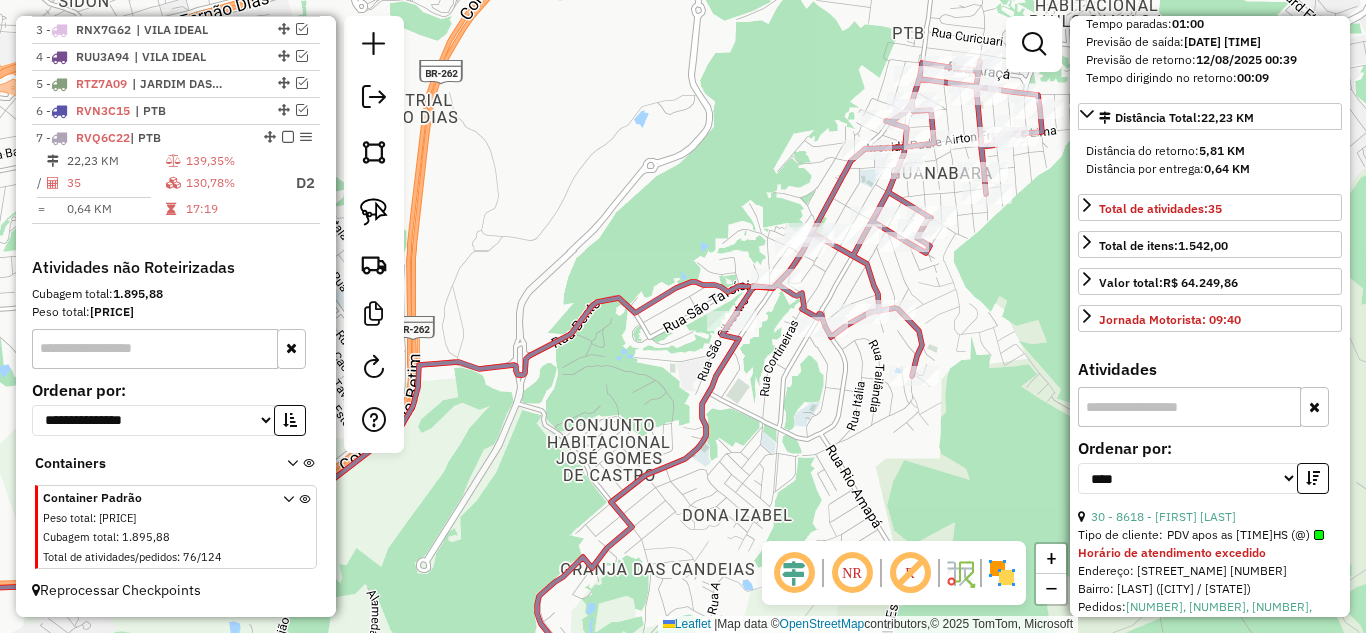 scroll, scrollTop: 600, scrollLeft: 0, axis: vertical 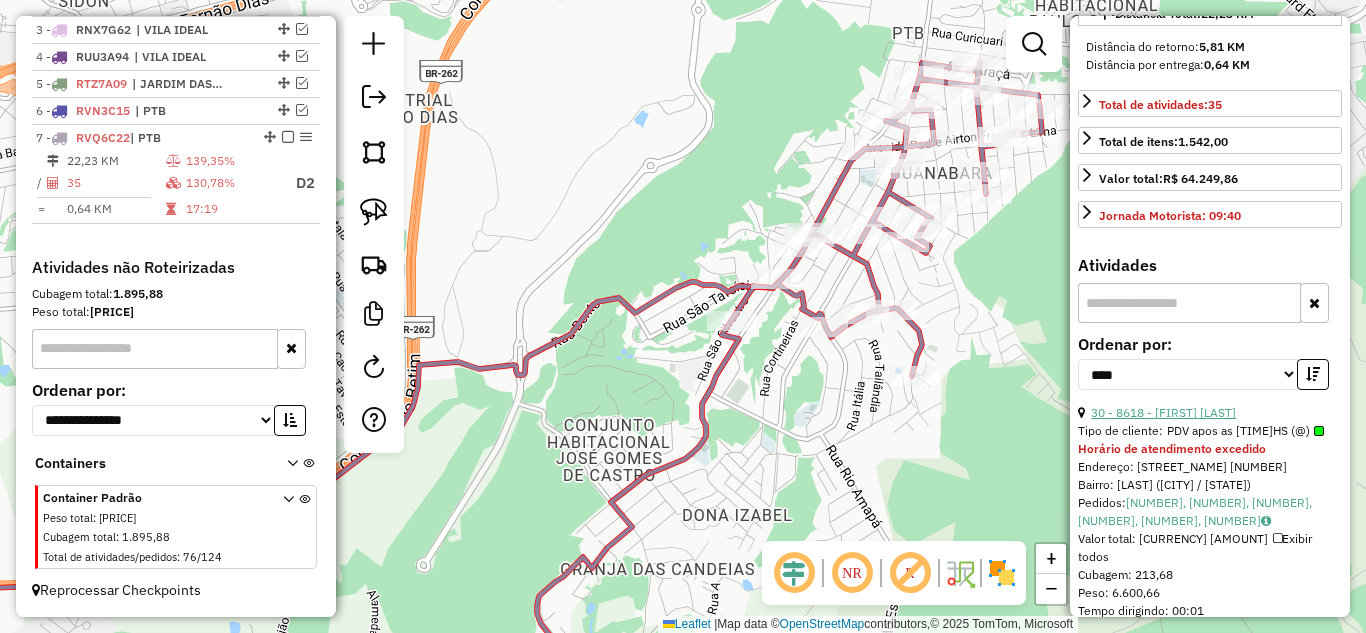 click on "30 - 8618 - [FIRST] [LAST]" at bounding box center [1163, 412] 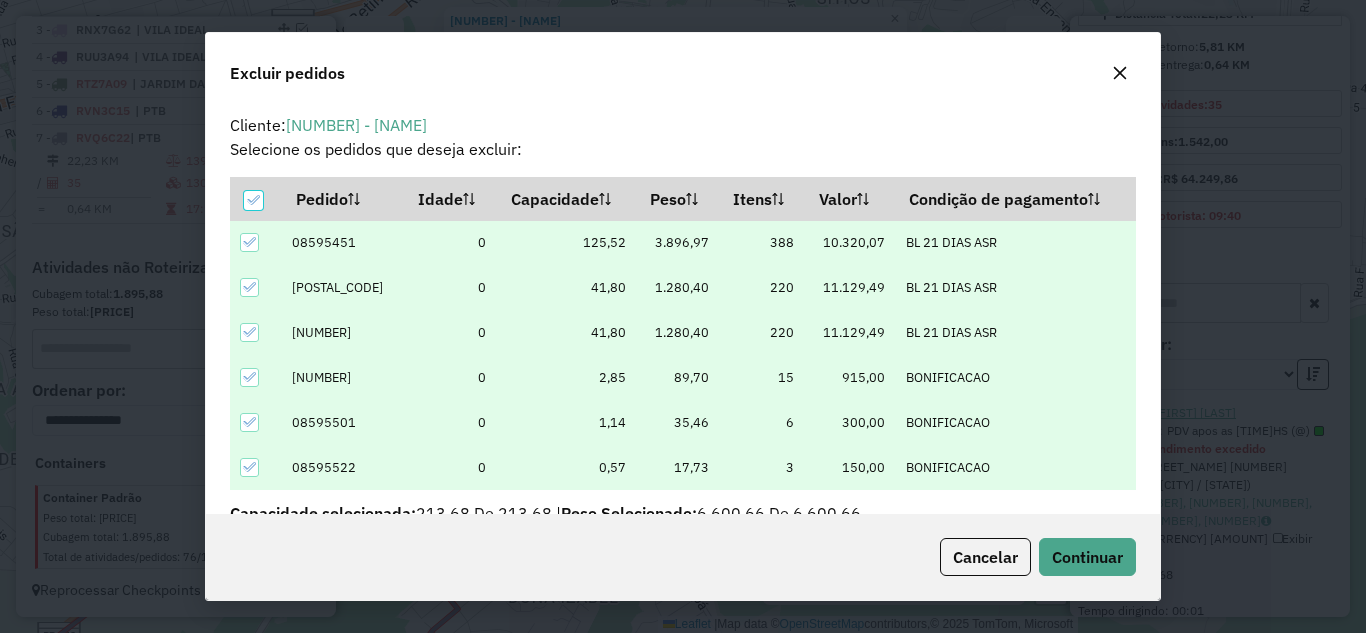 scroll, scrollTop: 70, scrollLeft: 0, axis: vertical 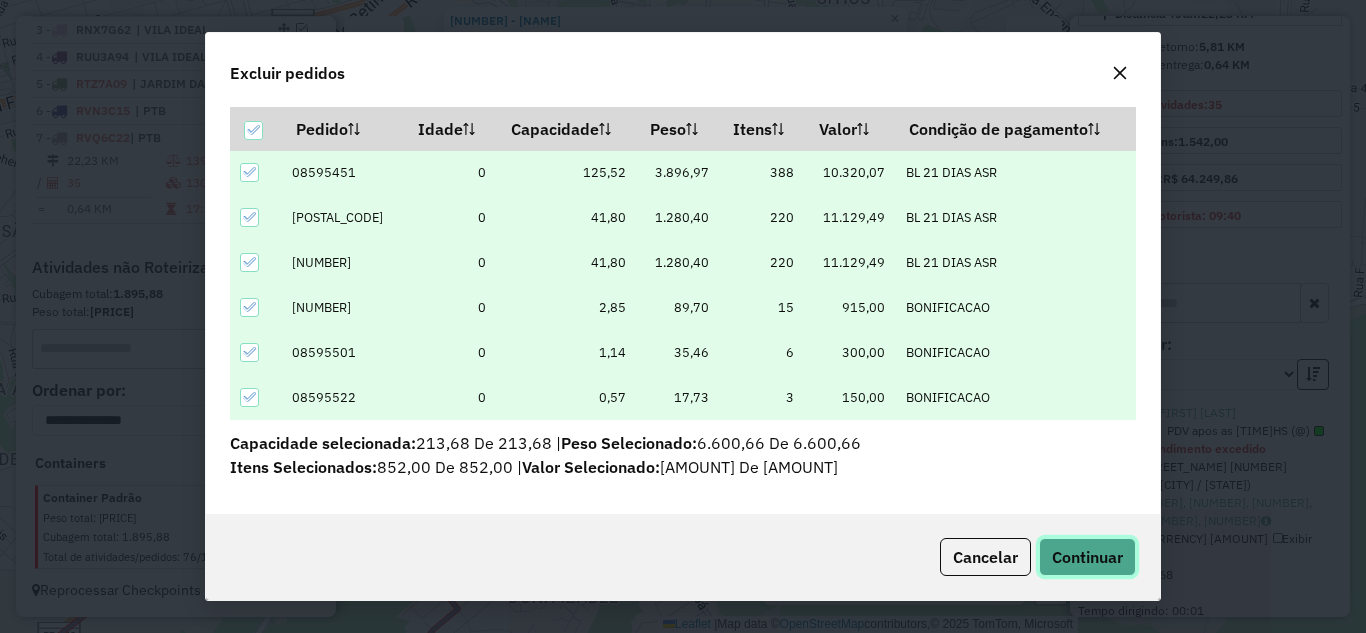 click on "Continuar" 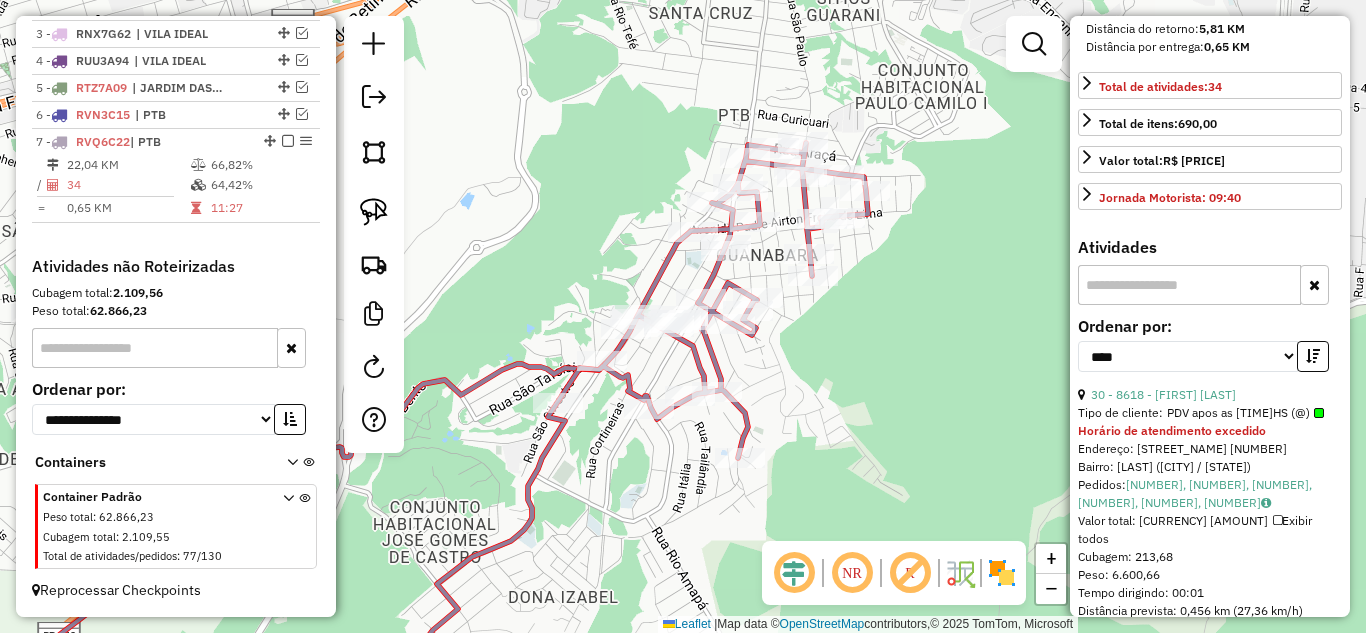 scroll, scrollTop: 848, scrollLeft: 0, axis: vertical 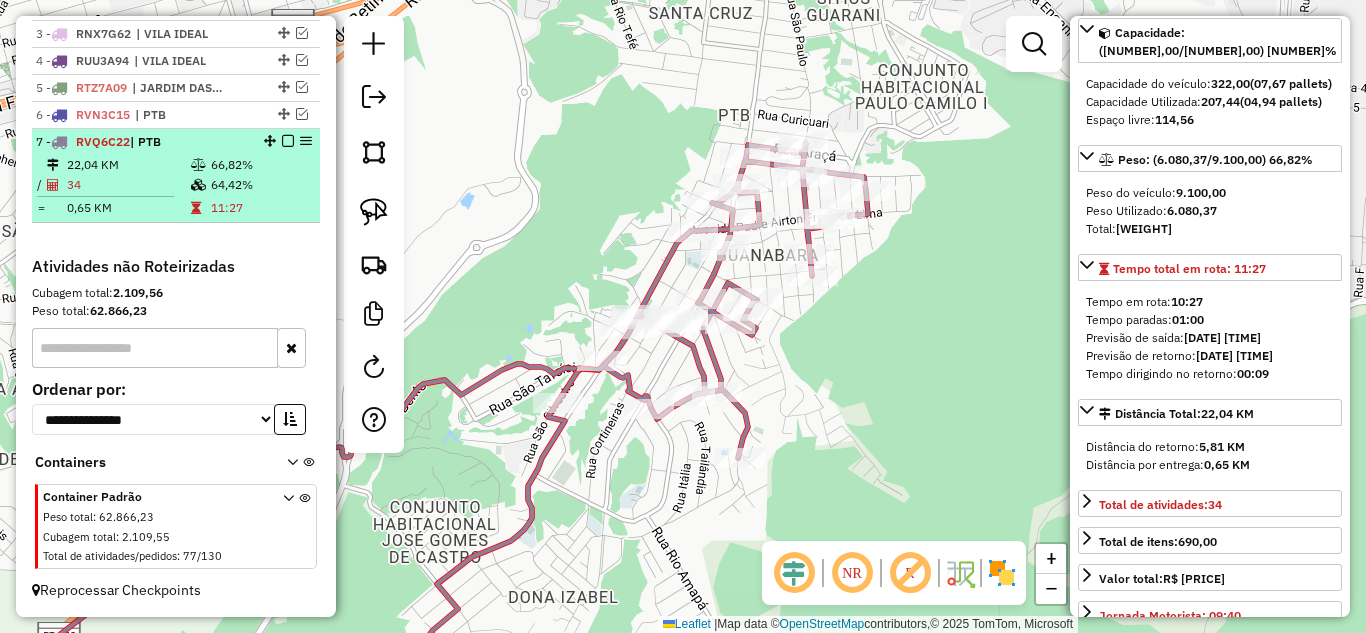 click at bounding box center [288, 141] 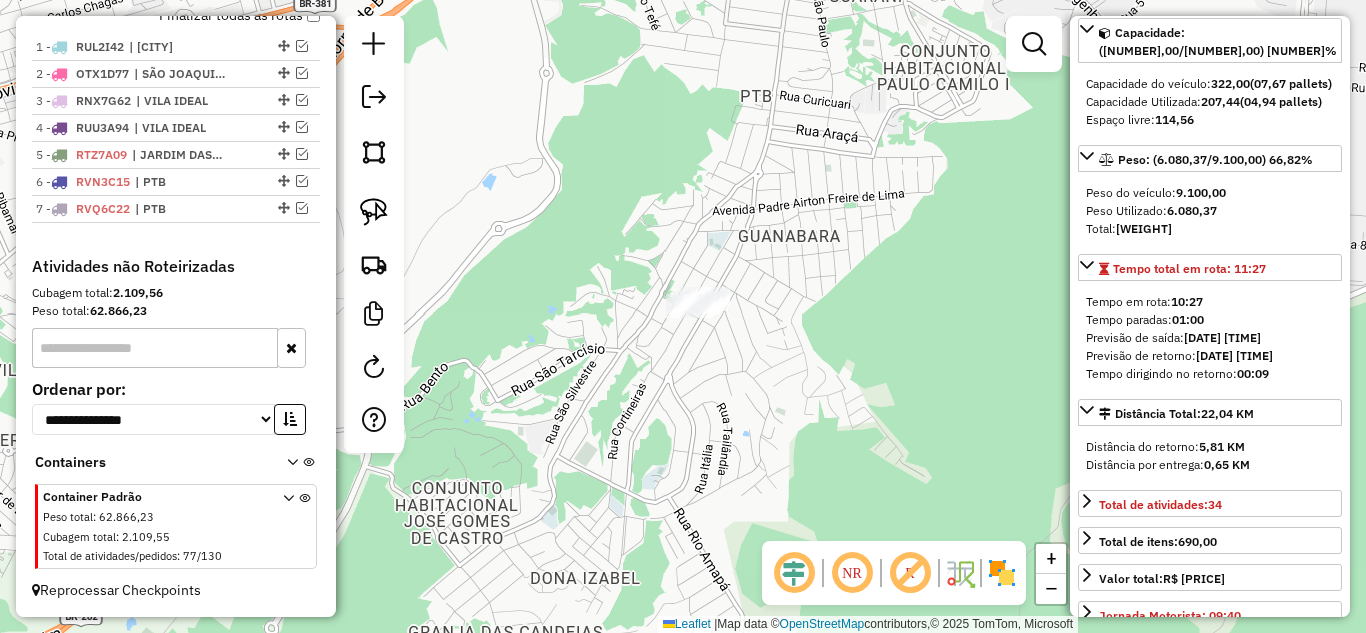 drag, startPoint x: 660, startPoint y: 354, endPoint x: 734, endPoint y: 319, distance: 81.859634 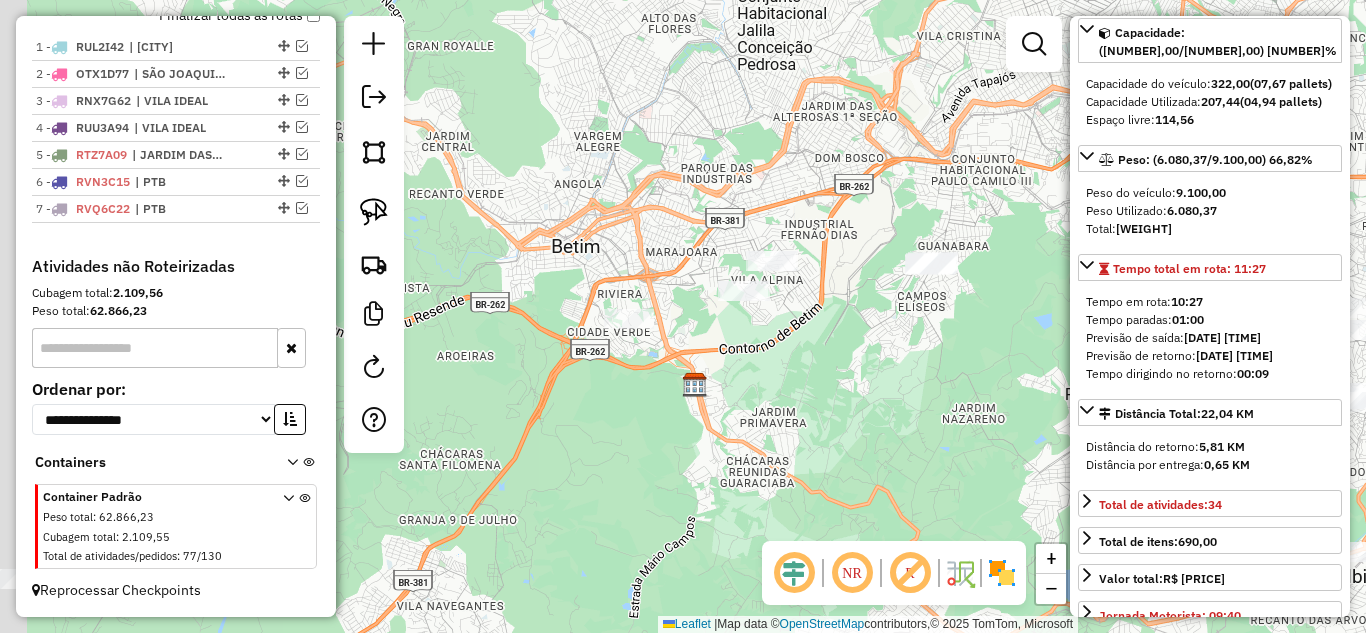 drag, startPoint x: 730, startPoint y: 388, endPoint x: 906, endPoint y: 338, distance: 182.96448 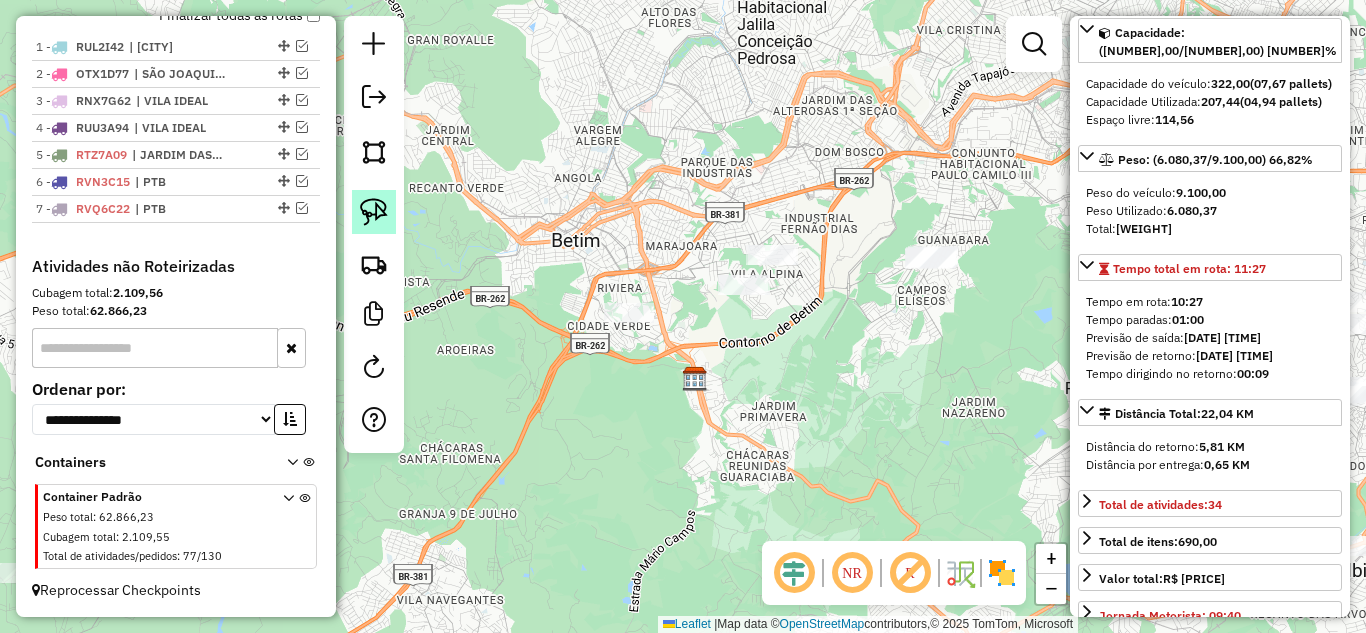 click 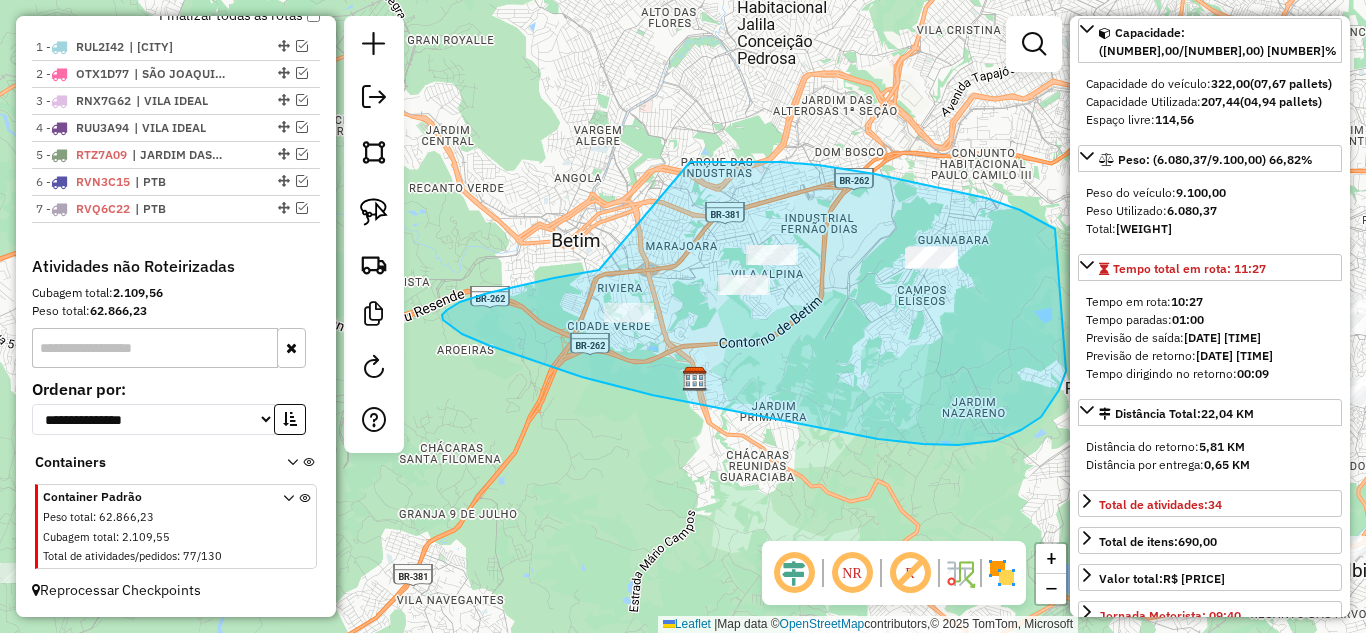 drag, startPoint x: 599, startPoint y: 270, endPoint x: 678, endPoint y: 165, distance: 131.40015 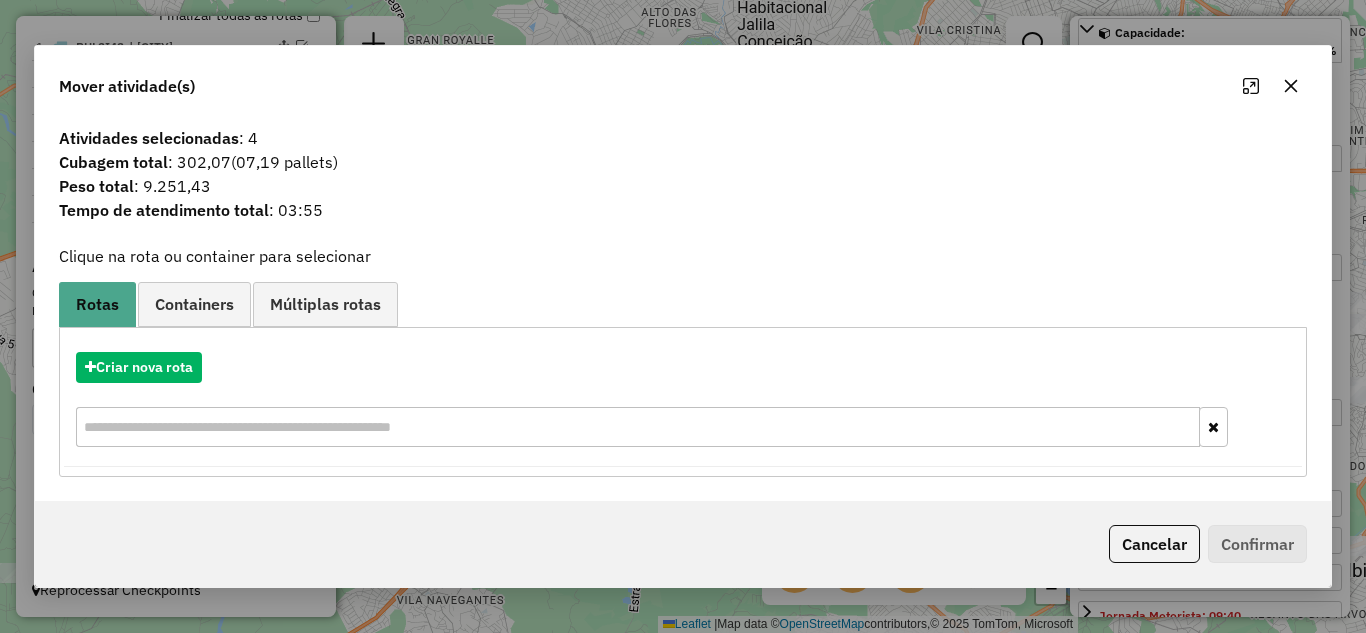 click 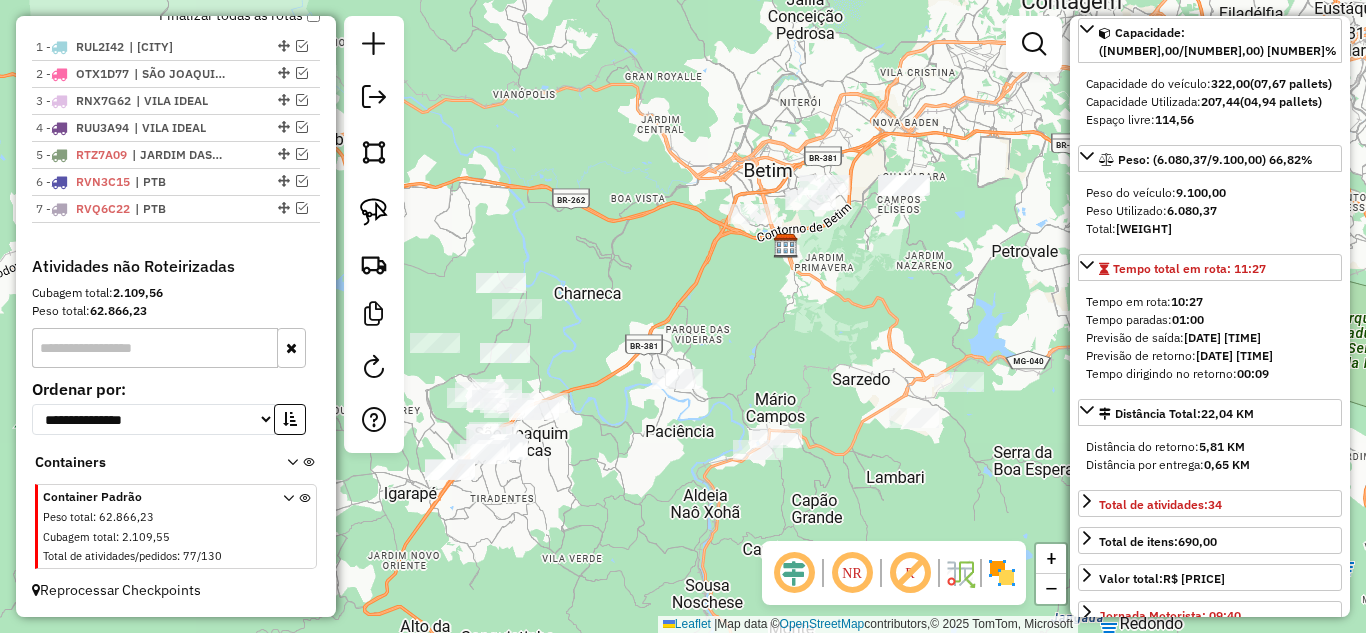 drag, startPoint x: 813, startPoint y: 350, endPoint x: 820, endPoint y: 285, distance: 65.37584 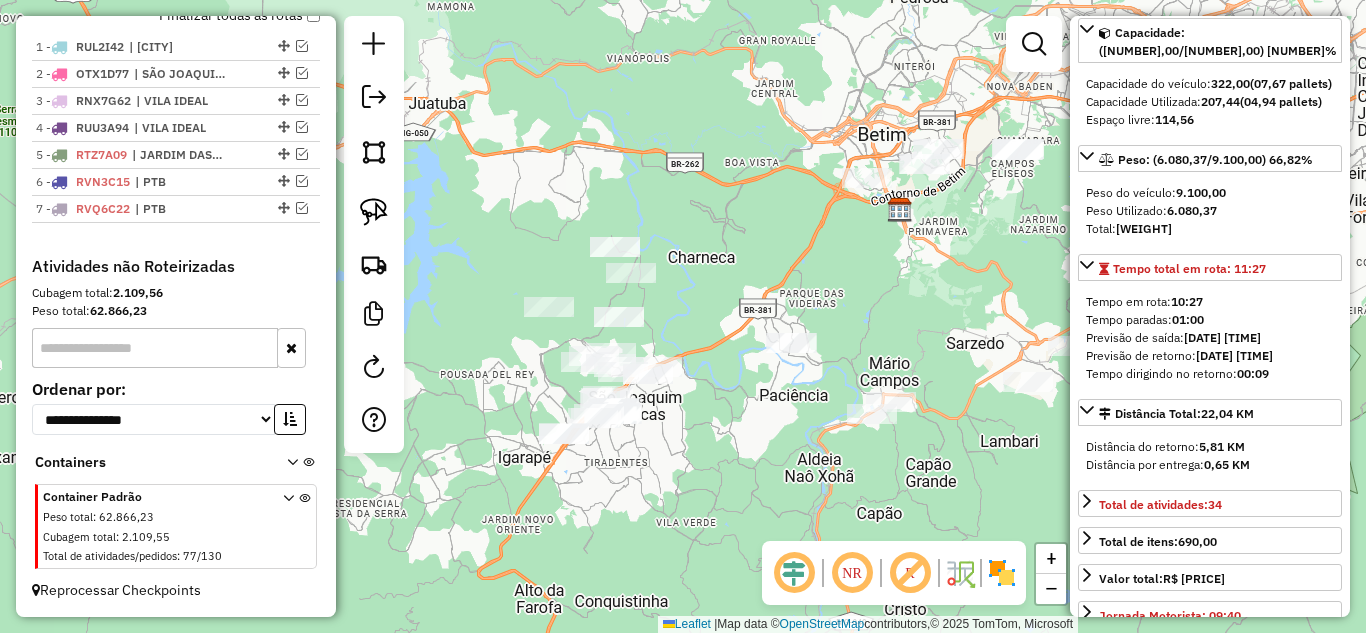drag, startPoint x: 564, startPoint y: 310, endPoint x: 669, endPoint y: 291, distance: 106.7052 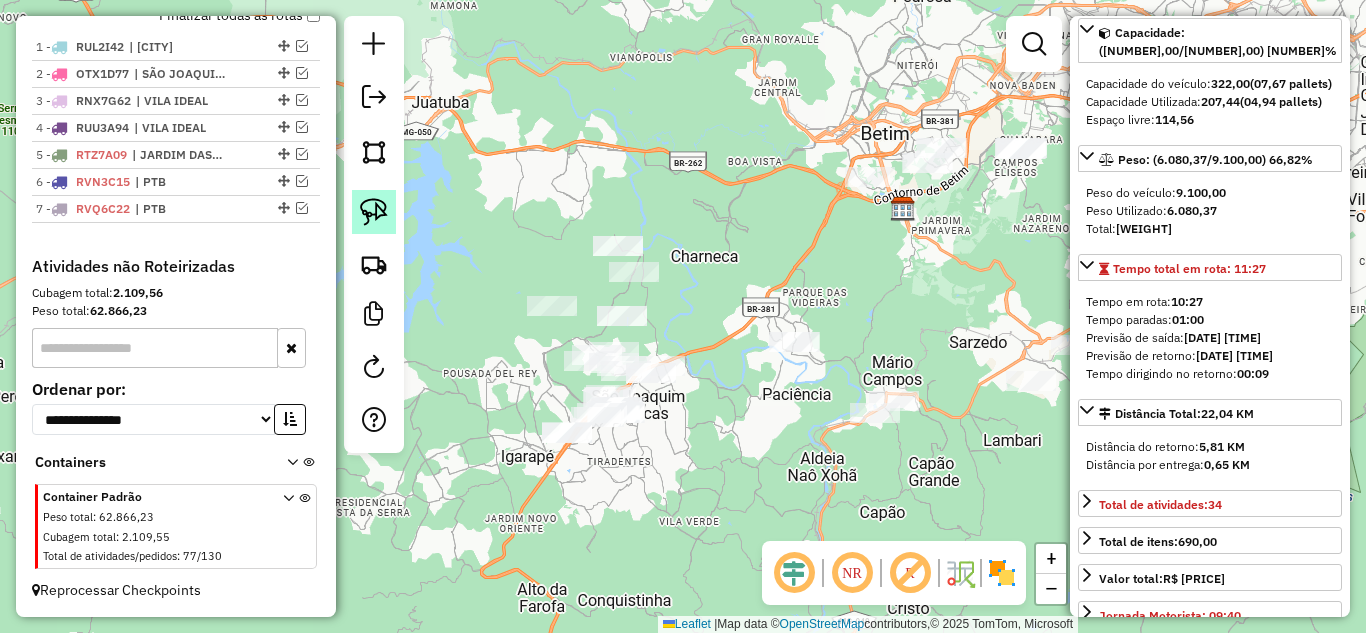 click 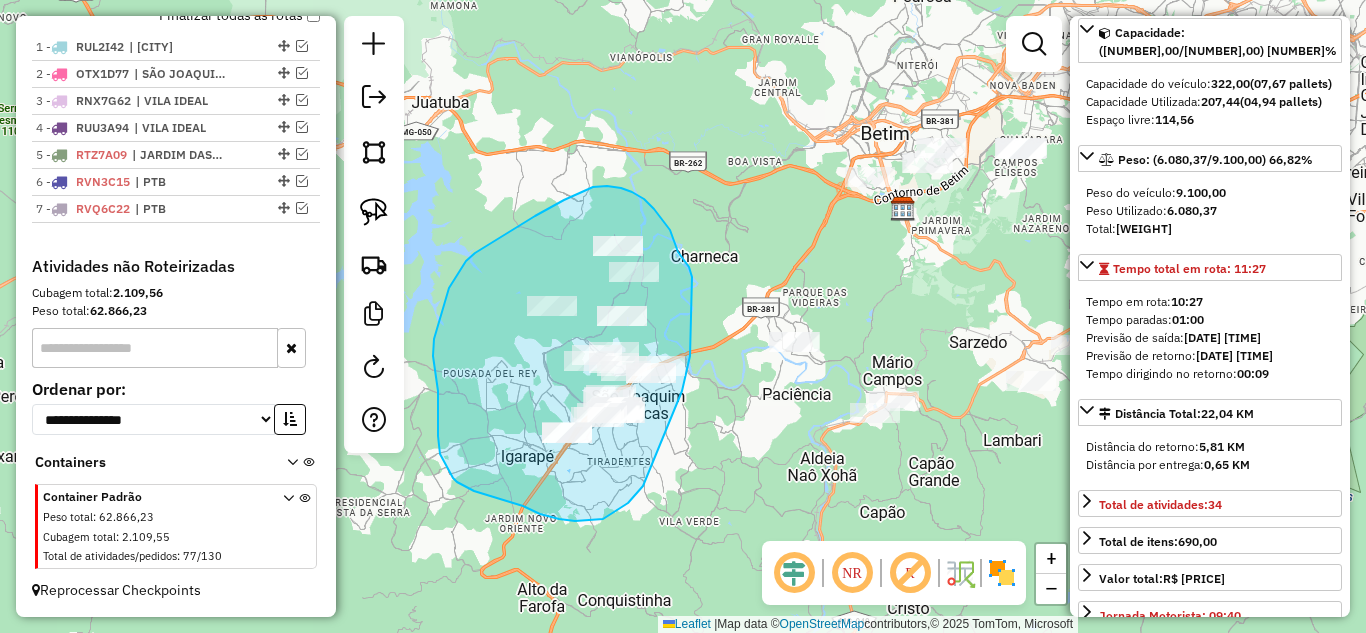 drag, startPoint x: 691, startPoint y: 272, endPoint x: 692, endPoint y: 347, distance: 75.00667 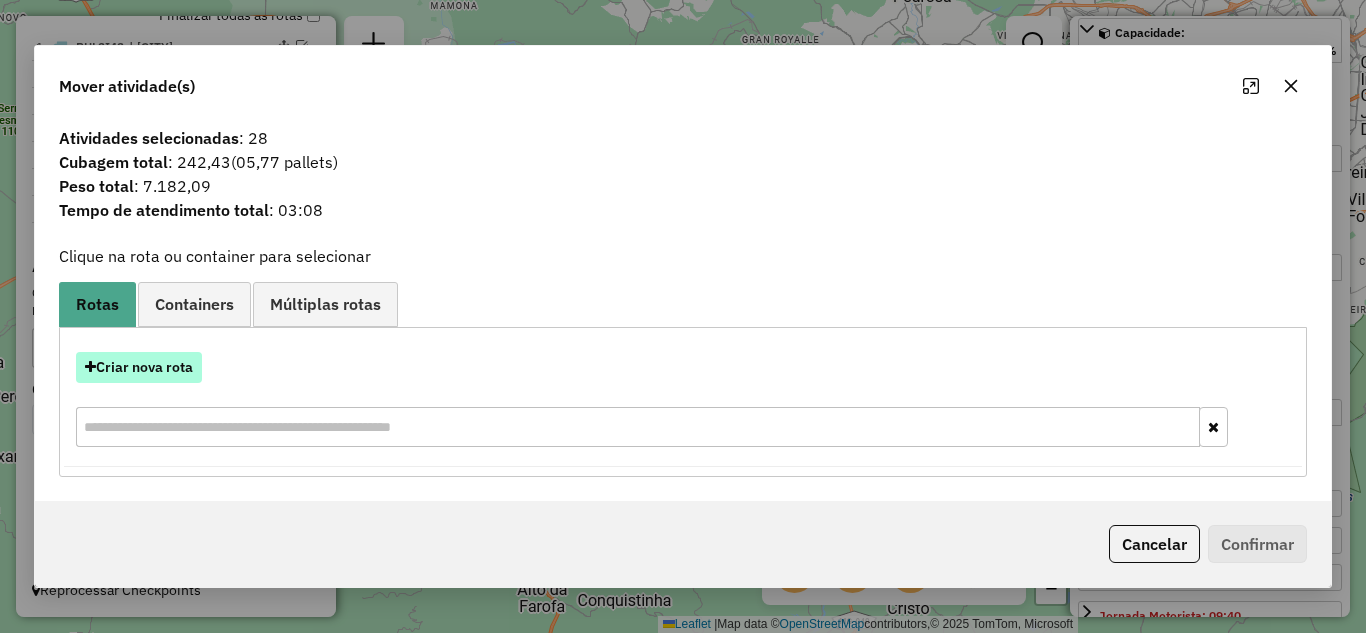 click on "Criar nova rota" at bounding box center [139, 367] 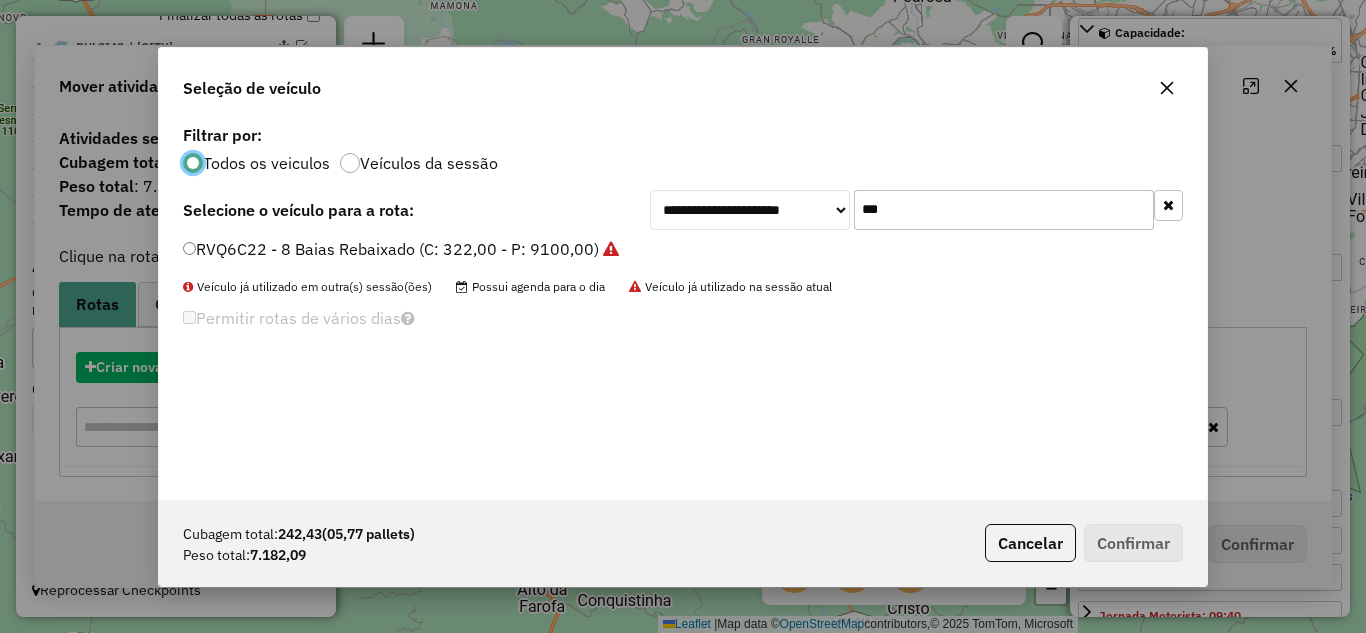 scroll, scrollTop: 11, scrollLeft: 6, axis: both 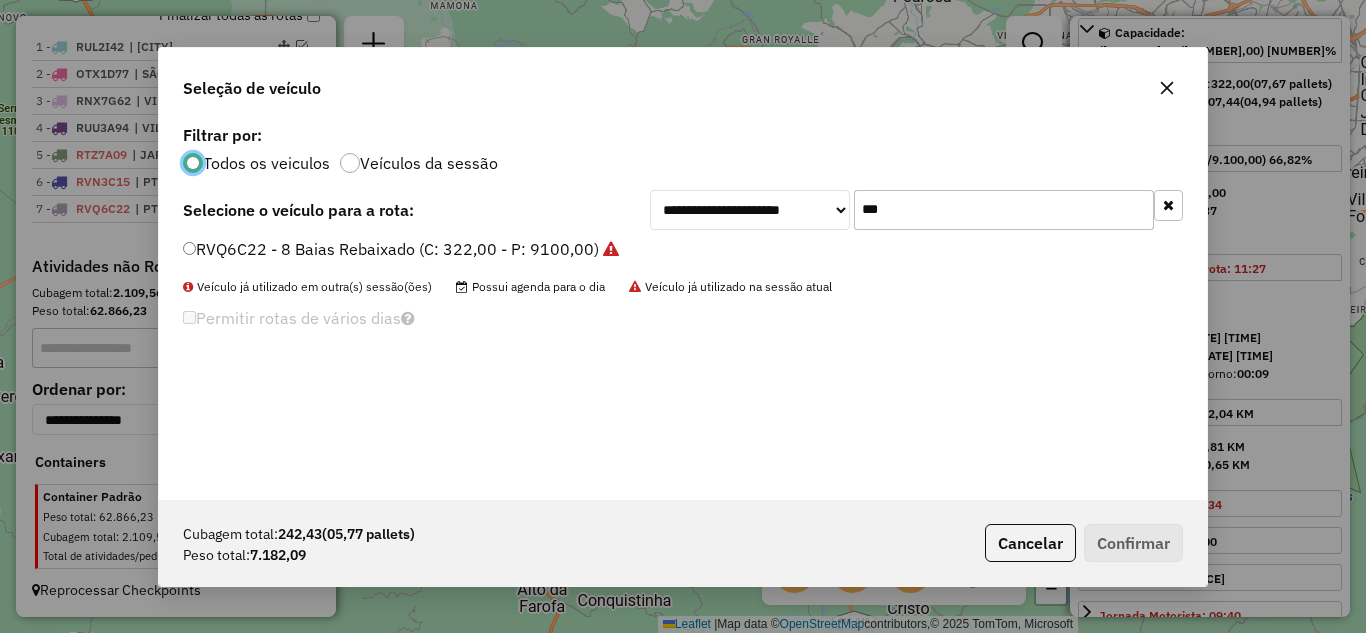 click on "***" 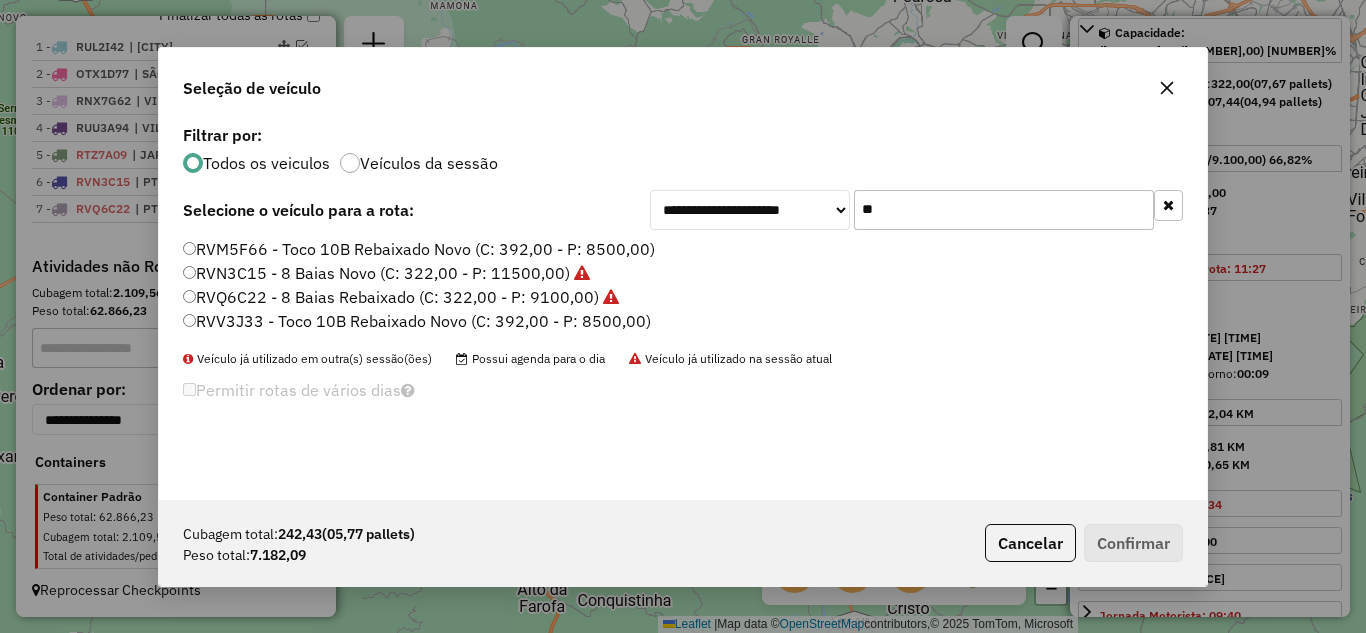 type on "*" 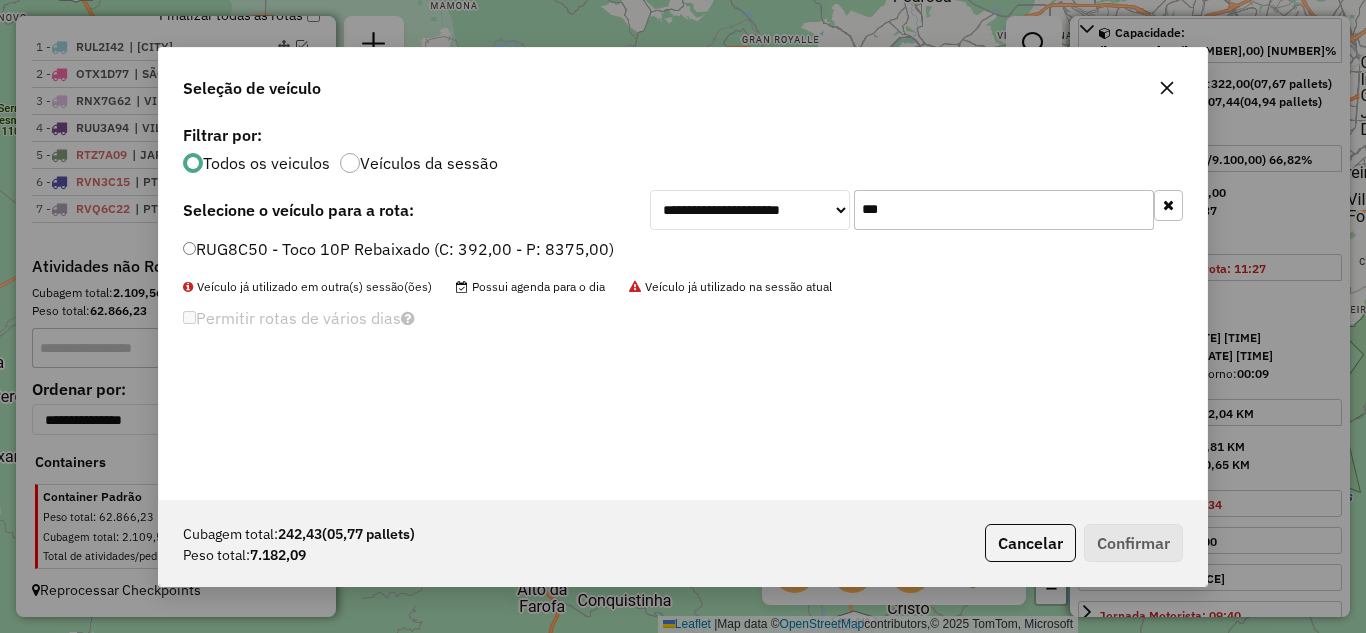 type on "***" 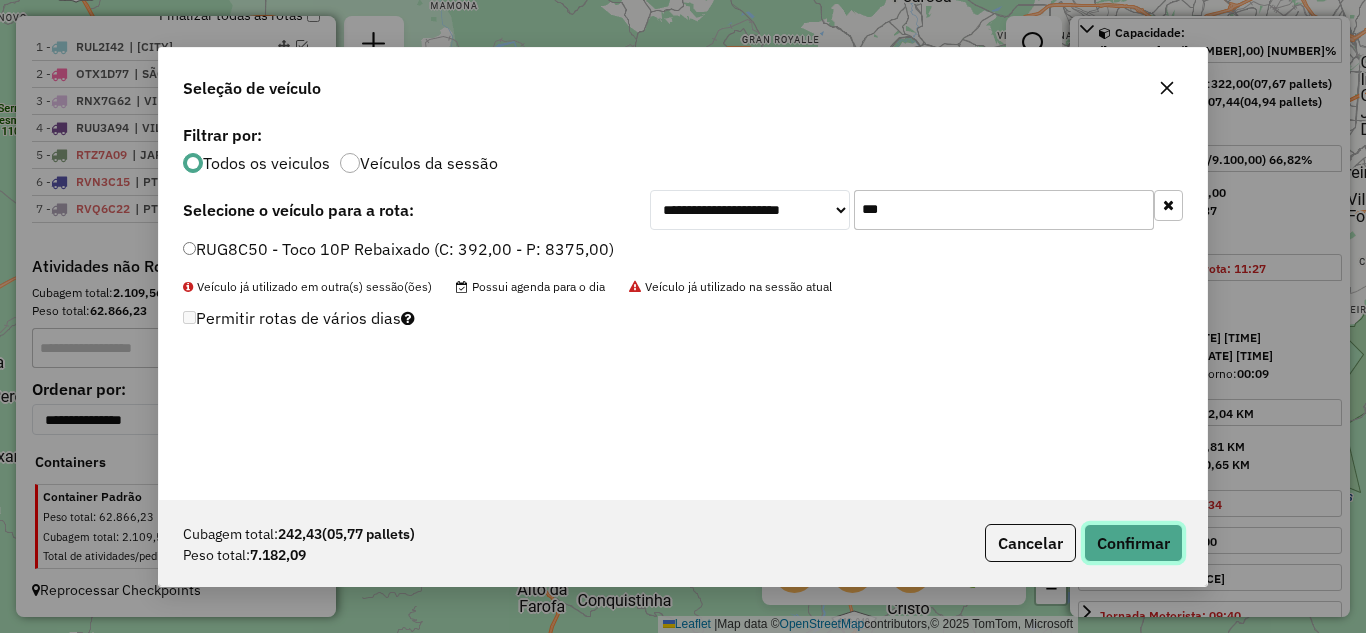 click on "Confirmar" 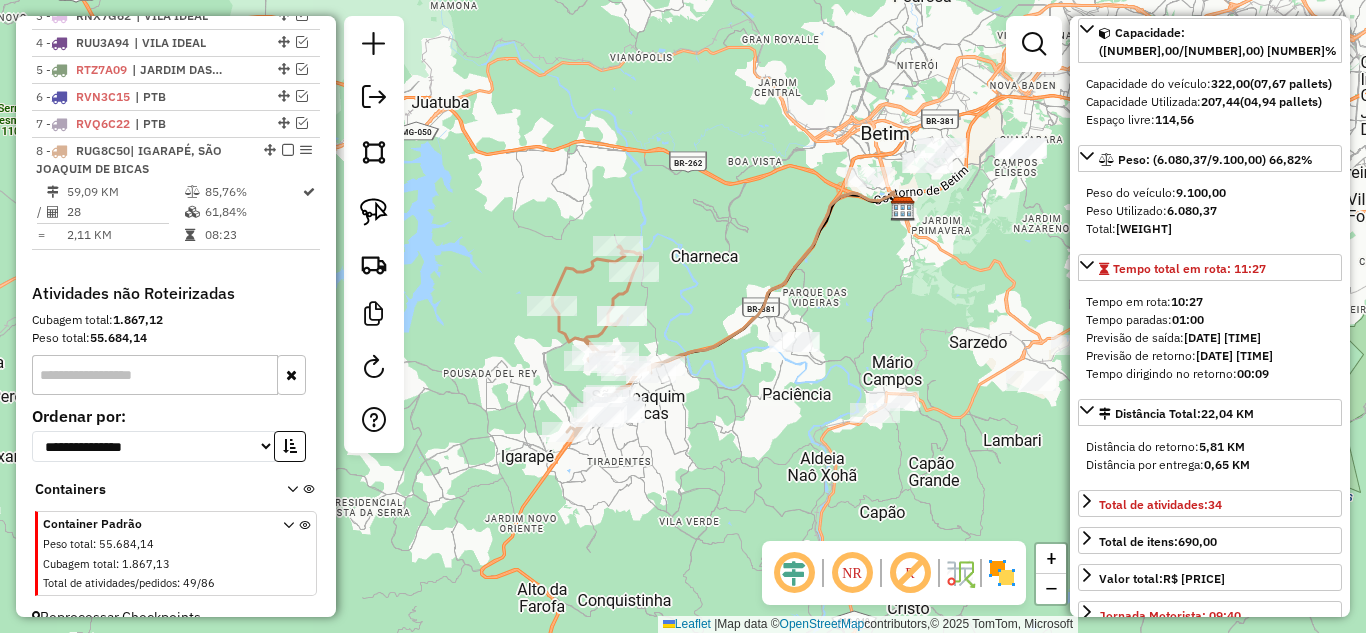scroll, scrollTop: 893, scrollLeft: 0, axis: vertical 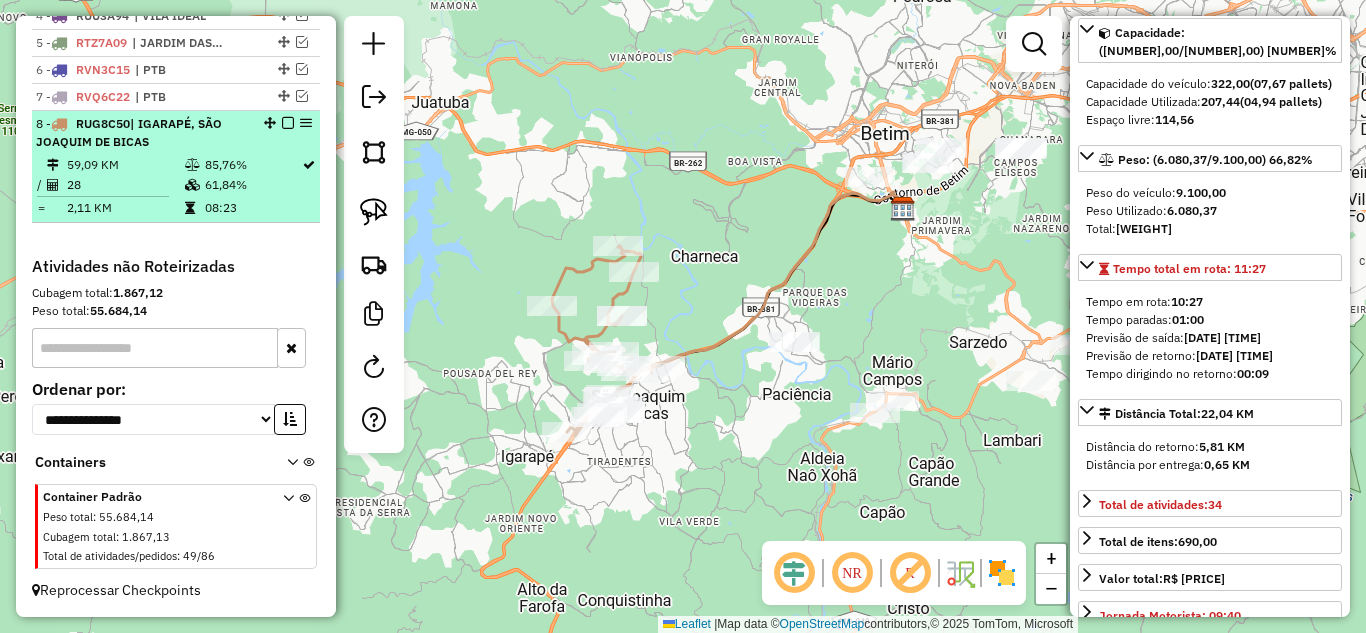 click at bounding box center [288, 123] 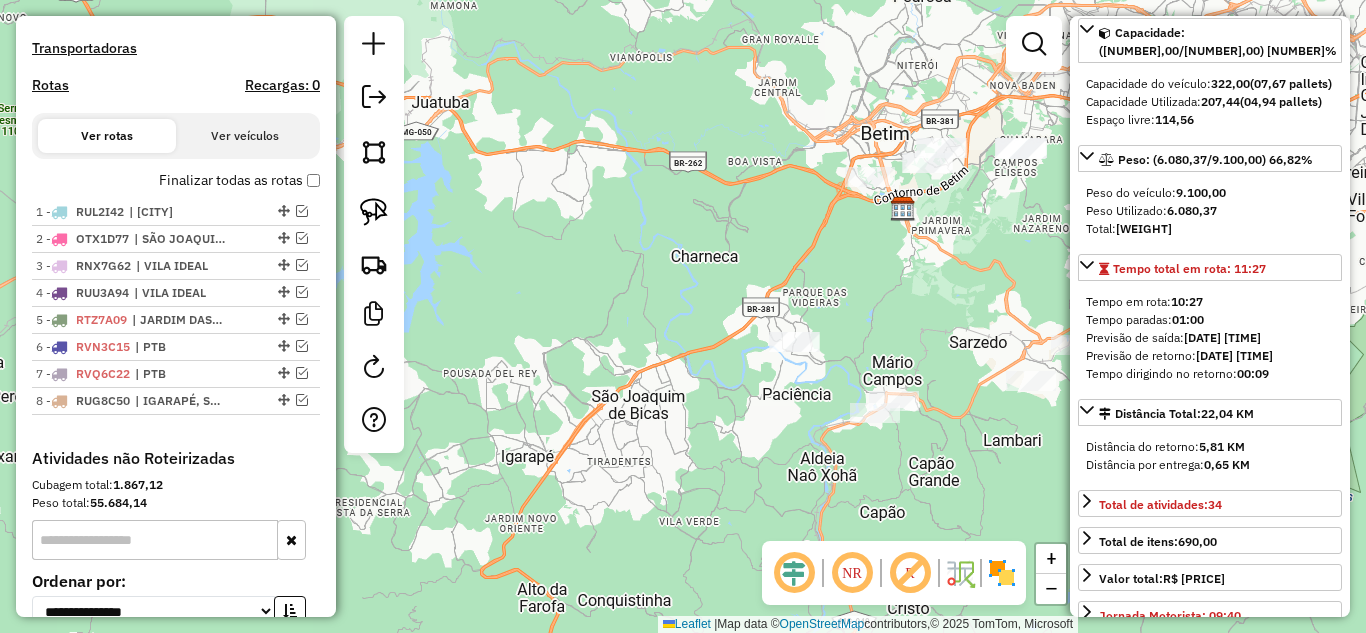 scroll, scrollTop: 608, scrollLeft: 0, axis: vertical 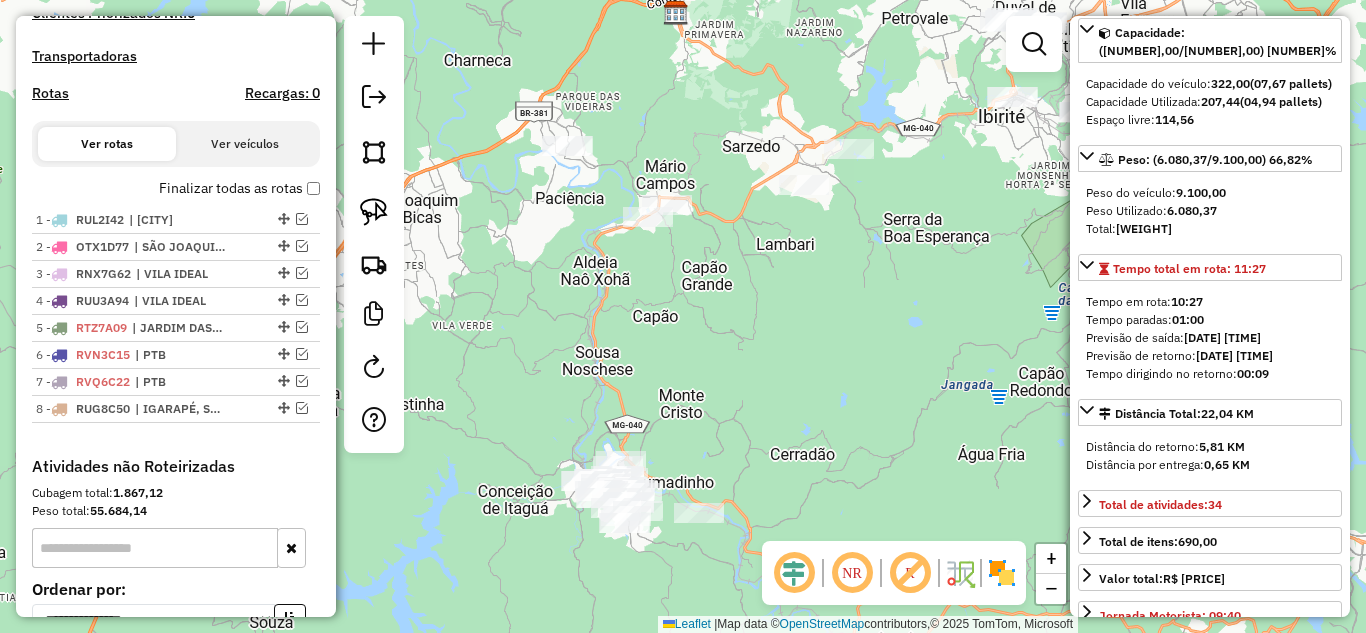 drag, startPoint x: 945, startPoint y: 299, endPoint x: 718, endPoint y: 103, distance: 299.90833 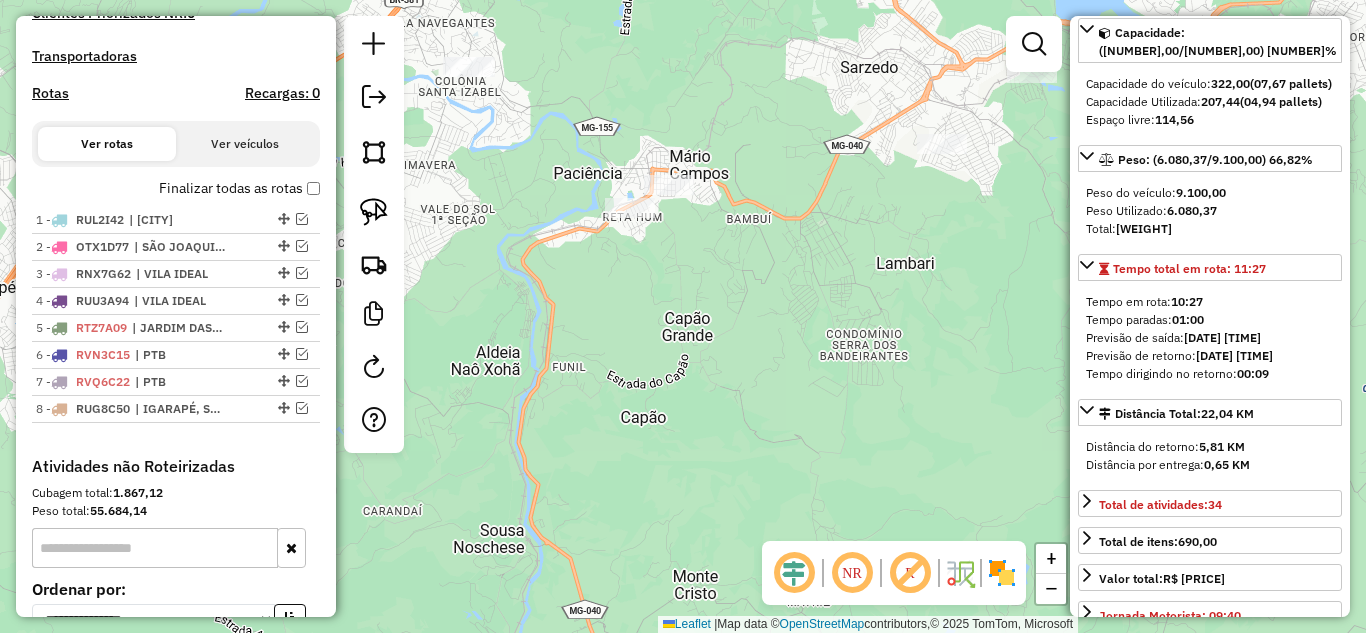 drag, startPoint x: 690, startPoint y: 343, endPoint x: 699, endPoint y: 548, distance: 205.19746 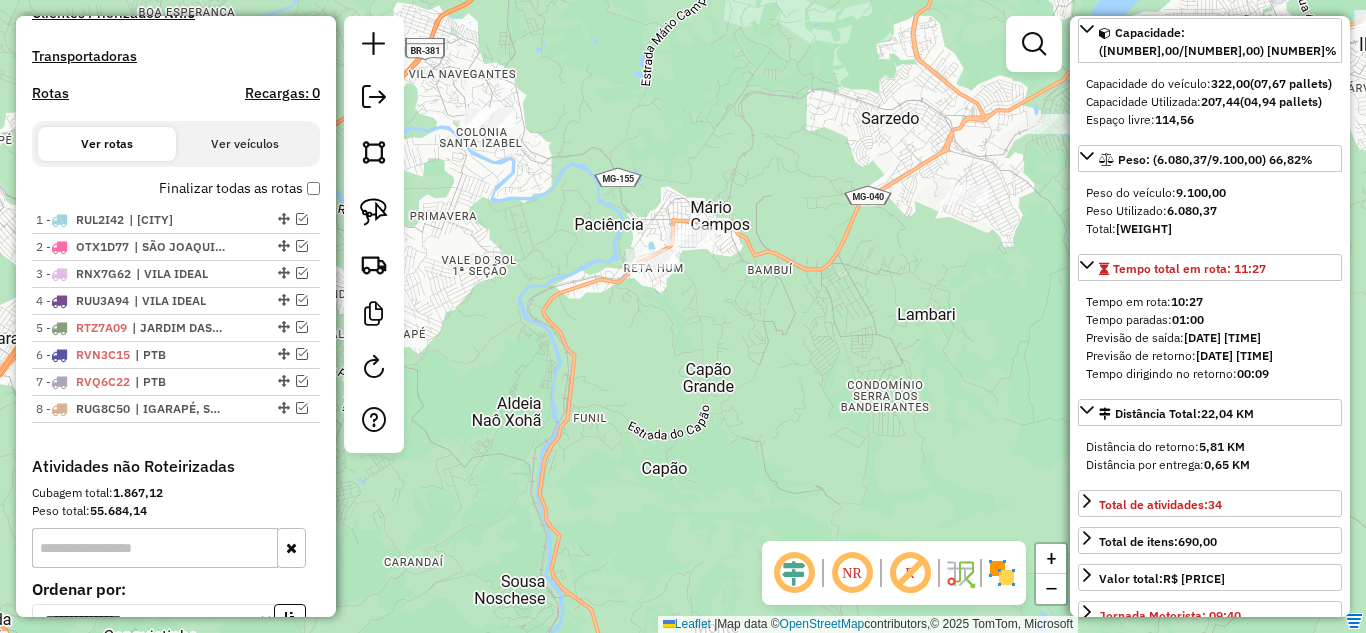 drag, startPoint x: 685, startPoint y: 431, endPoint x: 728, endPoint y: 466, distance: 55.443665 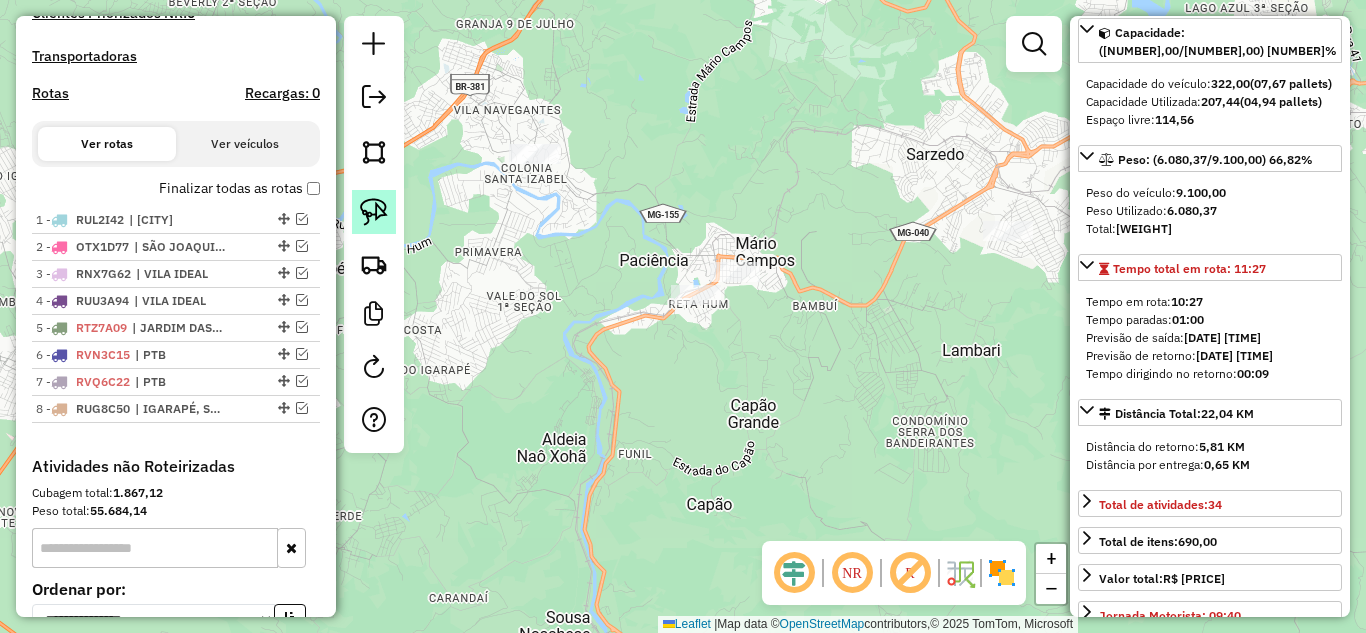 click 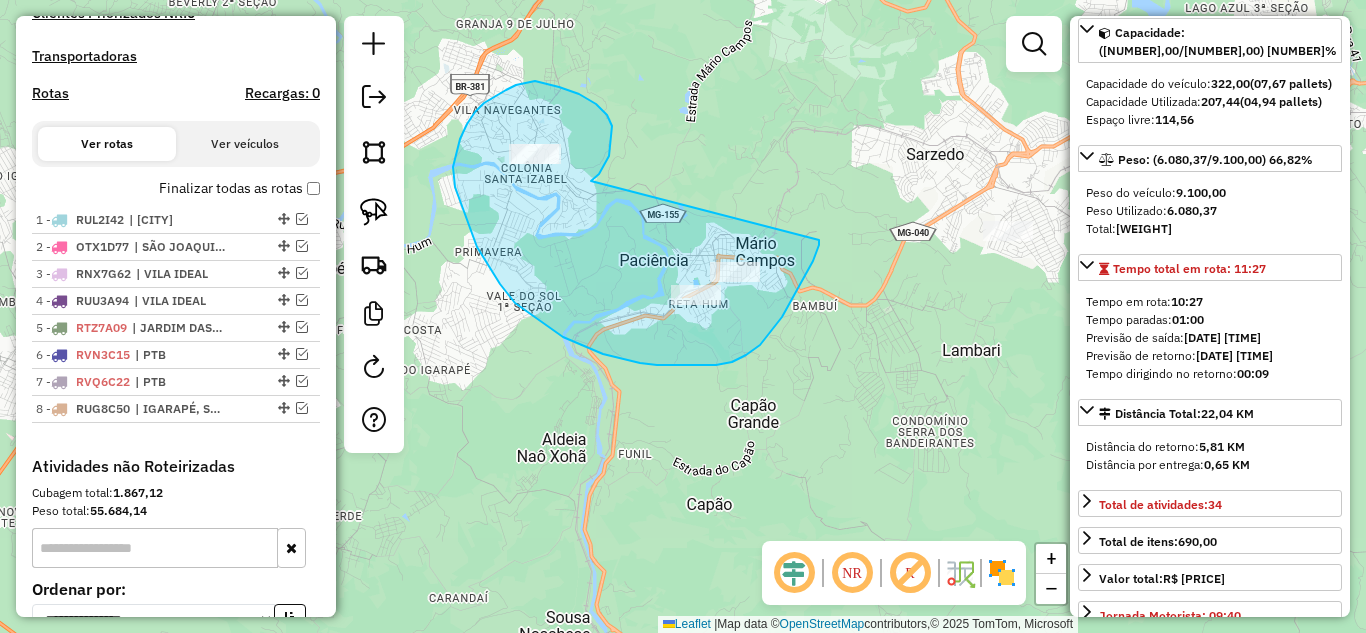 drag, startPoint x: 596, startPoint y: 177, endPoint x: 726, endPoint y: 177, distance: 130 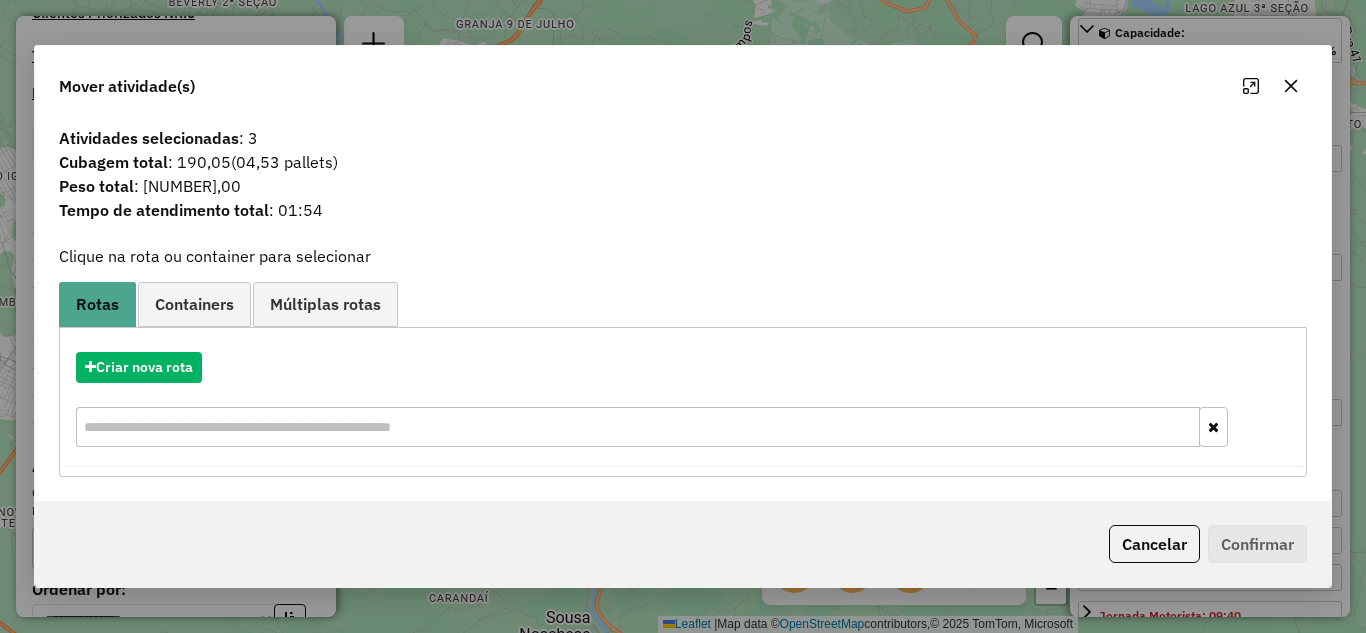 drag, startPoint x: 1289, startPoint y: 93, endPoint x: 1015, endPoint y: 181, distance: 287.78464 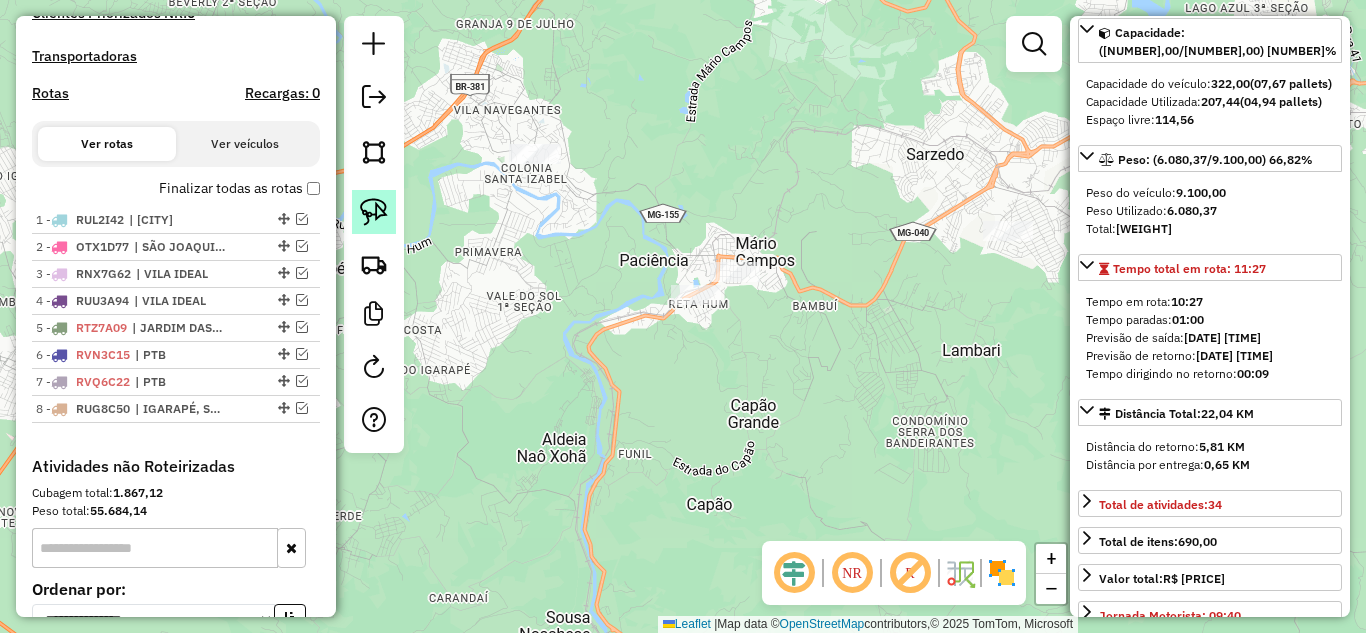 click 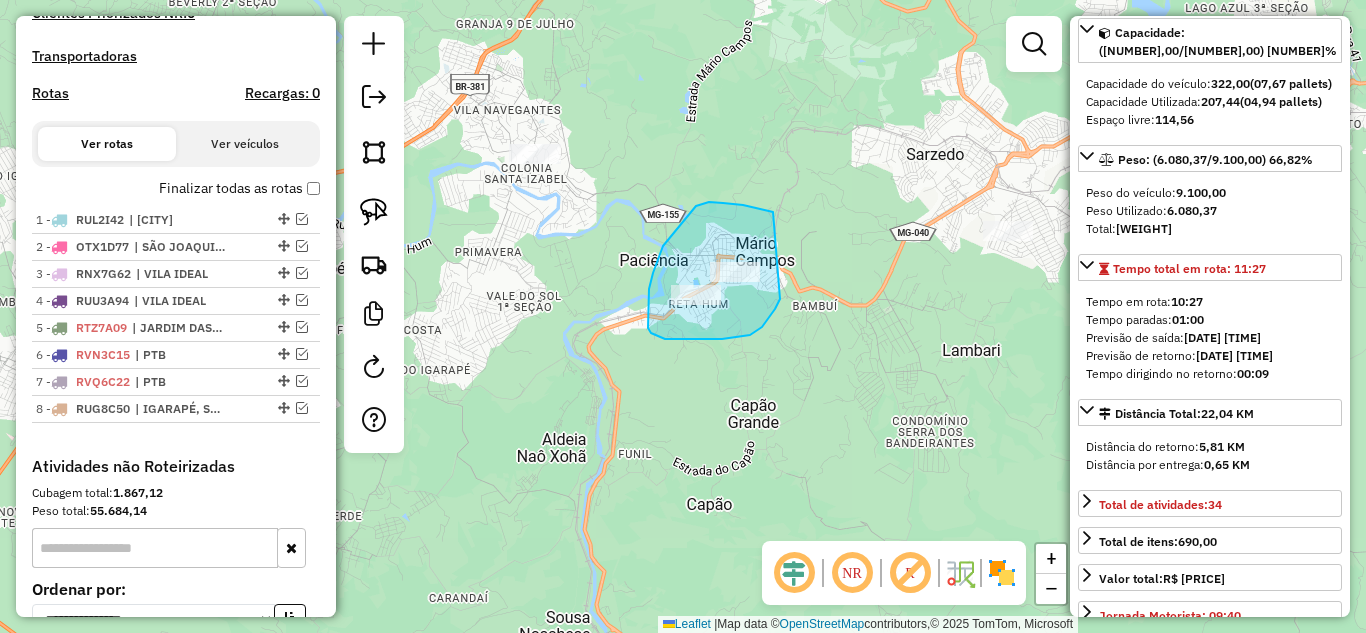 drag, startPoint x: 663, startPoint y: 246, endPoint x: 786, endPoint y: 271, distance: 125.51494 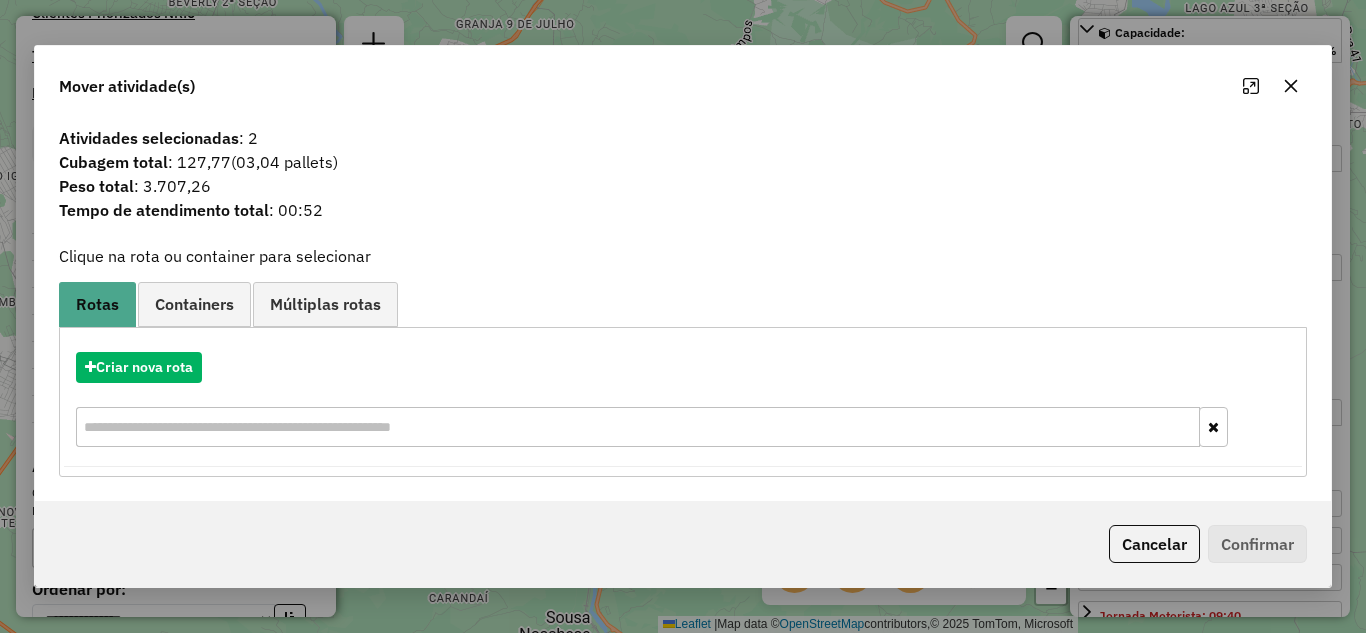 click 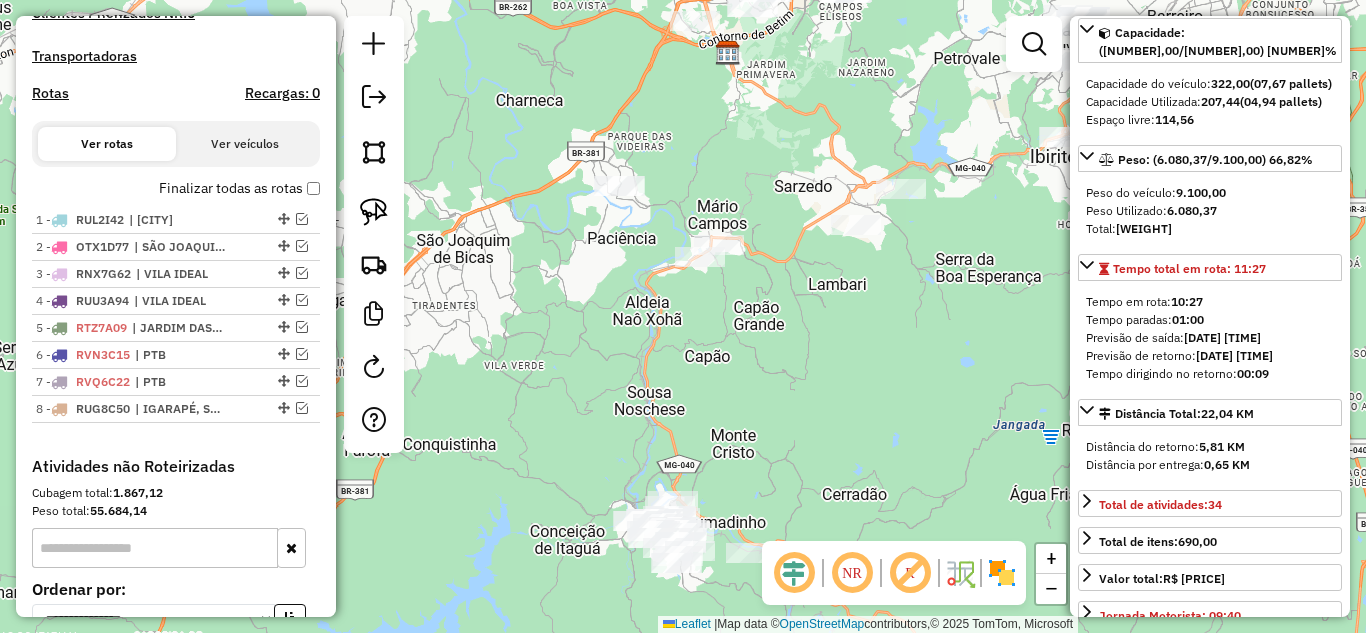 drag, startPoint x: 866, startPoint y: 356, endPoint x: 887, endPoint y: 351, distance: 21.587032 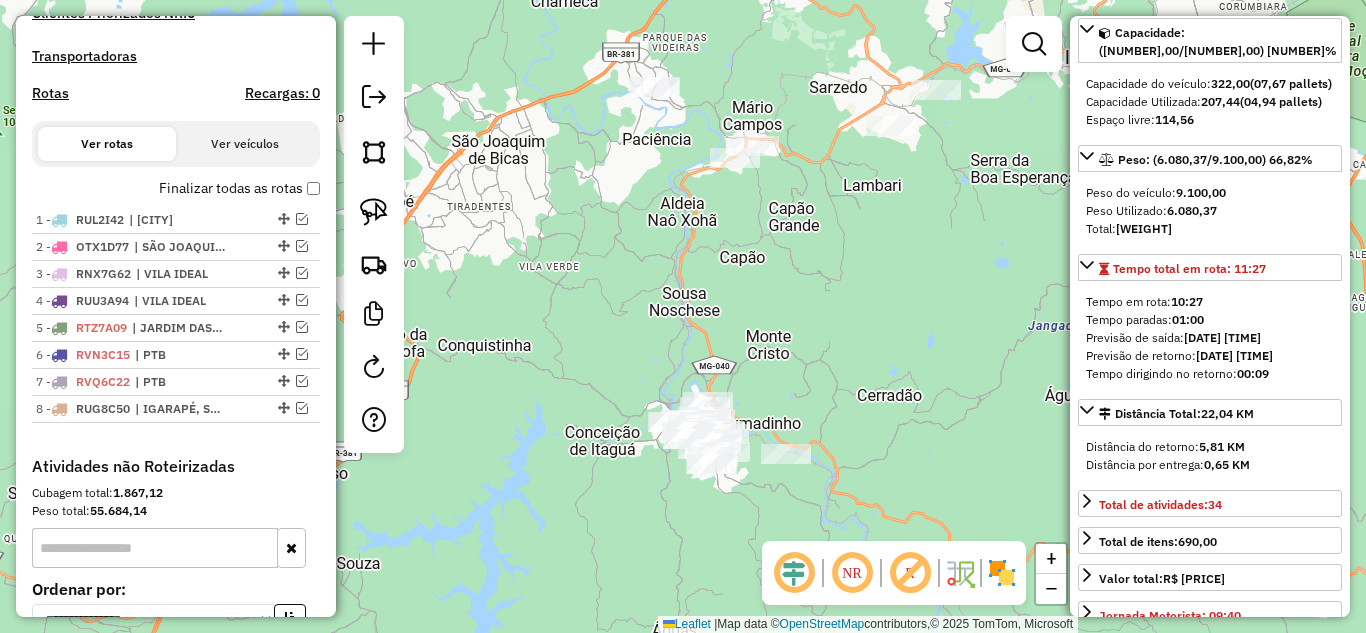 drag, startPoint x: 789, startPoint y: 328, endPoint x: 773, endPoint y: 291, distance: 40.311287 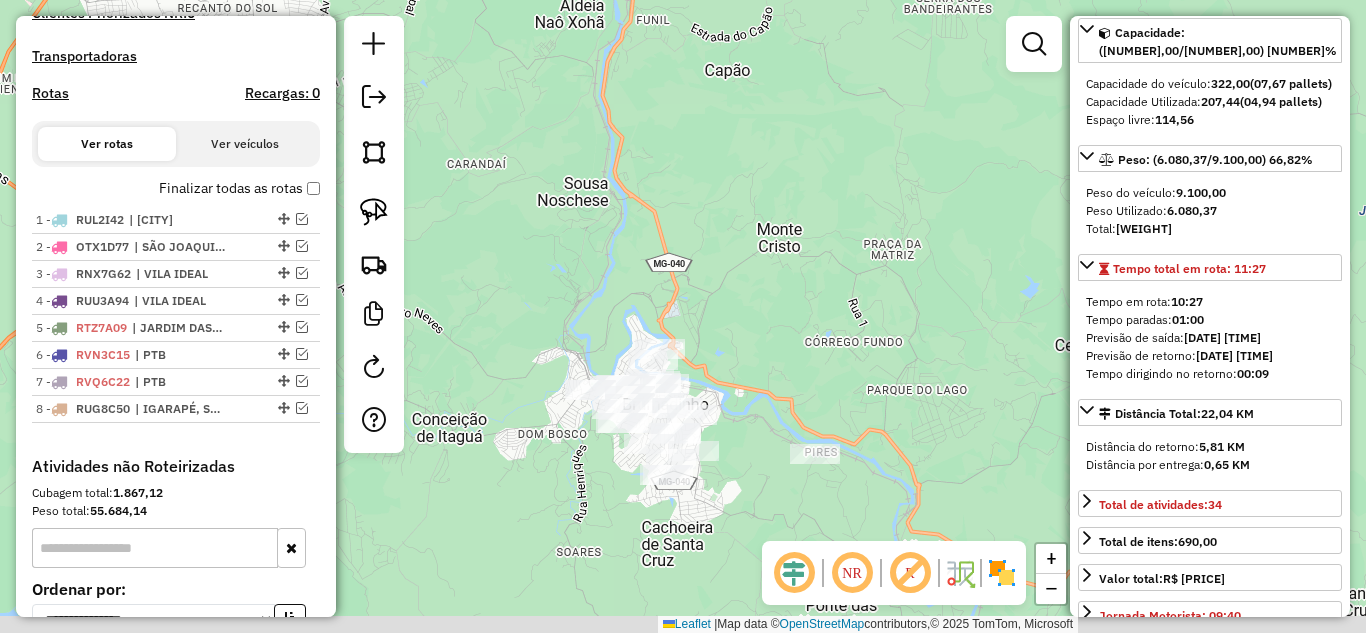 drag, startPoint x: 699, startPoint y: 345, endPoint x: 744, endPoint y: 269, distance: 88.32327 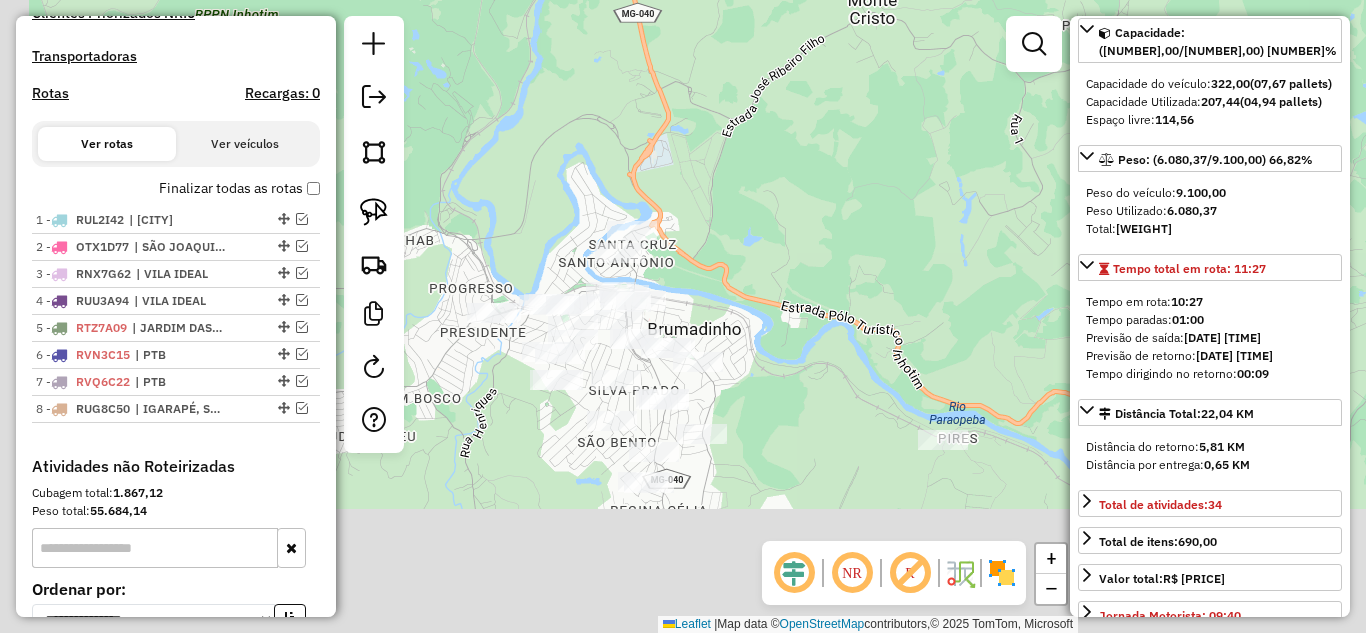 drag, startPoint x: 652, startPoint y: 429, endPoint x: 701, endPoint y: 284, distance: 153.05554 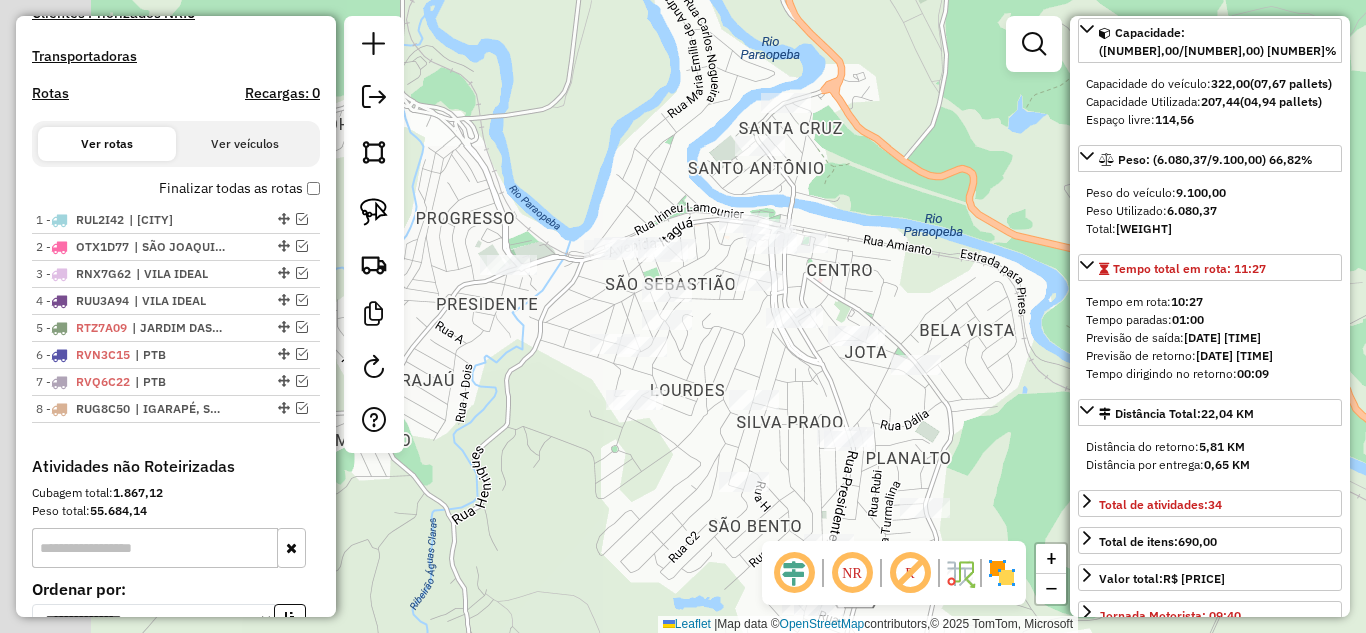 drag, startPoint x: 666, startPoint y: 305, endPoint x: 879, endPoint y: 216, distance: 230.84627 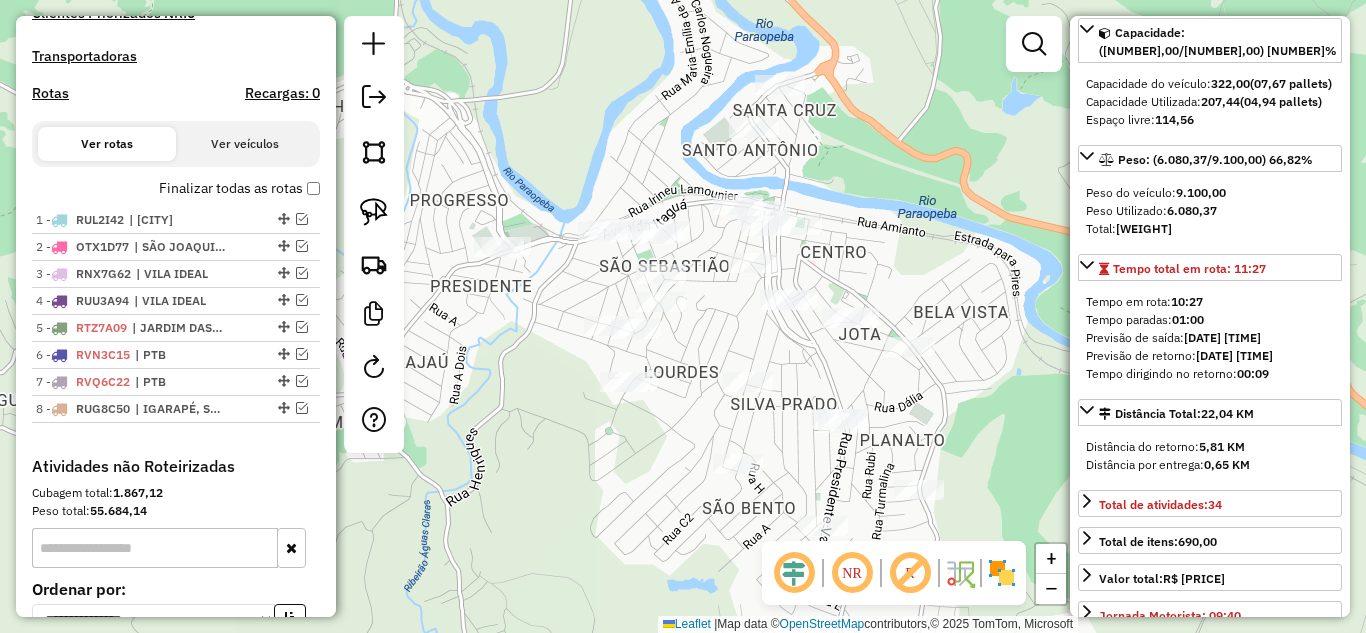 click on "Janela de atendimento Grade de atendimento Capacidade Transportadoras Veículos Cliente Pedidos  Rotas Selecione os dias de semana para filtrar as janelas de atendimento  Seg   Ter   Qua   Qui   Sex   Sáb   Dom  Informe o período da janela de atendimento: De: Até:  Filtrar exatamente a janela do cliente  Considerar janela de atendimento padrão  Selecione os dias de semana para filtrar as grades de atendimento  Seg   Ter   Qua   Qui   Sex   Sáb   Dom   Considerar clientes sem dia de atendimento cadastrado  Clientes fora do dia de atendimento selecionado Filtrar as atividades entre os valores definidos abaixo:  Peso mínimo:   Peso máximo:   Cubagem mínima:   Cubagem máxima:   De:   Até:  Filtrar as atividades entre o tempo de atendimento definido abaixo:  De:   Até:   Considerar capacidade total dos clientes não roteirizados Transportadora: Selecione um ou mais itens Tipo de veículo: Selecione um ou mais itens Veículo: Selecione um ou mais itens Motorista: Selecione um ou mais itens Nome: Rótulo:" 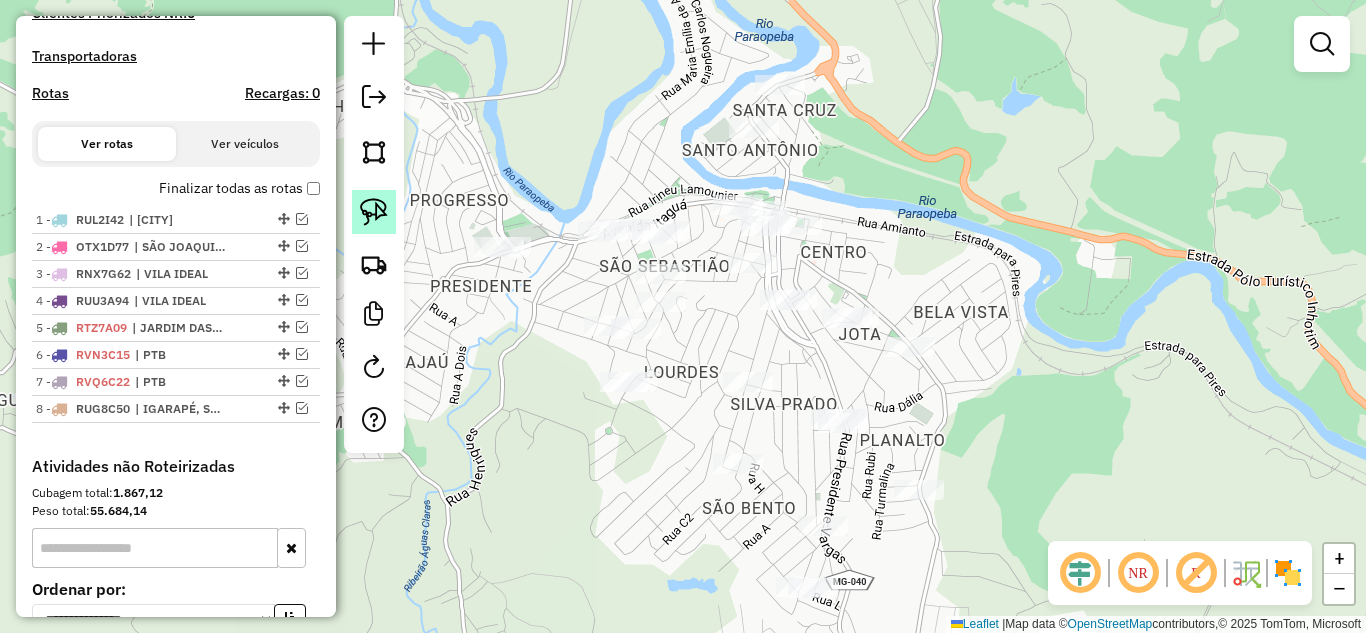click 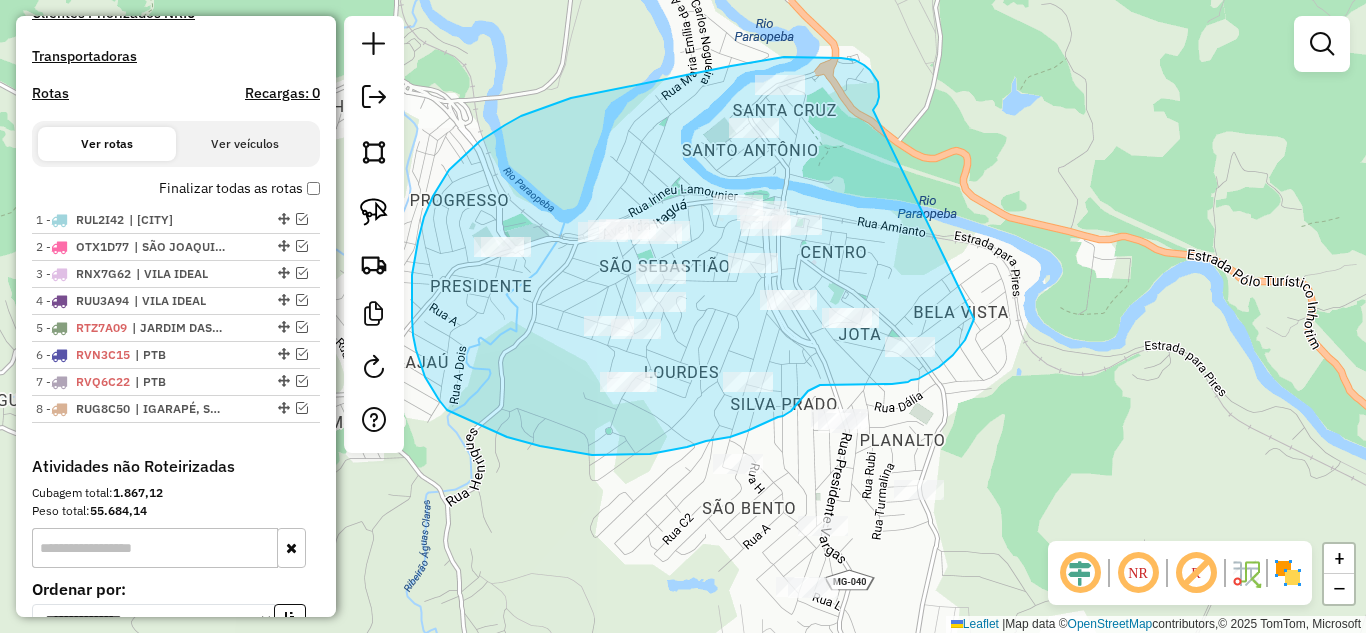 drag, startPoint x: 875, startPoint y: 107, endPoint x: 975, endPoint y: 303, distance: 220.03636 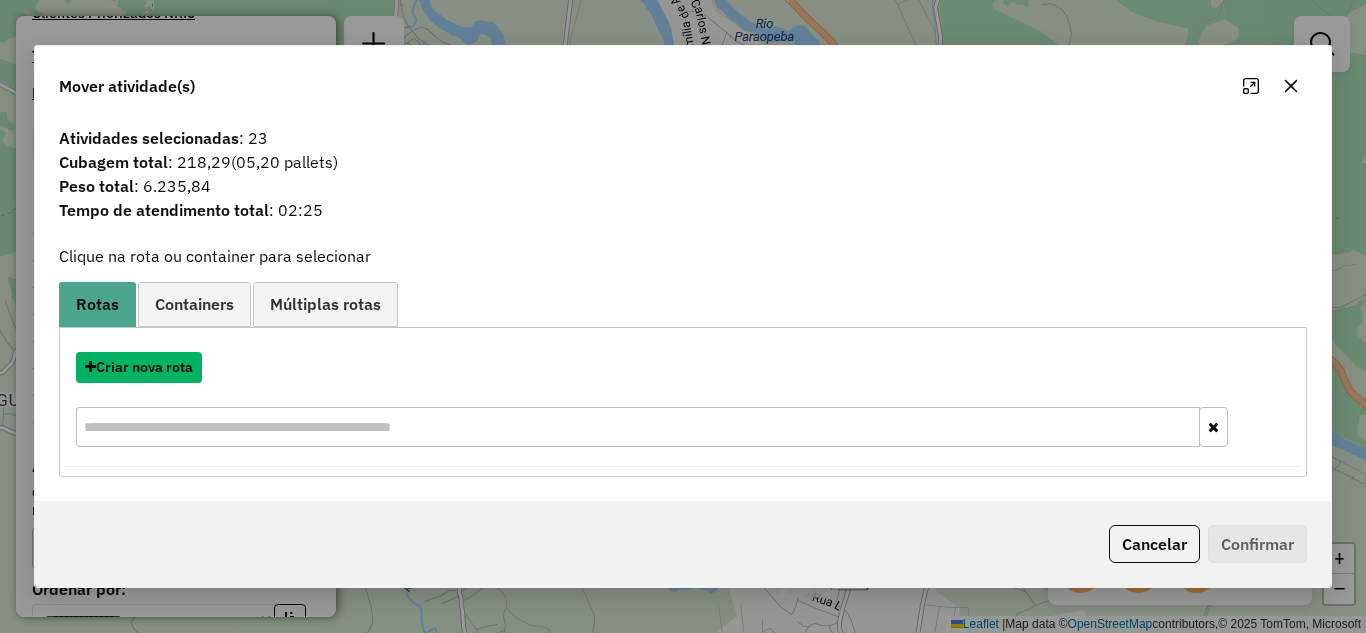 click on "Criar nova rota" at bounding box center (139, 367) 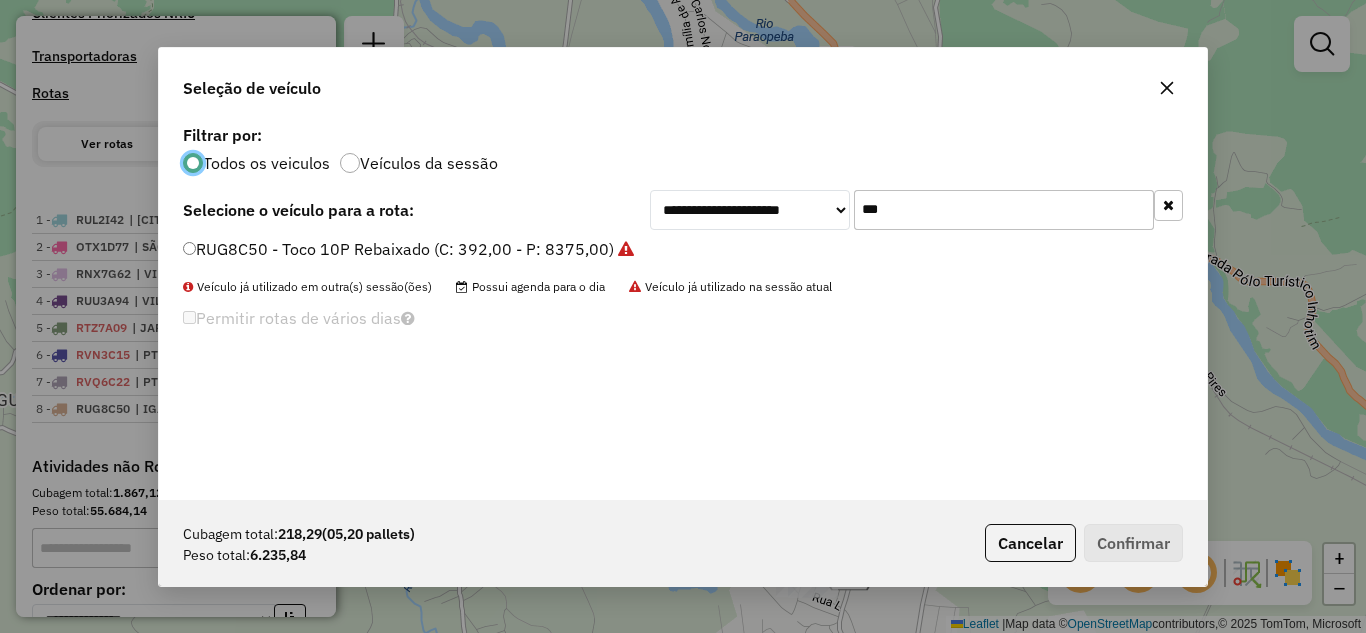 scroll, scrollTop: 11, scrollLeft: 6, axis: both 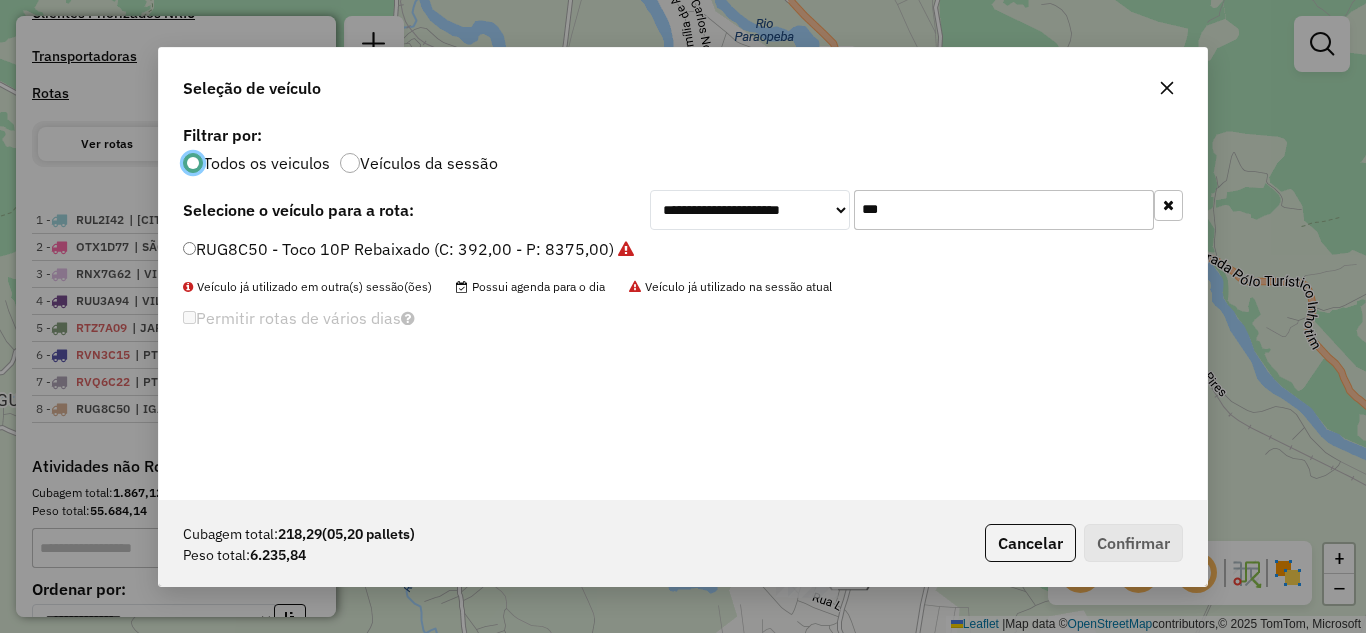 click on "***" 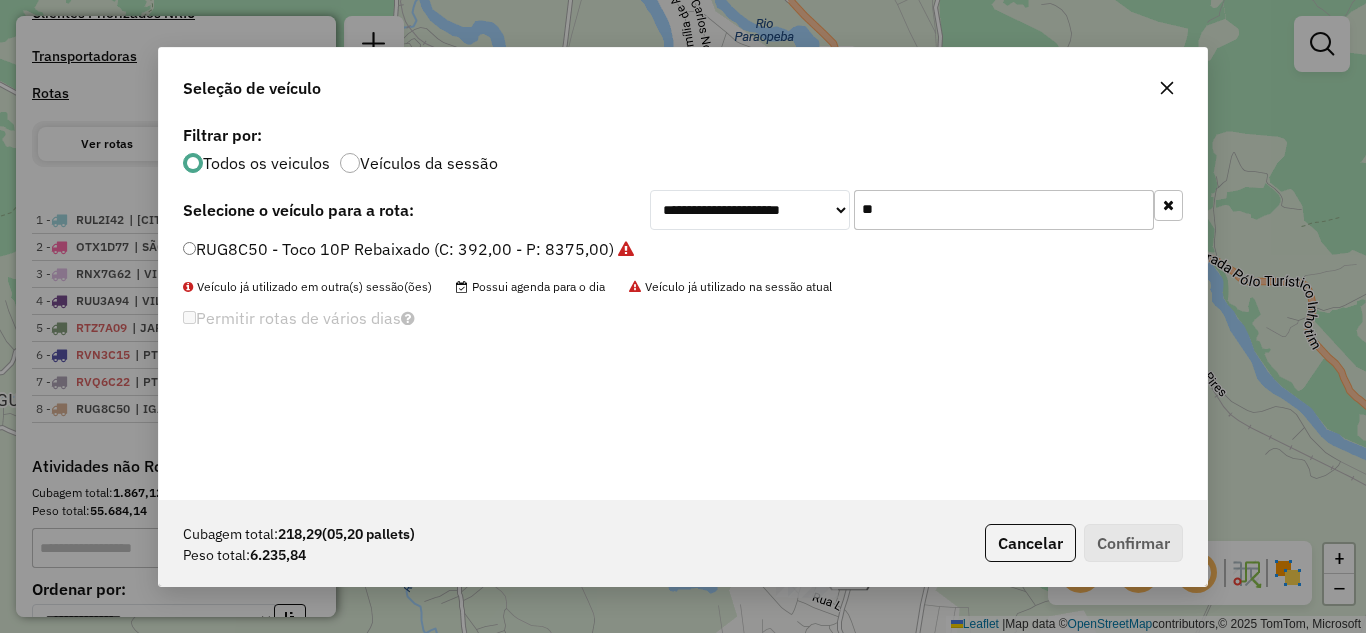 type on "*" 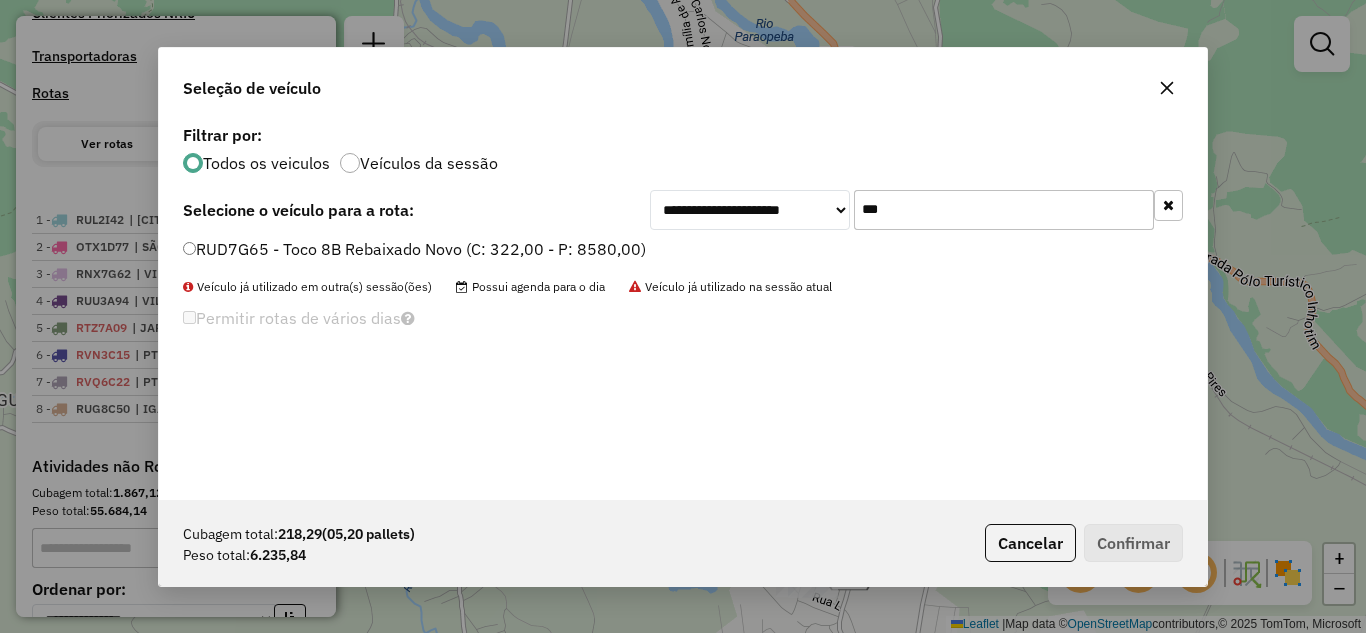type on "***" 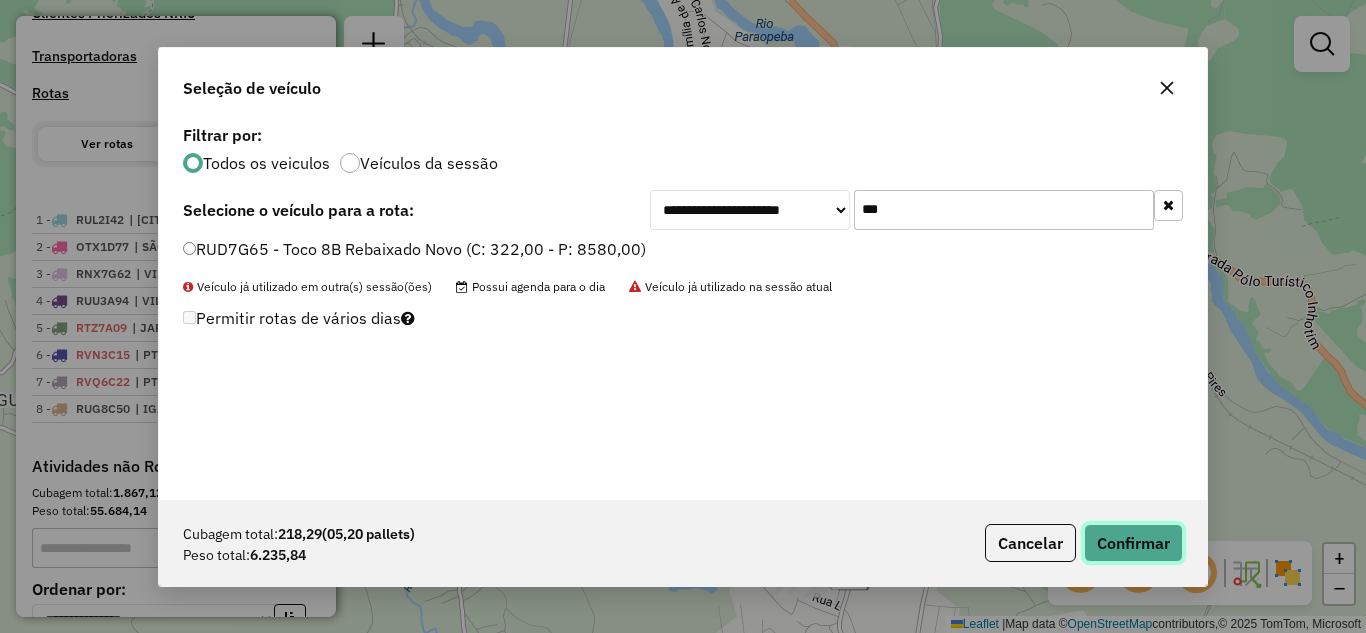 drag, startPoint x: 1141, startPoint y: 547, endPoint x: 1128, endPoint y: 547, distance: 13 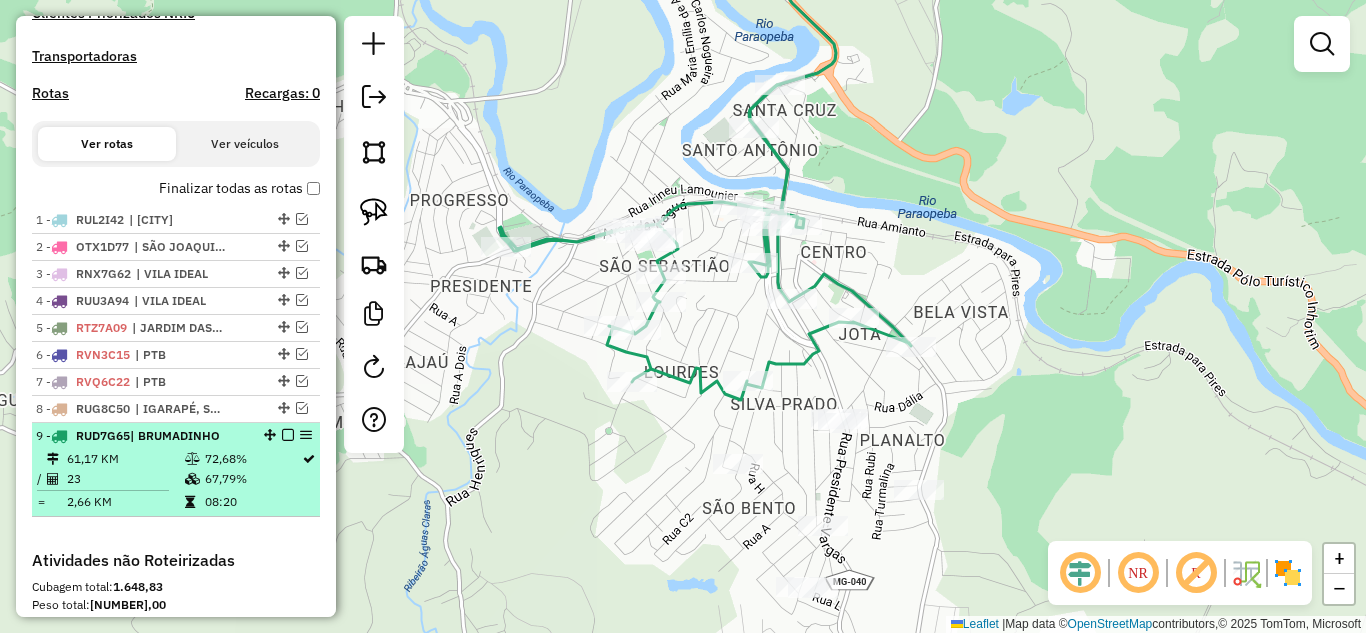 click at bounding box center [288, 435] 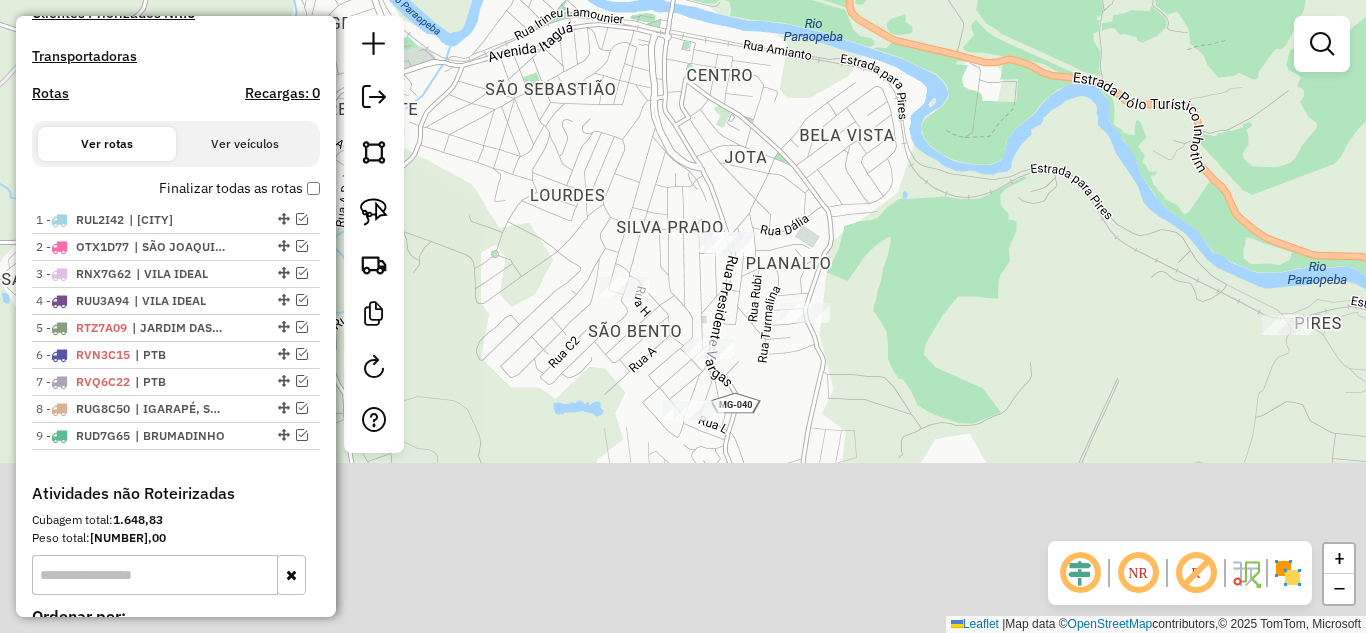 drag, startPoint x: 450, startPoint y: 269, endPoint x: 441, endPoint y: 210, distance: 59.682495 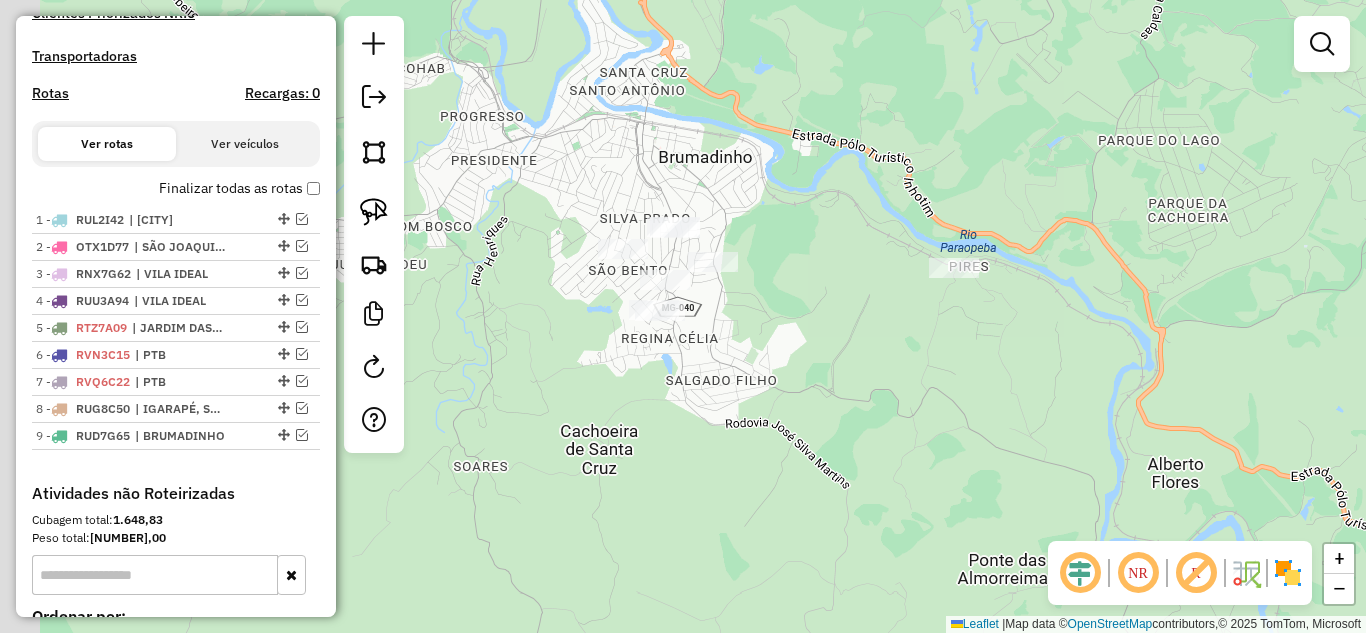click on "Janela de atendimento Grade de atendimento Capacidade Transportadoras Veículos Cliente Pedidos  Rotas Selecione os dias de semana para filtrar as janelas de atendimento  Seg   Ter   Qua   Qui   Sex   Sáb   Dom  Informe o período da janela de atendimento: De: Até:  Filtrar exatamente a janela do cliente  Considerar janela de atendimento padrão  Selecione os dias de semana para filtrar as grades de atendimento  Seg   Ter   Qua   Qui   Sex   Sáb   Dom   Considerar clientes sem dia de atendimento cadastrado  Clientes fora do dia de atendimento selecionado Filtrar as atividades entre os valores definidos abaixo:  Peso mínimo:   Peso máximo:   Cubagem mínima:   Cubagem máxima:   De:   Até:  Filtrar as atividades entre o tempo de atendimento definido abaixo:  De:   Até:   Considerar capacidade total dos clientes não roteirizados Transportadora: Selecione um ou mais itens Tipo de veículo: Selecione um ou mais itens Veículo: Selecione um ou mais itens Motorista: Selecione um ou mais itens Nome: Rótulo:" 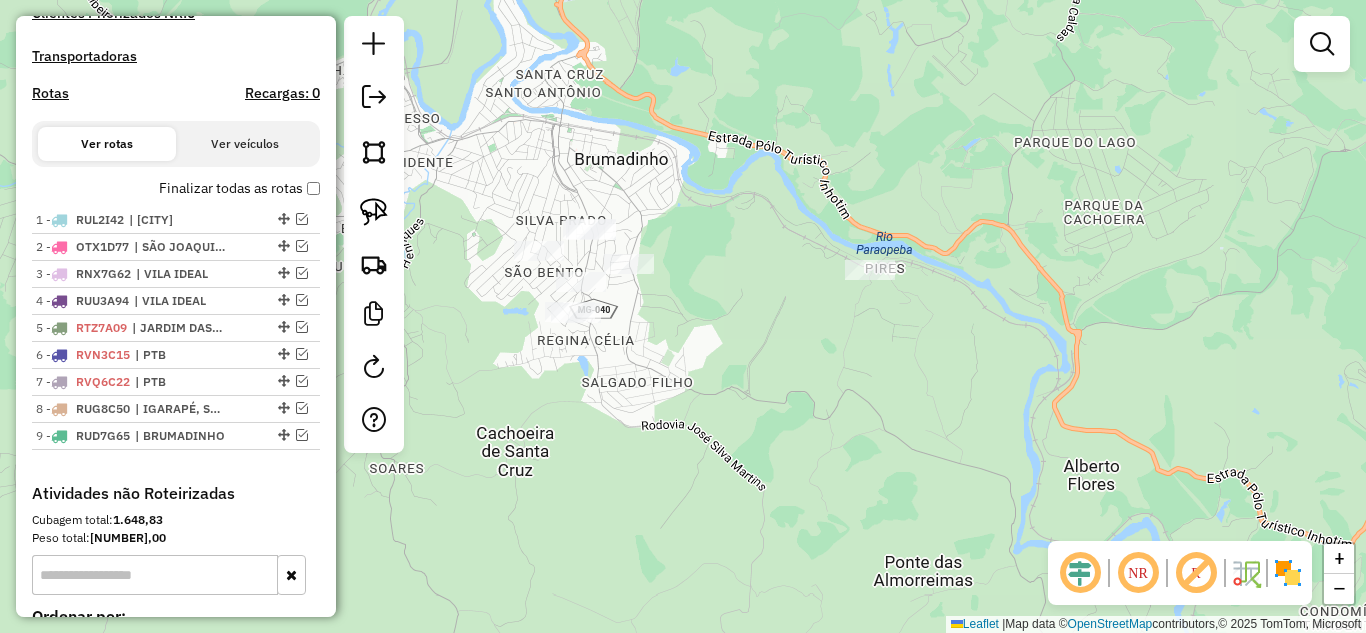 drag, startPoint x: 648, startPoint y: 163, endPoint x: 617, endPoint y: 197, distance: 46.010868 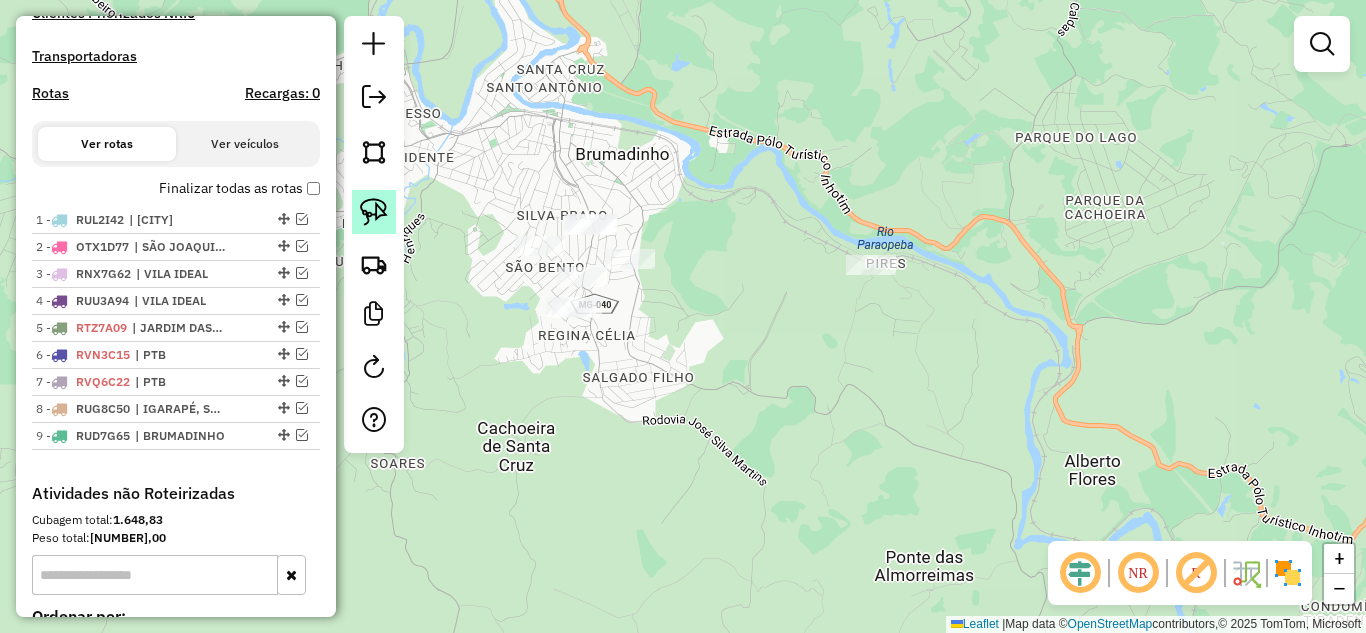 click 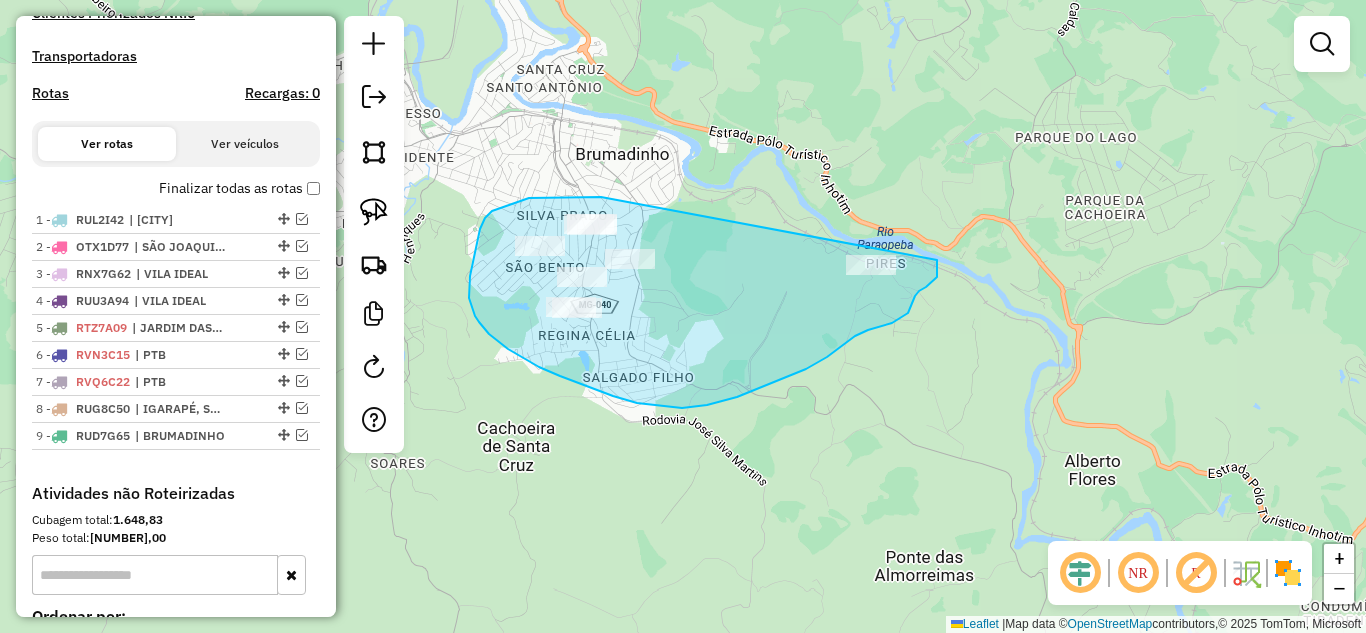 drag, startPoint x: 529, startPoint y: 198, endPoint x: 837, endPoint y: 213, distance: 308.36505 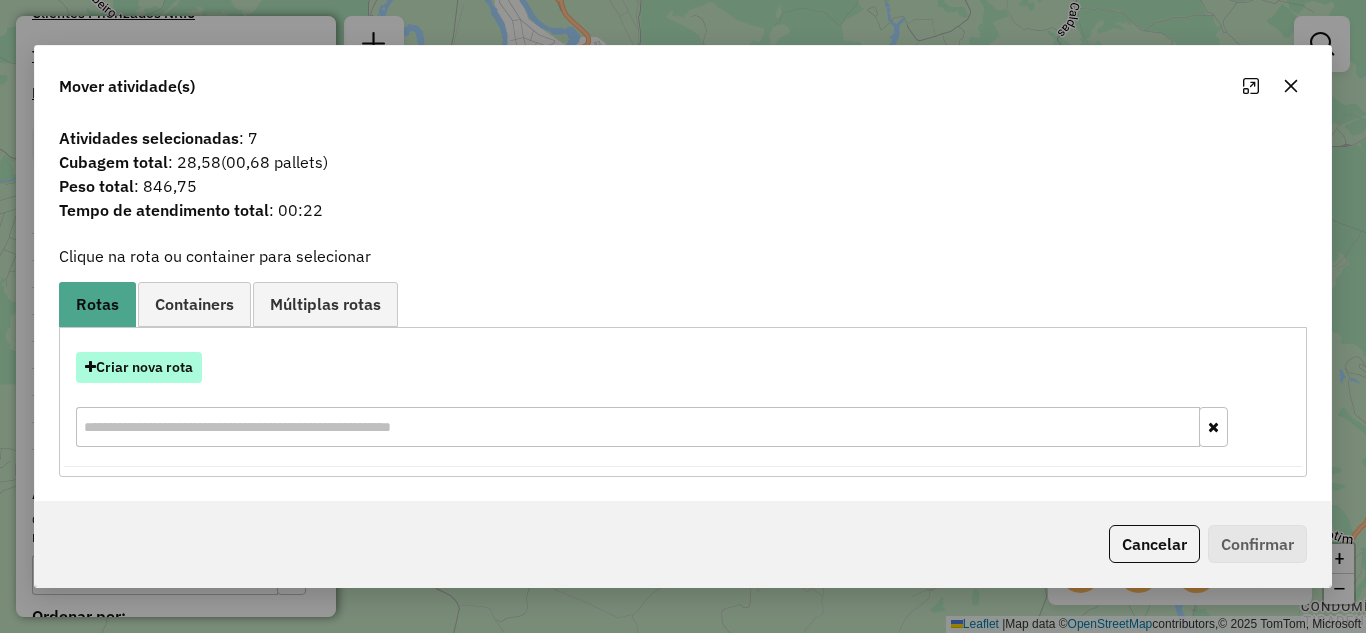 click on "Criar nova rota" at bounding box center (139, 367) 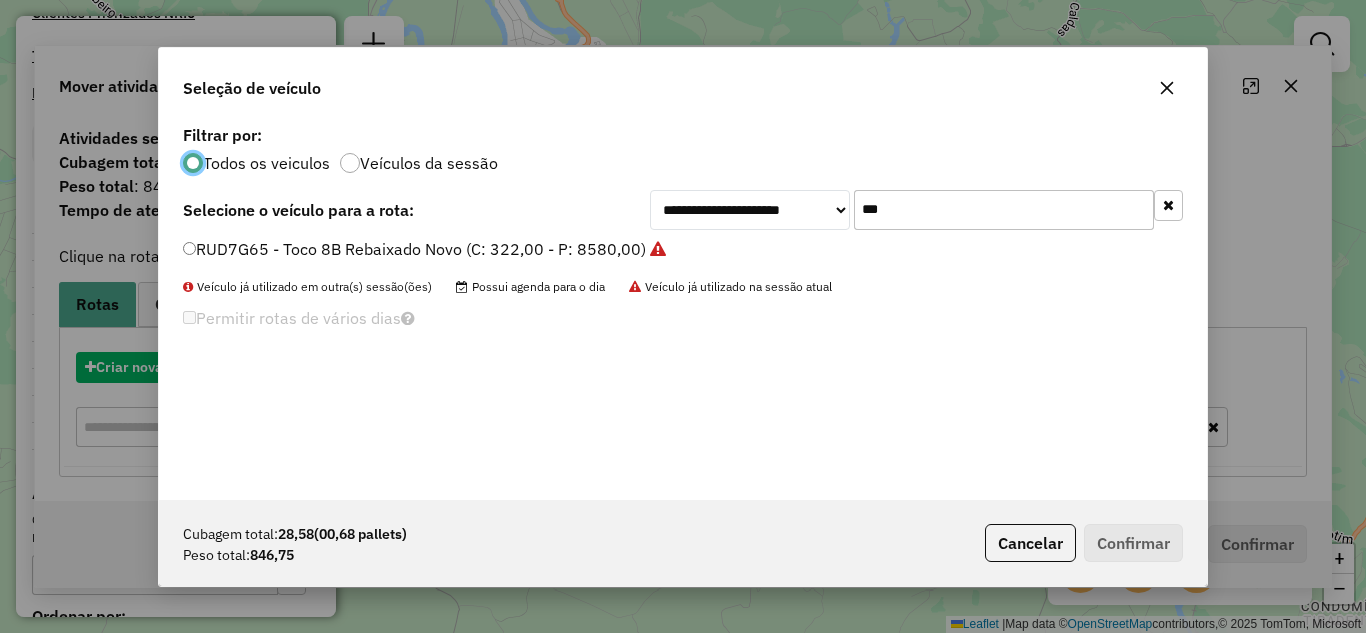 scroll, scrollTop: 11, scrollLeft: 6, axis: both 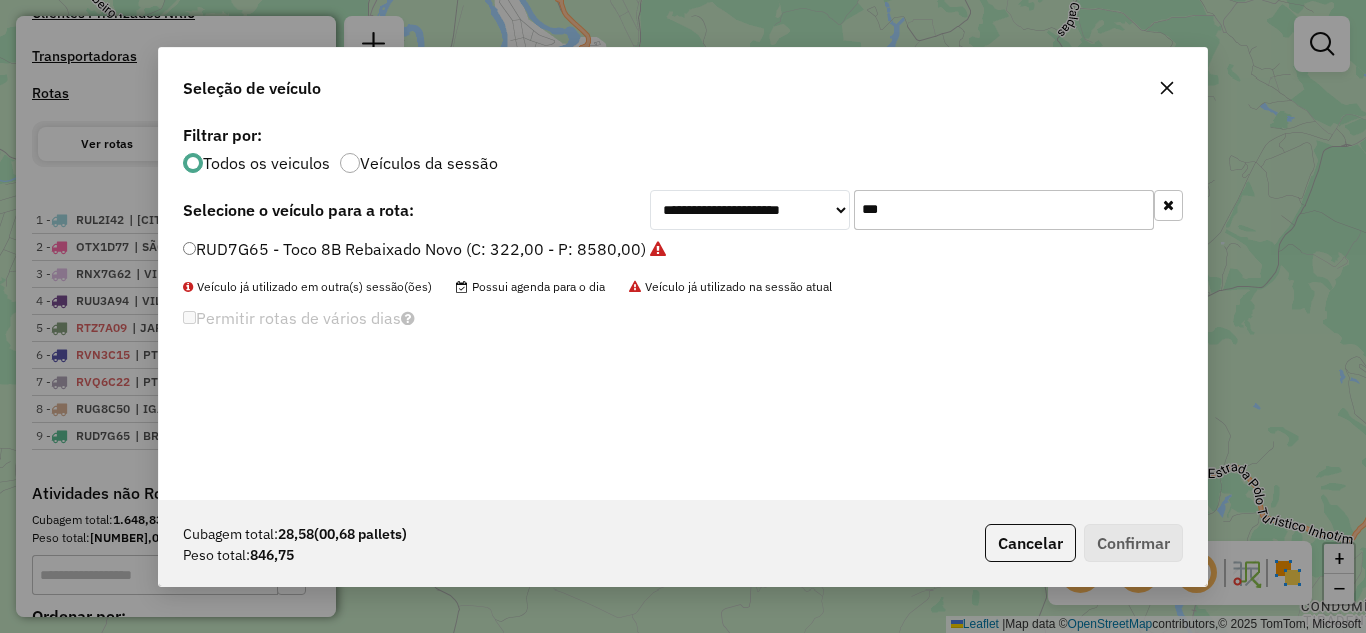 click on "***" 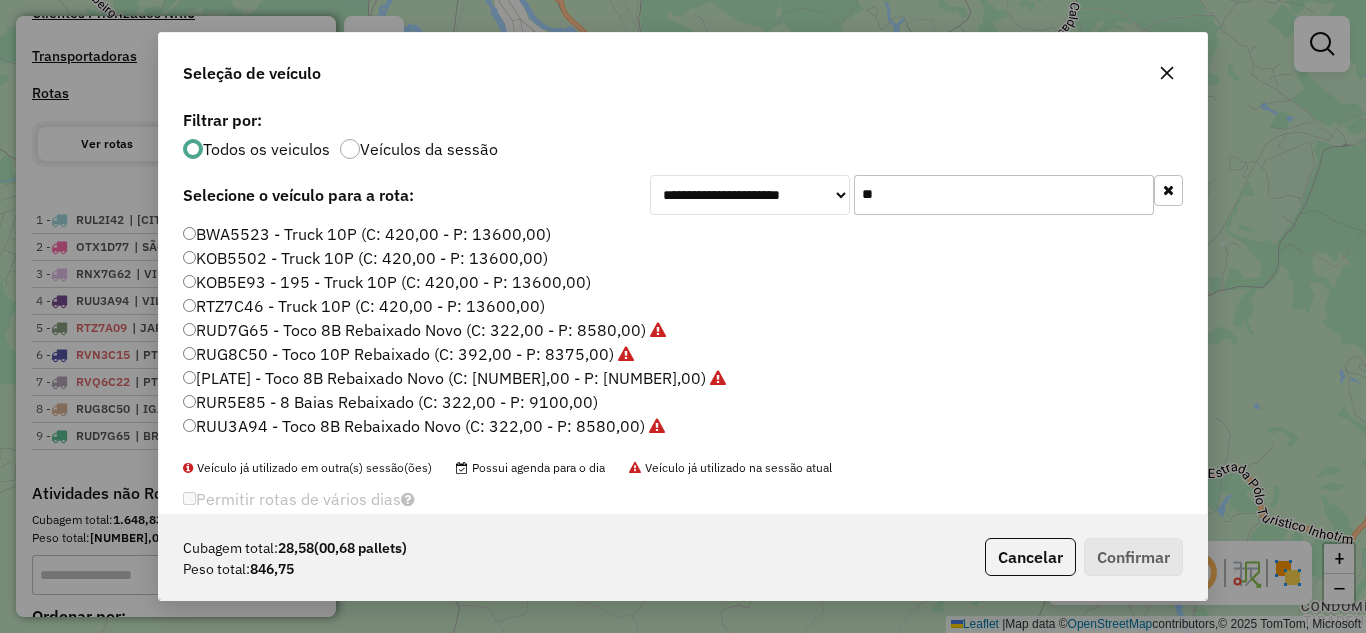 type on "*" 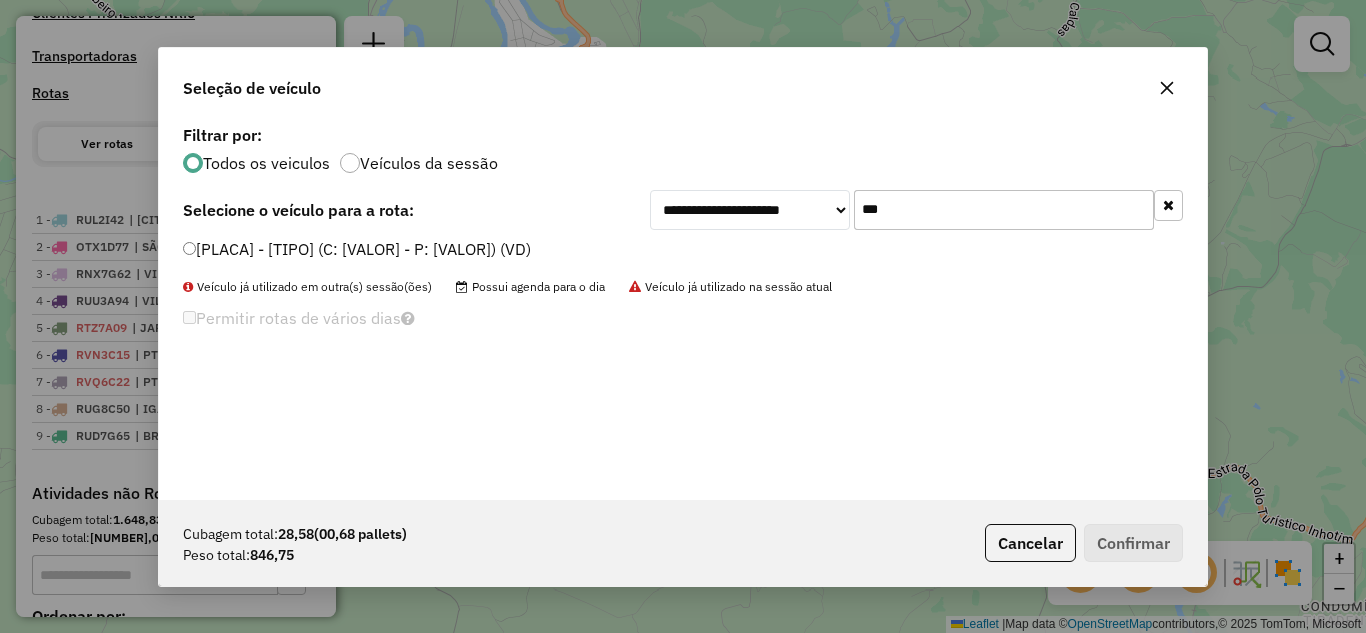 type on "***" 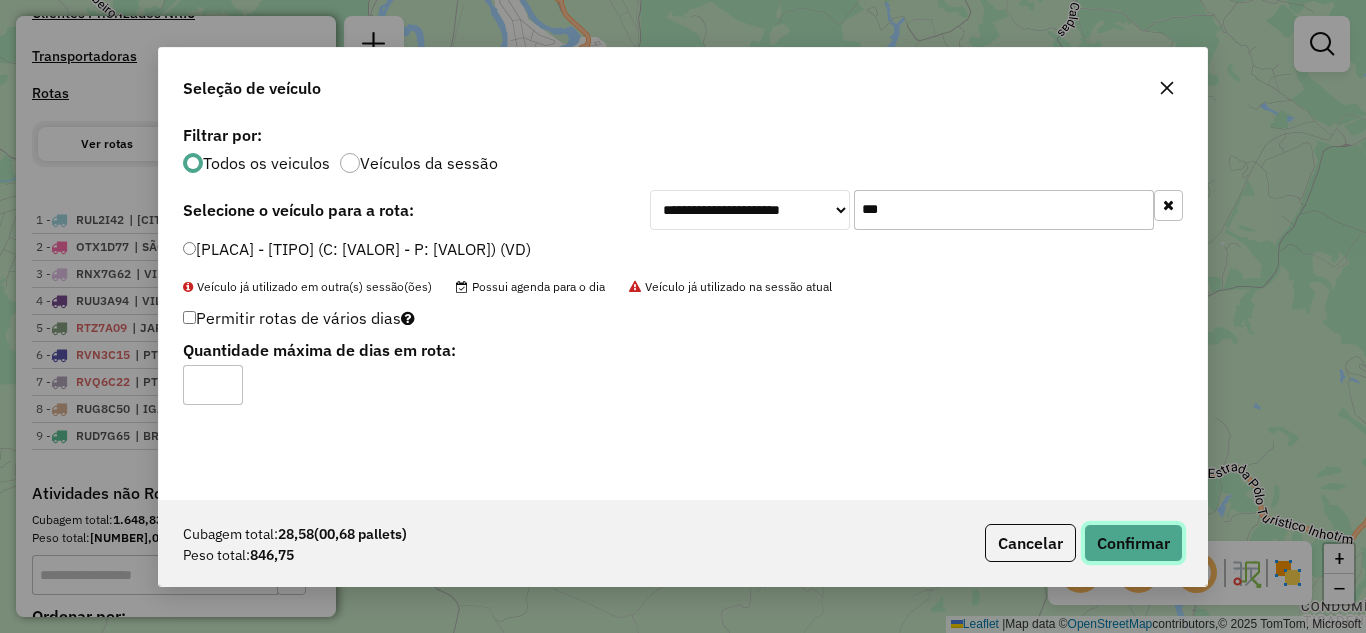 click on "Confirmar" 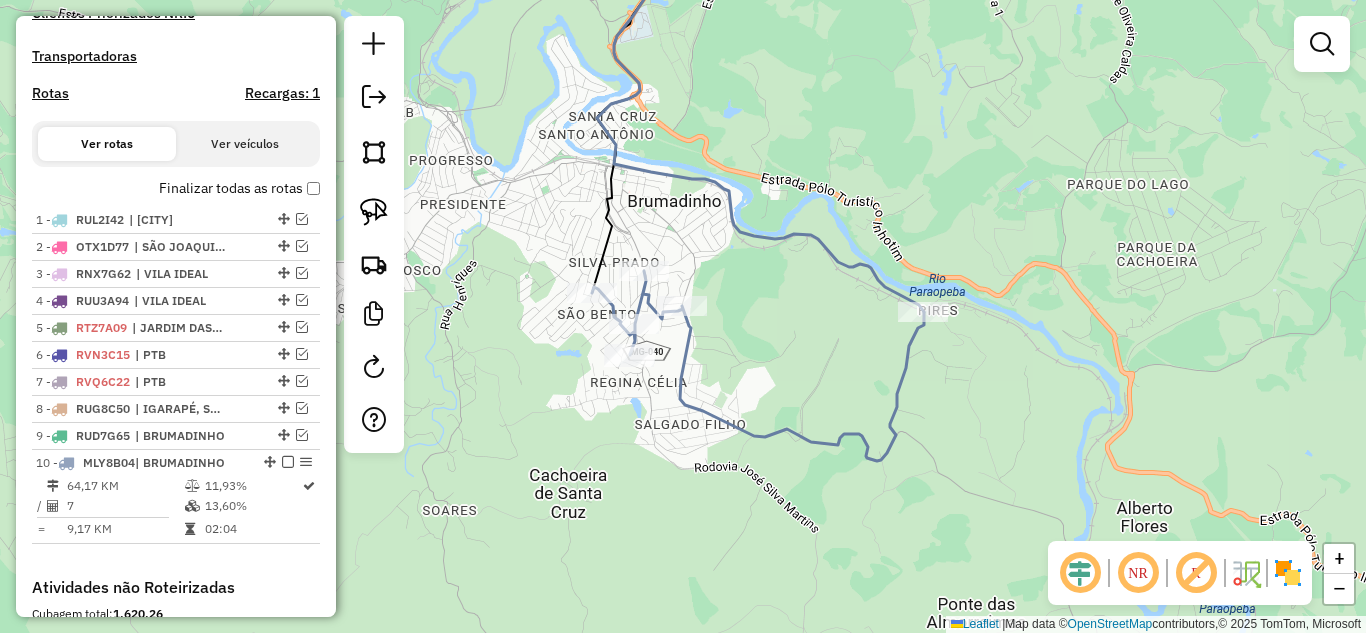drag, startPoint x: 748, startPoint y: 328, endPoint x: 733, endPoint y: 329, distance: 15.033297 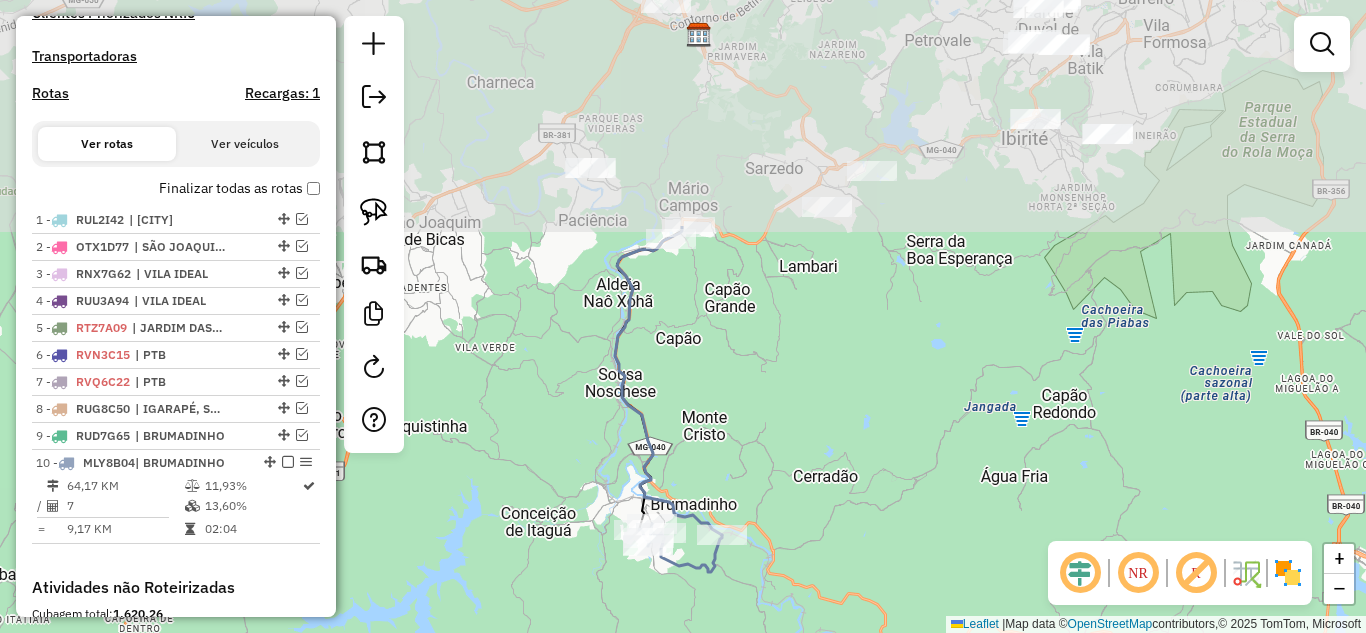 drag, startPoint x: 549, startPoint y: 244, endPoint x: 562, endPoint y: 500, distance: 256.32986 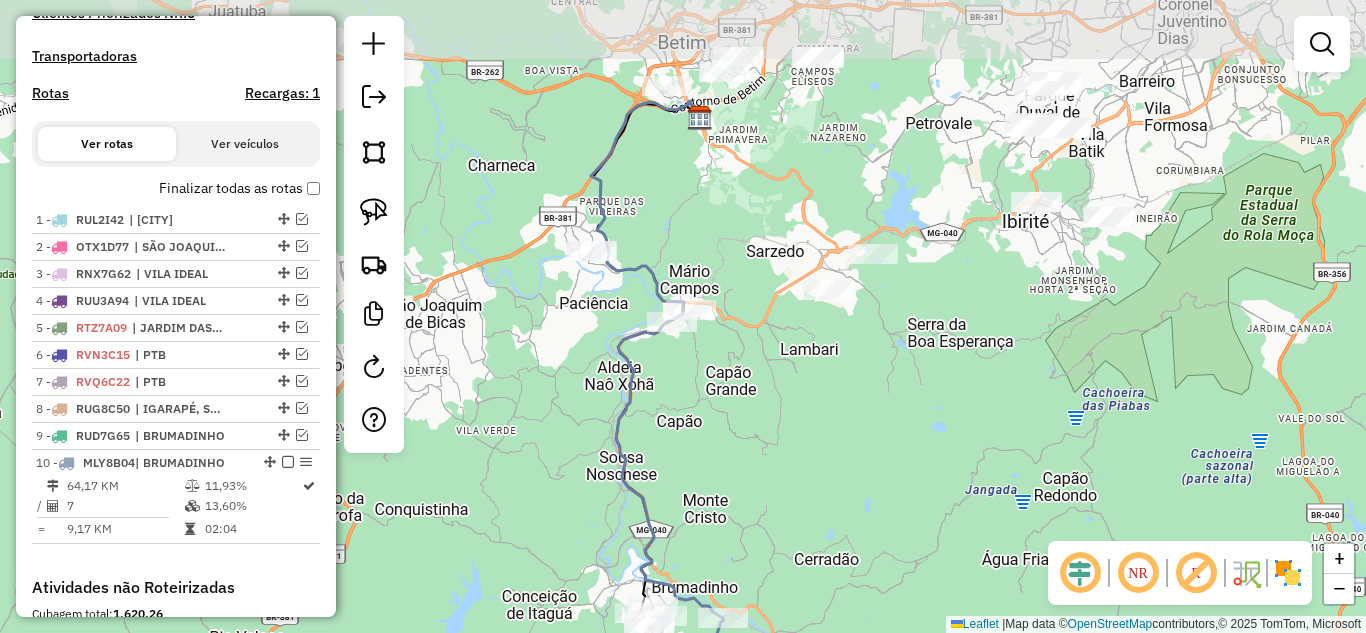 click on "Janela de atendimento Grade de atendimento Capacidade Transportadoras Veículos Cliente Pedidos  Rotas Selecione os dias de semana para filtrar as janelas de atendimento  Seg   Ter   Qua   Qui   Sex   Sáb   Dom  Informe o período da janela de atendimento: De: Até:  Filtrar exatamente a janela do cliente  Considerar janela de atendimento padrão  Selecione os dias de semana para filtrar as grades de atendimento  Seg   Ter   Qua   Qui   Sex   Sáb   Dom   Considerar clientes sem dia de atendimento cadastrado  Clientes fora do dia de atendimento selecionado Filtrar as atividades entre os valores definidos abaixo:  Peso mínimo:   Peso máximo:   Cubagem mínima:   Cubagem máxima:   De:   Até:  Filtrar as atividades entre o tempo de atendimento definido abaixo:  De:   Até:   Considerar capacidade total dos clientes não roteirizados Transportadora: Selecione um ou mais itens Tipo de veículo: Selecione um ou mais itens Veículo: Selecione um ou mais itens Motorista: Selecione um ou mais itens Nome: Rótulo:" 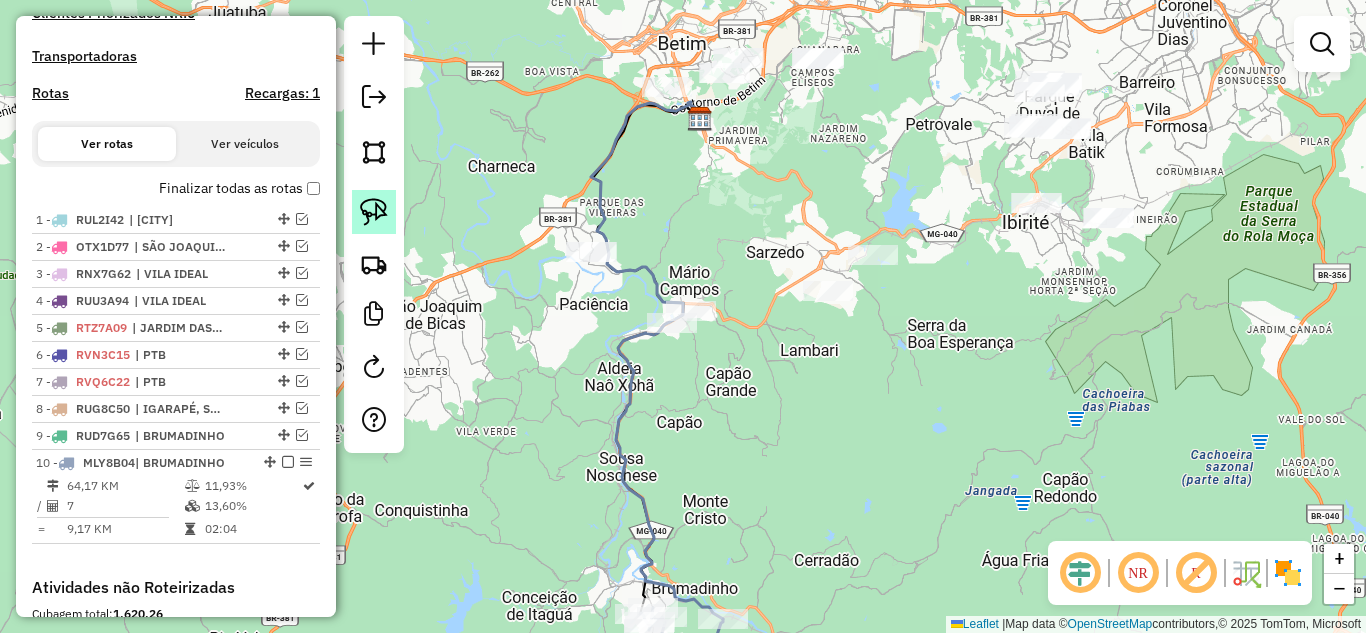 click 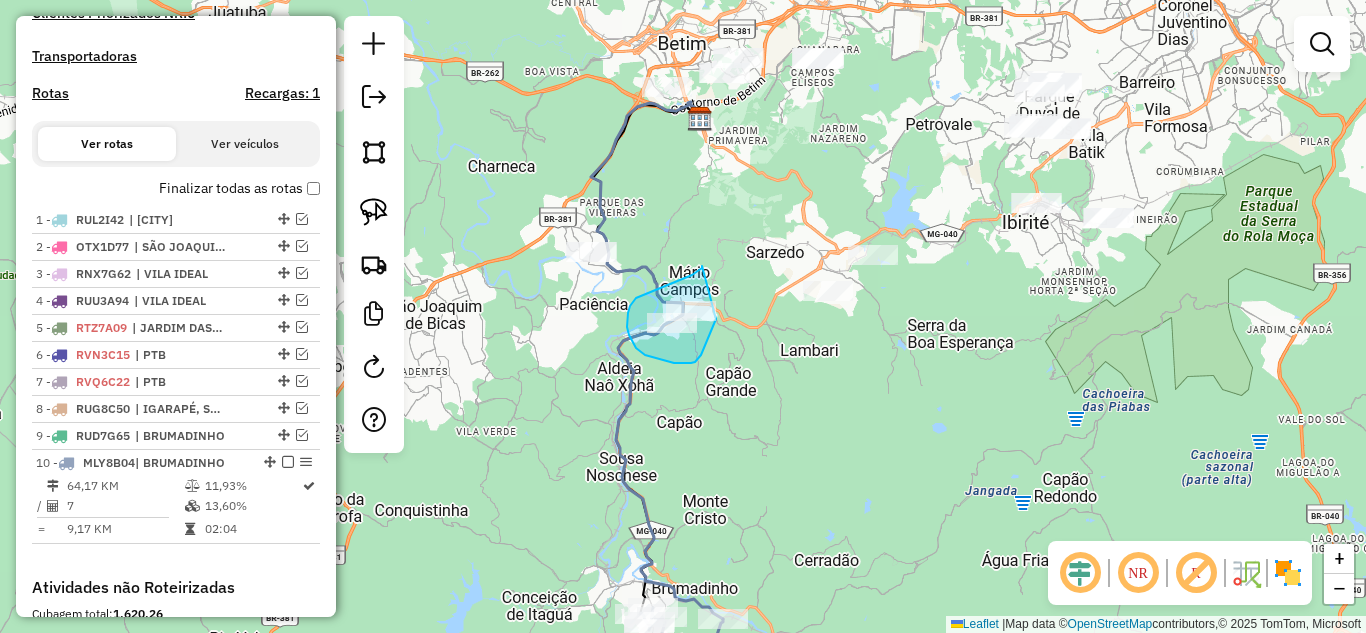 drag, startPoint x: 702, startPoint y: 266, endPoint x: 721, endPoint y: 269, distance: 19.235384 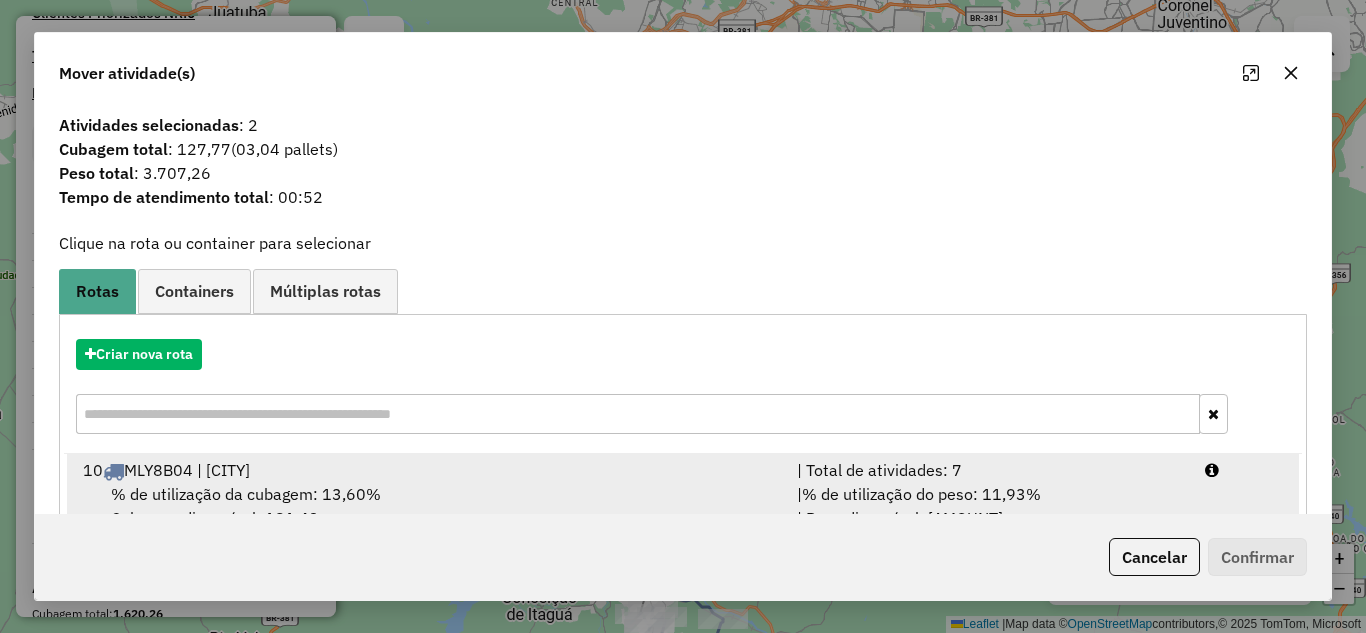 drag, startPoint x: 908, startPoint y: 485, endPoint x: 936, endPoint y: 485, distance: 28 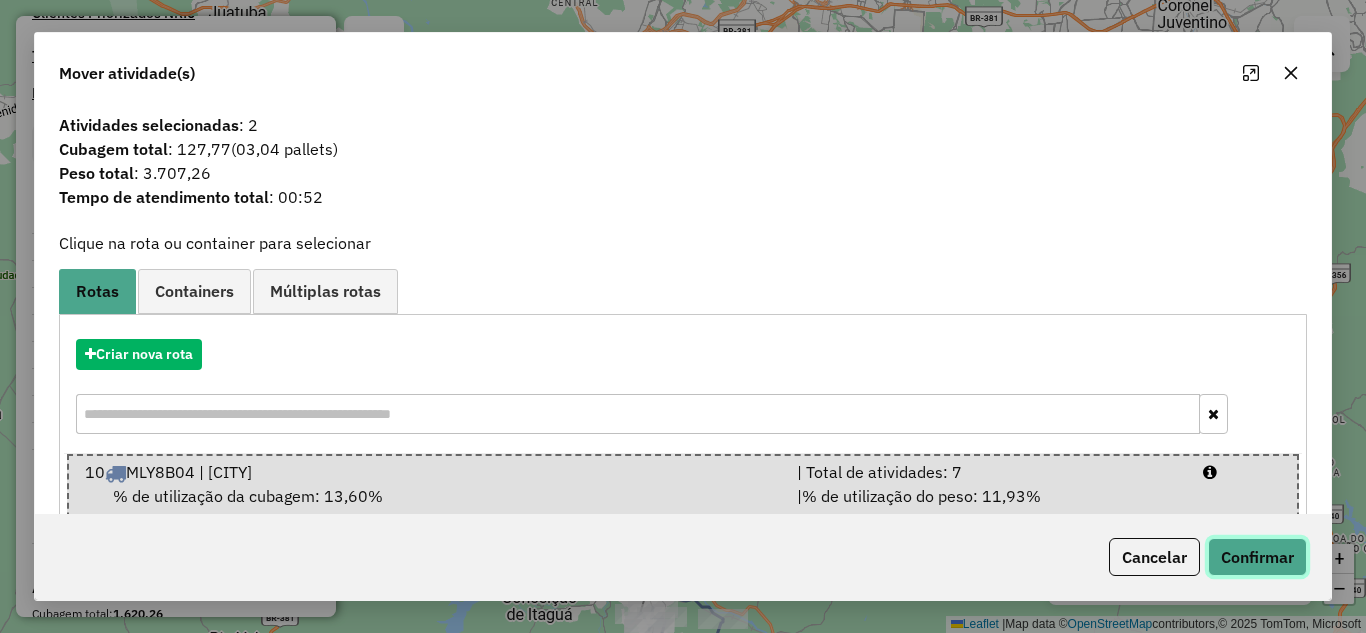 click on "Confirmar" 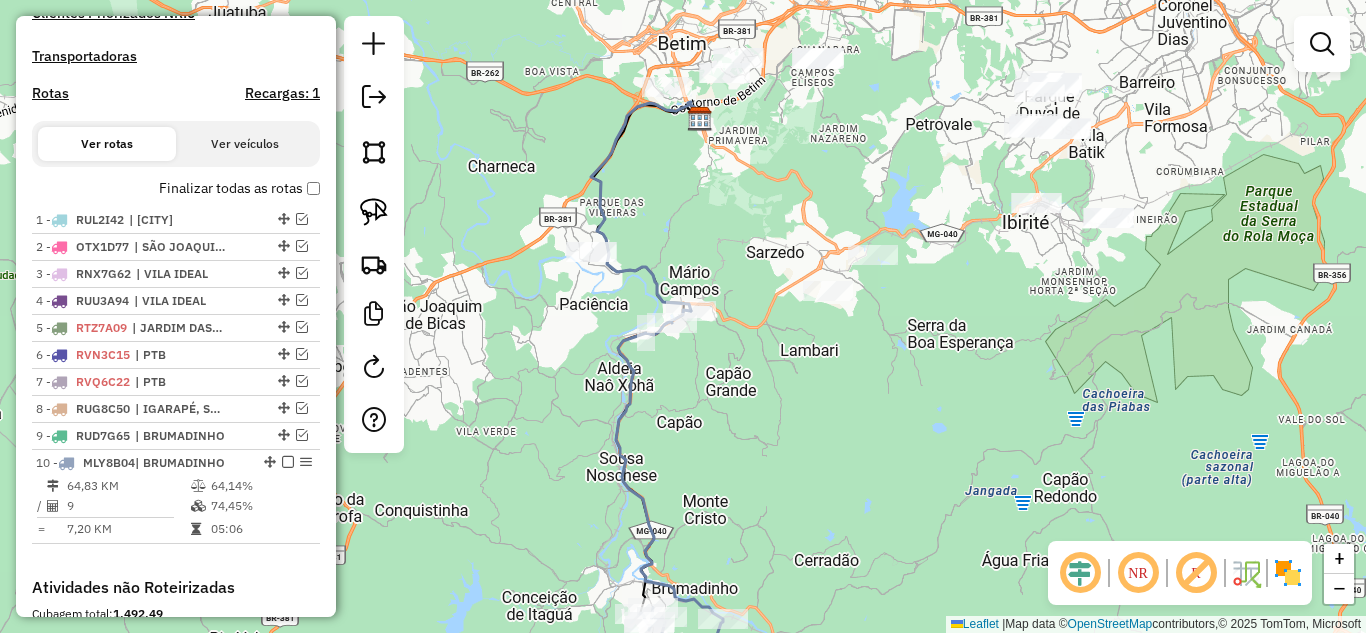 click 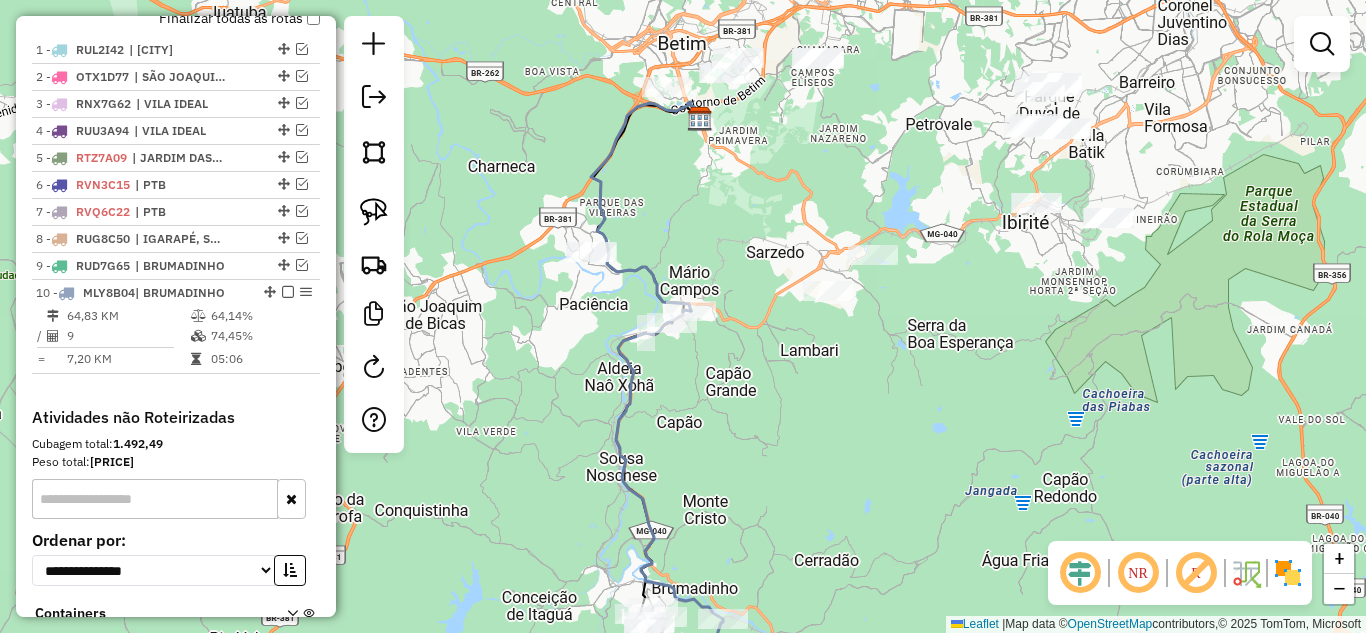 select on "*********" 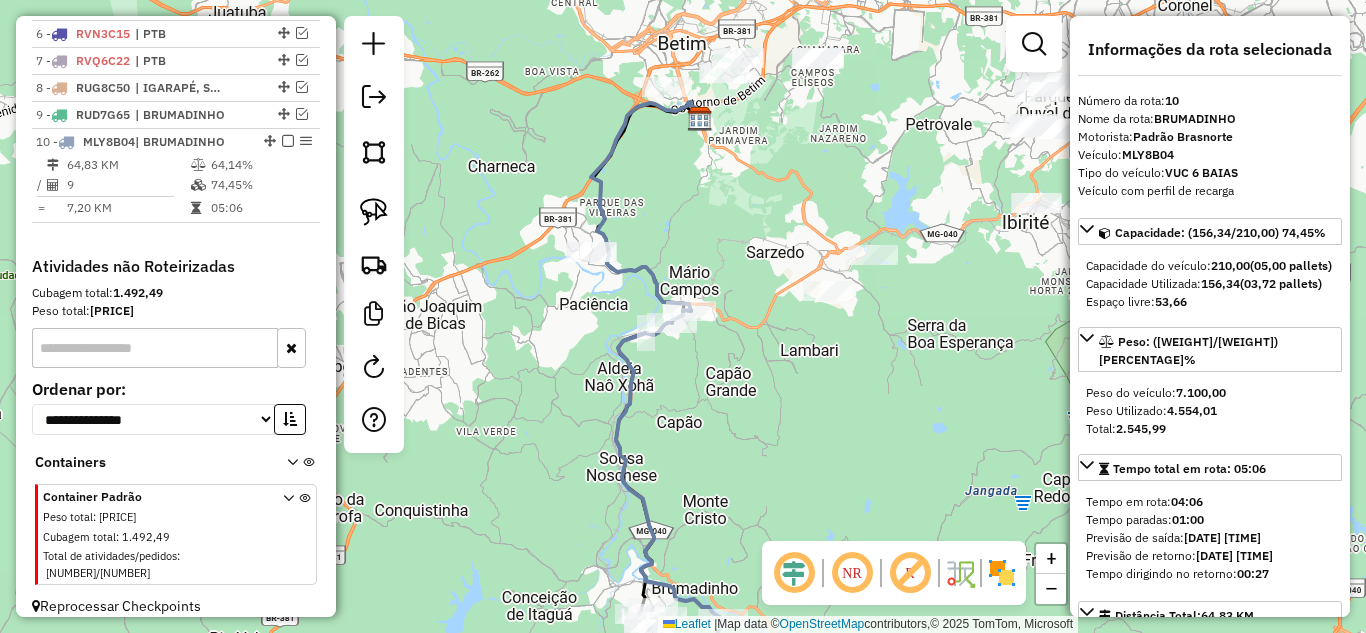 scroll, scrollTop: 929, scrollLeft: 0, axis: vertical 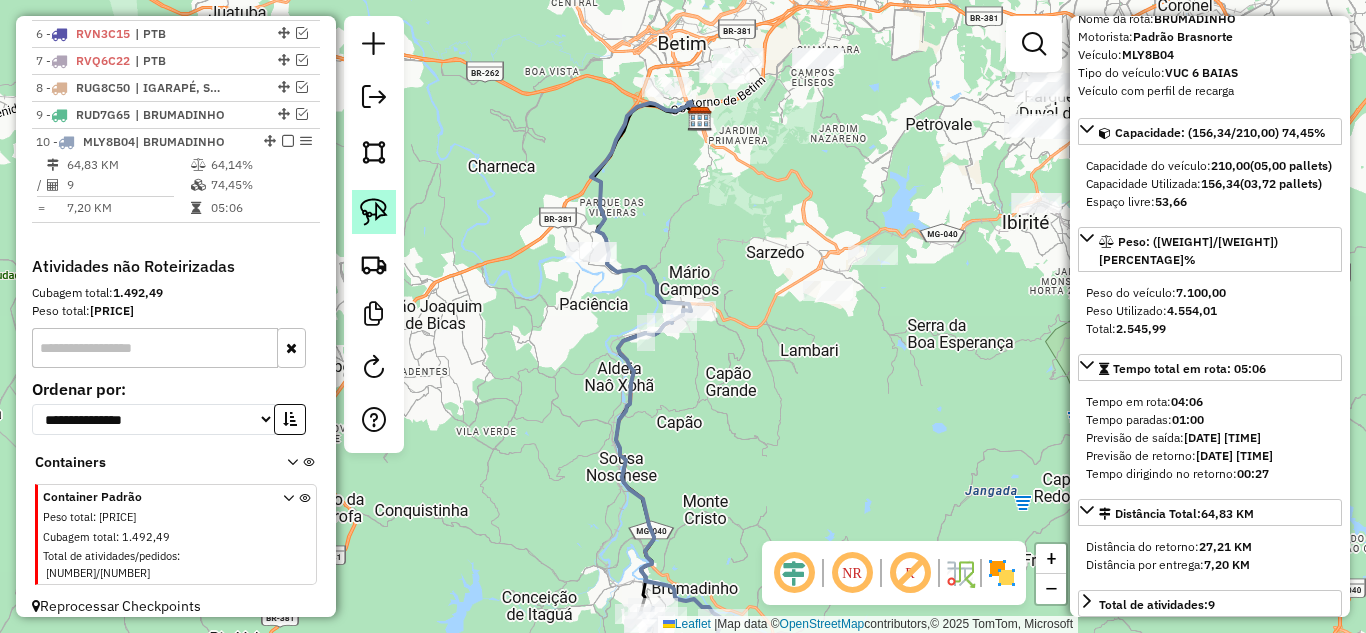 click 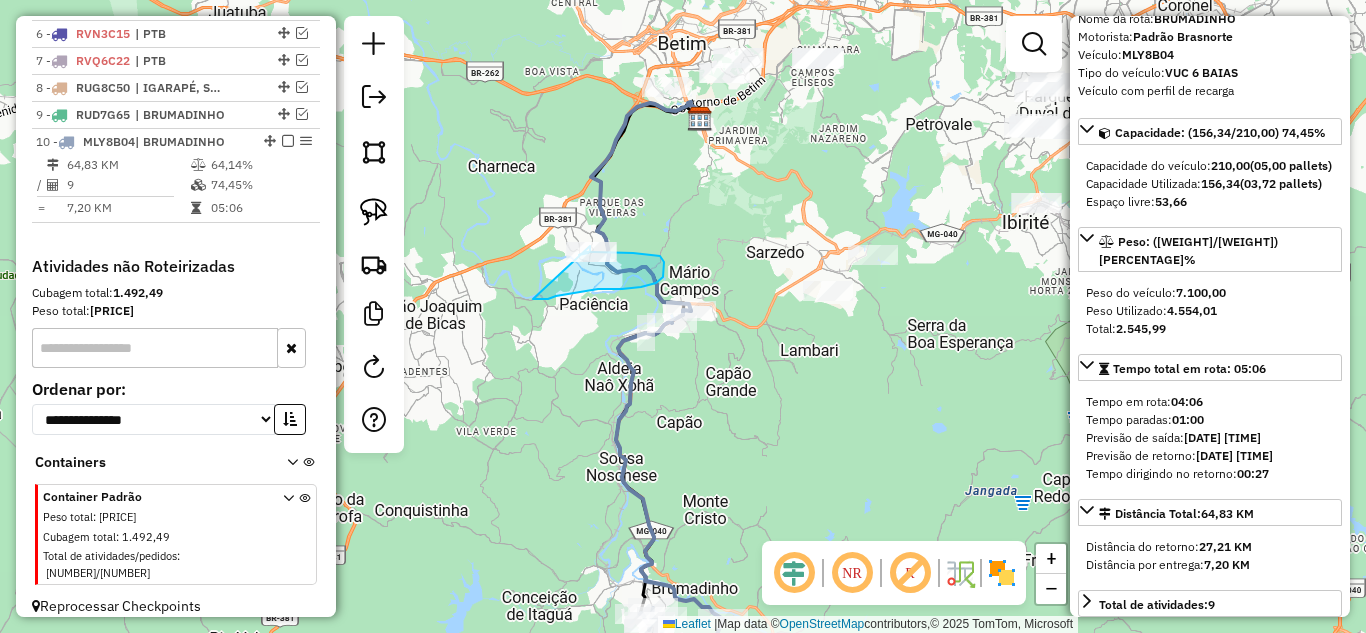 click on "Janela de atendimento Grade de atendimento Capacidade Transportadoras Veículos Cliente Pedidos  Rotas Selecione os dias de semana para filtrar as janelas de atendimento  Seg   Ter   Qua   Qui   Sex   Sáb   Dom  Informe o período da janela de atendimento: De: Até:  Filtrar exatamente a janela do cliente  Considerar janela de atendimento padrão  Selecione os dias de semana para filtrar as grades de atendimento  Seg   Ter   Qua   Qui   Sex   Sáb   Dom   Considerar clientes sem dia de atendimento cadastrado  Clientes fora do dia de atendimento selecionado Filtrar as atividades entre os valores definidos abaixo:  Peso mínimo:   Peso máximo:   Cubagem mínima:   Cubagem máxima:   De:   Até:  Filtrar as atividades entre o tempo de atendimento definido abaixo:  De:   Até:   Considerar capacidade total dos clientes não roteirizados Transportadora: Selecione um ou mais itens Tipo de veículo: Selecione um ou mais itens Veículo: Selecione um ou mais itens Motorista: Selecione um ou mais itens Nome: Rótulo:" 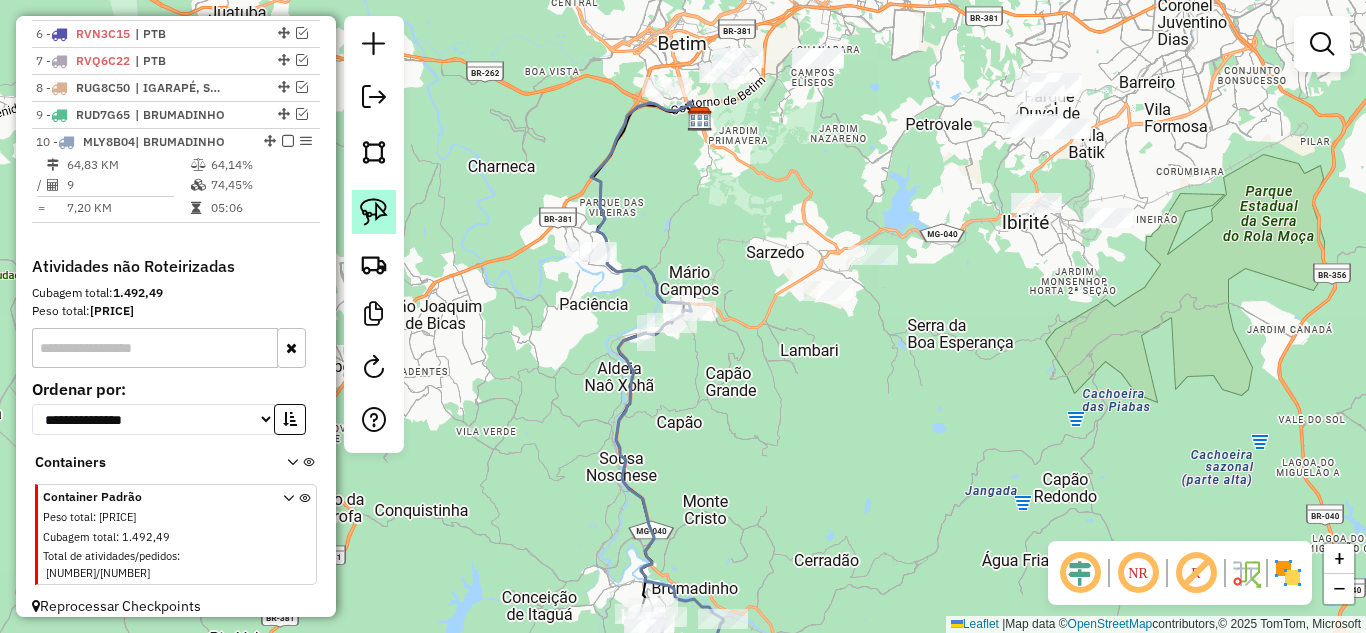 click 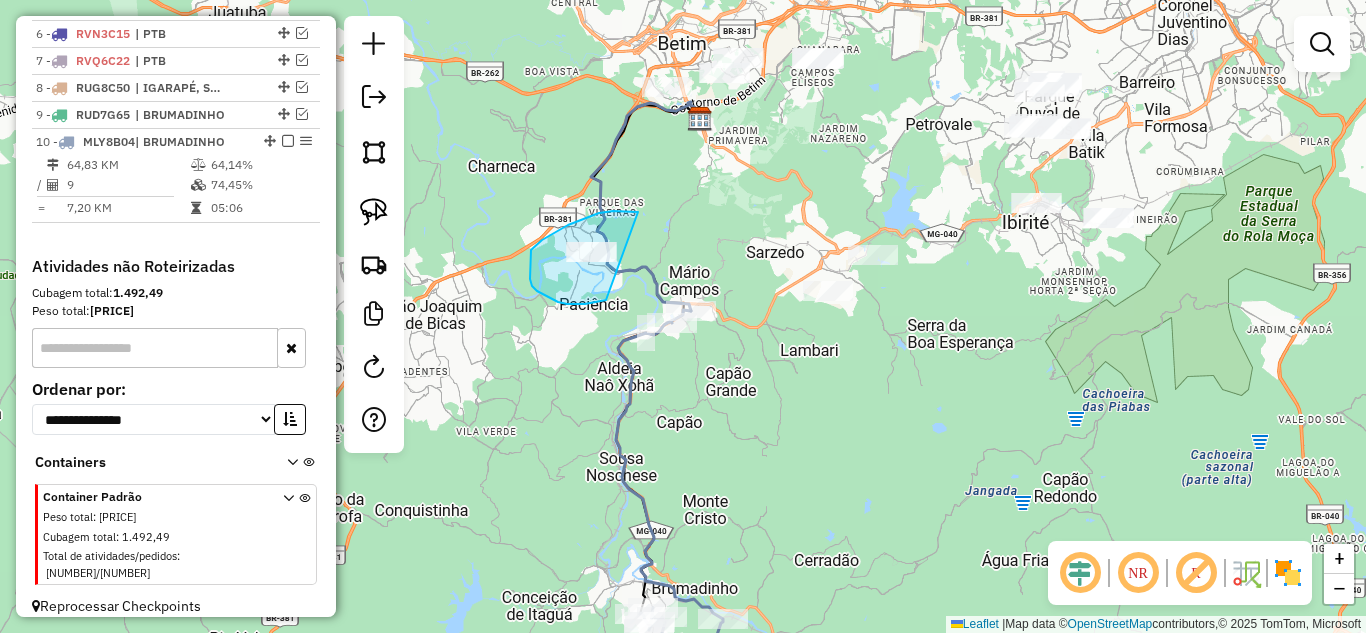drag, startPoint x: 568, startPoint y: 225, endPoint x: 644, endPoint y: 258, distance: 82.85529 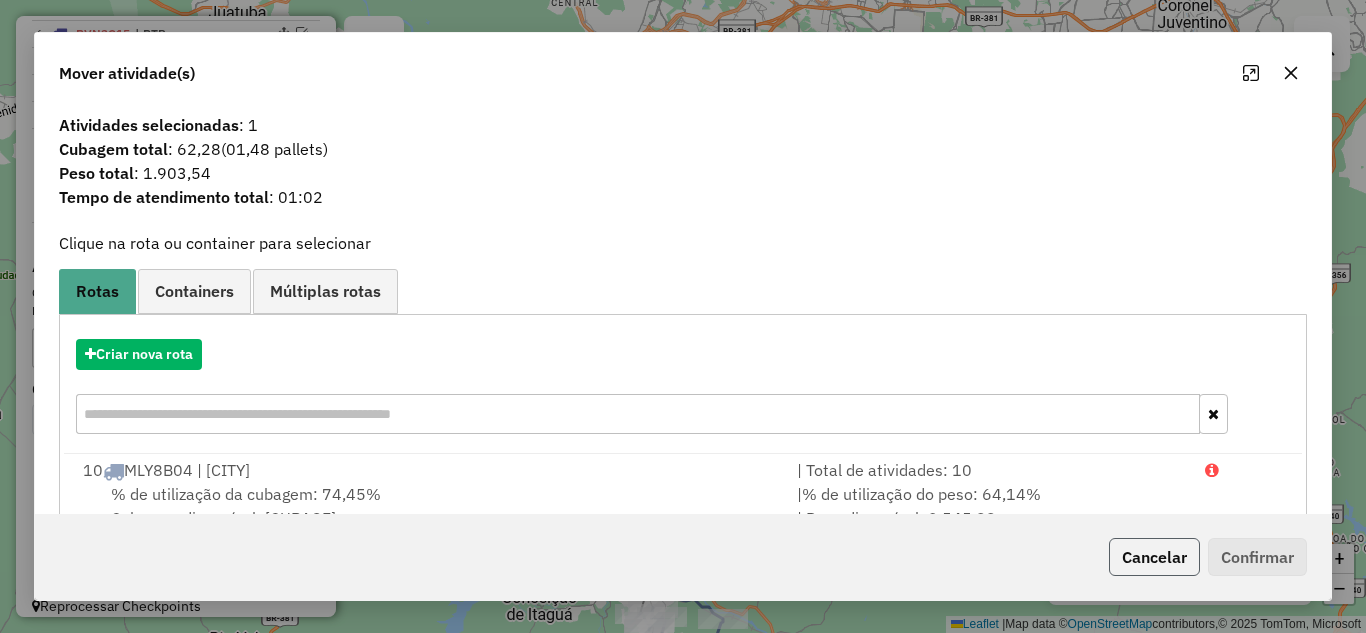 drag, startPoint x: 1144, startPoint y: 560, endPoint x: 1107, endPoint y: 525, distance: 50.931328 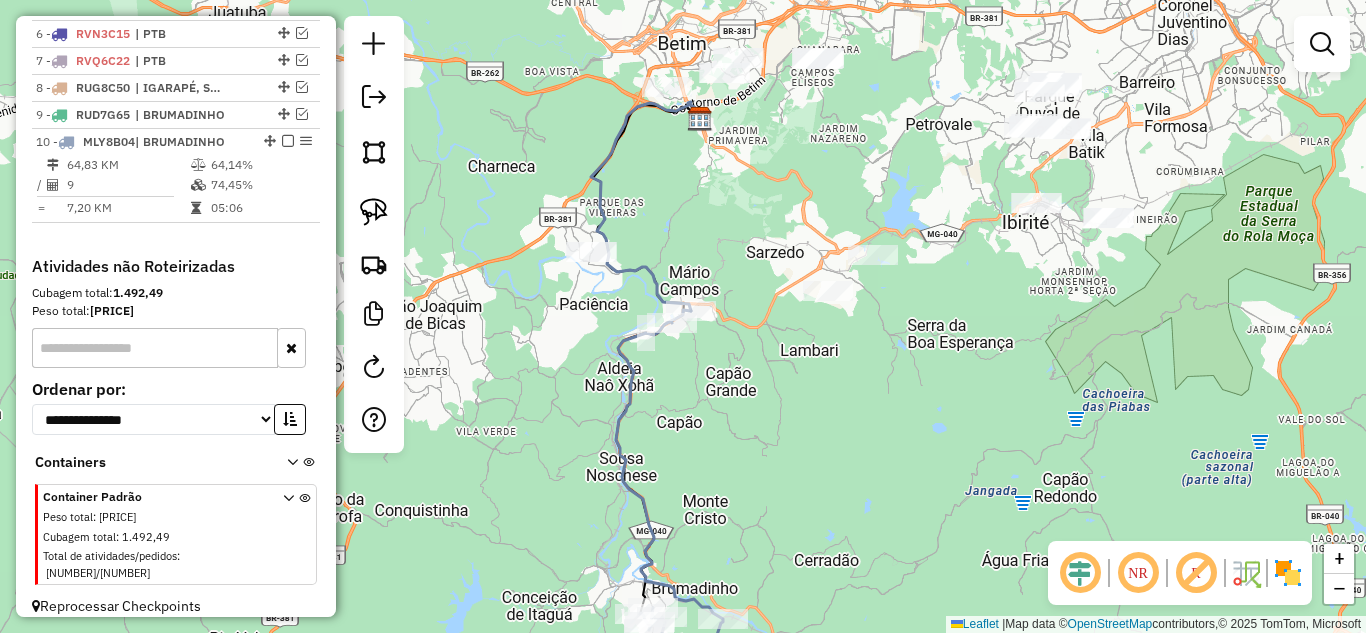 click 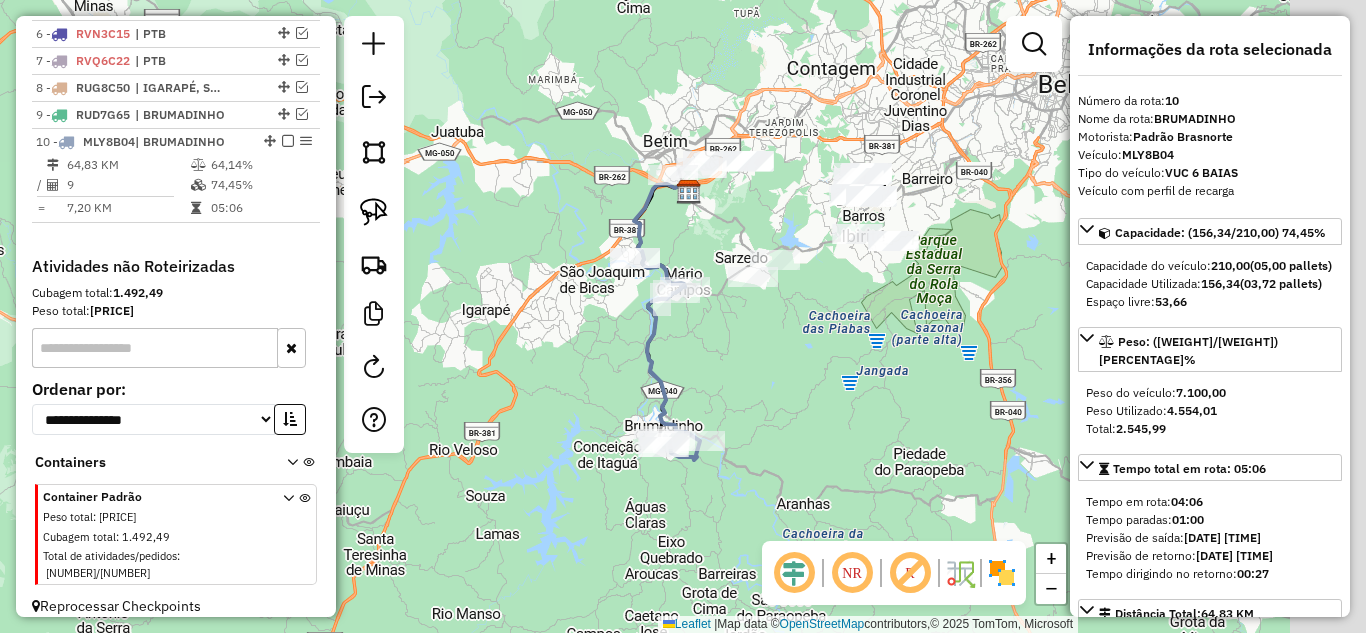drag, startPoint x: 739, startPoint y: 354, endPoint x: 708, endPoint y: 338, distance: 34.88553 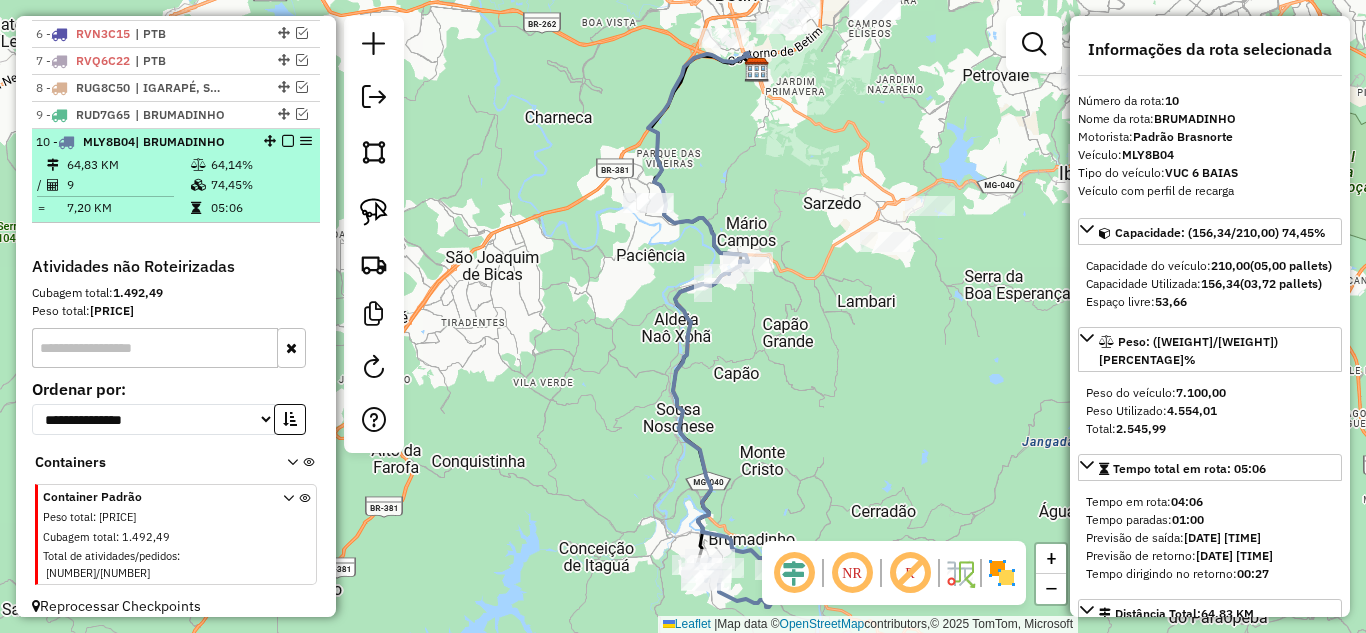 click at bounding box center (288, 141) 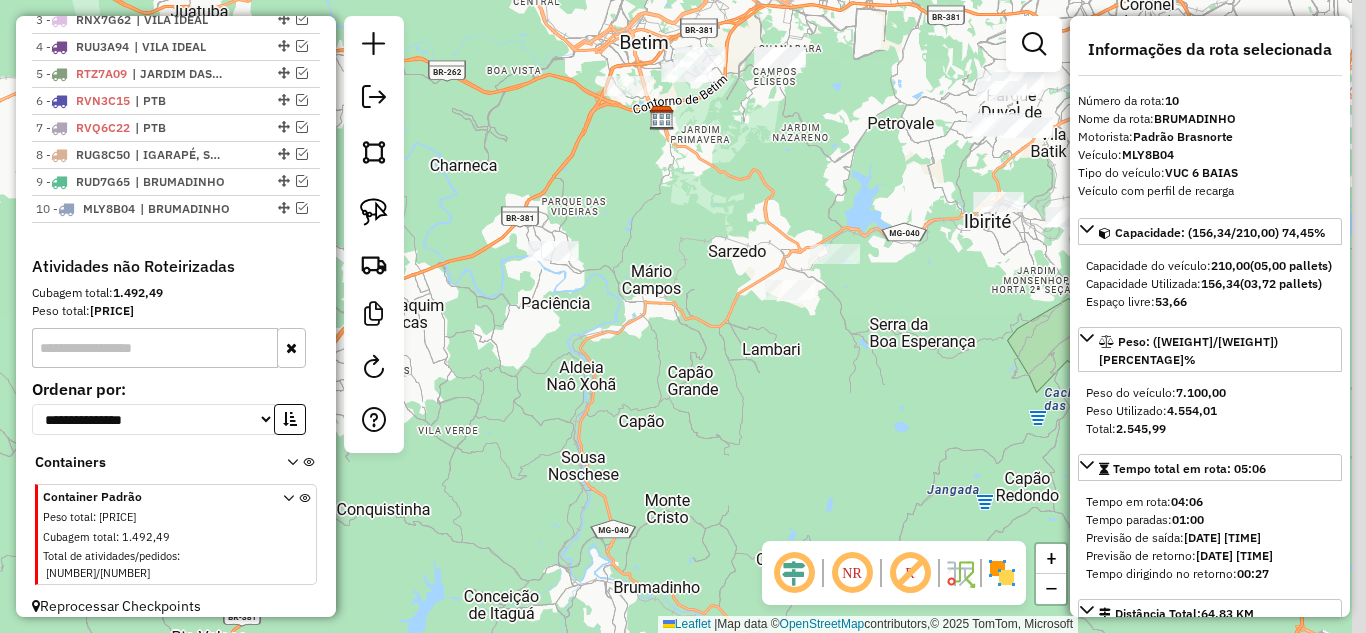 drag, startPoint x: 636, startPoint y: 362, endPoint x: 617, endPoint y: 349, distance: 23.021729 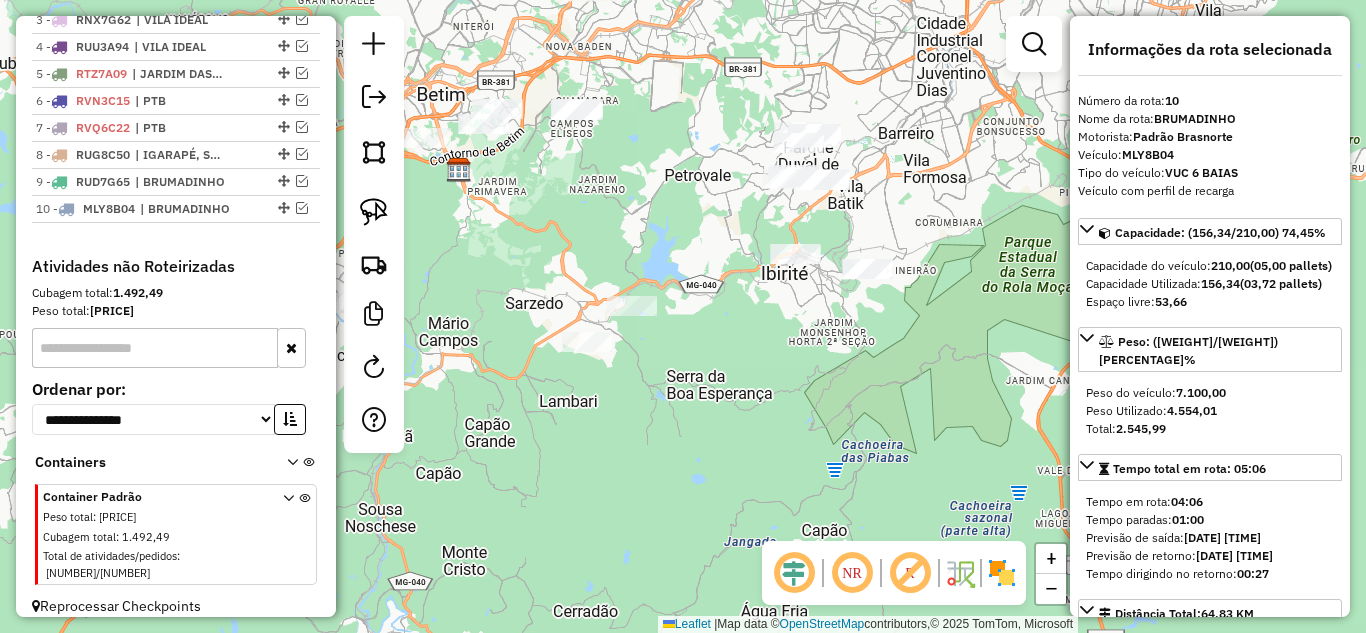drag, startPoint x: 788, startPoint y: 373, endPoint x: 781, endPoint y: 381, distance: 10.630146 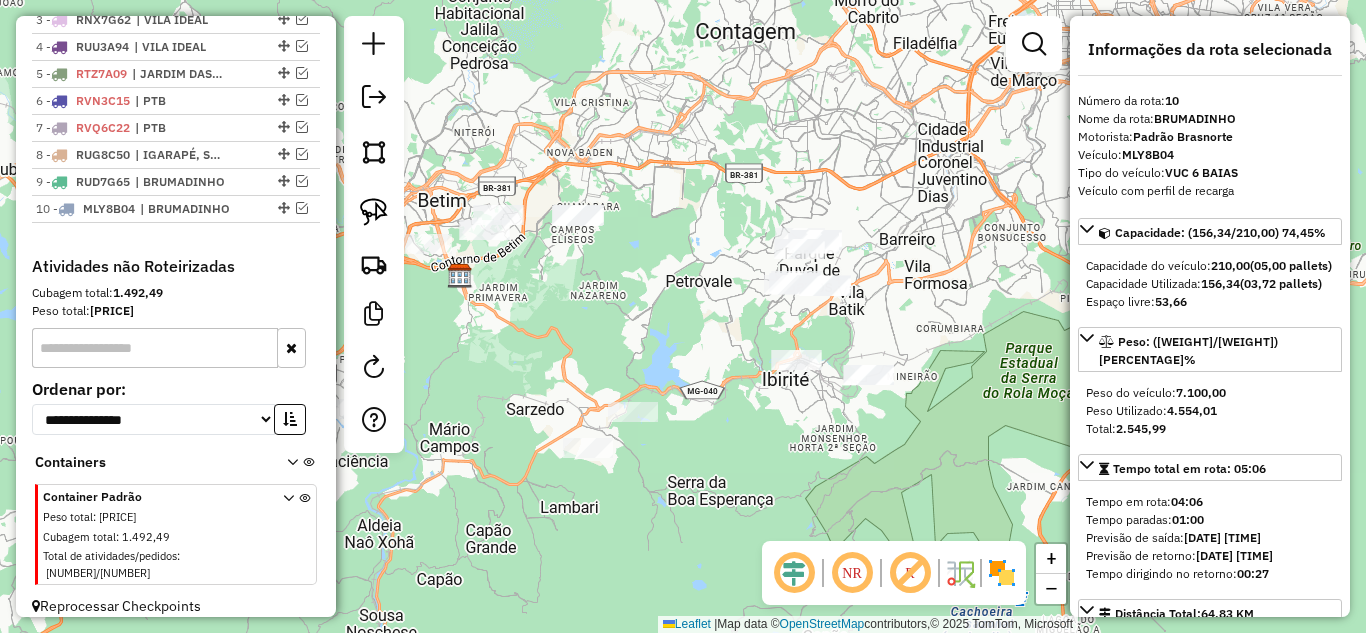 drag, startPoint x: 738, startPoint y: 360, endPoint x: 733, endPoint y: 441, distance: 81.154175 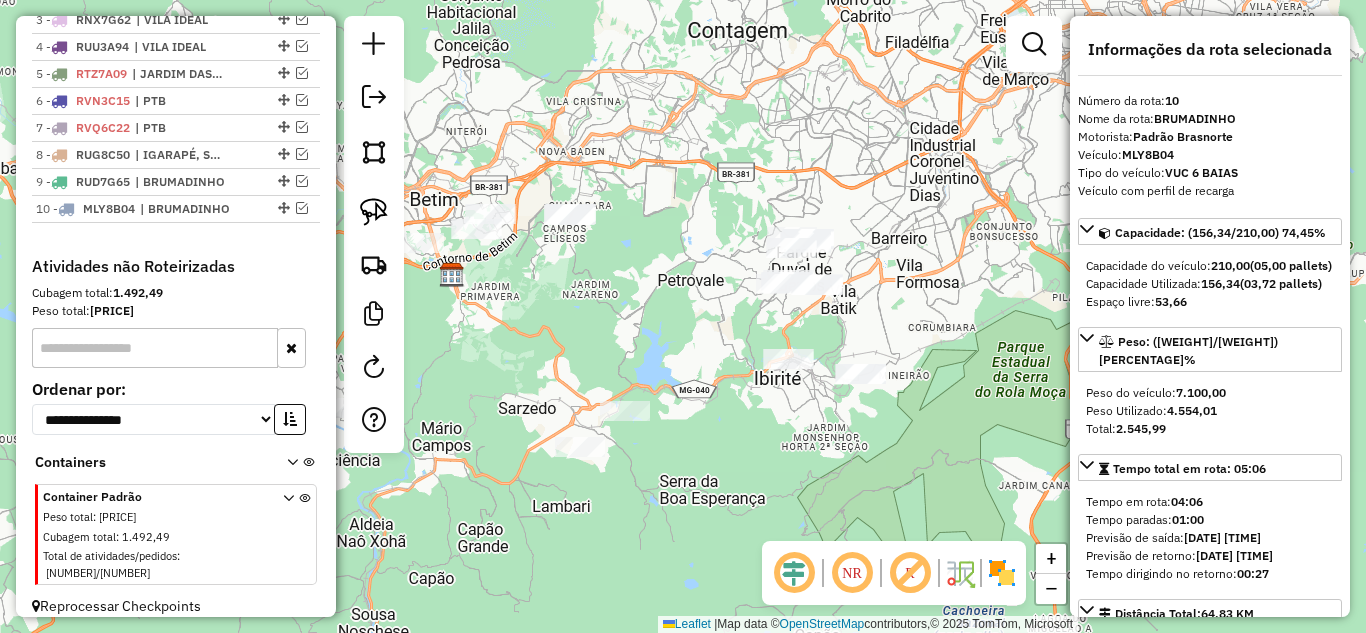 drag, startPoint x: 739, startPoint y: 415, endPoint x: 782, endPoint y: 413, distance: 43.046486 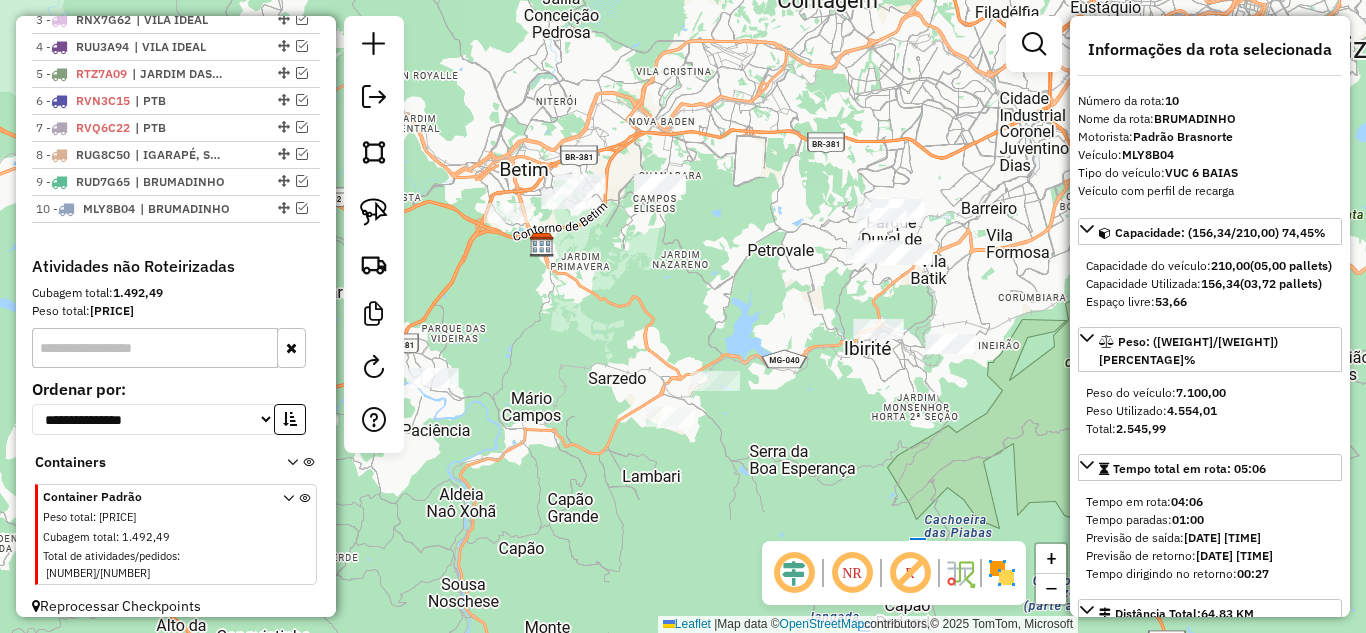 drag, startPoint x: 748, startPoint y: 418, endPoint x: 815, endPoint y: 406, distance: 68.06615 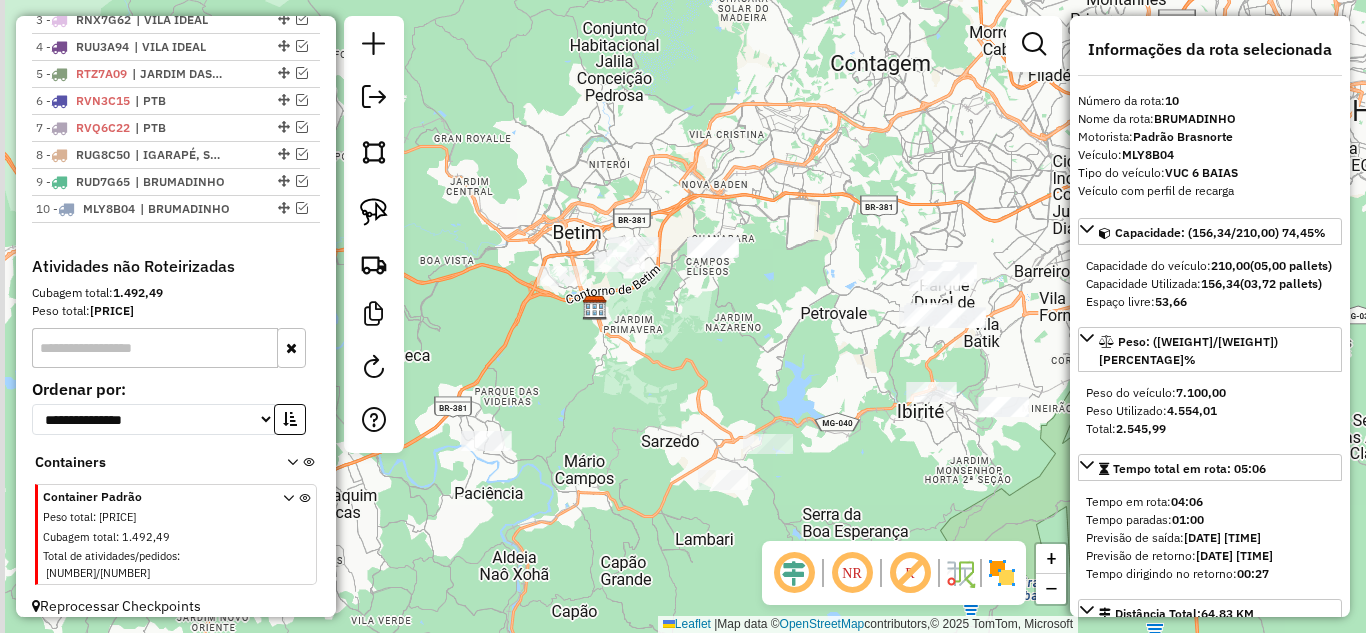 drag, startPoint x: 580, startPoint y: 392, endPoint x: 207, endPoint y: 275, distance: 390.91943 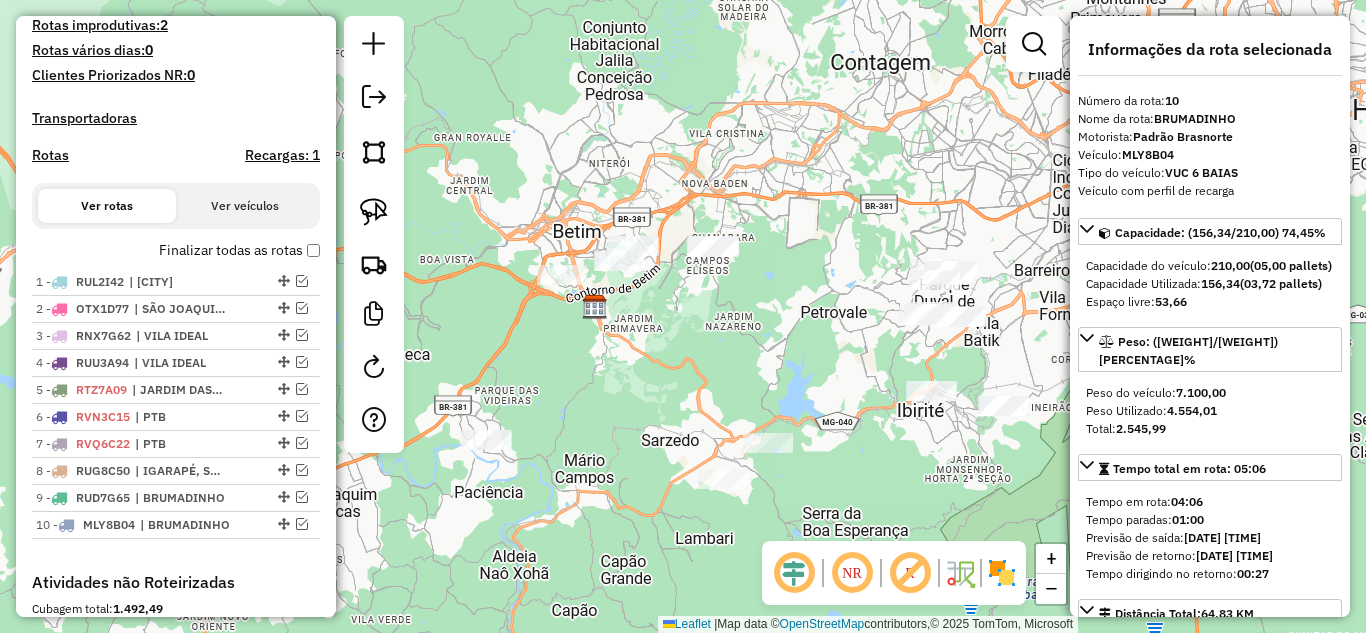 scroll, scrollTop: 462, scrollLeft: 0, axis: vertical 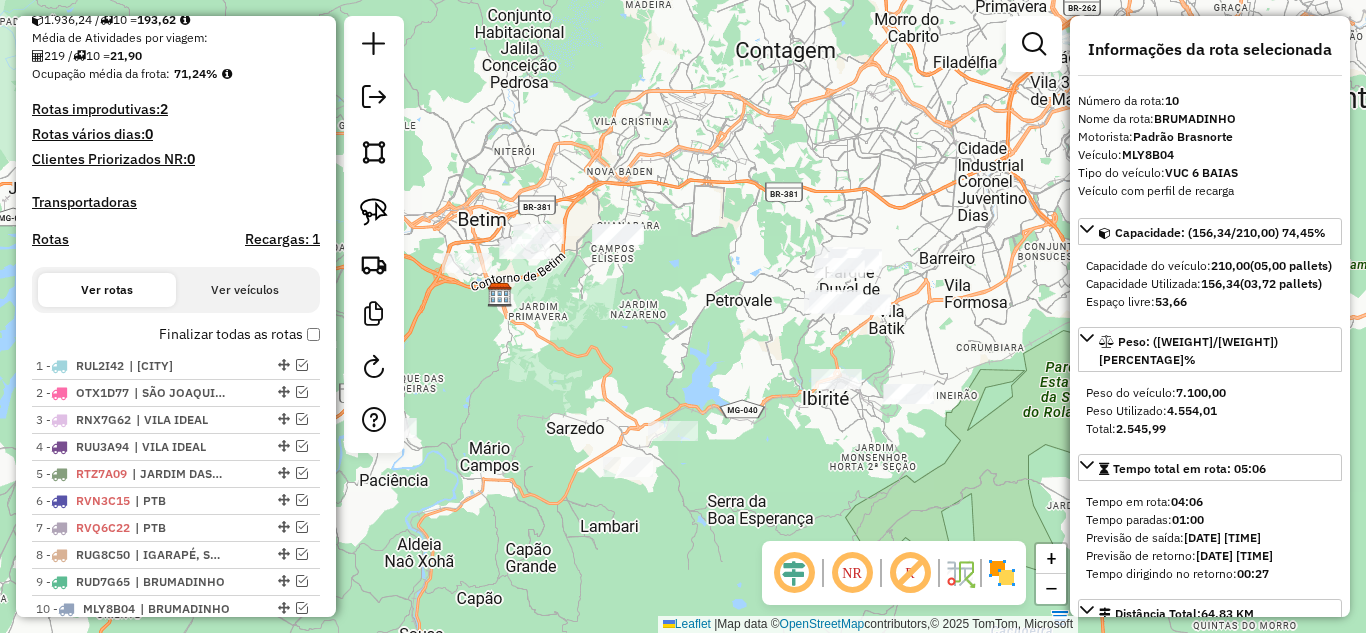 drag, startPoint x: 816, startPoint y: 424, endPoint x: 771, endPoint y: 413, distance: 46.32494 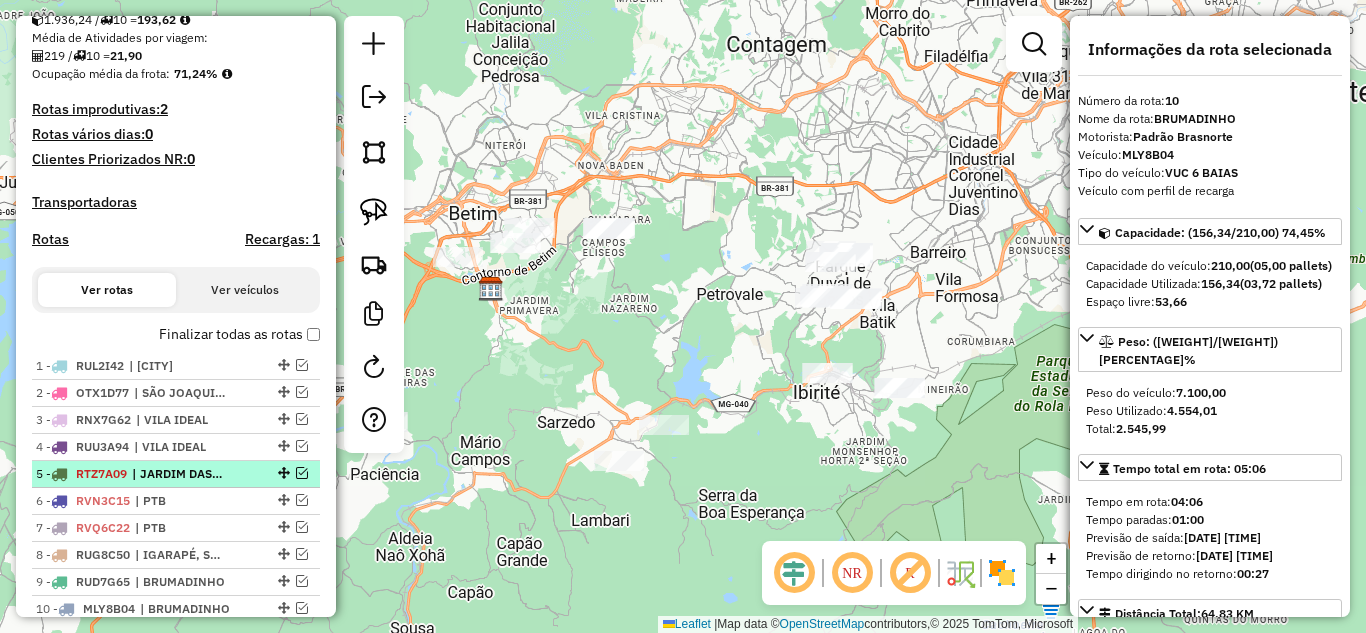 click at bounding box center (302, 473) 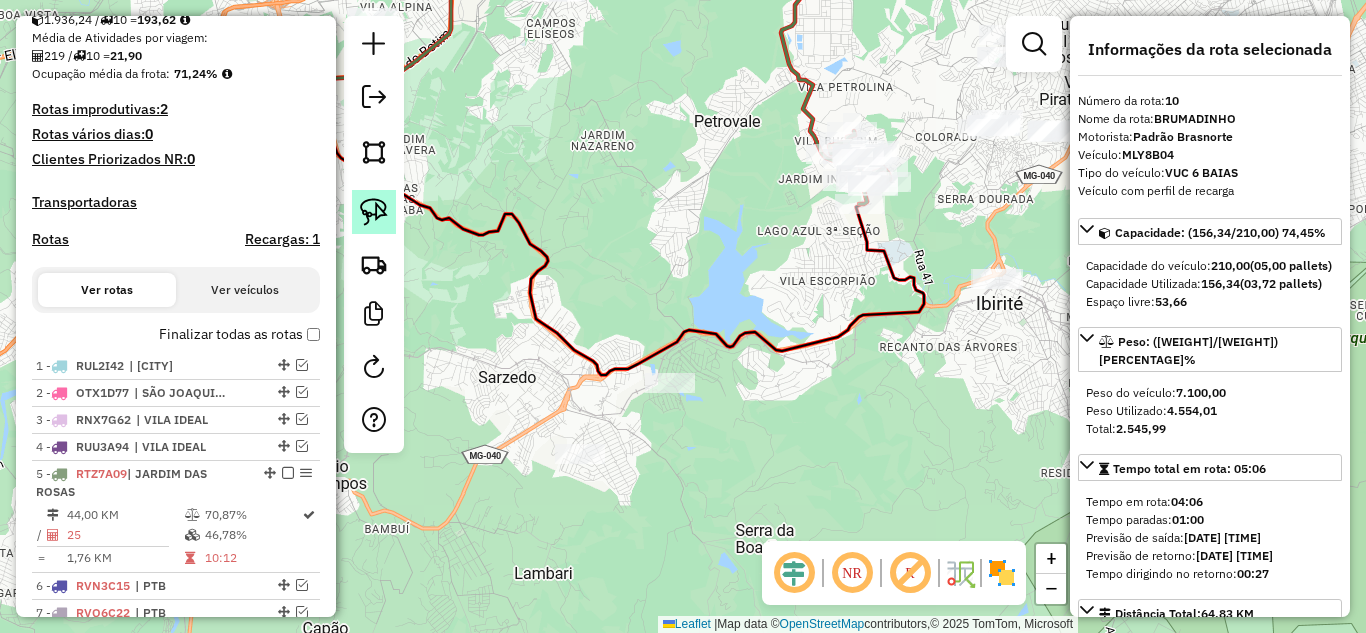 drag, startPoint x: 366, startPoint y: 216, endPoint x: 484, endPoint y: 328, distance: 162.6899 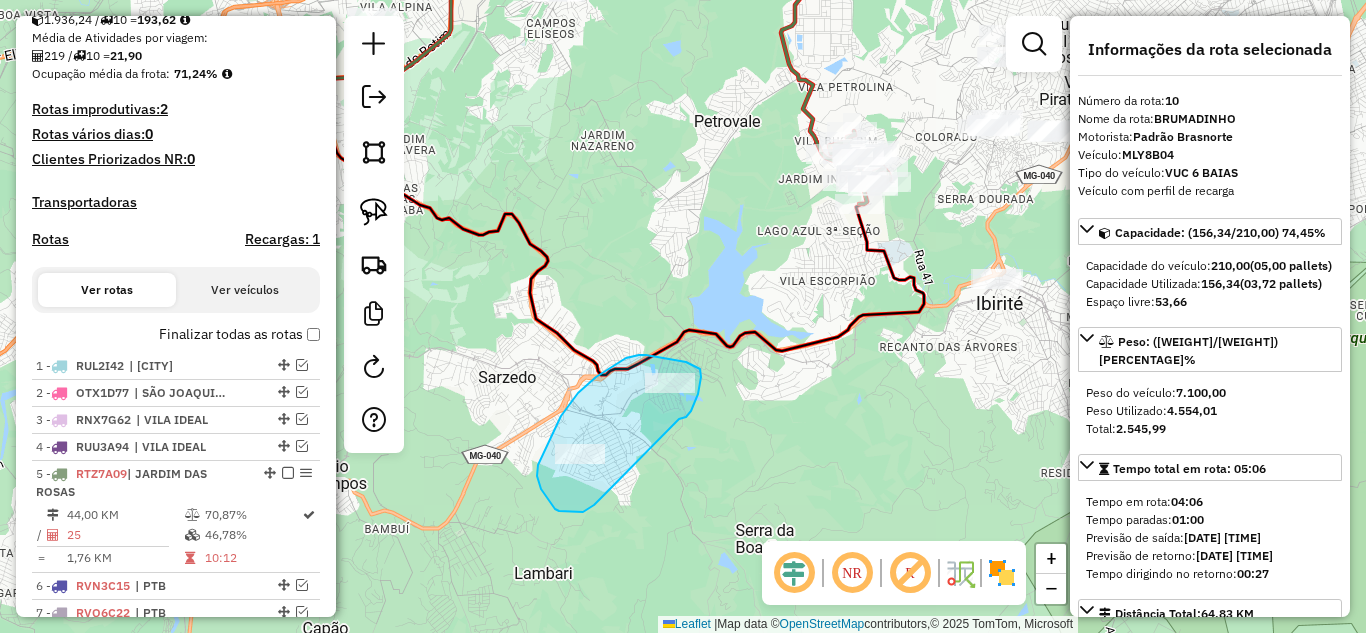 drag, startPoint x: 679, startPoint y: 419, endPoint x: 639, endPoint y: 460, distance: 57.280014 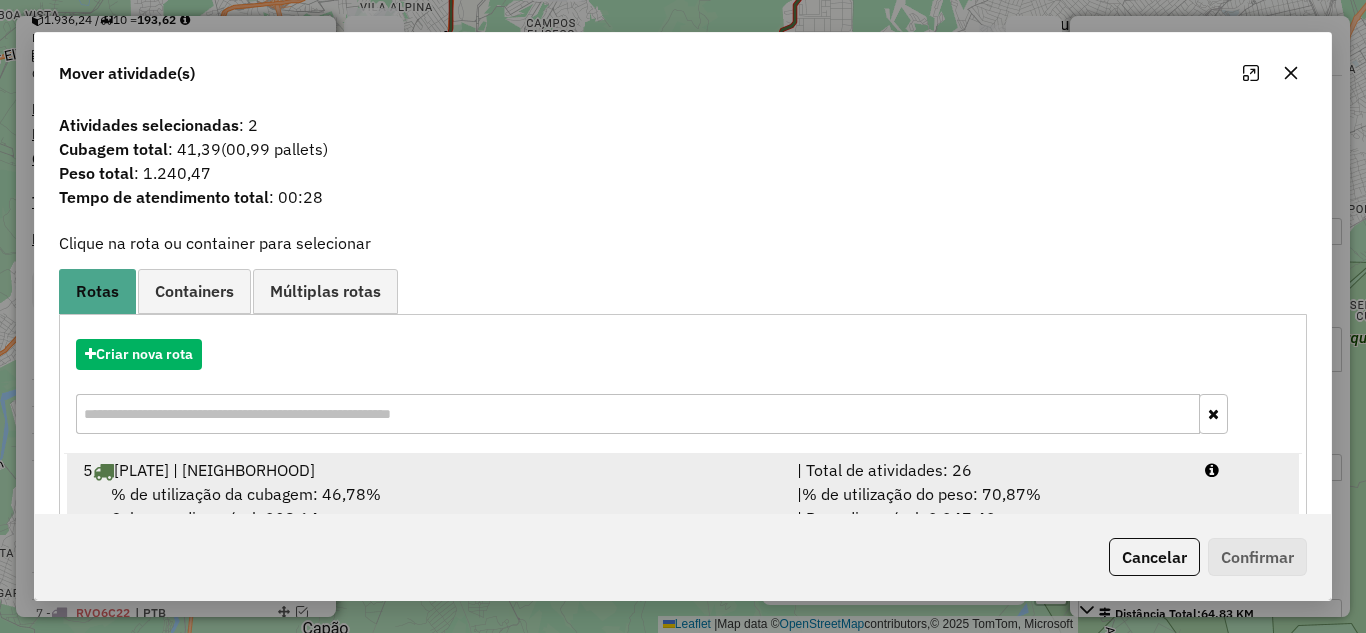 drag, startPoint x: 893, startPoint y: 471, endPoint x: 1082, endPoint y: 508, distance: 192.58765 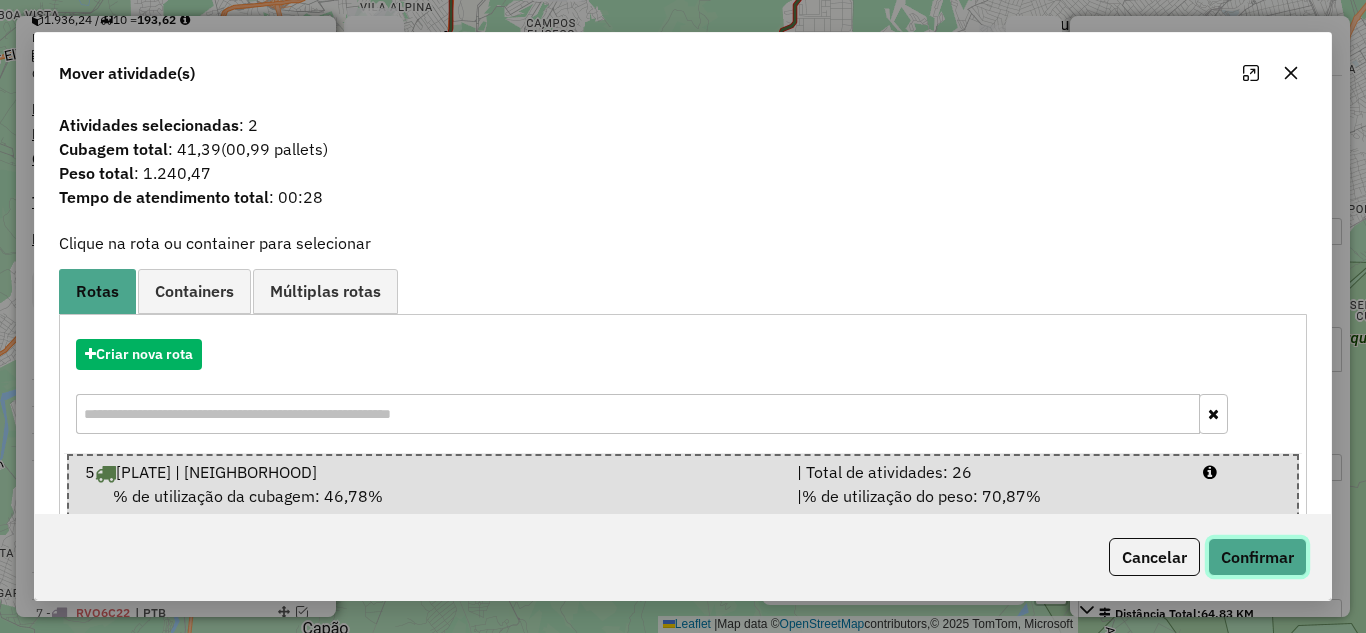 click on "Confirmar" 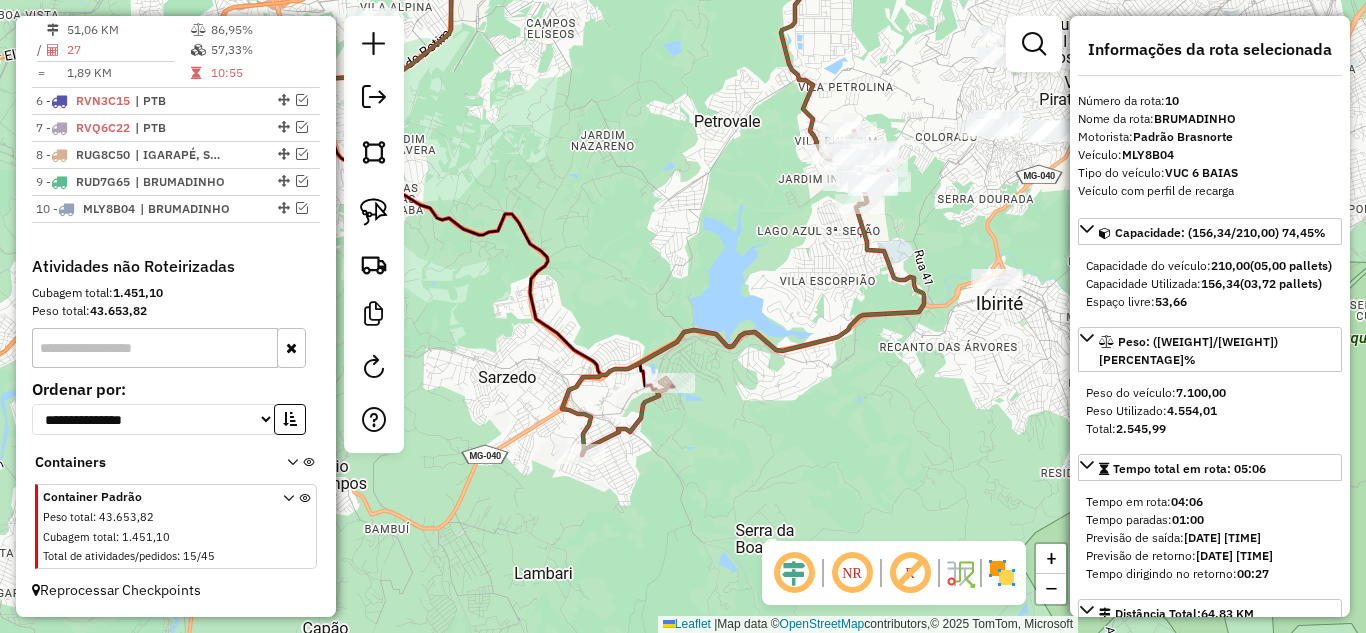 click 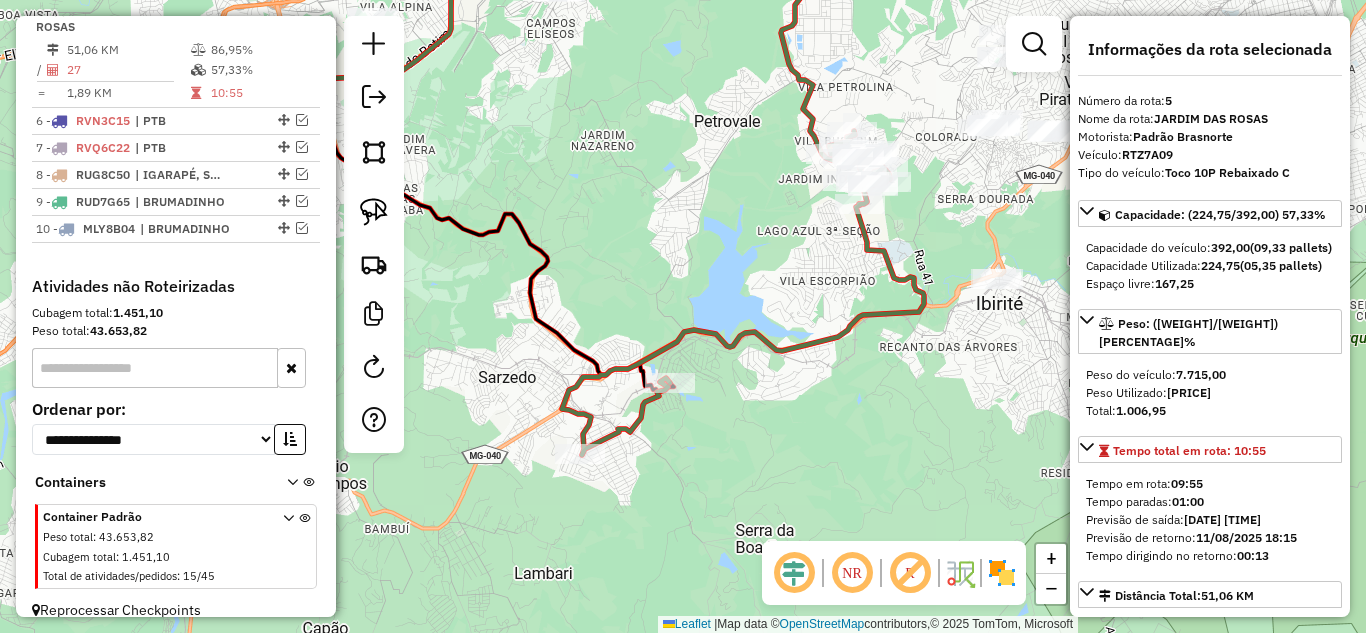 scroll, scrollTop: 907, scrollLeft: 0, axis: vertical 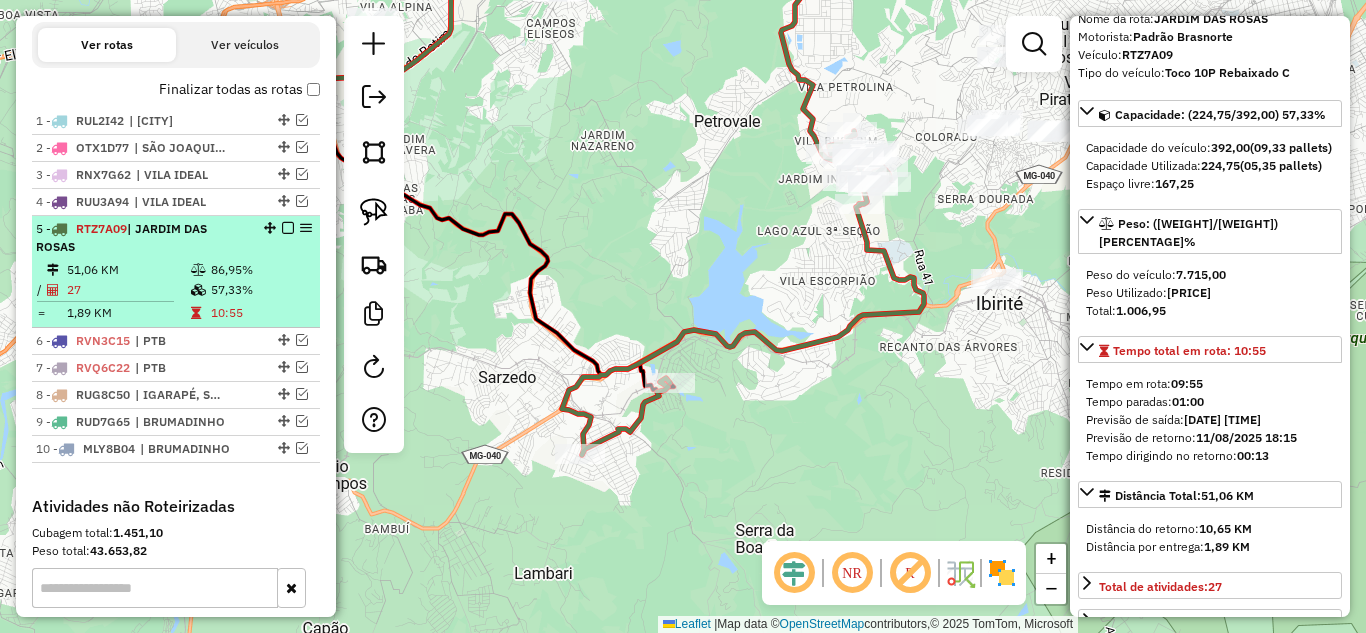 click at bounding box center (288, 228) 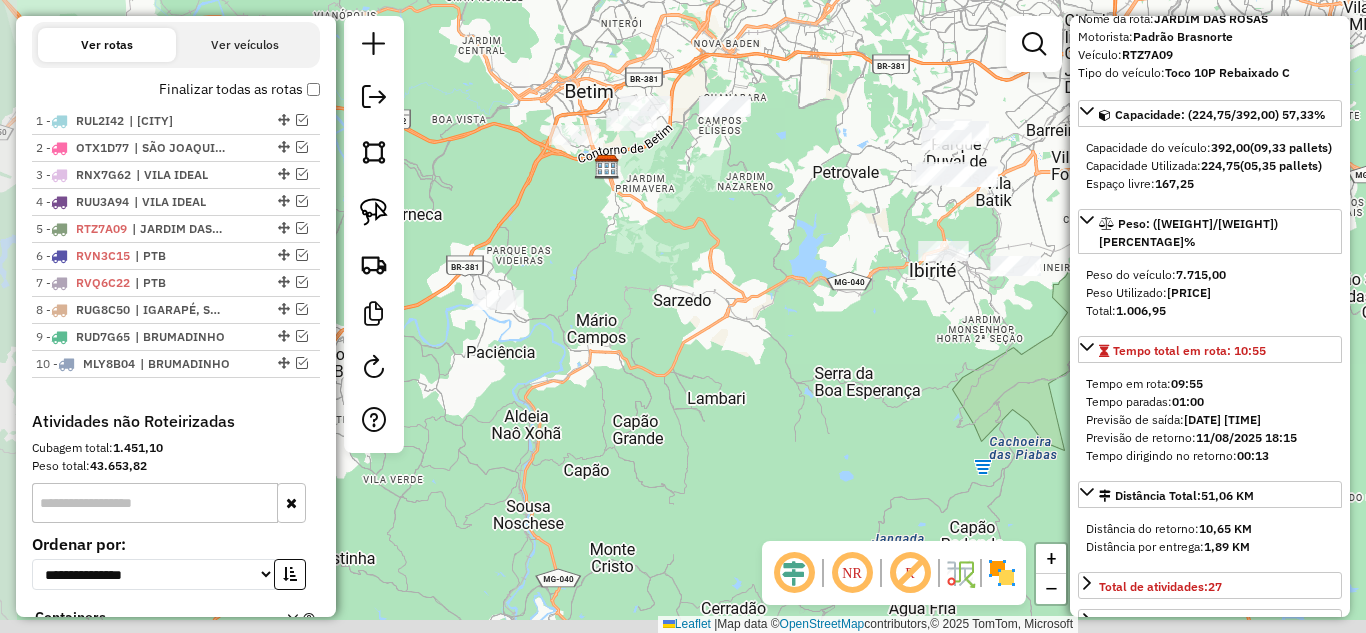 drag, startPoint x: 560, startPoint y: 315, endPoint x: 703, endPoint y: 272, distance: 149.32515 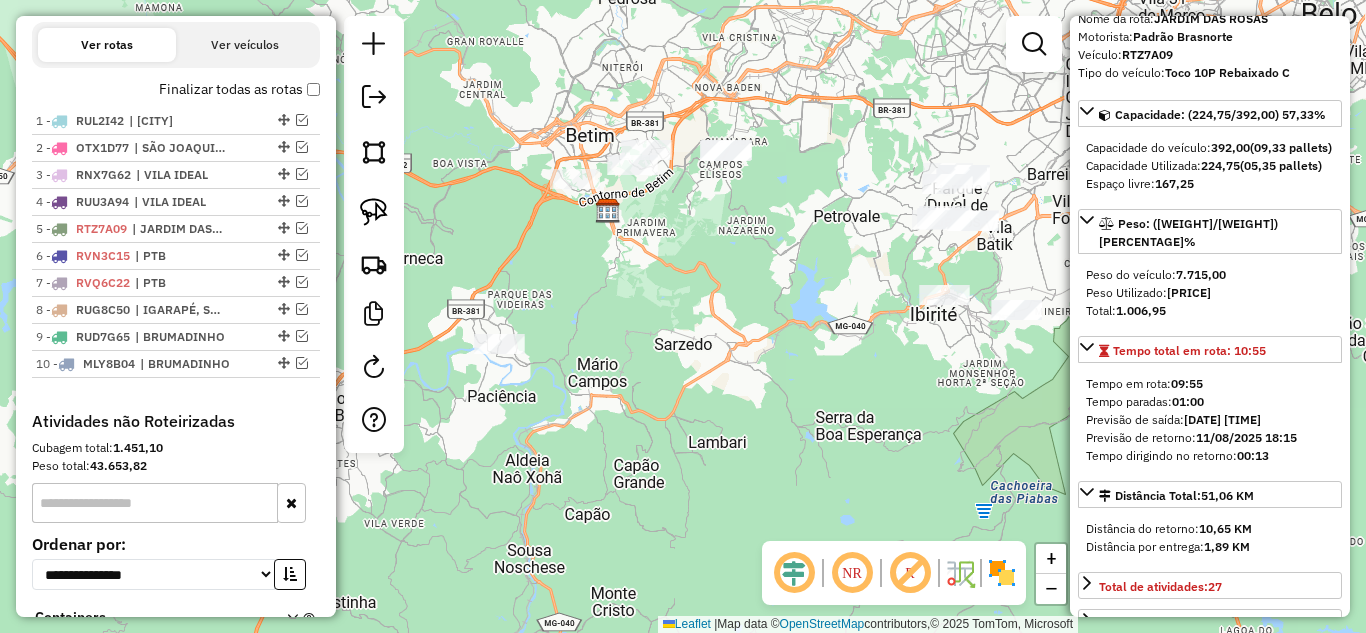 click on "Janela de atendimento Grade de atendimento Capacidade Transportadoras Veículos Cliente Pedidos  Rotas Selecione os dias de semana para filtrar as janelas de atendimento  Seg   Ter   Qua   Qui   Sex   Sáb   Dom  Informe o período da janela de atendimento: De: Até:  Filtrar exatamente a janela do cliente  Considerar janela de atendimento padrão  Selecione os dias de semana para filtrar as grades de atendimento  Seg   Ter   Qua   Qui   Sex   Sáb   Dom   Considerar clientes sem dia de atendimento cadastrado  Clientes fora do dia de atendimento selecionado Filtrar as atividades entre os valores definidos abaixo:  Peso mínimo:   Peso máximo:   Cubagem mínima:   Cubagem máxima:   De:   Até:  Filtrar as atividades entre o tempo de atendimento definido abaixo:  De:   Até:   Considerar capacidade total dos clientes não roteirizados Transportadora: Selecione um ou mais itens Tipo de veículo: Selecione um ou mais itens Veículo: Selecione um ou mais itens Motorista: Selecione um ou mais itens Nome: Rótulo:" 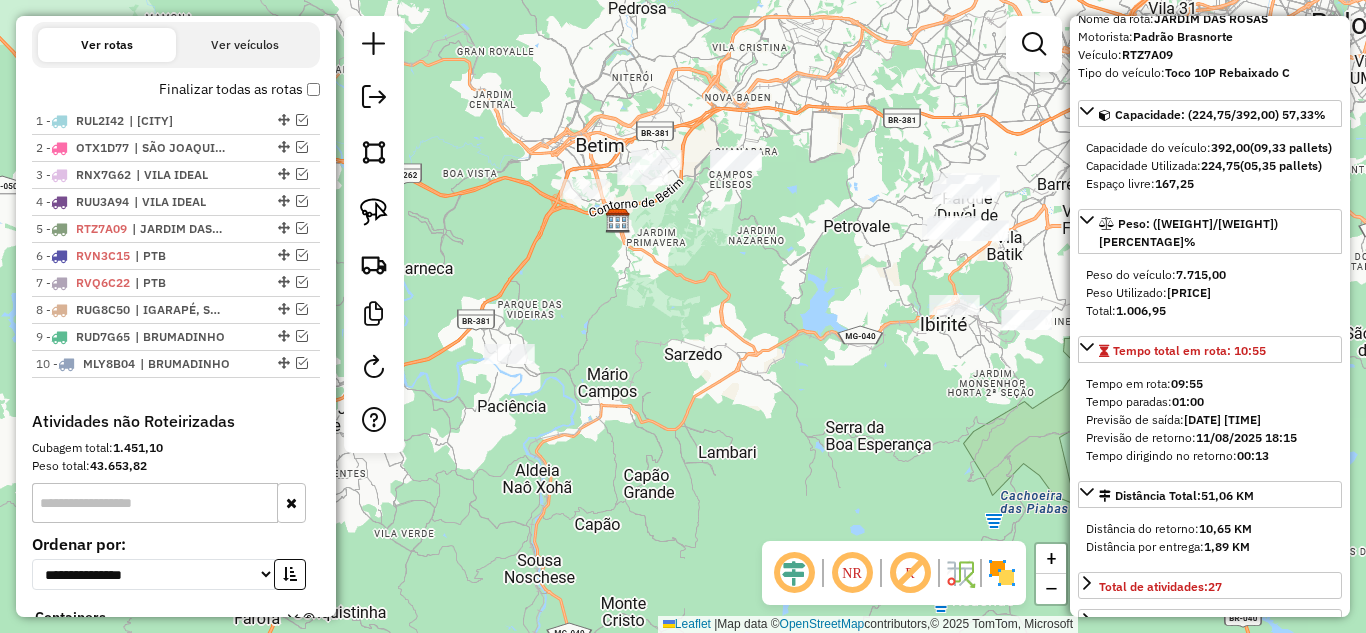 drag, startPoint x: 648, startPoint y: 322, endPoint x: 700, endPoint y: 341, distance: 55.362442 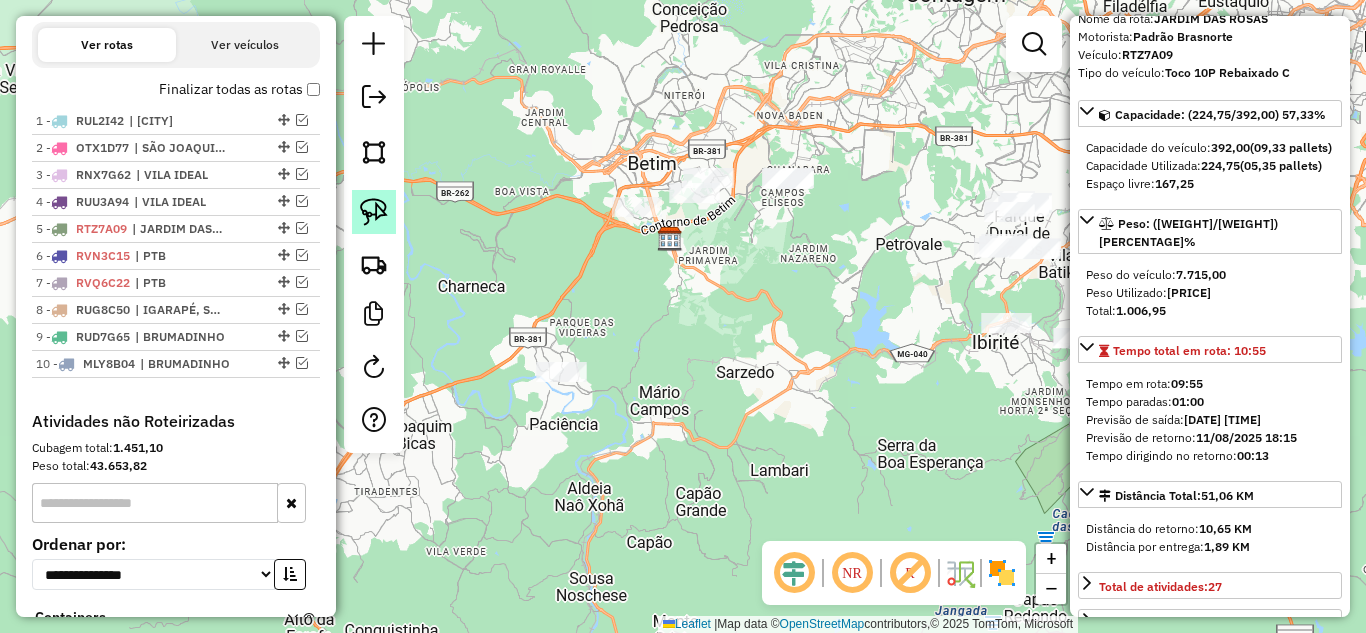 drag, startPoint x: 359, startPoint y: 213, endPoint x: 383, endPoint y: 225, distance: 26.832815 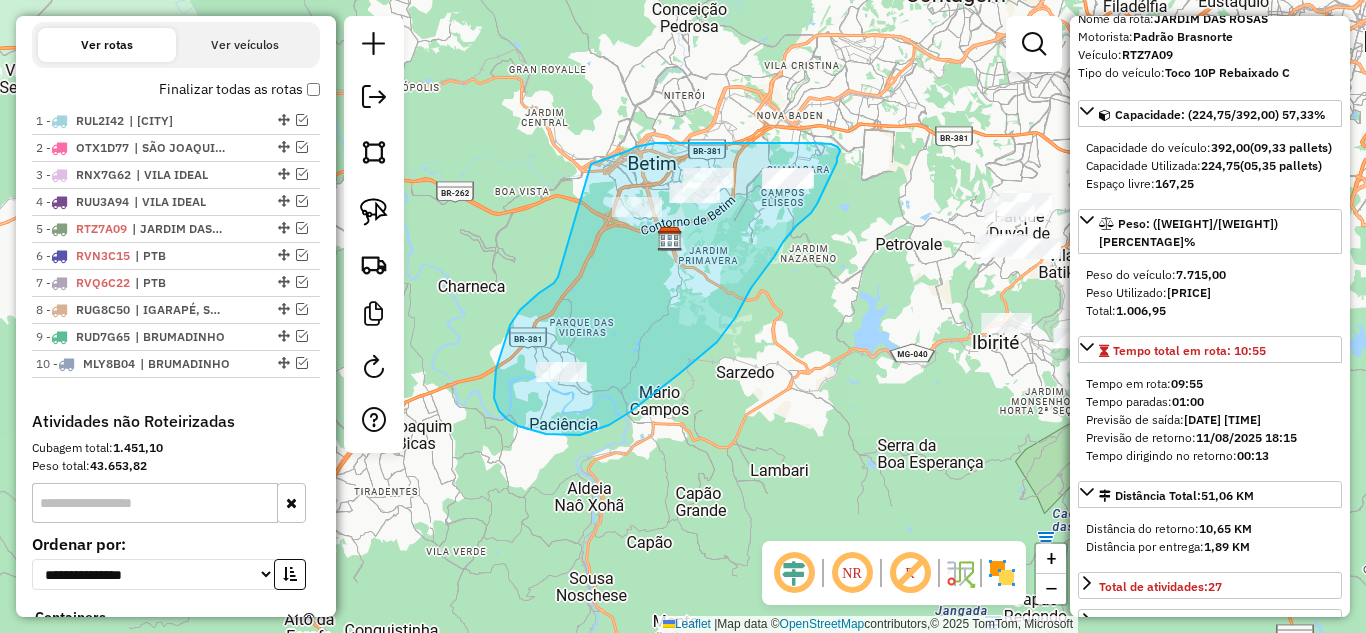 drag, startPoint x: 554, startPoint y: 283, endPoint x: 582, endPoint y: 168, distance: 118.35962 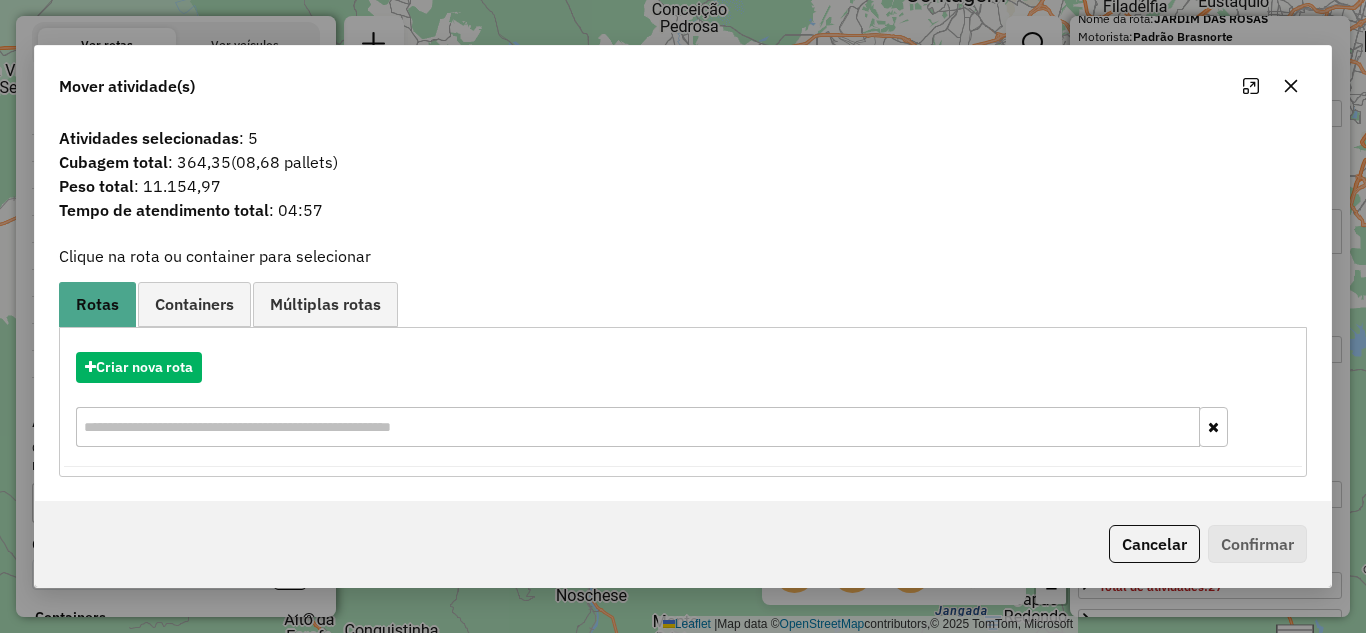 drag, startPoint x: 1292, startPoint y: 86, endPoint x: 1204, endPoint y: 110, distance: 91.214035 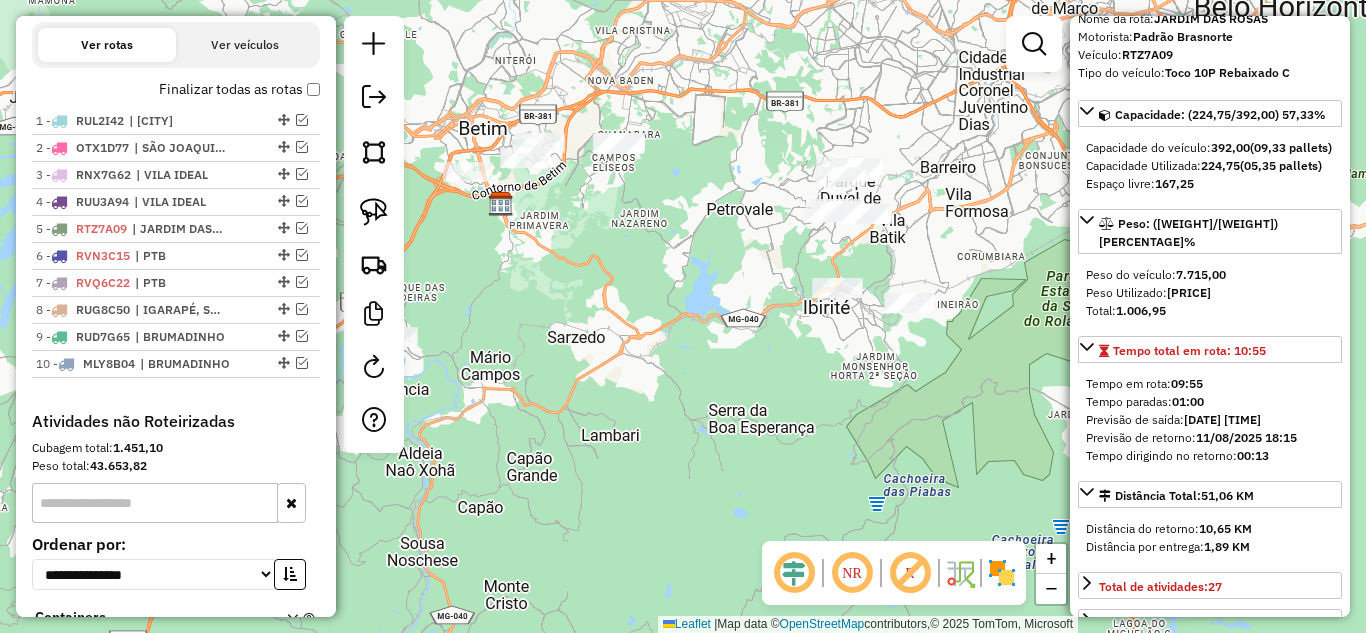 drag, startPoint x: 821, startPoint y: 308, endPoint x: 602, endPoint y: 273, distance: 221.77917 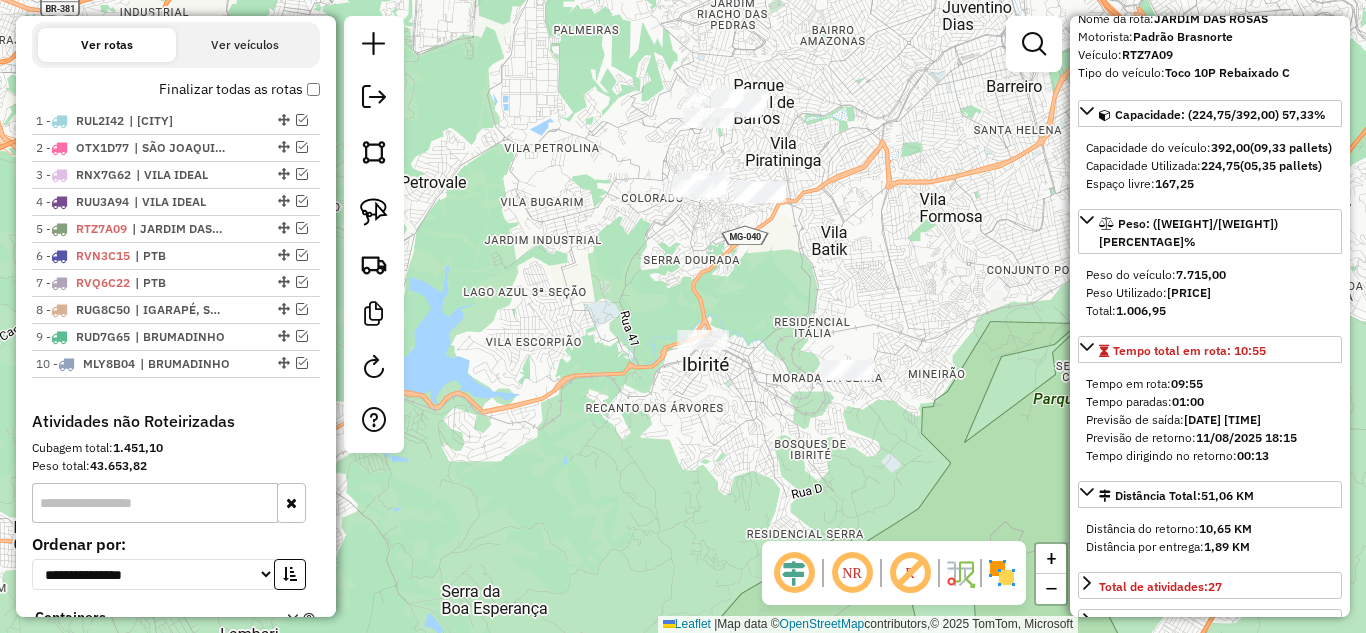 click on "Janela de atendimento Grade de atendimento Capacidade Transportadoras Veículos Cliente Pedidos  Rotas Selecione os dias de semana para filtrar as janelas de atendimento  Seg   Ter   Qua   Qui   Sex   Sáb   Dom  Informe o período da janela de atendimento: De: Até:  Filtrar exatamente a janela do cliente  Considerar janela de atendimento padrão  Selecione os dias de semana para filtrar as grades de atendimento  Seg   Ter   Qua   Qui   Sex   Sáb   Dom   Considerar clientes sem dia de atendimento cadastrado  Clientes fora do dia de atendimento selecionado Filtrar as atividades entre os valores definidos abaixo:  Peso mínimo:   Peso máximo:   Cubagem mínima:   Cubagem máxima:   De:   Até:  Filtrar as atividades entre o tempo de atendimento definido abaixo:  De:   Até:   Considerar capacidade total dos clientes não roteirizados Transportadora: Selecione um ou mais itens Tipo de veículo: Selecione um ou mais itens Veículo: Selecione um ou mais itens Motorista: Selecione um ou mais itens Nome: Rótulo:" 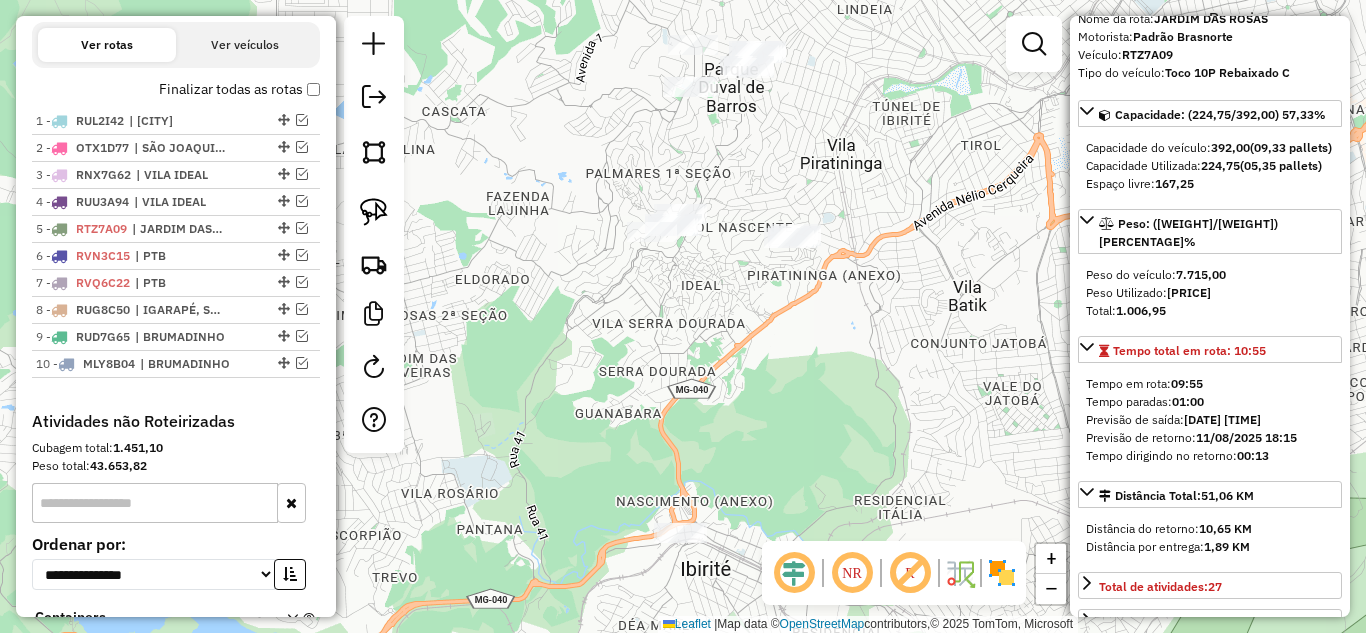 drag, startPoint x: 725, startPoint y: 148, endPoint x: 731, endPoint y: 170, distance: 22.803509 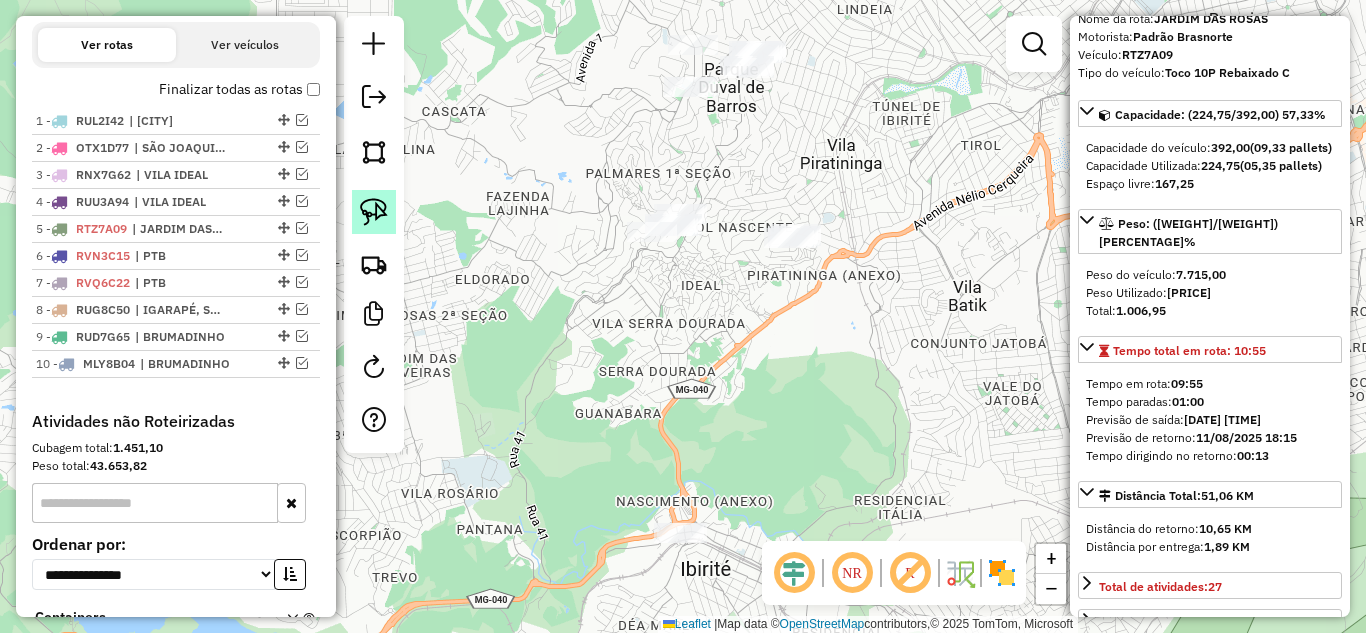 click 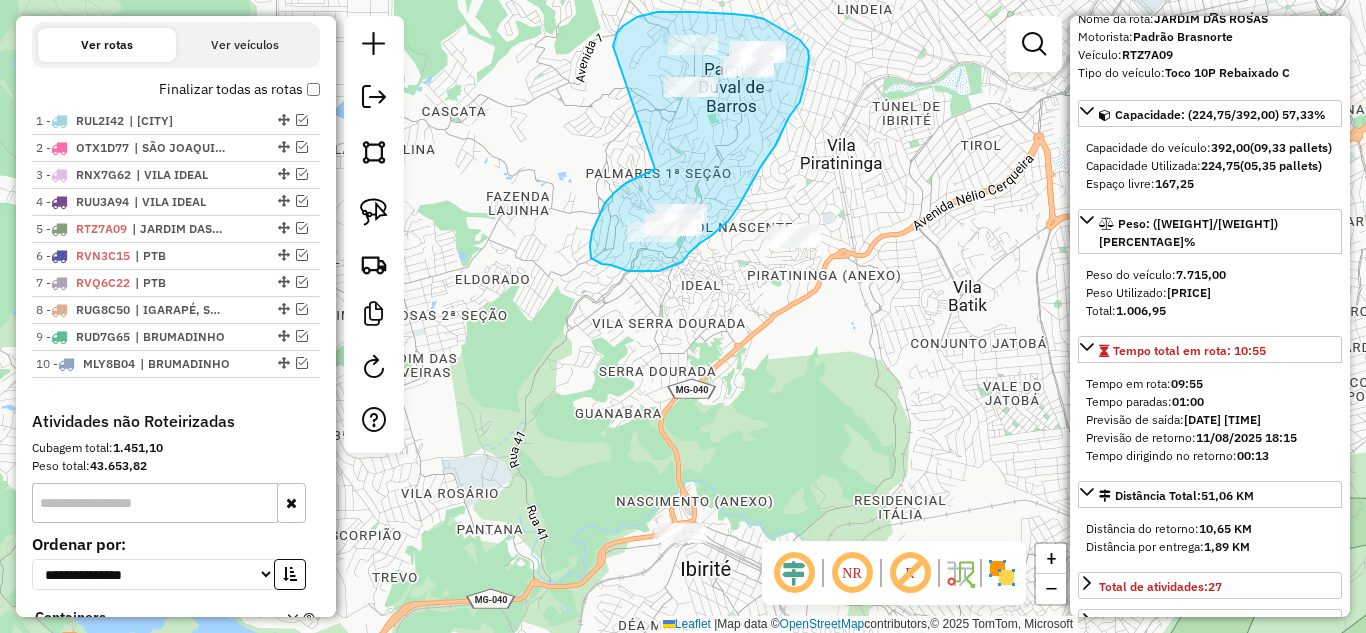 drag, startPoint x: 590, startPoint y: 246, endPoint x: 622, endPoint y: 65, distance: 183.80696 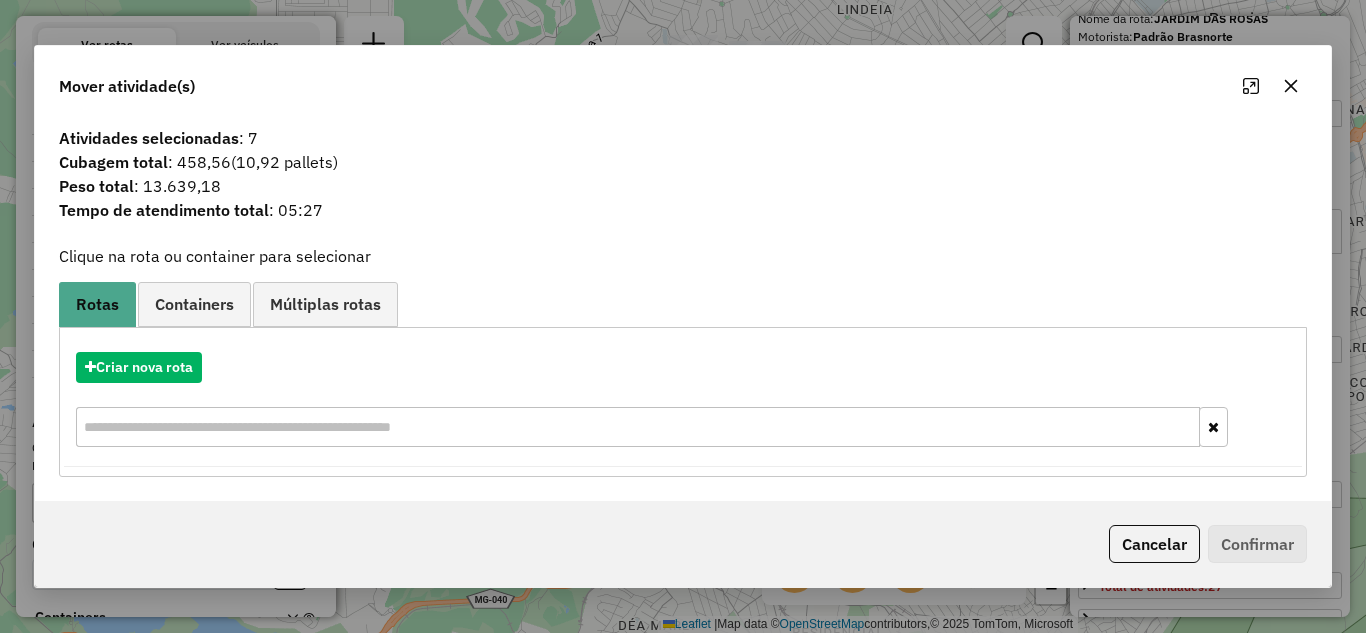 click 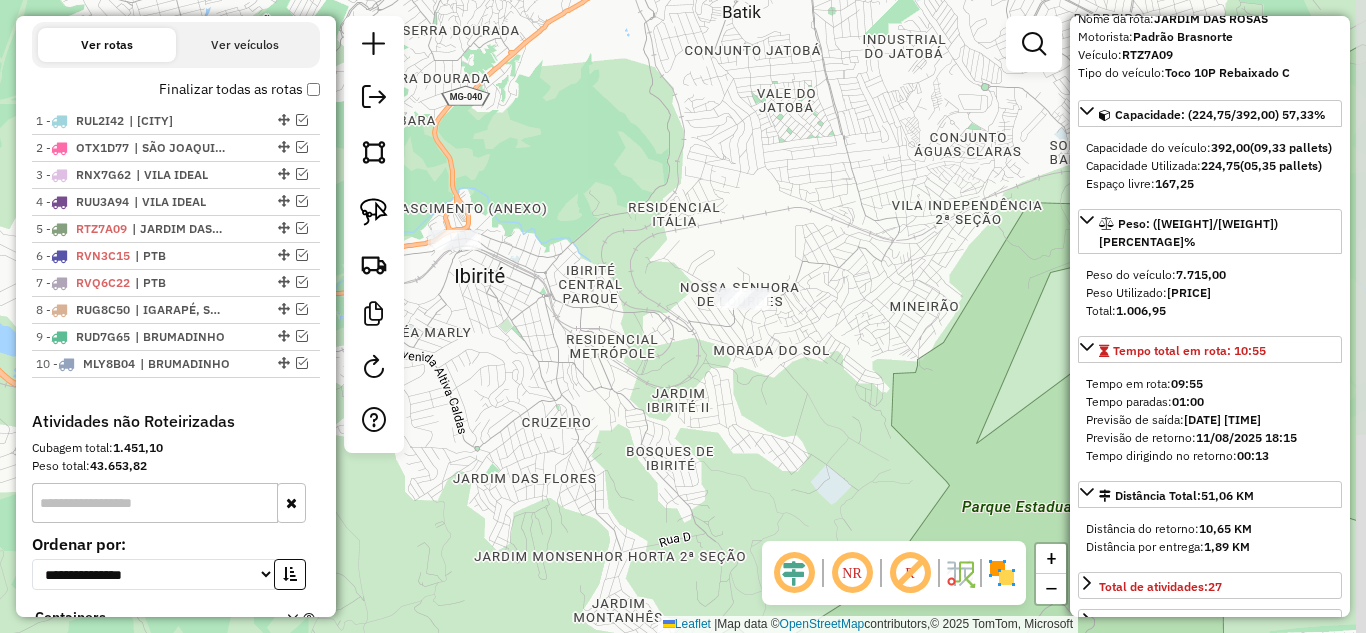 drag, startPoint x: 769, startPoint y: 301, endPoint x: 601, endPoint y: 39, distance: 311.23624 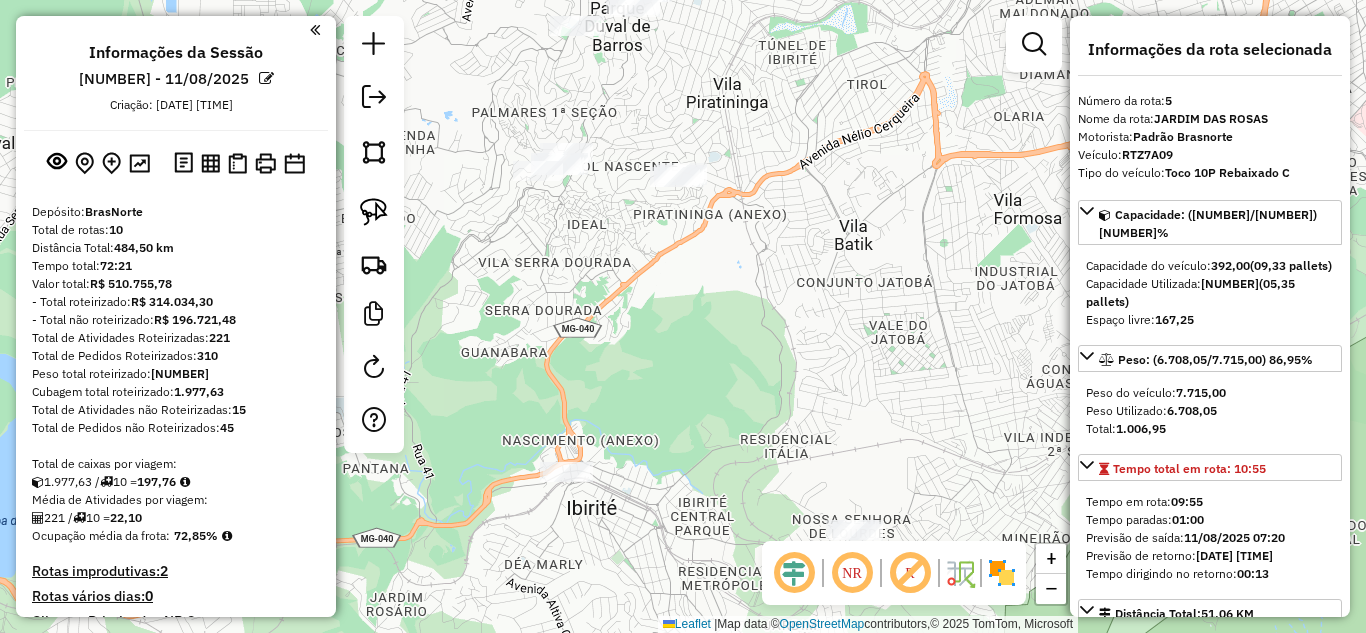 select on "*********" 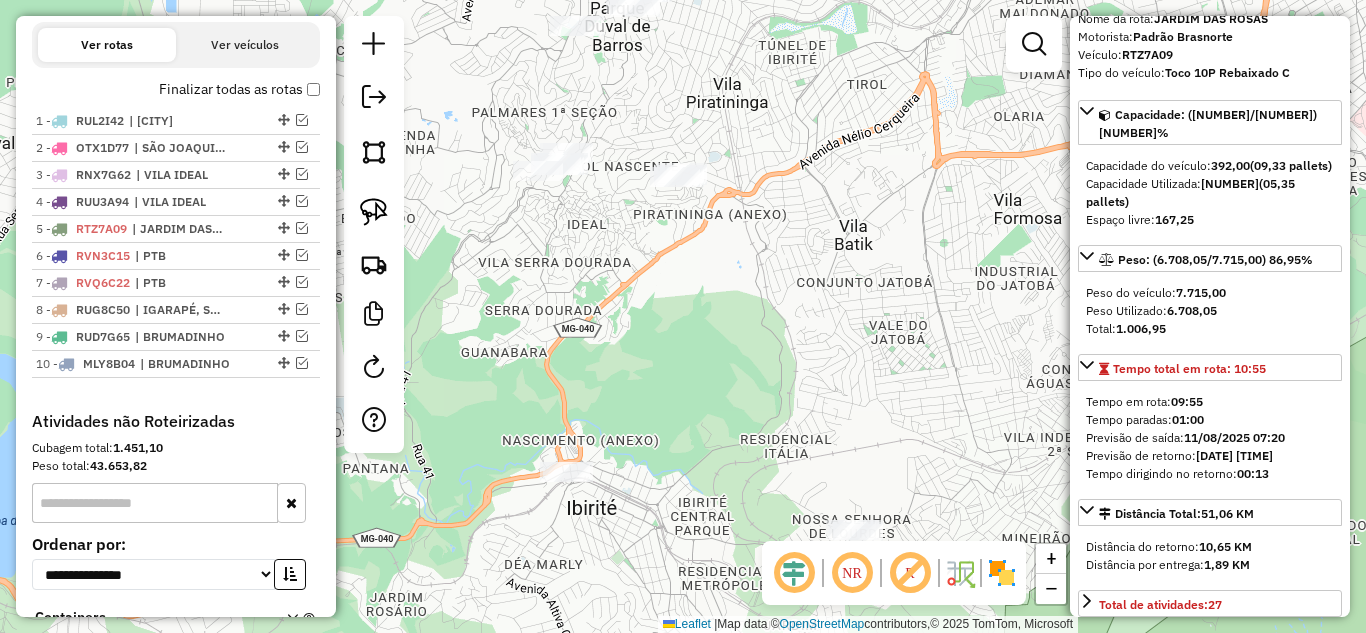 click on "Janela de atendimento Grade de atendimento Capacidade Transportadoras Veículos Cliente Pedidos  Rotas Selecione os dias de semana para filtrar as janelas de atendimento  Seg   Ter   Qua   Qui   Sex   Sáb   Dom  Informe o período da janela de atendimento: De: Até:  Filtrar exatamente a janela do cliente  Considerar janela de atendimento padrão  Selecione os dias de semana para filtrar as grades de atendimento  Seg   Ter   Qua   Qui   Sex   Sáb   Dom   Considerar clientes sem dia de atendimento cadastrado  Clientes fora do dia de atendimento selecionado Filtrar as atividades entre os valores definidos abaixo:  Peso mínimo:   Peso máximo:   Cubagem mínima:   Cubagem máxima:   De:   Até:  Filtrar as atividades entre o tempo de atendimento definido abaixo:  De:   Até:   Considerar capacidade total dos clientes não roteirizados Transportadora: Selecione um ou mais itens Tipo de veículo: Selecione um ou mais itens Veículo: Selecione um ou mais itens Motorista: Selecione um ou mais itens Nome: Rótulo:" 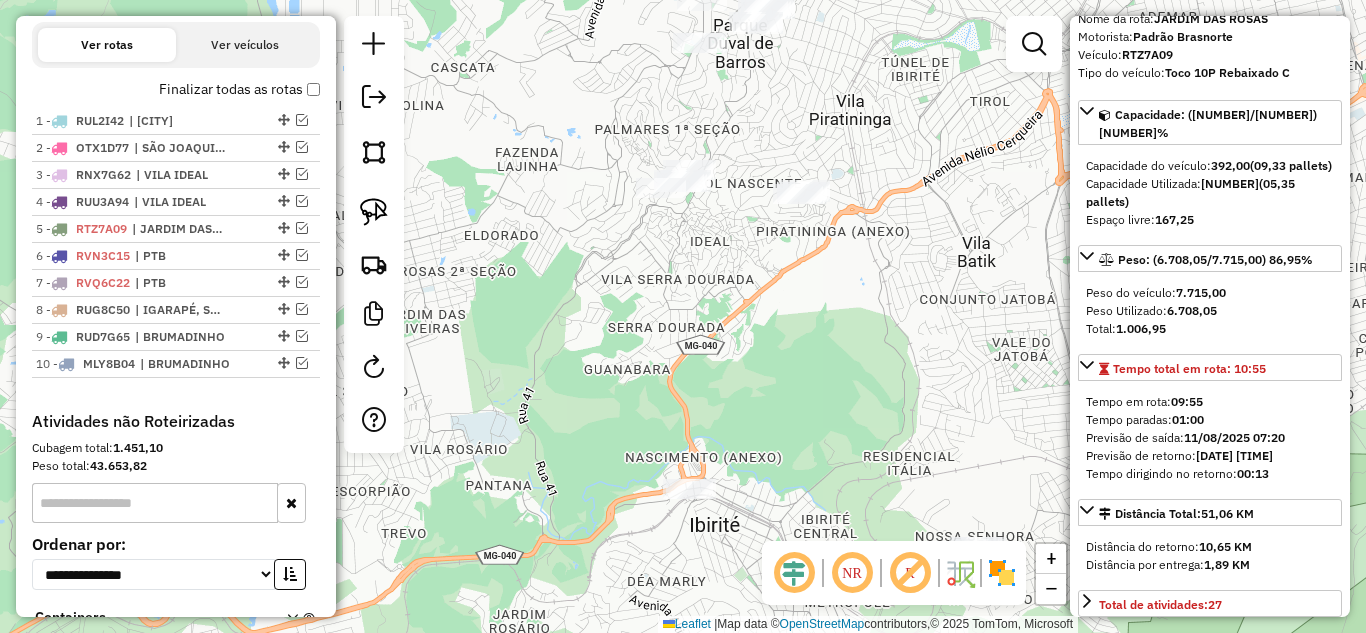 drag, startPoint x: 578, startPoint y: 233, endPoint x: 642, endPoint y: 224, distance: 64.629715 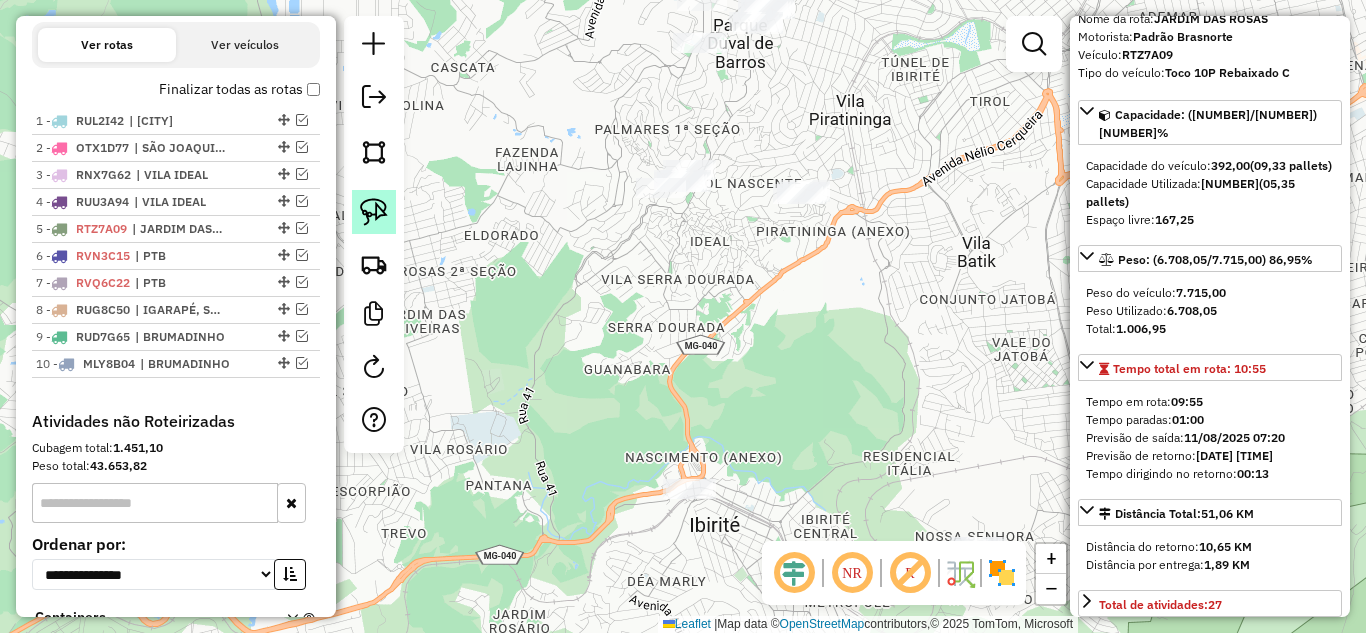 click 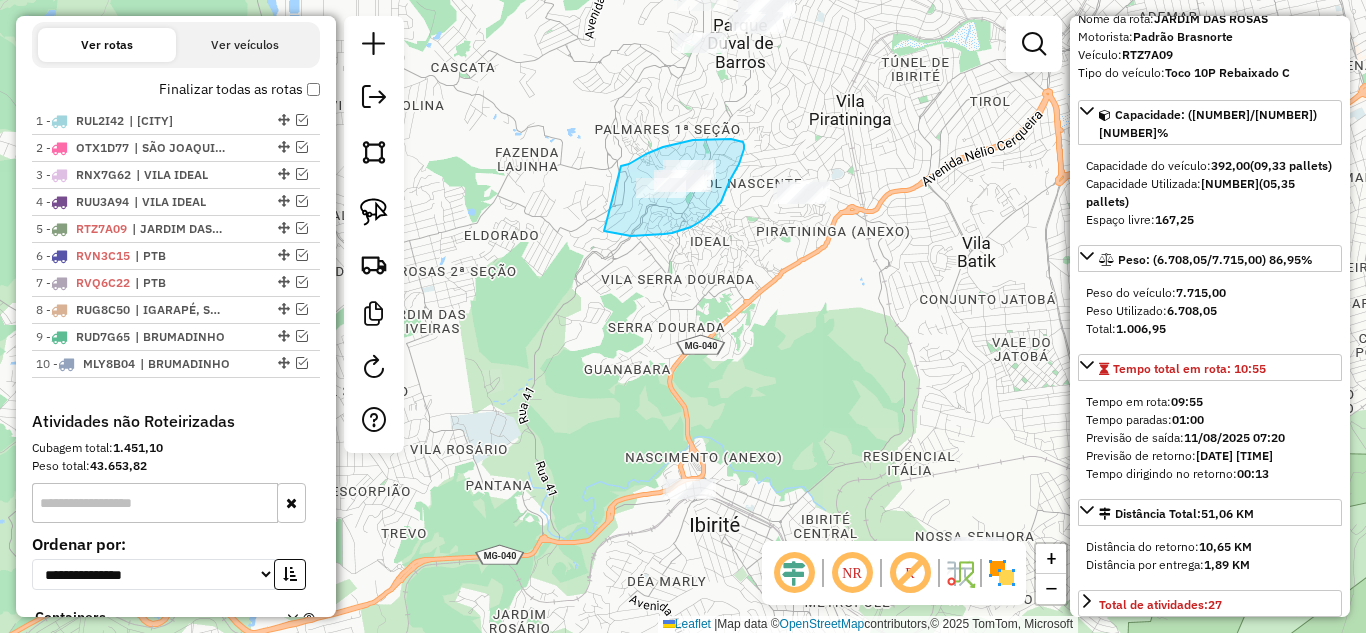 drag, startPoint x: 643, startPoint y: 236, endPoint x: 620, endPoint y: 175, distance: 65.192024 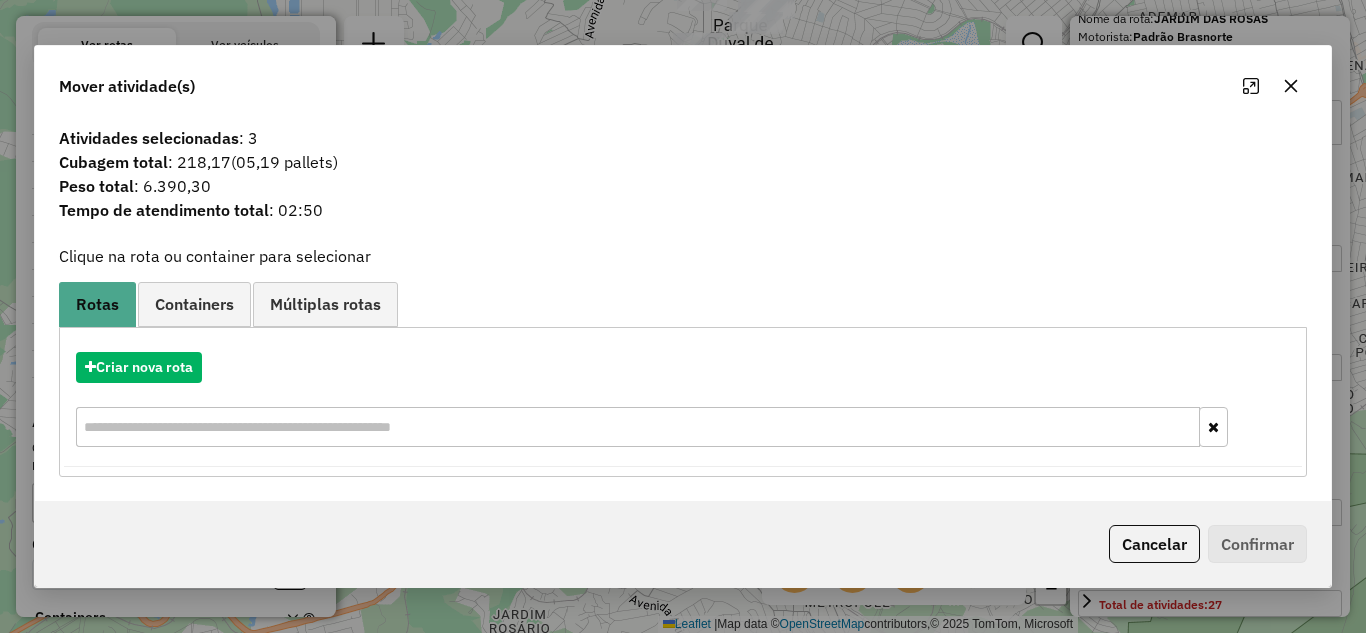 click 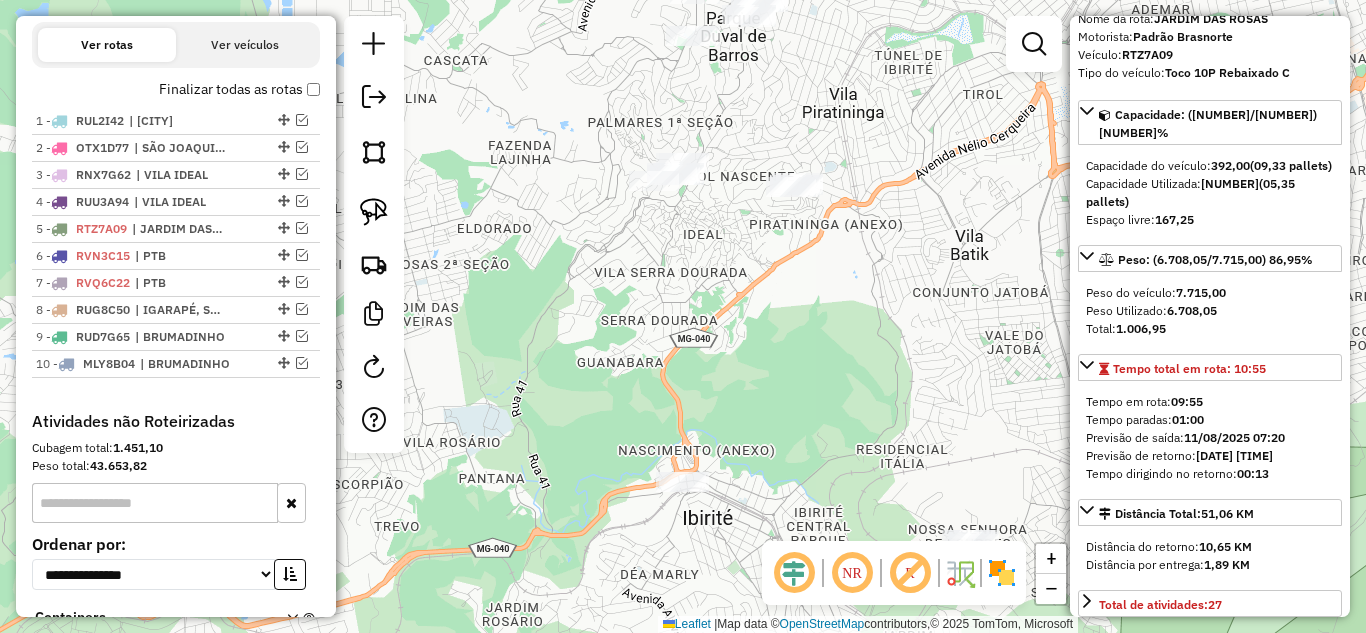drag, startPoint x: 812, startPoint y: 319, endPoint x: 736, endPoint y: 286, distance: 82.85529 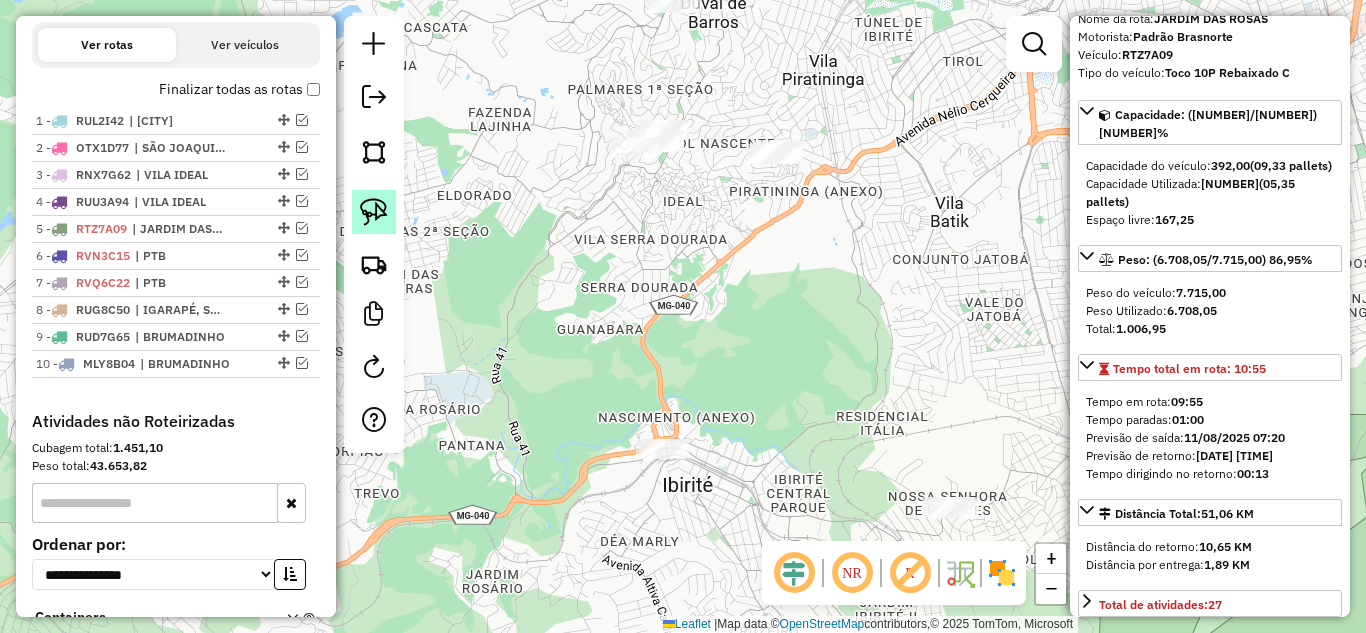 click 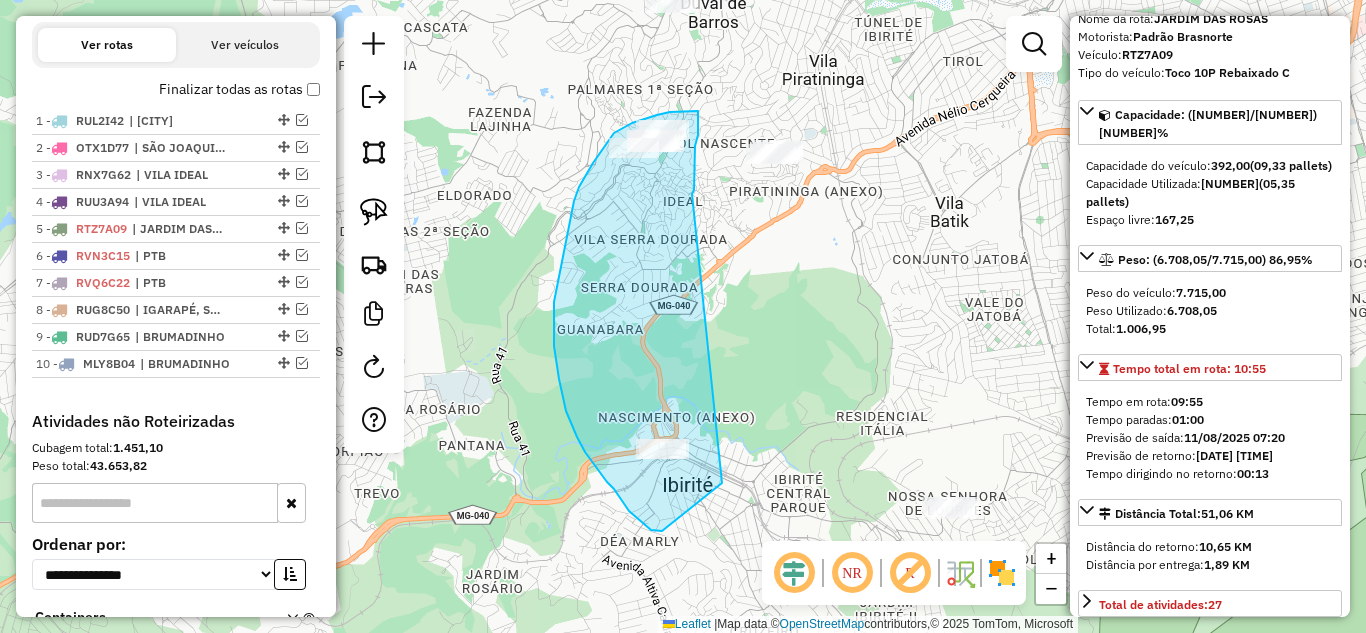 drag, startPoint x: 695, startPoint y: 164, endPoint x: 746, endPoint y: 446, distance: 286.5746 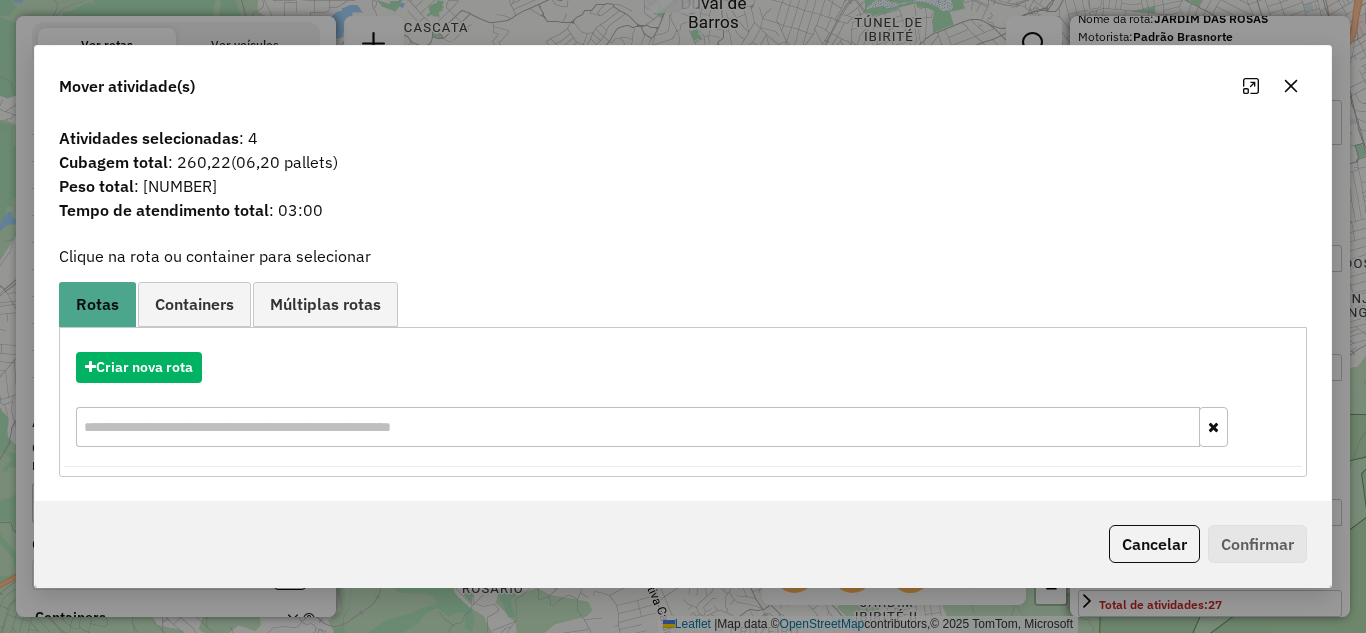 click 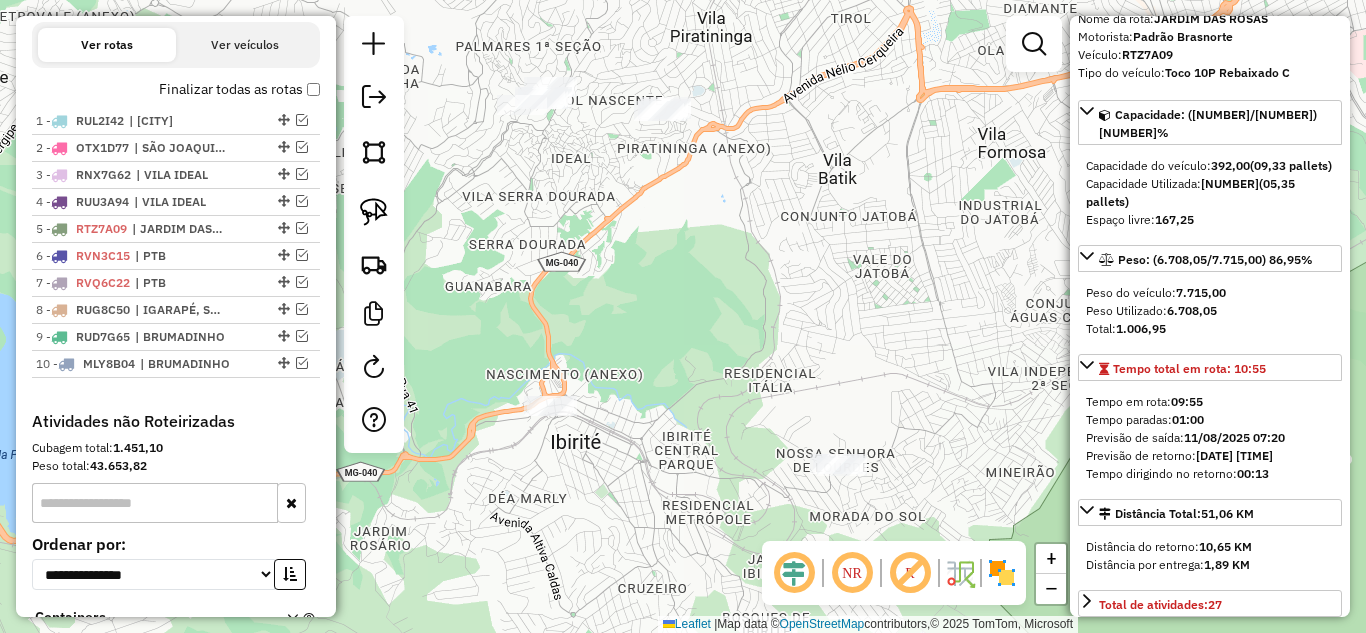 drag, startPoint x: 776, startPoint y: 337, endPoint x: 765, endPoint y: 332, distance: 12.083046 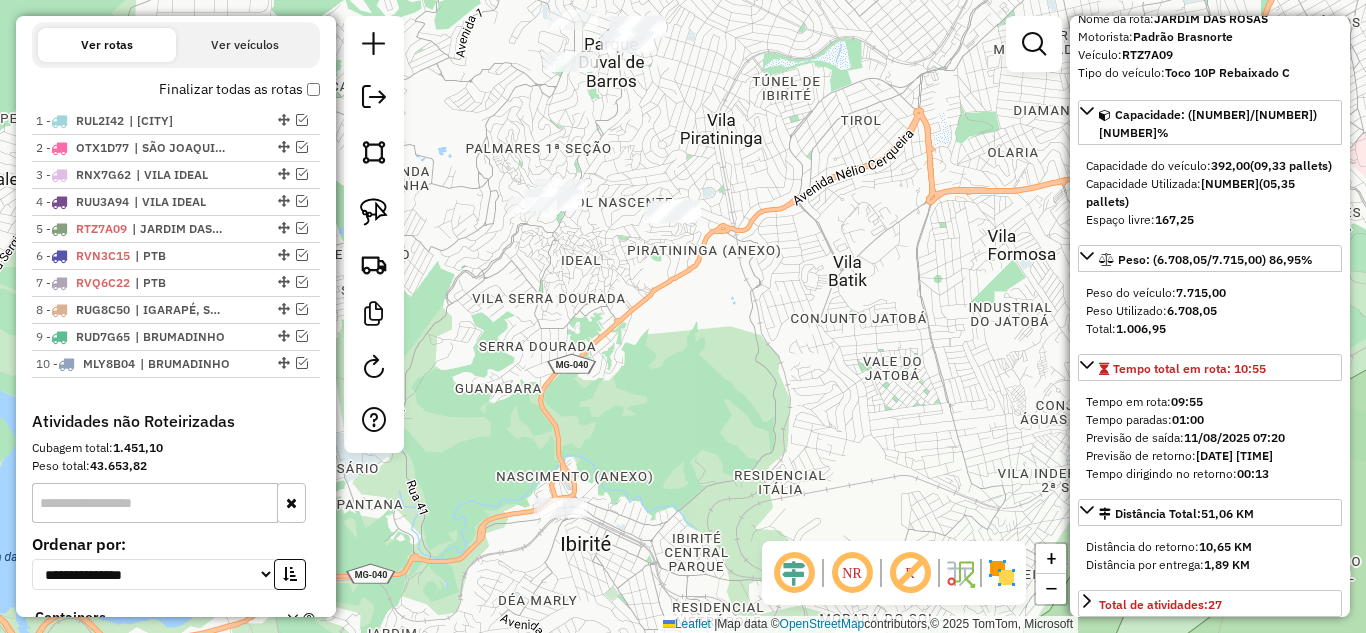 drag, startPoint x: 736, startPoint y: 411, endPoint x: 762, endPoint y: 477, distance: 70.93659 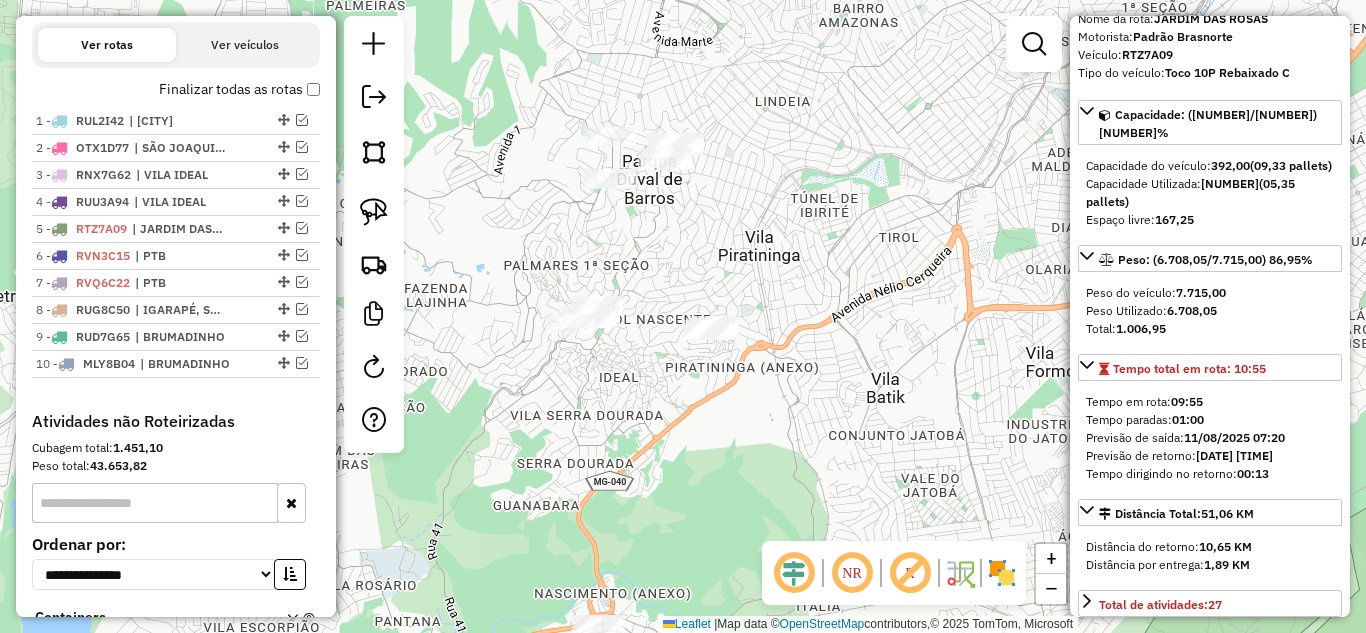 drag, startPoint x: 724, startPoint y: 251, endPoint x: 746, endPoint y: 282, distance: 38.013157 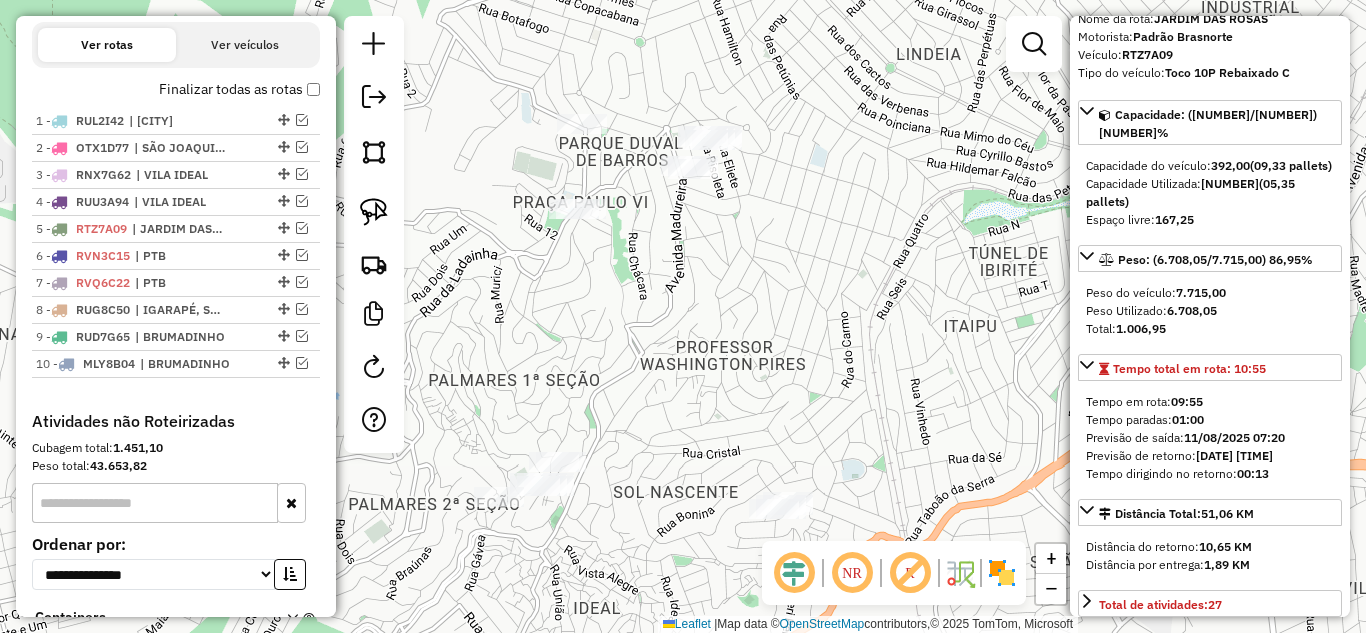 drag, startPoint x: 705, startPoint y: 246, endPoint x: 716, endPoint y: 267, distance: 23.70654 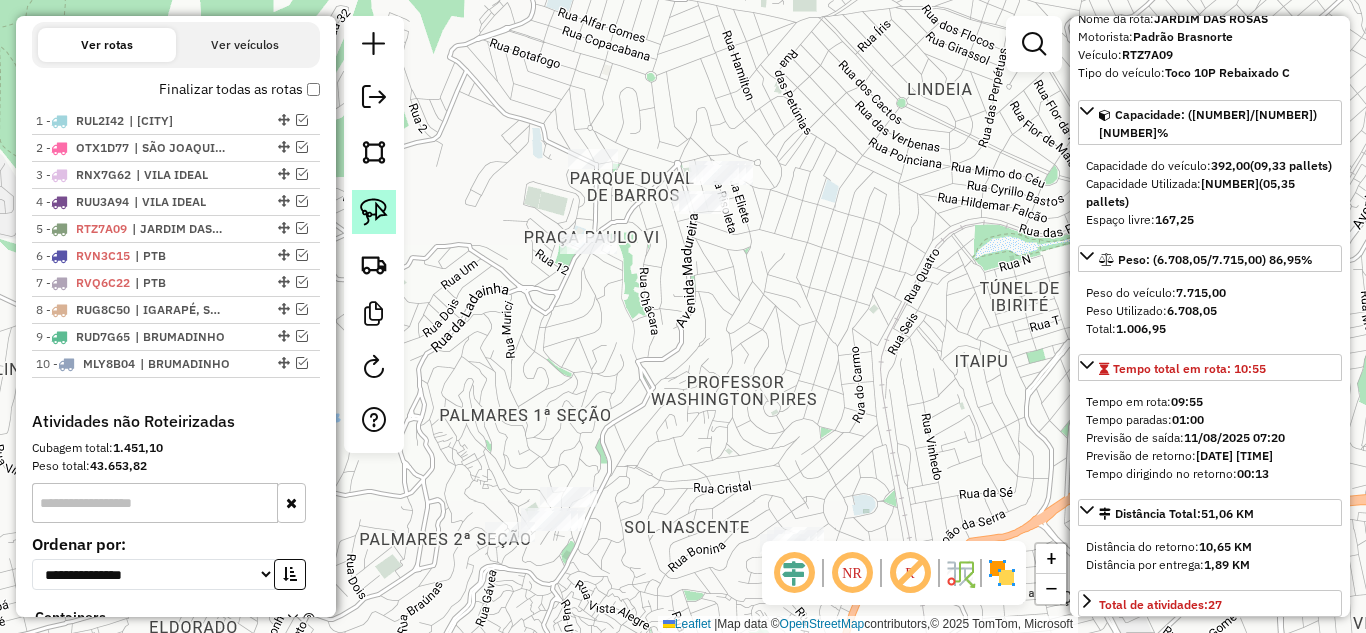 click 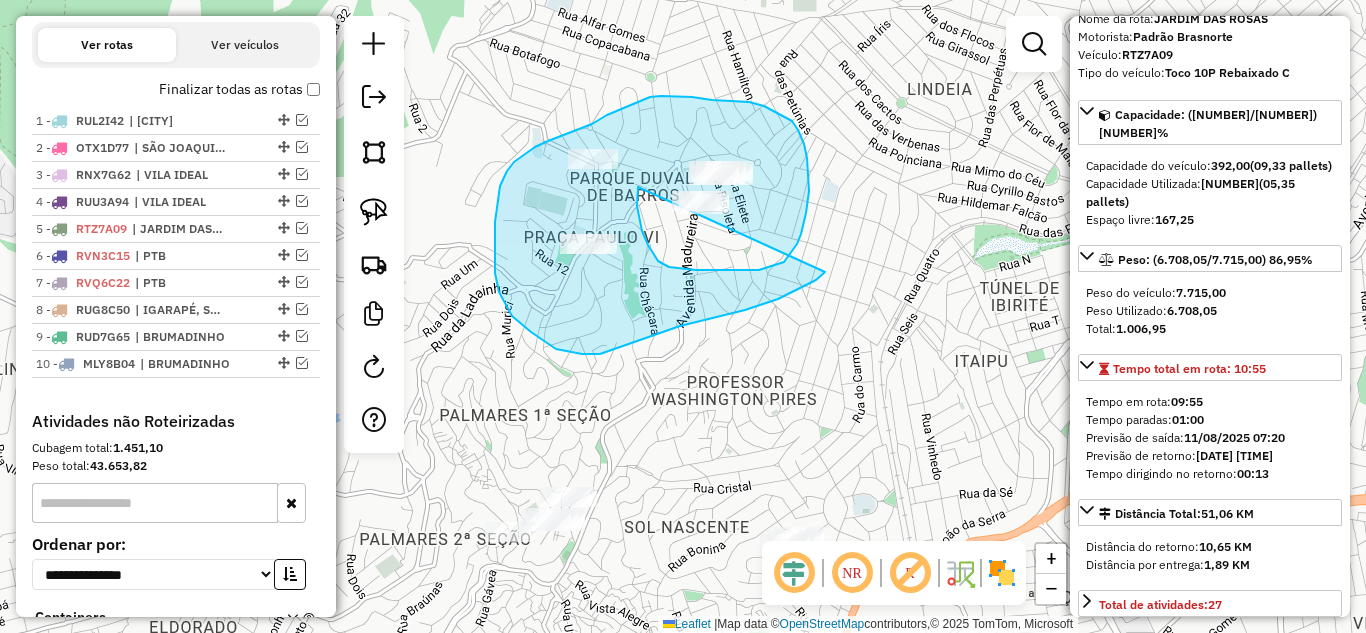 drag, startPoint x: 637, startPoint y: 206, endPoint x: 827, endPoint y: 270, distance: 200.4894 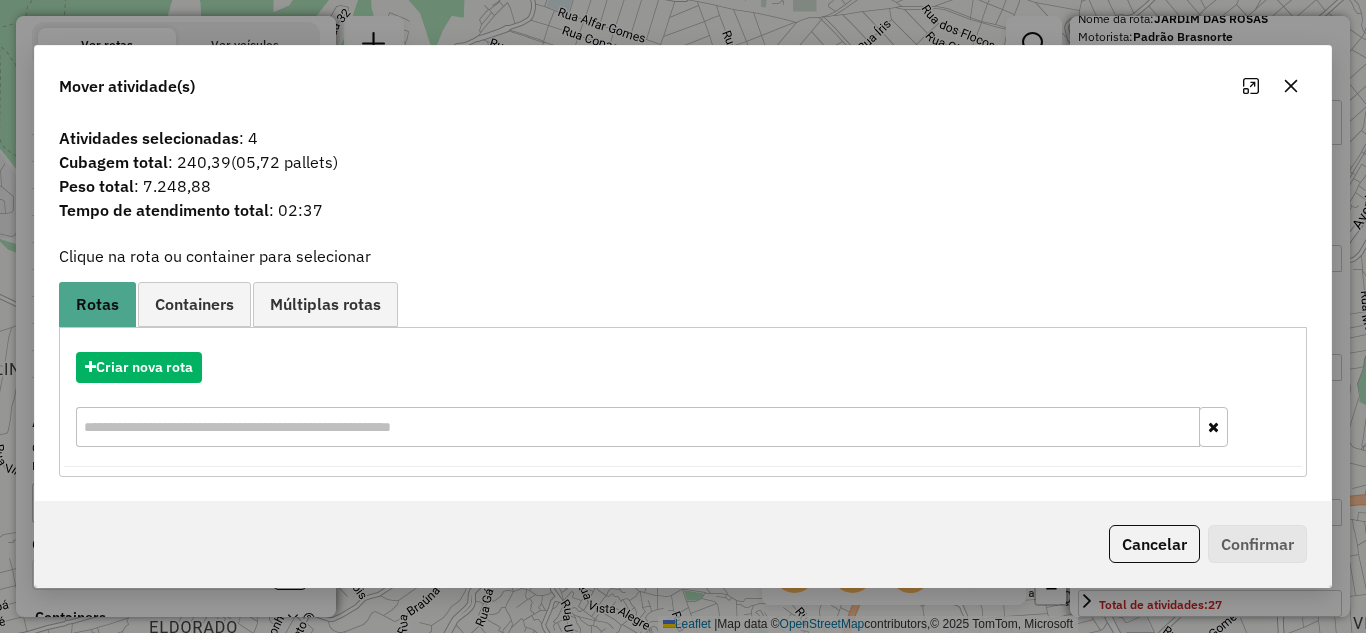 click 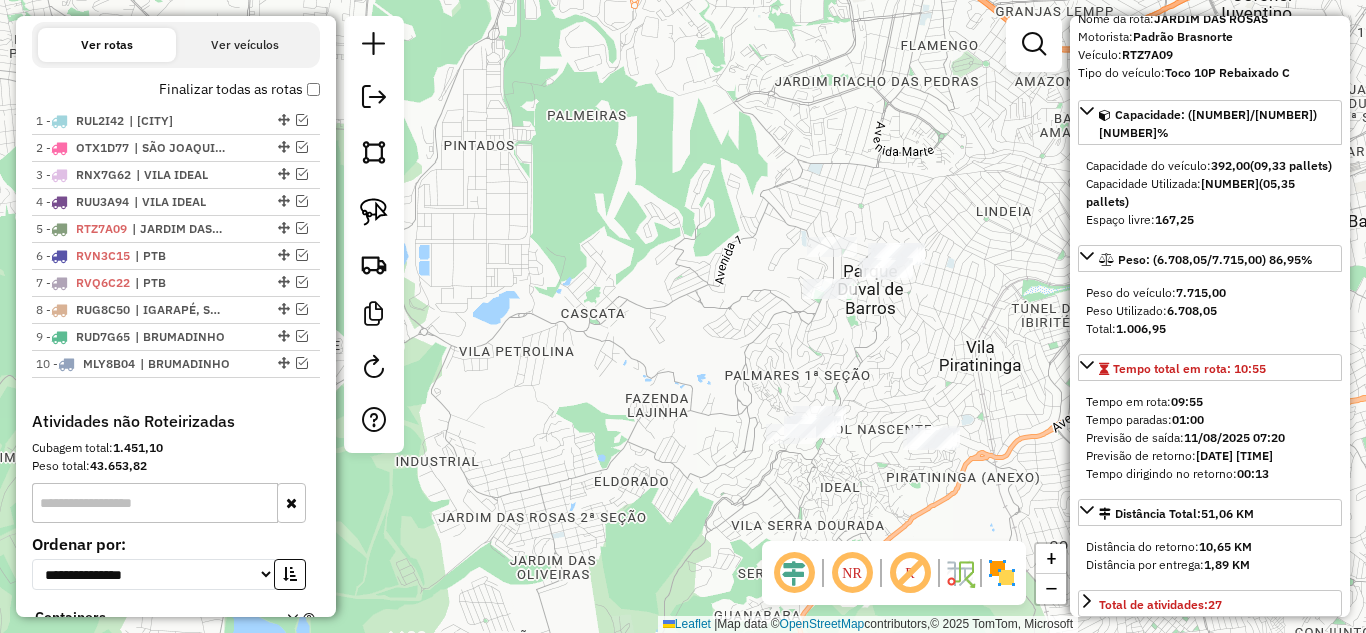 drag, startPoint x: 637, startPoint y: 365, endPoint x: 679, endPoint y: 353, distance: 43.68066 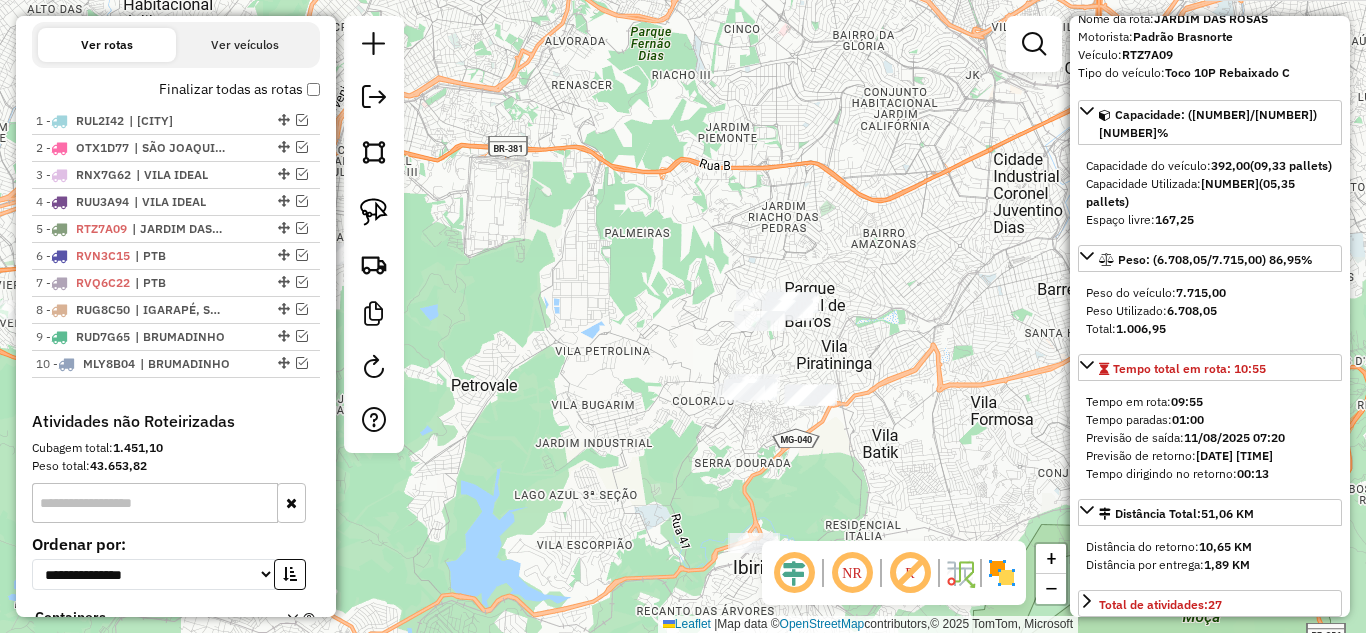 drag, startPoint x: 709, startPoint y: 333, endPoint x: 734, endPoint y: 319, distance: 28.653097 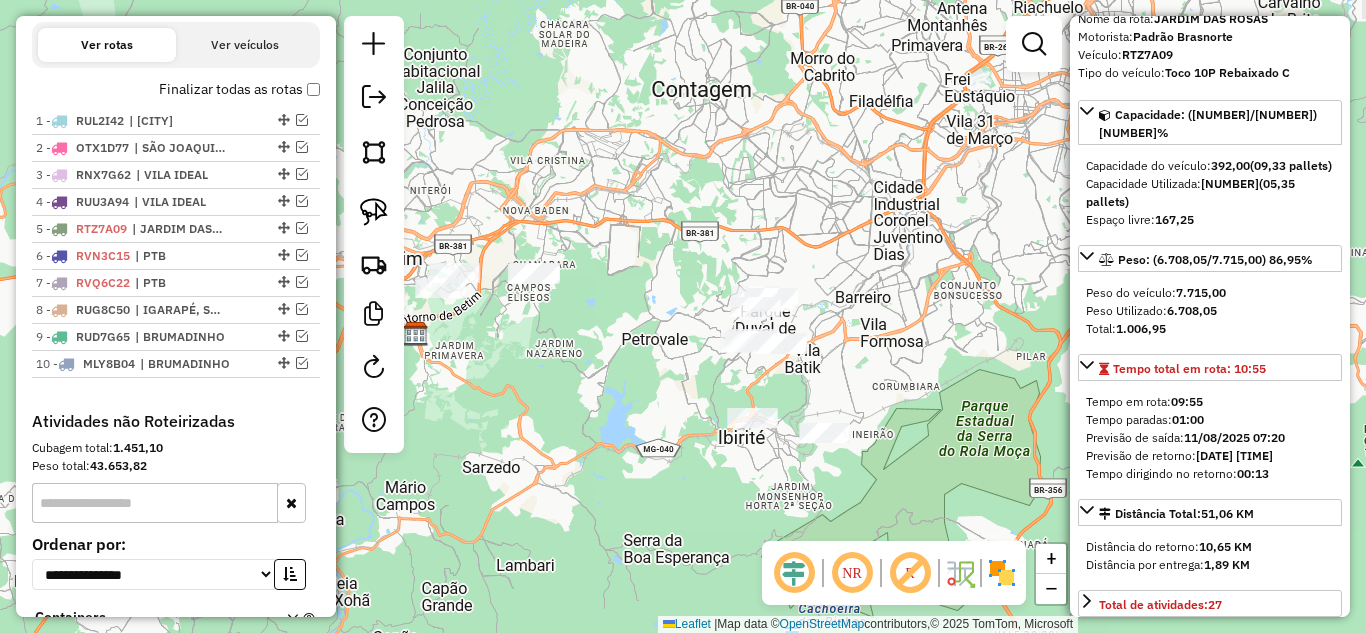 click on "Janela de atendimento Grade de atendimento Capacidade Transportadoras Veículos Cliente Pedidos  Rotas Selecione os dias de semana para filtrar as janelas de atendimento  Seg   Ter   Qua   Qui   Sex   Sáb   Dom  Informe o período da janela de atendimento: De: Até:  Filtrar exatamente a janela do cliente  Considerar janela de atendimento padrão  Selecione os dias de semana para filtrar as grades de atendimento  Seg   Ter   Qua   Qui   Sex   Sáb   Dom   Considerar clientes sem dia de atendimento cadastrado  Clientes fora do dia de atendimento selecionado Filtrar as atividades entre os valores definidos abaixo:  Peso mínimo:   Peso máximo:   Cubagem mínima:   Cubagem máxima:   De:   Até:  Filtrar as atividades entre o tempo de atendimento definido abaixo:  De:   Até:   Considerar capacidade total dos clientes não roteirizados Transportadora: Selecione um ou mais itens Tipo de veículo: Selecione um ou mais itens Veículo: Selecione um ou mais itens Motorista: Selecione um ou mais itens Nome: Rótulo:" 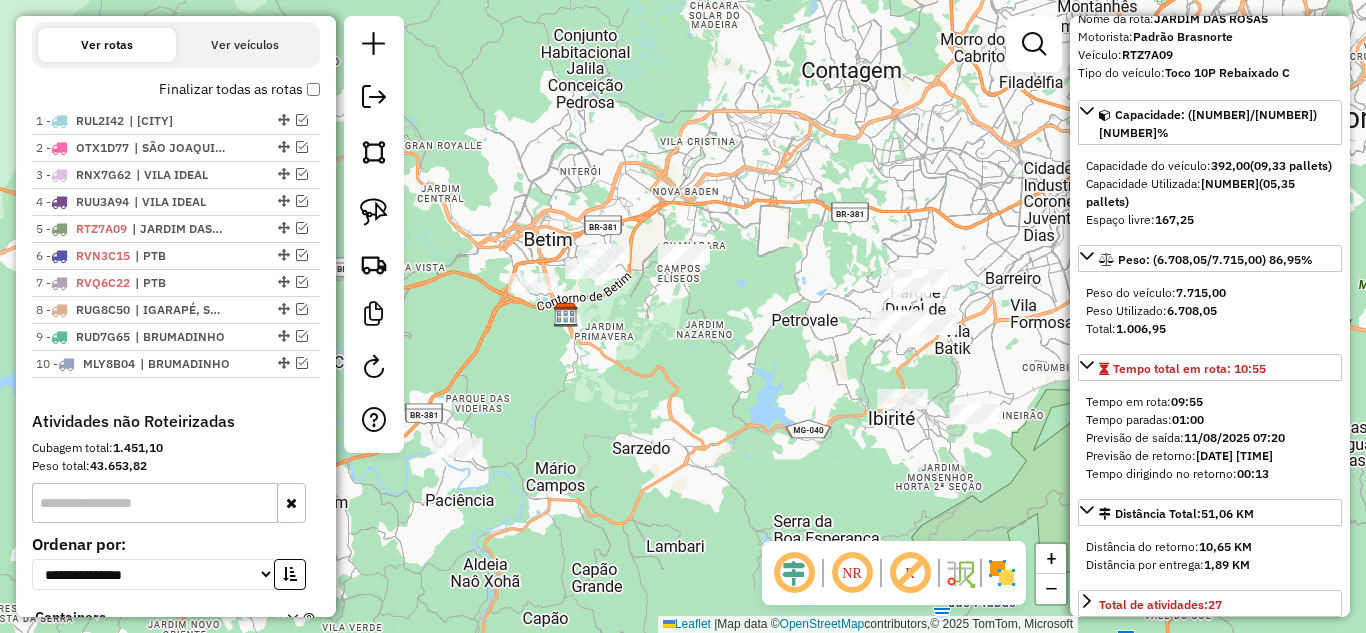 drag, startPoint x: 657, startPoint y: 353, endPoint x: 718, endPoint y: 341, distance: 62.169125 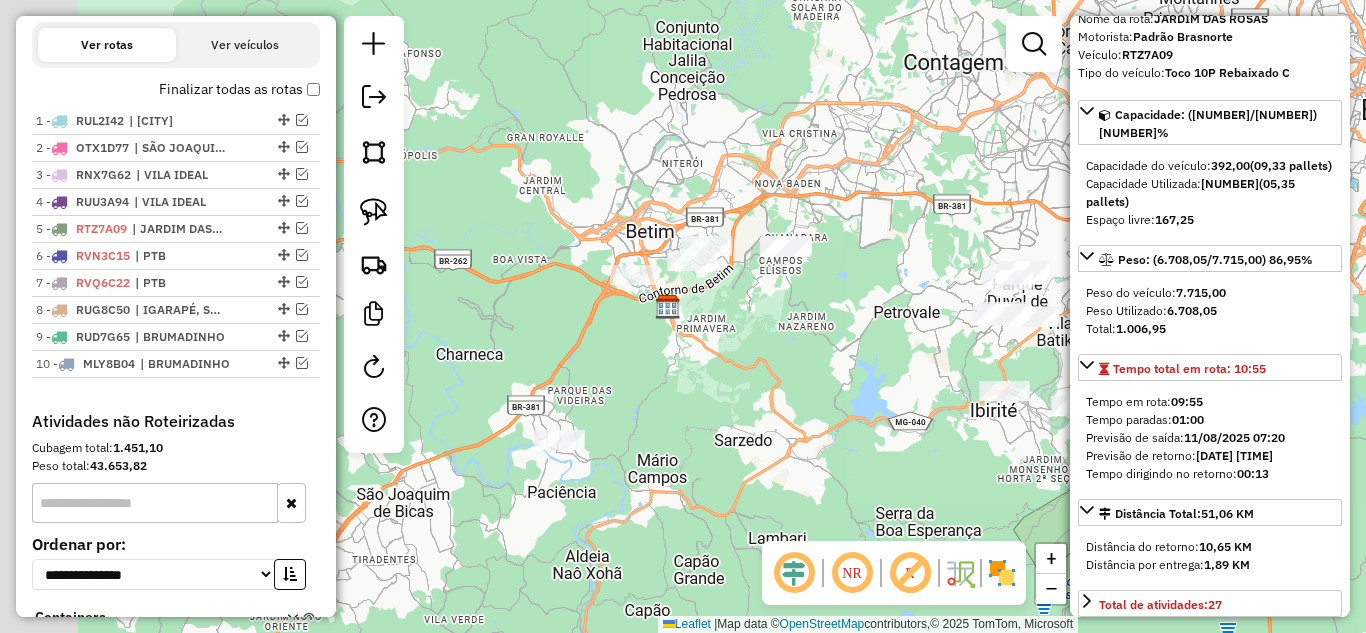 drag, startPoint x: 660, startPoint y: 380, endPoint x: 680, endPoint y: 375, distance: 20.615528 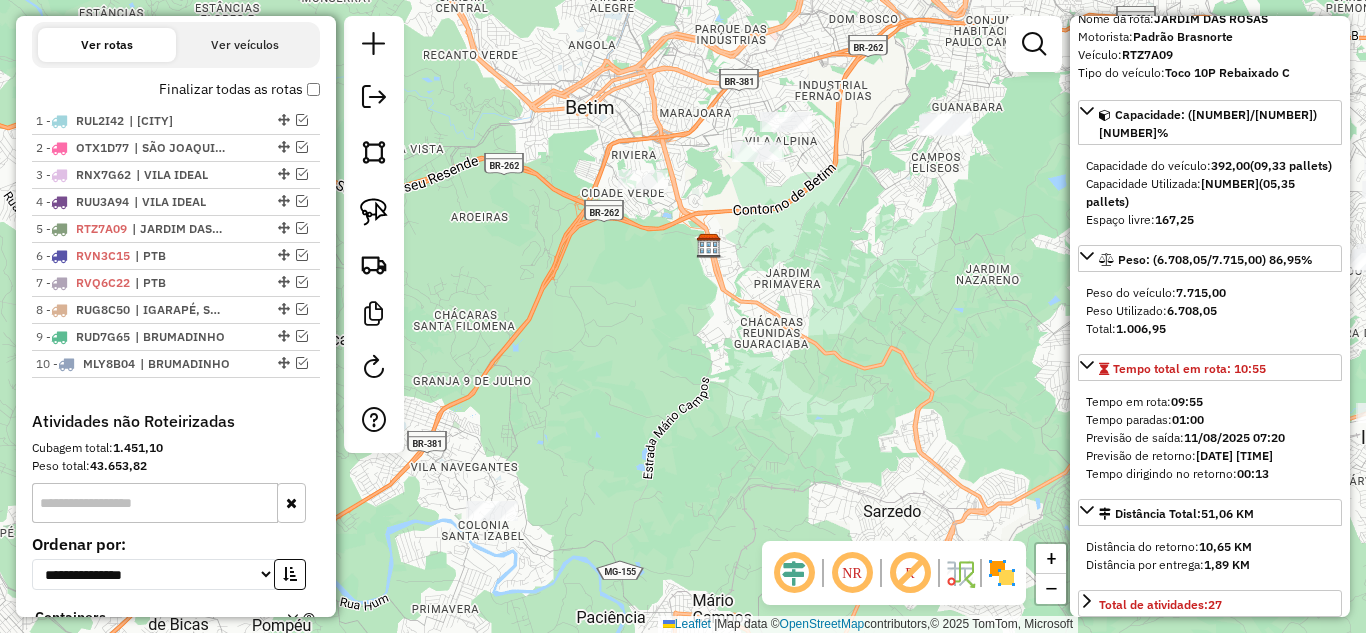 drag, startPoint x: 709, startPoint y: 355, endPoint x: 666, endPoint y: 388, distance: 54.20332 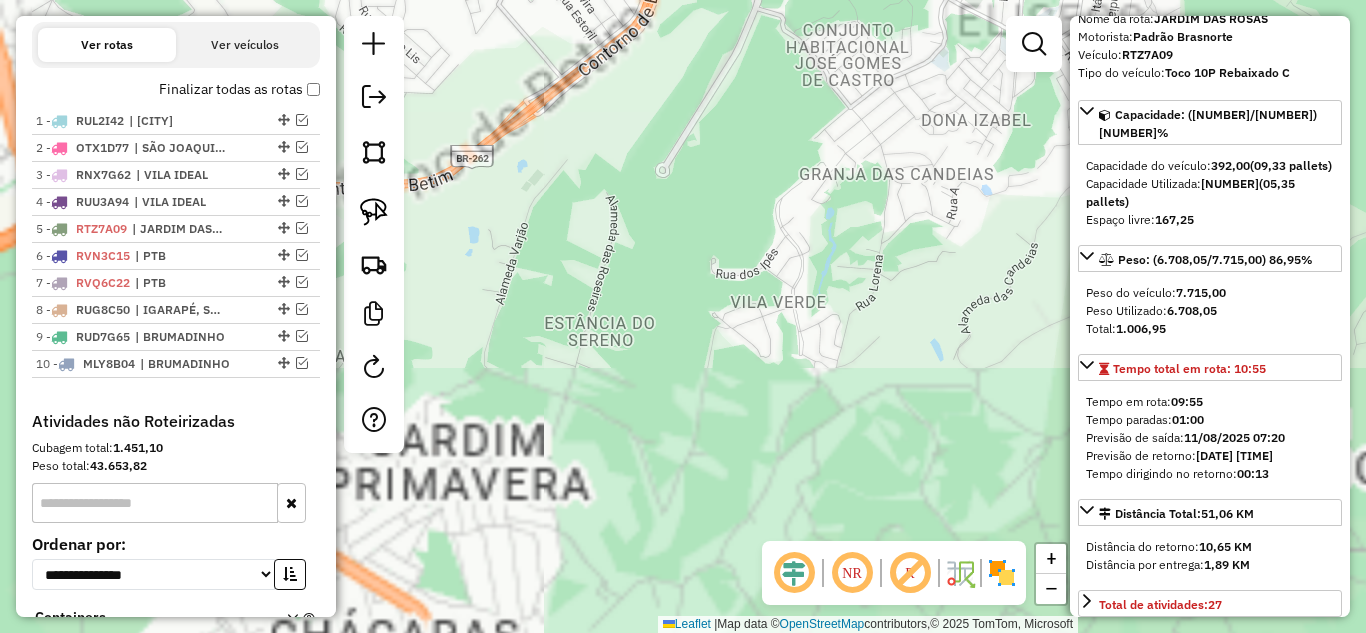 drag, startPoint x: 796, startPoint y: 410, endPoint x: 772, endPoint y: 477, distance: 71.168816 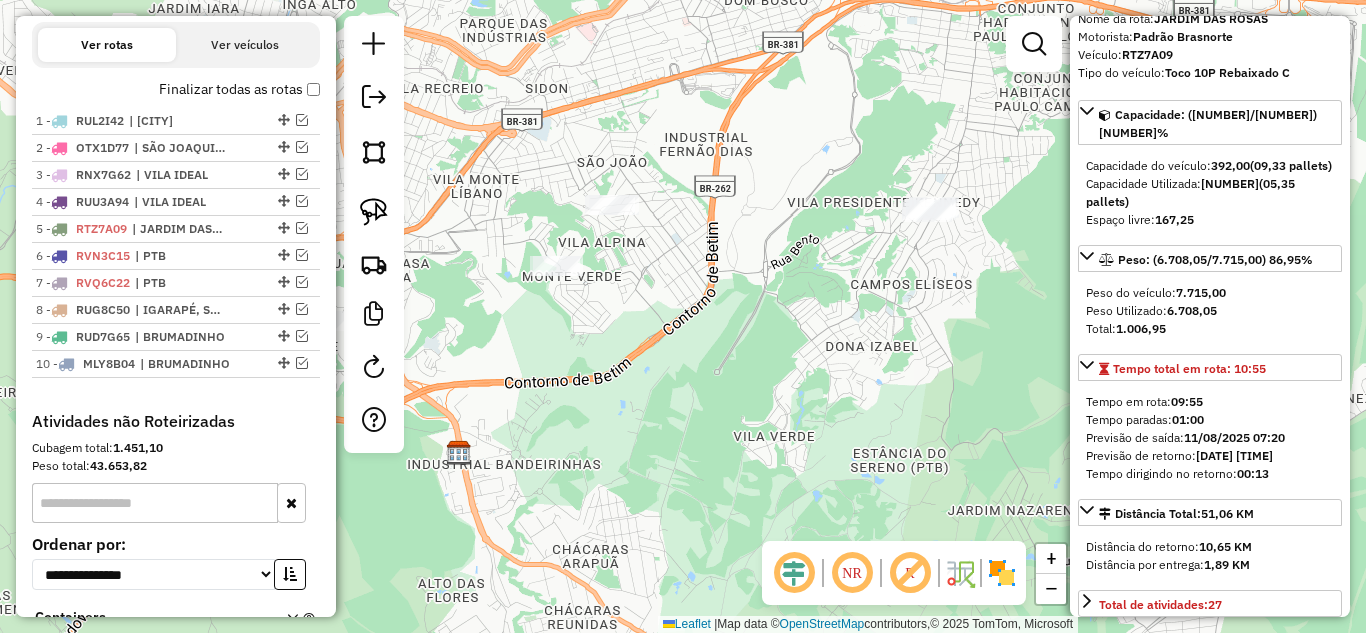 drag, startPoint x: 693, startPoint y: 397, endPoint x: 713, endPoint y: 400, distance: 20.22375 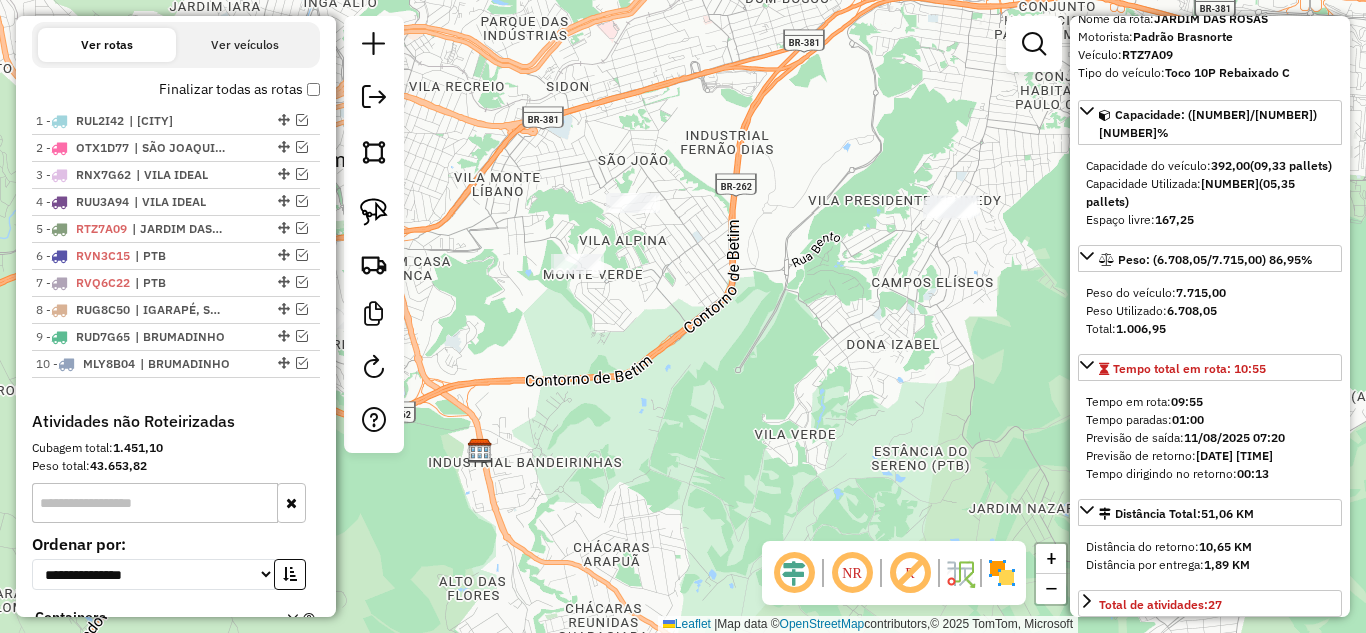 drag, startPoint x: 655, startPoint y: 353, endPoint x: 740, endPoint y: 318, distance: 91.92388 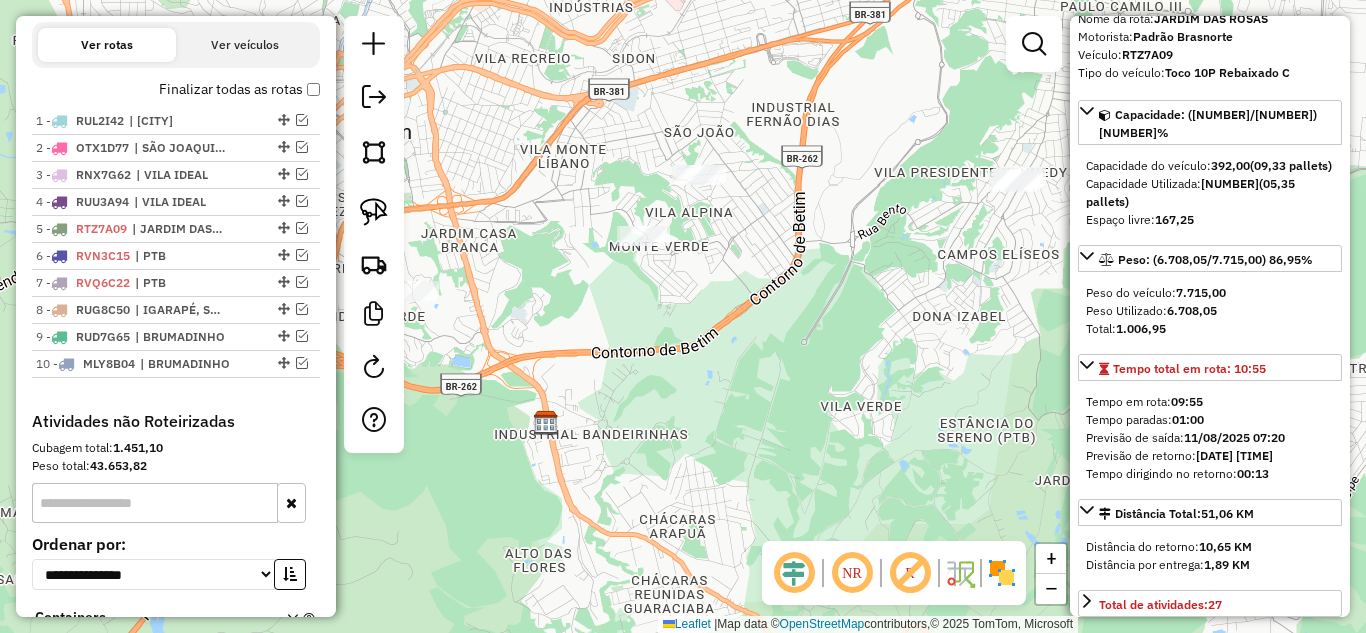 drag, startPoint x: 670, startPoint y: 317, endPoint x: 661, endPoint y: 307, distance: 13.453624 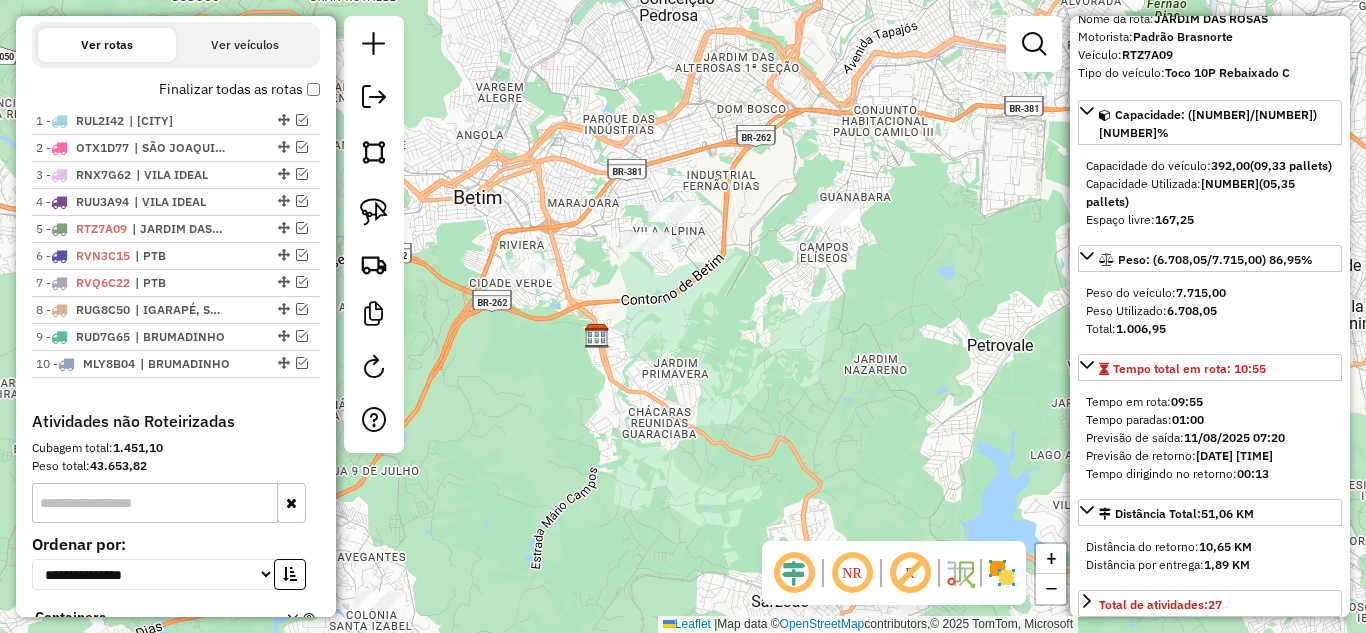 drag, startPoint x: 627, startPoint y: 285, endPoint x: 650, endPoint y: 285, distance: 23 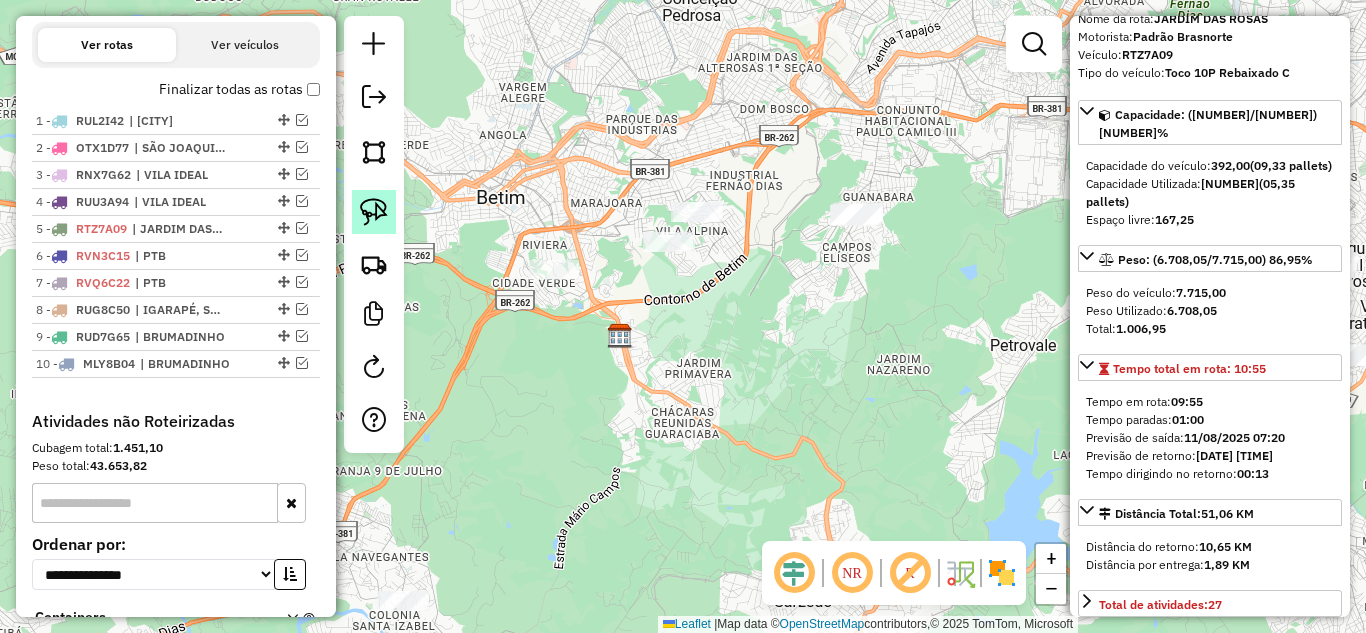 click 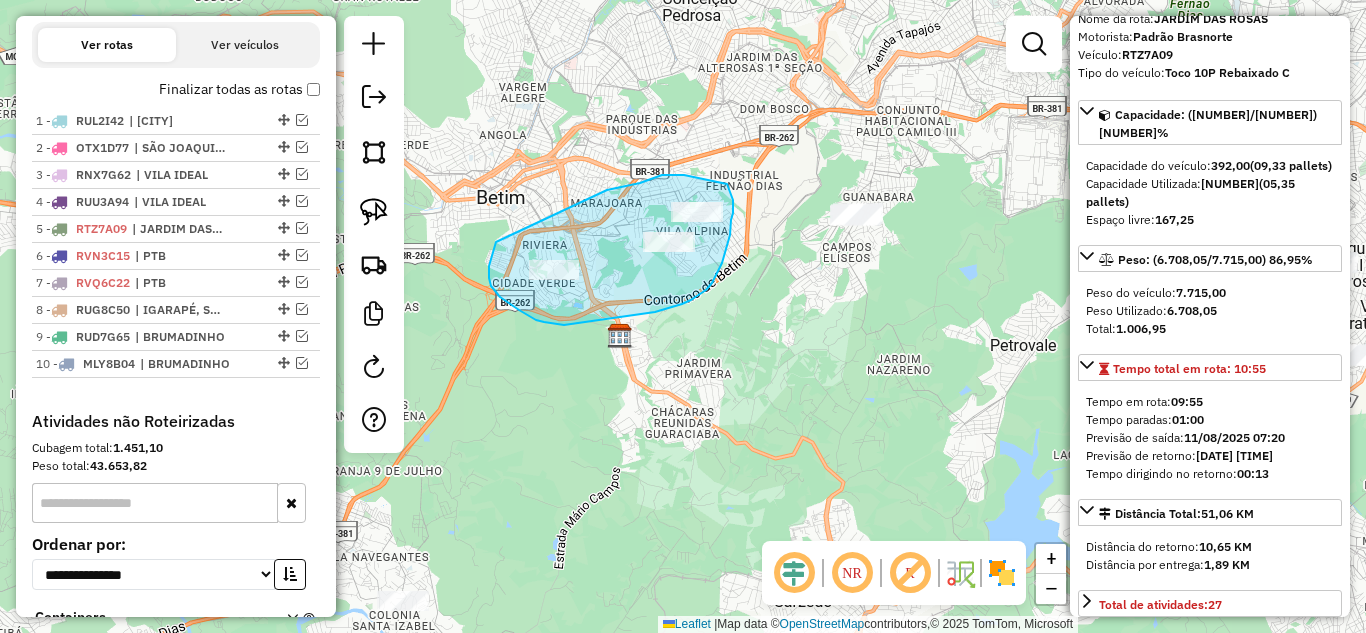 drag, startPoint x: 489, startPoint y: 278, endPoint x: 591, endPoint y: 190, distance: 134.71451 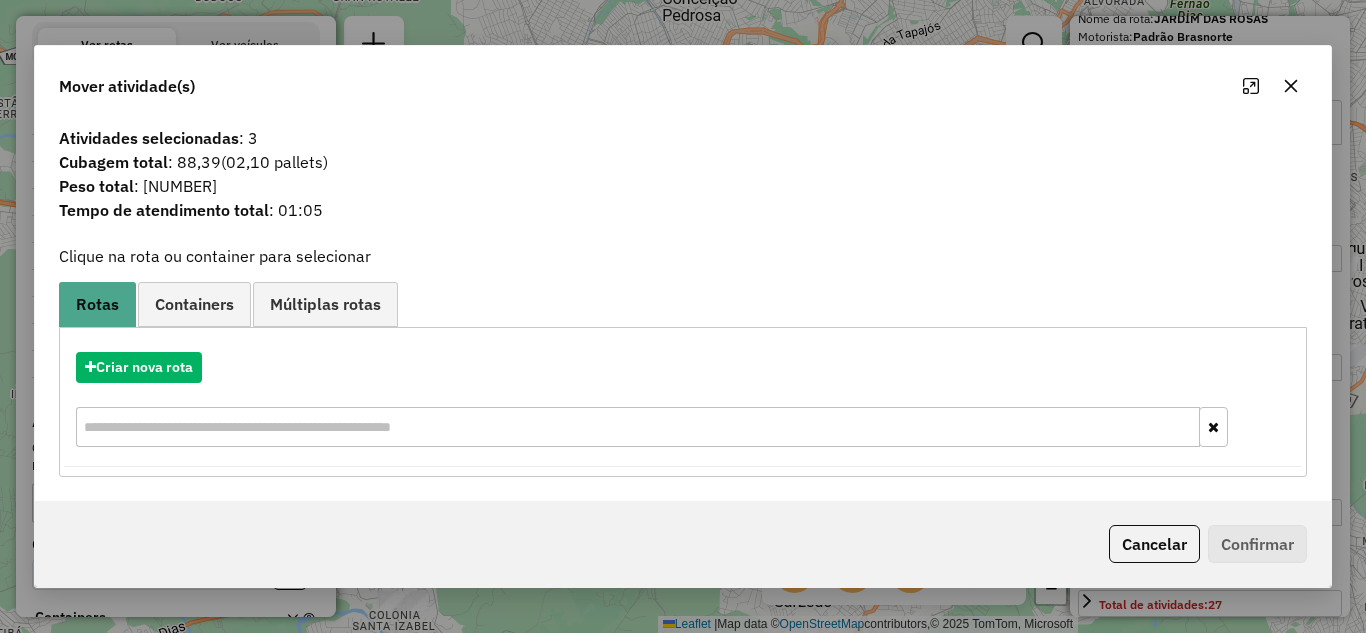 click 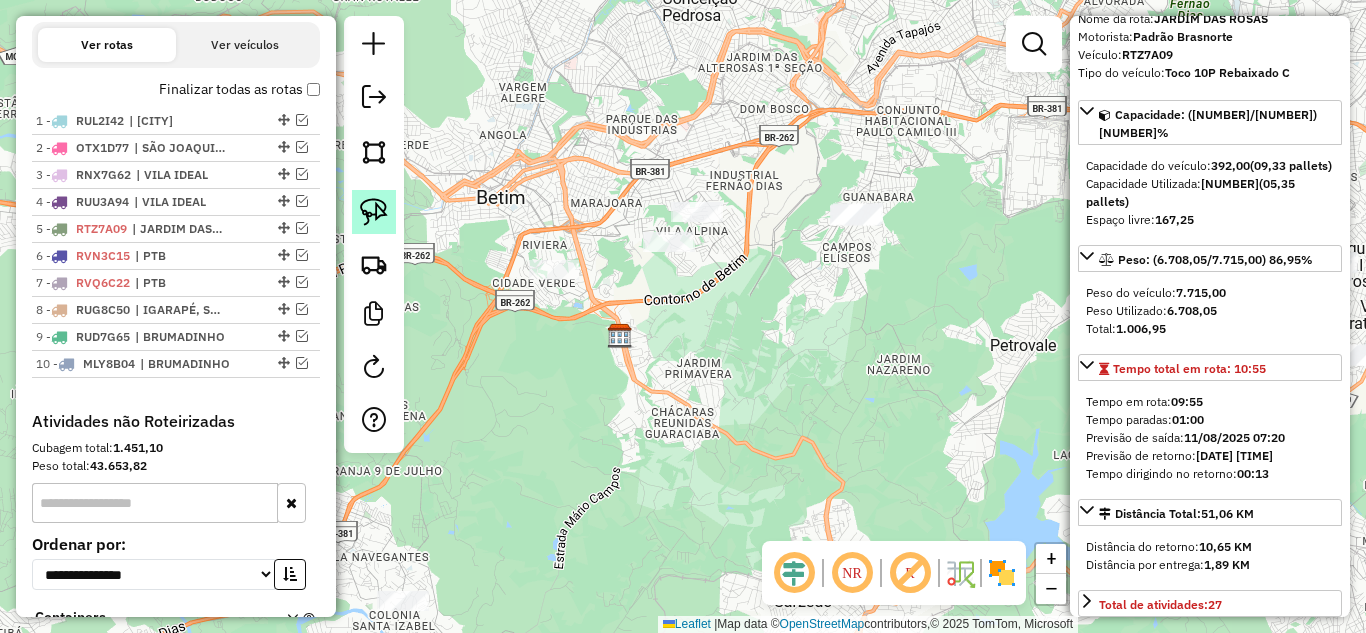 click 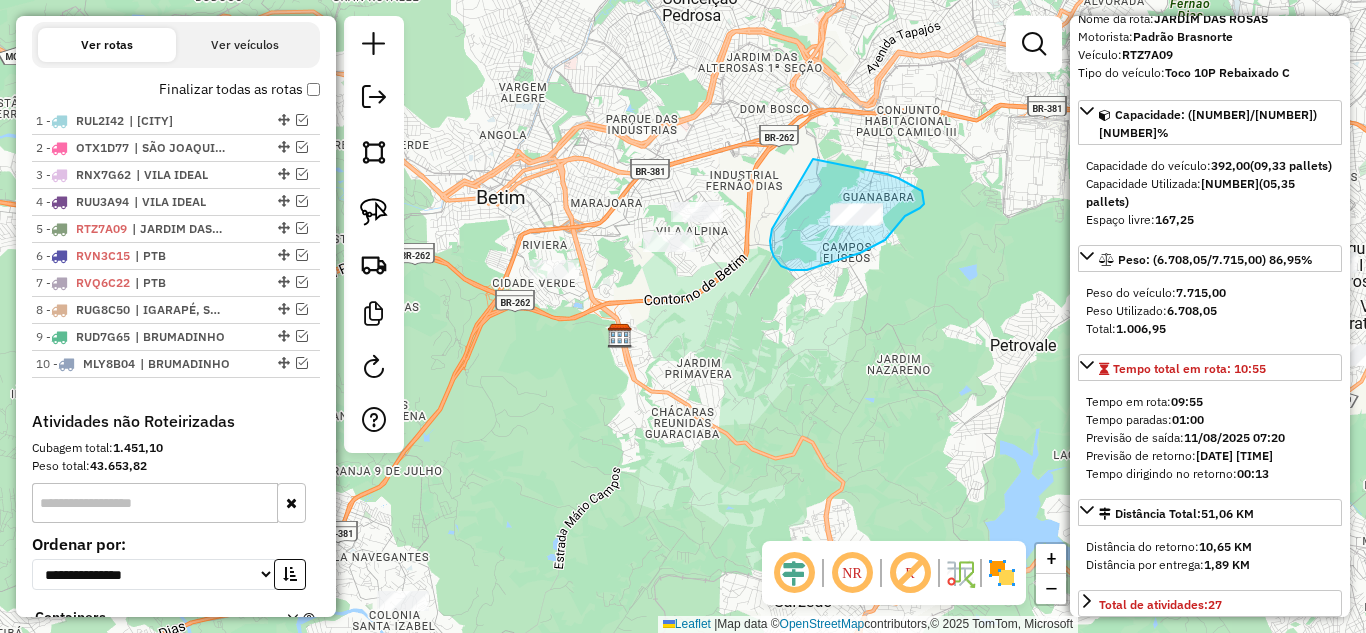 drag, startPoint x: 771, startPoint y: 249, endPoint x: 823, endPoint y: 157, distance: 105.67876 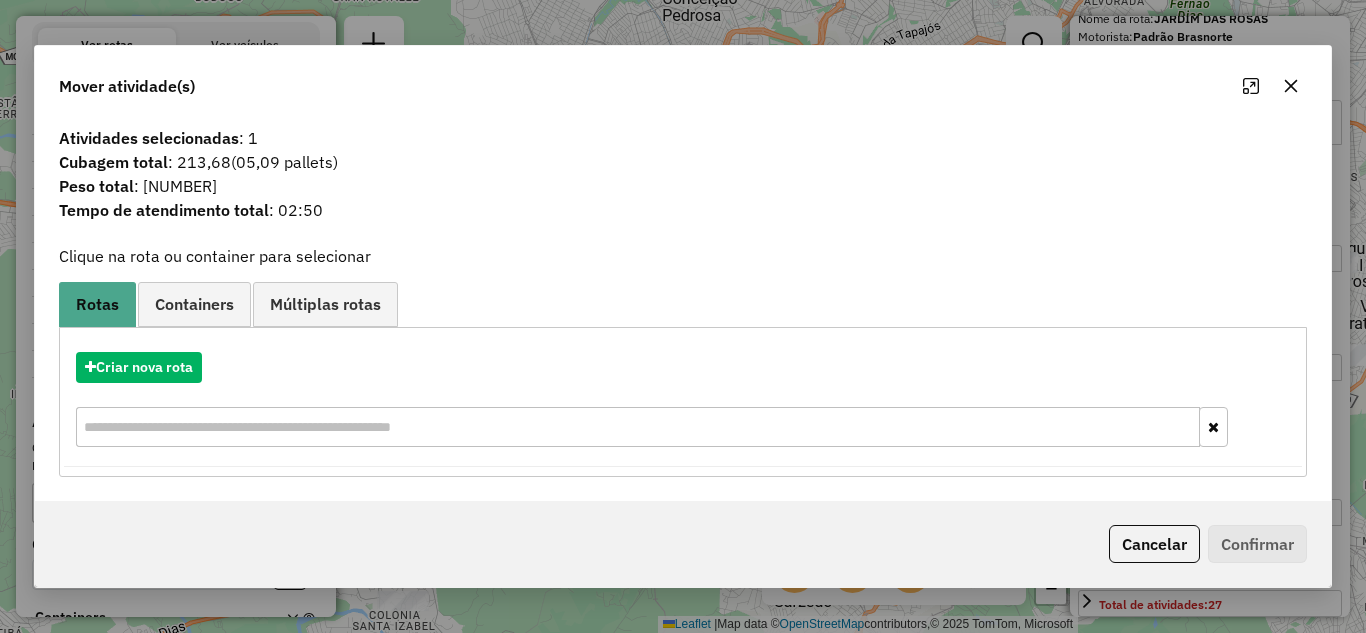 drag, startPoint x: 1288, startPoint y: 85, endPoint x: 1276, endPoint y: 83, distance: 12.165525 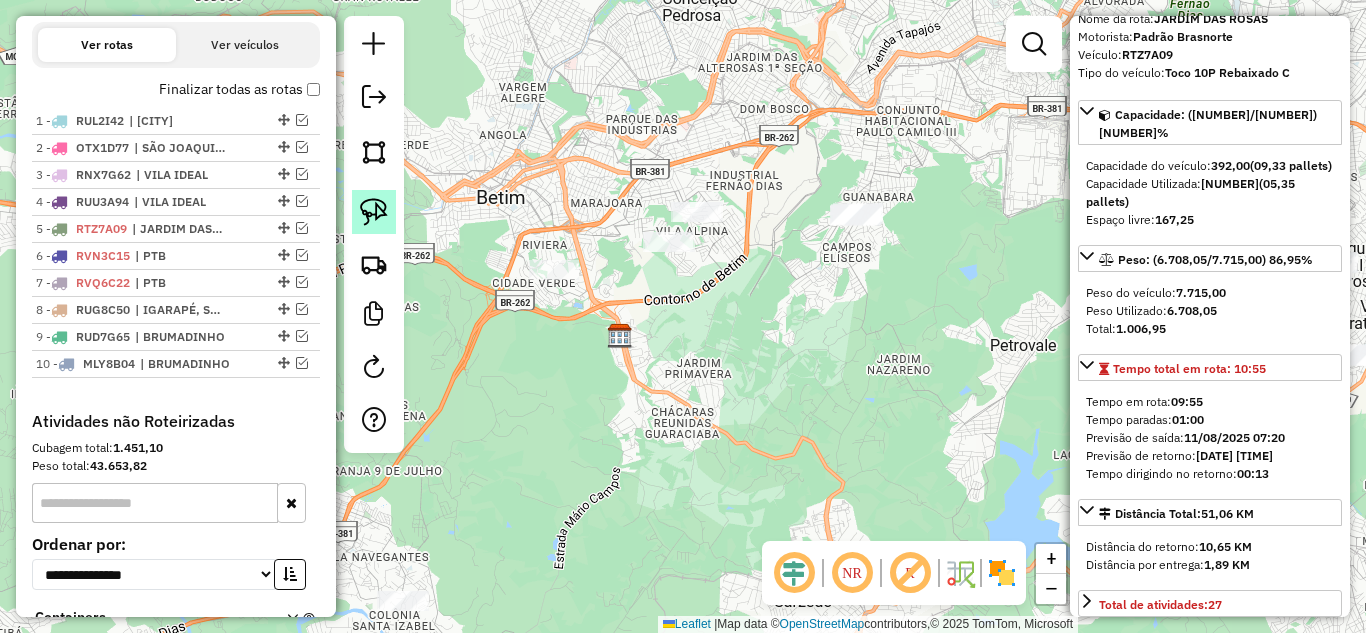 click 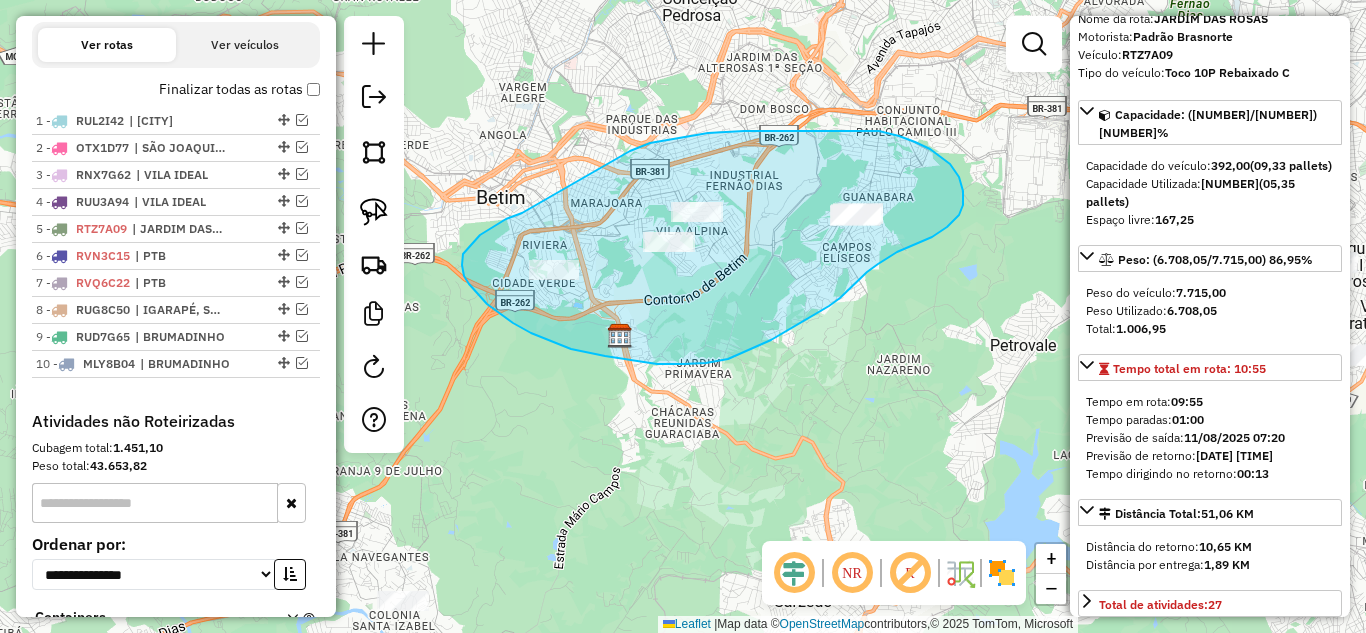 drag, startPoint x: 480, startPoint y: 235, endPoint x: 629, endPoint y: 163, distance: 165.48413 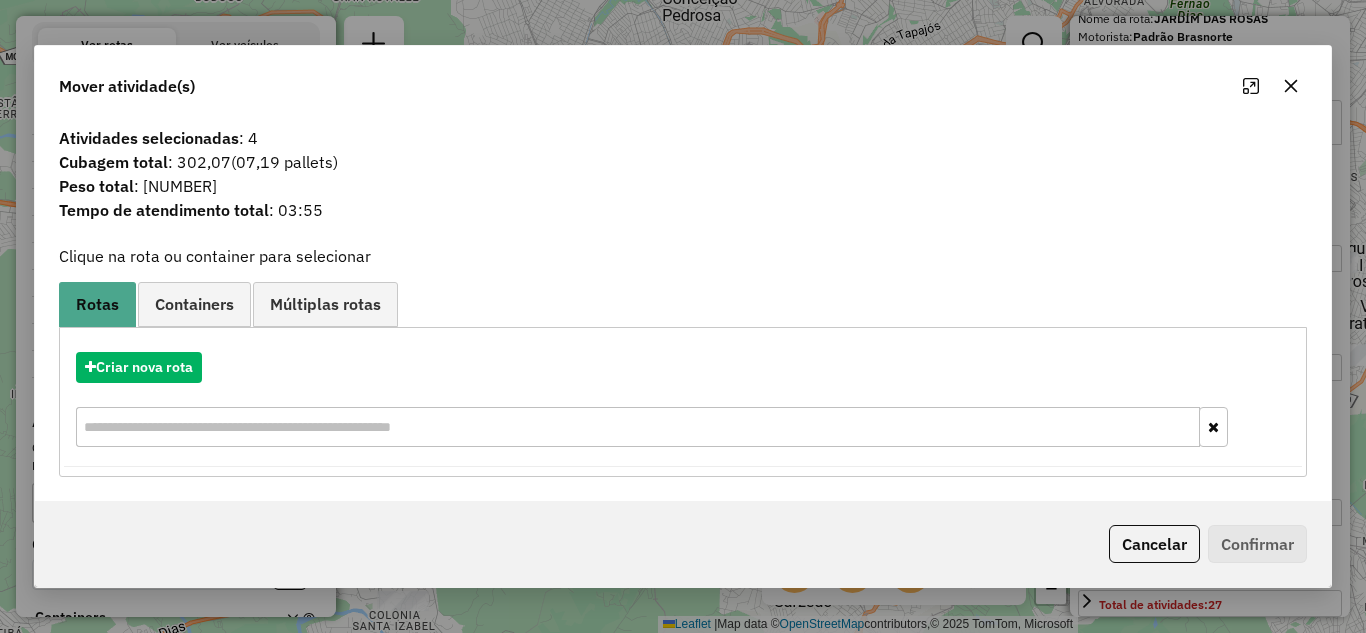 drag, startPoint x: 1289, startPoint y: 93, endPoint x: 1261, endPoint y: 93, distance: 28 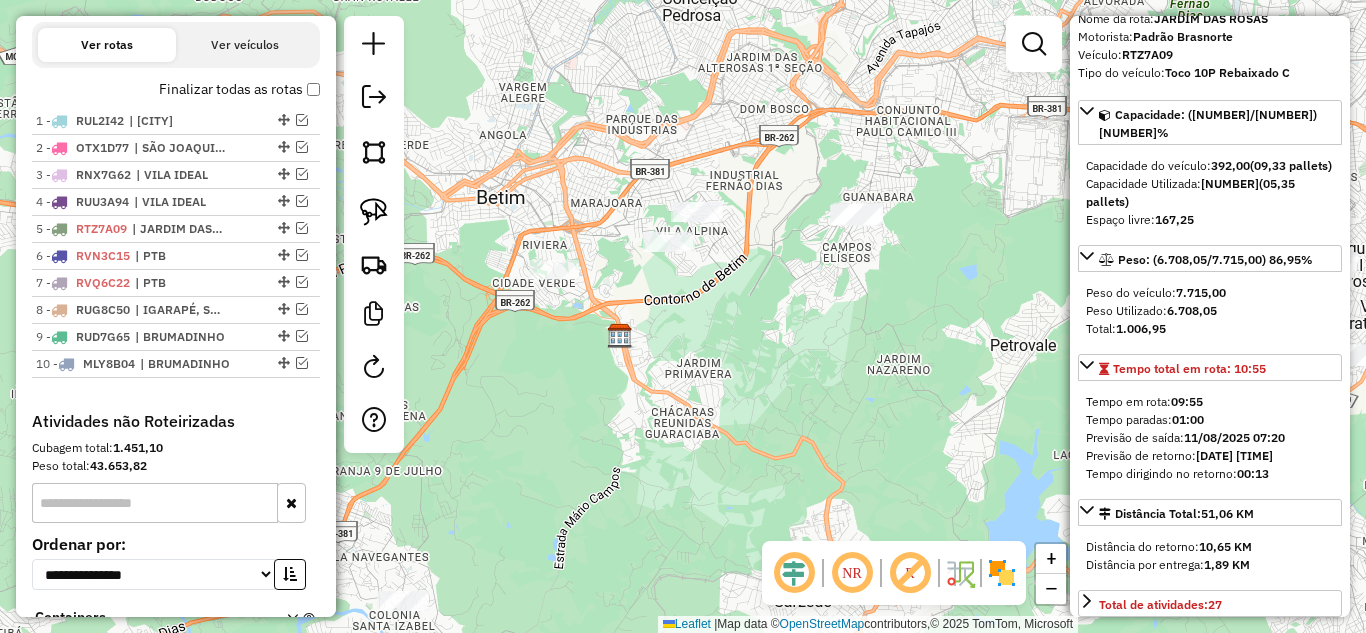 drag, startPoint x: 810, startPoint y: 257, endPoint x: 820, endPoint y: 210, distance: 48.052055 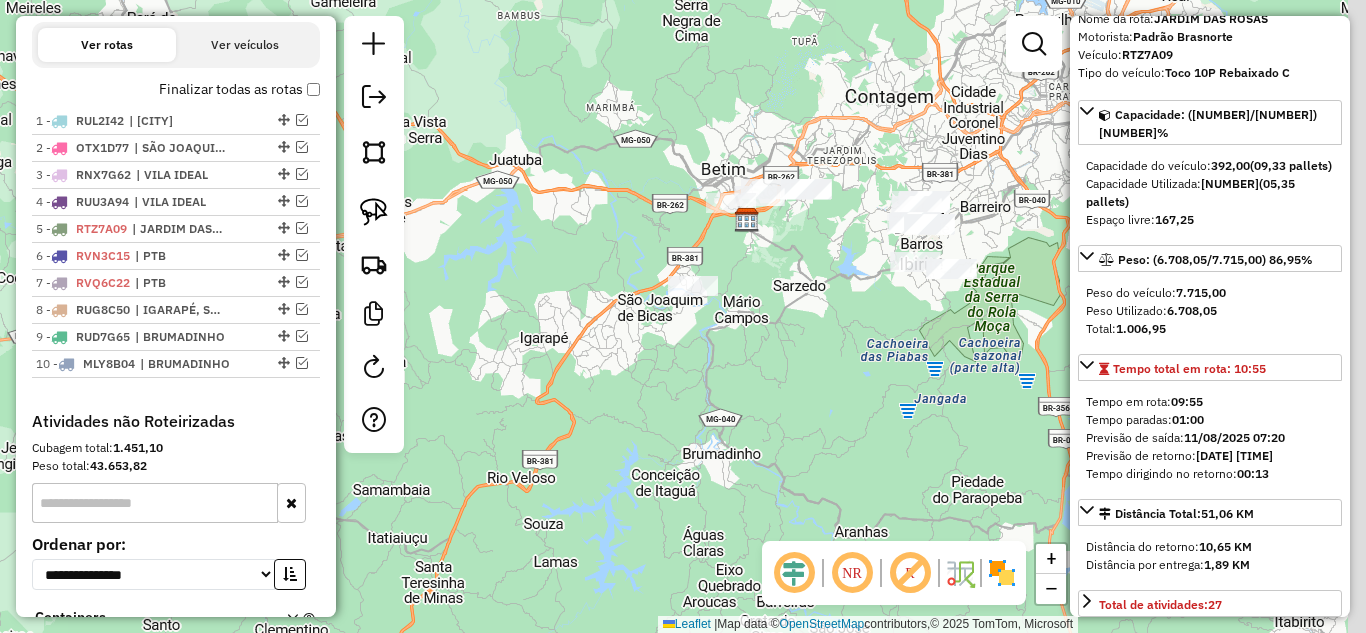 drag, startPoint x: 727, startPoint y: 260, endPoint x: 666, endPoint y: 263, distance: 61.073727 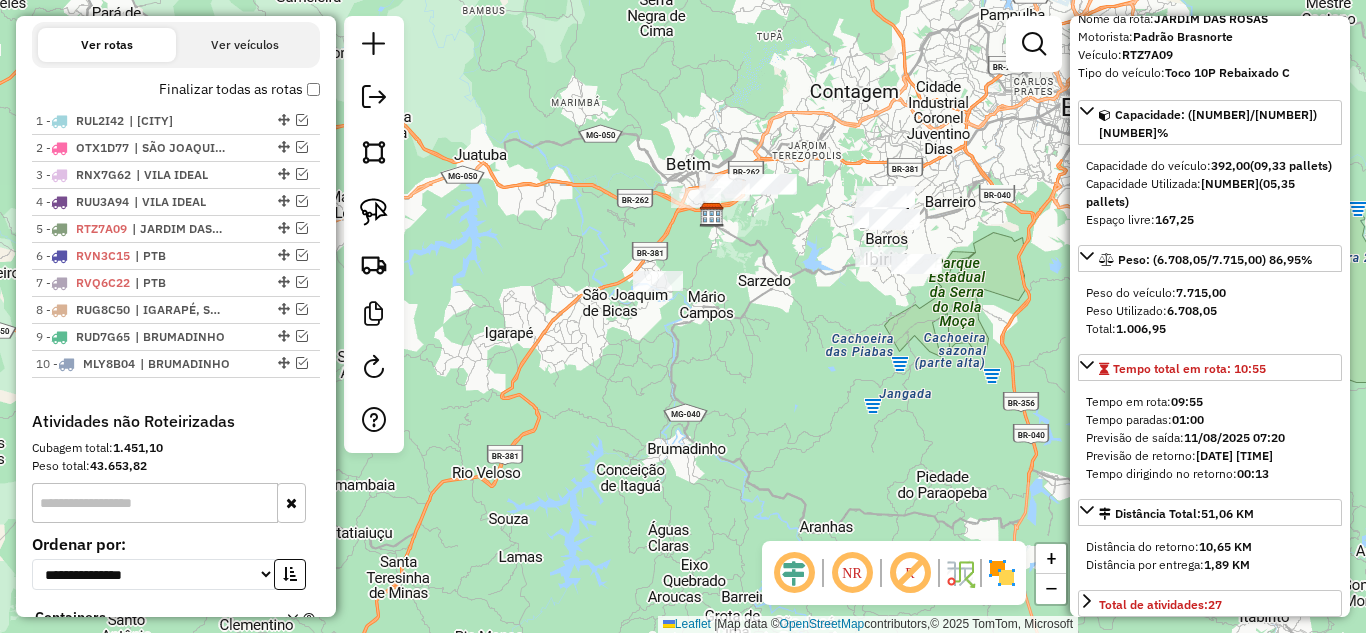 drag, startPoint x: 374, startPoint y: 219, endPoint x: 519, endPoint y: 250, distance: 148.27676 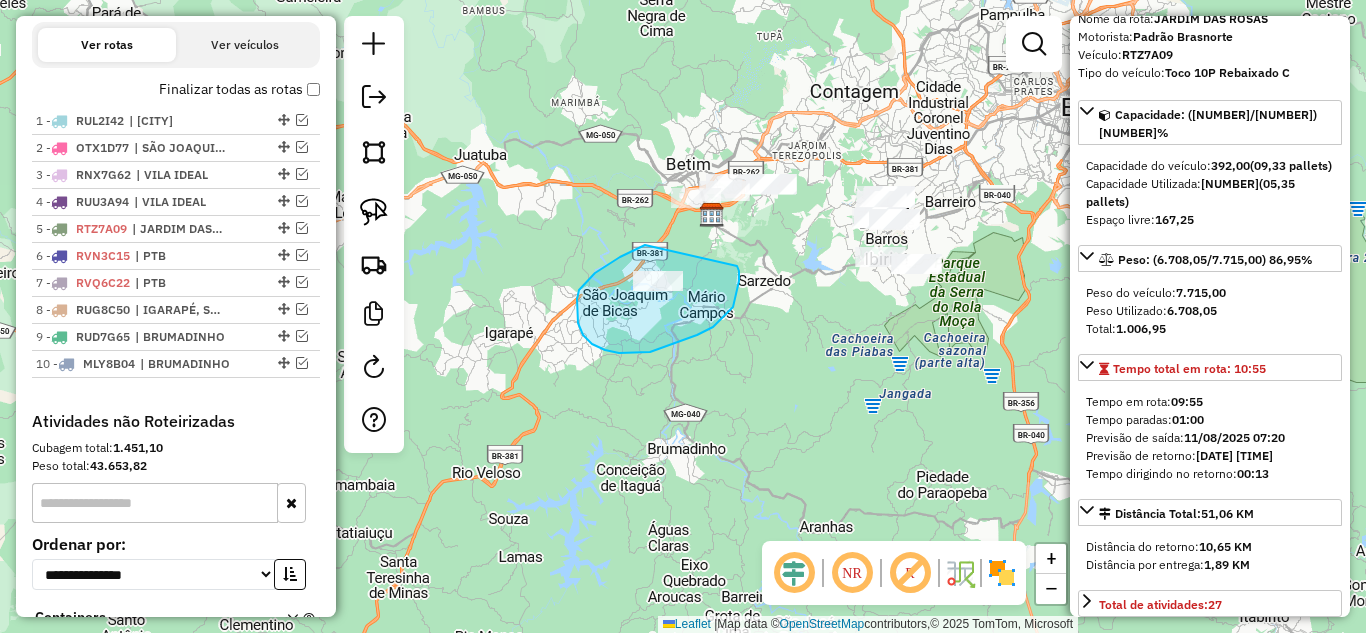 drag, startPoint x: 595, startPoint y: 273, endPoint x: 708, endPoint y: 250, distance: 115.316956 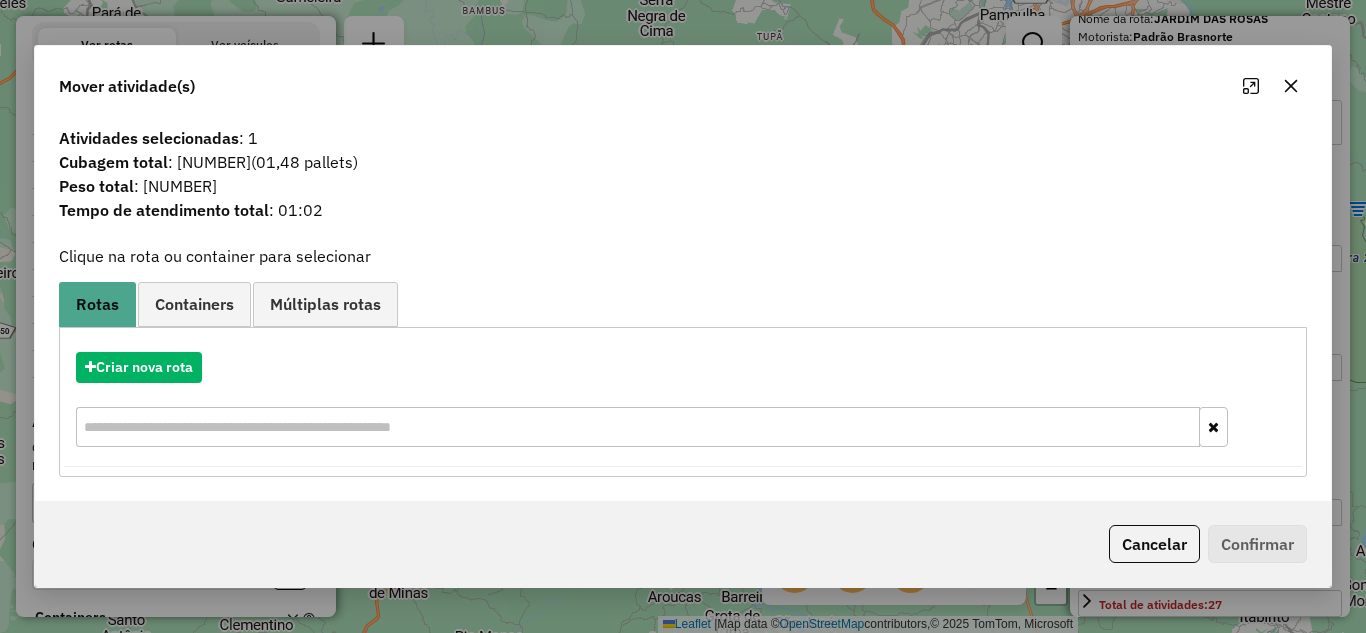 click 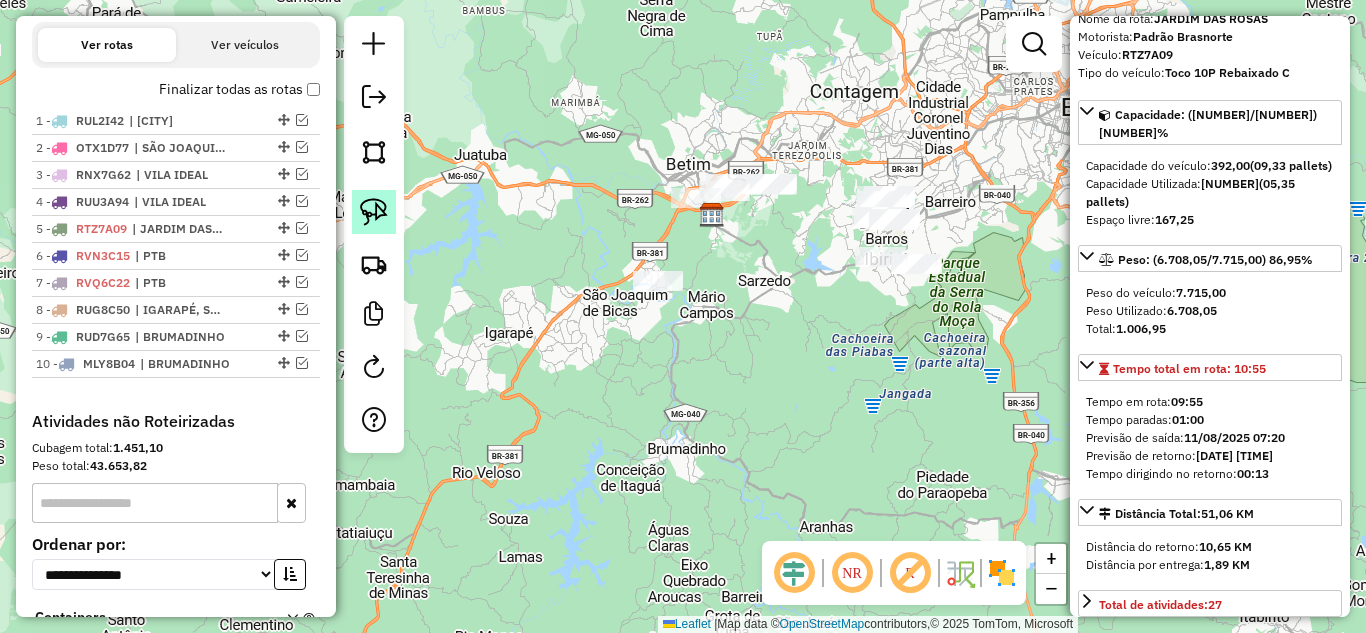 click 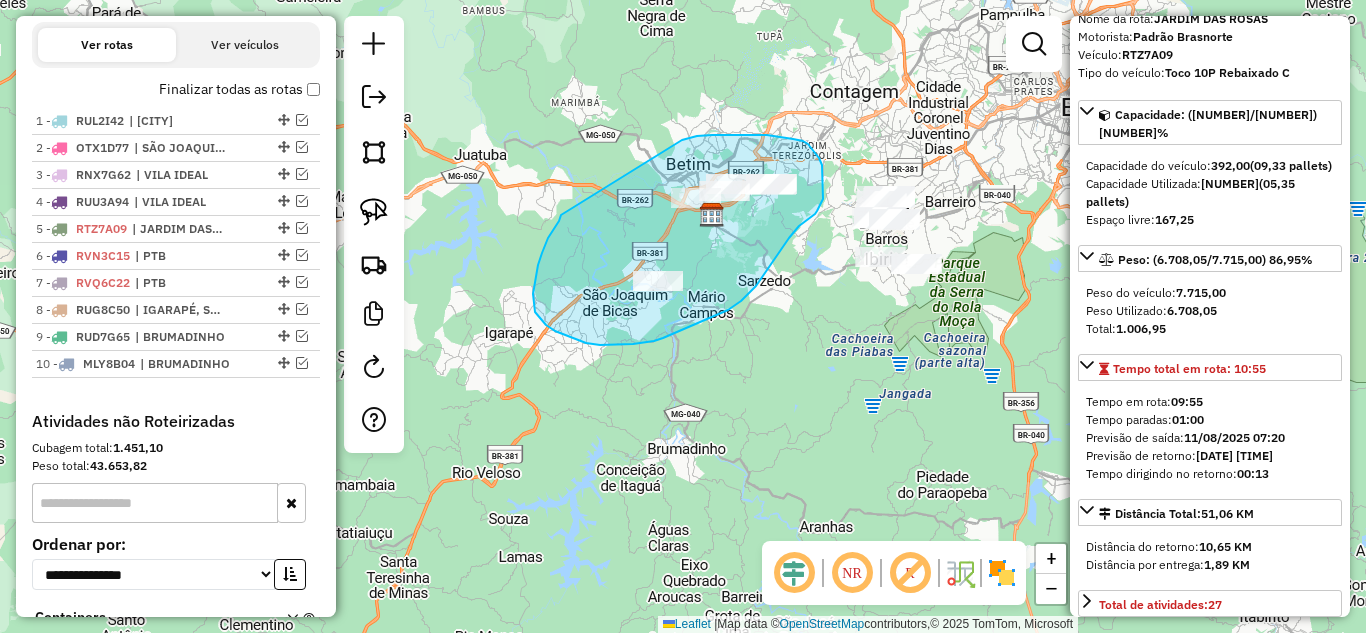 drag, startPoint x: 561, startPoint y: 215, endPoint x: 636, endPoint y: 164, distance: 90.697296 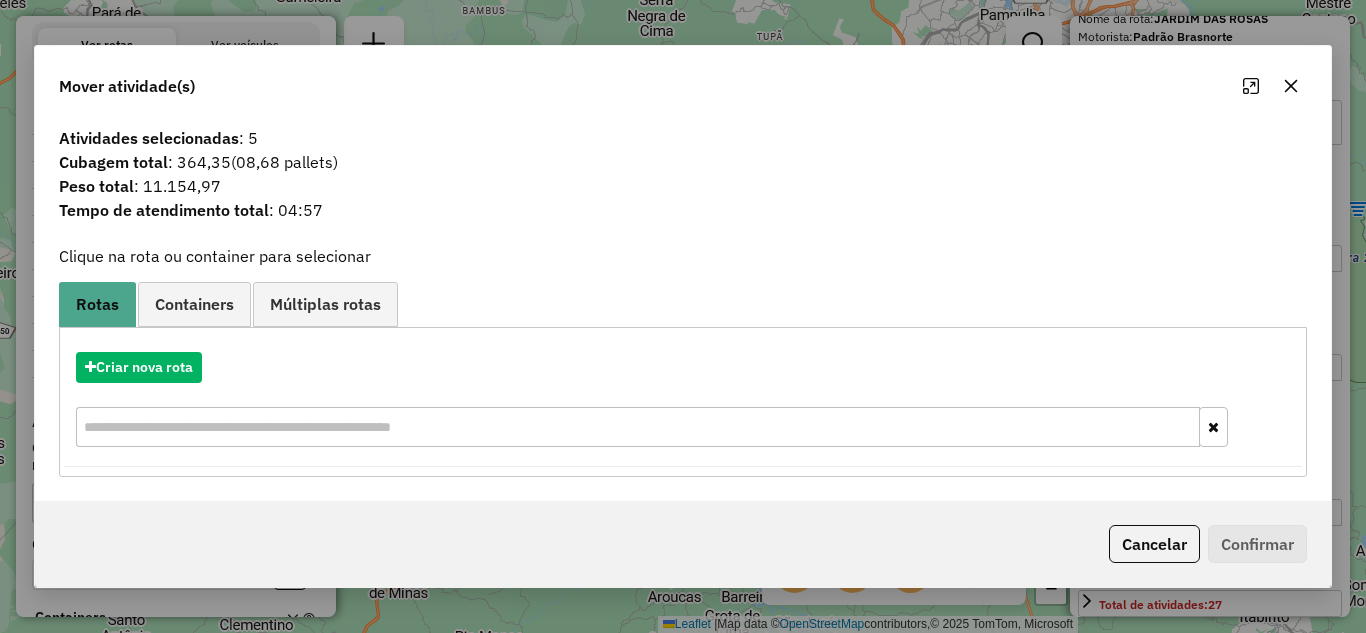 click 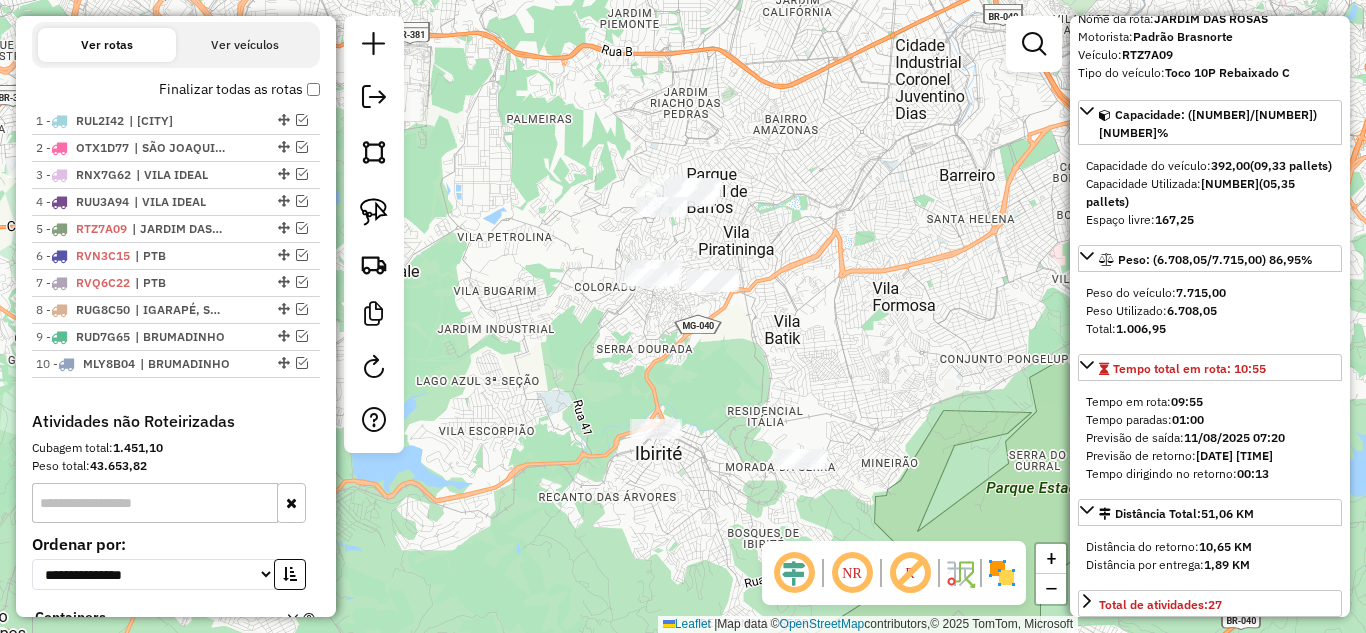 drag, startPoint x: 786, startPoint y: 196, endPoint x: 763, endPoint y: 185, distance: 25.495098 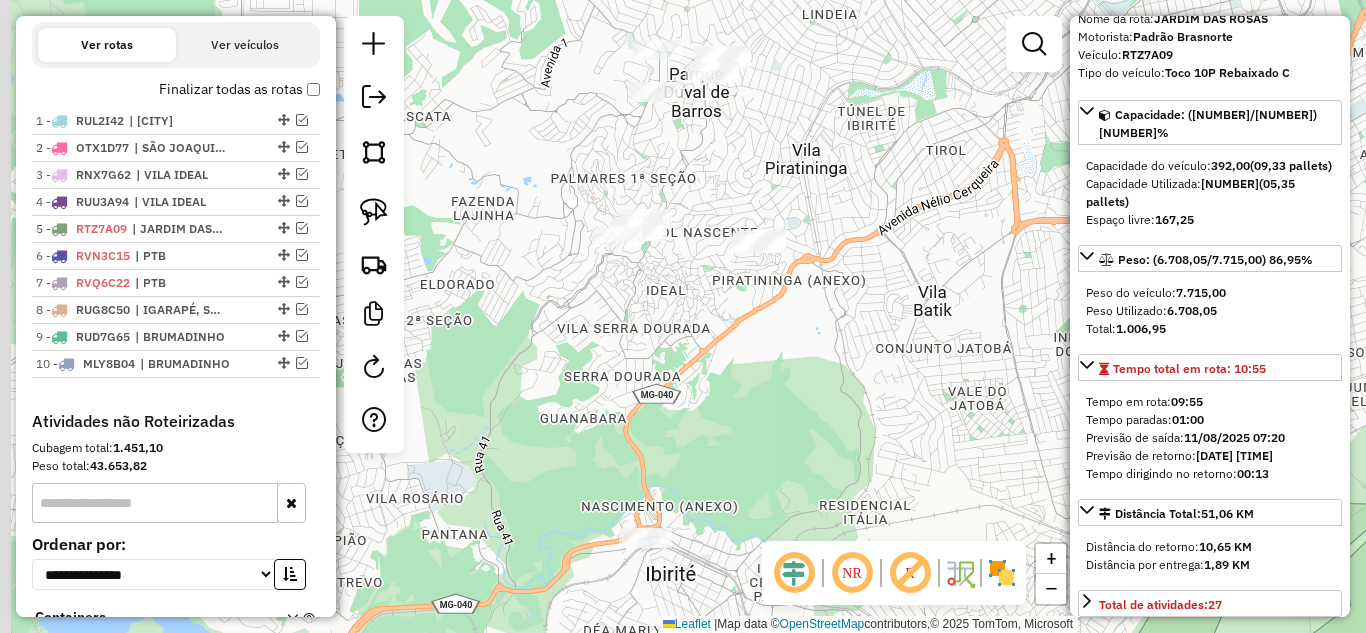 drag, startPoint x: 844, startPoint y: 154, endPoint x: 846, endPoint y: 96, distance: 58.034473 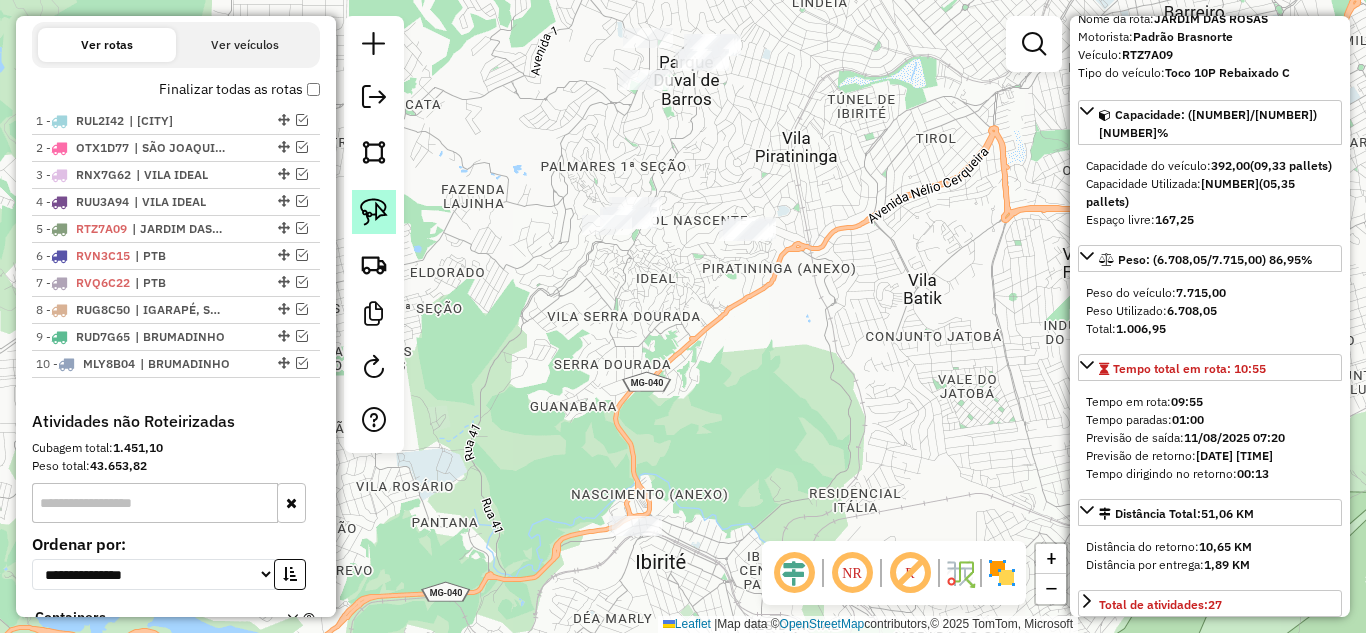click 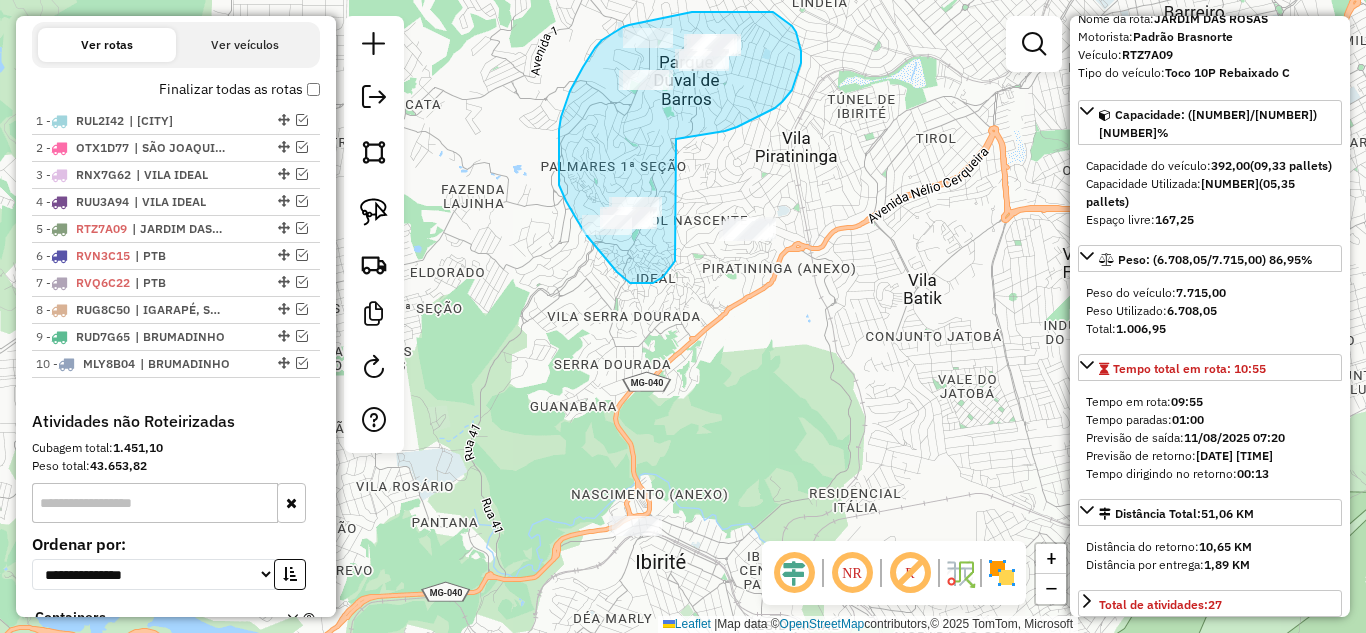 drag, startPoint x: 676, startPoint y: 139, endPoint x: 675, endPoint y: 255, distance: 116.00431 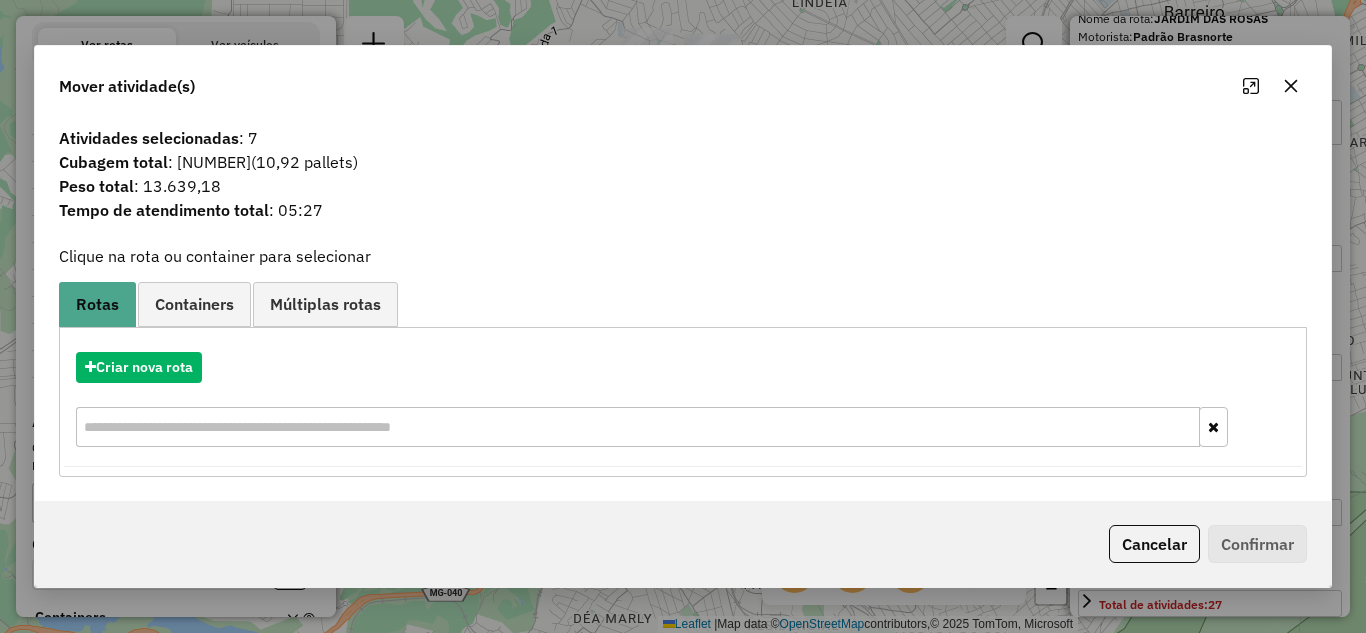 click 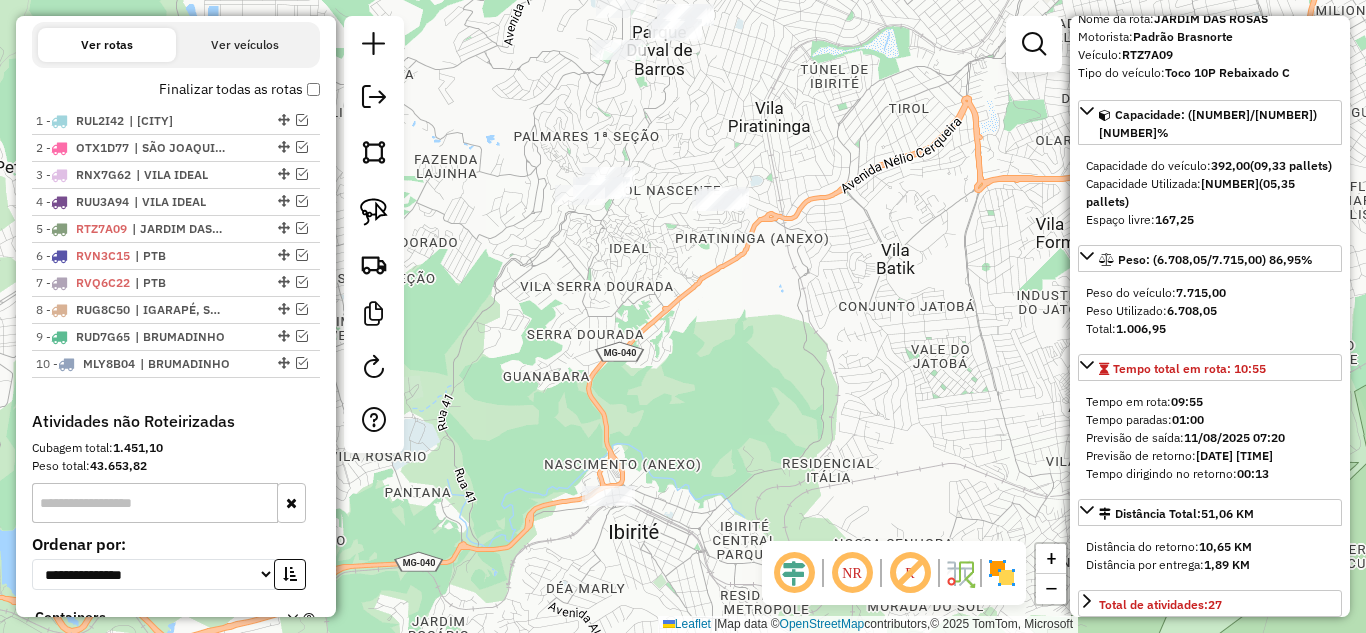 drag, startPoint x: 692, startPoint y: 283, endPoint x: 662, endPoint y: 254, distance: 41.725292 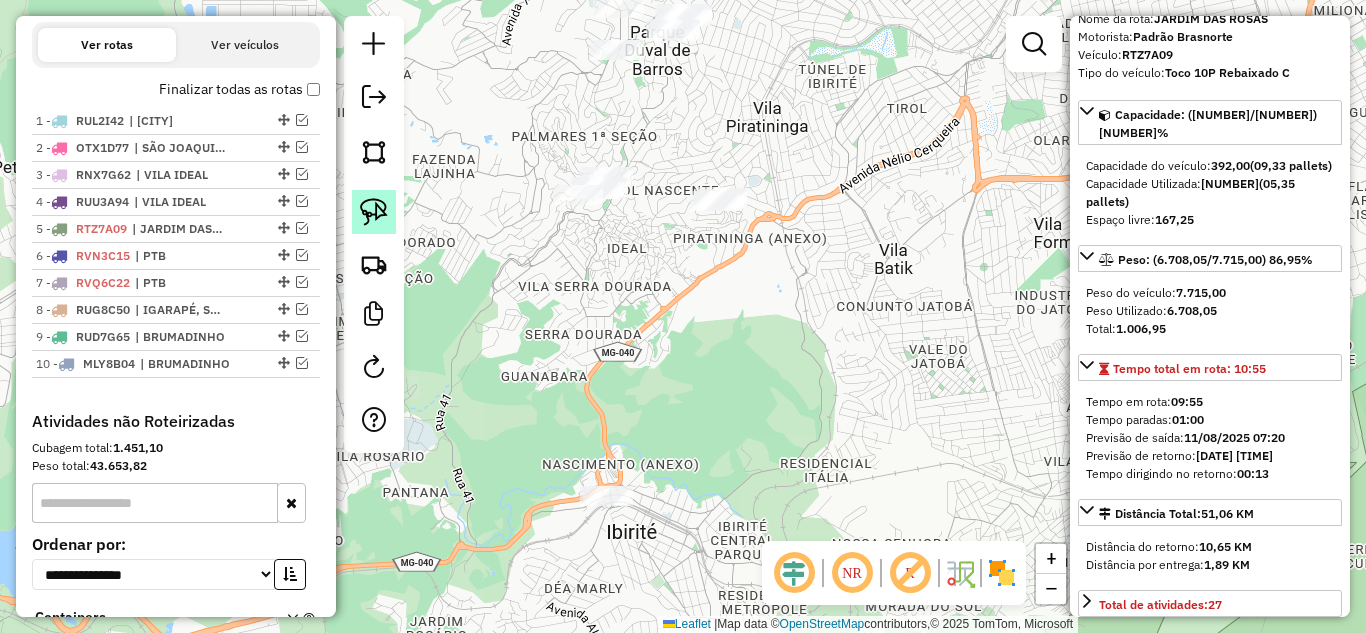 click 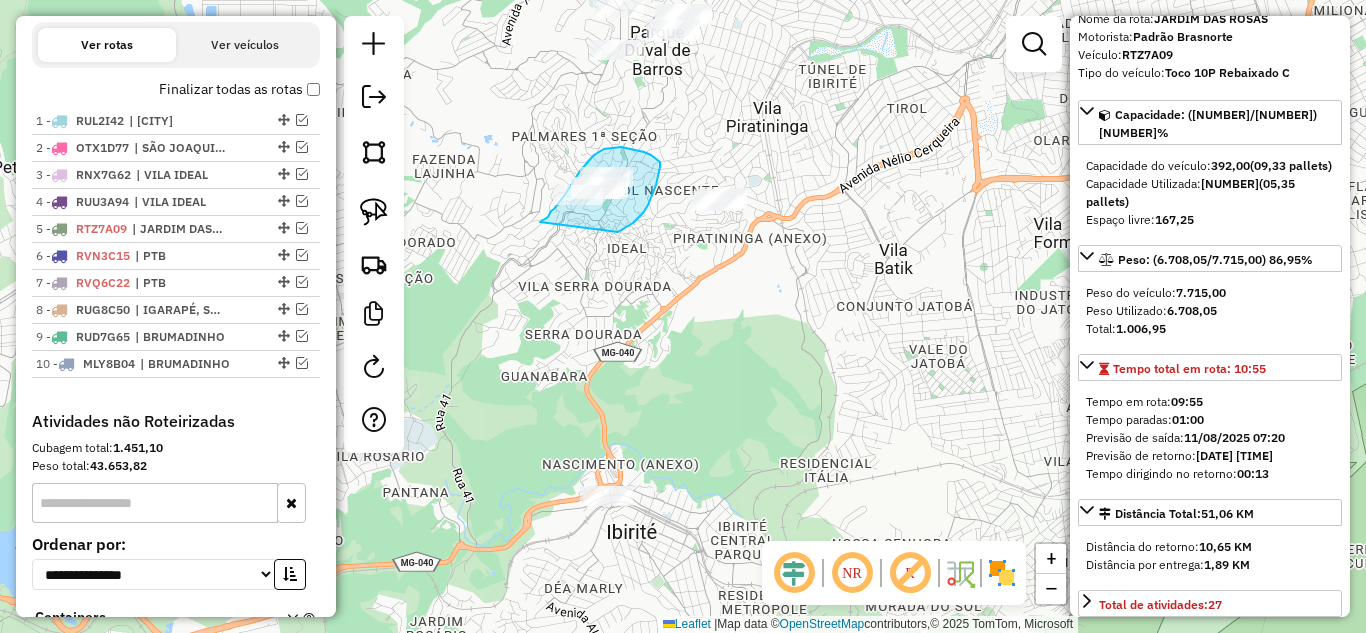 drag, startPoint x: 627, startPoint y: 227, endPoint x: 540, endPoint y: 222, distance: 87.14356 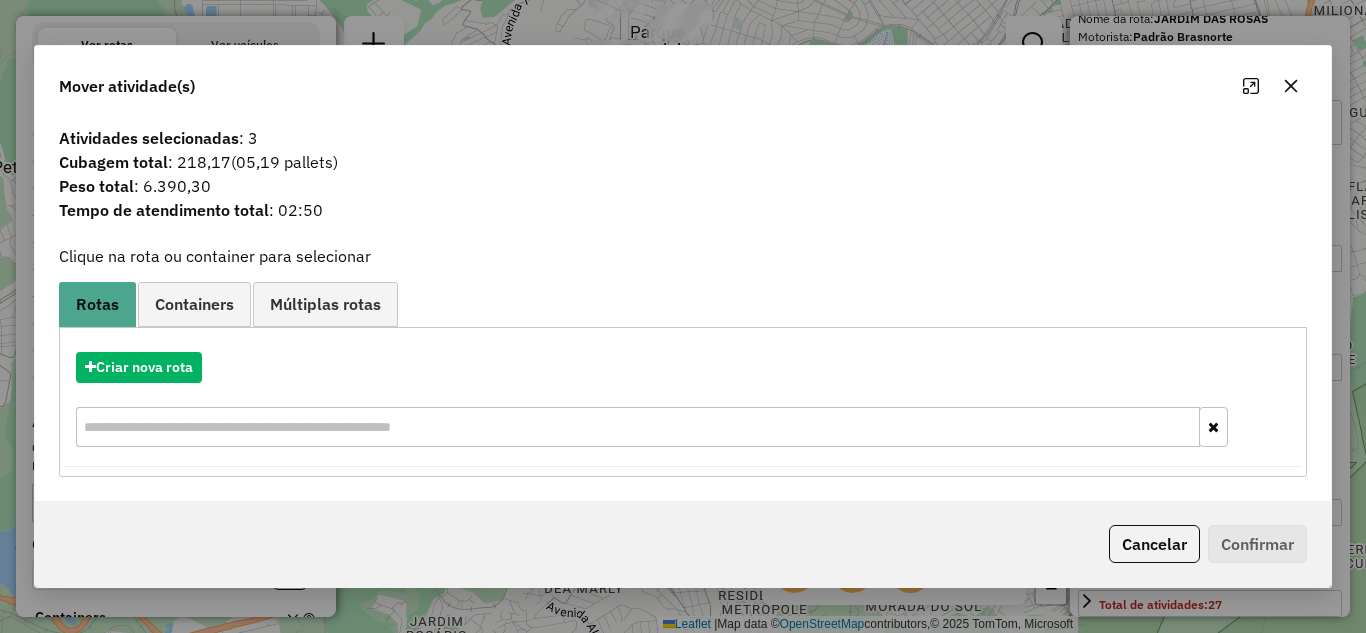 click 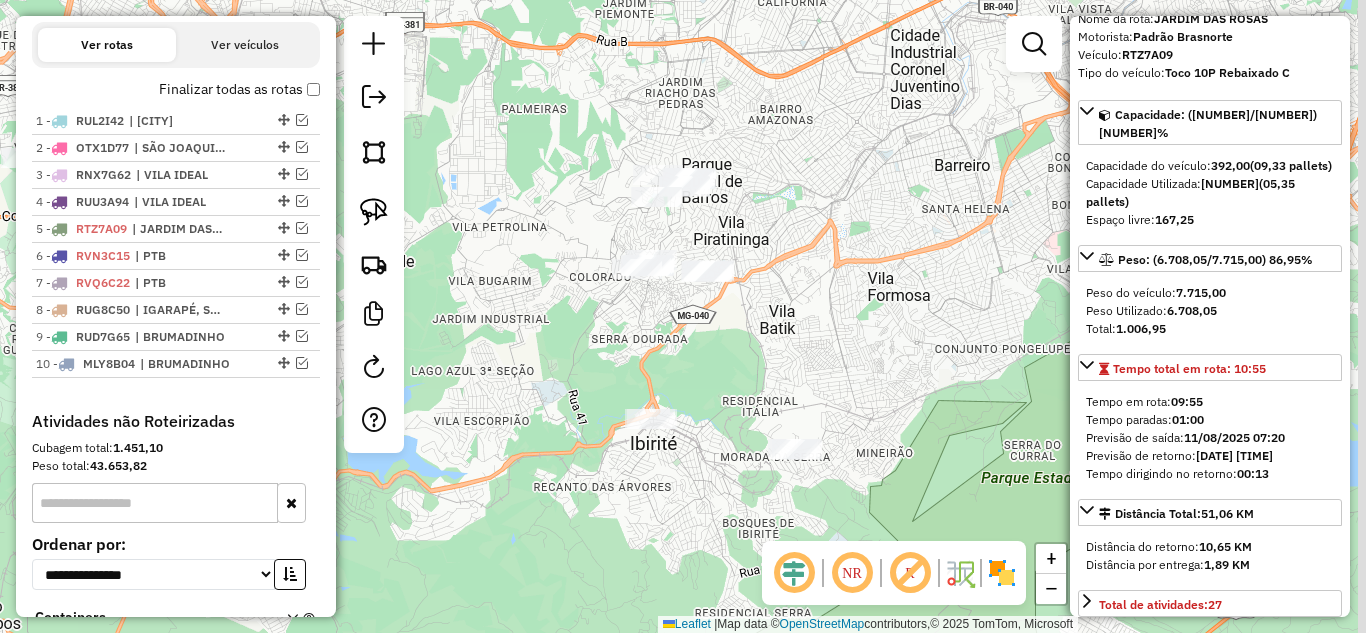 drag, startPoint x: 797, startPoint y: 331, endPoint x: 692, endPoint y: 318, distance: 105.801704 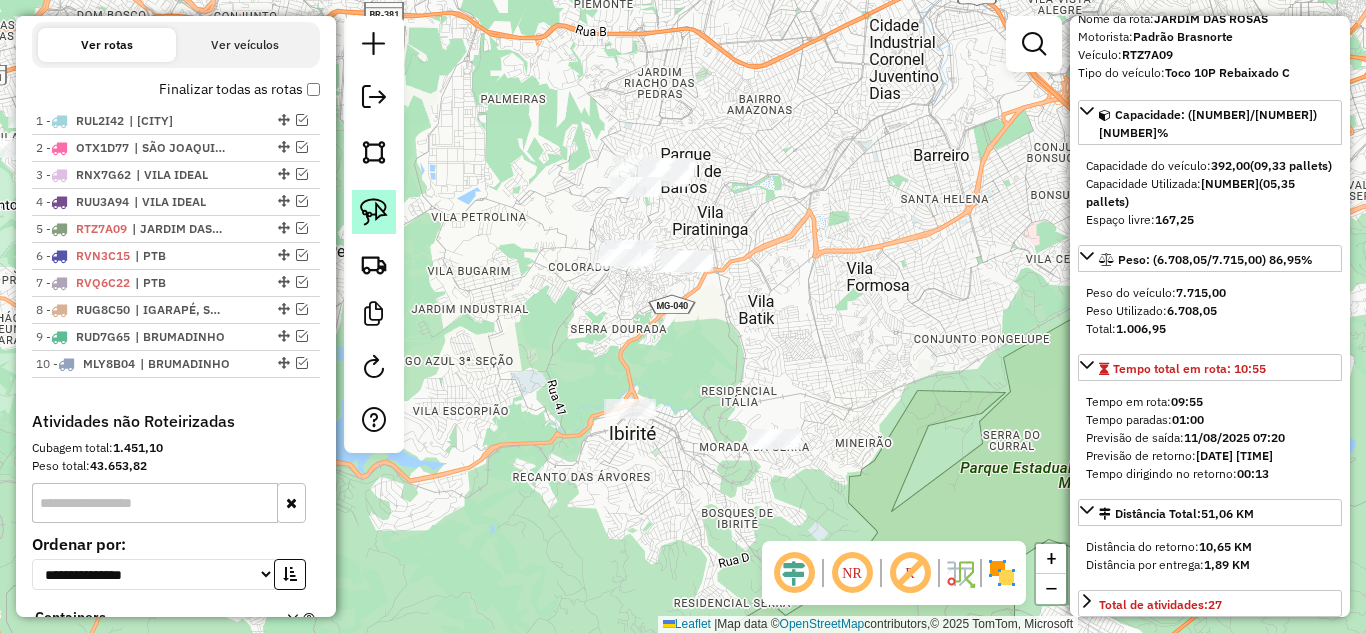 click 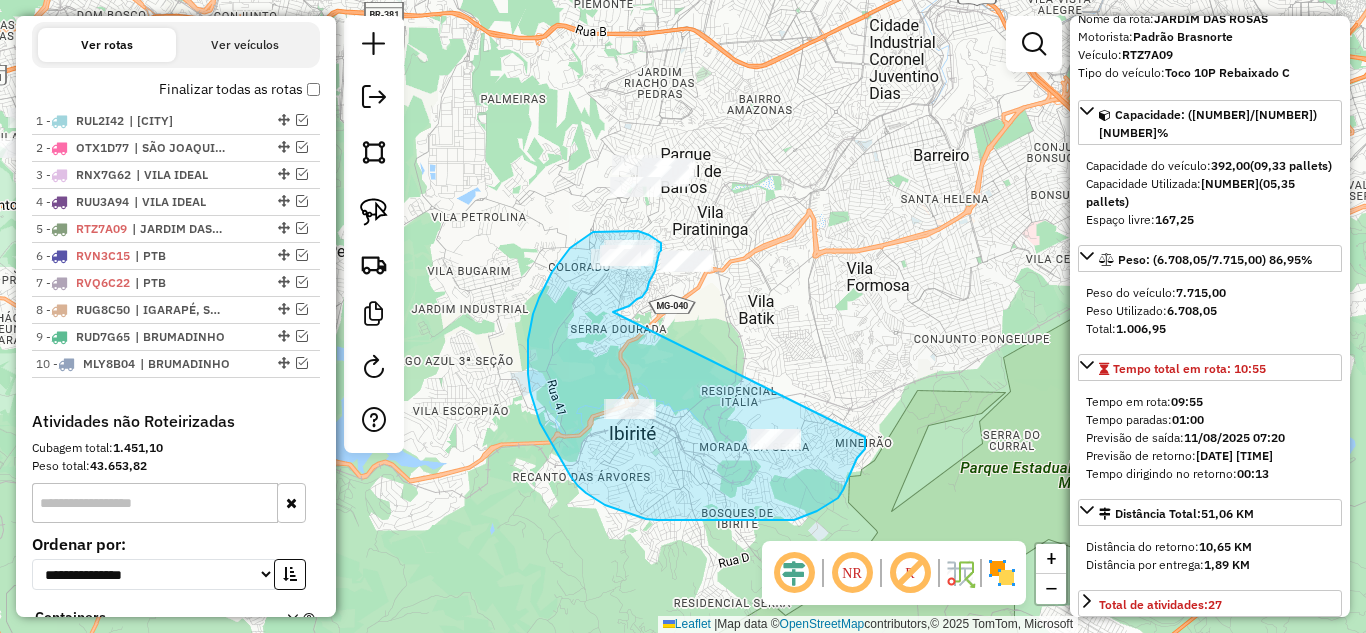 drag, startPoint x: 624, startPoint y: 308, endPoint x: 858, endPoint y: 428, distance: 262.97528 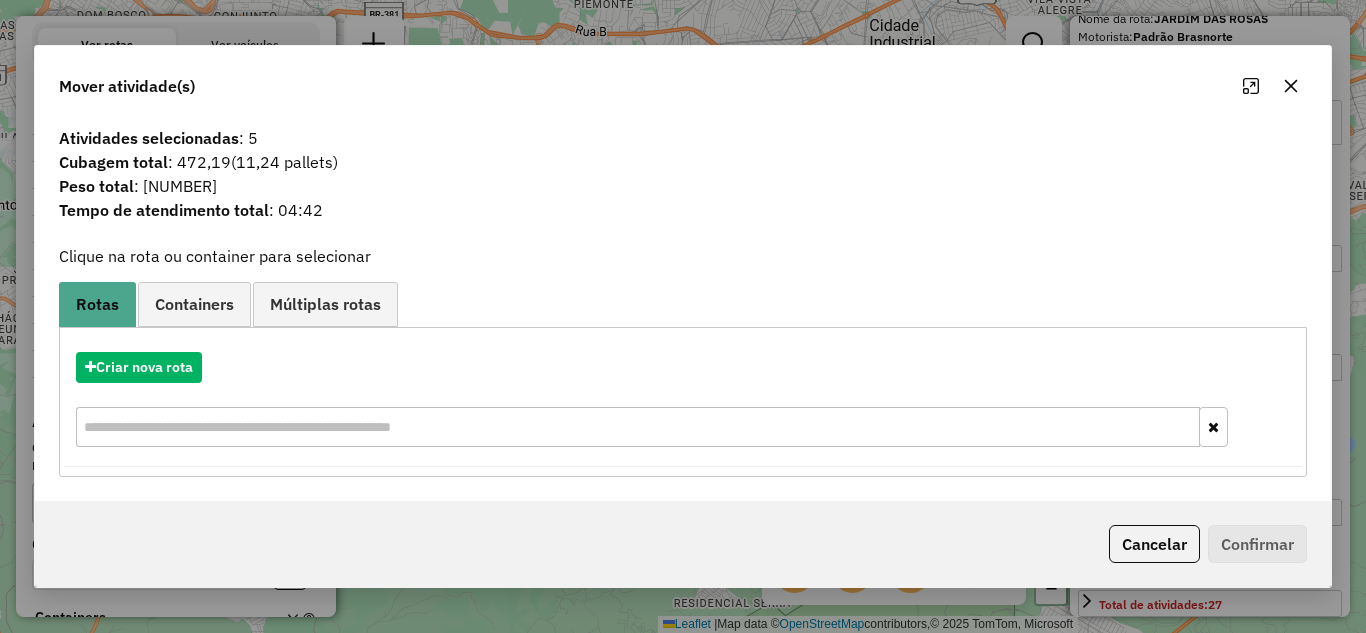 click 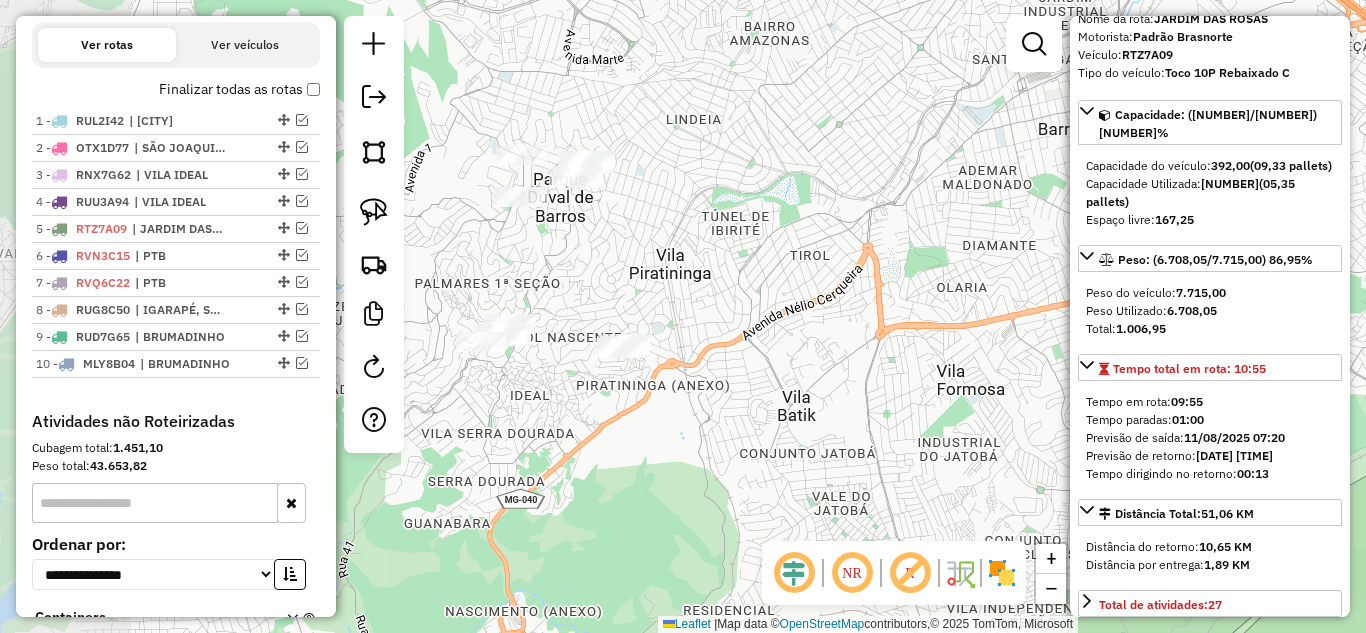 drag, startPoint x: 742, startPoint y: 315, endPoint x: 796, endPoint y: 343, distance: 60.827625 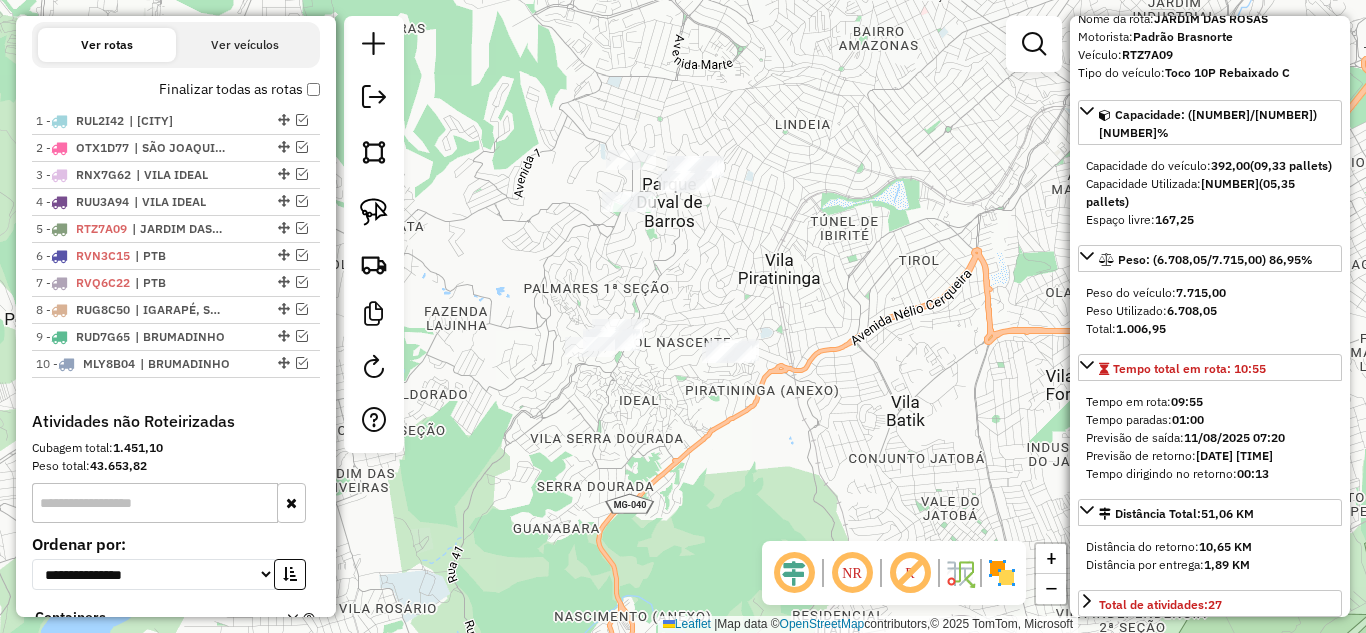 drag, startPoint x: 663, startPoint y: 306, endPoint x: 741, endPoint y: 298, distance: 78.40918 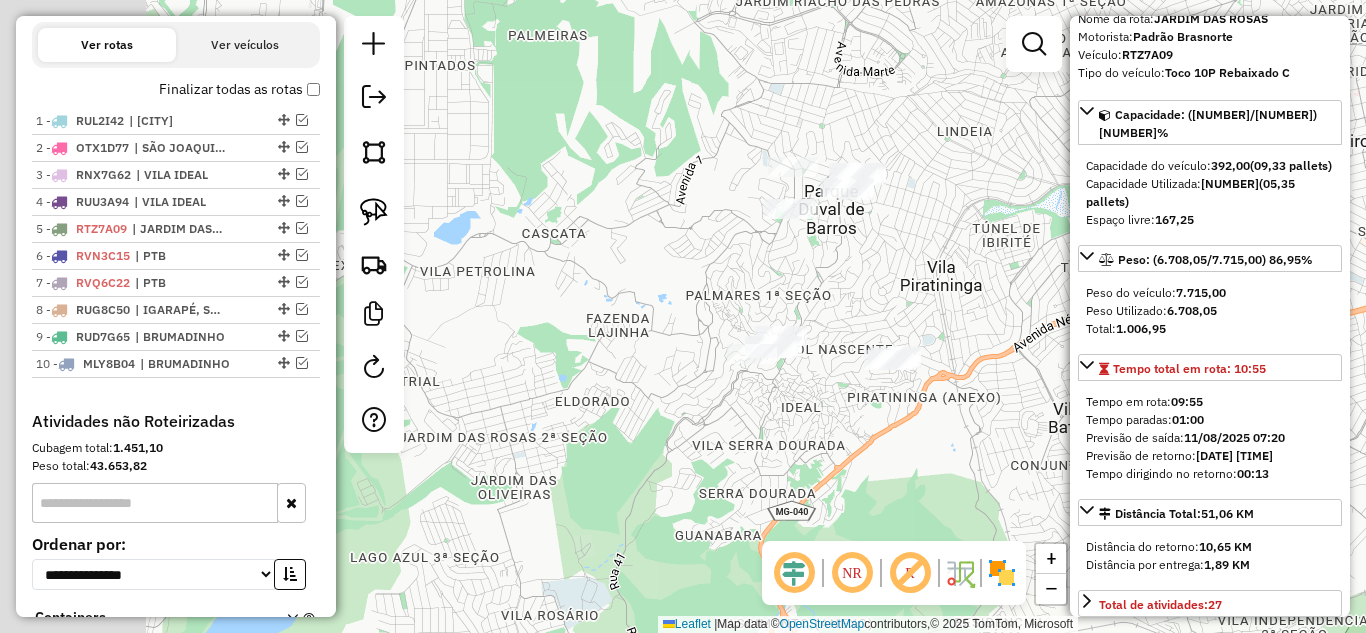 click on "Janela de atendimento Grade de atendimento Capacidade Transportadoras Veículos Cliente Pedidos  Rotas Selecione os dias de semana para filtrar as janelas de atendimento  Seg   Ter   Qua   Qui   Sex   Sáb   Dom  Informe o período da janela de atendimento: De: Até:  Filtrar exatamente a janela do cliente  Considerar janela de atendimento padrão  Selecione os dias de semana para filtrar as grades de atendimento  Seg   Ter   Qua   Qui   Sex   Sáb   Dom   Considerar clientes sem dia de atendimento cadastrado  Clientes fora do dia de atendimento selecionado Filtrar as atividades entre os valores definidos abaixo:  Peso mínimo:   Peso máximo:   Cubagem mínima:   Cubagem máxima:   De:   Até:  Filtrar as atividades entre o tempo de atendimento definido abaixo:  De:   Até:   Considerar capacidade total dos clientes não roteirizados Transportadora: Selecione um ou mais itens Tipo de veículo: Selecione um ou mais itens Veículo: Selecione um ou mais itens Motorista: Selecione um ou mais itens Nome: Rótulo:" 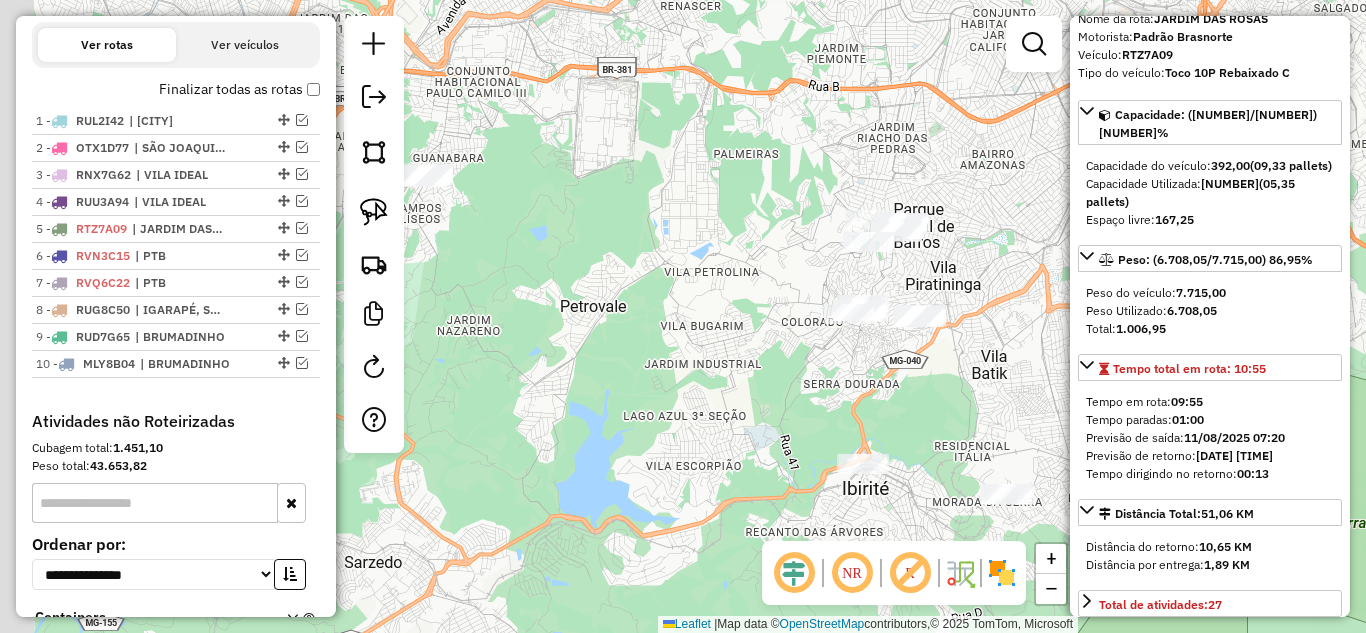 drag, startPoint x: 768, startPoint y: 294, endPoint x: 693, endPoint y: 288, distance: 75.23962 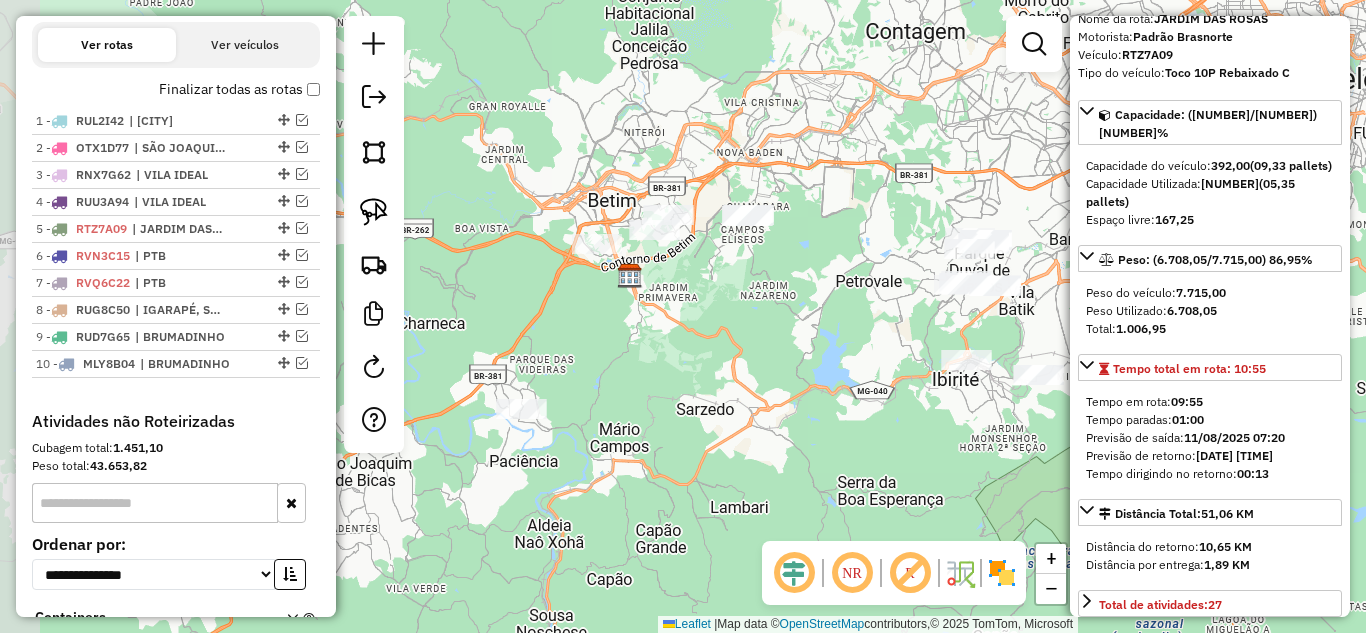 drag, startPoint x: 691, startPoint y: 301, endPoint x: 856, endPoint y: 271, distance: 167.7051 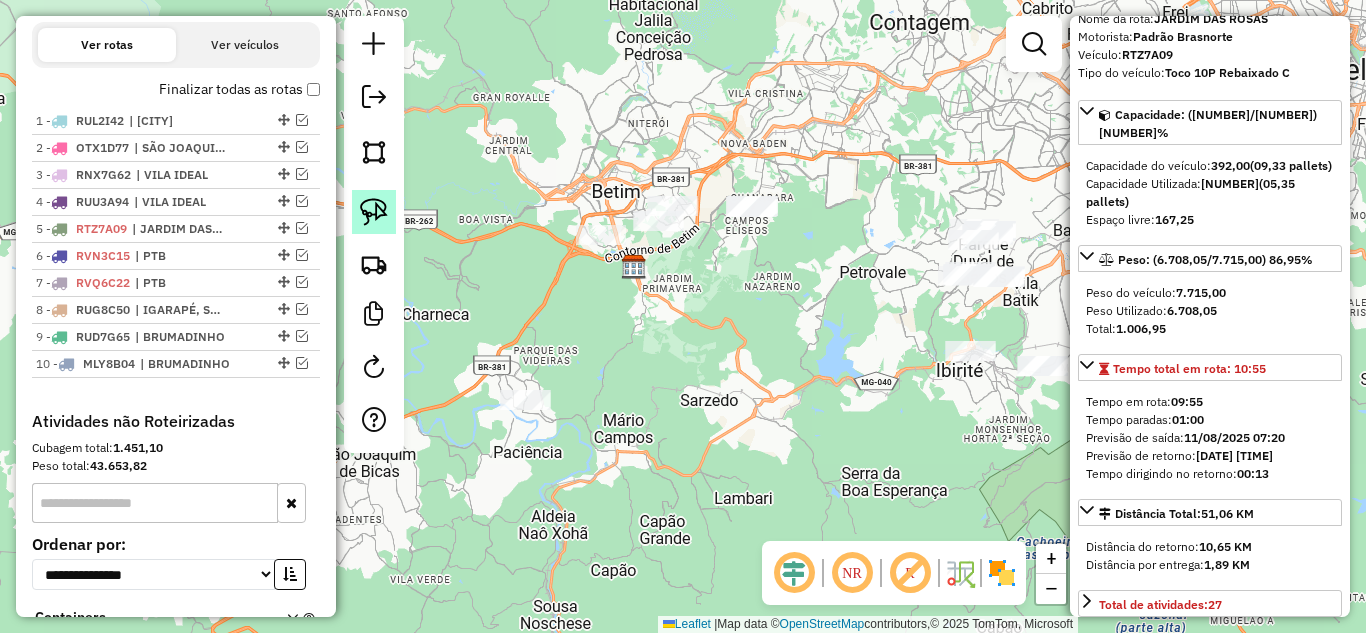 click 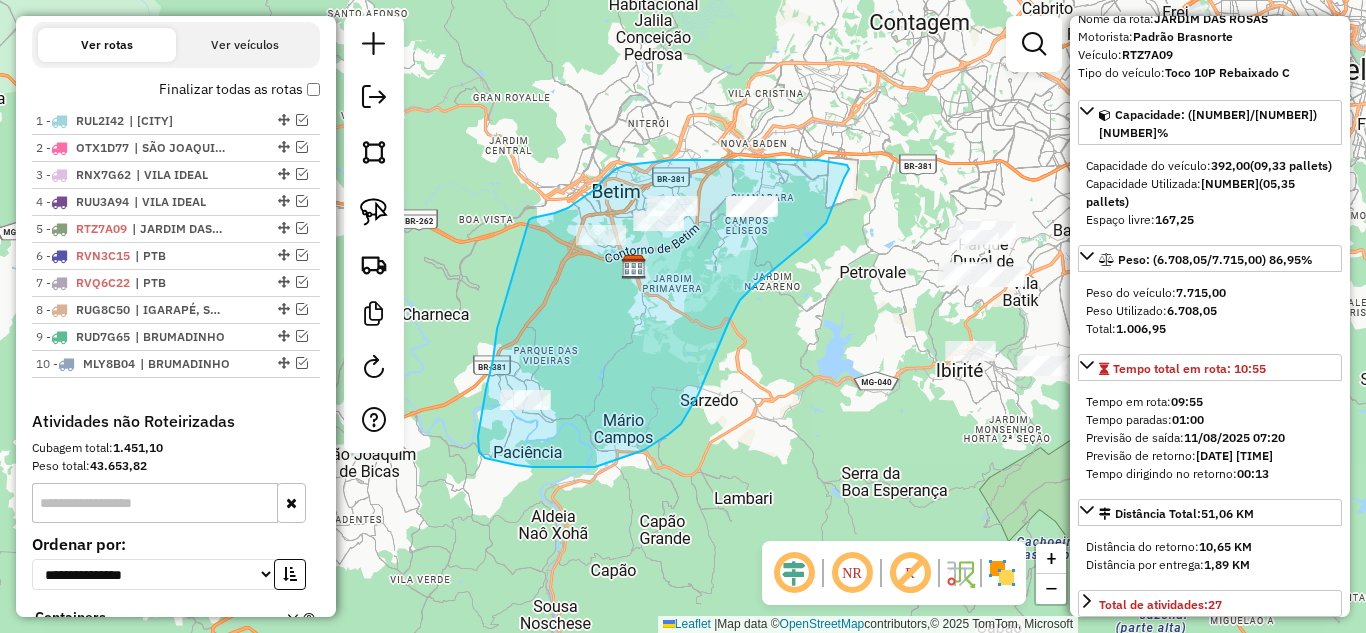 drag, startPoint x: 483, startPoint y: 405, endPoint x: 527, endPoint y: 221, distance: 189.18774 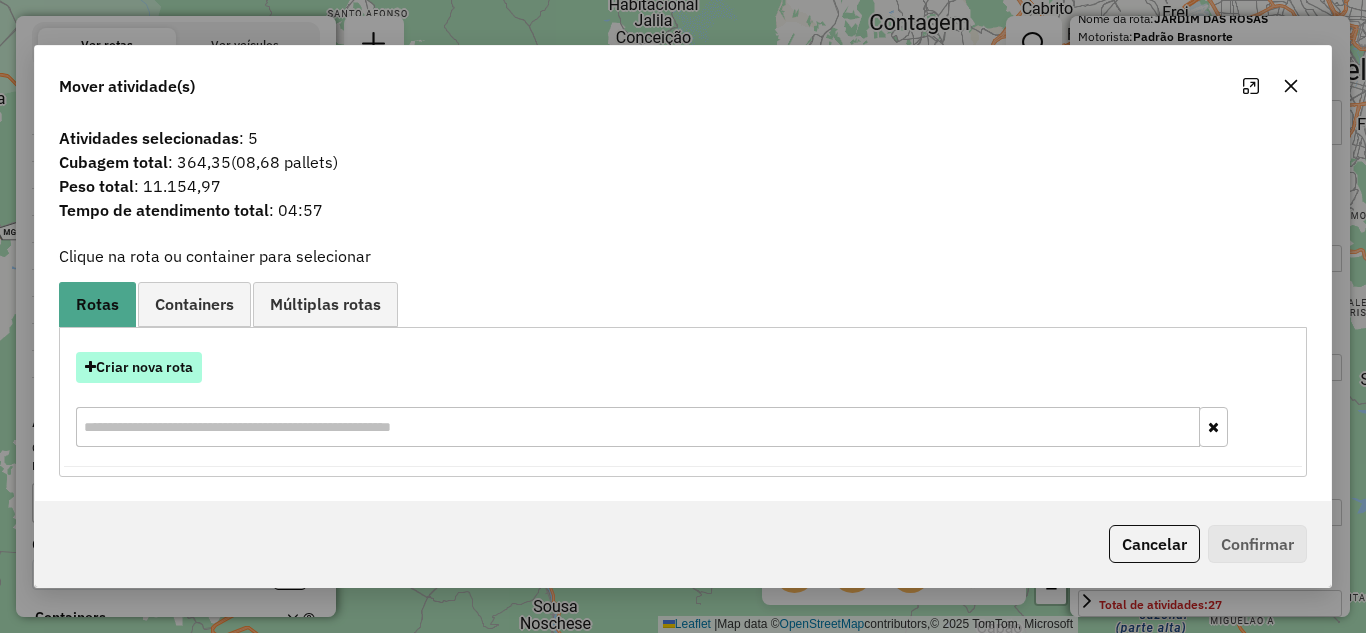 click on "Criar nova rota" at bounding box center (139, 367) 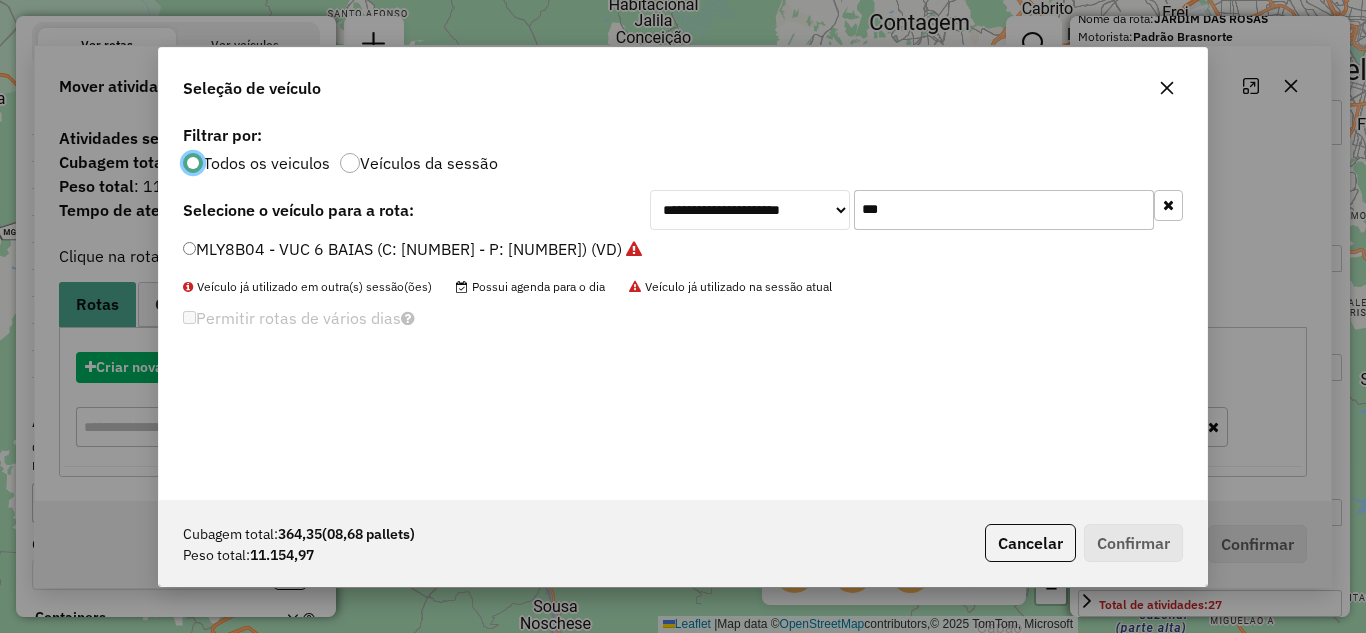 scroll, scrollTop: 11, scrollLeft: 6, axis: both 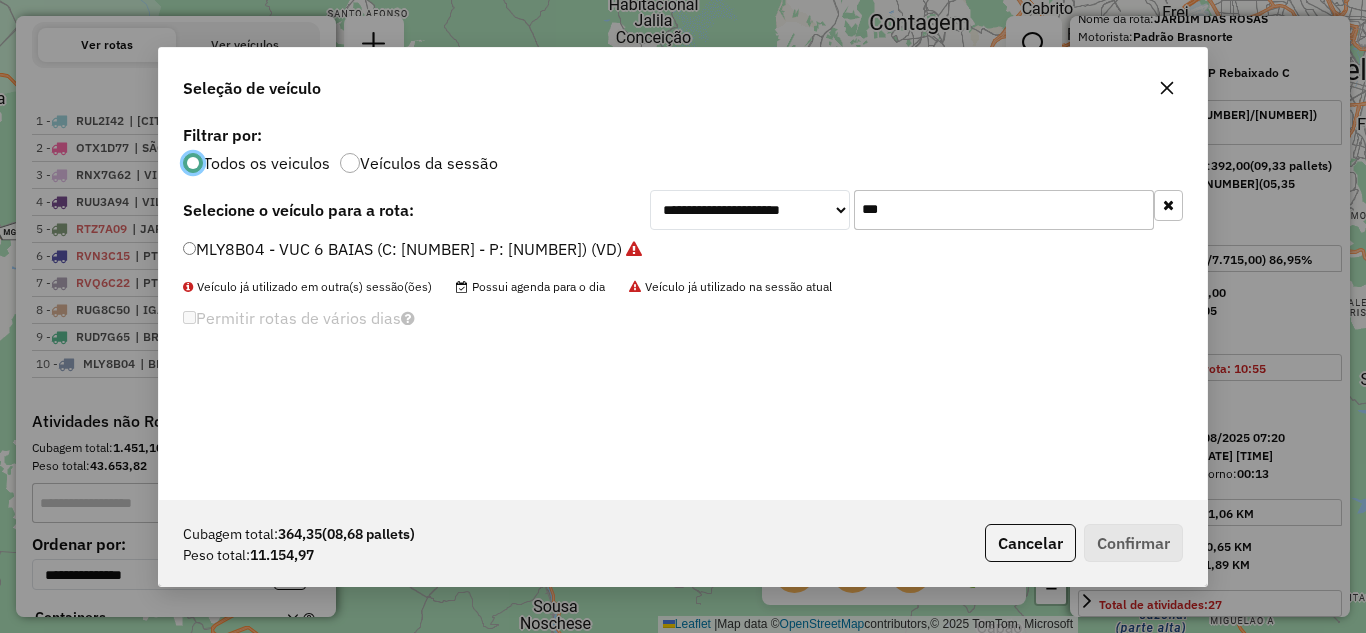 click on "***" 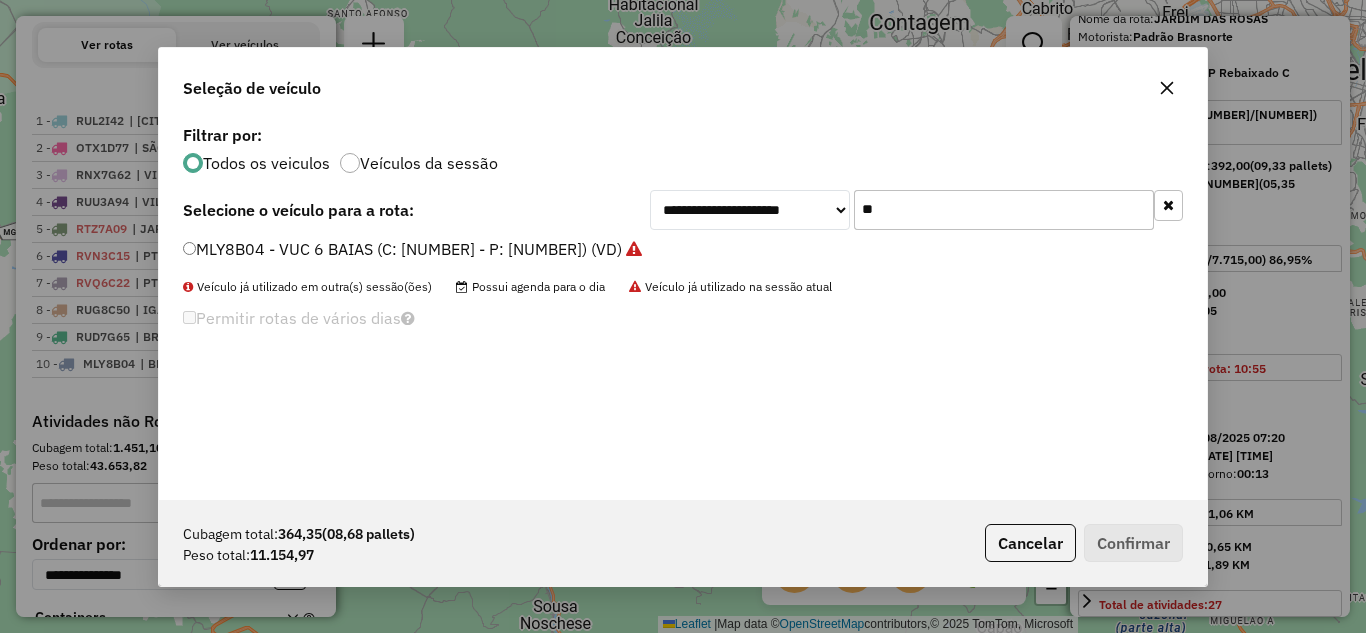 type on "*" 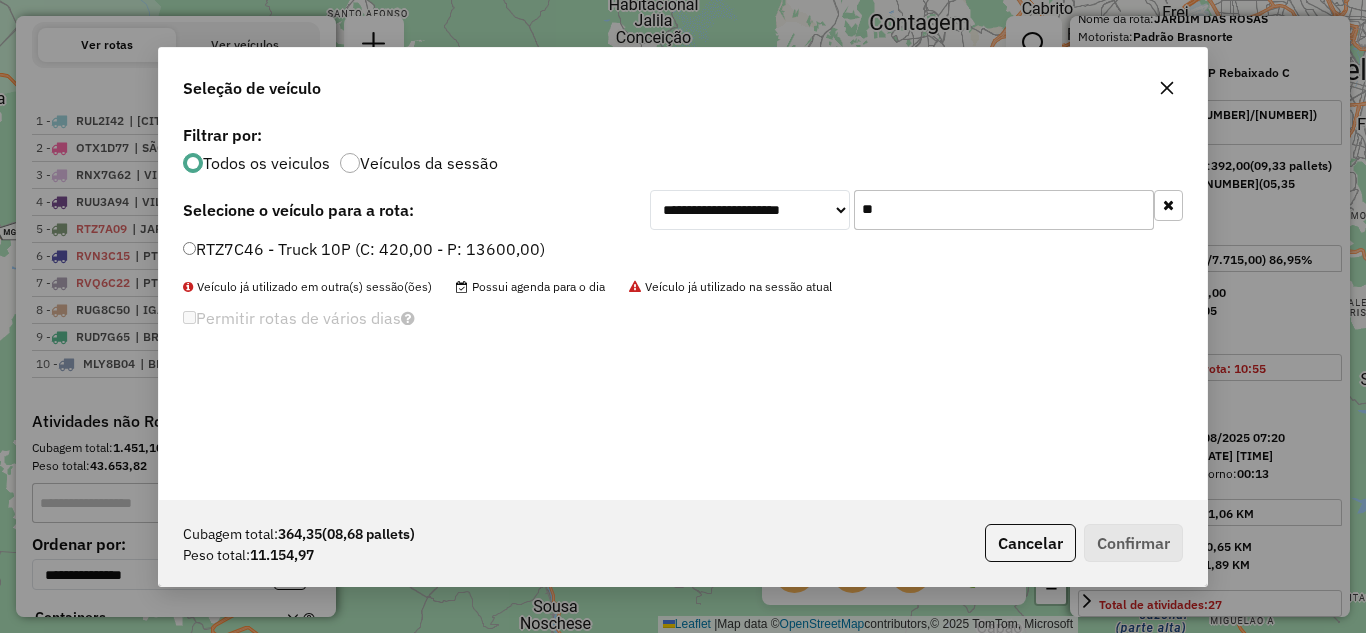 type on "**" 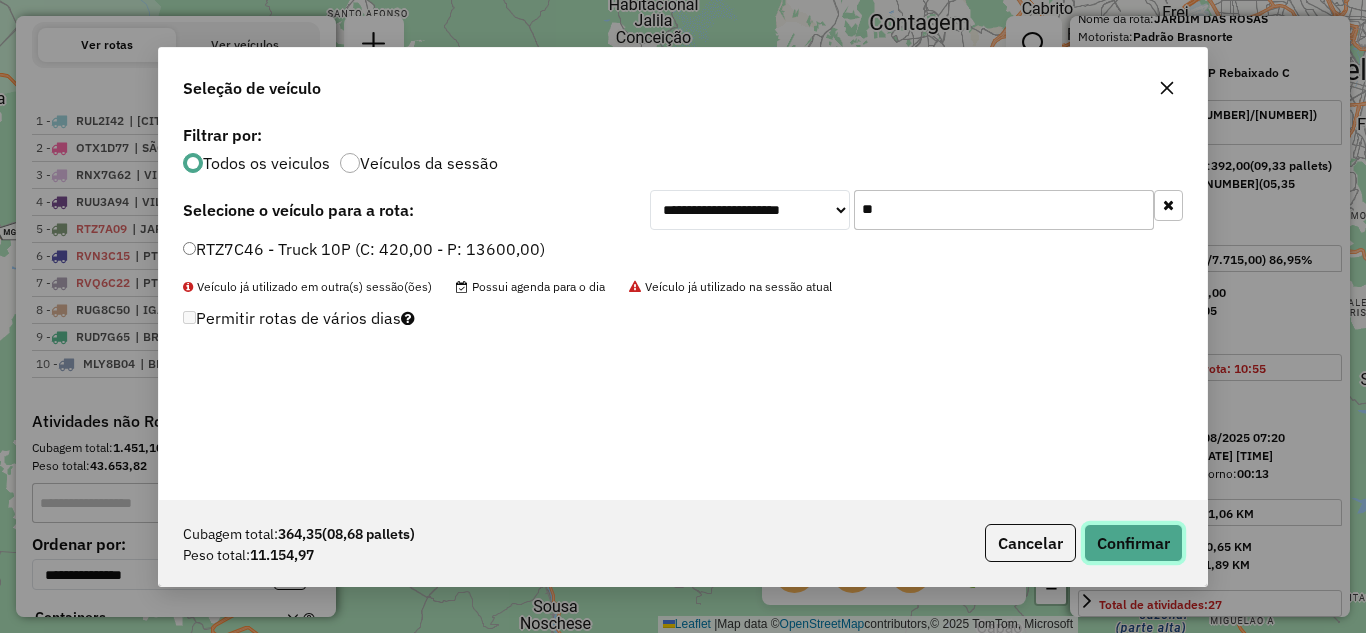 click on "Confirmar" 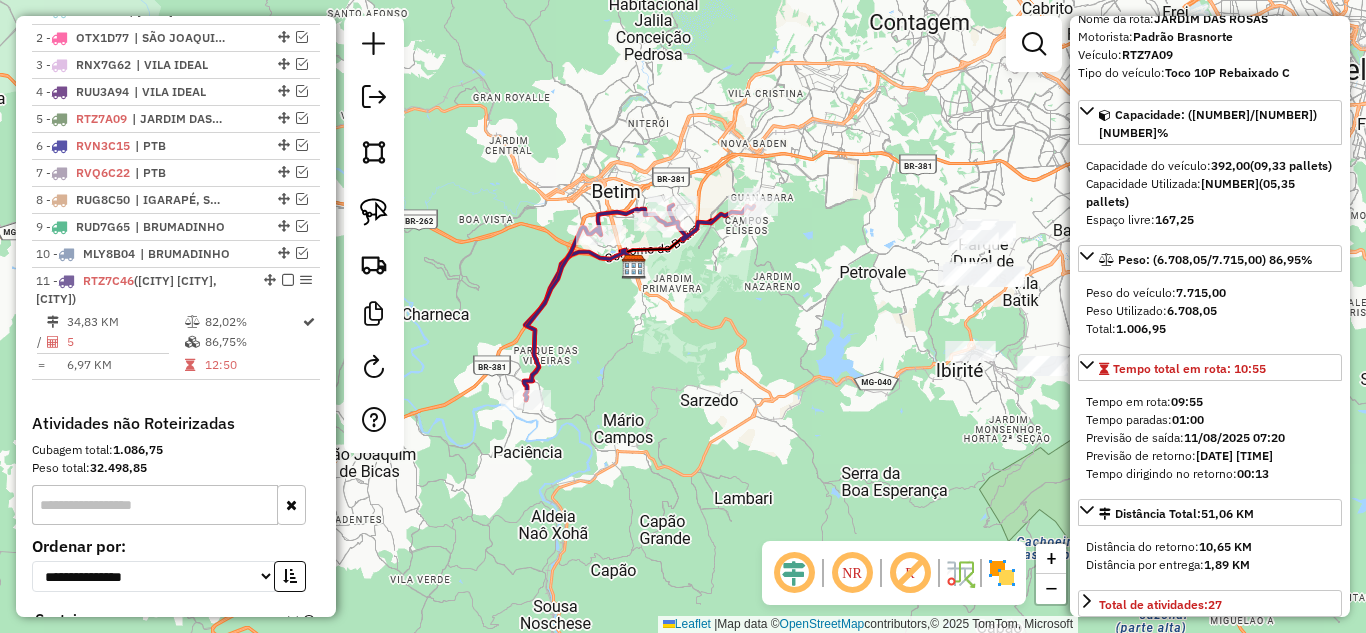 scroll, scrollTop: 907, scrollLeft: 0, axis: vertical 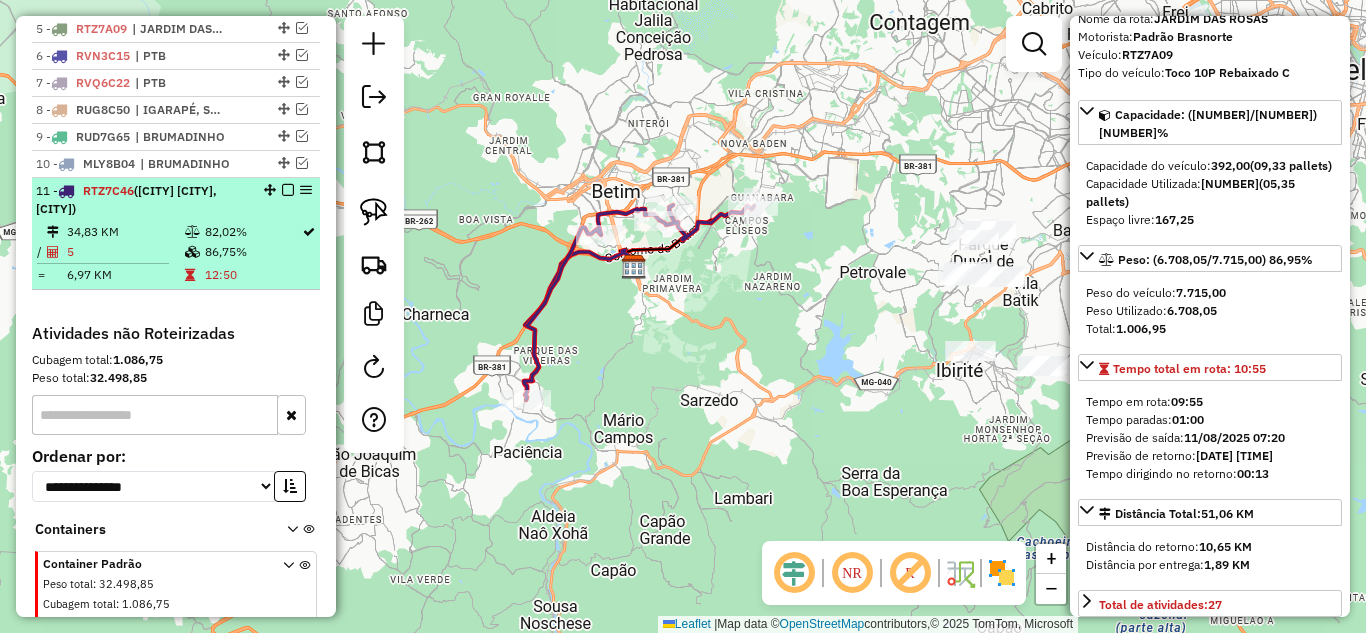 click at bounding box center (288, 190) 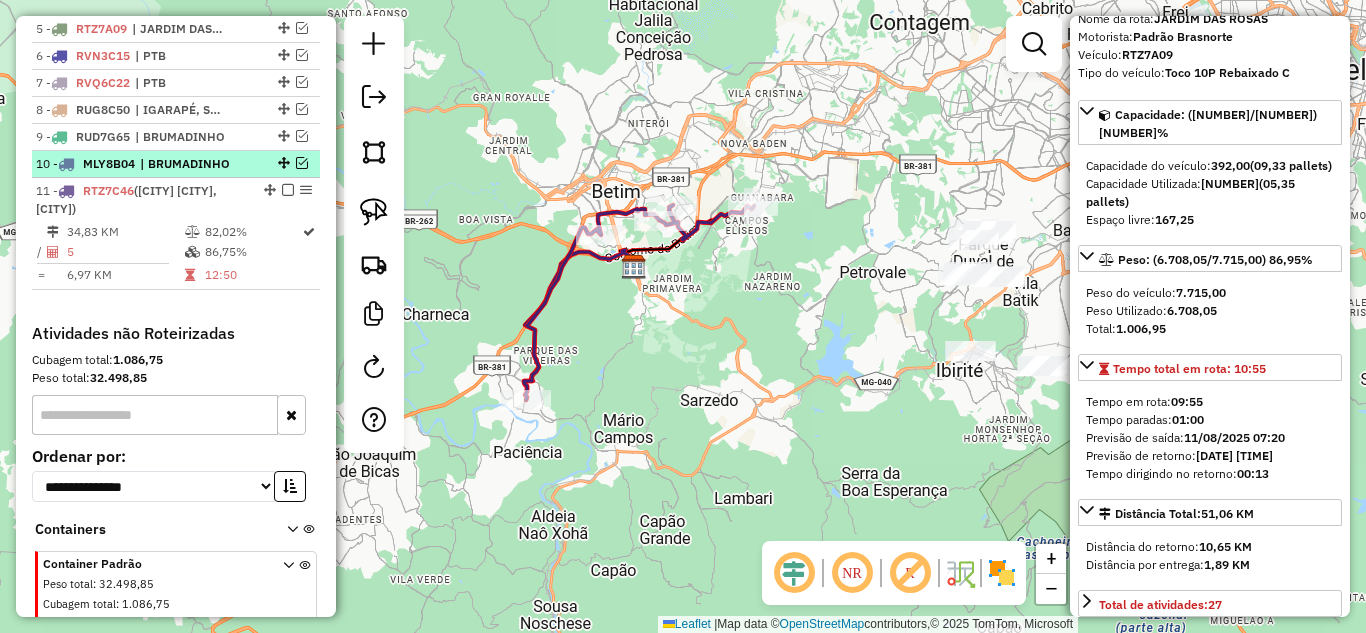 scroll, scrollTop: 889, scrollLeft: 0, axis: vertical 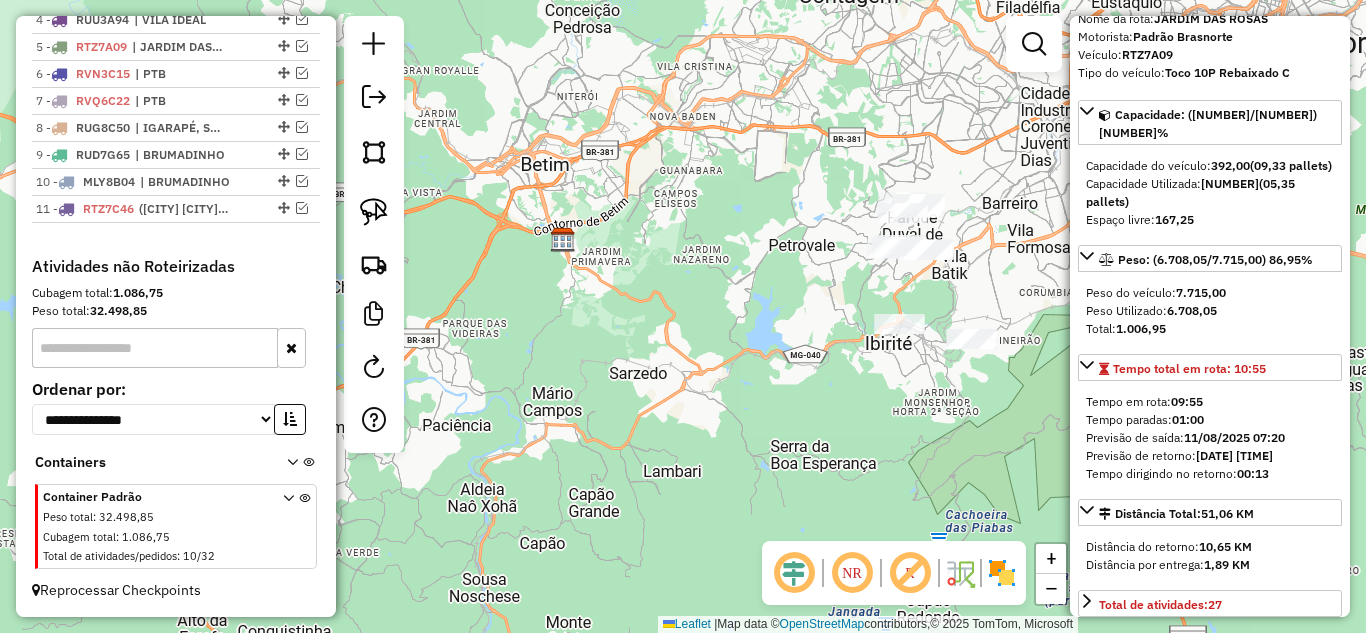 drag, startPoint x: 712, startPoint y: 320, endPoint x: 561, endPoint y: 274, distance: 157.8512 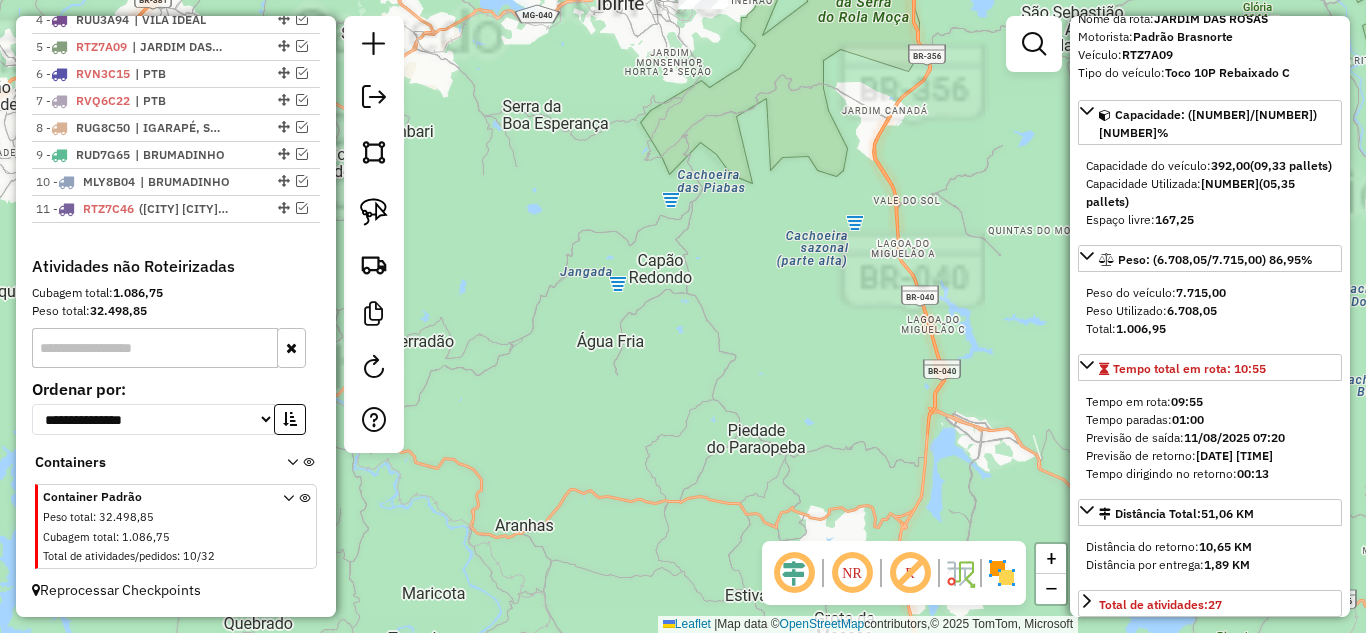 drag, startPoint x: 675, startPoint y: 298, endPoint x: 657, endPoint y: 532, distance: 234.69128 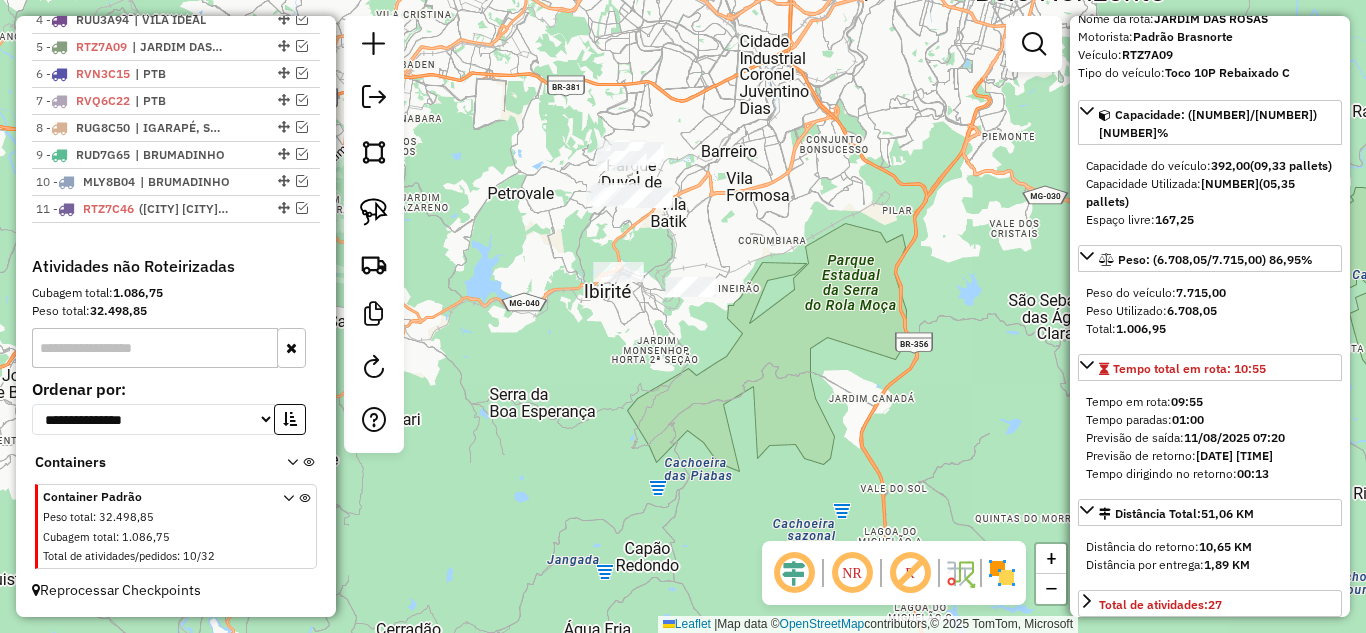 drag, startPoint x: 667, startPoint y: 386, endPoint x: 649, endPoint y: 400, distance: 22.803509 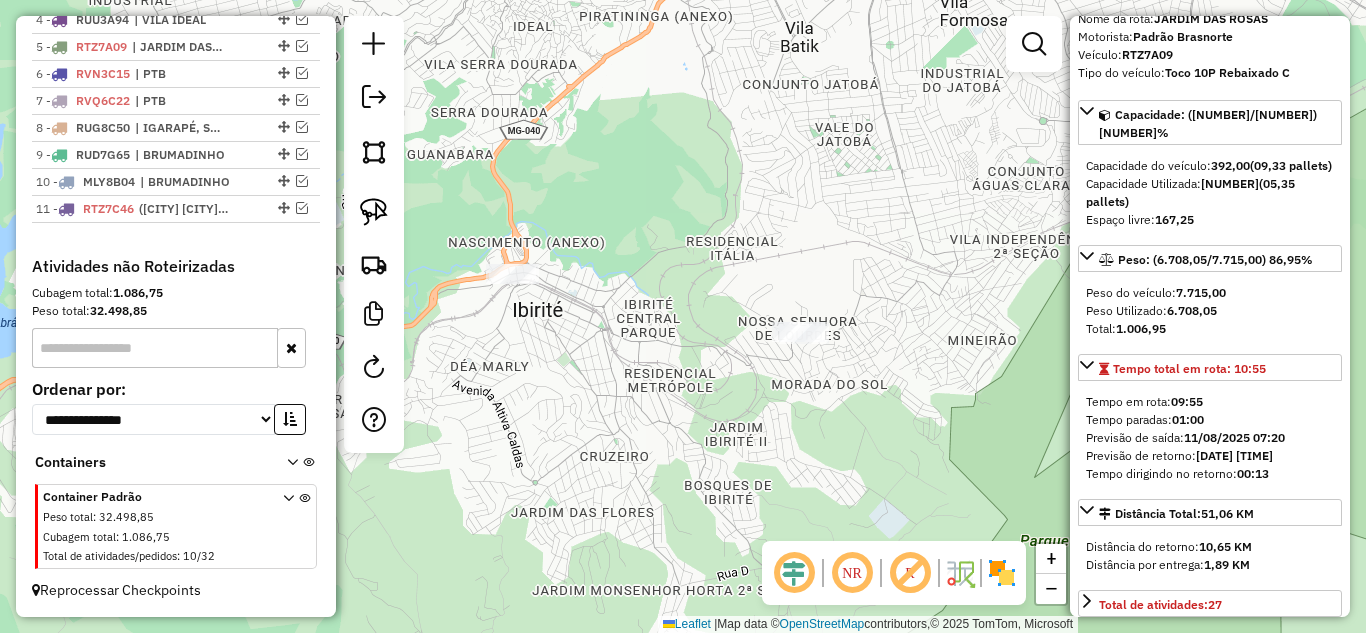 drag, startPoint x: 627, startPoint y: 330, endPoint x: 678, endPoint y: 508, distance: 185.1621 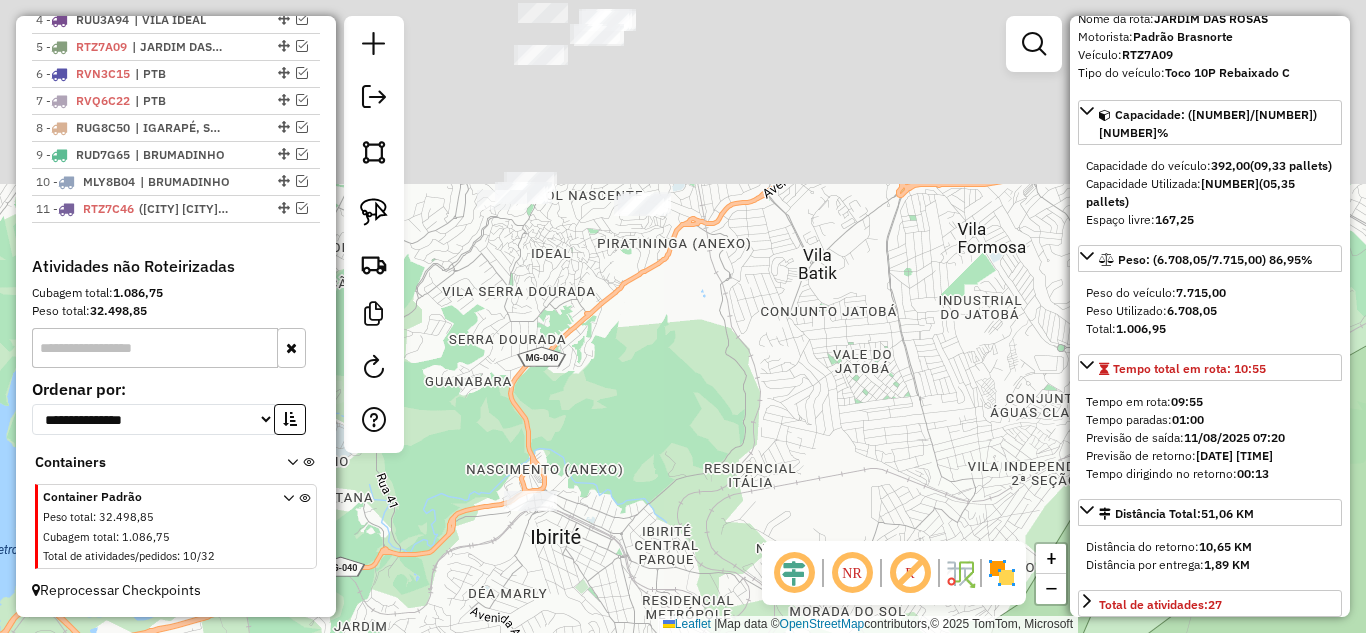 drag, startPoint x: 612, startPoint y: 134, endPoint x: 651, endPoint y: 504, distance: 372.0497 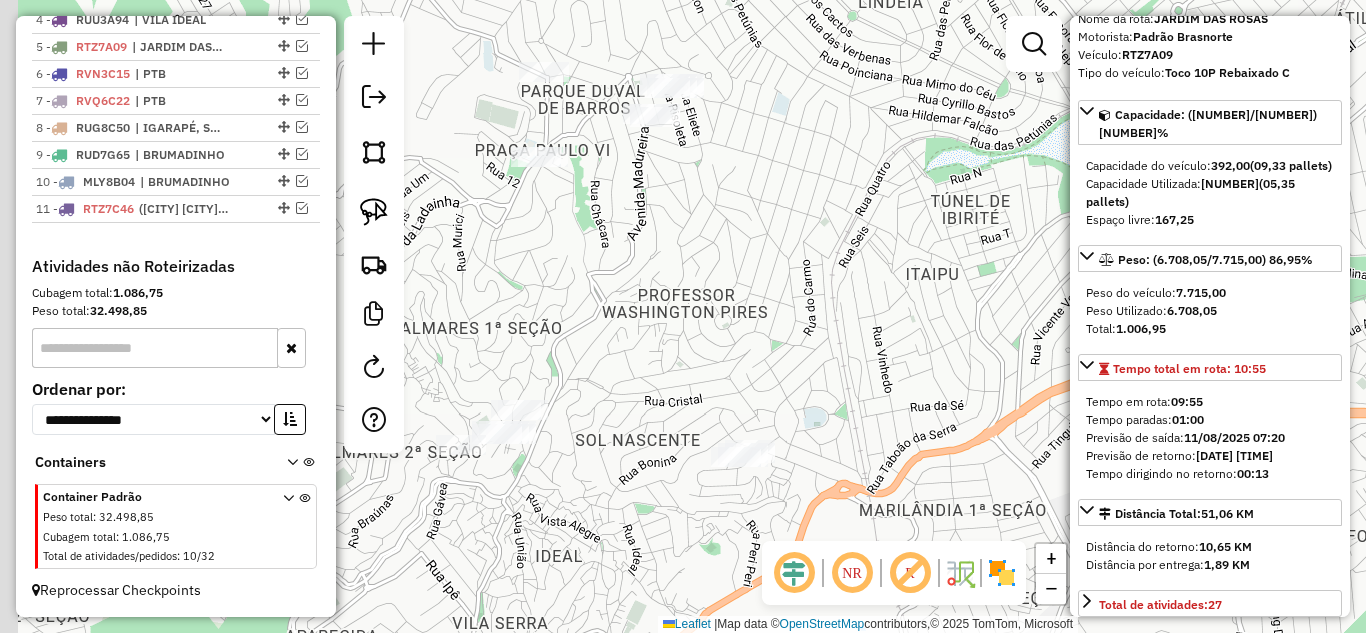 drag, startPoint x: 669, startPoint y: 282, endPoint x: 696, endPoint y: 296, distance: 30.413813 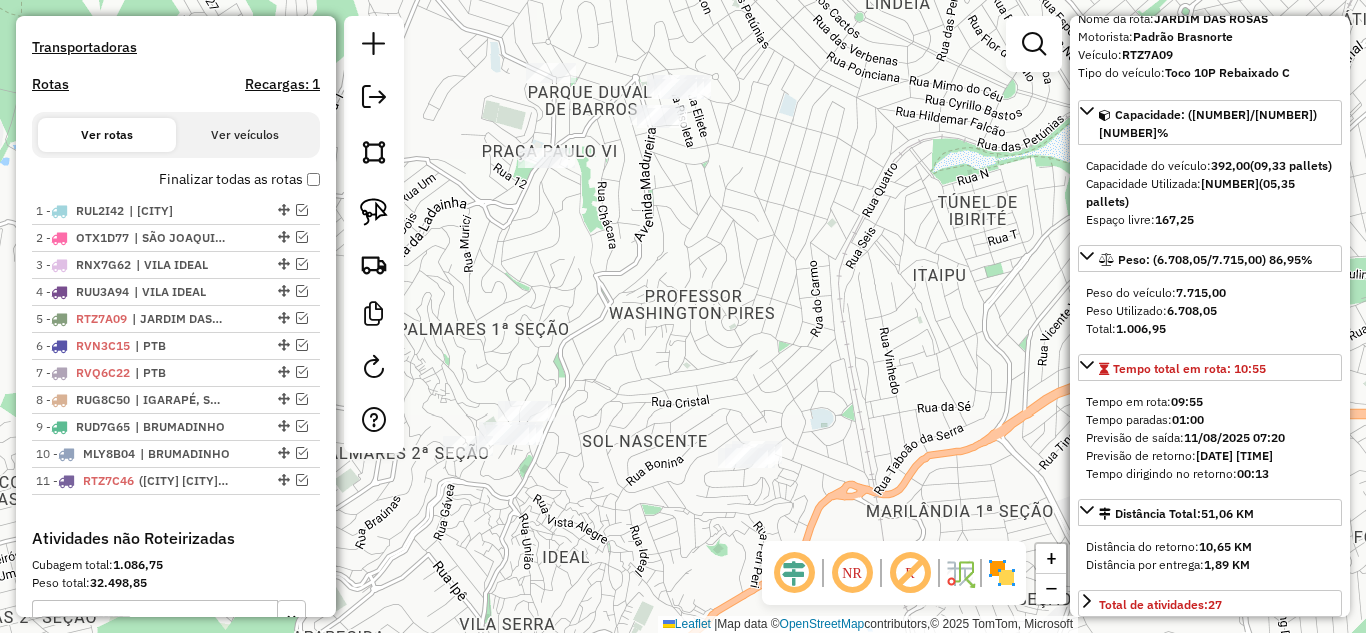 scroll, scrollTop: 589, scrollLeft: 0, axis: vertical 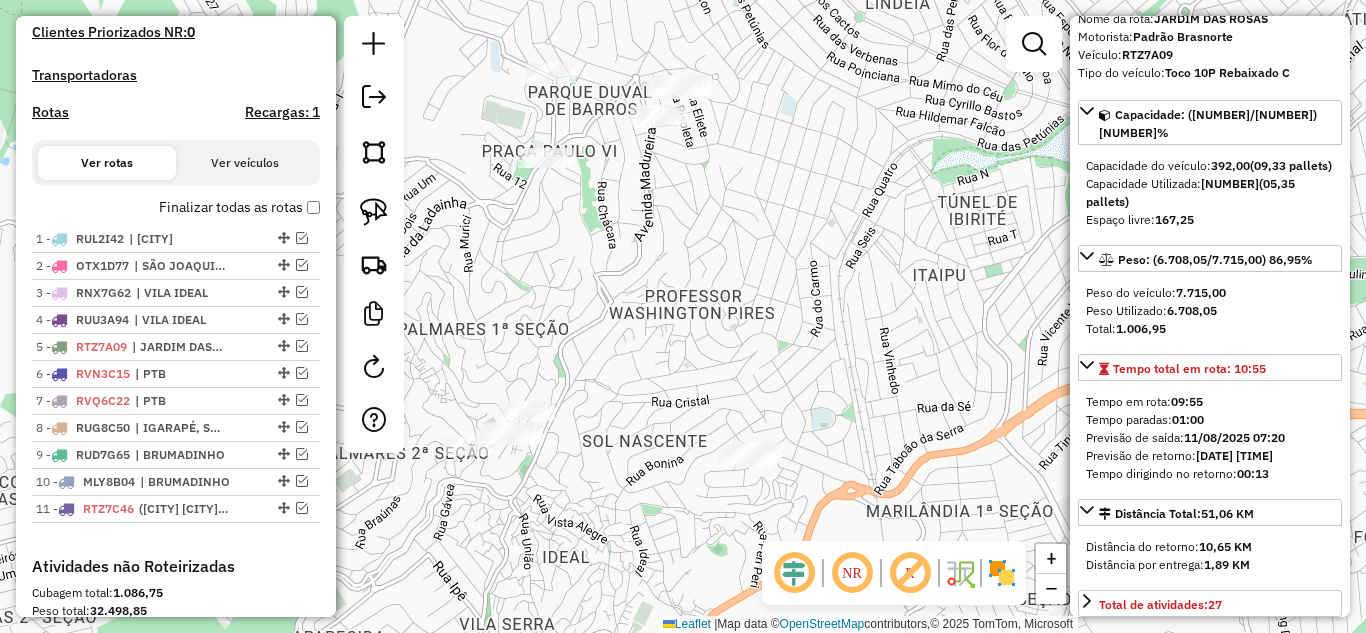 drag, startPoint x: 716, startPoint y: 316, endPoint x: 707, endPoint y: 288, distance: 29.410883 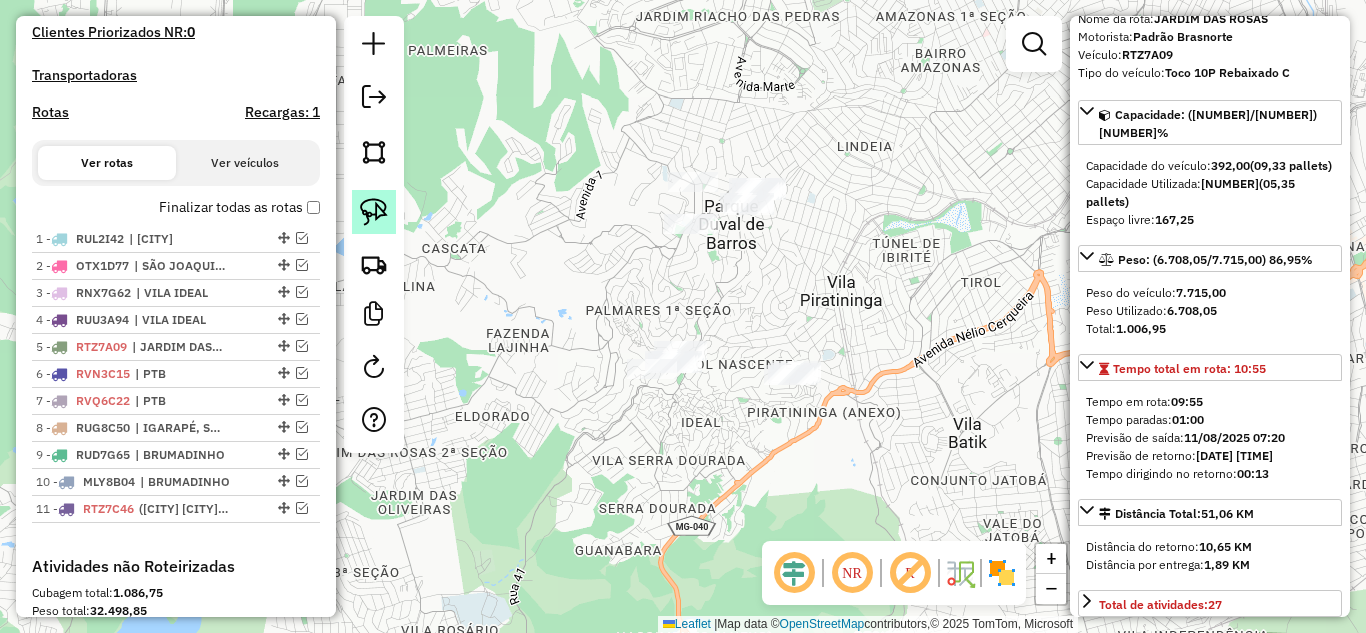 click 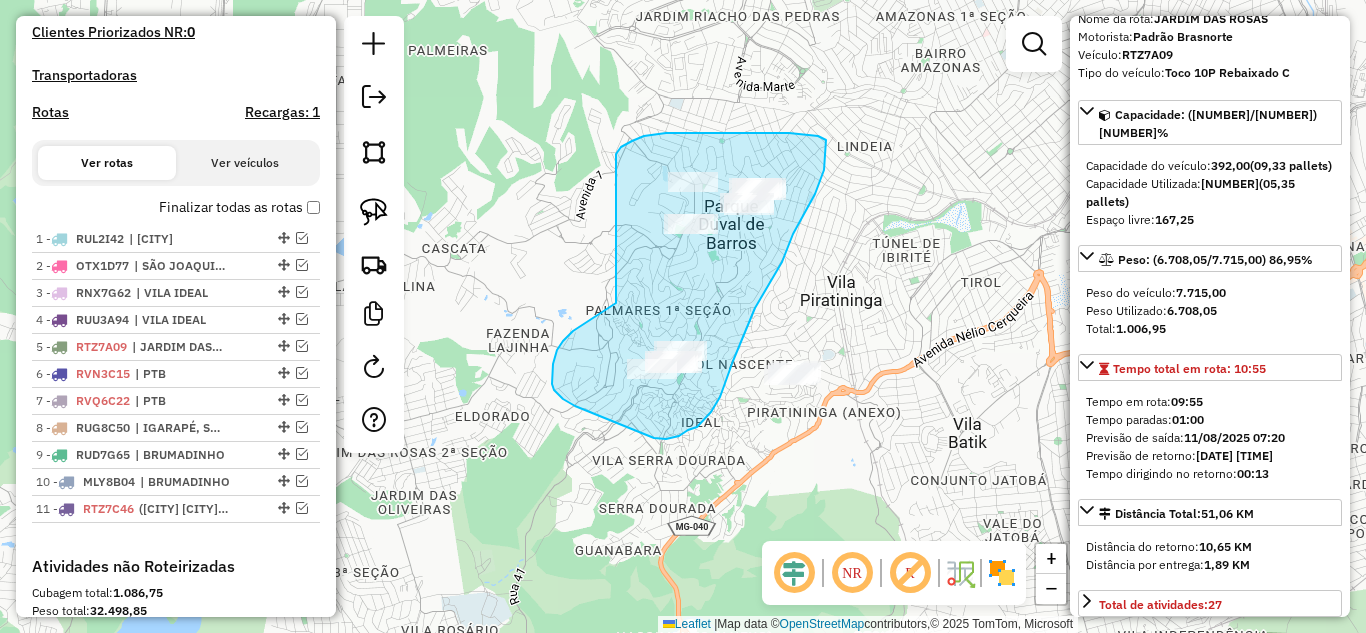 drag, startPoint x: 556, startPoint y: 355, endPoint x: 614, endPoint y: 161, distance: 202.48457 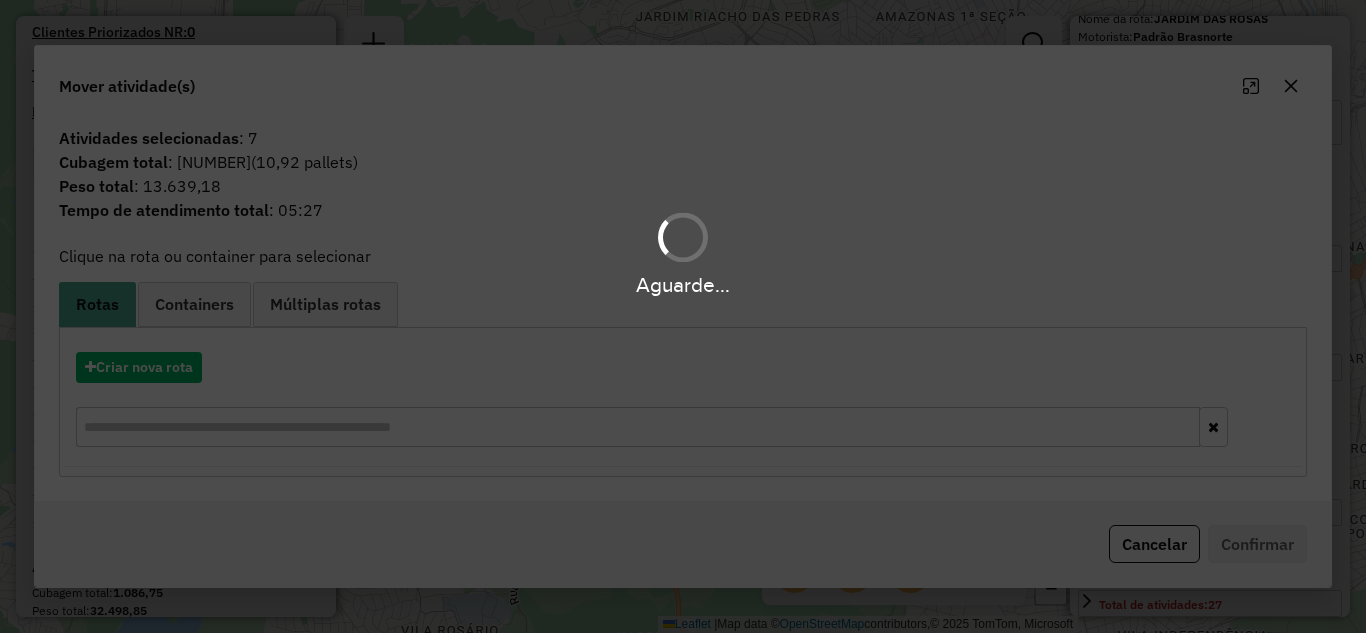 click 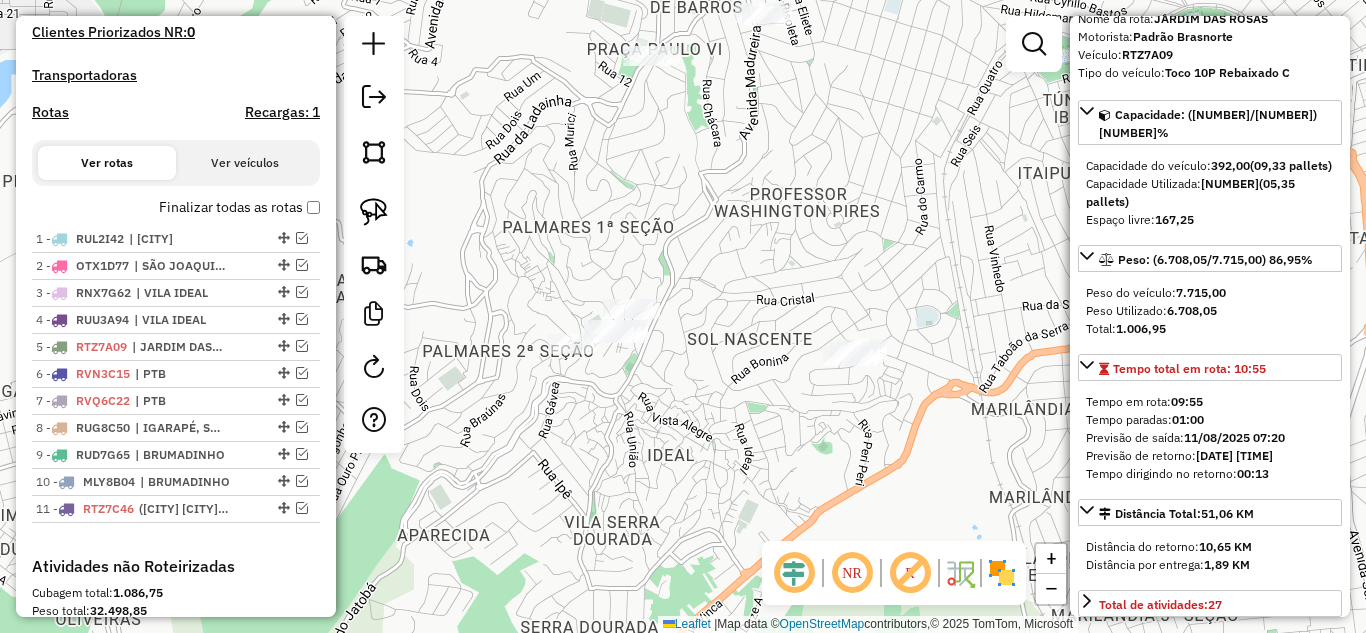 drag, startPoint x: 681, startPoint y: 331, endPoint x: 600, endPoint y: 267, distance: 103.23275 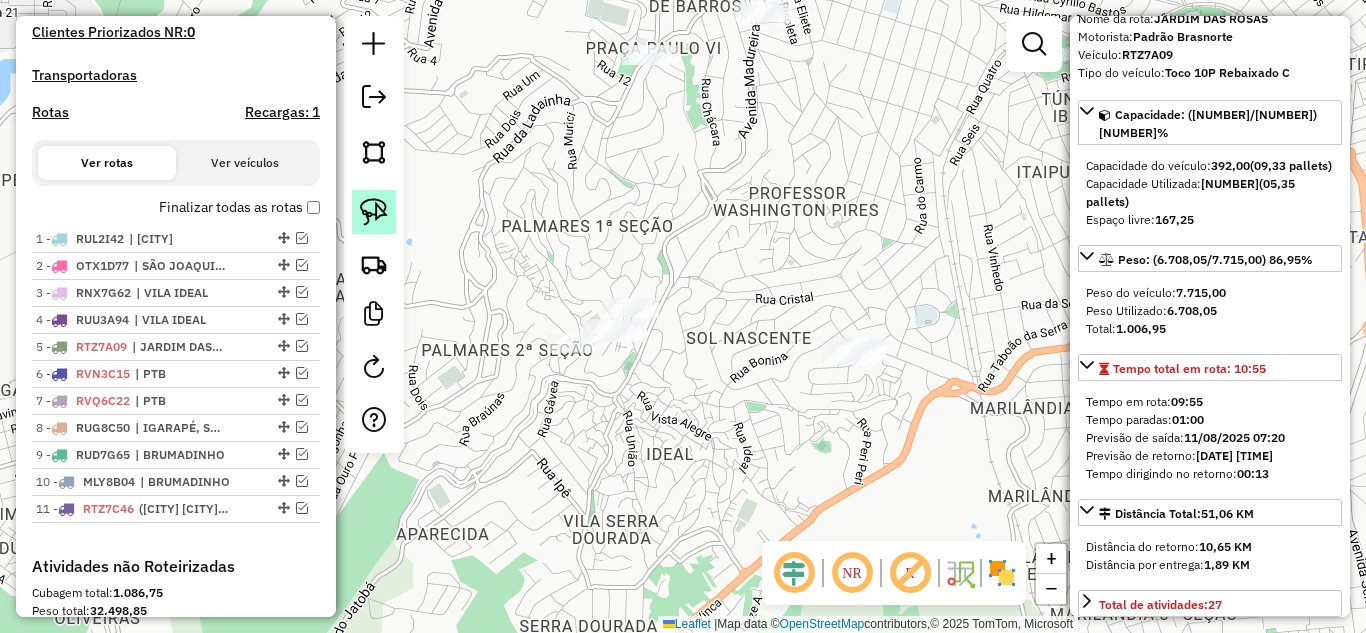 click 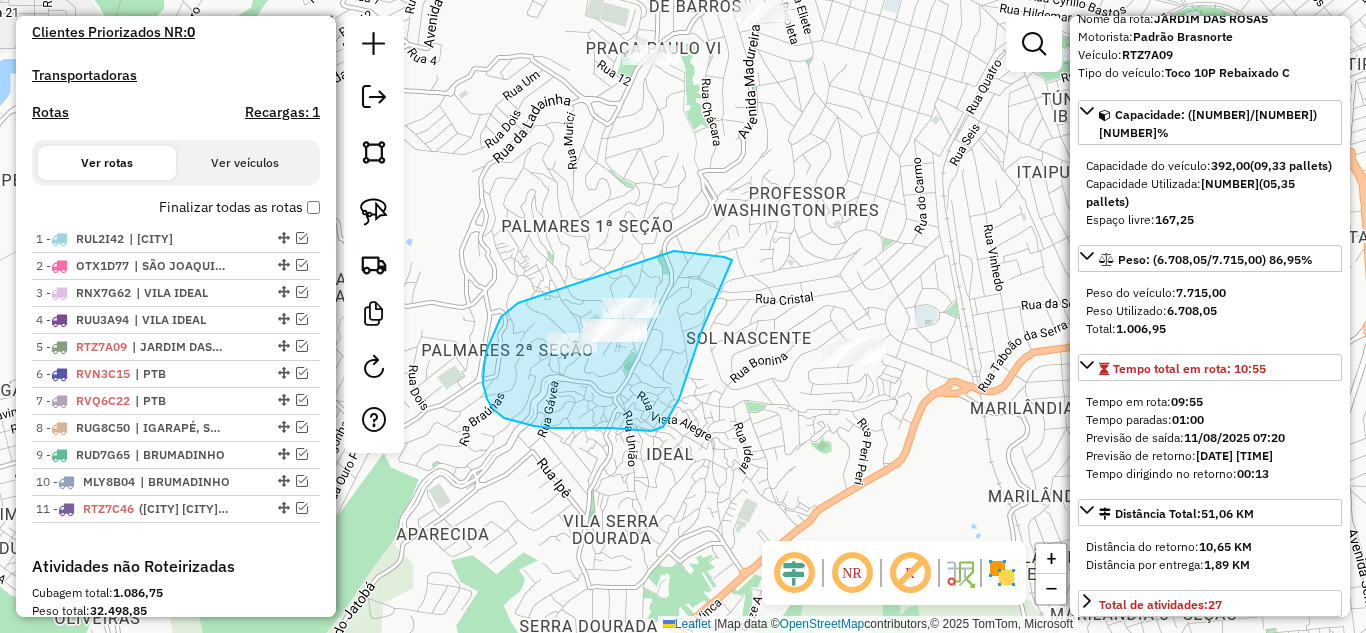 drag, startPoint x: 518, startPoint y: 303, endPoint x: 632, endPoint y: 239, distance: 130.73637 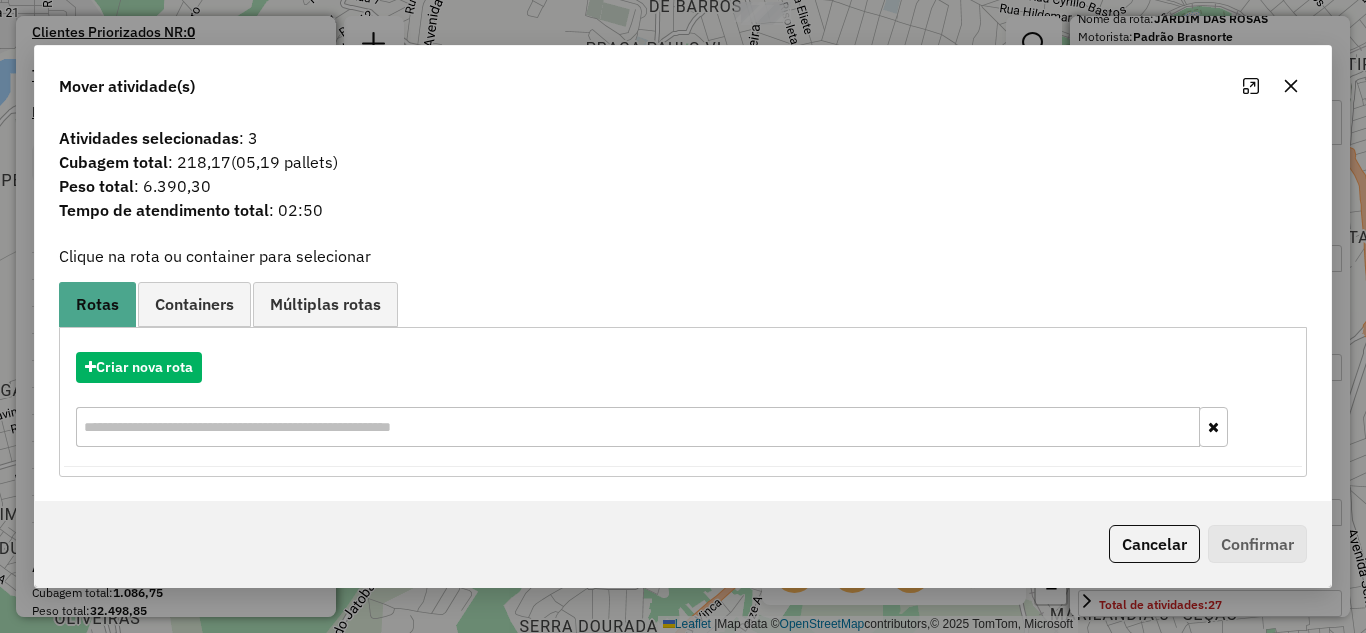 click 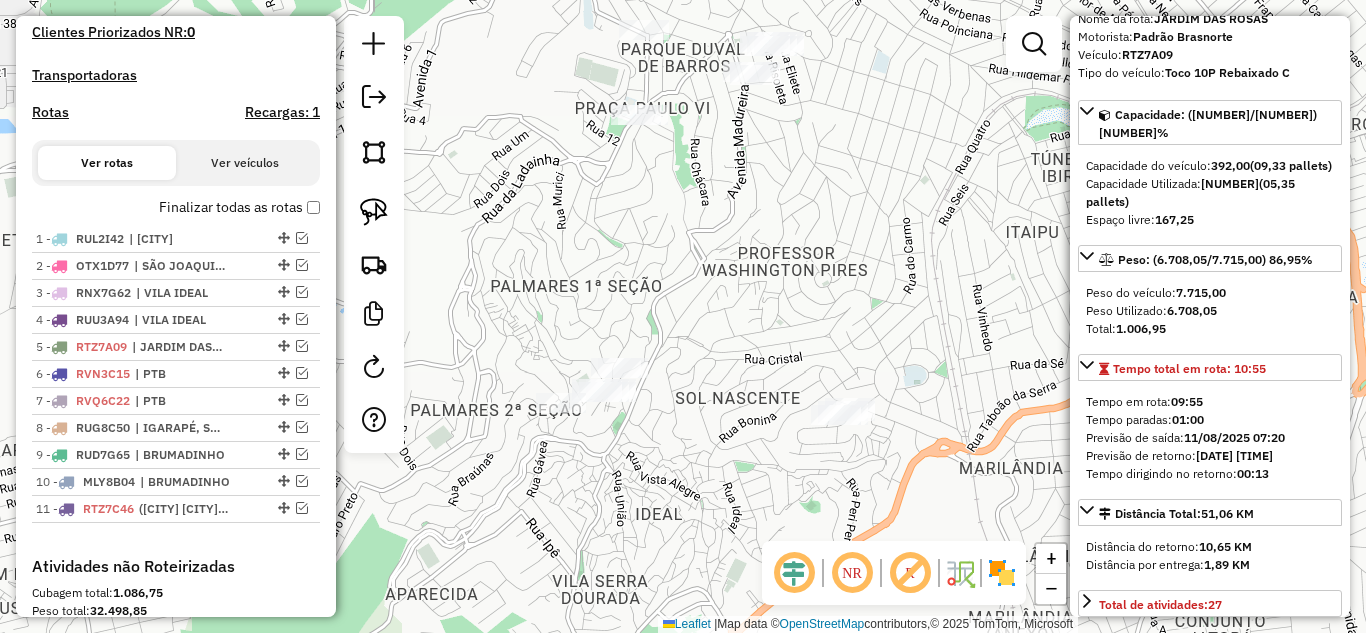drag, startPoint x: 703, startPoint y: 203, endPoint x: 669, endPoint y: 285, distance: 88.76936 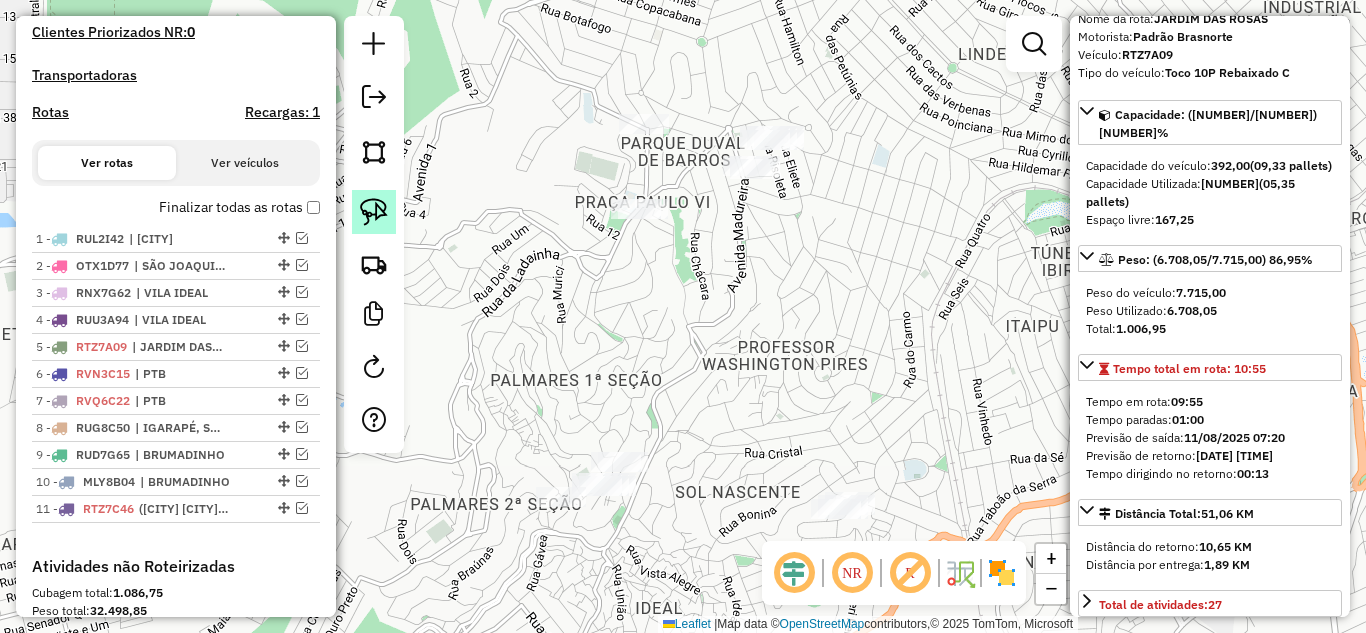 click 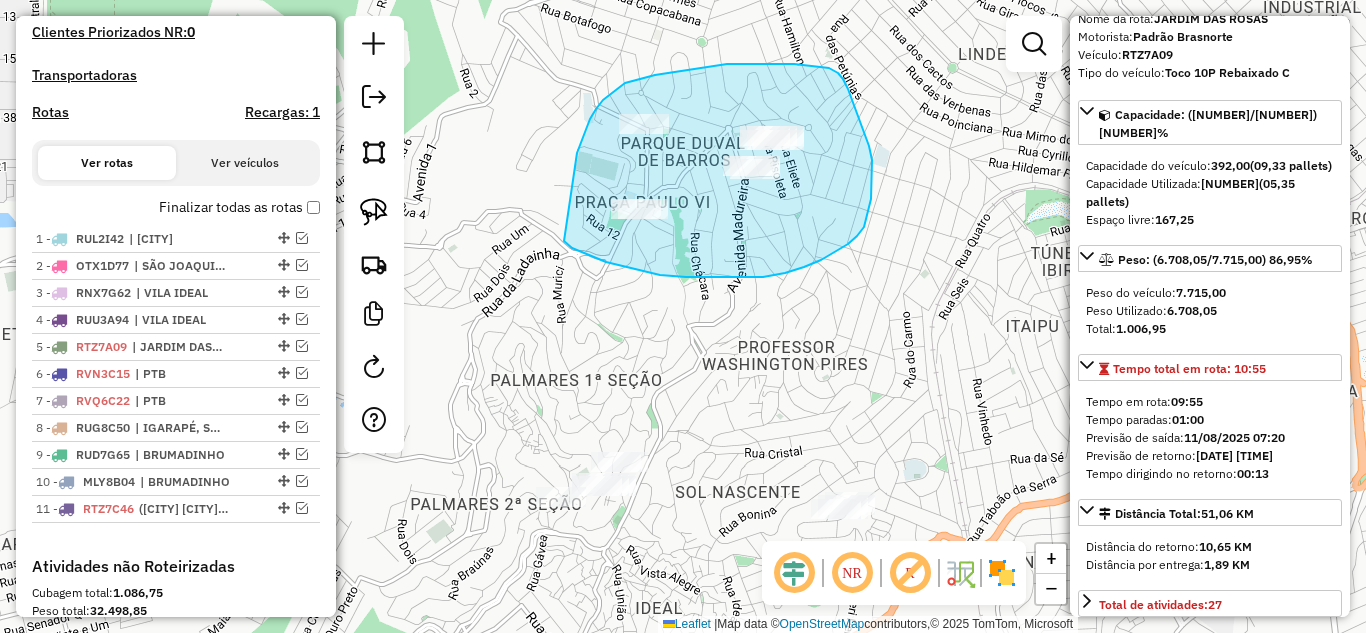 drag, startPoint x: 572, startPoint y: 248, endPoint x: 580, endPoint y: 162, distance: 86.37129 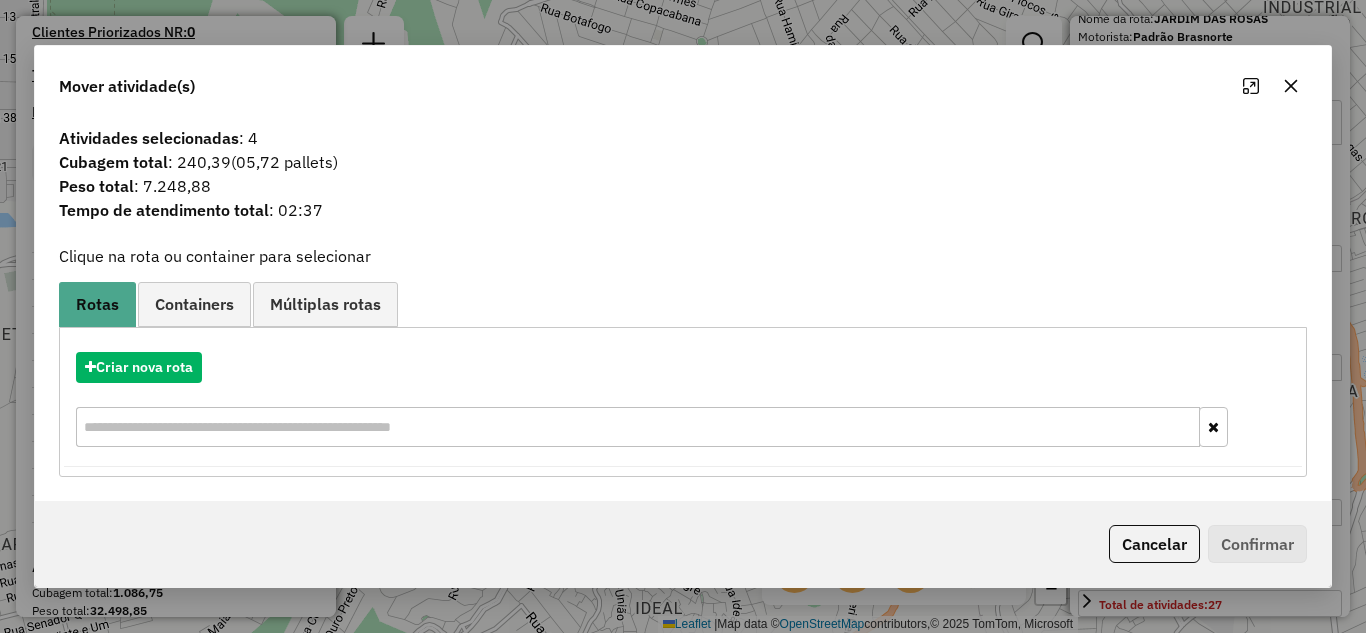 click 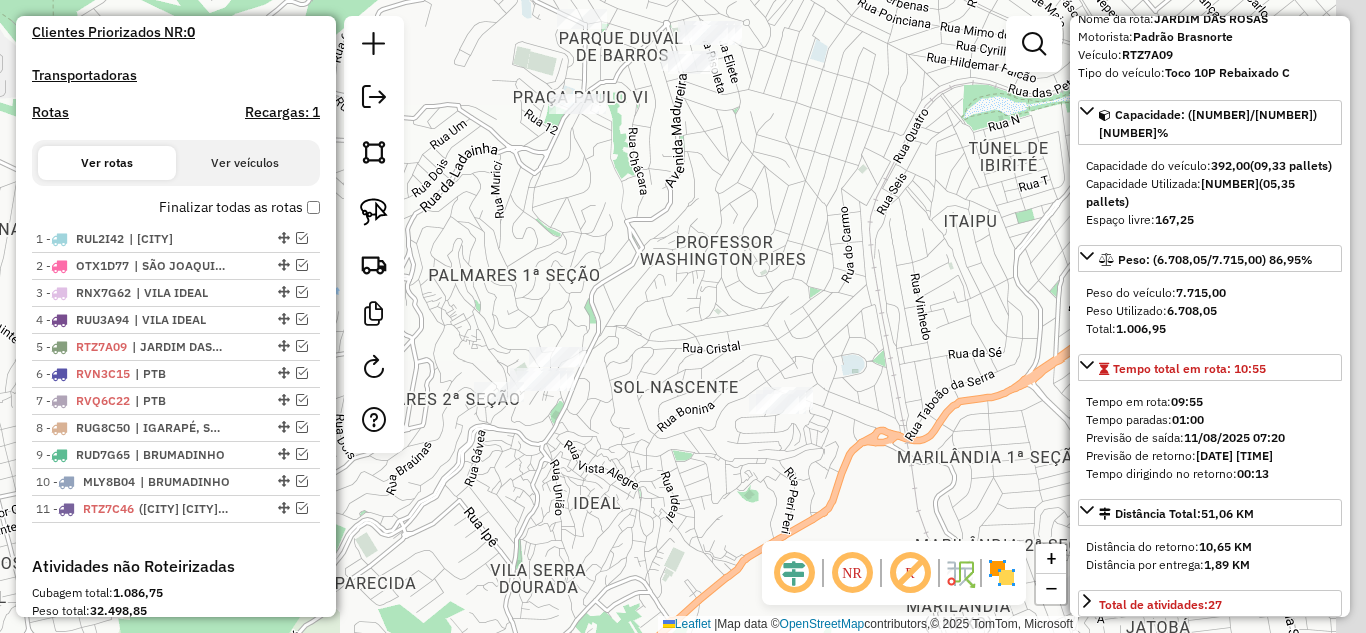 drag, startPoint x: 820, startPoint y: 250, endPoint x: 713, endPoint y: 30, distance: 244.64055 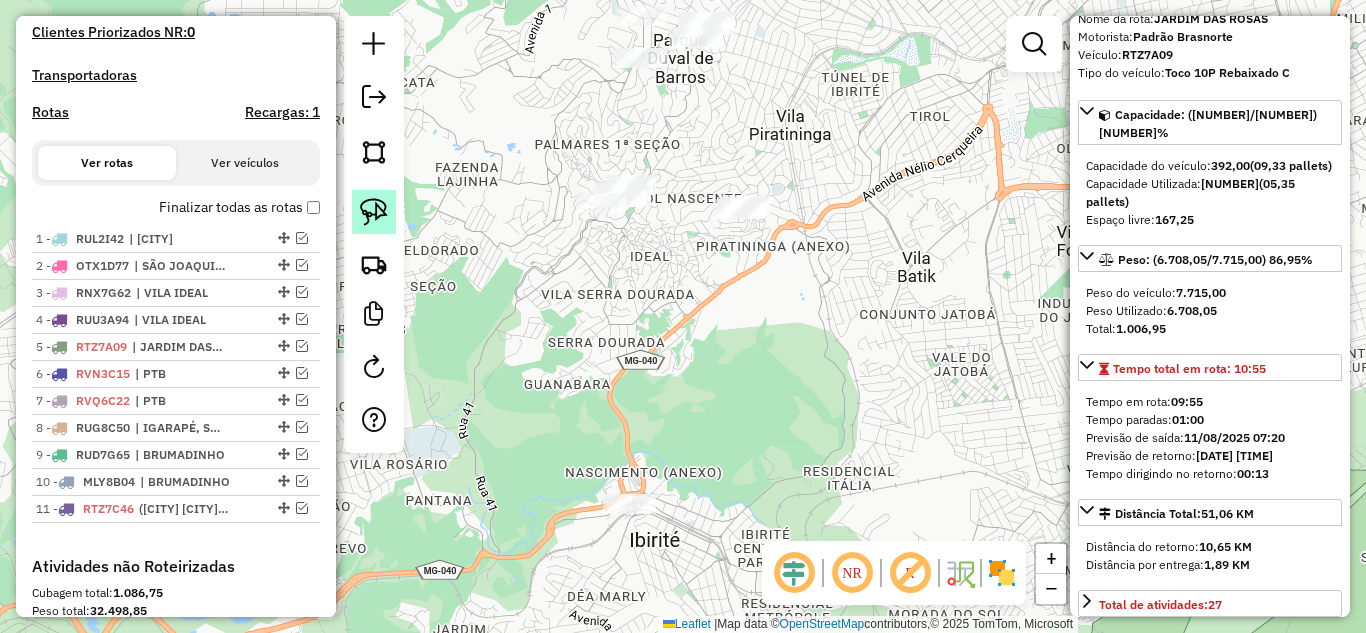 click 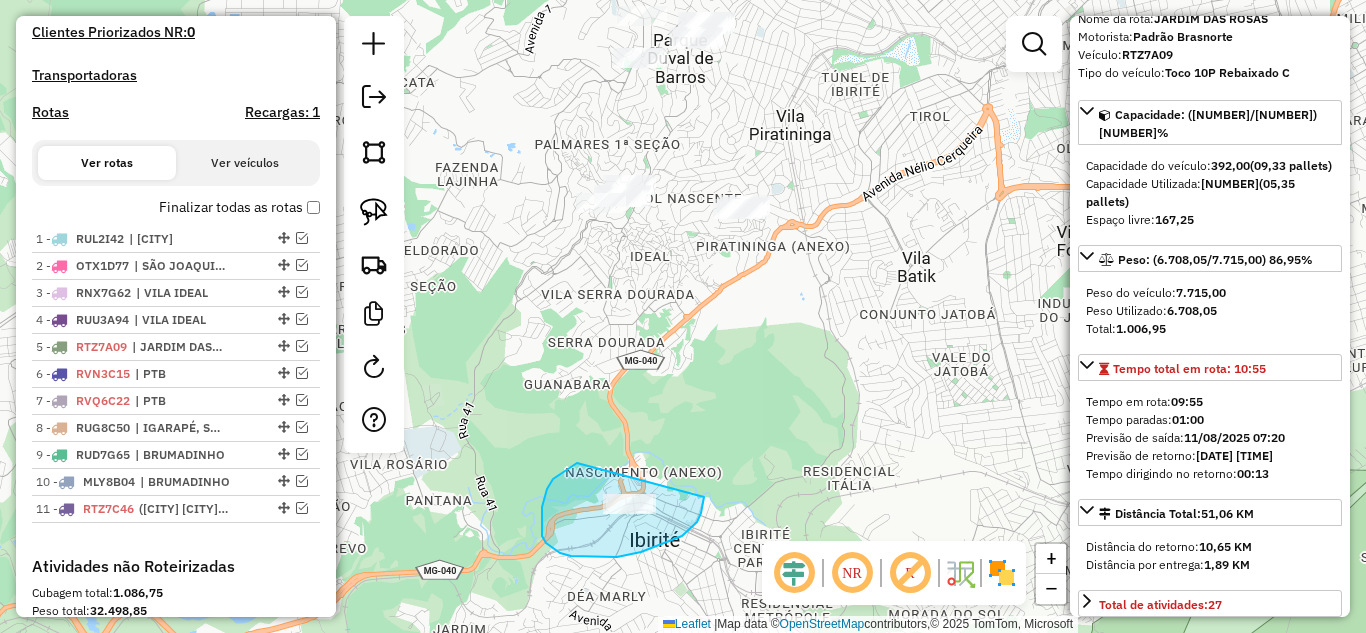 drag, startPoint x: 542, startPoint y: 518, endPoint x: 703, endPoint y: 461, distance: 170.79227 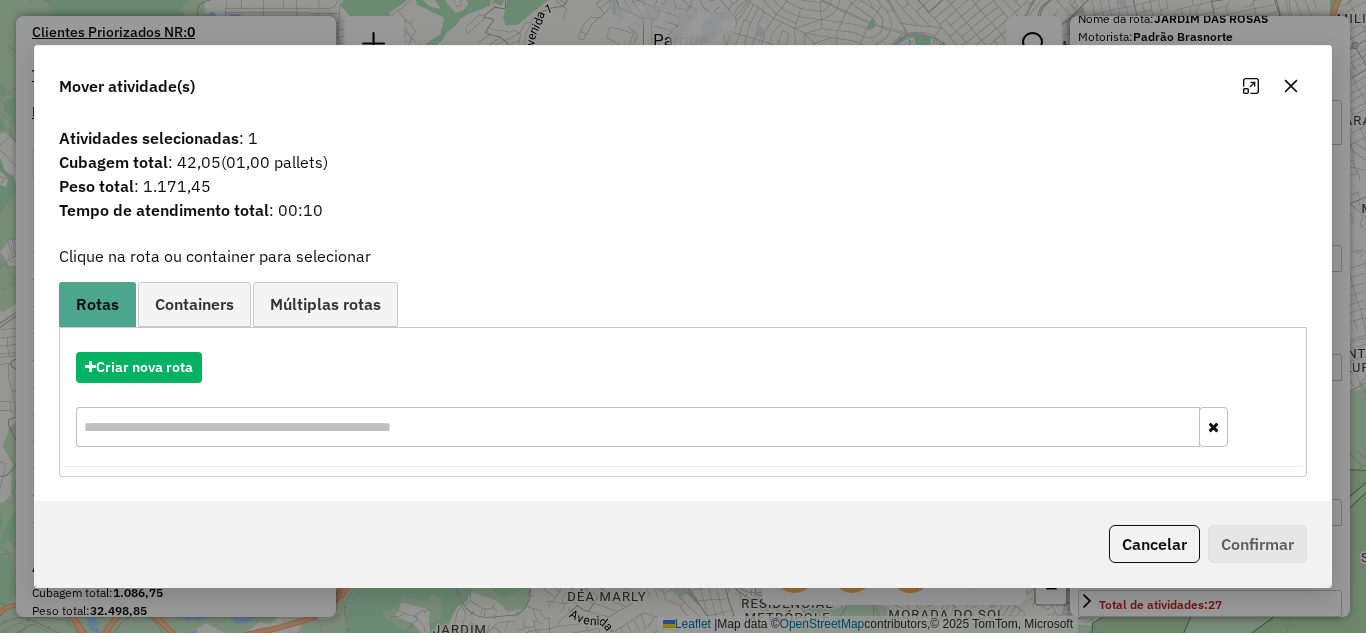 drag, startPoint x: 1293, startPoint y: 82, endPoint x: 967, endPoint y: 135, distance: 330.28018 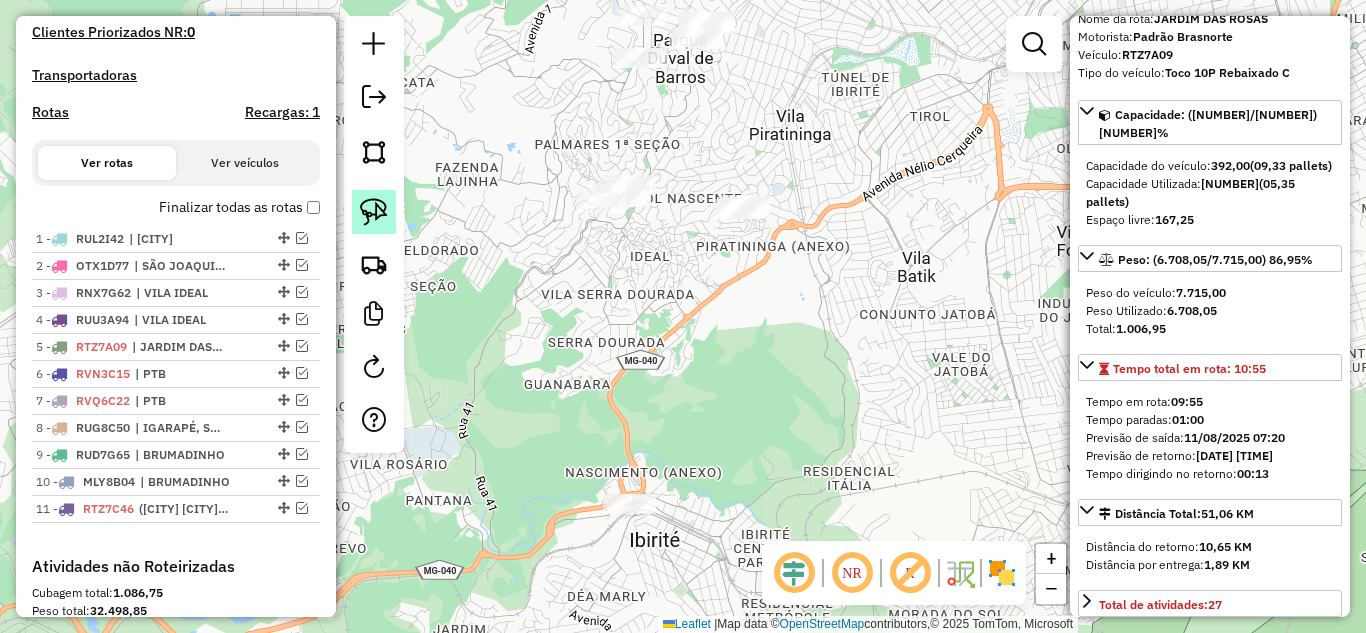 click 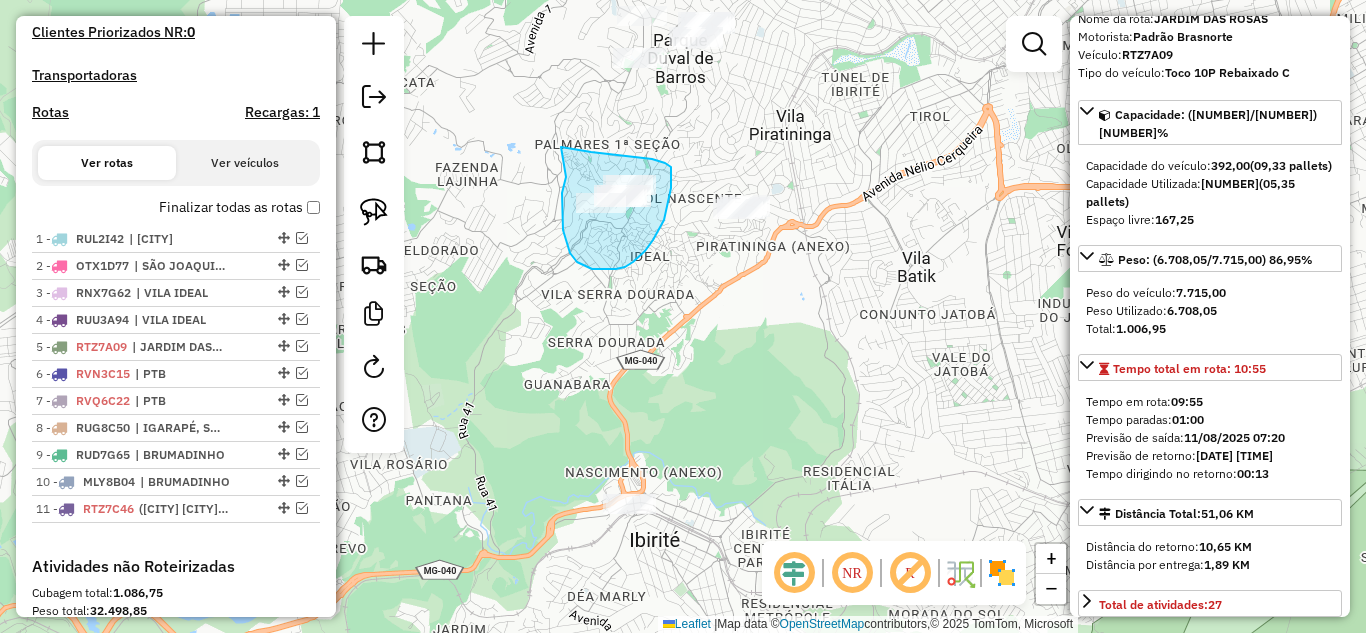 drag, startPoint x: 563, startPoint y: 185, endPoint x: 561, endPoint y: 147, distance: 38.052597 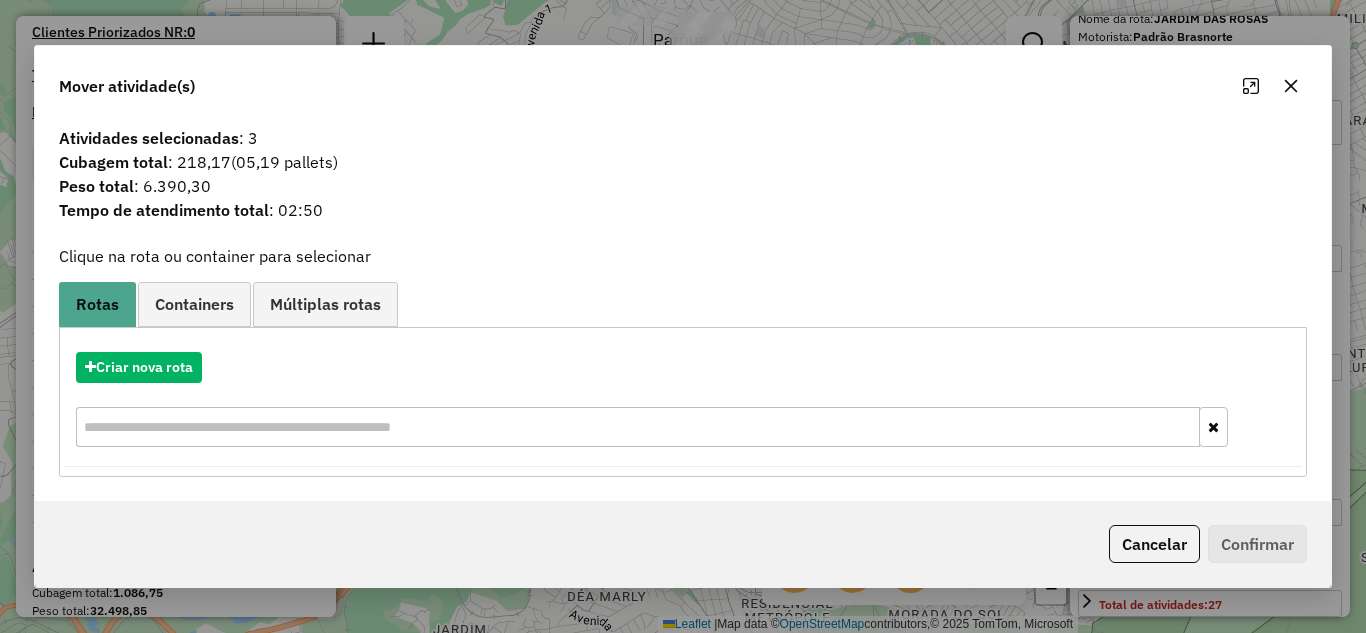 click 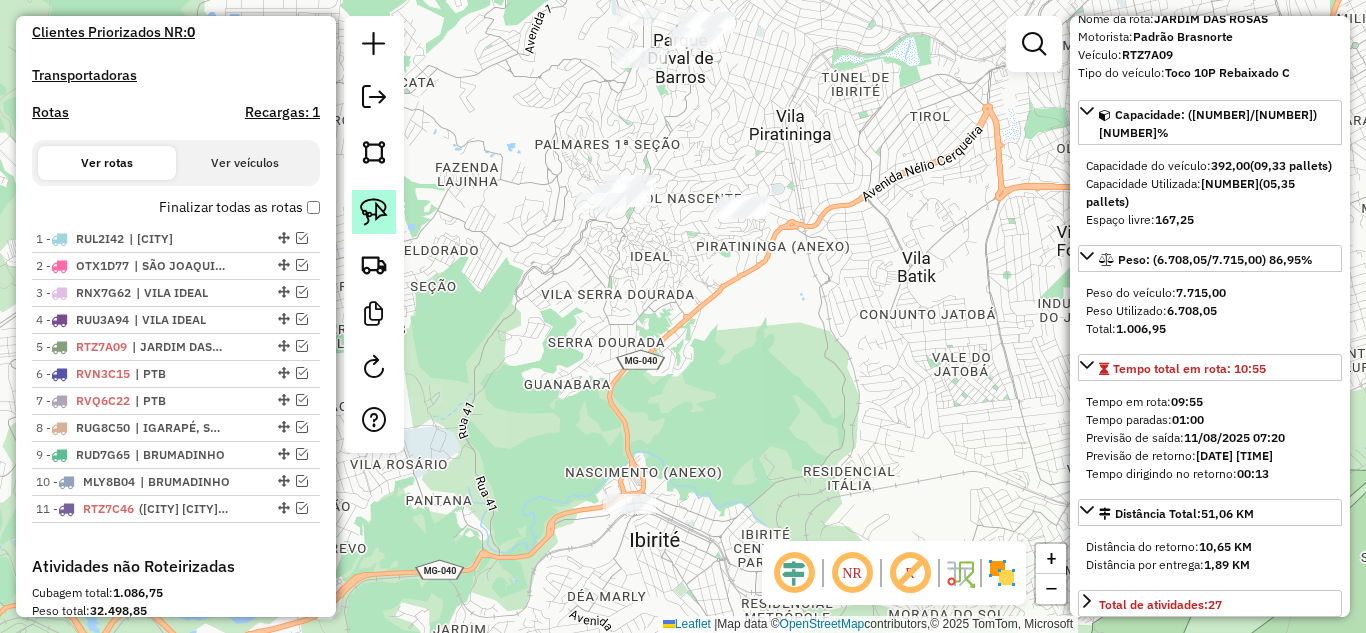 click 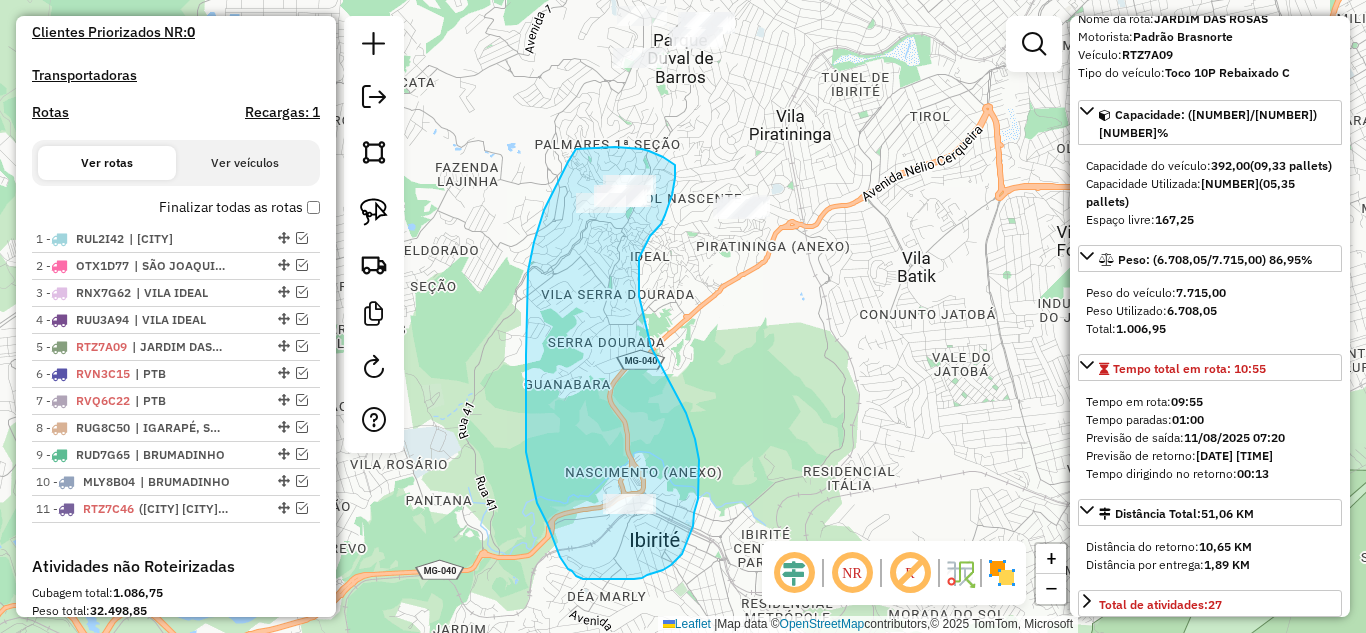 drag, startPoint x: 538, startPoint y: 227, endPoint x: 612, endPoint y: 145, distance: 110.45361 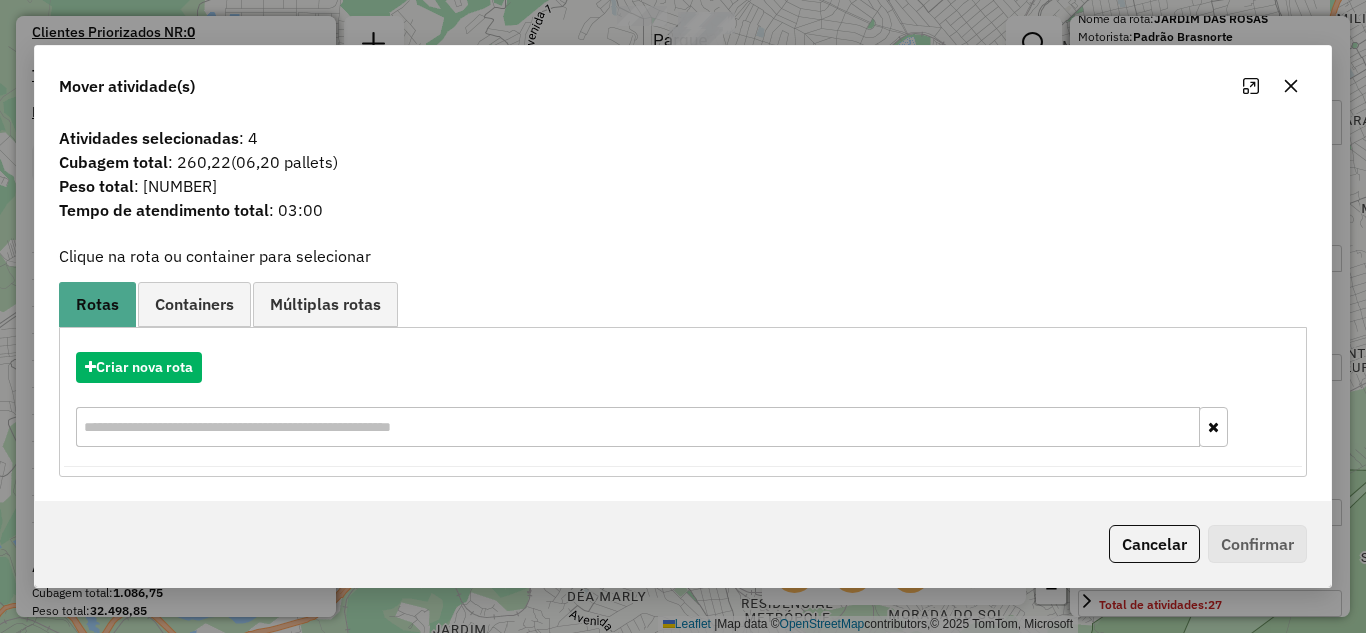 click 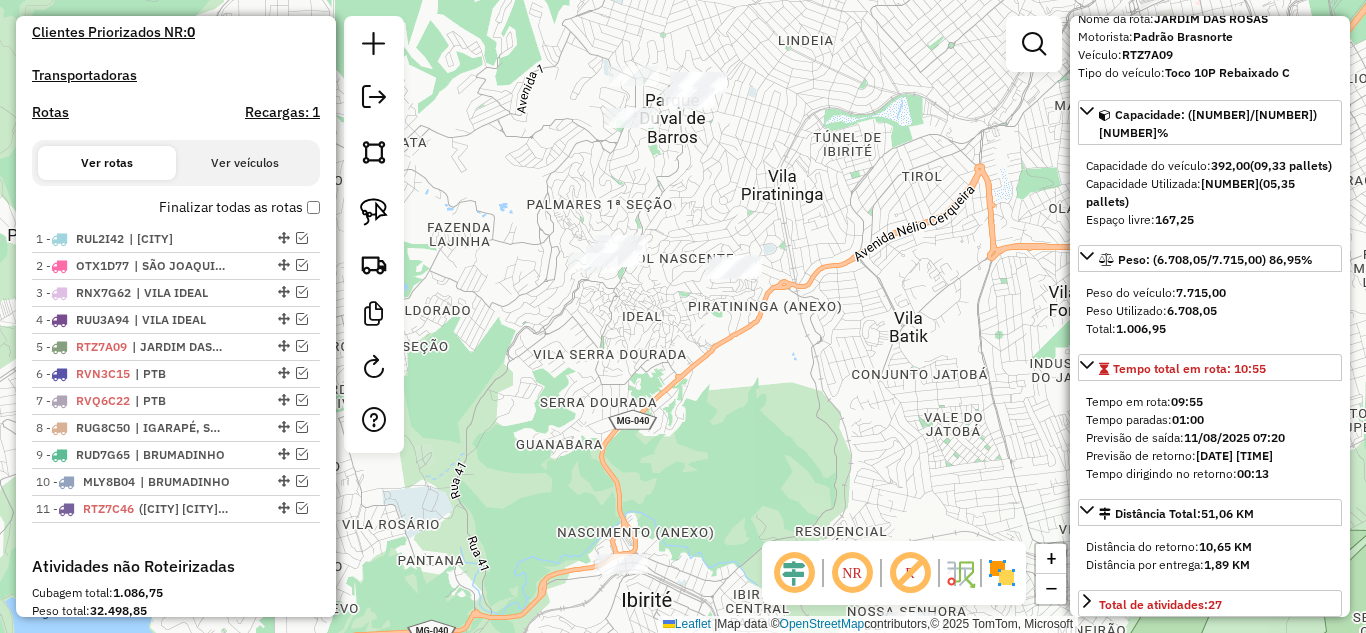 drag, startPoint x: 535, startPoint y: 211, endPoint x: 529, endPoint y: 248, distance: 37.48333 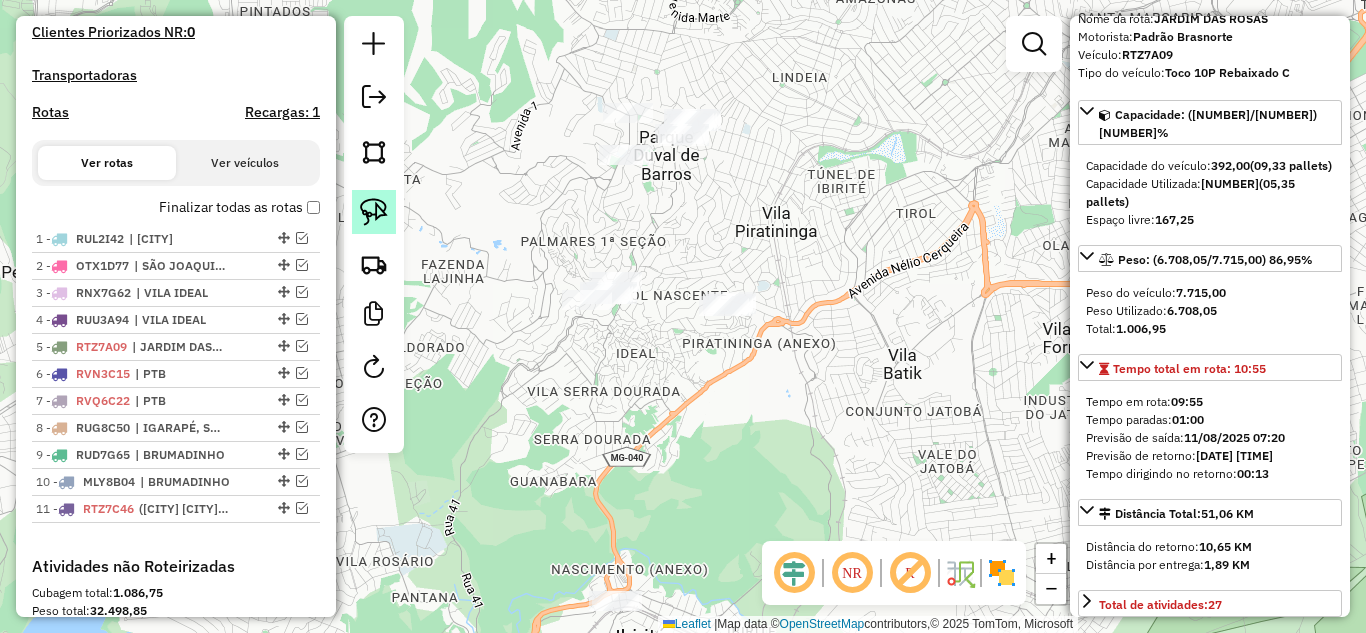 click 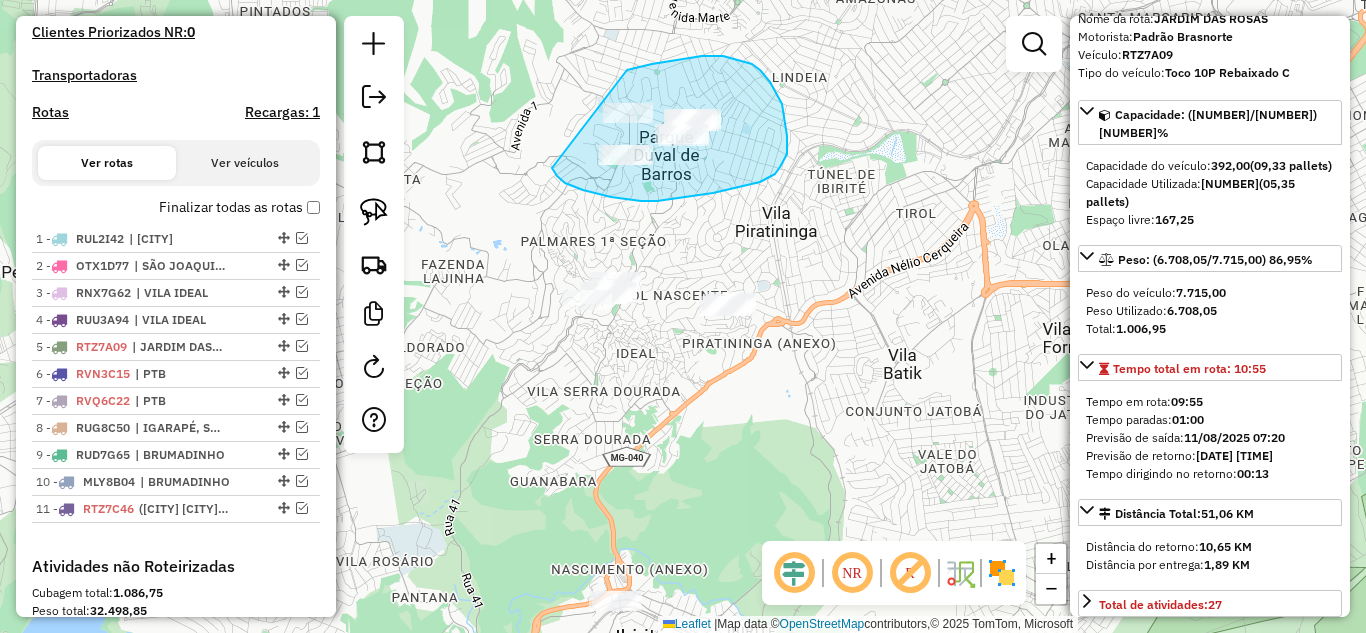 drag, startPoint x: 583, startPoint y: 190, endPoint x: 543, endPoint y: 95, distance: 103.077644 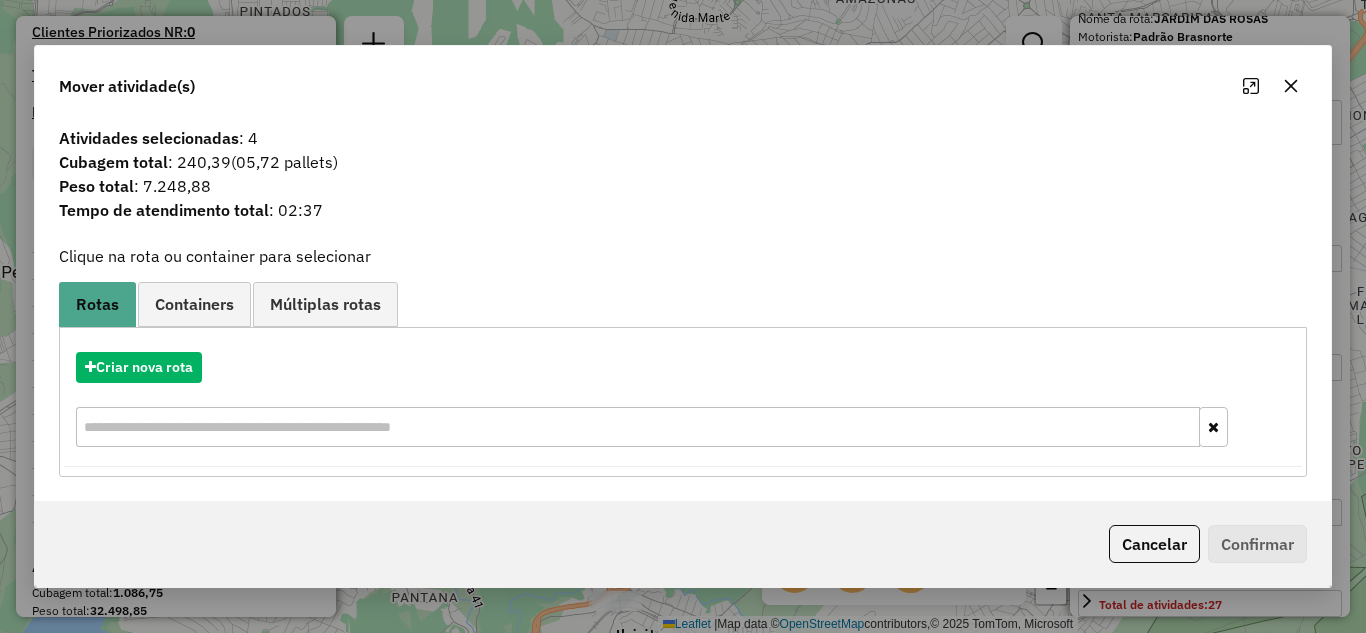 click 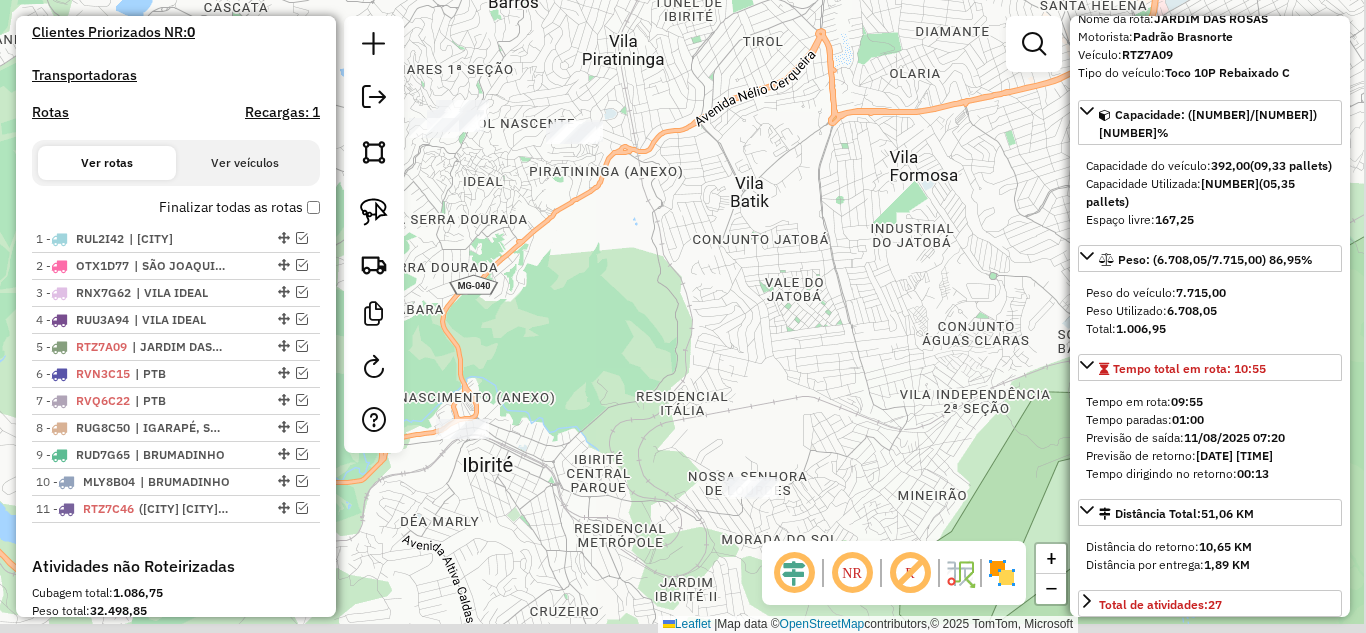drag, startPoint x: 756, startPoint y: 308, endPoint x: 658, endPoint y: 184, distance: 158.05063 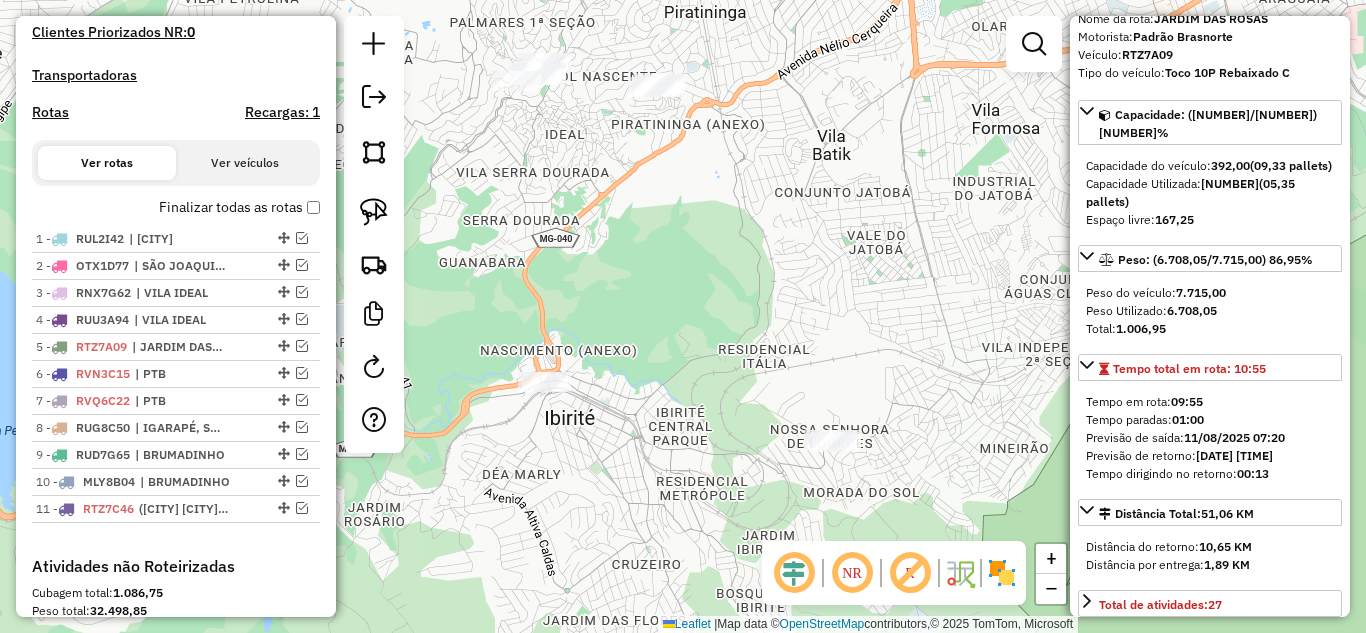 drag, startPoint x: 652, startPoint y: 411, endPoint x: 716, endPoint y: 390, distance: 67.357254 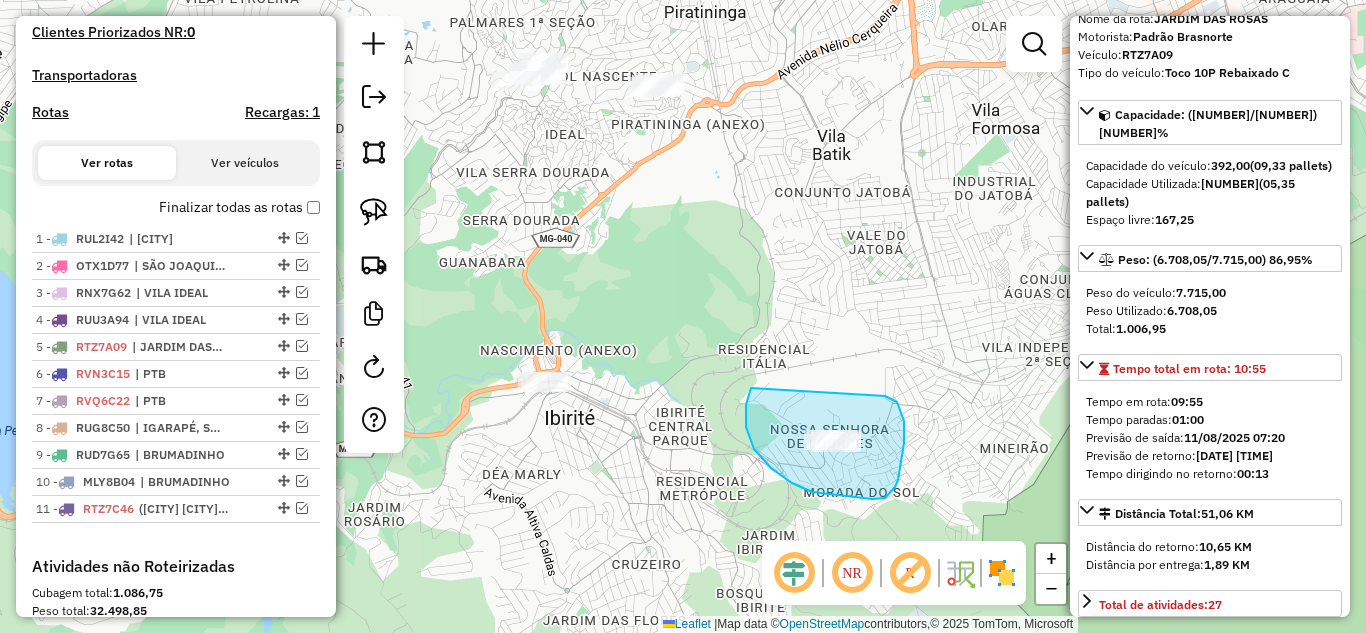 drag, startPoint x: 754, startPoint y: 449, endPoint x: 750, endPoint y: 344, distance: 105.076164 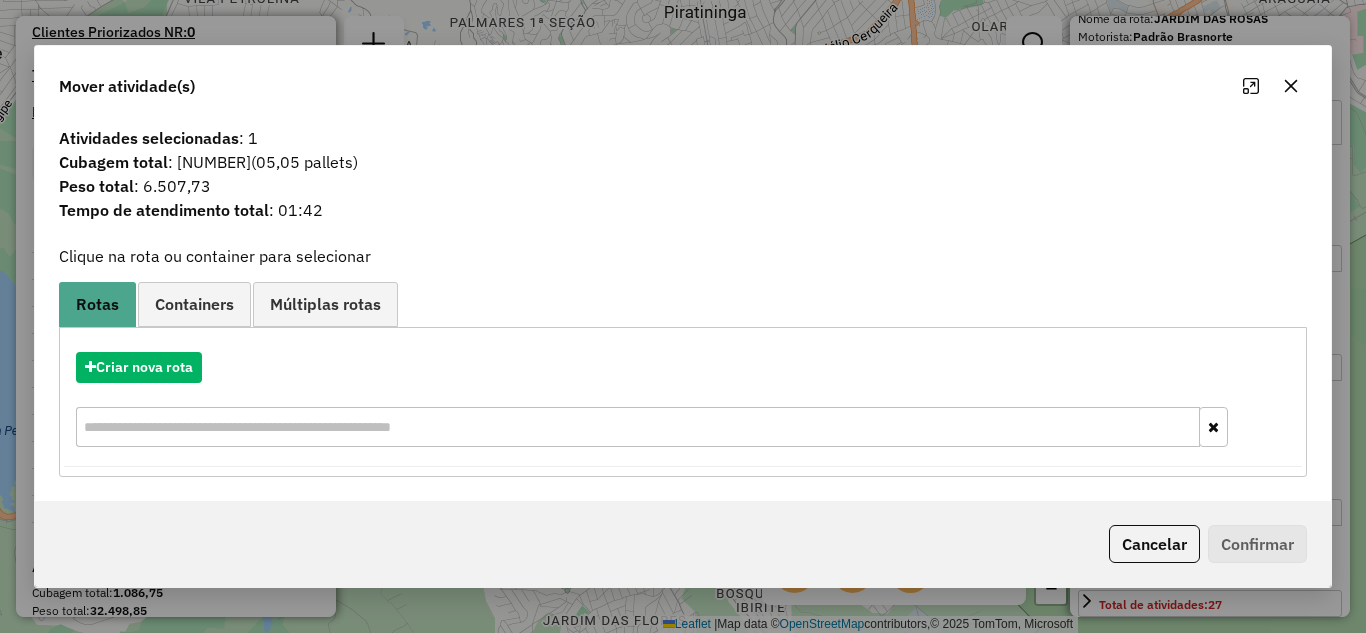 click 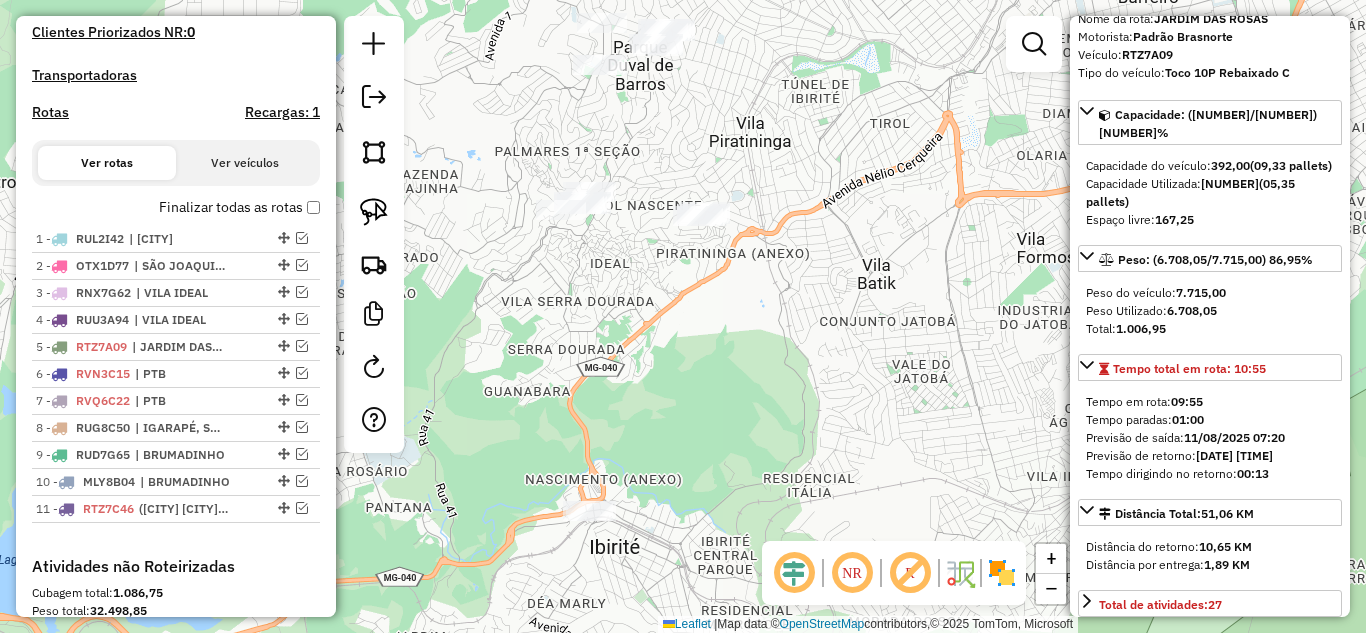 drag, startPoint x: 636, startPoint y: 210, endPoint x: 681, endPoint y: 329, distance: 127.22421 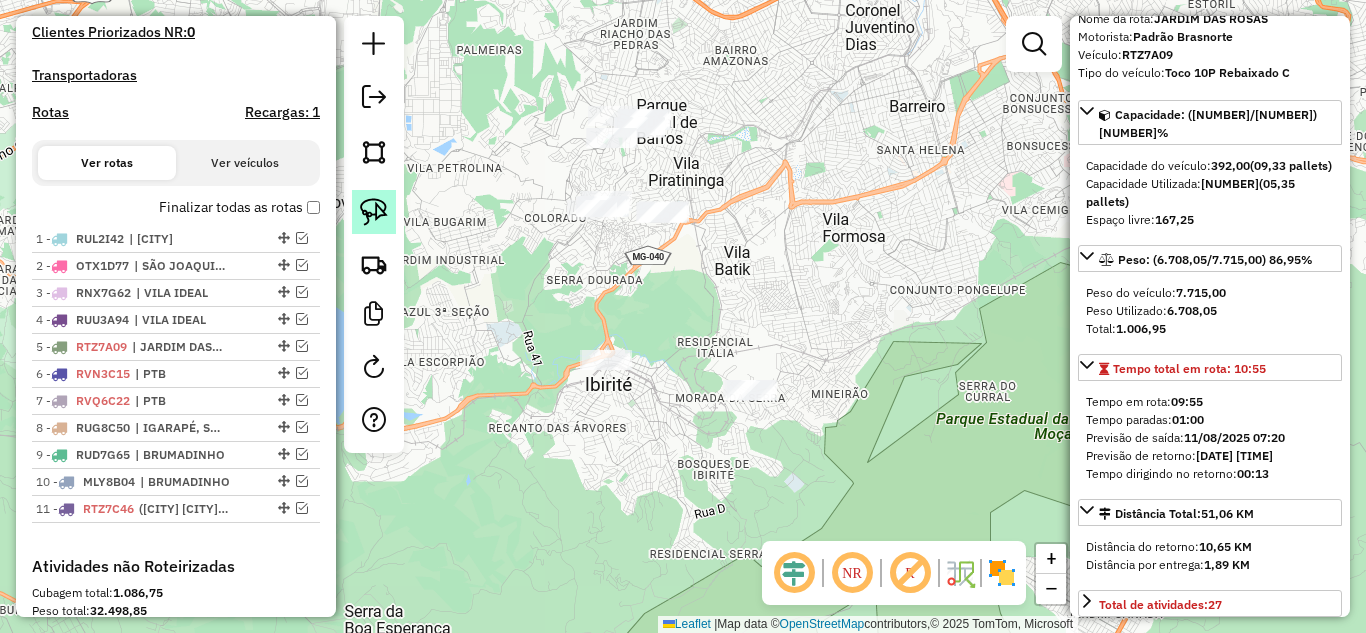 click 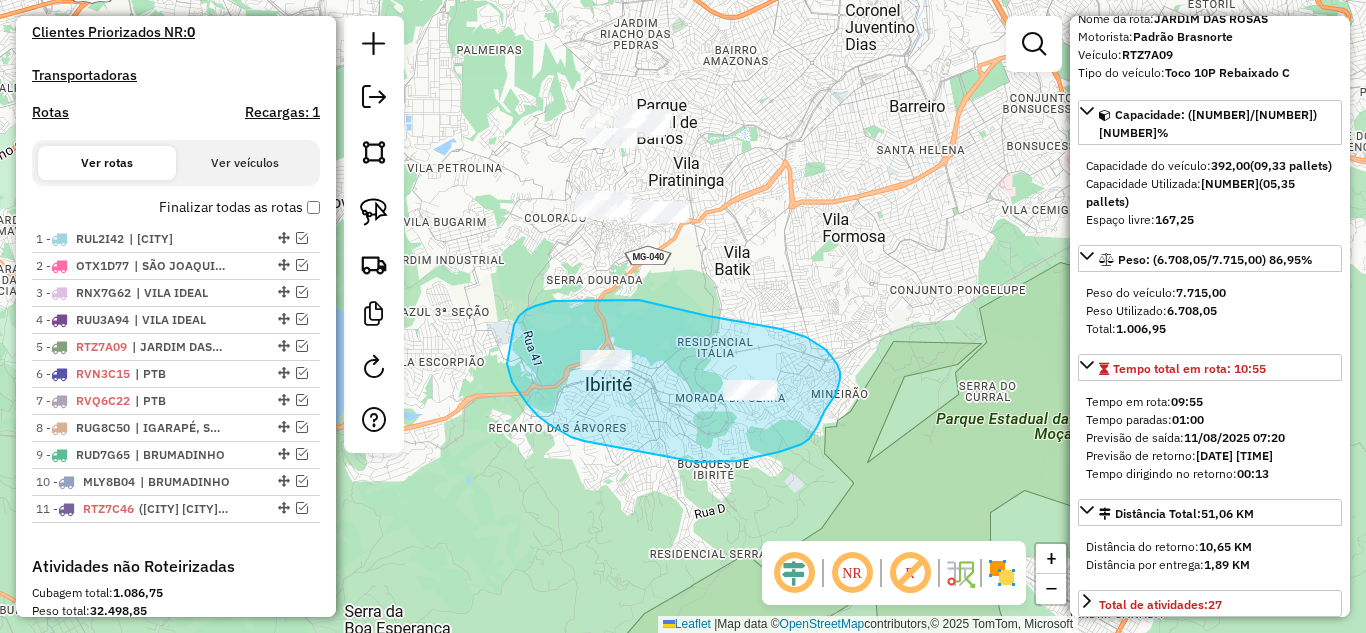drag, startPoint x: 599, startPoint y: 300, endPoint x: 695, endPoint y: 314, distance: 97.015465 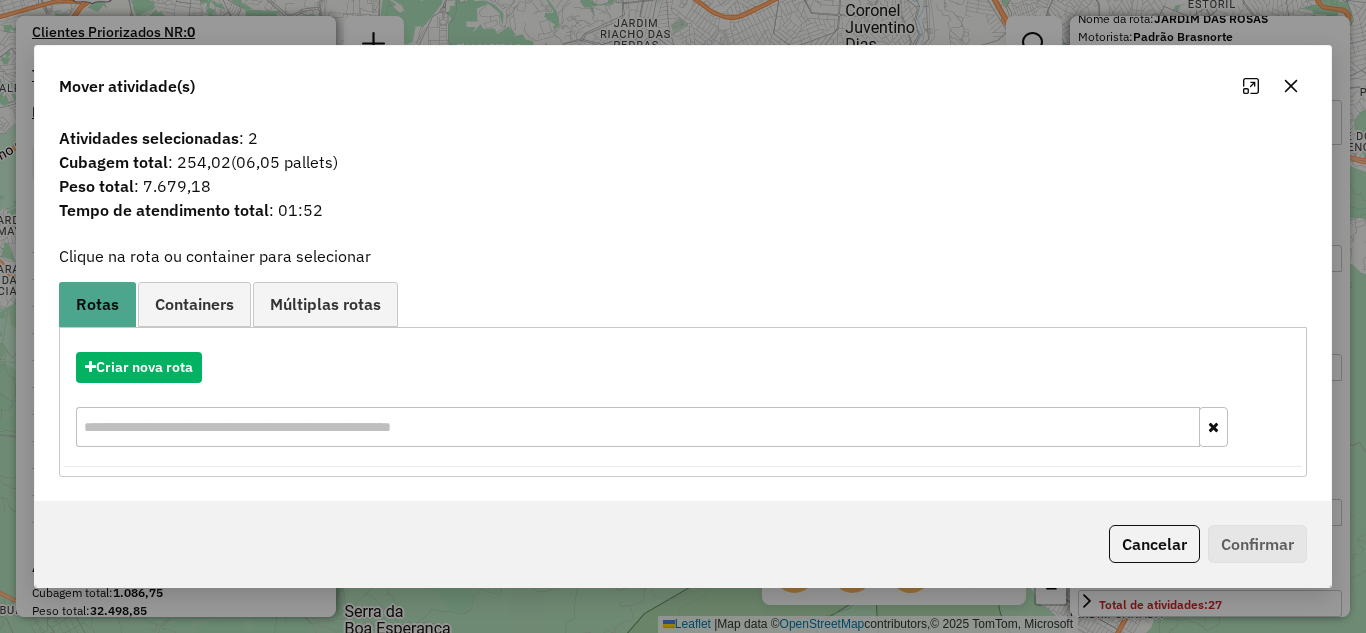 click 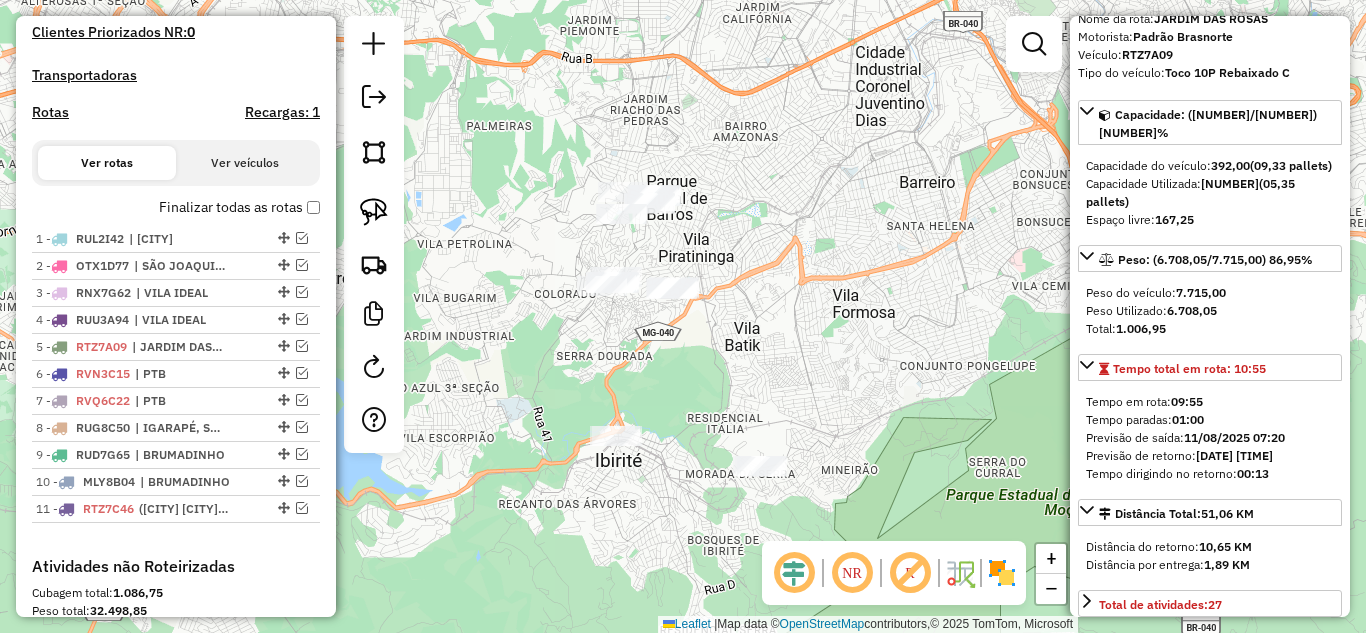 drag, startPoint x: 608, startPoint y: 329, endPoint x: 618, endPoint y: 405, distance: 76.655075 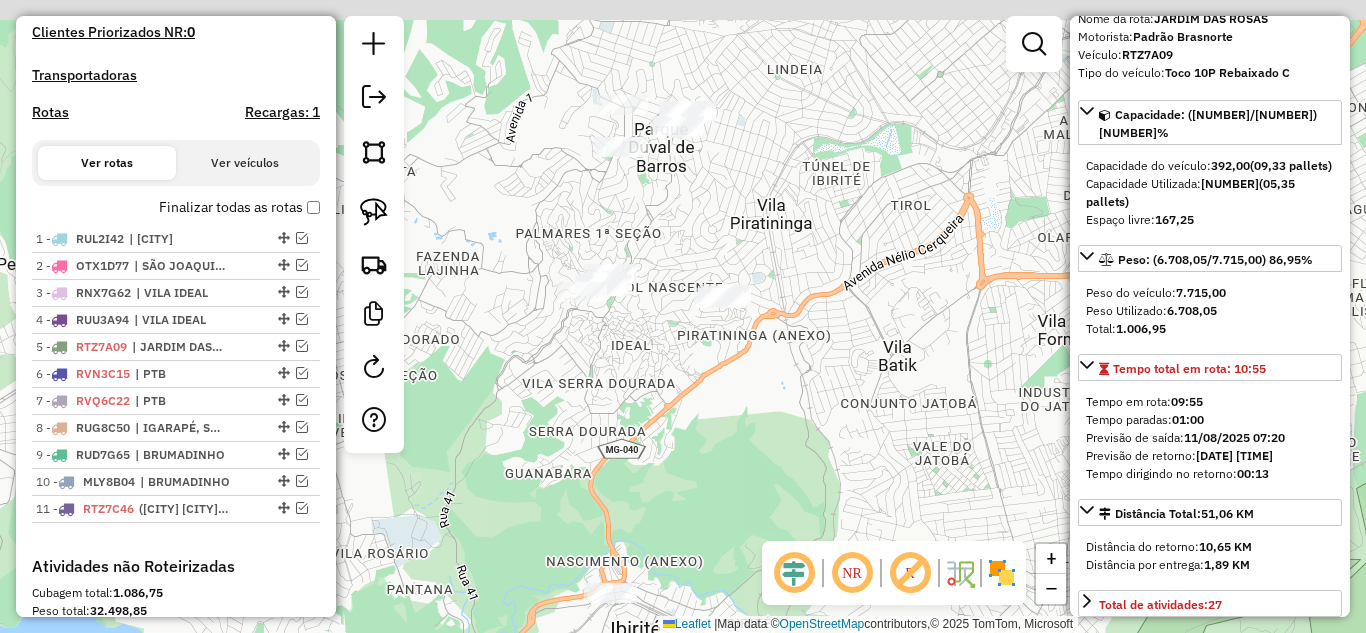 drag, startPoint x: 616, startPoint y: 343, endPoint x: 346, endPoint y: 258, distance: 283.0636 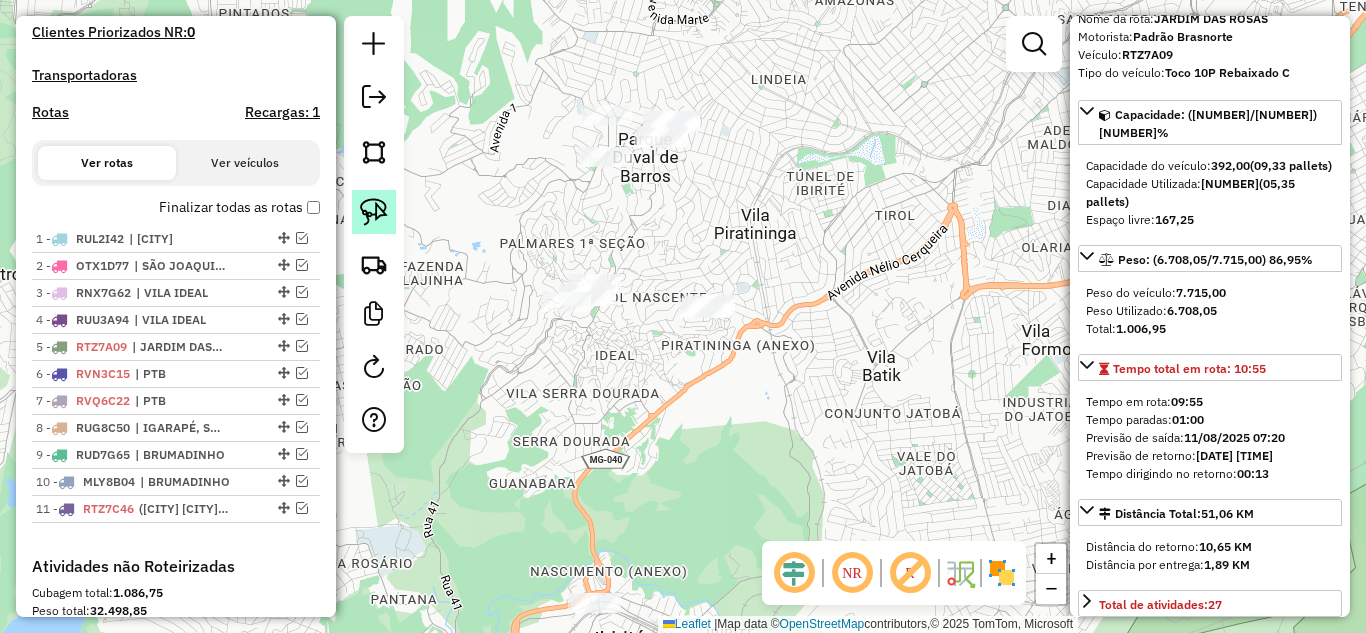 click 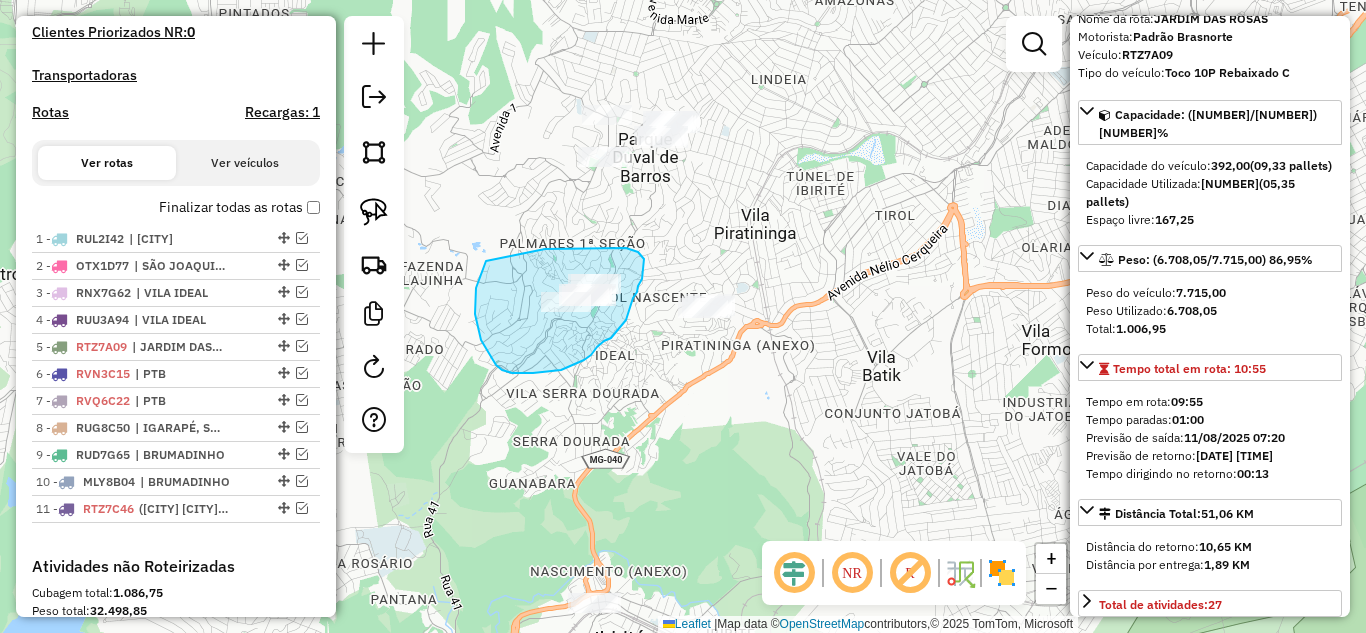 drag, startPoint x: 475, startPoint y: 300, endPoint x: 545, endPoint y: 249, distance: 86.608315 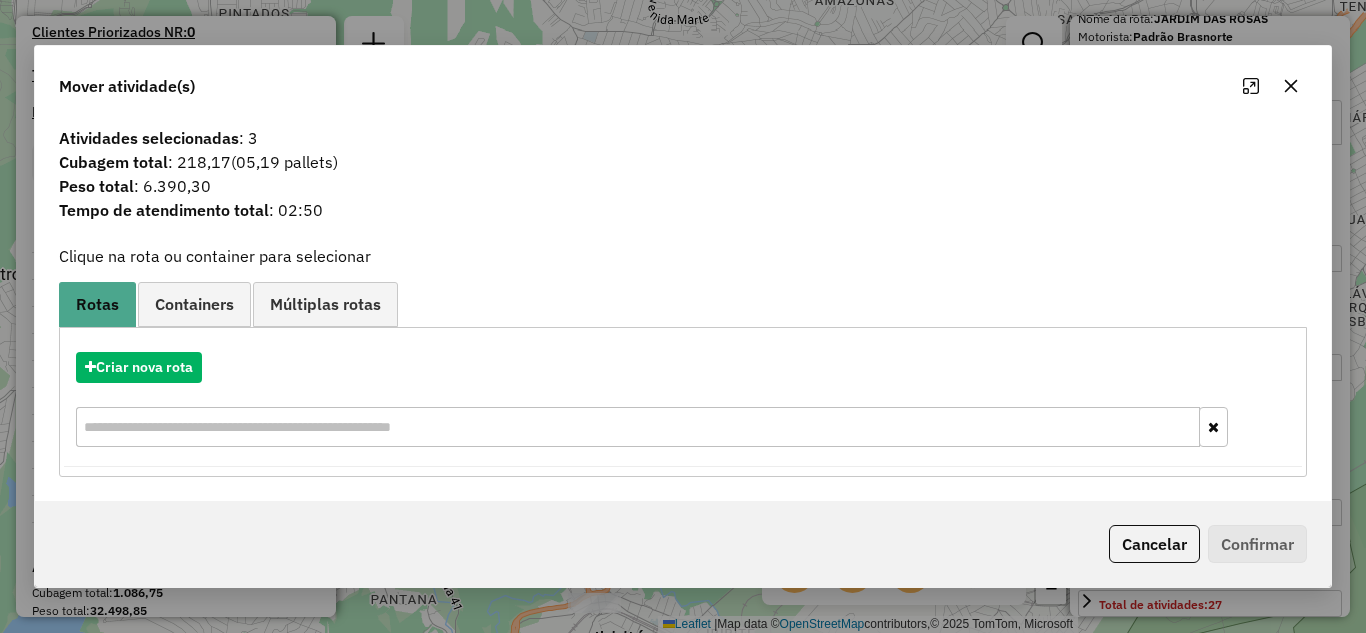 drag, startPoint x: 1296, startPoint y: 86, endPoint x: 1174, endPoint y: 102, distance: 123.04471 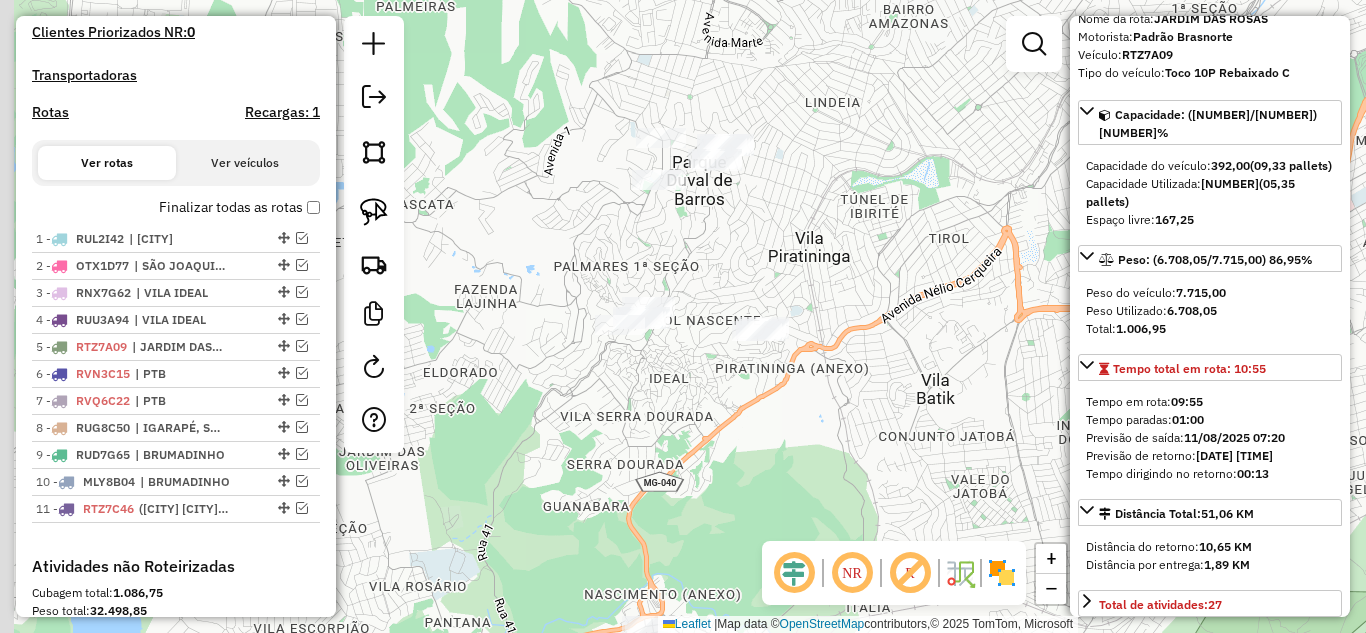 drag, startPoint x: 538, startPoint y: 186, endPoint x: 491, endPoint y: 169, distance: 49.979996 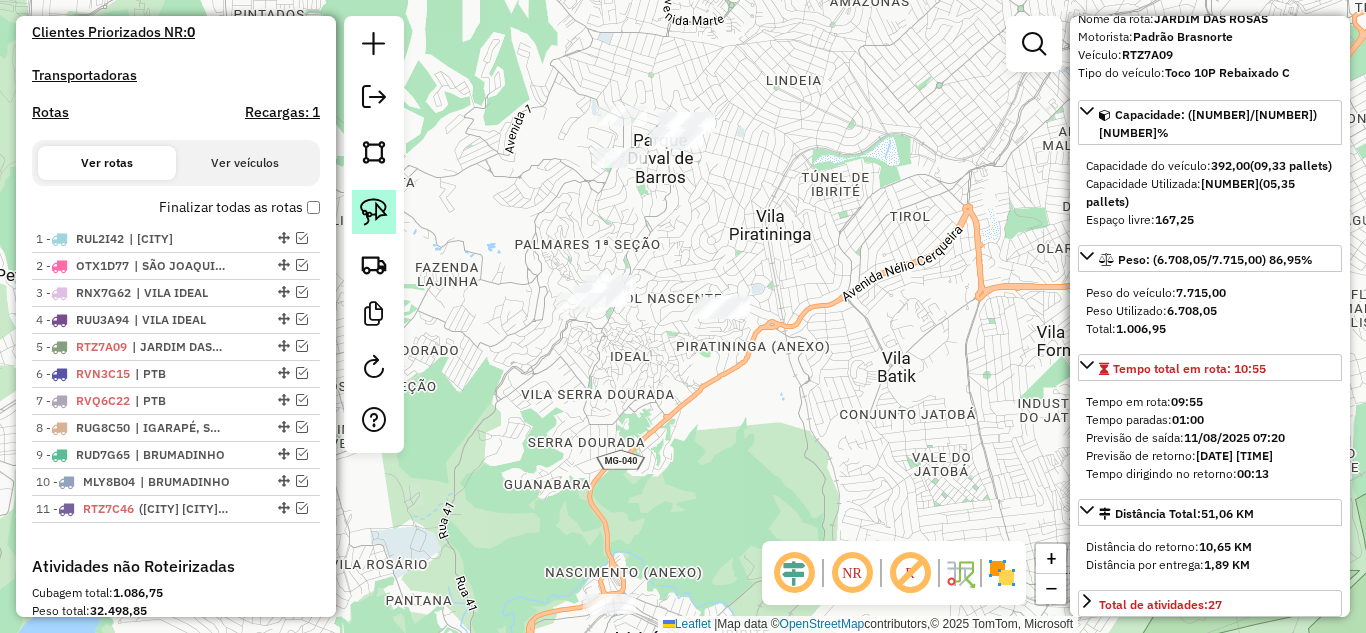 click 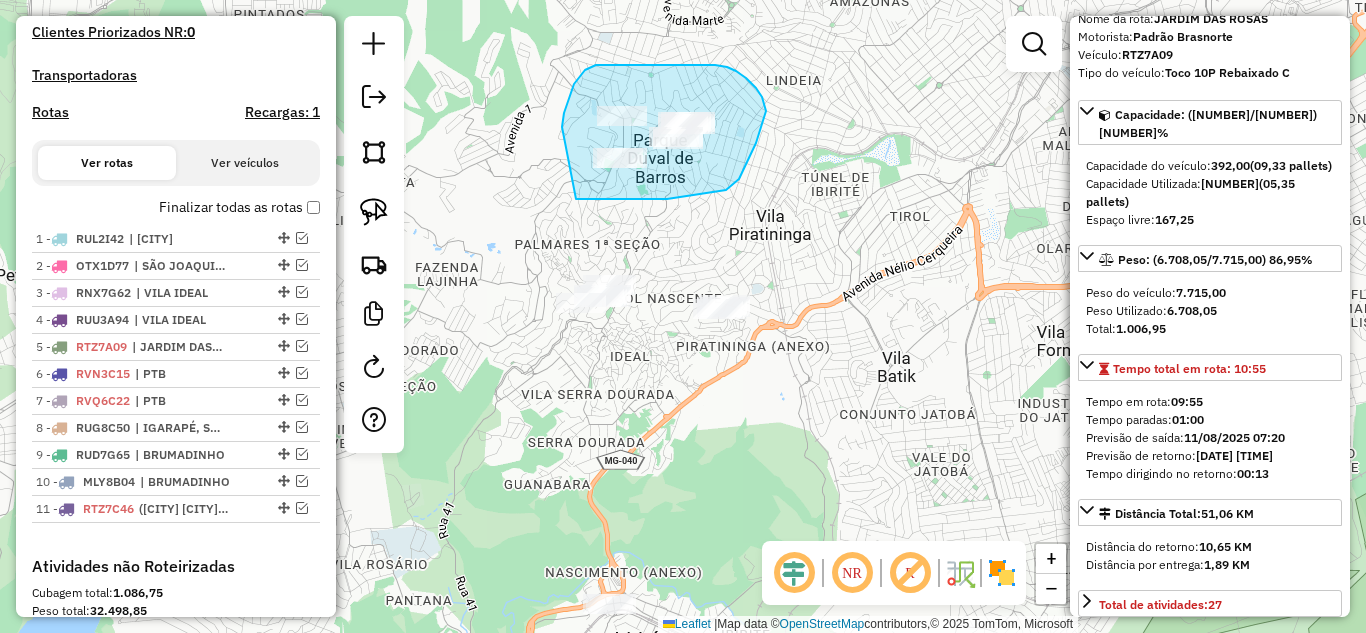 drag, startPoint x: 648, startPoint y: 199, endPoint x: 559, endPoint y: 143, distance: 105.15227 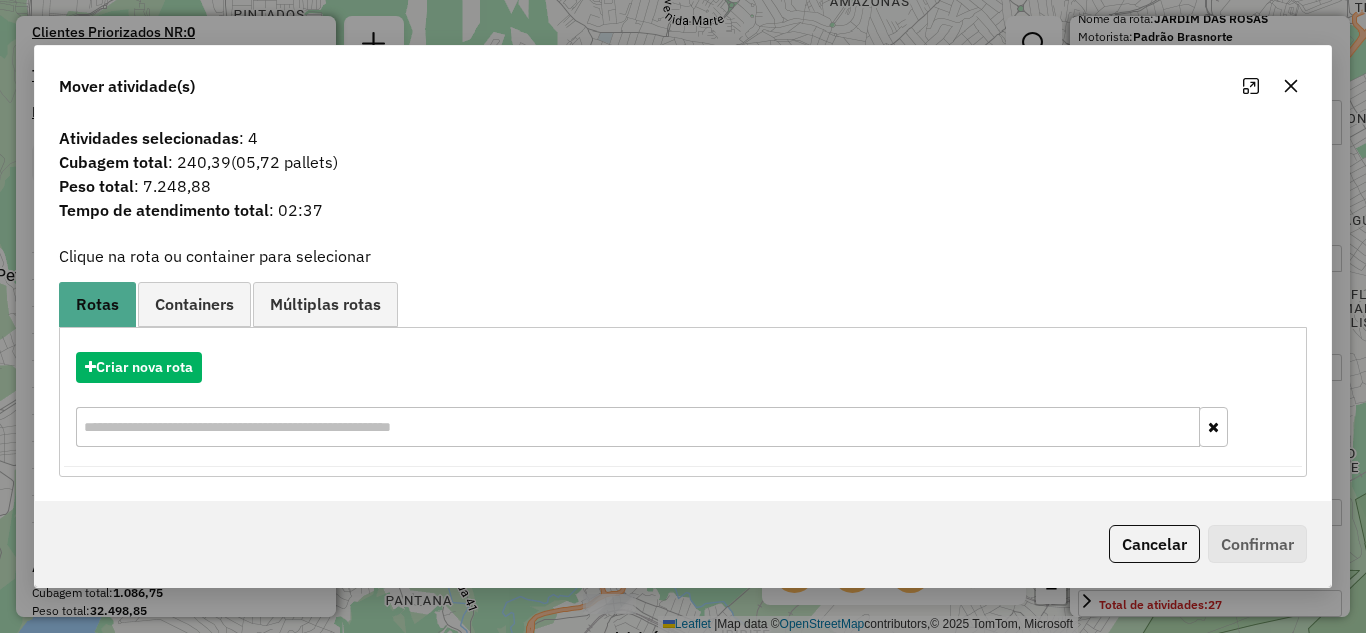 click 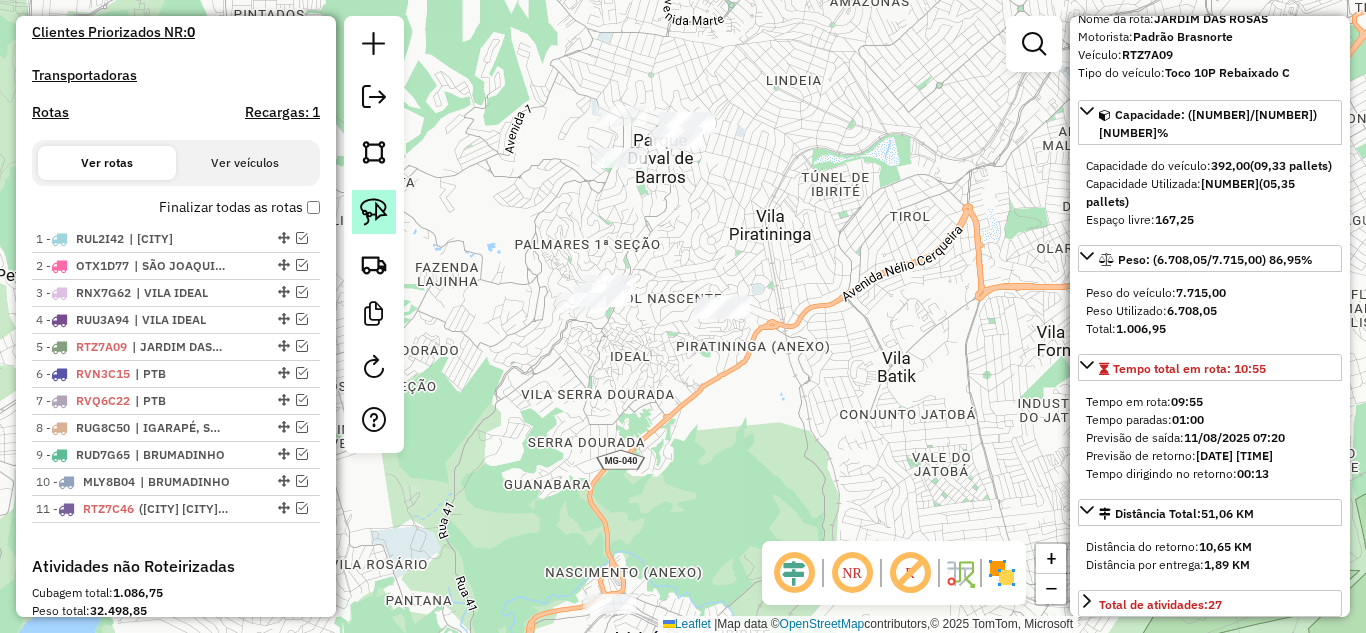 click 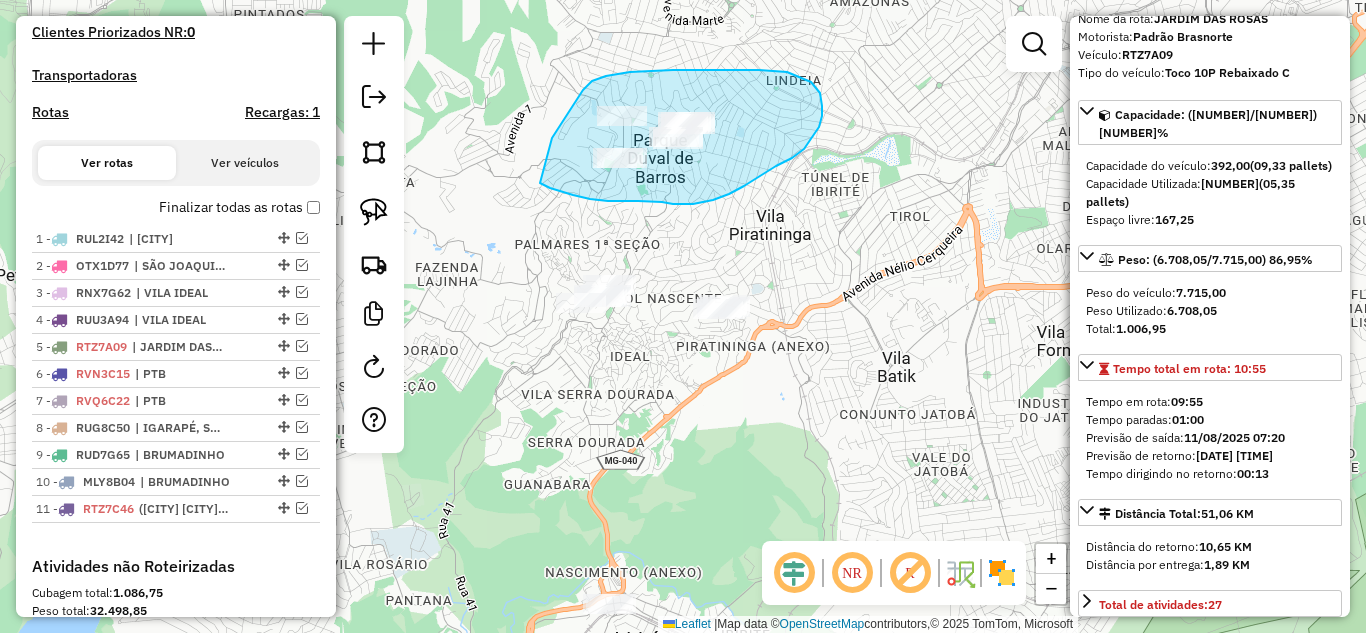 drag, startPoint x: 638, startPoint y: 201, endPoint x: 536, endPoint y: 145, distance: 116.3615 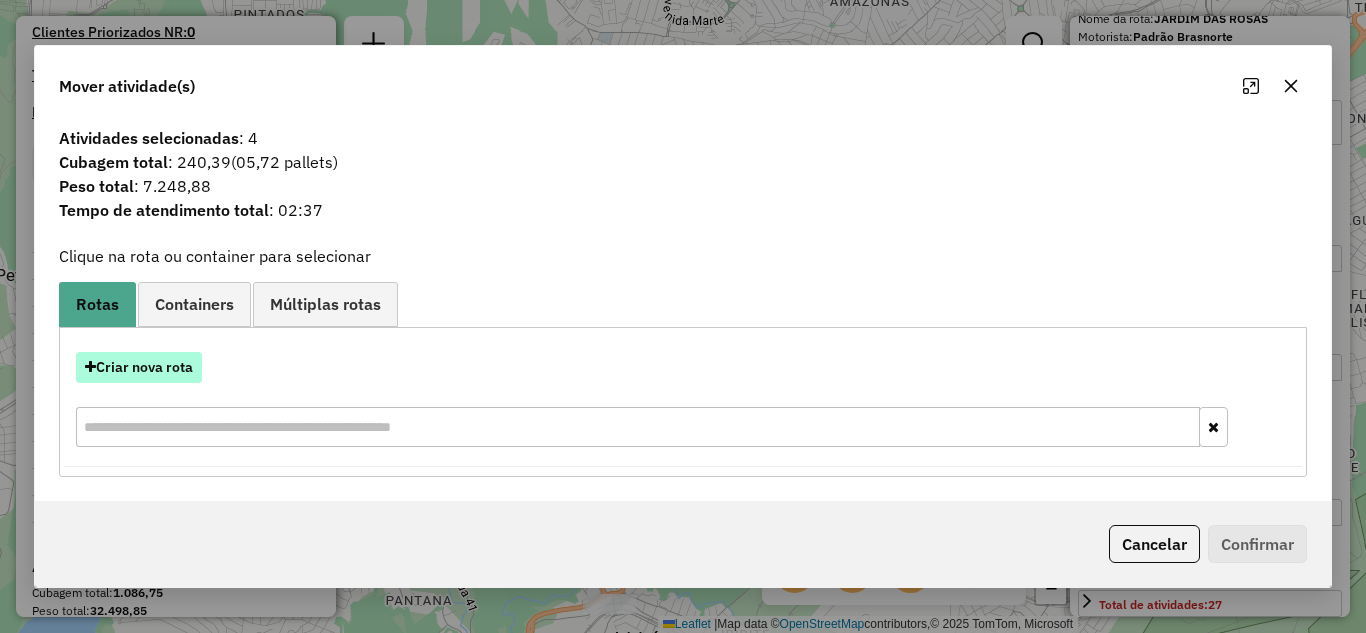 click on "Criar nova rota" at bounding box center [139, 367] 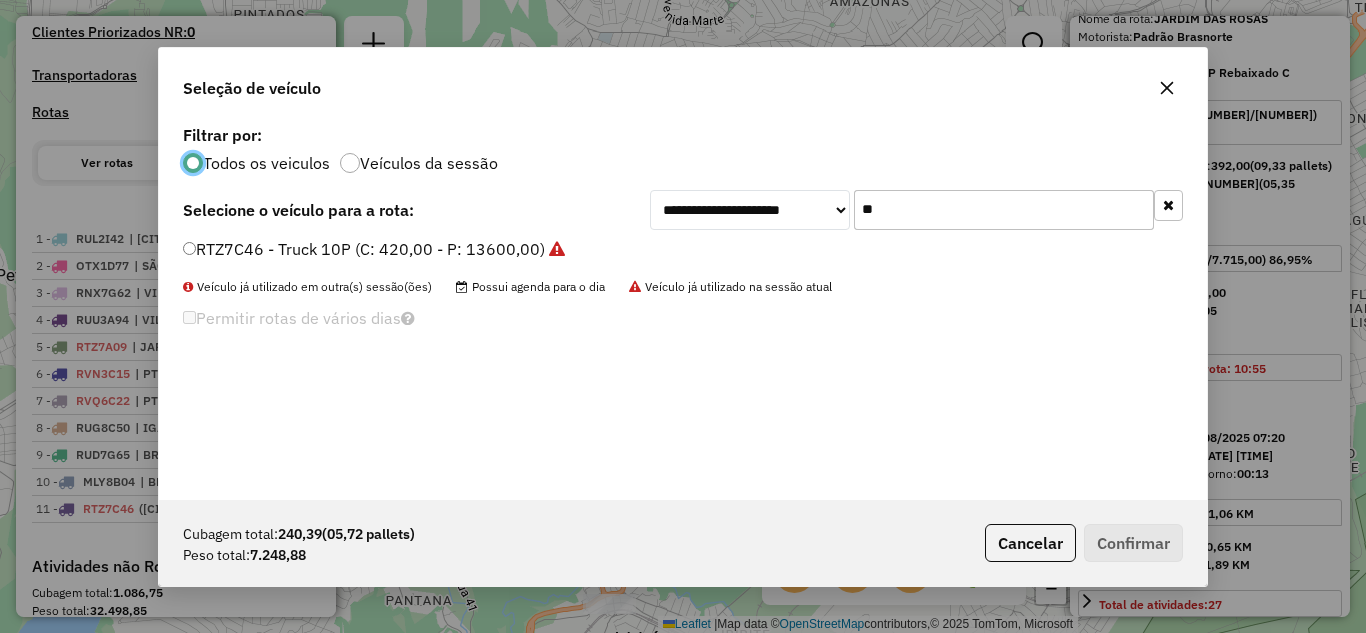 scroll, scrollTop: 11, scrollLeft: 6, axis: both 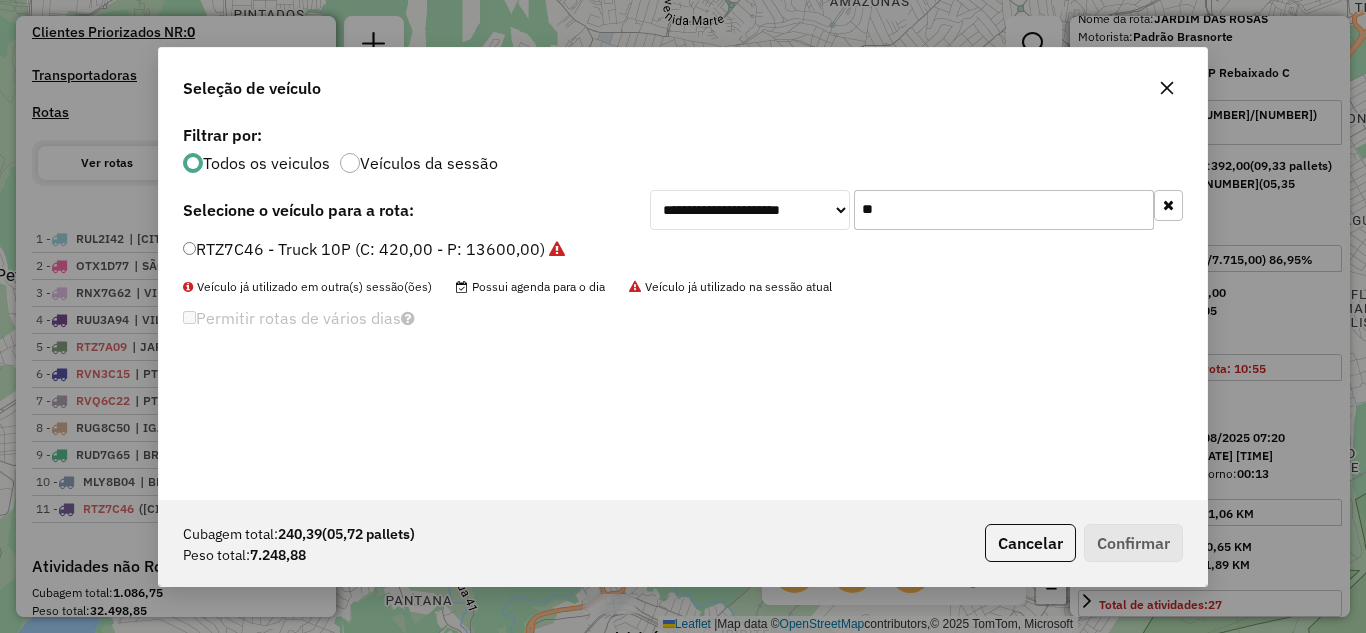 click on "**" 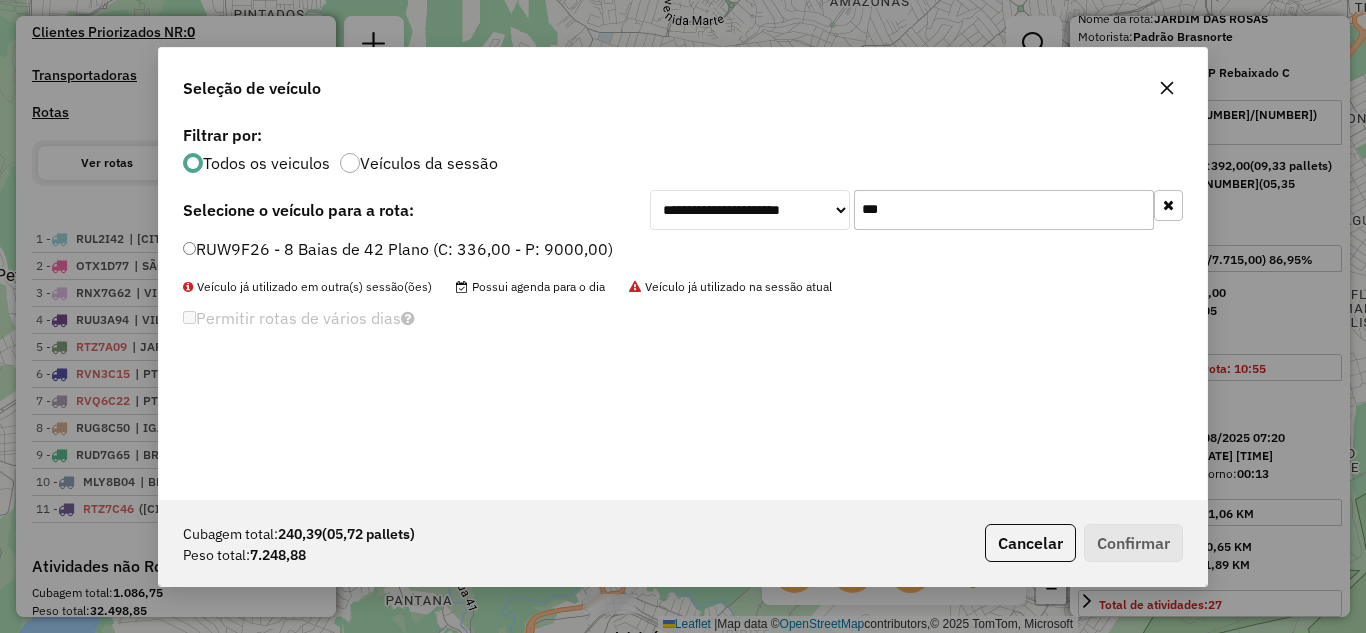 type on "***" 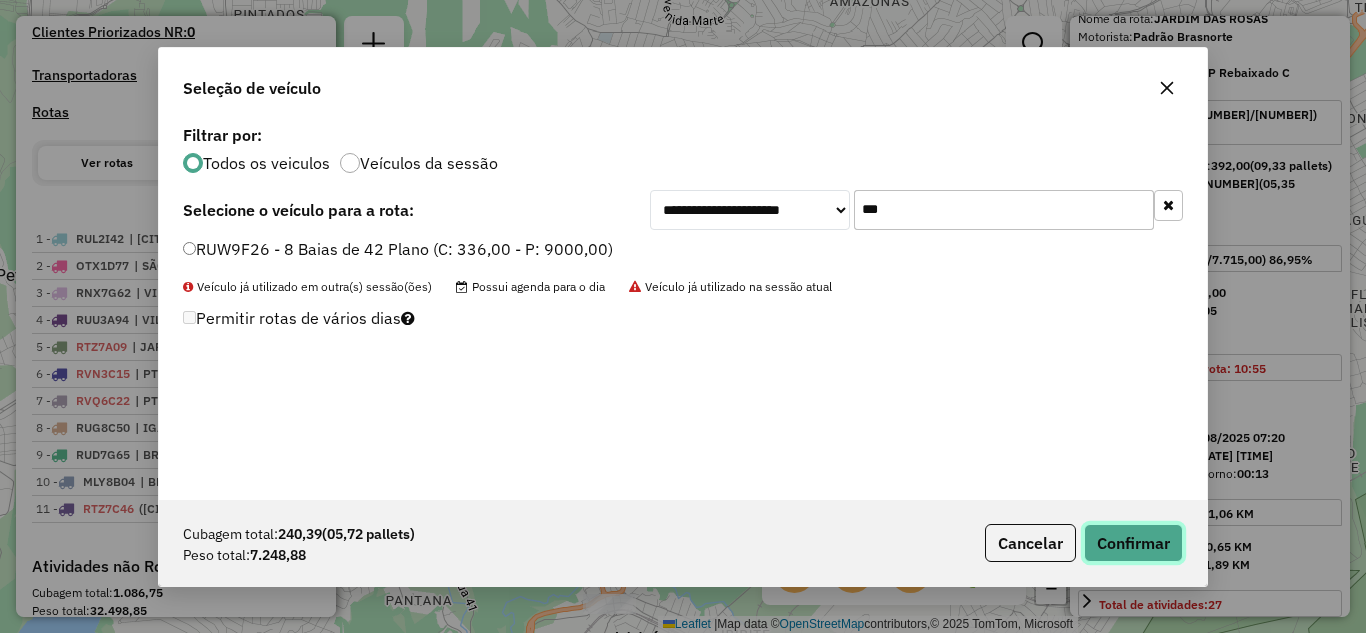 click on "Confirmar" 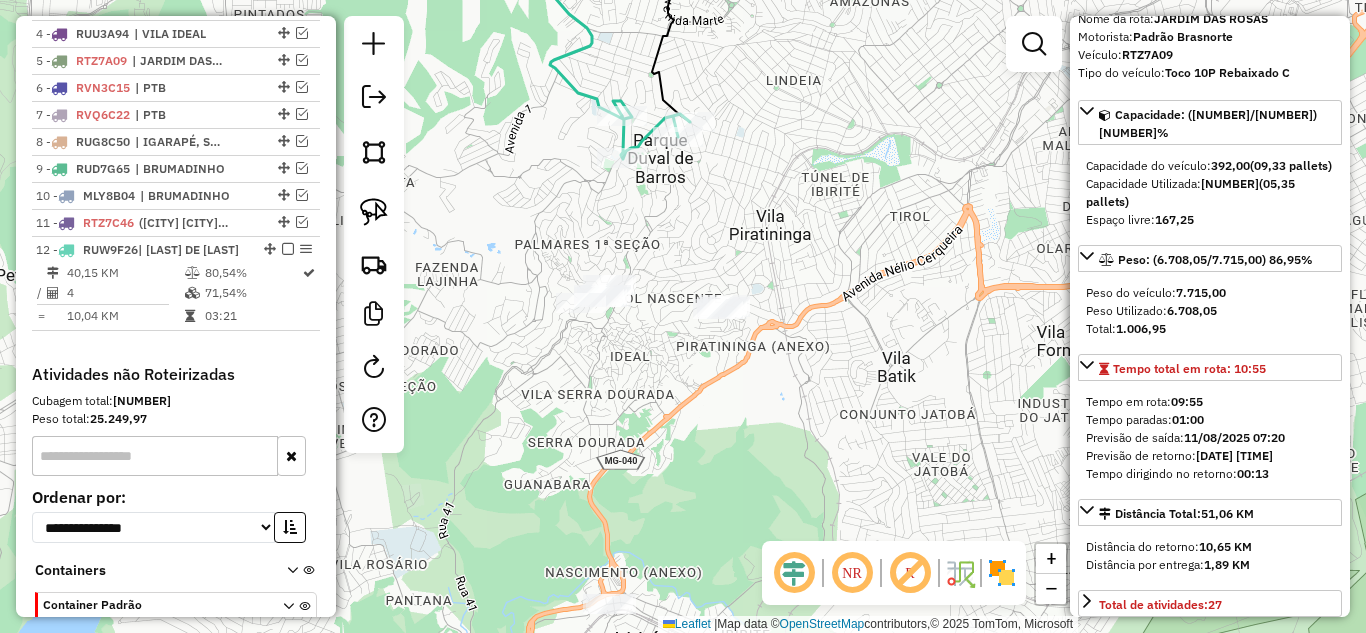 scroll, scrollTop: 907, scrollLeft: 0, axis: vertical 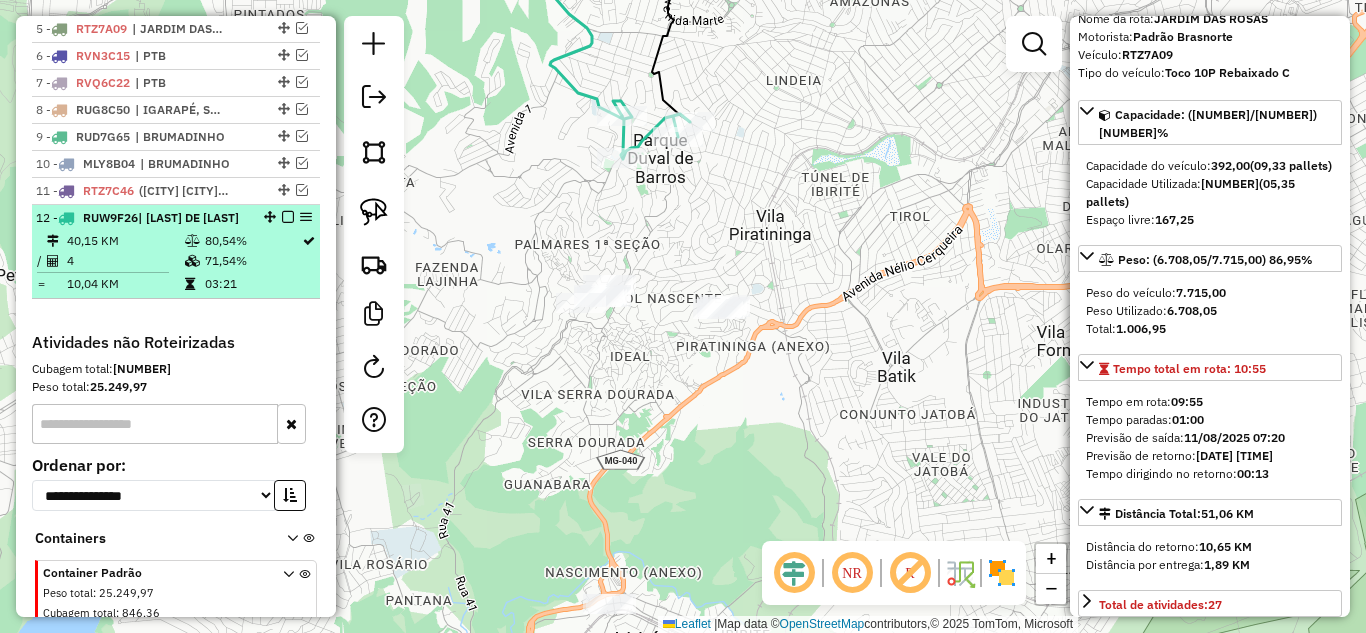 click at bounding box center (288, 217) 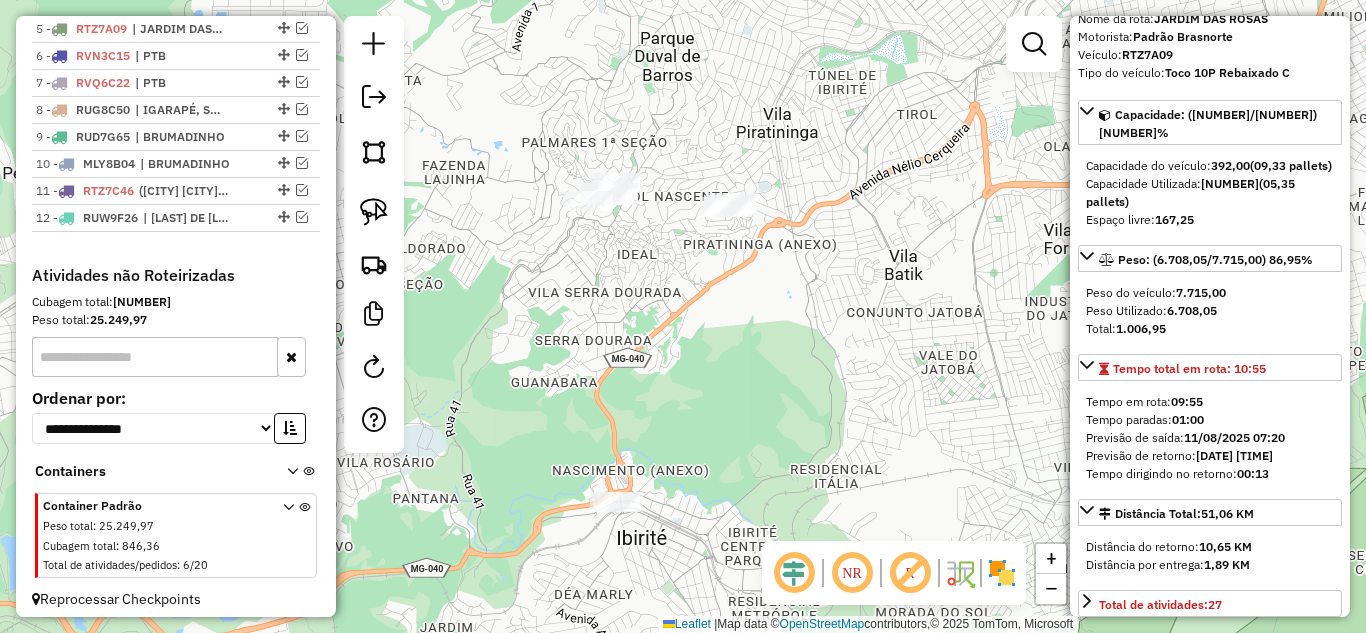 click on "Janela de atendimento Grade de atendimento Capacidade Transportadoras Veículos Cliente Pedidos  Rotas Selecione os dias de semana para filtrar as janelas de atendimento  Seg   Ter   Qua   Qui   Sex   Sáb   Dom  Informe o período da janela de atendimento: De: Até:  Filtrar exatamente a janela do cliente  Considerar janela de atendimento padrão  Selecione os dias de semana para filtrar as grades de atendimento  Seg   Ter   Qua   Qui   Sex   Sáb   Dom   Considerar clientes sem dia de atendimento cadastrado  Clientes fora do dia de atendimento selecionado Filtrar as atividades entre os valores definidos abaixo:  Peso mínimo:   Peso máximo:   Cubagem mínima:   Cubagem máxima:   De:   Até:  Filtrar as atividades entre o tempo de atendimento definido abaixo:  De:   Até:   Considerar capacidade total dos clientes não roteirizados Transportadora: Selecione um ou mais itens Tipo de veículo: Selecione um ou mais itens Veículo: Selecione um ou mais itens Motorista: Selecione um ou mais itens Nome: Rótulo:" 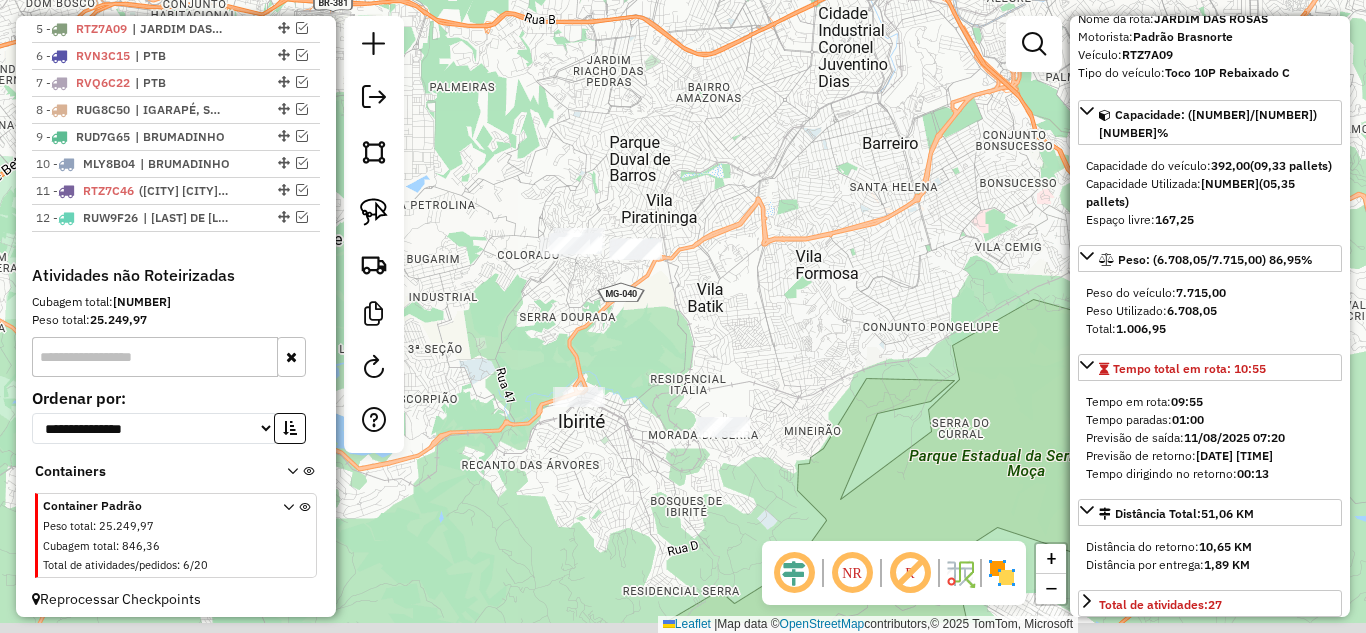 drag, startPoint x: 670, startPoint y: 344, endPoint x: 659, endPoint y: 337, distance: 13.038404 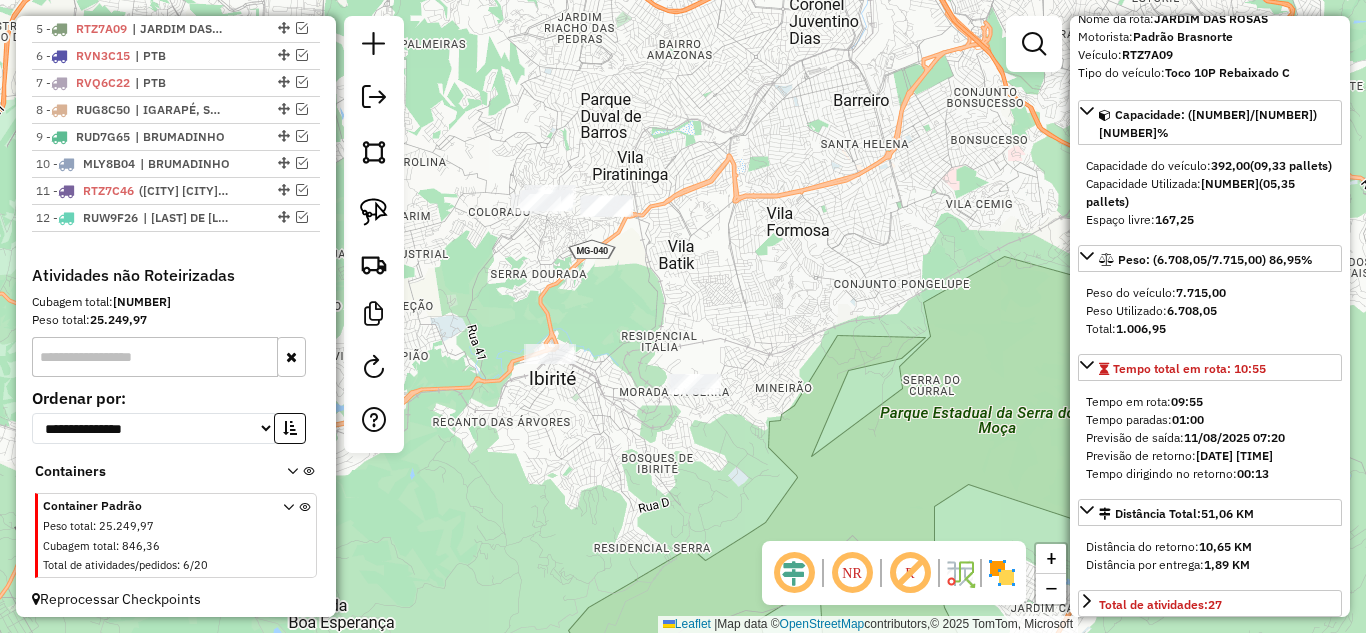 drag, startPoint x: 633, startPoint y: 352, endPoint x: 605, endPoint y: 309, distance: 51.312767 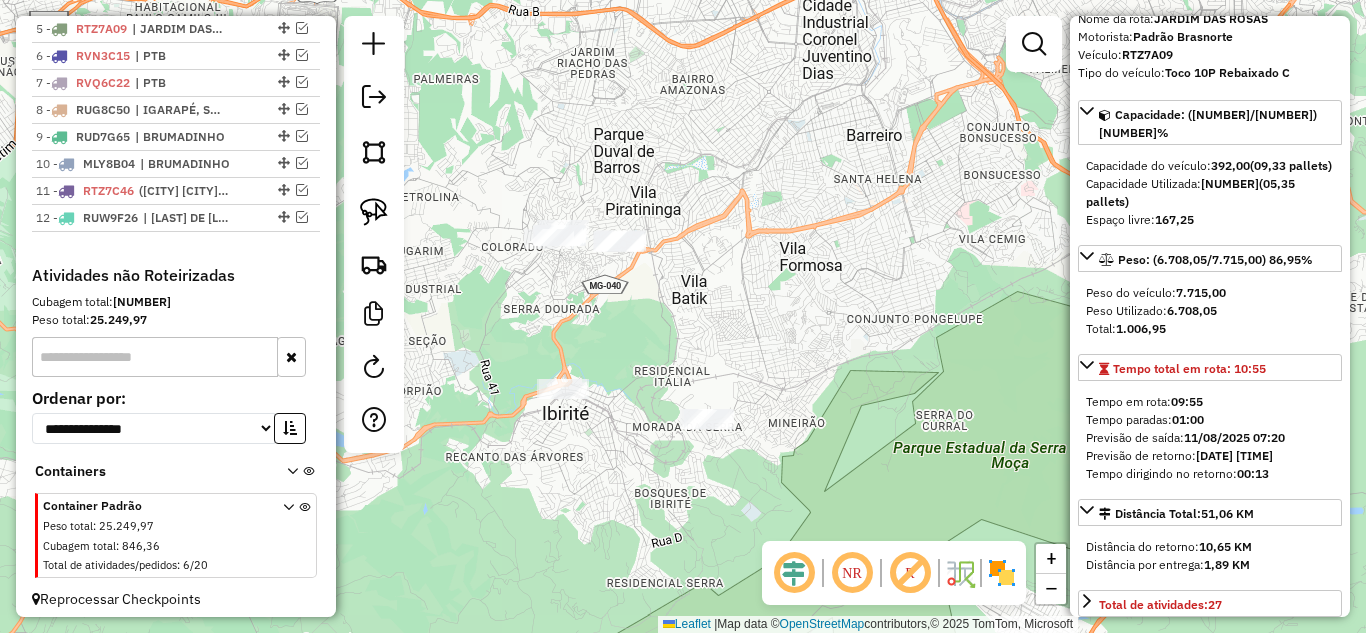 drag, startPoint x: 554, startPoint y: 314, endPoint x: 562, endPoint y: 330, distance: 17.888544 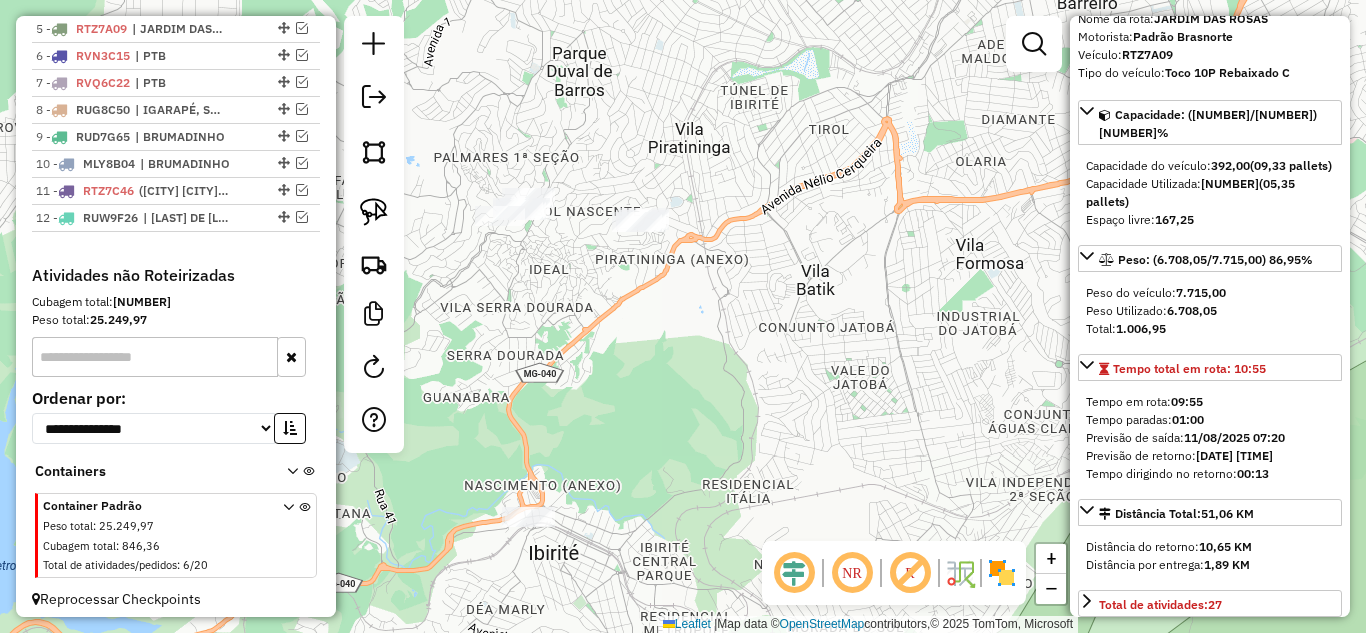 drag, startPoint x: 586, startPoint y: 299, endPoint x: 595, endPoint y: 311, distance: 15 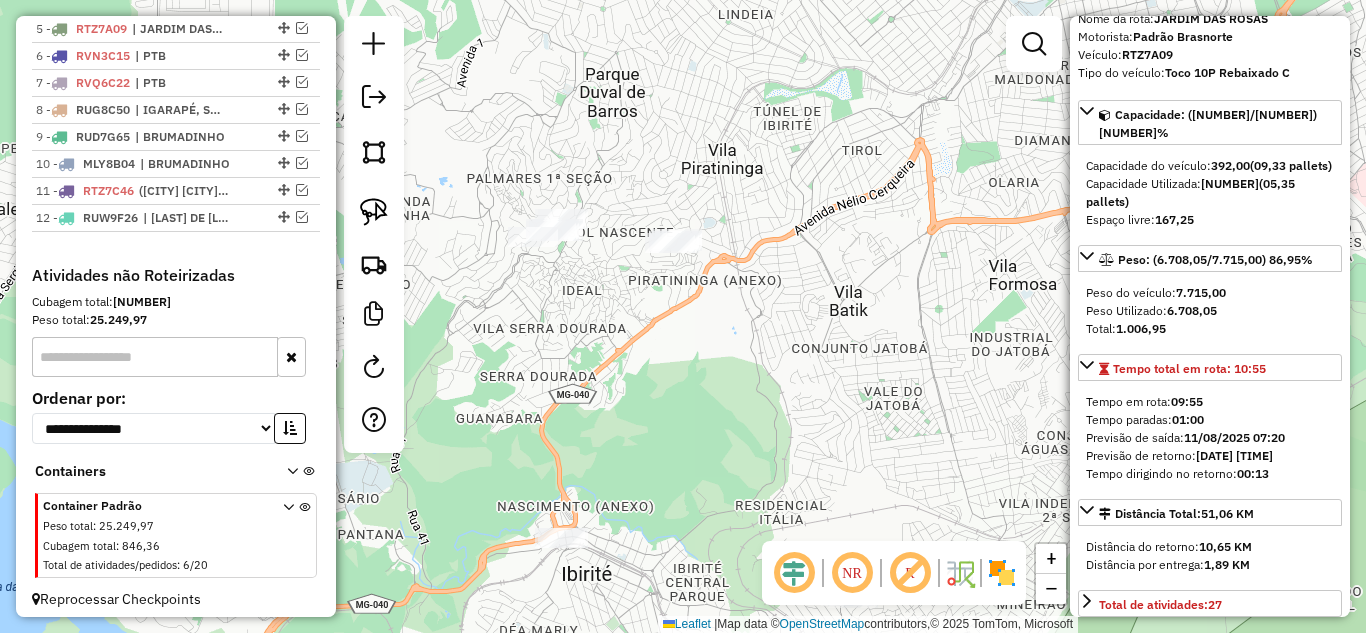 drag, startPoint x: 569, startPoint y: 298, endPoint x: 579, endPoint y: 297, distance: 10.049875 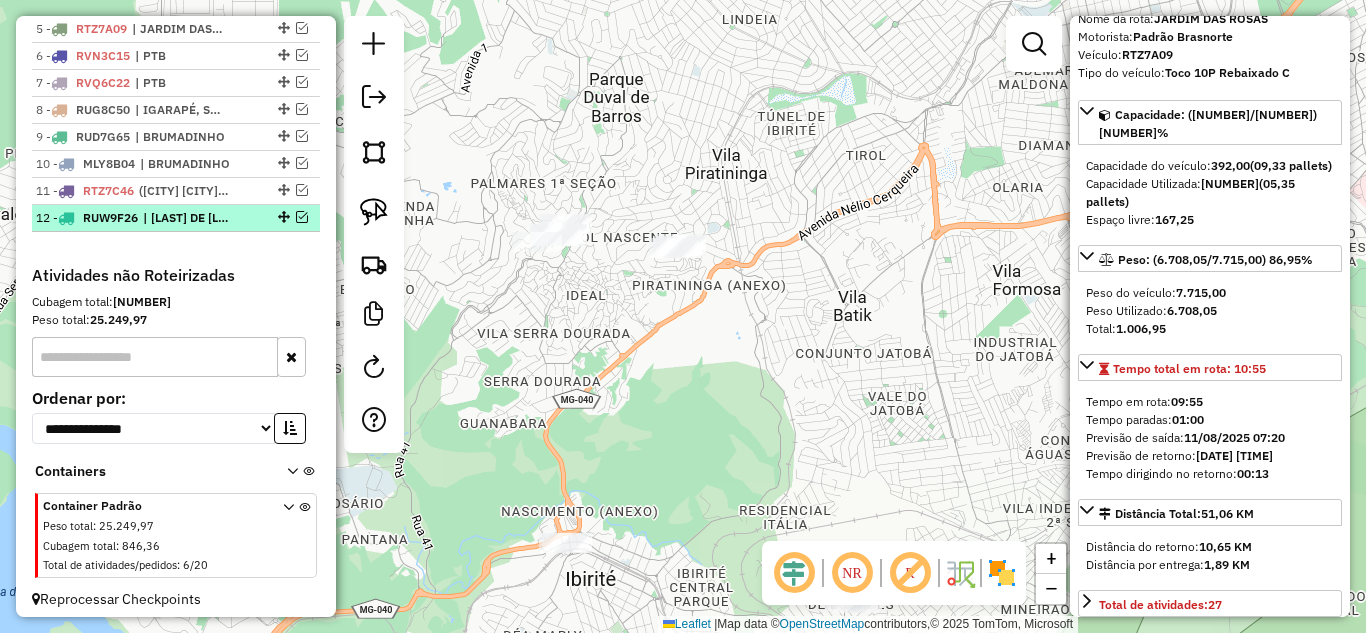 click at bounding box center [302, 217] 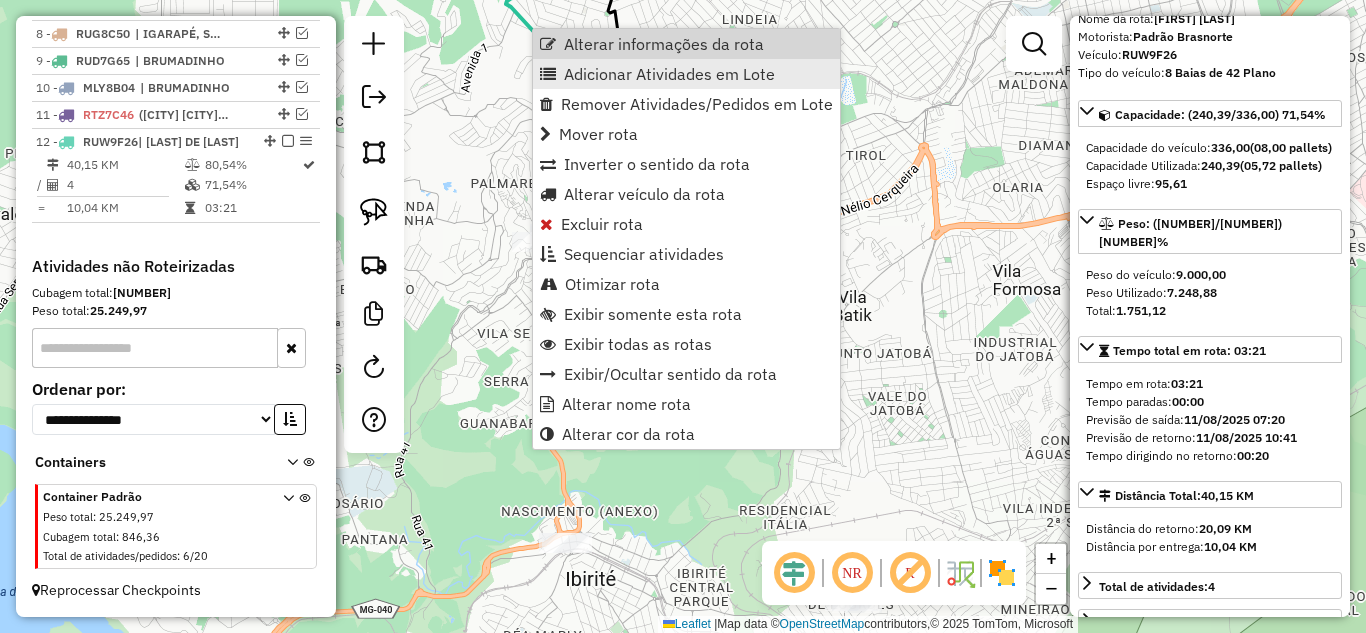 scroll, scrollTop: 1001, scrollLeft: 0, axis: vertical 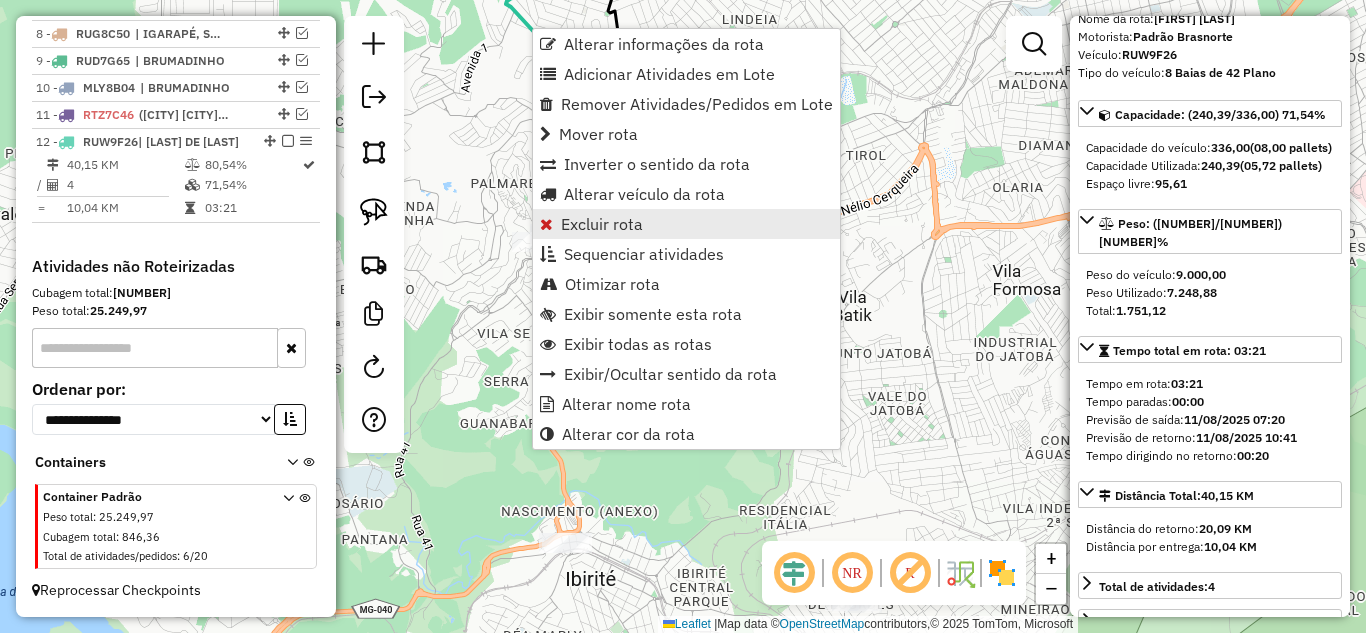 click on "Excluir rota" at bounding box center [602, 224] 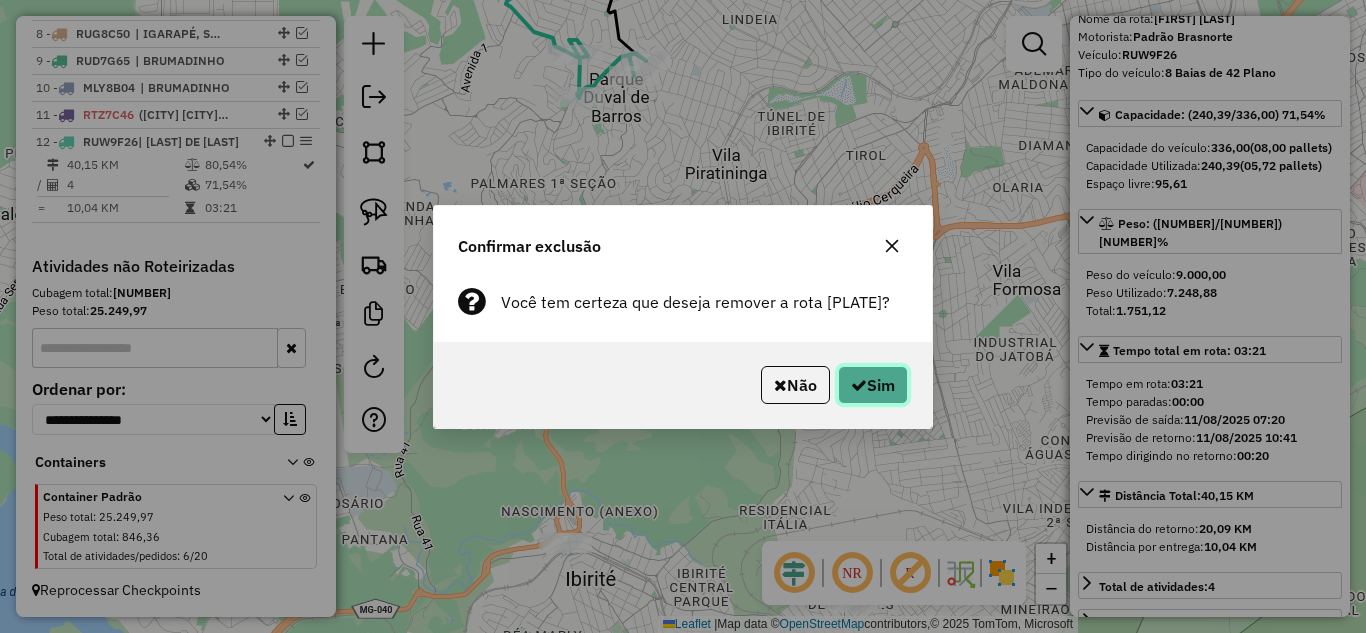 click on "Sim" 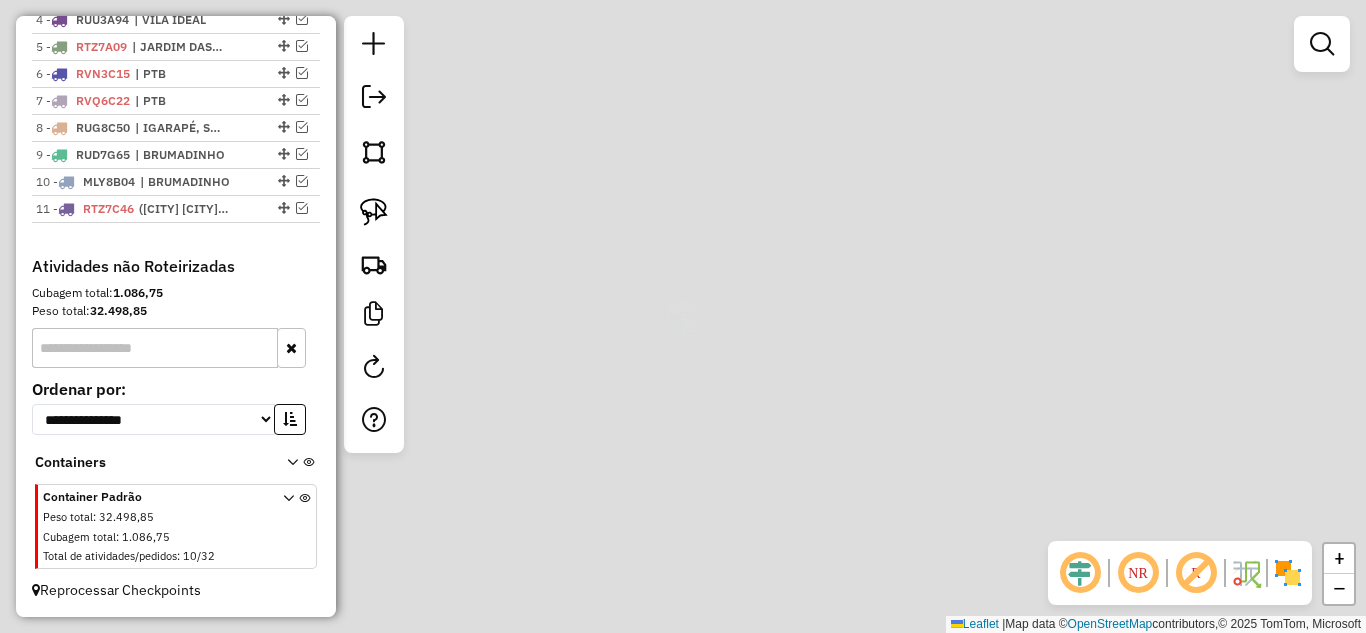 scroll, scrollTop: 889, scrollLeft: 0, axis: vertical 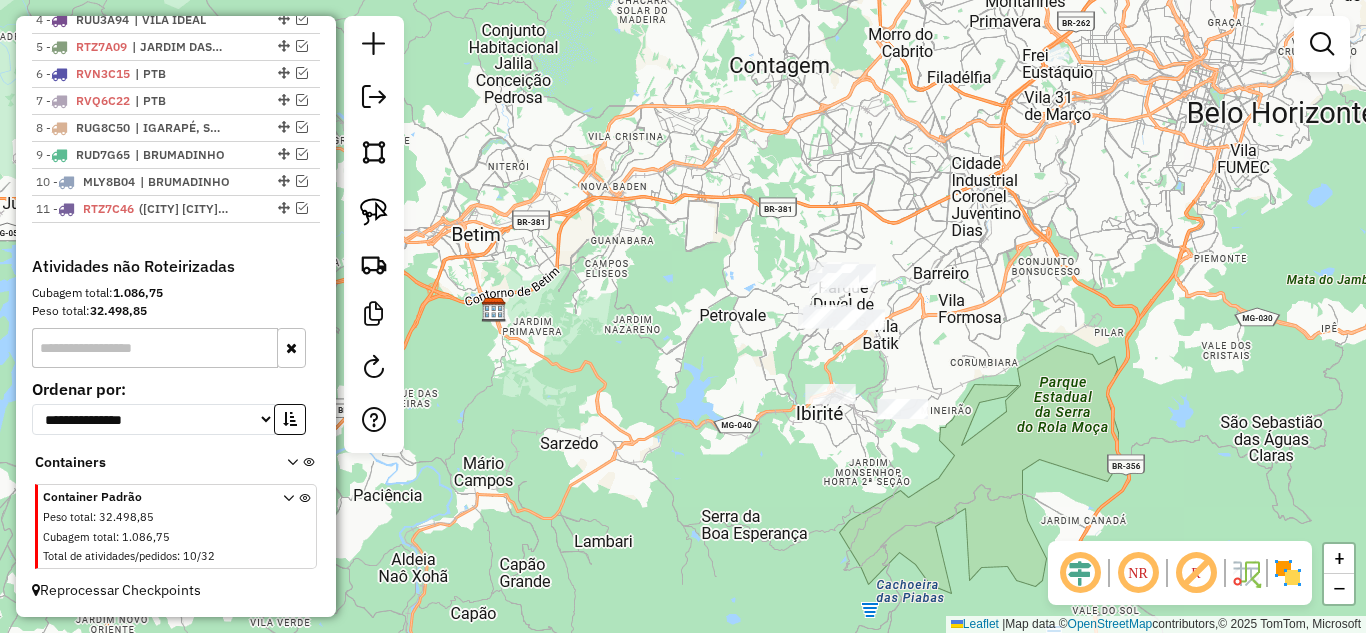 drag, startPoint x: 701, startPoint y: 264, endPoint x: 495, endPoint y: 191, distance: 218.55205 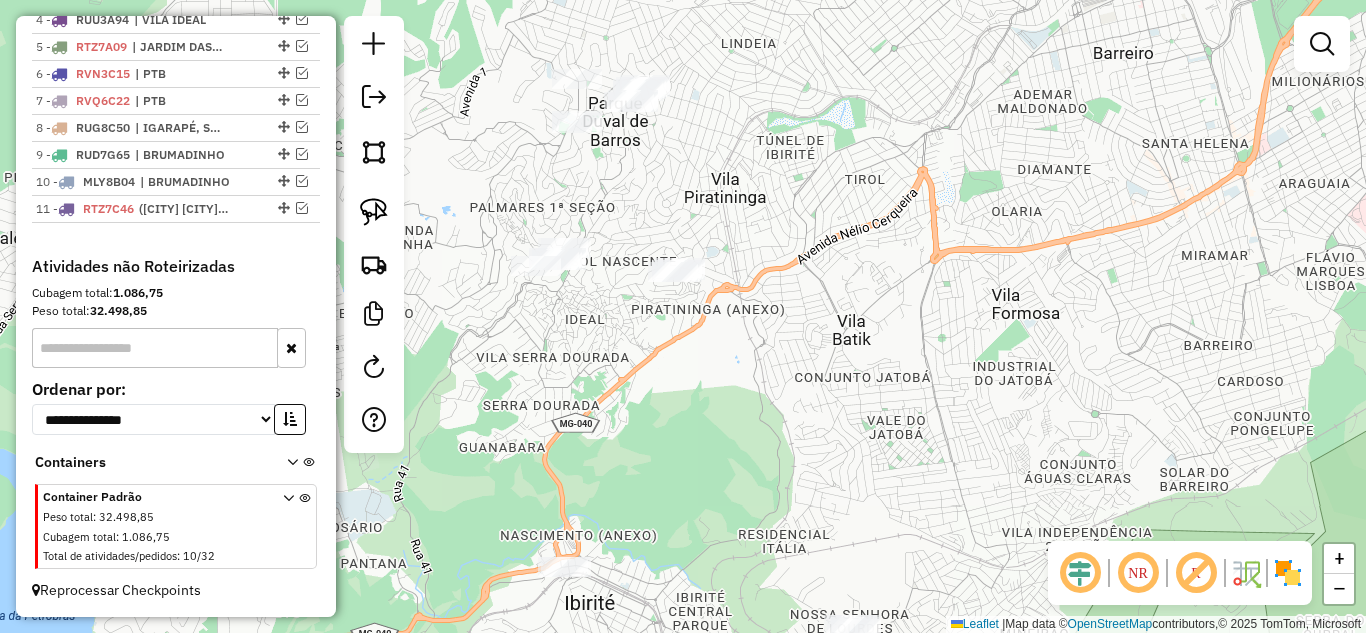 drag, startPoint x: 611, startPoint y: 221, endPoint x: 669, endPoint y: 187, distance: 67.23094 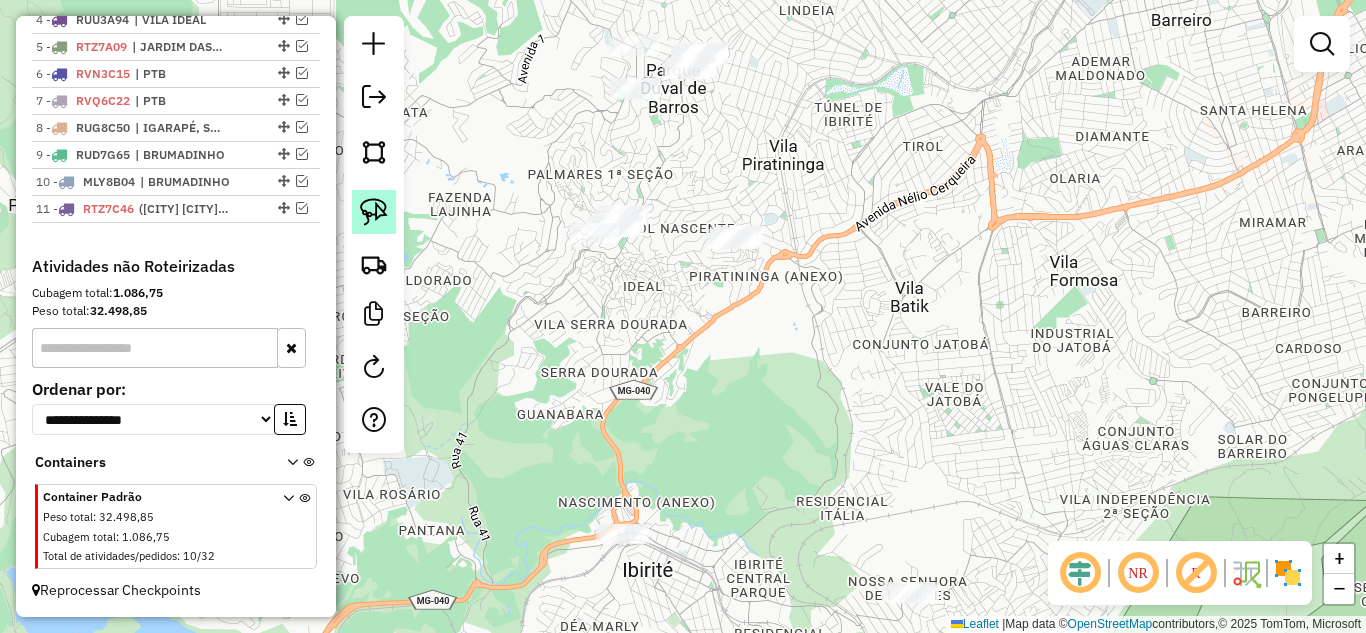 click 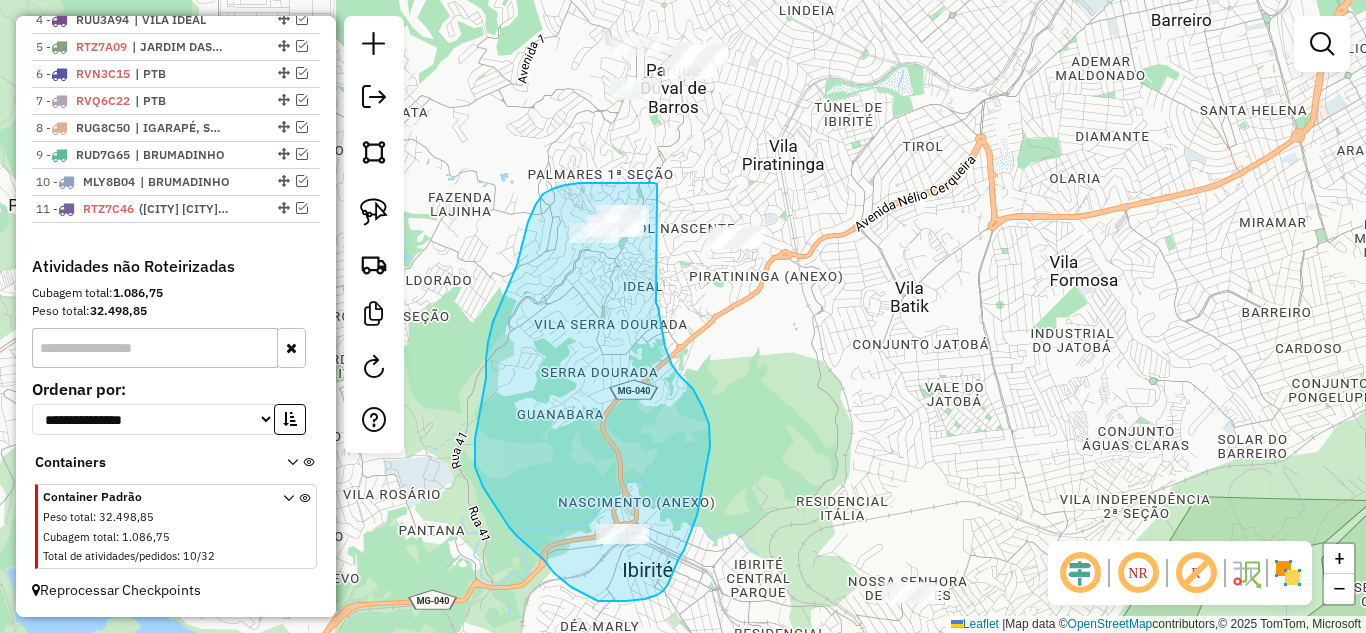 drag, startPoint x: 657, startPoint y: 186, endPoint x: 656, endPoint y: 303, distance: 117.00427 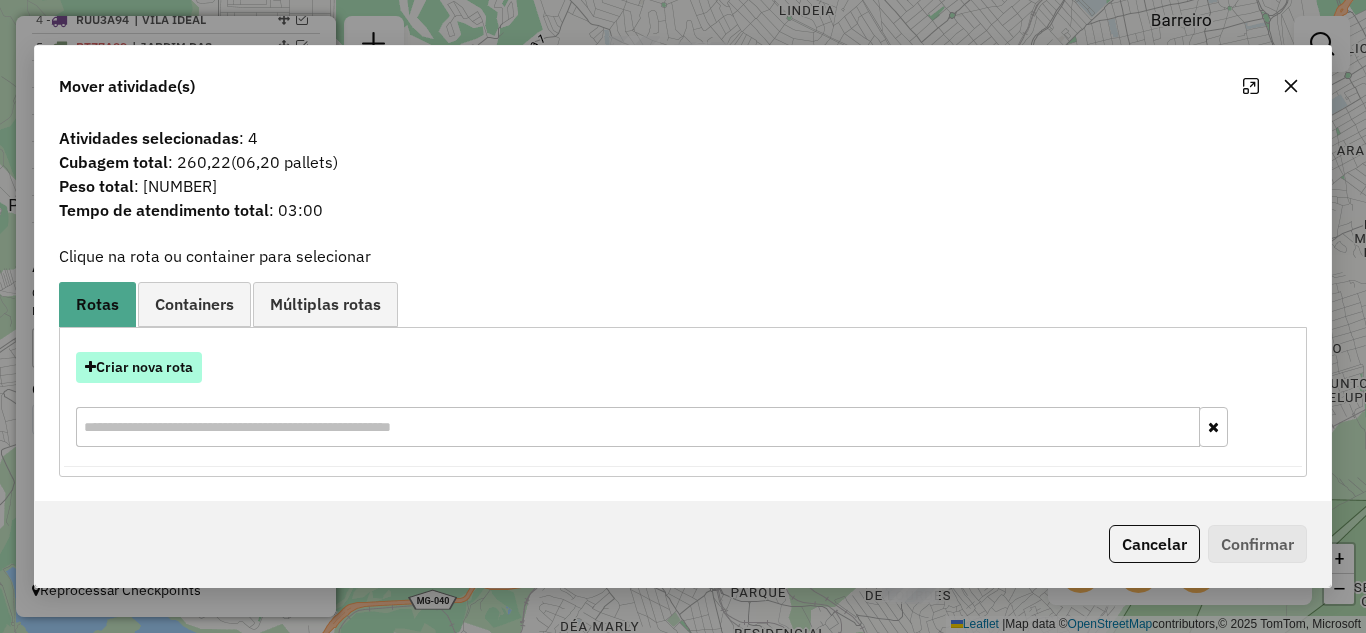 click on "Criar nova rota" at bounding box center [139, 367] 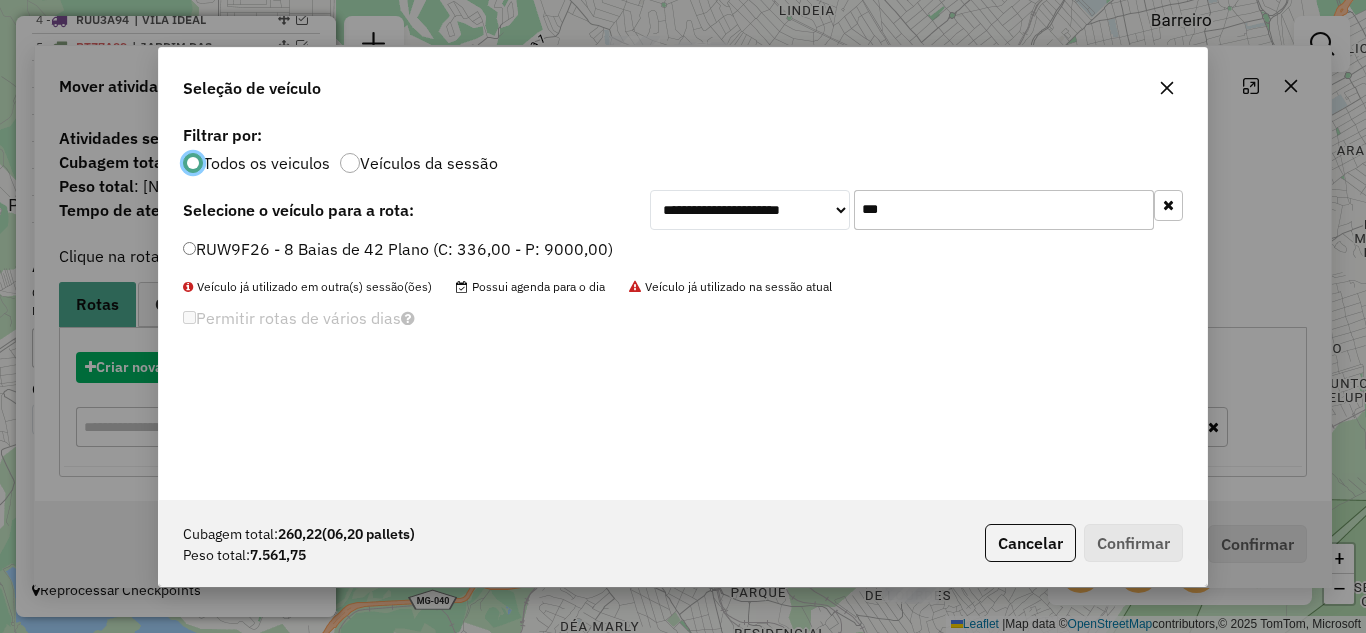 scroll, scrollTop: 11, scrollLeft: 6, axis: both 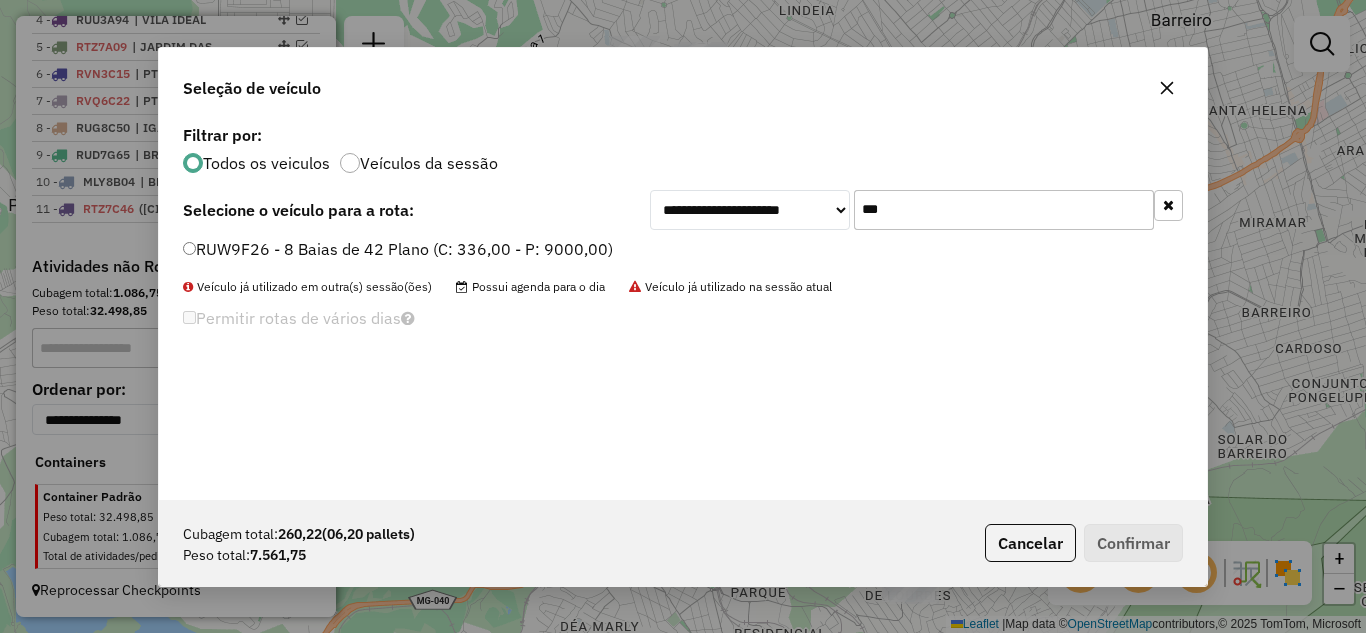 click on "***" 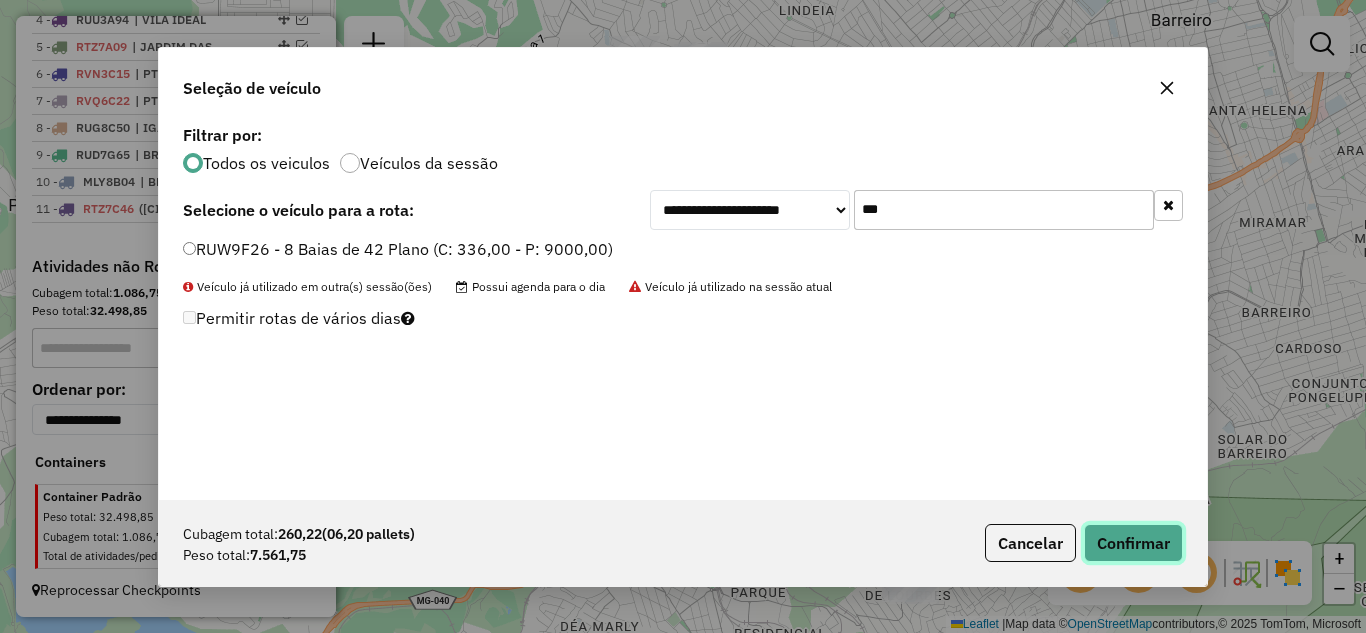 click on "Confirmar" 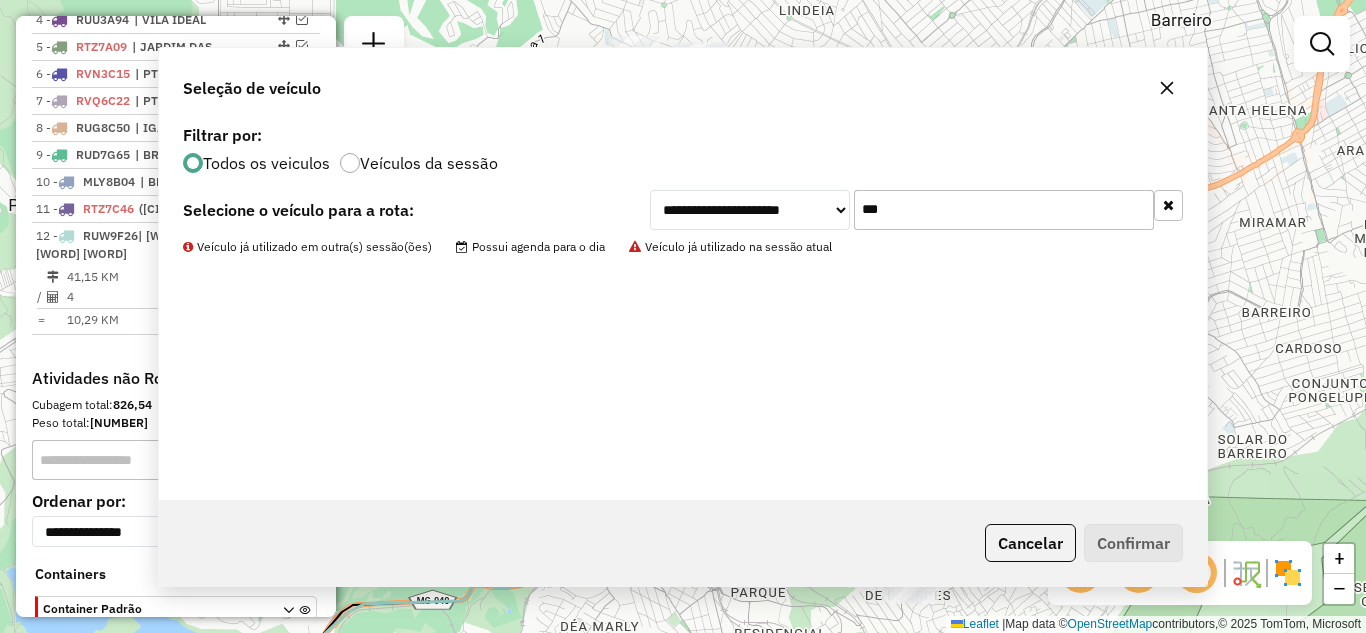 scroll, scrollTop: 1001, scrollLeft: 0, axis: vertical 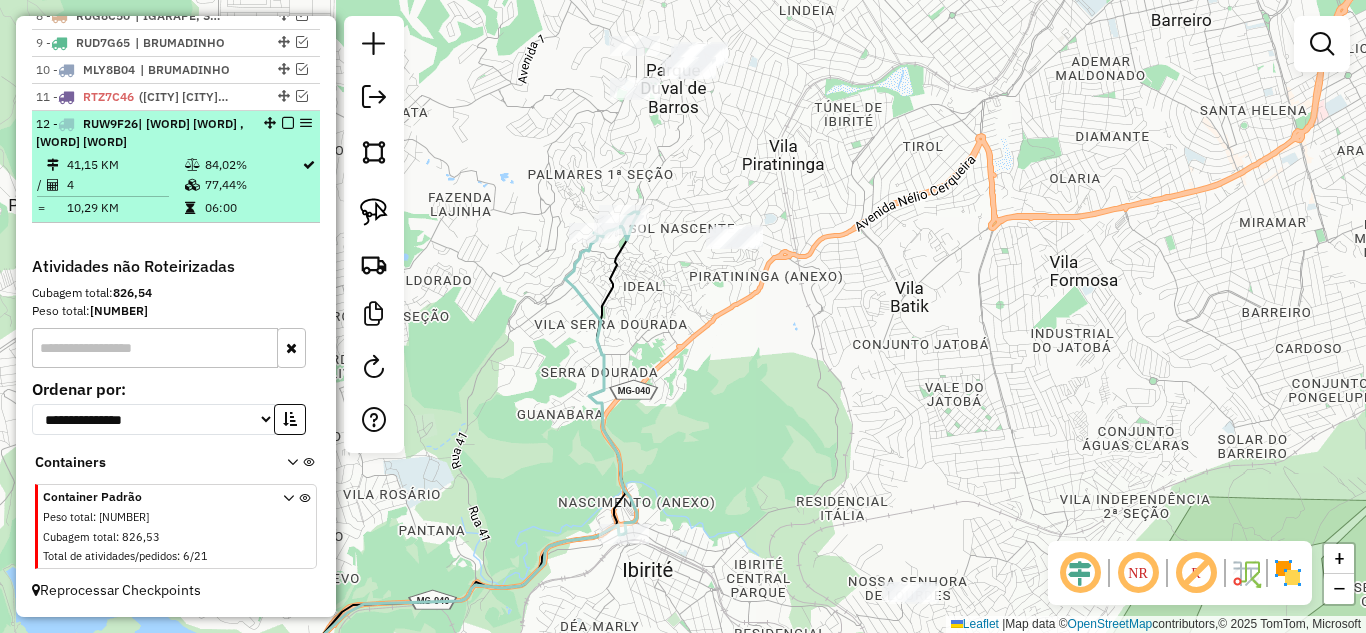 click at bounding box center [288, 123] 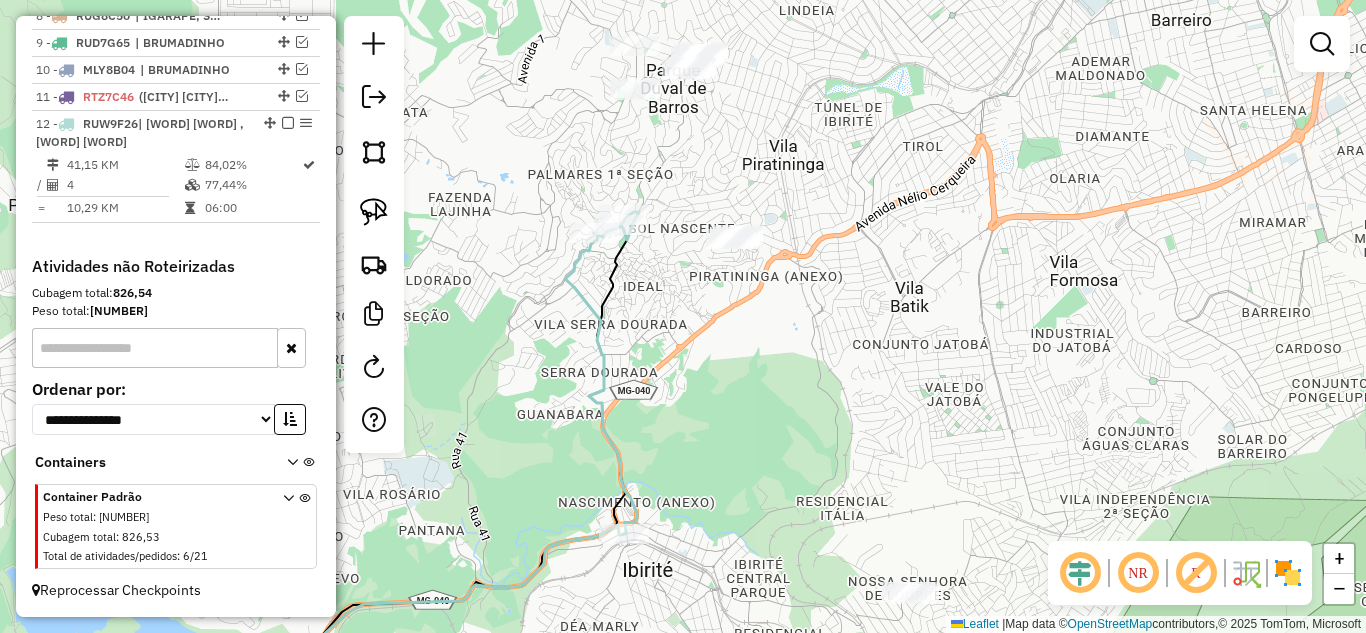 scroll, scrollTop: 916, scrollLeft: 0, axis: vertical 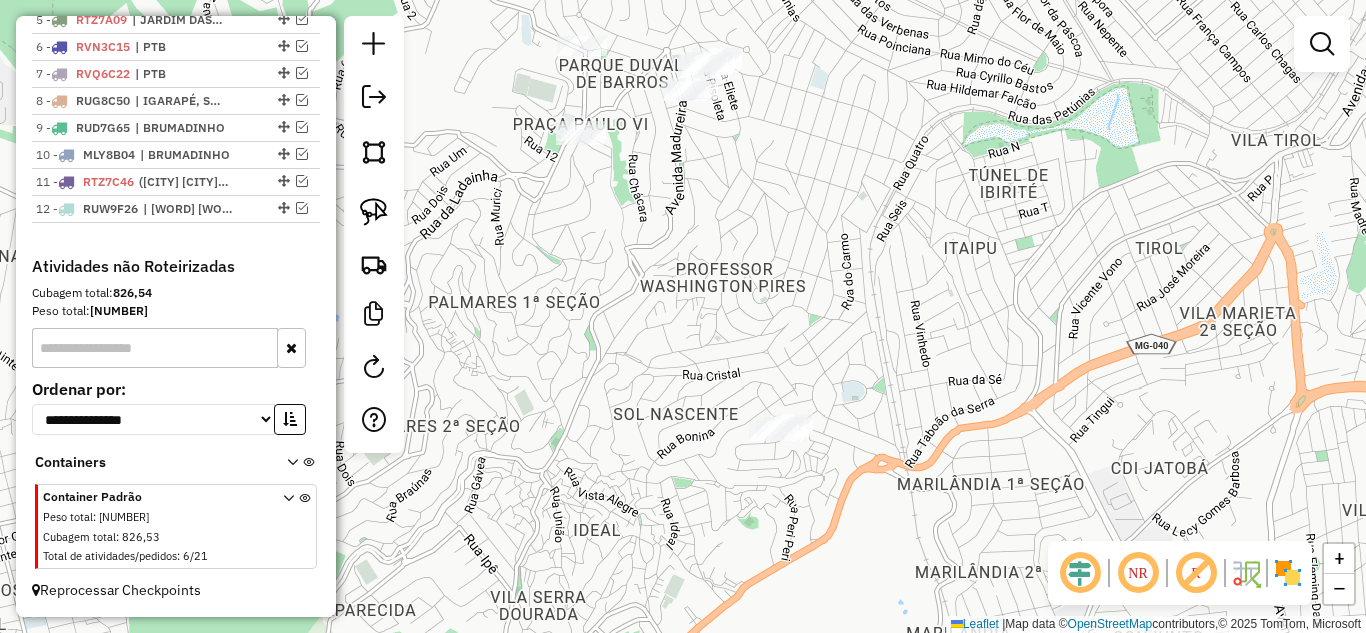 drag, startPoint x: 690, startPoint y: 211, endPoint x: 696, endPoint y: 286, distance: 75.23962 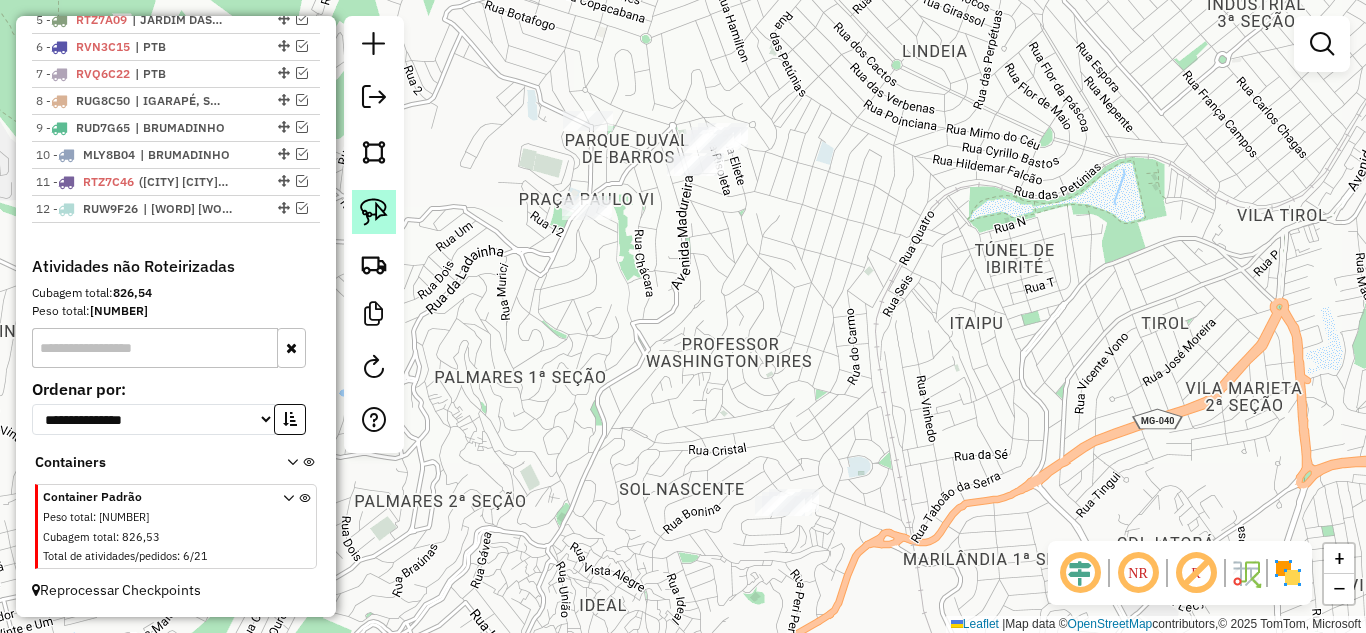 click 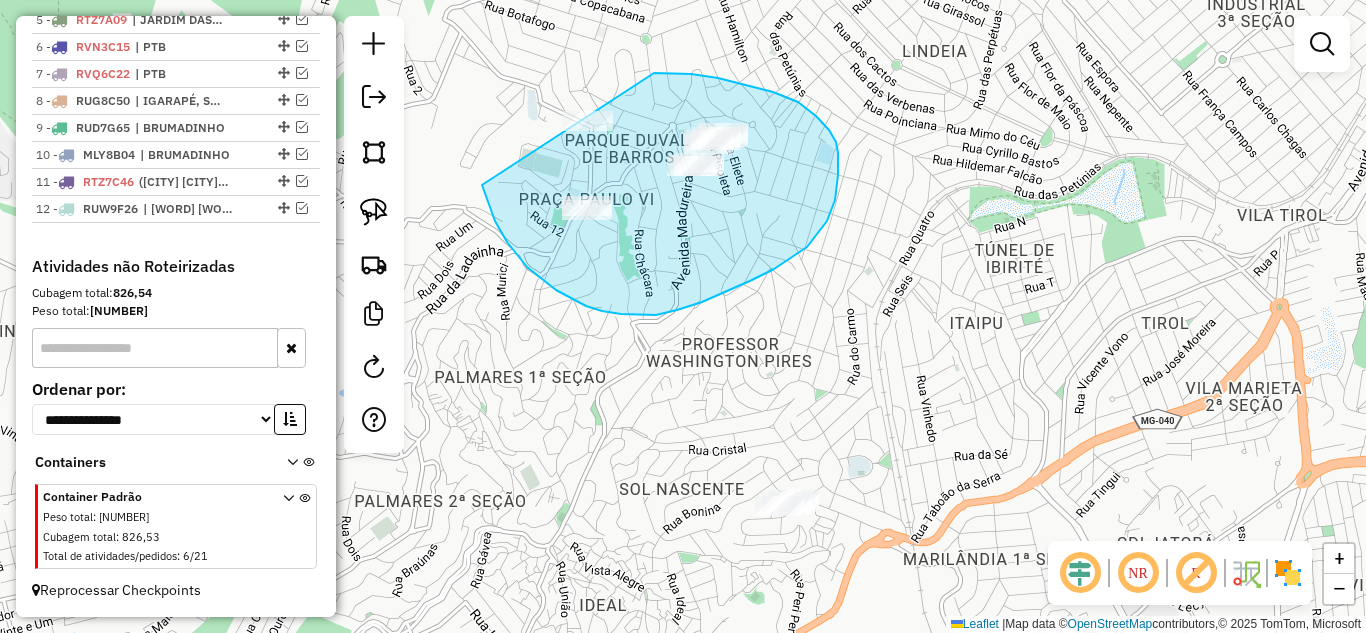 drag, startPoint x: 482, startPoint y: 185, endPoint x: 504, endPoint y: 85, distance: 102.3914 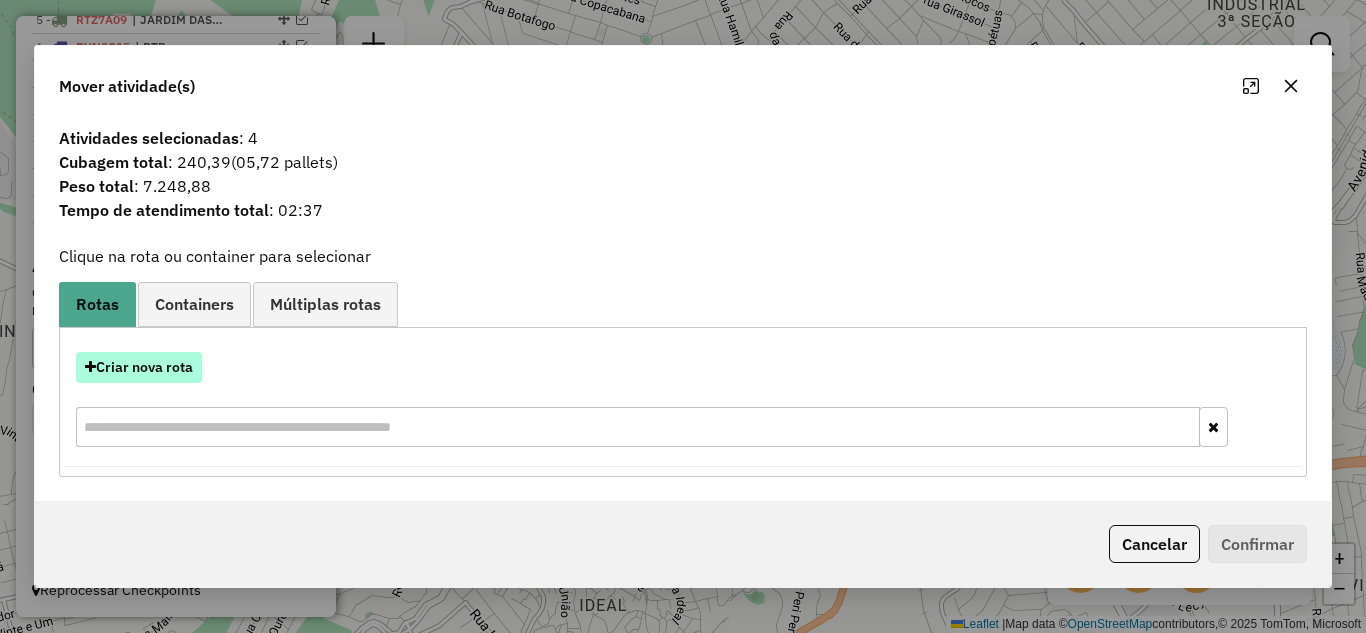click on "Criar nova rota" at bounding box center (139, 367) 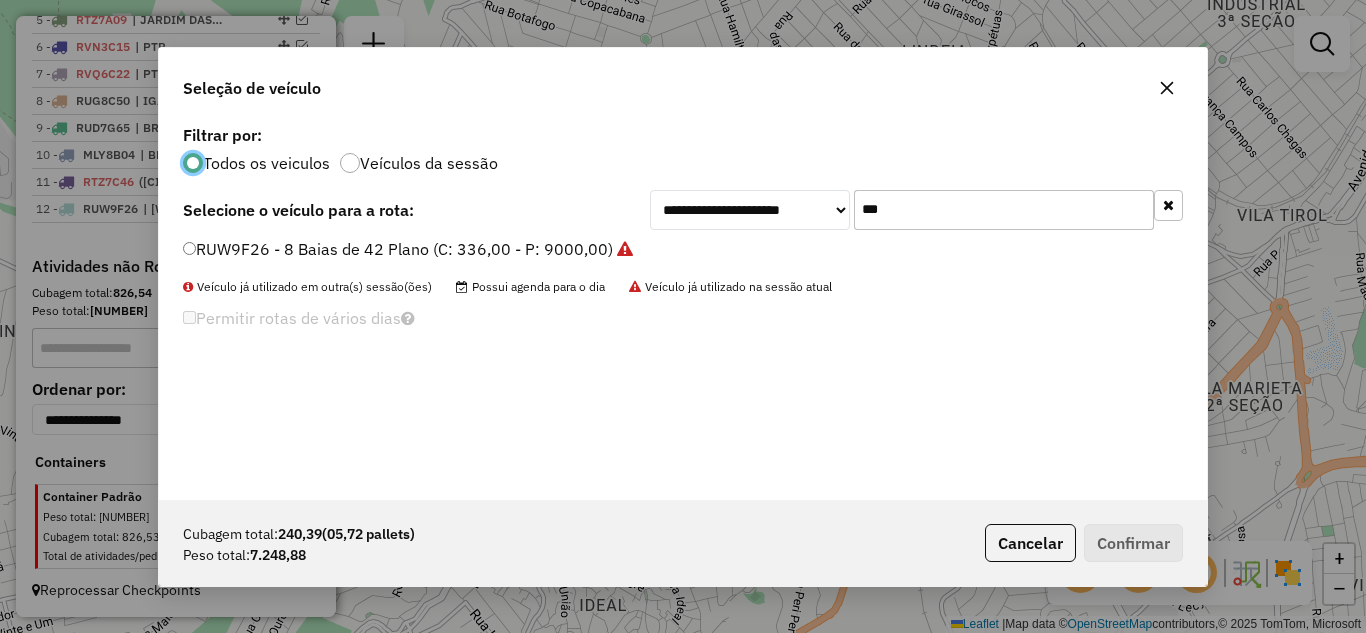 scroll, scrollTop: 11, scrollLeft: 6, axis: both 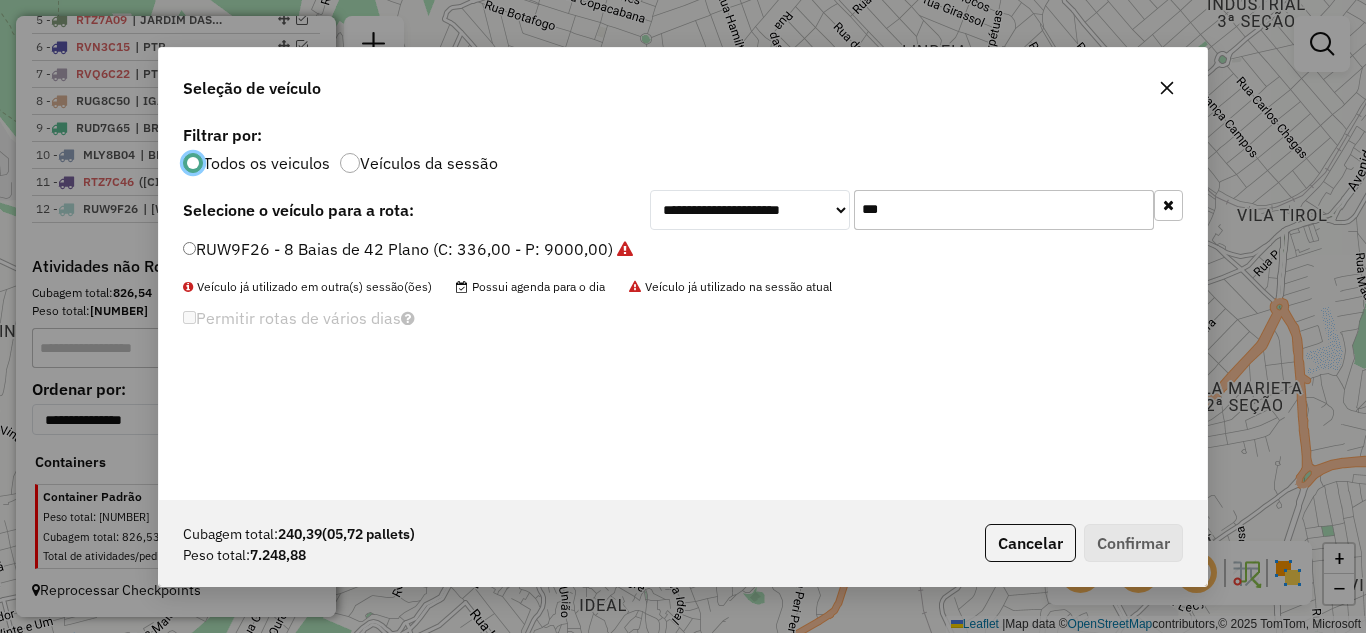 click on "***" 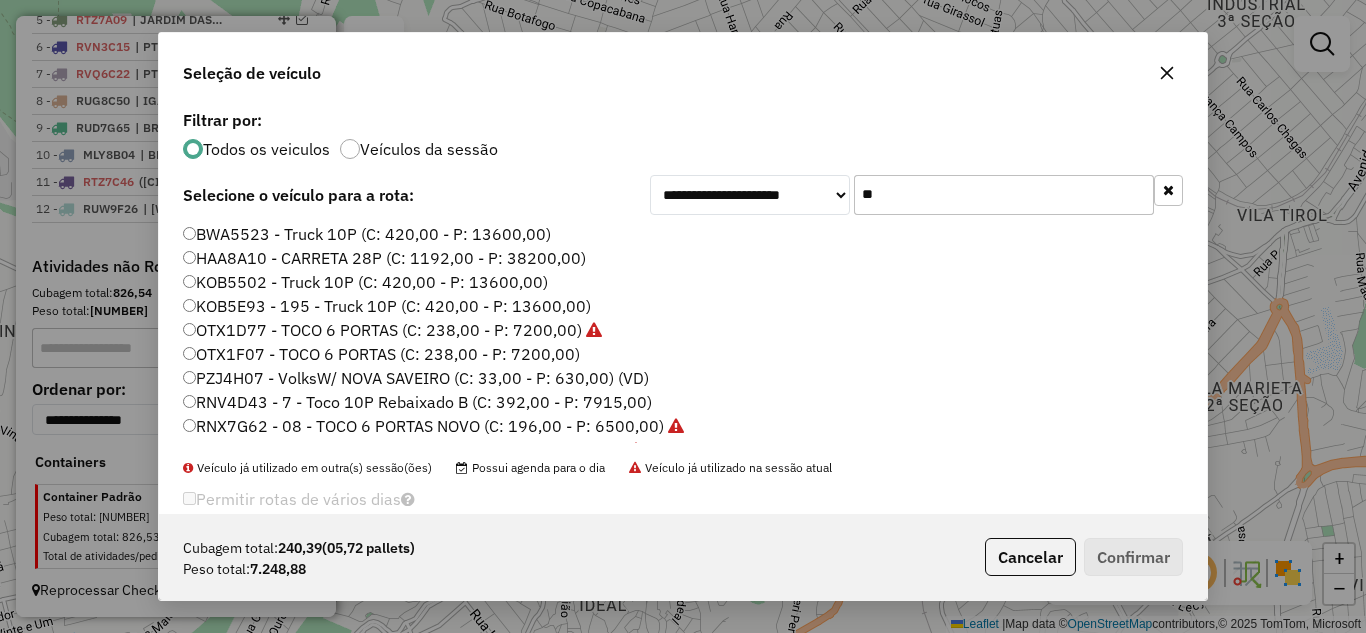 type on "*" 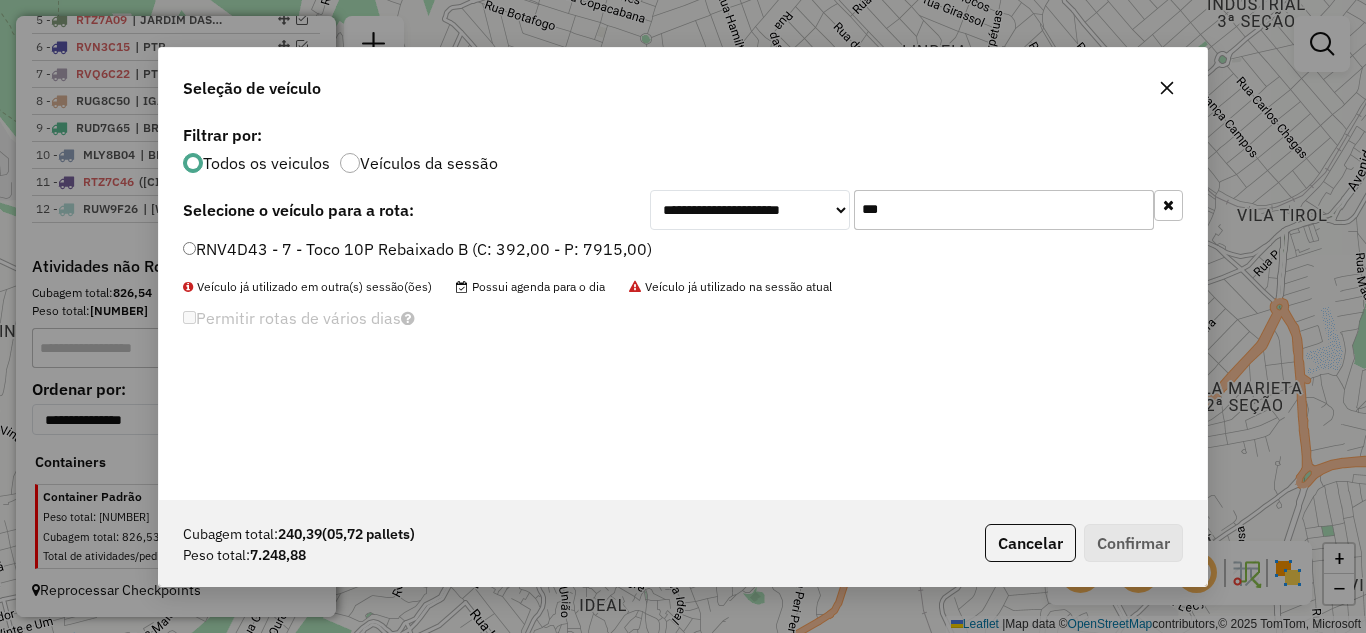 type on "***" 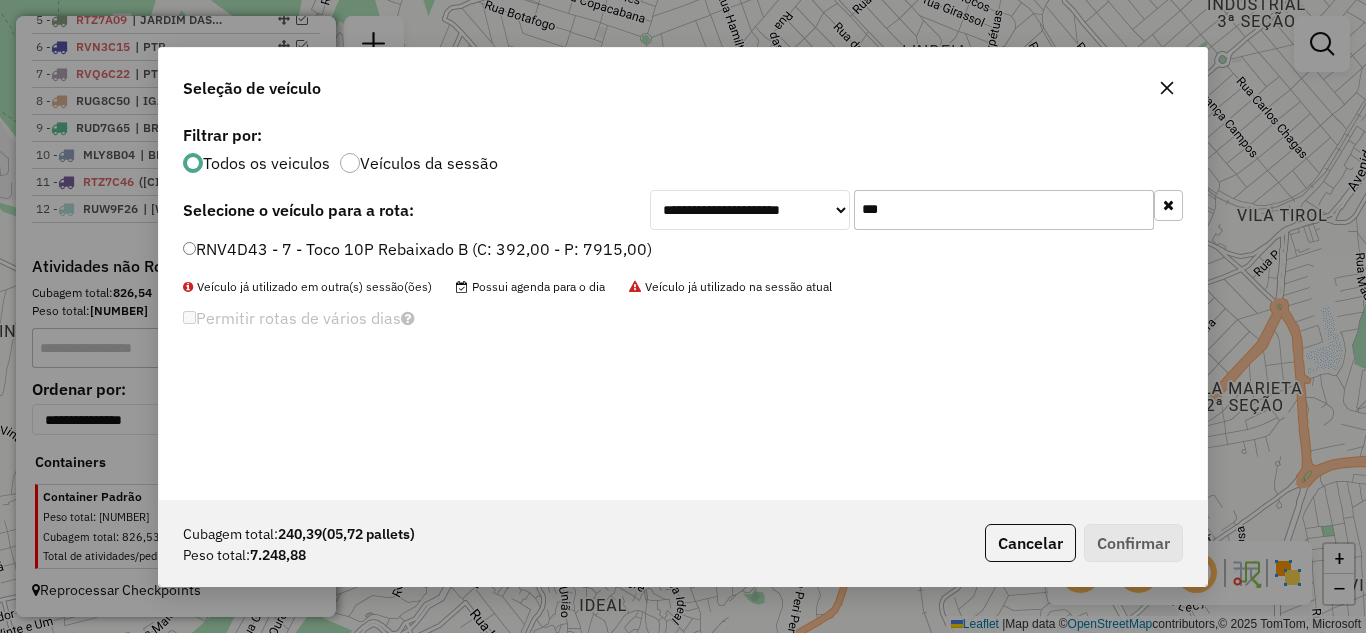 drag, startPoint x: 1172, startPoint y: 91, endPoint x: 1156, endPoint y: 84, distance: 17.464249 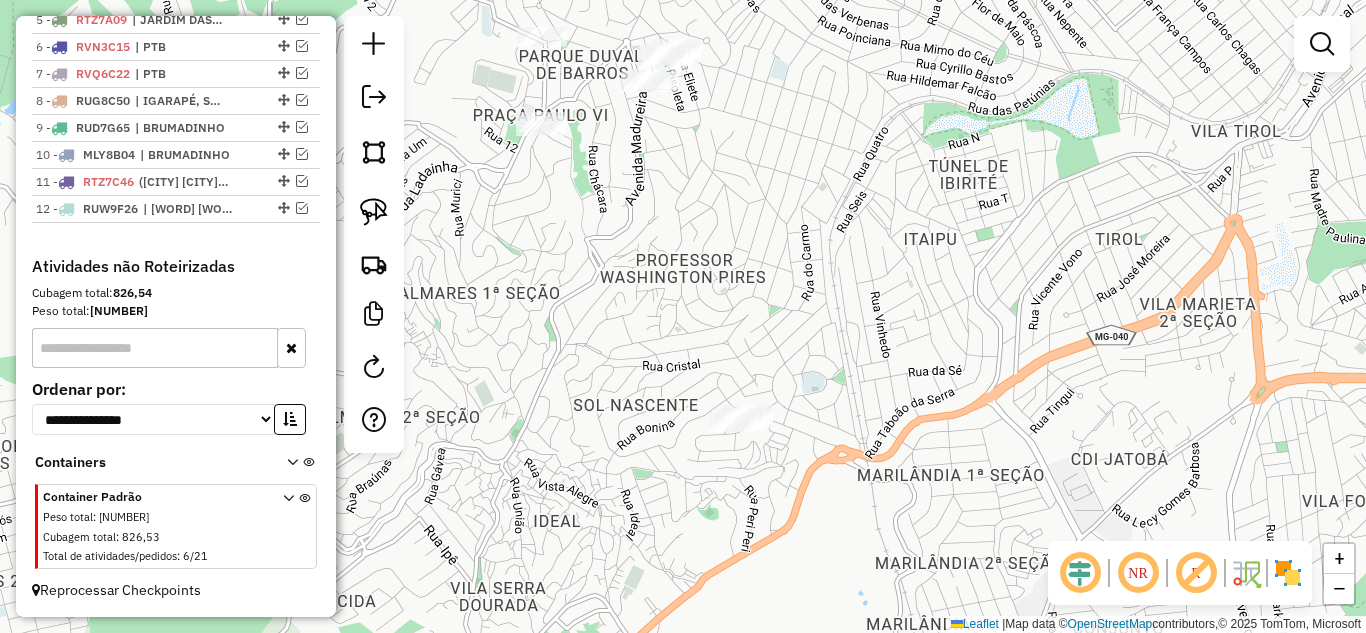 drag, startPoint x: 679, startPoint y: 249, endPoint x: 599, endPoint y: 68, distance: 197.89139 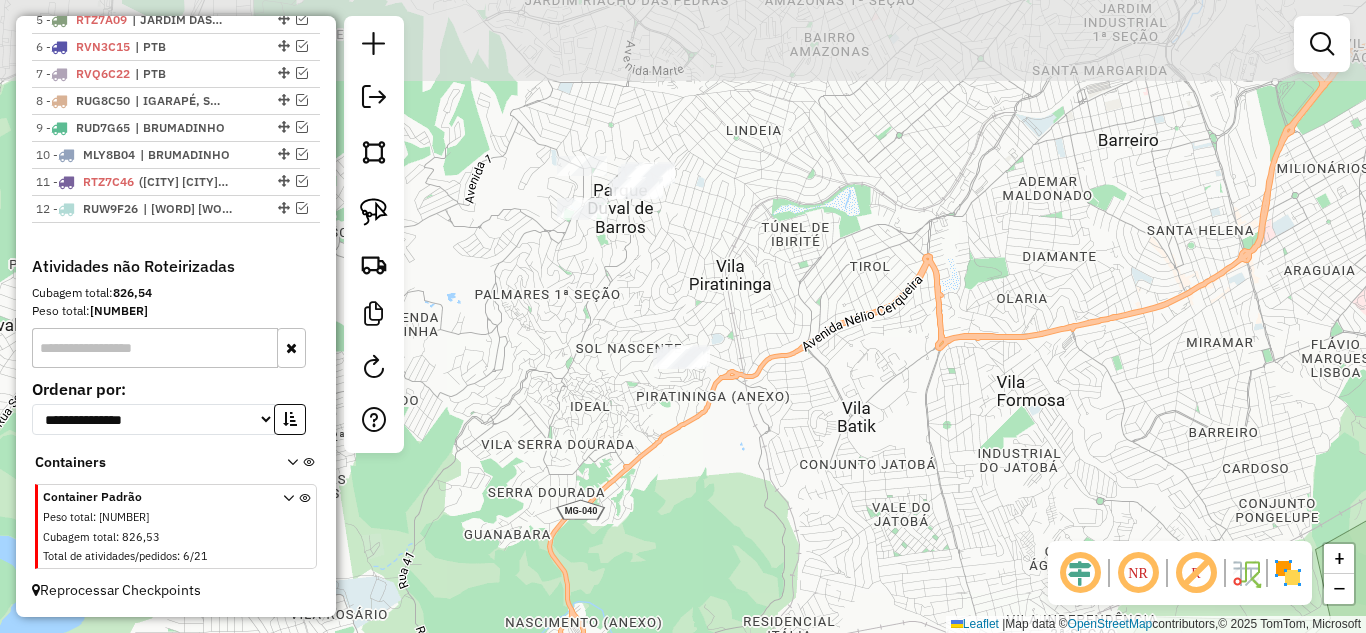 drag, startPoint x: 593, startPoint y: 342, endPoint x: 631, endPoint y: 341, distance: 38.013157 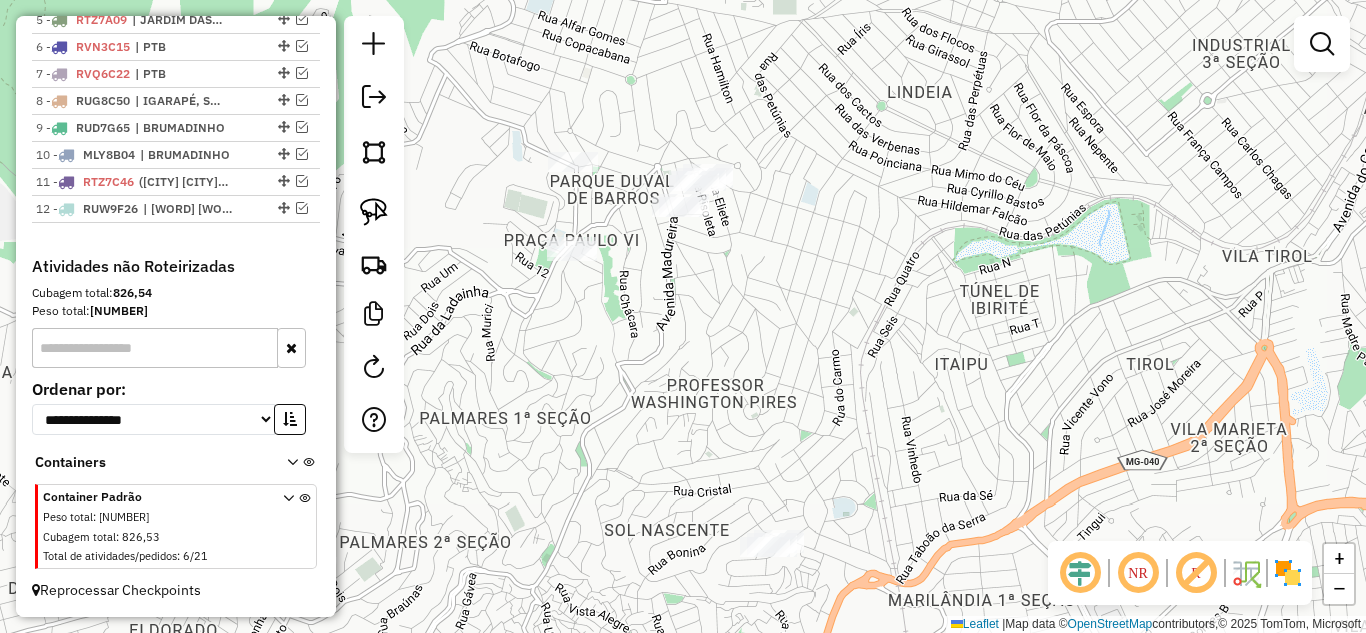 drag, startPoint x: 661, startPoint y: 235, endPoint x: 688, endPoint y: 299, distance: 69.46222 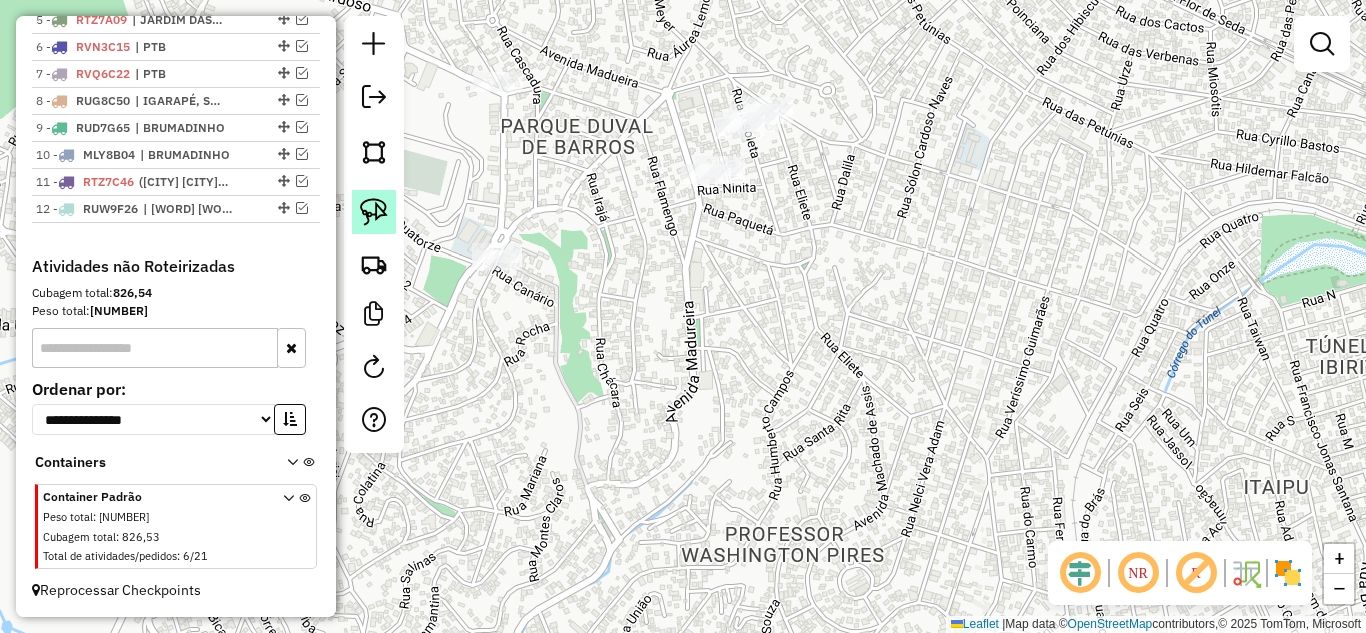 click 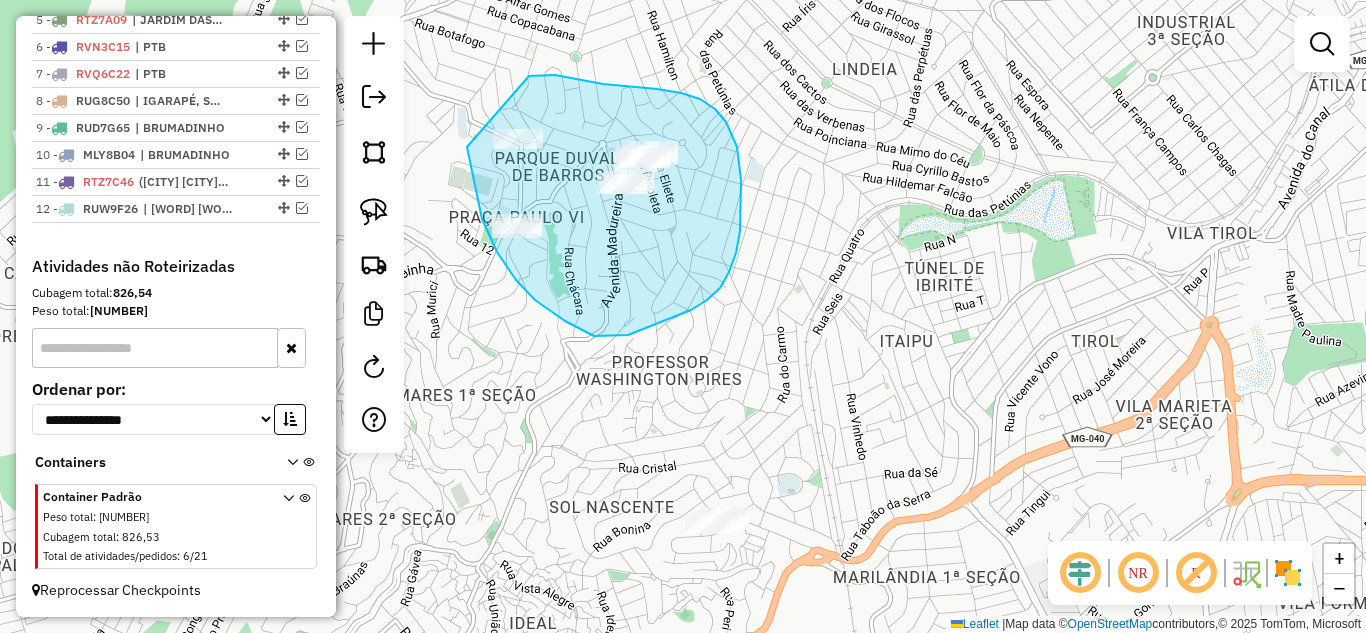 drag, startPoint x: 516, startPoint y: 280, endPoint x: 517, endPoint y: 92, distance: 188.00266 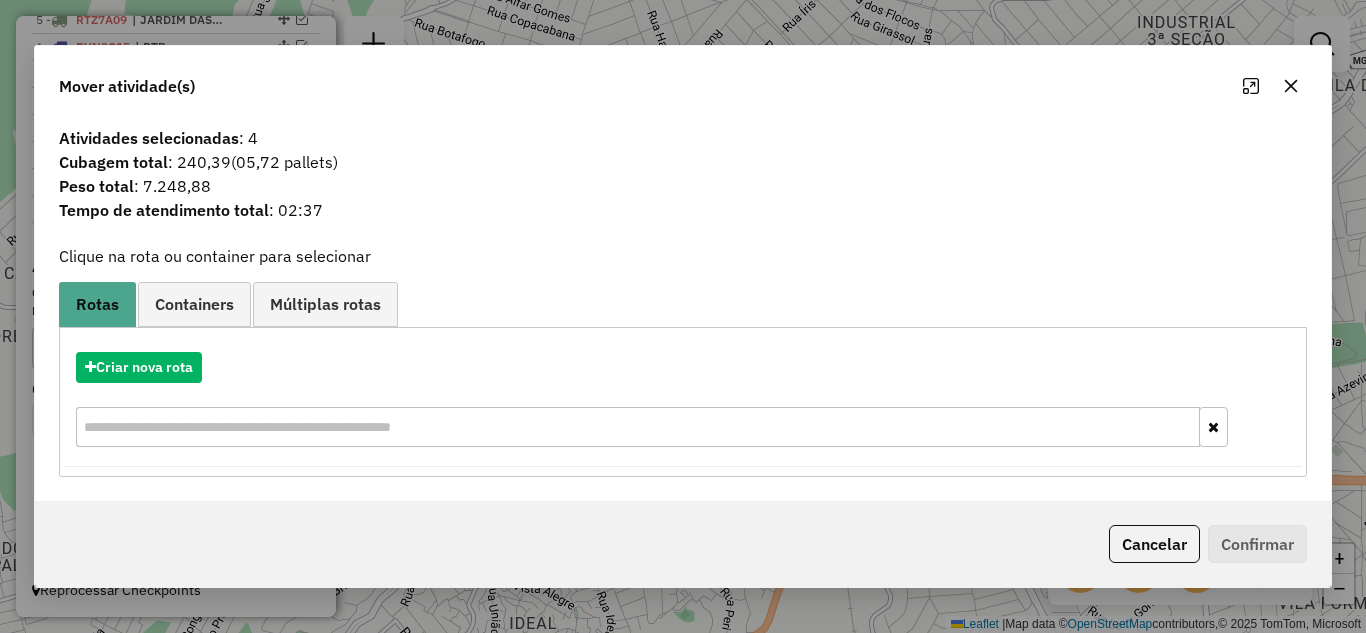 click 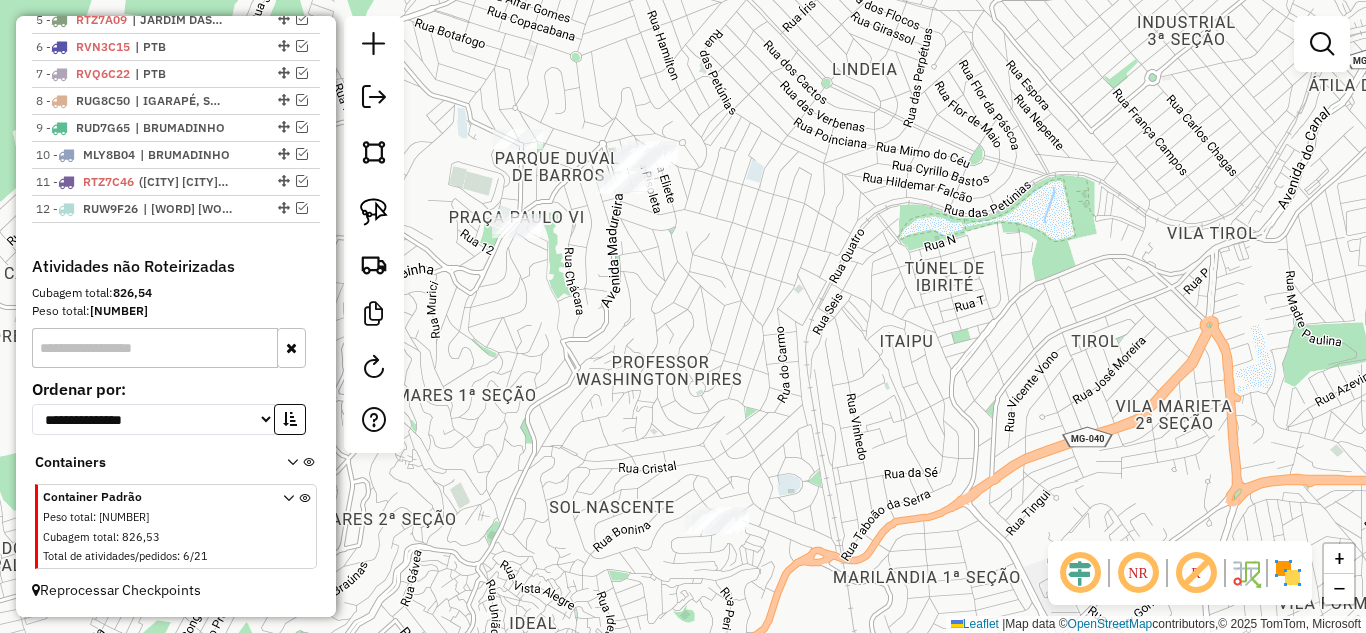 drag, startPoint x: 668, startPoint y: 299, endPoint x: 729, endPoint y: 302, distance: 61.073727 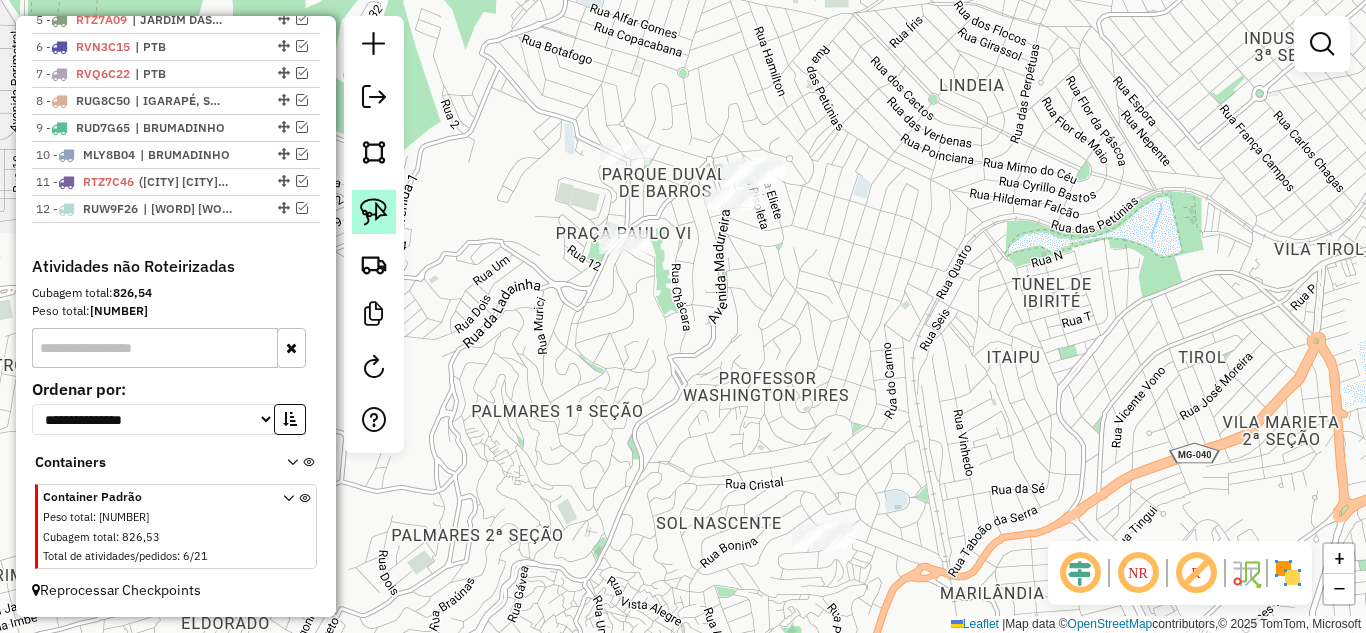 drag, startPoint x: 375, startPoint y: 214, endPoint x: 416, endPoint y: 212, distance: 41.04875 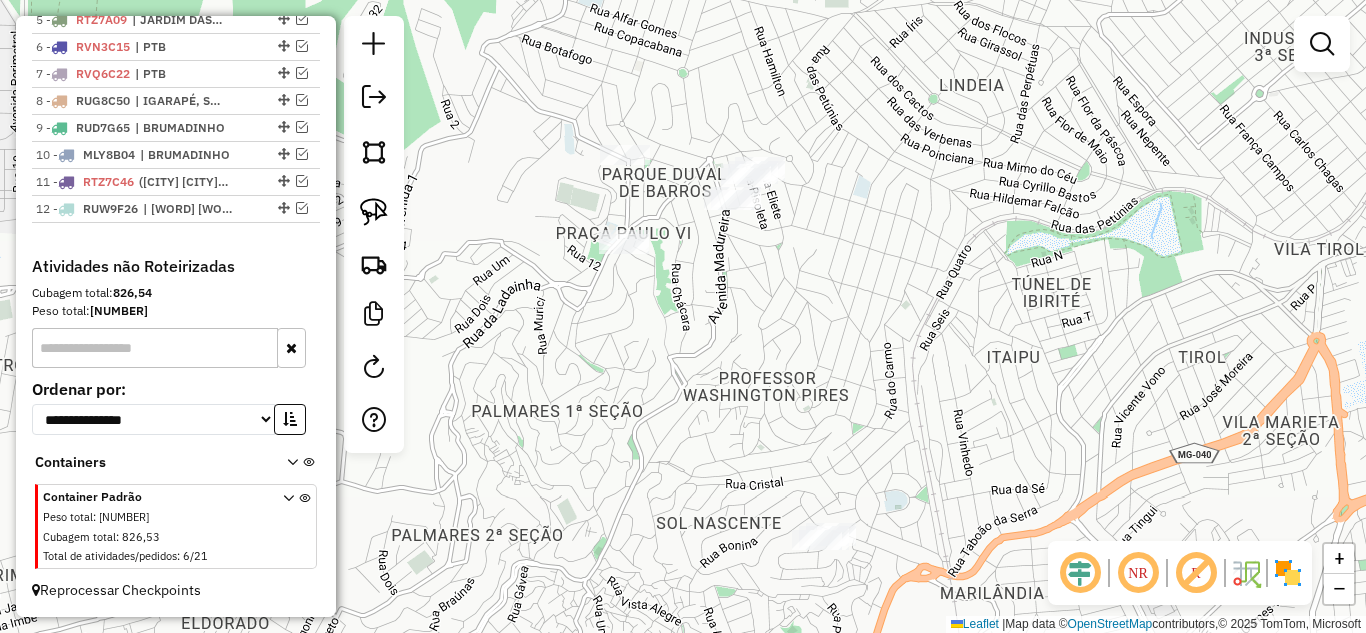 click 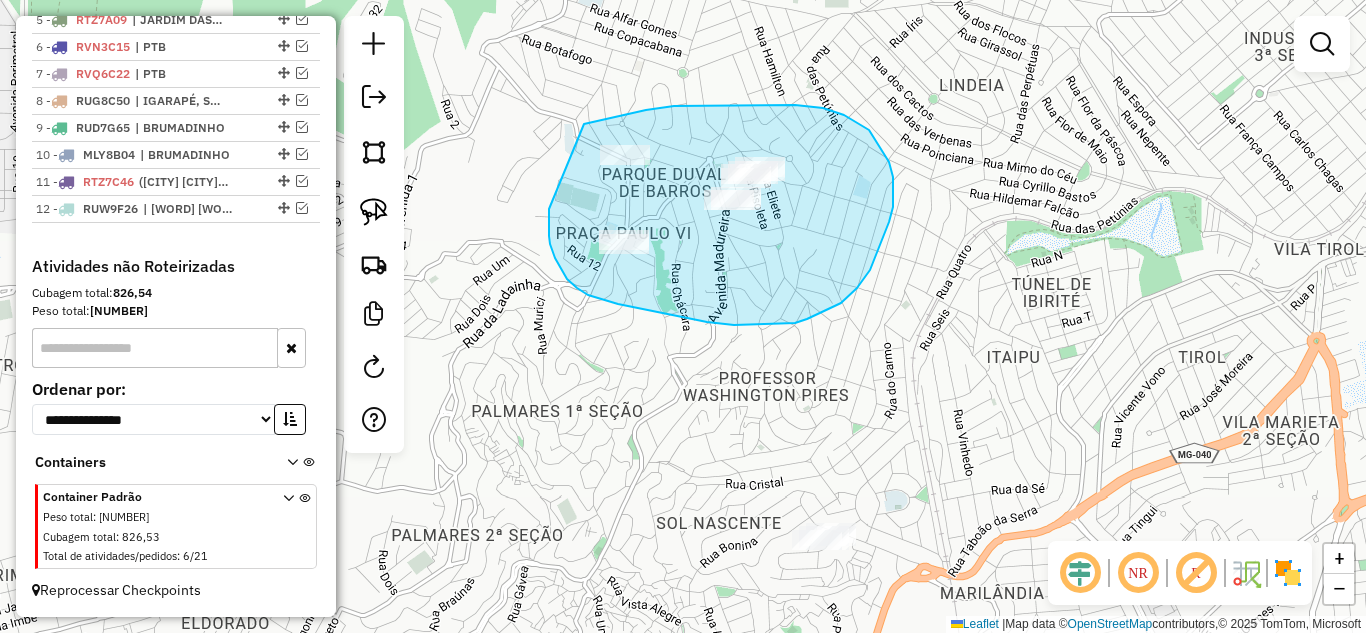 drag, startPoint x: 553, startPoint y: 253, endPoint x: 532, endPoint y: 152, distance: 103.16007 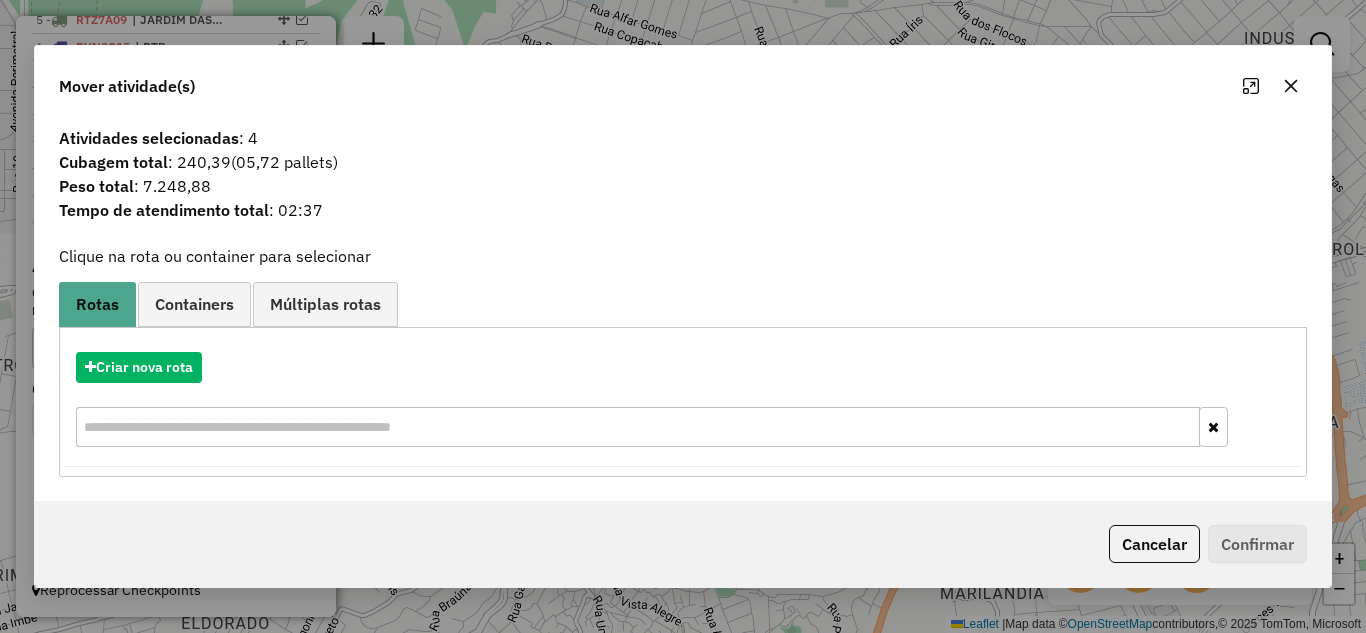 click 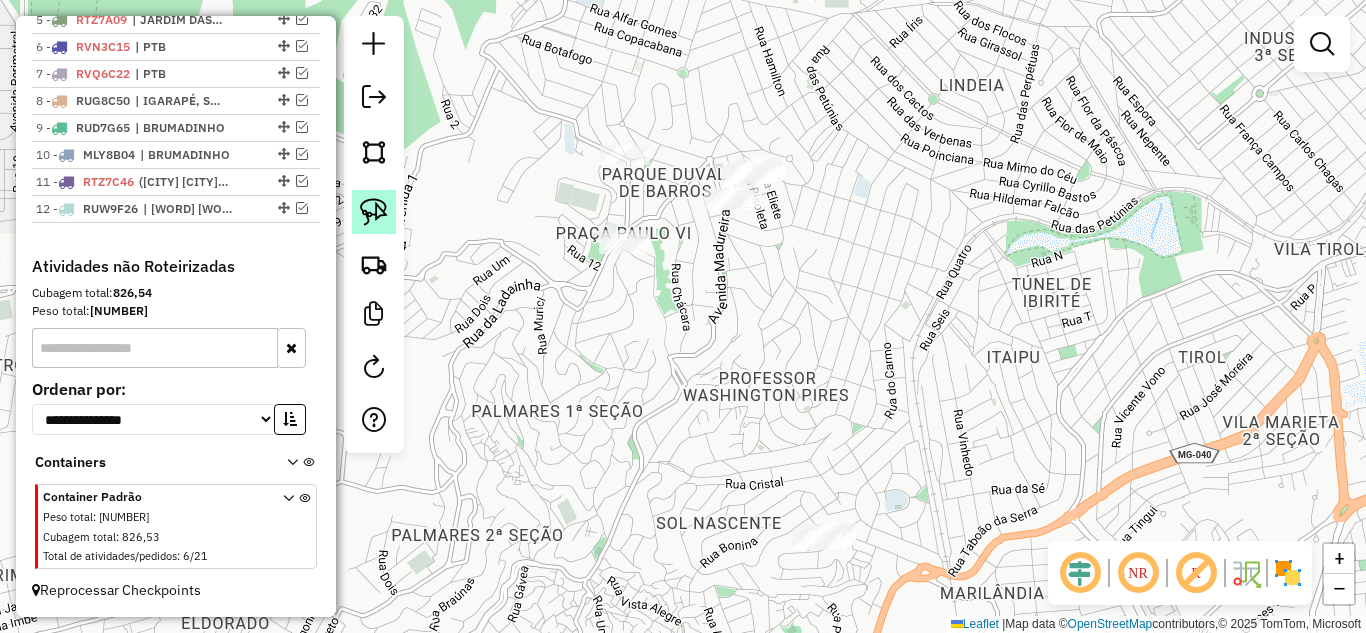 click 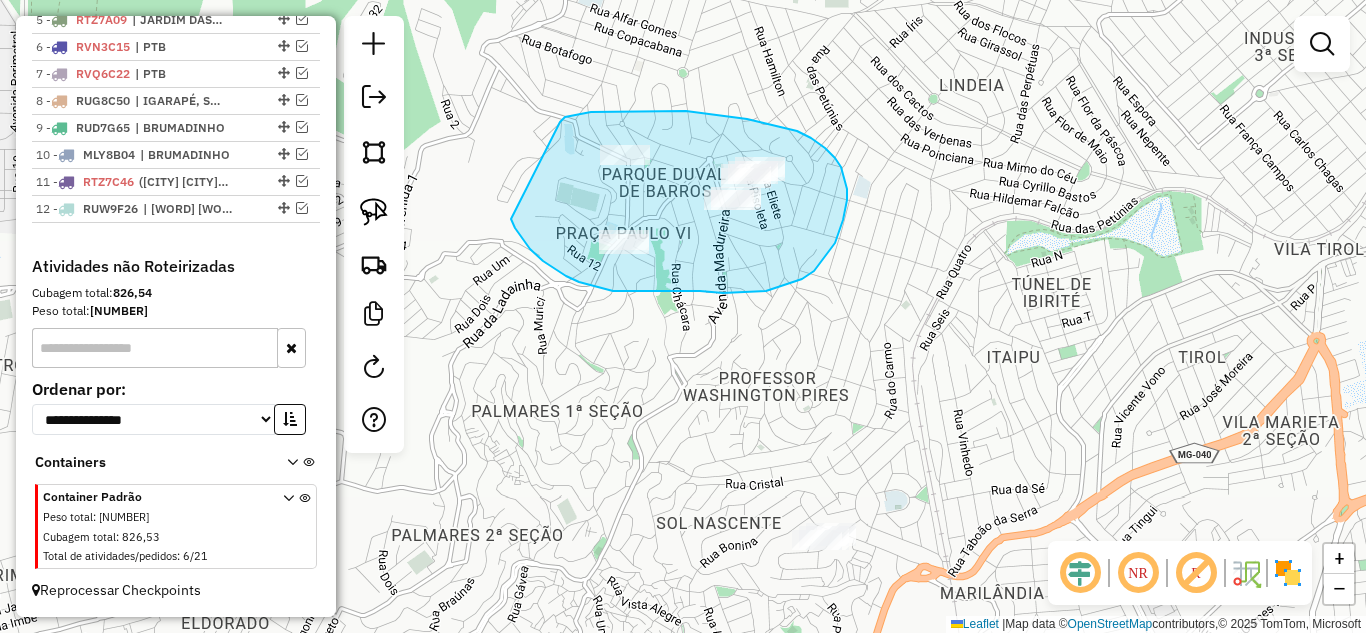 drag, startPoint x: 534, startPoint y: 252, endPoint x: 537, endPoint y: 144, distance: 108.04166 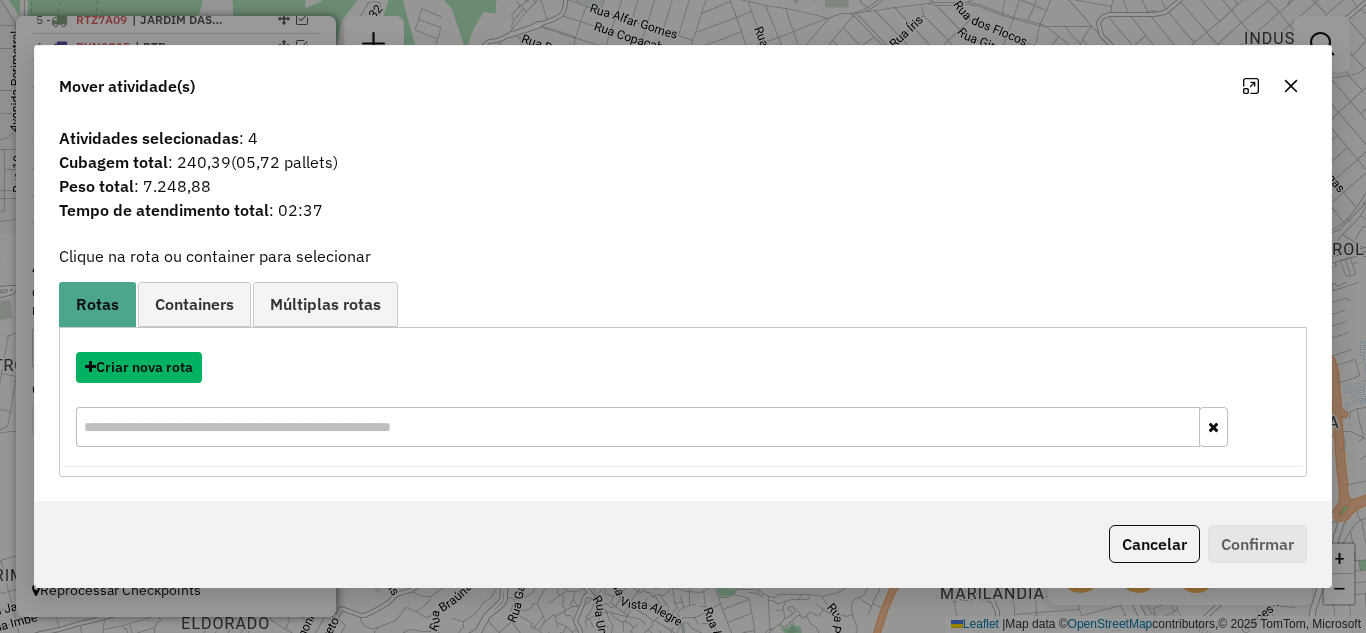 click on "Criar nova rota" at bounding box center (139, 367) 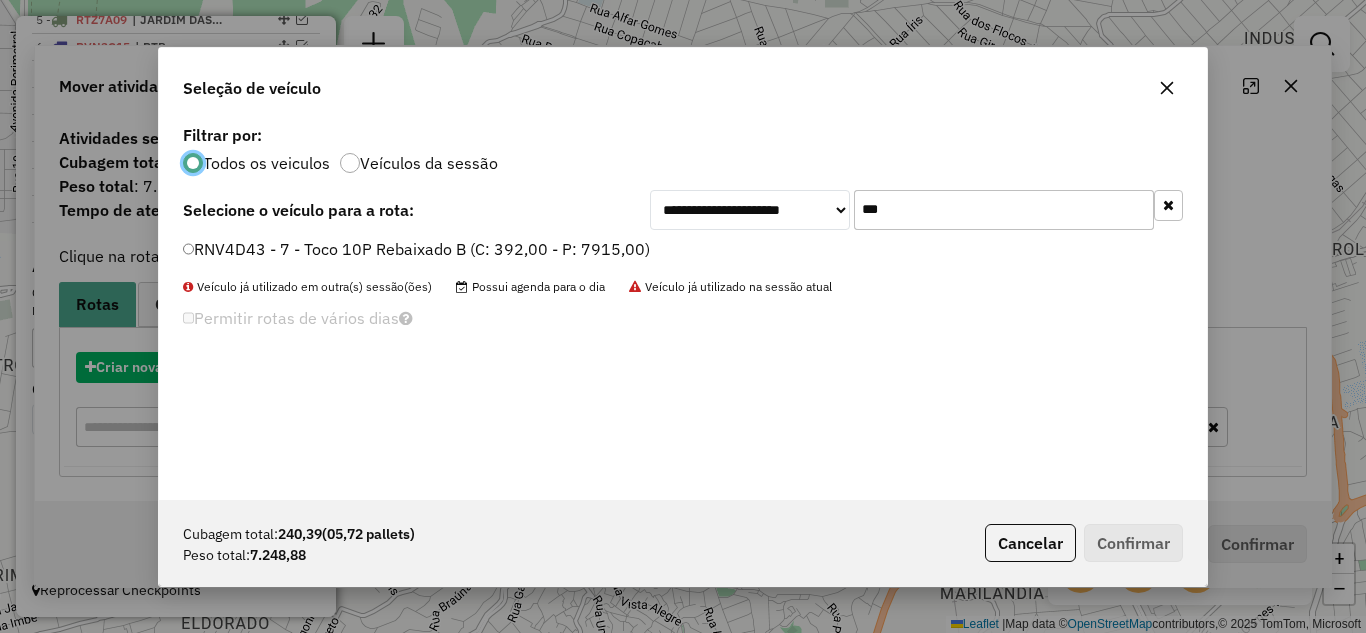 scroll, scrollTop: 11, scrollLeft: 6, axis: both 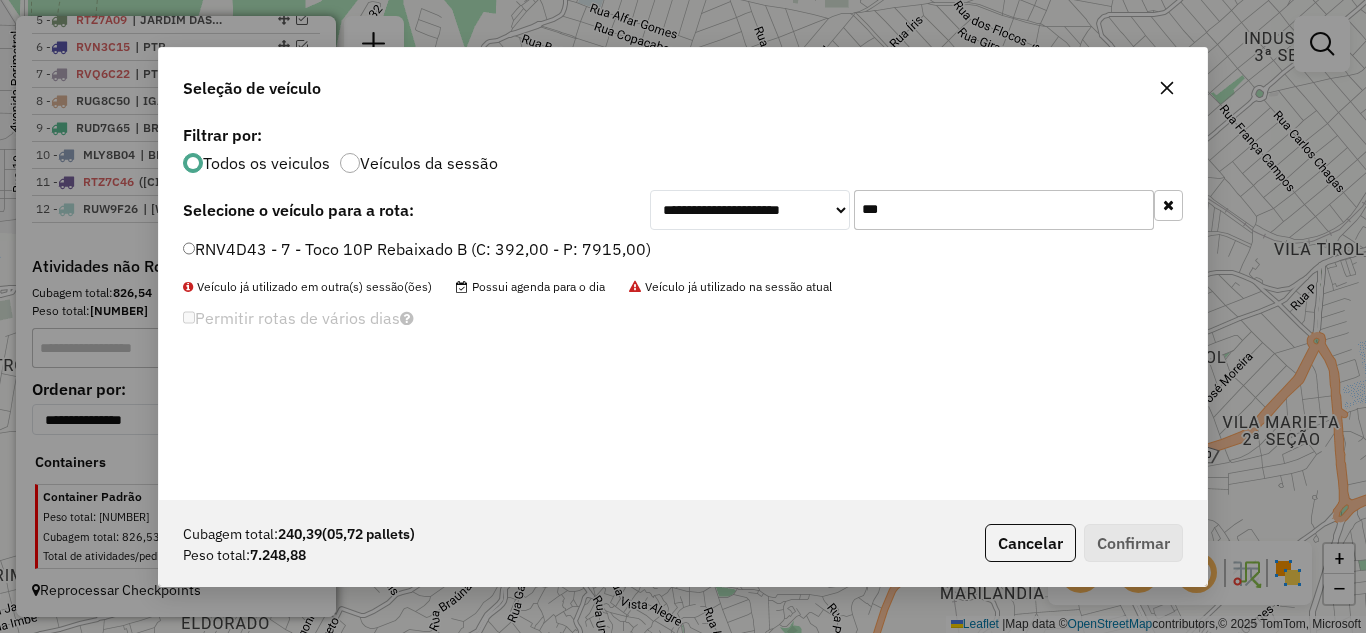 drag, startPoint x: 1170, startPoint y: 91, endPoint x: 986, endPoint y: 119, distance: 186.11824 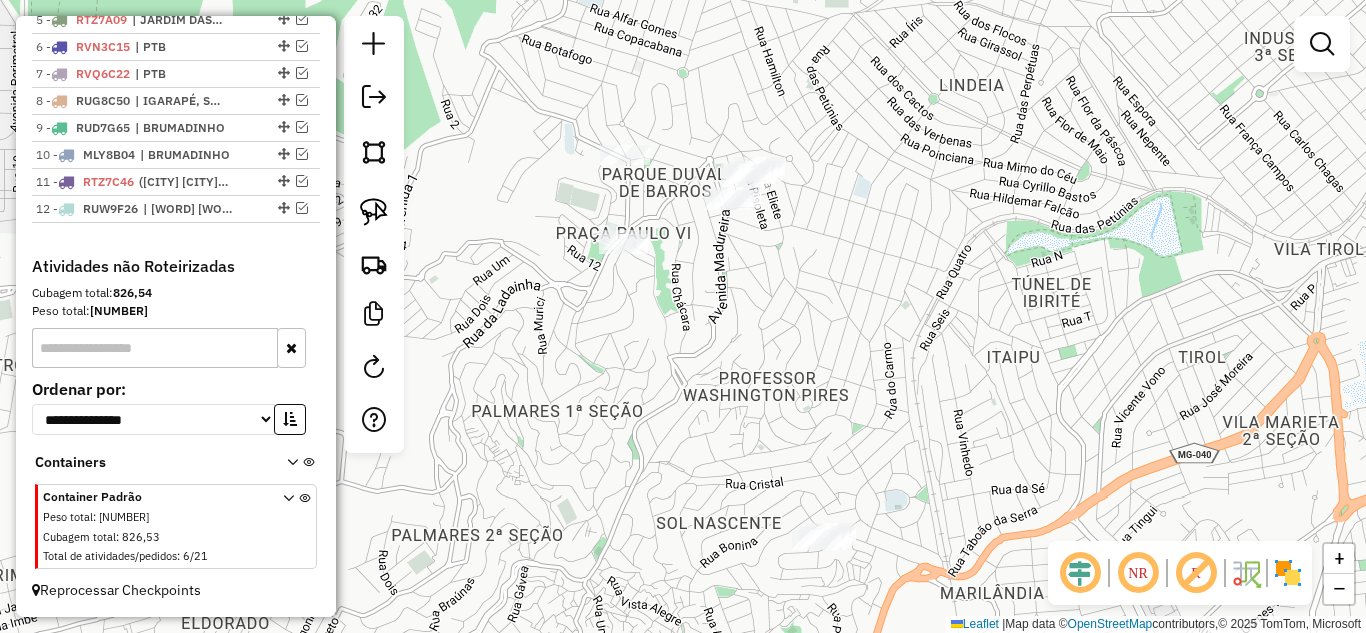 drag, startPoint x: 756, startPoint y: 358, endPoint x: 539, endPoint y: 211, distance: 262.10303 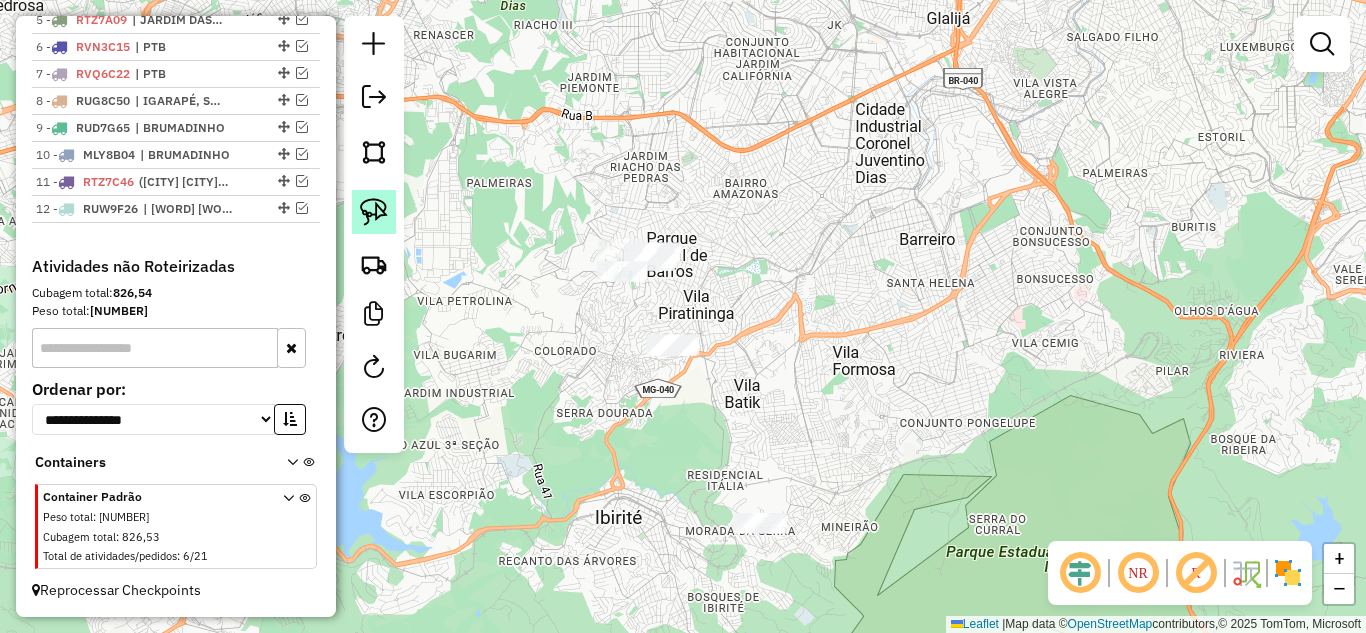 click 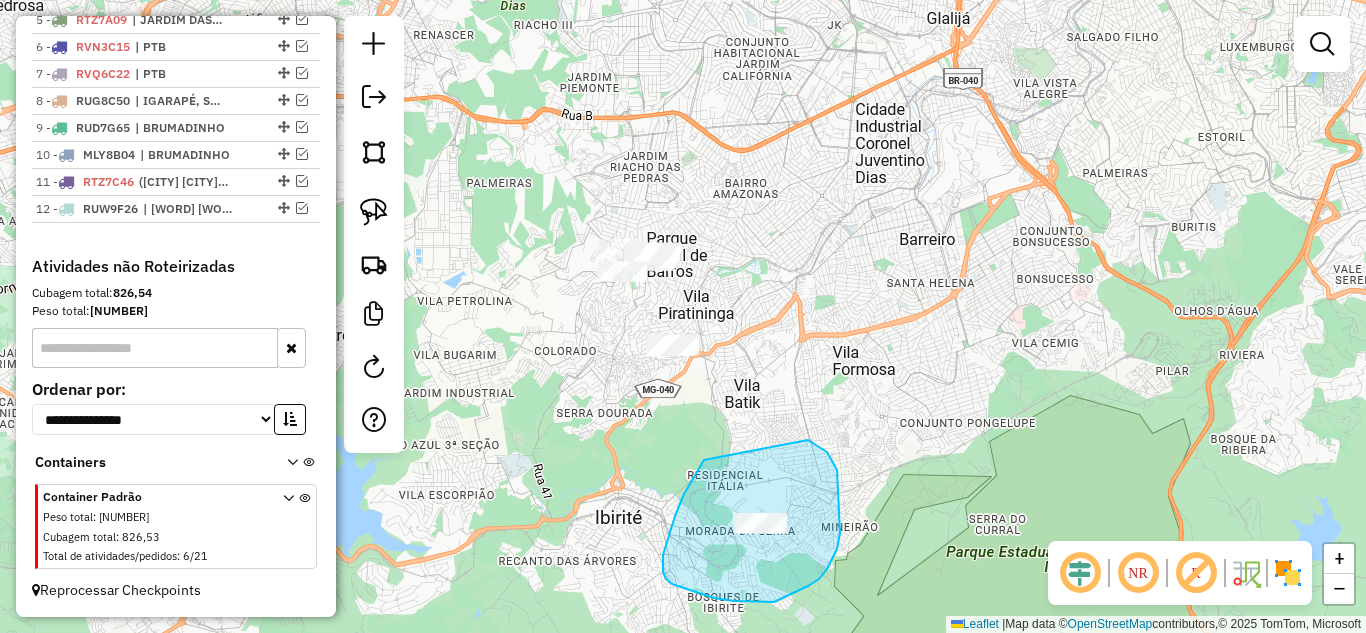 drag, startPoint x: 694, startPoint y: 476, endPoint x: 808, endPoint y: 440, distance: 119.54916 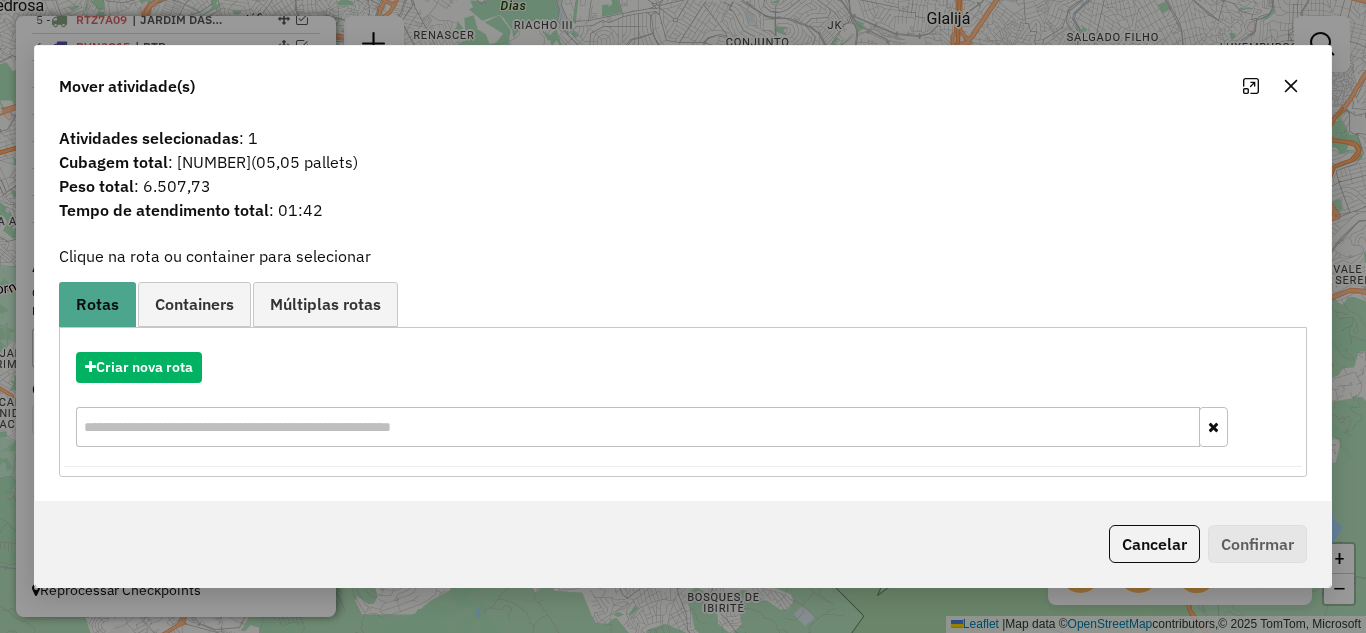 click 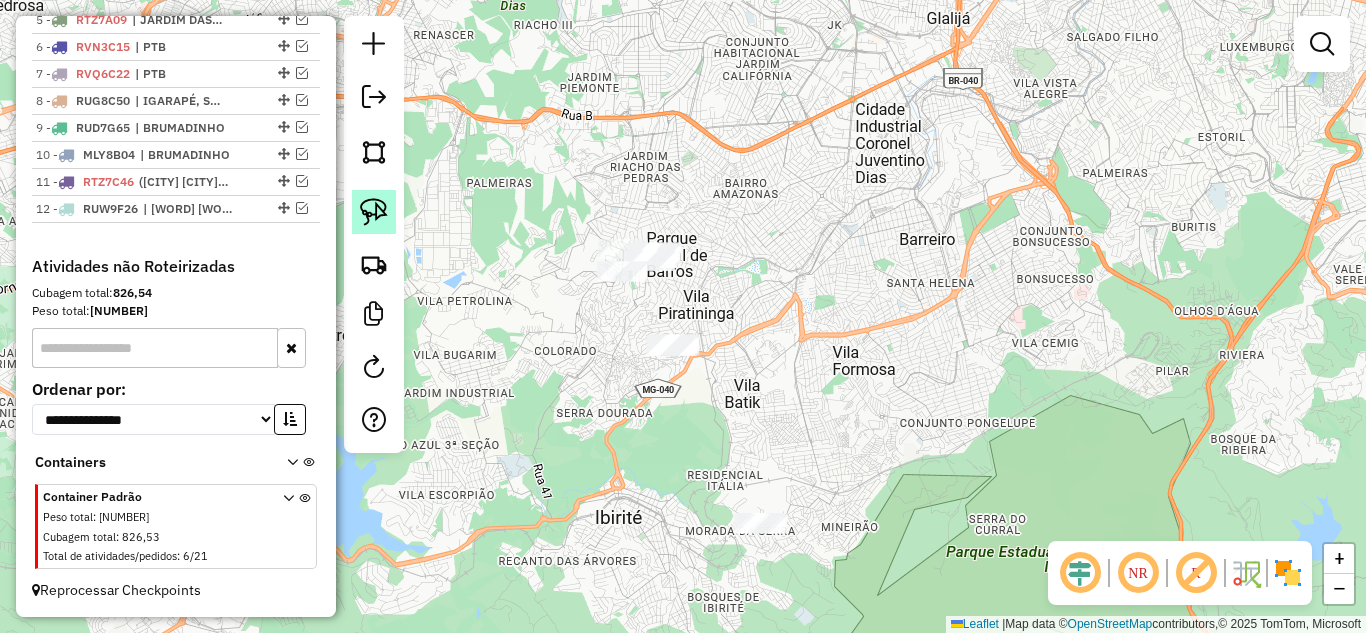 click 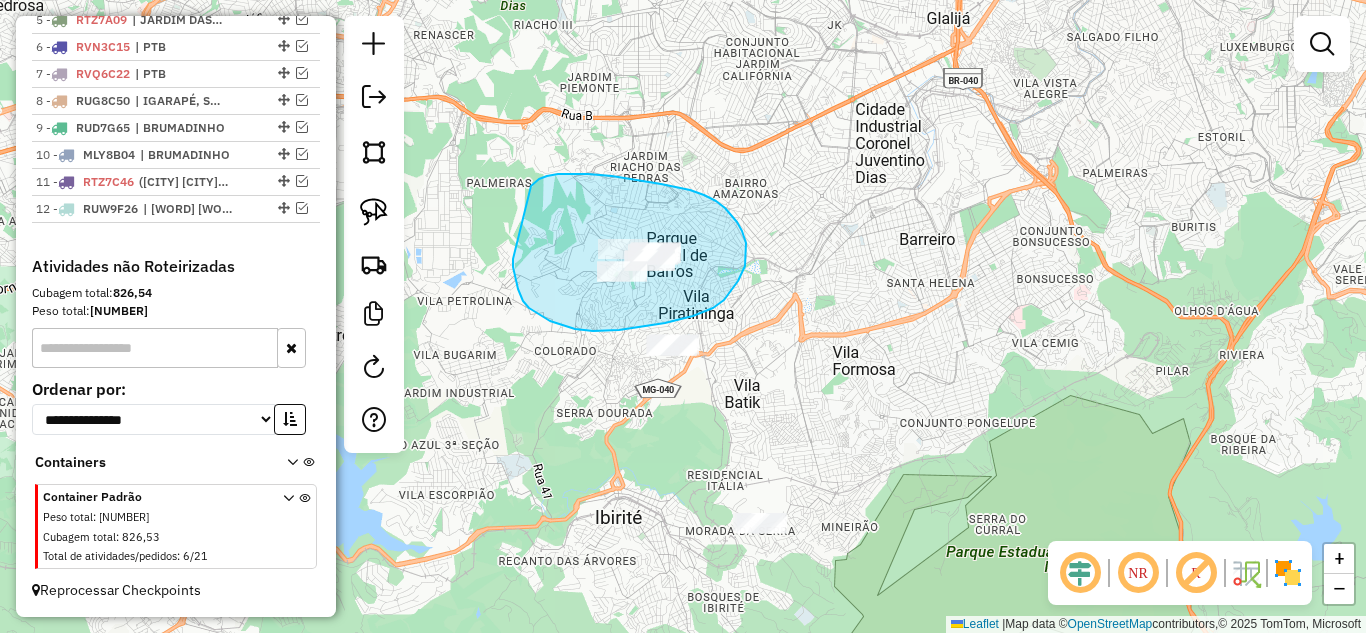 drag, startPoint x: 529, startPoint y: 308, endPoint x: 525, endPoint y: 191, distance: 117.06836 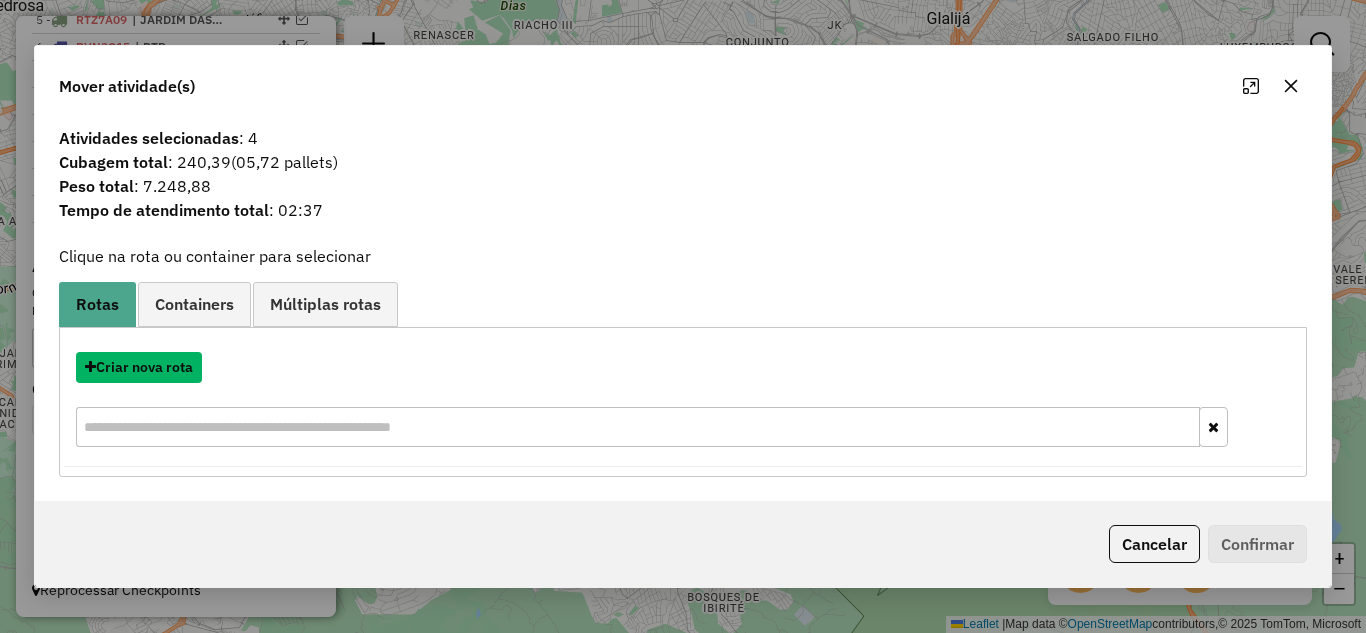click on "Criar nova rota" at bounding box center [139, 367] 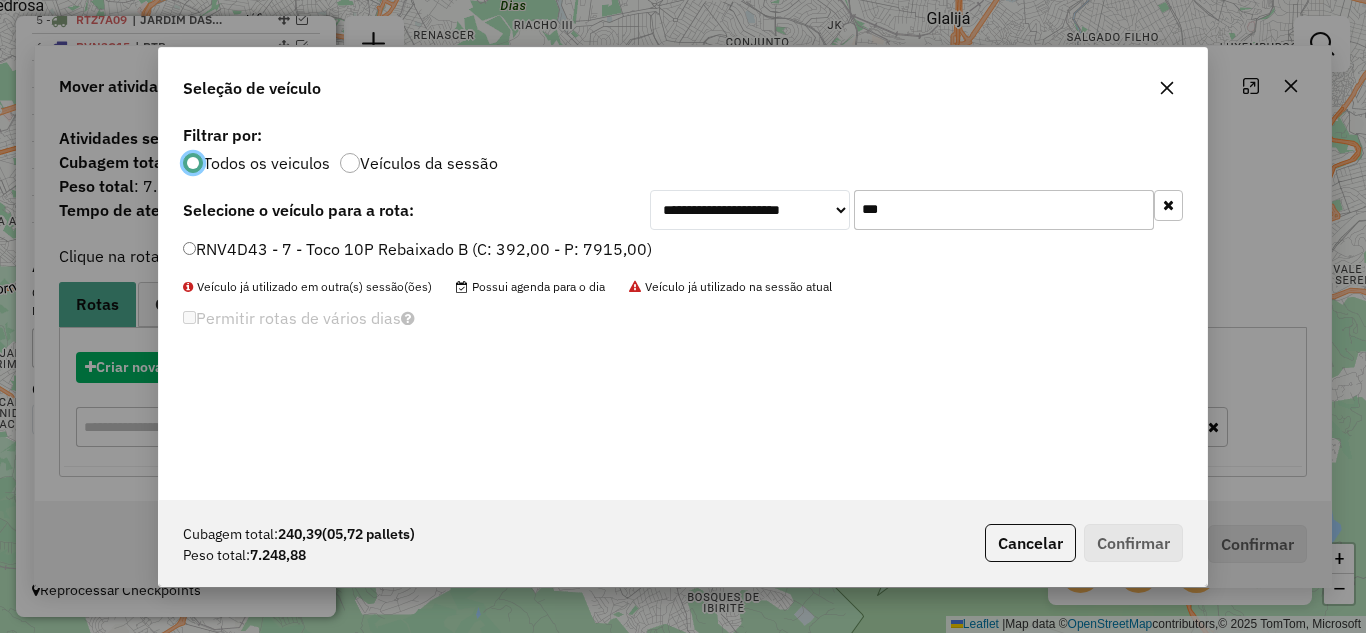 scroll, scrollTop: 11, scrollLeft: 6, axis: both 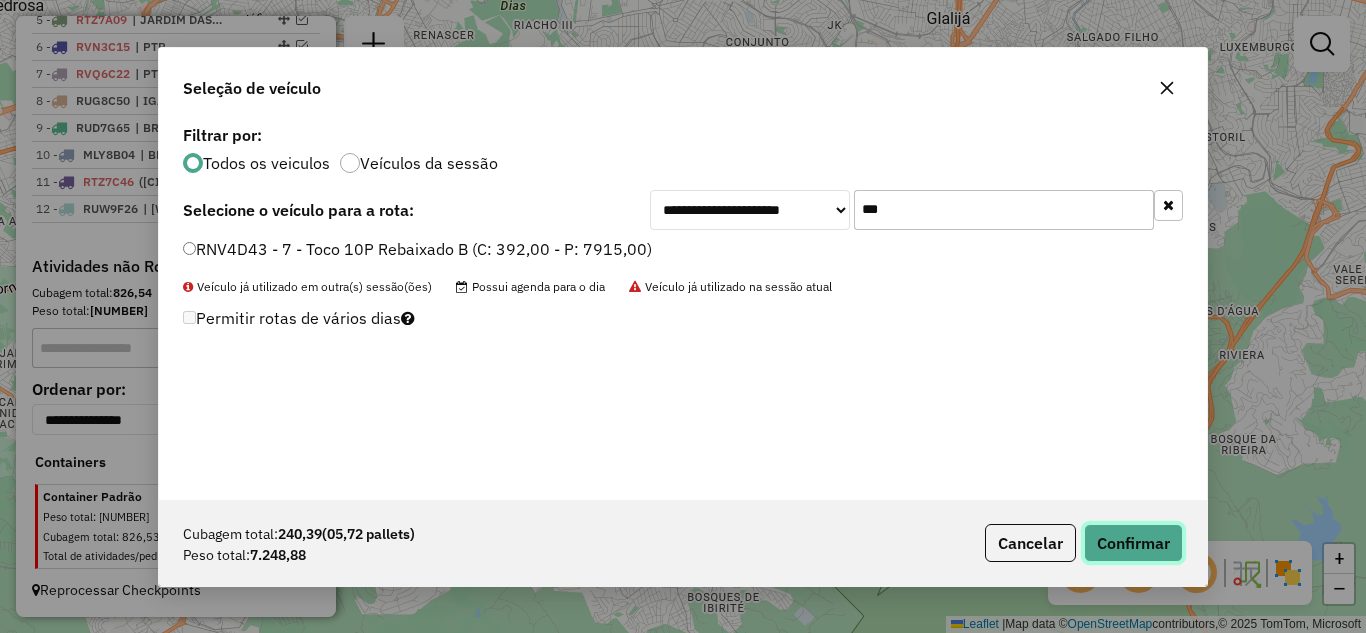 click on "Confirmar" 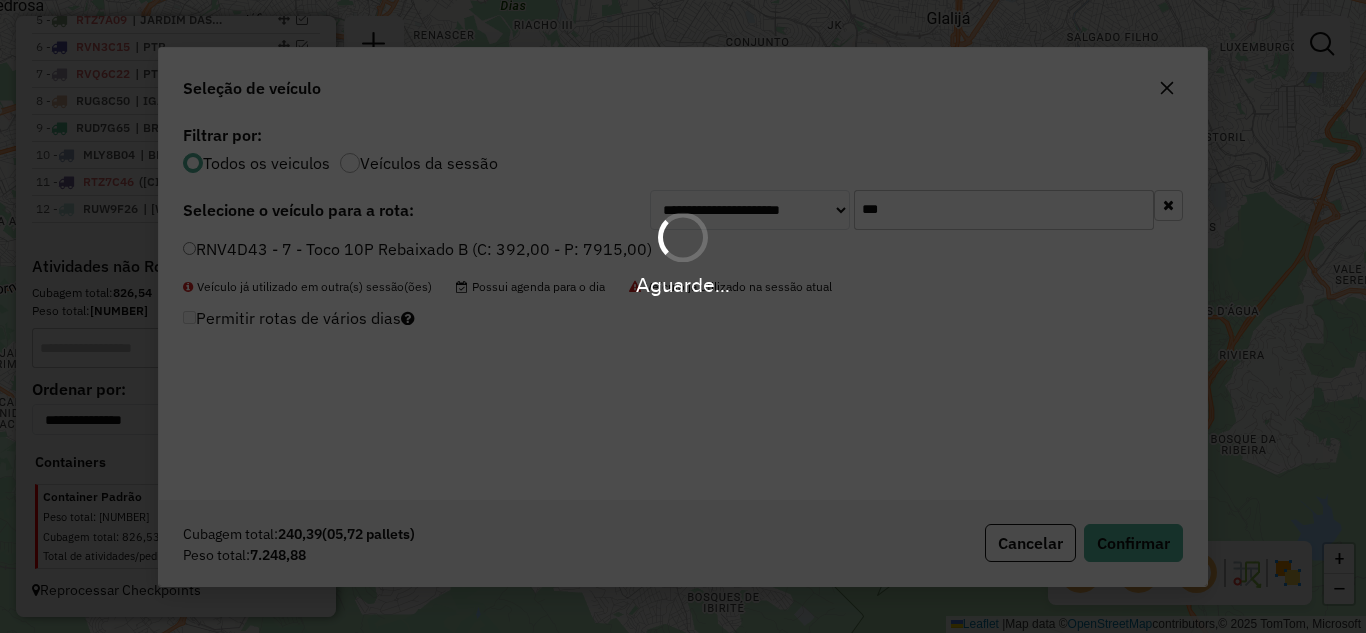 scroll, scrollTop: 1001, scrollLeft: 0, axis: vertical 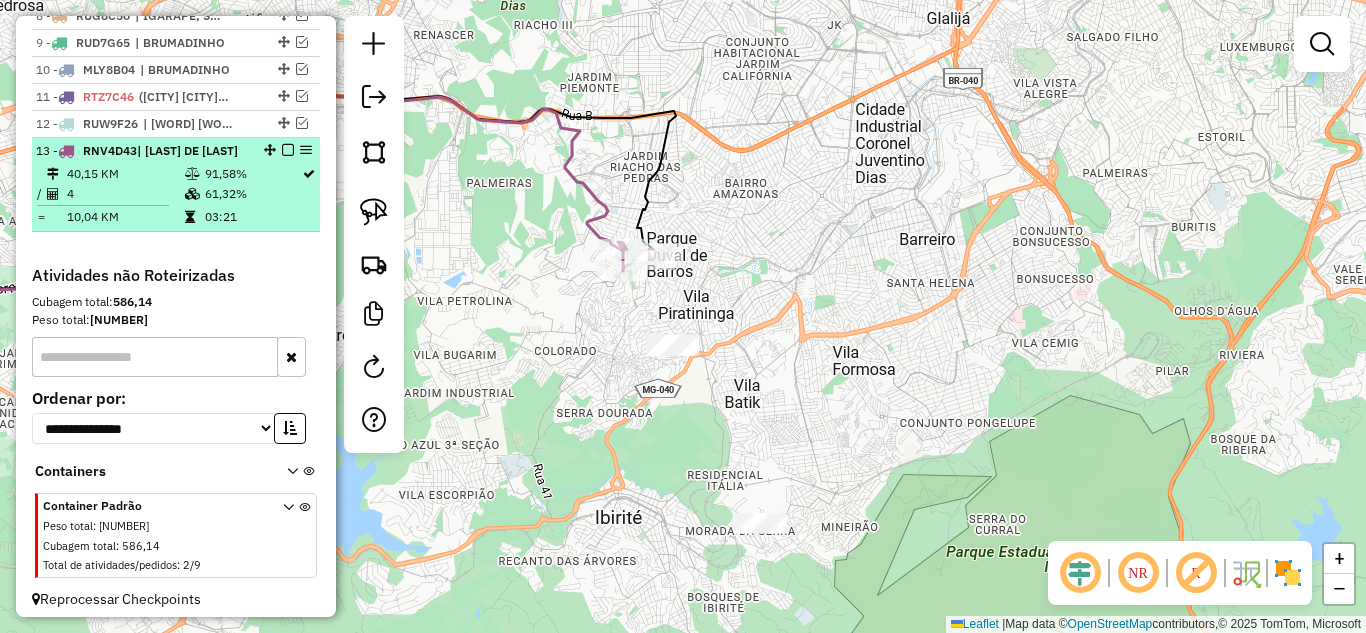 click at bounding box center (288, 150) 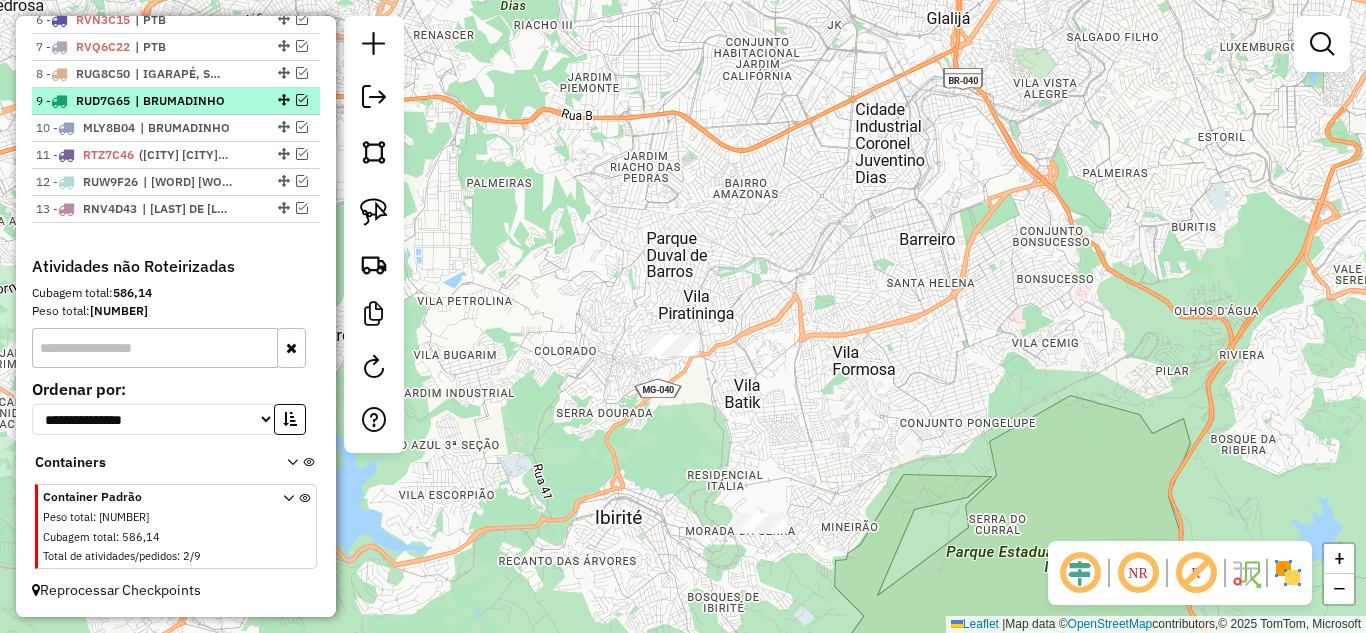 scroll, scrollTop: 743, scrollLeft: 0, axis: vertical 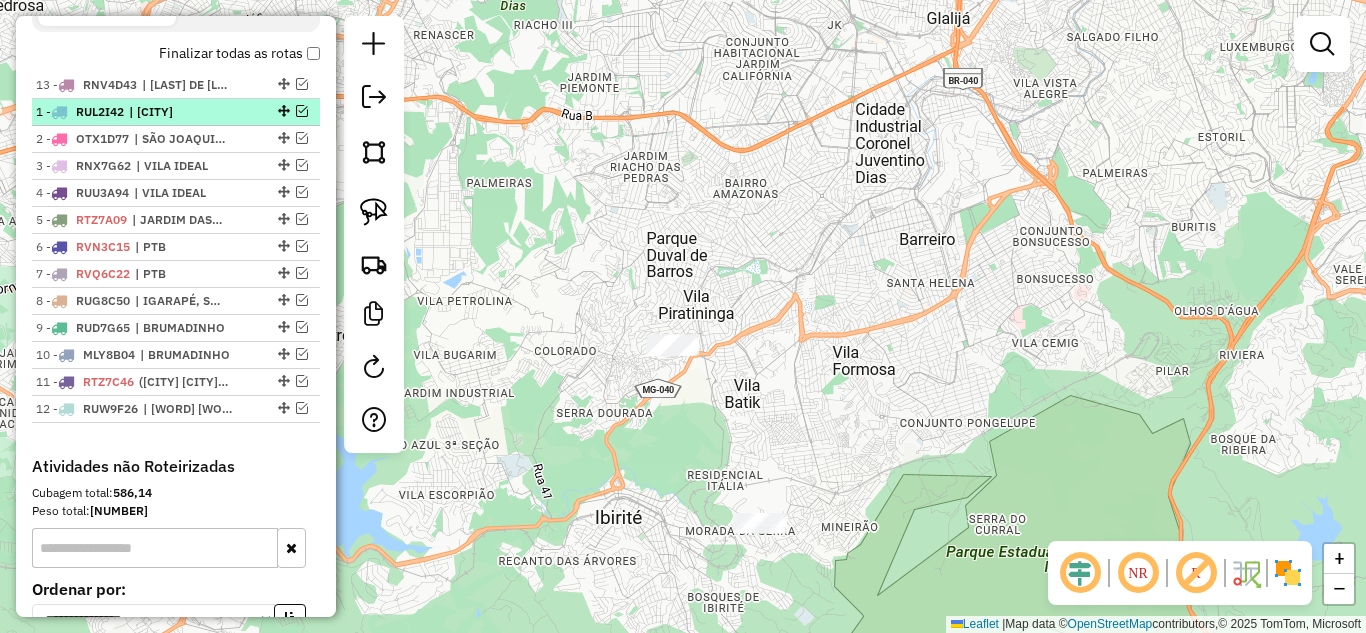 drag, startPoint x: 281, startPoint y: 410, endPoint x: 281, endPoint y: 85, distance: 325 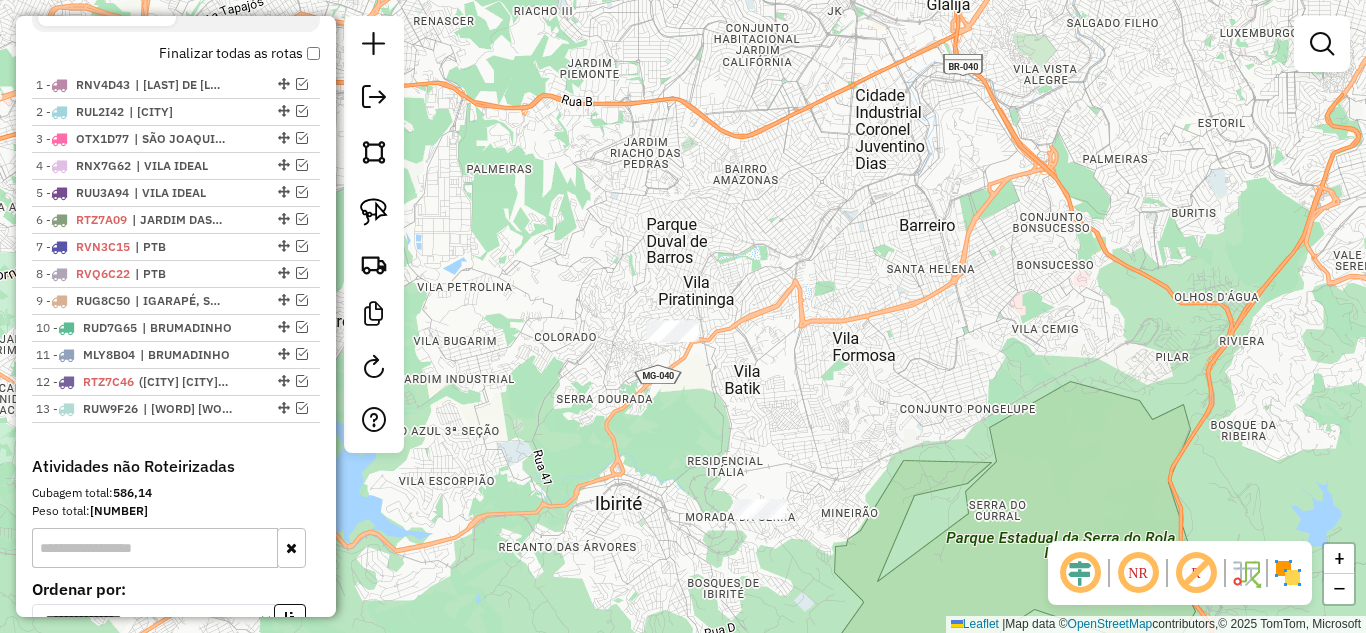 drag, startPoint x: 575, startPoint y: 332, endPoint x: 511, endPoint y: 233, distance: 117.88554 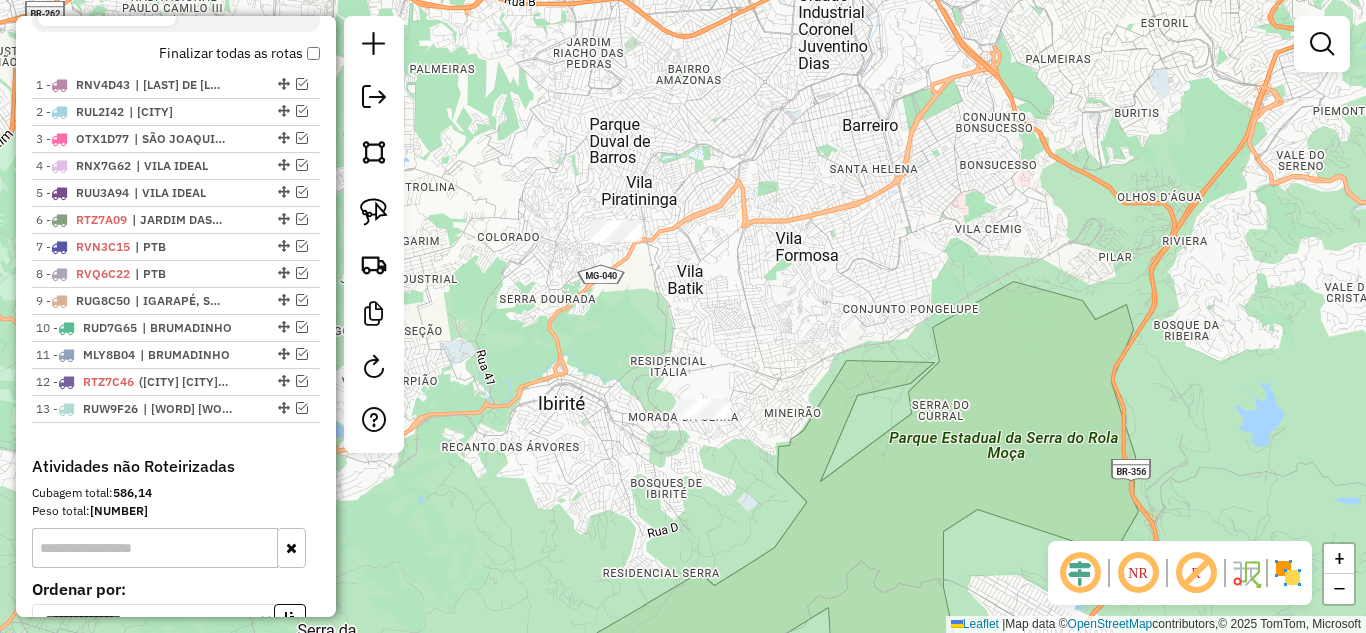 drag, startPoint x: 374, startPoint y: 208, endPoint x: 425, endPoint y: 245, distance: 63.007935 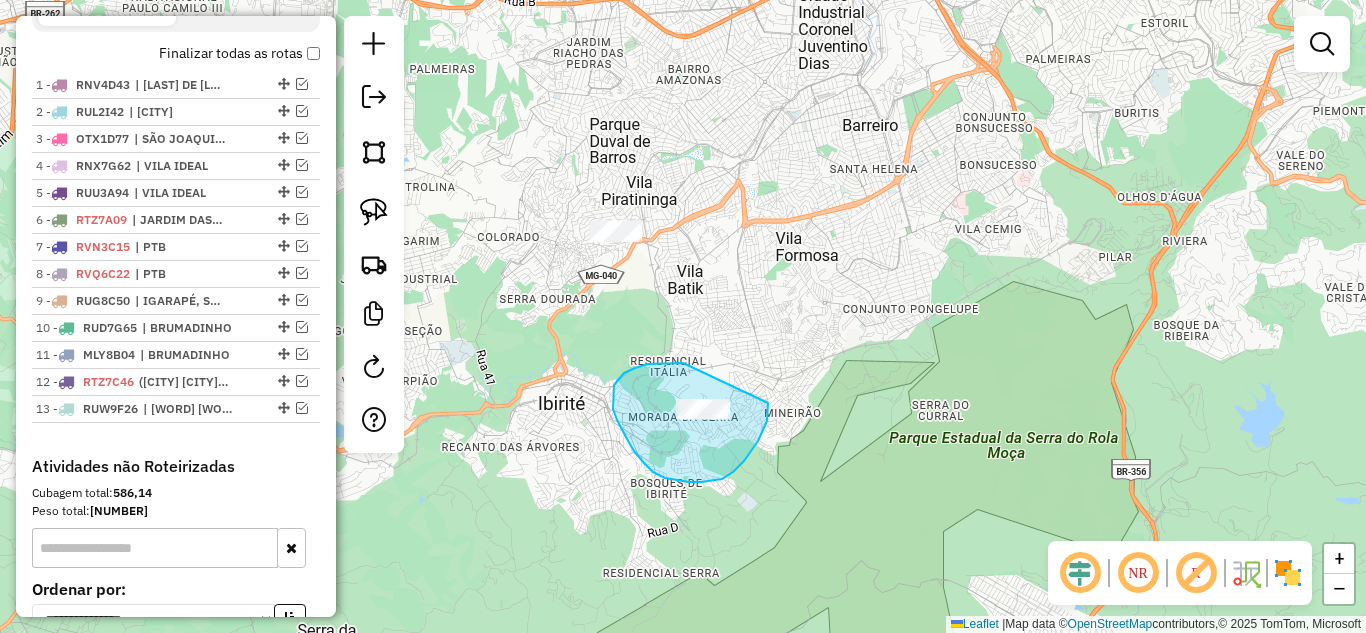 drag, startPoint x: 683, startPoint y: 363, endPoint x: 595, endPoint y: 367, distance: 88.09086 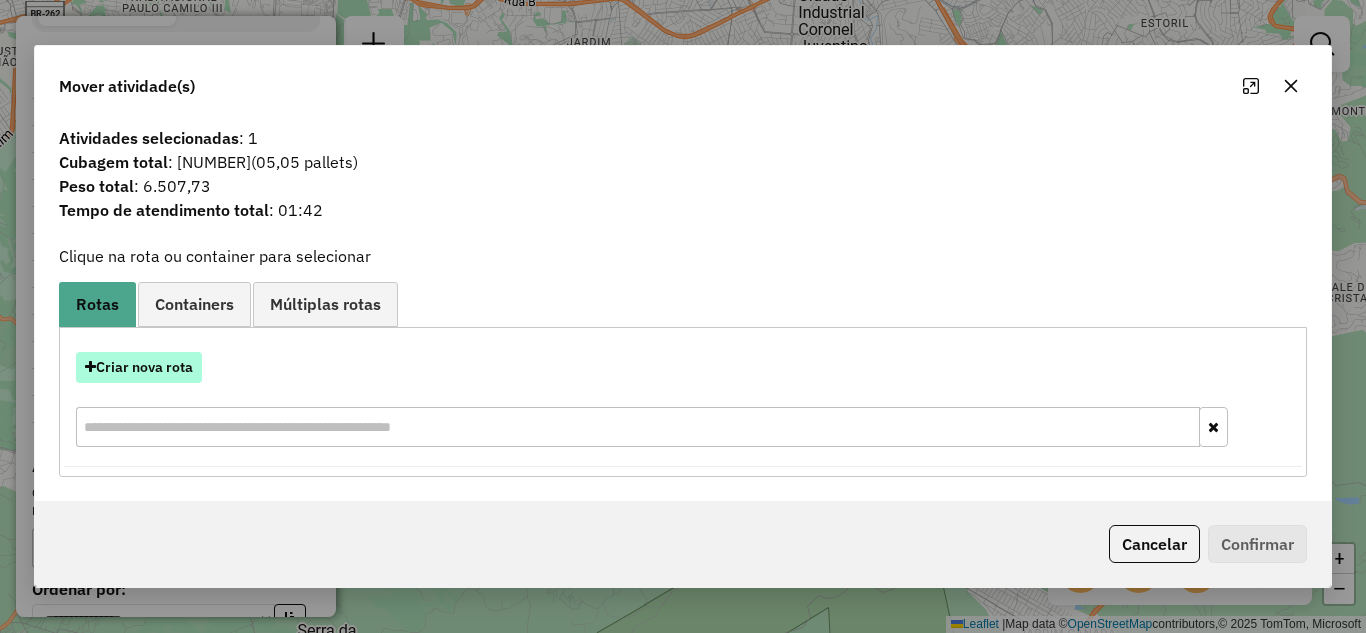 click on "Criar nova rota" at bounding box center [139, 367] 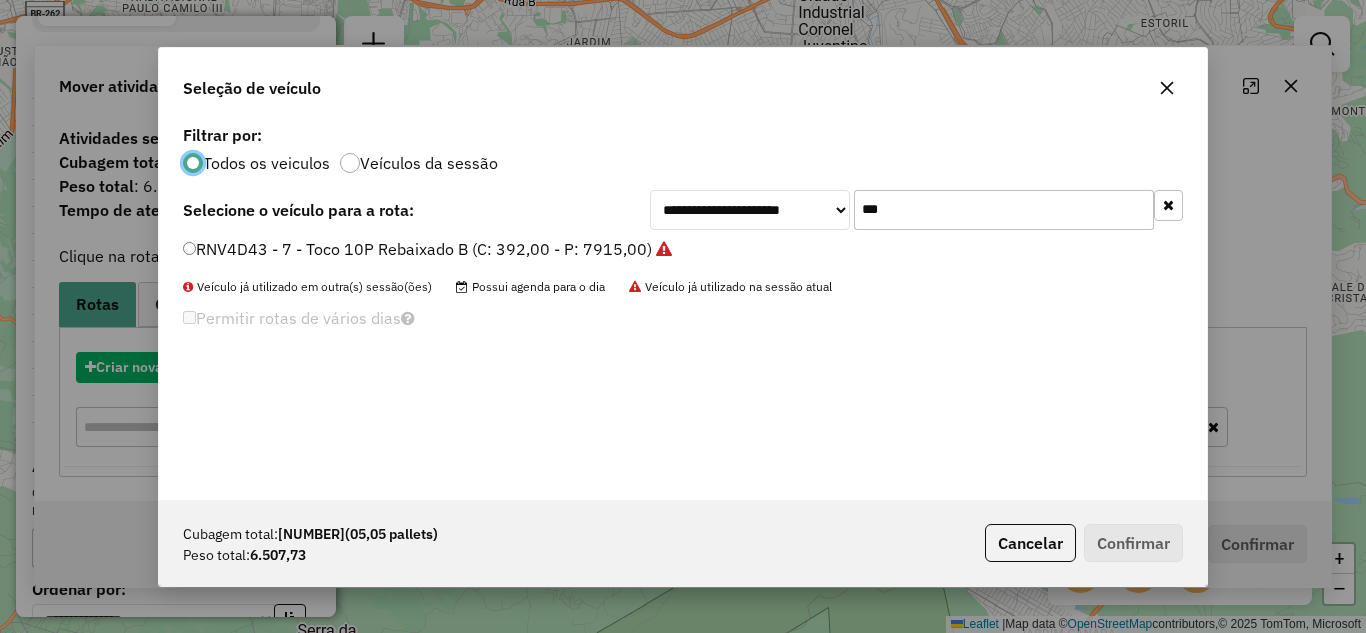scroll, scrollTop: 11, scrollLeft: 6, axis: both 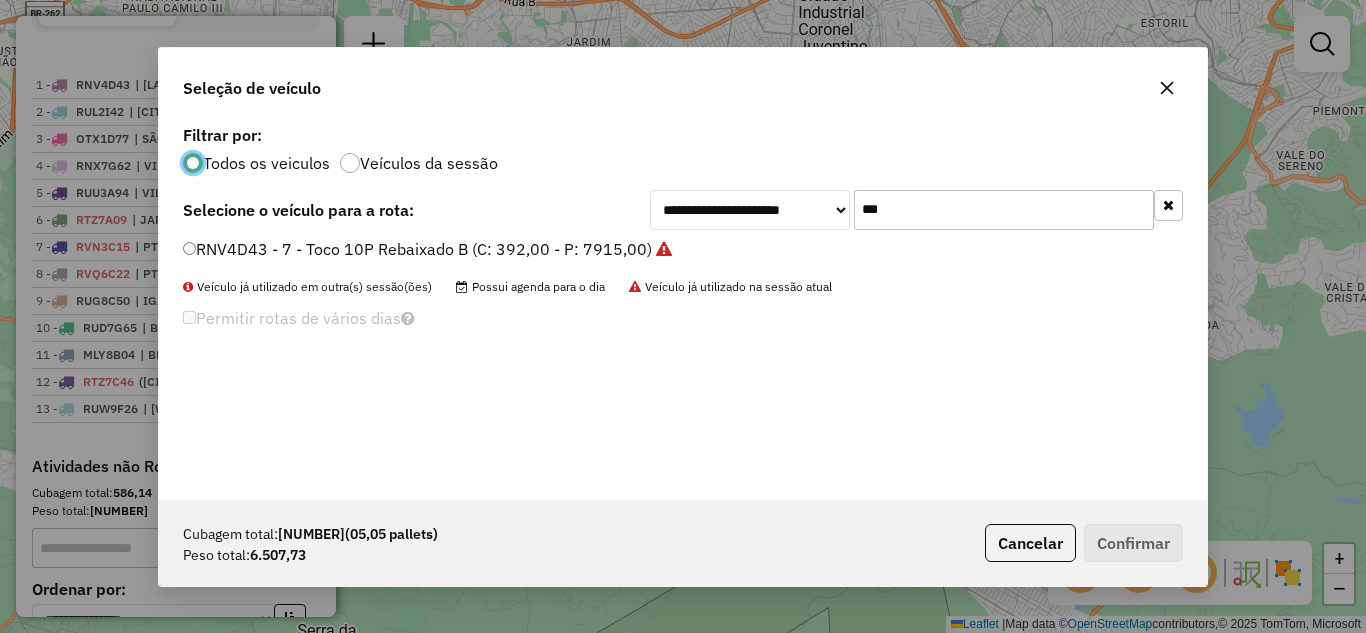 click on "RNV4D43 - 7 - Toco 10P Rebaixado B (C: 392,00 - P: 7915,00)" 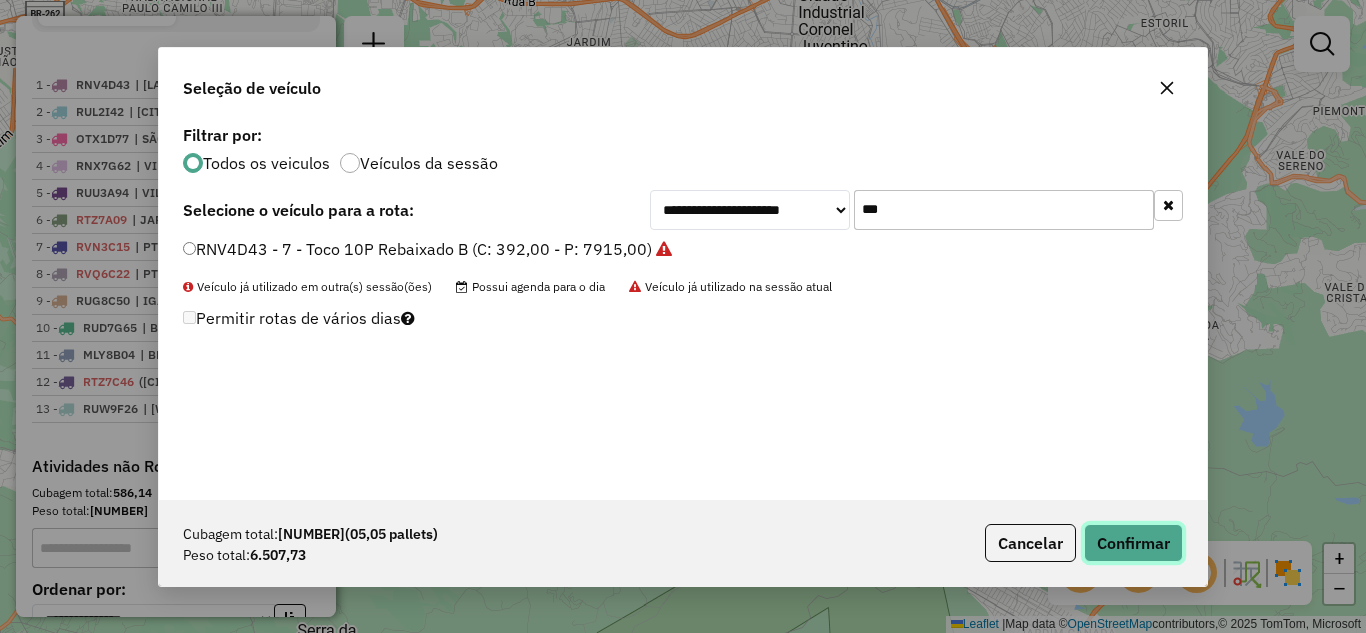 click on "Confirmar" 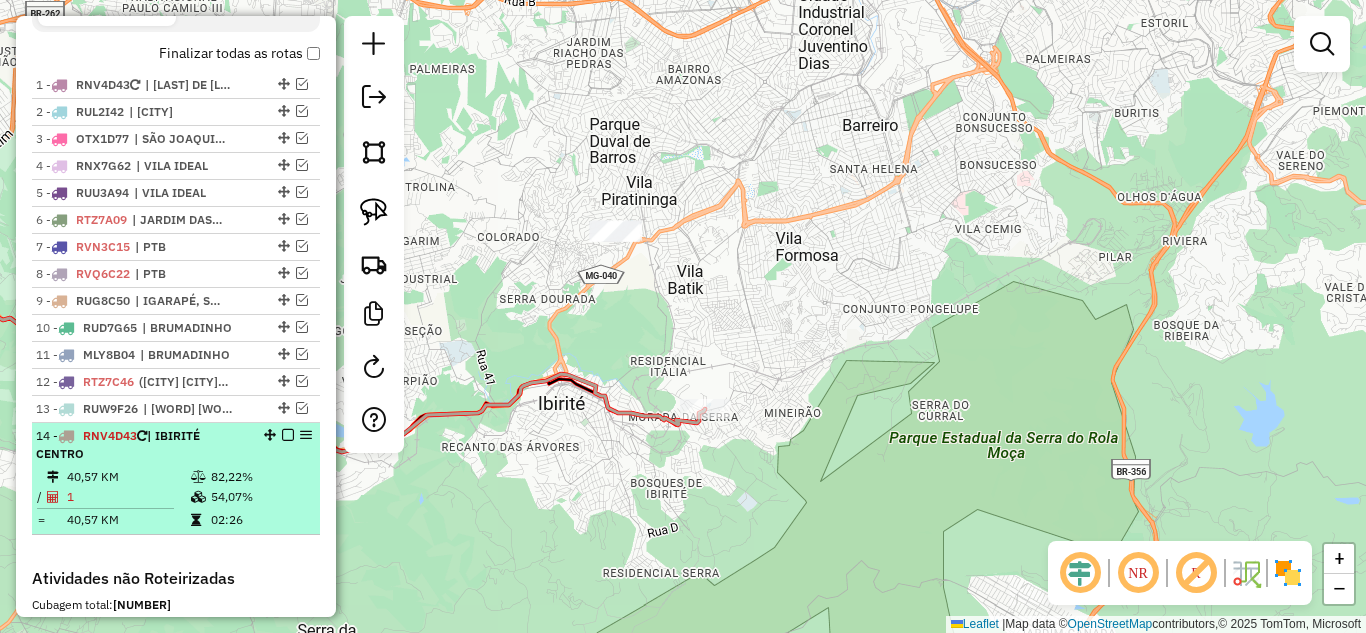 click at bounding box center [288, 435] 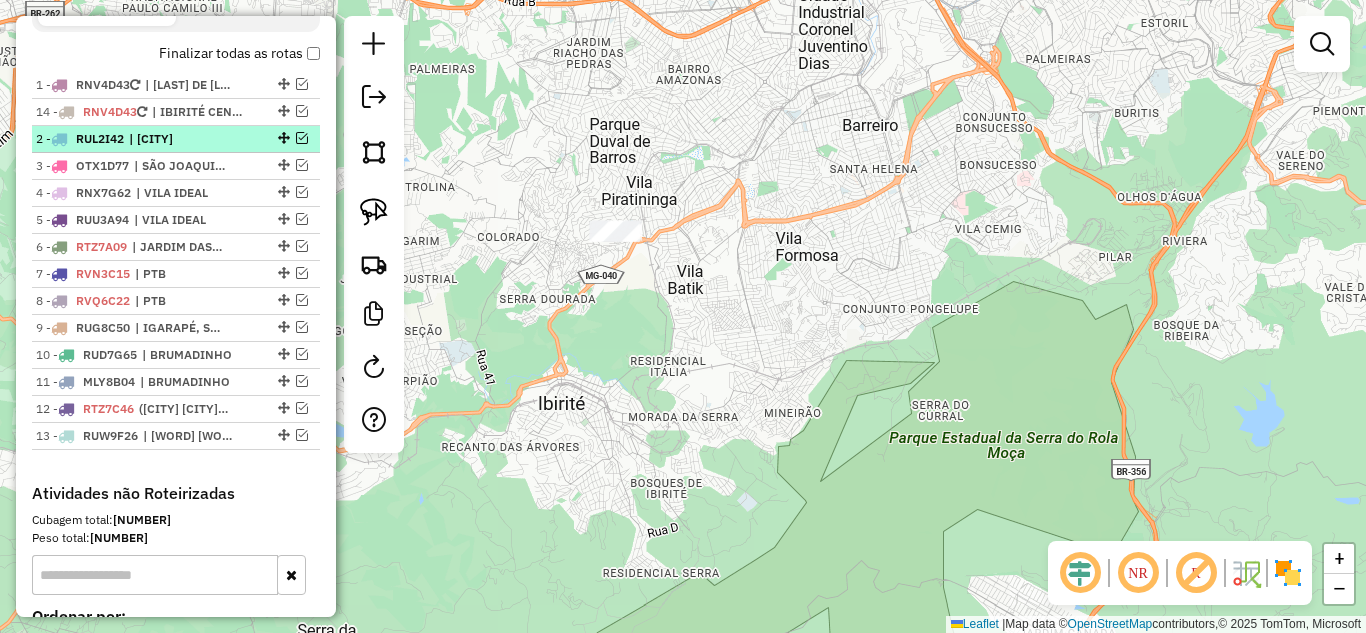 drag, startPoint x: 275, startPoint y: 432, endPoint x: 271, endPoint y: 112, distance: 320.025 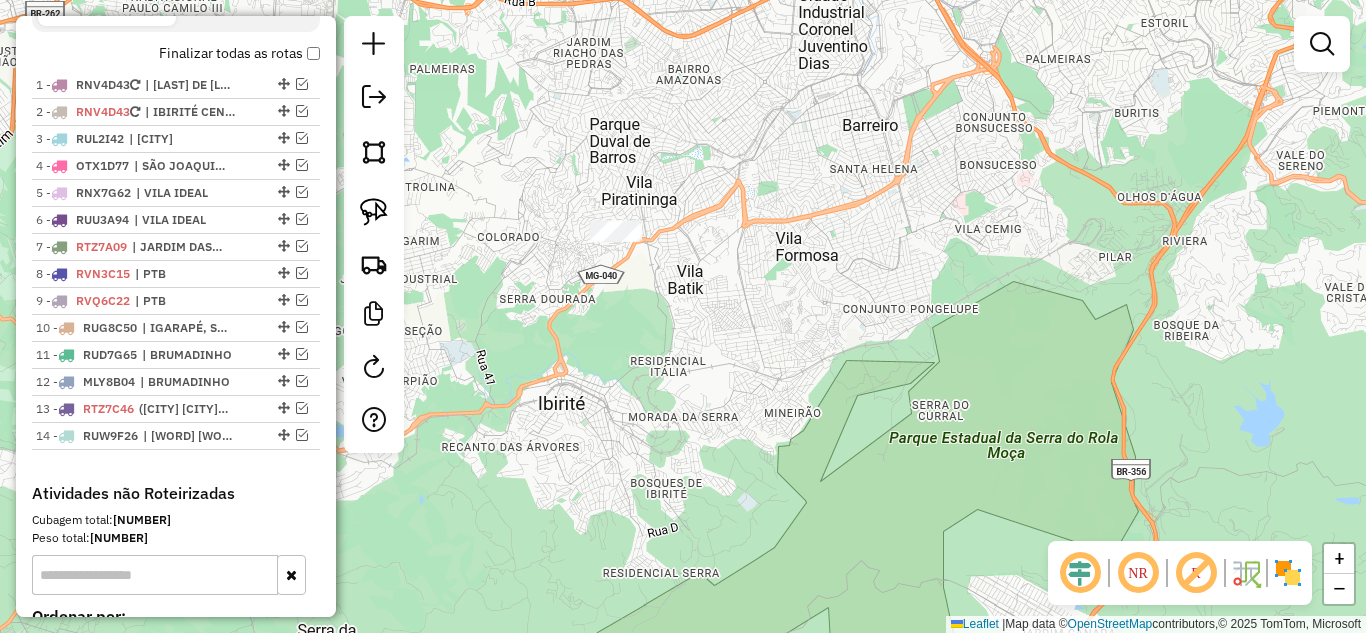 drag, startPoint x: 378, startPoint y: 219, endPoint x: 412, endPoint y: 225, distance: 34.525352 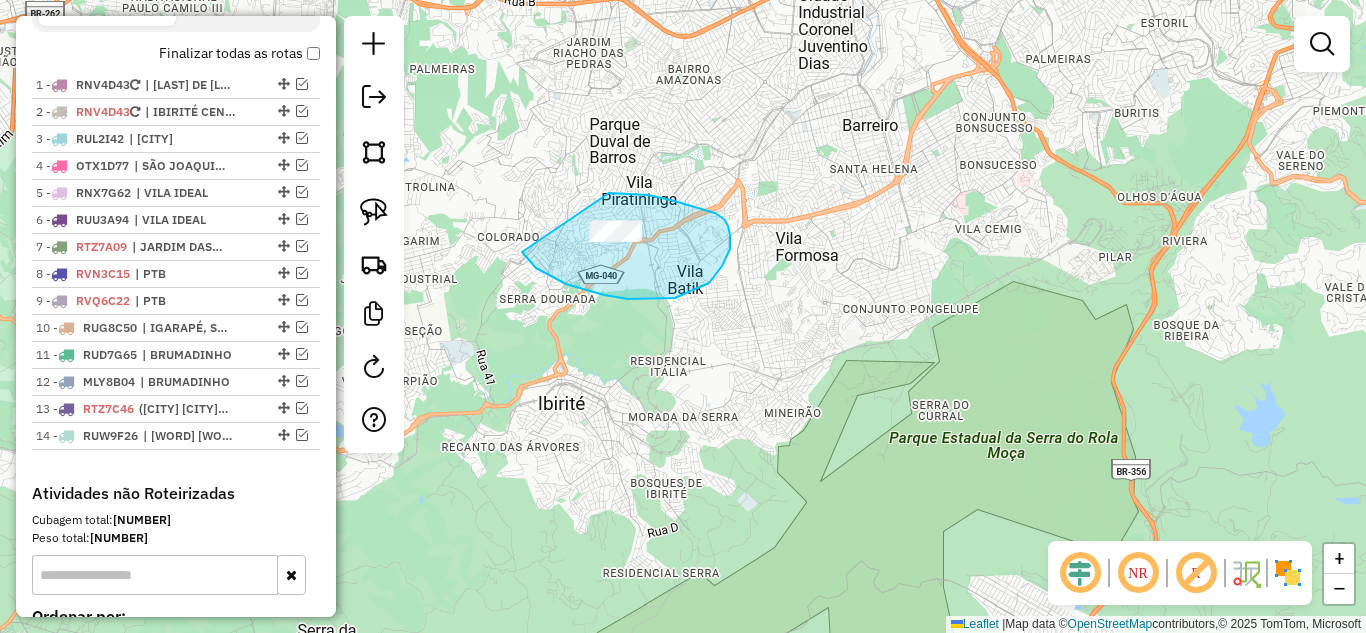 drag, startPoint x: 522, startPoint y: 252, endPoint x: 589, endPoint y: 196, distance: 87.32124 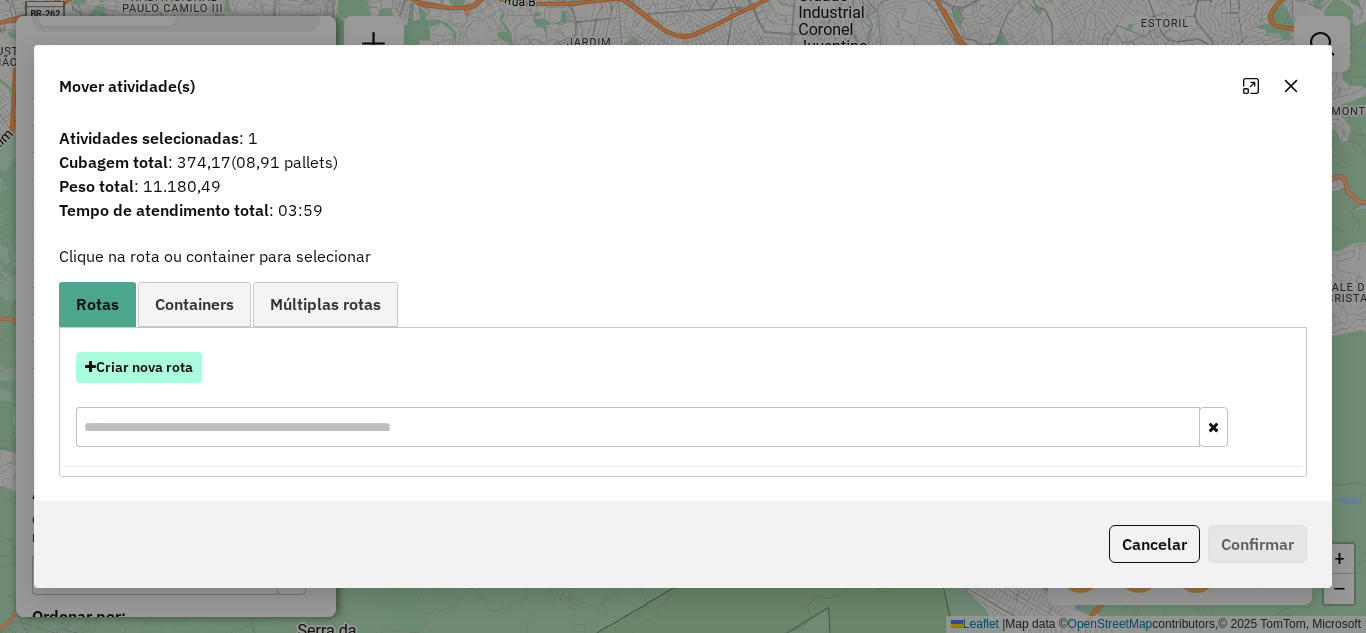 click on "Criar nova rota" at bounding box center (139, 367) 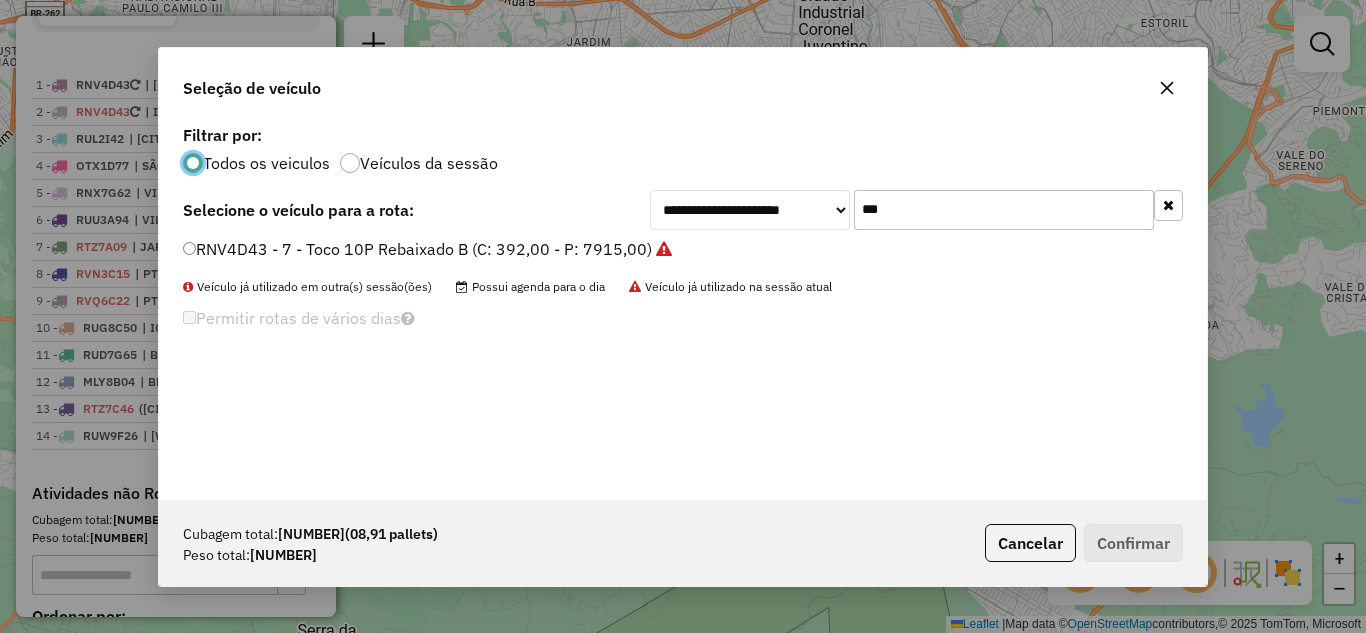scroll, scrollTop: 11, scrollLeft: 6, axis: both 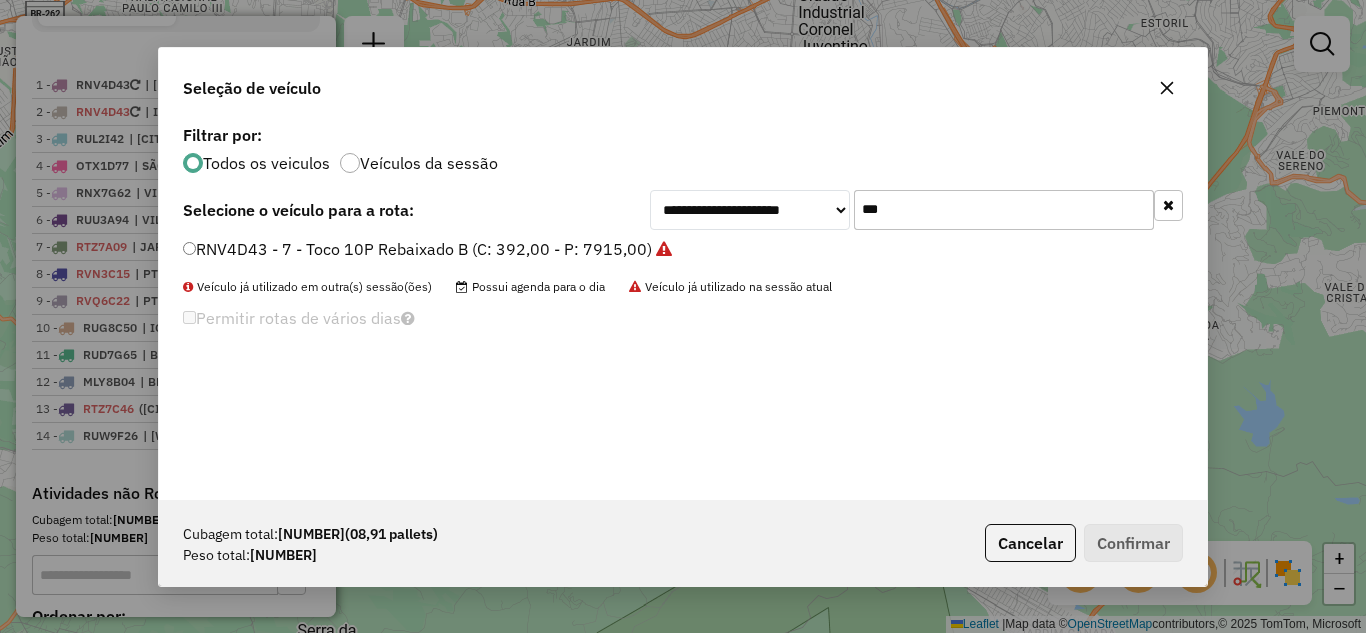 click on "***" 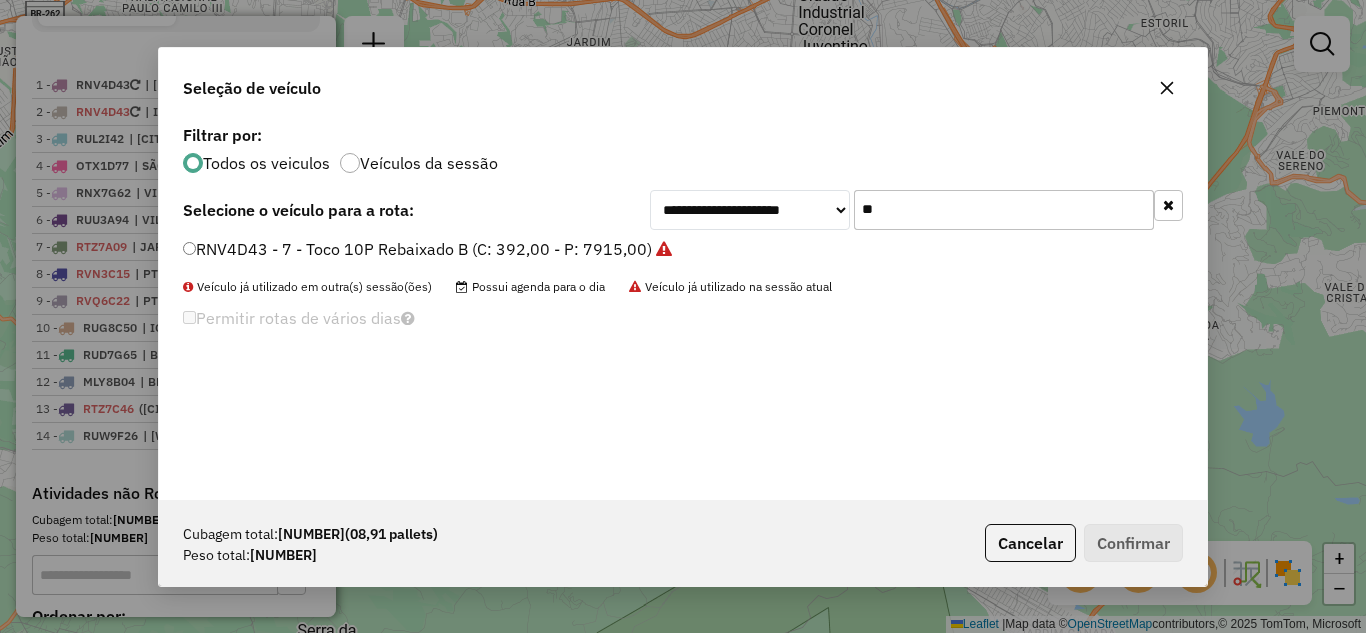 type on "*" 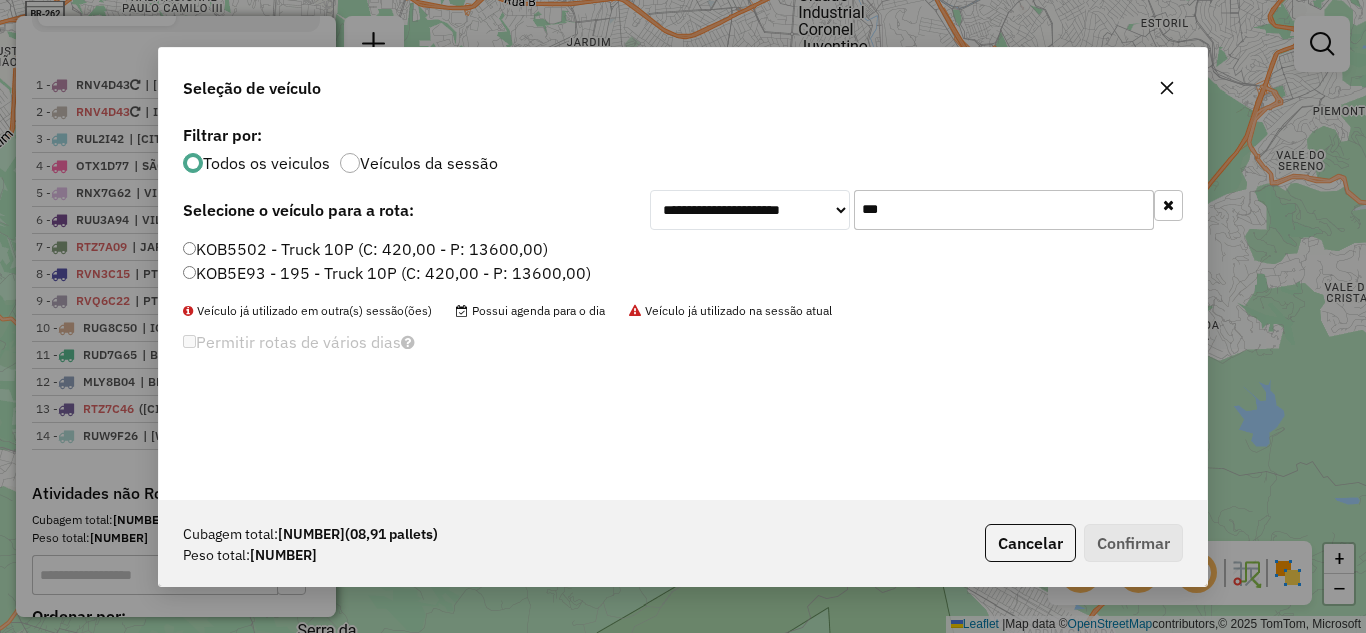 type on "***" 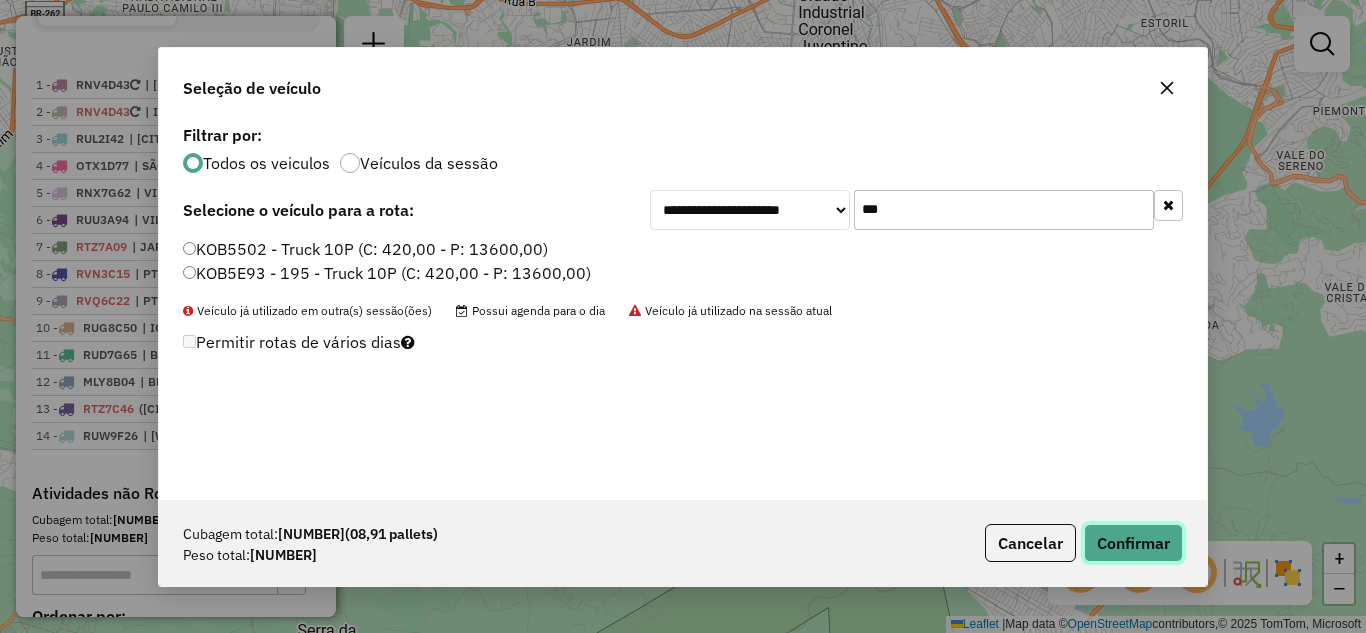 click on "Confirmar" 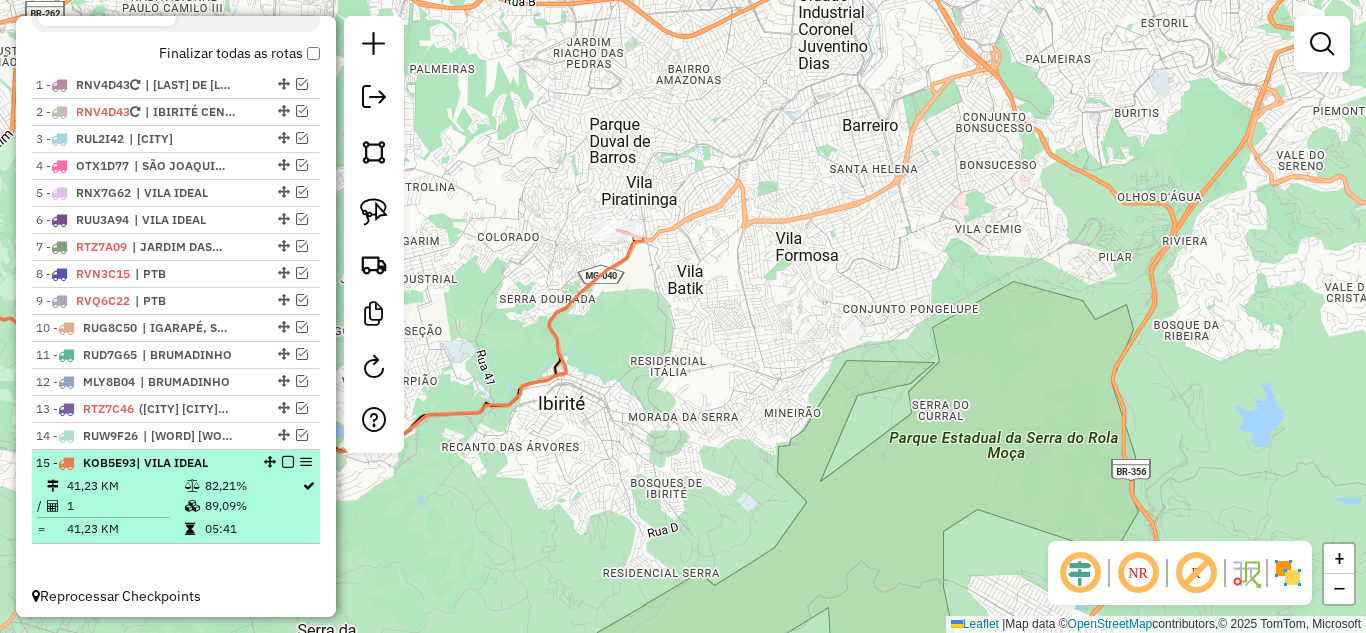click at bounding box center [288, 462] 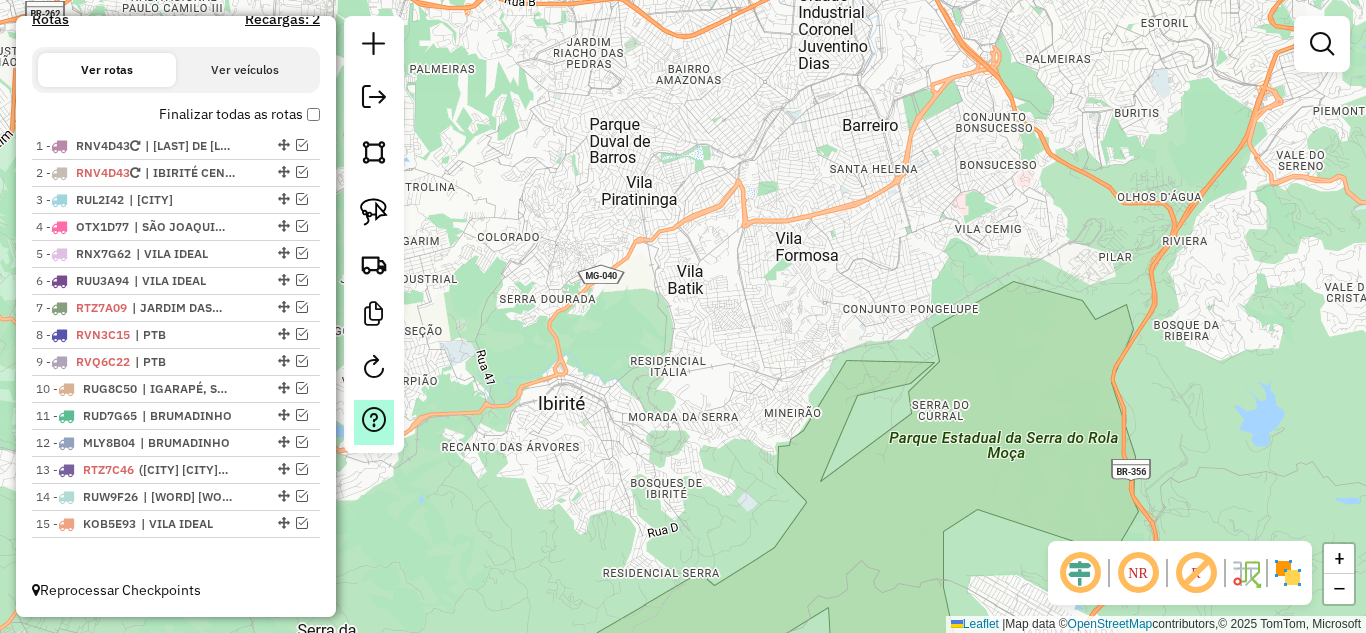 scroll, scrollTop: 682, scrollLeft: 0, axis: vertical 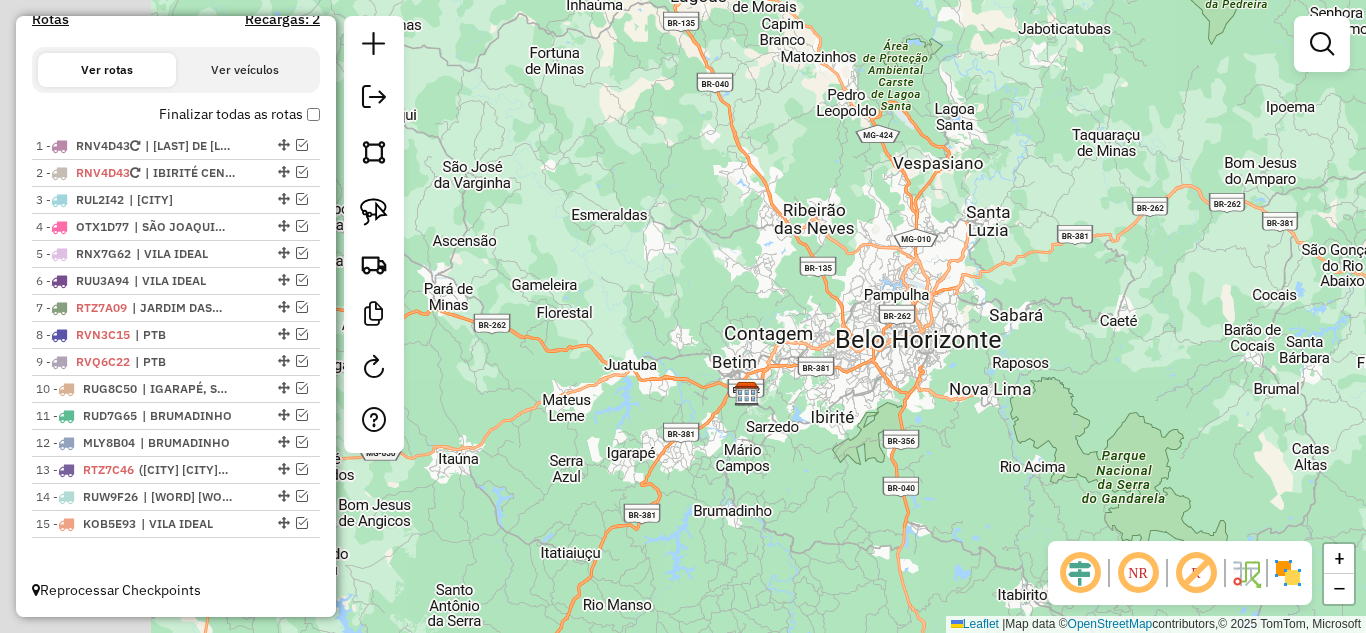 drag, startPoint x: 799, startPoint y: 416, endPoint x: 962, endPoint y: 386, distance: 165.73775 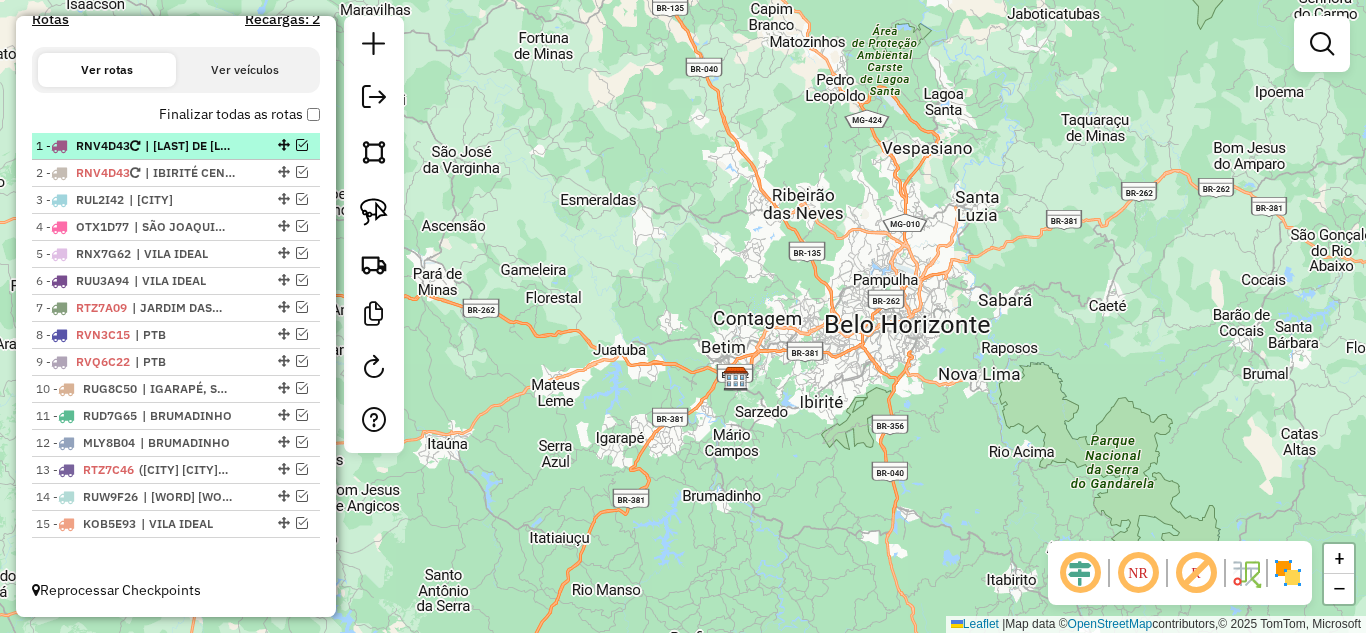 click at bounding box center [302, 145] 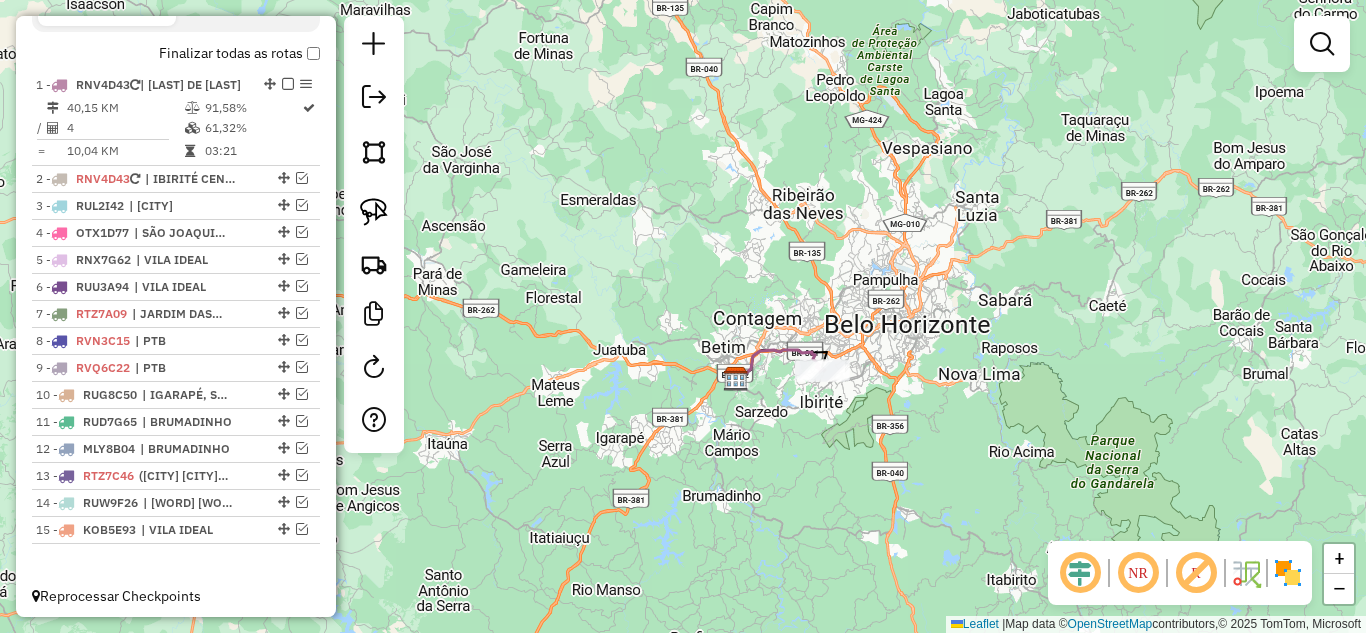 click 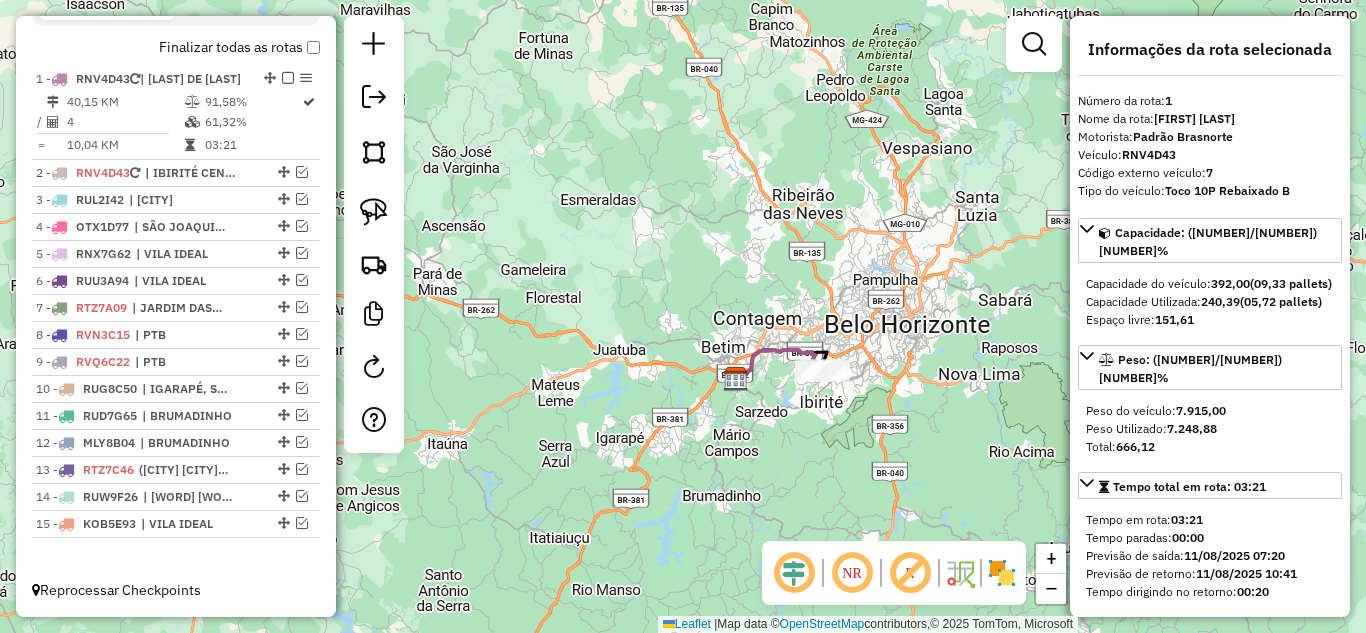 scroll, scrollTop: 767, scrollLeft: 0, axis: vertical 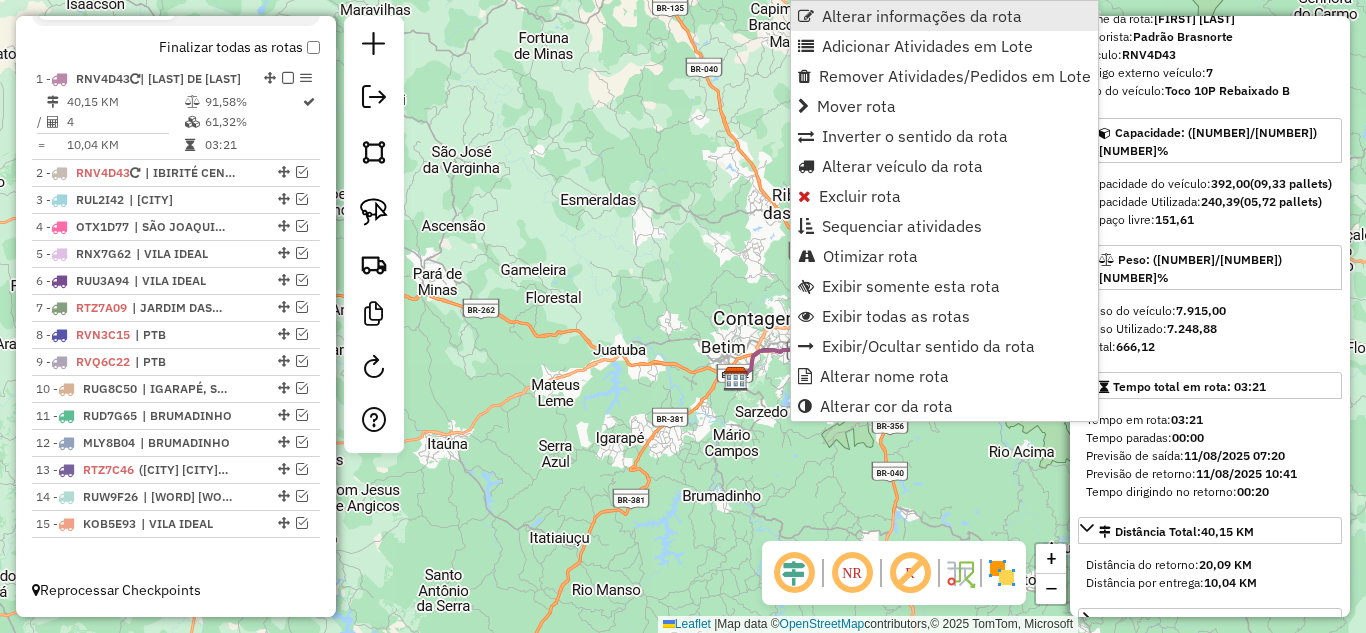 click on "Alterar informações da rota" at bounding box center (922, 16) 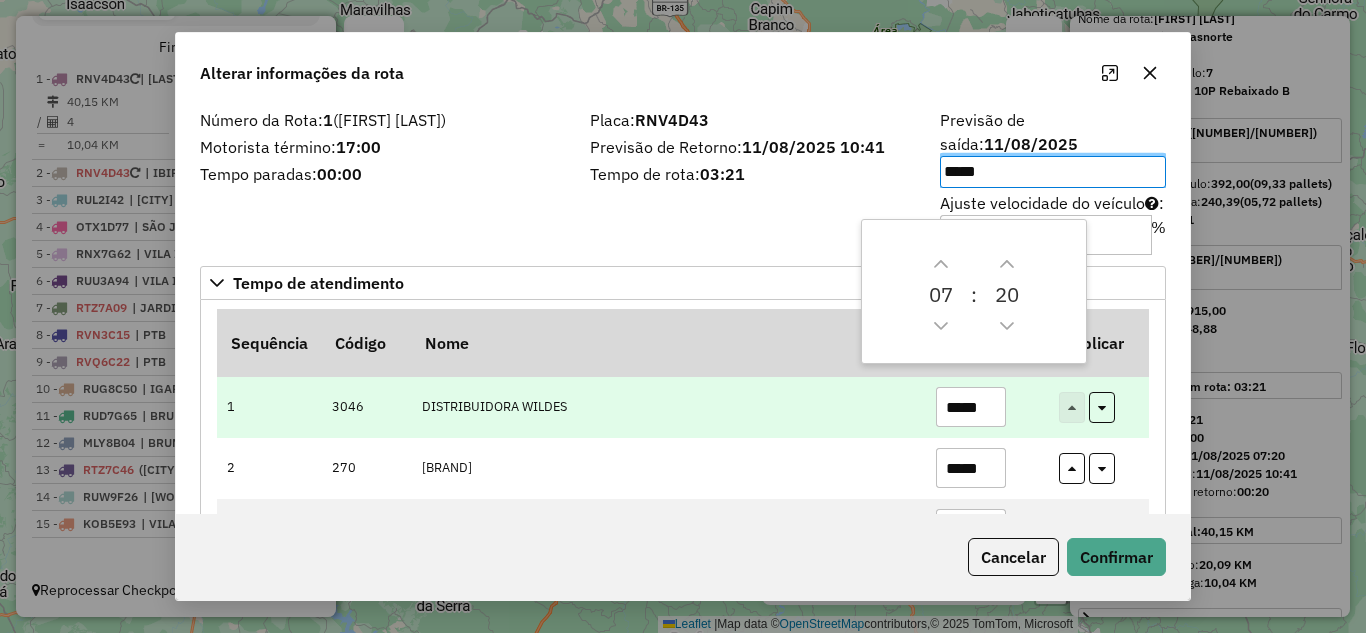 click on "*****" at bounding box center (971, 407) 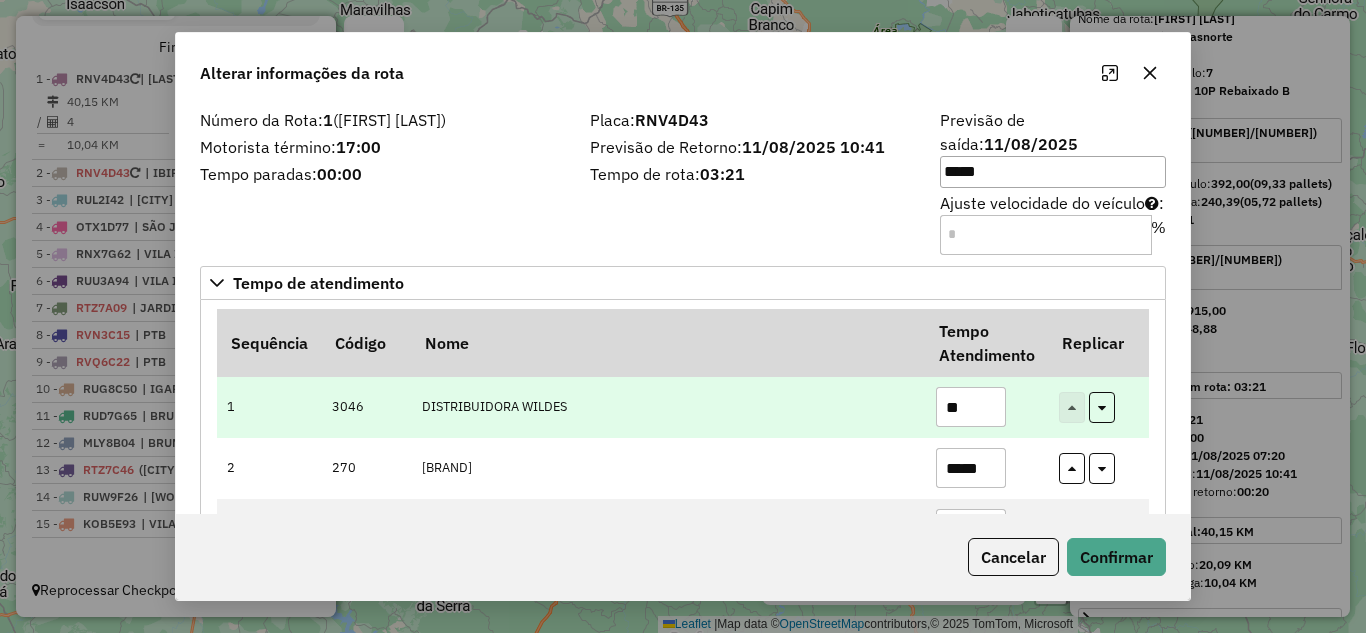 type on "*" 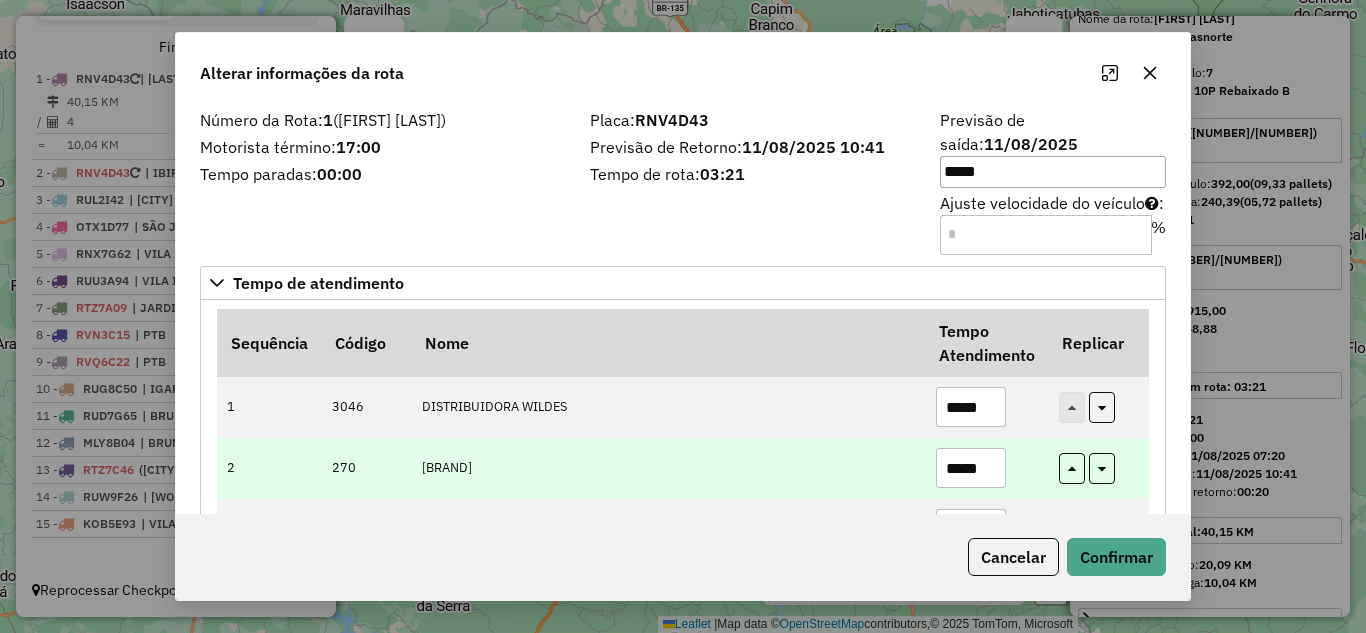 type on "*****" 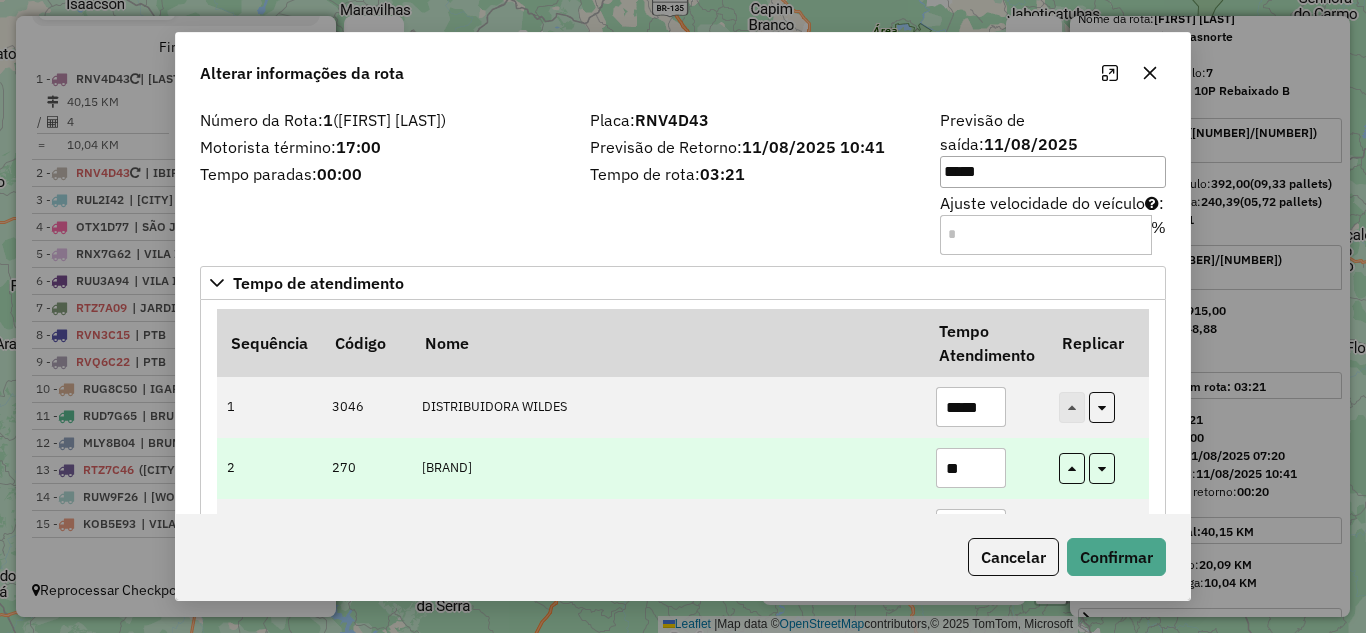 type on "*" 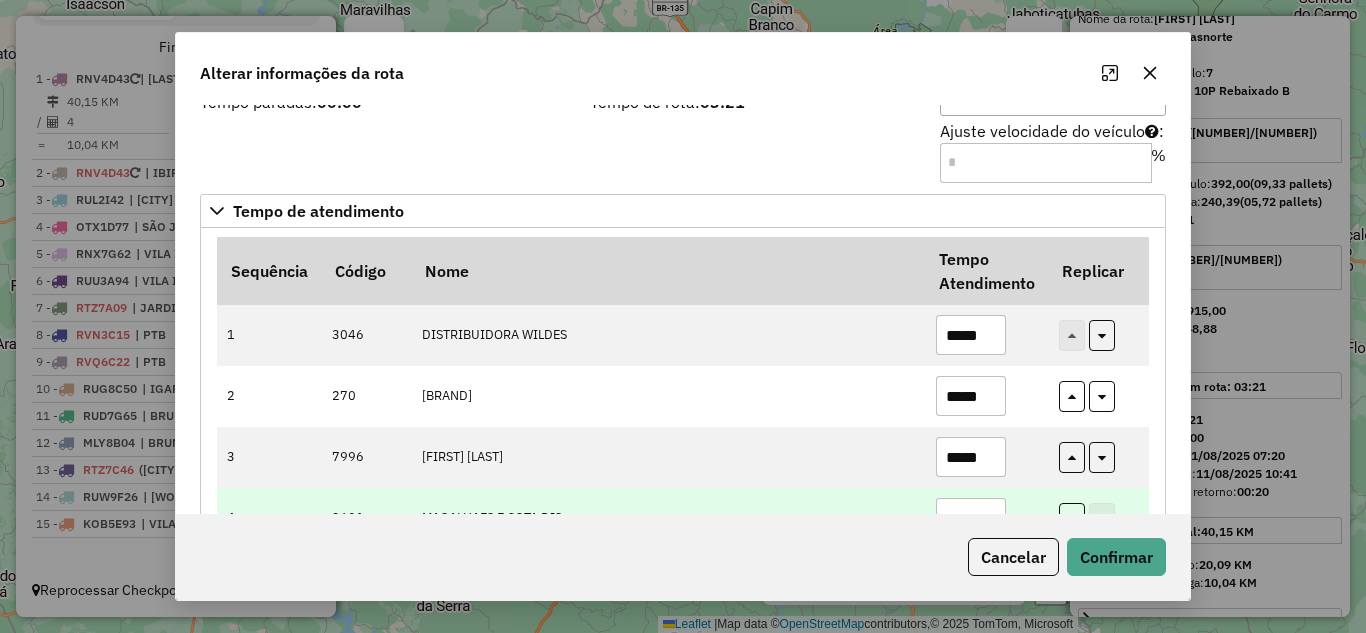 scroll, scrollTop: 119, scrollLeft: 0, axis: vertical 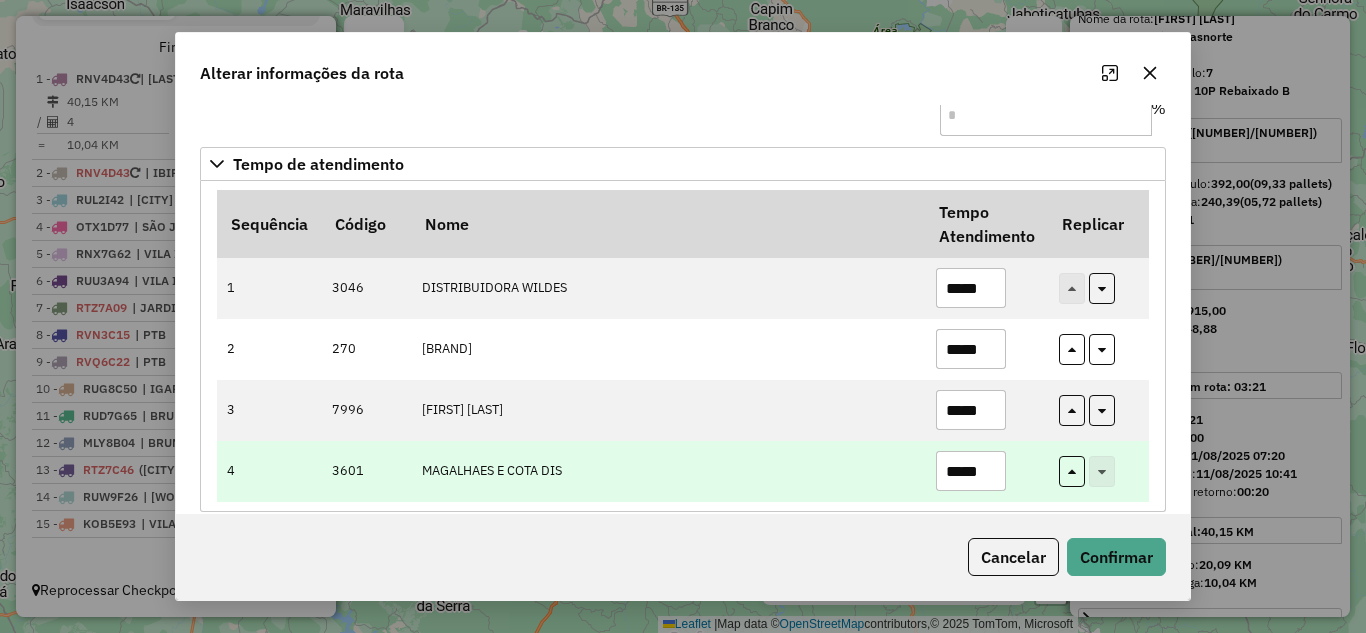 type on "*****" 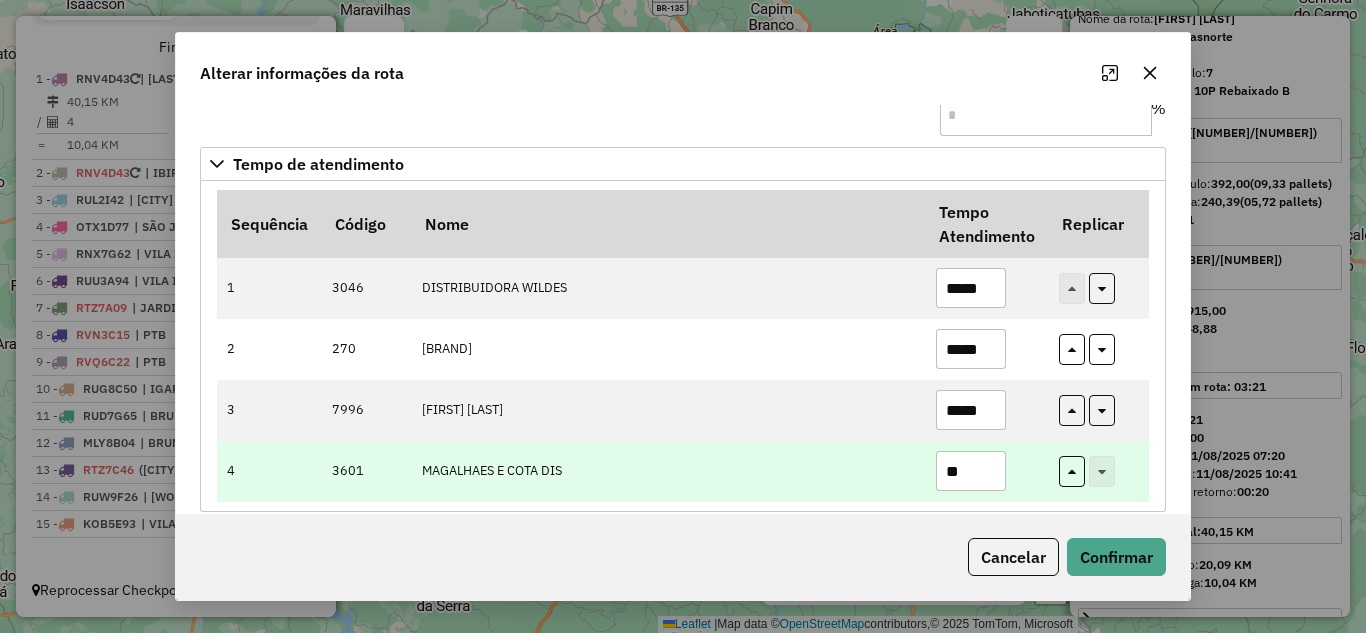 type on "*" 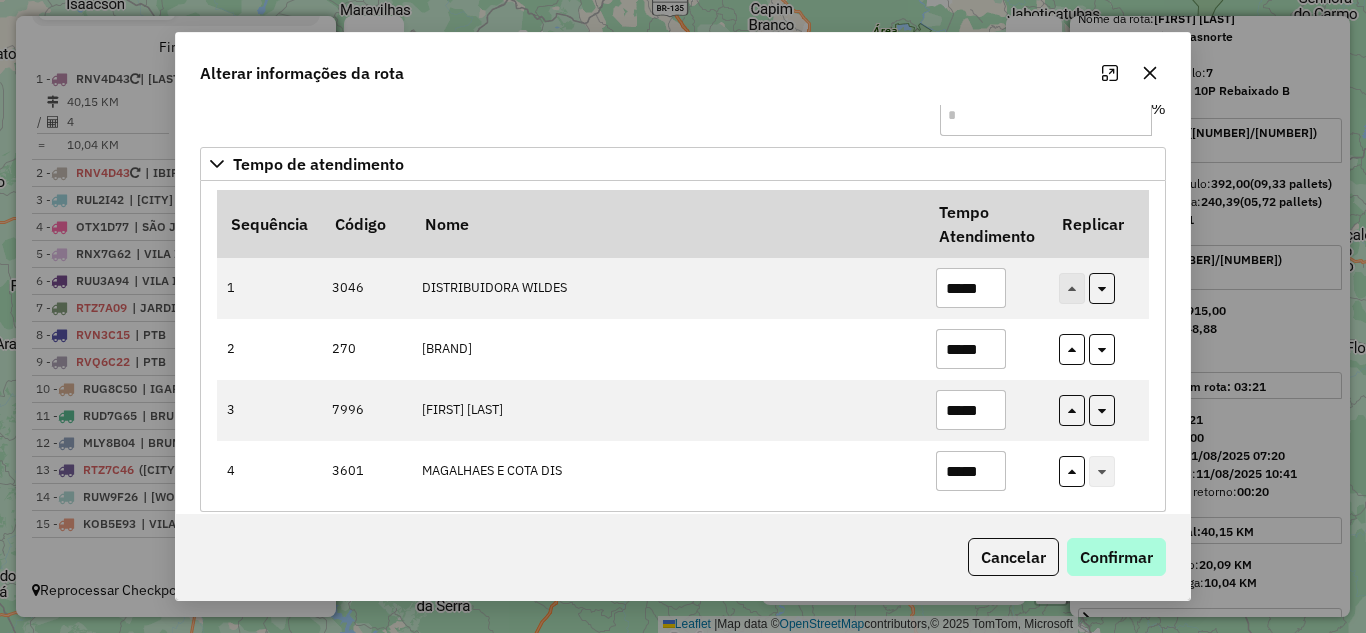 type on "*****" 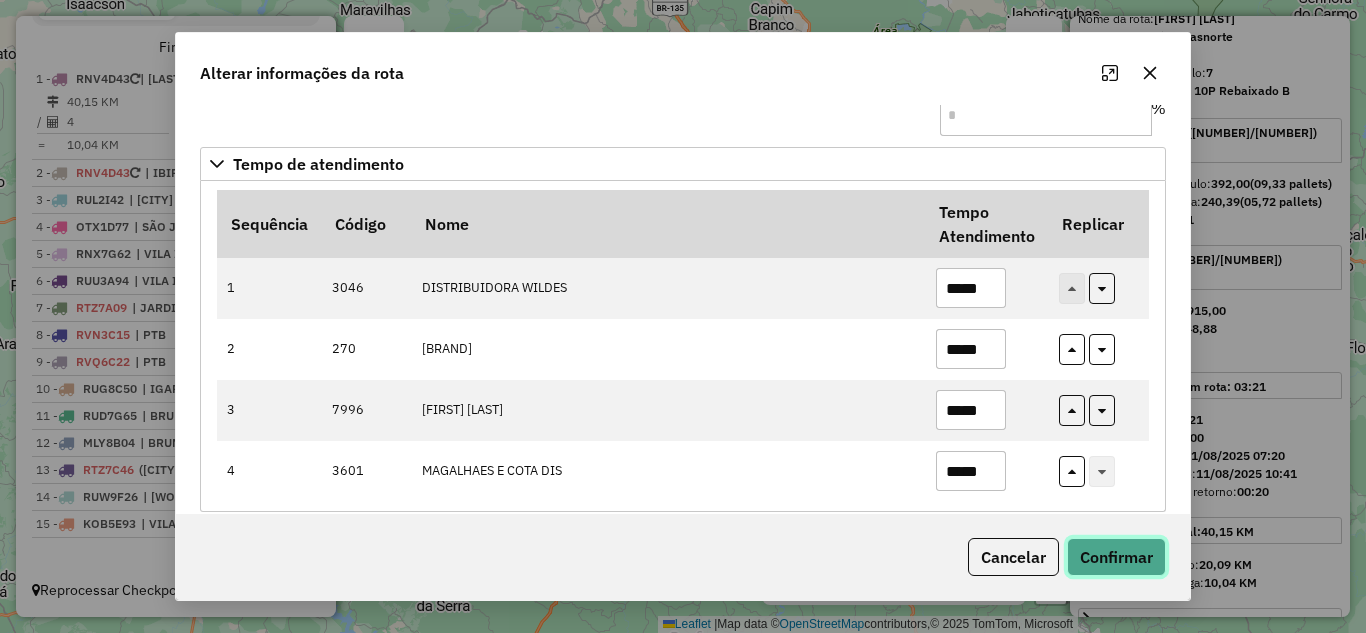 click on "Confirmar" 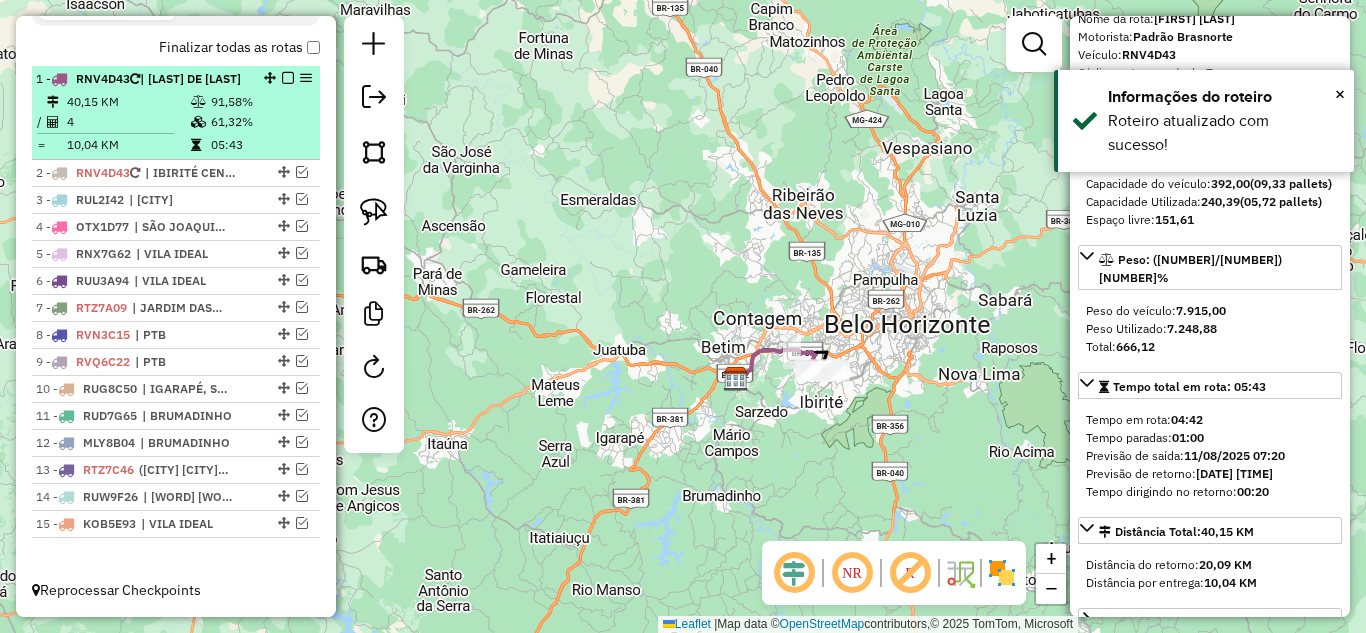 click at bounding box center (288, 78) 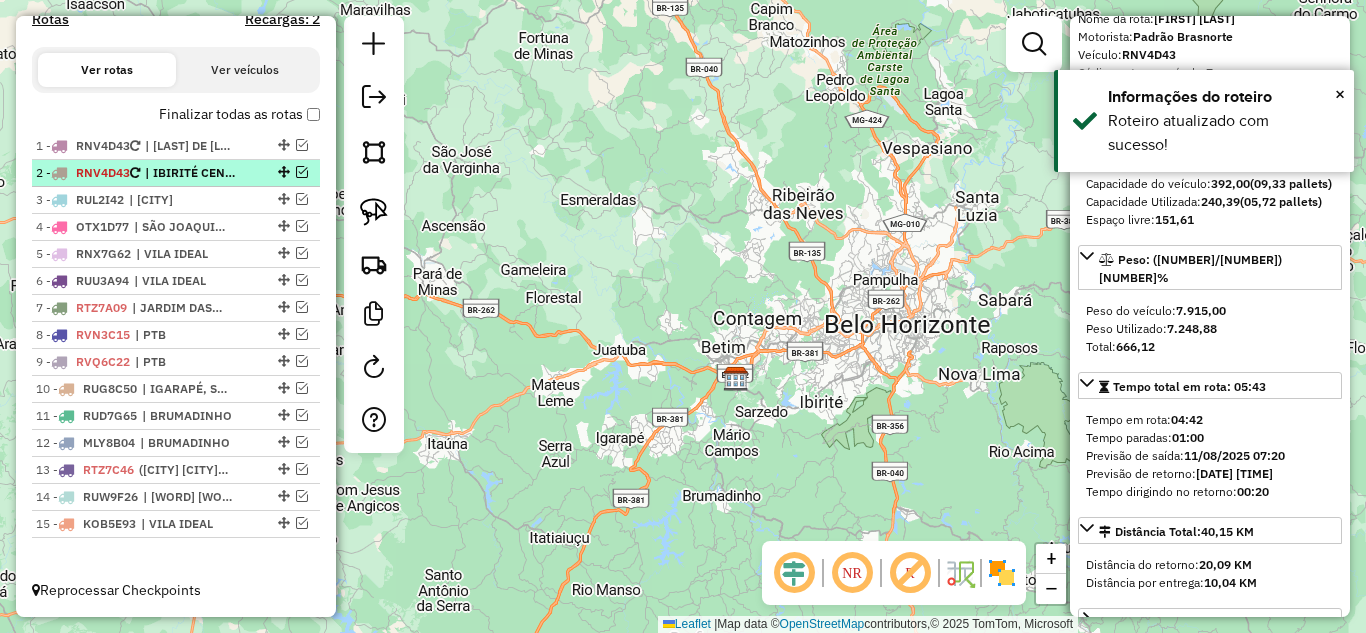 click at bounding box center (302, 172) 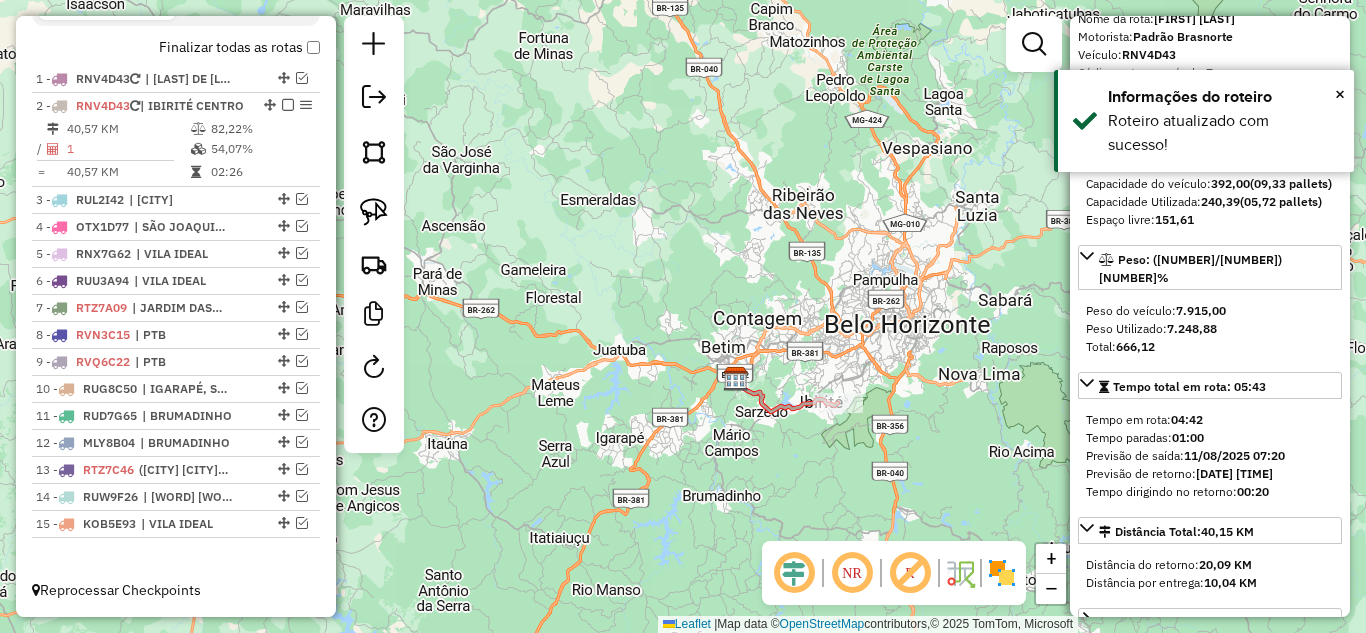 click 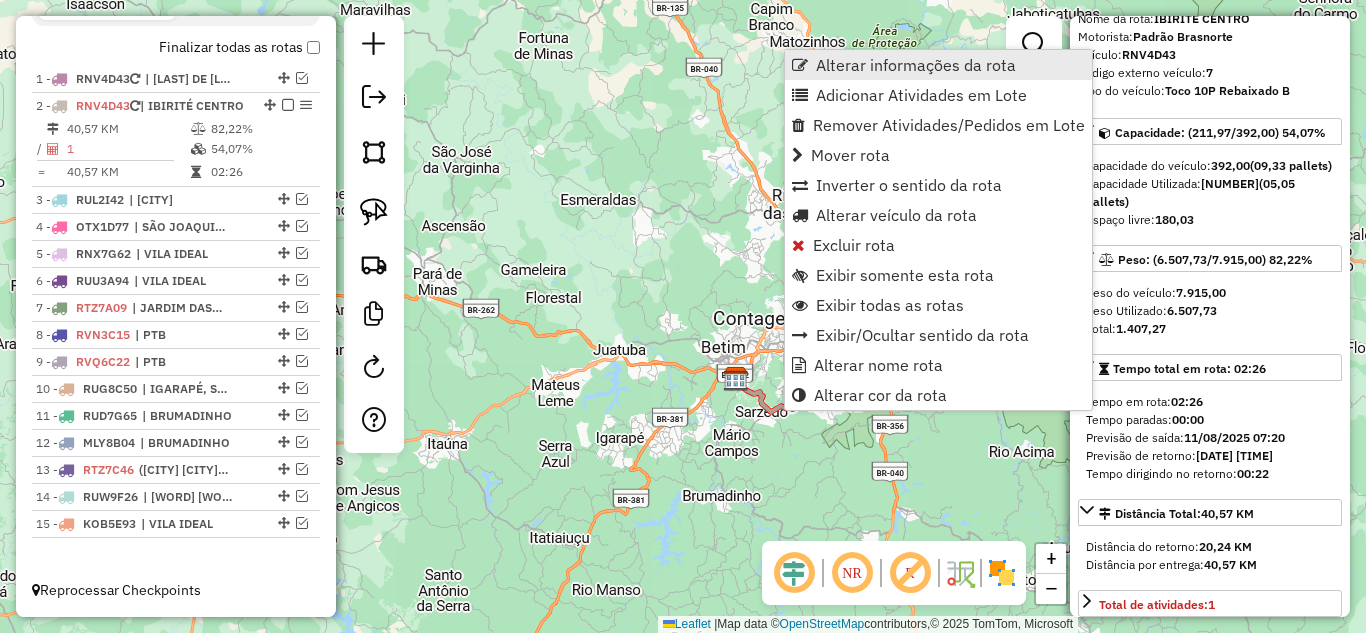 click on "Alterar informações da rota" at bounding box center (916, 65) 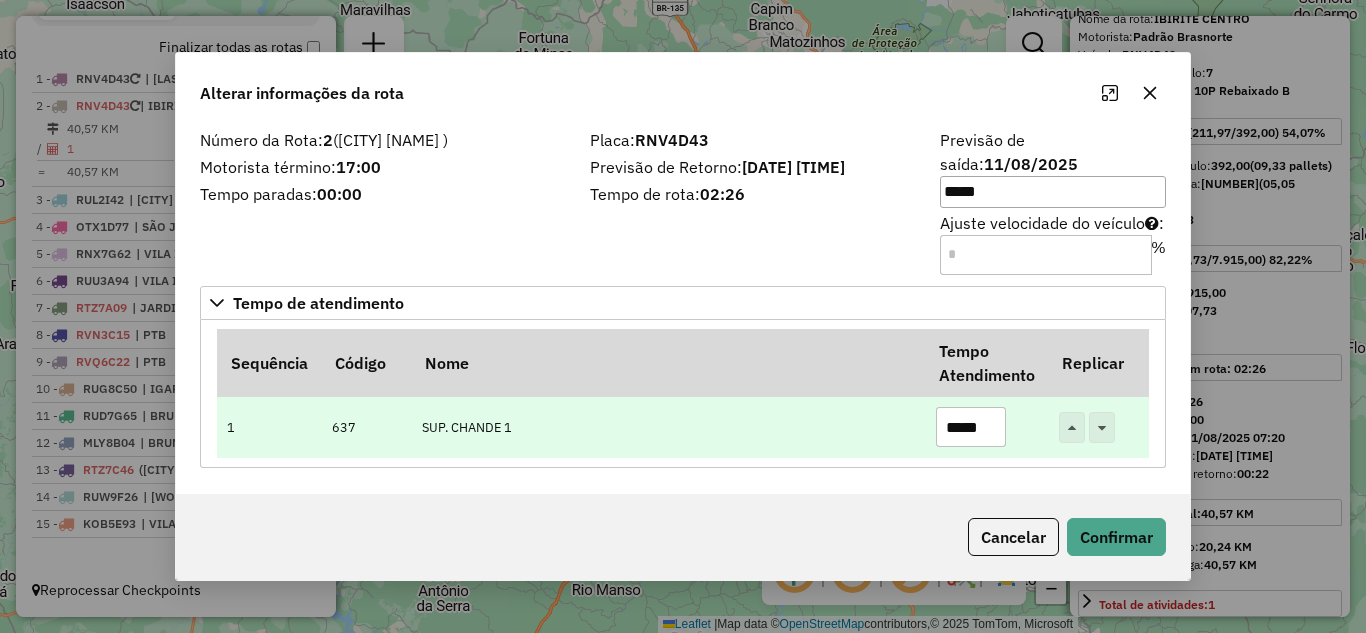 drag, startPoint x: 998, startPoint y: 410, endPoint x: 883, endPoint y: 398, distance: 115.62439 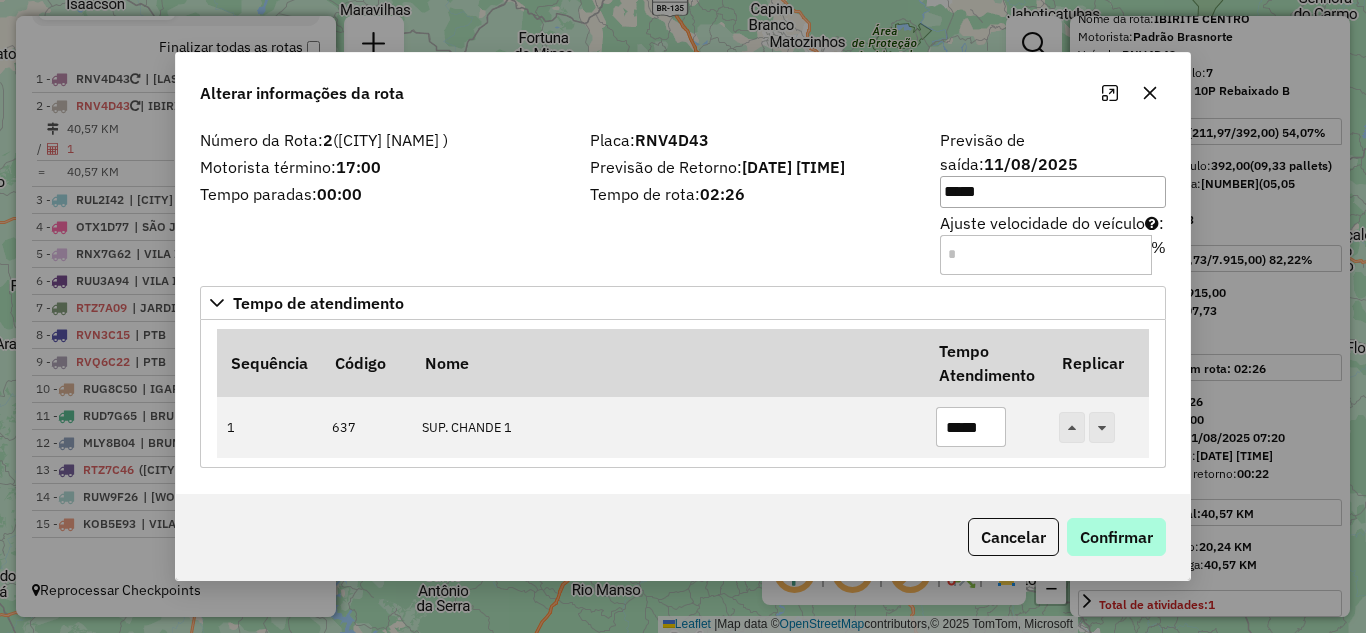 type on "*****" 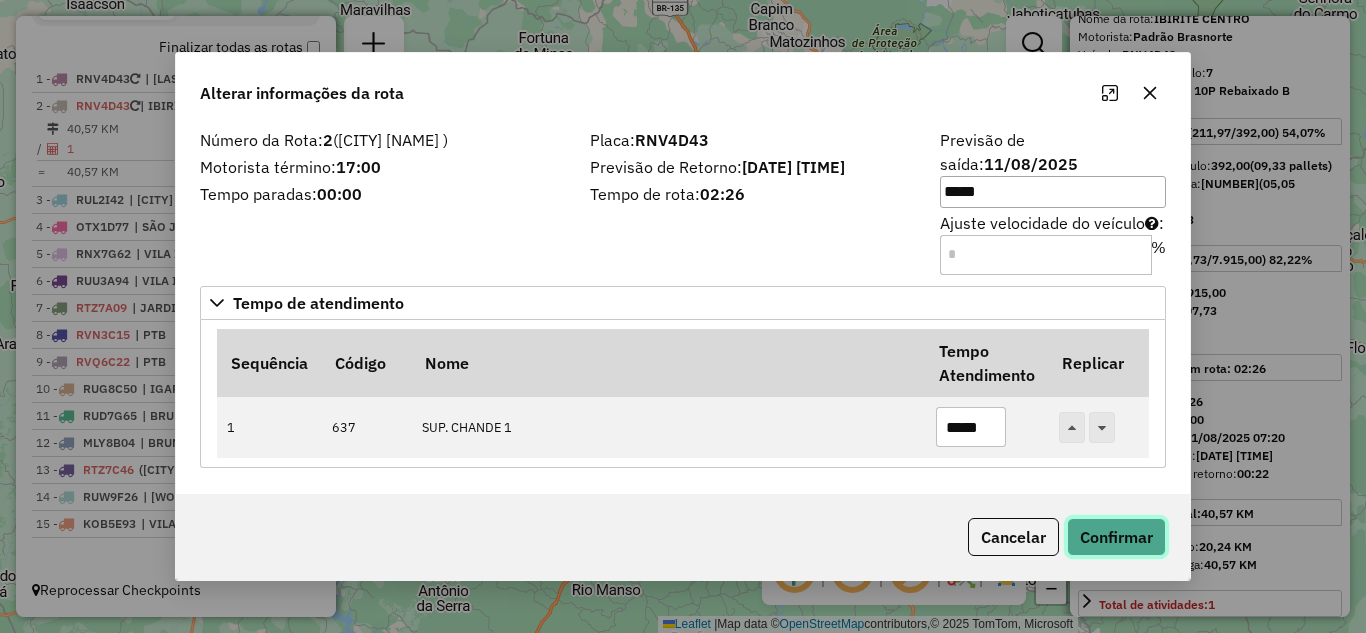 drag, startPoint x: 1105, startPoint y: 523, endPoint x: 1091, endPoint y: 526, distance: 14.3178215 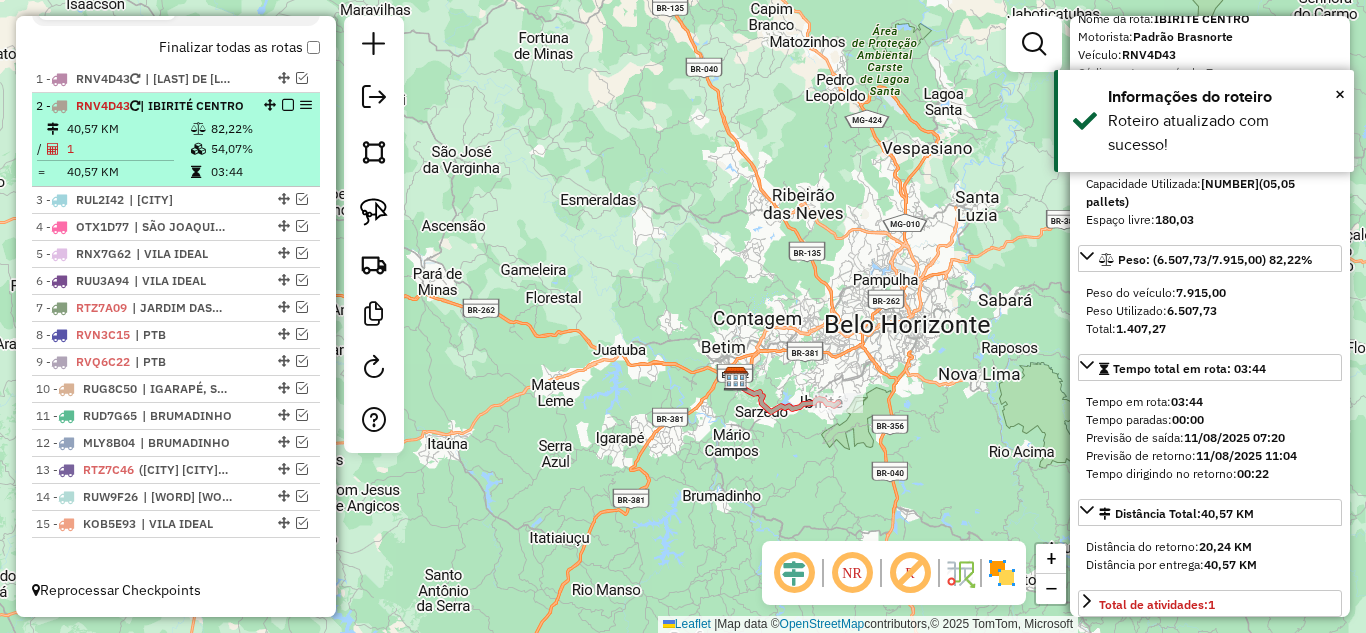 click at bounding box center [288, 105] 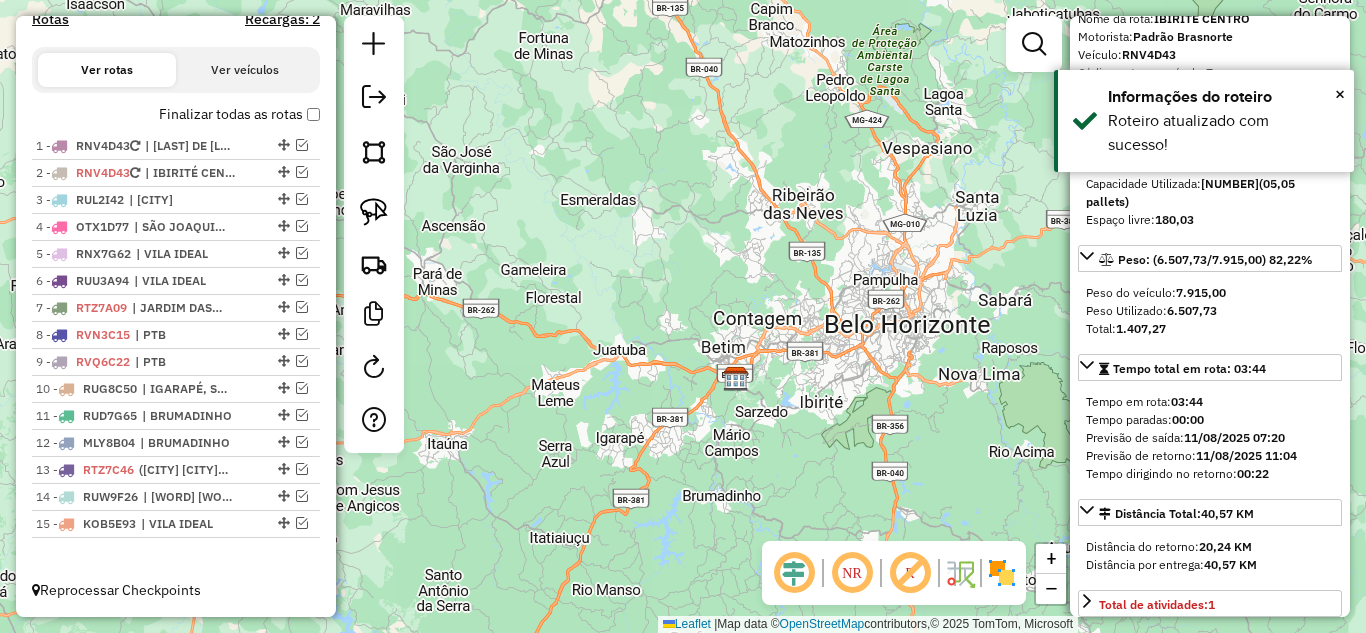 scroll, scrollTop: 682, scrollLeft: 0, axis: vertical 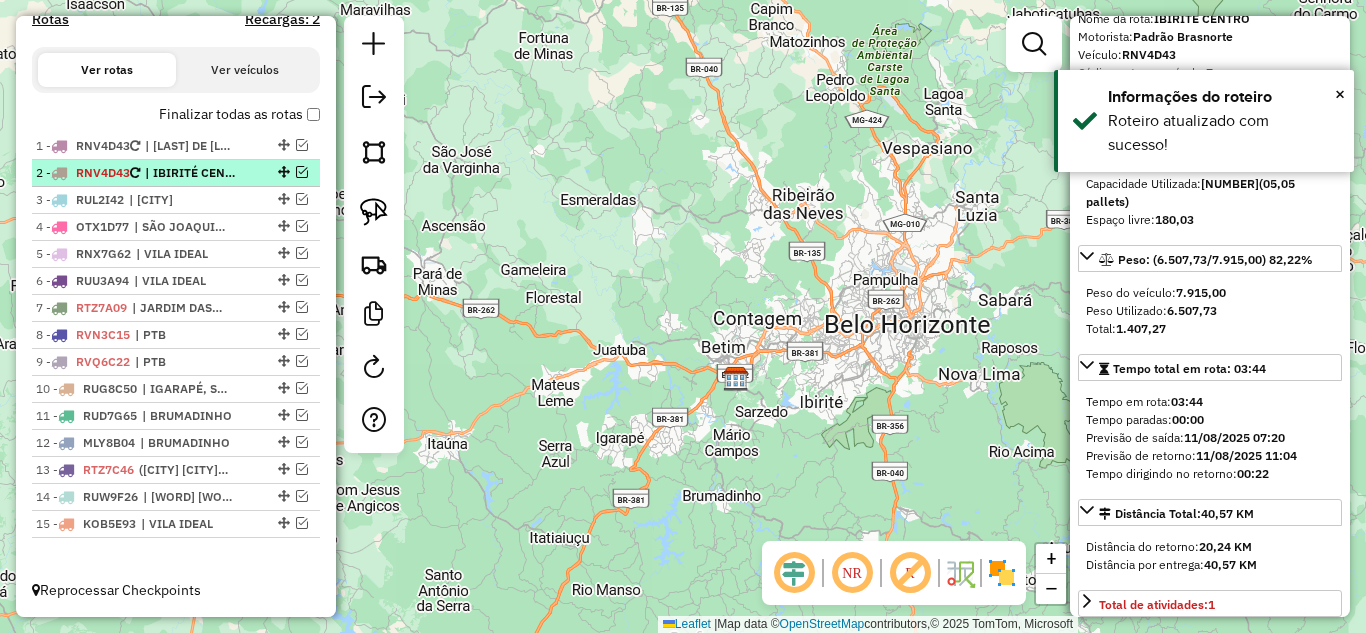 click at bounding box center (282, 172) 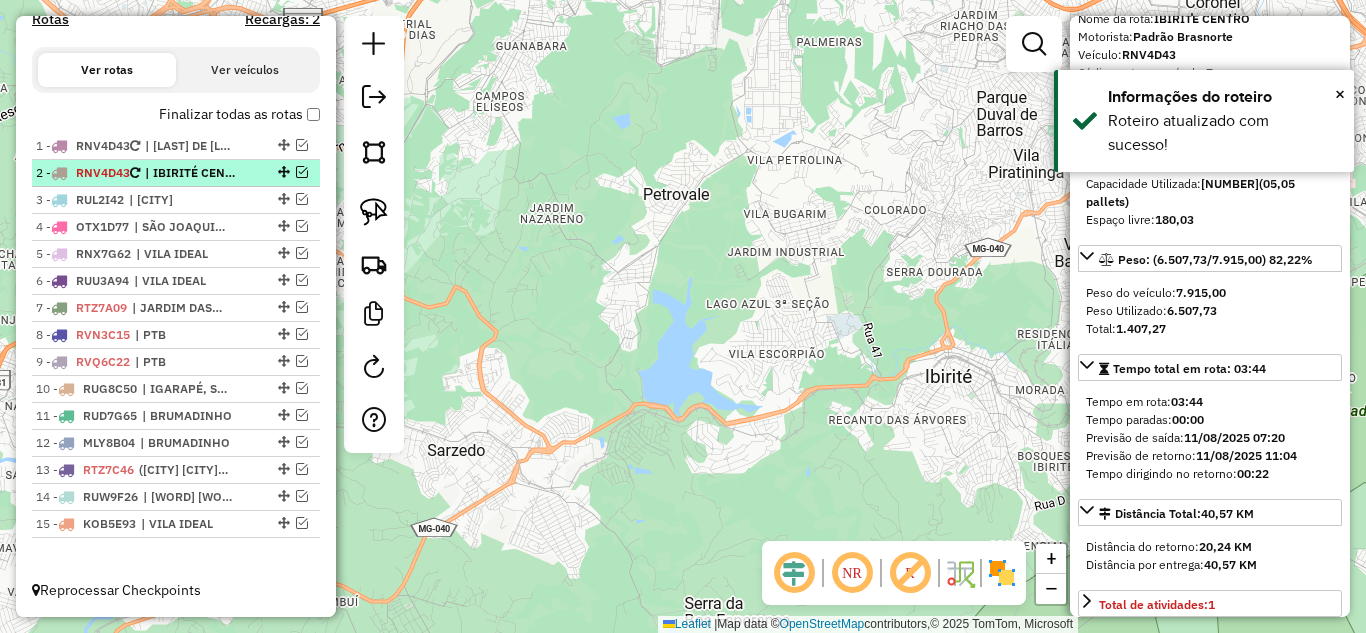 click at bounding box center [302, 172] 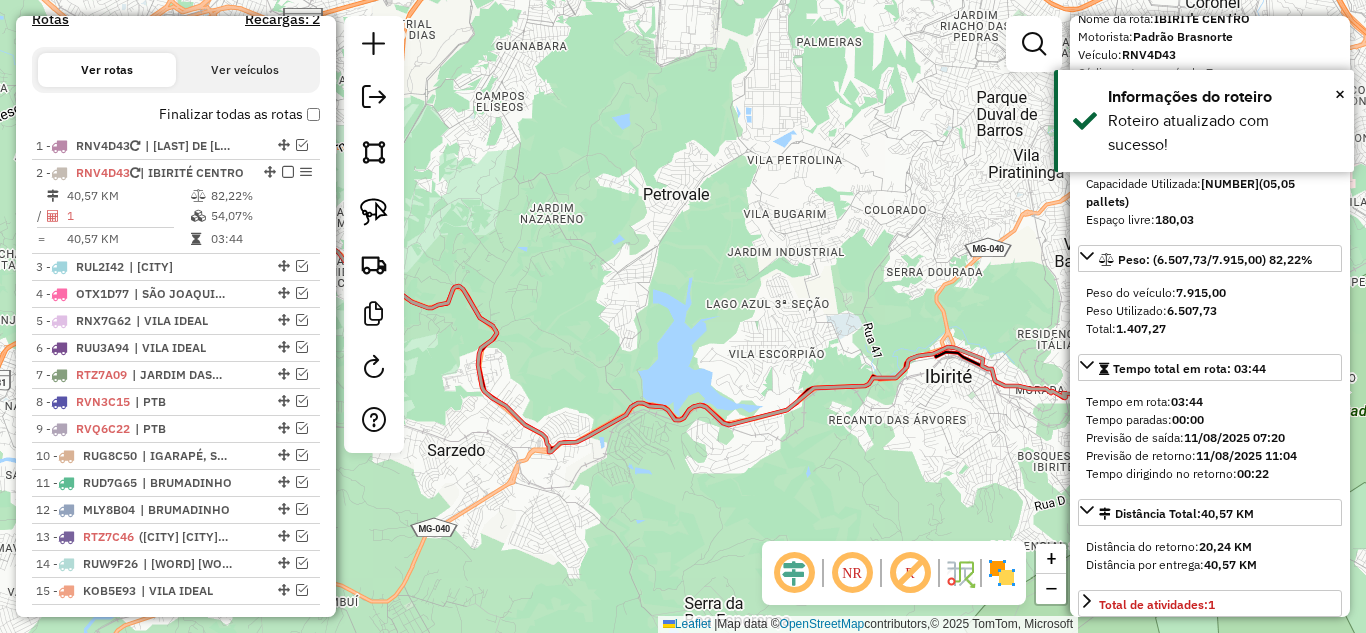 scroll, scrollTop: 767, scrollLeft: 0, axis: vertical 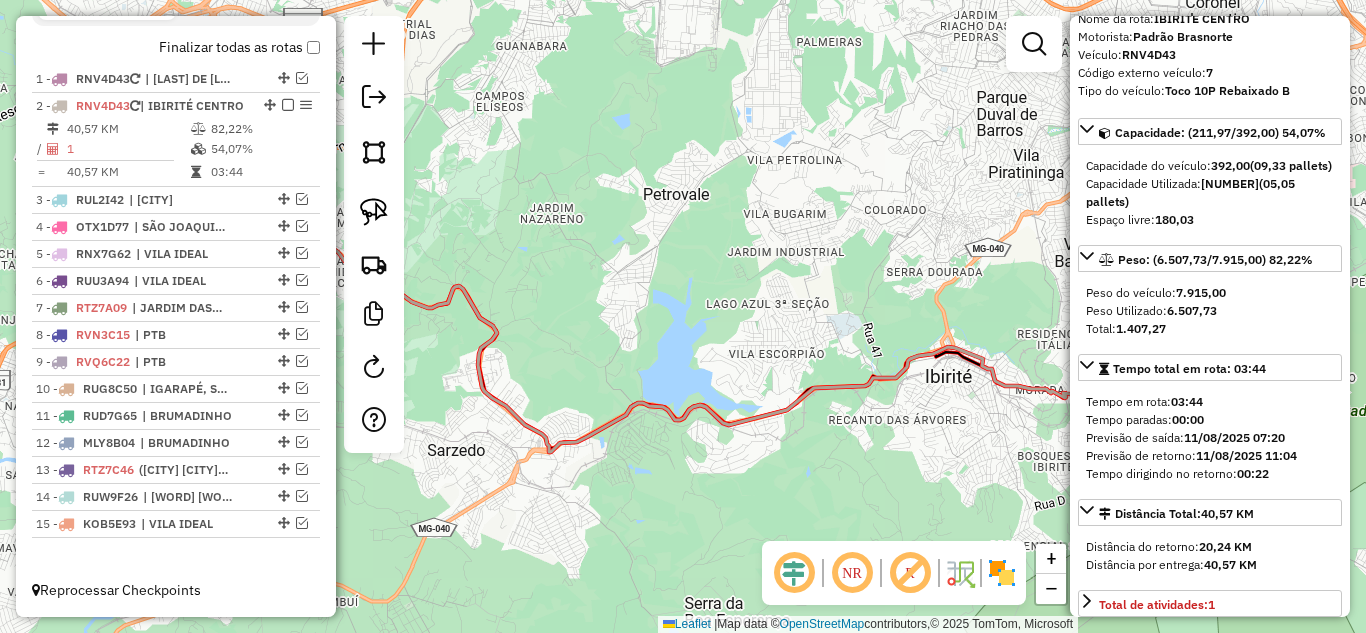 click 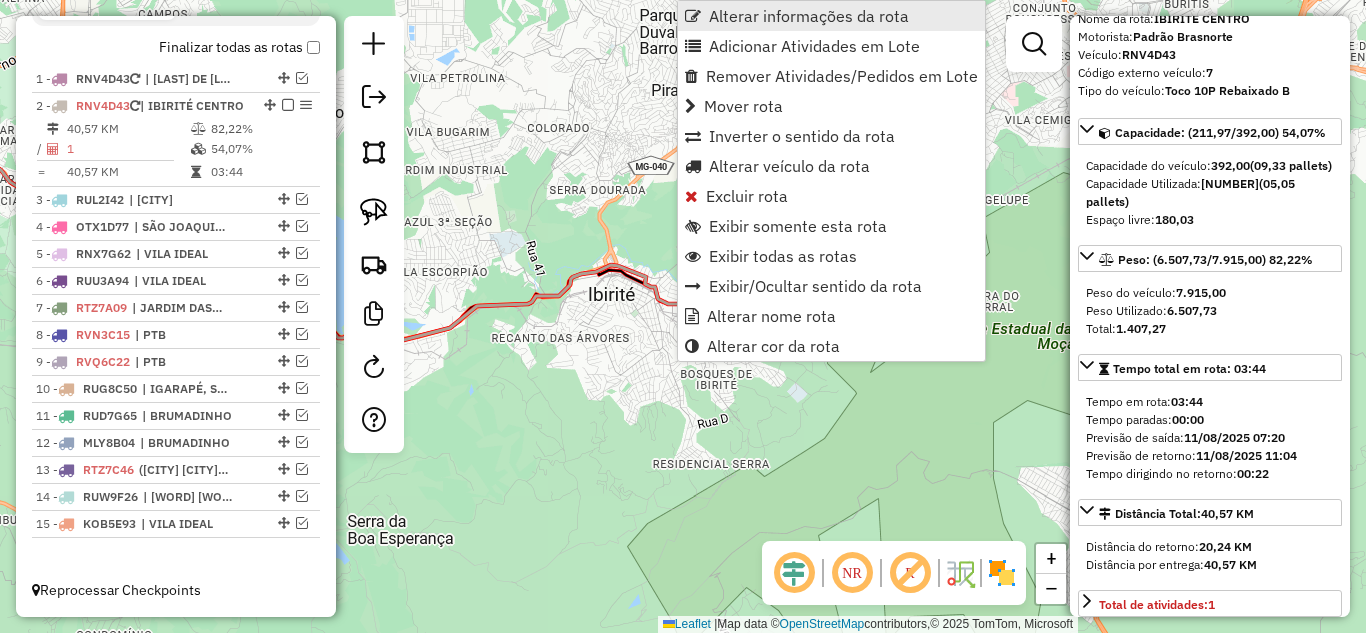 click on "Alterar informações da rota" at bounding box center (831, 16) 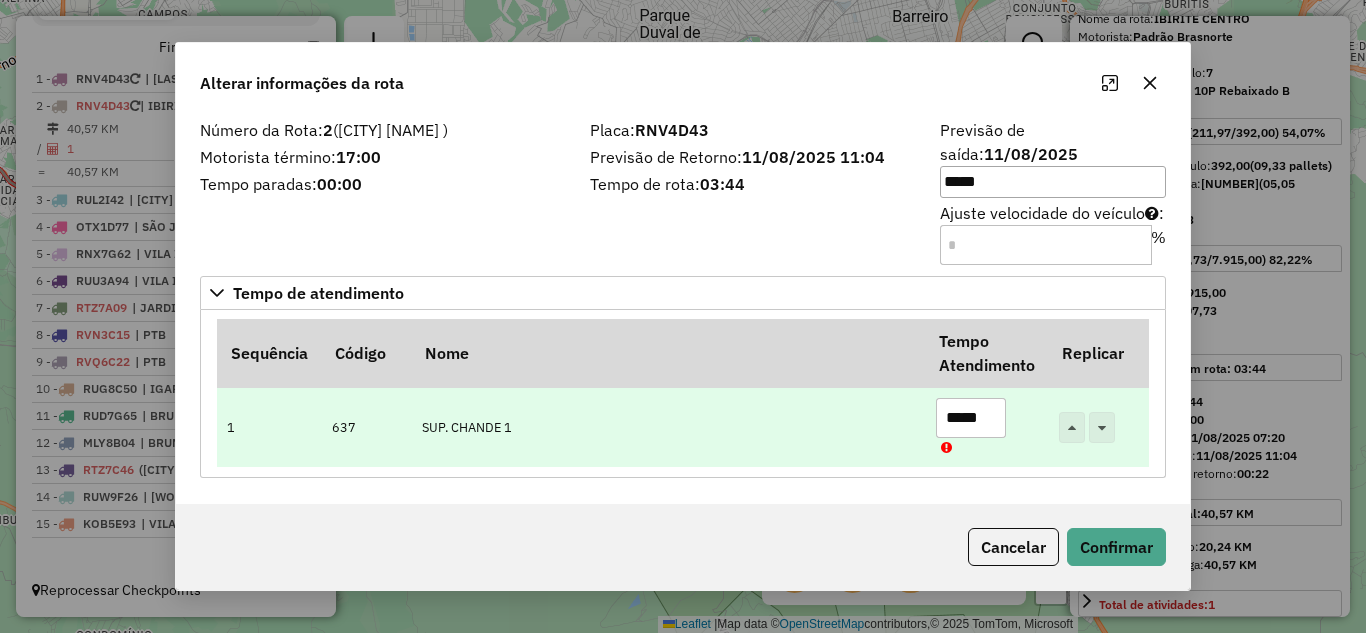 drag, startPoint x: 960, startPoint y: 405, endPoint x: 866, endPoint y: 399, distance: 94.19129 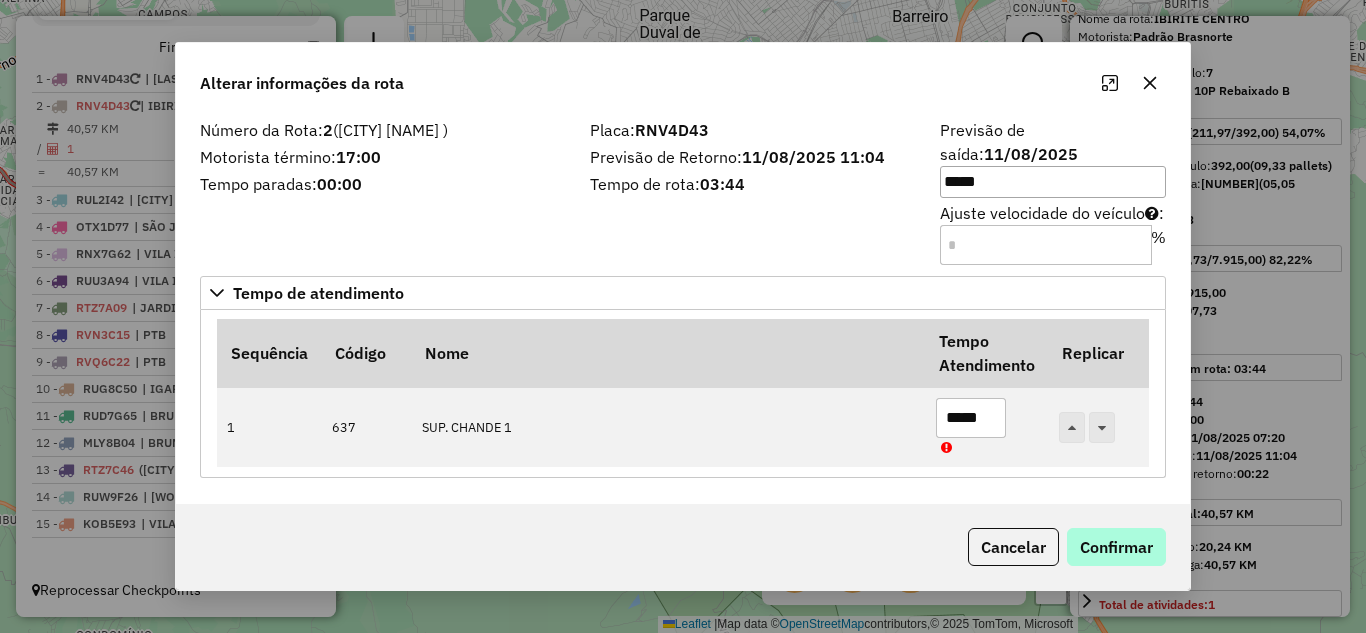 type on "*****" 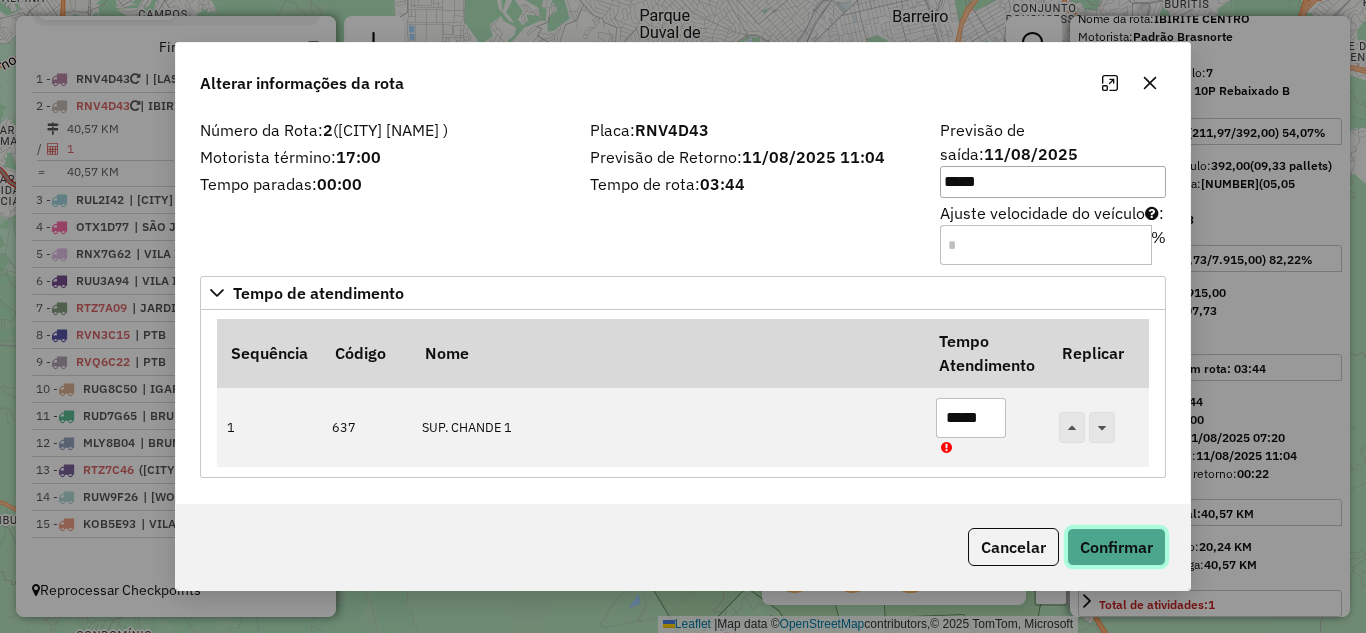 click on "Confirmar" 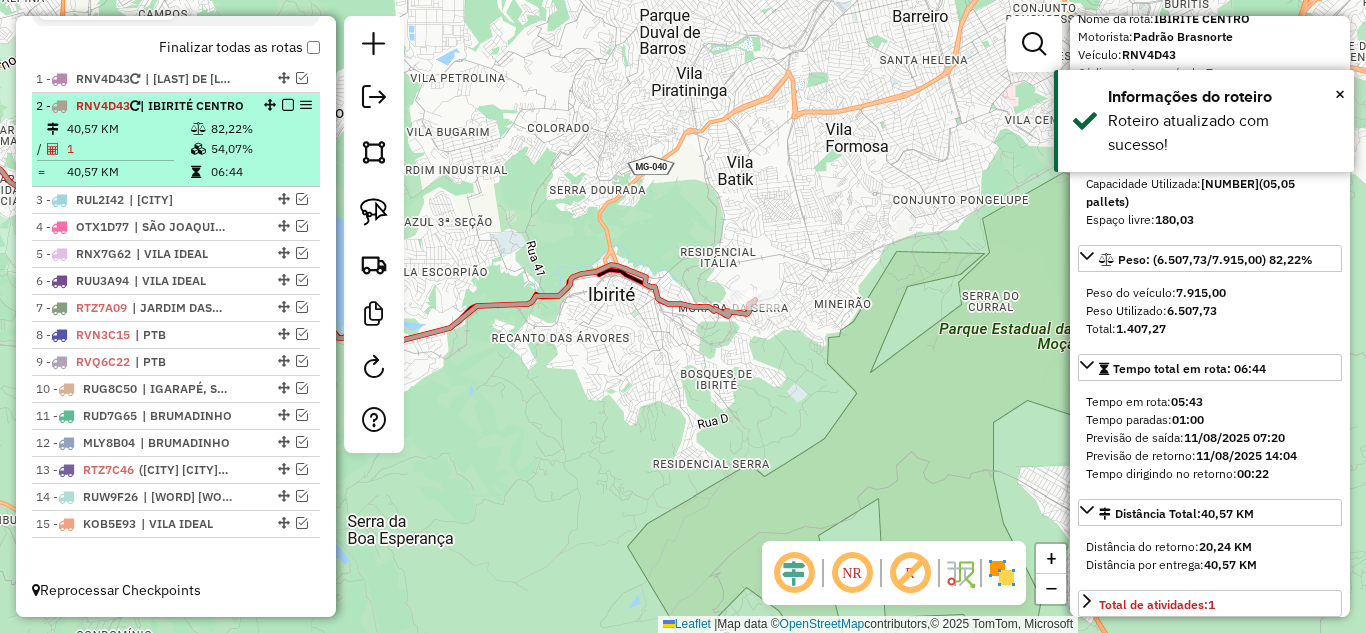 click at bounding box center (288, 105) 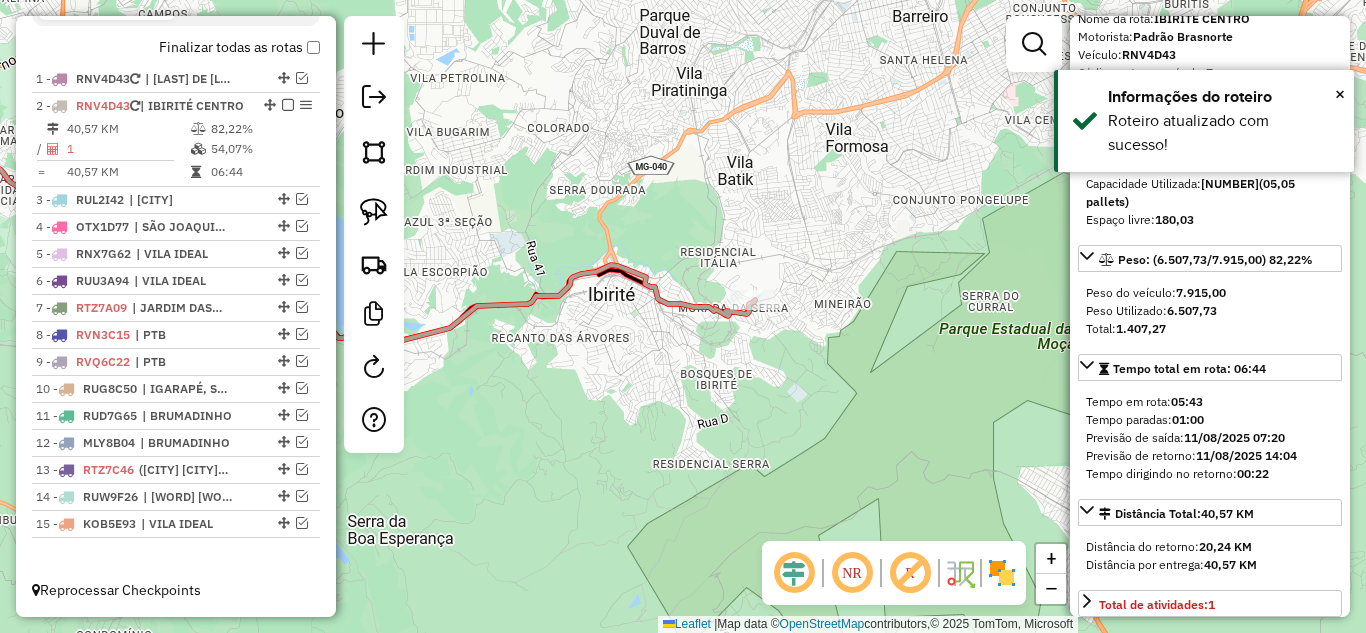 scroll, scrollTop: 682, scrollLeft: 0, axis: vertical 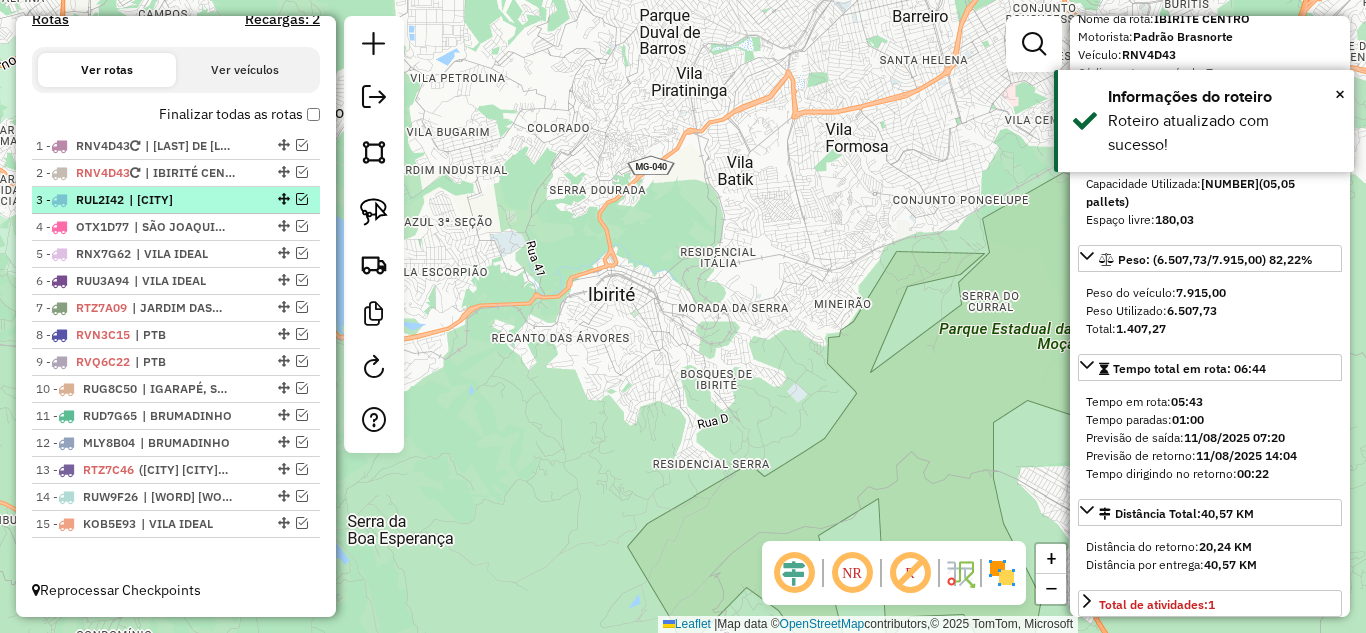 click at bounding box center (302, 199) 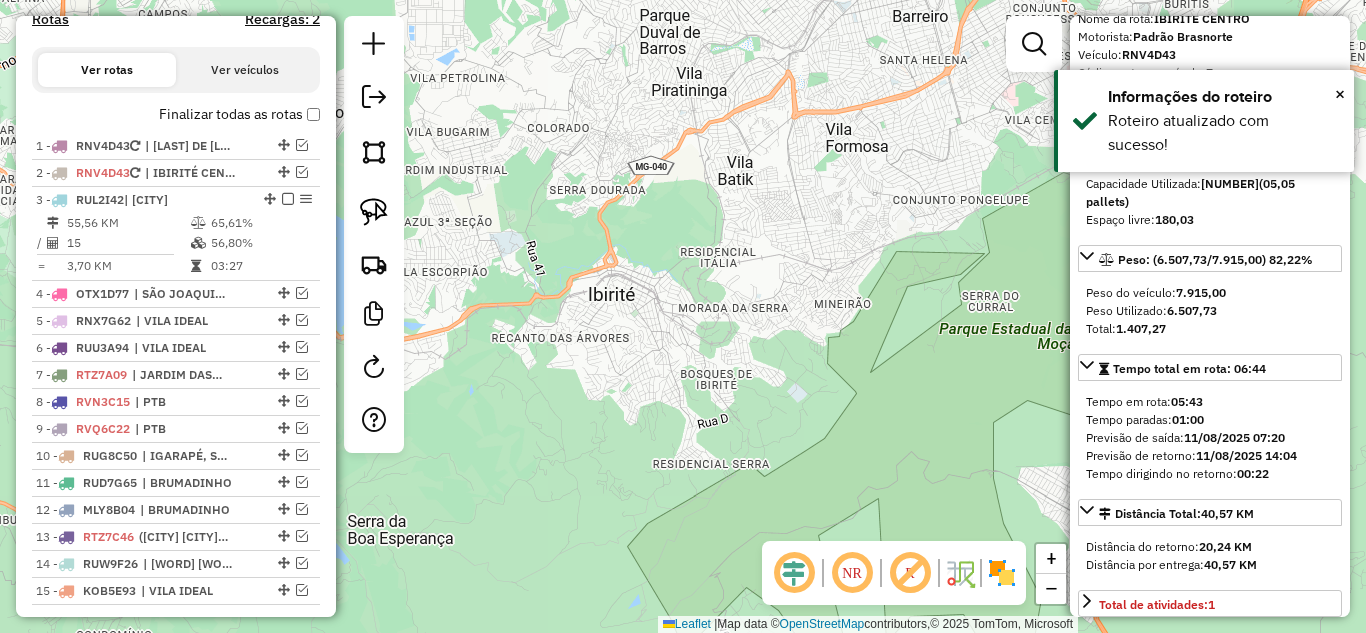 scroll, scrollTop: 749, scrollLeft: 0, axis: vertical 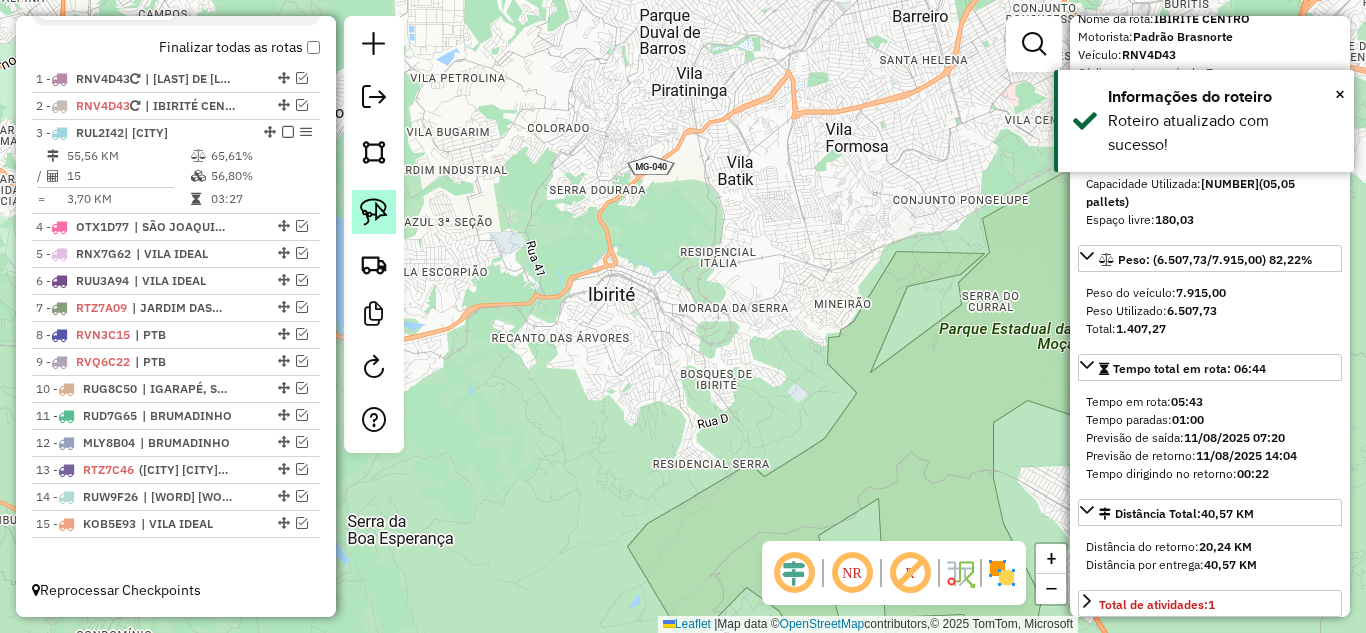 drag, startPoint x: 506, startPoint y: 295, endPoint x: 363, endPoint y: 211, distance: 165.84631 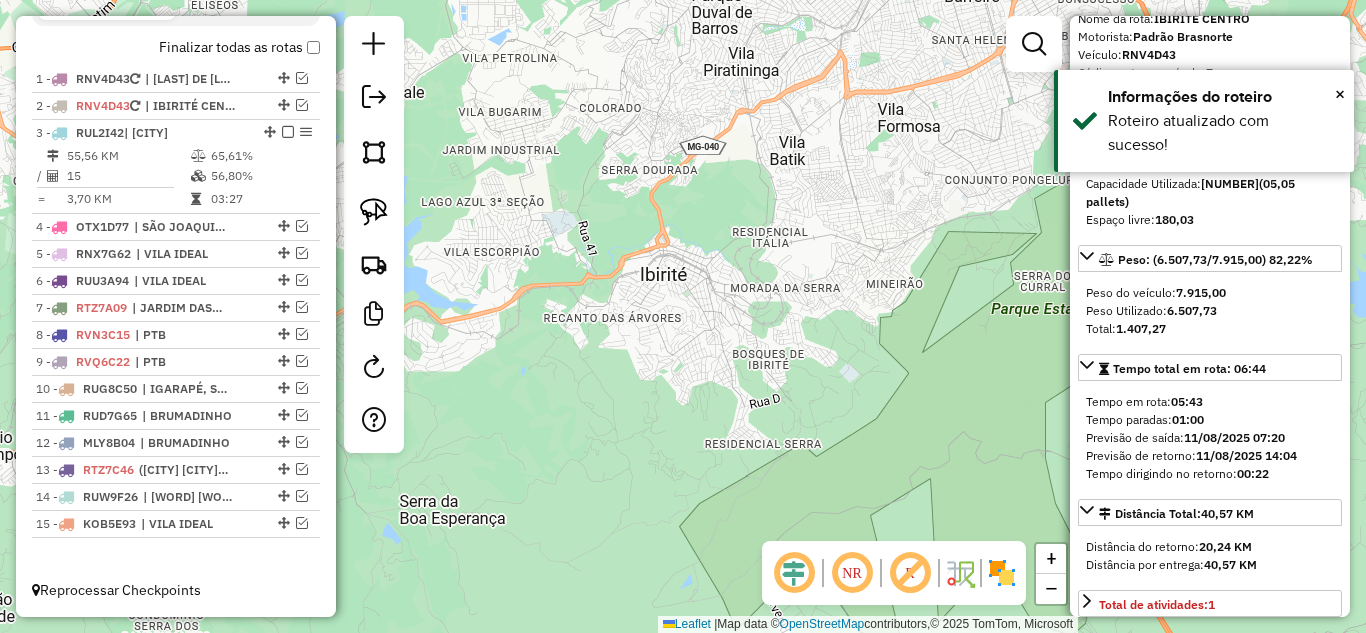 drag, startPoint x: 115, startPoint y: 154, endPoint x: 384, endPoint y: 236, distance: 281.22055 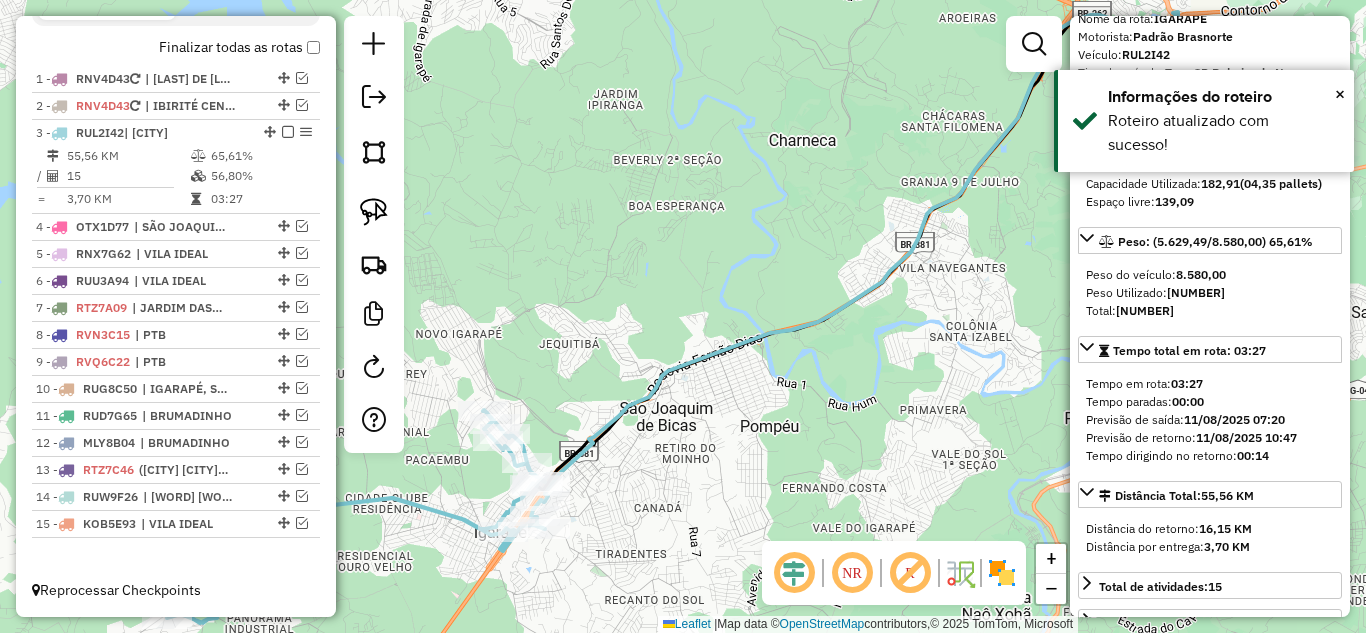 drag, startPoint x: 597, startPoint y: 429, endPoint x: 582, endPoint y: 371, distance: 59.908264 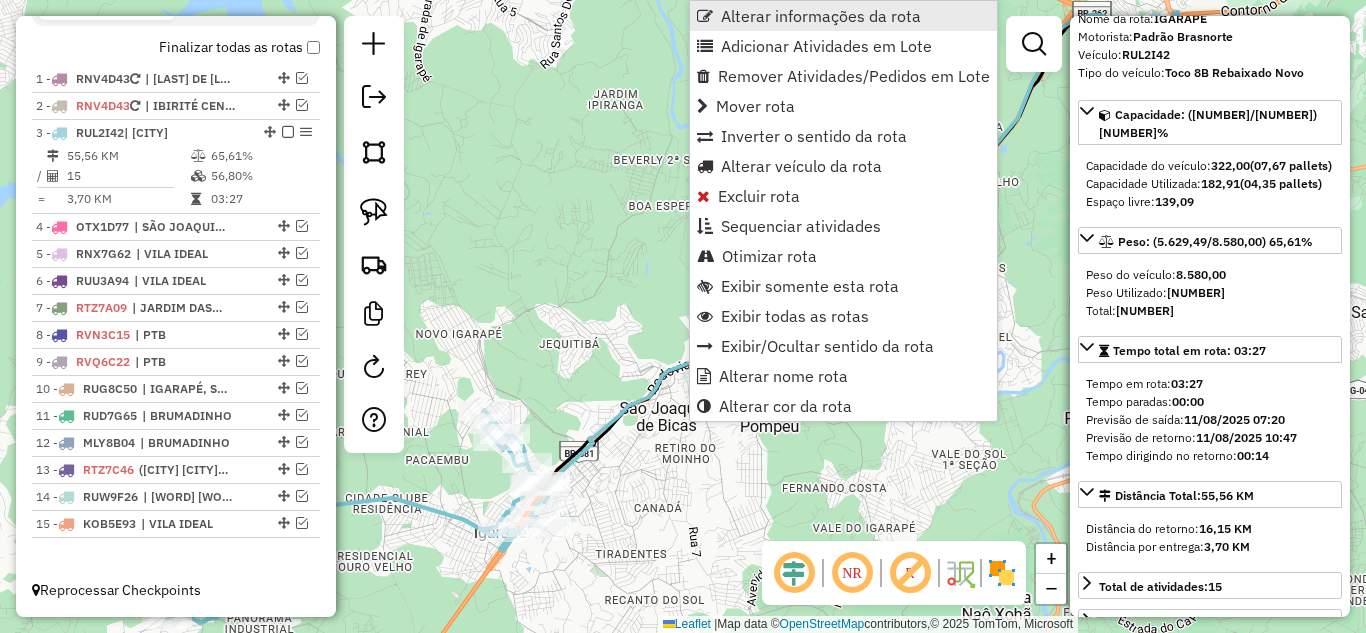 click on "Alterar informações da rota" at bounding box center (821, 16) 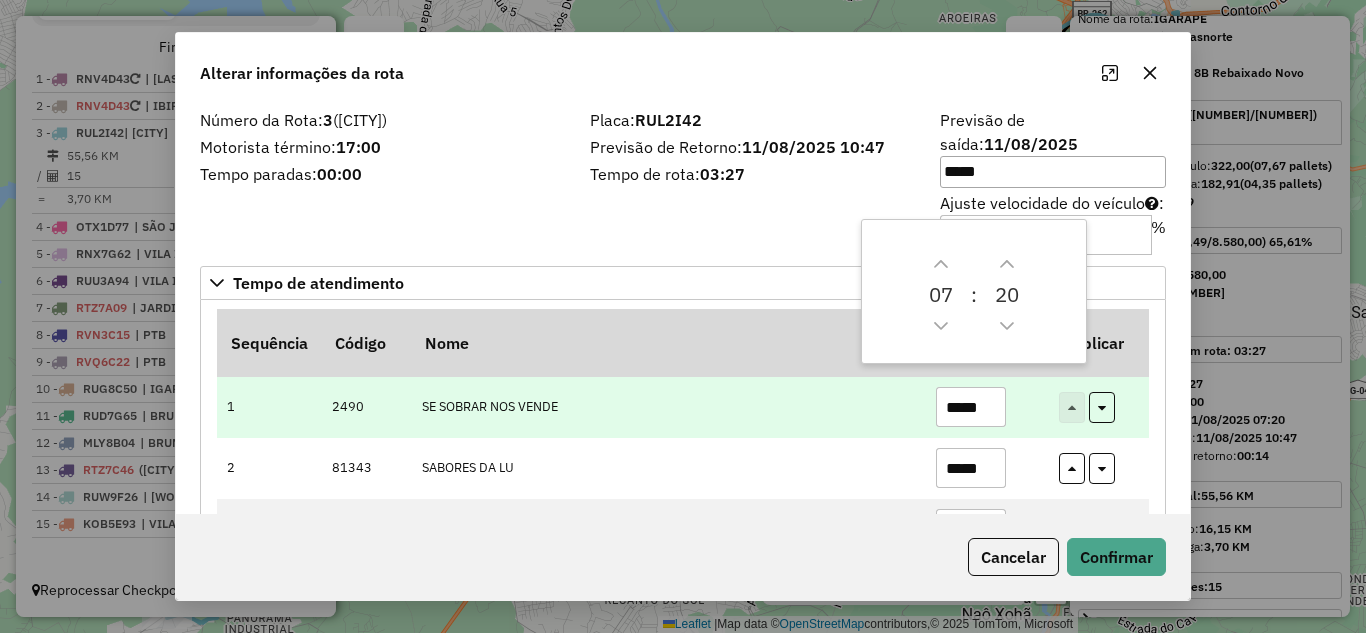 click on "*****" at bounding box center [971, 407] 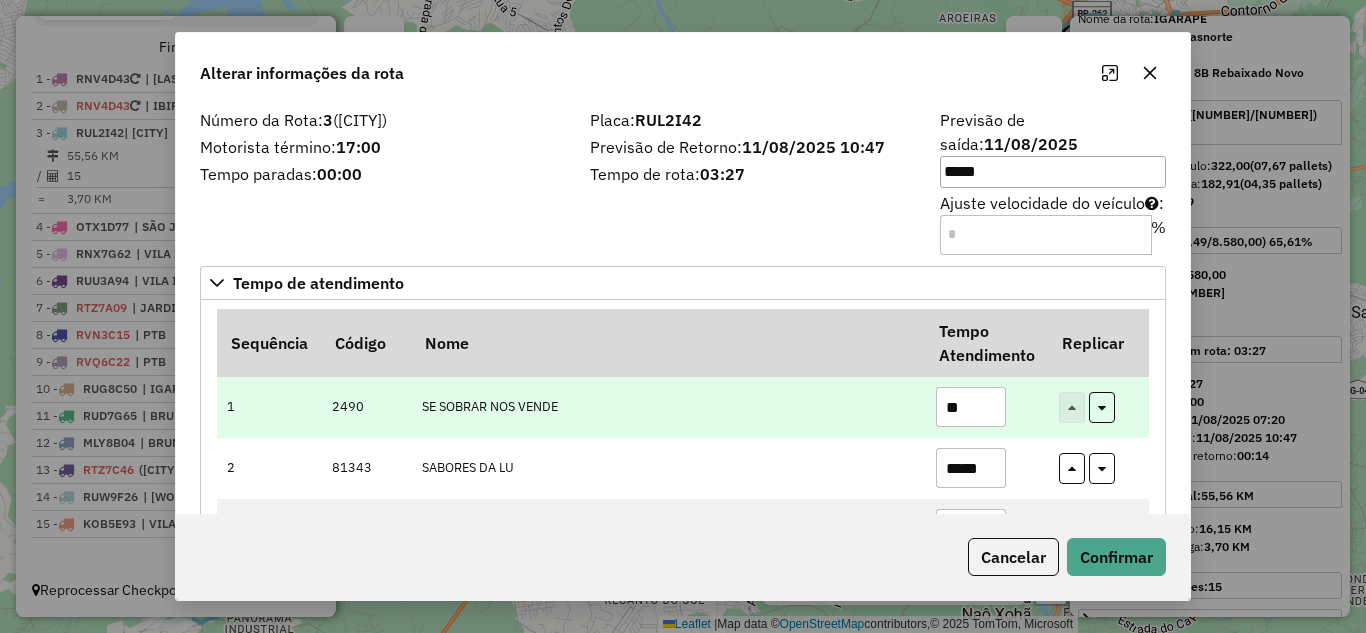 type on "*" 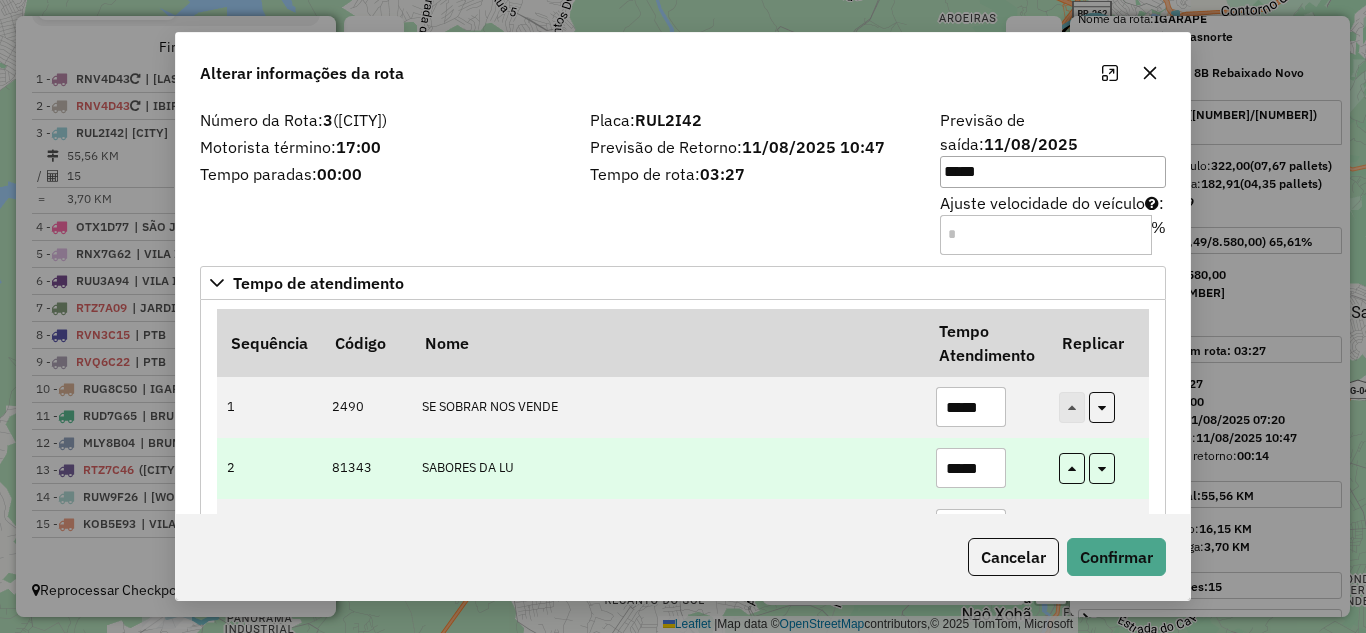 type on "*****" 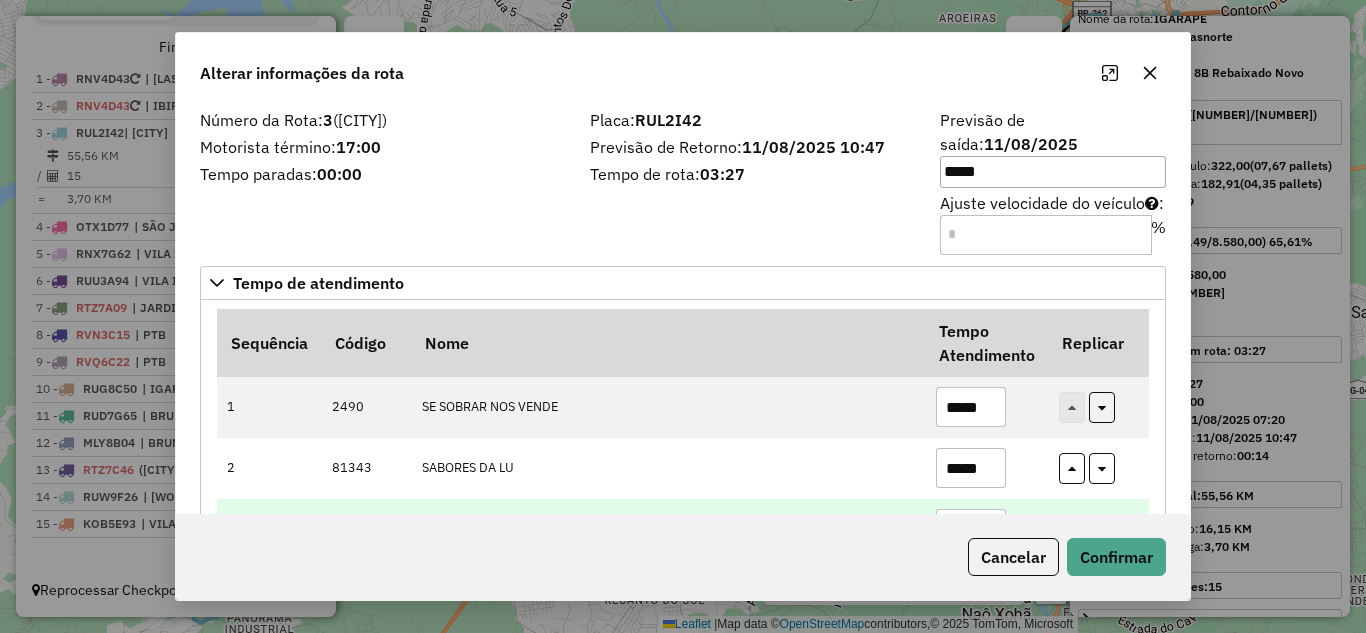 type on "*****" 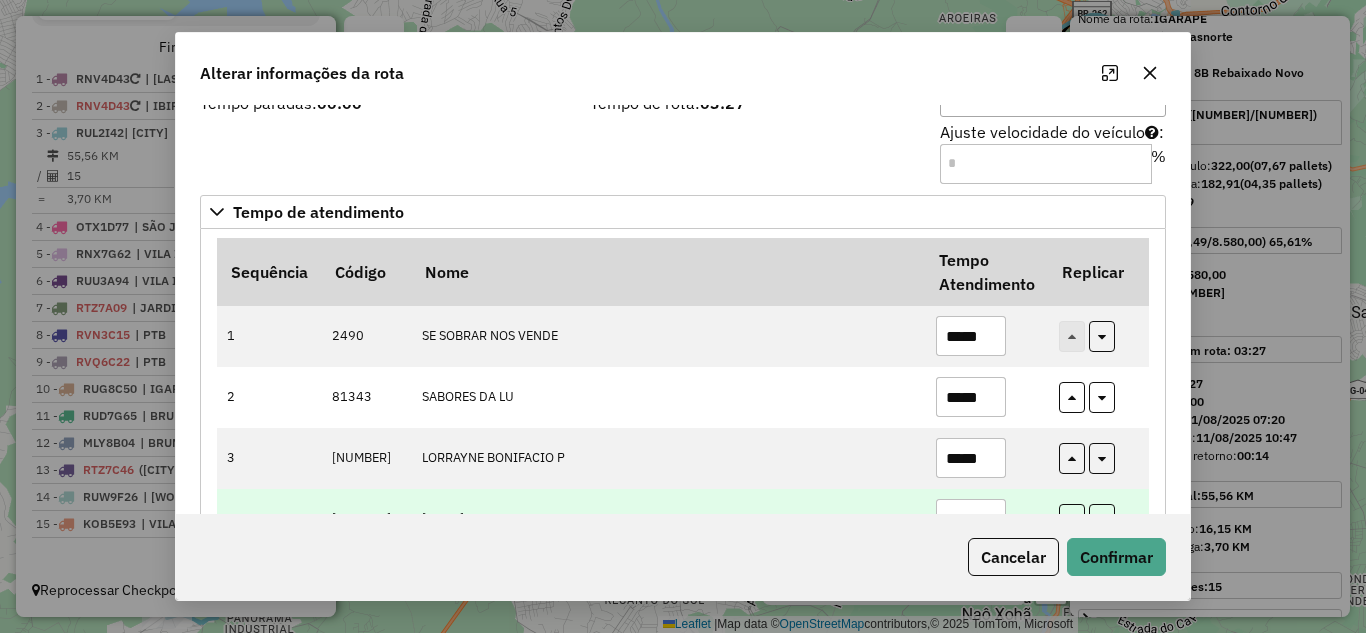 scroll, scrollTop: 101, scrollLeft: 0, axis: vertical 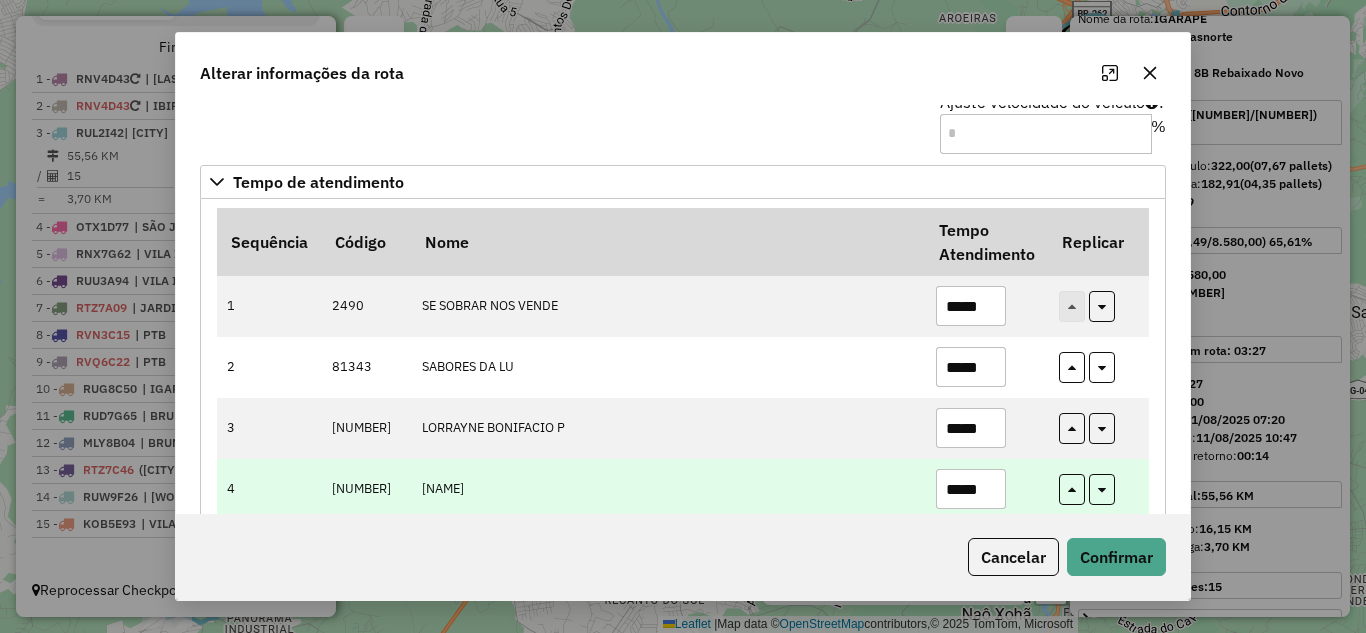 type on "*****" 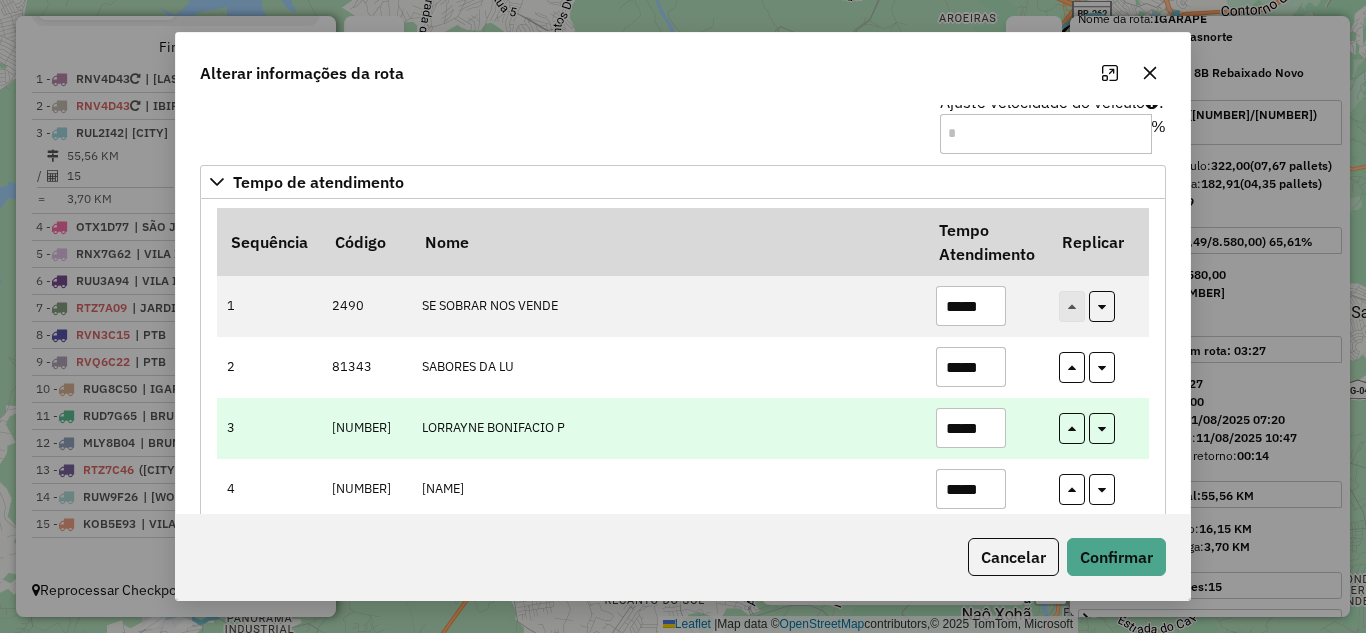 scroll, scrollTop: 301, scrollLeft: 0, axis: vertical 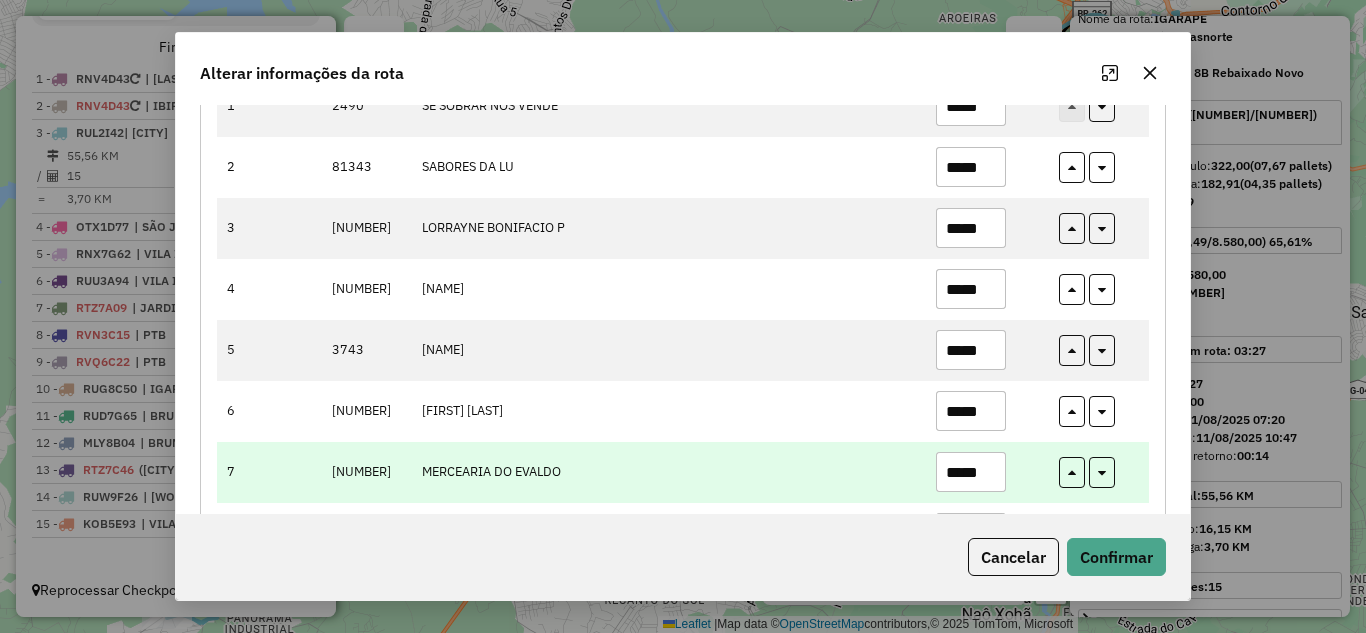 type on "*****" 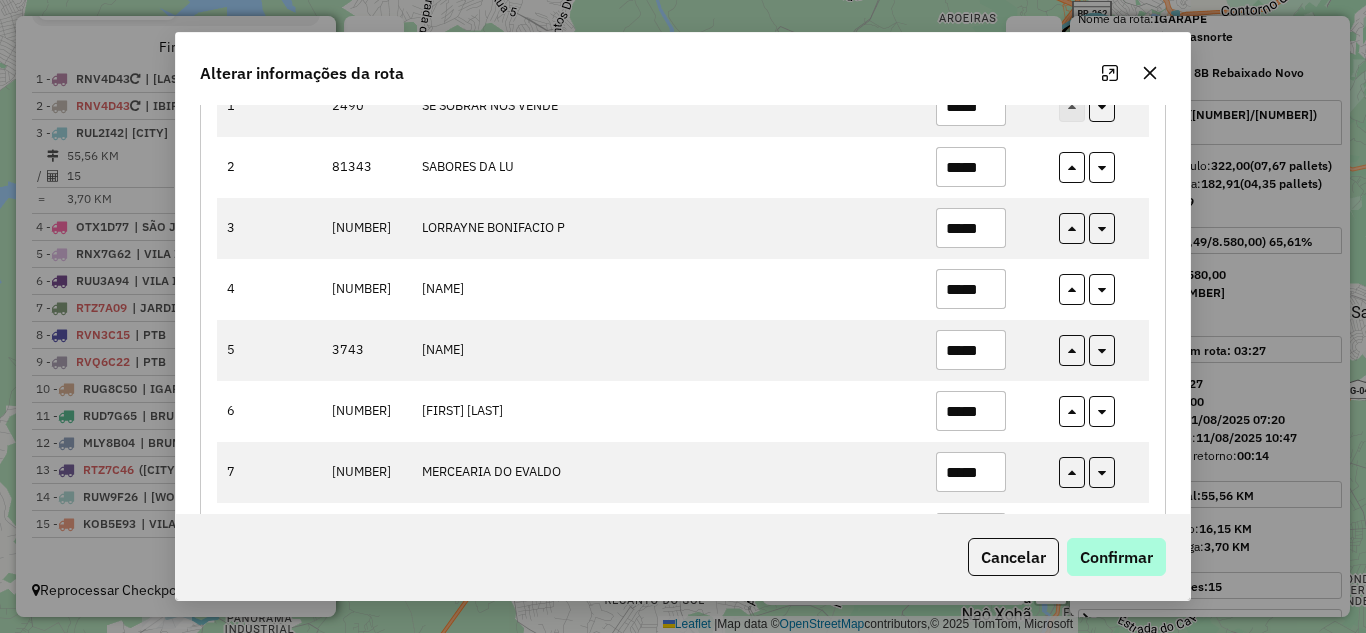 type on "*****" 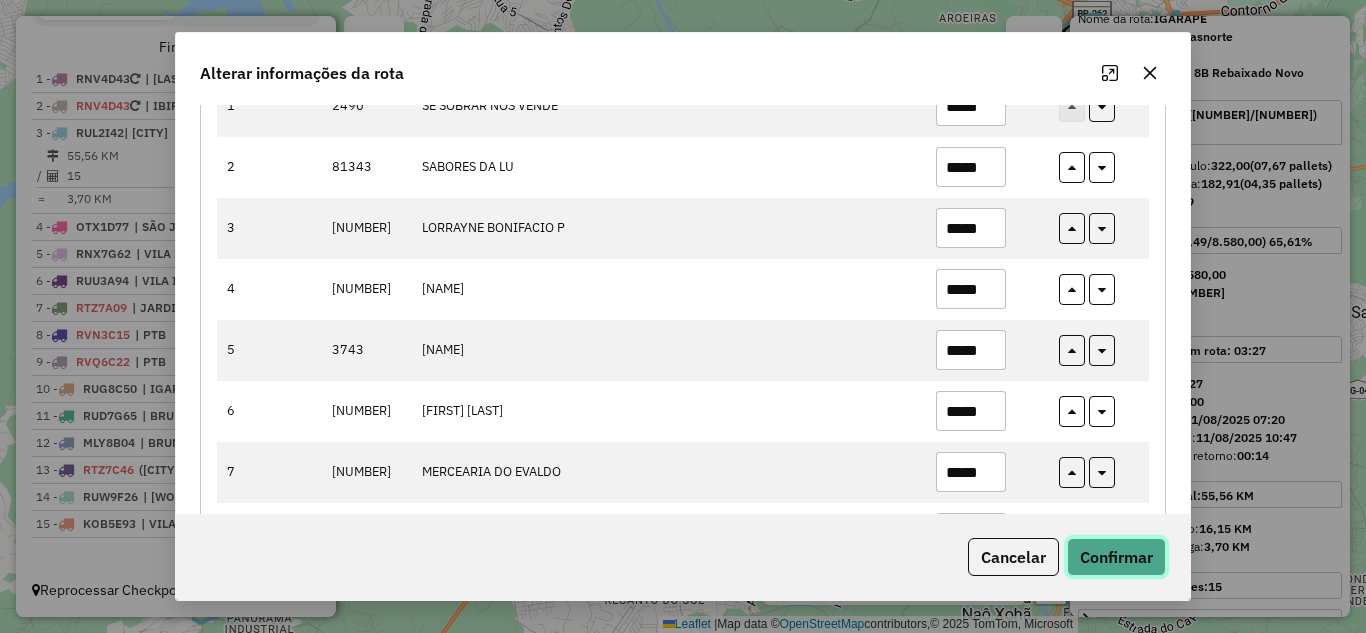 click on "Confirmar" 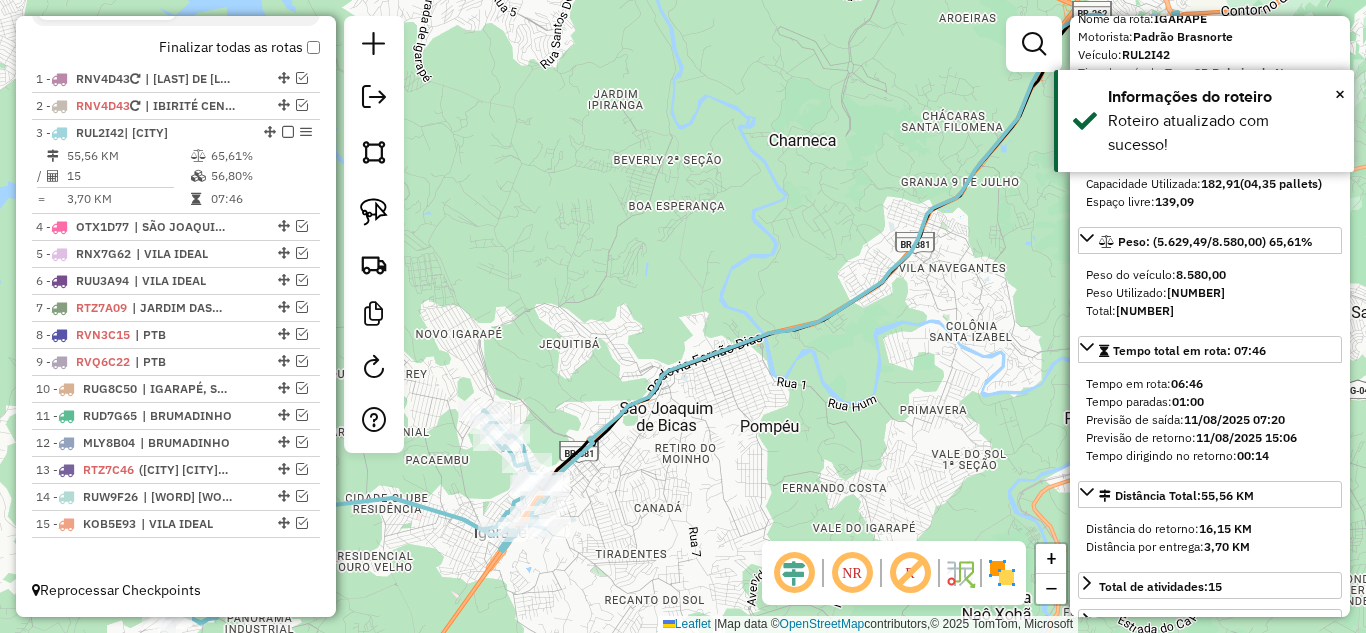 drag, startPoint x: 735, startPoint y: 345, endPoint x: 899, endPoint y: 387, distance: 169.29265 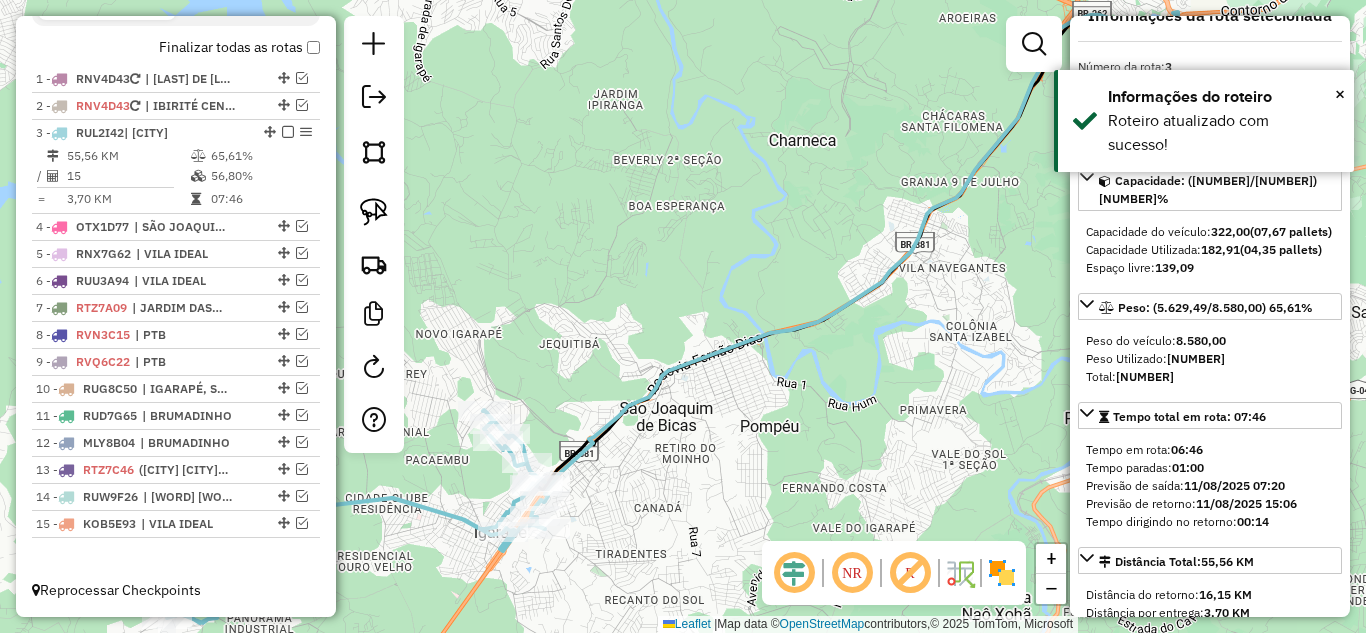 scroll, scrollTop: 0, scrollLeft: 0, axis: both 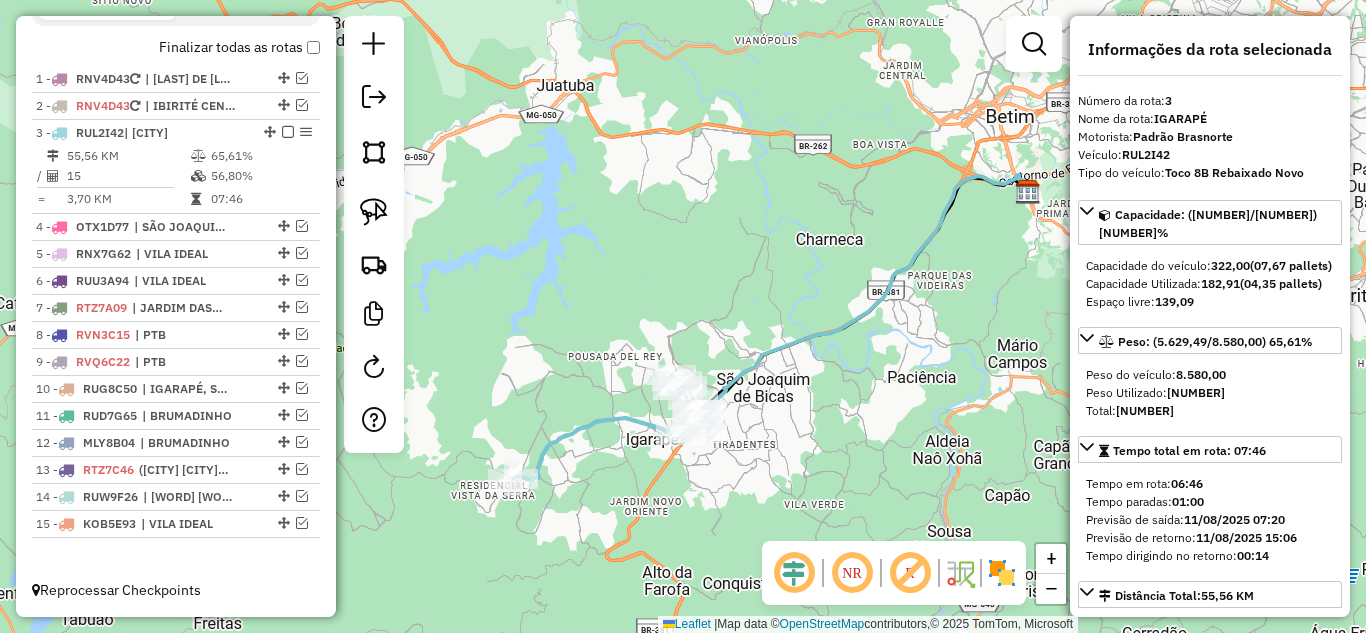 drag, startPoint x: 896, startPoint y: 321, endPoint x: 832, endPoint y: 331, distance: 64.77654 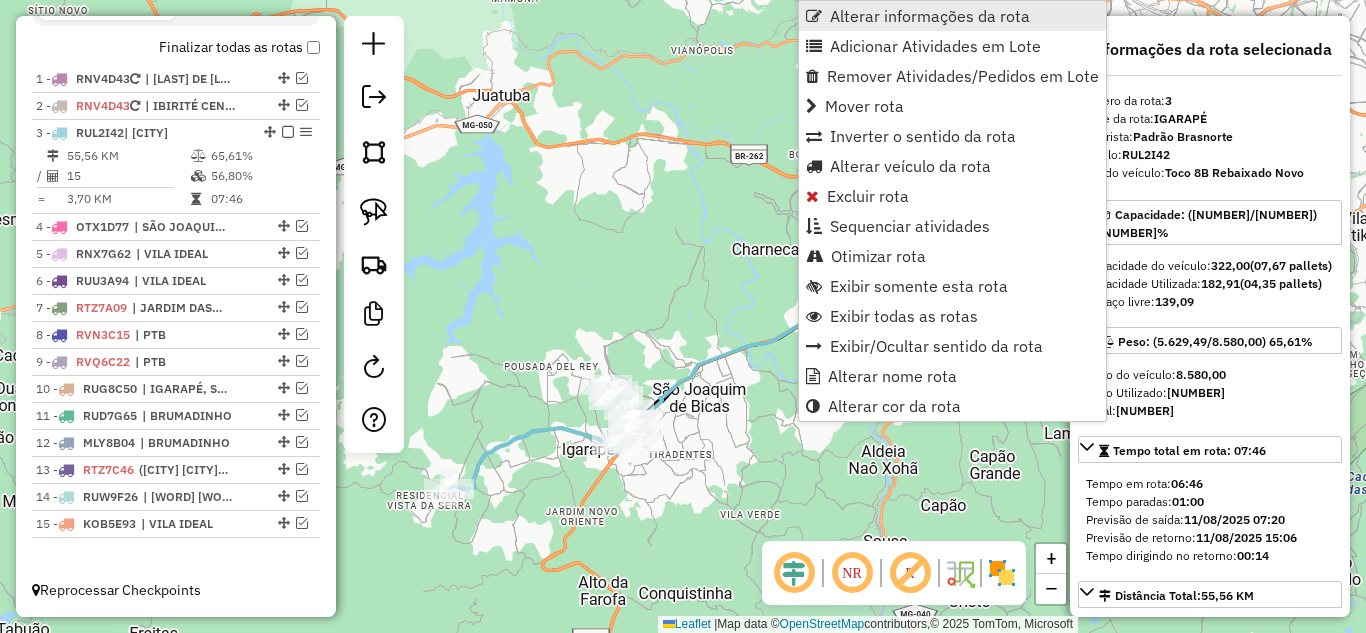 click on "Alterar informações da rota" at bounding box center [930, 16] 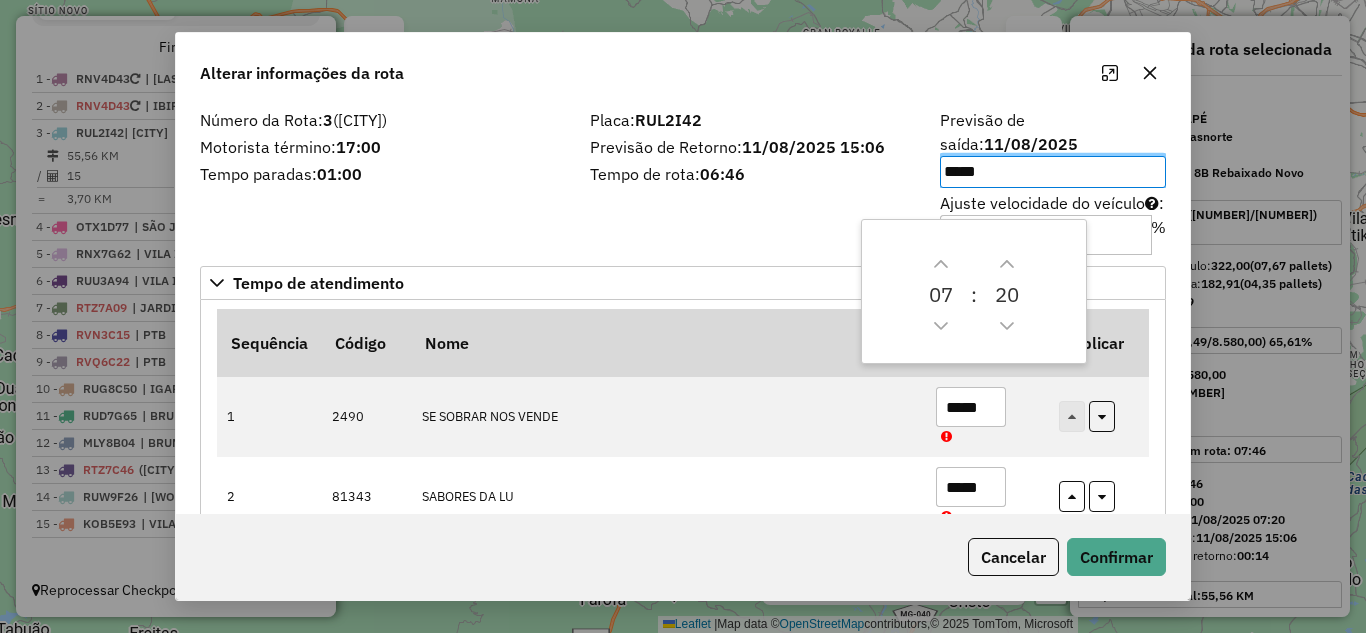 drag, startPoint x: 1161, startPoint y: 69, endPoint x: 1121, endPoint y: 71, distance: 40.04997 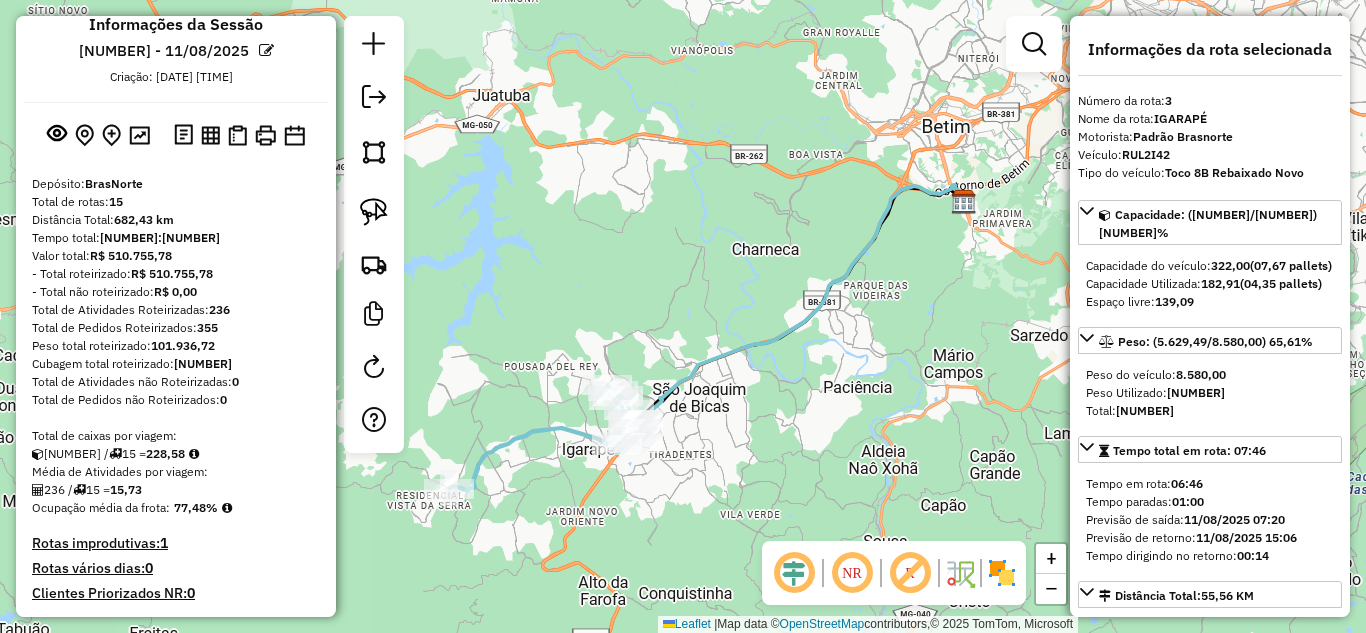 scroll, scrollTop: 0, scrollLeft: 0, axis: both 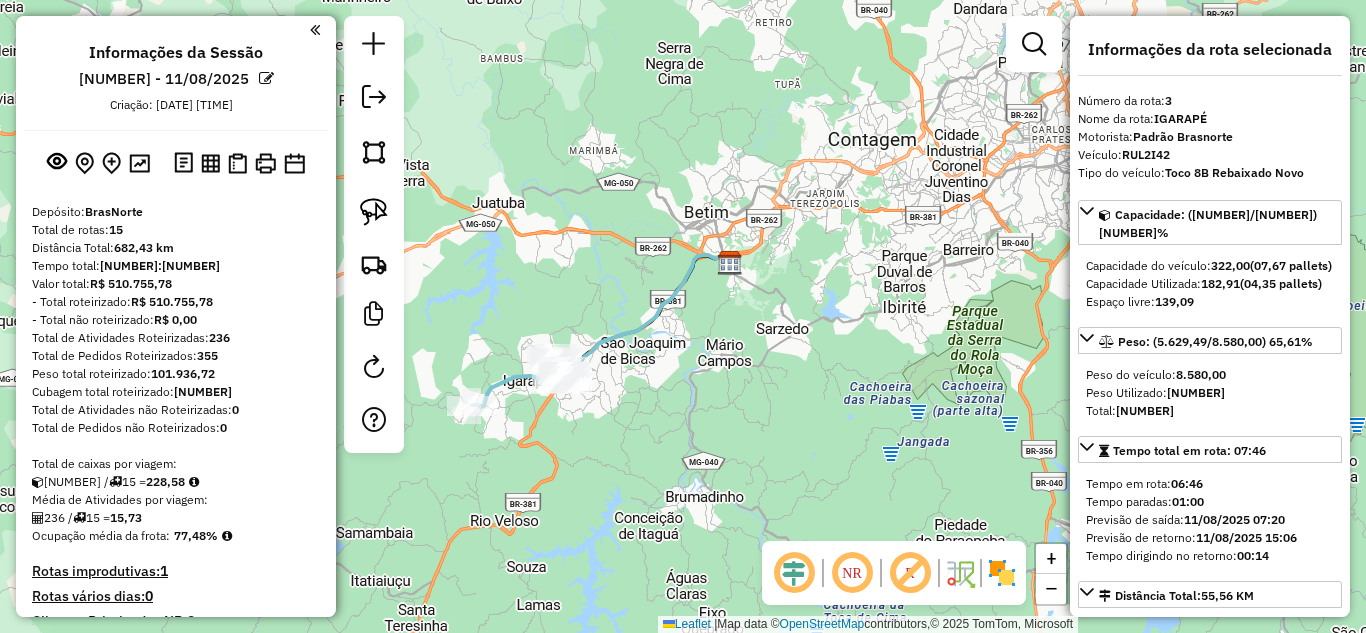click 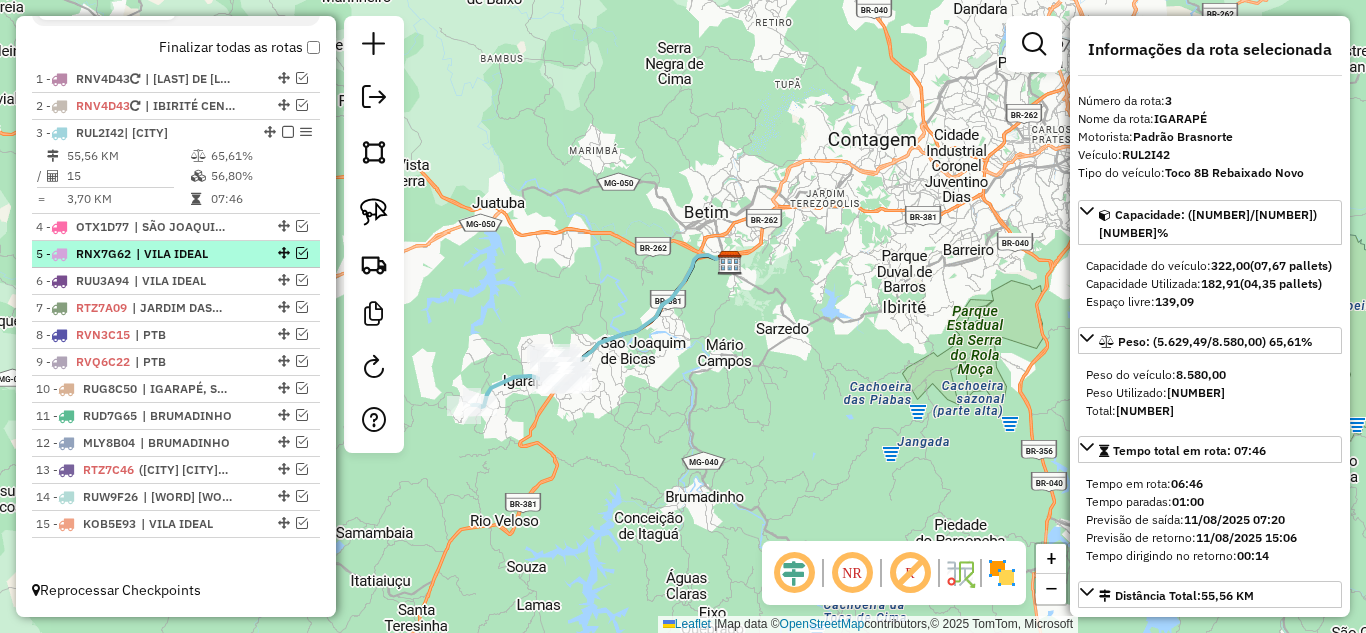 scroll, scrollTop: 649, scrollLeft: 0, axis: vertical 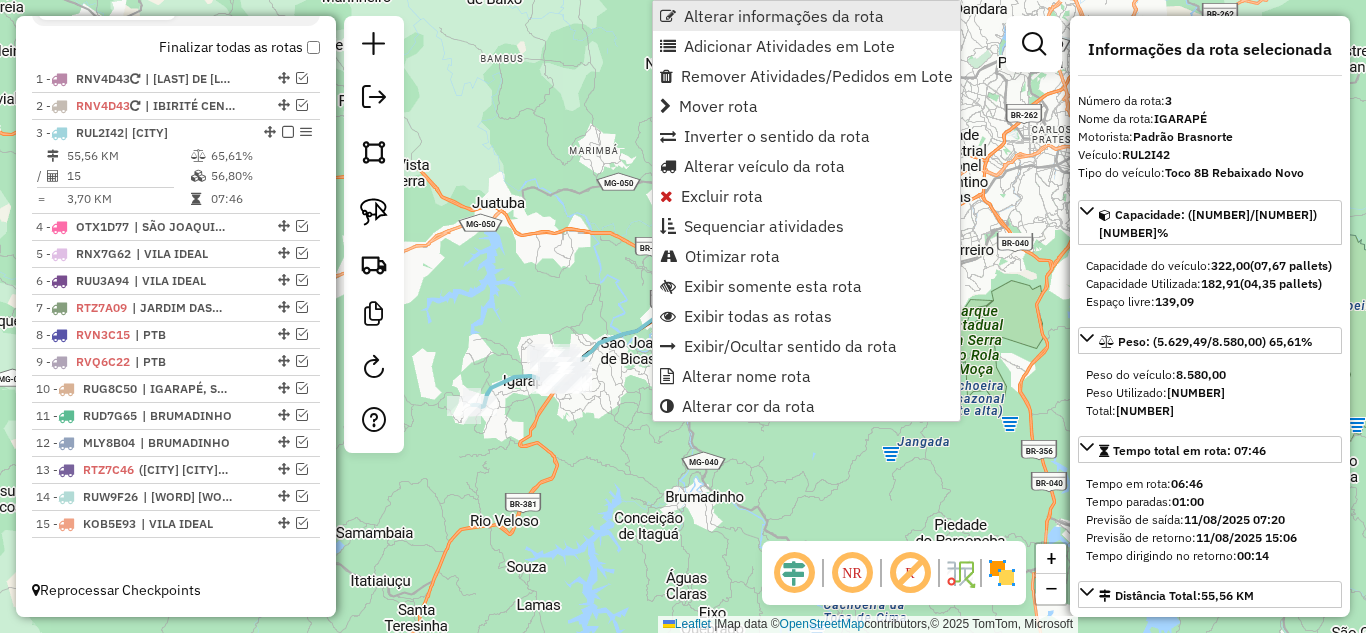 click on "Alterar informações da rota" at bounding box center (784, 16) 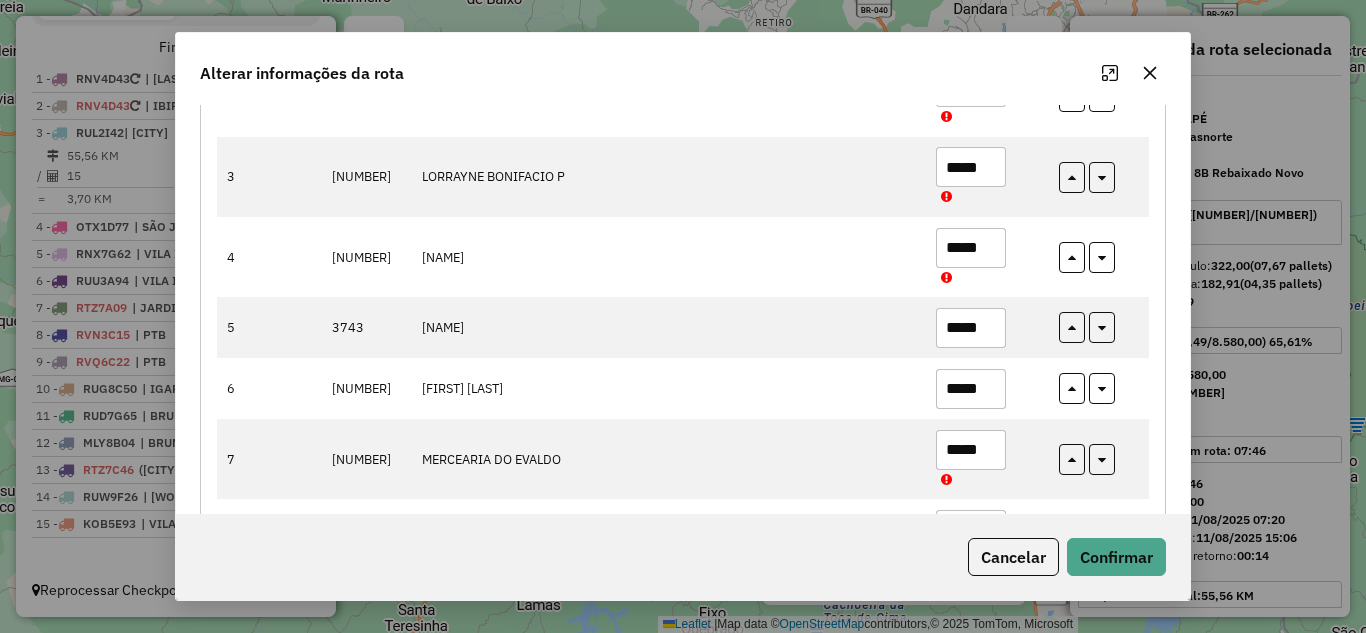scroll, scrollTop: 500, scrollLeft: 0, axis: vertical 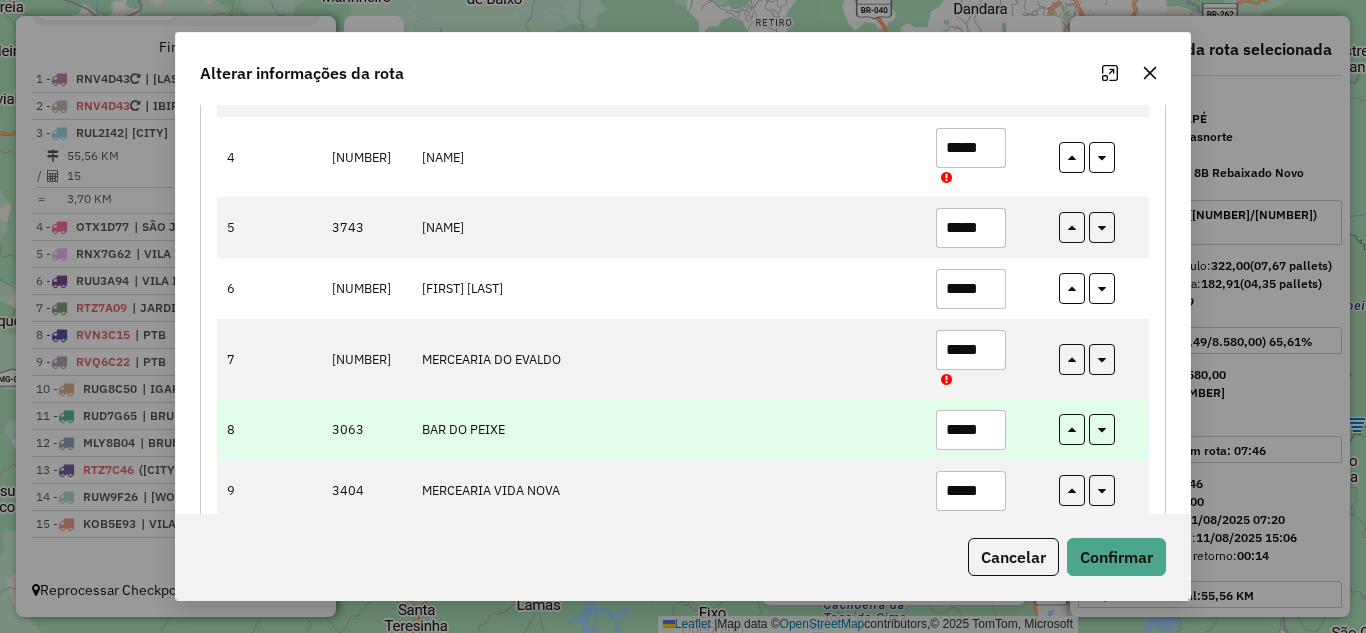click on "*****" at bounding box center [971, 430] 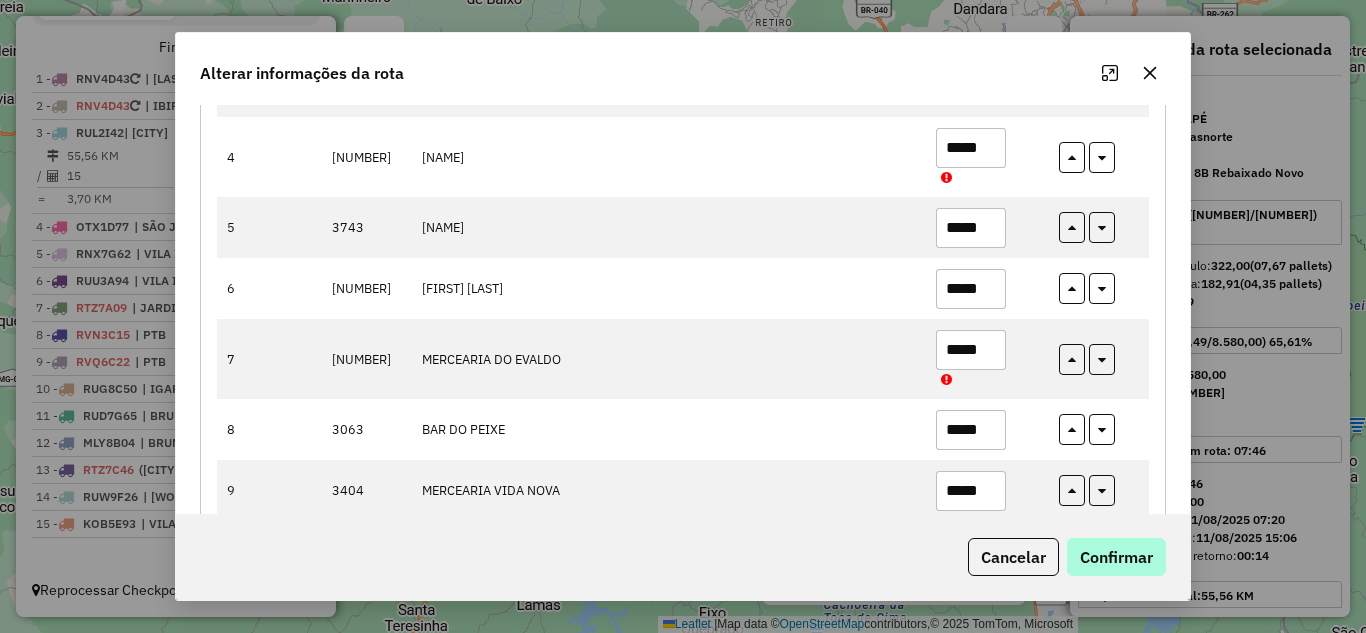 type on "*****" 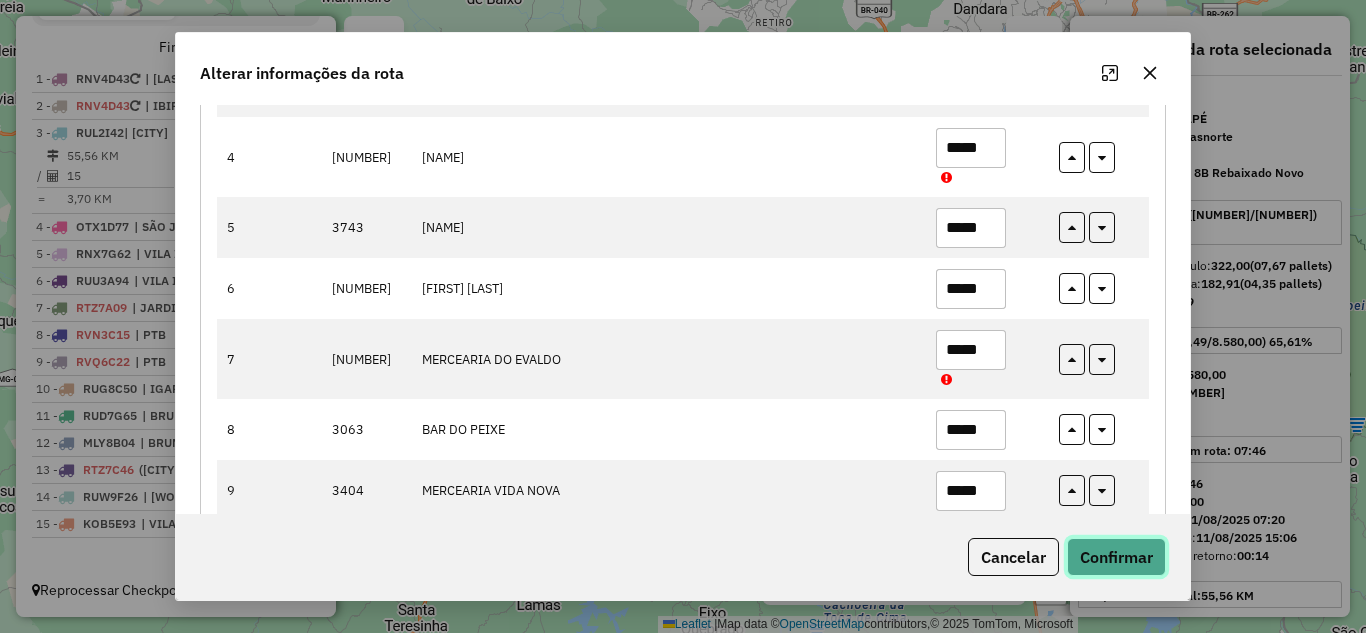 click on "Confirmar" 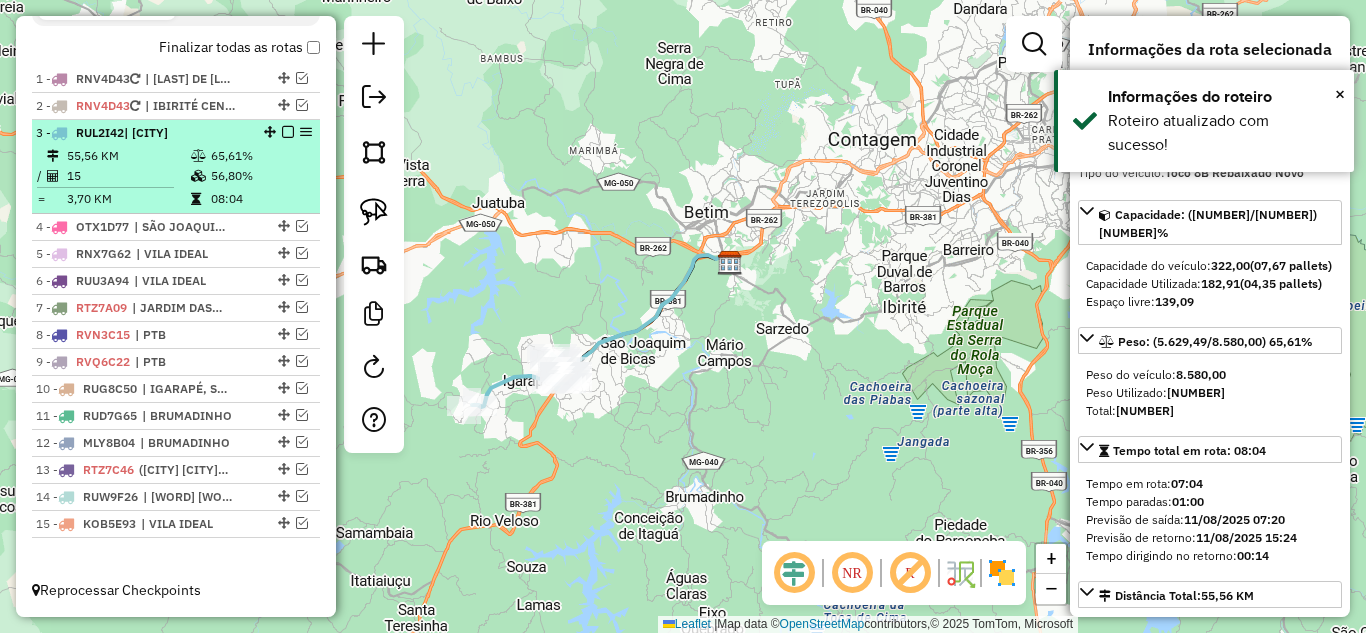 click at bounding box center (288, 132) 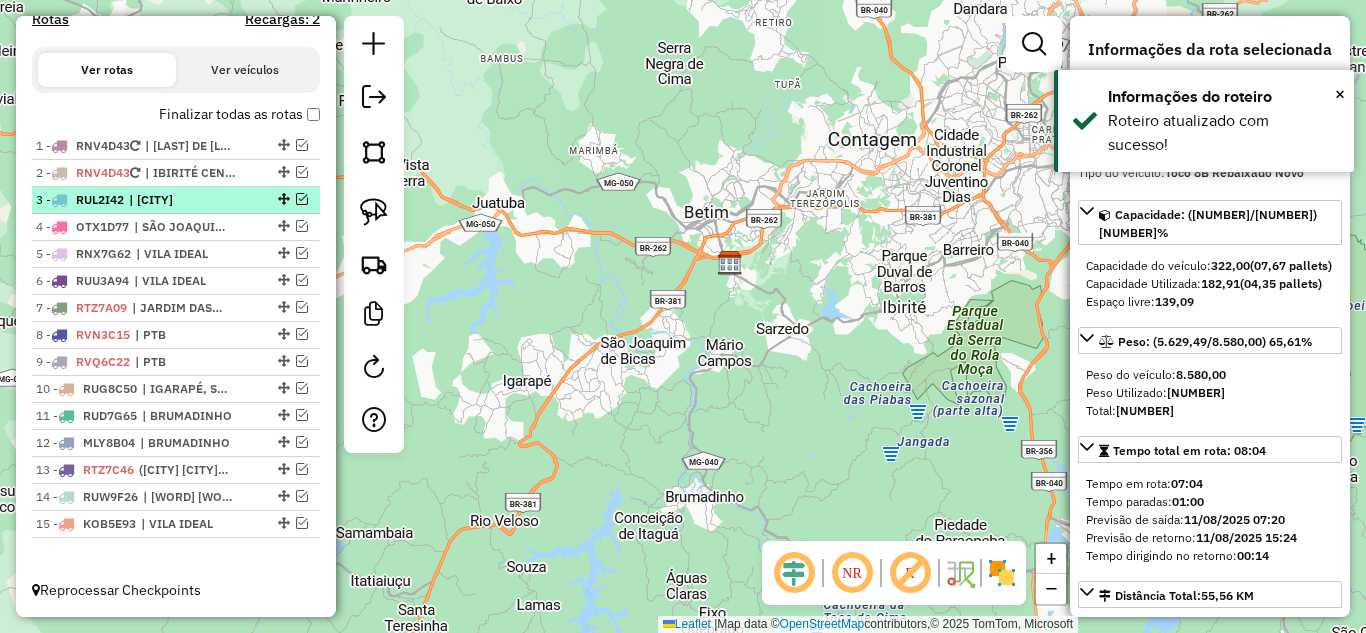 scroll, scrollTop: 682, scrollLeft: 0, axis: vertical 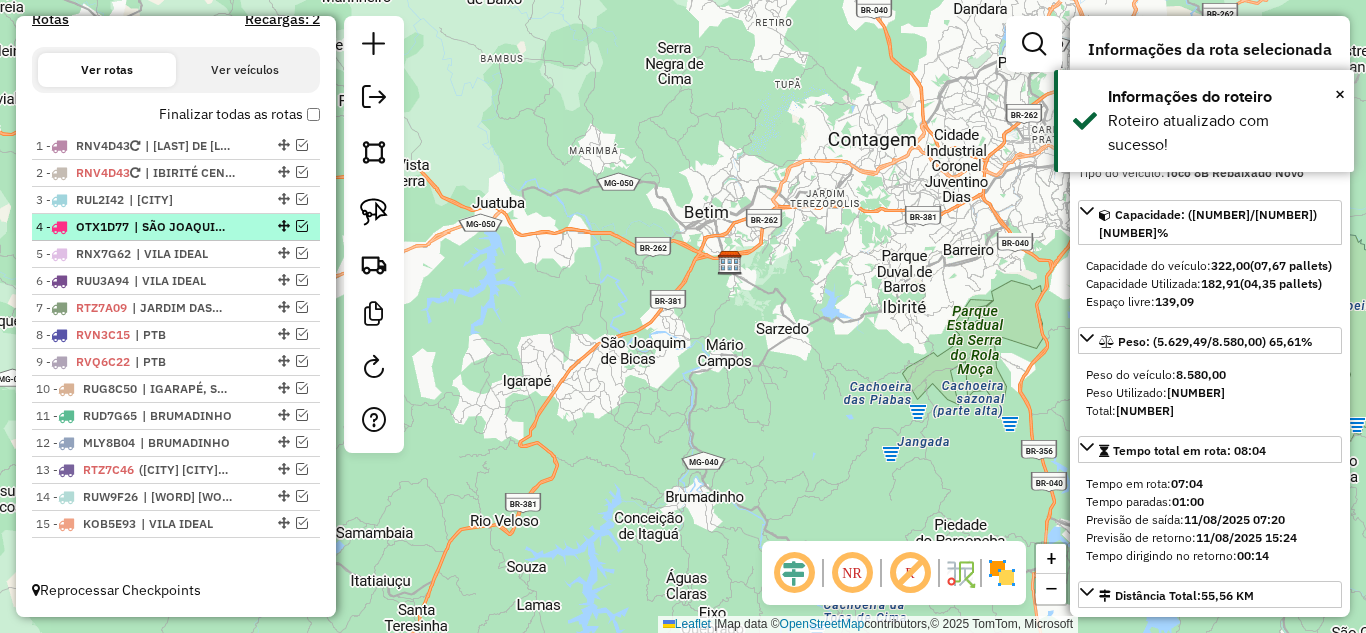 click at bounding box center (302, 226) 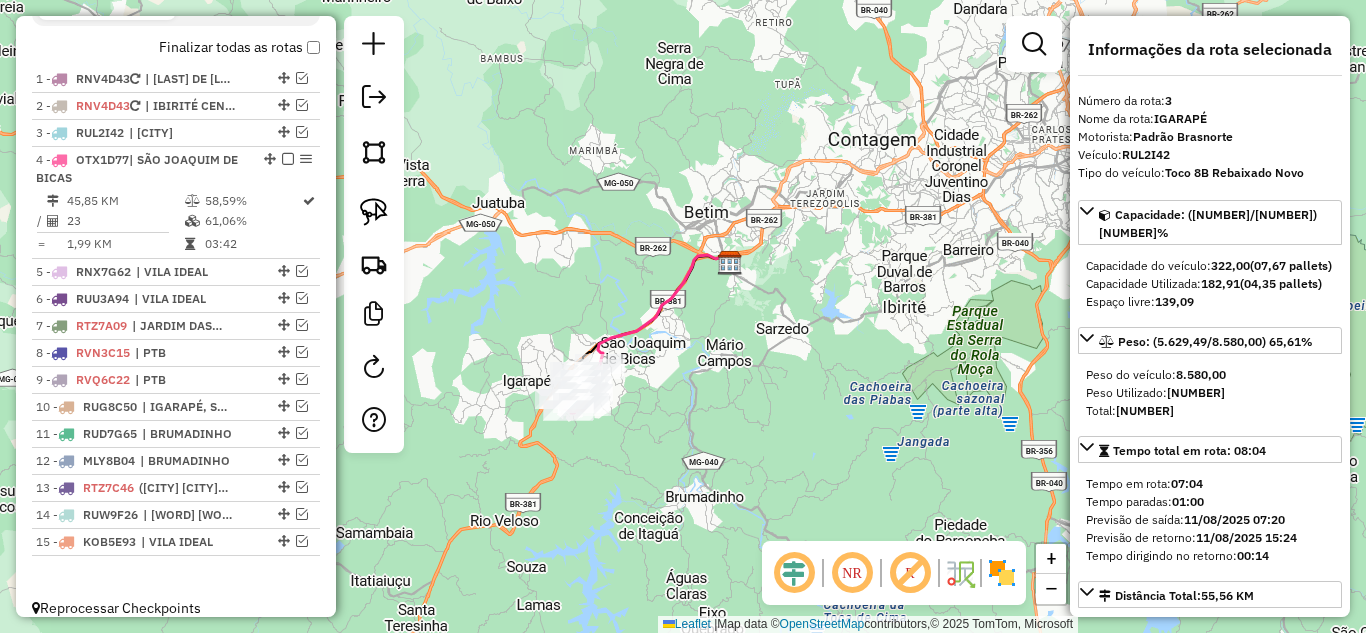 click 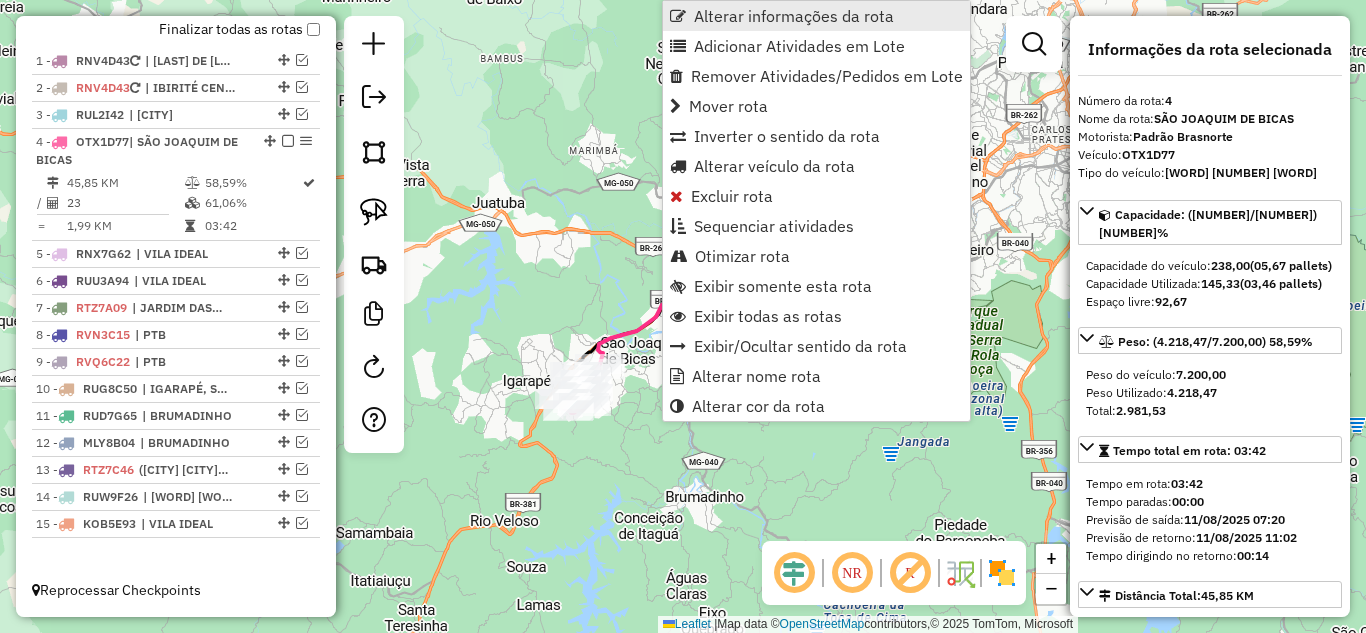 click on "Alterar informações da rota" at bounding box center (794, 16) 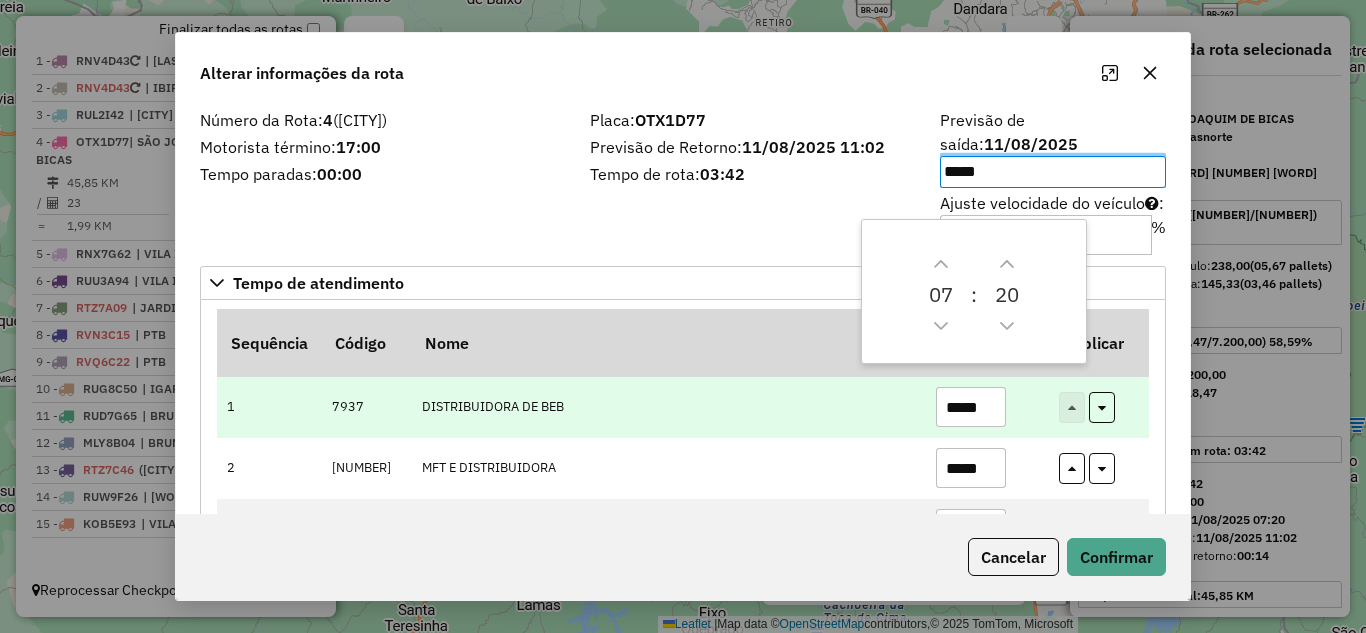 click on "*****" at bounding box center [971, 407] 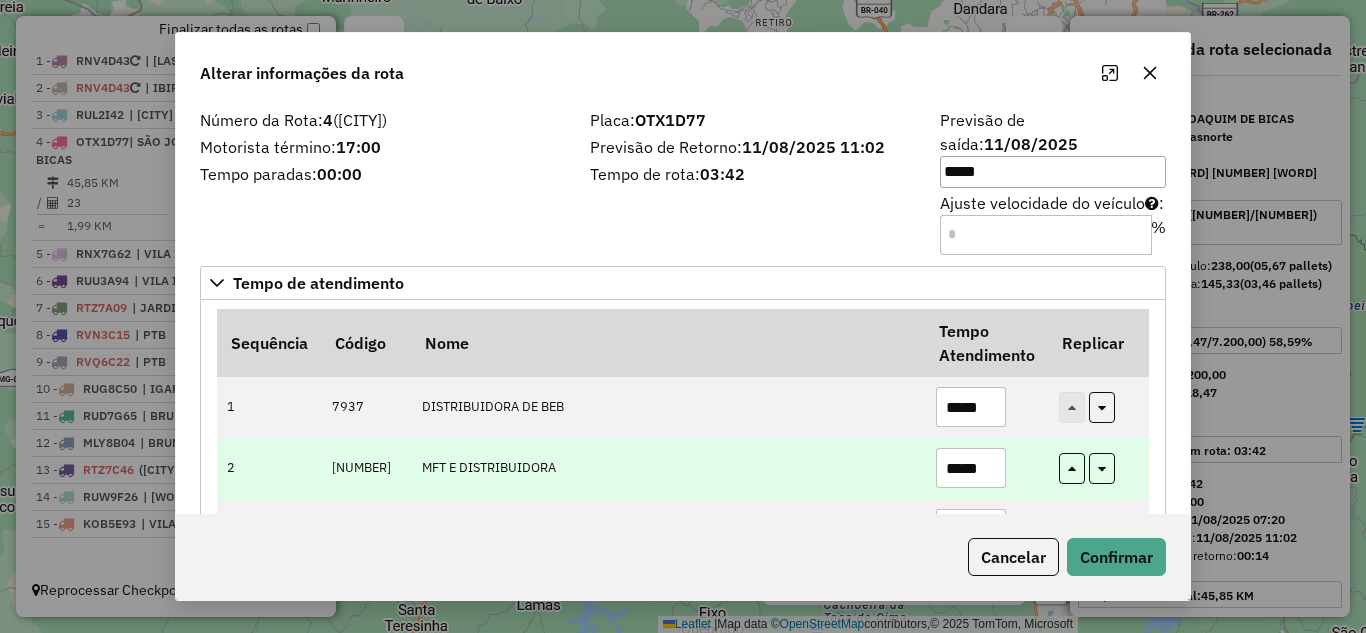 type on "*****" 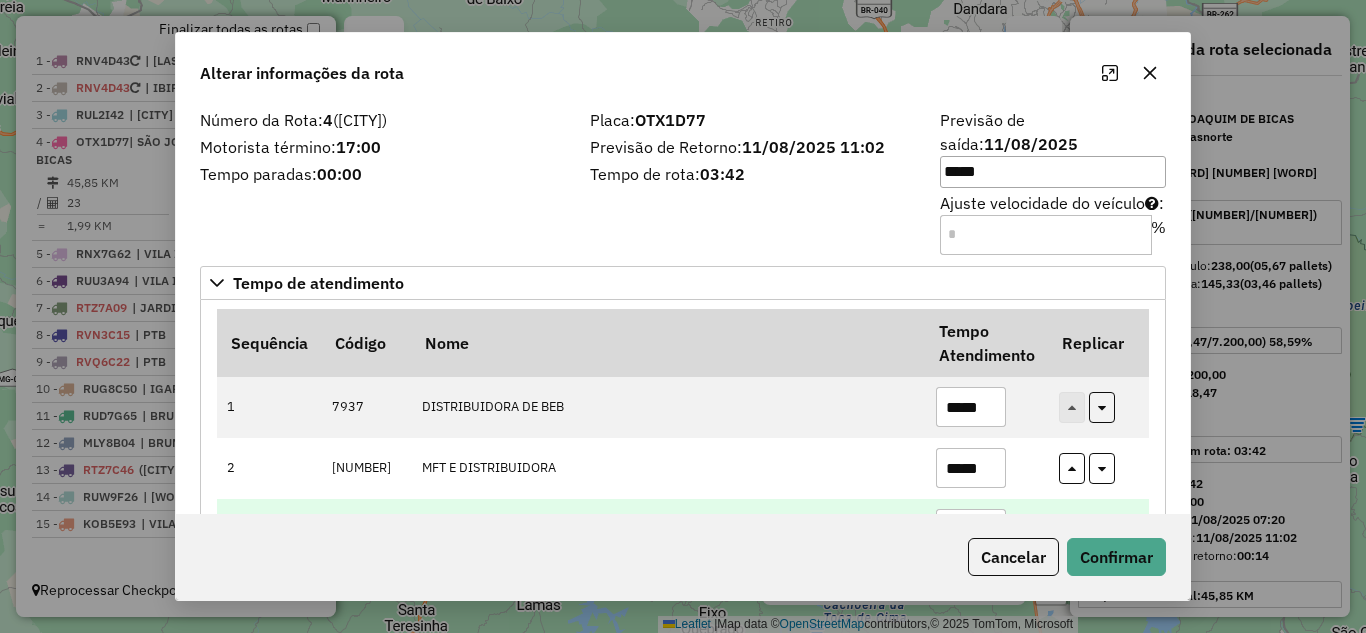type on "*****" 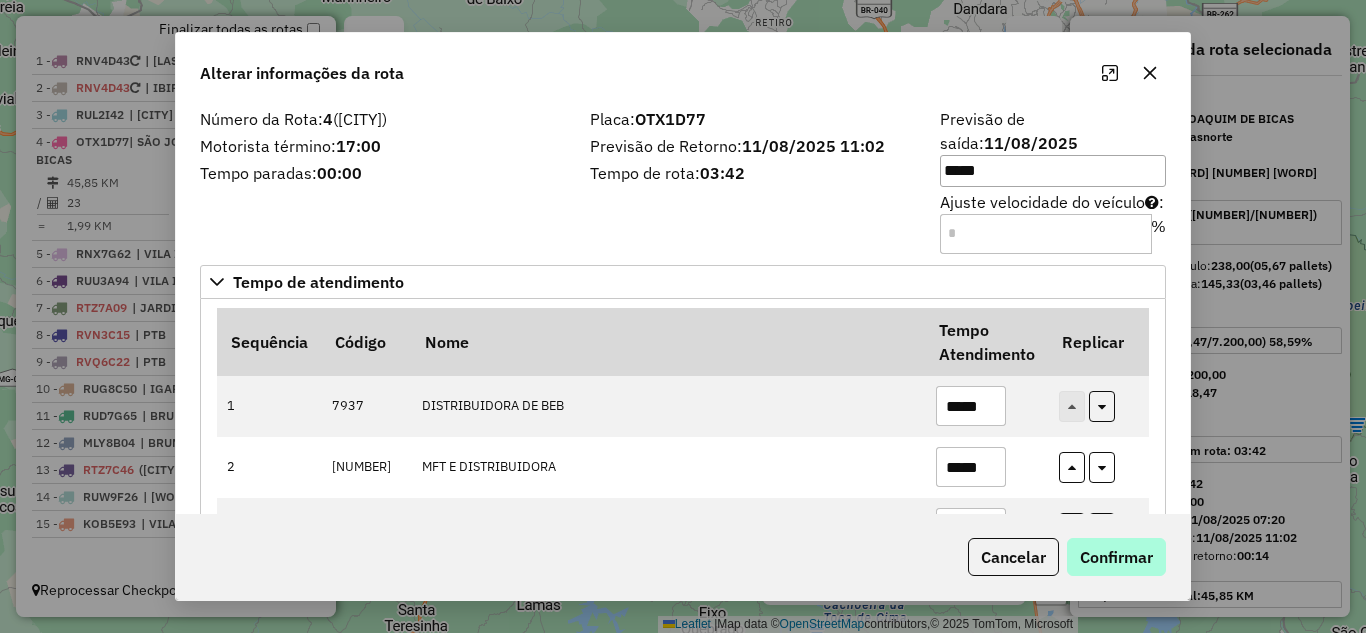 type on "*****" 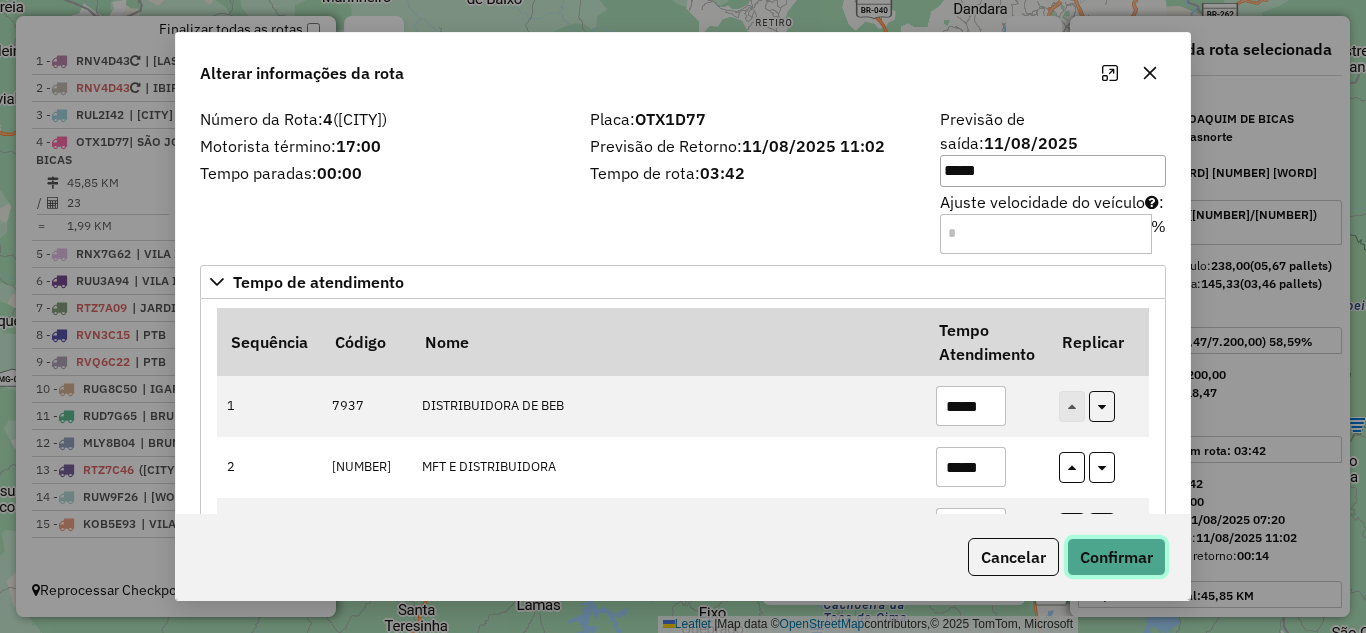 click on "Confirmar" 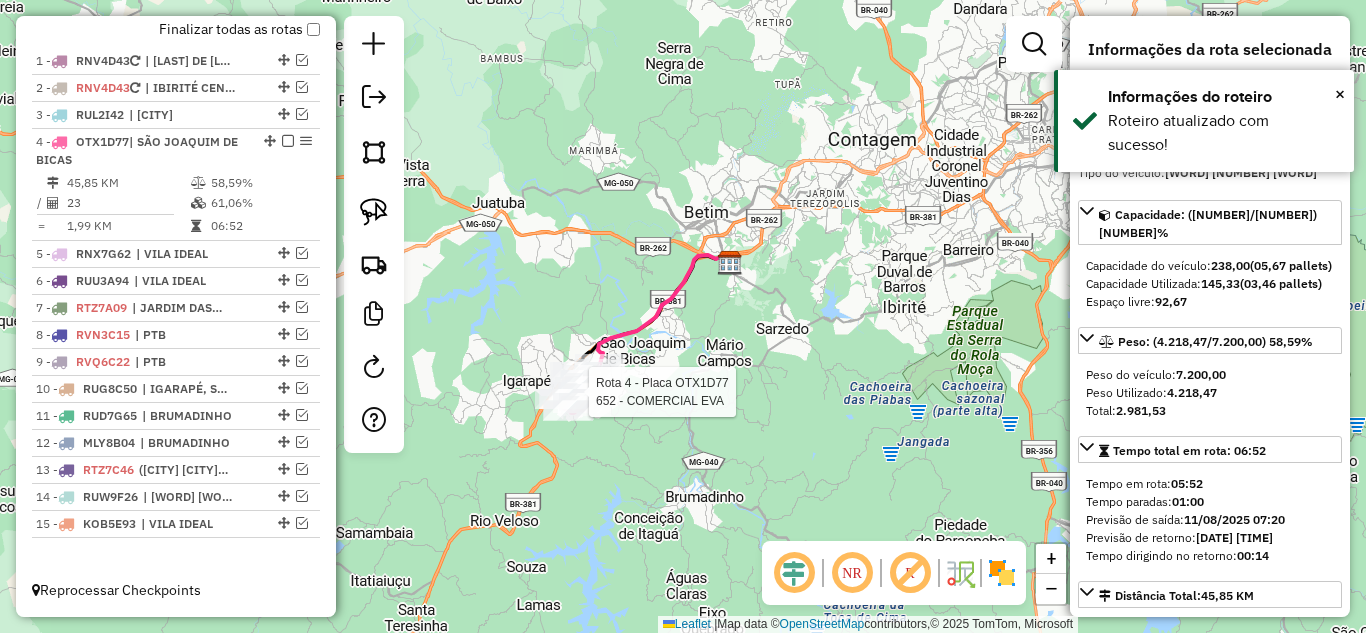 scroll, scrollTop: 742, scrollLeft: 0, axis: vertical 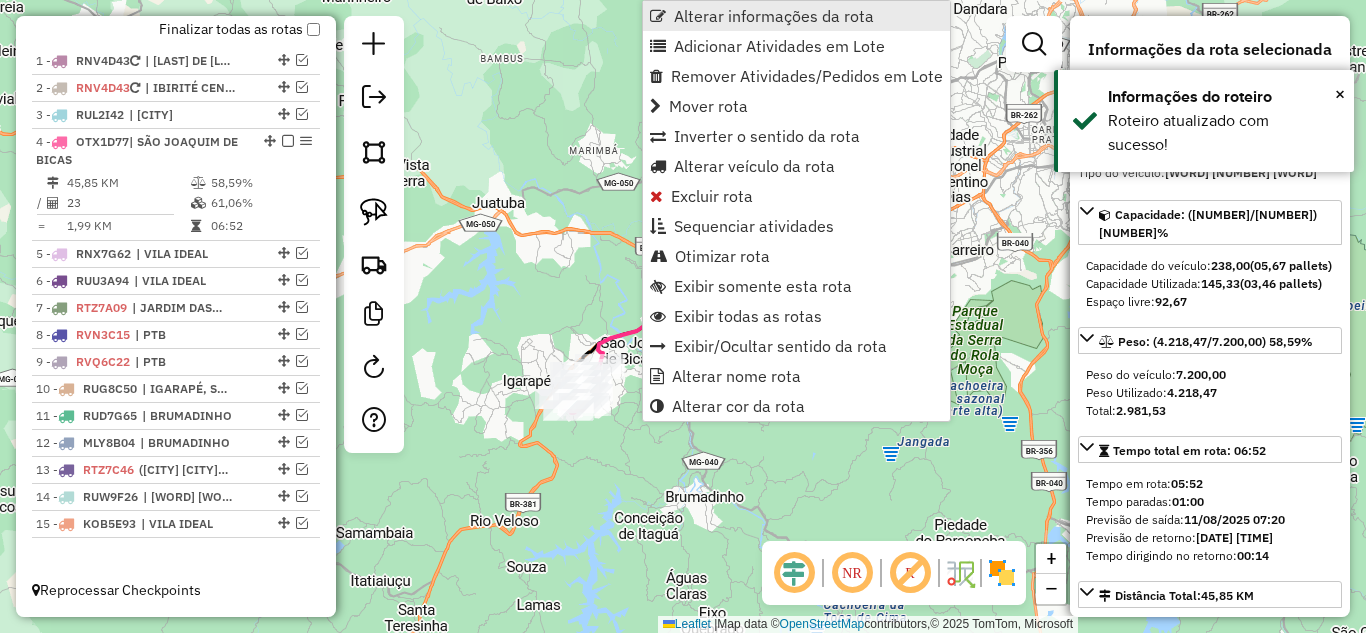 click on "Alterar informações da rota" at bounding box center [774, 16] 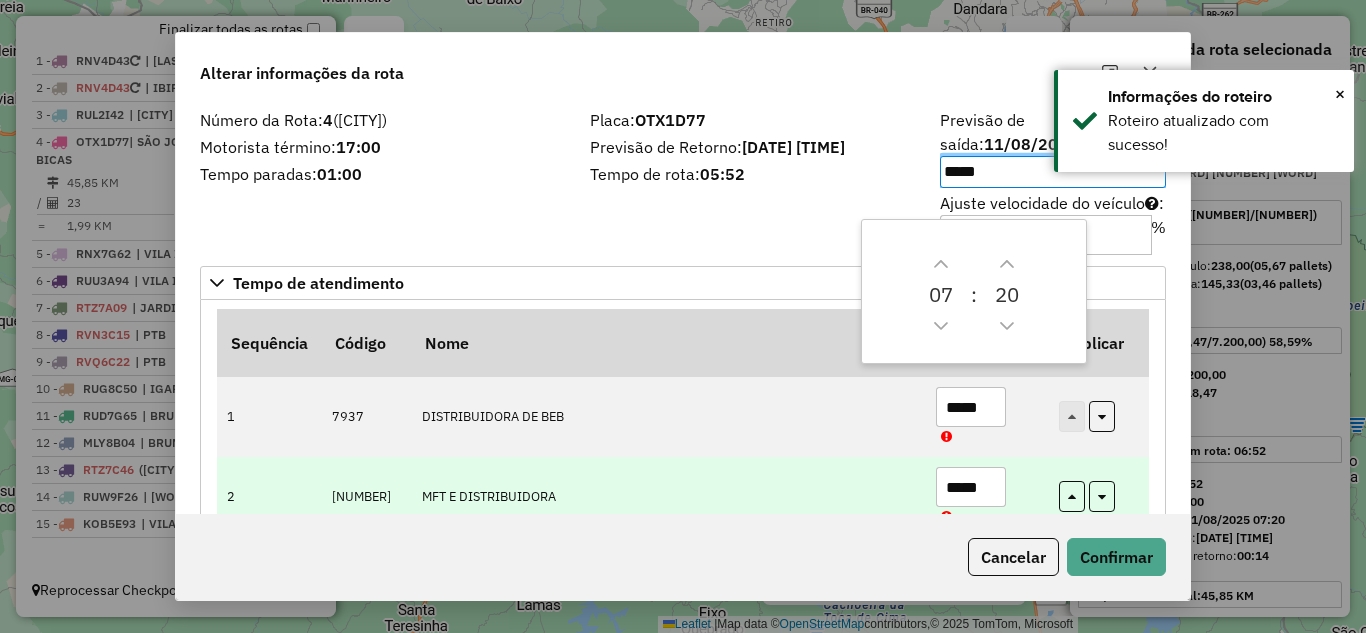 scroll, scrollTop: 200, scrollLeft: 0, axis: vertical 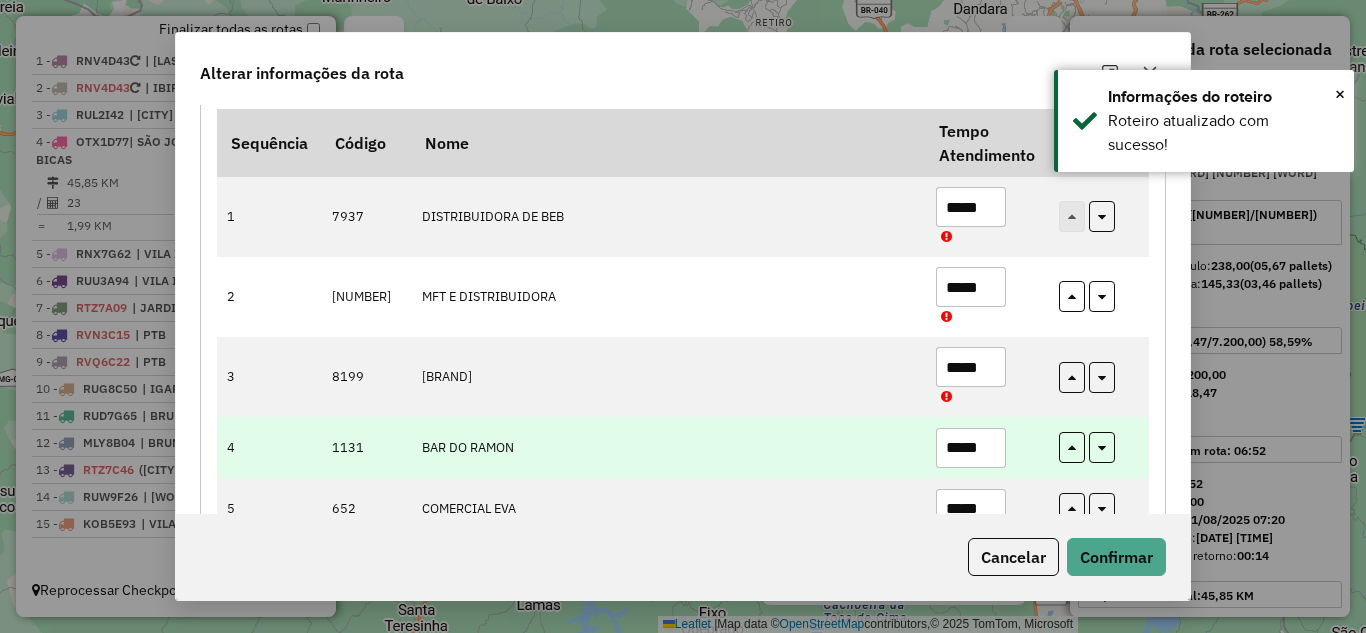 click on "*****" at bounding box center [971, 448] 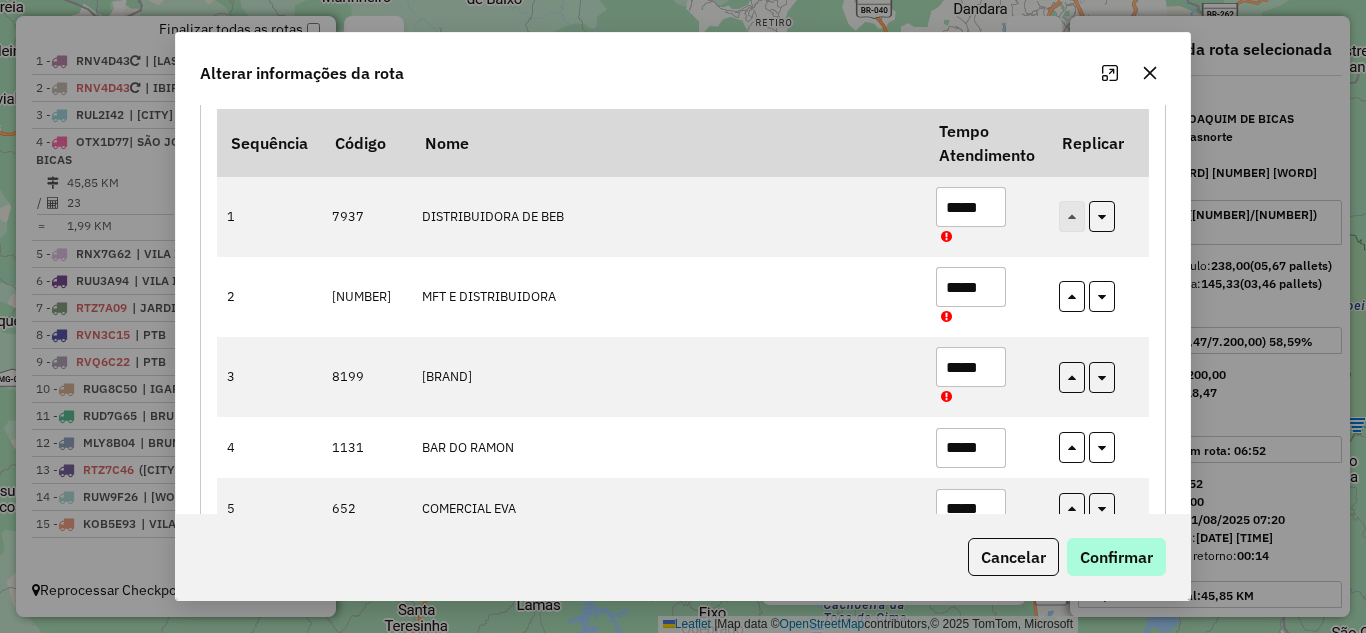 type on "*****" 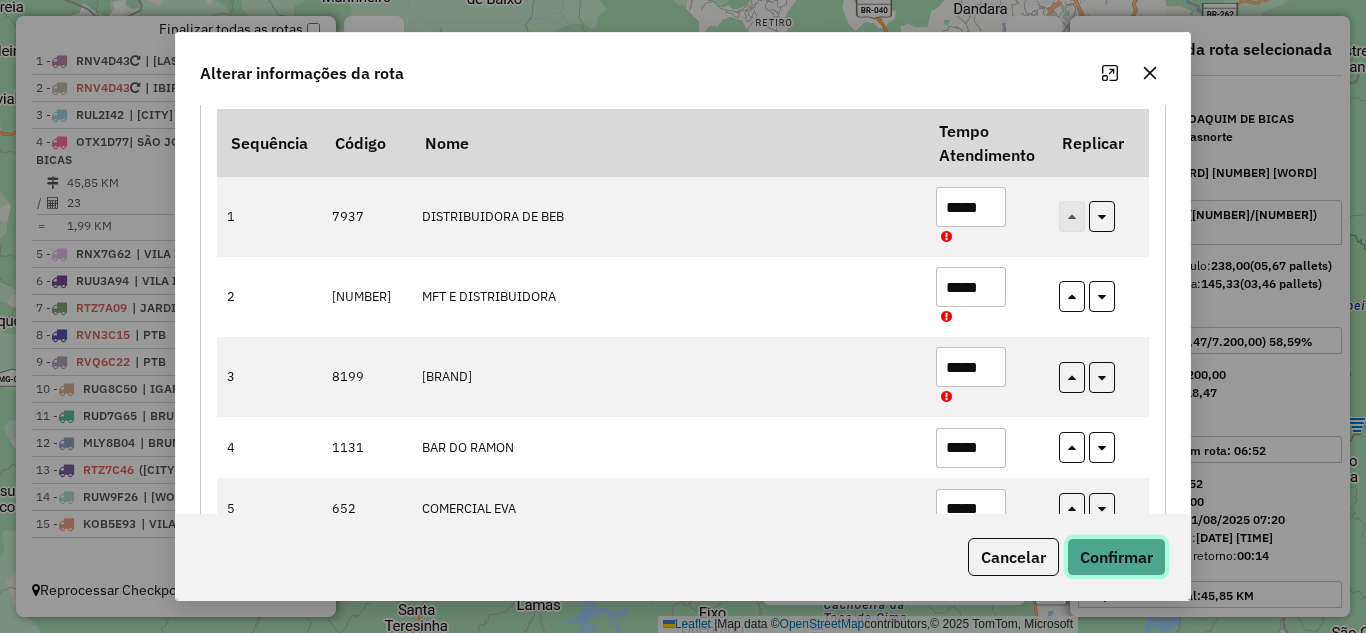click on "Confirmar" 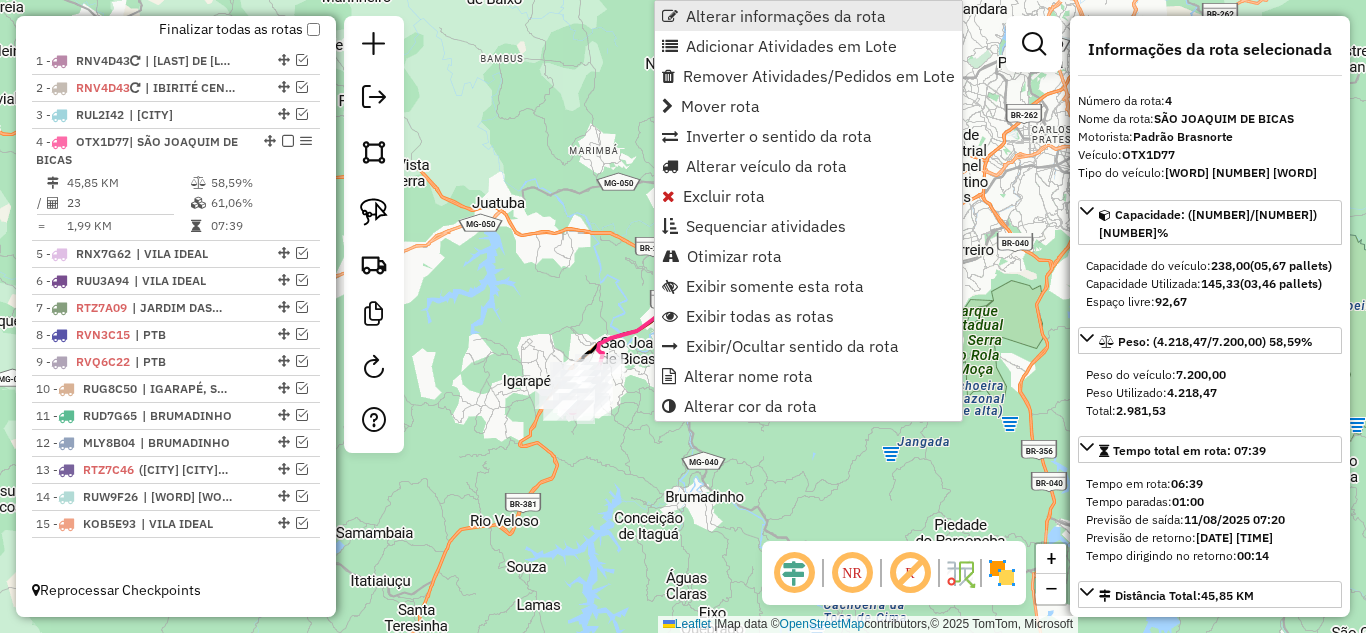 click on "Alterar informações da rota" at bounding box center [786, 16] 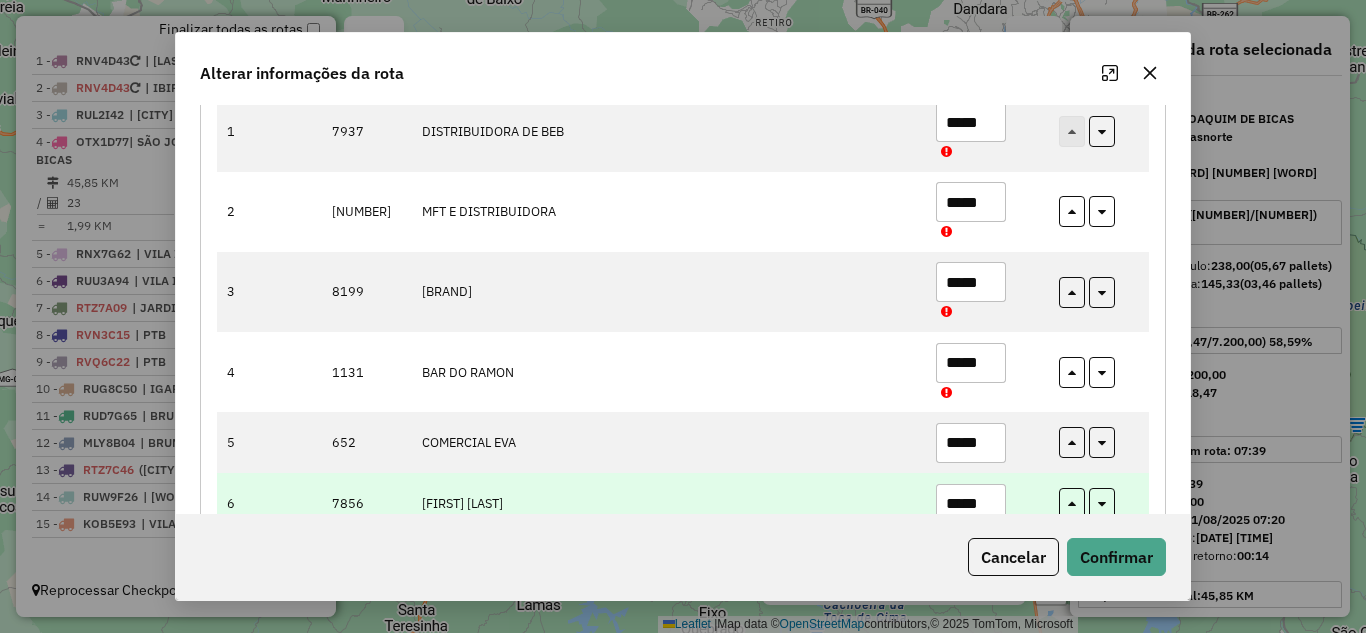 scroll, scrollTop: 300, scrollLeft: 0, axis: vertical 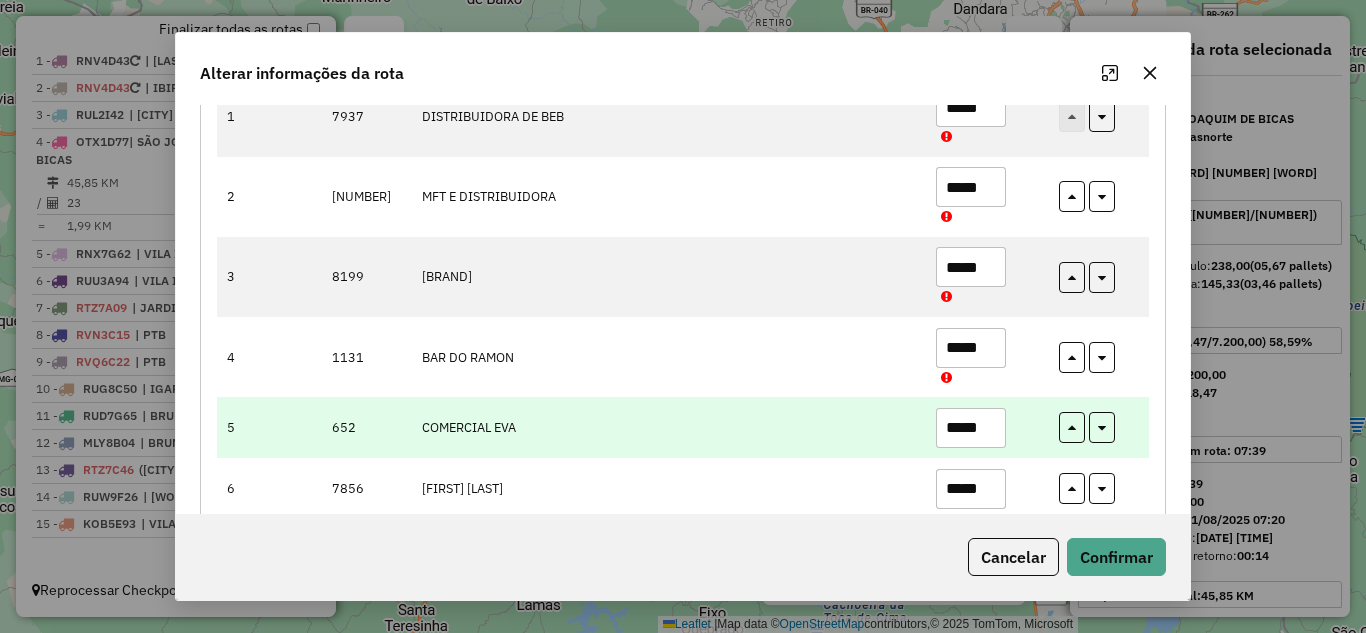 click on "*****" at bounding box center (971, 428) 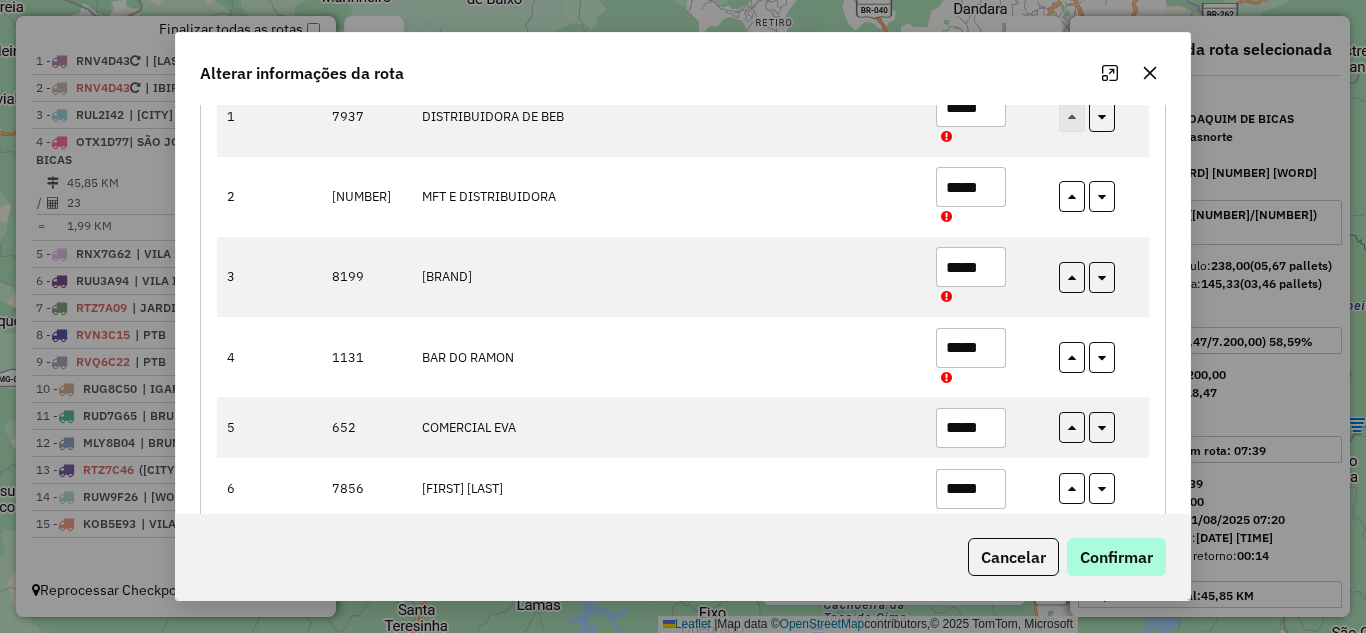 type on "*****" 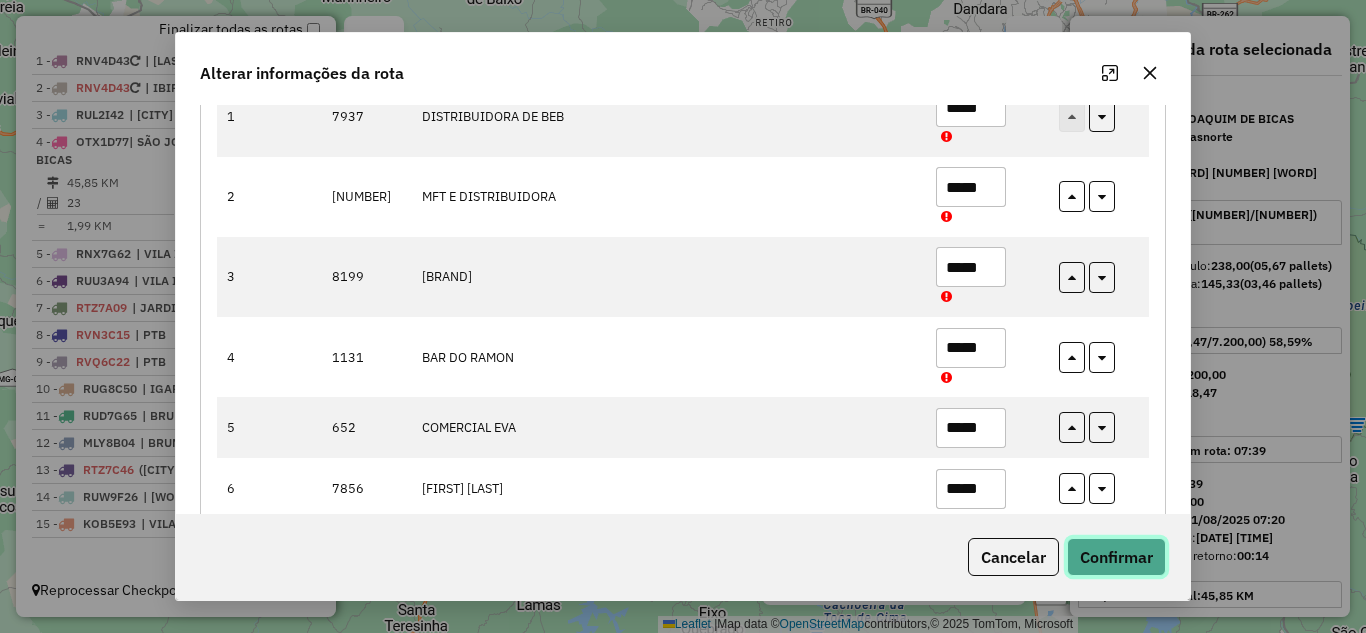 click on "Confirmar" 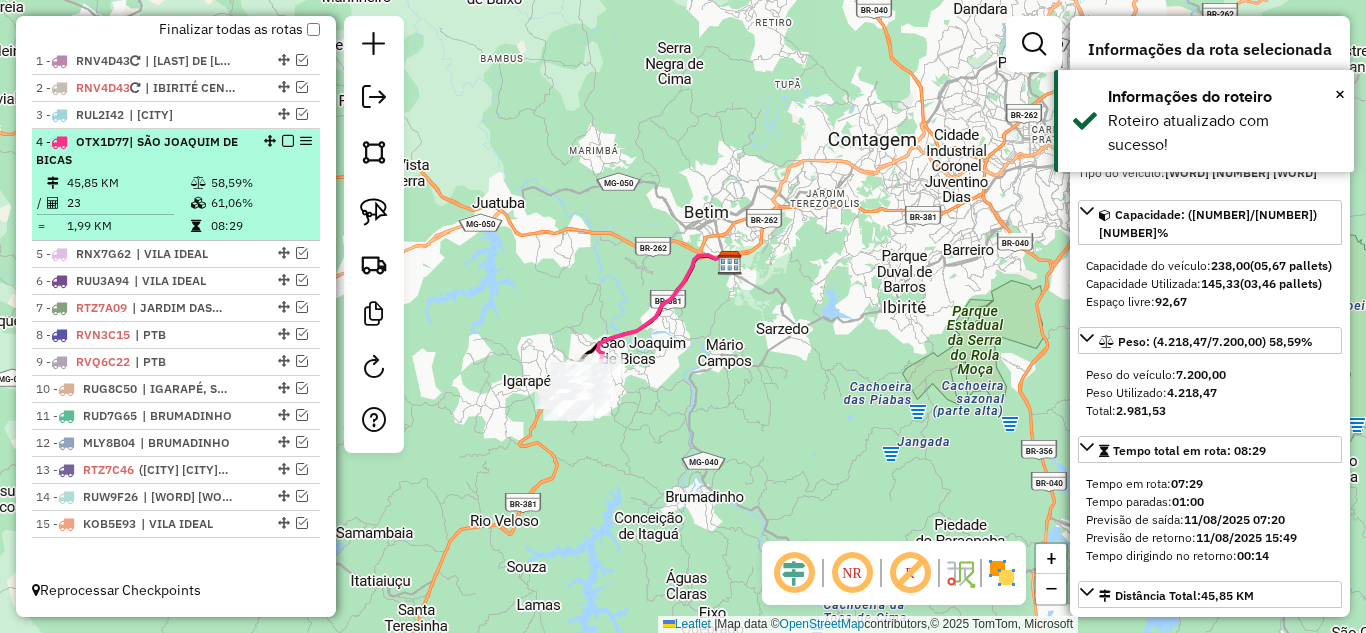 click at bounding box center (288, 141) 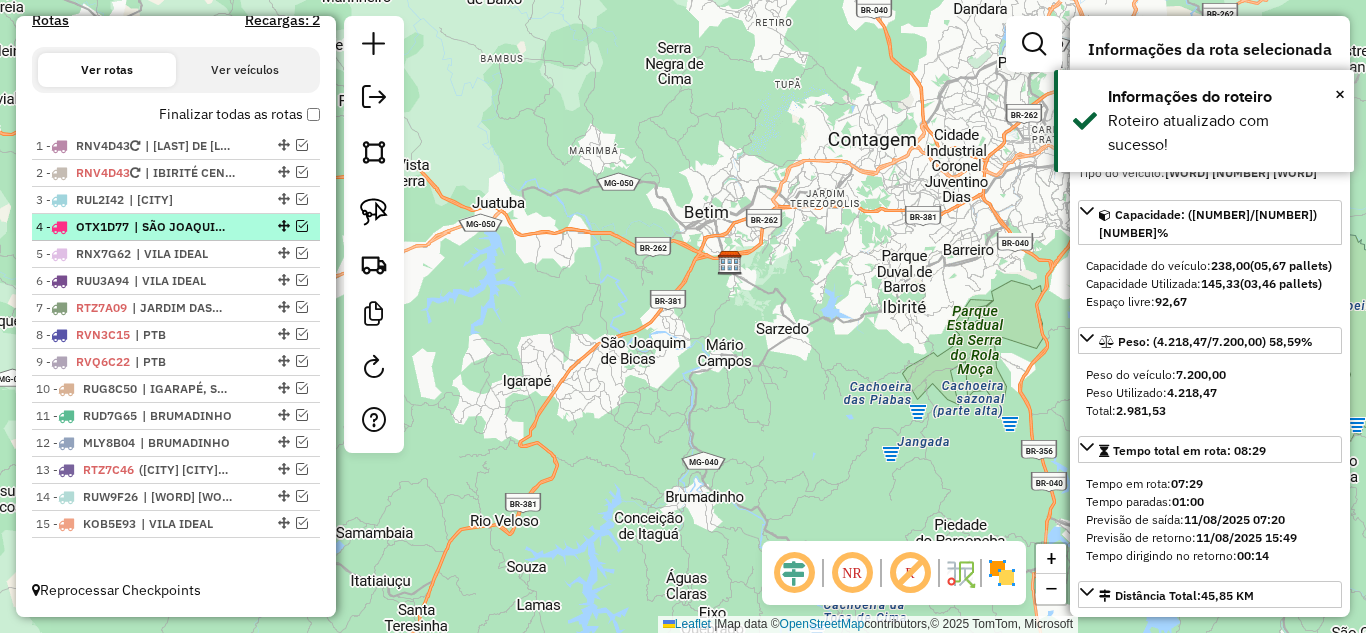 scroll, scrollTop: 657, scrollLeft: 0, axis: vertical 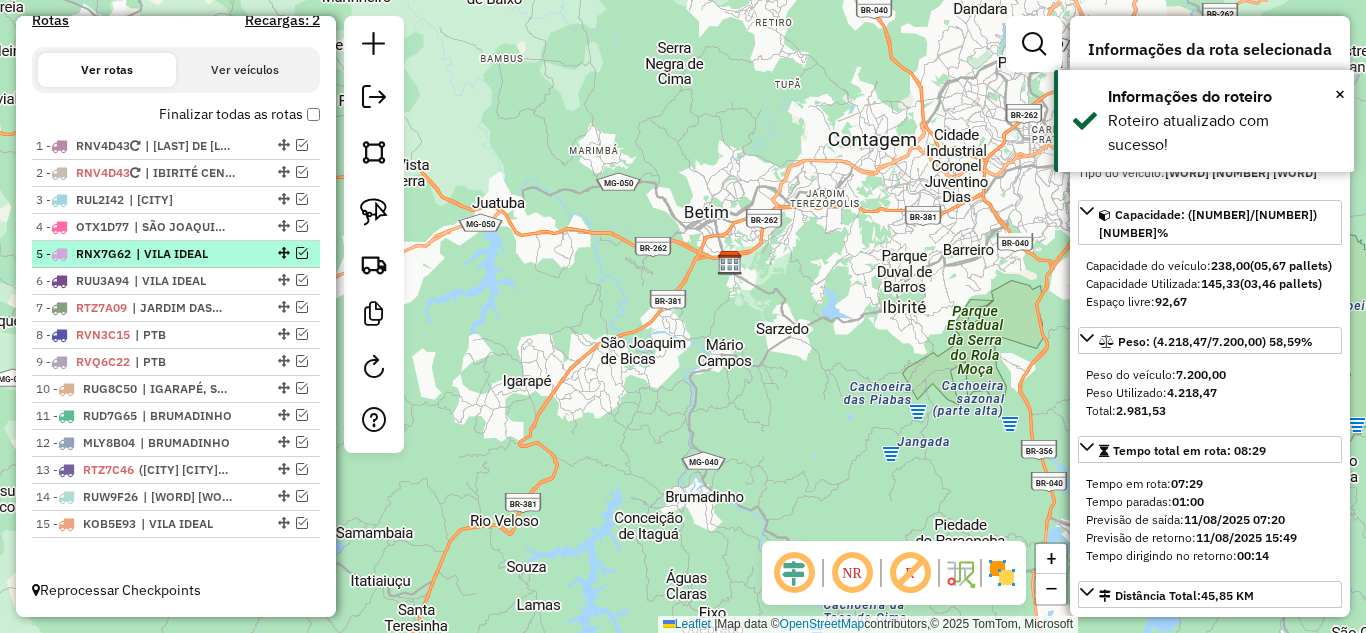 click at bounding box center (302, 253) 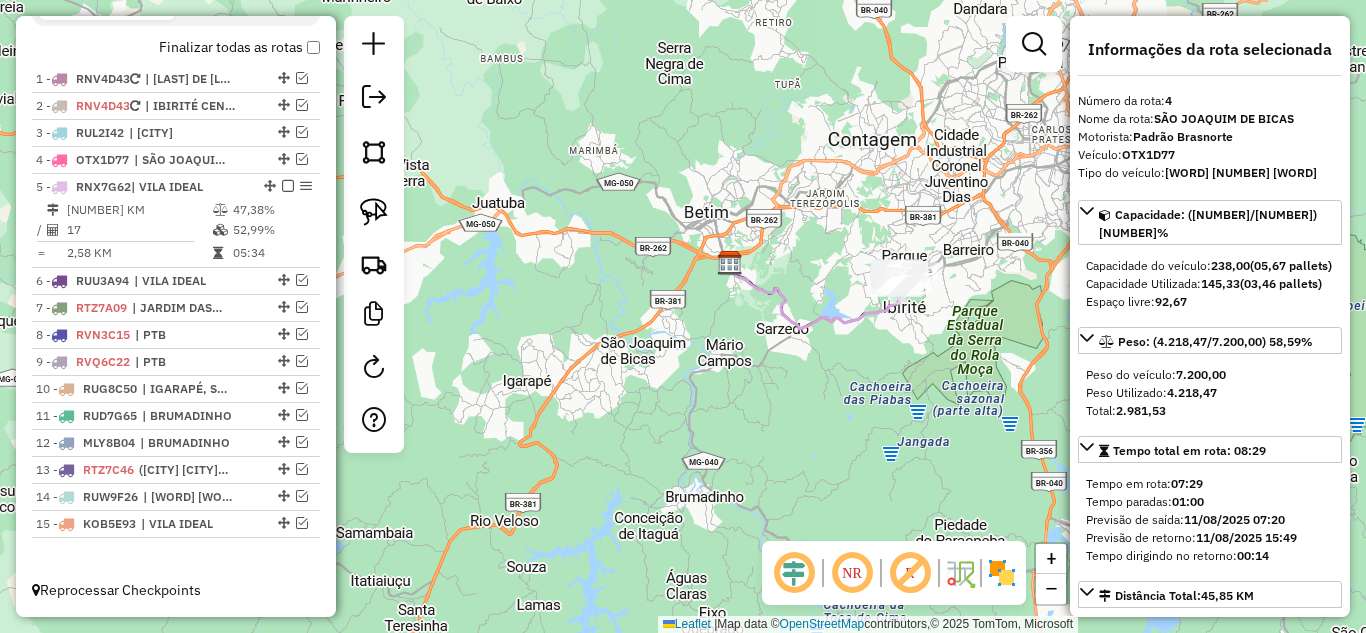 click 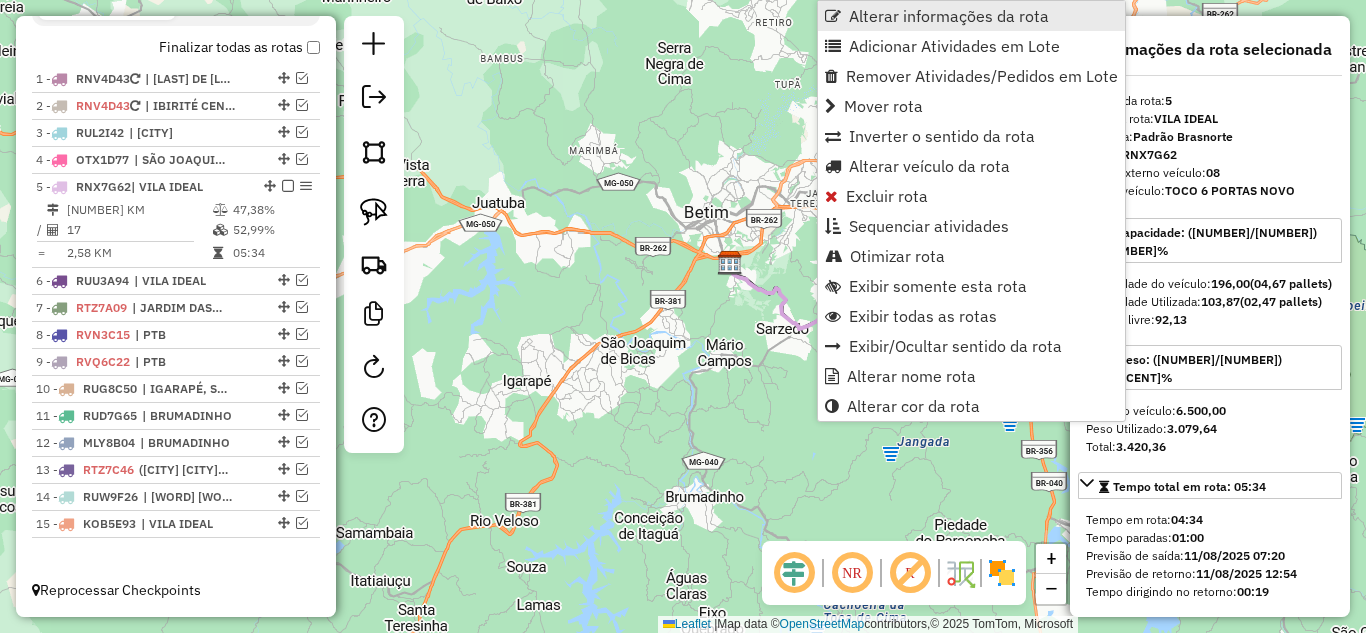 click on "Alterar informações da rota" at bounding box center (949, 16) 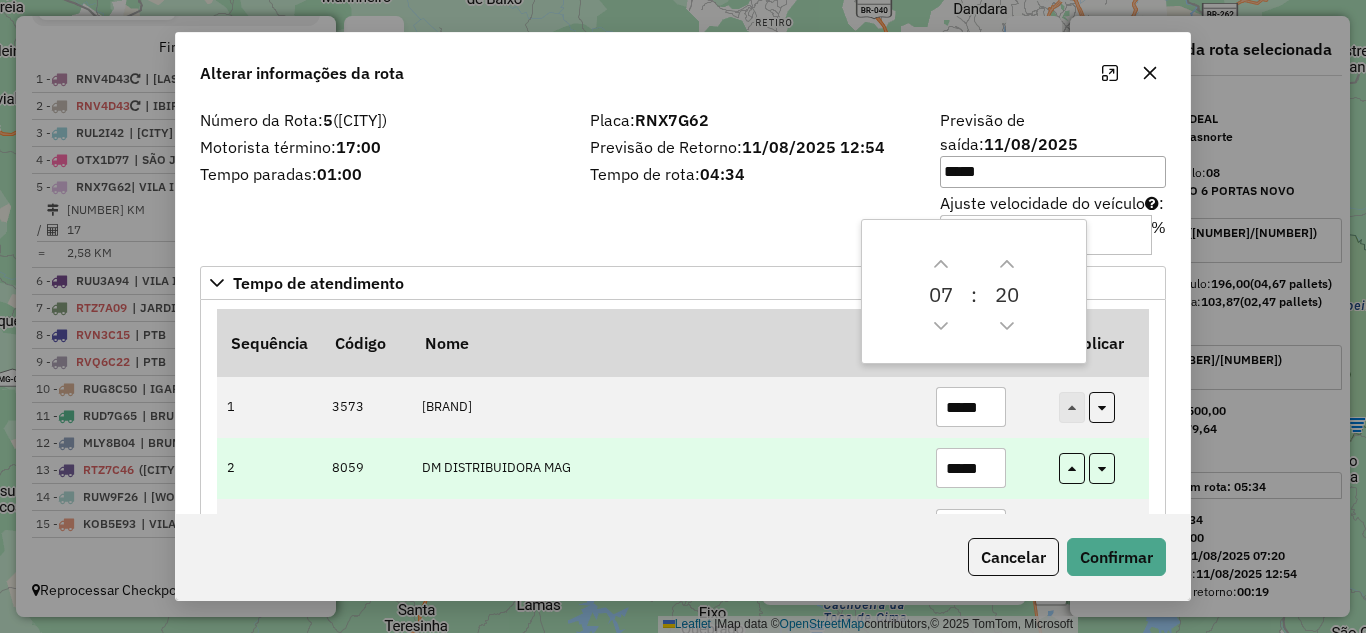 click on "*****" at bounding box center (971, 468) 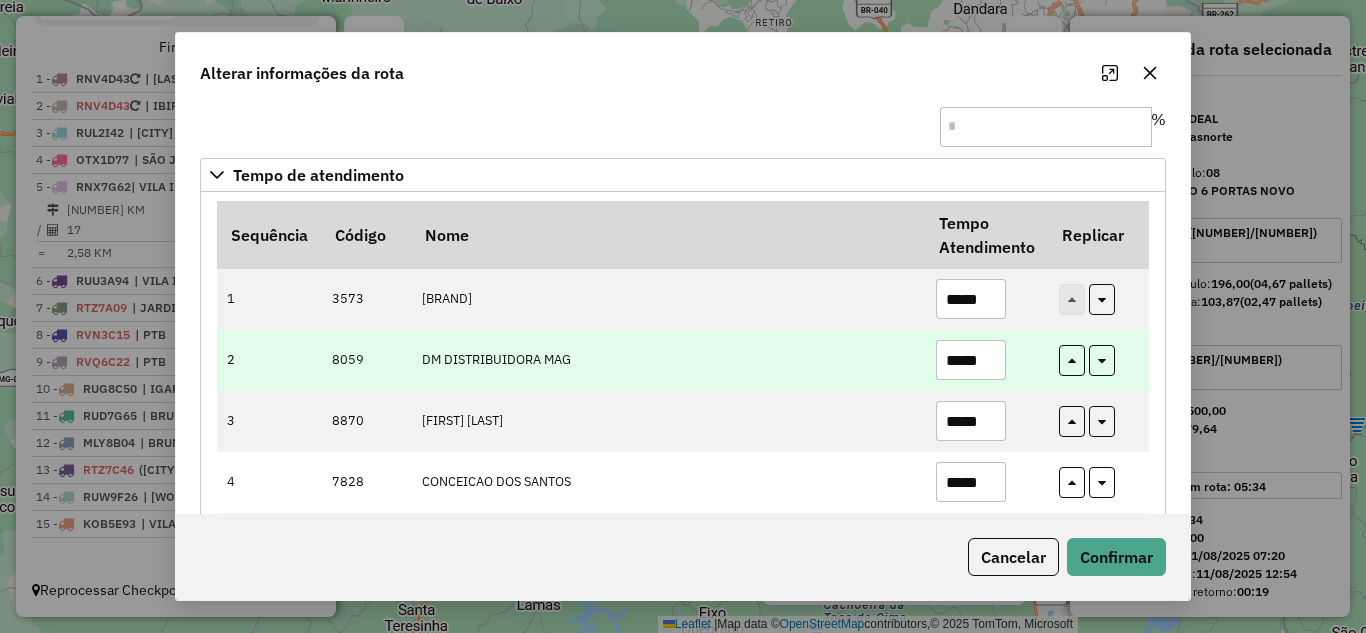 scroll, scrollTop: 200, scrollLeft: 0, axis: vertical 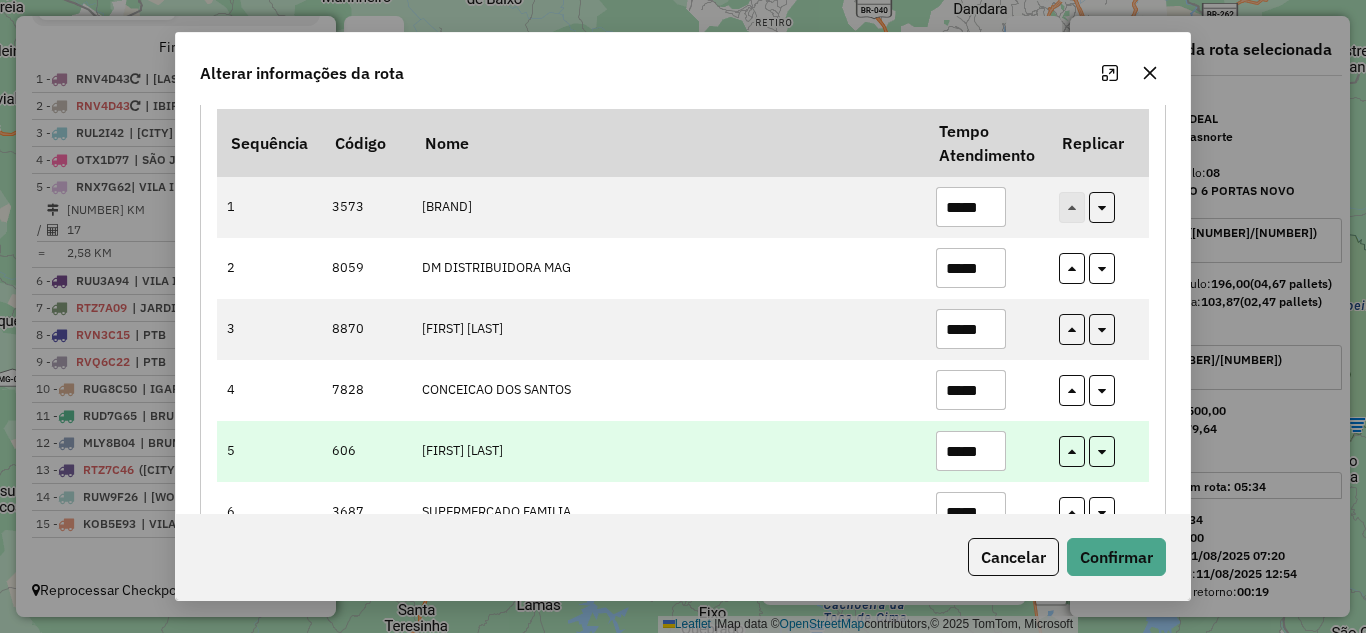 type on "*****" 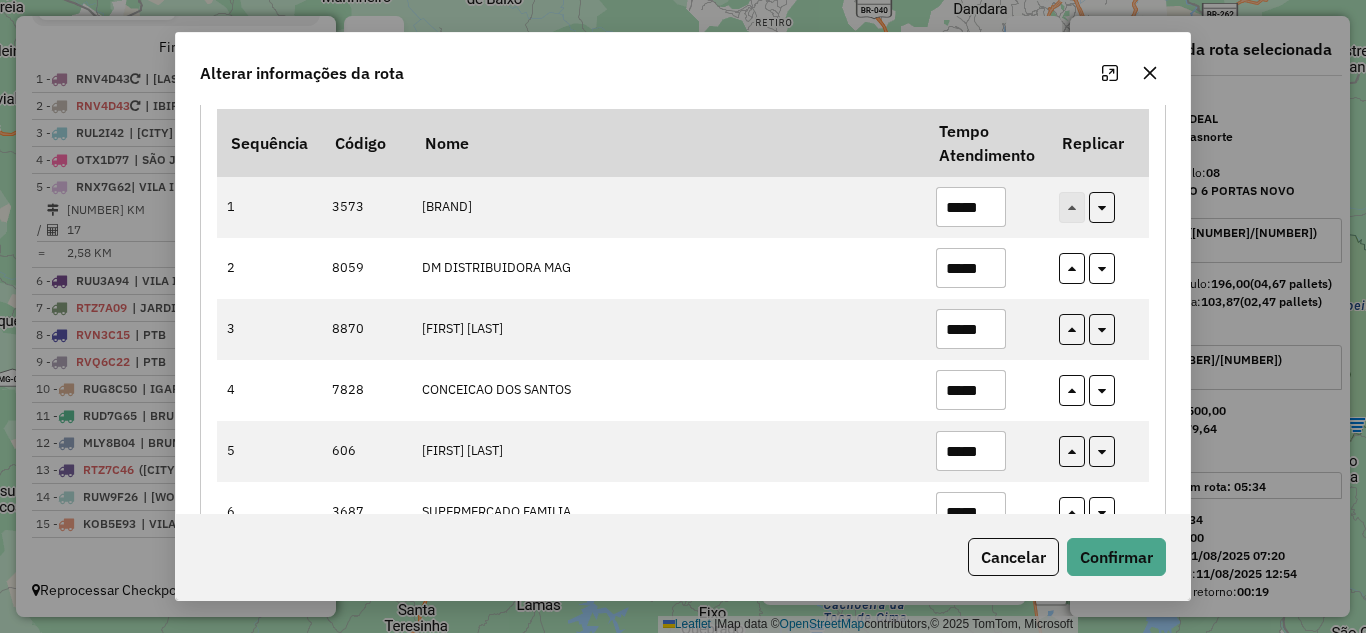 scroll, scrollTop: 300, scrollLeft: 0, axis: vertical 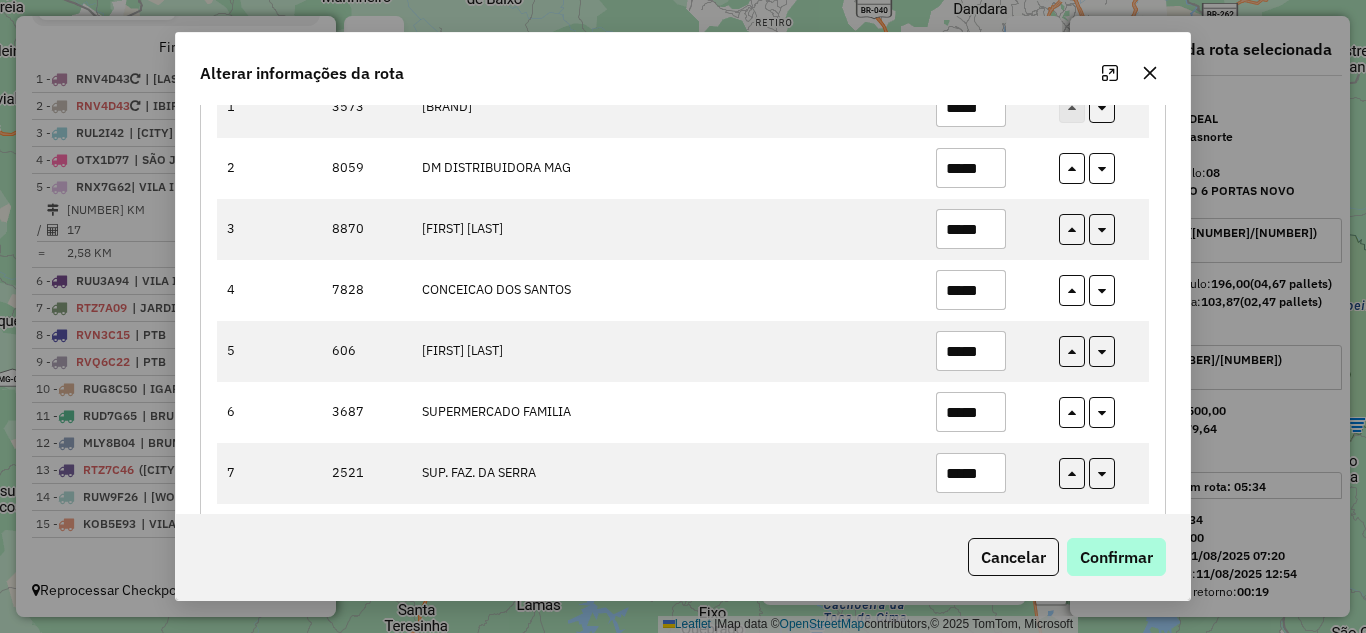 type on "*****" 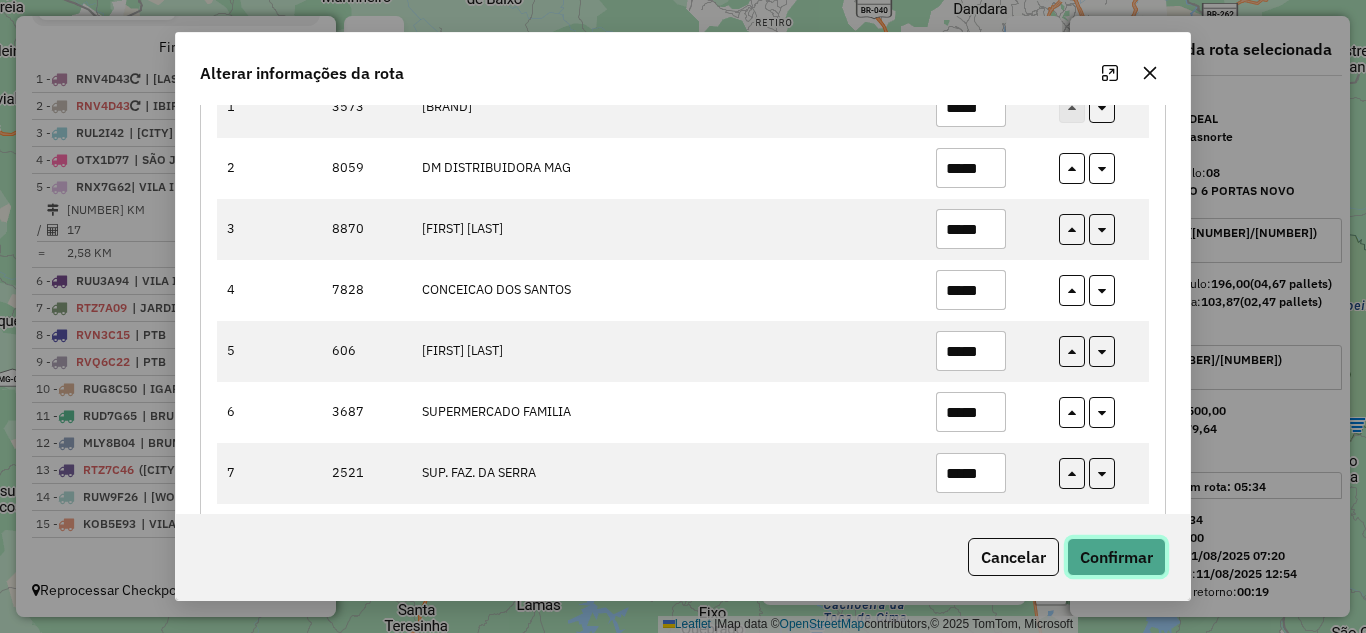 click on "Confirmar" 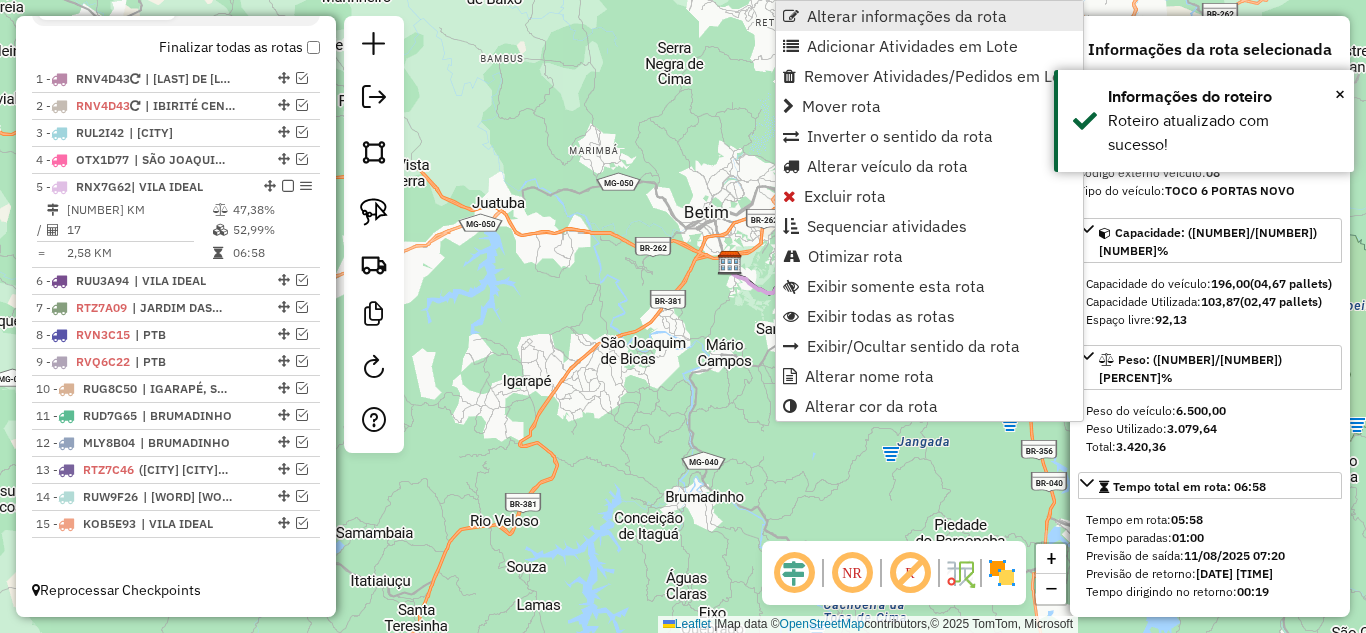 click on "Alterar informações da rota" at bounding box center (907, 16) 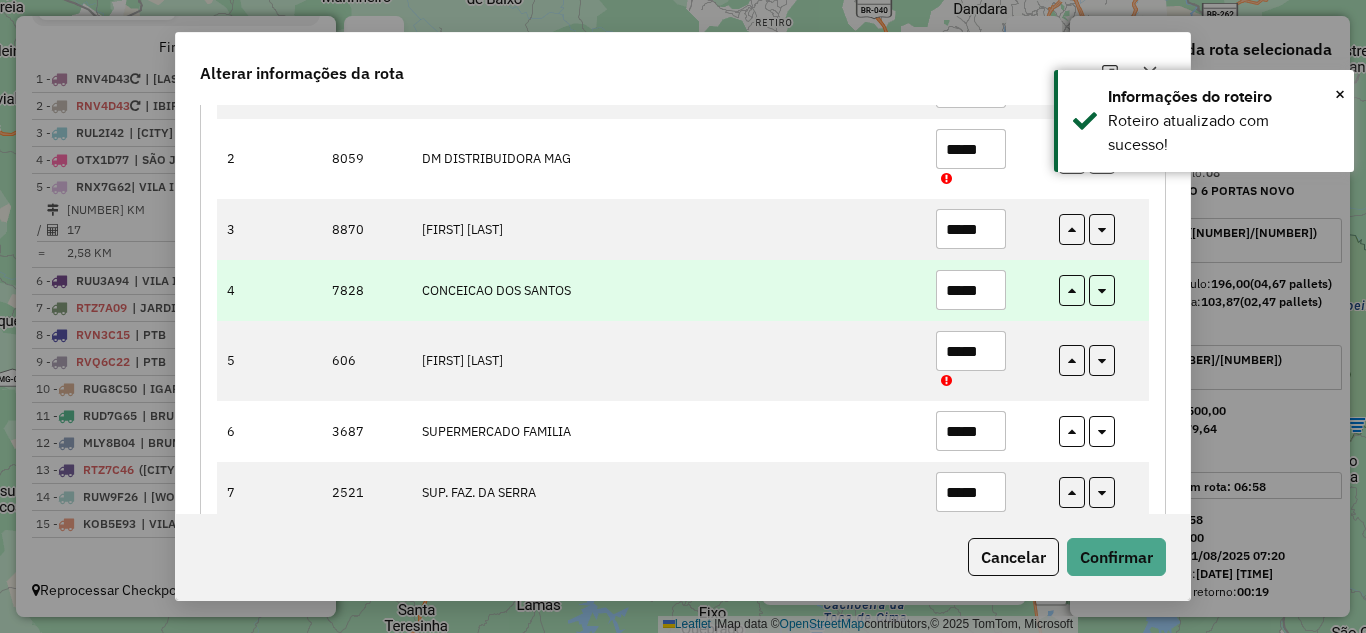 scroll, scrollTop: 400, scrollLeft: 0, axis: vertical 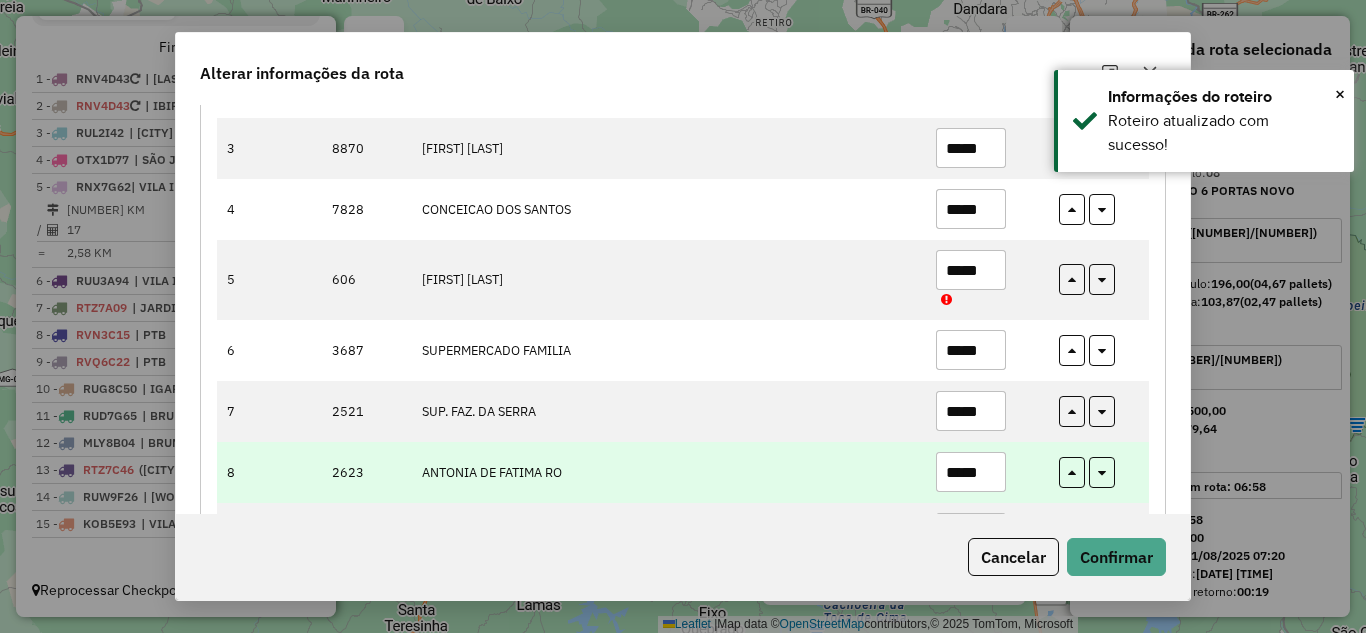 click on "*****" at bounding box center [971, 472] 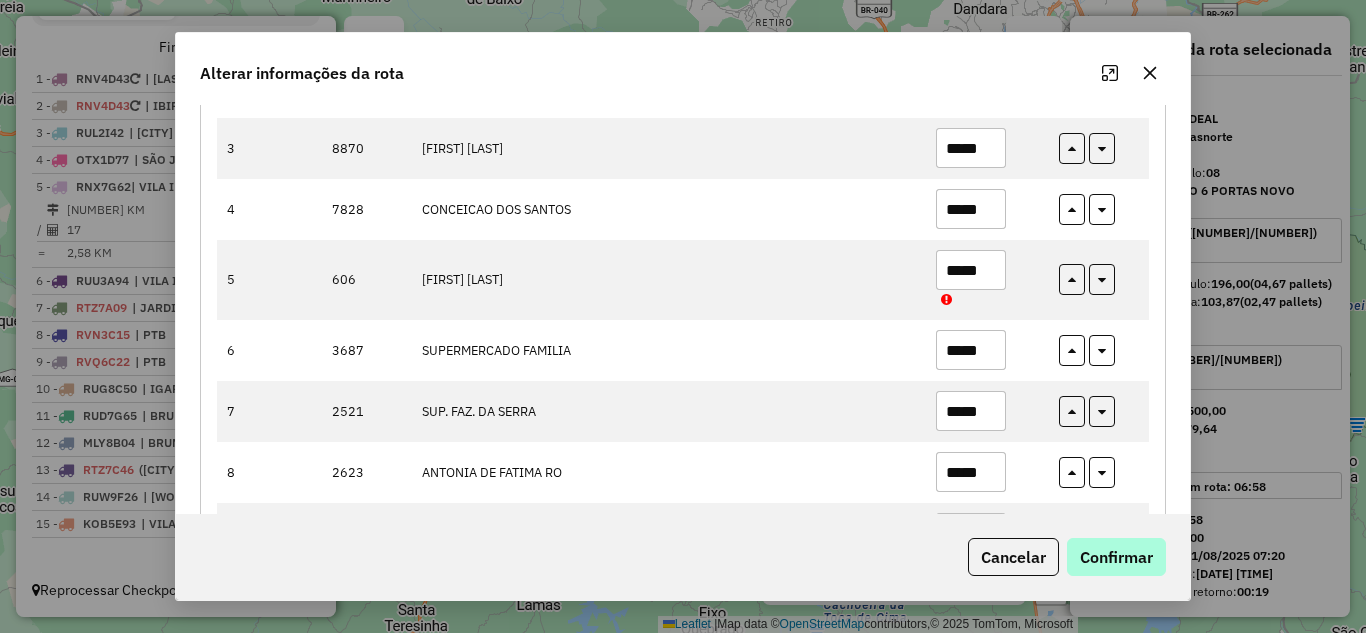 type on "*****" 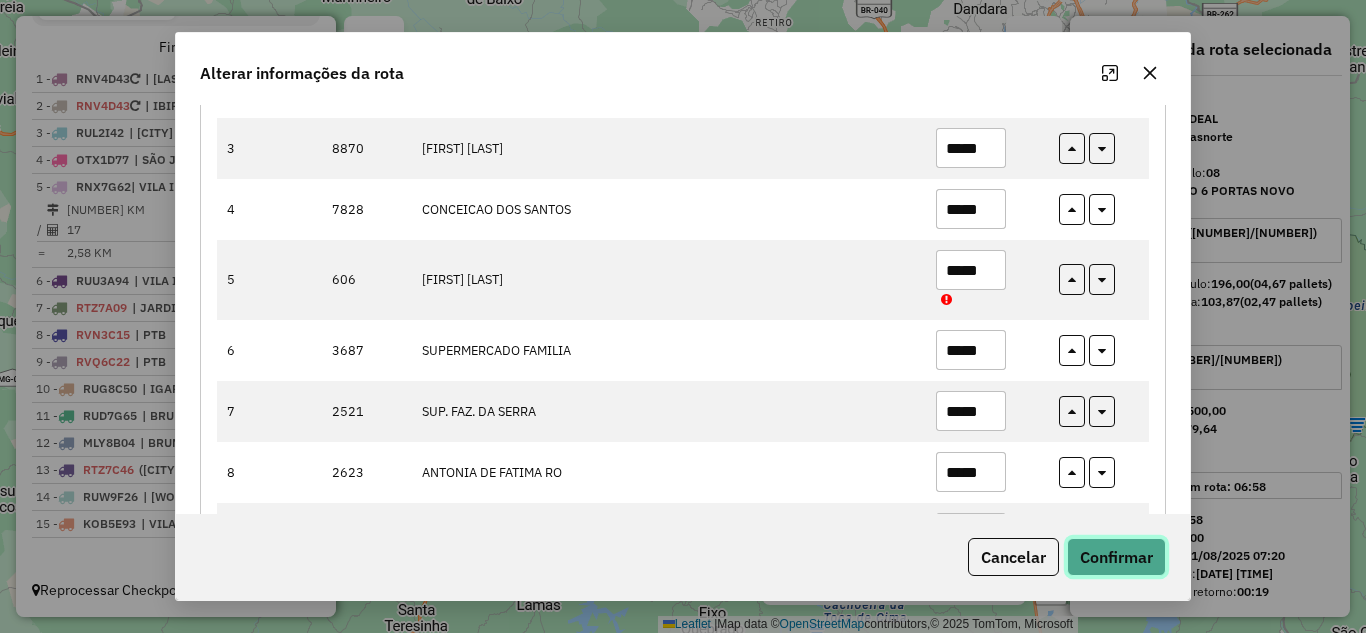 drag, startPoint x: 1108, startPoint y: 566, endPoint x: 1013, endPoint y: 514, distance: 108.30051 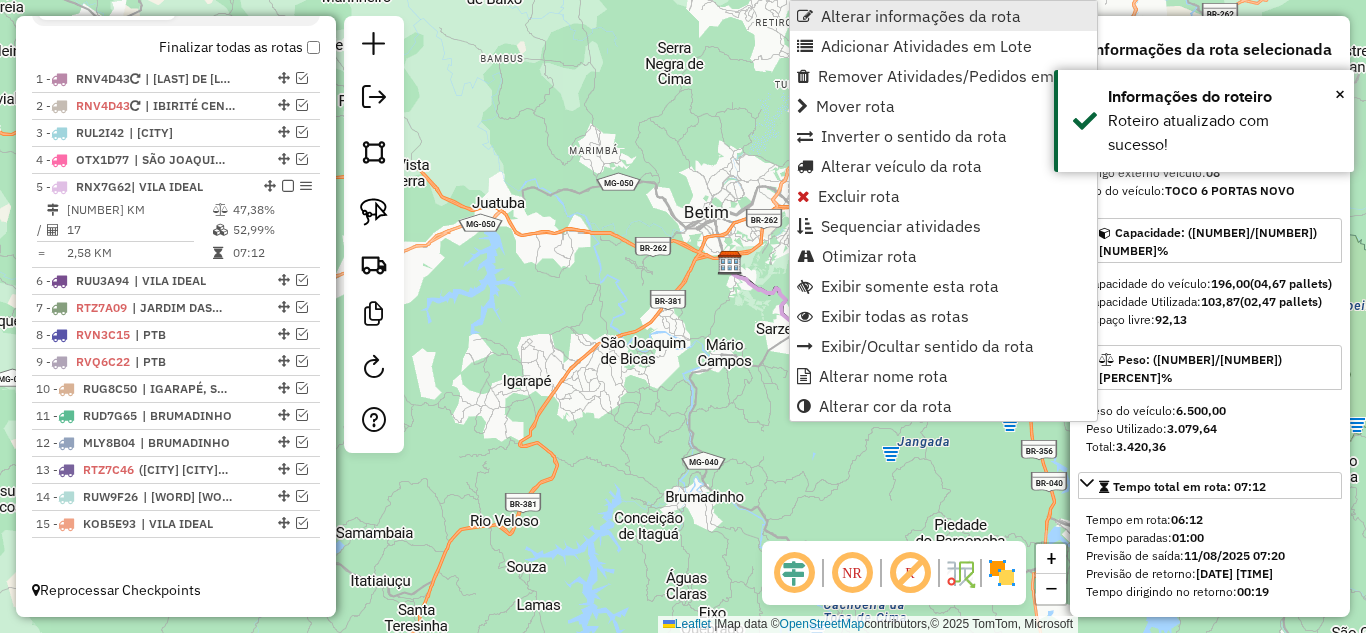 click on "Alterar informações da rota" at bounding box center (921, 16) 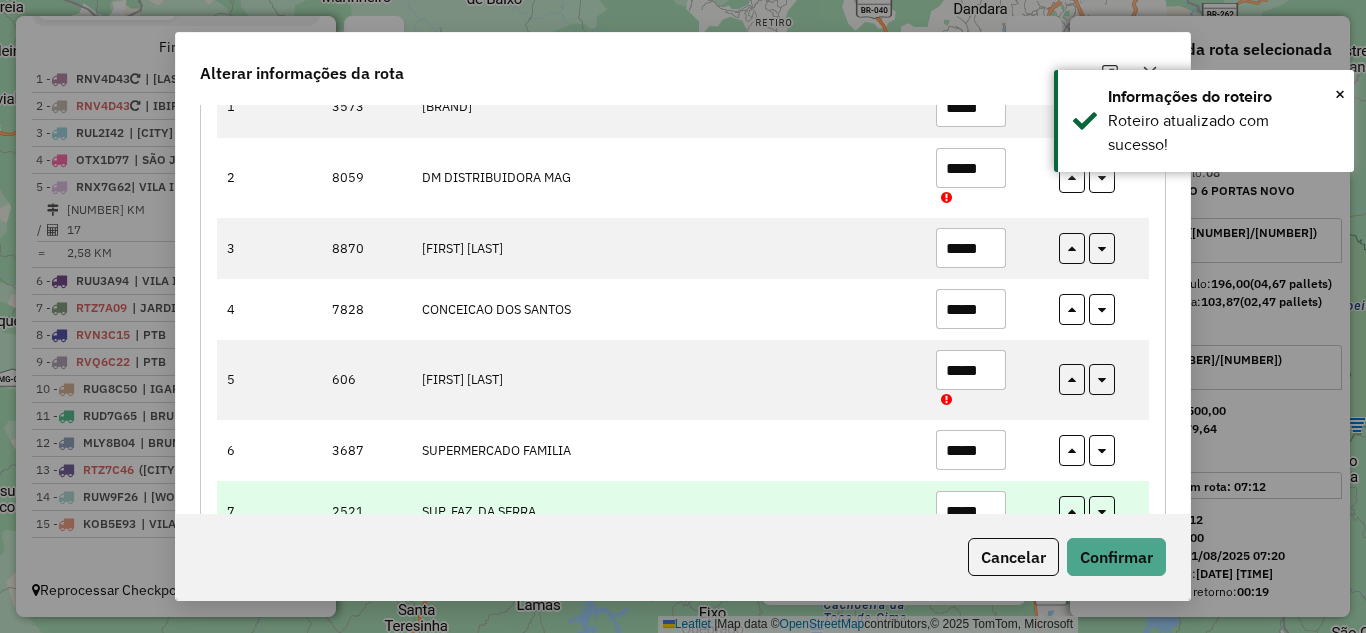 scroll, scrollTop: 400, scrollLeft: 0, axis: vertical 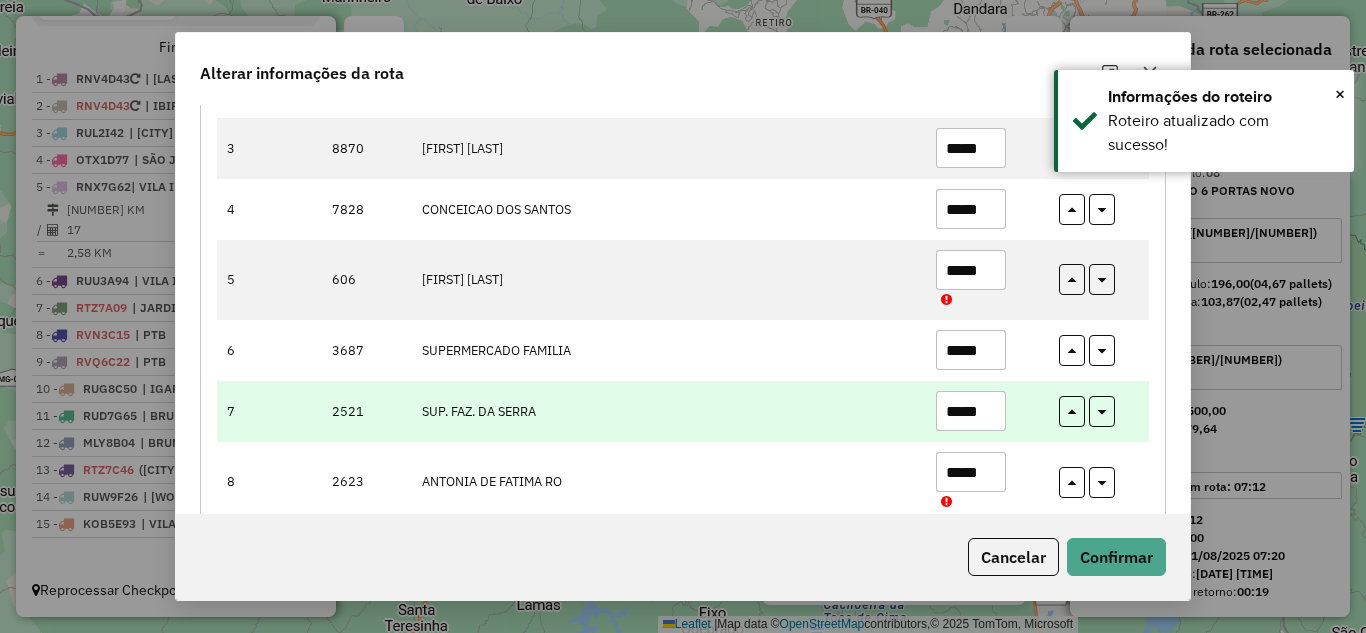 click on "*****" at bounding box center (971, 411) 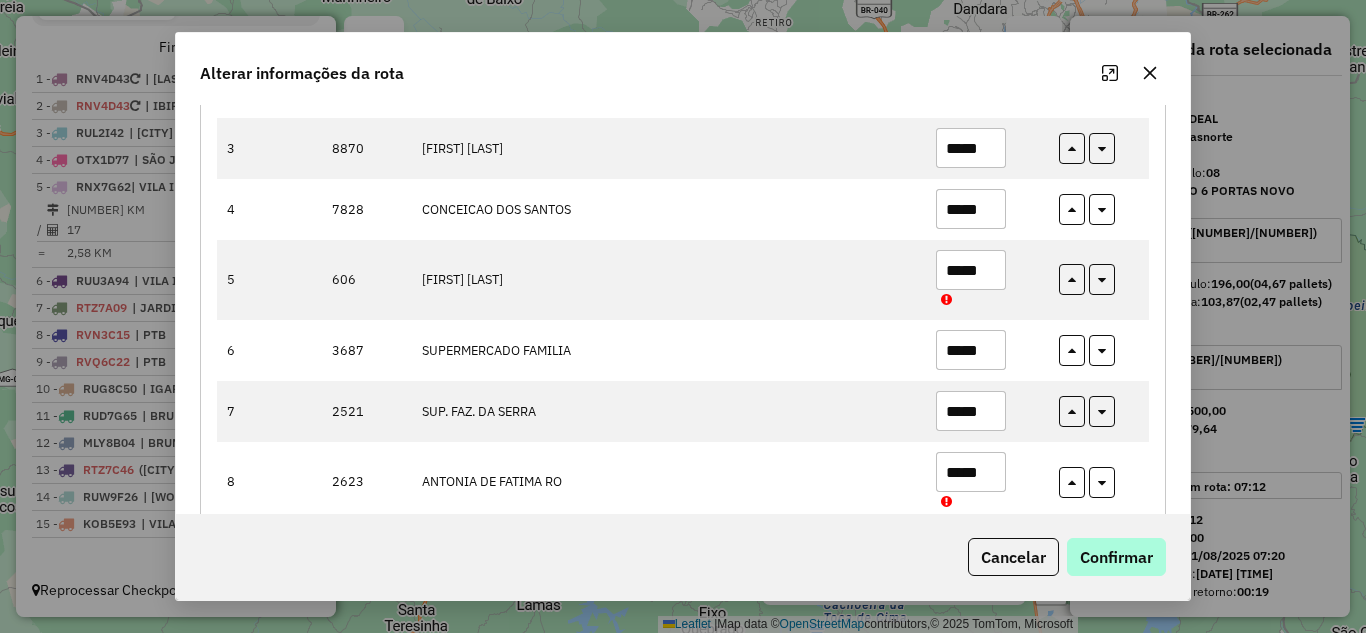 type on "*****" 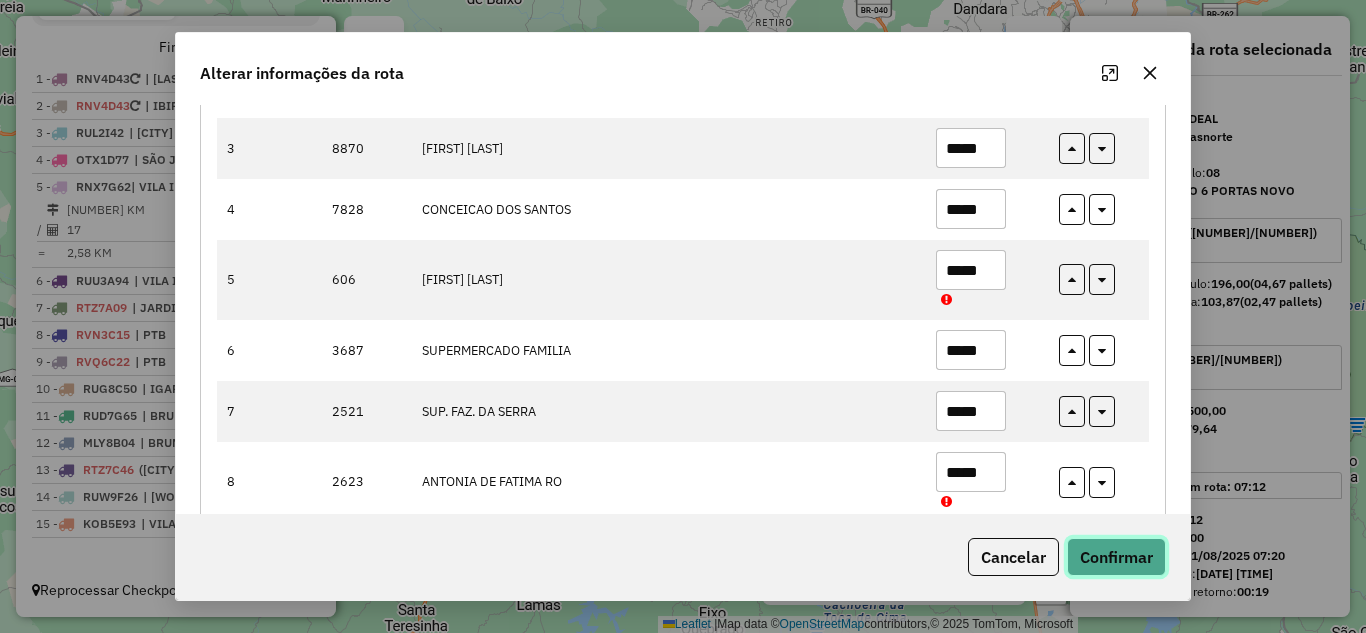 click on "Confirmar" 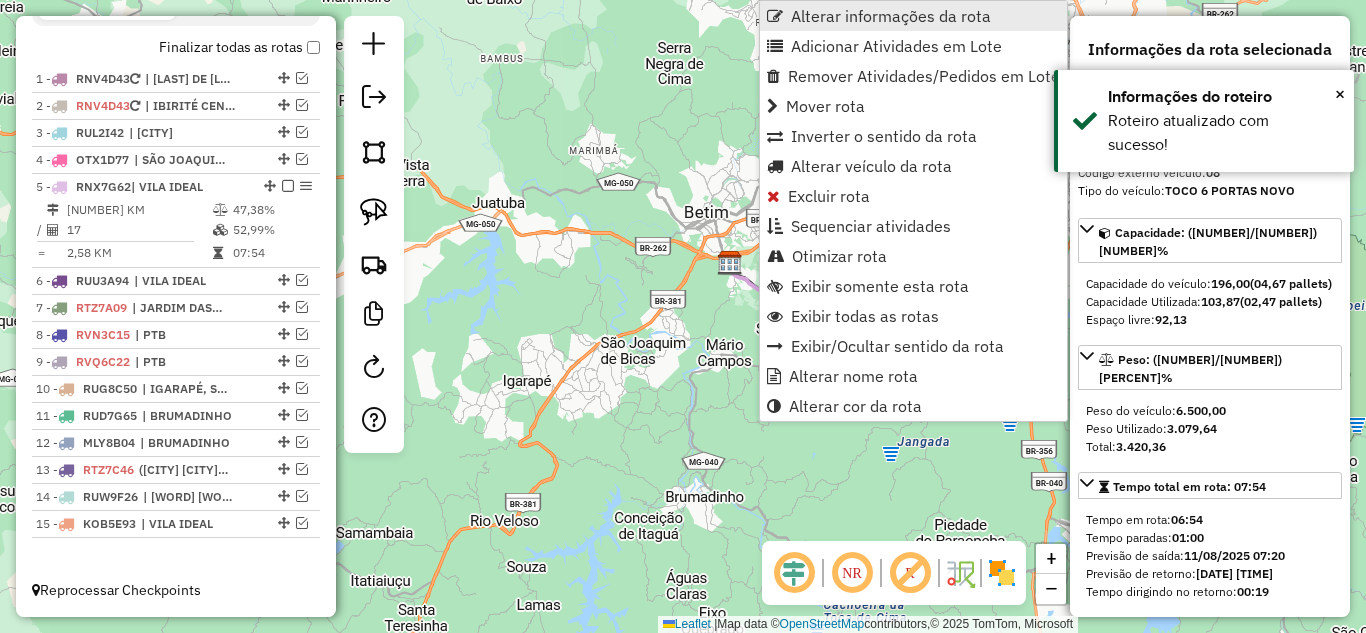 click on "Alterar informações da rota" at bounding box center [891, 16] 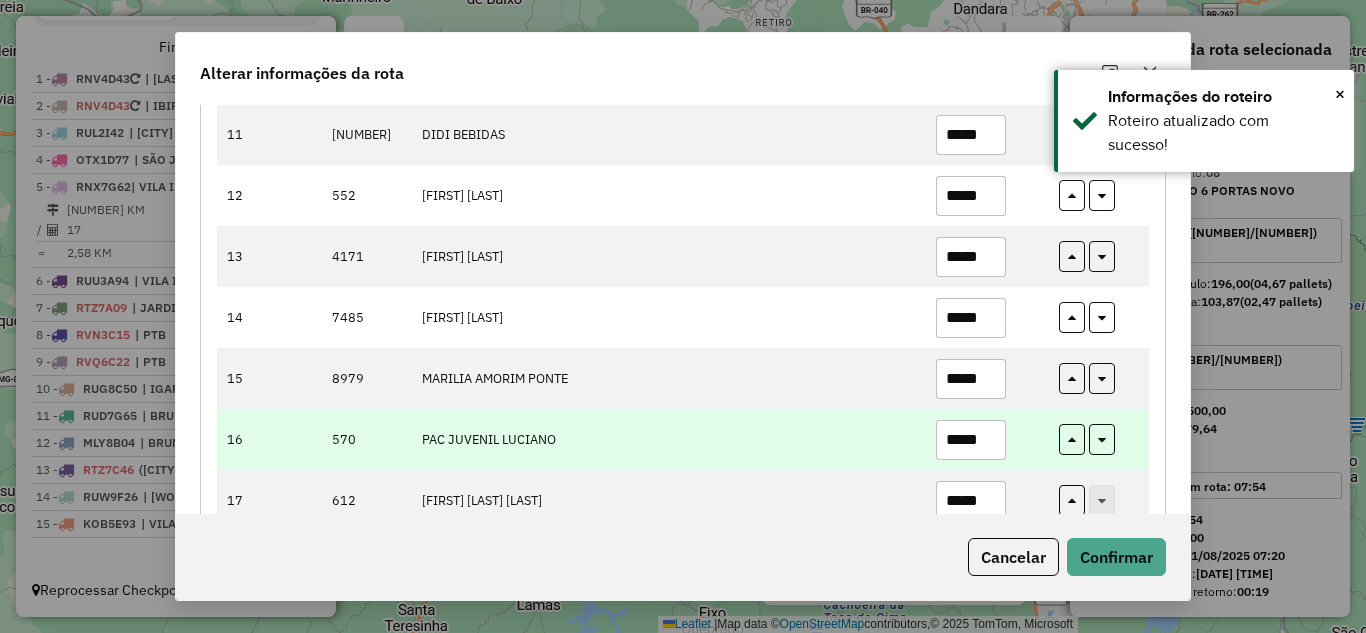 scroll, scrollTop: 988, scrollLeft: 0, axis: vertical 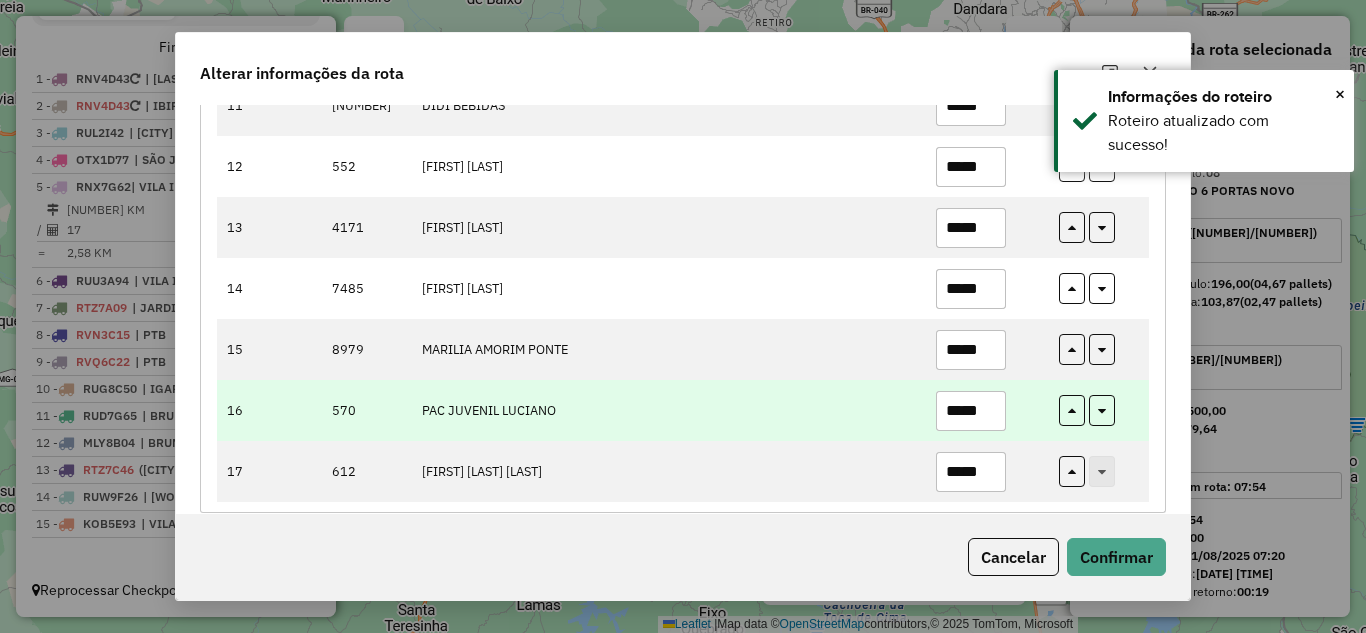 click on "*****" at bounding box center (971, 411) 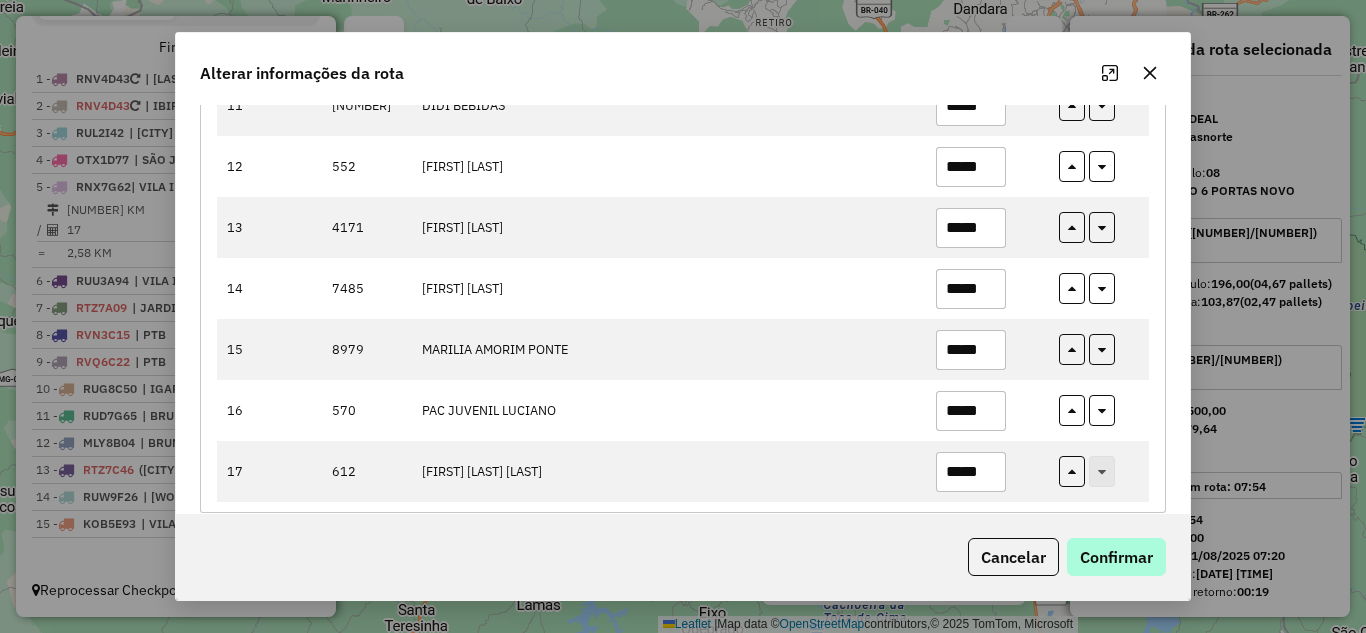 type on "*****" 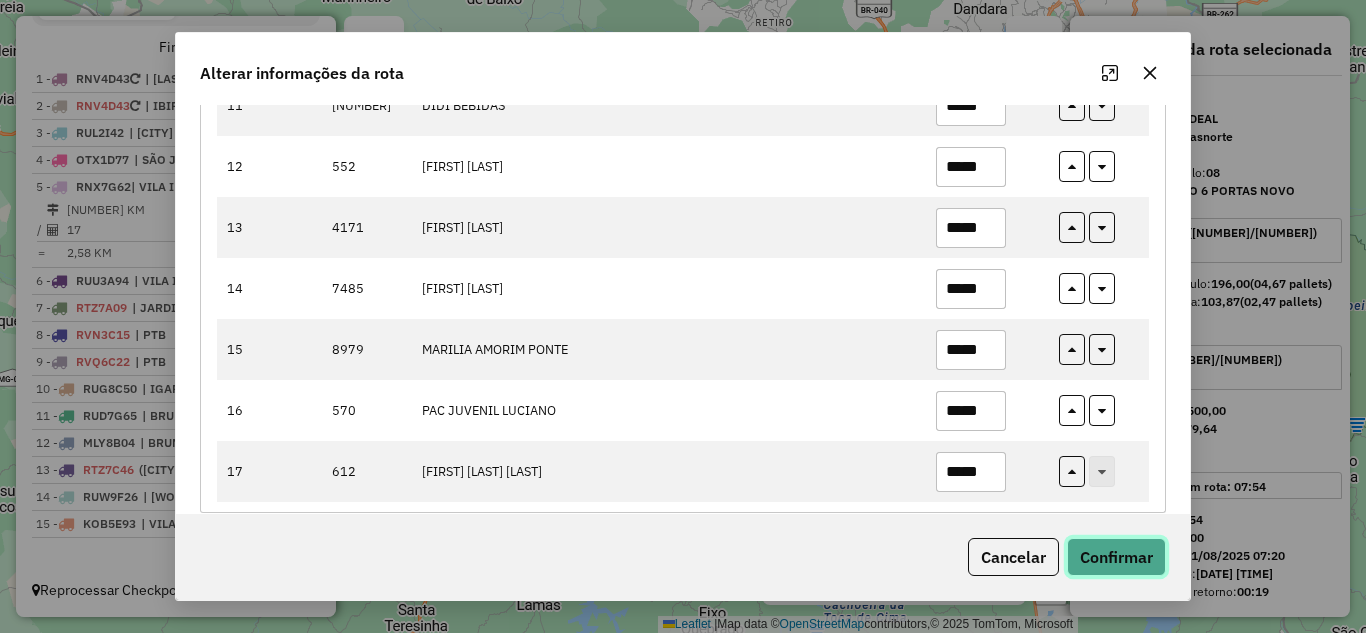drag, startPoint x: 1141, startPoint y: 554, endPoint x: 1129, endPoint y: 550, distance: 12.649111 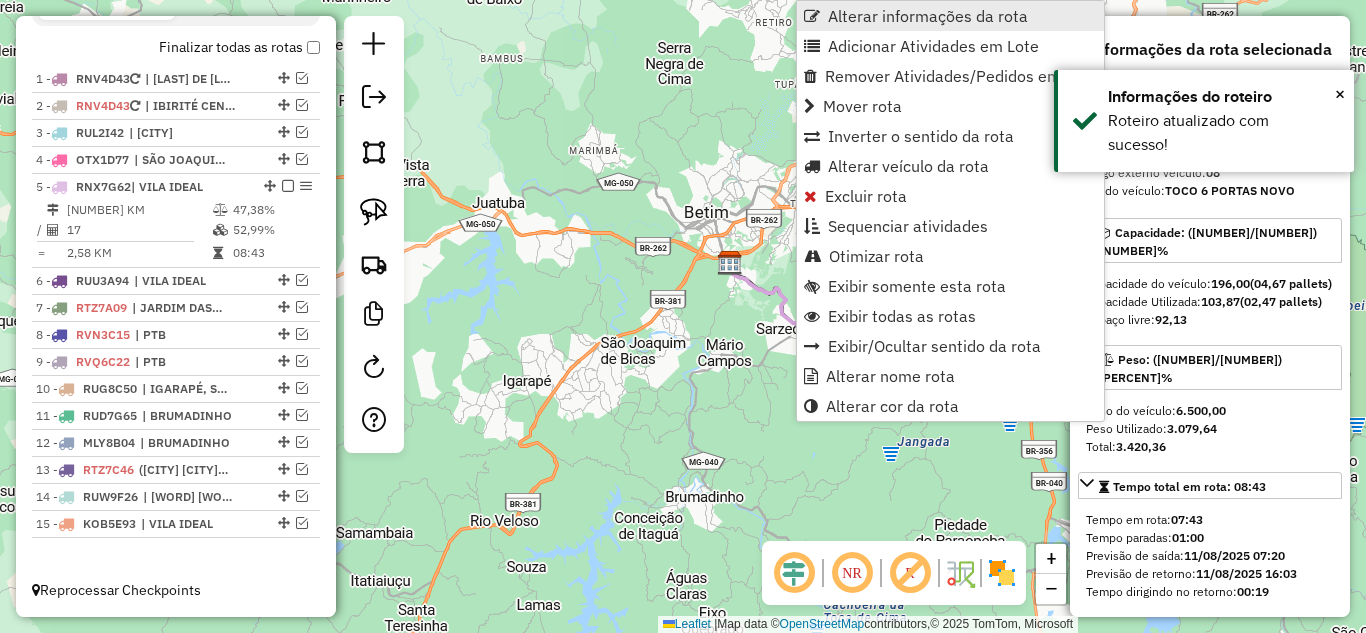click on "Alterar informações da rota" at bounding box center (928, 16) 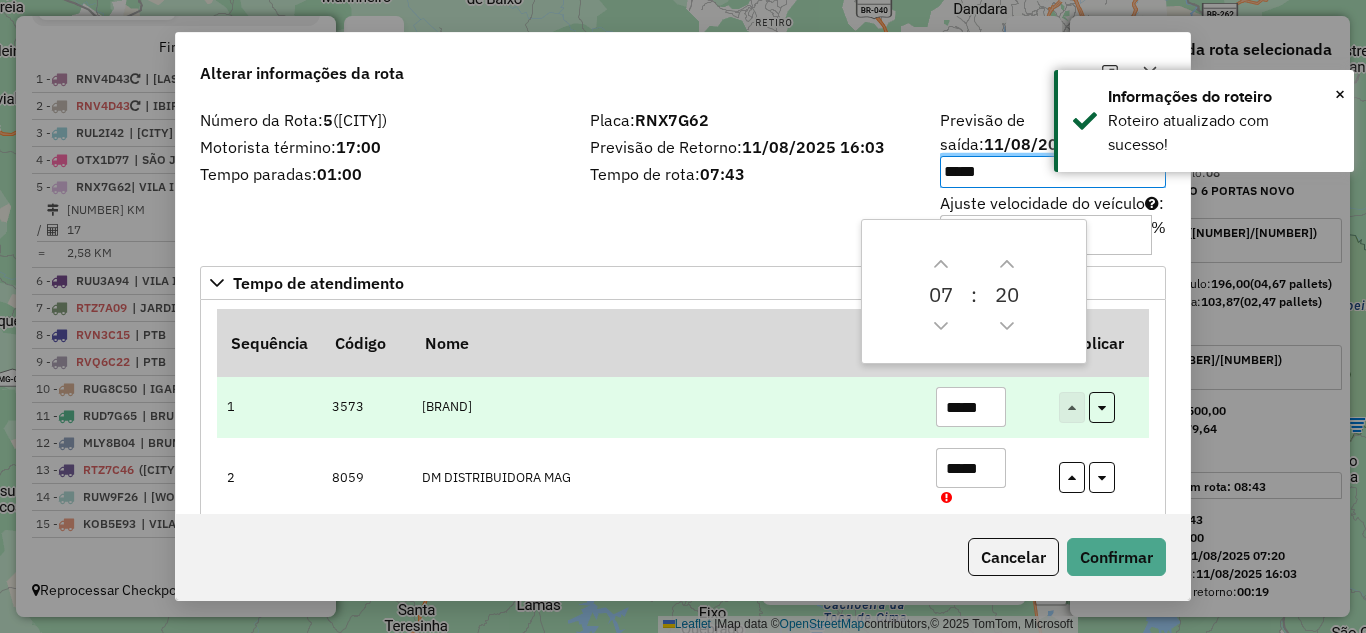 click on "*****" at bounding box center [971, 407] 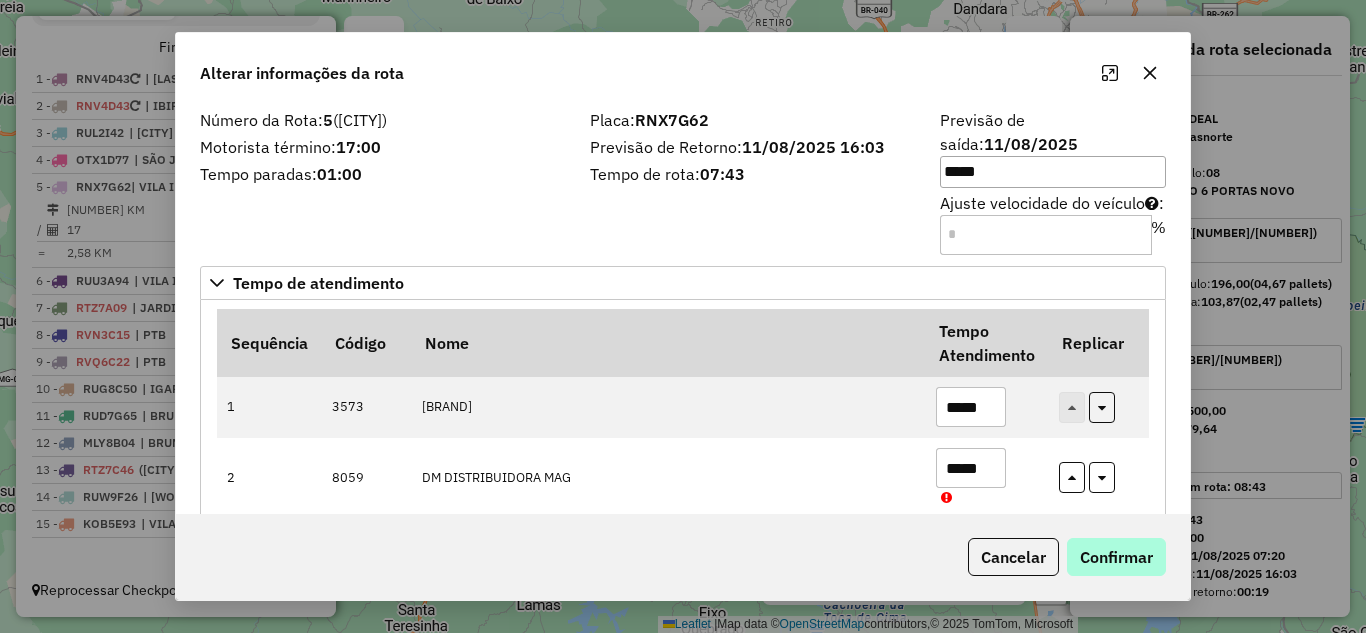 type on "*****" 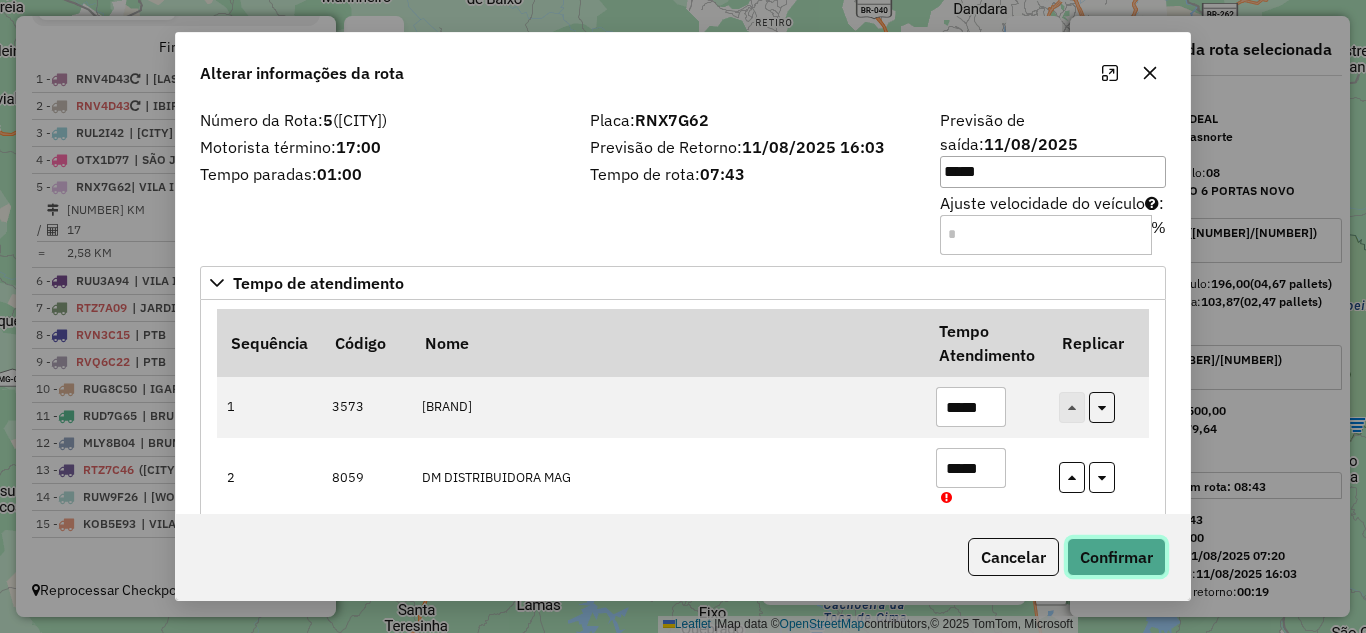drag, startPoint x: 1080, startPoint y: 557, endPoint x: 1090, endPoint y: 554, distance: 10.440307 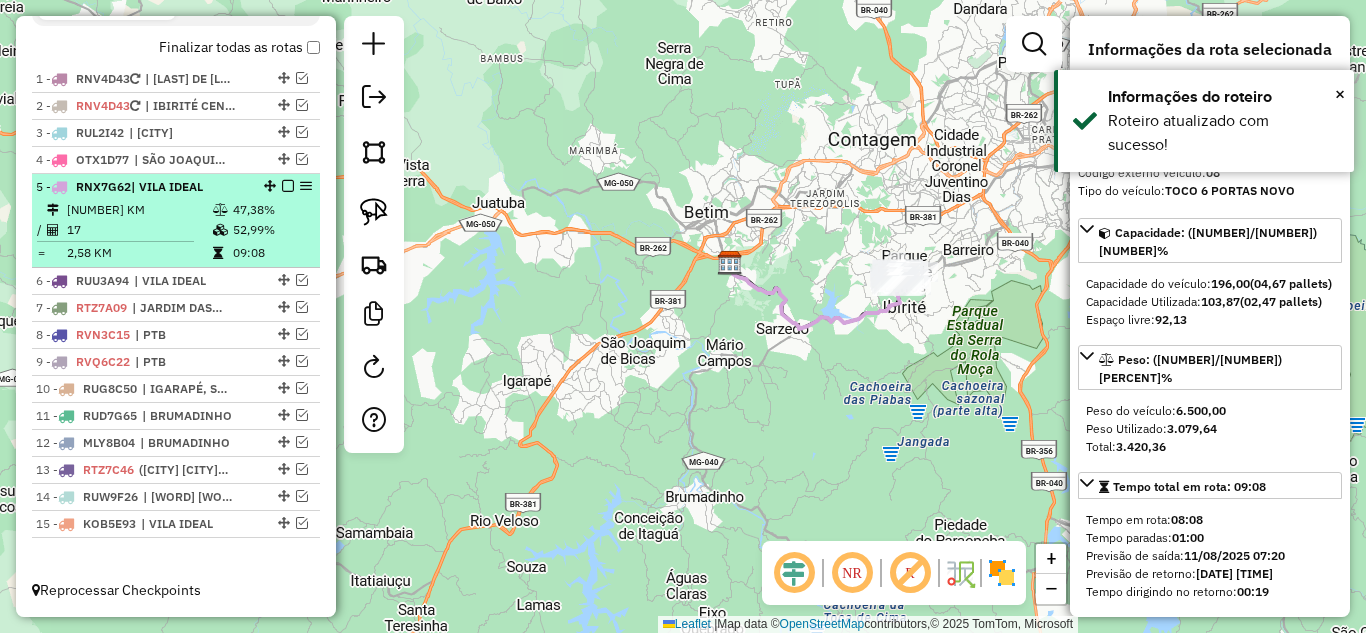 click at bounding box center (288, 186) 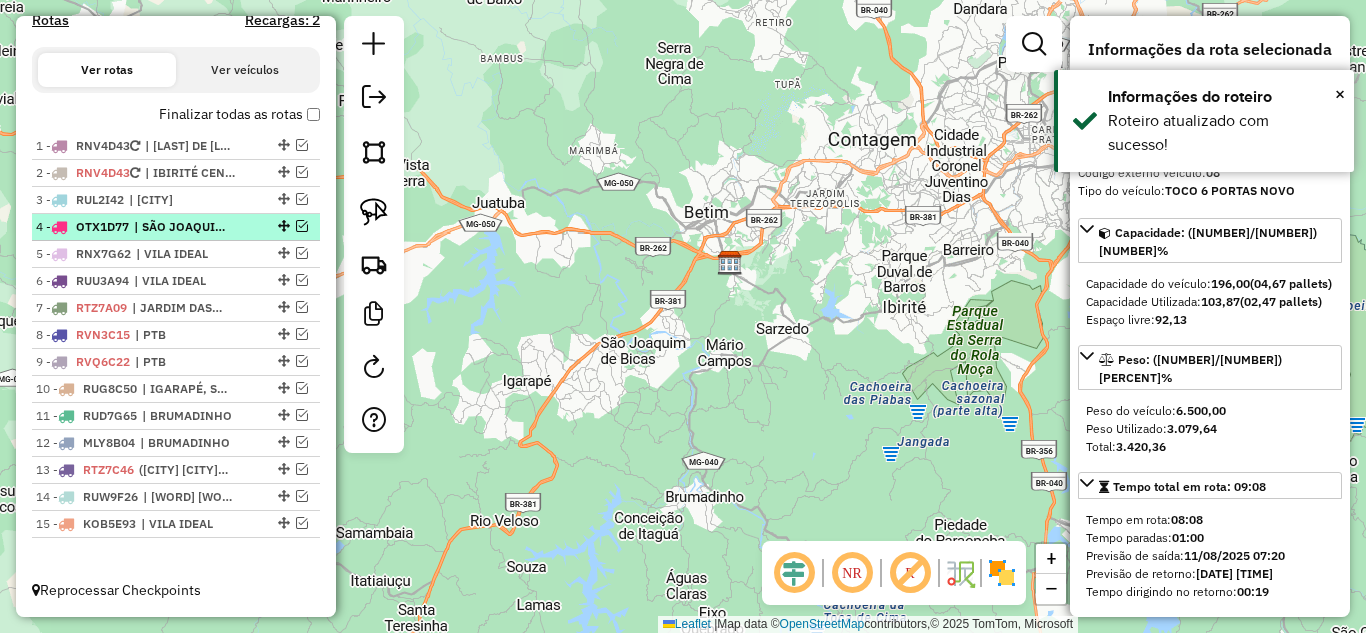 scroll, scrollTop: 657, scrollLeft: 0, axis: vertical 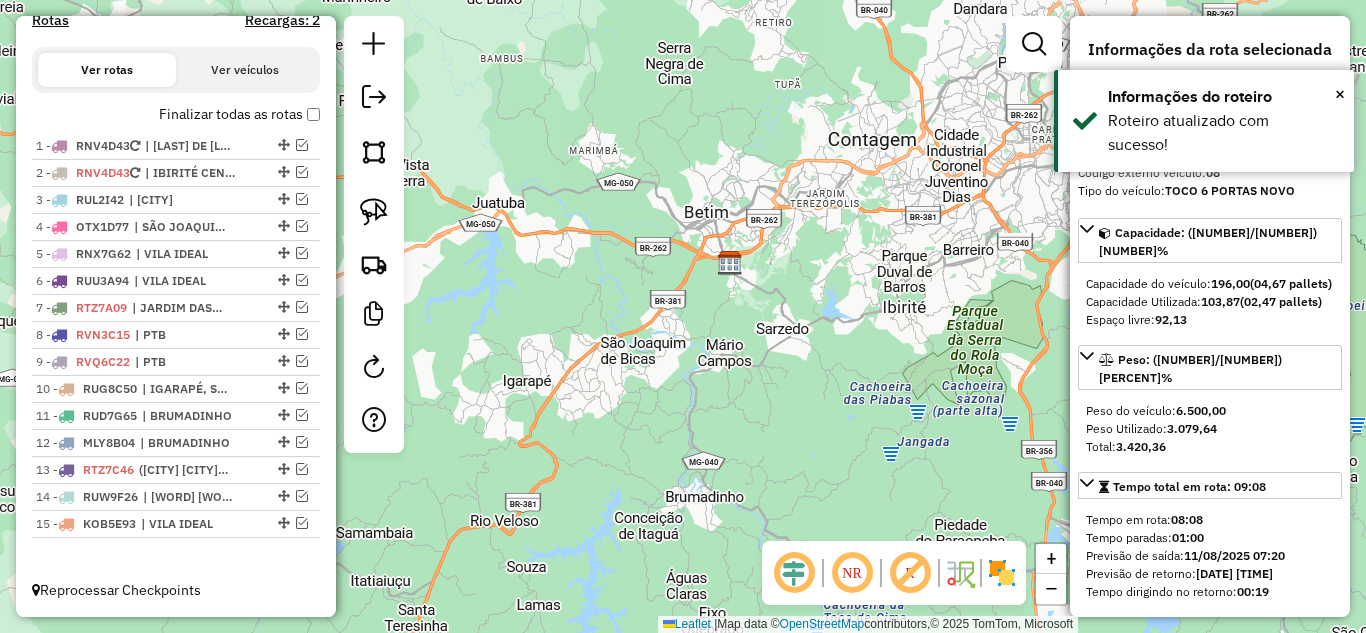 drag, startPoint x: 298, startPoint y: 281, endPoint x: 490, endPoint y: 311, distance: 194.32962 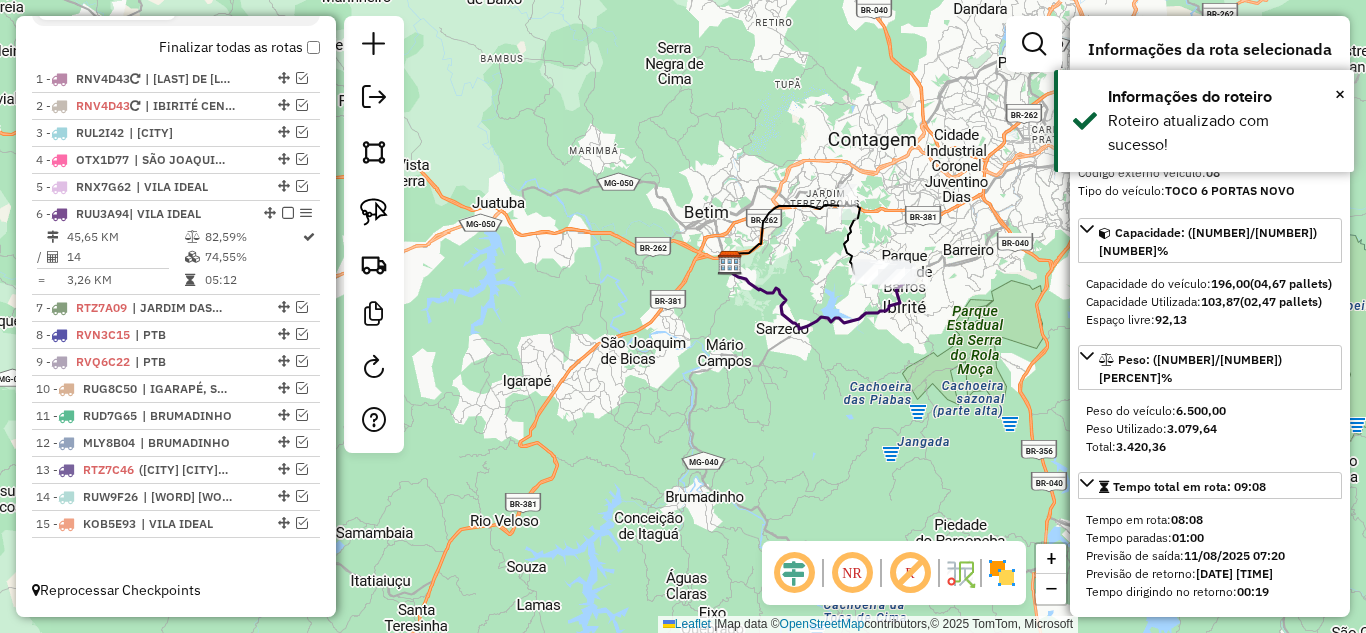 click 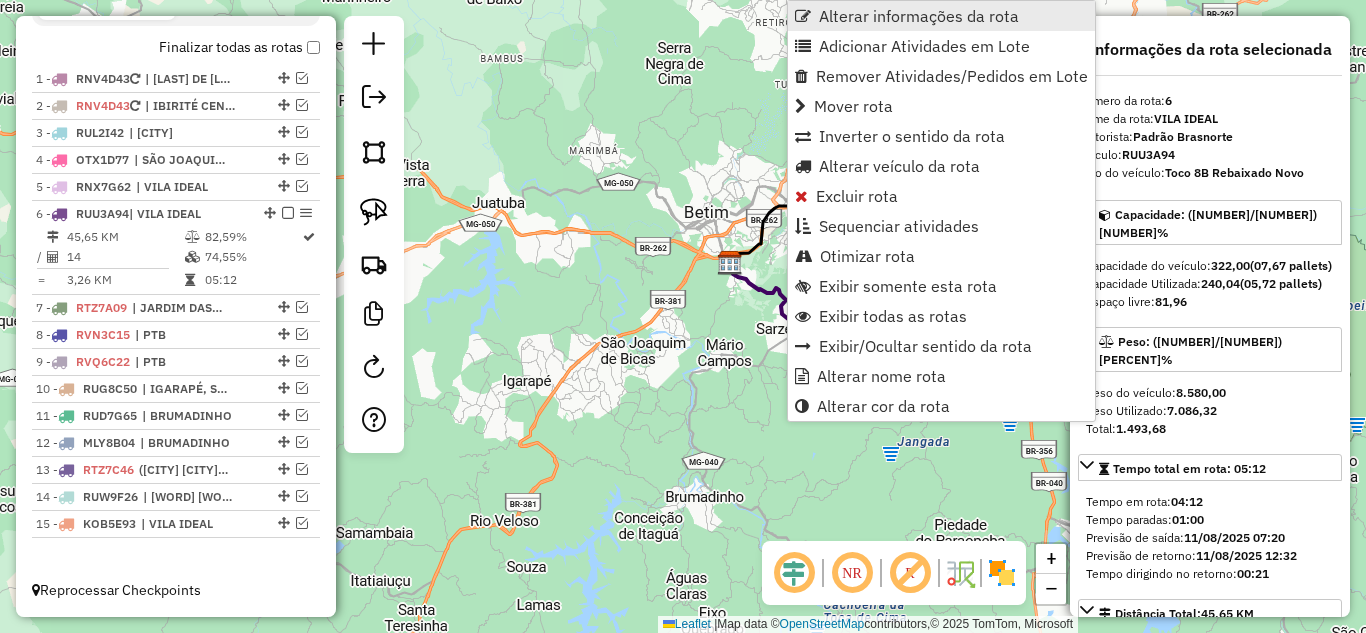 click on "Alterar informações da rota" at bounding box center (919, 16) 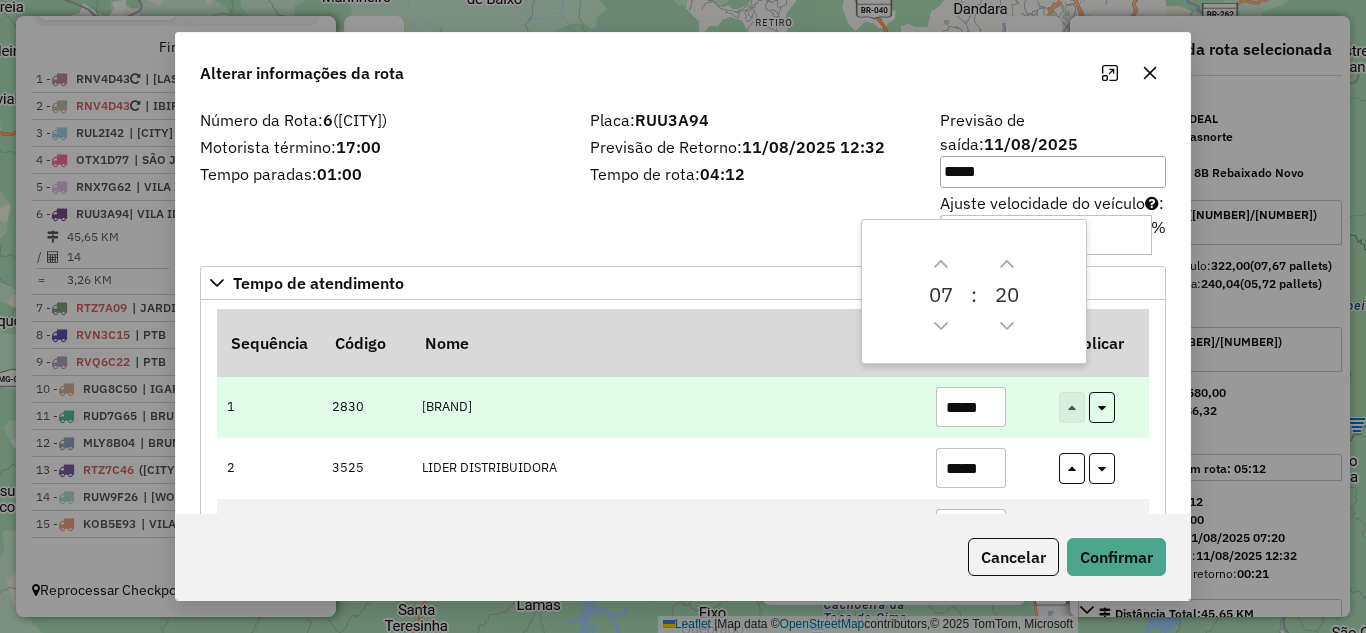 click on "*****" at bounding box center (971, 407) 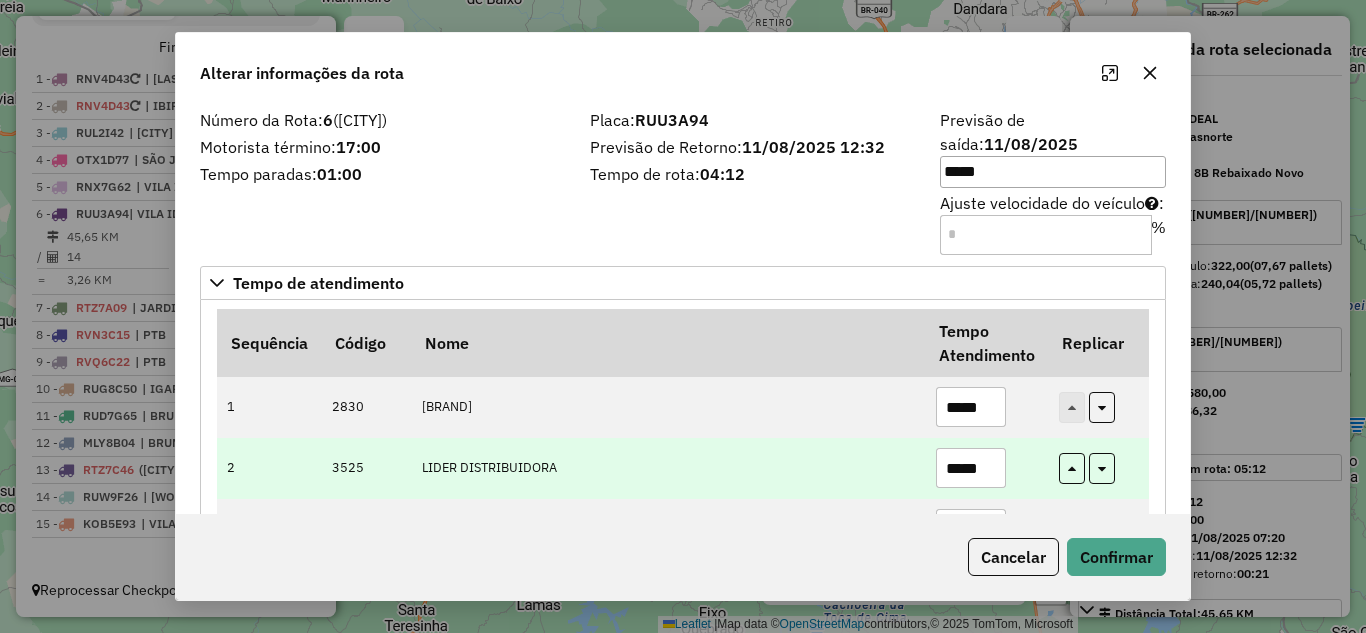 click on "*****" at bounding box center (971, 468) 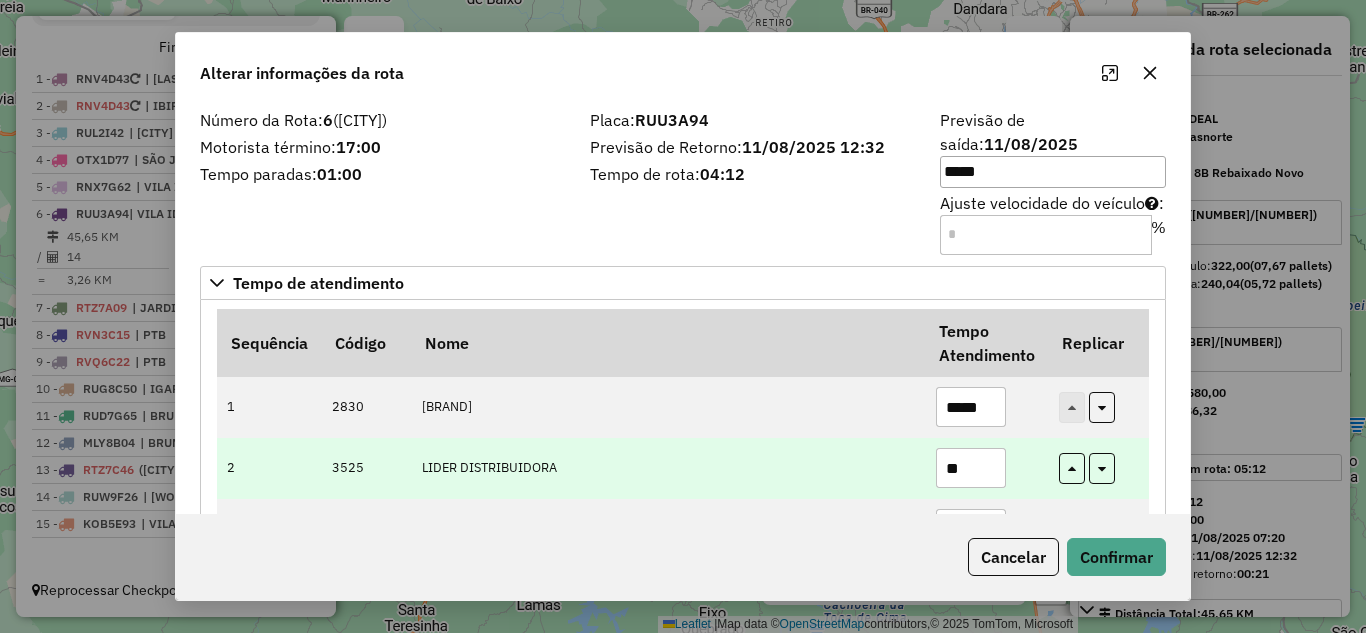 type on "*" 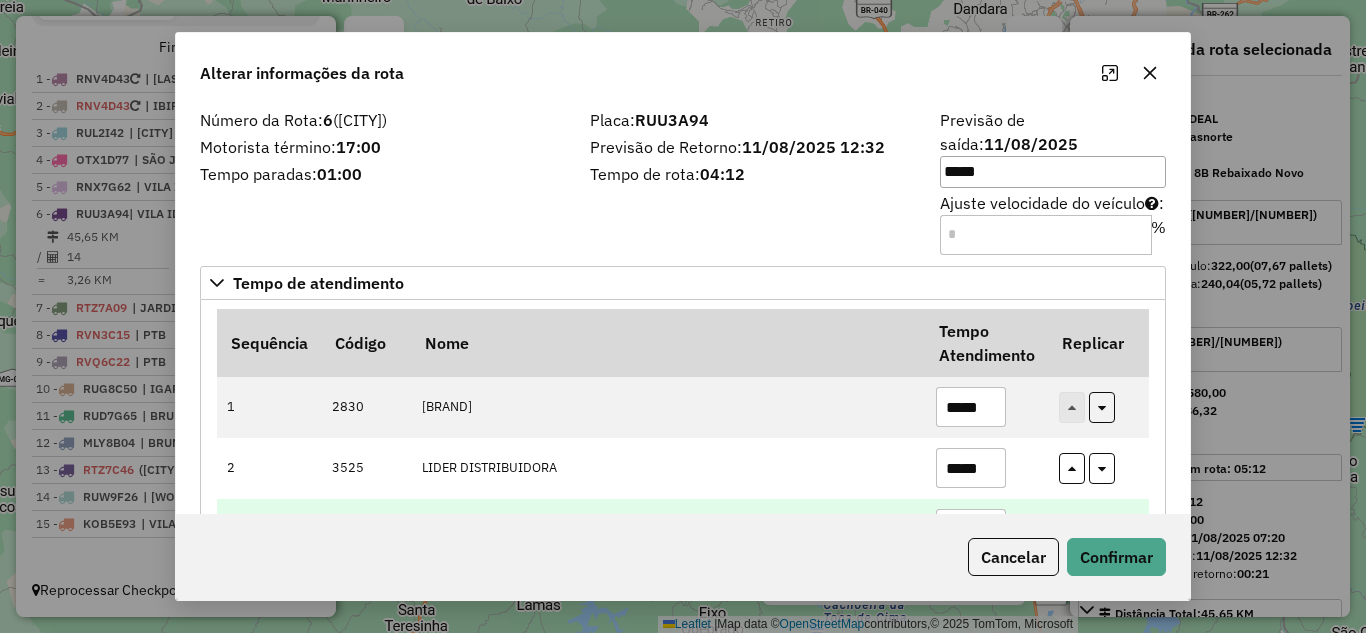scroll, scrollTop: 100, scrollLeft: 0, axis: vertical 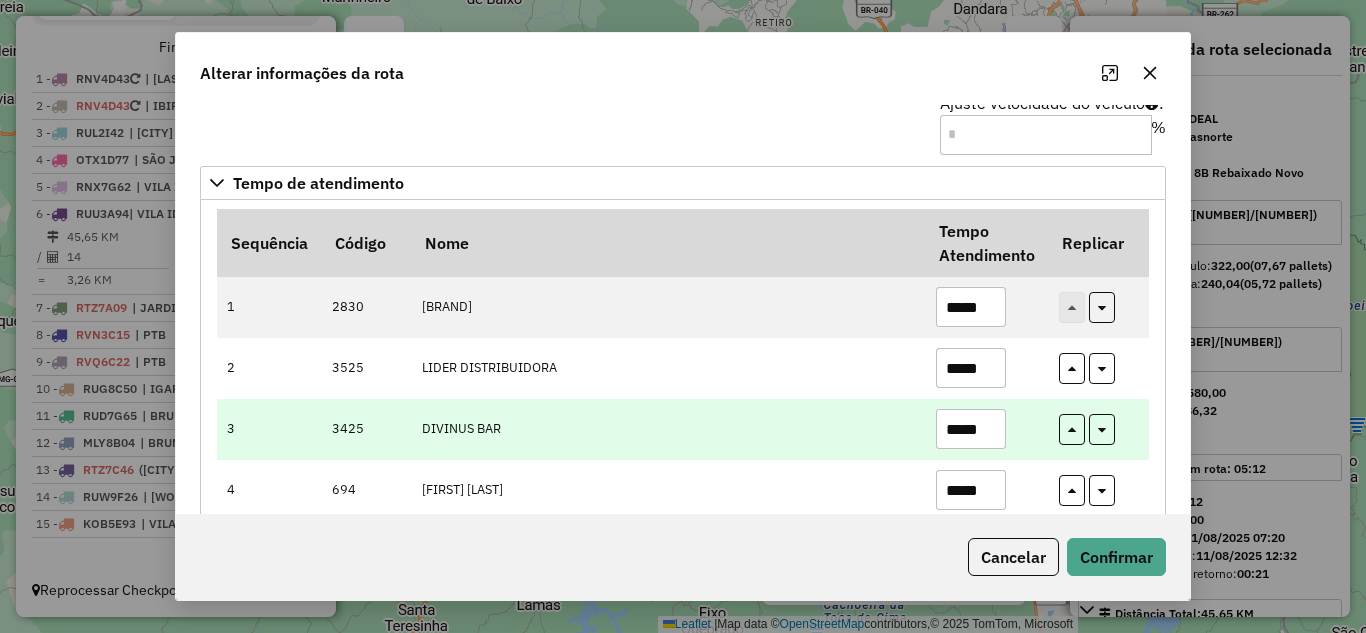 type on "*****" 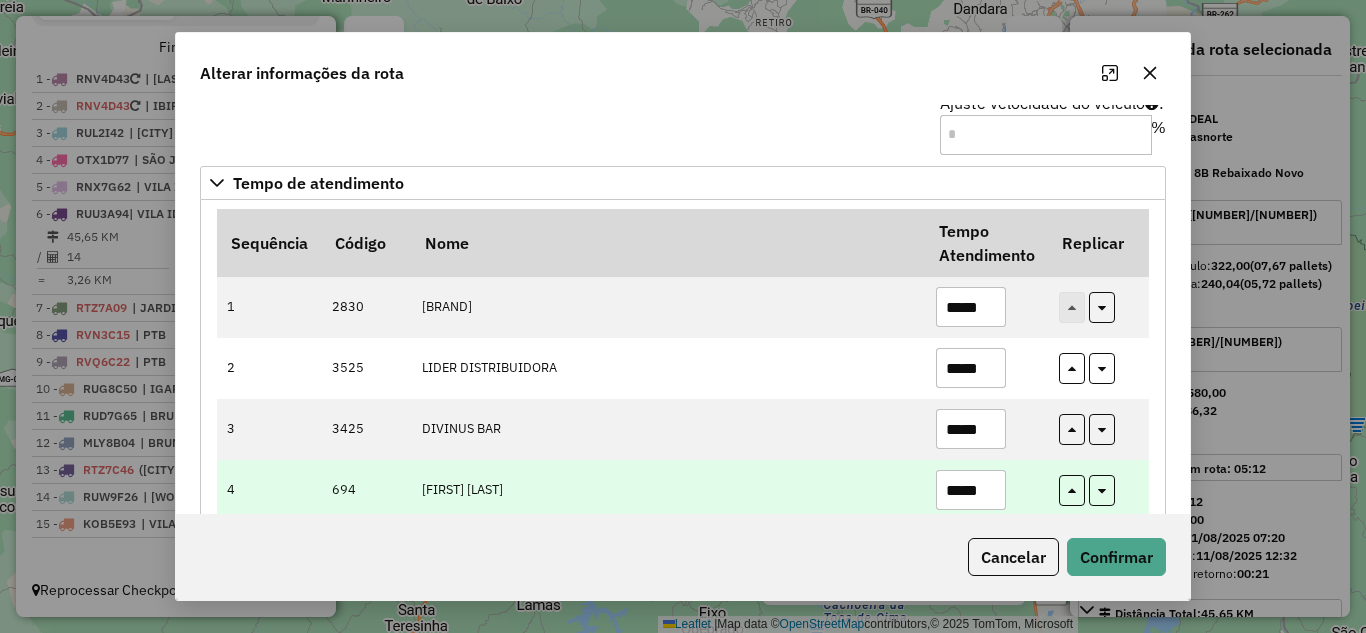type on "*****" 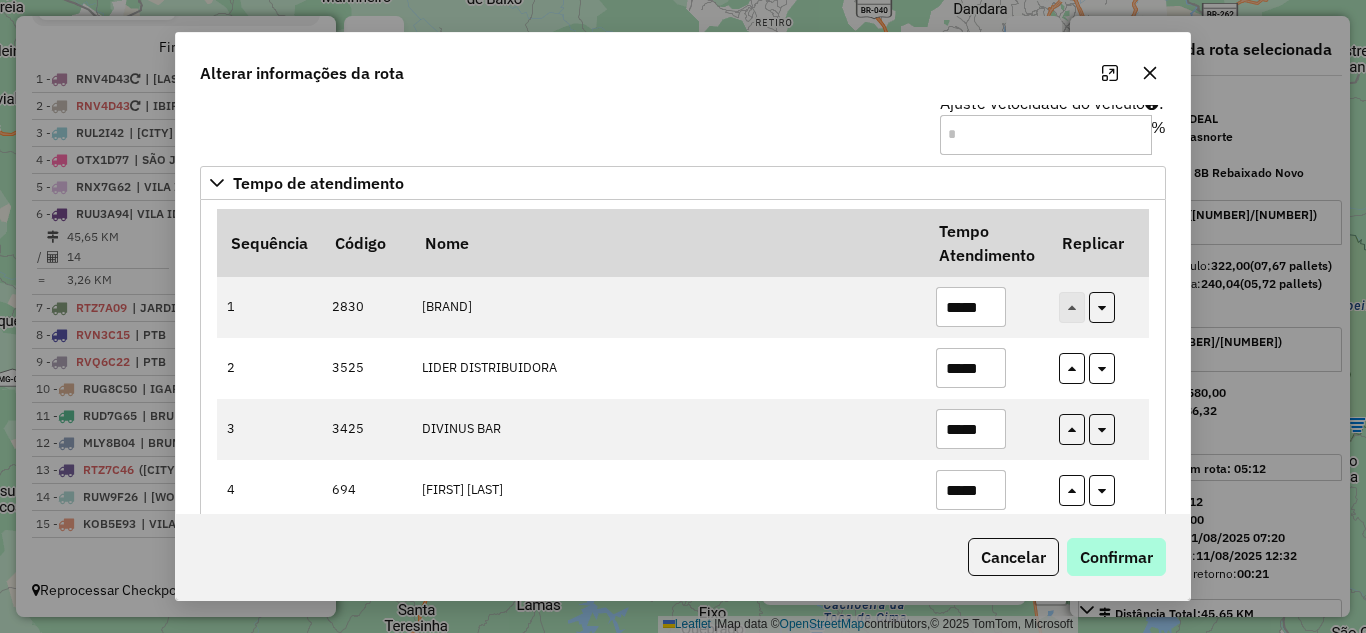 type on "*****" 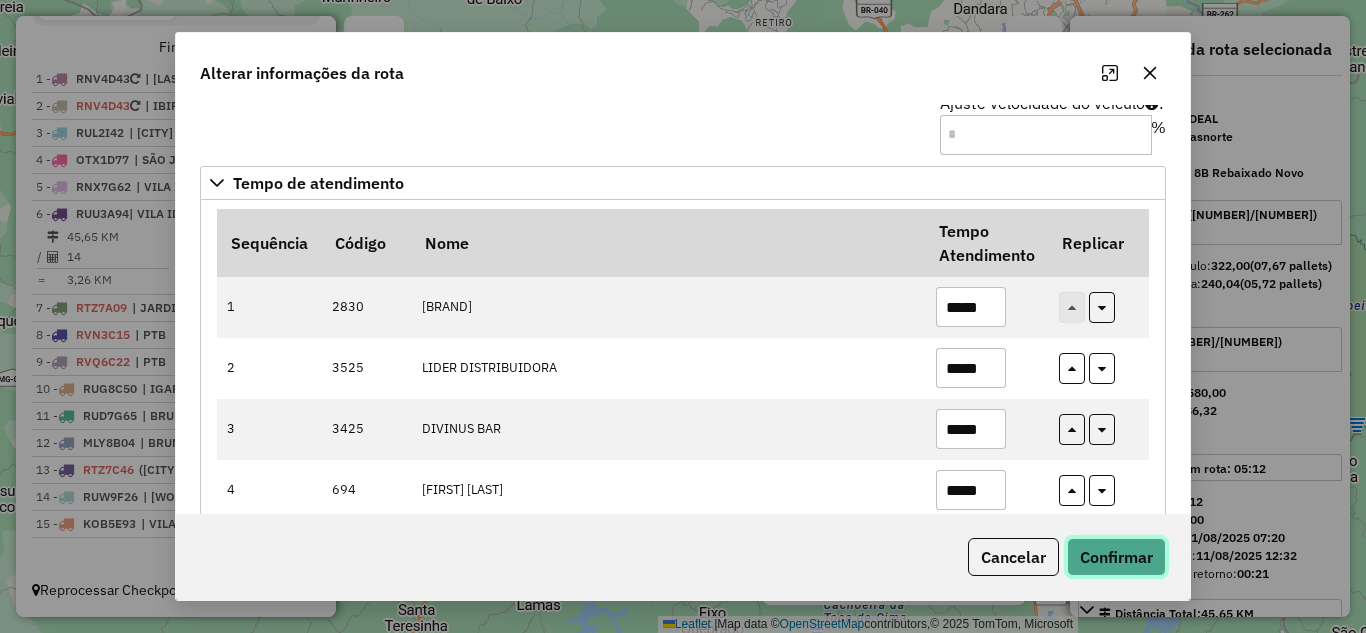 drag, startPoint x: 1104, startPoint y: 543, endPoint x: 1007, endPoint y: 565, distance: 99.46356 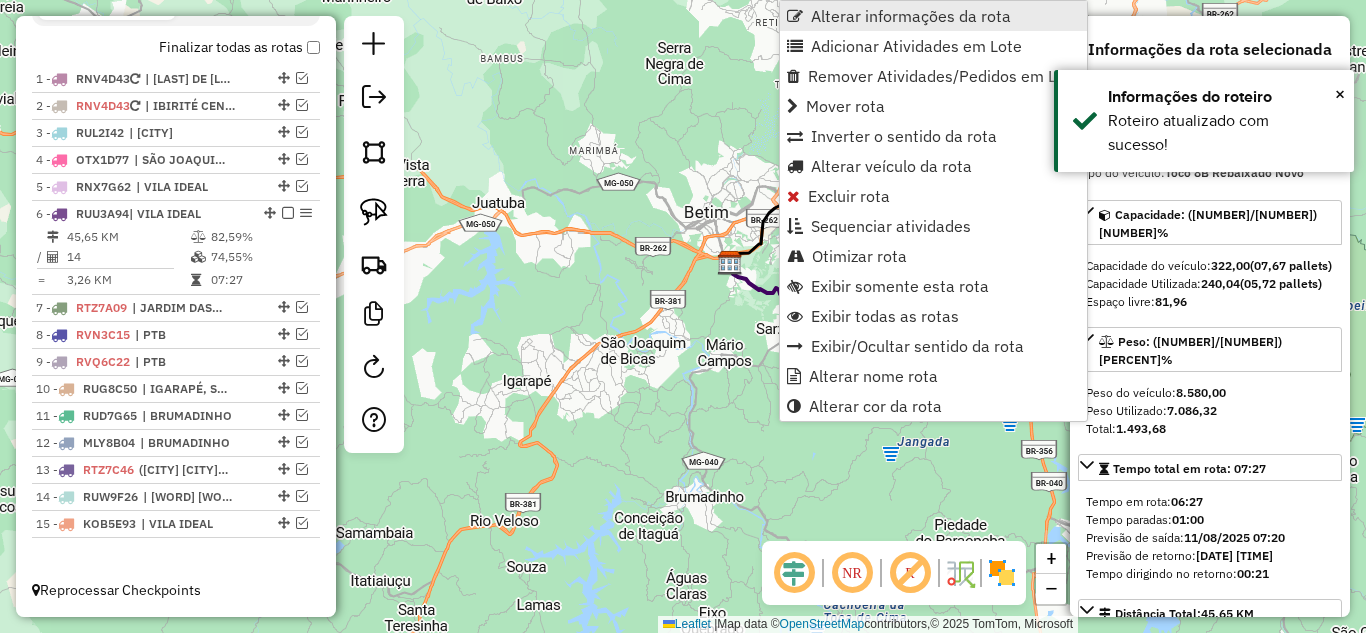 click on "Alterar informações da rota" at bounding box center [911, 16] 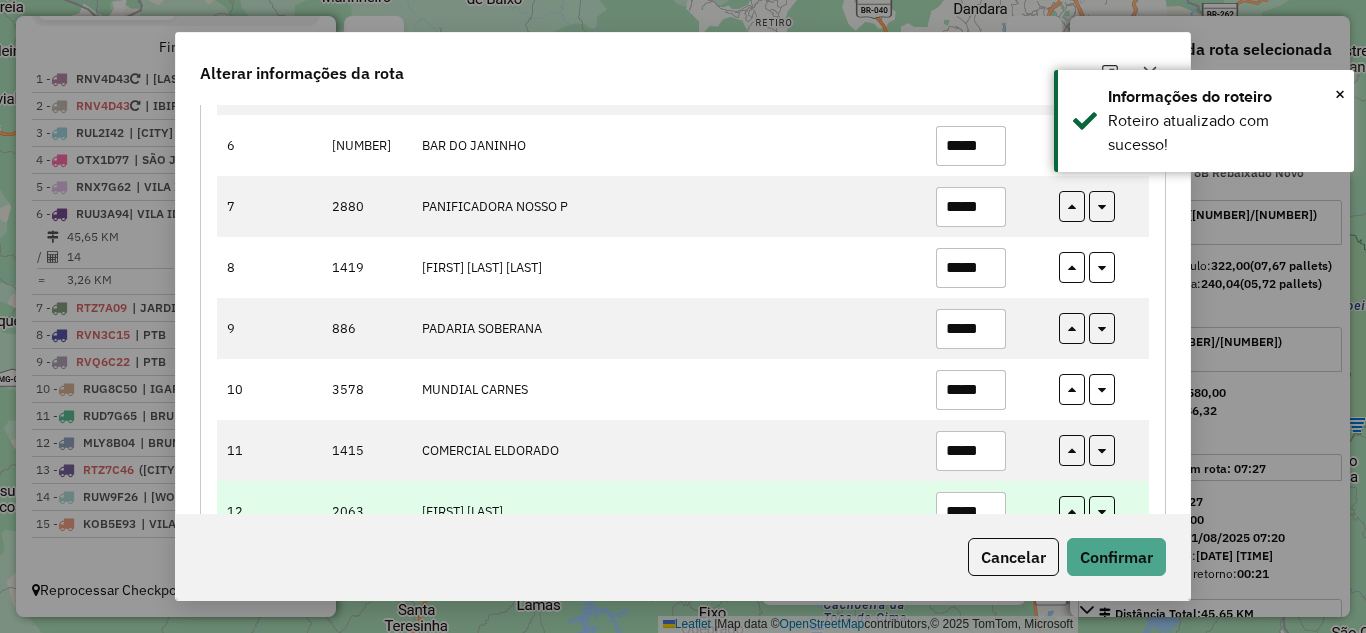 scroll, scrollTop: 700, scrollLeft: 0, axis: vertical 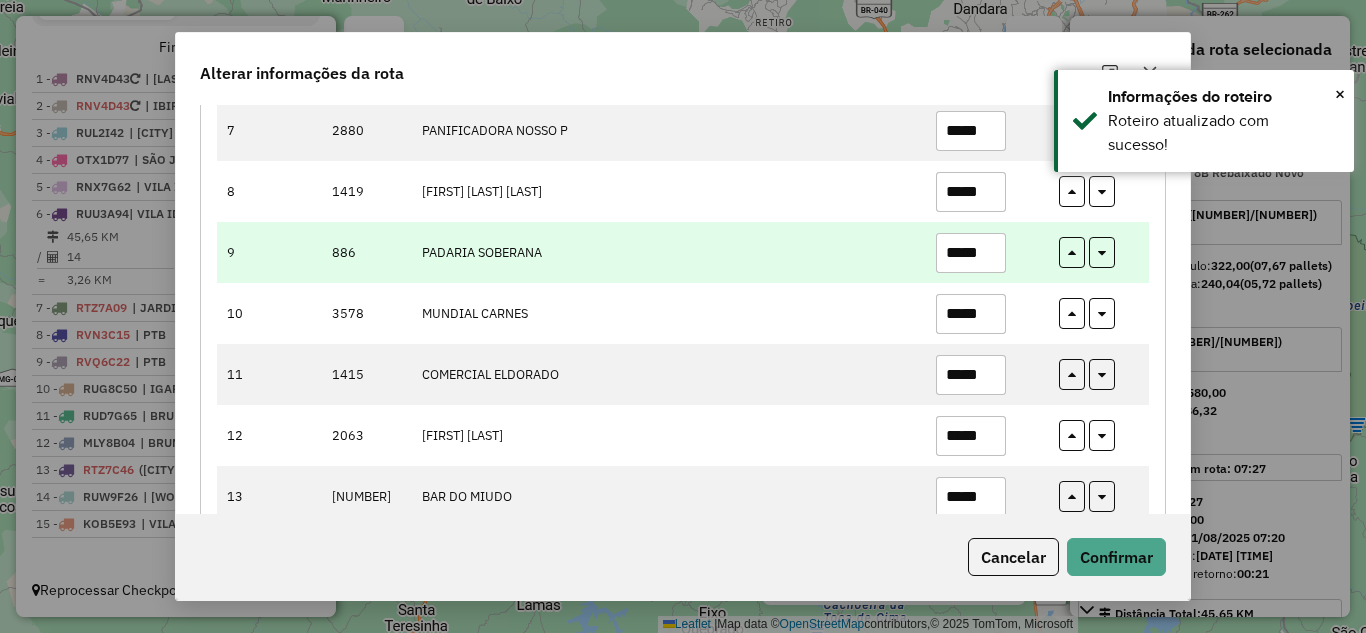 click on "*****" at bounding box center [971, 253] 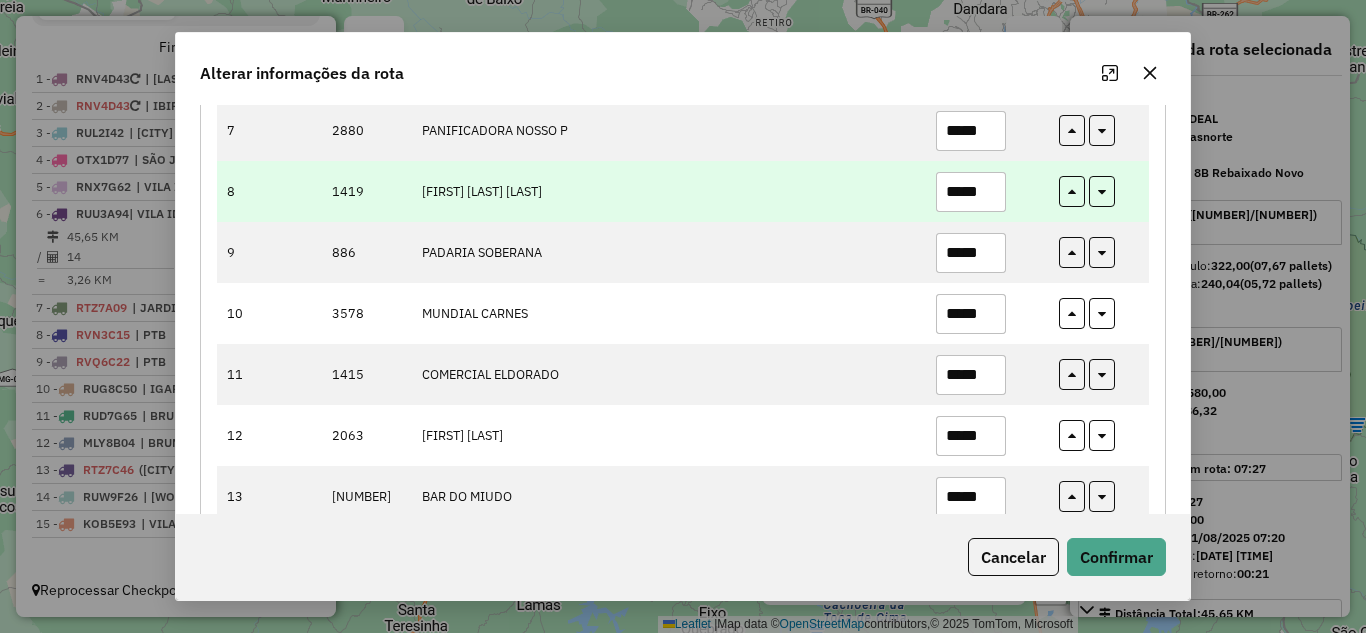 type on "*****" 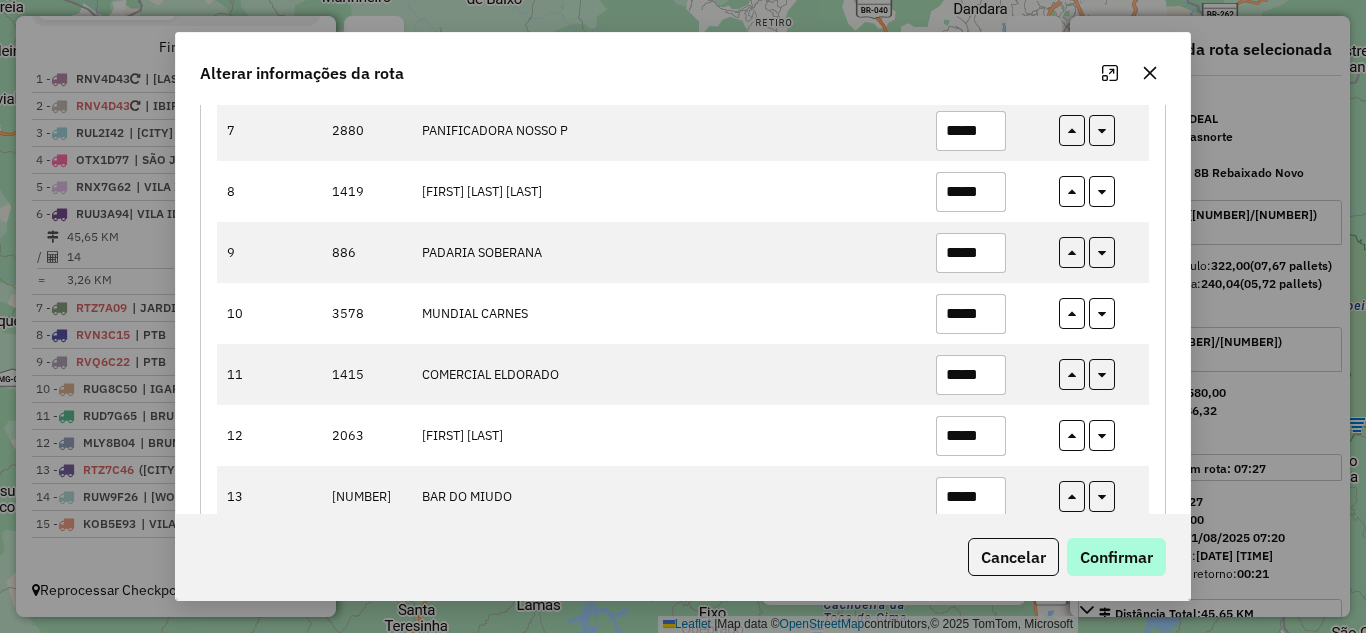 type on "*****" 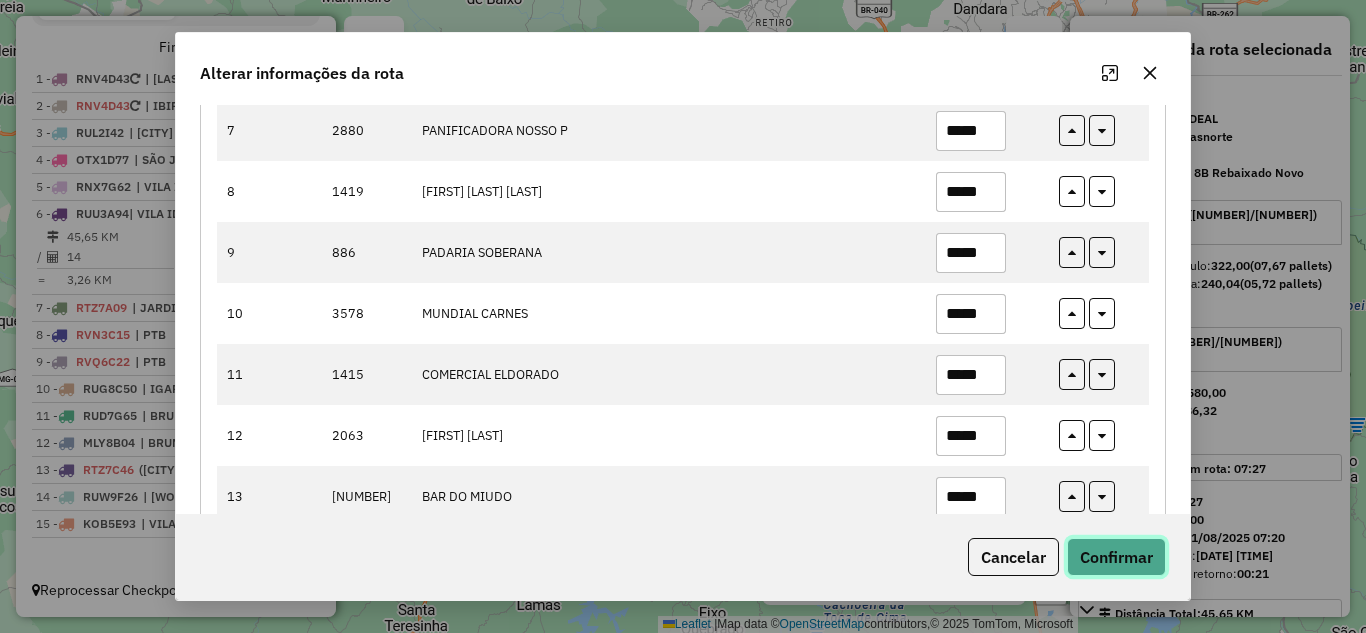 click on "Confirmar" 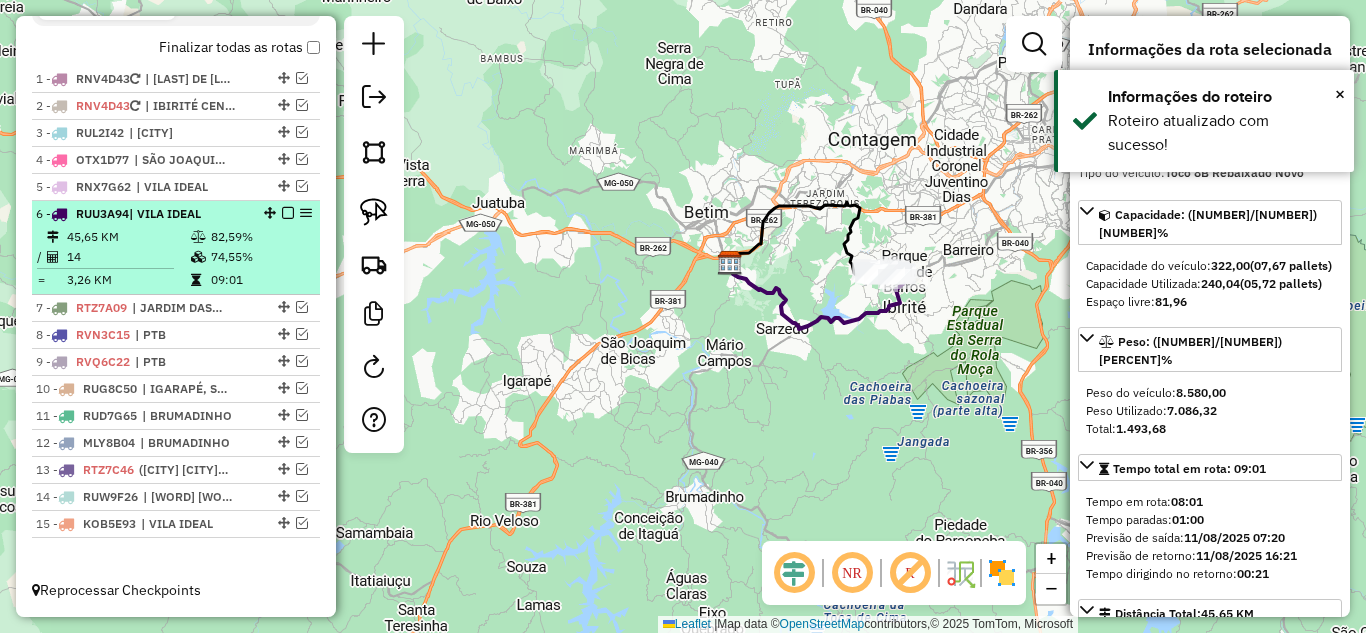 click at bounding box center (288, 213) 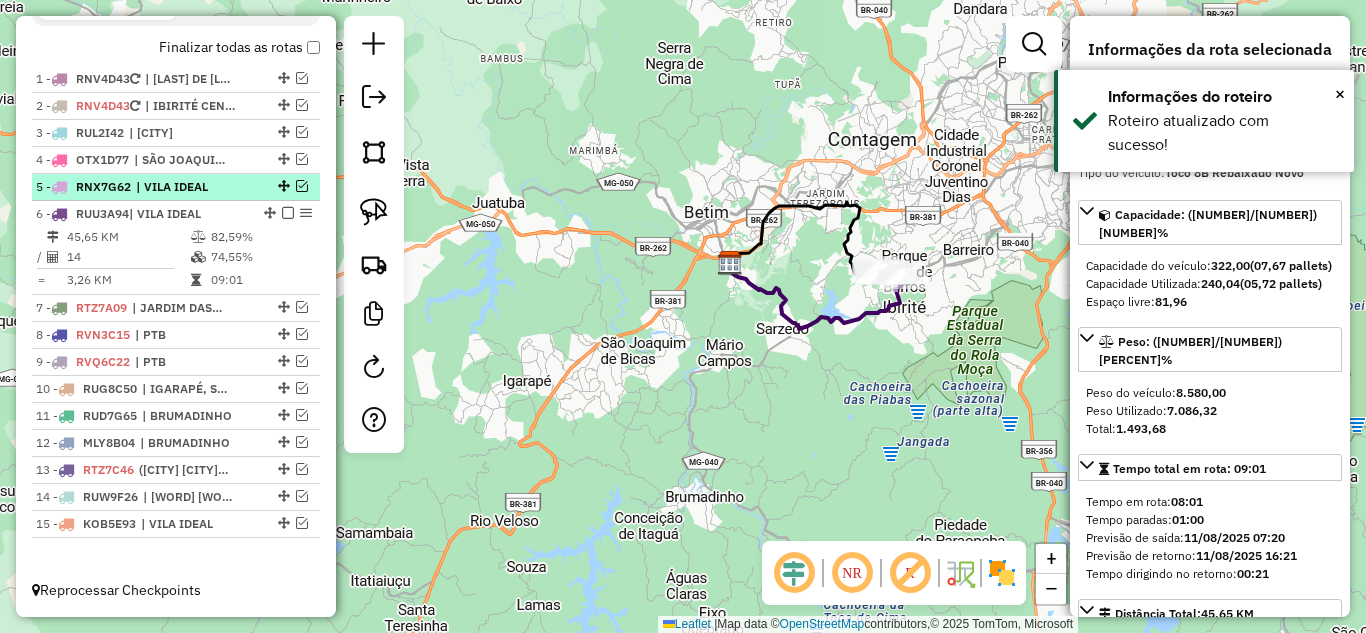 scroll, scrollTop: 657, scrollLeft: 0, axis: vertical 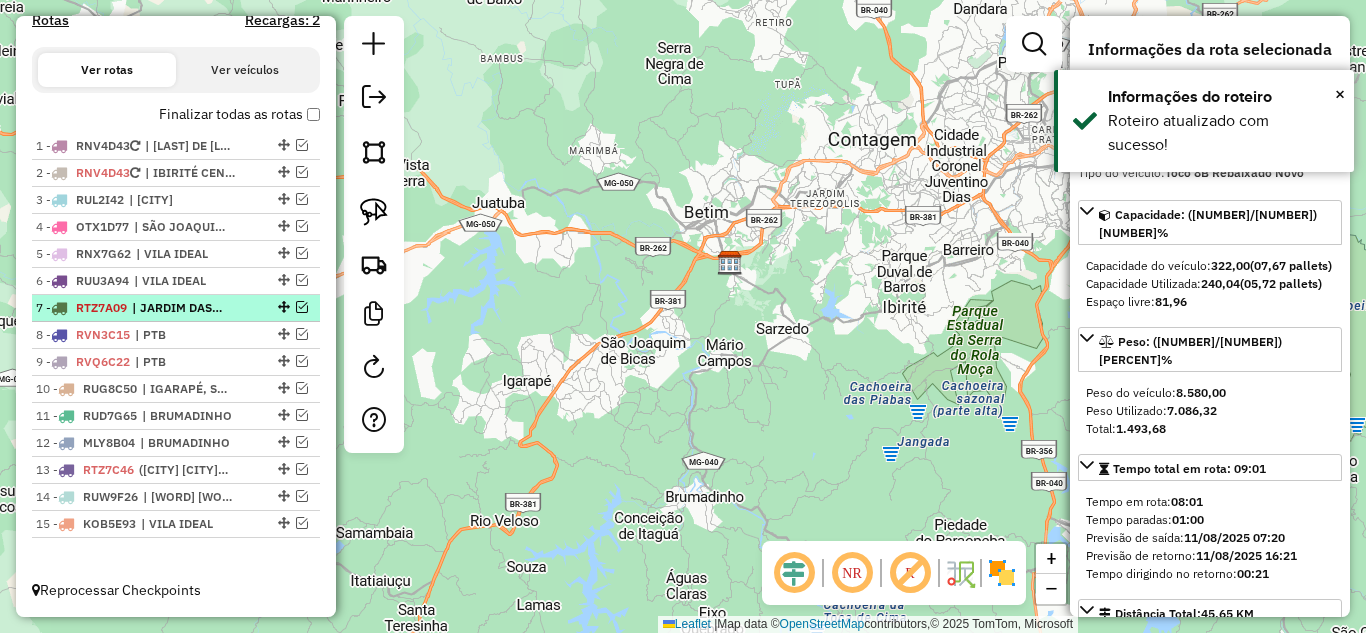 click at bounding box center [302, 307] 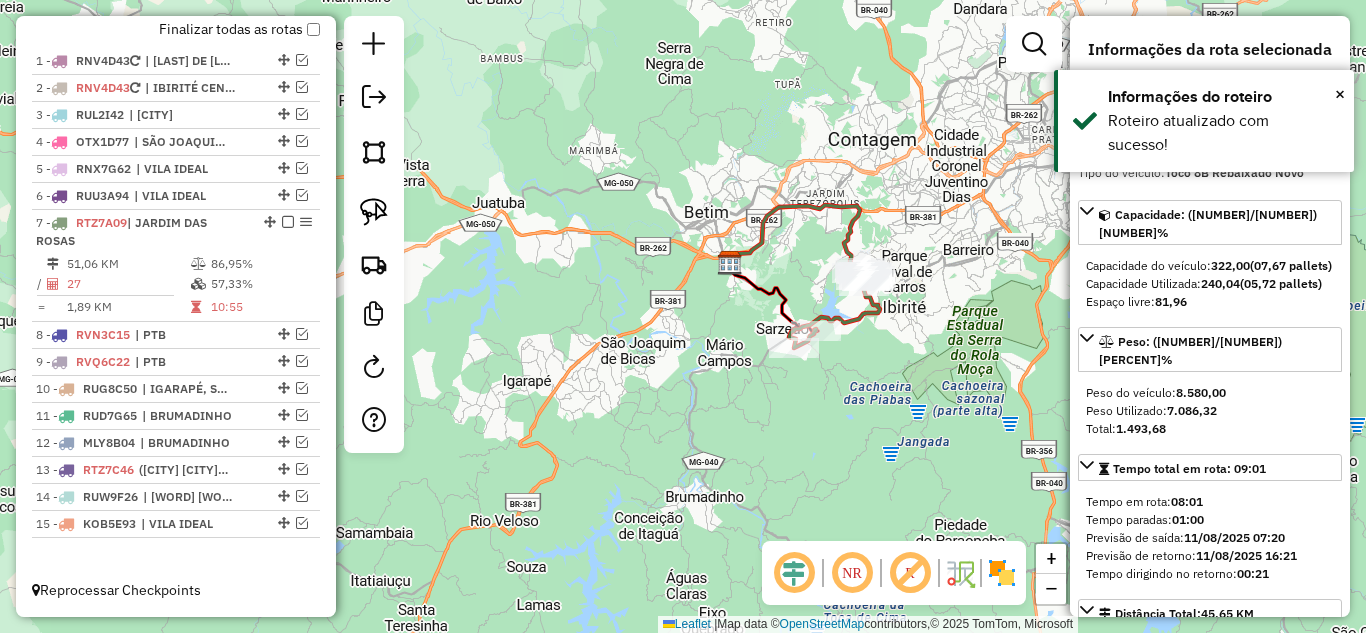 click 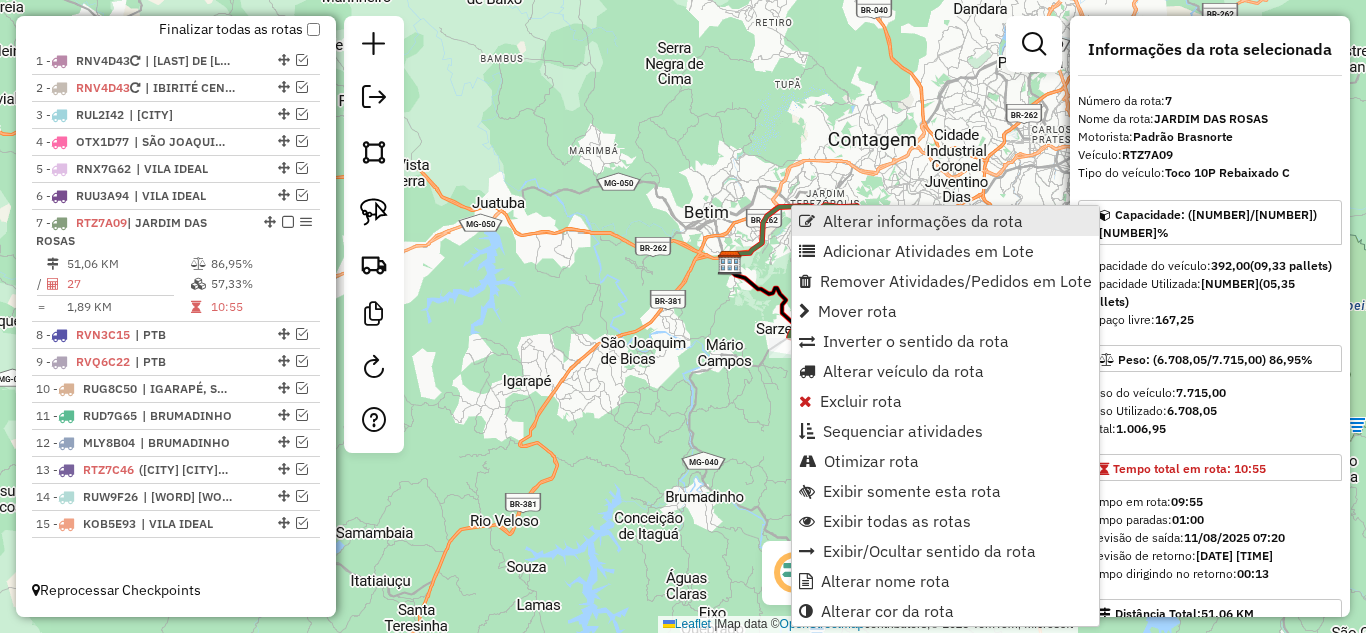 click on "Alterar informações da rota" at bounding box center [923, 221] 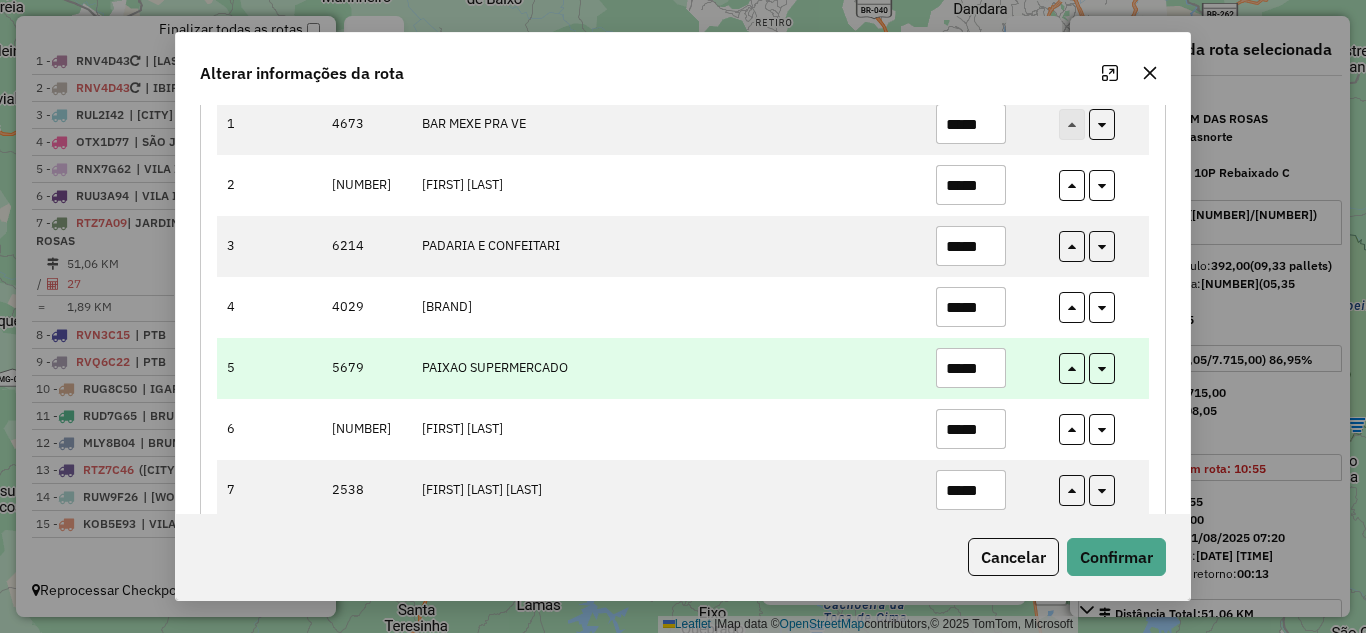 scroll, scrollTop: 300, scrollLeft: 0, axis: vertical 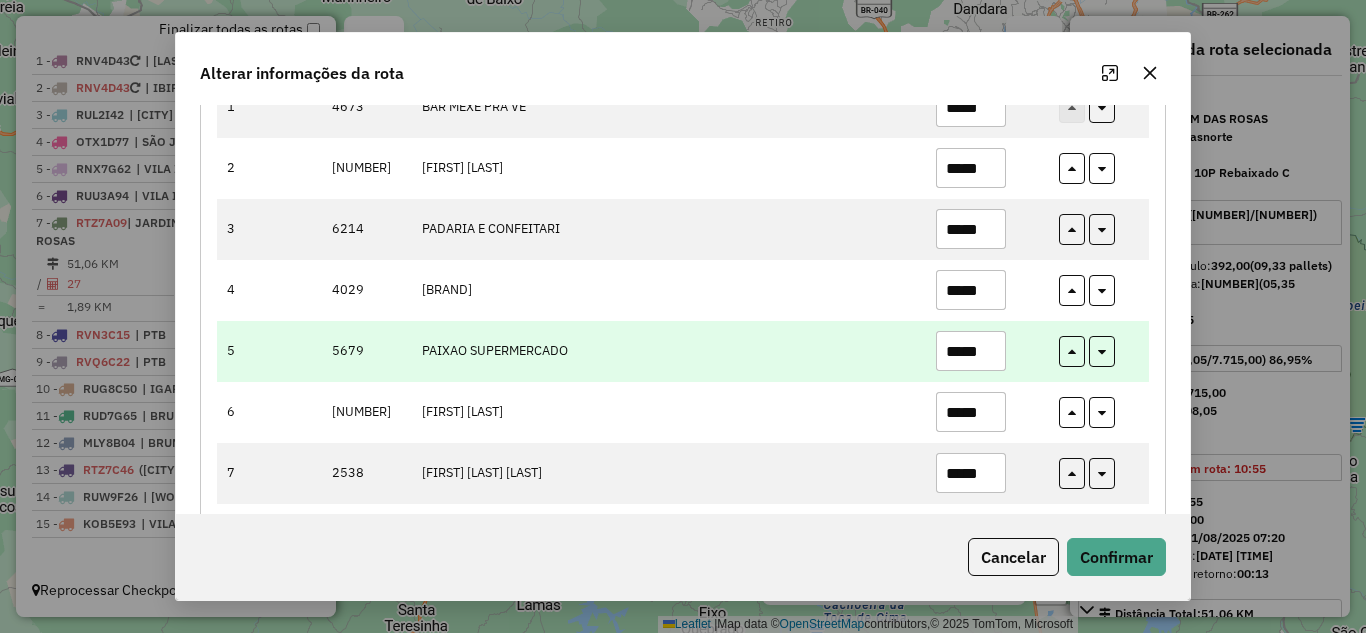drag, startPoint x: 998, startPoint y: 325, endPoint x: 936, endPoint y: 316, distance: 62.649822 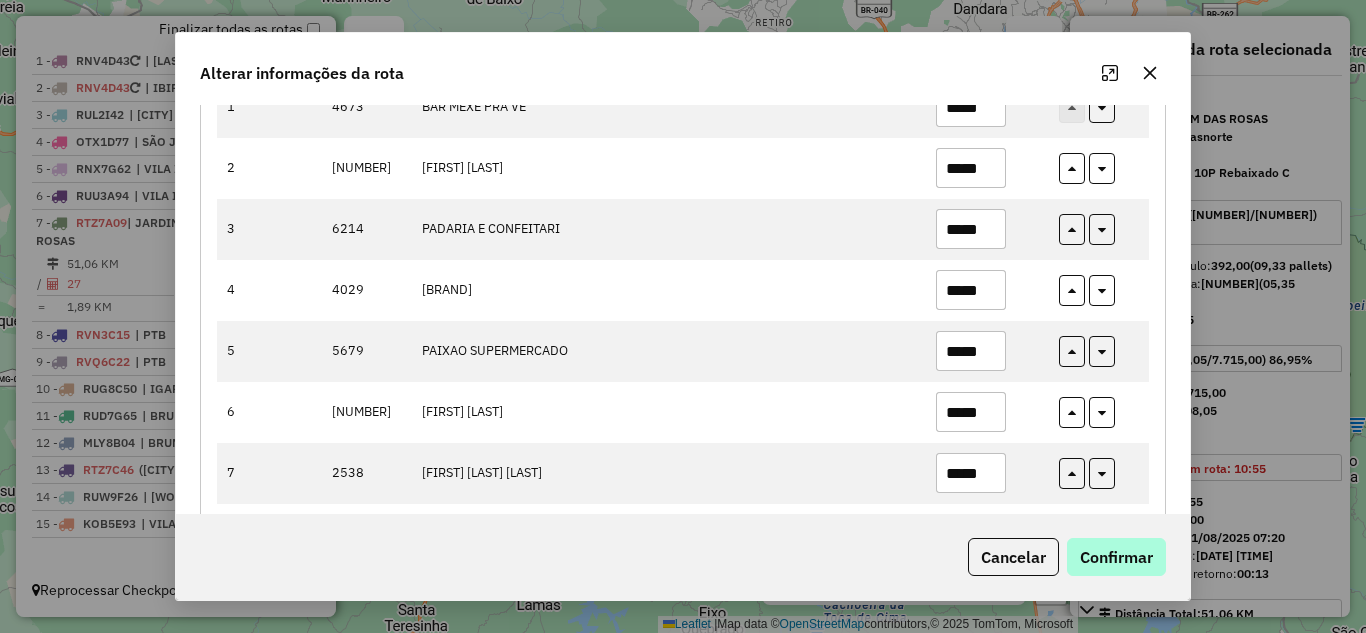 type on "*****" 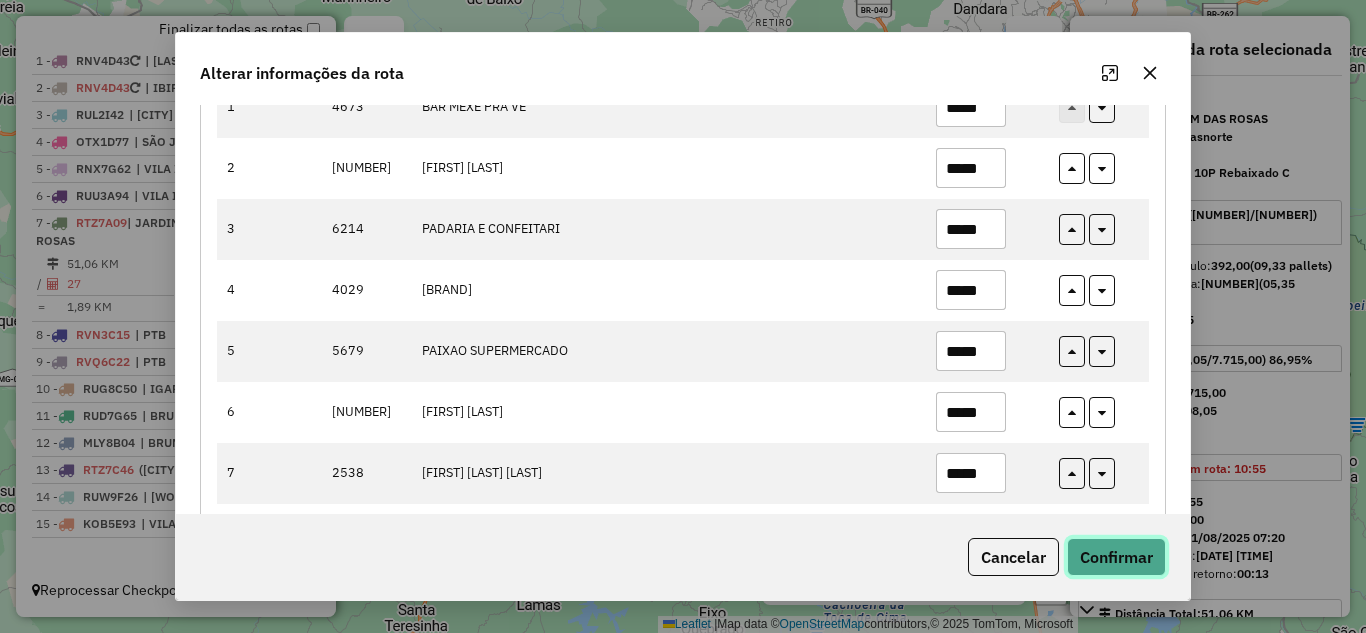 click on "Confirmar" 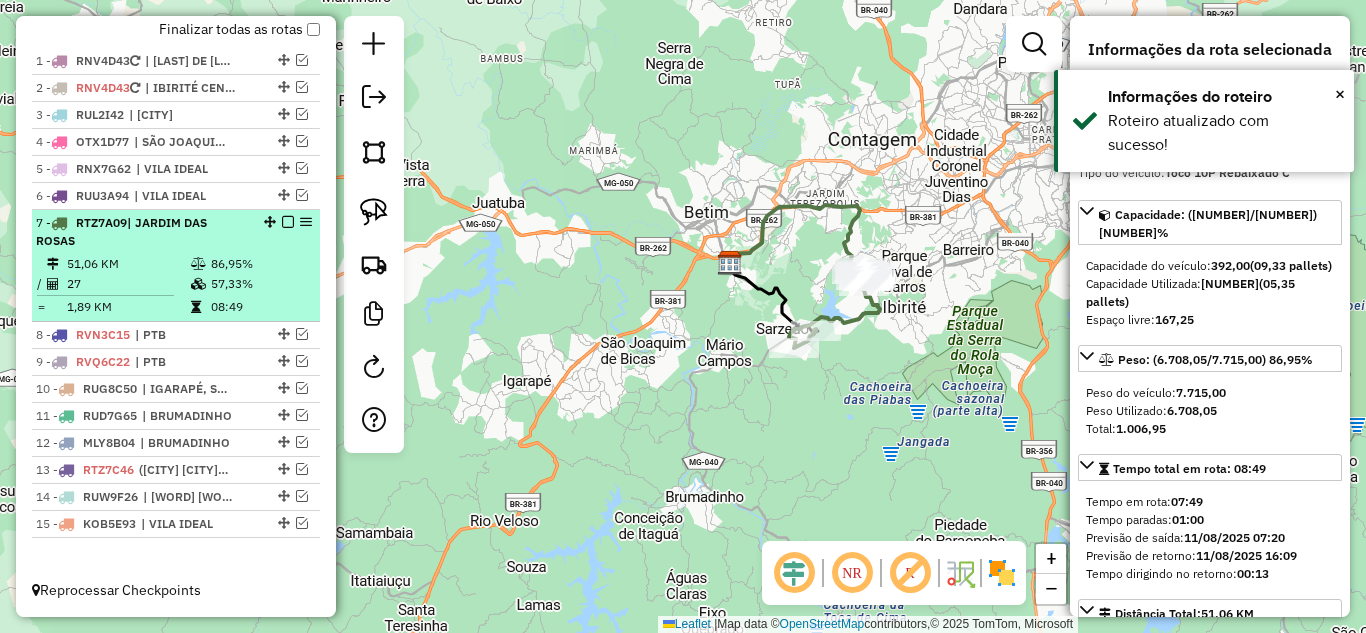 click at bounding box center [288, 222] 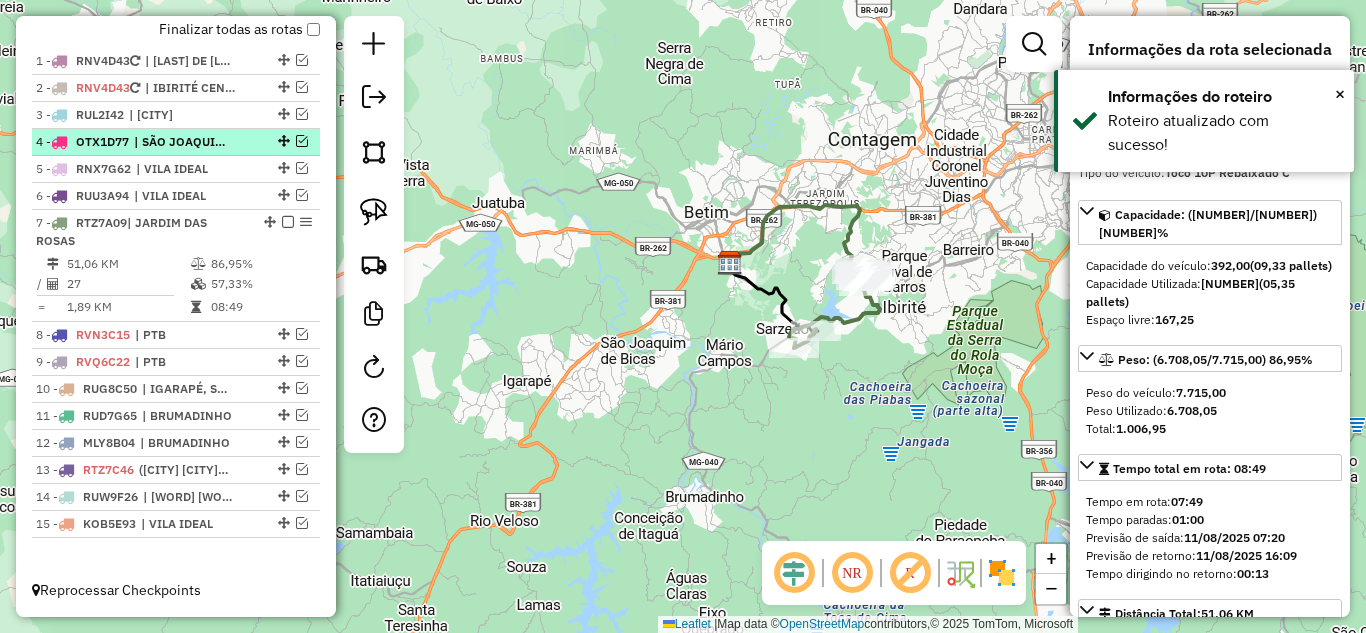 scroll, scrollTop: 657, scrollLeft: 0, axis: vertical 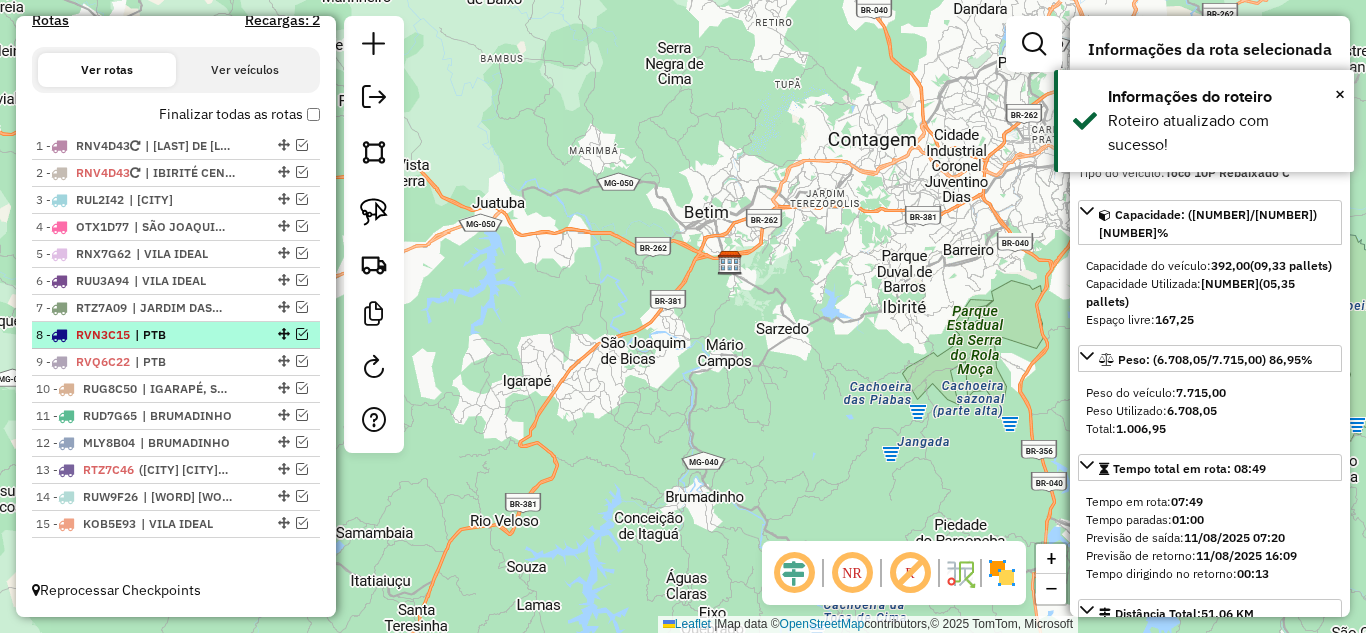 click at bounding box center (302, 334) 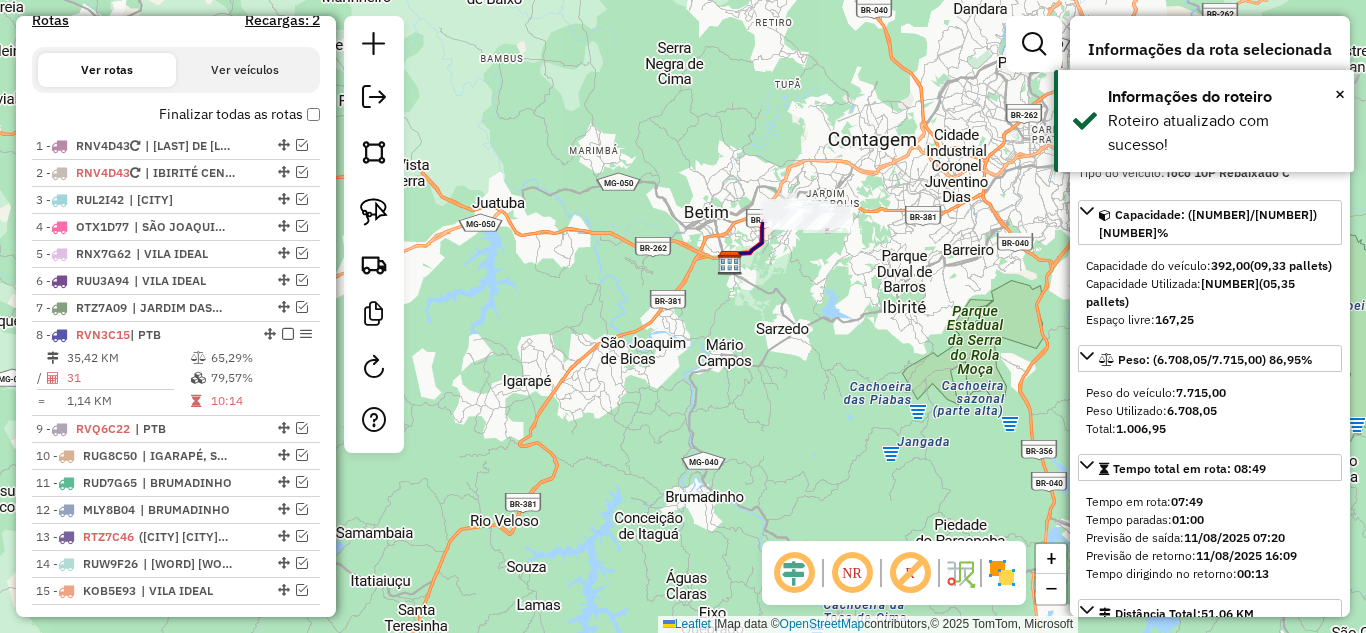 scroll, scrollTop: 724, scrollLeft: 0, axis: vertical 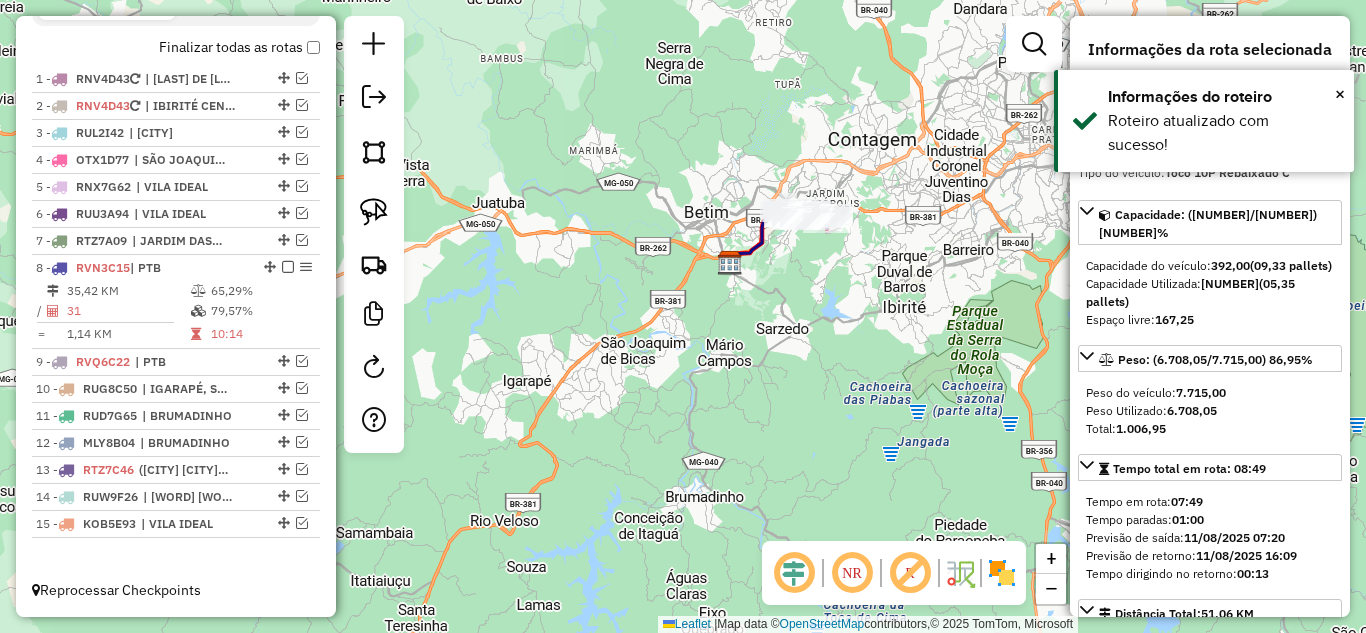 click 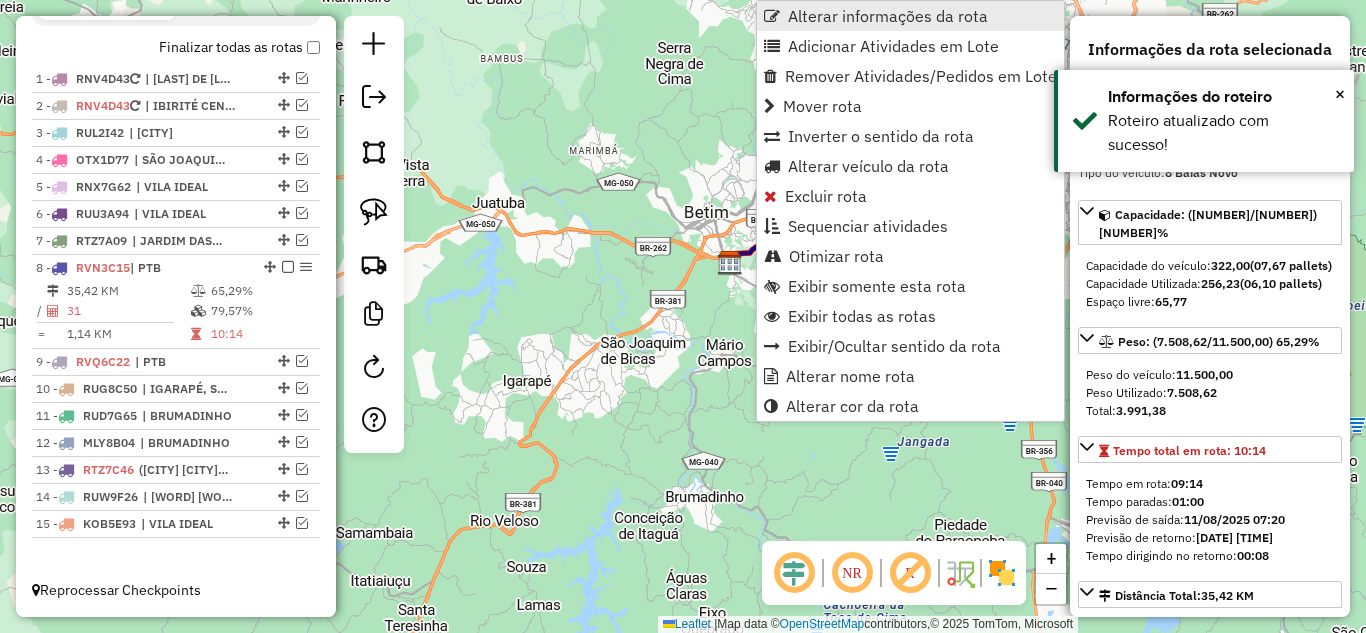 click on "Alterar informações da rota" at bounding box center (888, 16) 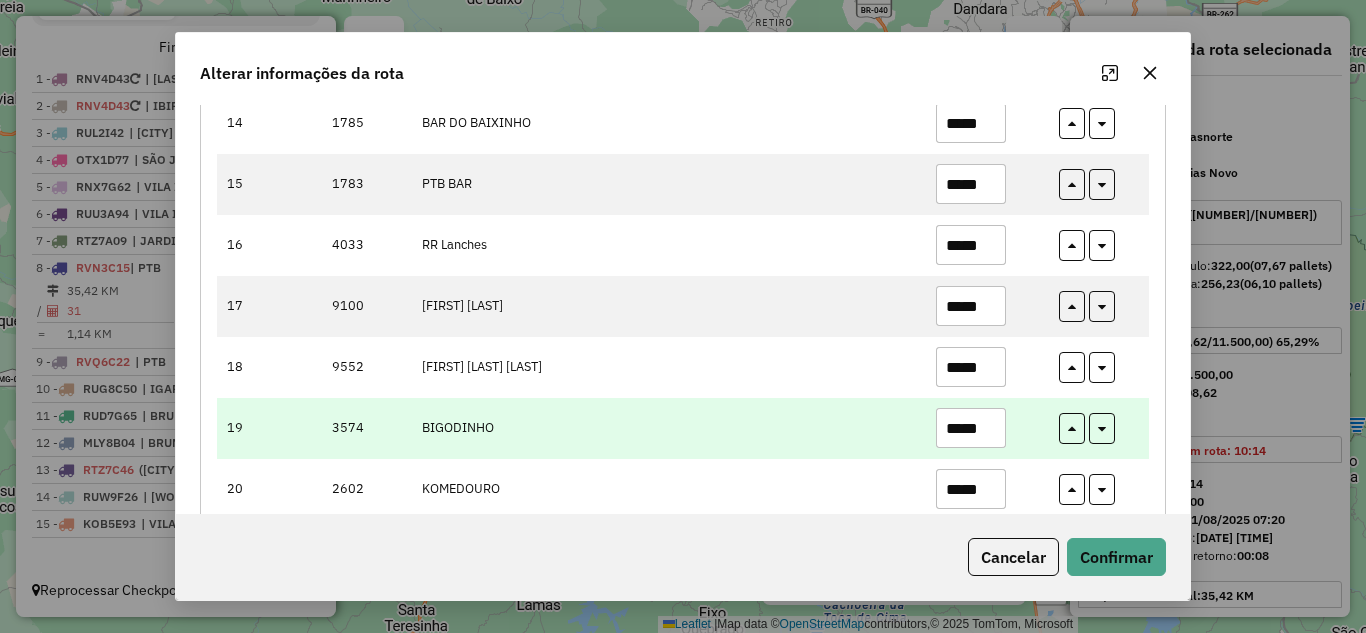 scroll, scrollTop: 1100, scrollLeft: 0, axis: vertical 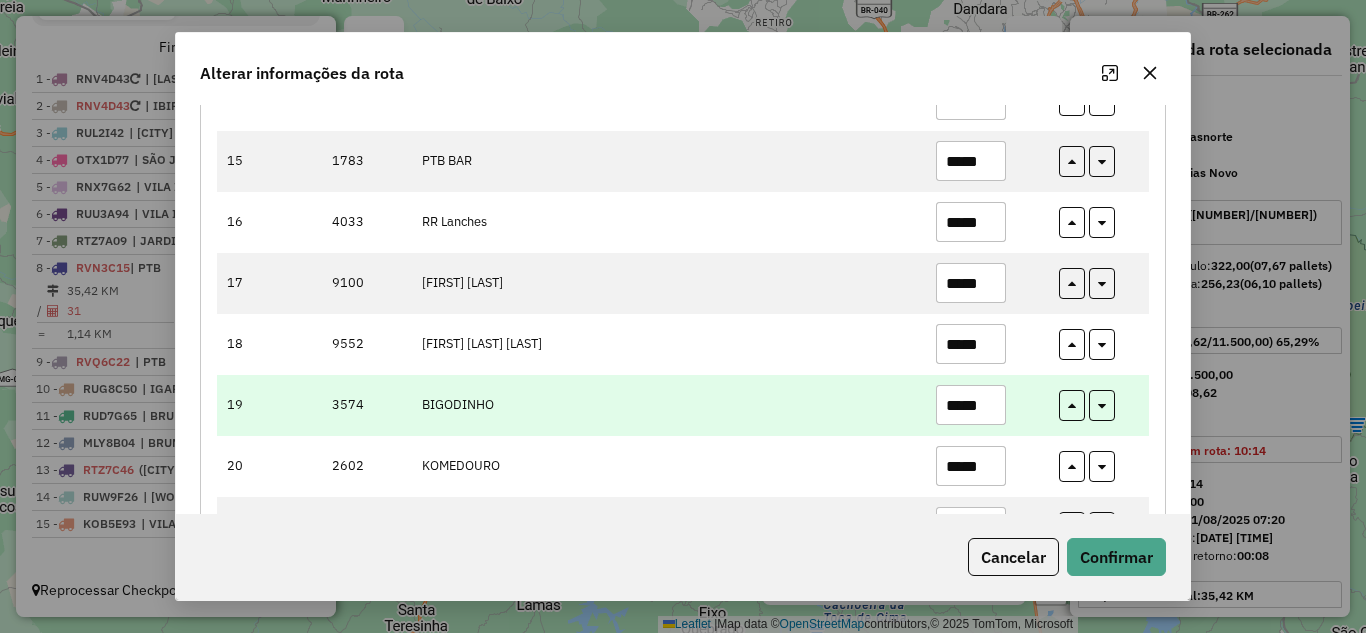 click on "*****" at bounding box center (971, 405) 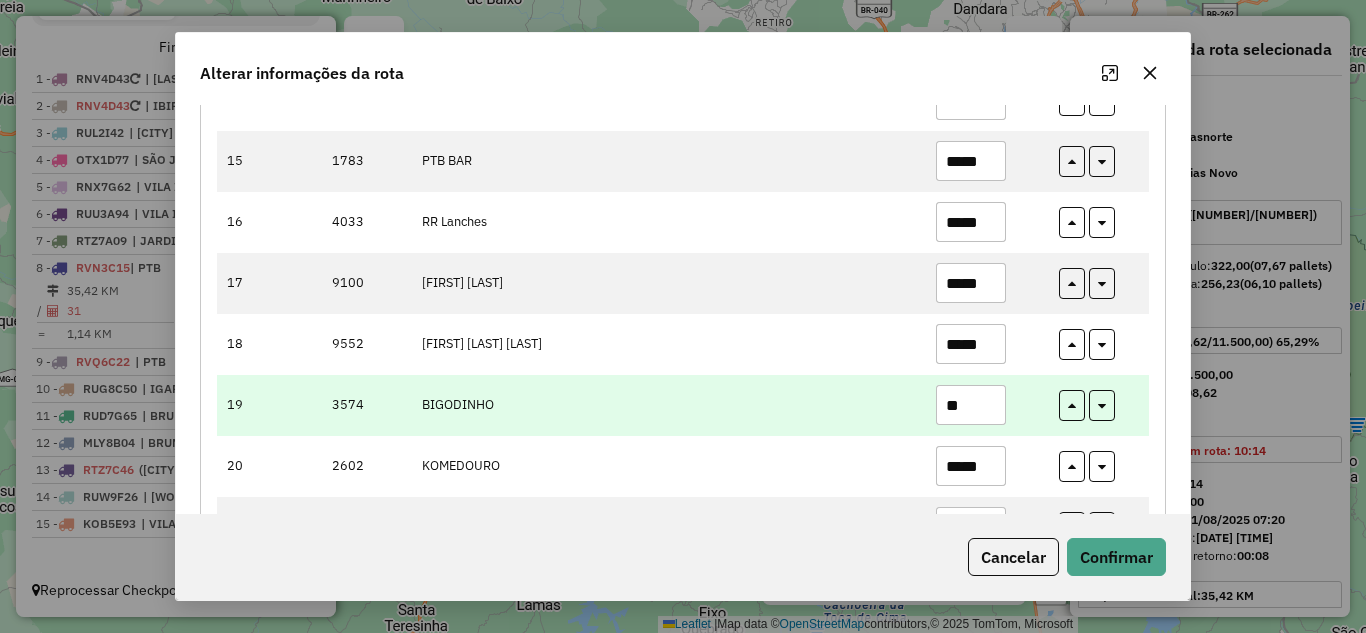 type on "*" 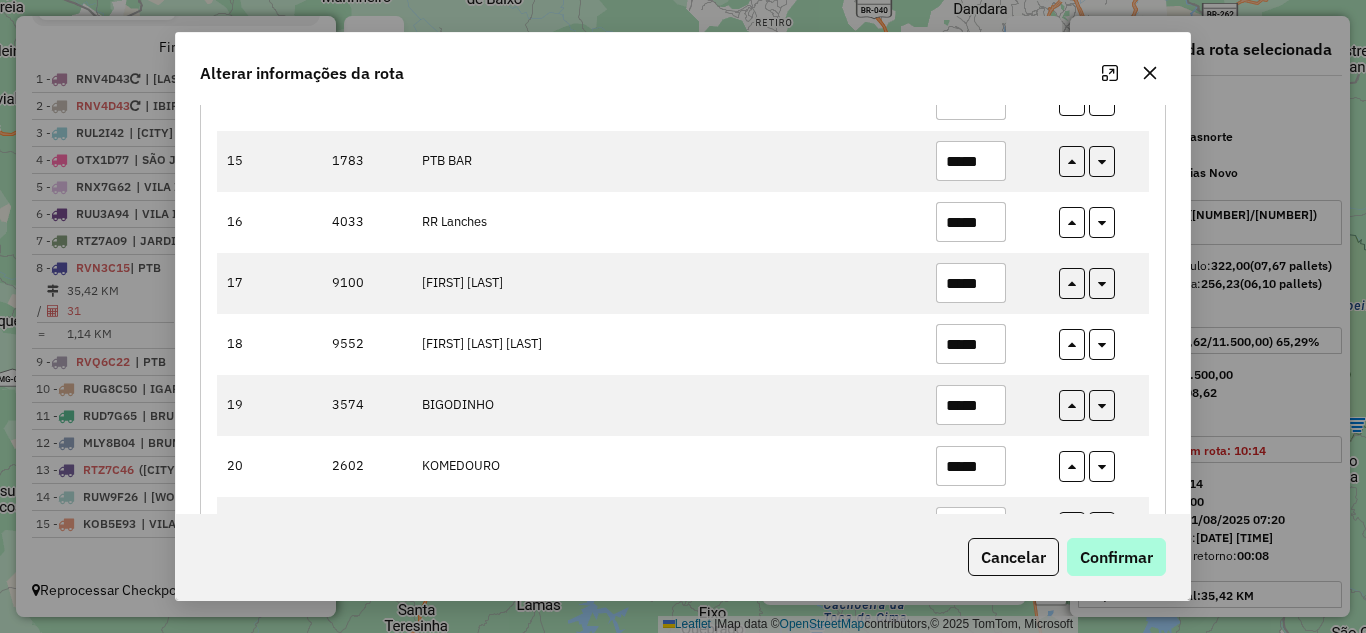 type on "*****" 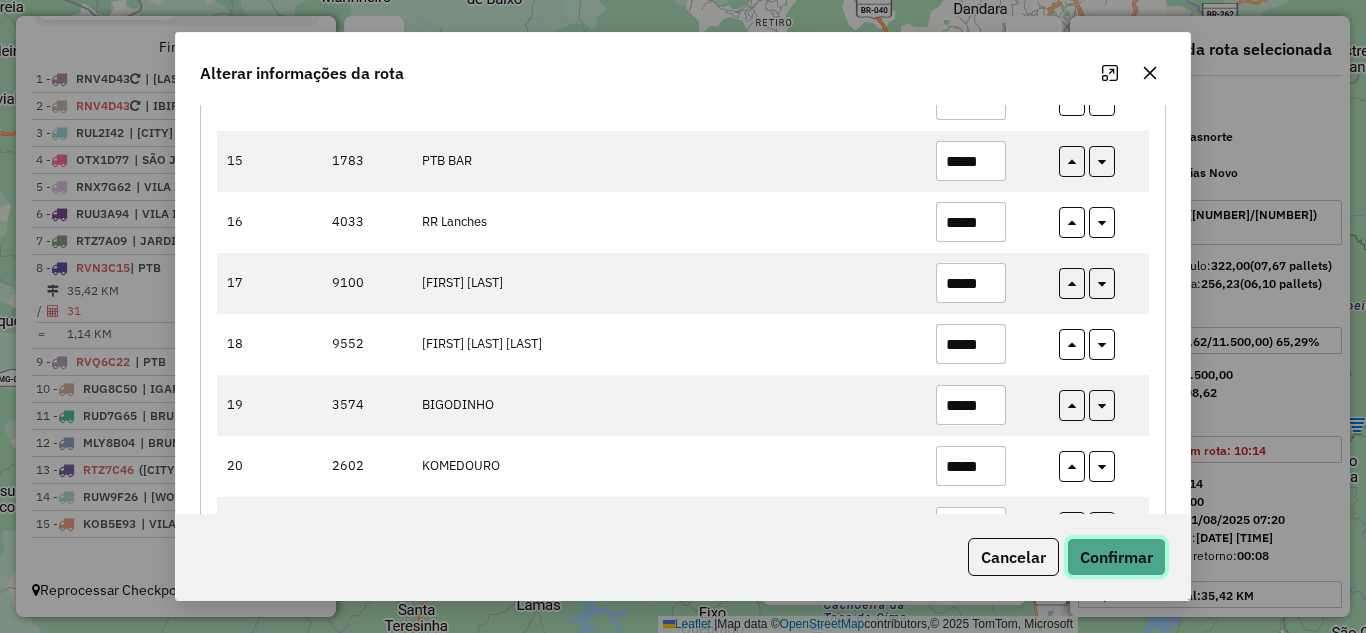 drag, startPoint x: 1135, startPoint y: 564, endPoint x: 1101, endPoint y: 568, distance: 34.234486 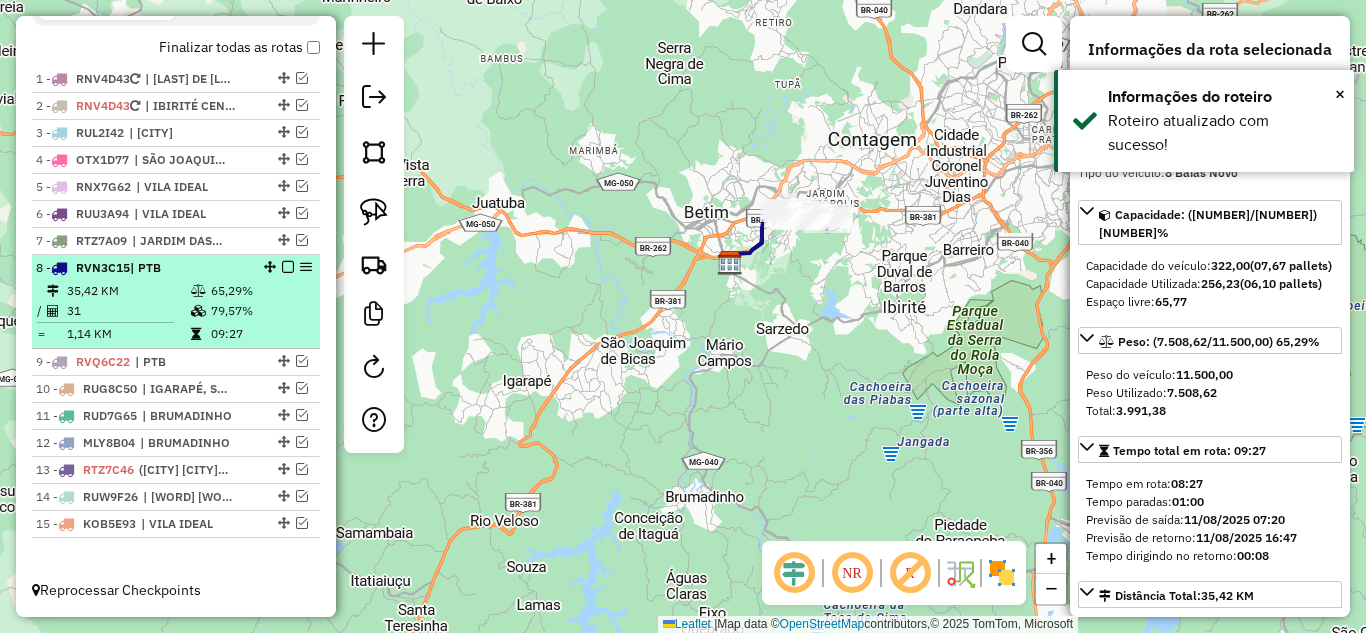 click at bounding box center (288, 267) 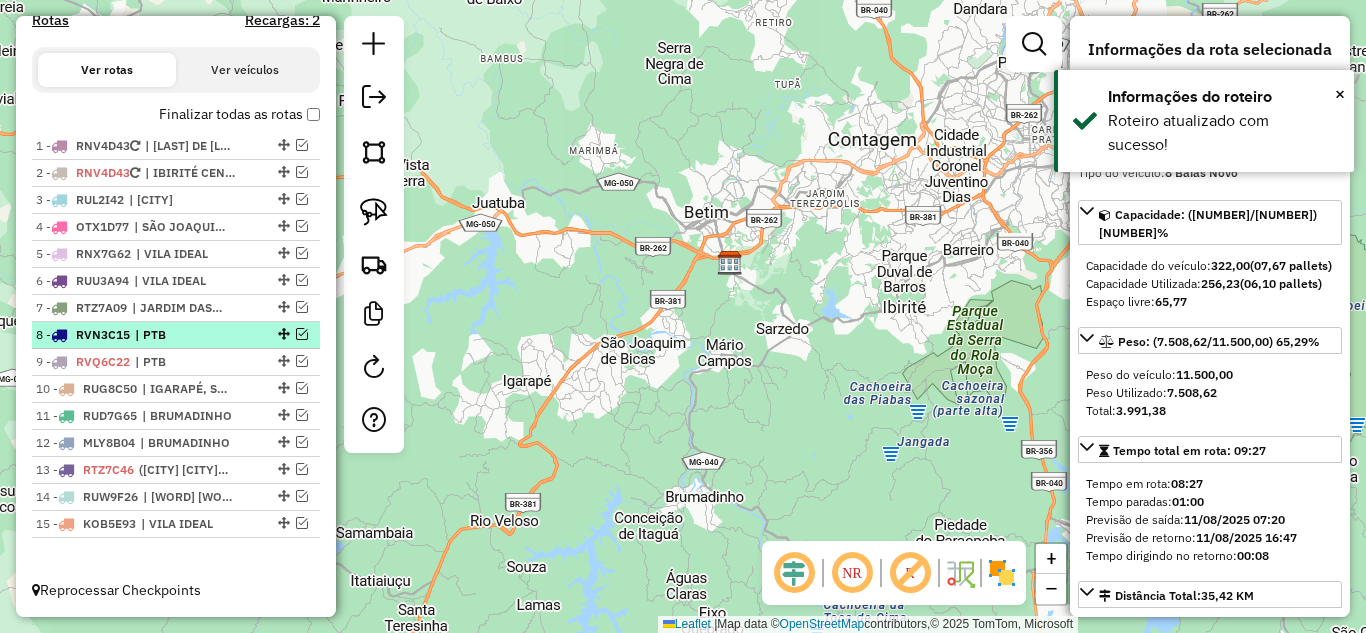 scroll, scrollTop: 657, scrollLeft: 0, axis: vertical 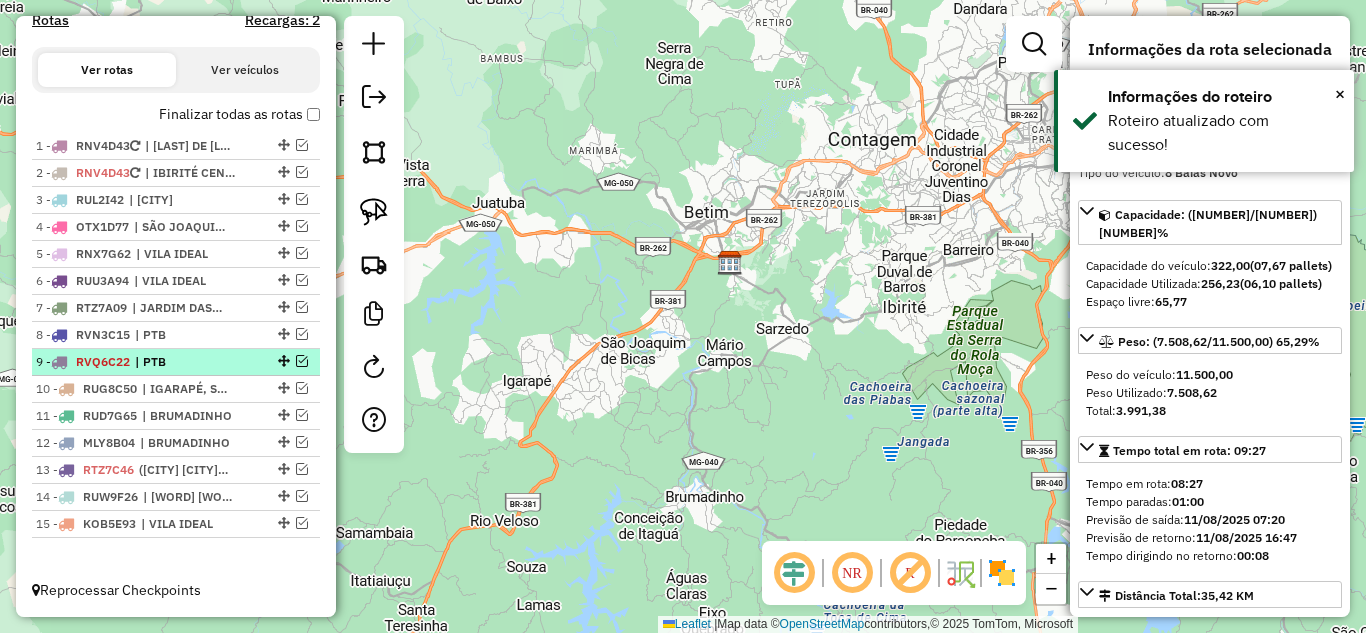 click at bounding box center (302, 361) 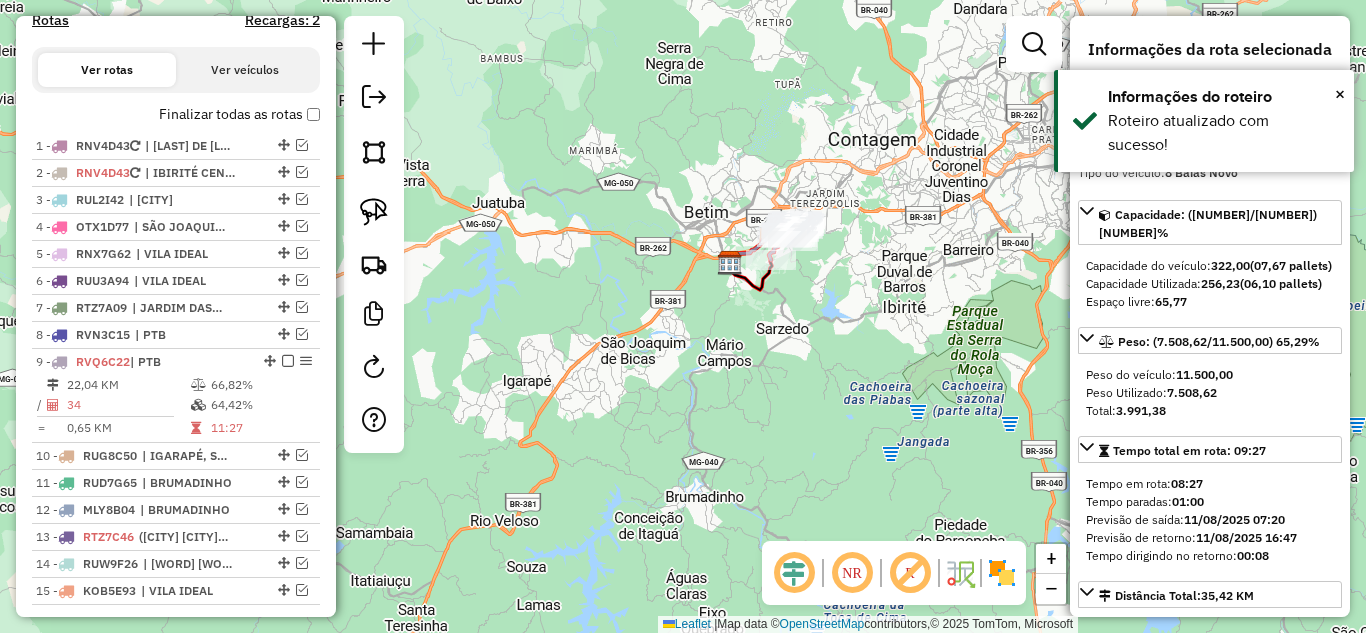 scroll, scrollTop: 724, scrollLeft: 0, axis: vertical 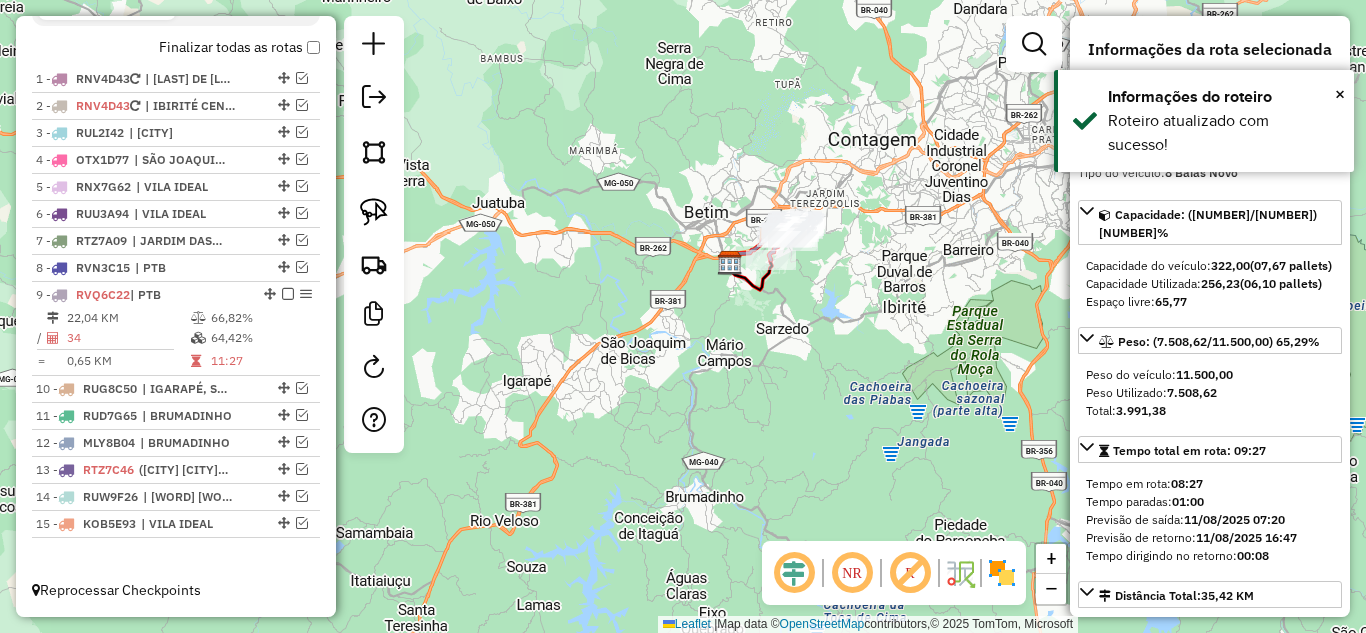 click 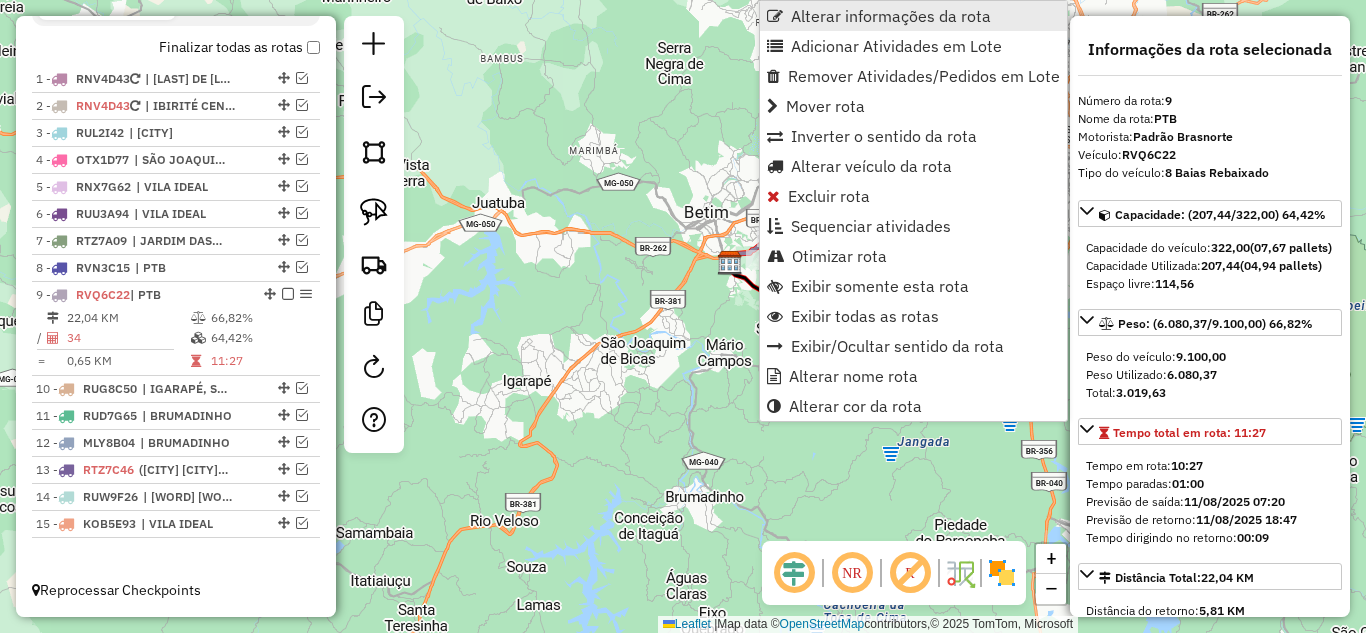 click on "Alterar informações da rota" at bounding box center (891, 16) 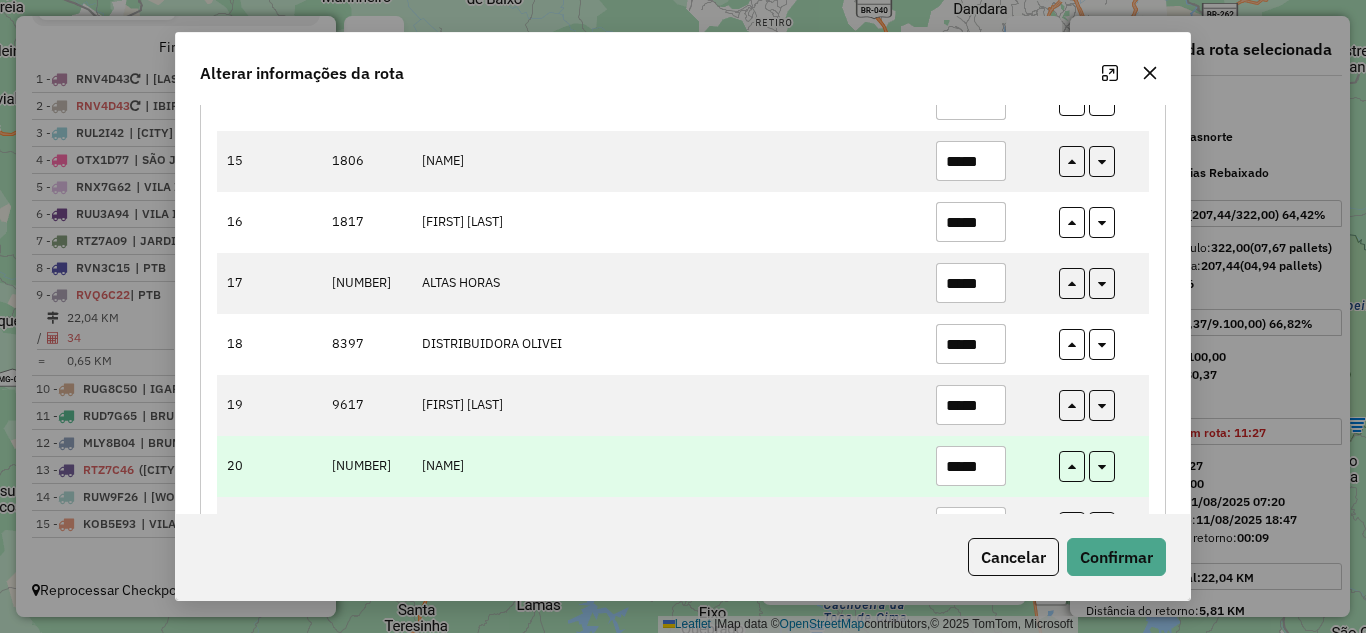 scroll, scrollTop: 1200, scrollLeft: 0, axis: vertical 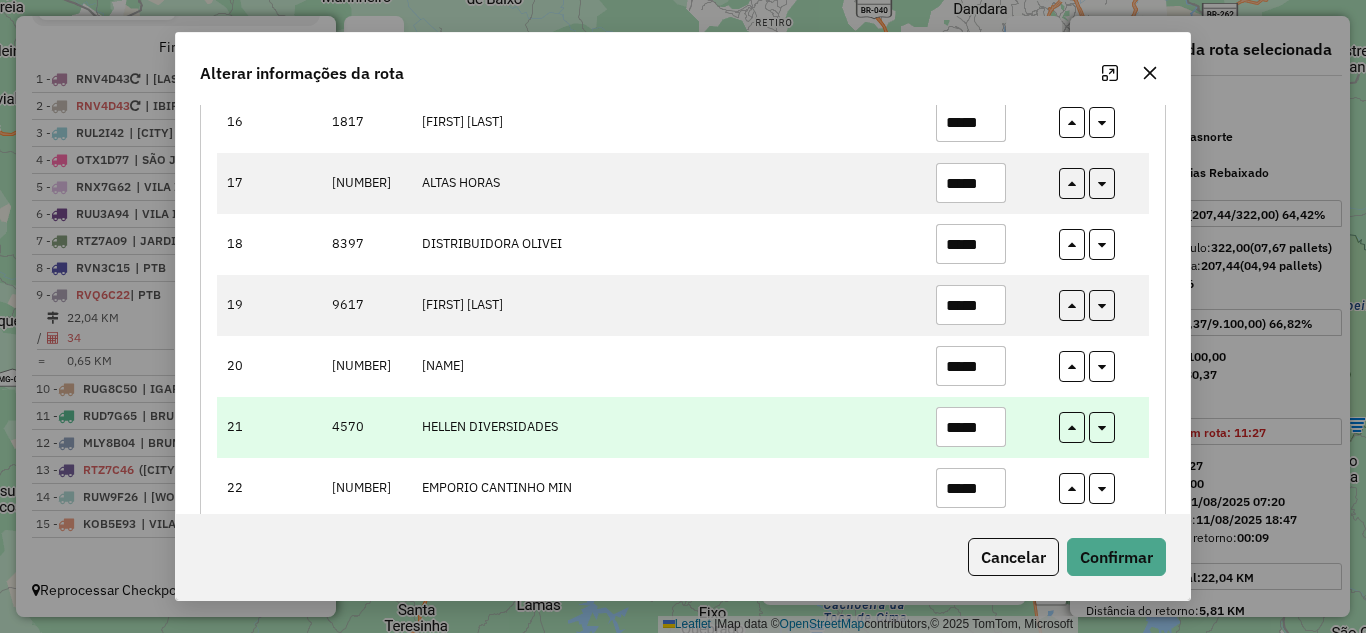 click on "*****" at bounding box center (971, 427) 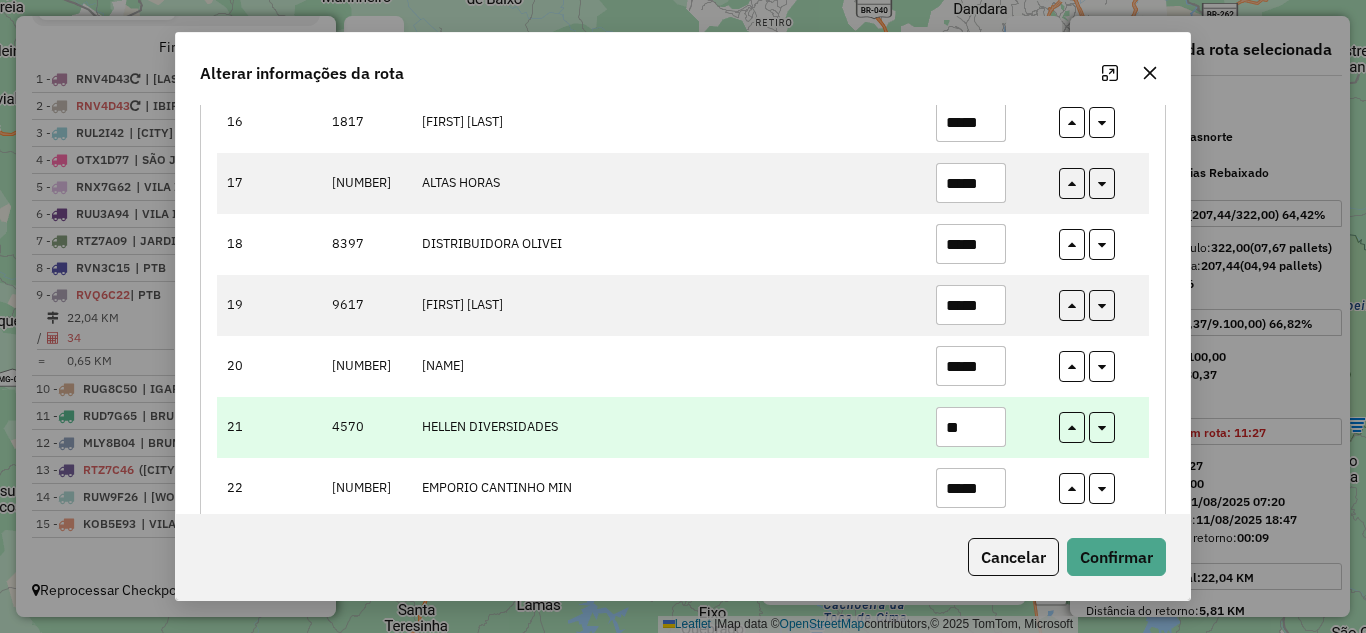 type on "*" 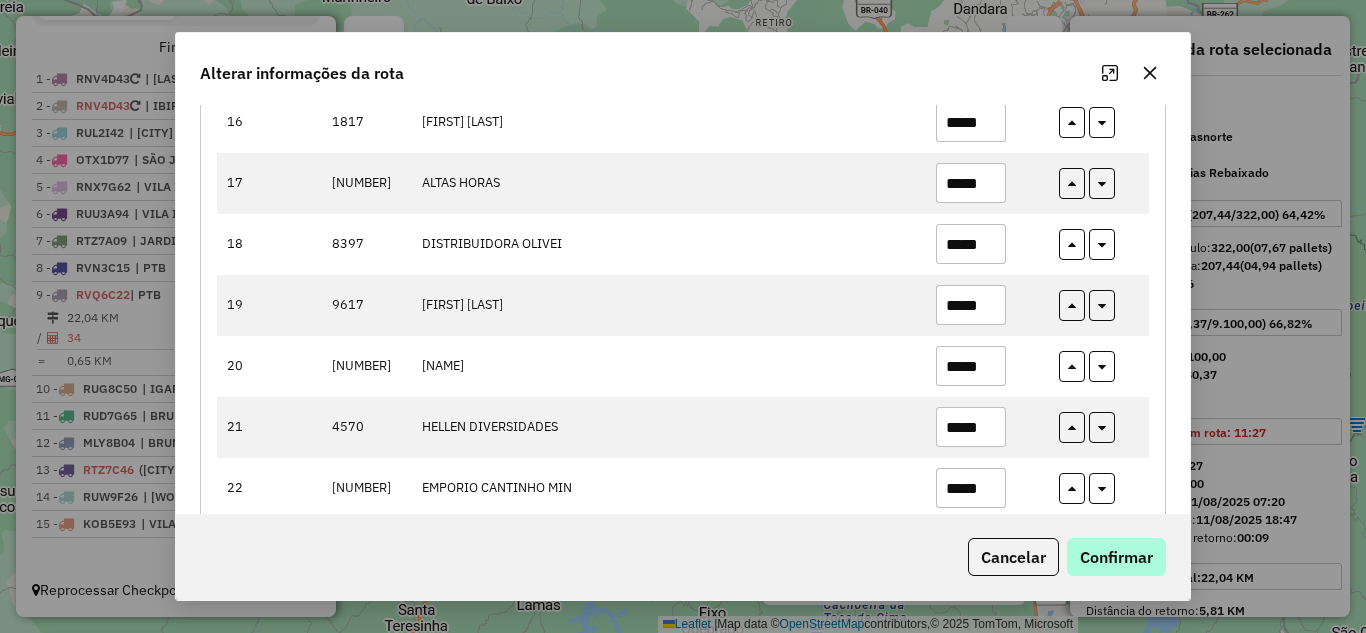 type on "*****" 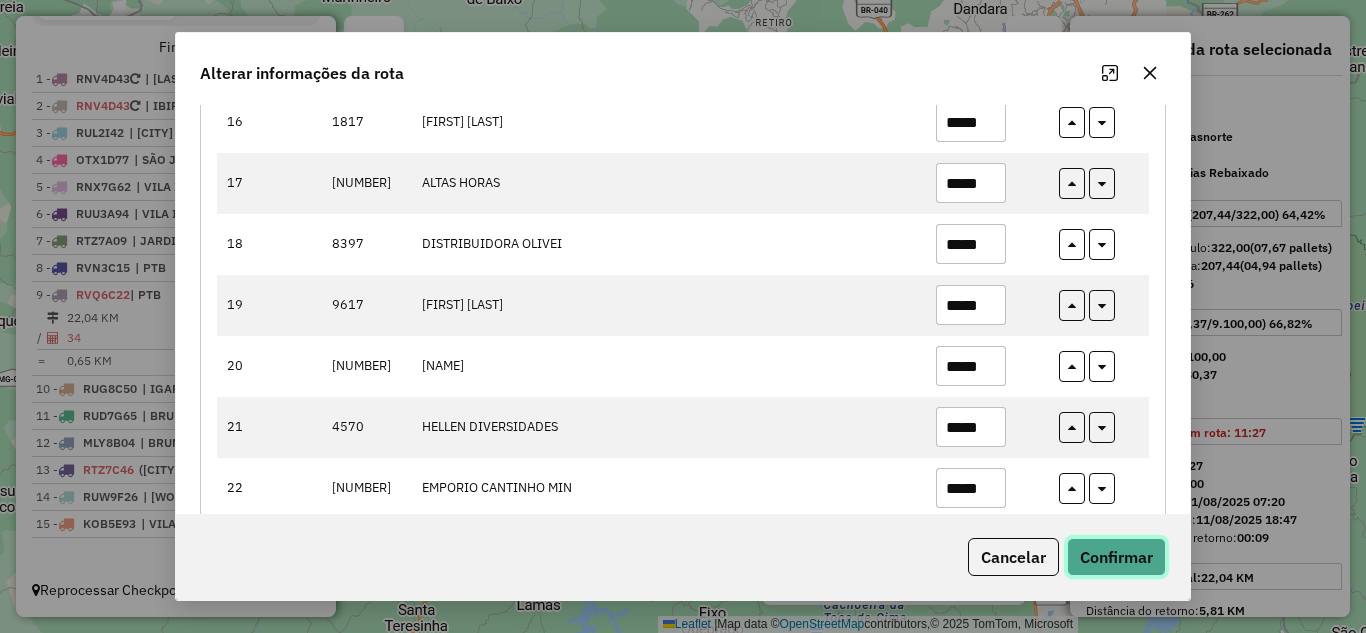 click on "Confirmar" 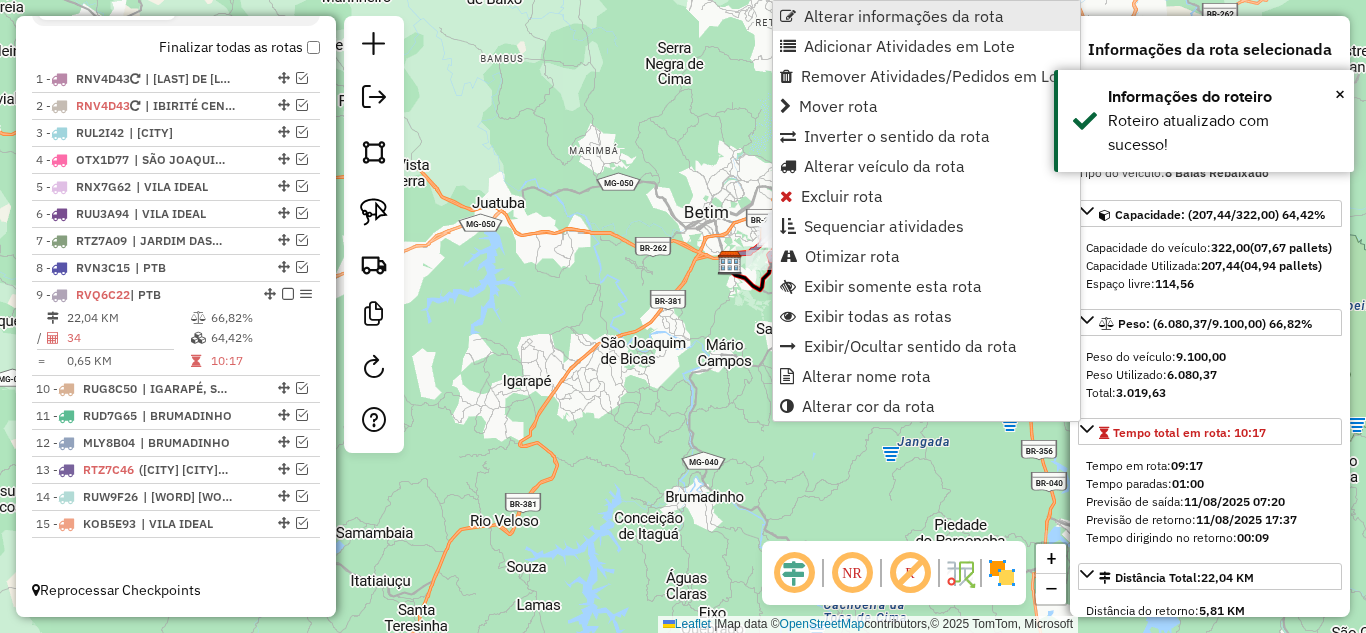 click on "Alterar informações da rota" at bounding box center [904, 16] 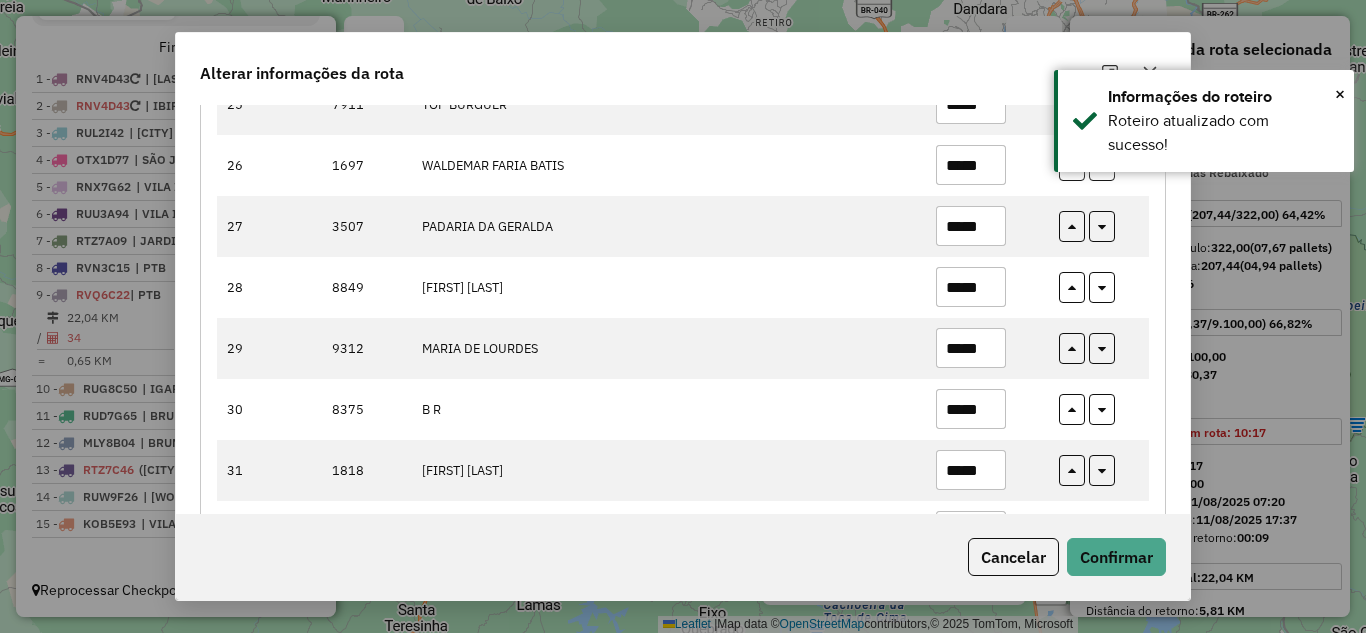 scroll, scrollTop: 1768, scrollLeft: 0, axis: vertical 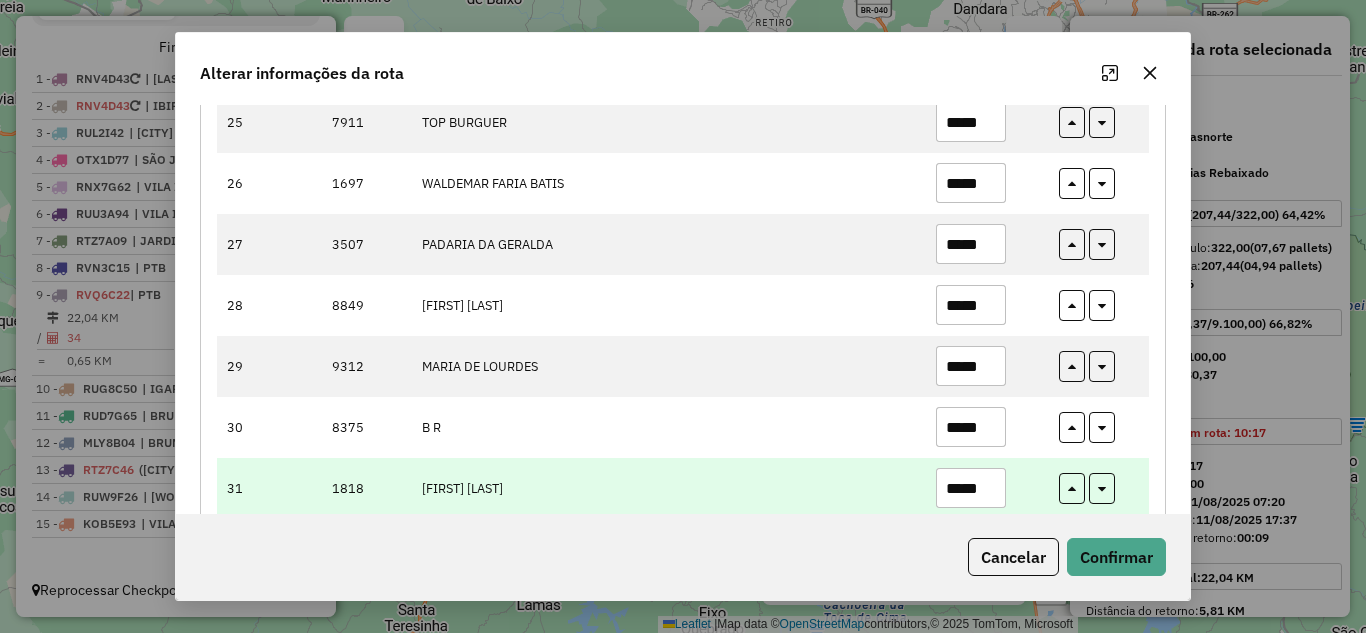 click on "*****" at bounding box center (971, 488) 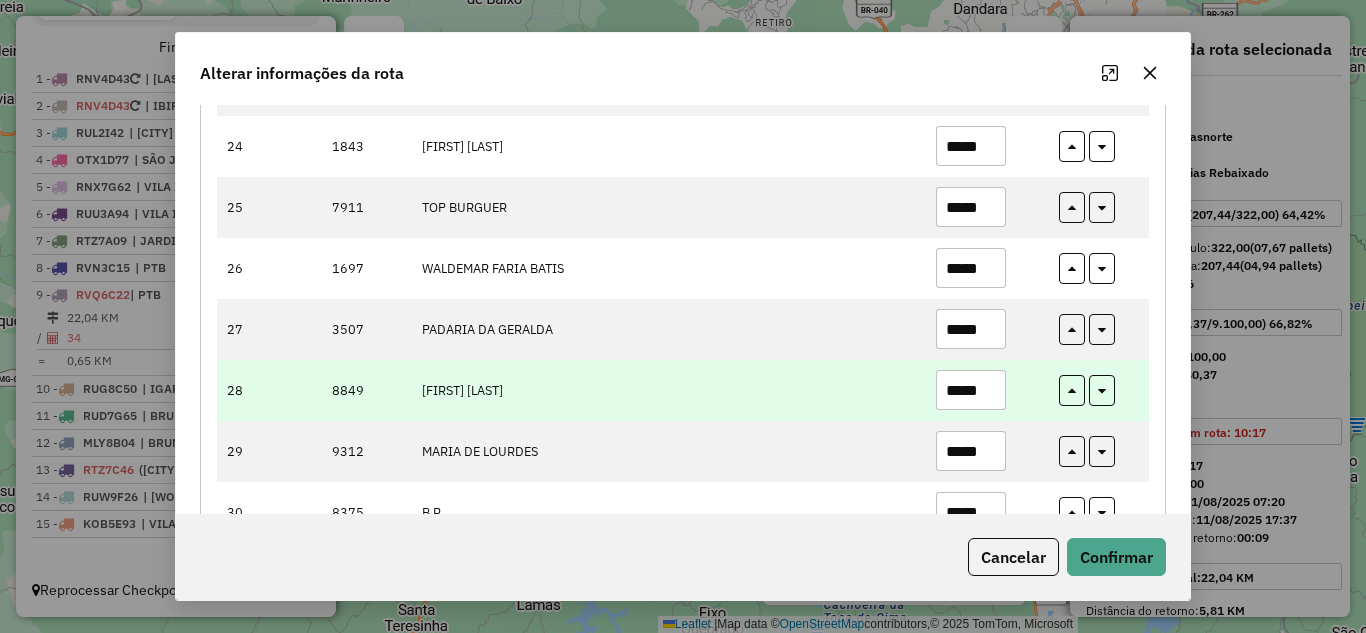 scroll, scrollTop: 1668, scrollLeft: 0, axis: vertical 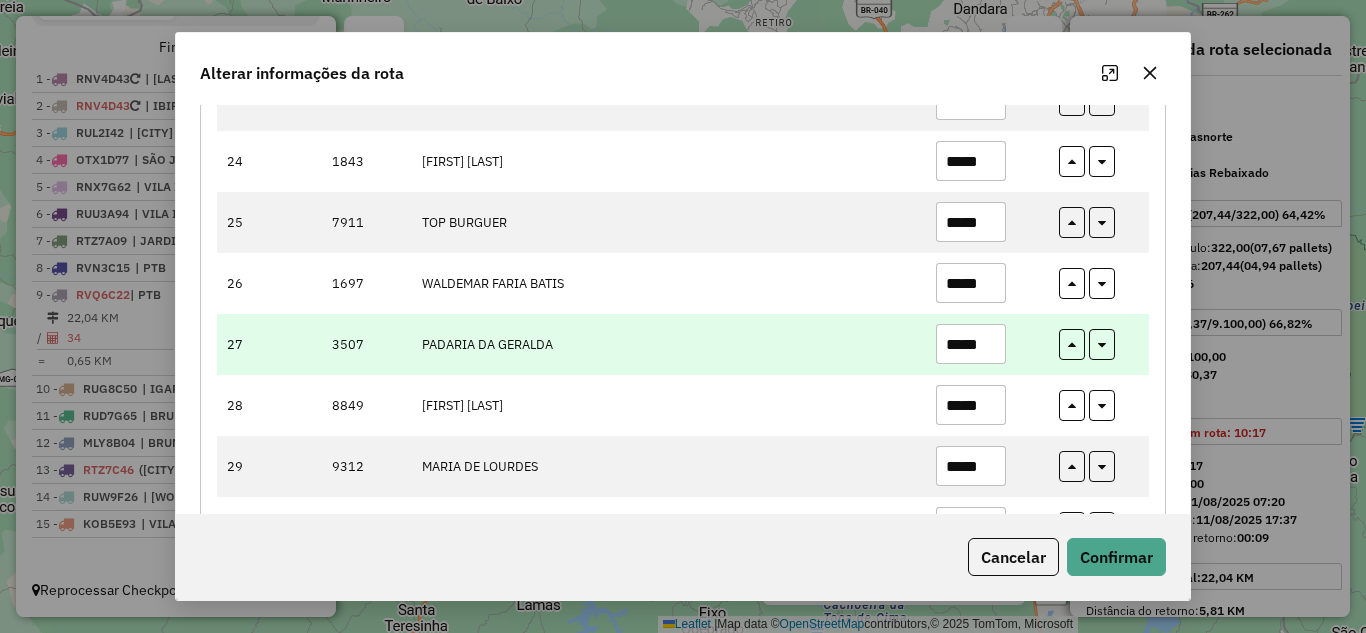 type on "*****" 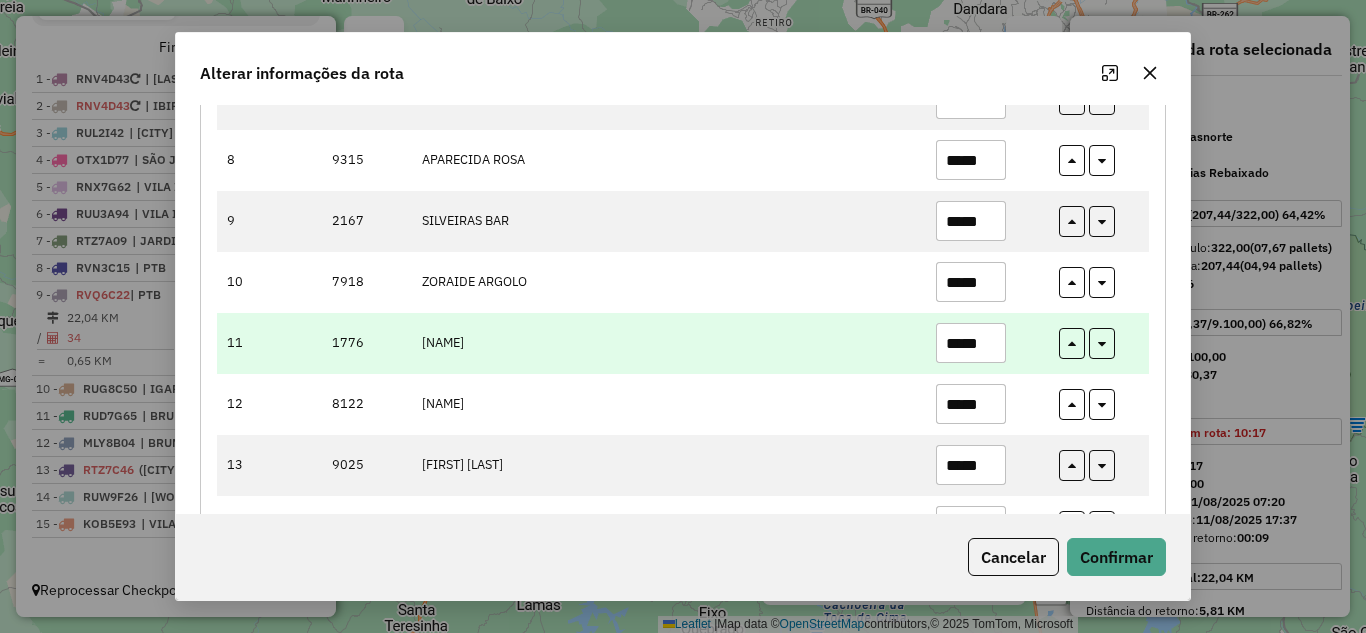 scroll, scrollTop: 668, scrollLeft: 0, axis: vertical 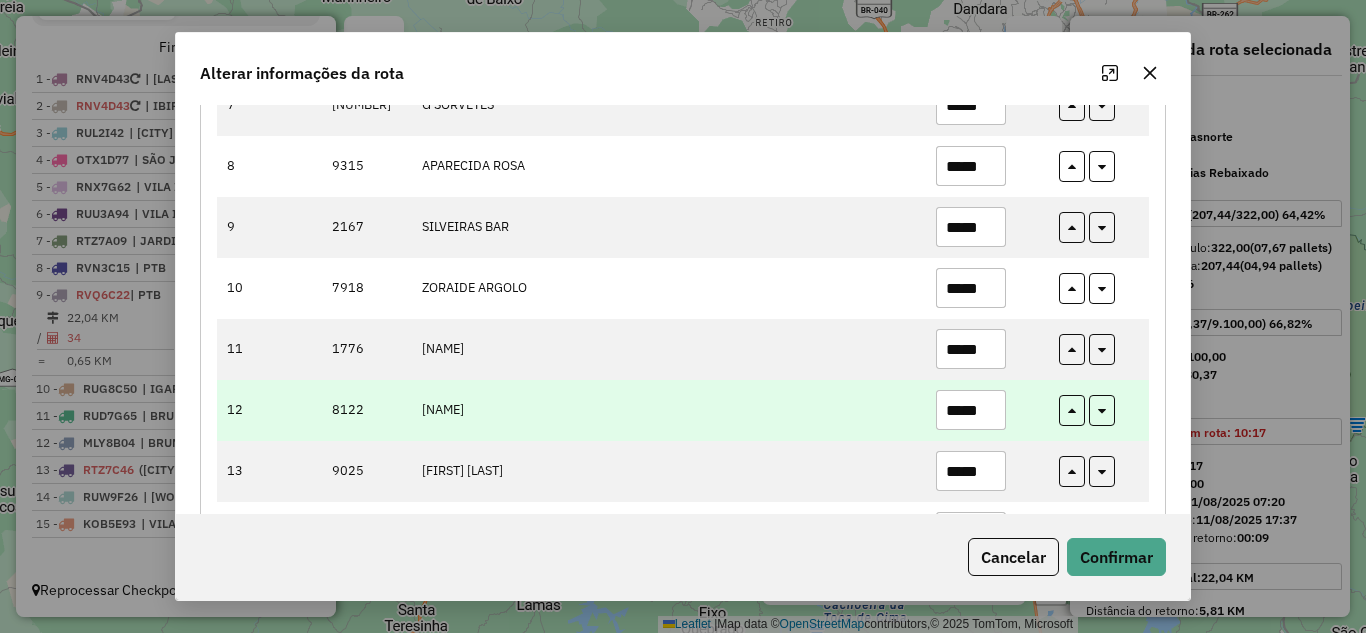 type on "*****" 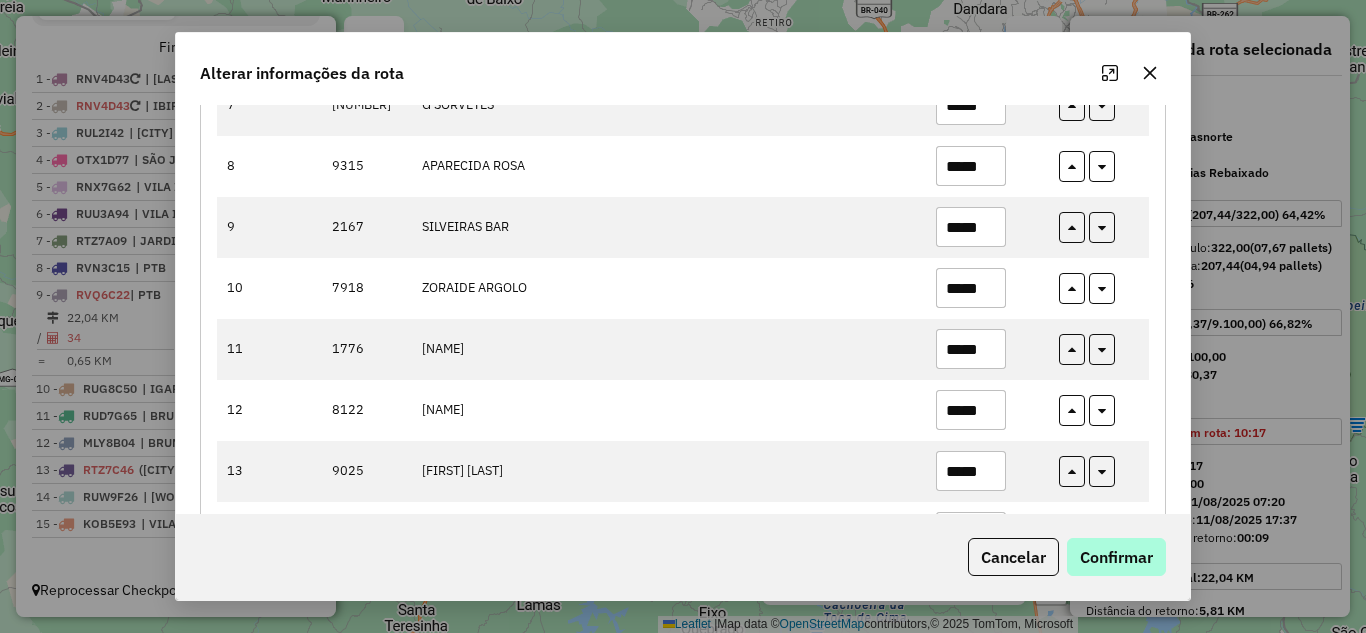 type on "*****" 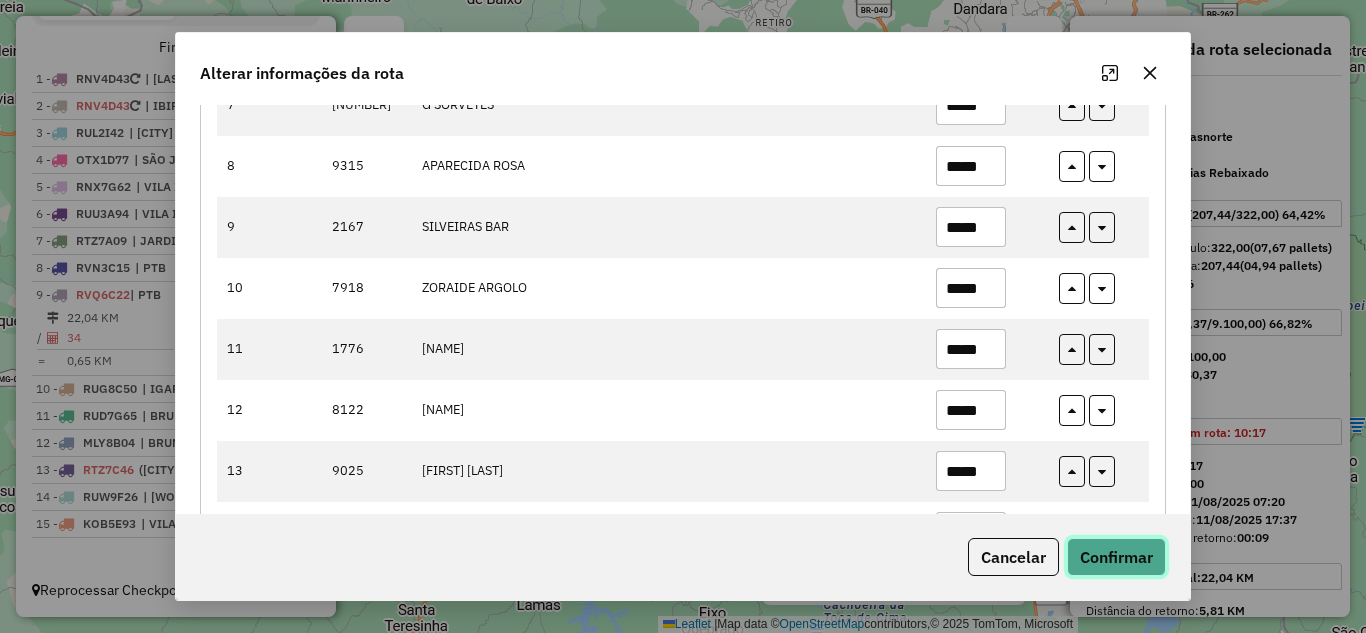 click on "Confirmar" 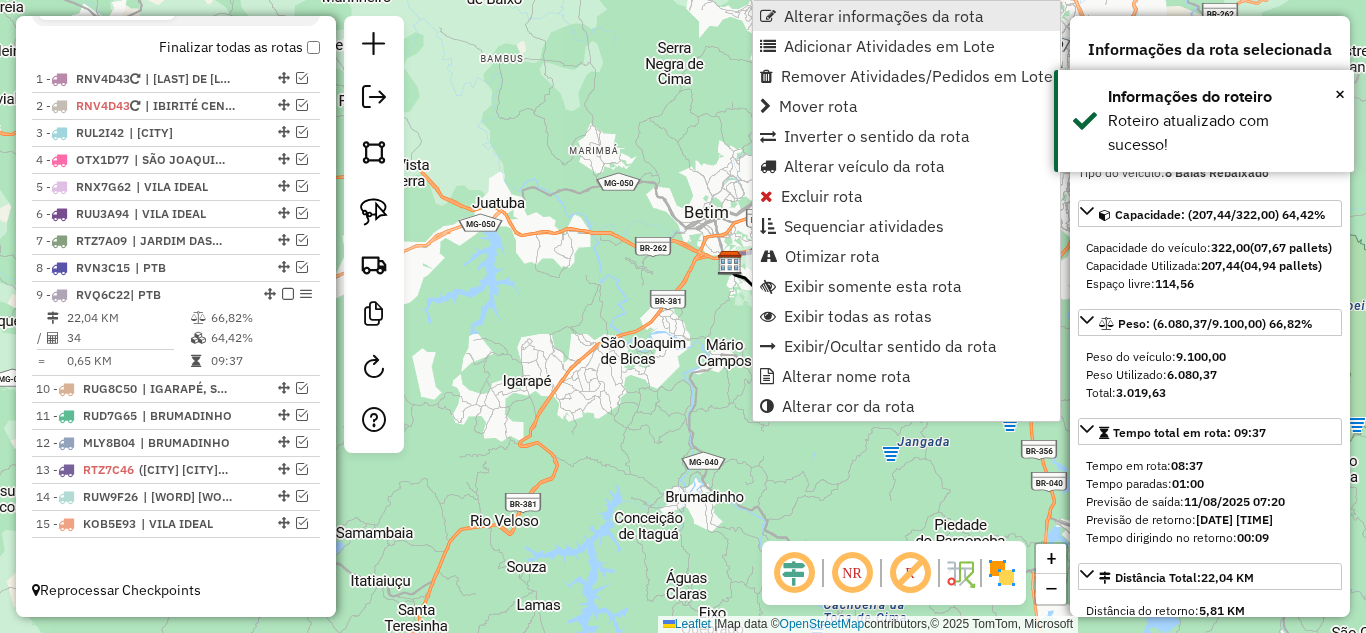 click on "Alterar informações da rota" at bounding box center [884, 16] 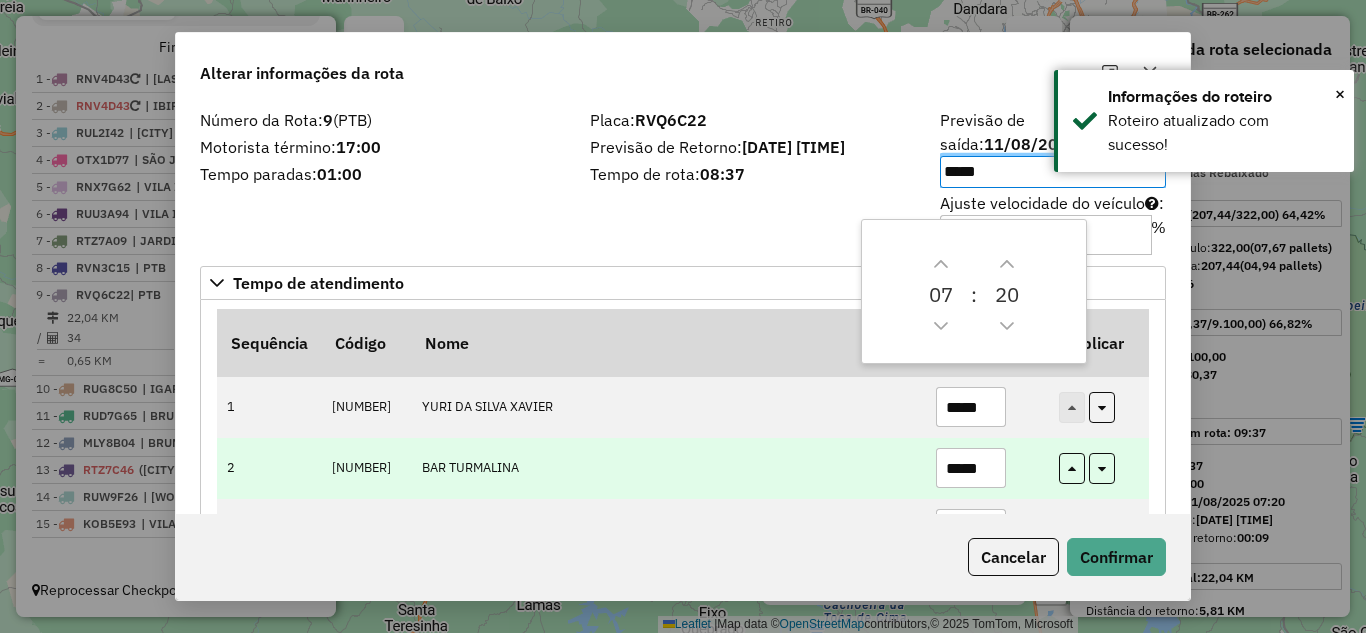 click on "*****" at bounding box center [971, 468] 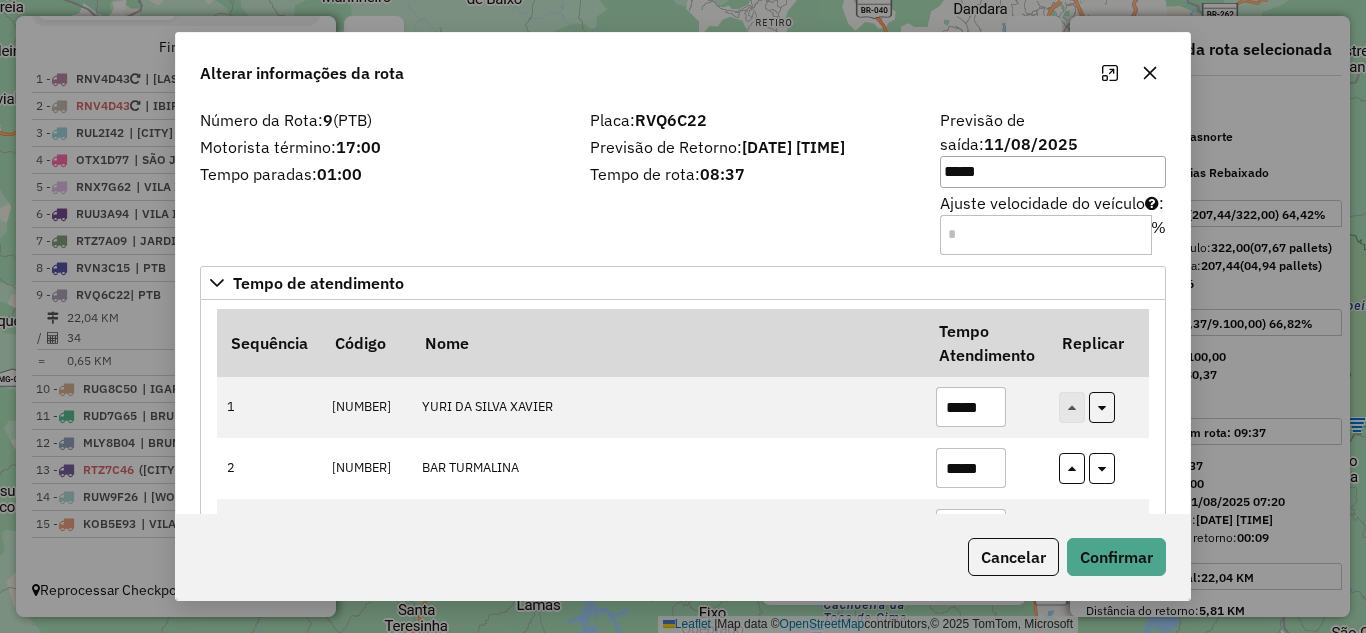 type on "*****" 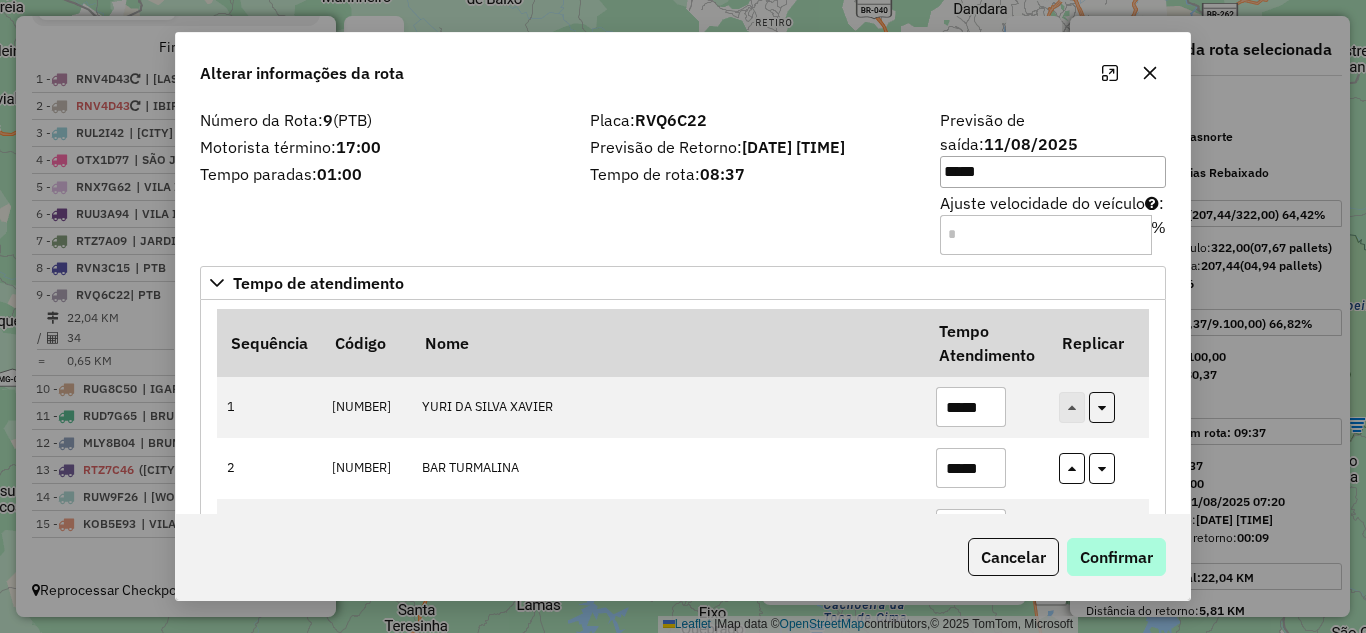 click on "Cancelar   Confirmar" 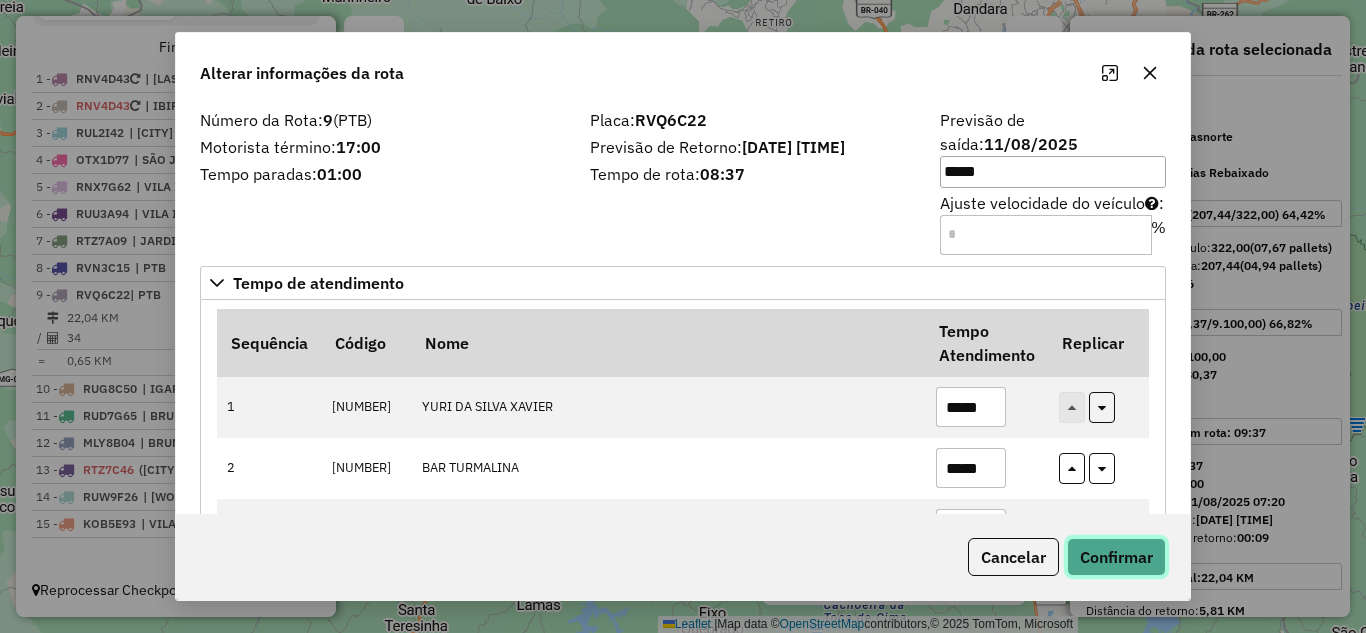 click on "Confirmar" 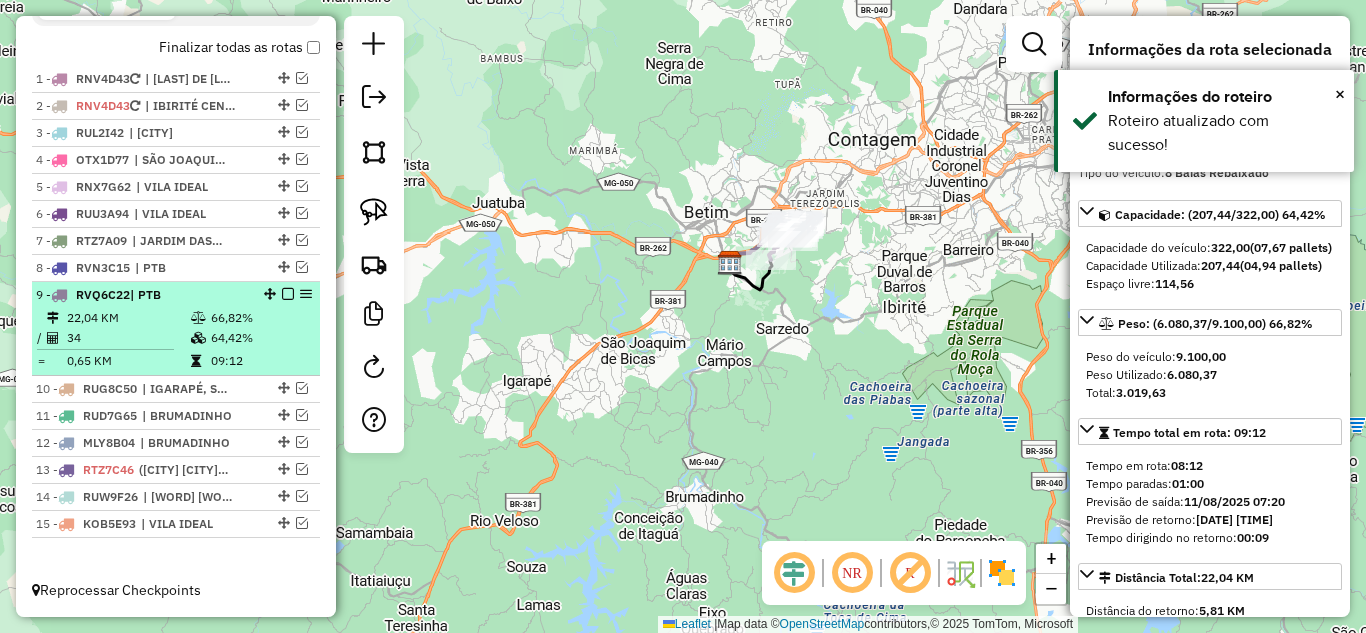 click at bounding box center [288, 294] 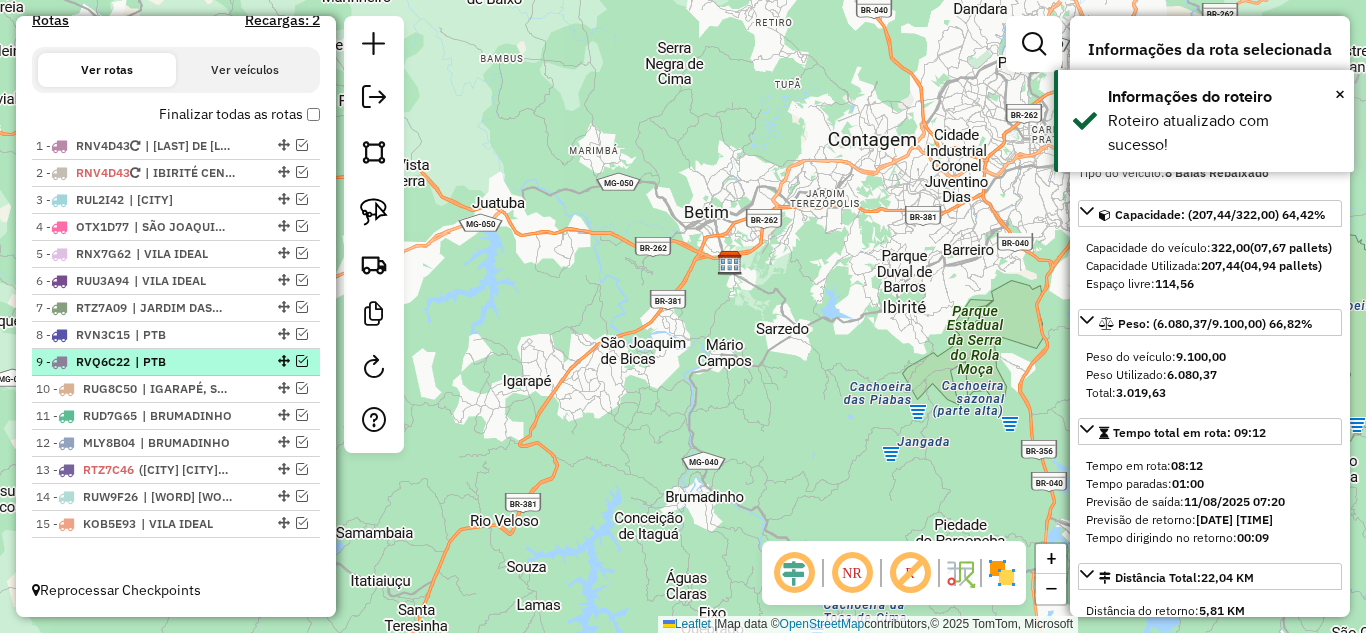 scroll, scrollTop: 657, scrollLeft: 0, axis: vertical 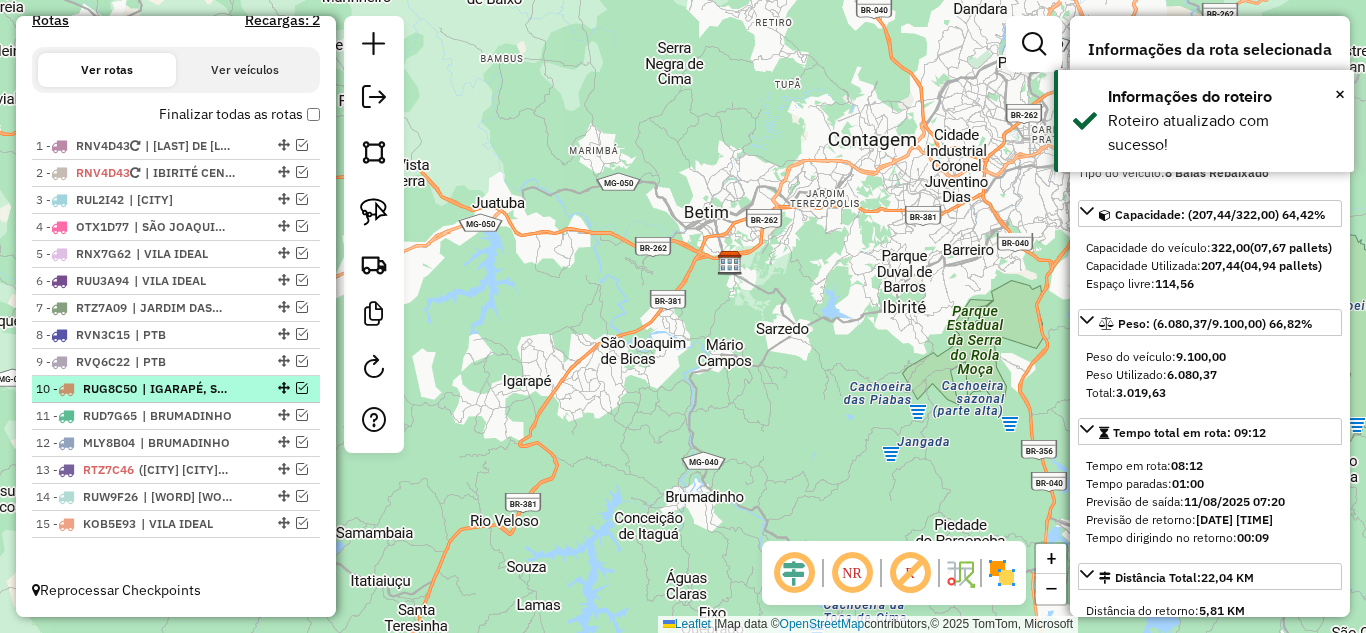 click at bounding box center [302, 388] 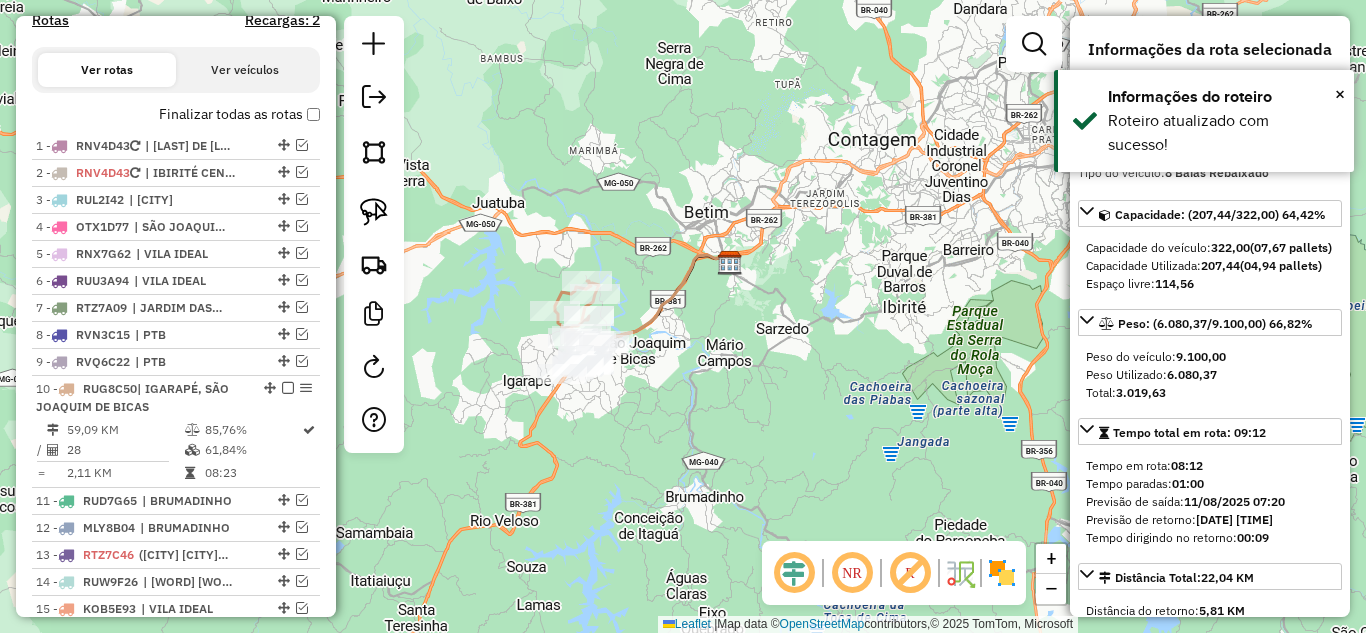 scroll, scrollTop: 742, scrollLeft: 0, axis: vertical 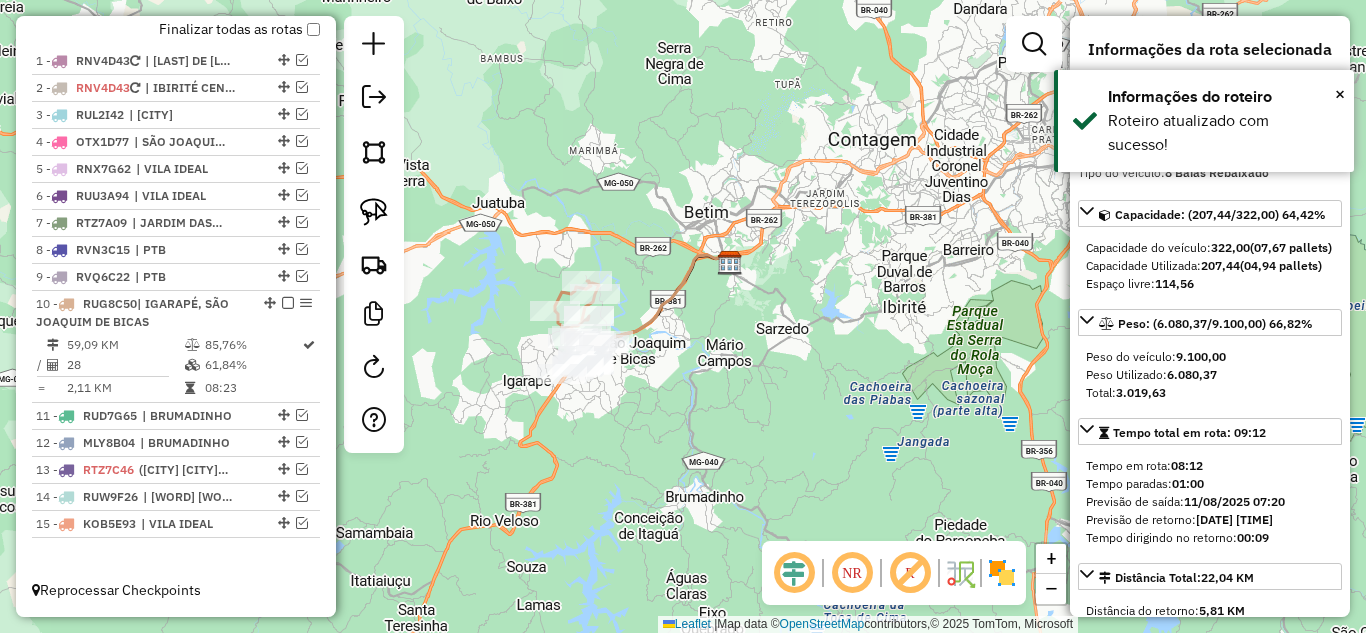 click 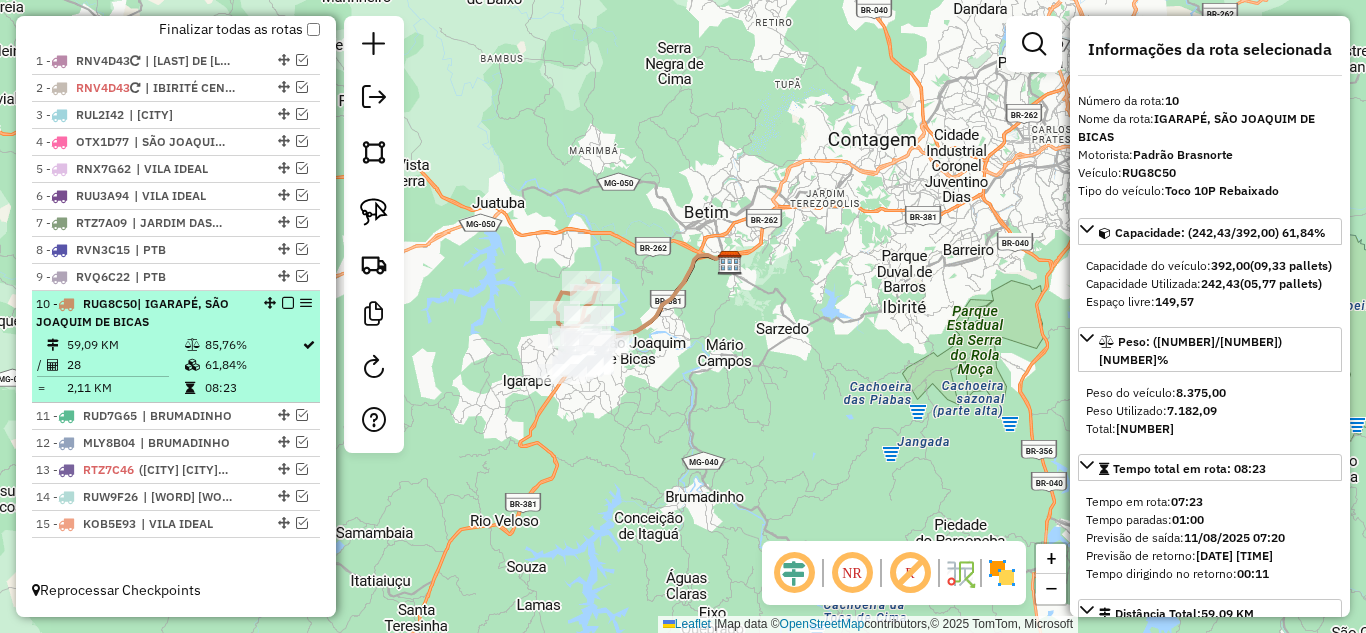 click at bounding box center (288, 303) 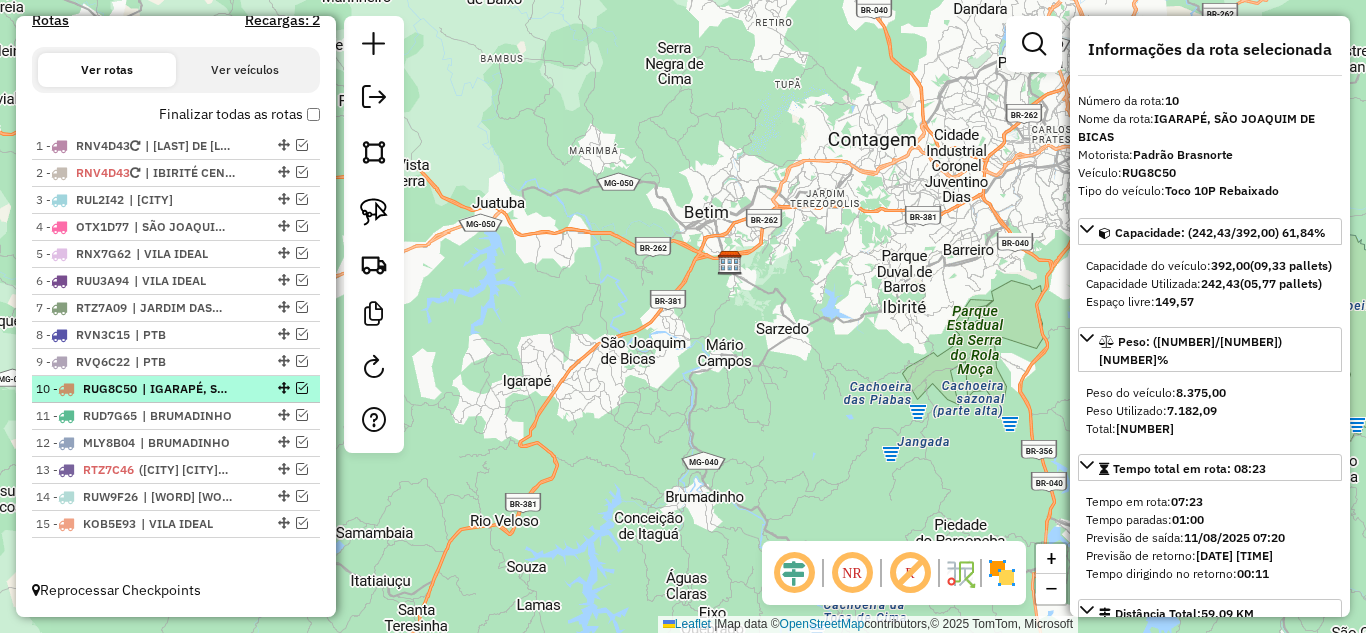 scroll, scrollTop: 657, scrollLeft: 0, axis: vertical 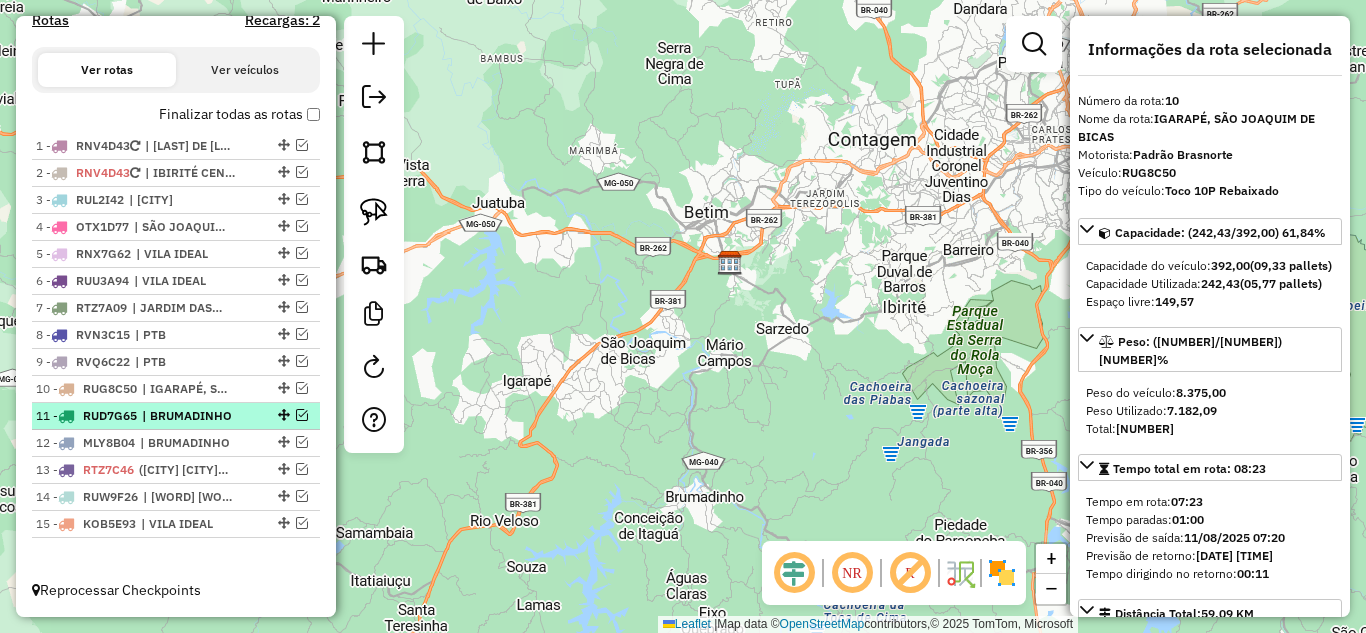 click at bounding box center (302, 415) 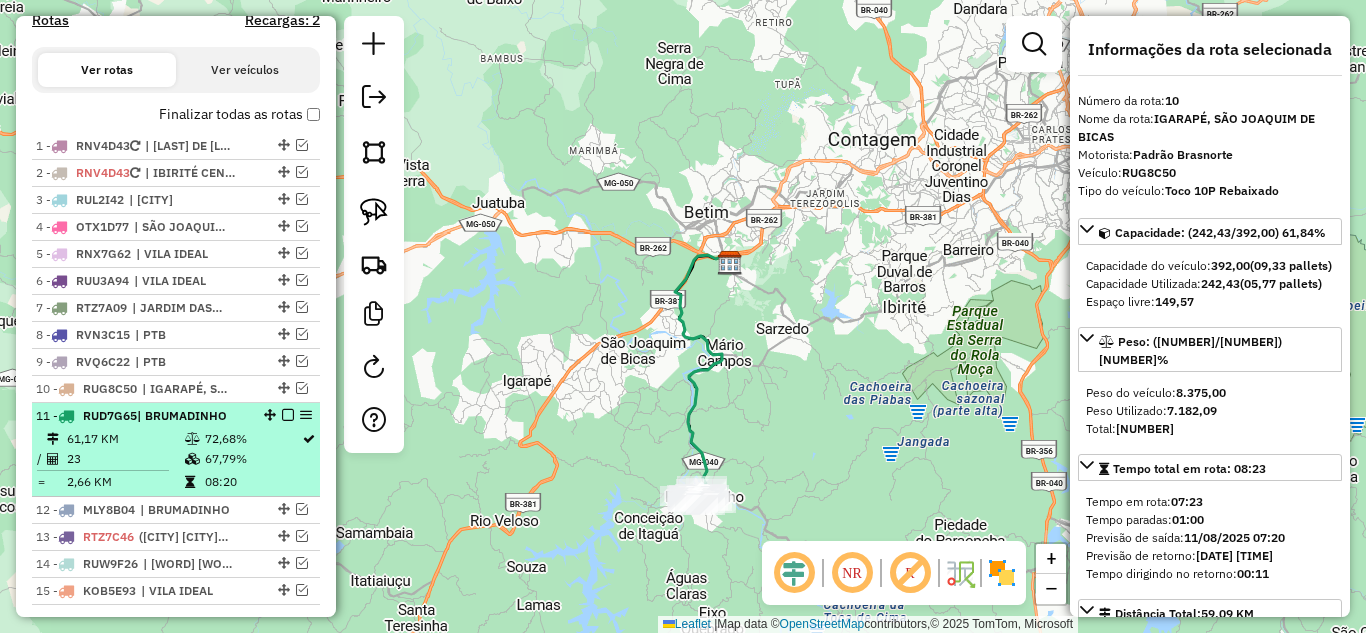 scroll, scrollTop: 724, scrollLeft: 0, axis: vertical 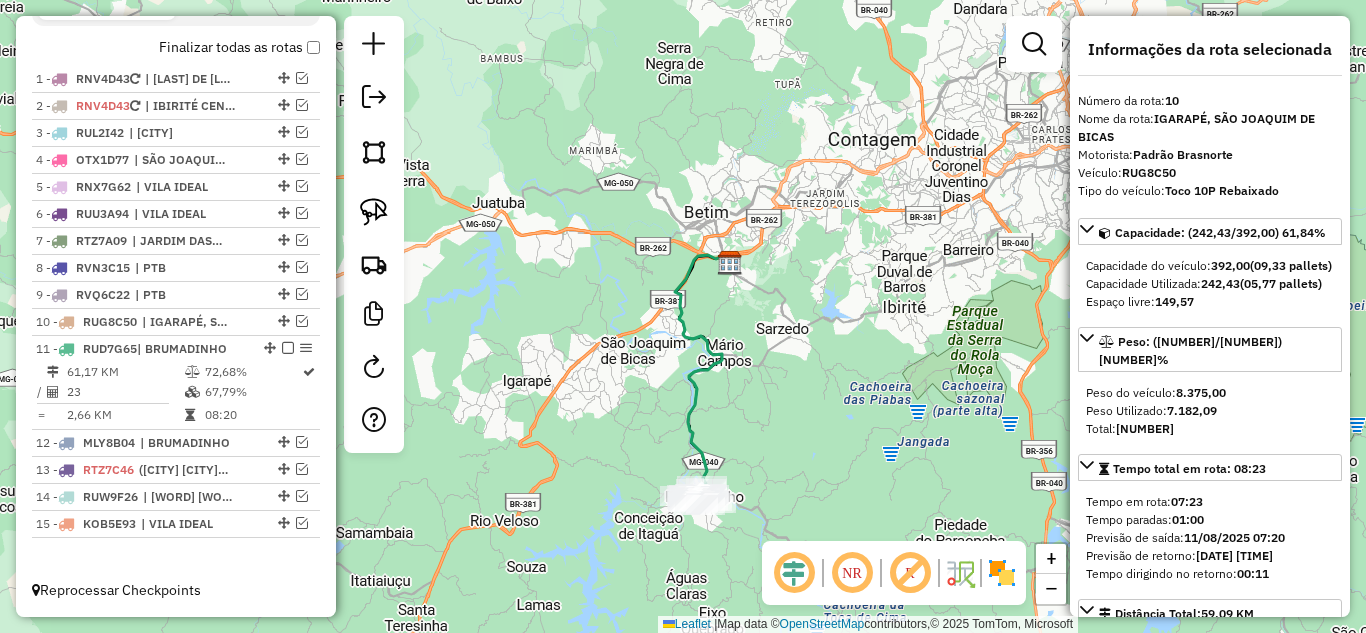 click 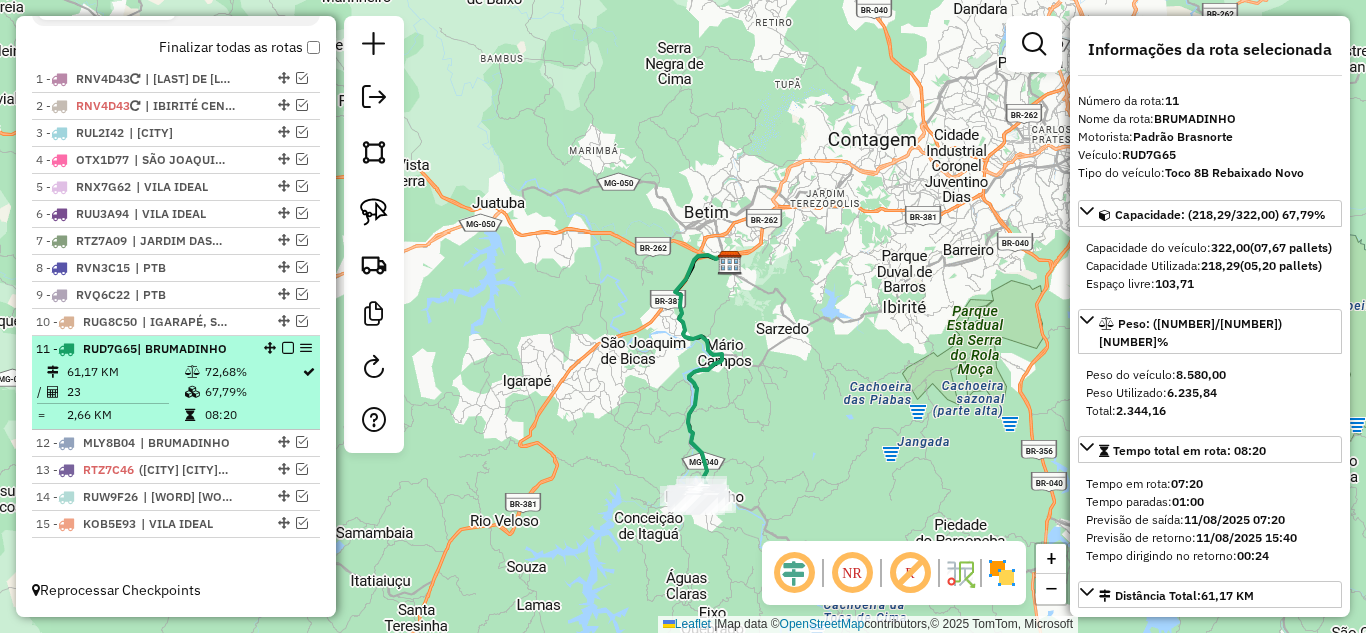 click at bounding box center (288, 348) 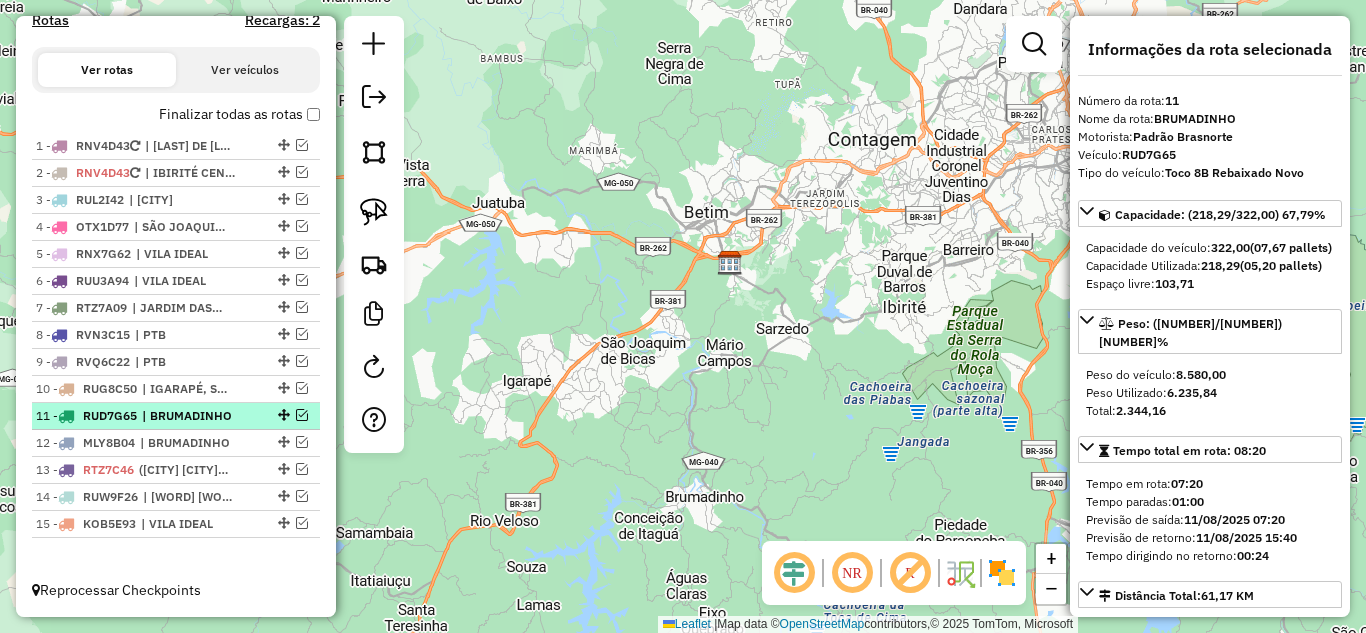 scroll, scrollTop: 657, scrollLeft: 0, axis: vertical 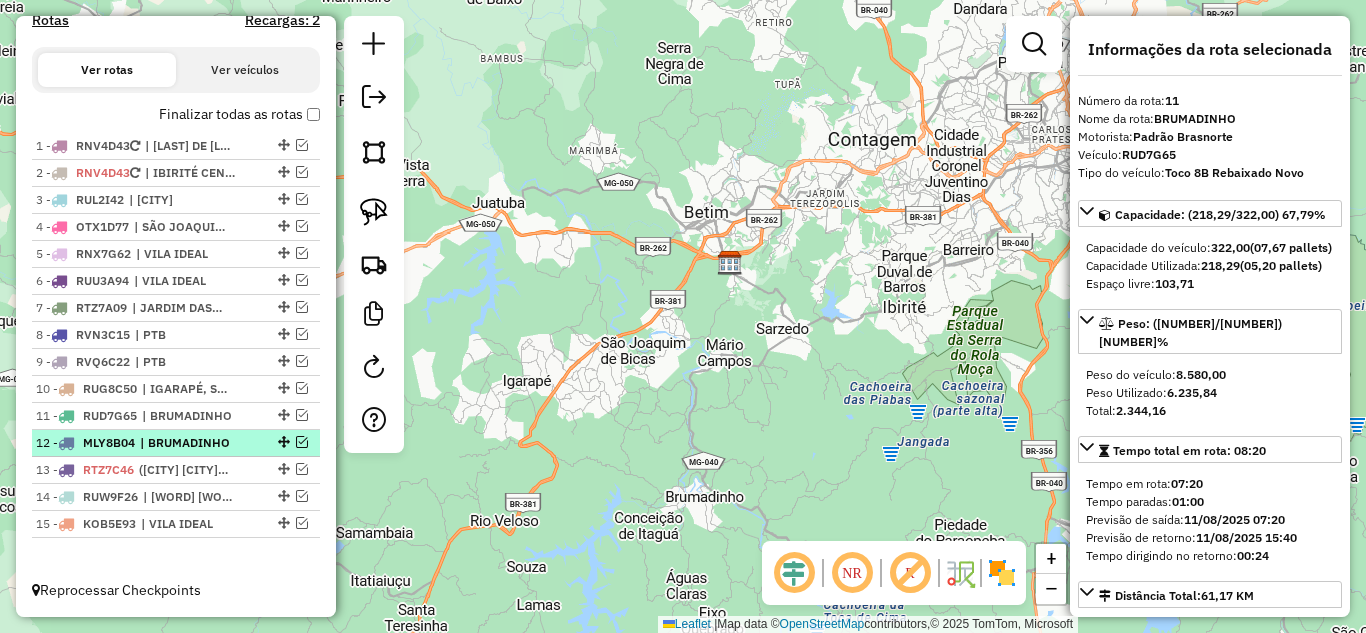 click at bounding box center [302, 442] 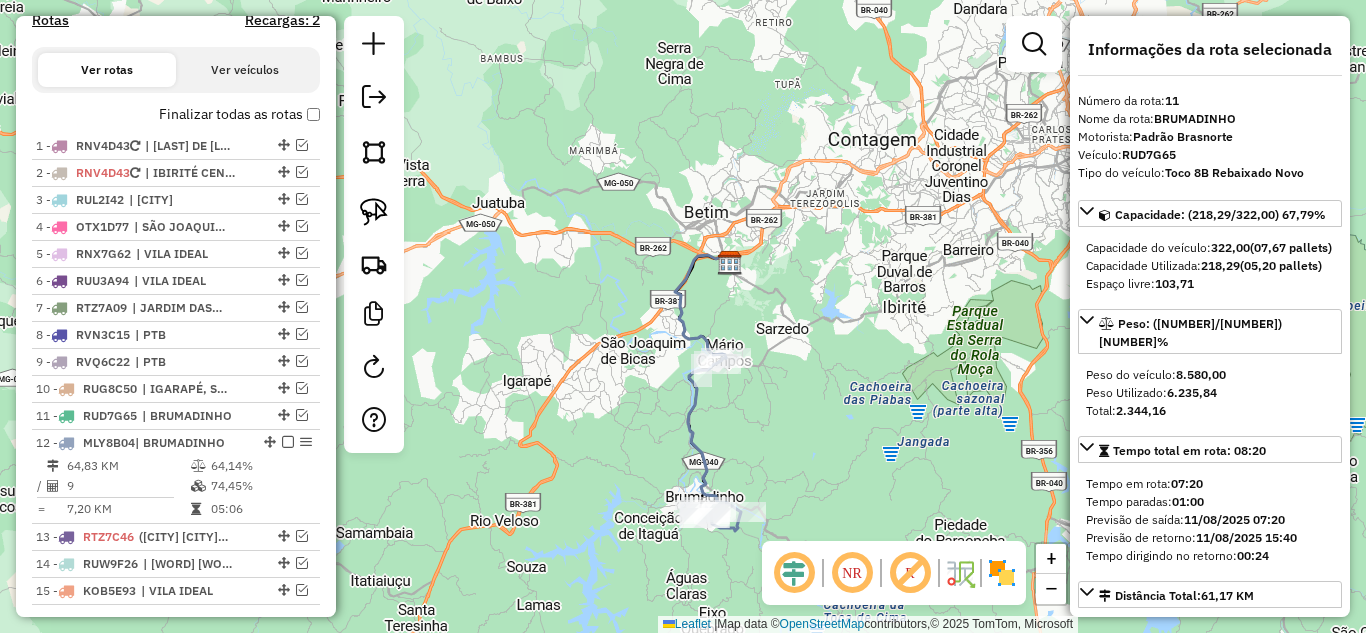 scroll, scrollTop: 724, scrollLeft: 0, axis: vertical 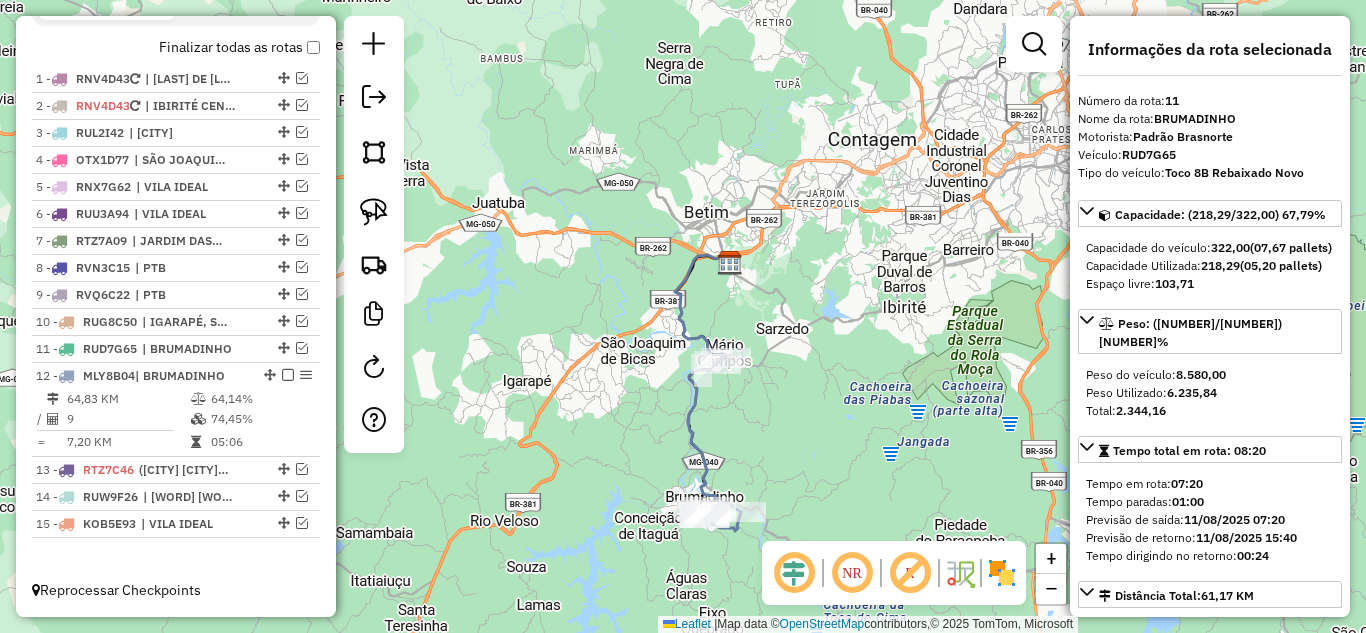 click 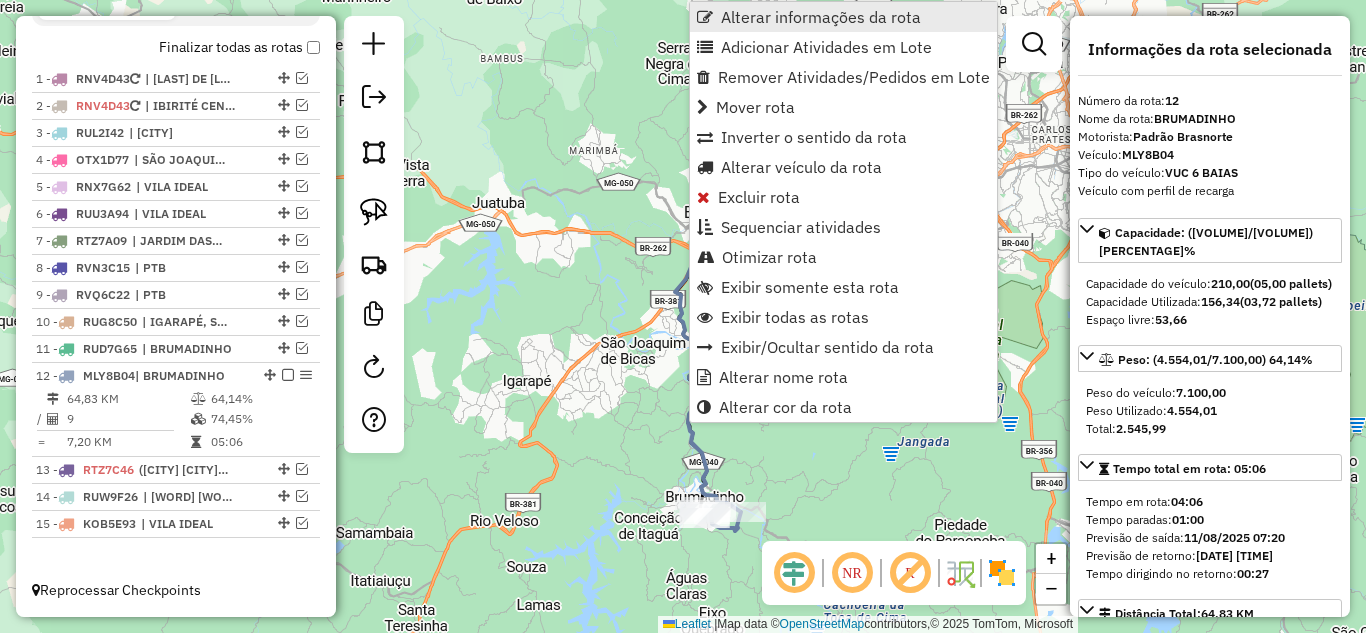 click on "Alterar informações da rota" at bounding box center (821, 17) 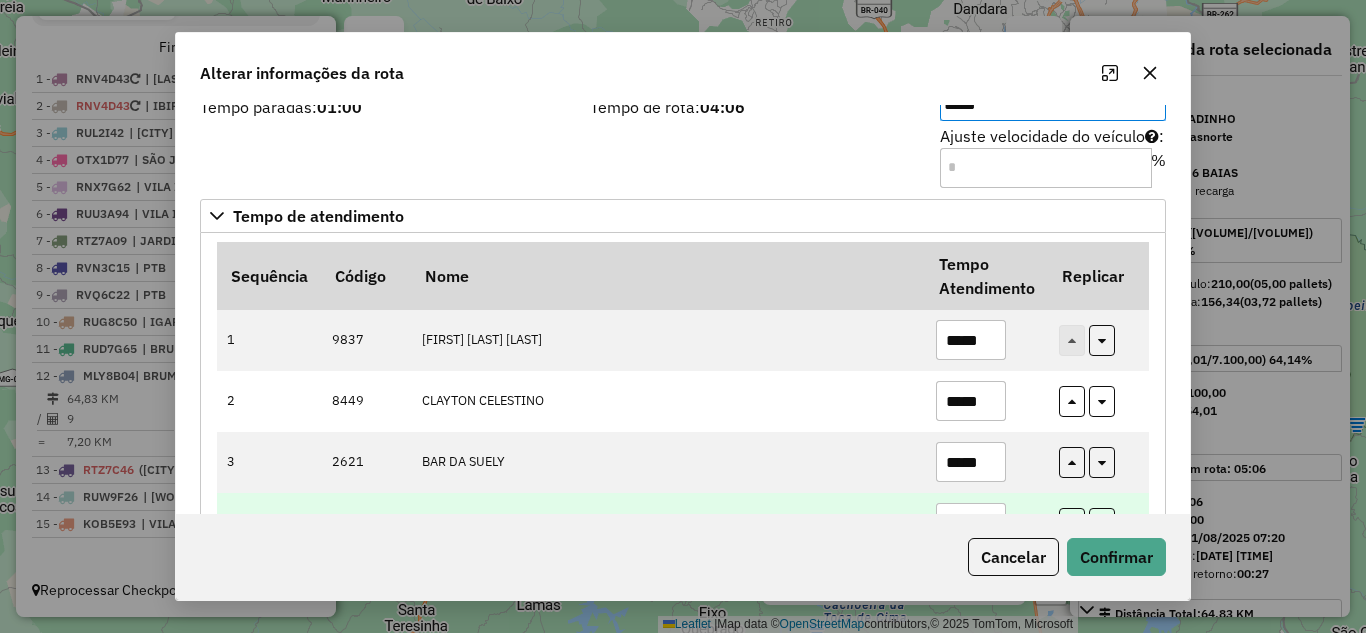 scroll, scrollTop: 100, scrollLeft: 0, axis: vertical 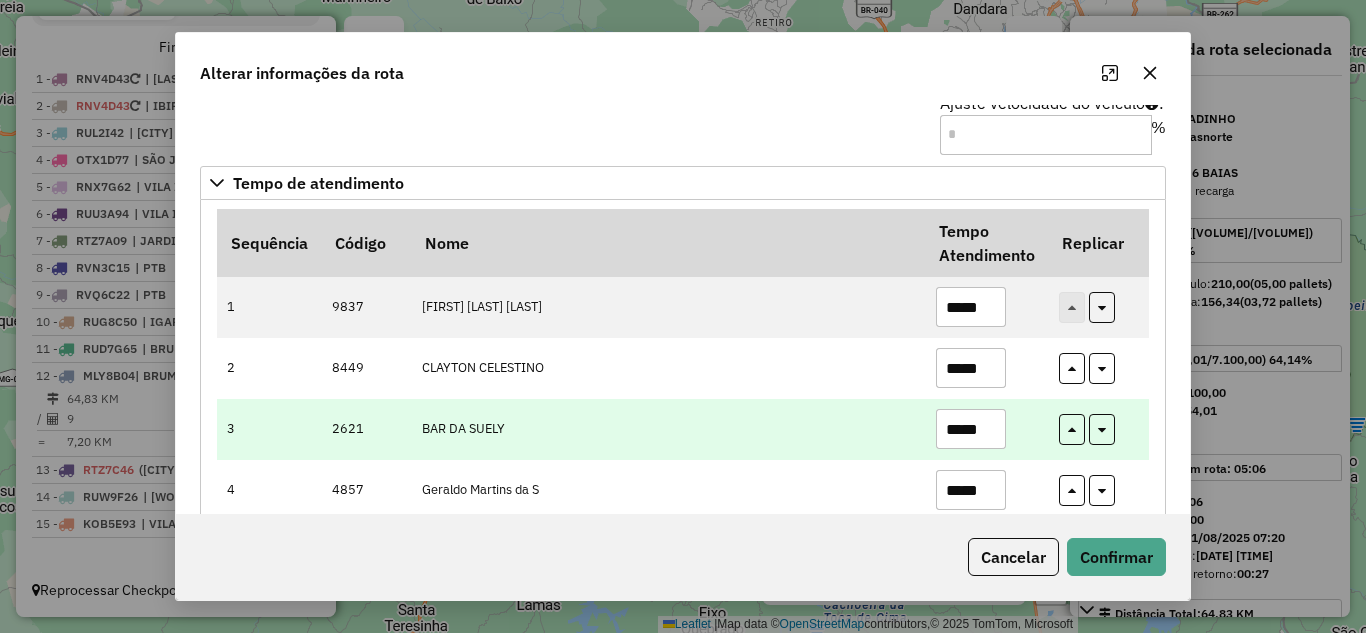drag, startPoint x: 868, startPoint y: 396, endPoint x: 836, endPoint y: 389, distance: 32.75668 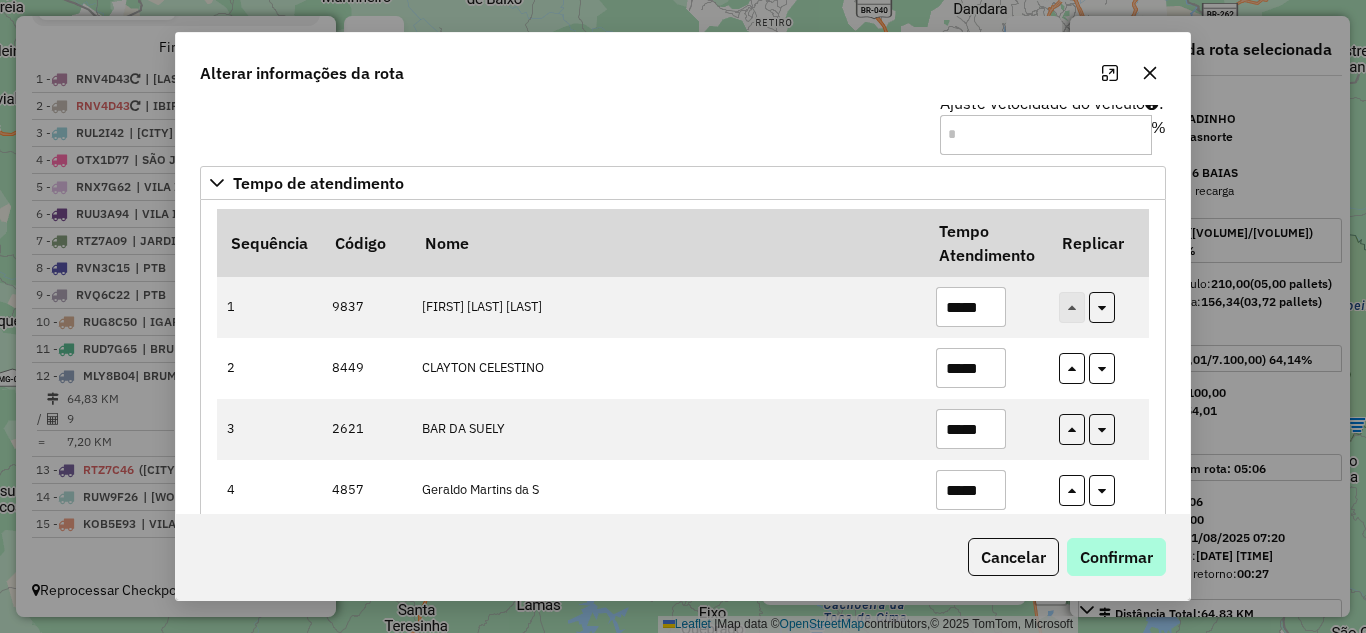 type on "*****" 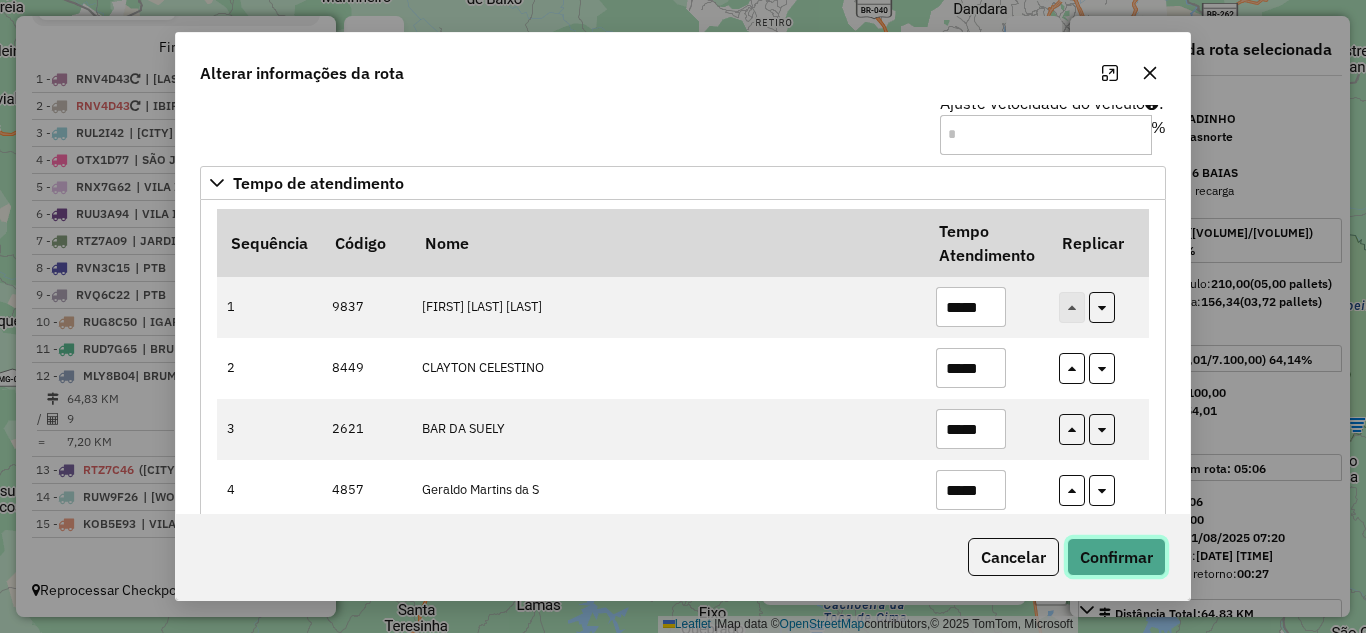click on "Confirmar" 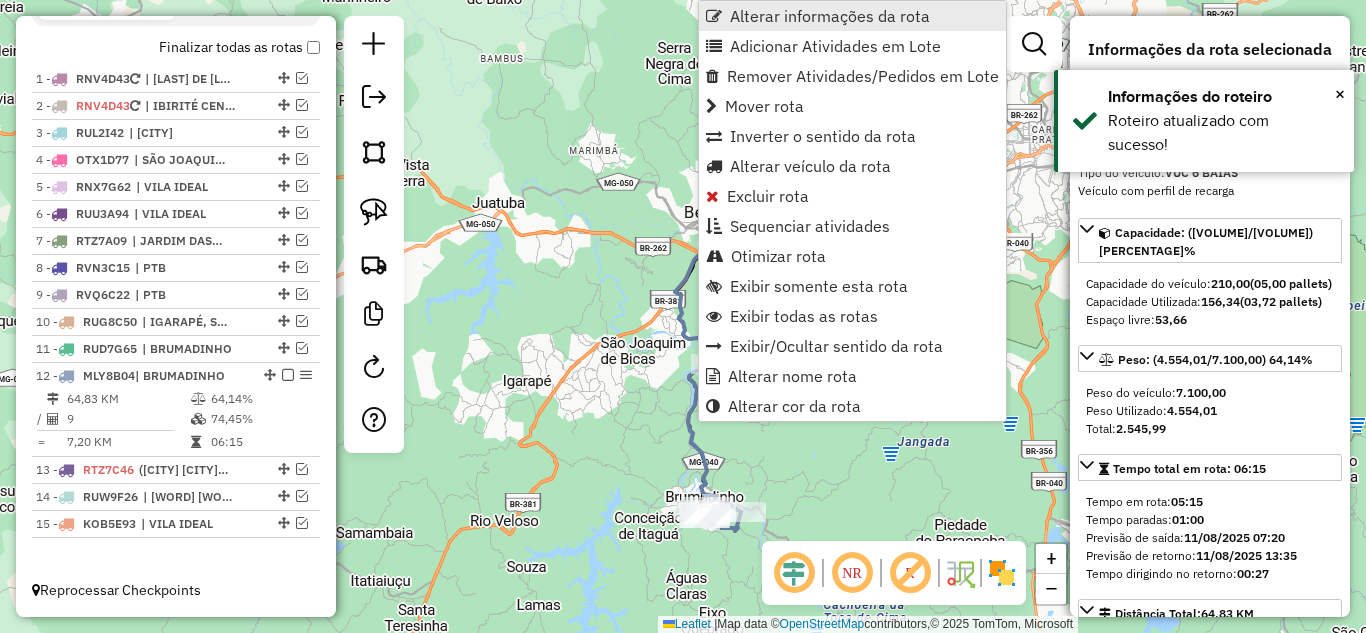 click on "Alterar informações da rota" at bounding box center [830, 16] 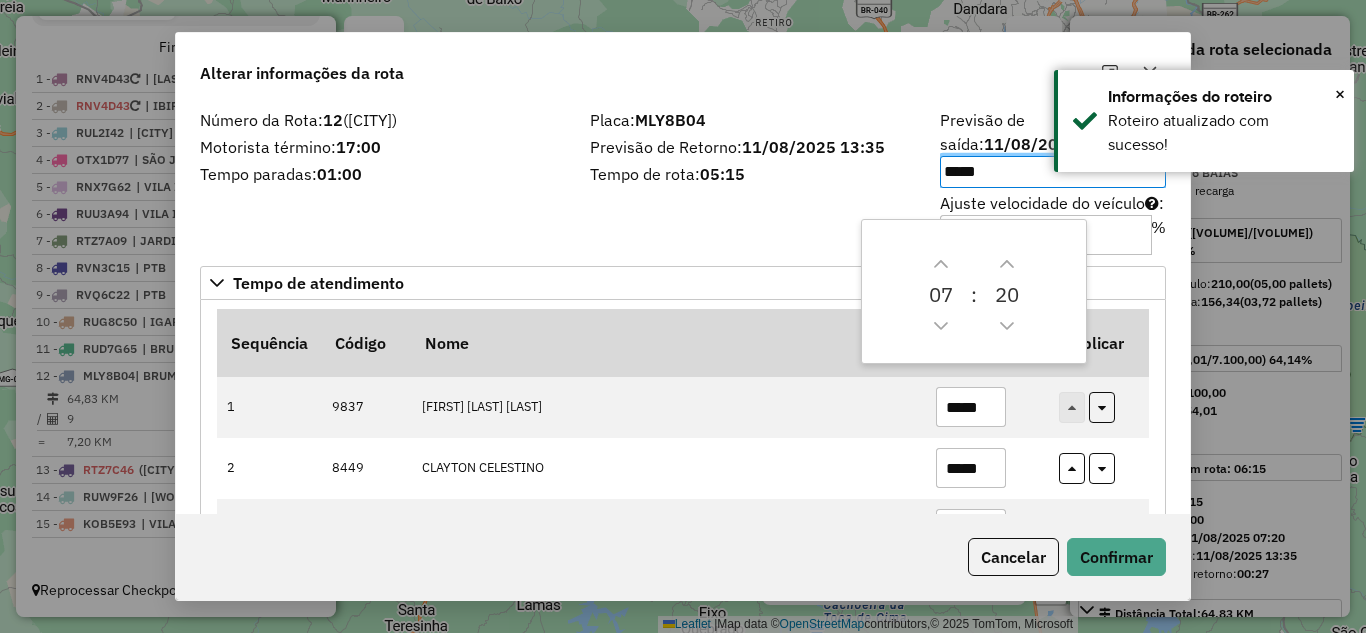 scroll, scrollTop: 443, scrollLeft: 0, axis: vertical 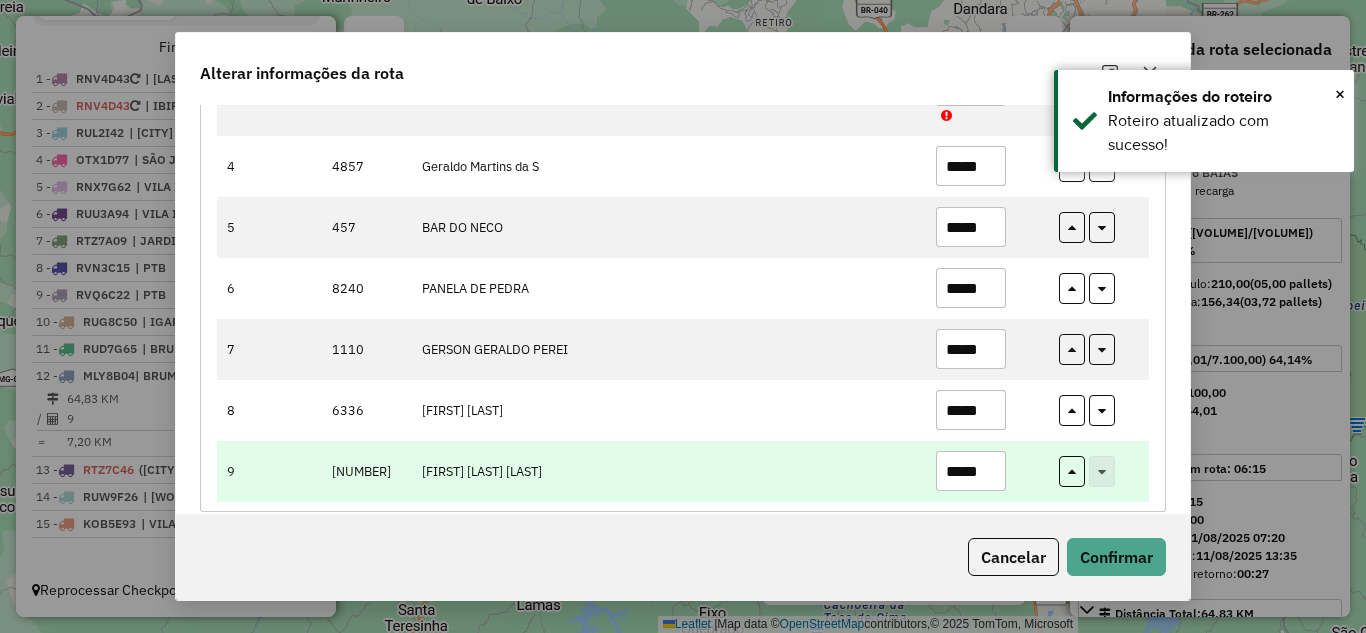 click on "*****" at bounding box center [971, 471] 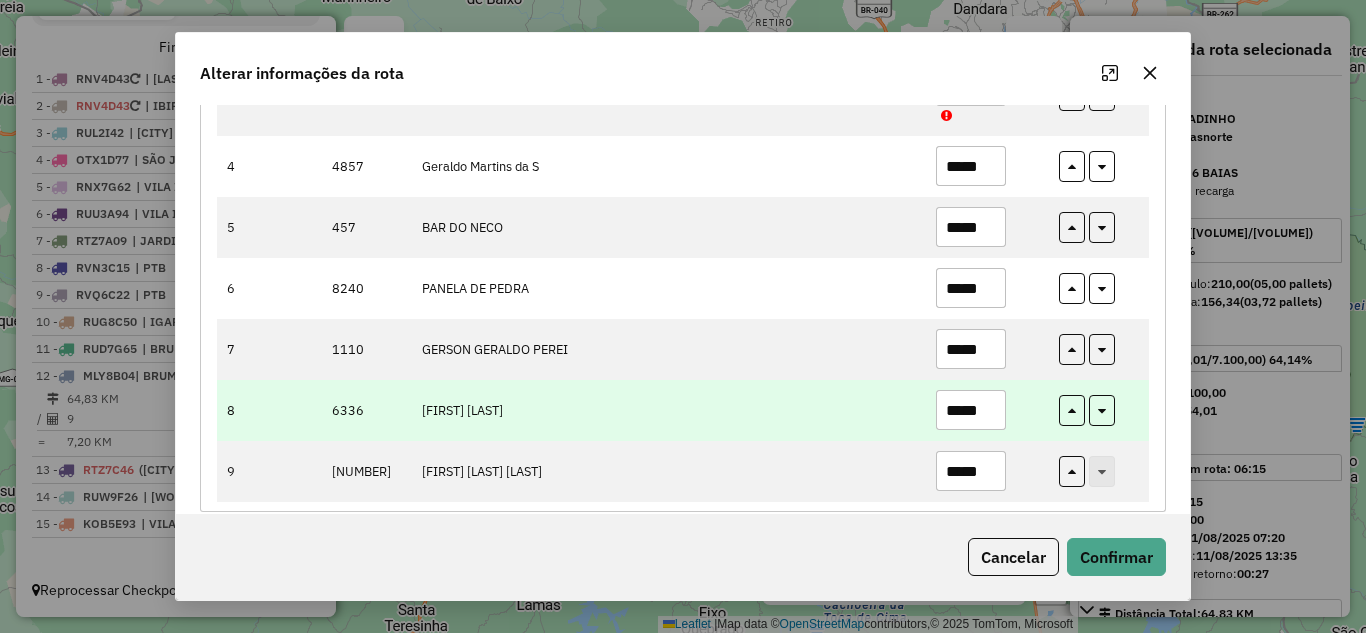 type on "*****" 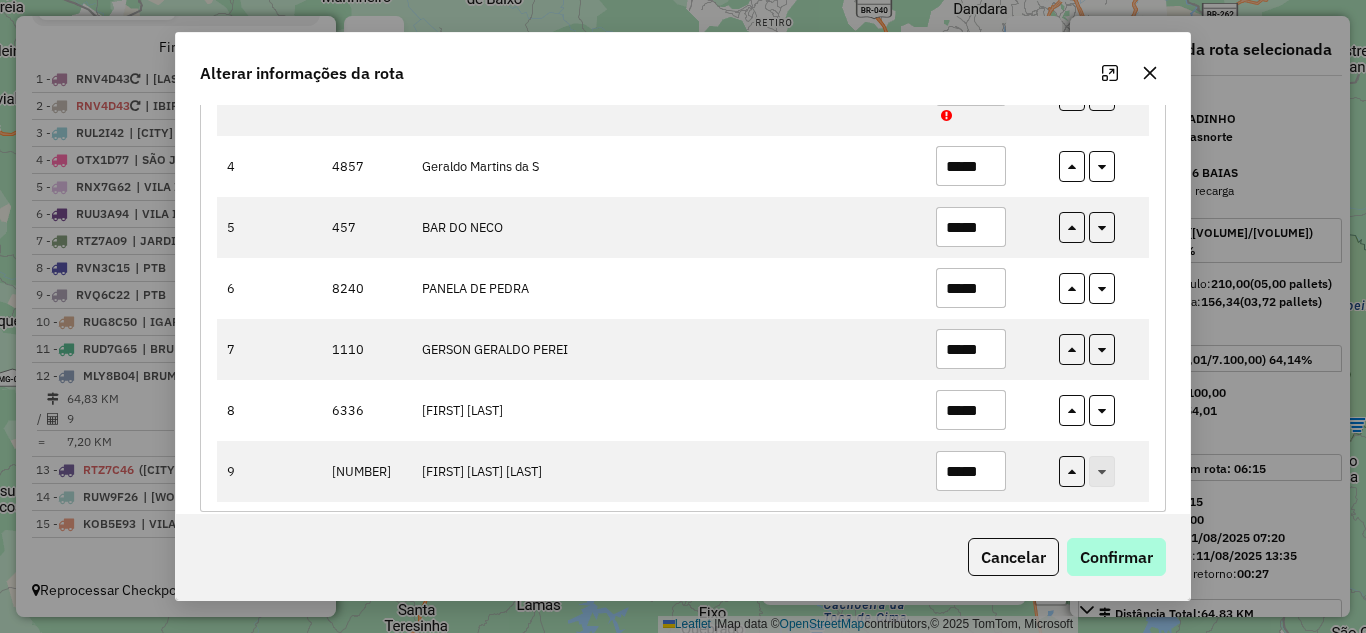 type on "*****" 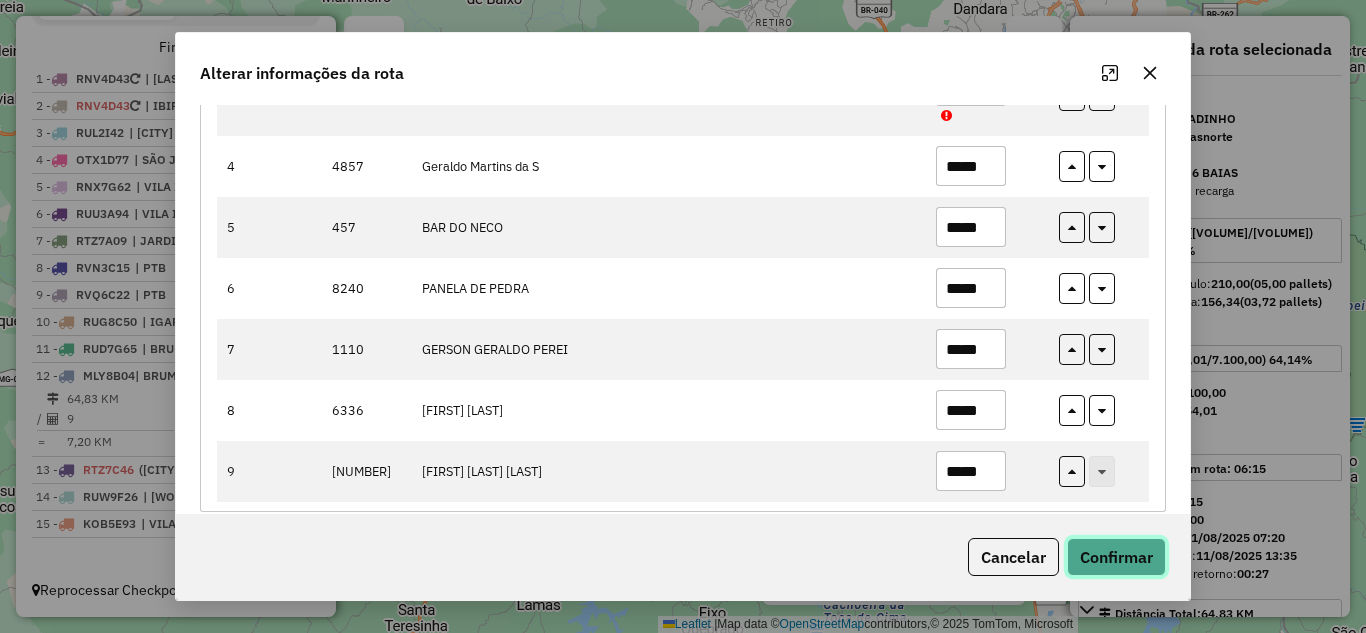click on "Confirmar" 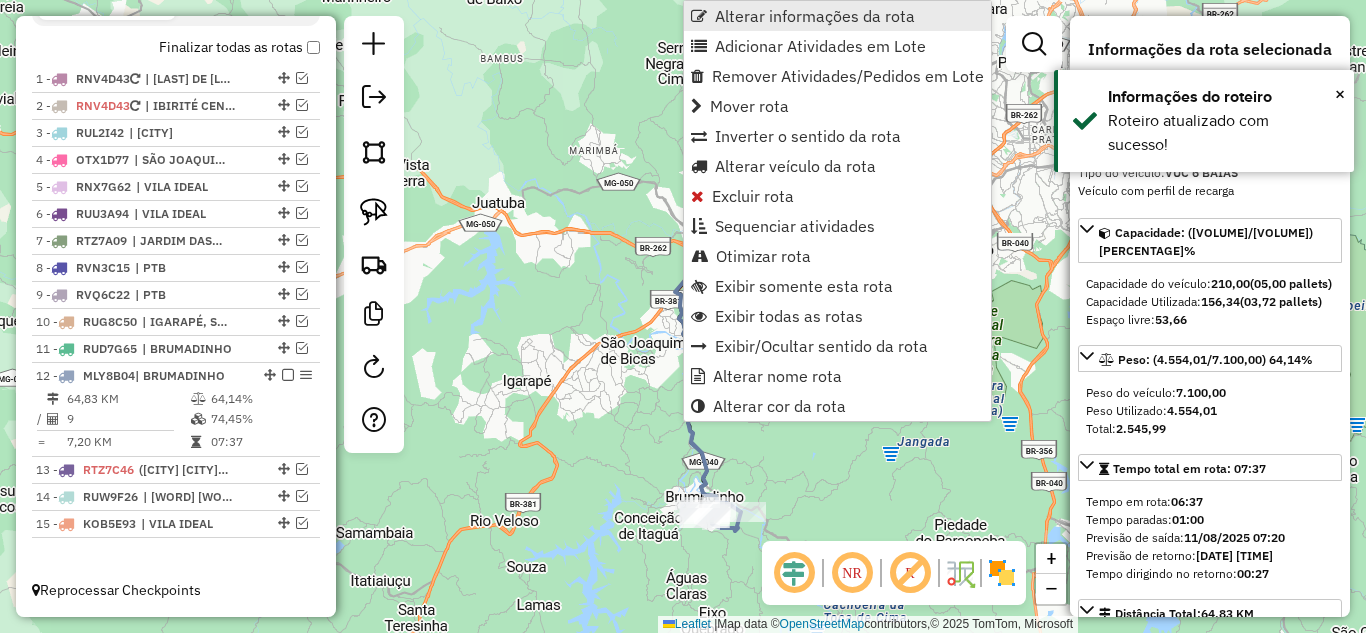 click on "Alterar informações da rota" at bounding box center (815, 16) 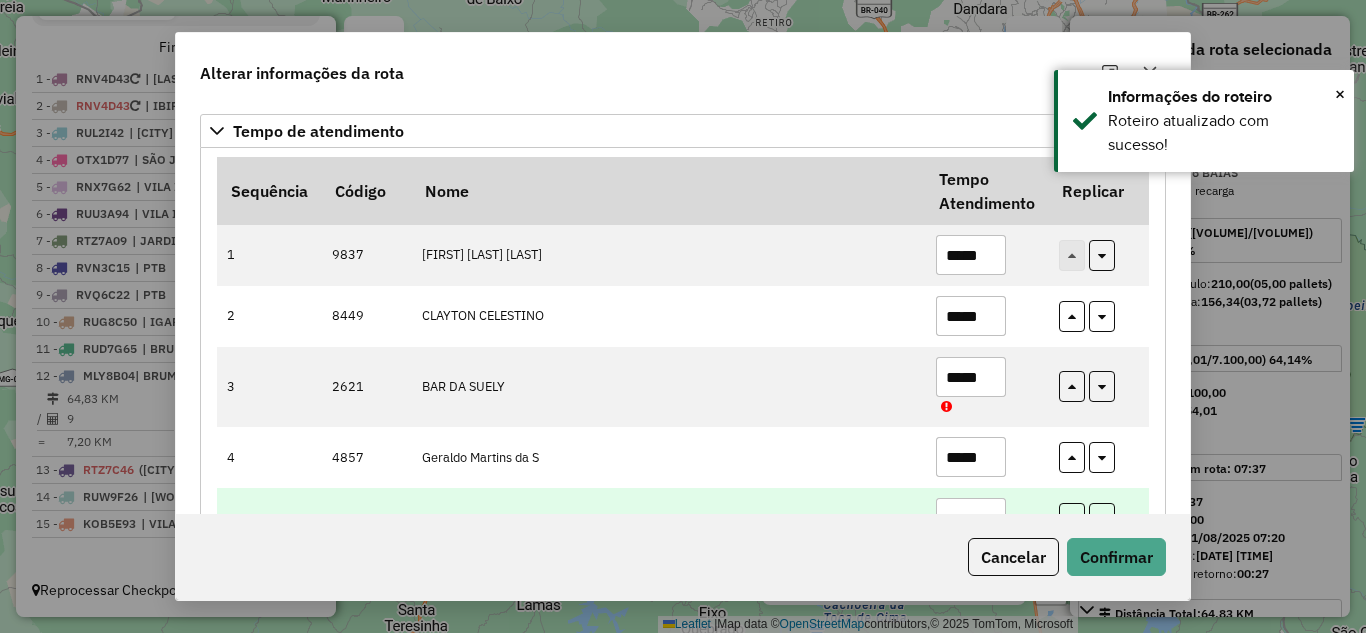 scroll, scrollTop: 200, scrollLeft: 0, axis: vertical 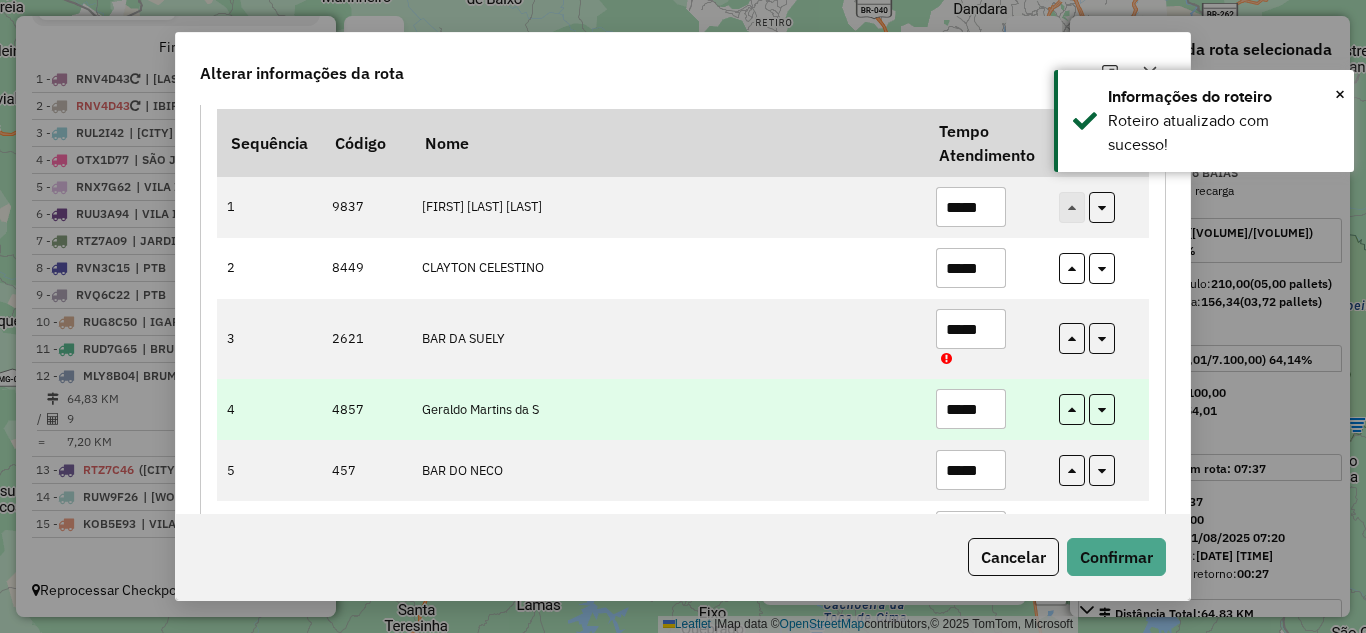 click on "*****" at bounding box center (971, 409) 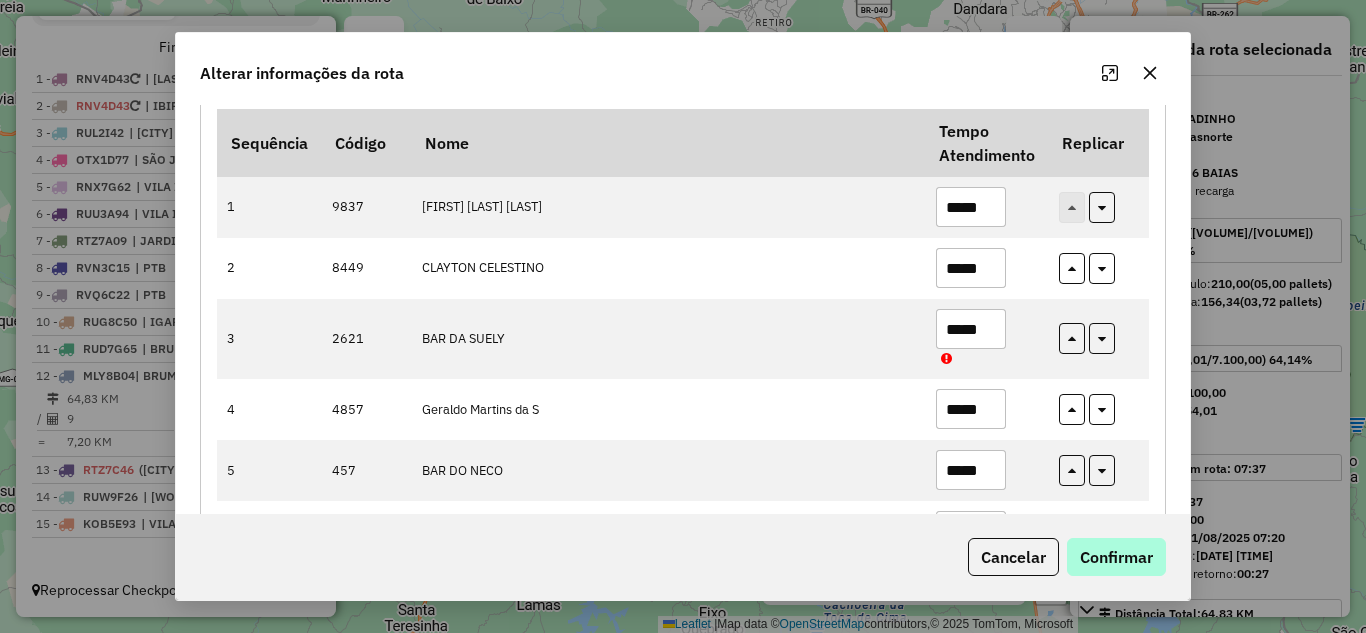 type on "*****" 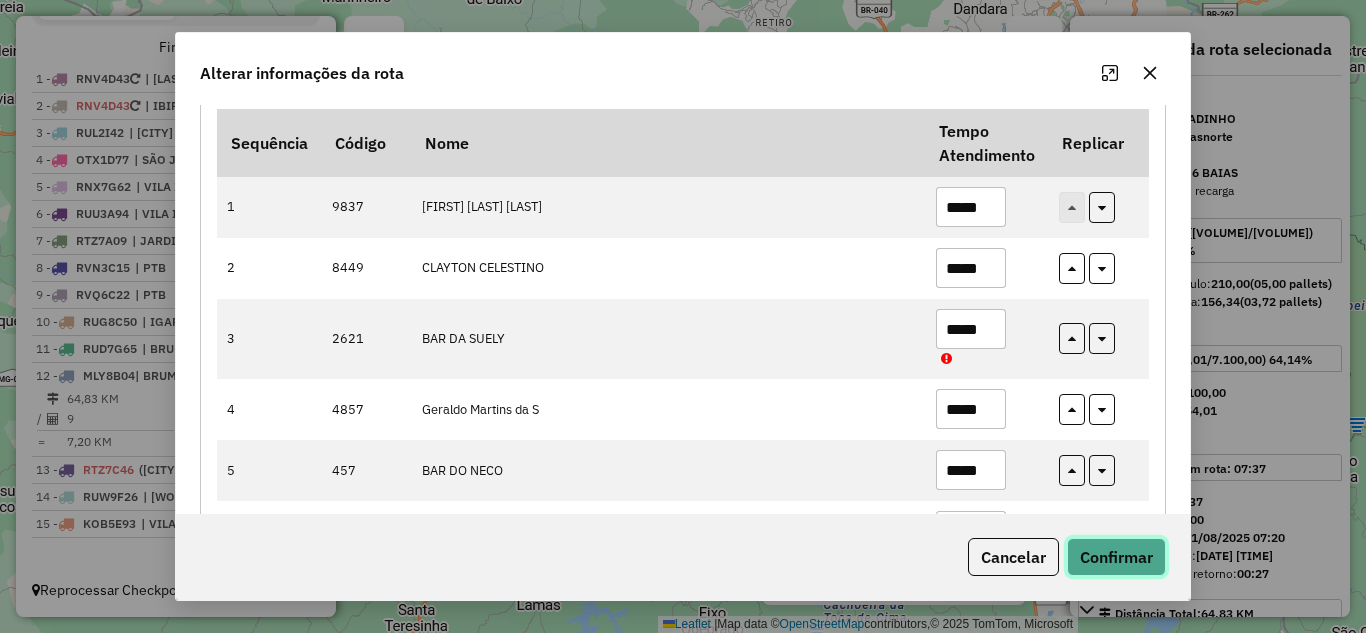 click on "Confirmar" 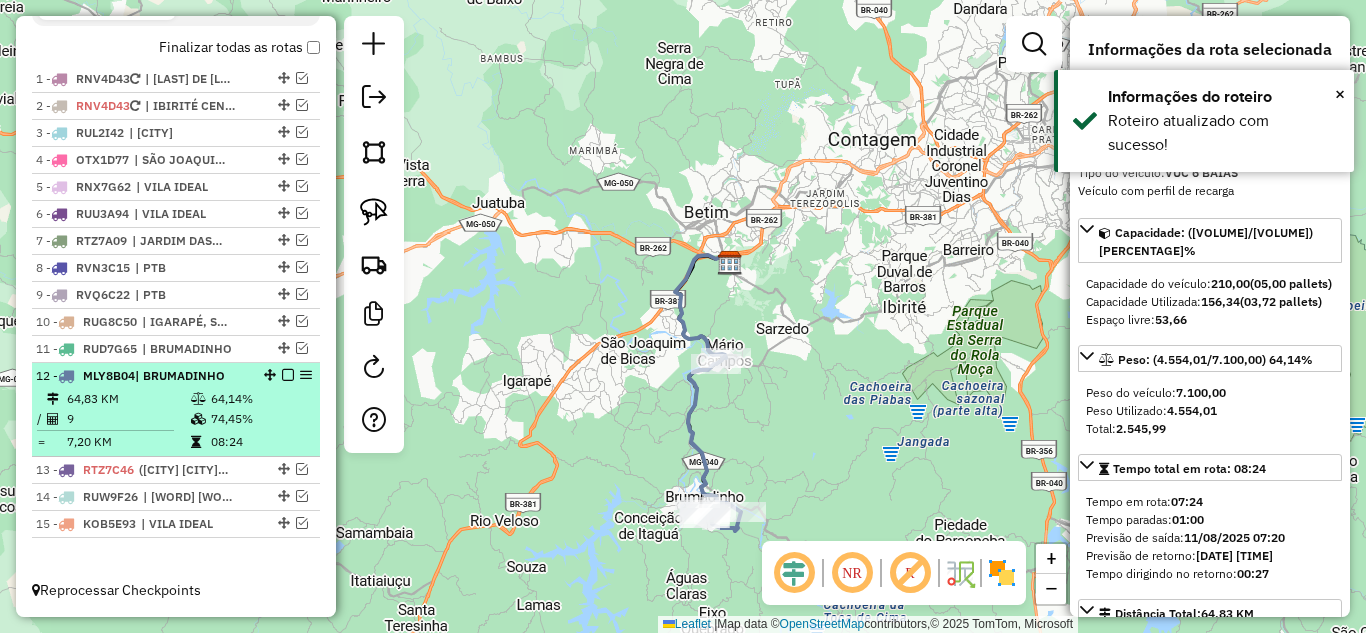 click at bounding box center (288, 375) 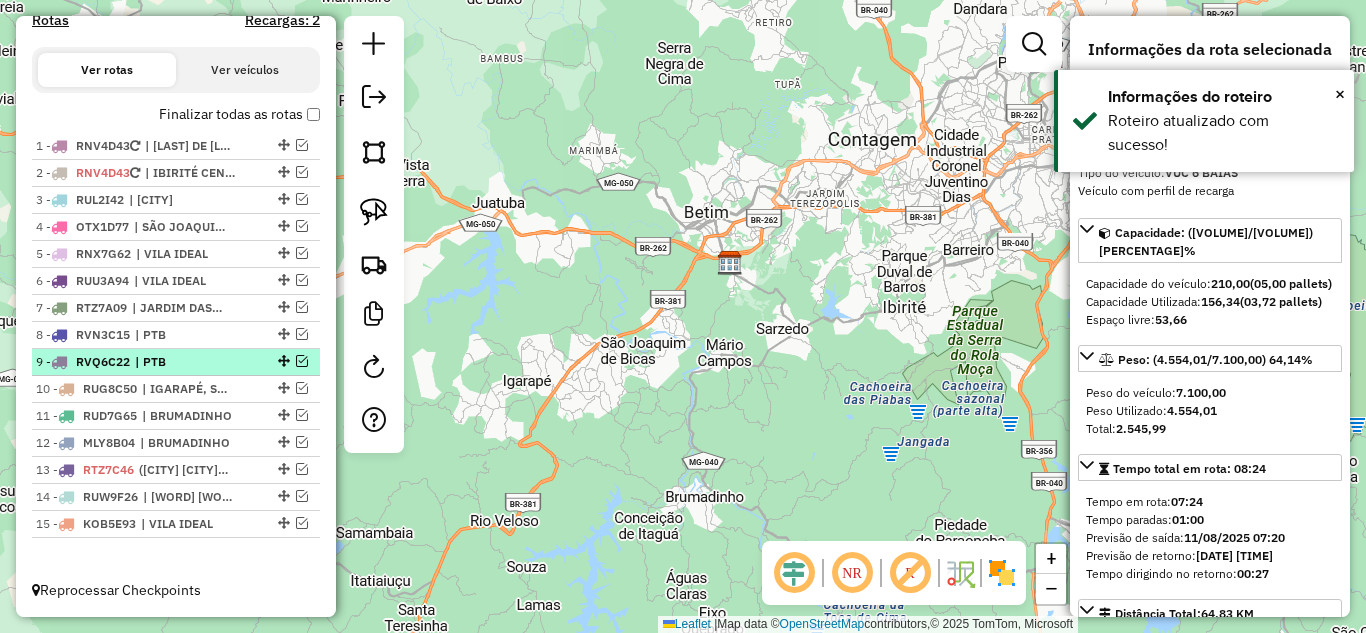 scroll, scrollTop: 657, scrollLeft: 0, axis: vertical 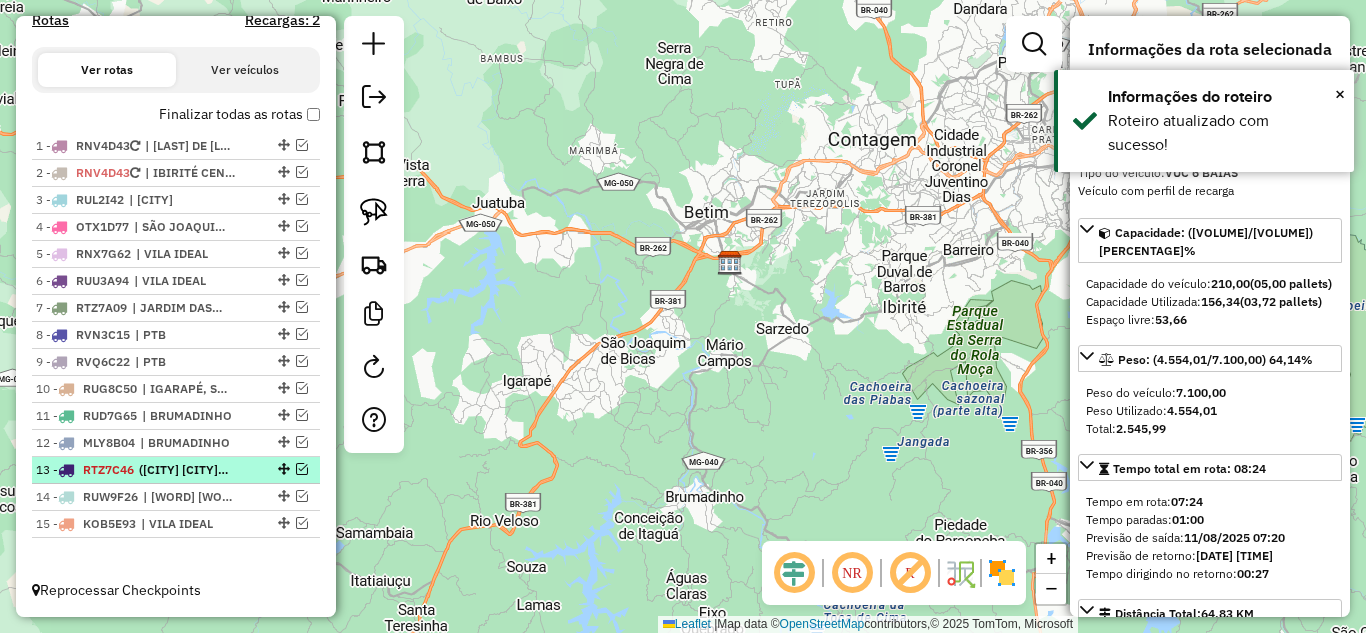 drag, startPoint x: 297, startPoint y: 469, endPoint x: 312, endPoint y: 472, distance: 15.297058 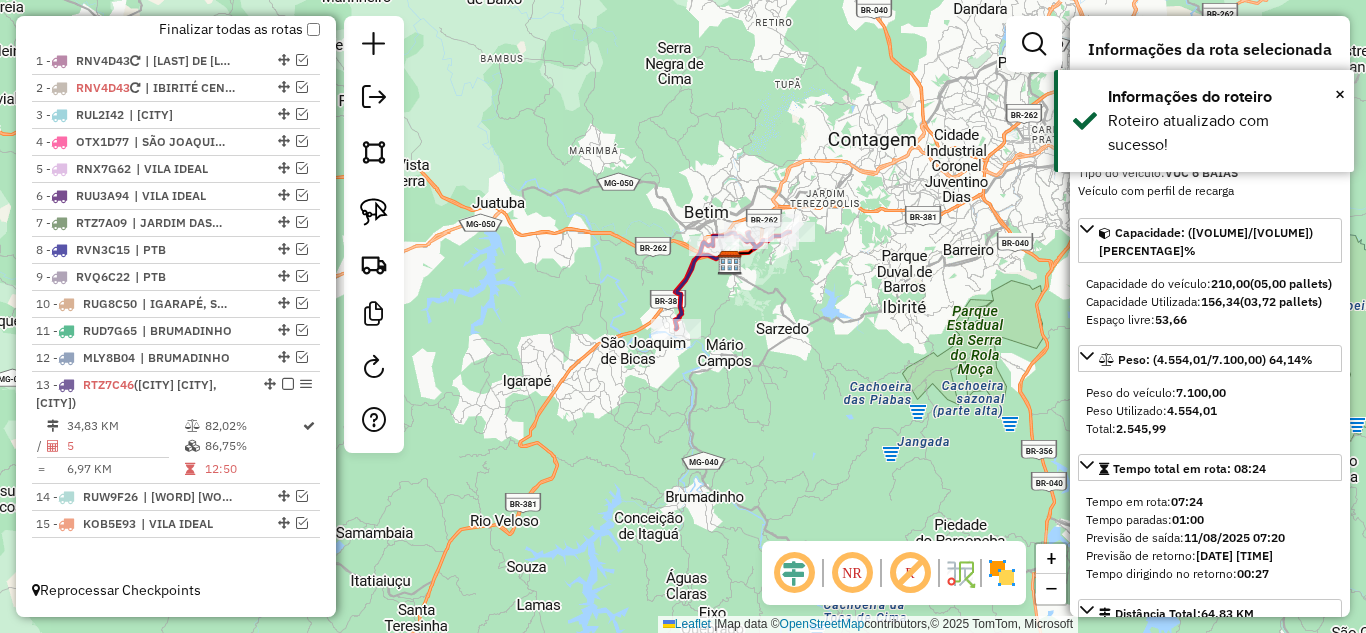 click 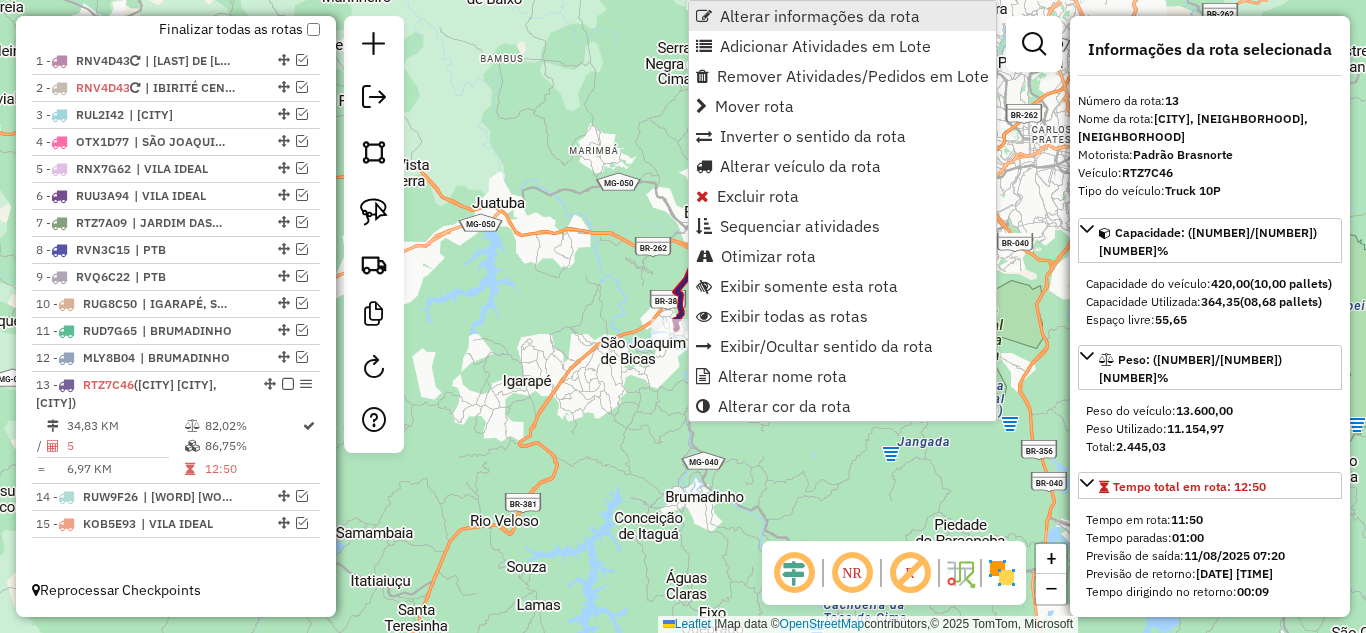 click on "Alterar informações da rota" at bounding box center [820, 16] 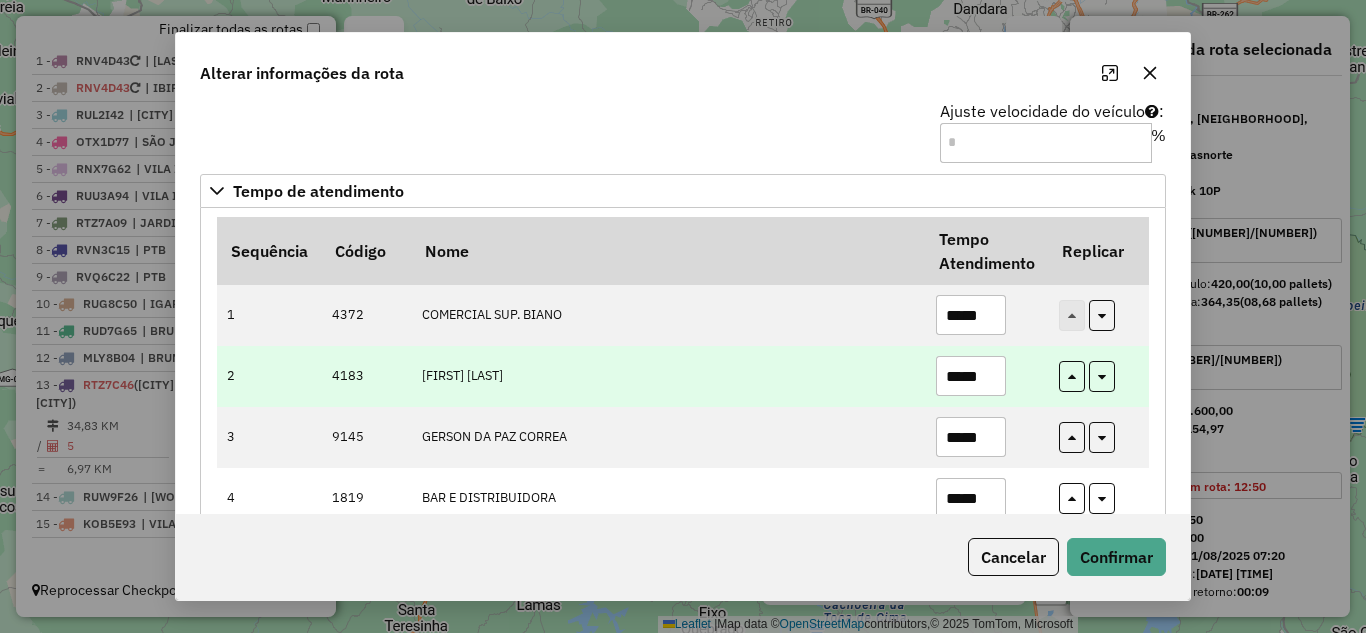 scroll, scrollTop: 180, scrollLeft: 0, axis: vertical 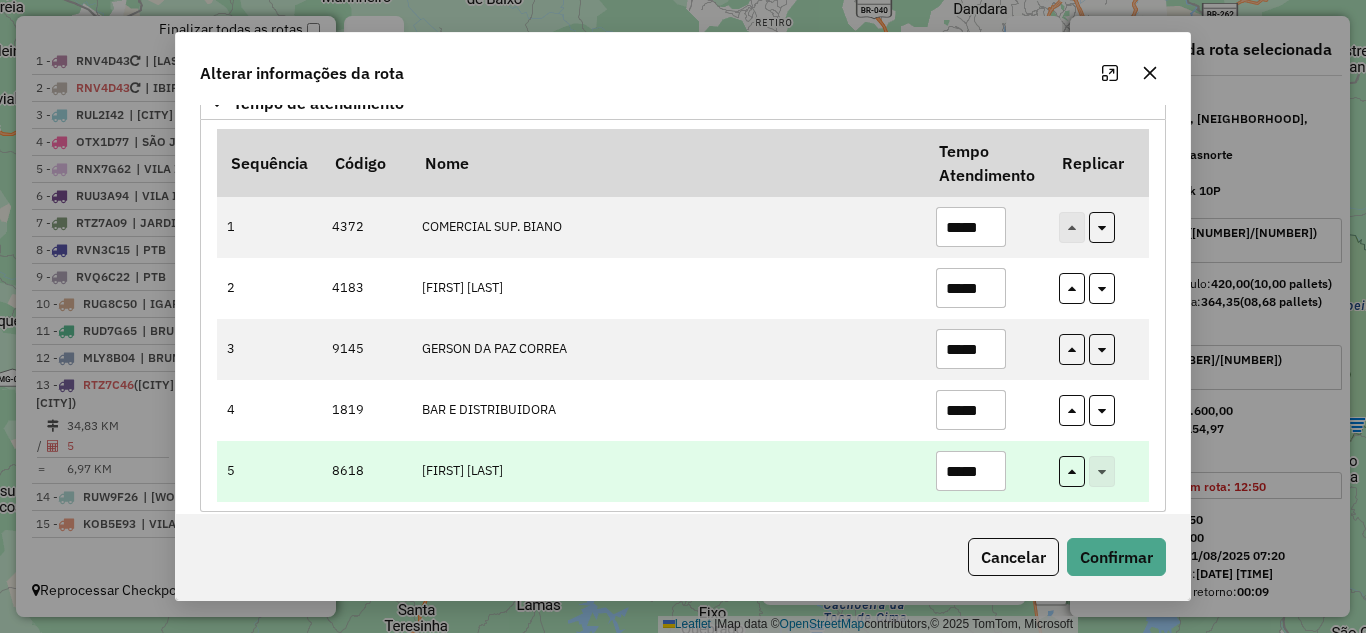 click on "*****" at bounding box center [971, 471] 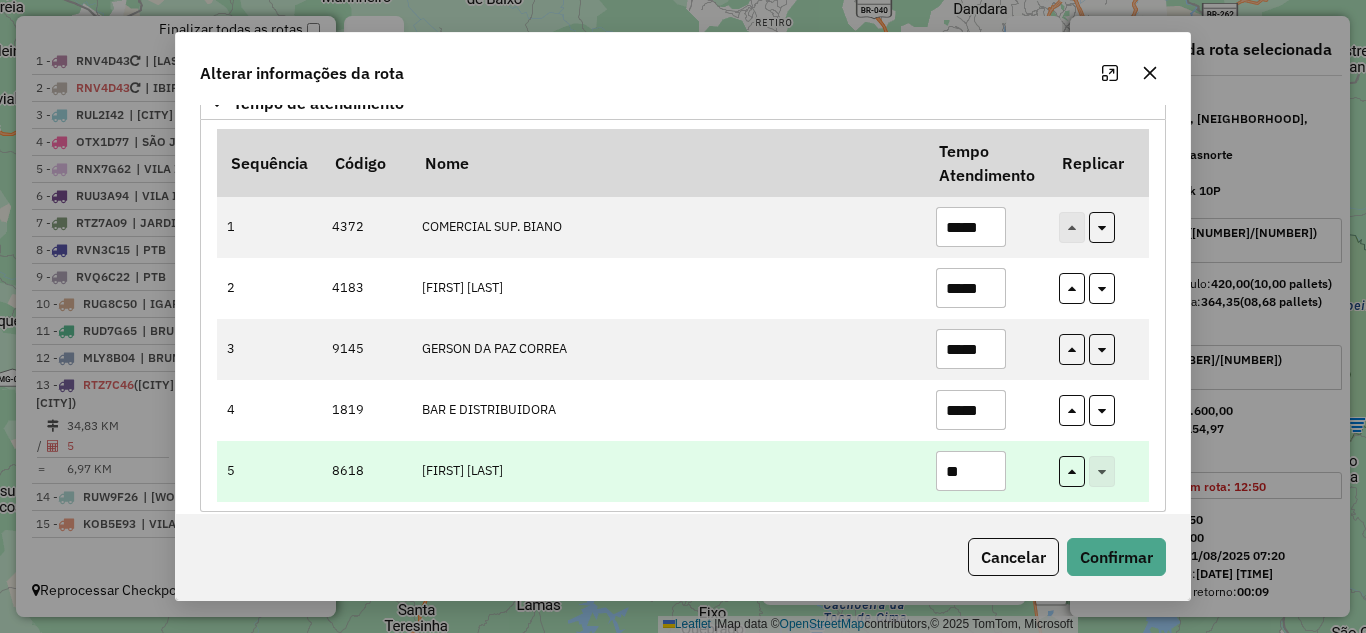 type on "*" 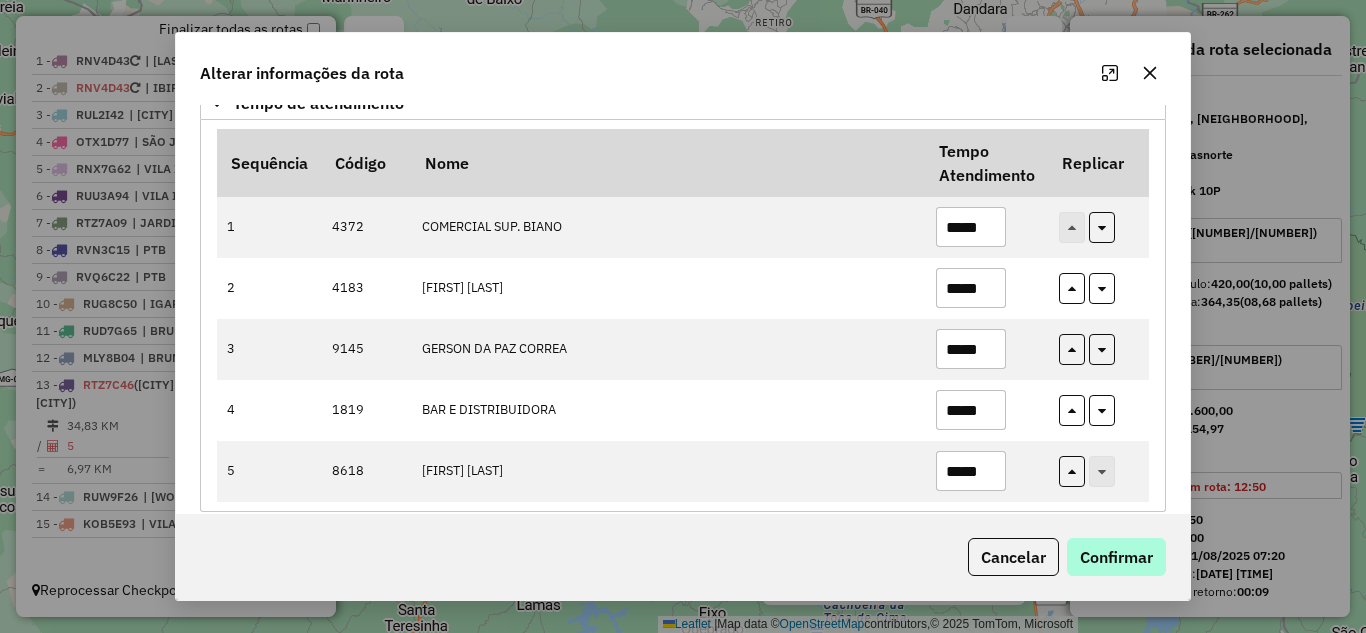 type on "*****" 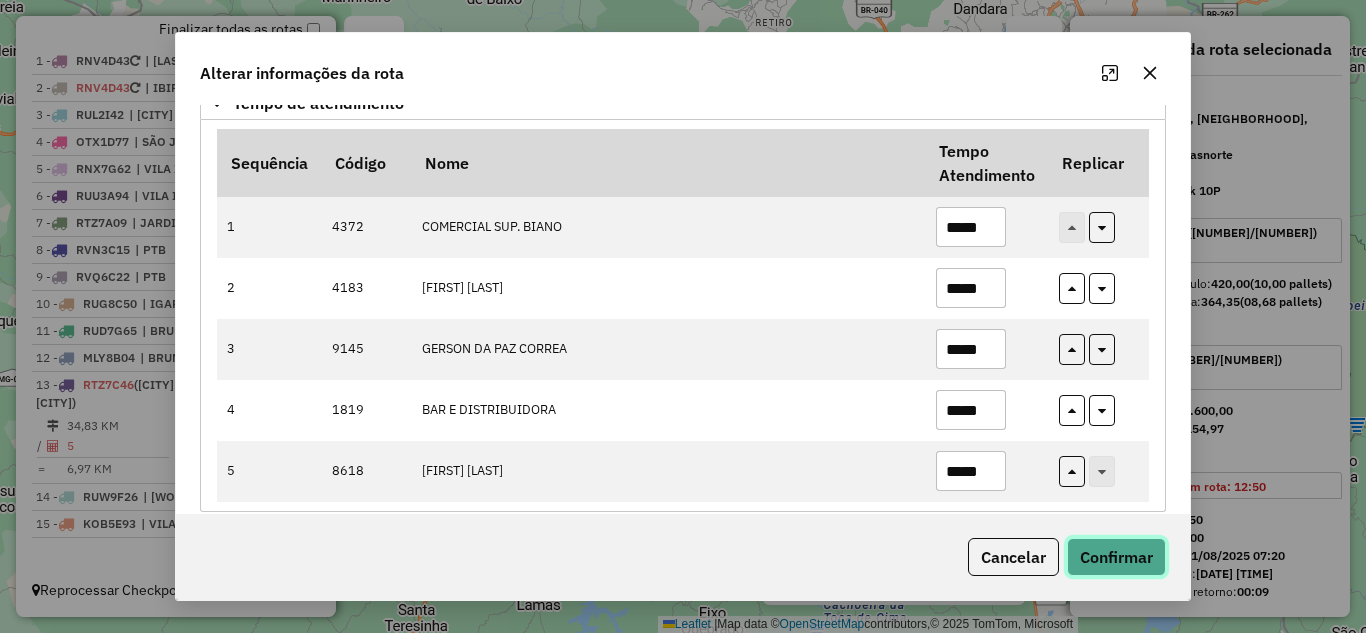 click on "Confirmar" 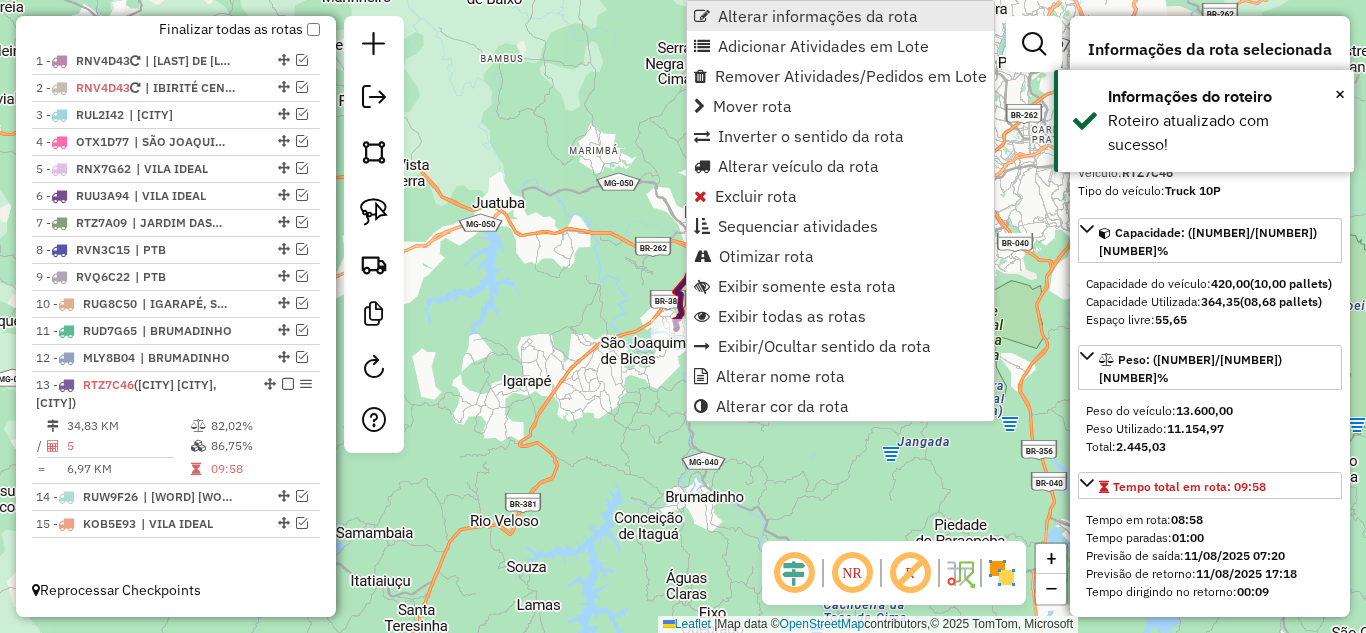 click on "Alterar informações da rota" at bounding box center [818, 16] 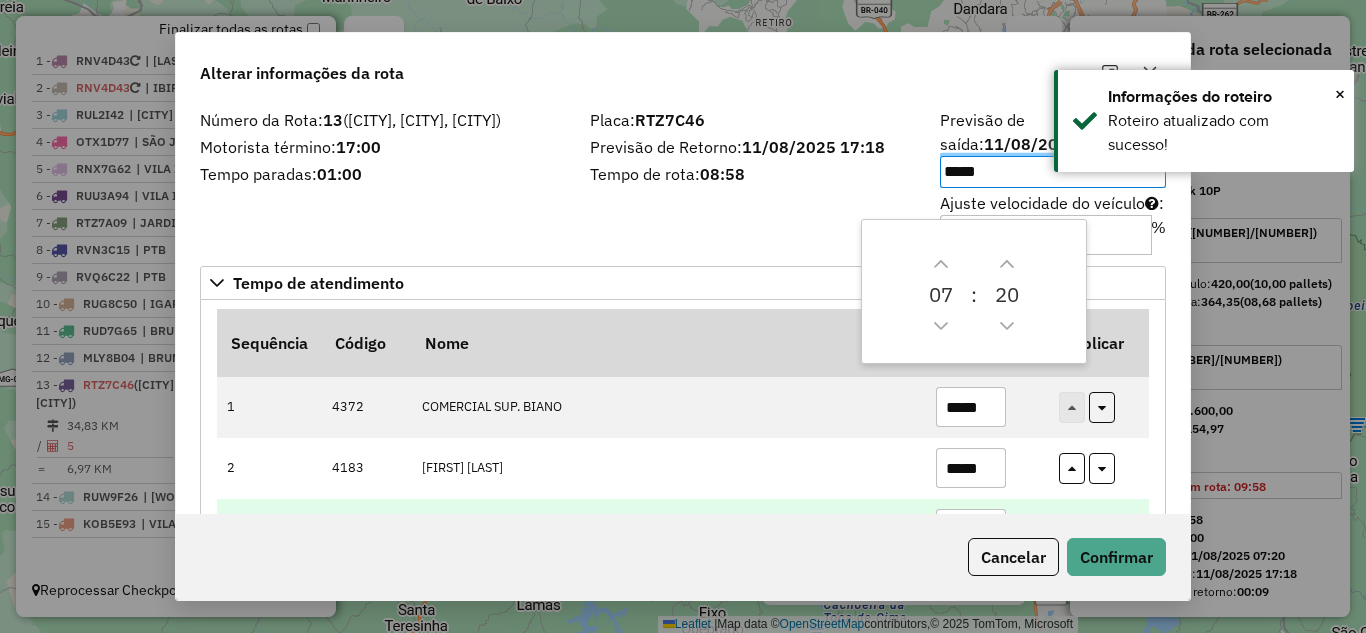 scroll, scrollTop: 100, scrollLeft: 0, axis: vertical 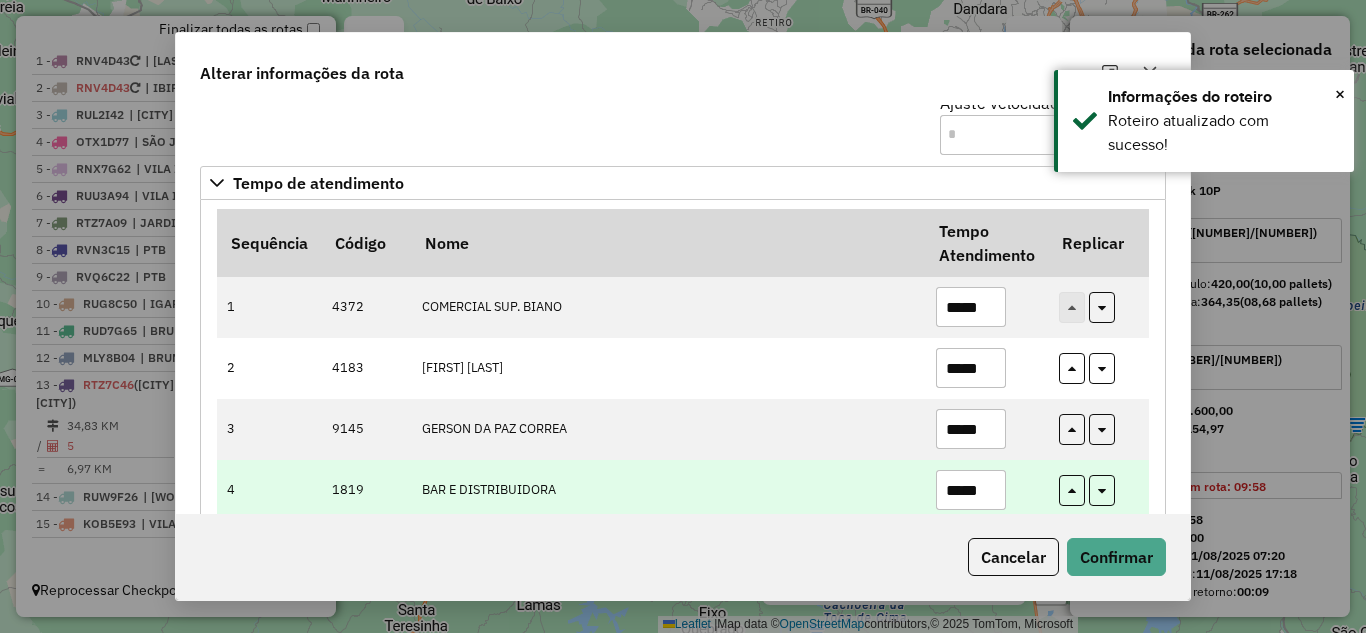click on "*****" at bounding box center (971, 490) 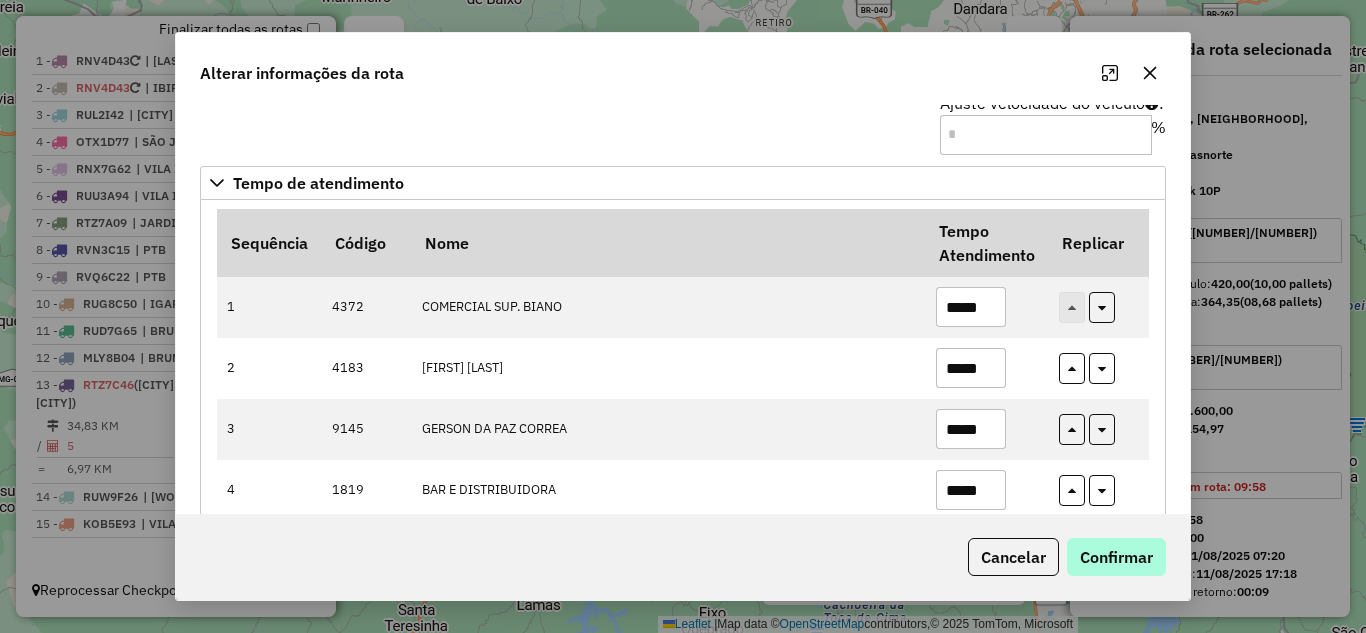 type on "*****" 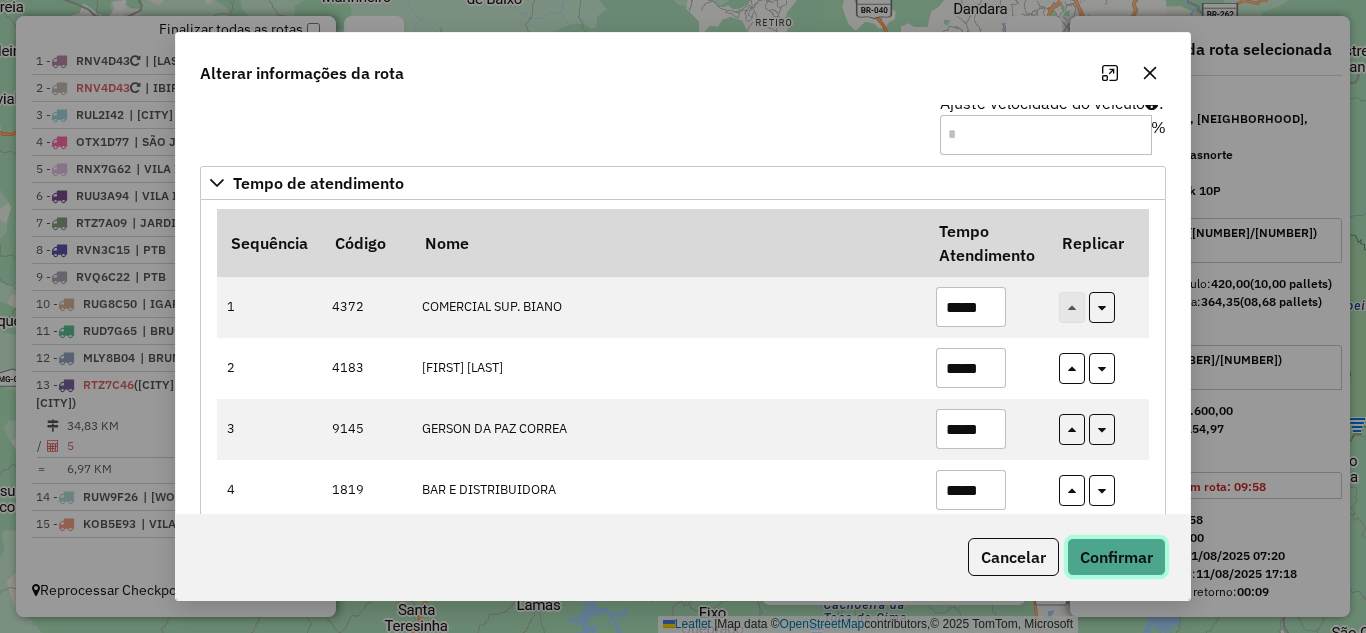 click on "Confirmar" 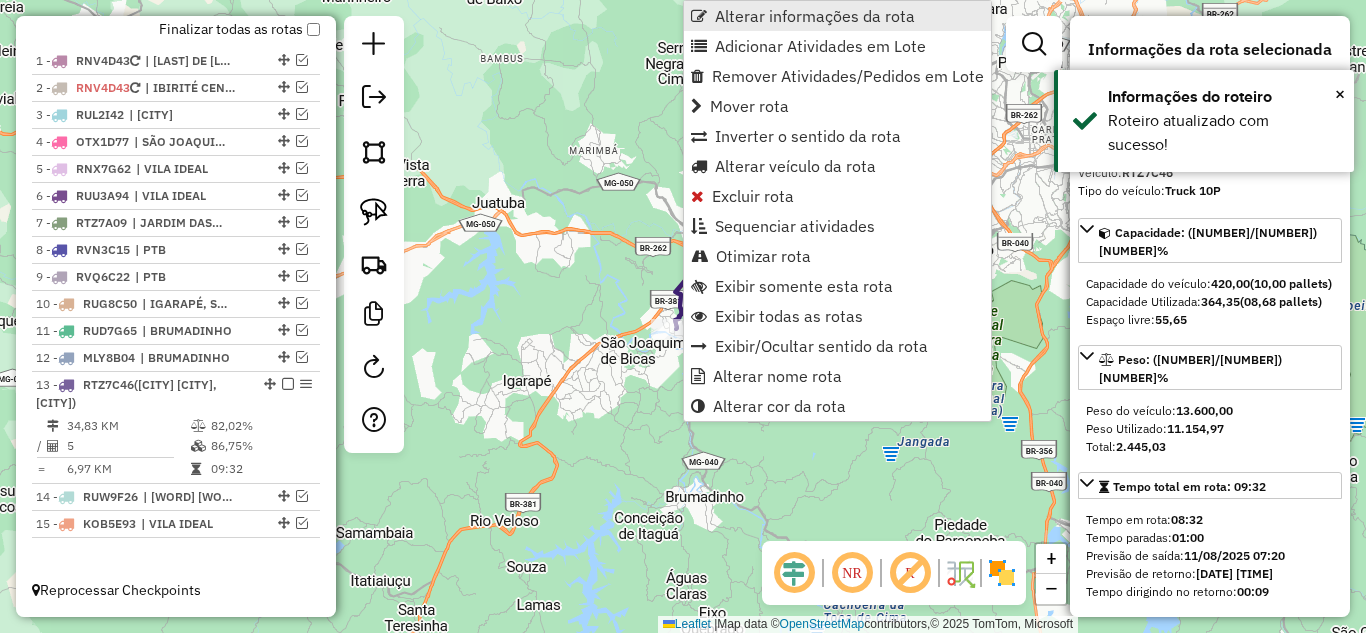 click on "Alterar informações da rota" at bounding box center (815, 16) 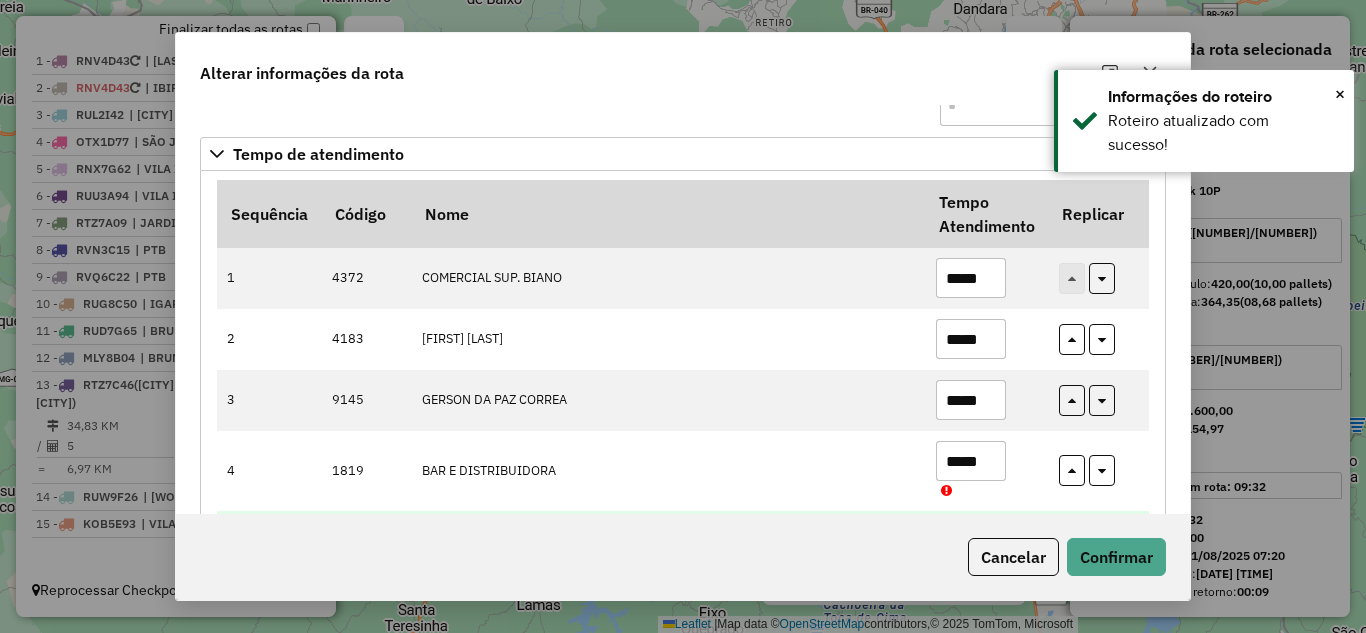 scroll, scrollTop: 218, scrollLeft: 0, axis: vertical 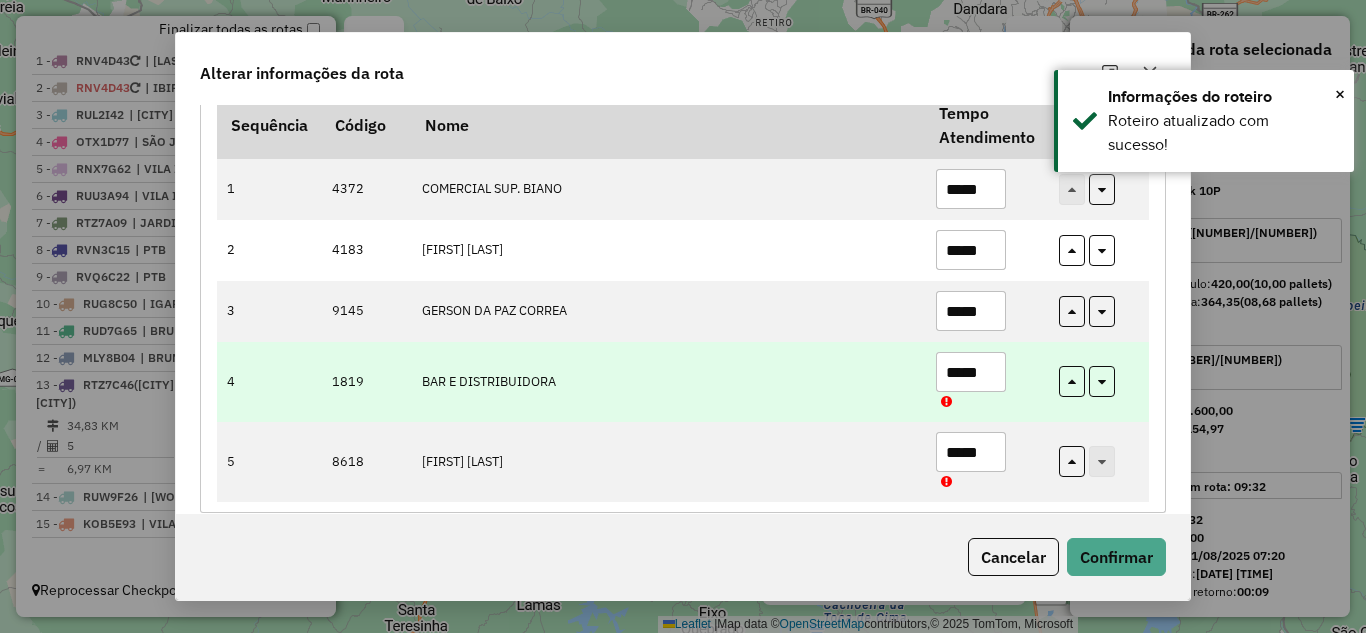 click on "*****" at bounding box center [971, 372] 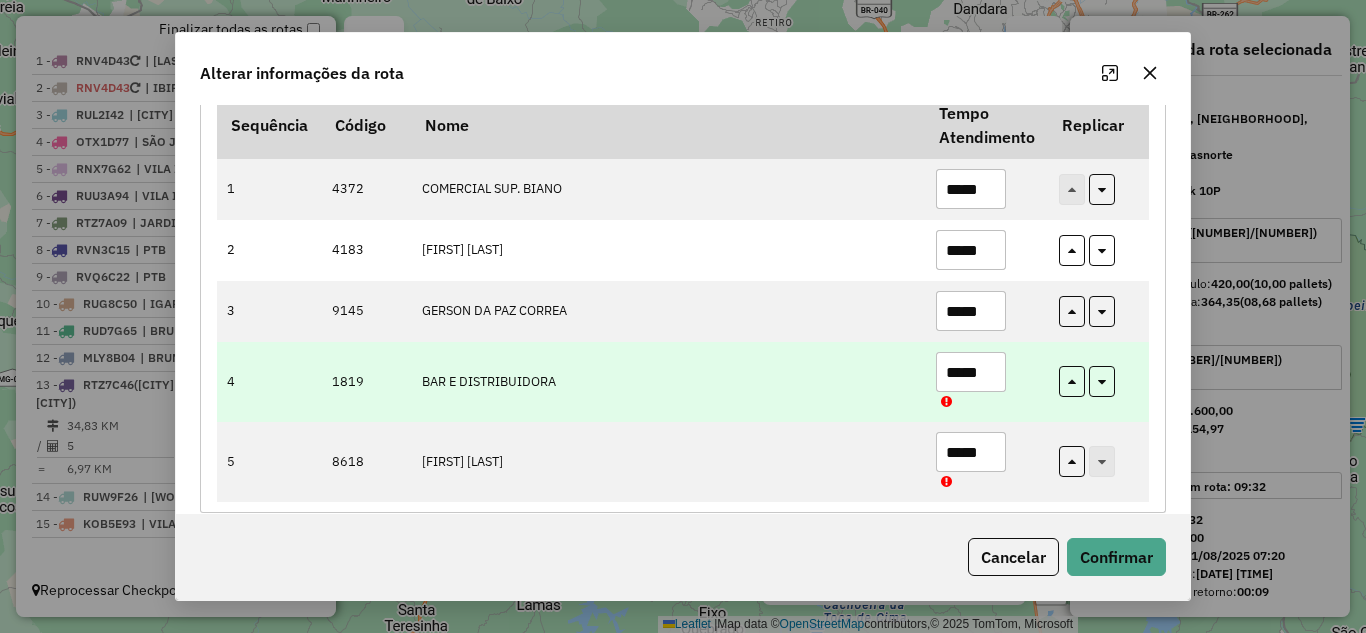 type on "*****" 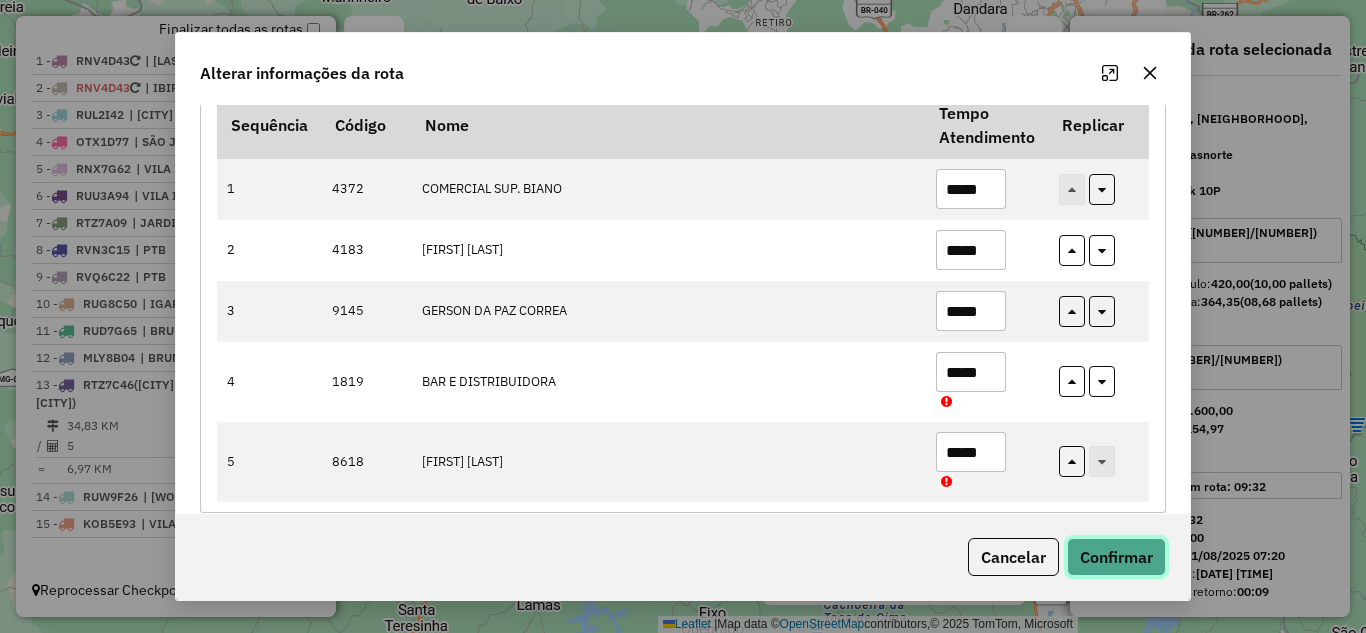 click on "Confirmar" 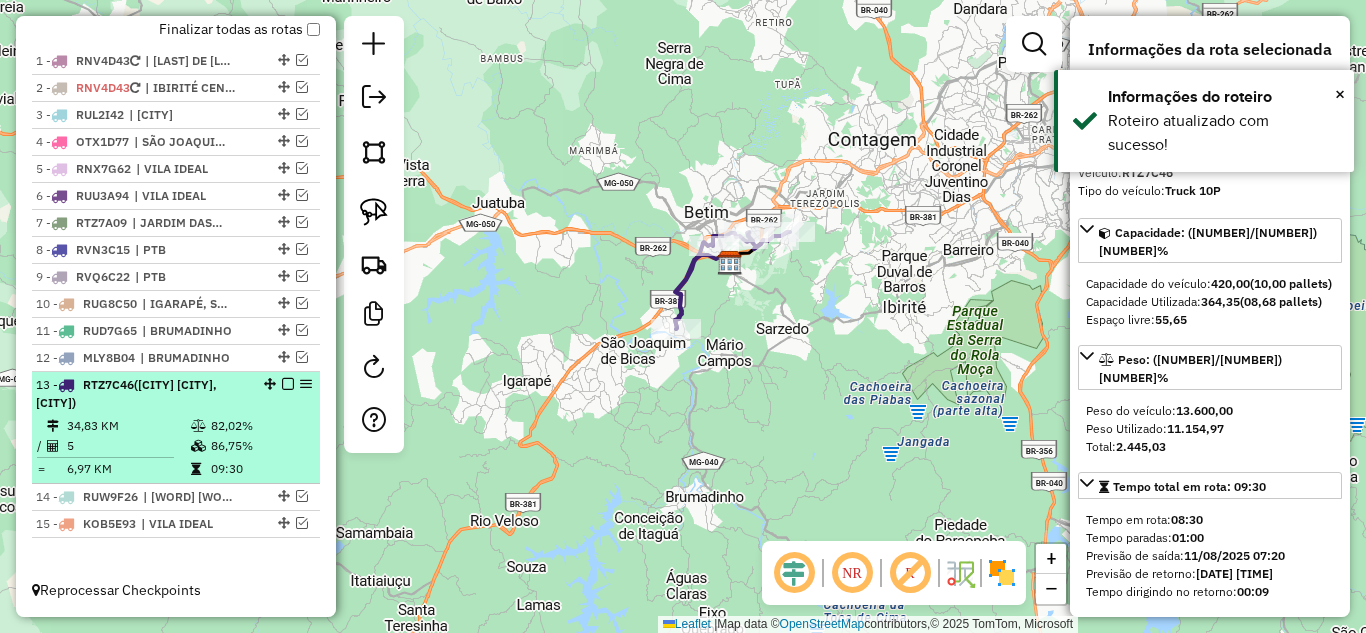 click at bounding box center (288, 384) 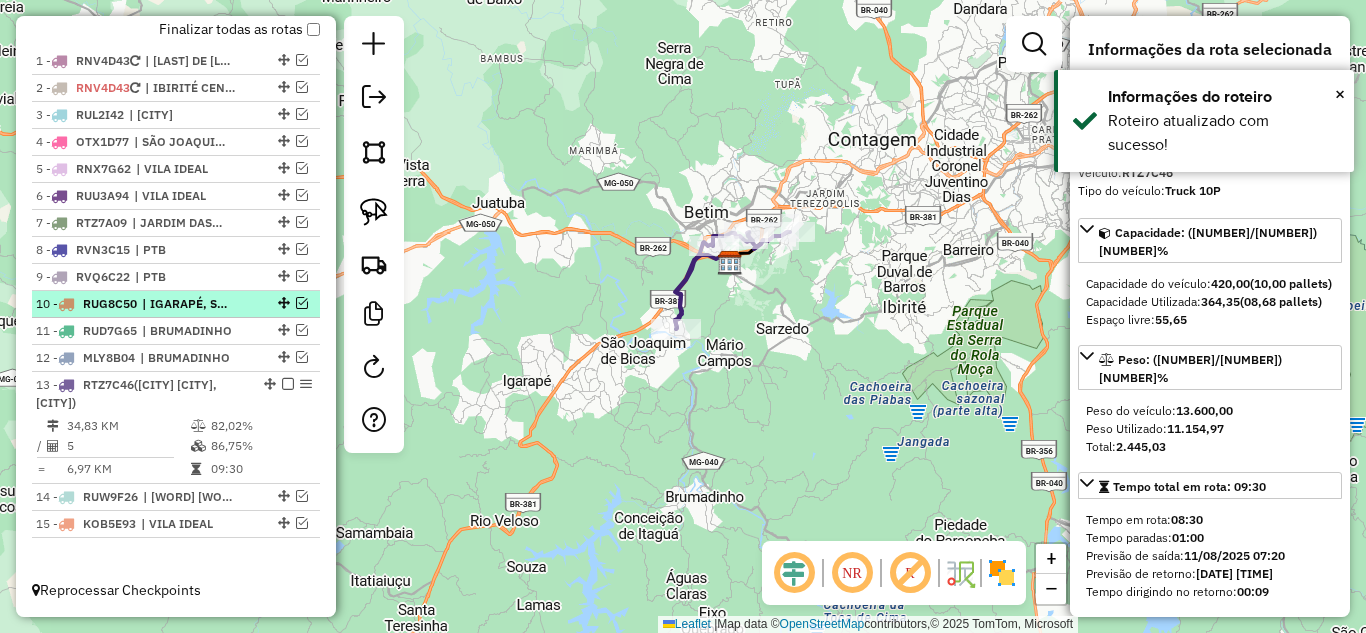scroll, scrollTop: 657, scrollLeft: 0, axis: vertical 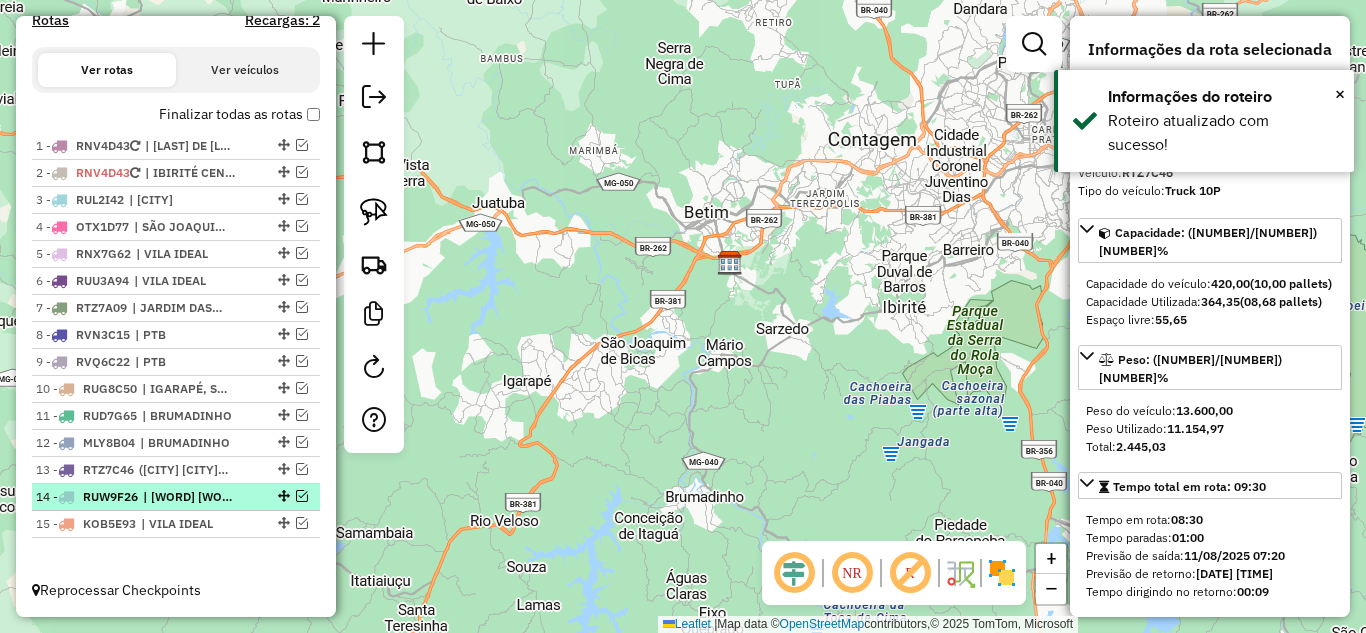 click at bounding box center (302, 496) 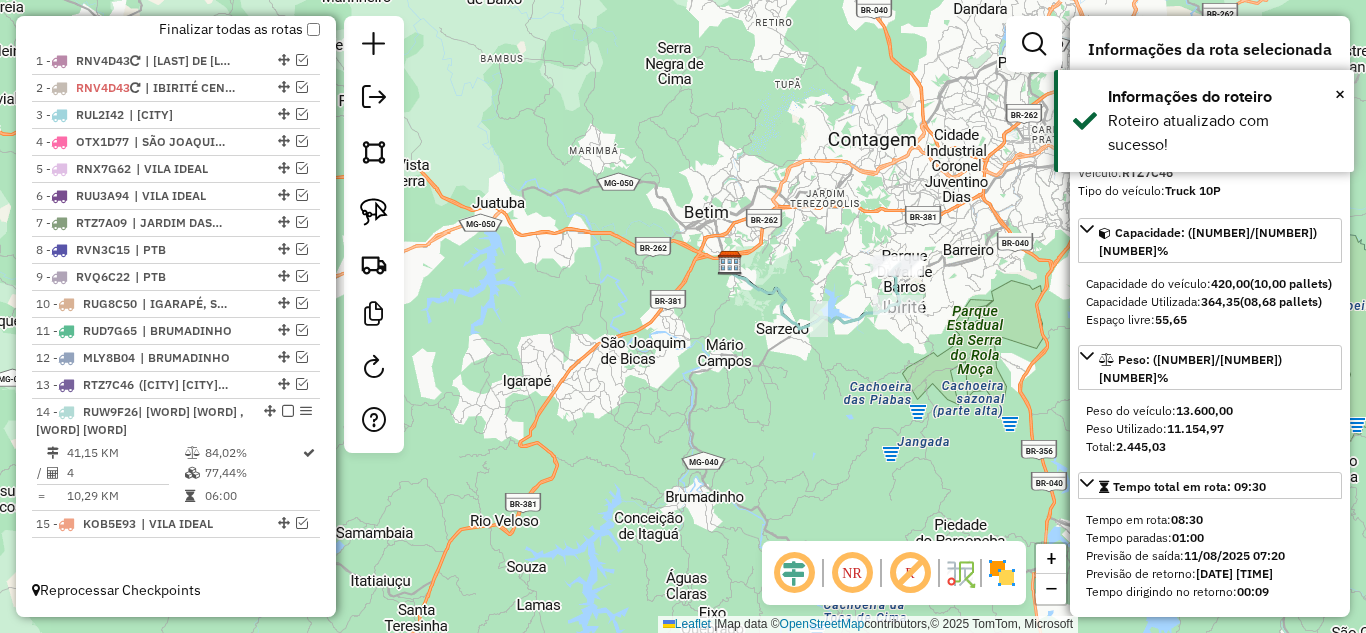 click 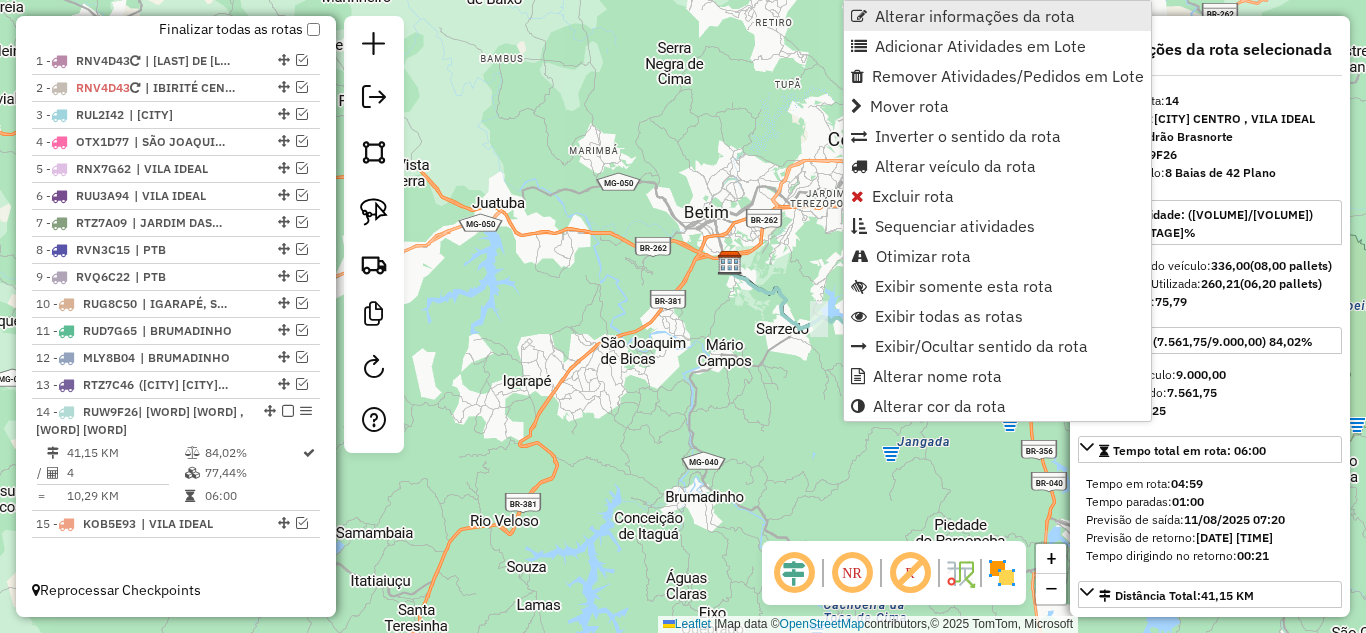 click on "Alterar informações da rota" at bounding box center [975, 16] 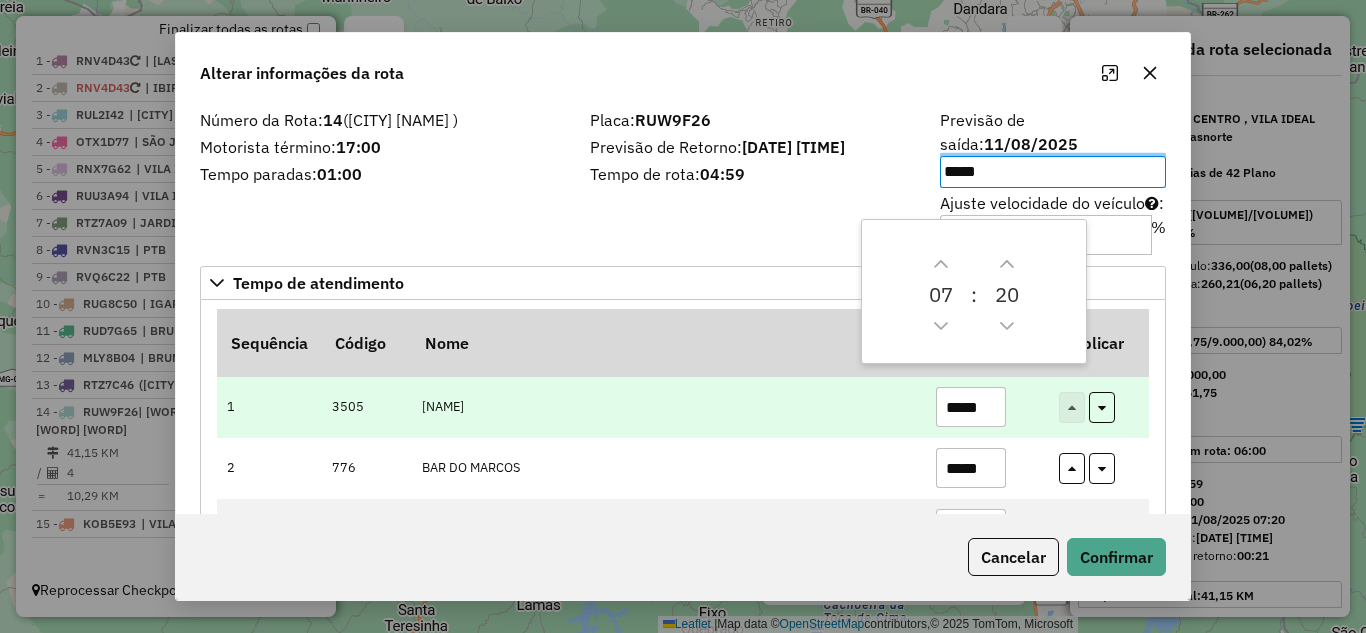 scroll, scrollTop: 100, scrollLeft: 0, axis: vertical 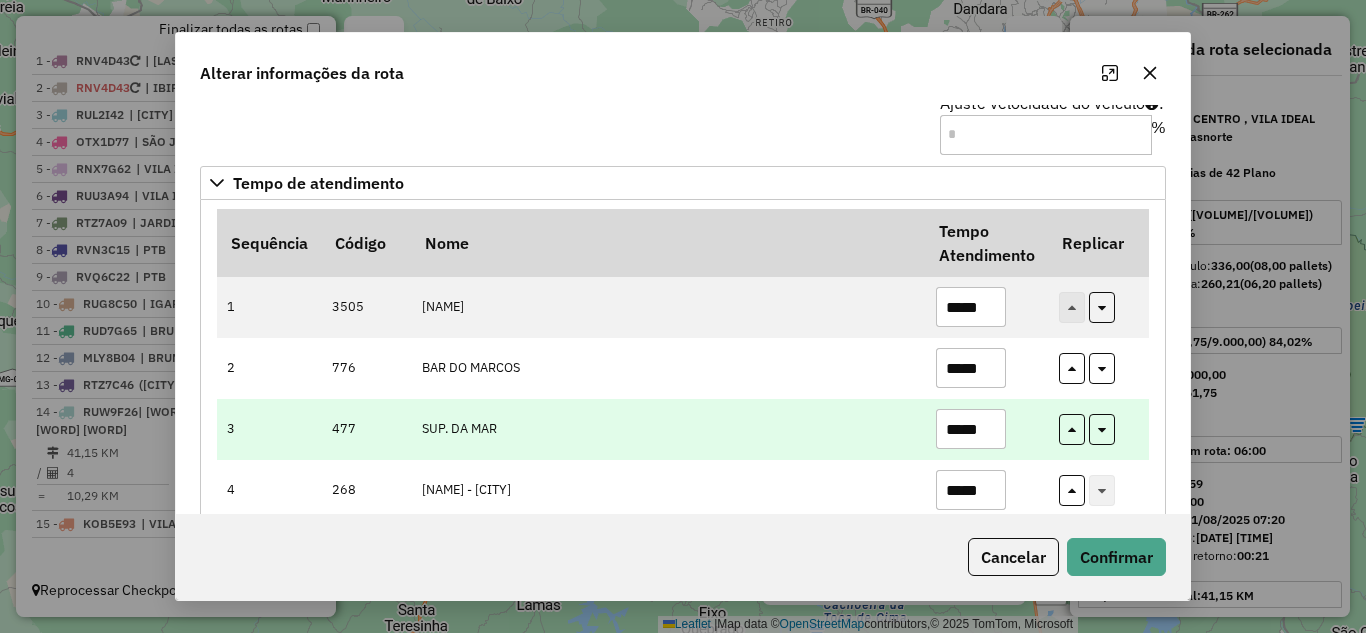 drag, startPoint x: 986, startPoint y: 407, endPoint x: 912, endPoint y: 408, distance: 74.00676 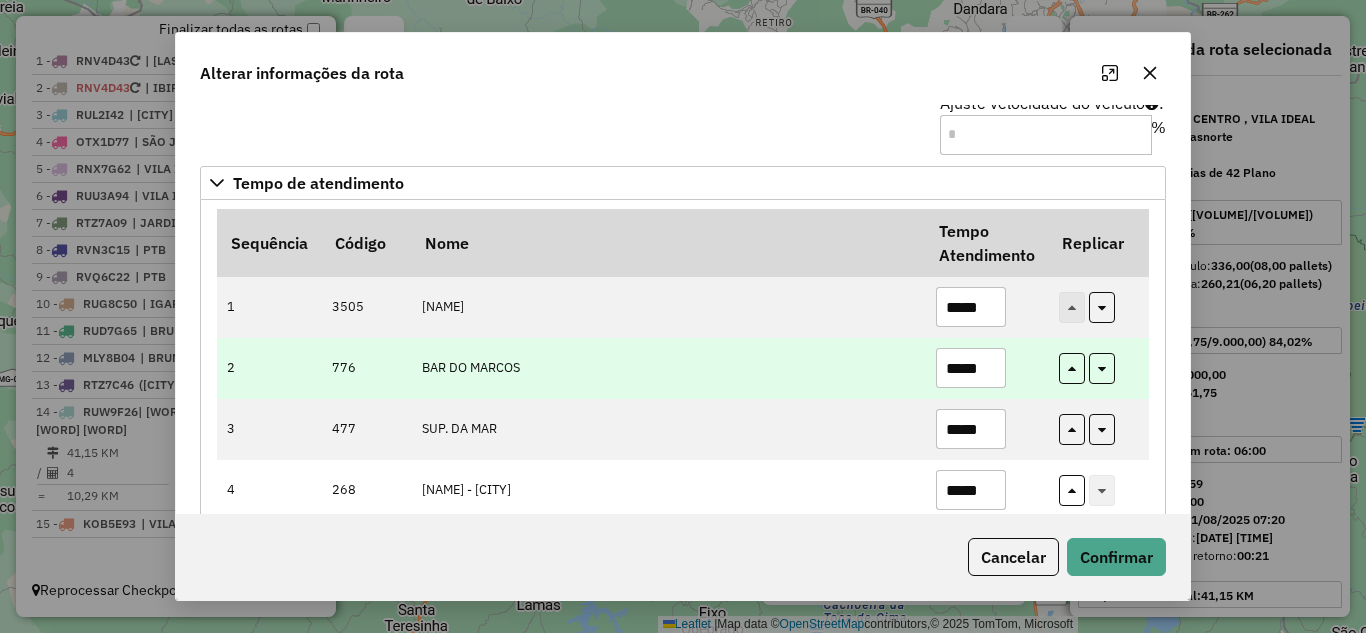 type on "*****" 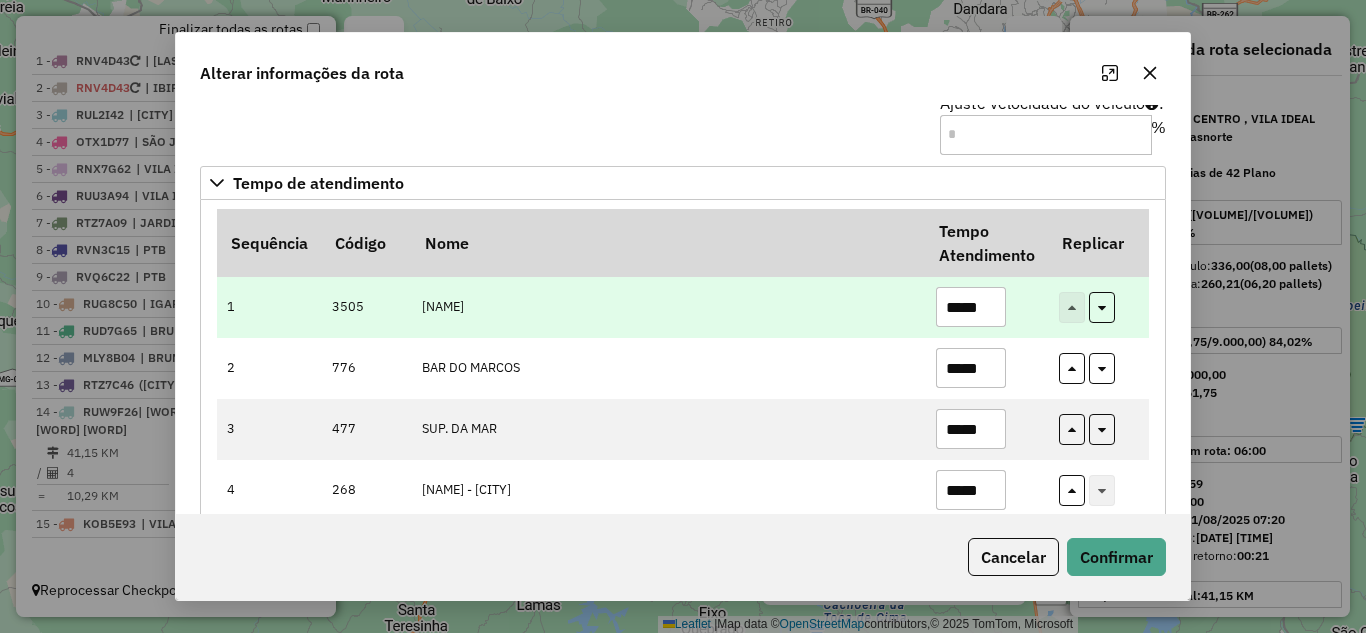 type on "*****" 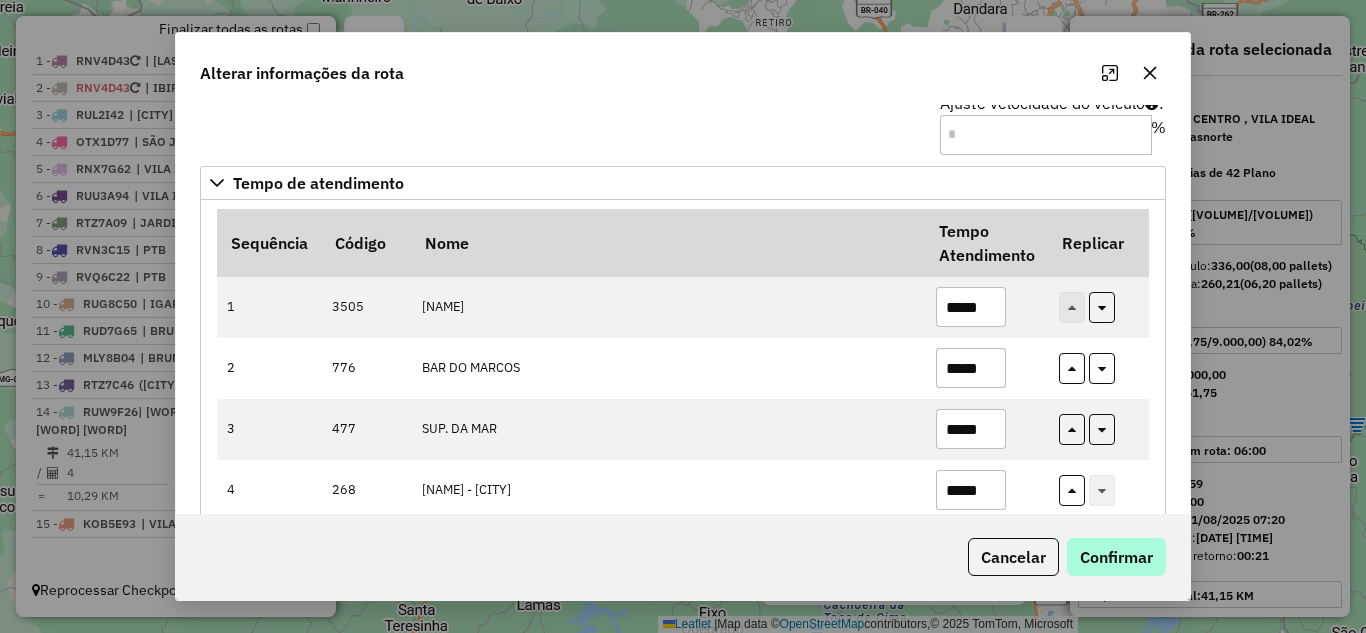 type on "*****" 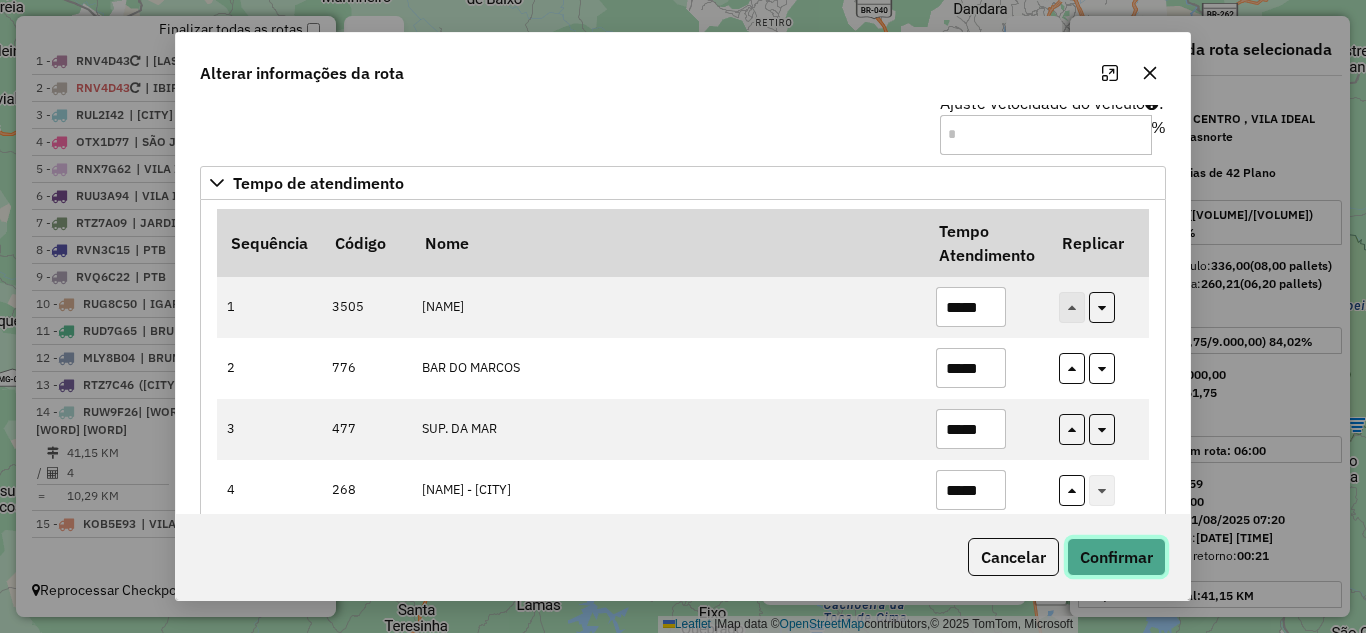 click on "Confirmar" 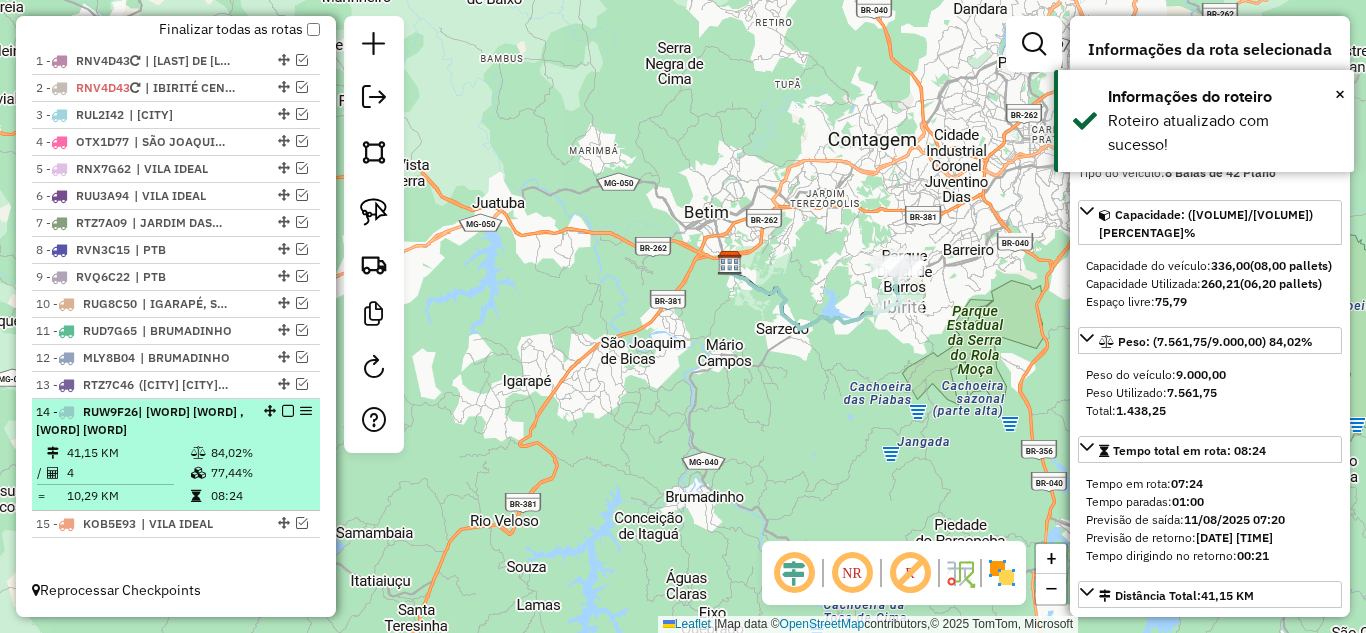 click at bounding box center (288, 411) 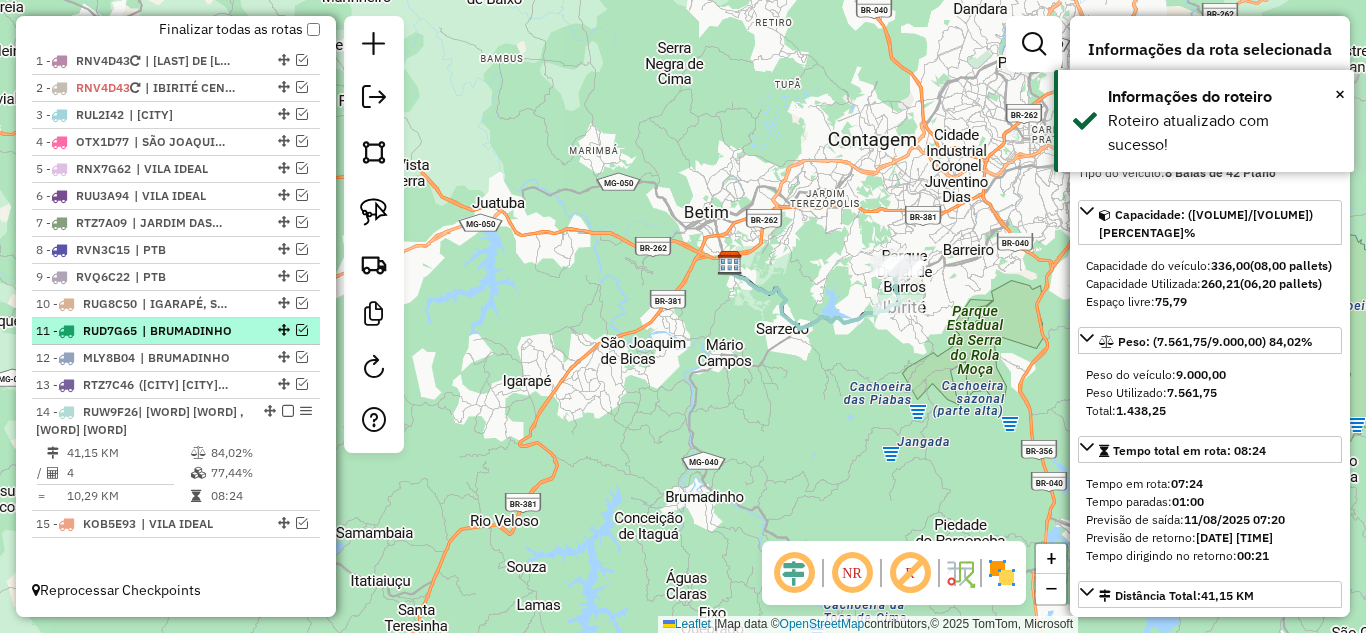 scroll, scrollTop: 657, scrollLeft: 0, axis: vertical 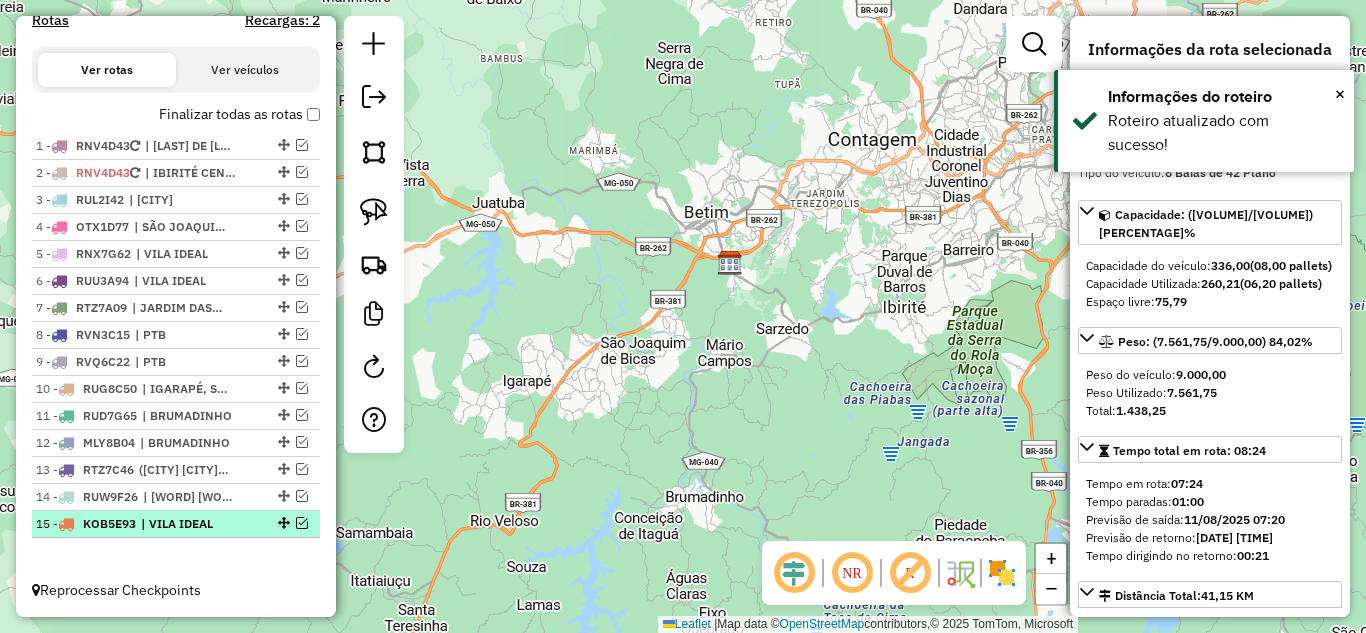click at bounding box center (302, 523) 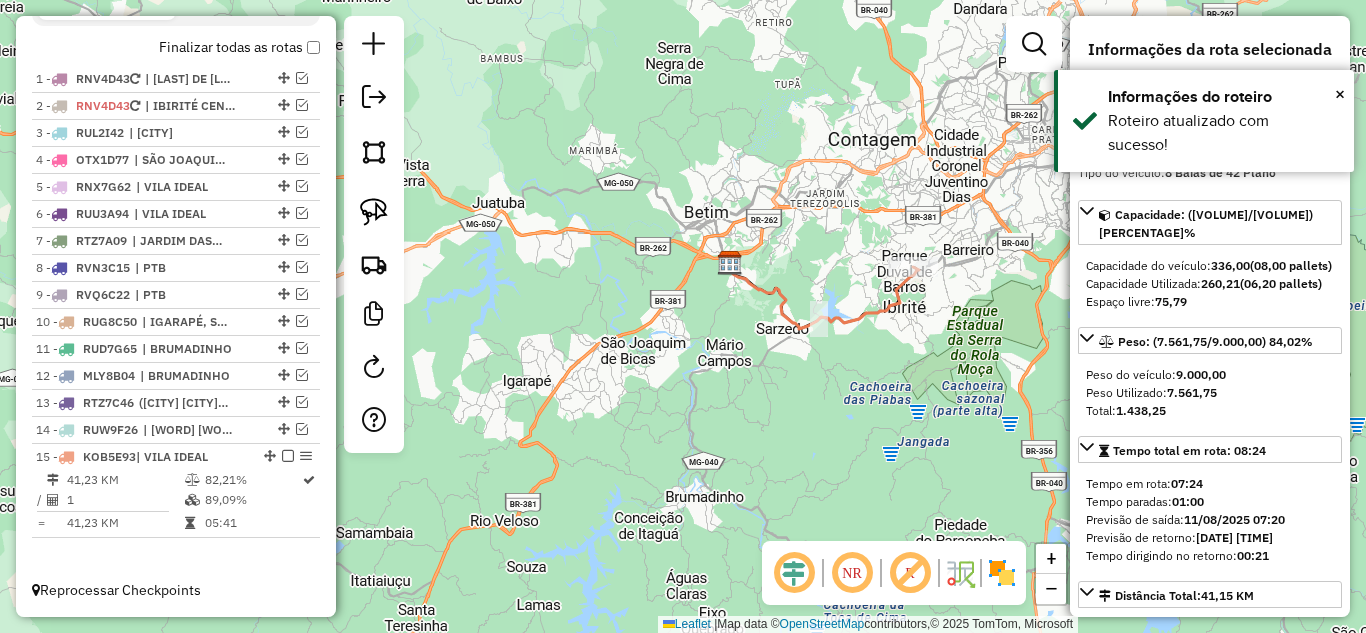 click 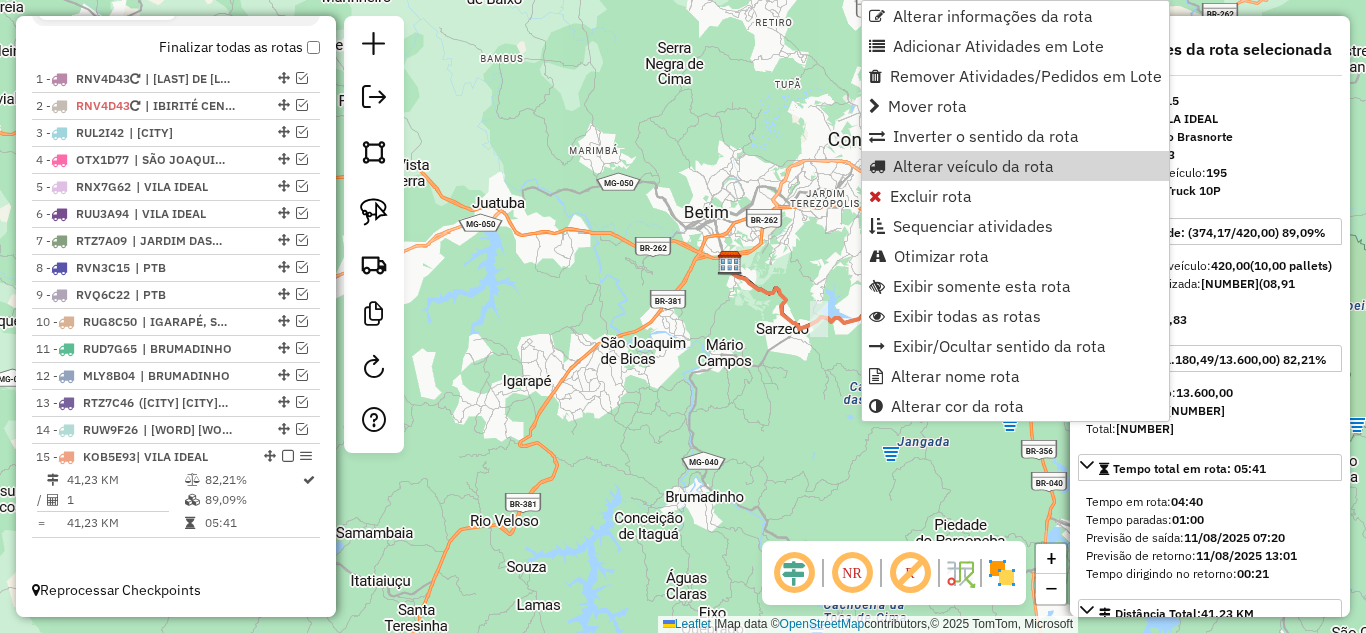 click on "Janela de atendimento Grade de atendimento Capacidade Transportadoras Veículos Cliente Pedidos  Rotas Selecione os dias de semana para filtrar as janelas de atendimento  Seg   Ter   Qua   Qui   Sex   Sáb   Dom  Informe o período da janela de atendimento: De: Até:  Filtrar exatamente a janela do cliente  Considerar janela de atendimento padrão  Selecione os dias de semana para filtrar as grades de atendimento  Seg   Ter   Qua   Qui   Sex   Sáb   Dom   Considerar clientes sem dia de atendimento cadastrado  Clientes fora do dia de atendimento selecionado Filtrar as atividades entre os valores definidos abaixo:  Peso mínimo:   Peso máximo:   Cubagem mínima:   Cubagem máxima:   De:   Até:  Filtrar as atividades entre o tempo de atendimento definido abaixo:  De:   Até:   Considerar capacidade total dos clientes não roteirizados Transportadora: Selecione um ou mais itens Tipo de veículo: Selecione um ou mais itens Veículo: Selecione um ou mais itens Motorista: Selecione um ou mais itens Nome: Rótulo:" 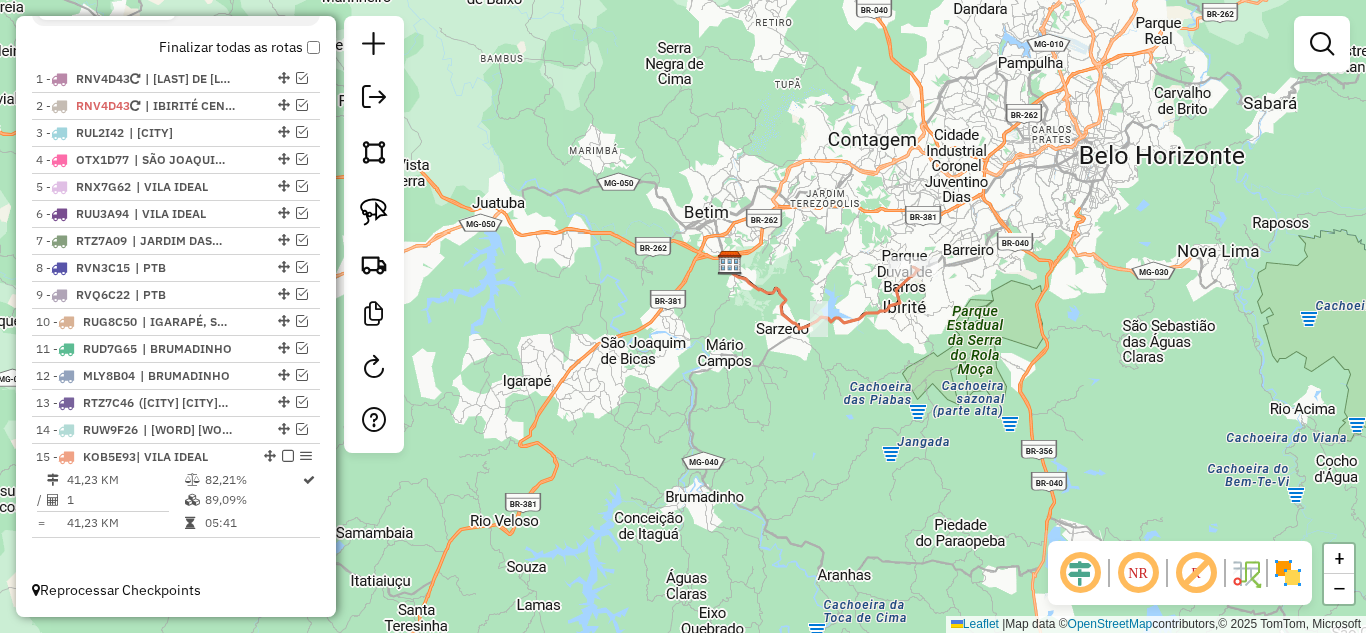 scroll, scrollTop: 657, scrollLeft: 0, axis: vertical 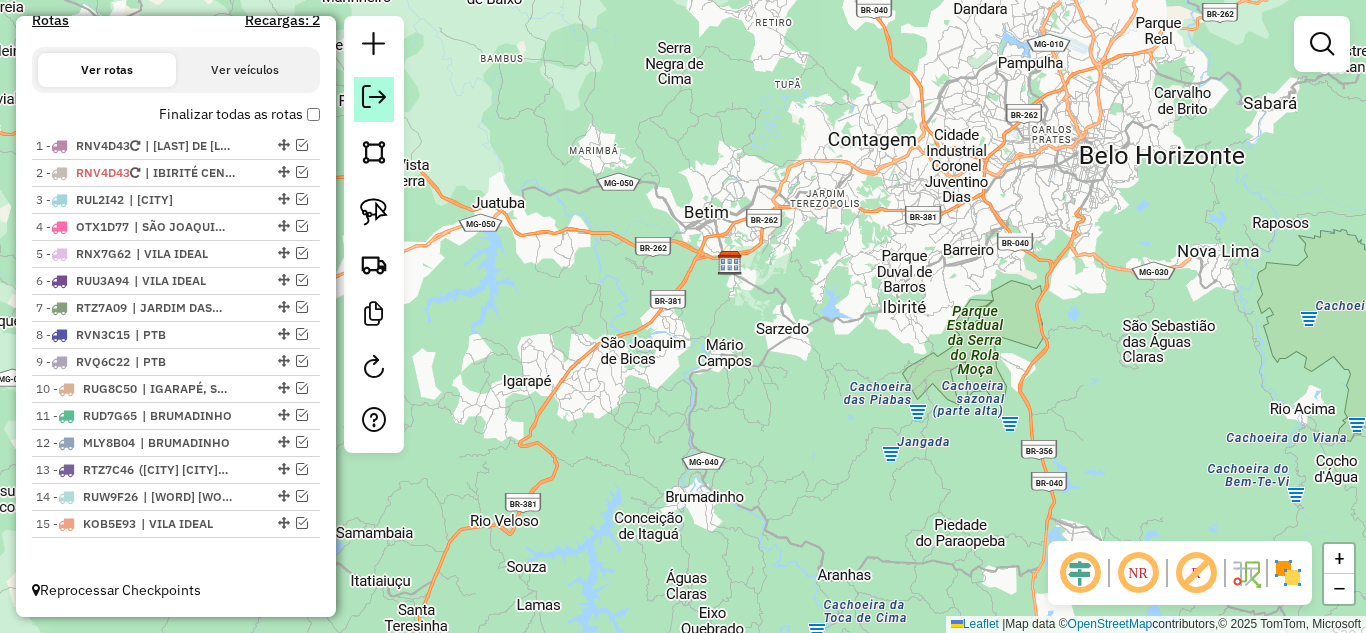 click 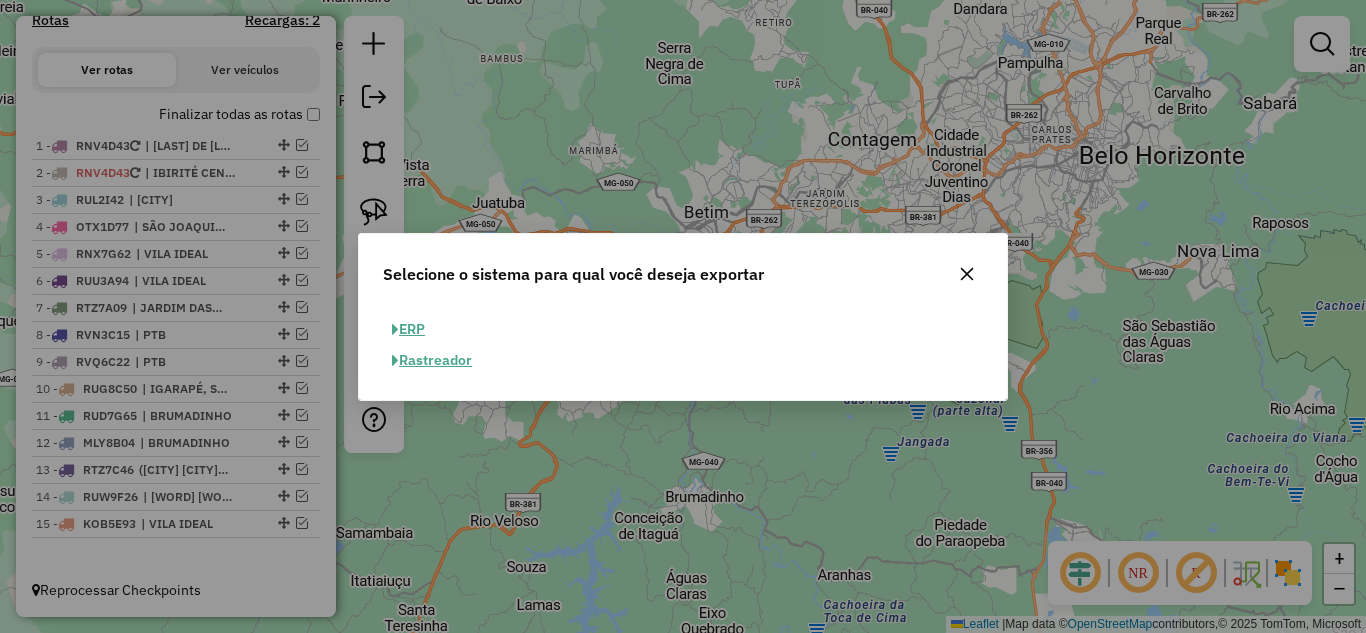 click on "ERP" 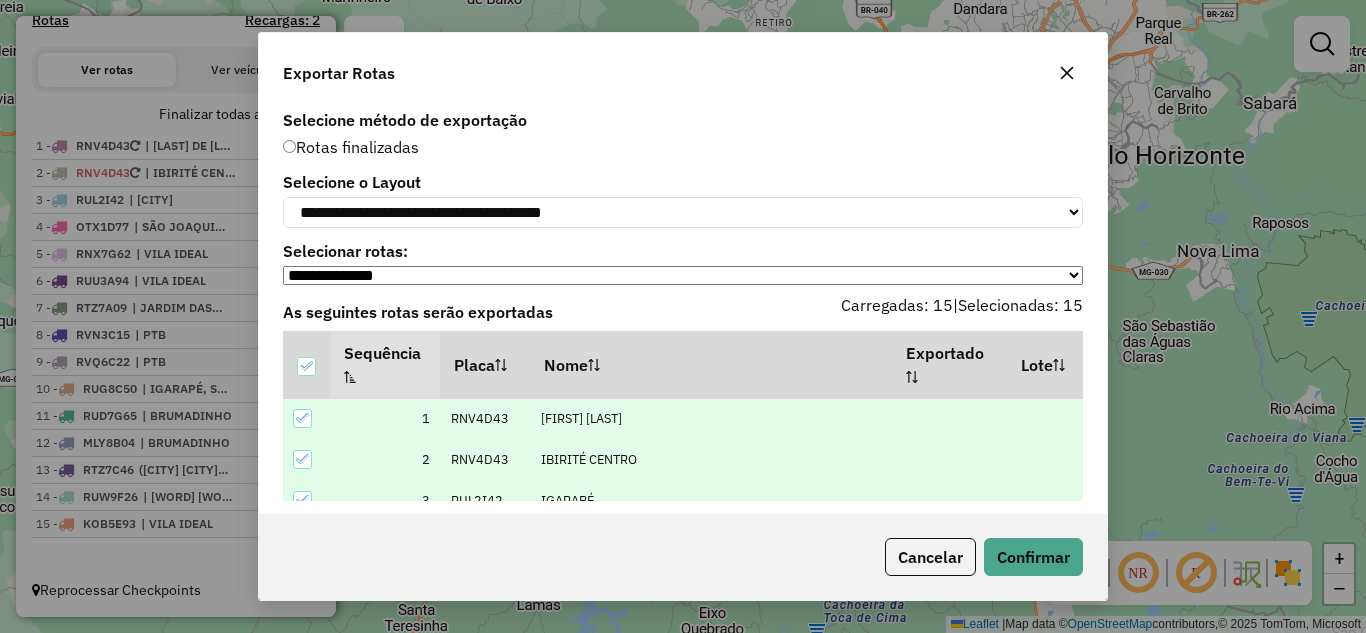 click 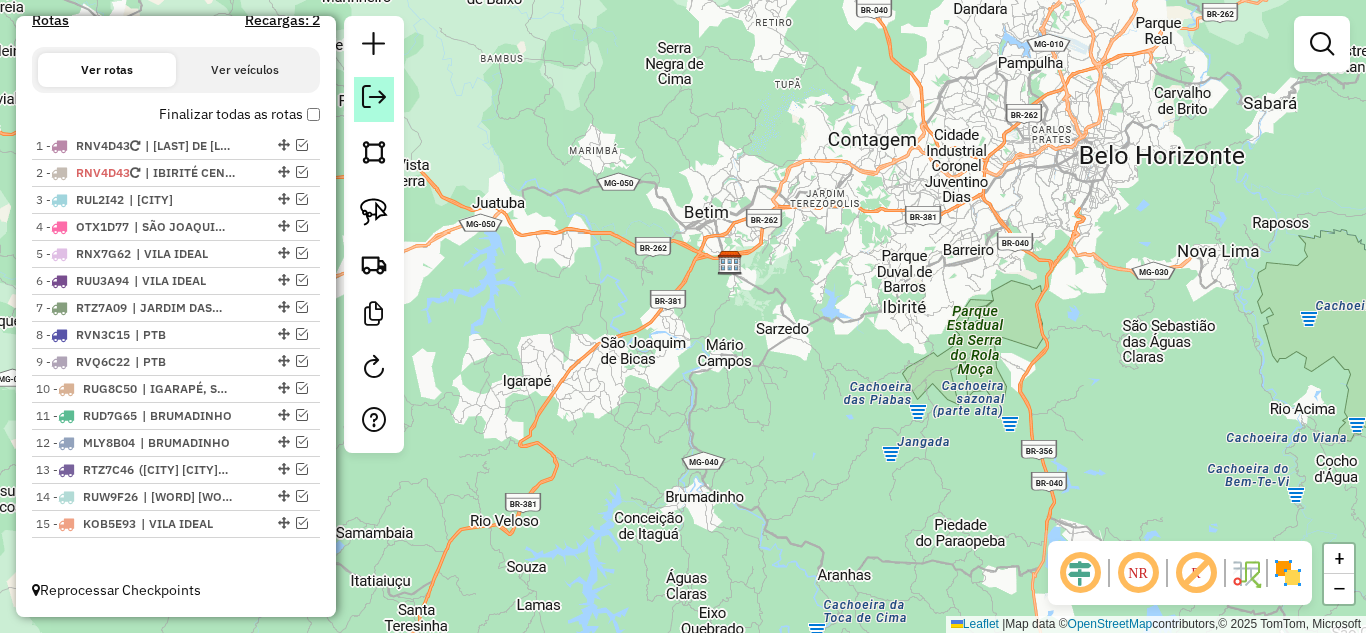 click 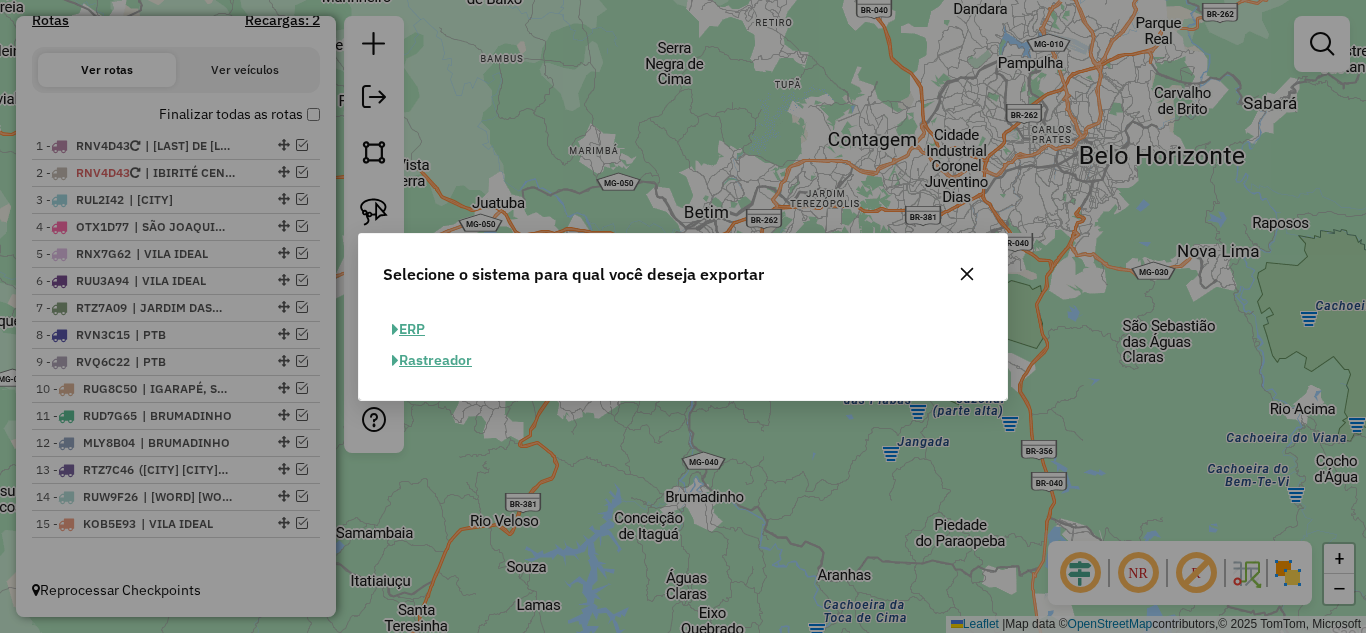 click 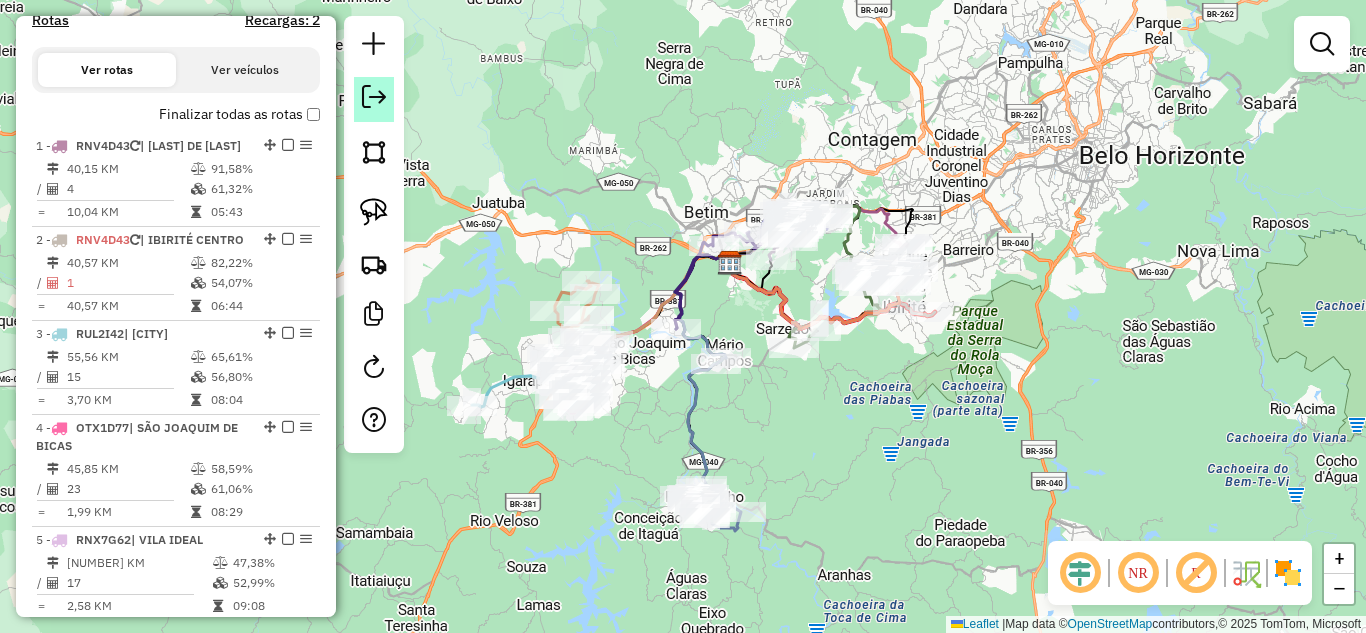 click 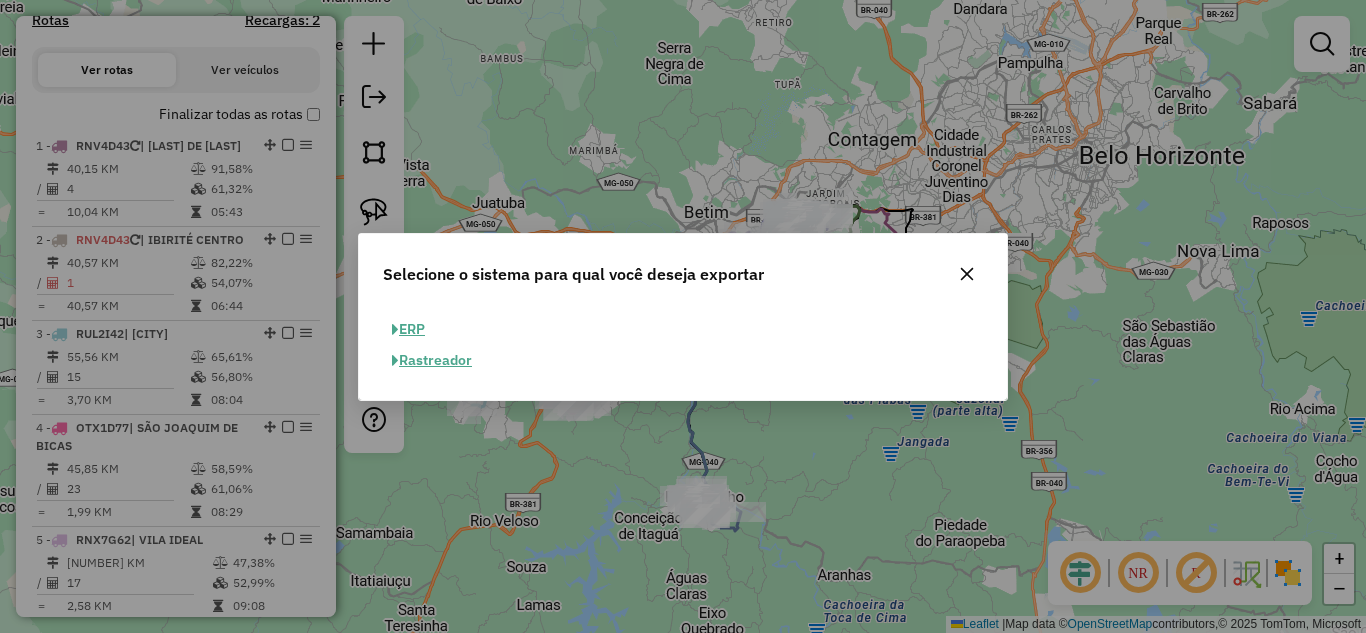 click on "ERP" 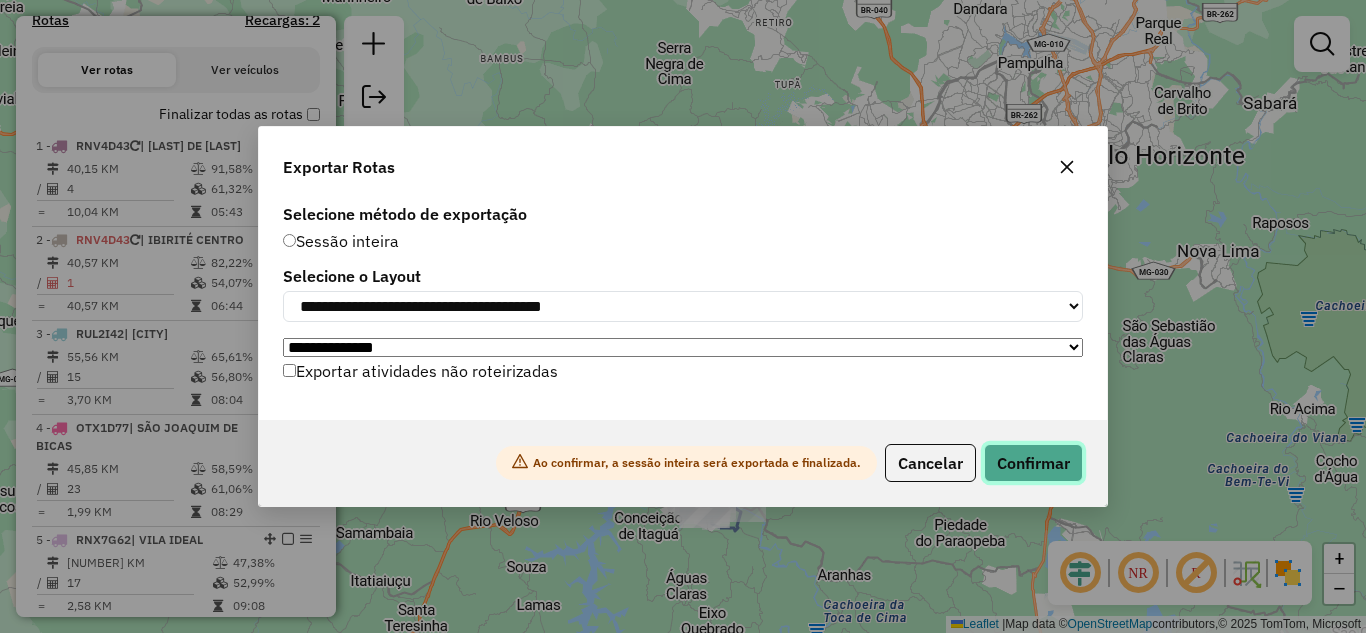 click on "Confirmar" 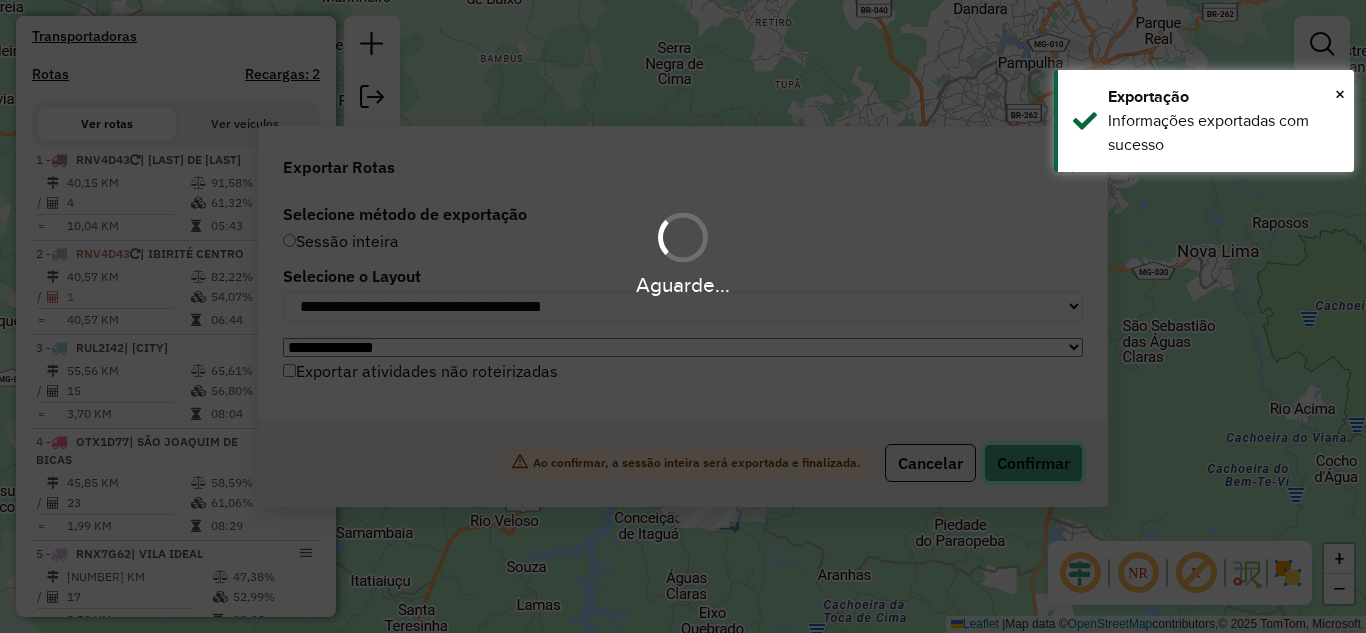 scroll, scrollTop: 711, scrollLeft: 0, axis: vertical 